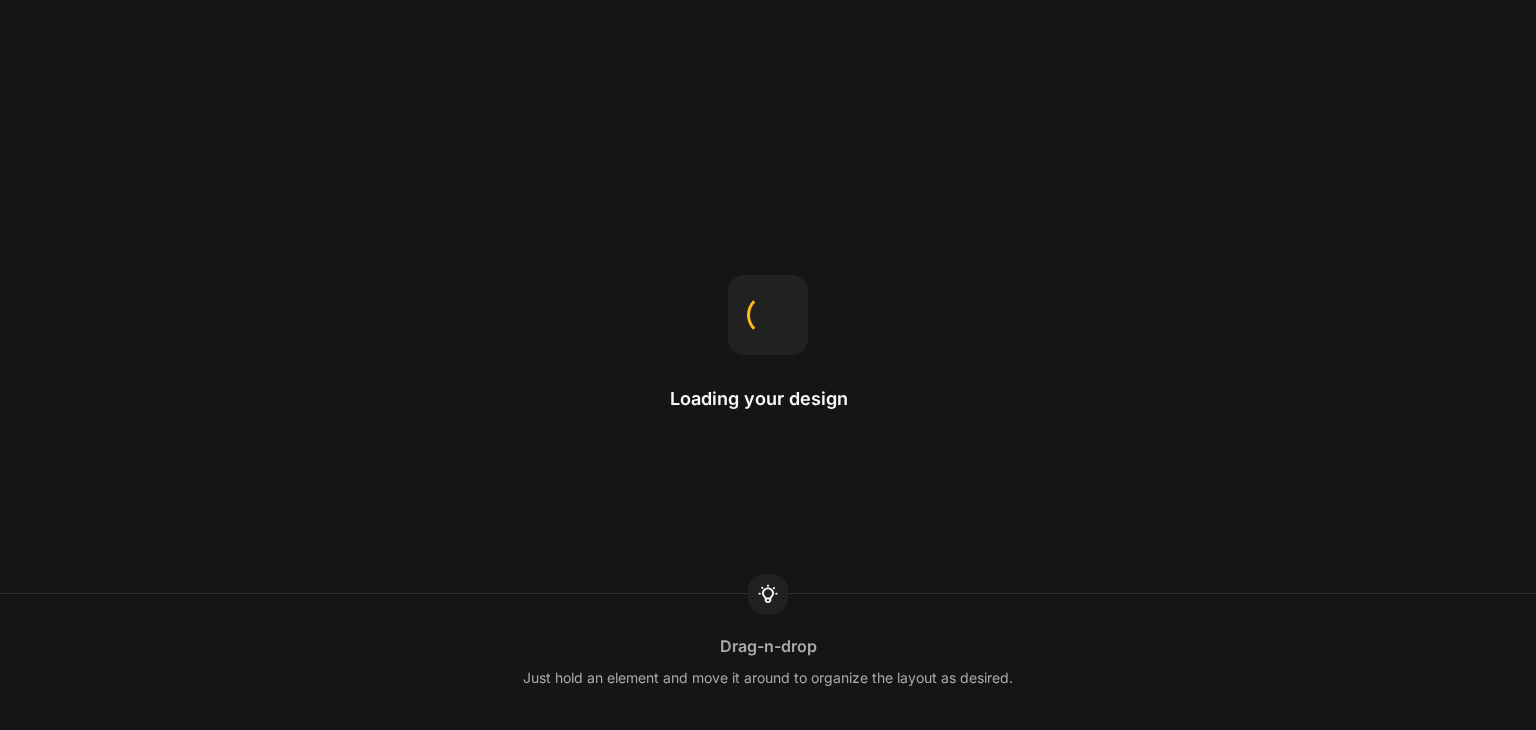 scroll, scrollTop: 0, scrollLeft: 0, axis: both 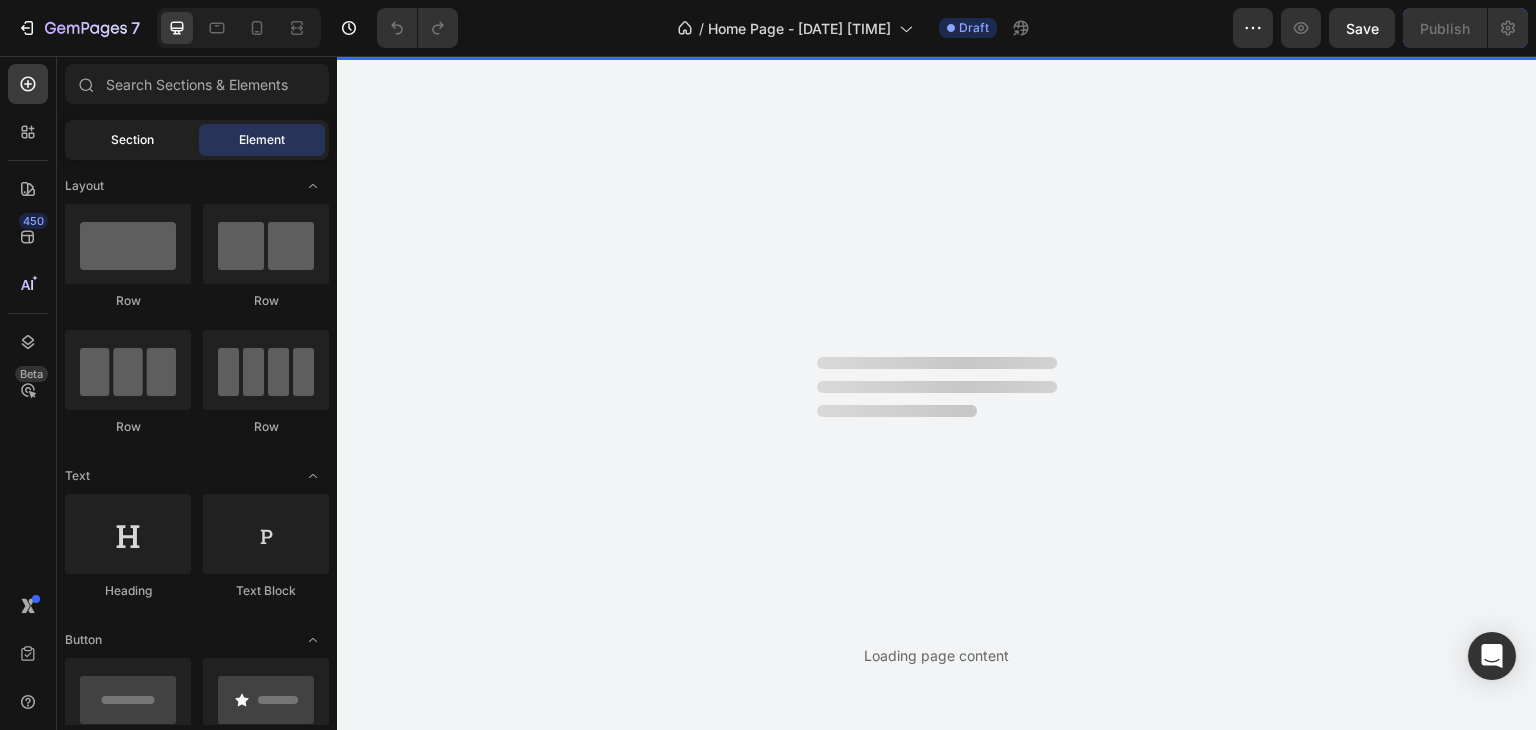 click on "Section" 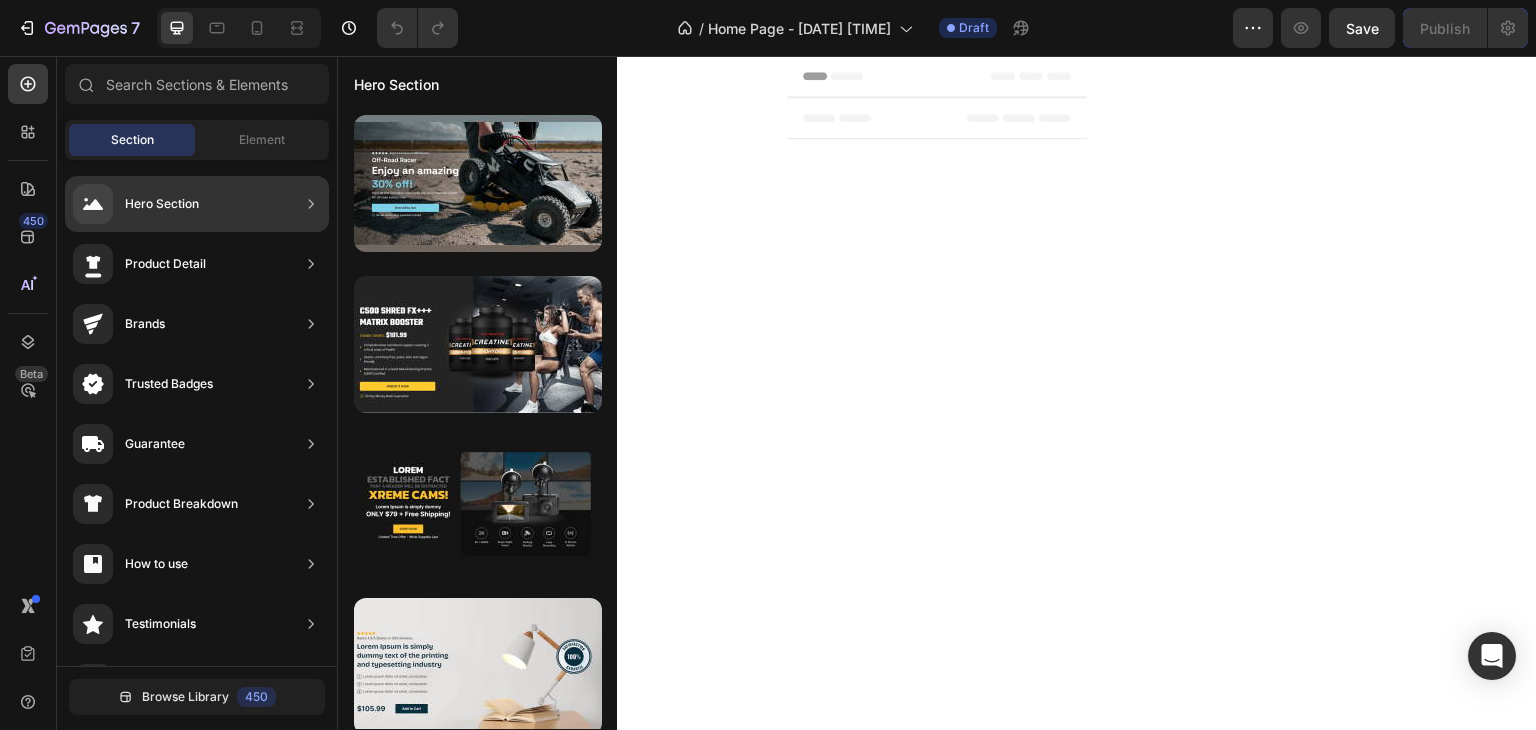 scroll, scrollTop: 0, scrollLeft: 0, axis: both 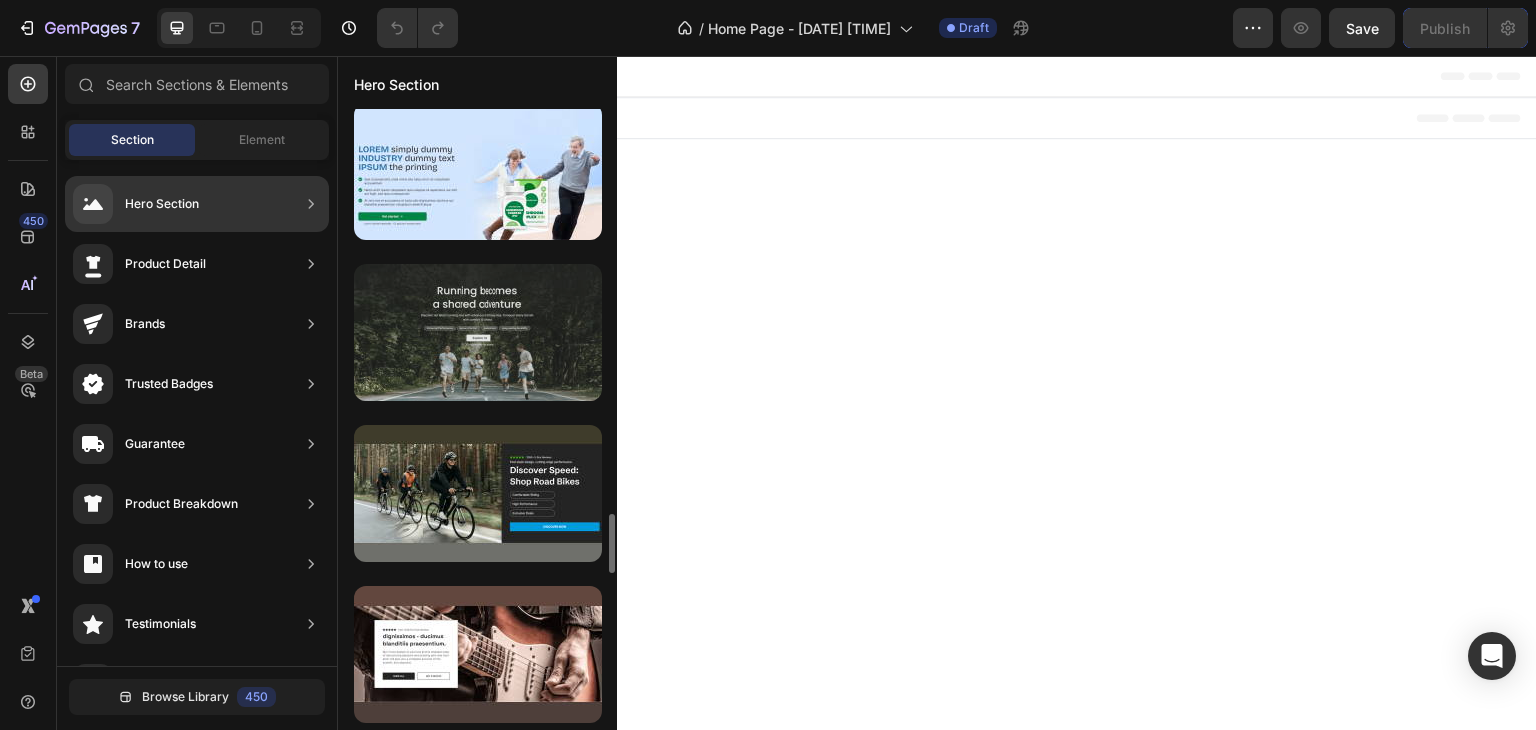 click at bounding box center (478, 332) 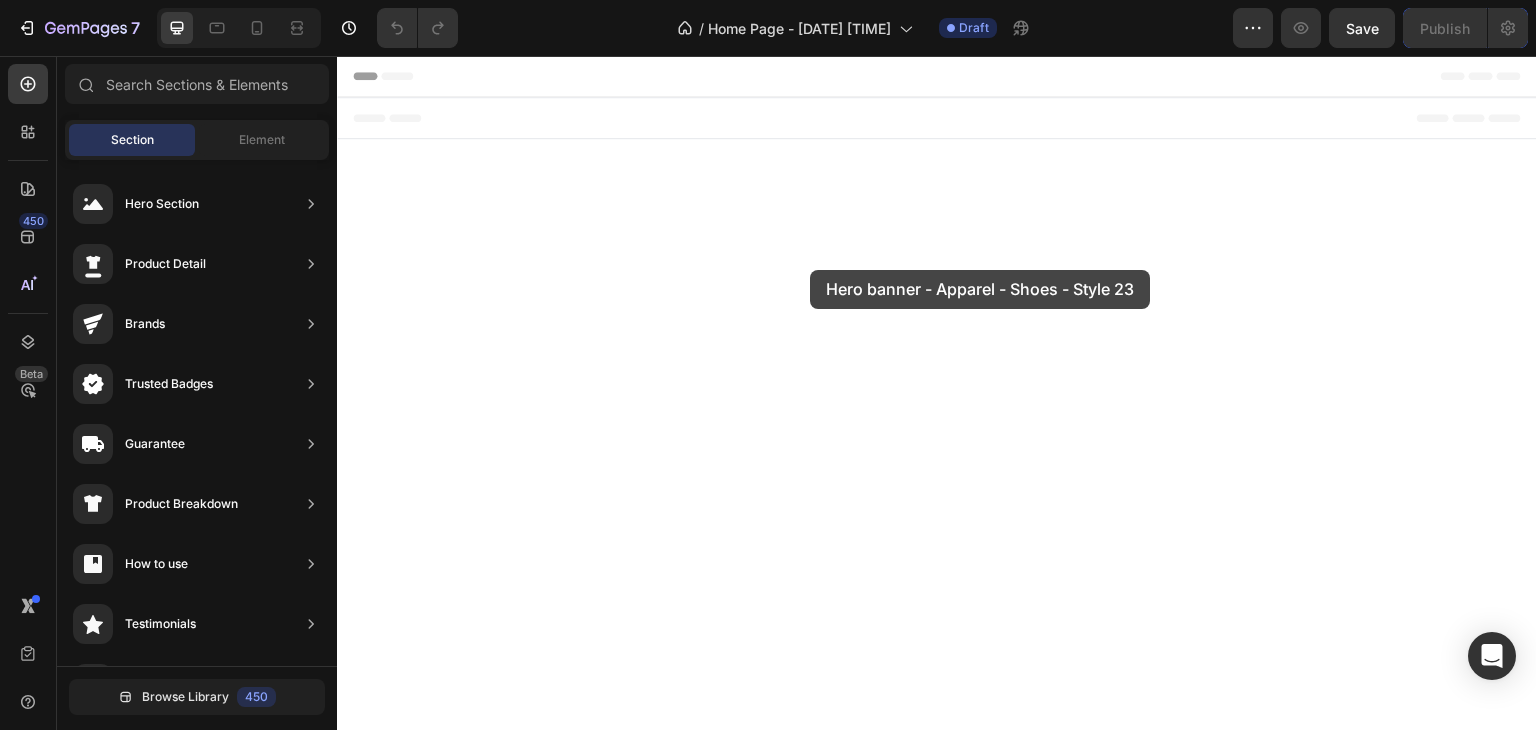 drag, startPoint x: 800, startPoint y: 394, endPoint x: 810, endPoint y: 269, distance: 125.39936 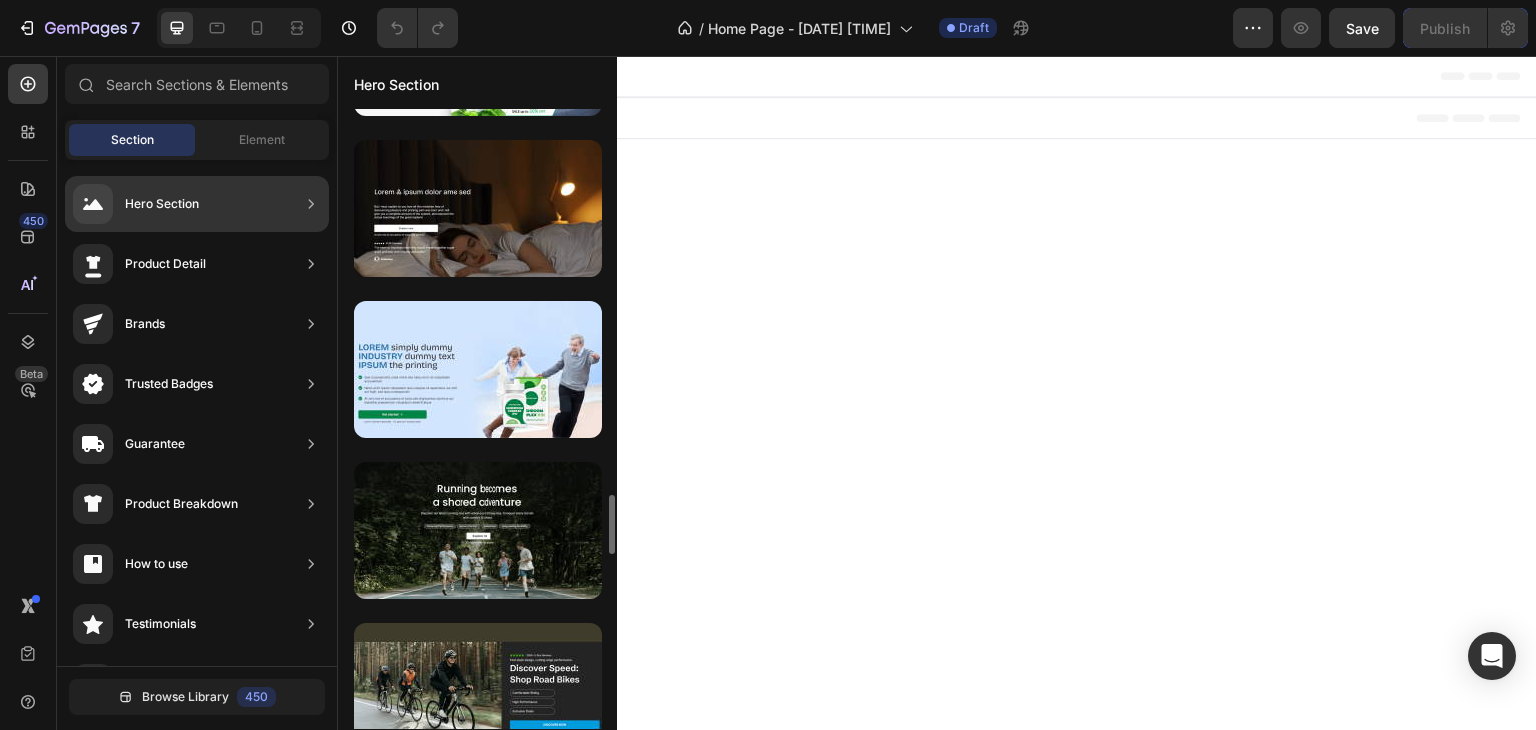 scroll, scrollTop: 4200, scrollLeft: 0, axis: vertical 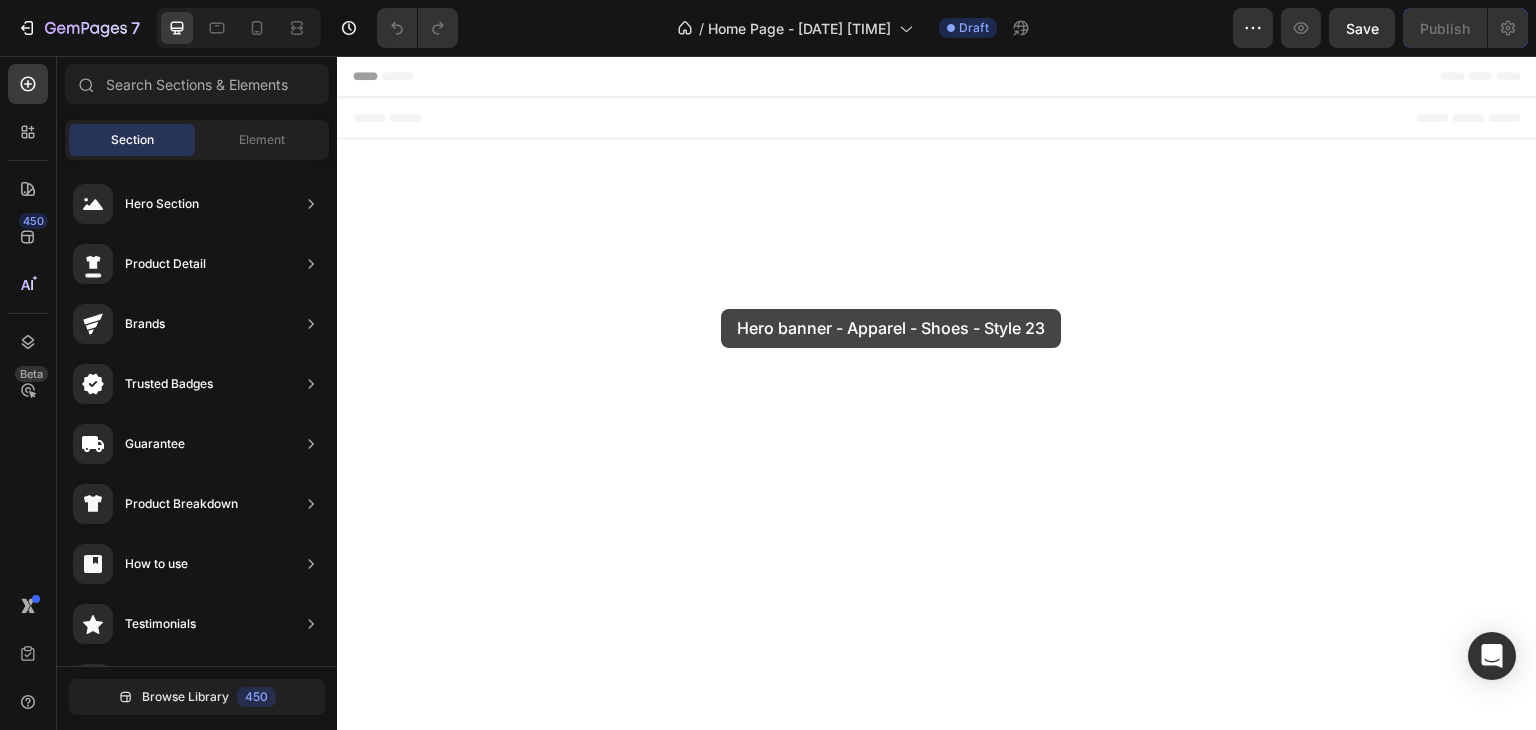 drag, startPoint x: 794, startPoint y: 411, endPoint x: 721, endPoint y: 308, distance: 126.24579 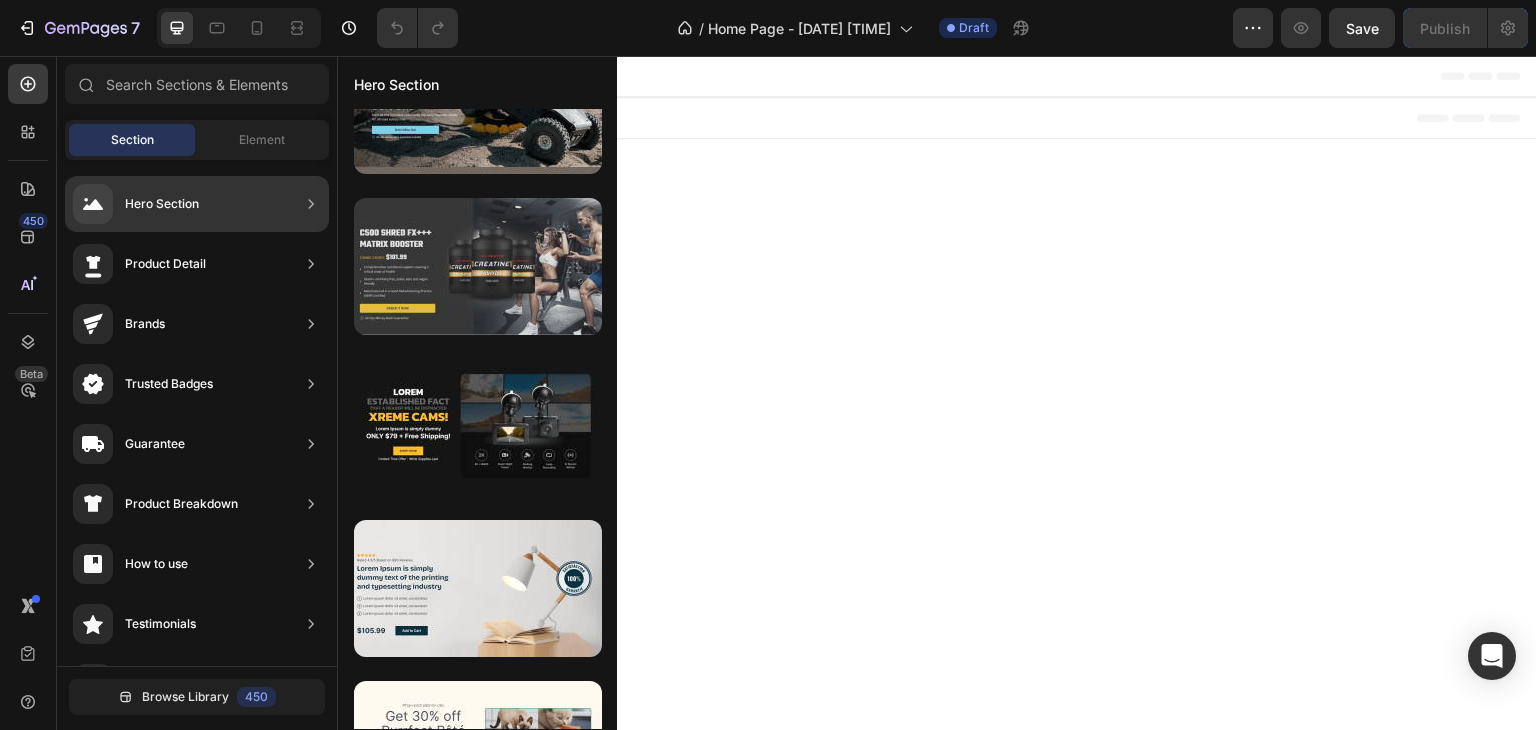 scroll, scrollTop: 0, scrollLeft: 0, axis: both 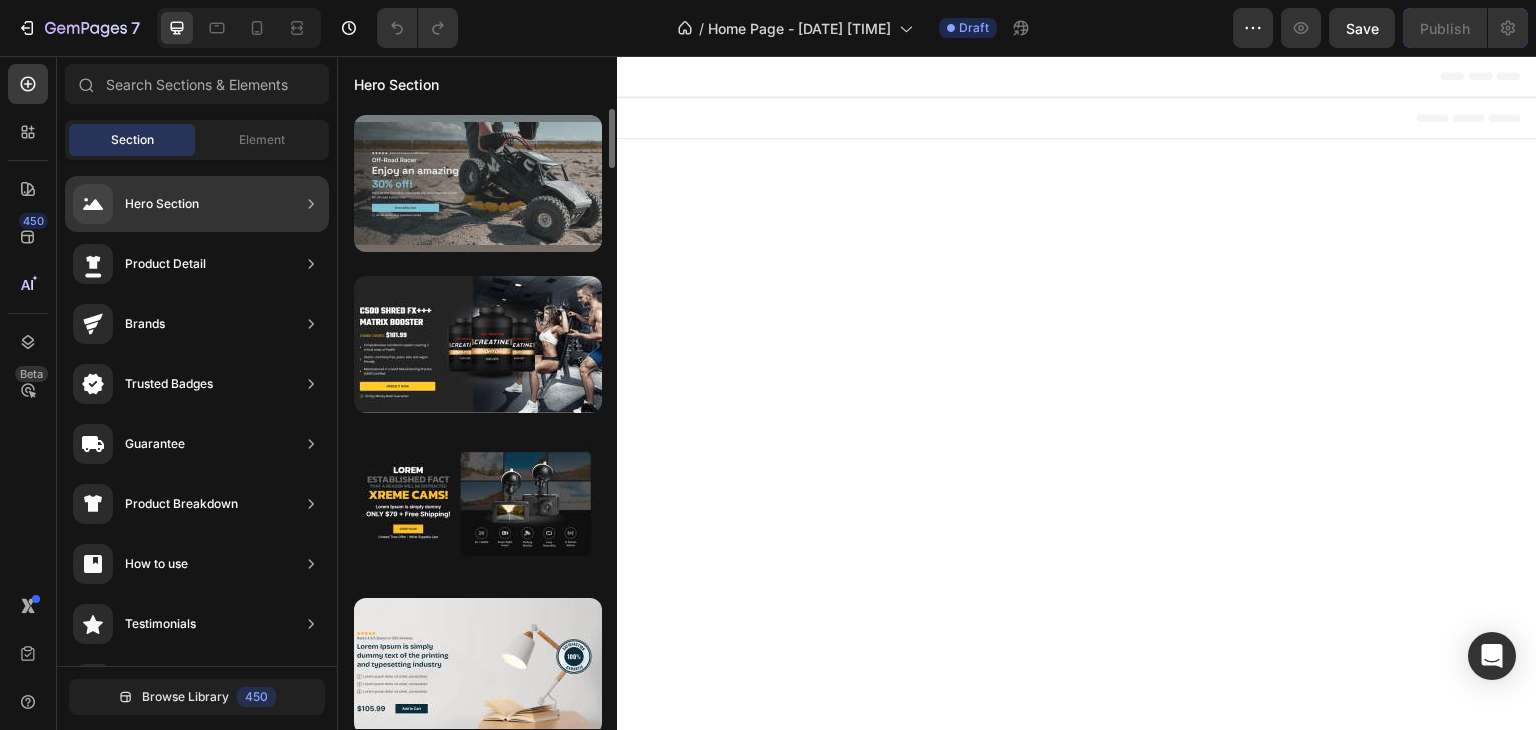click at bounding box center (478, 183) 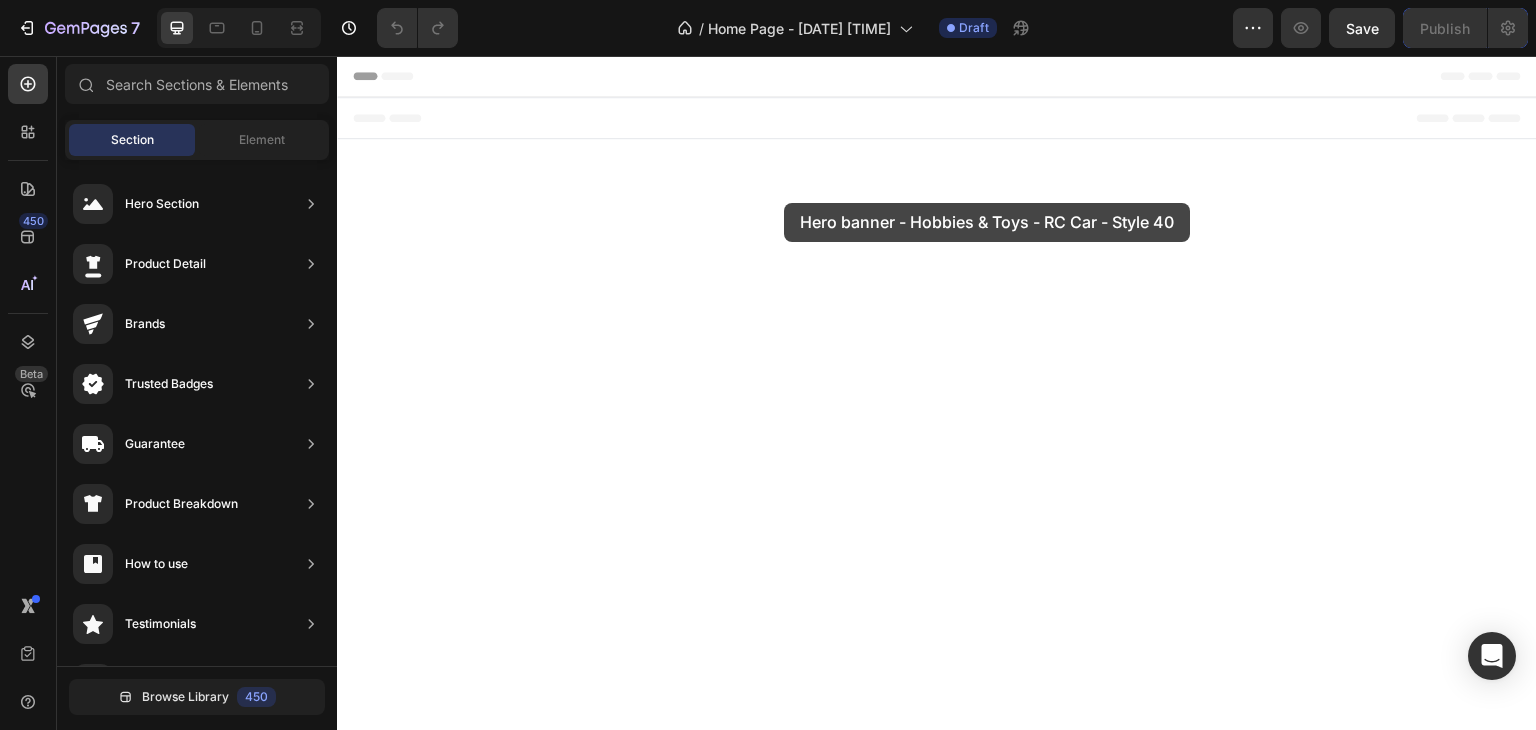 drag, startPoint x: 811, startPoint y: 270, endPoint x: 784, endPoint y: 202, distance: 73.1642 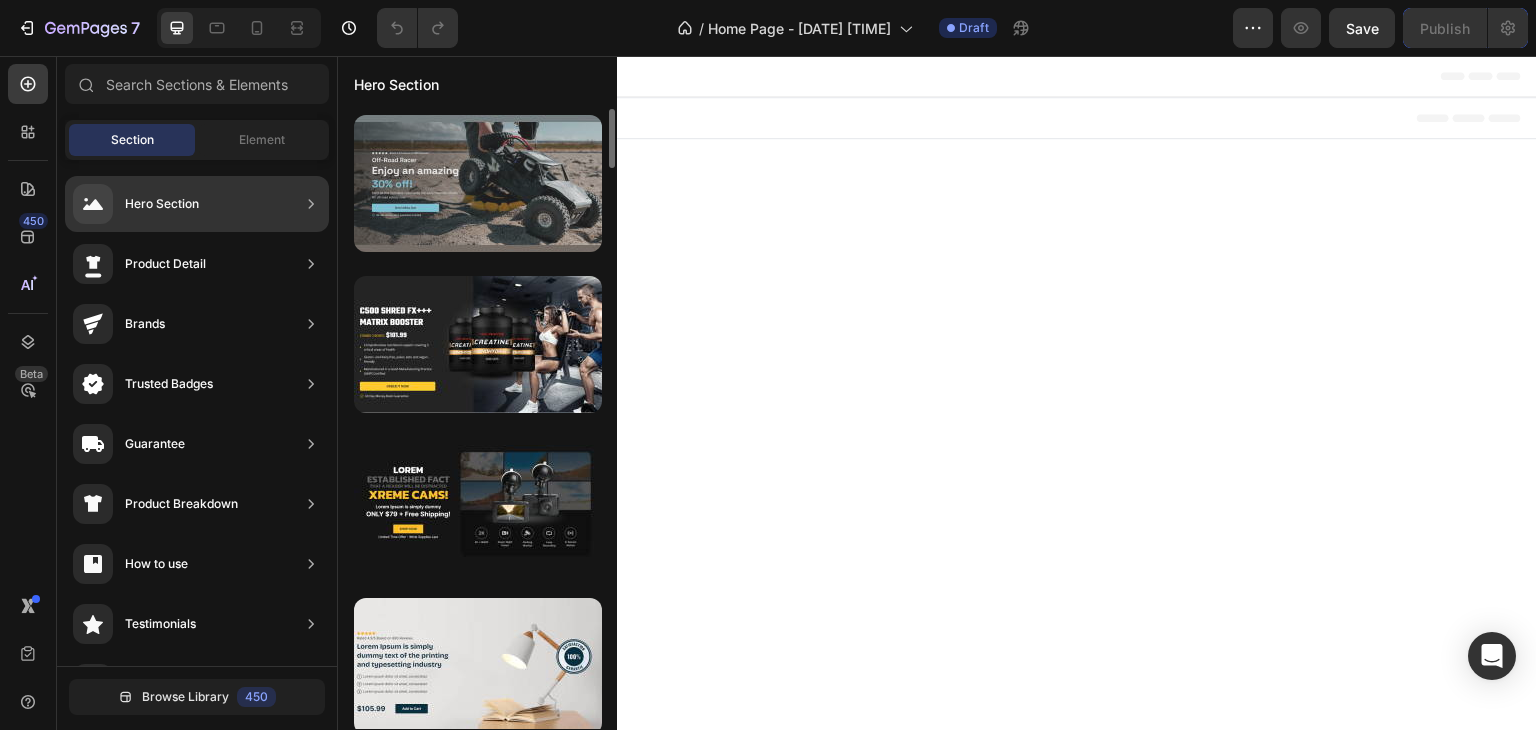 drag, startPoint x: 432, startPoint y: 187, endPoint x: 408, endPoint y: 177, distance: 26 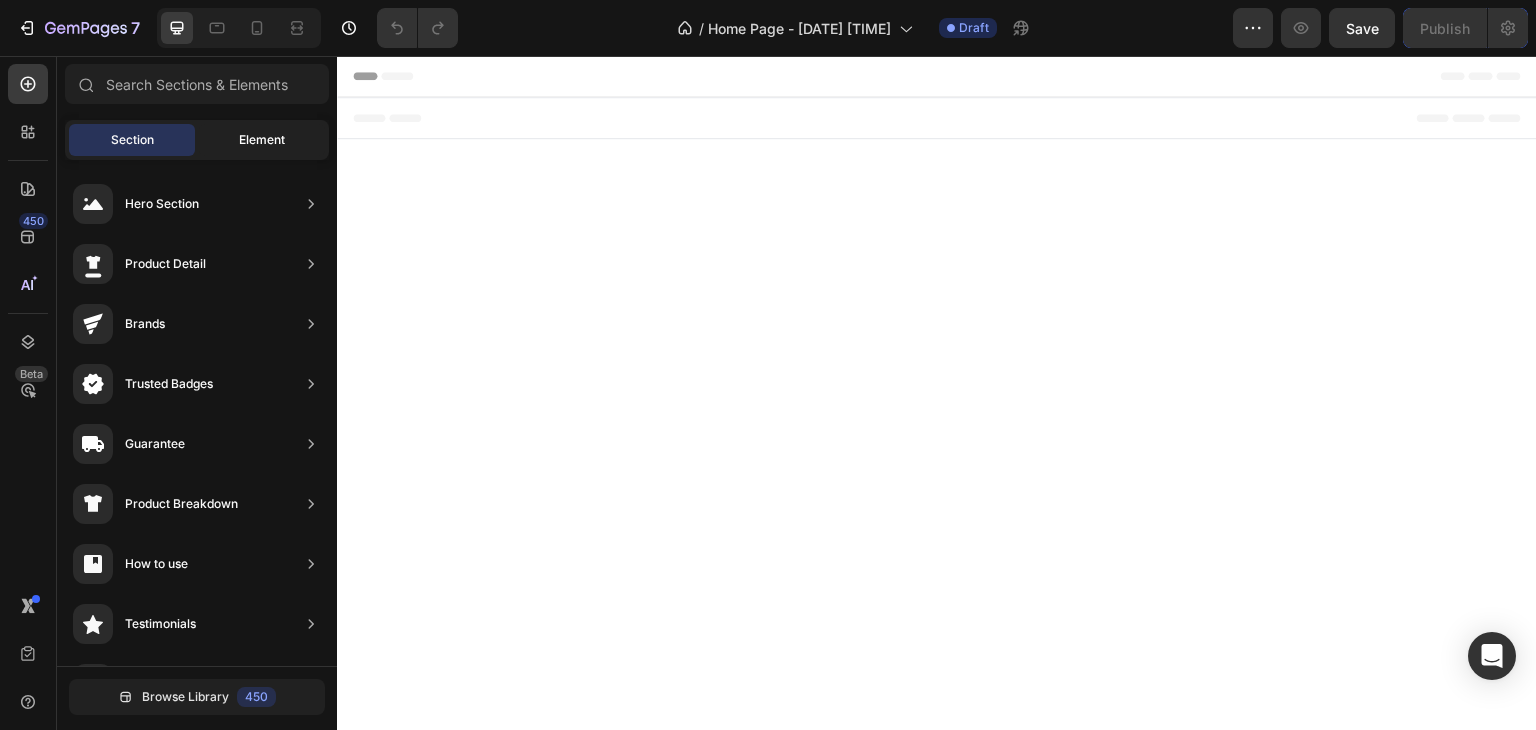 click on "Element" 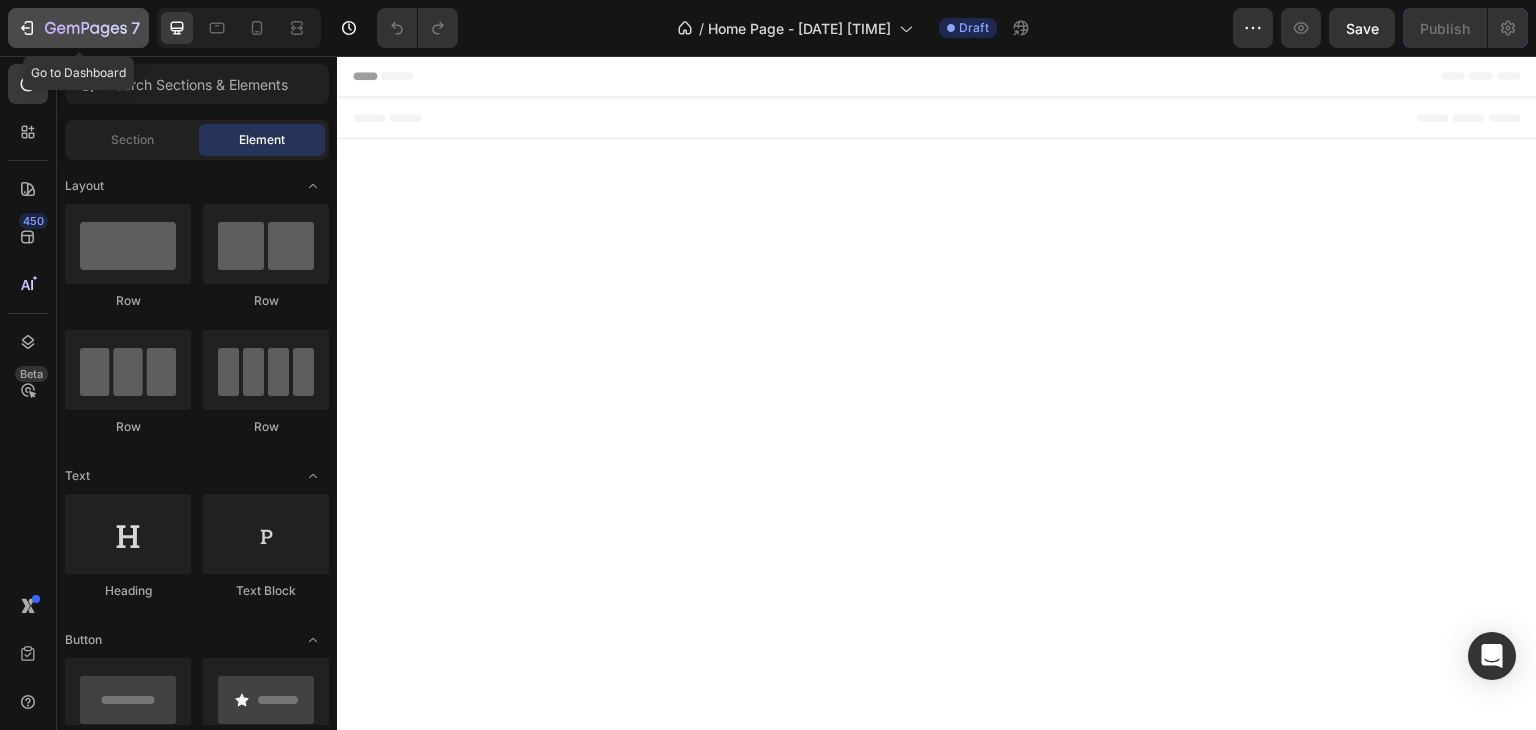 click 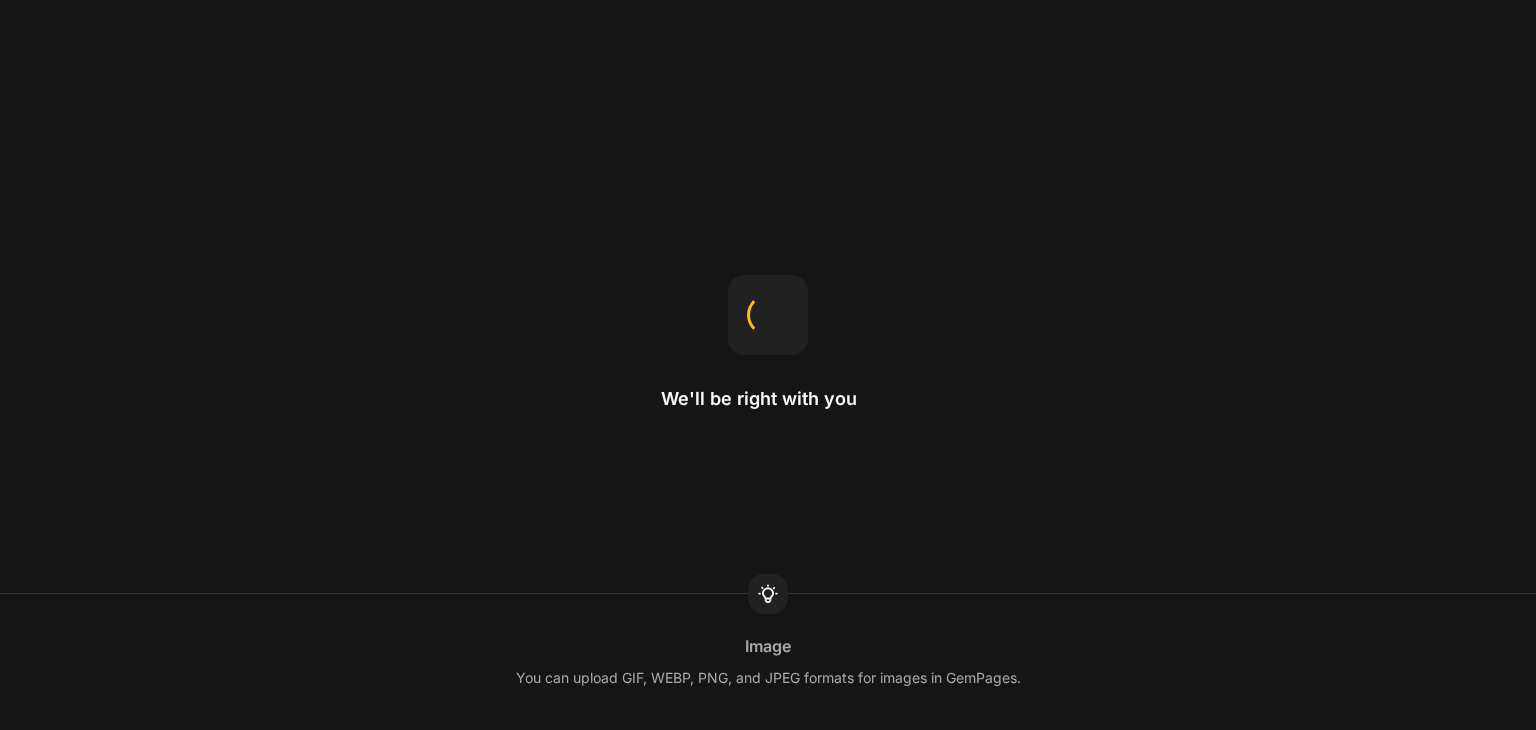 scroll, scrollTop: 0, scrollLeft: 0, axis: both 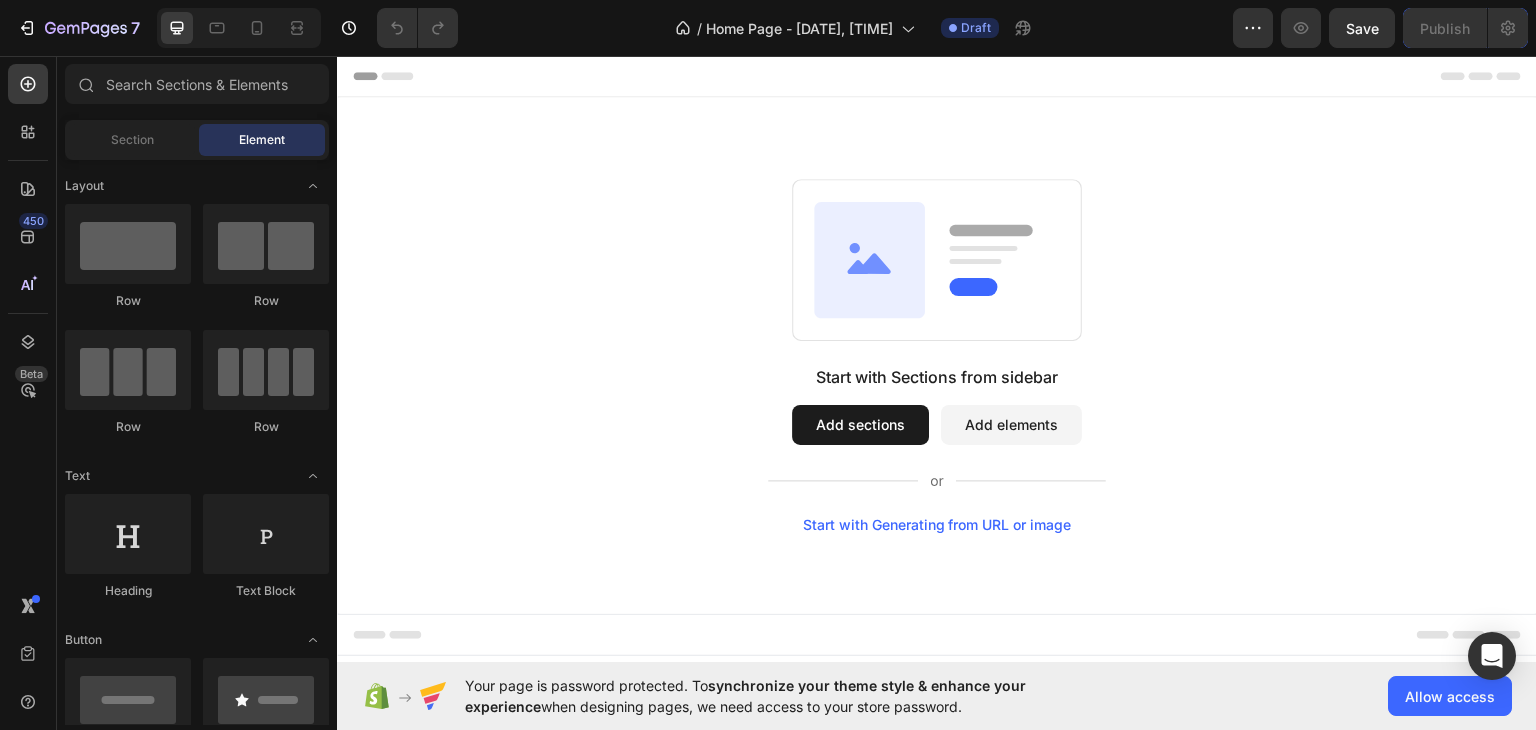 click on "Add sections" at bounding box center [860, 424] 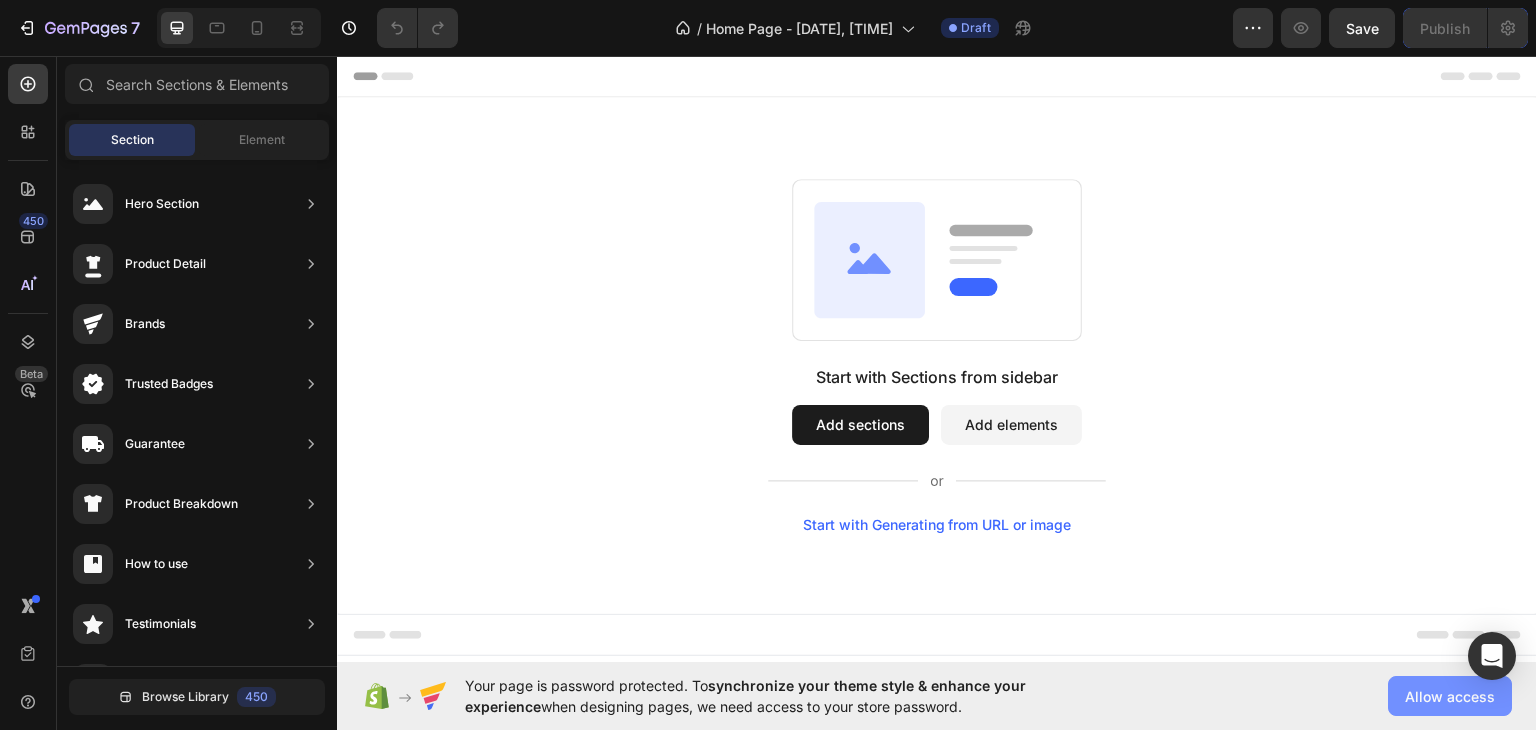 click on "Allow access" at bounding box center (1450, 696) 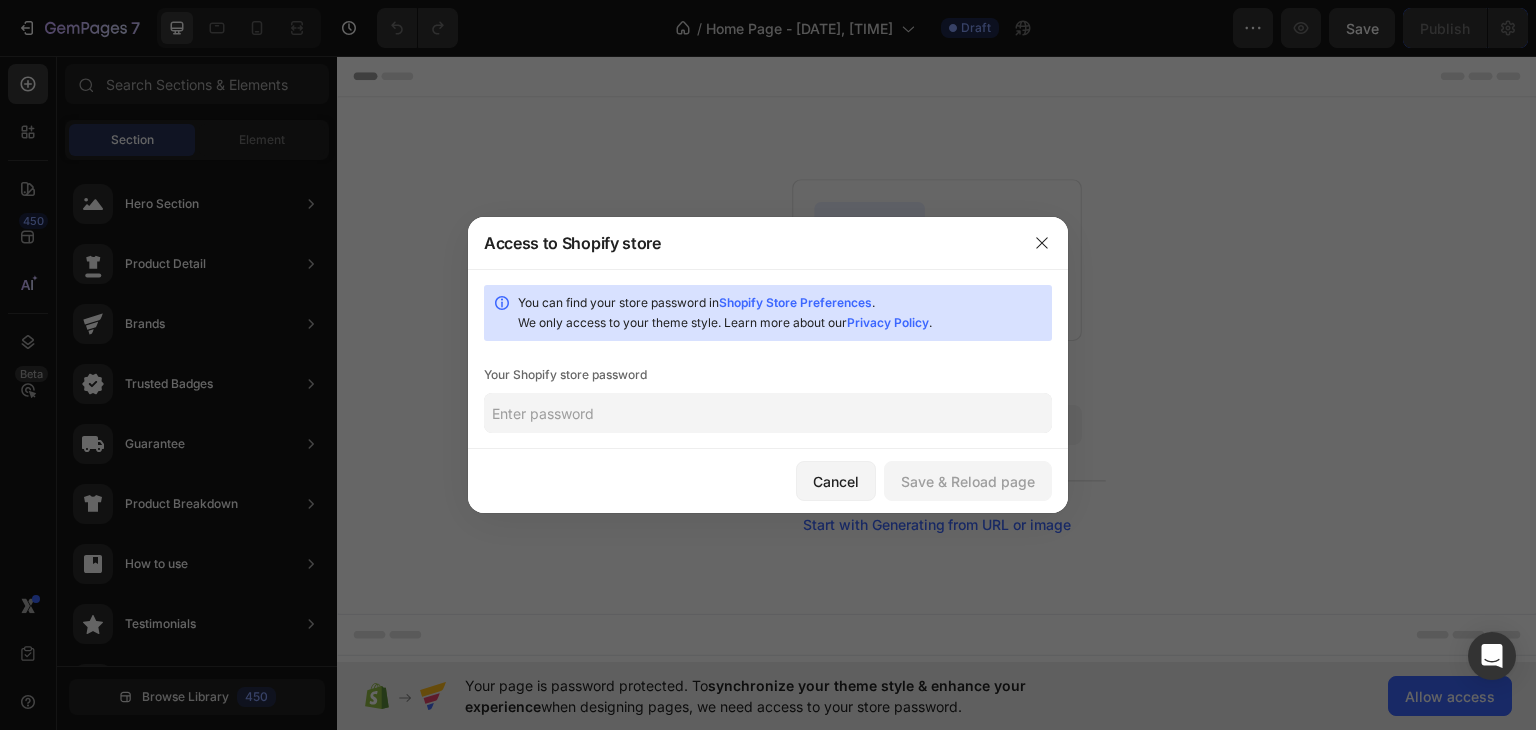 click 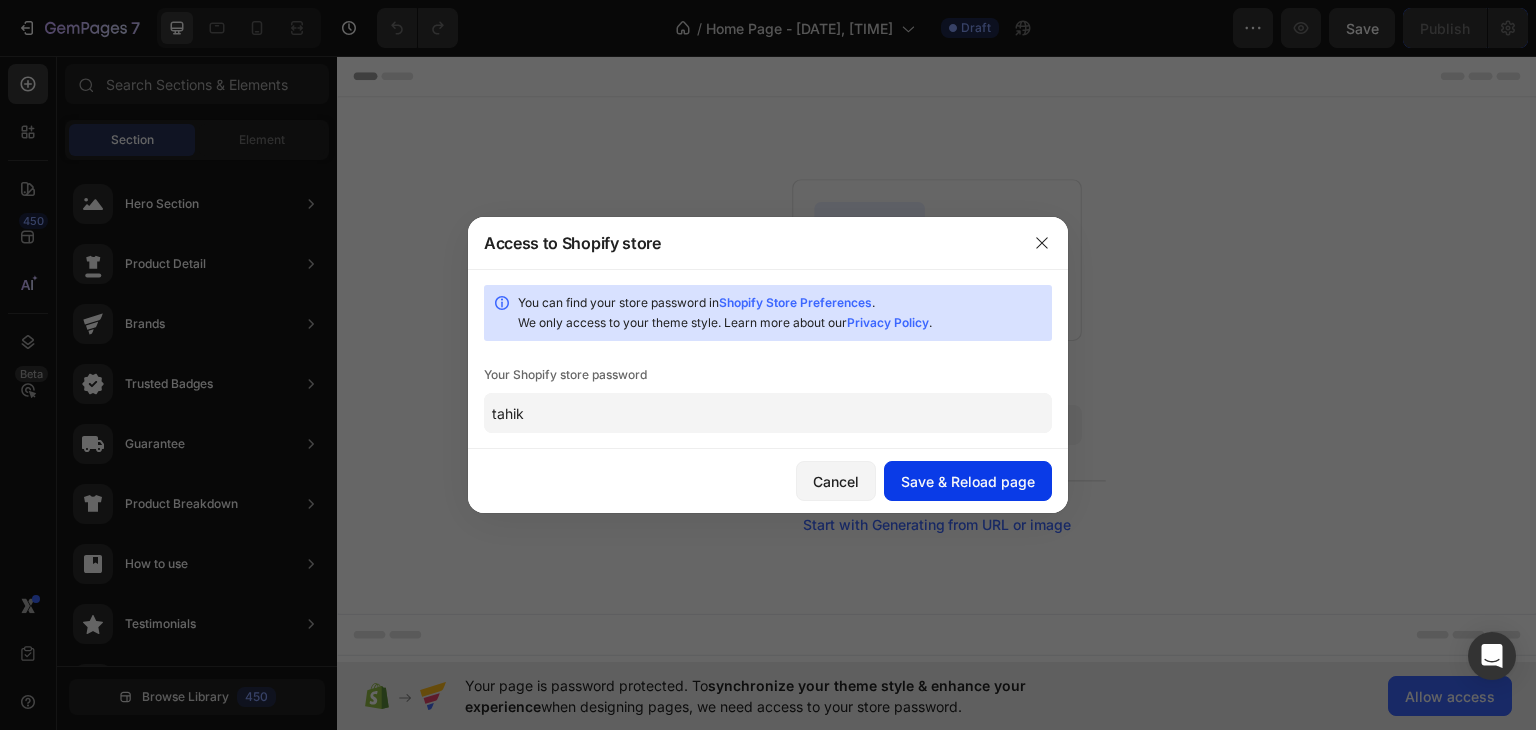 type on "tahik" 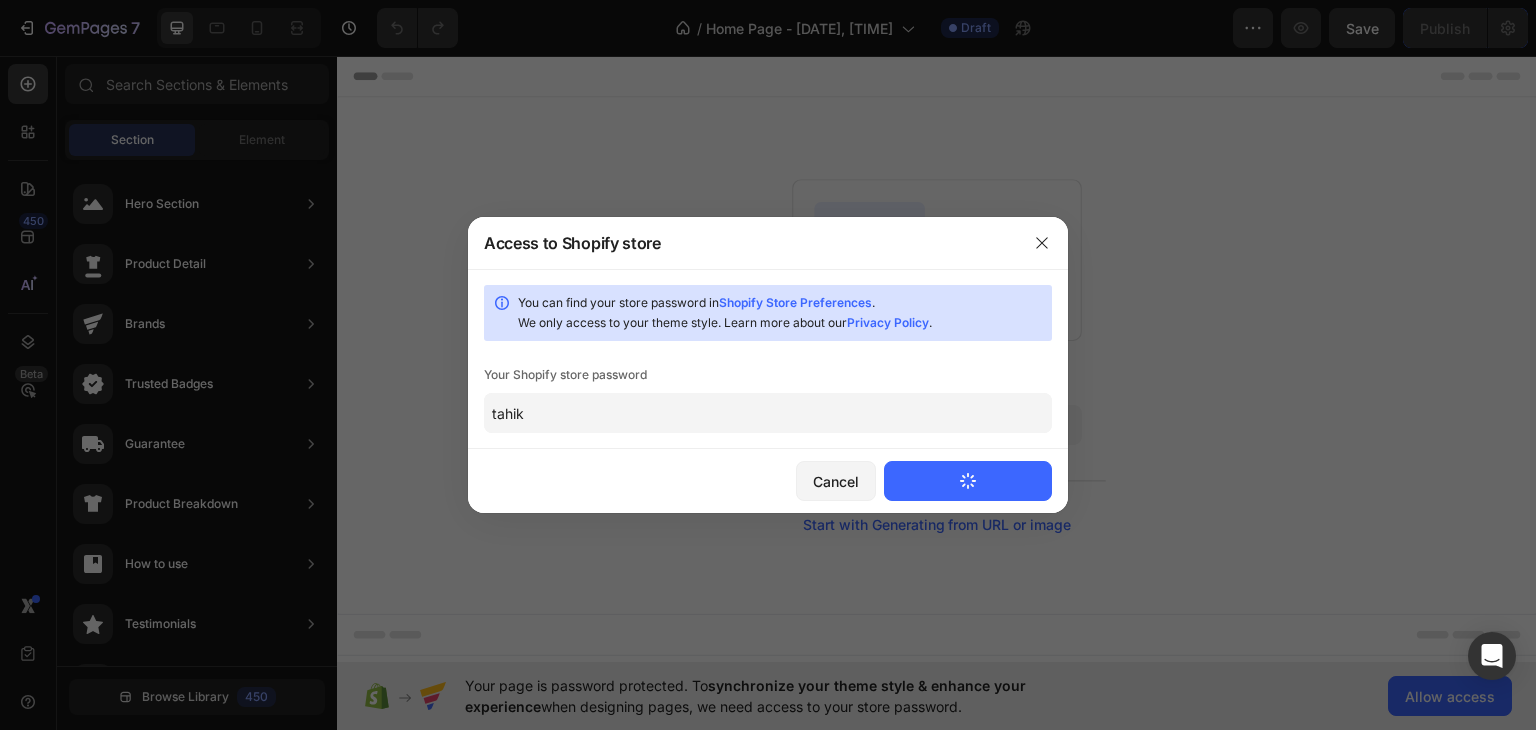 type 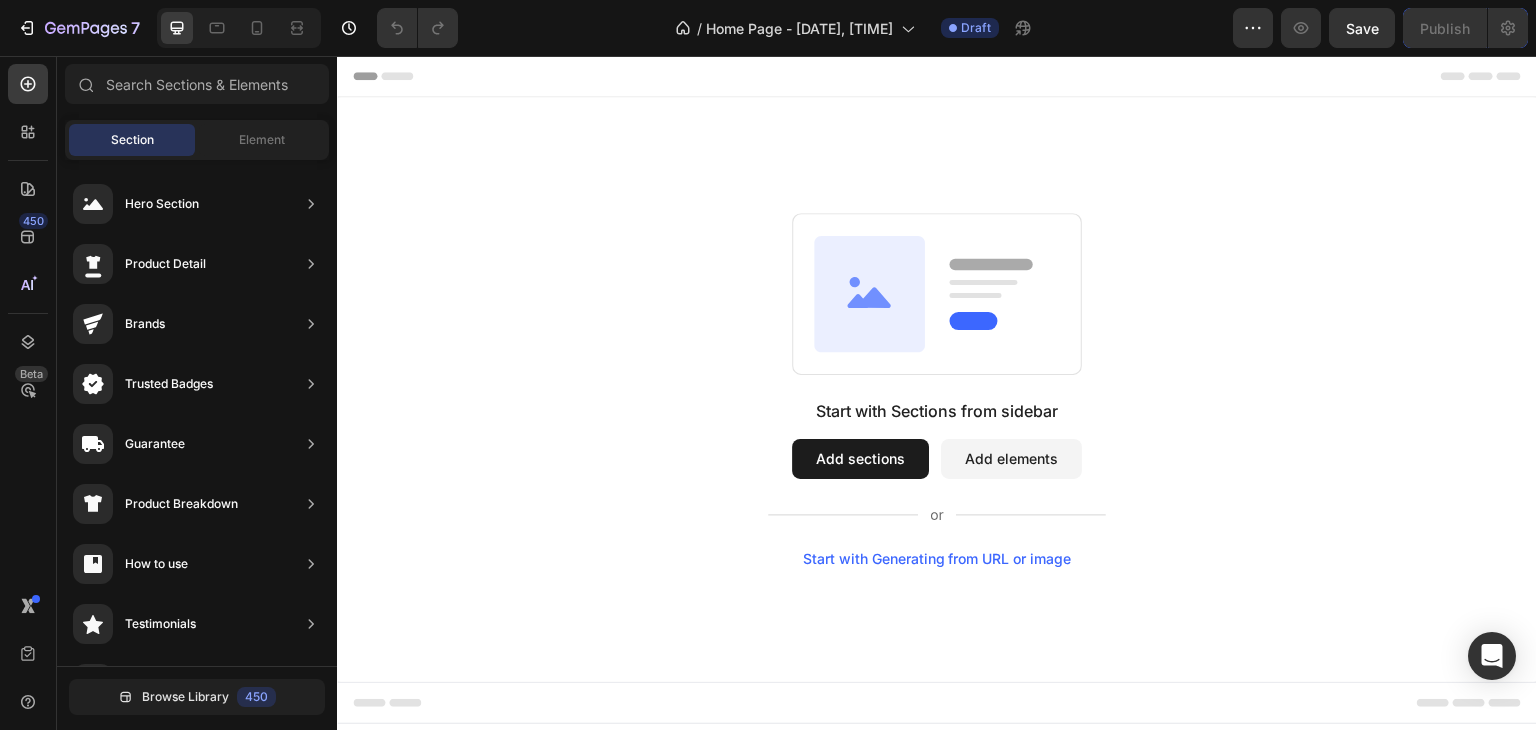 scroll, scrollTop: 0, scrollLeft: 0, axis: both 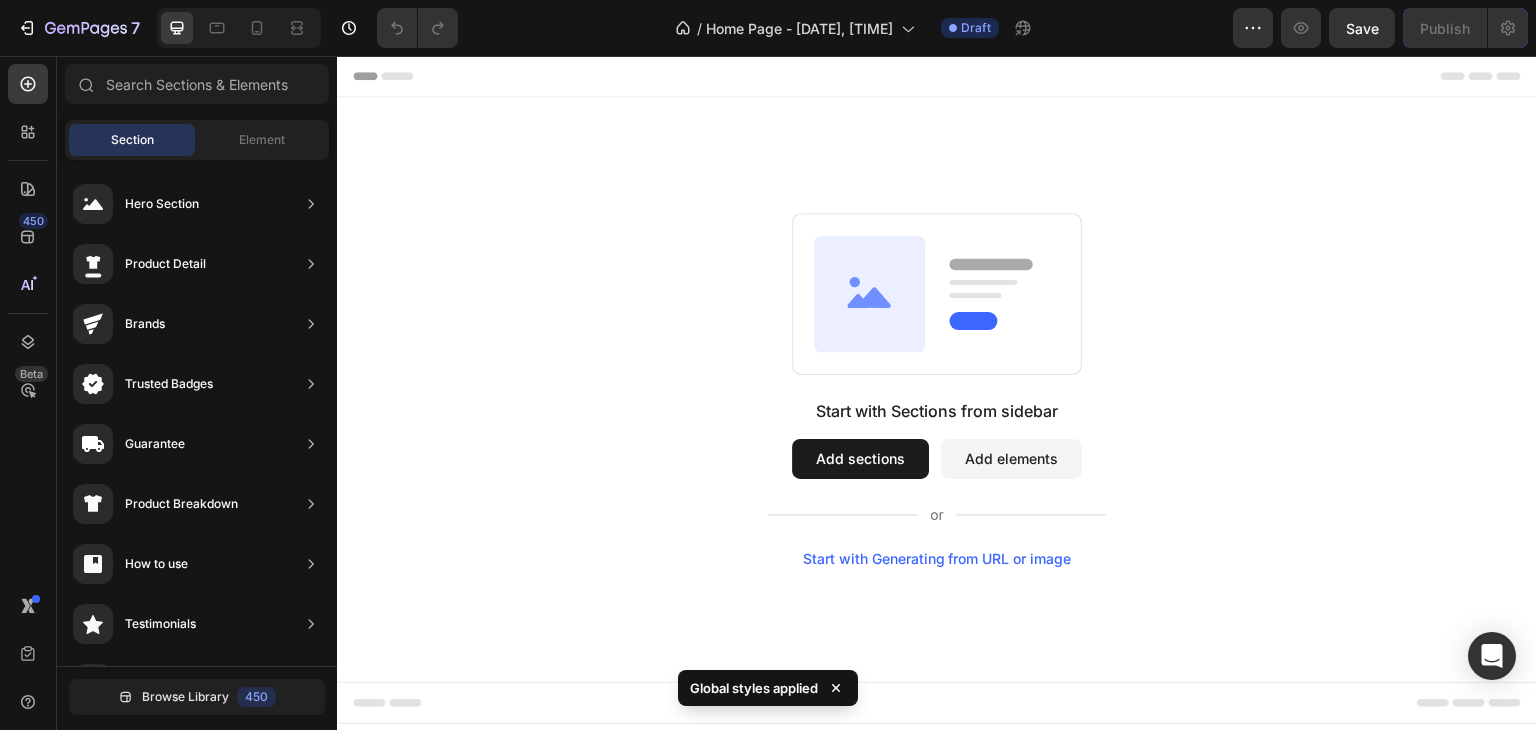 click on "Add sections" at bounding box center (860, 459) 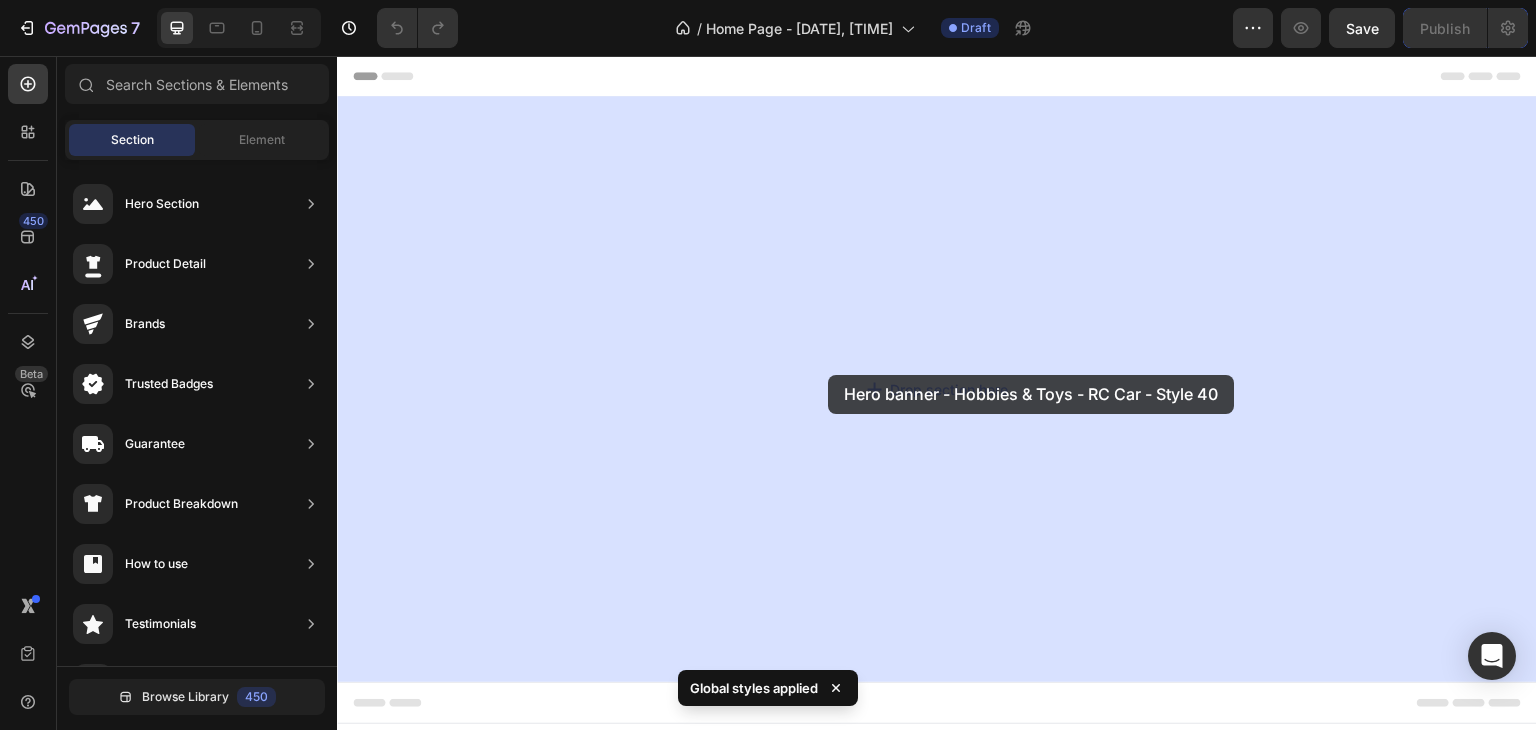 drag, startPoint x: 758, startPoint y: 243, endPoint x: 828, endPoint y: 375, distance: 149.41219 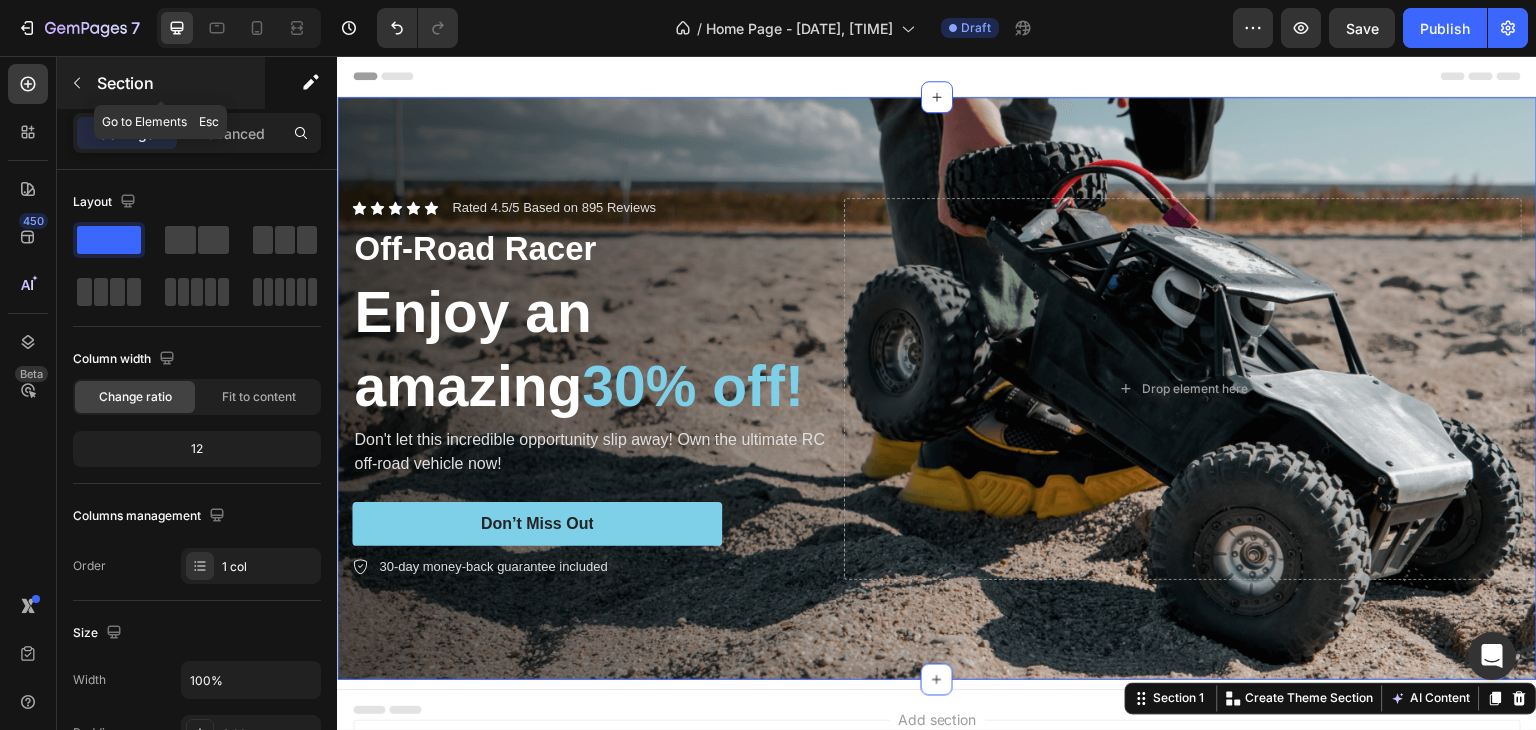 click 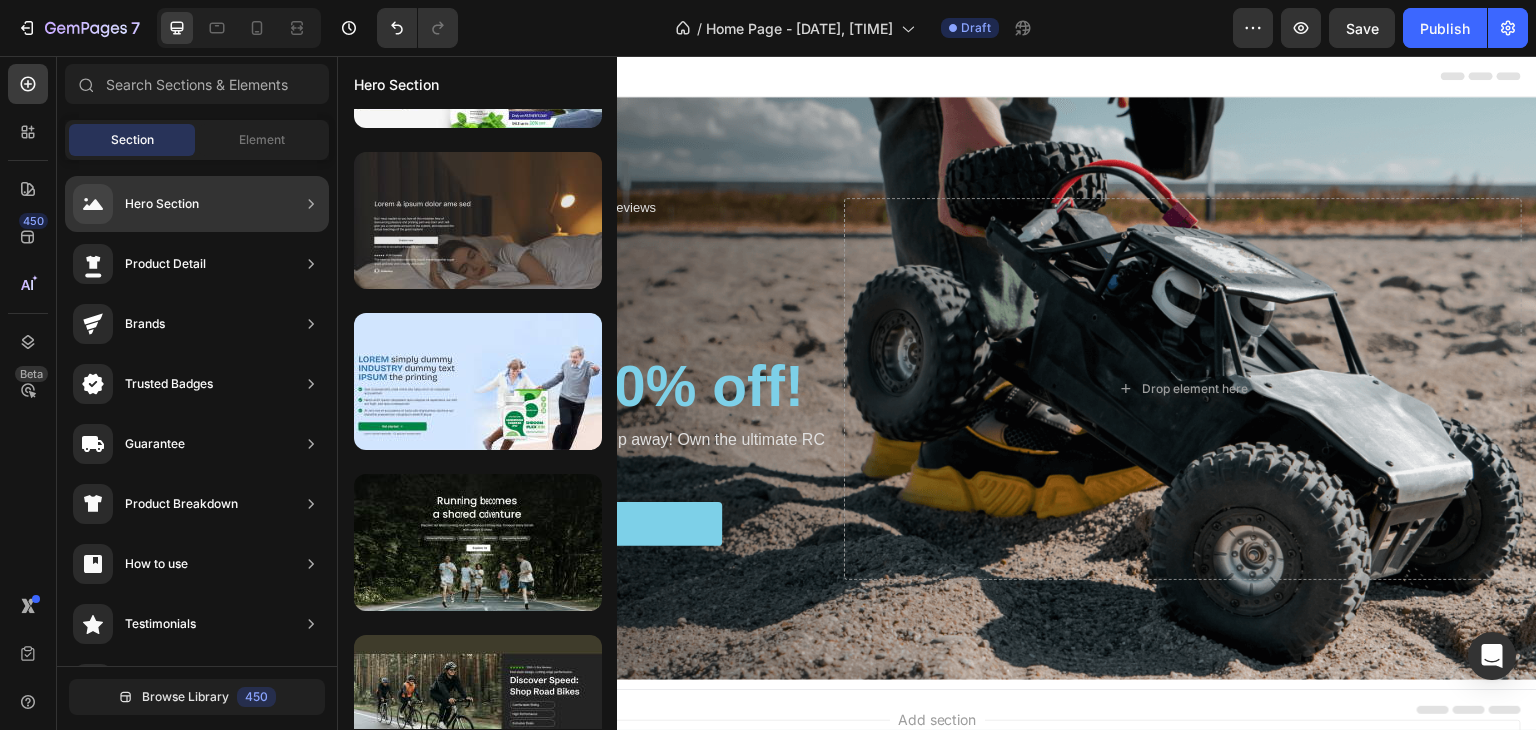 scroll, scrollTop: 4088, scrollLeft: 0, axis: vertical 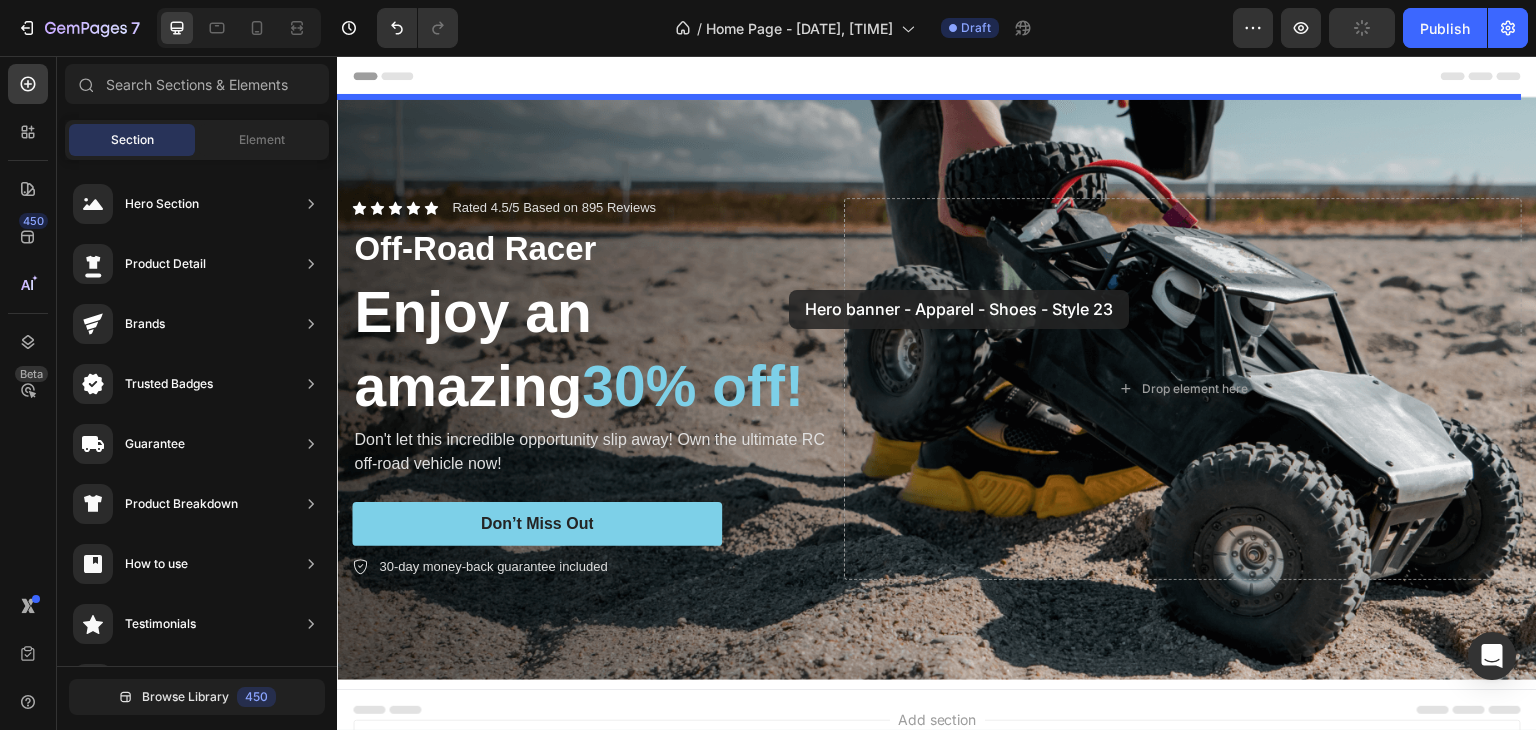 drag, startPoint x: 789, startPoint y: 506, endPoint x: 789, endPoint y: 290, distance: 216 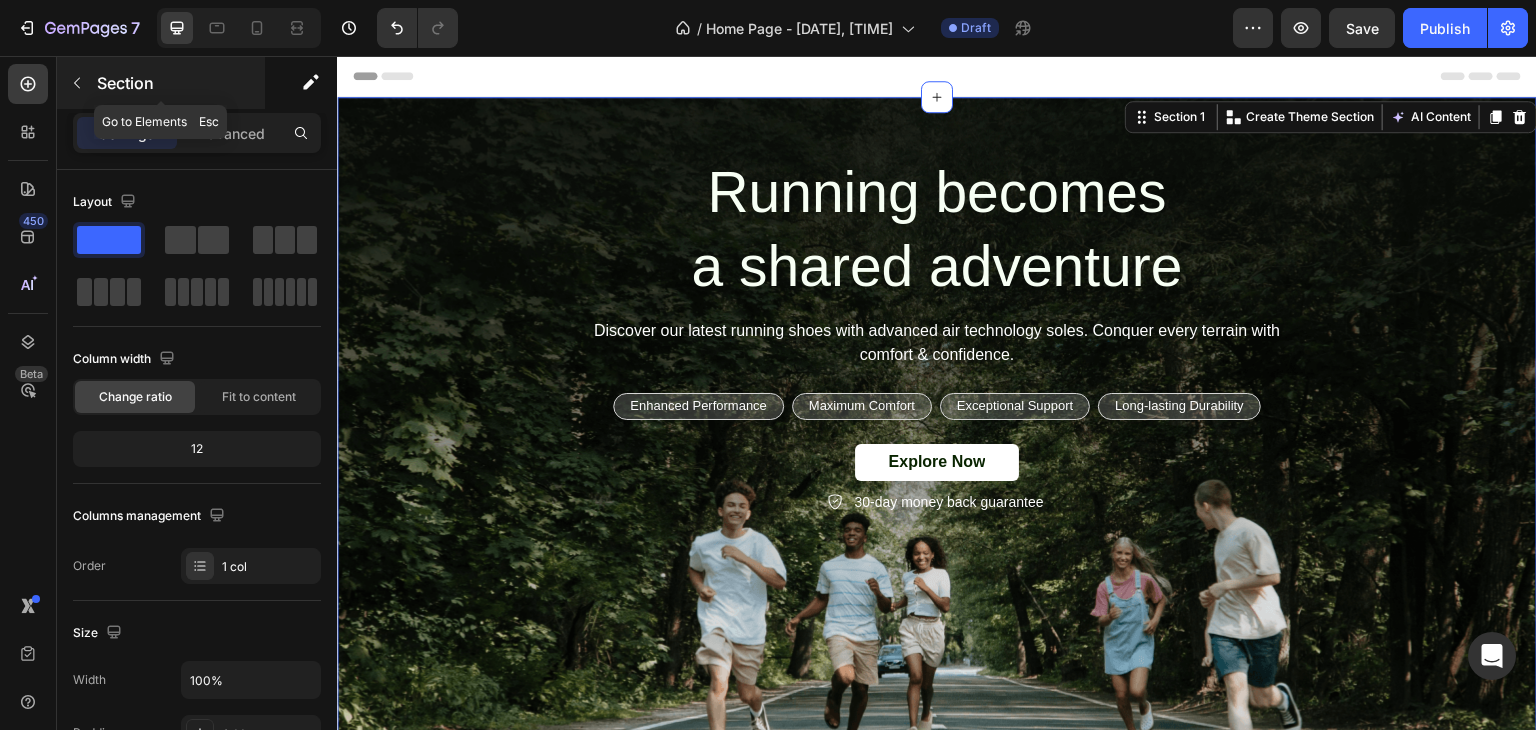 click at bounding box center [77, 83] 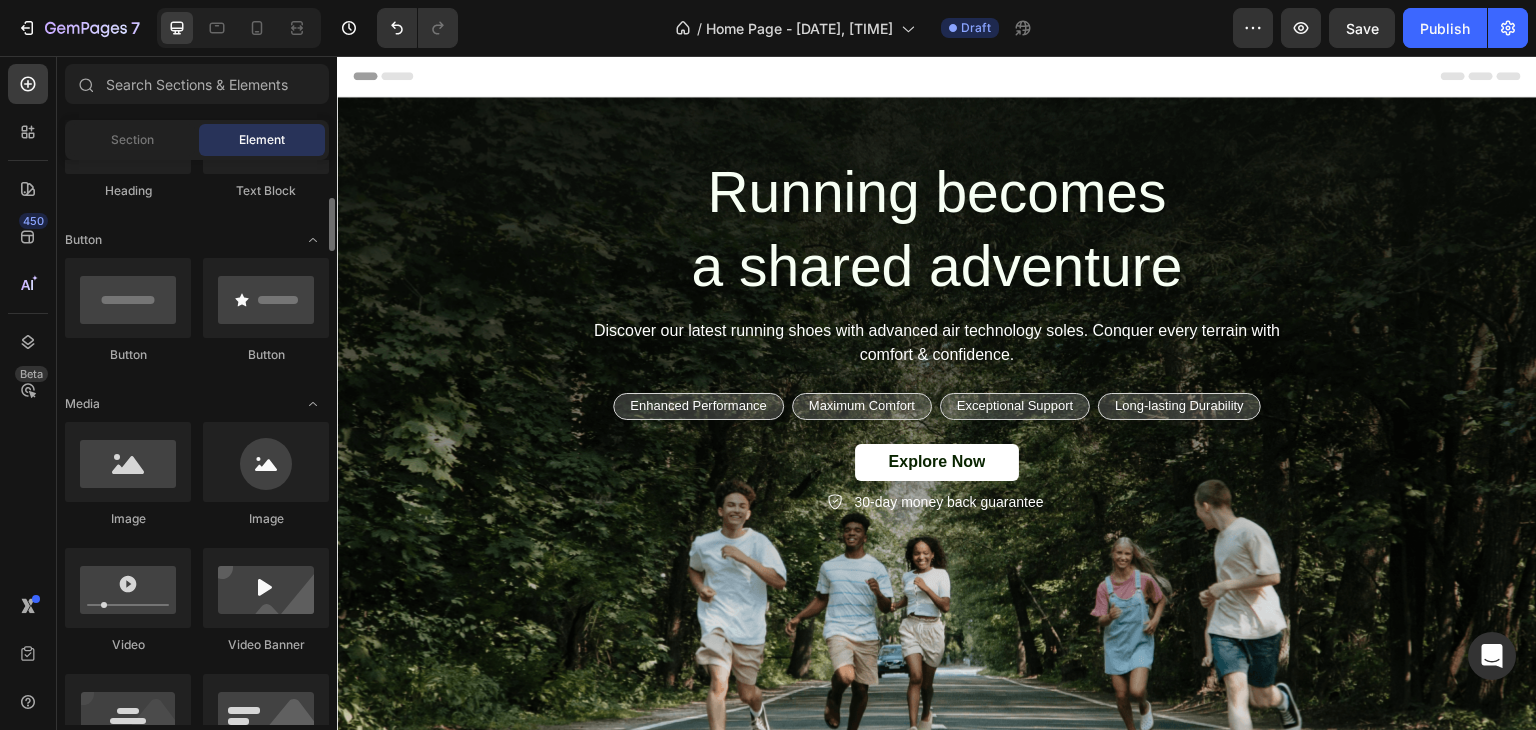 scroll, scrollTop: 0, scrollLeft: 0, axis: both 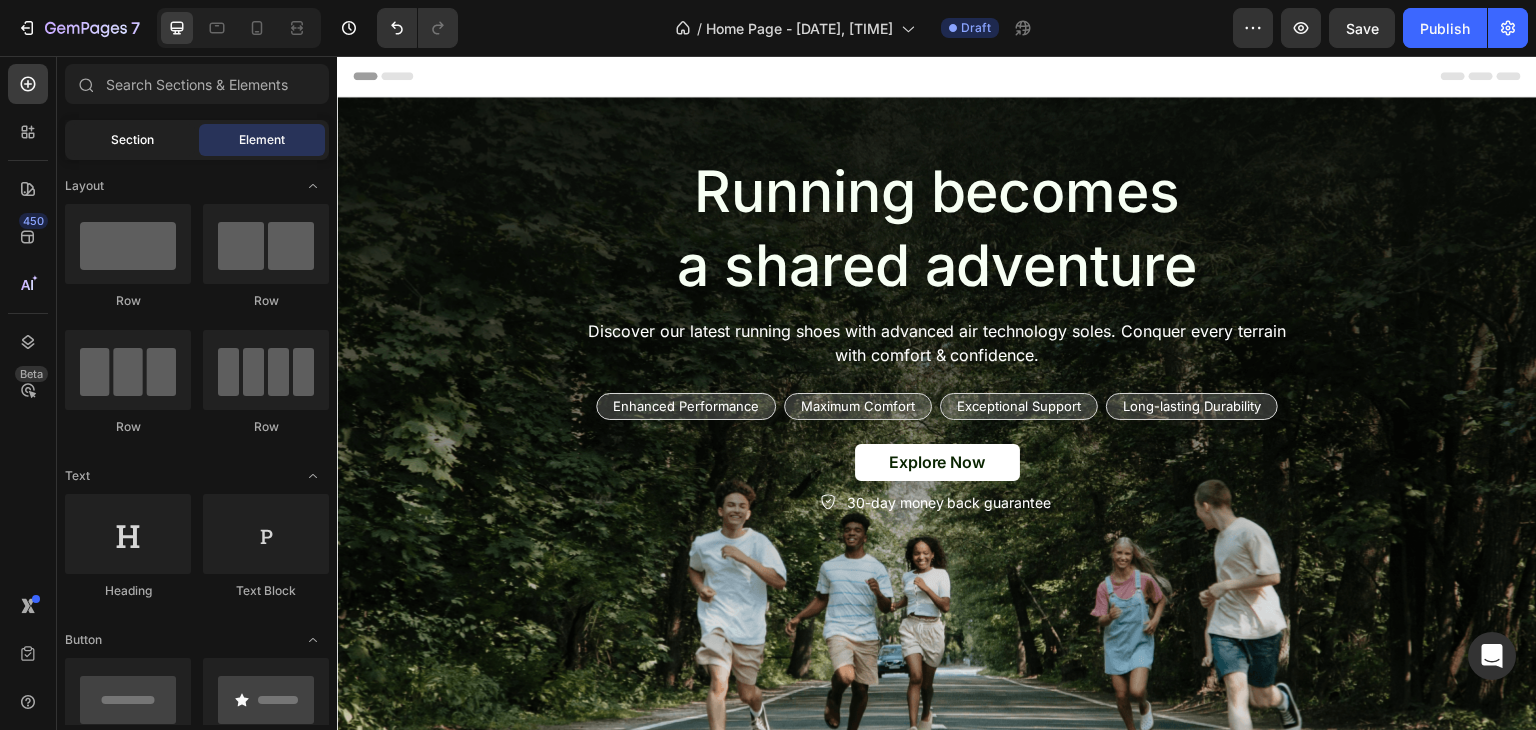 click on "Section" at bounding box center [132, 140] 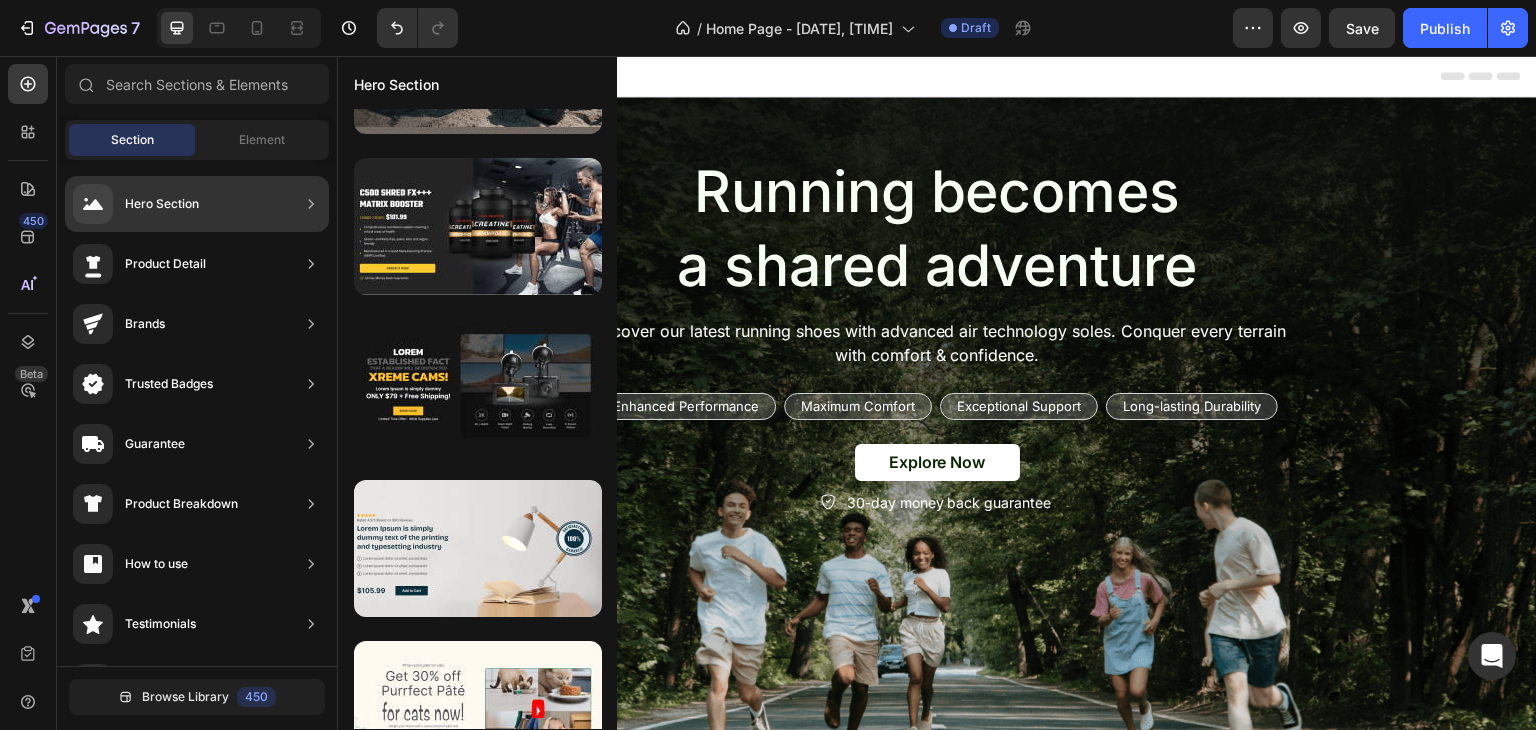 scroll, scrollTop: 0, scrollLeft: 0, axis: both 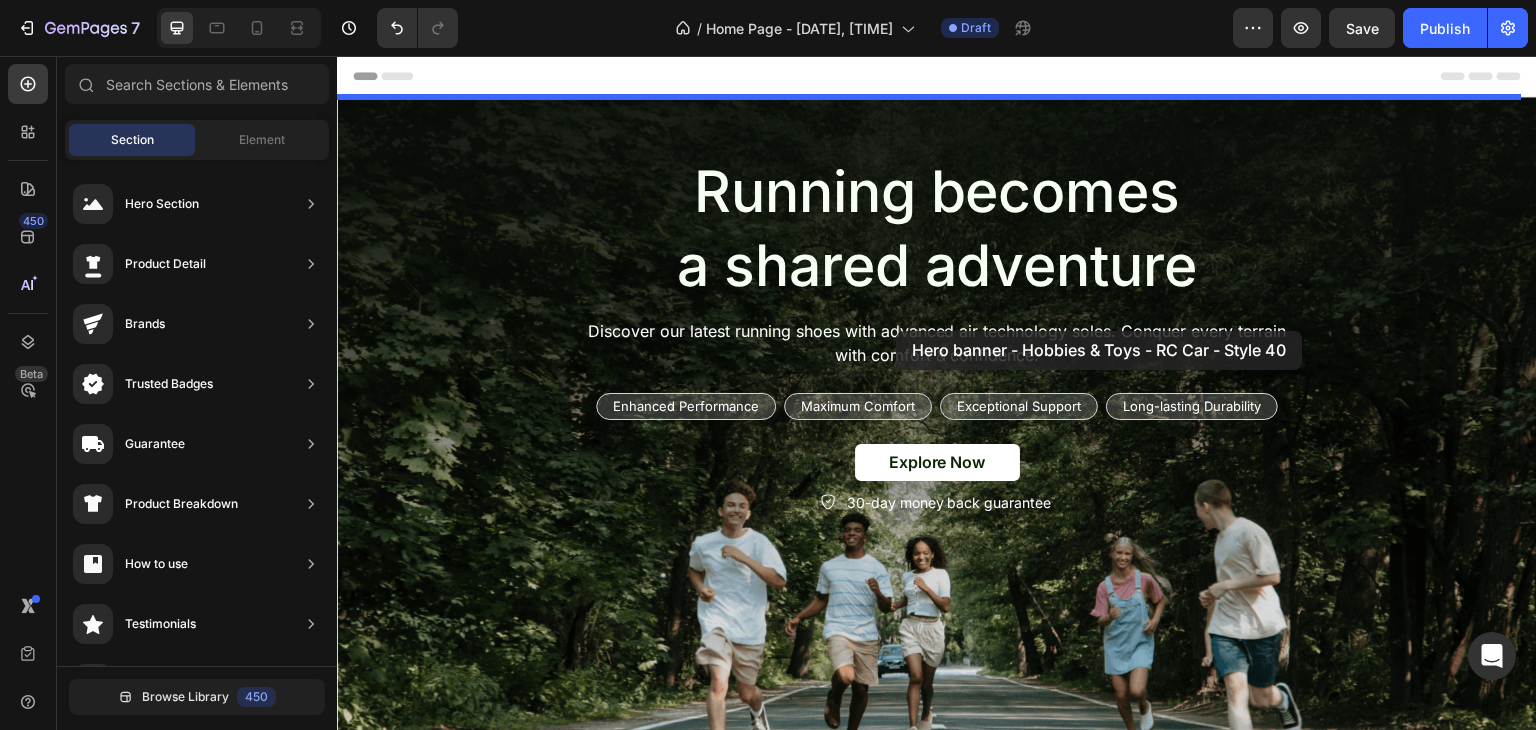drag, startPoint x: 797, startPoint y: 256, endPoint x: 896, endPoint y: 331, distance: 124.20145 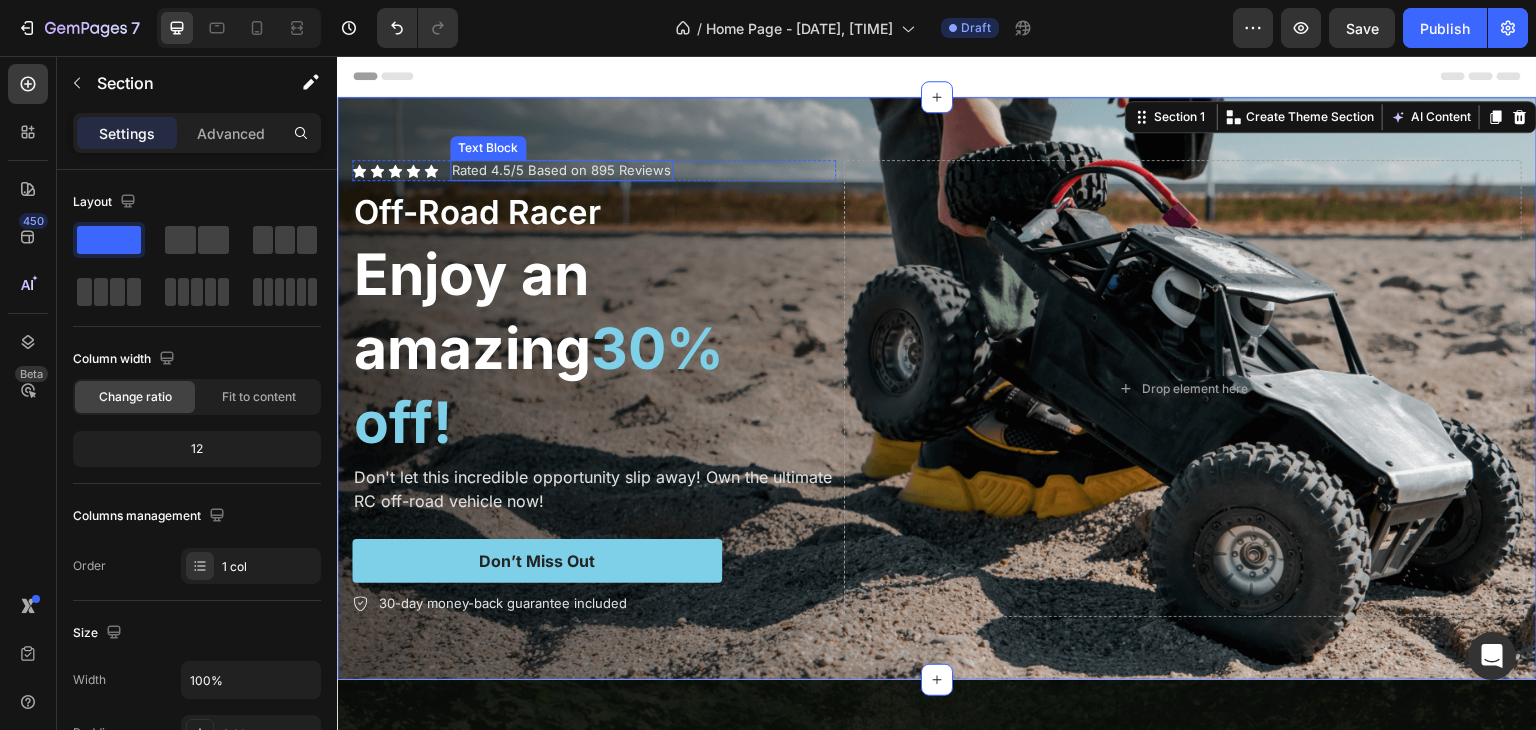 click on "Rated 4.5/5 Based on 895 Reviews" at bounding box center (561, 170) 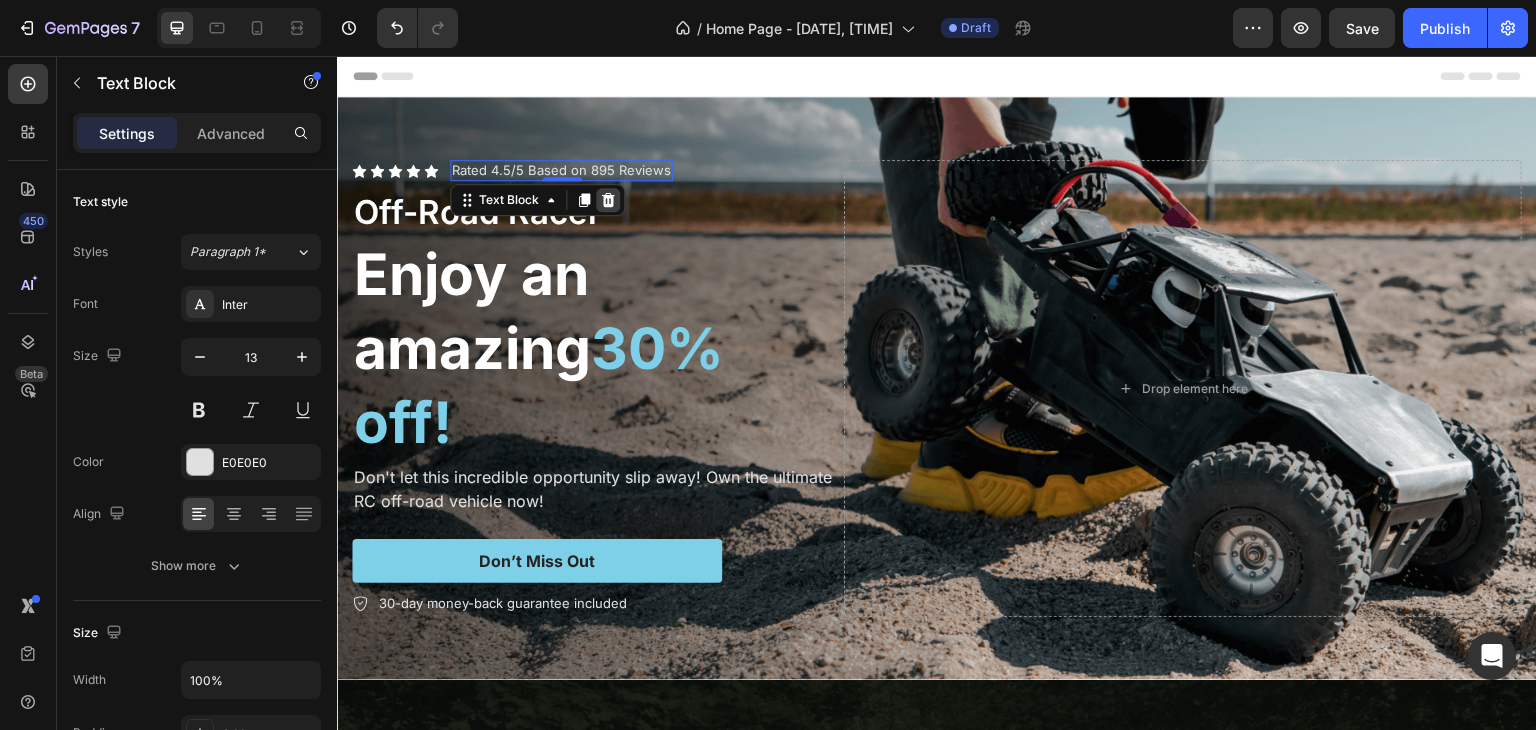 click 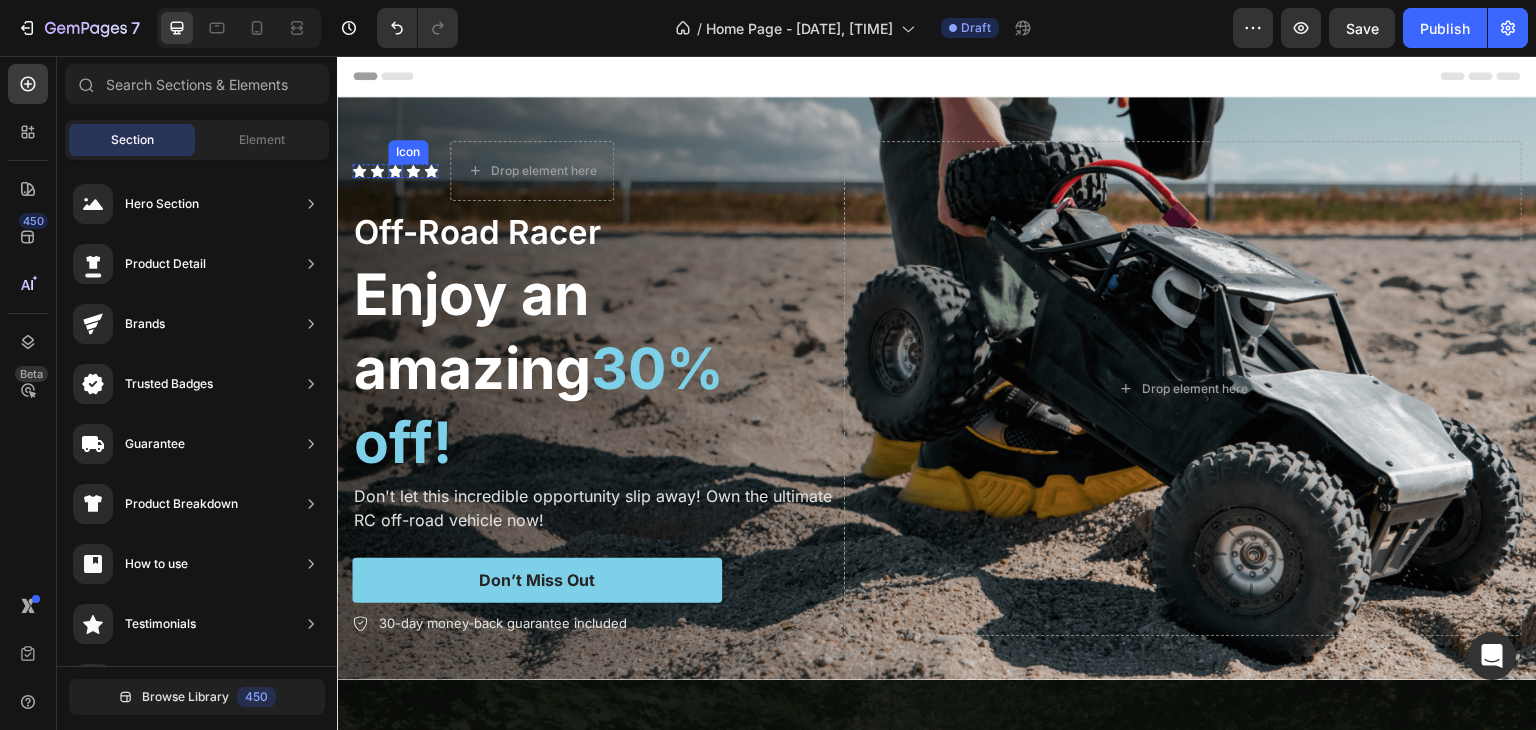 click 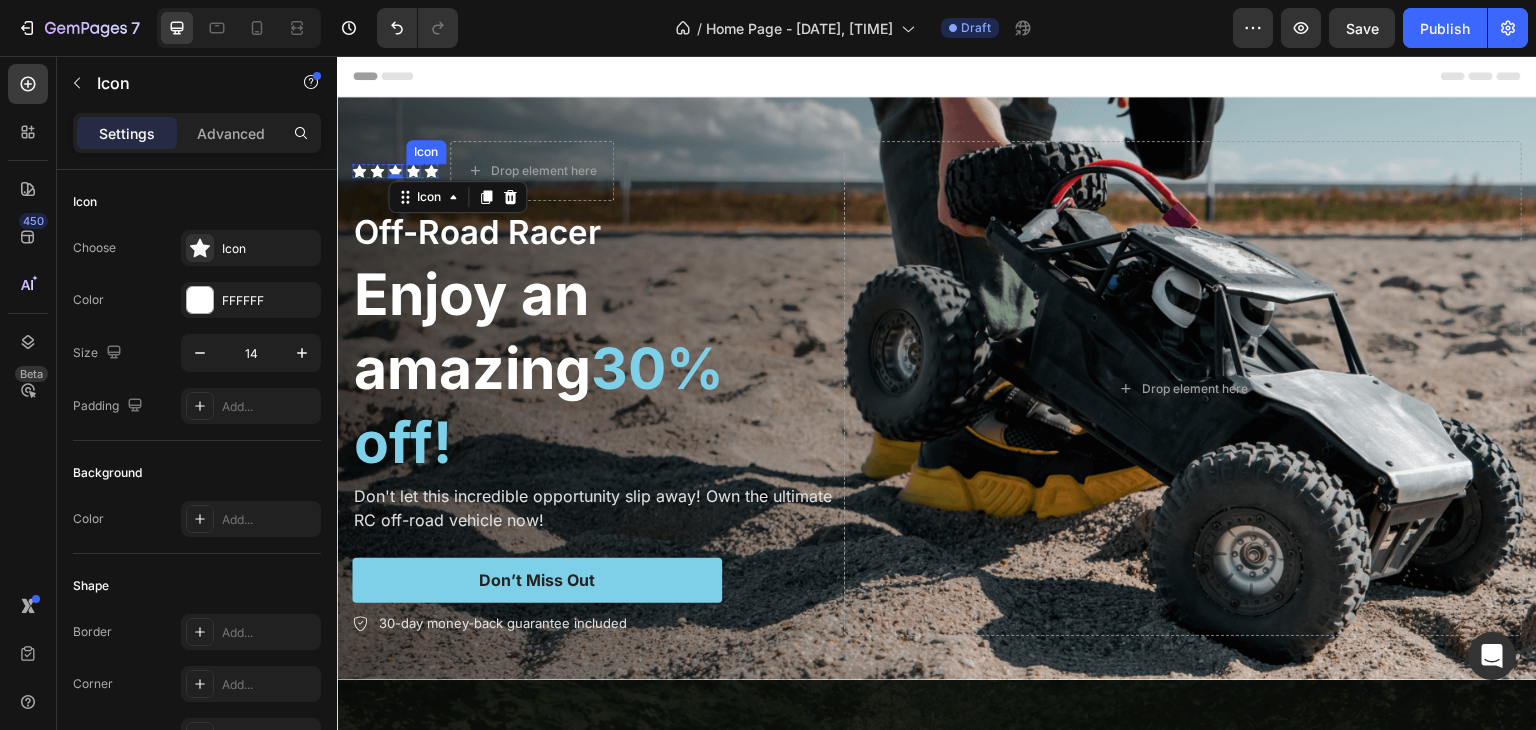 click on "Icon Icon Icon   0 Icon Icon" at bounding box center [395, 171] 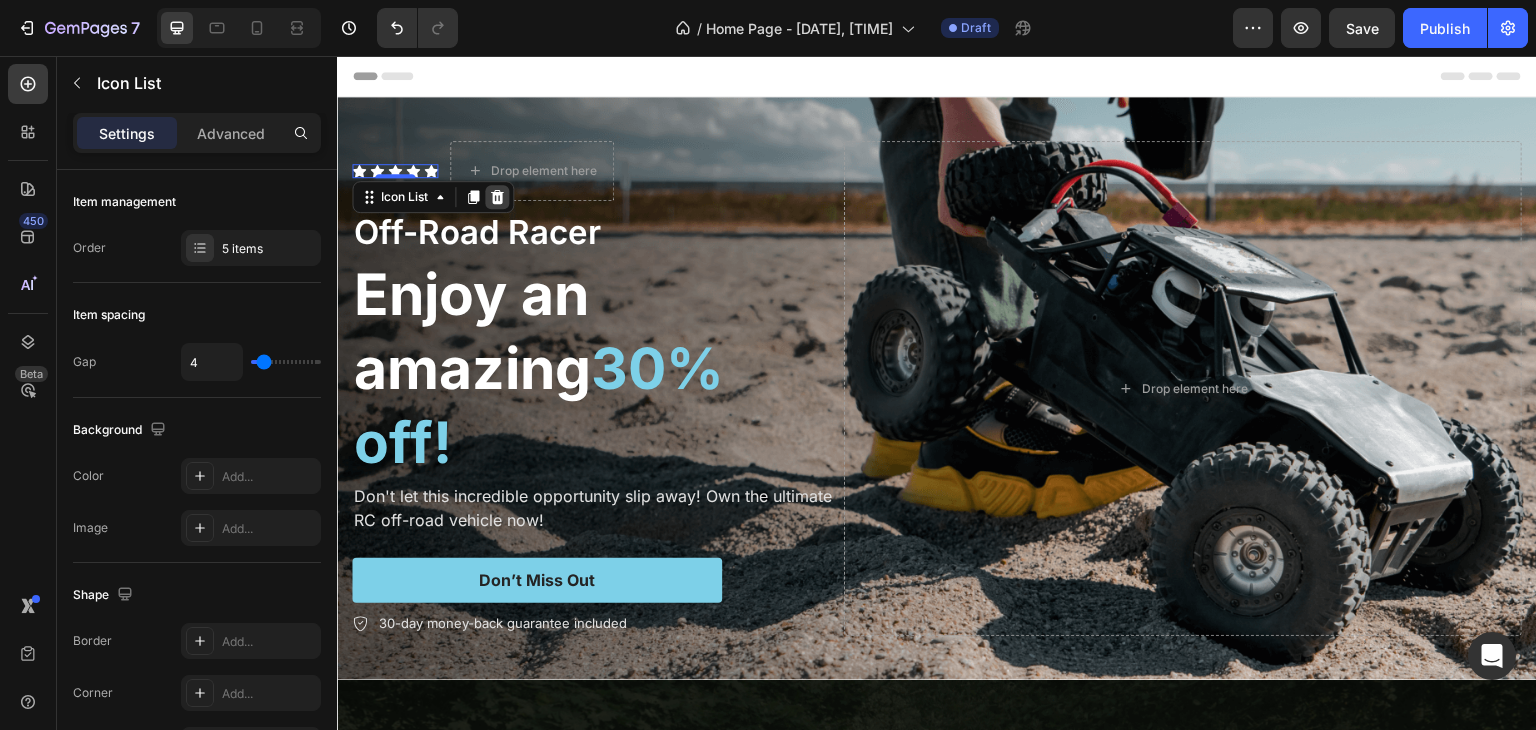 click 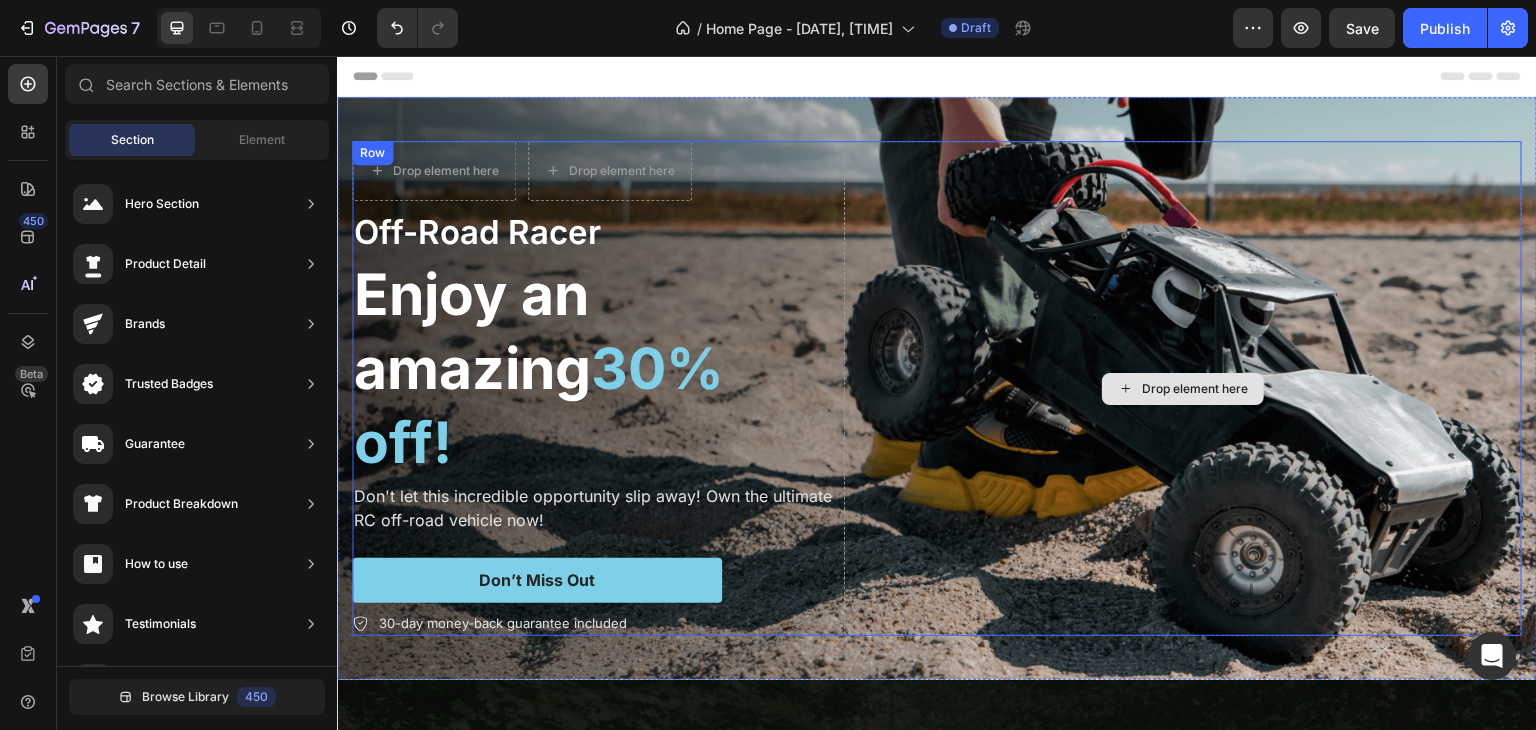 click on "Drop element here" at bounding box center (1183, 388) 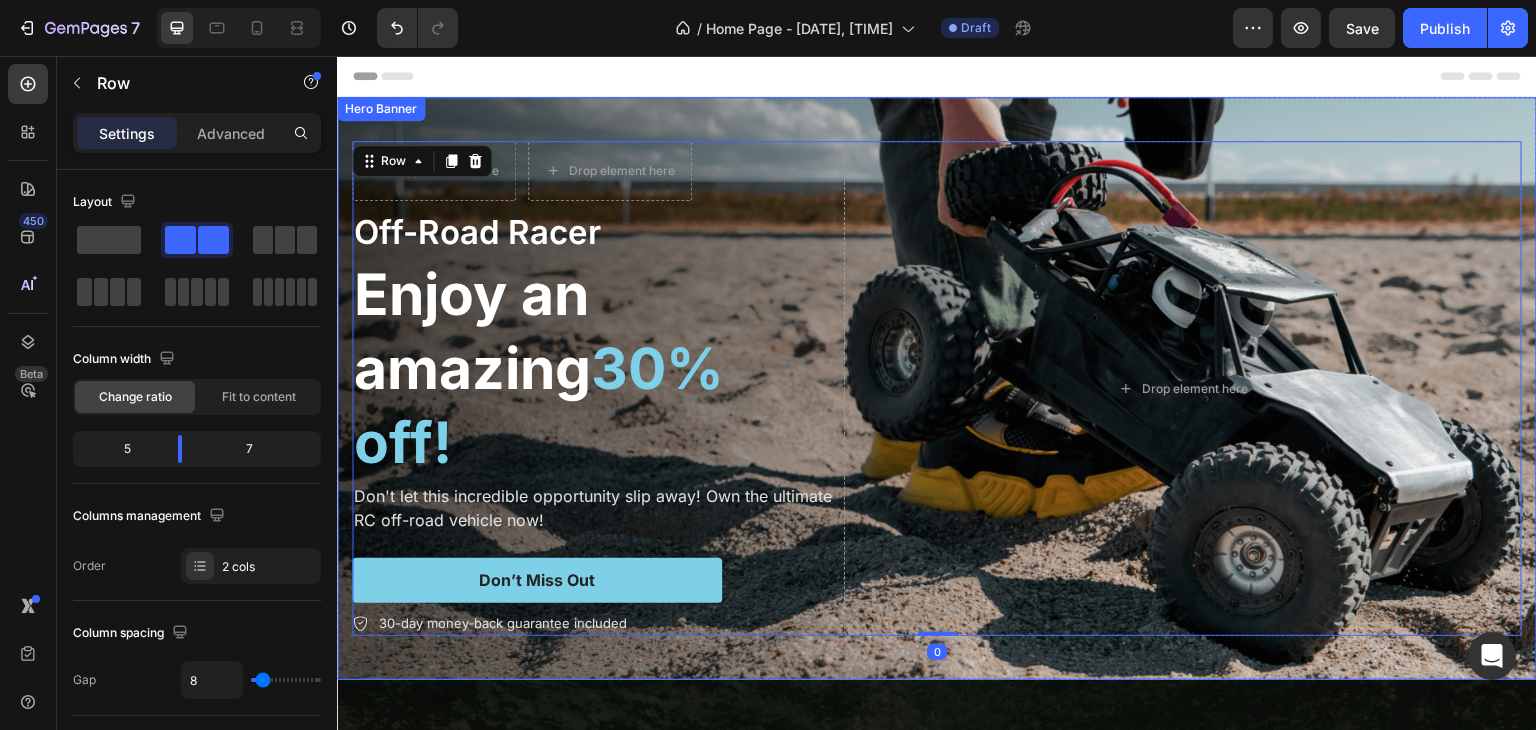 click on "Drop element here
Drop element here Row Off-Road Racer Text Block Enjoy an amazing  30% off! Heading Don't let this incredible opportunity slip away! Own the ultimate RC off-road vehicle now! Text Block Don’t Miss Out Button
30-day money-back guarantee included  Item List
Drop element here Row   0" at bounding box center (937, 388) 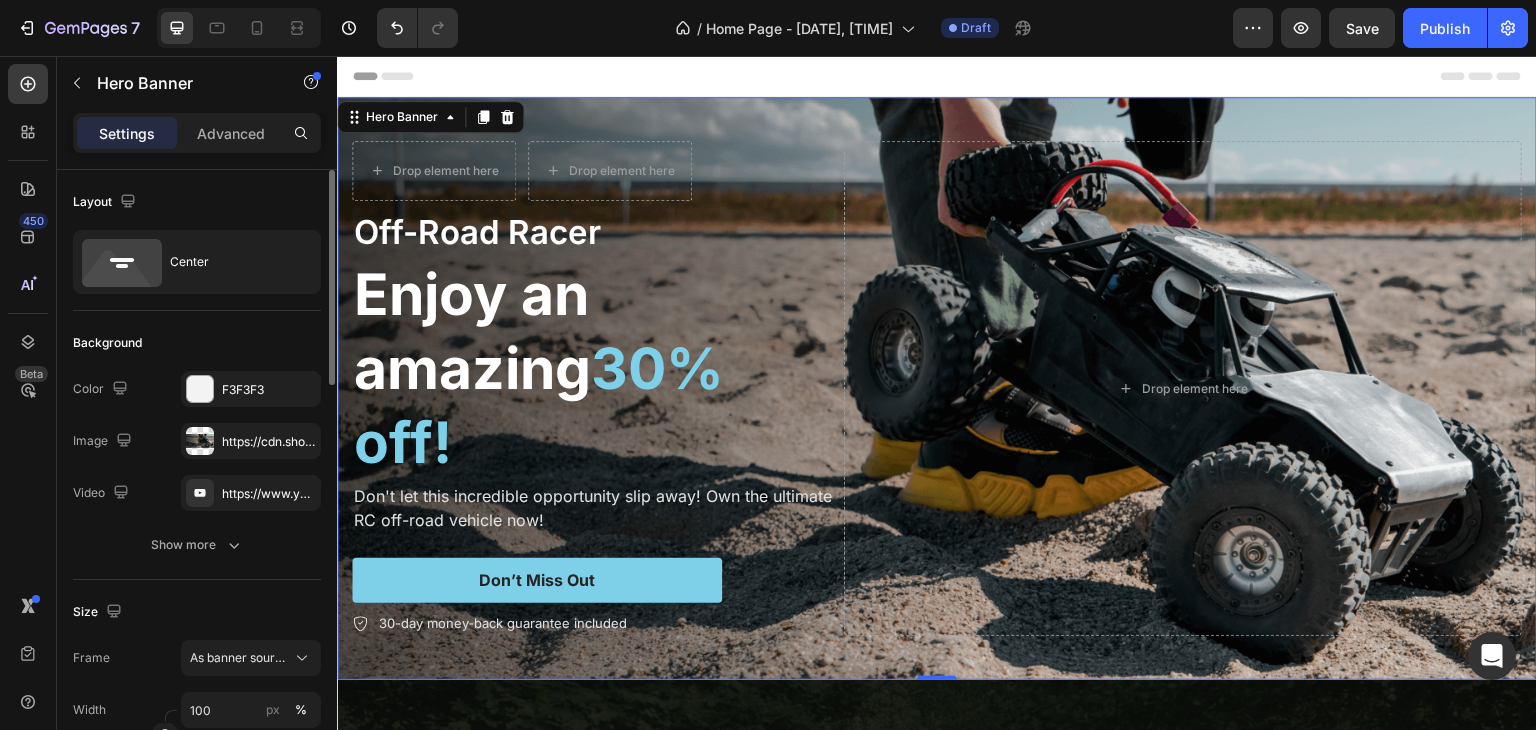 click on "Image" at bounding box center [104, 441] 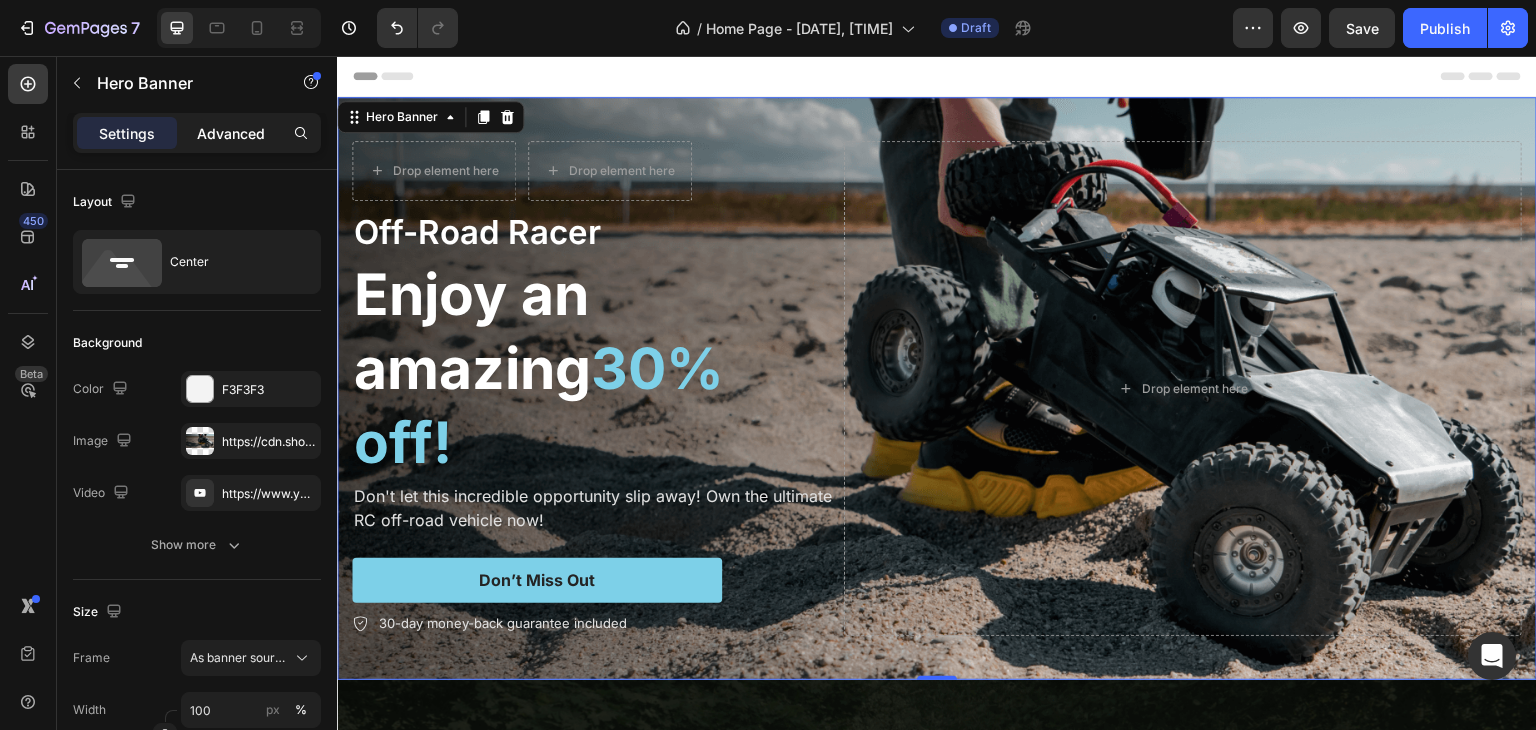 click on "Advanced" at bounding box center [231, 133] 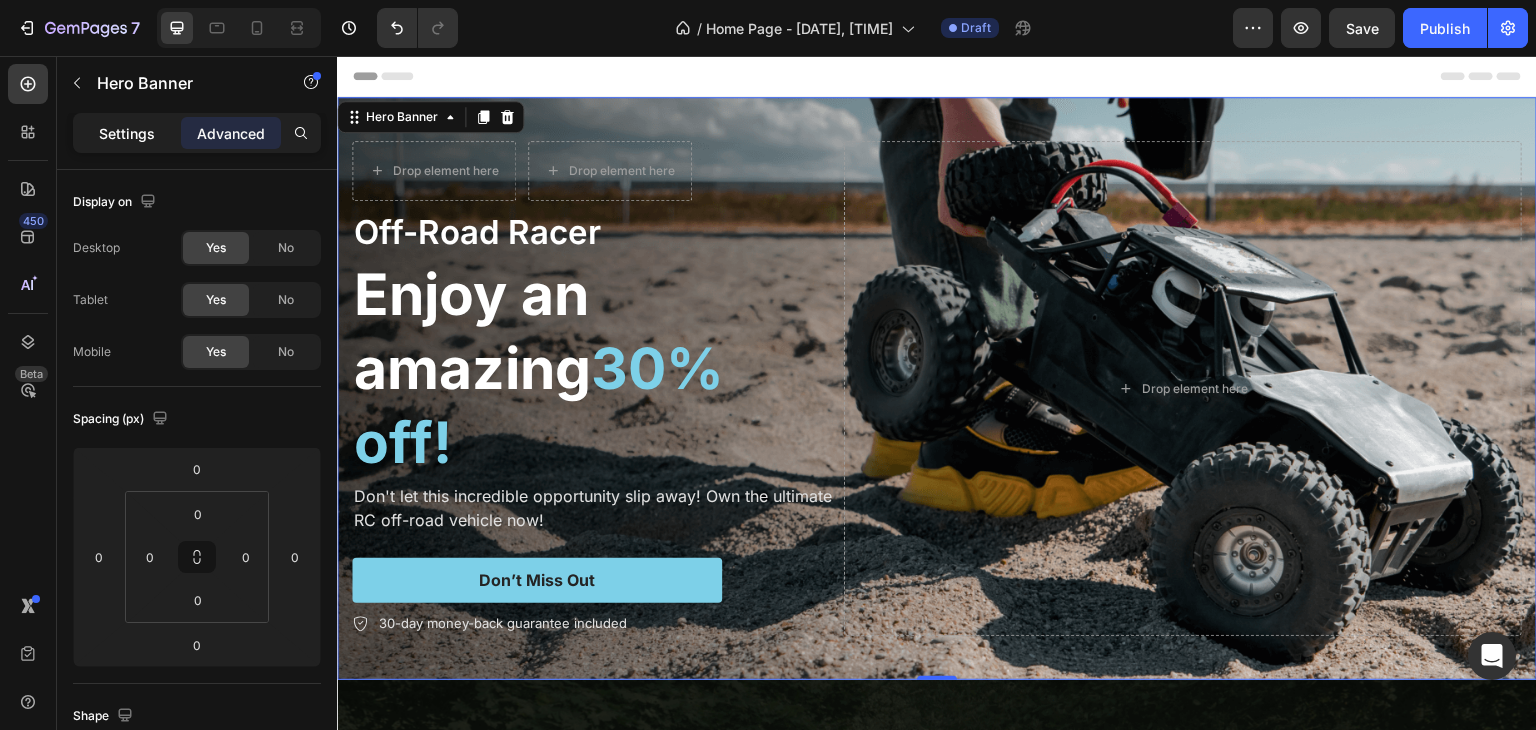 click on "Settings" at bounding box center [127, 133] 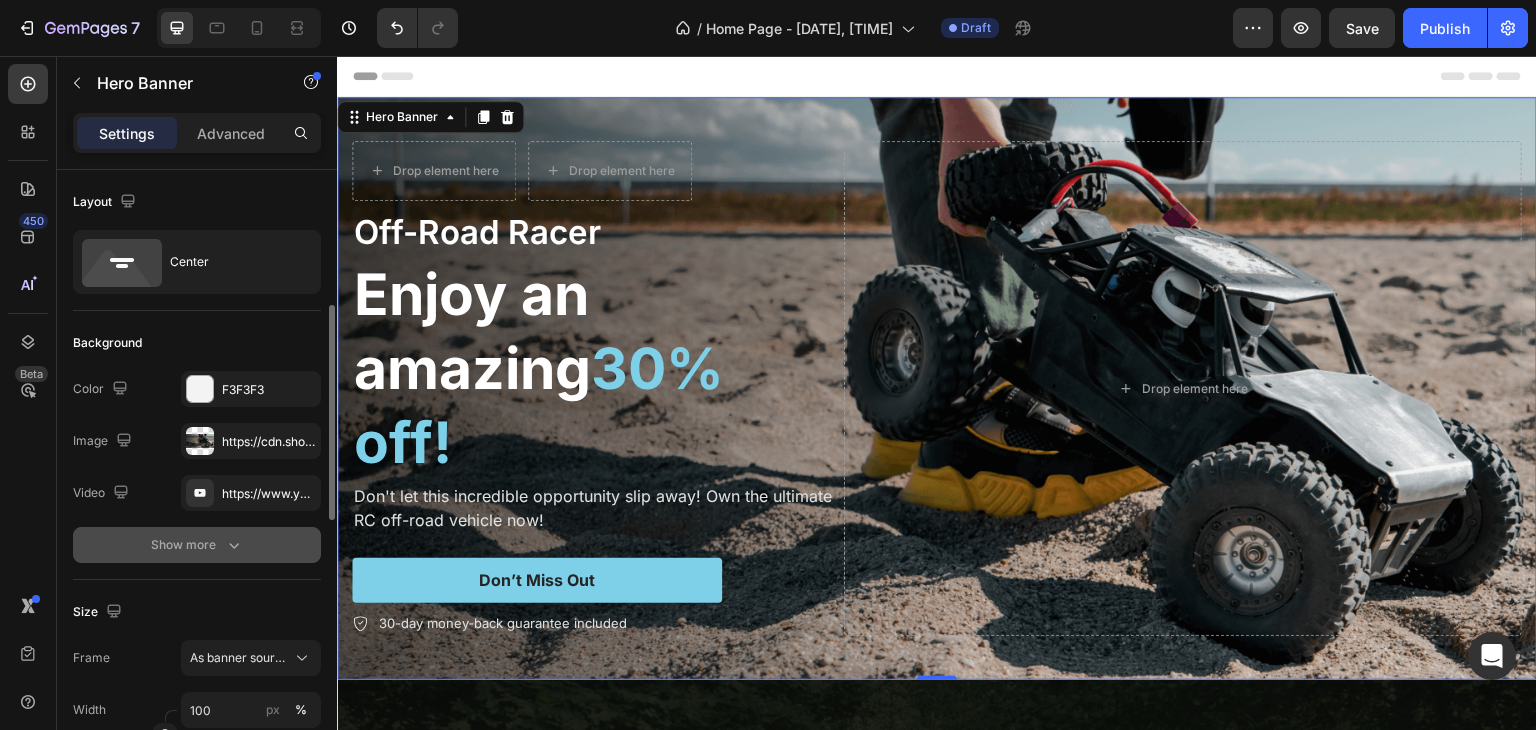 scroll, scrollTop: 100, scrollLeft: 0, axis: vertical 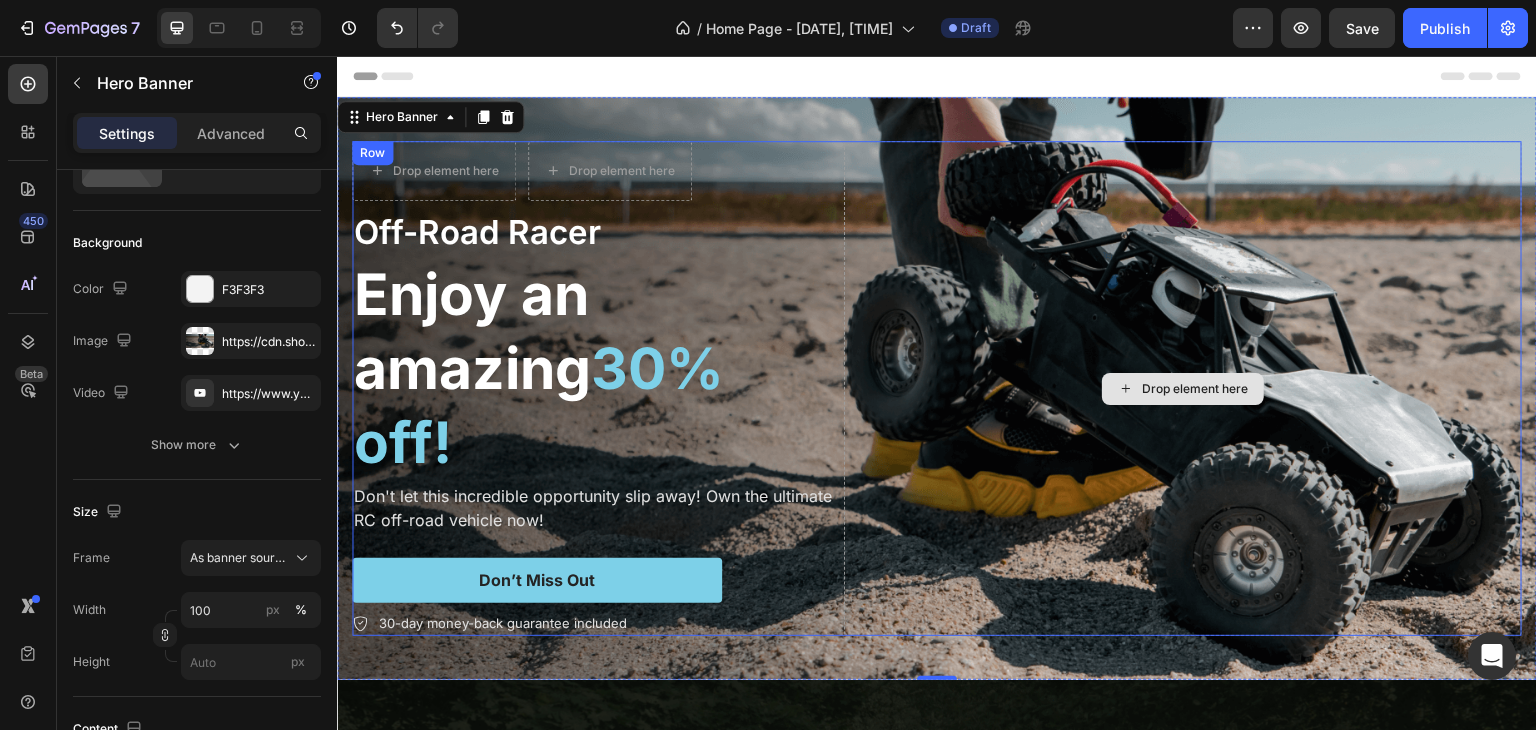 click on "Drop element here" at bounding box center (1183, 388) 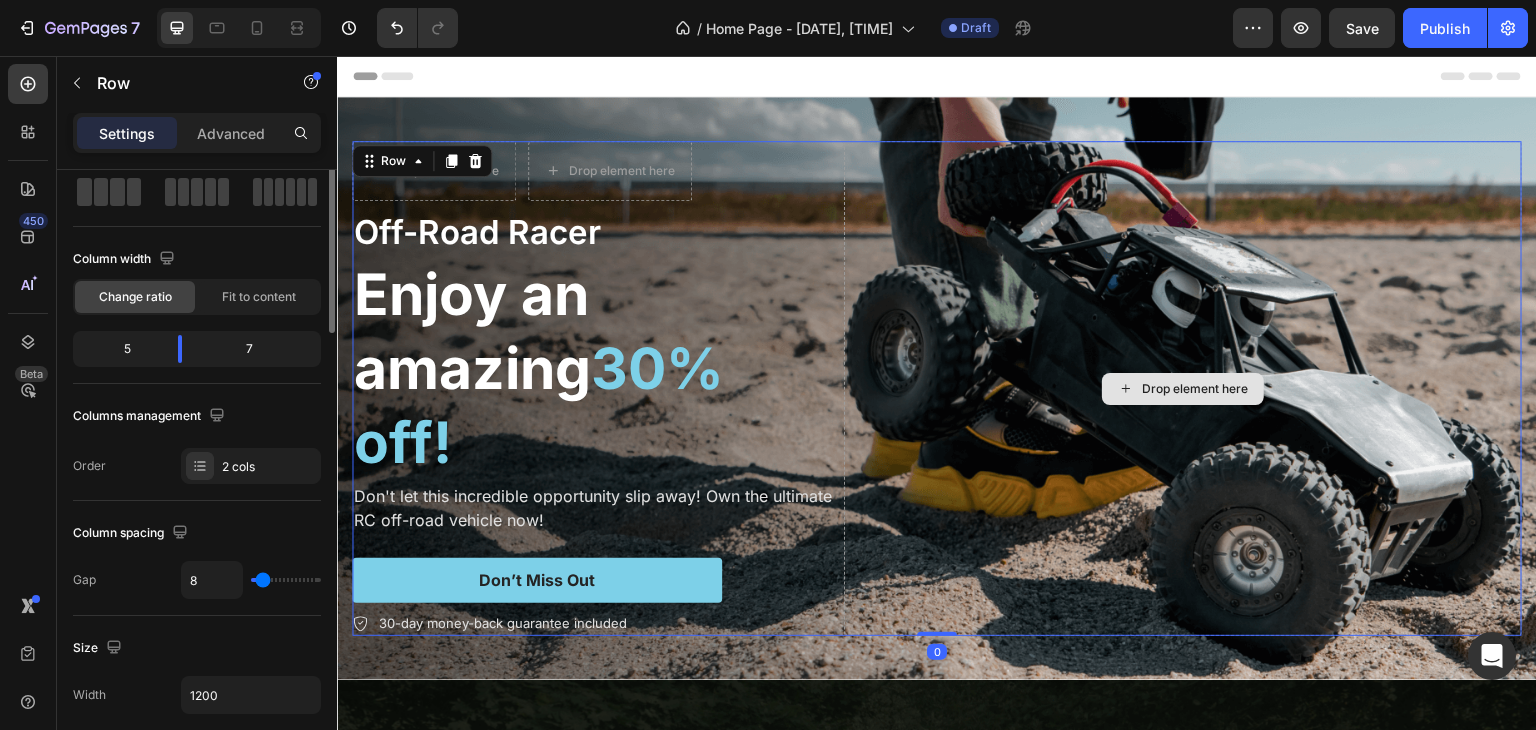 scroll, scrollTop: 0, scrollLeft: 0, axis: both 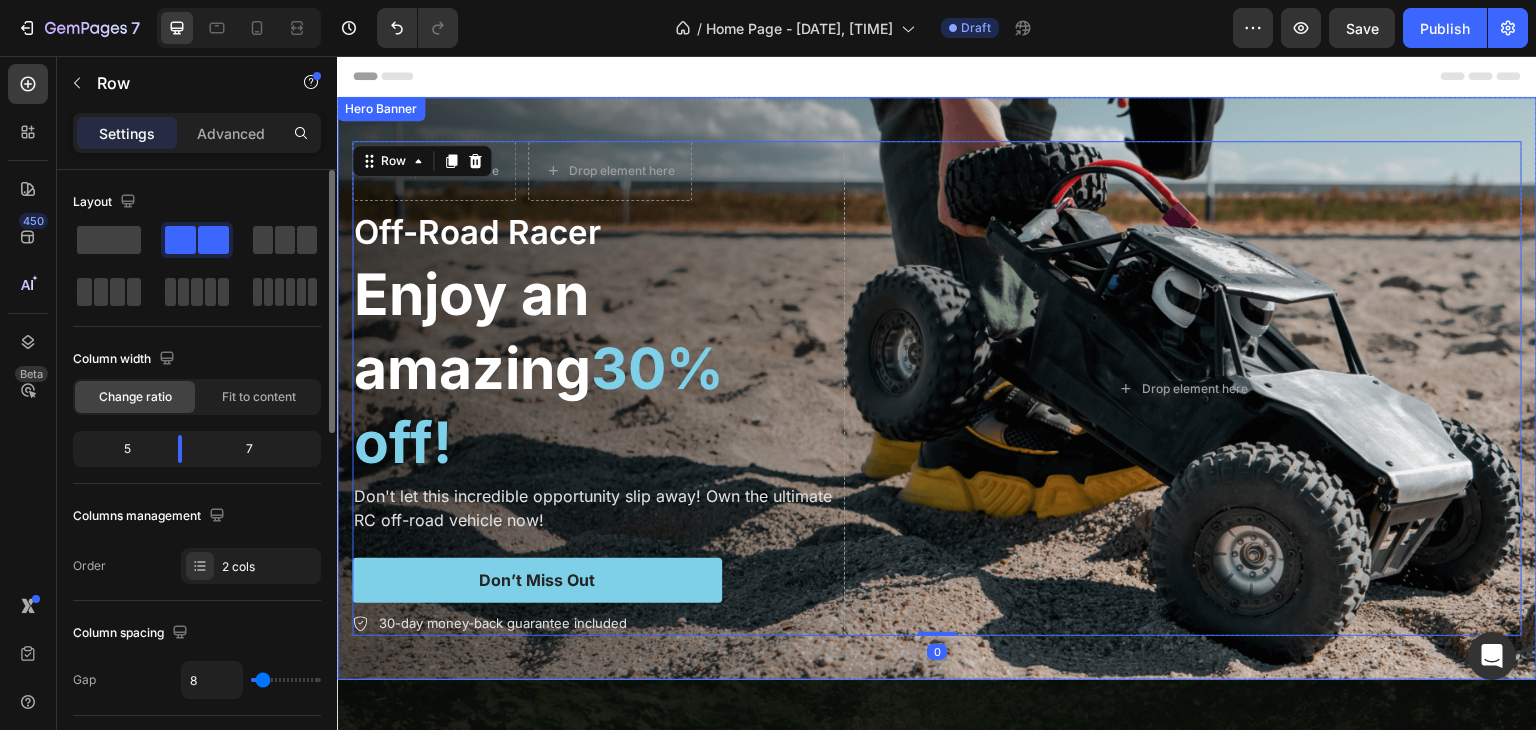 click on "Drop element here
Drop element here Row Off-Road Racer Text Block Enjoy an amazing  30% off! Heading Don't let this incredible opportunity slip away! Own the ultimate RC off-road vehicle now! Text Block Don’t Miss Out Button
30-day money-back guarantee included  Item List
Drop element here Row   0" at bounding box center [937, 388] 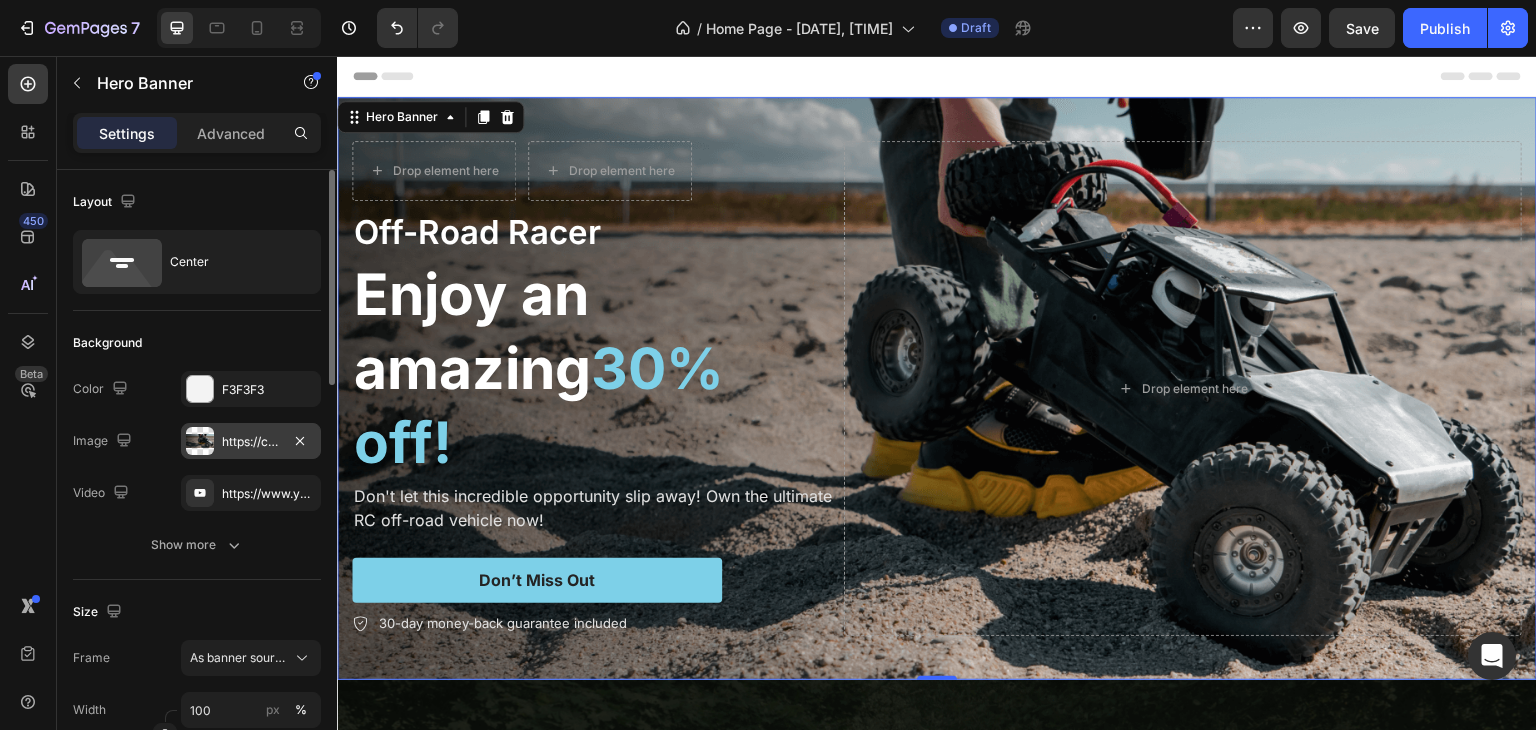 click at bounding box center [200, 441] 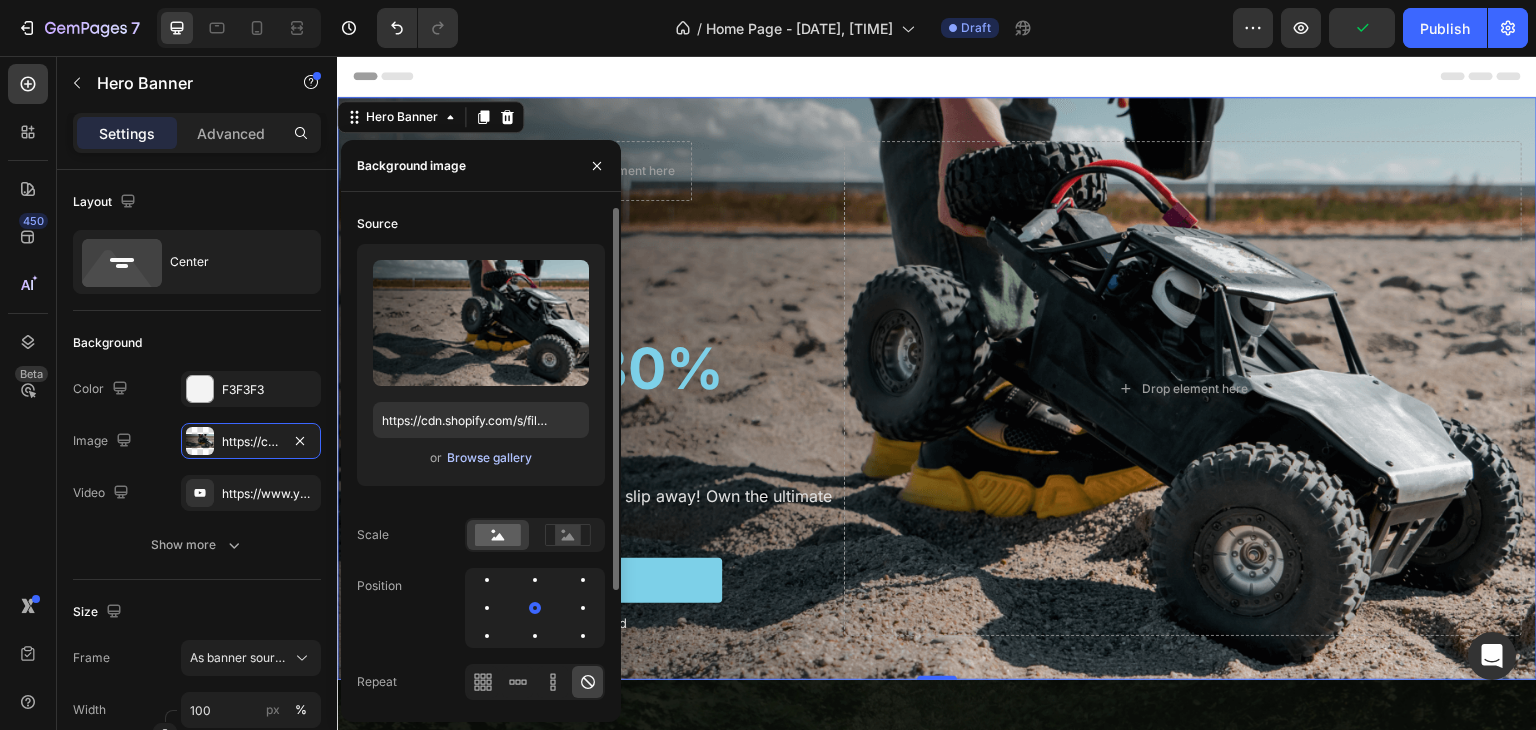 click on "Browse gallery" at bounding box center [489, 458] 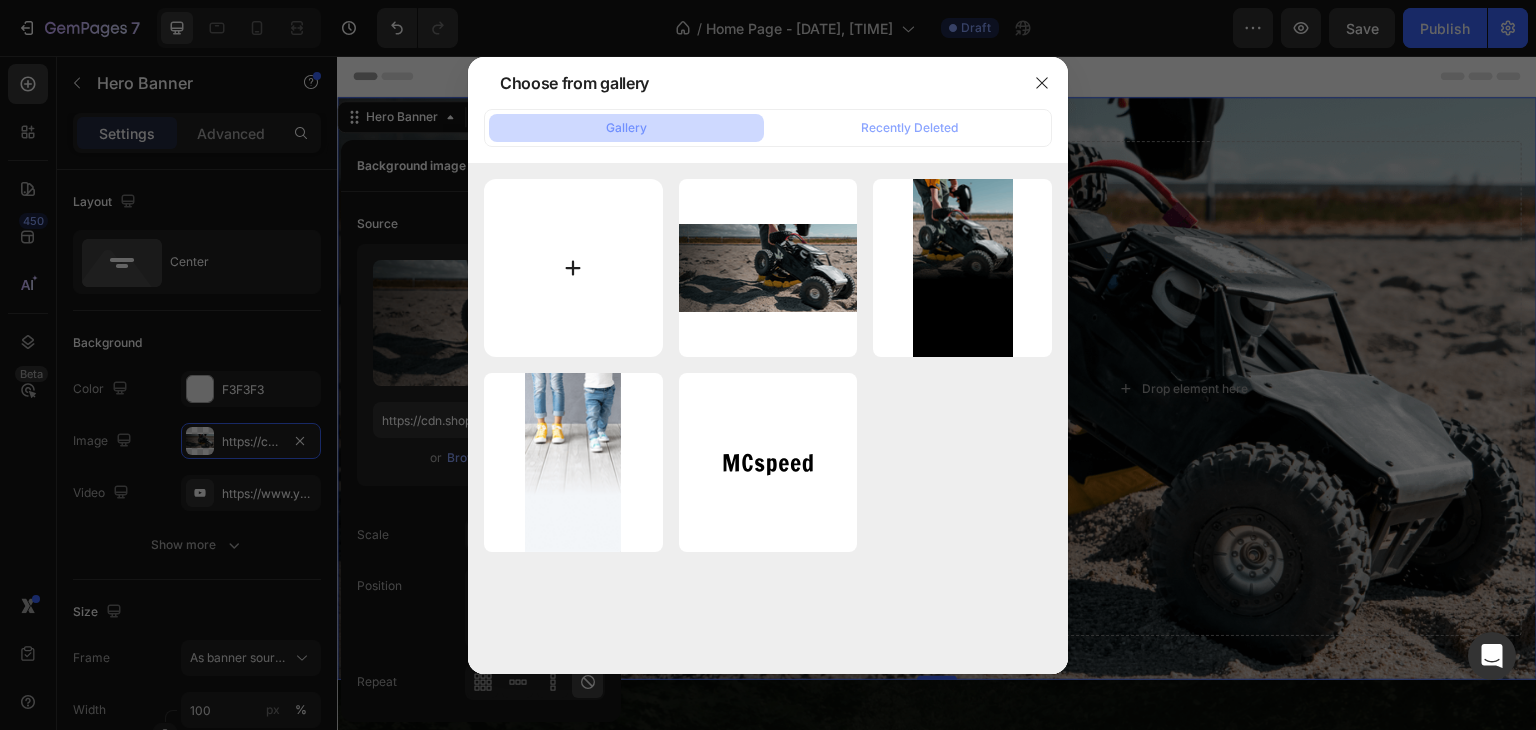 click at bounding box center (573, 268) 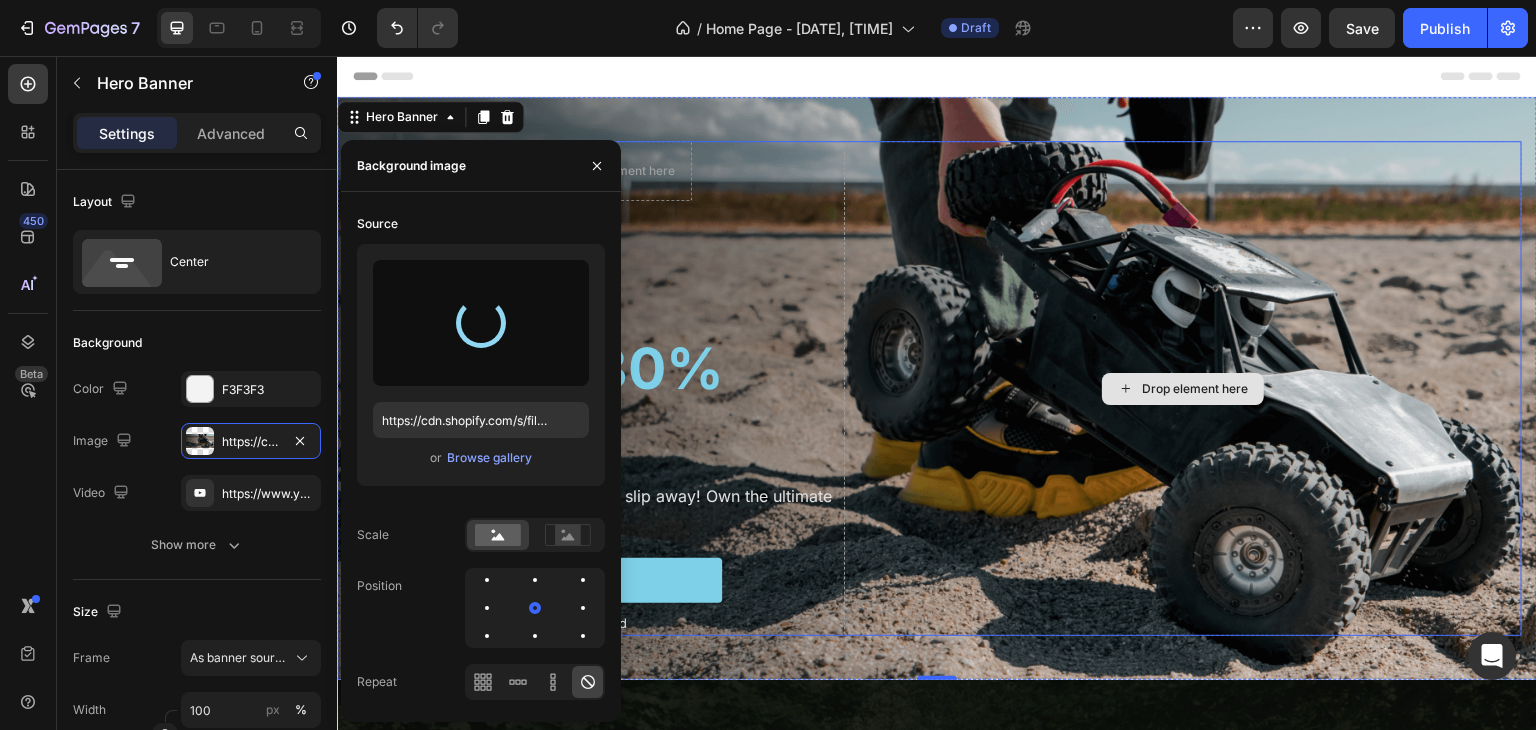 type on "https://cdn.shopify.com/s/files/1/0716/3651/7032/files/gempages_578056423921943314-b7924ce0-fdfa-4150-ae45-96f2a8b56340.png" 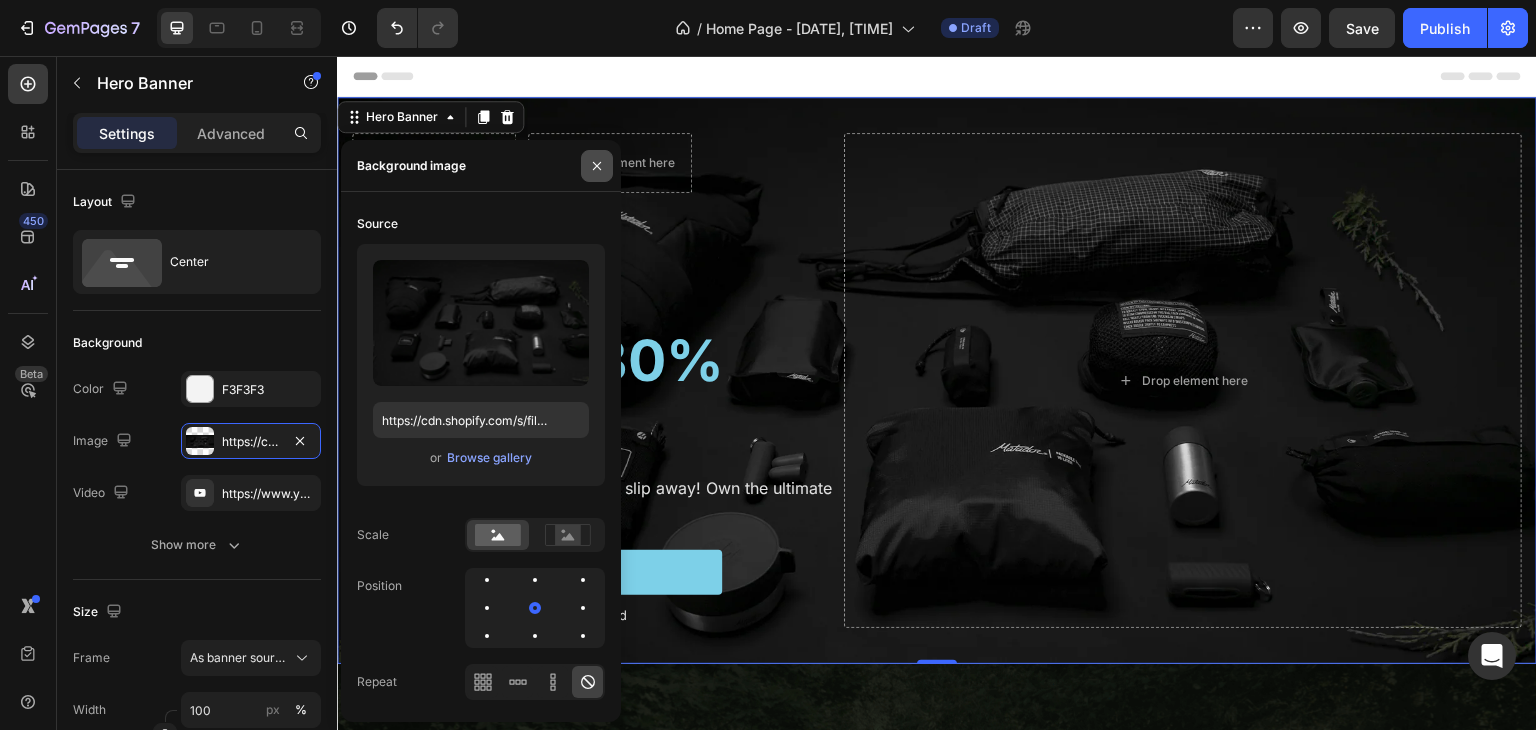 click 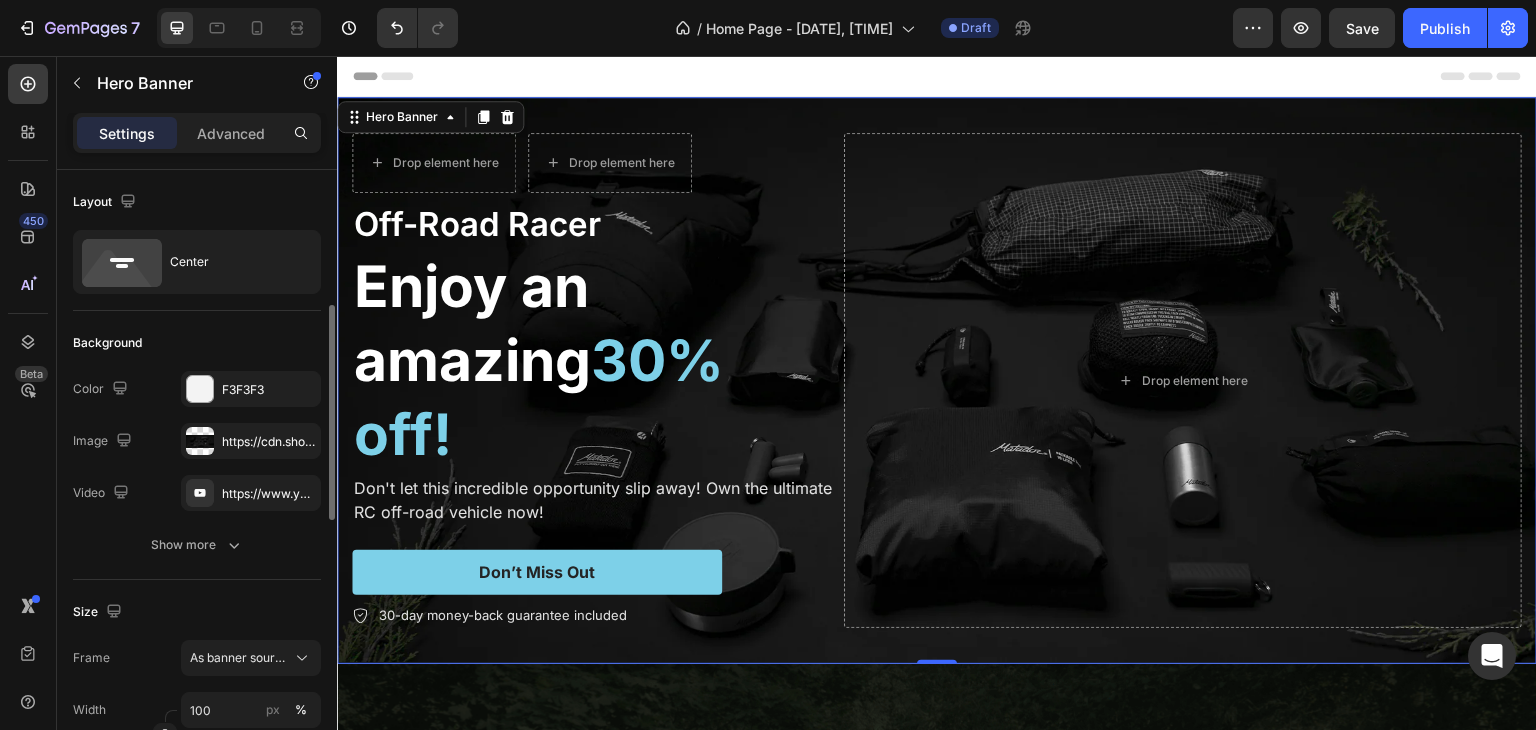 scroll, scrollTop: 200, scrollLeft: 0, axis: vertical 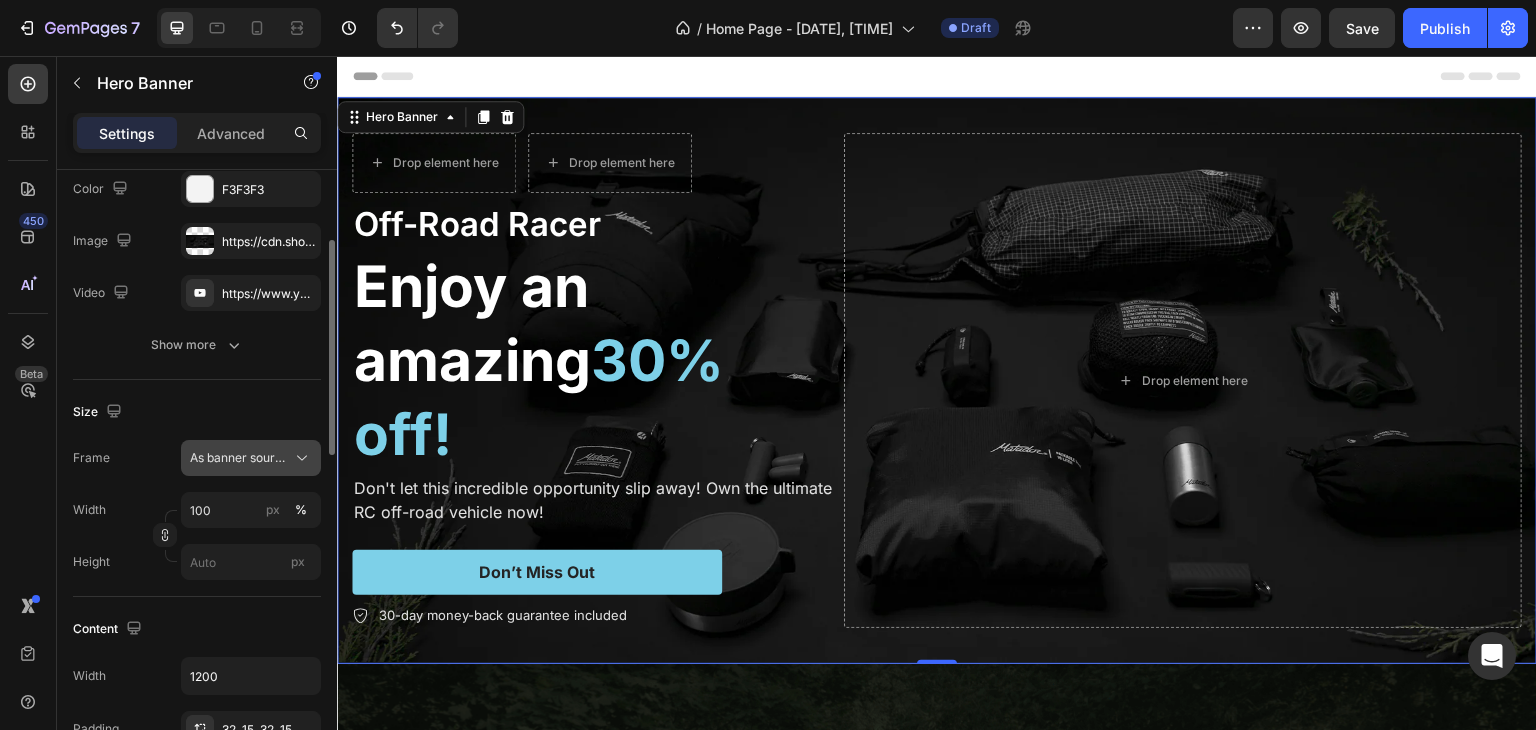 click on "As banner source" at bounding box center (239, 458) 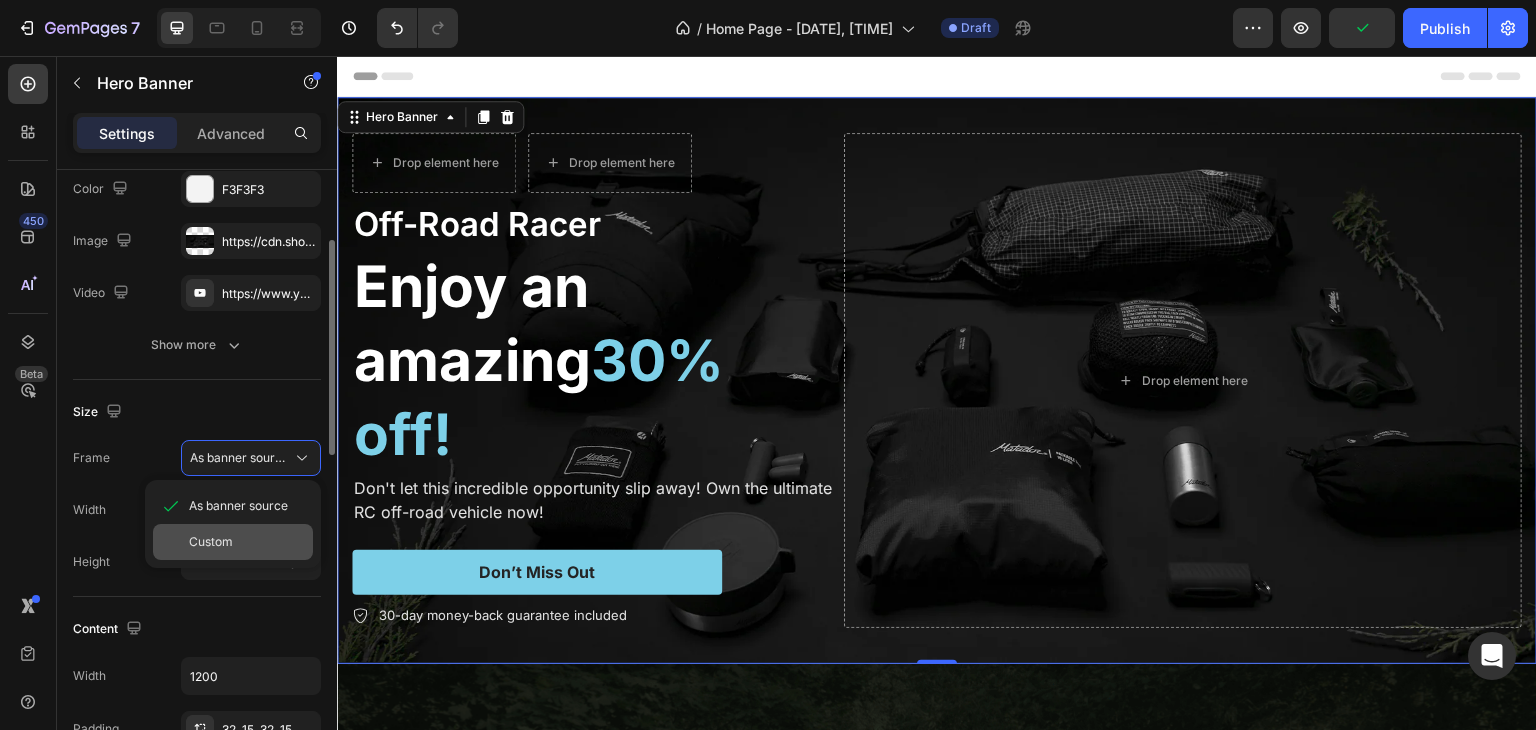 click on "Custom" at bounding box center [247, 542] 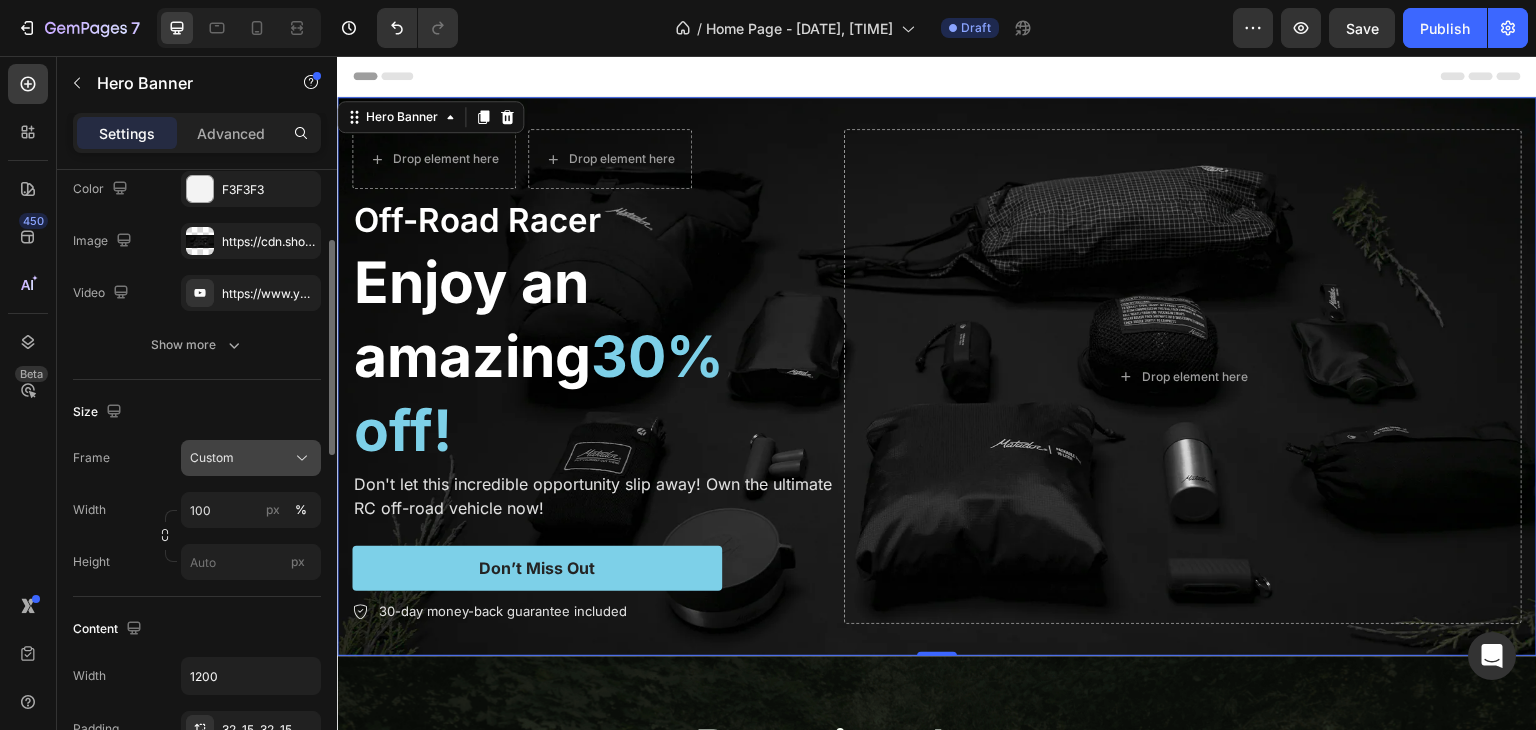 click on "Custom" 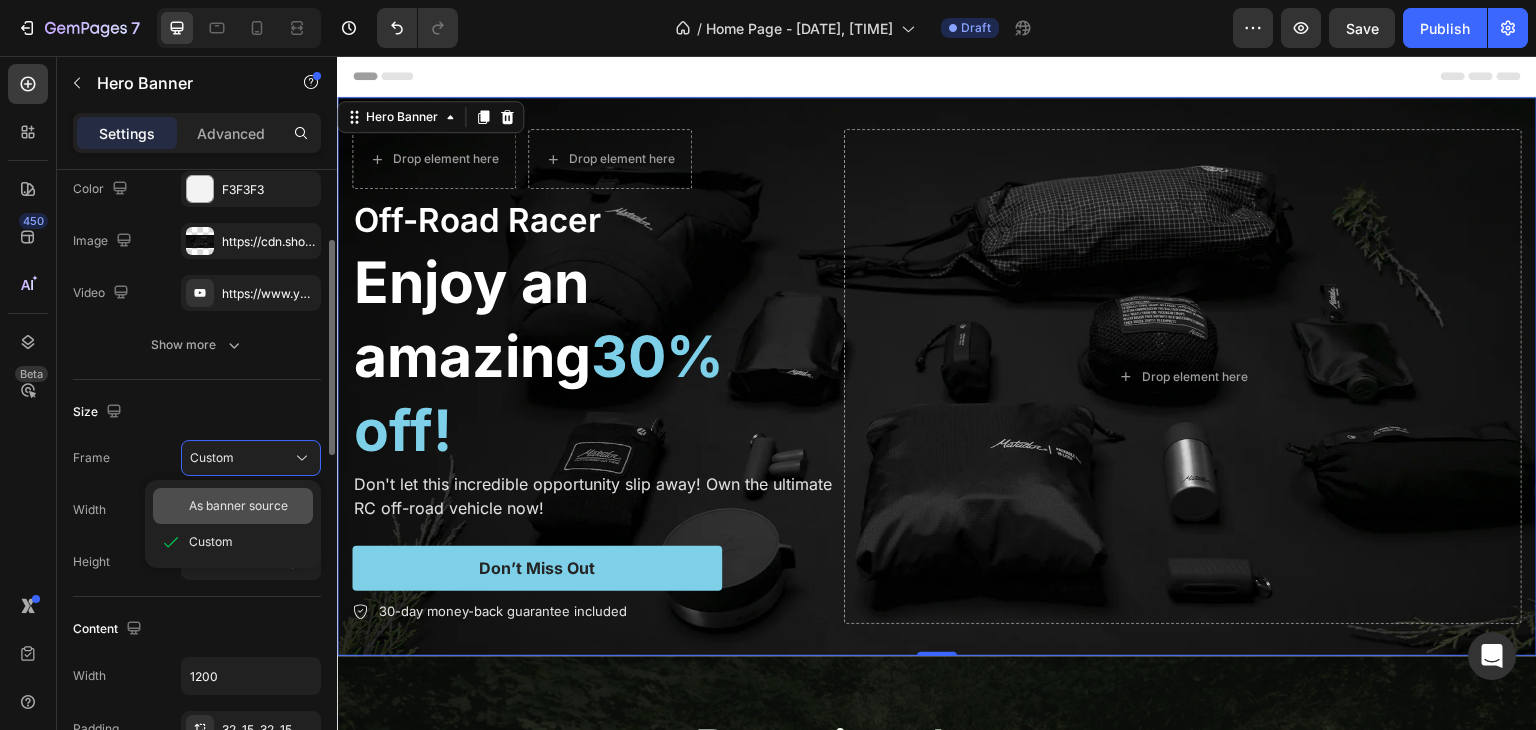 click on "As banner source" at bounding box center (238, 506) 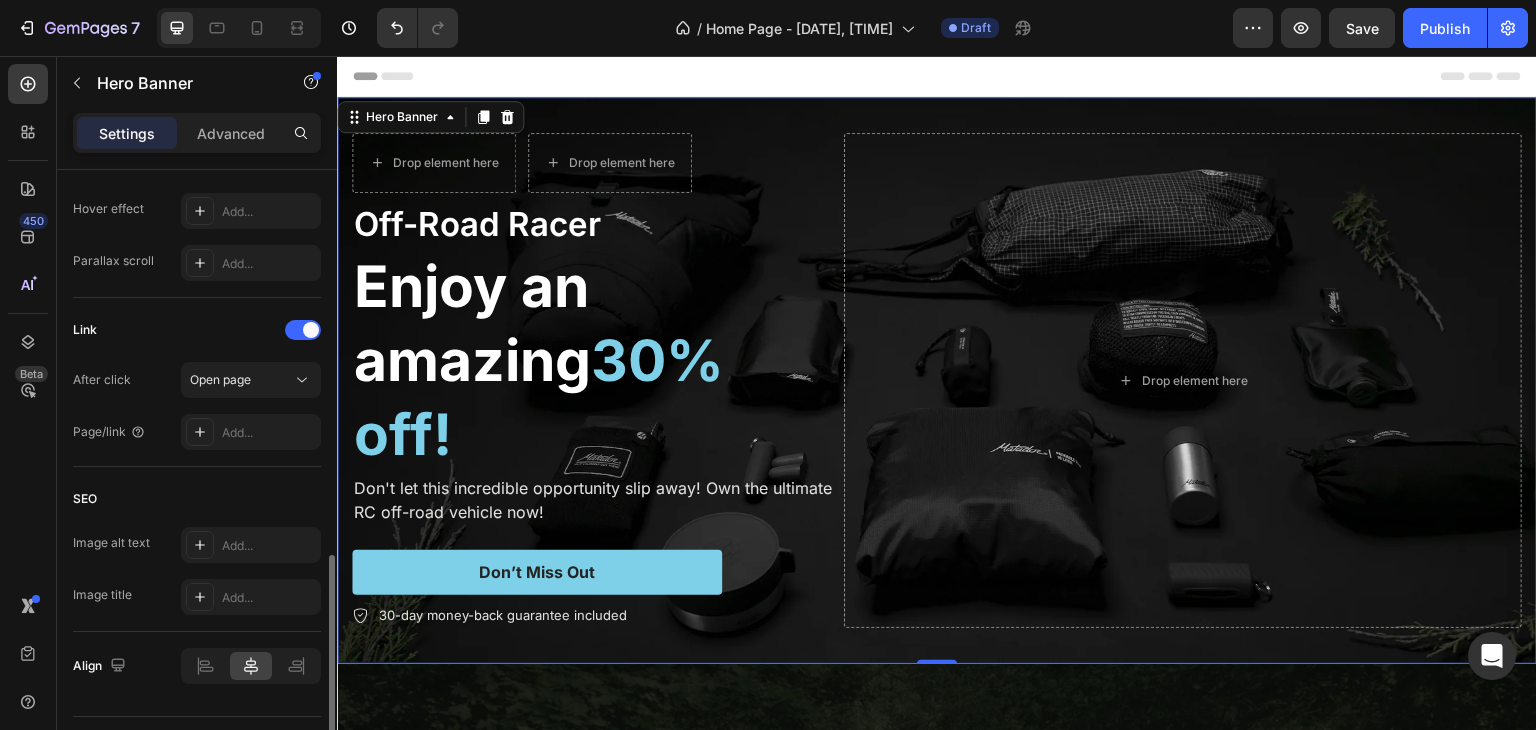 scroll, scrollTop: 1148, scrollLeft: 0, axis: vertical 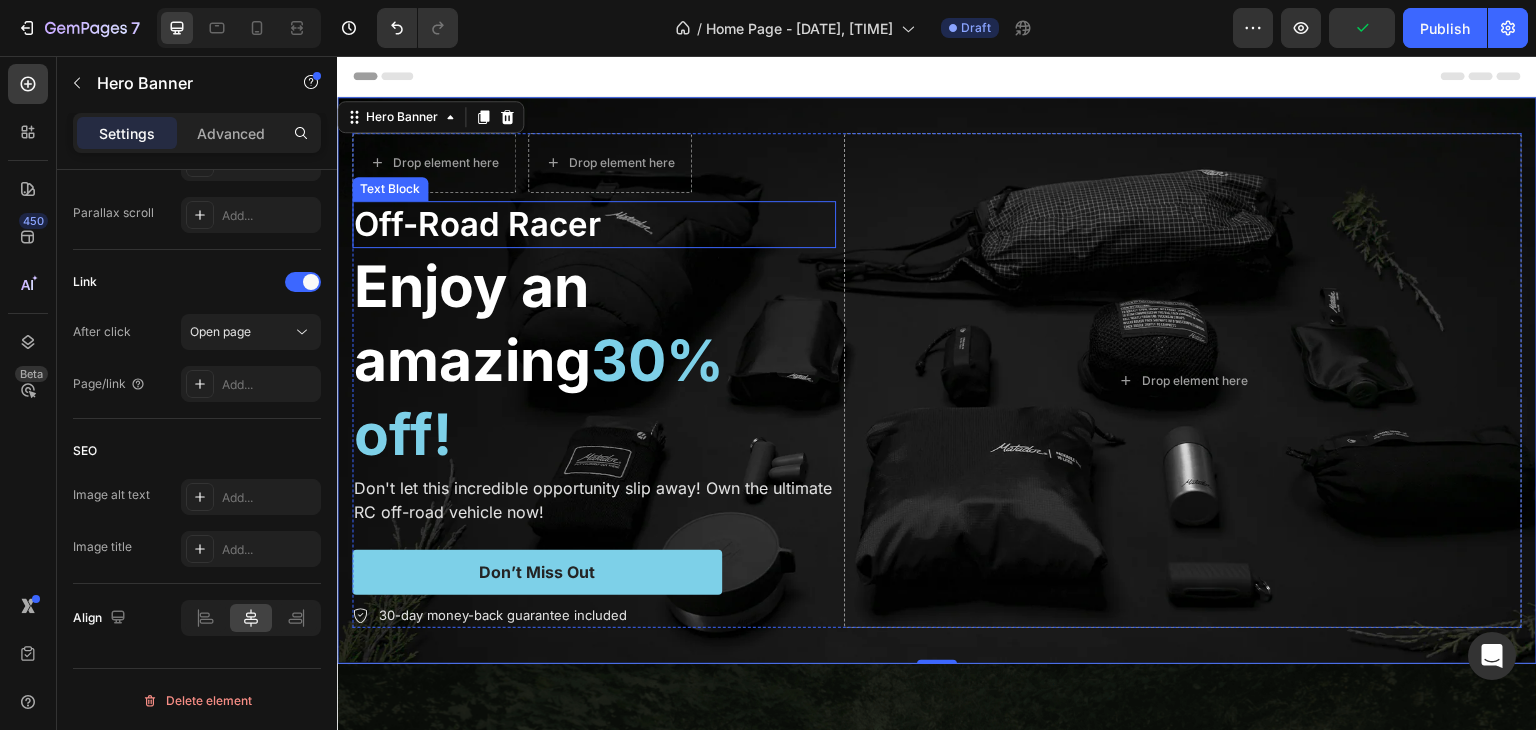 click on "Off-Road Racer" at bounding box center [594, 224] 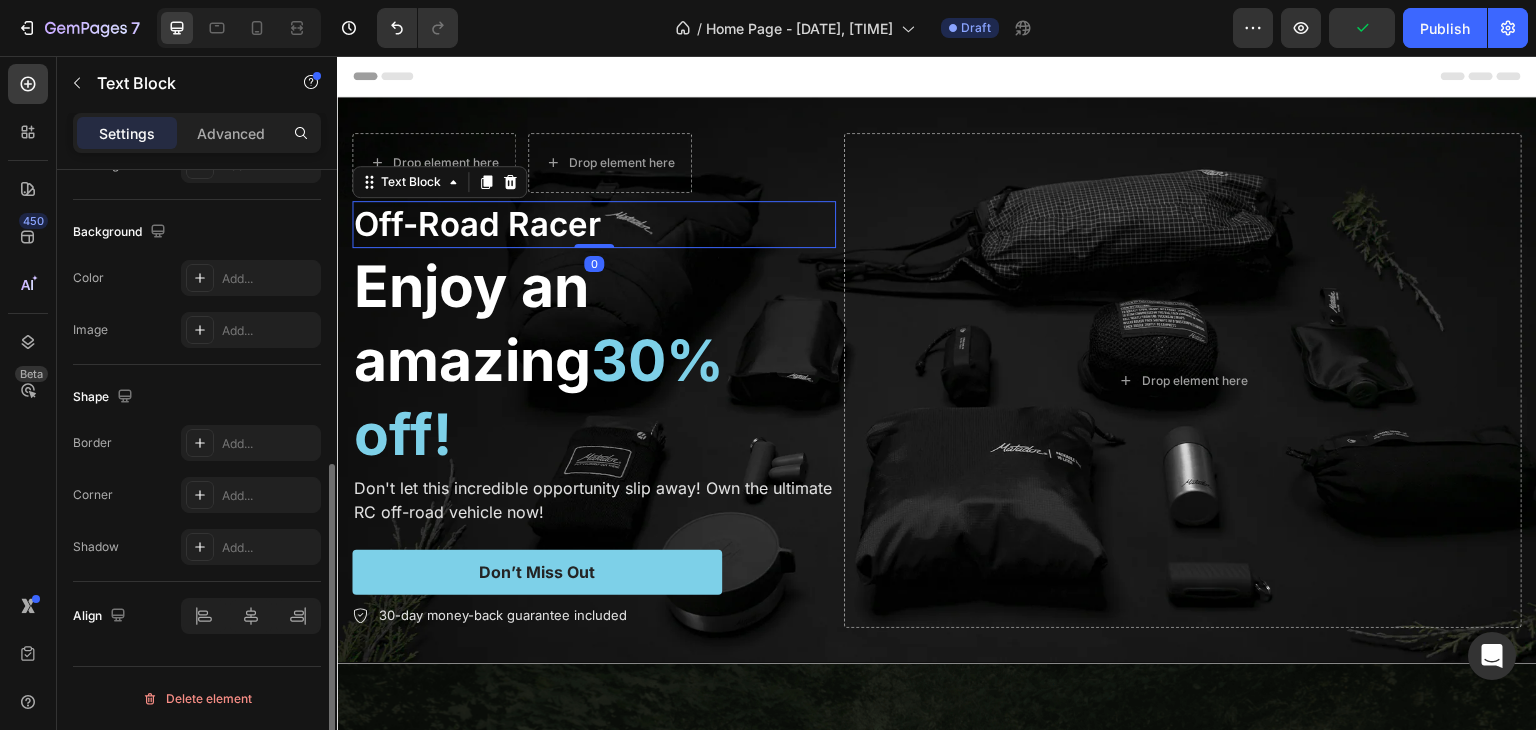 scroll, scrollTop: 0, scrollLeft: 0, axis: both 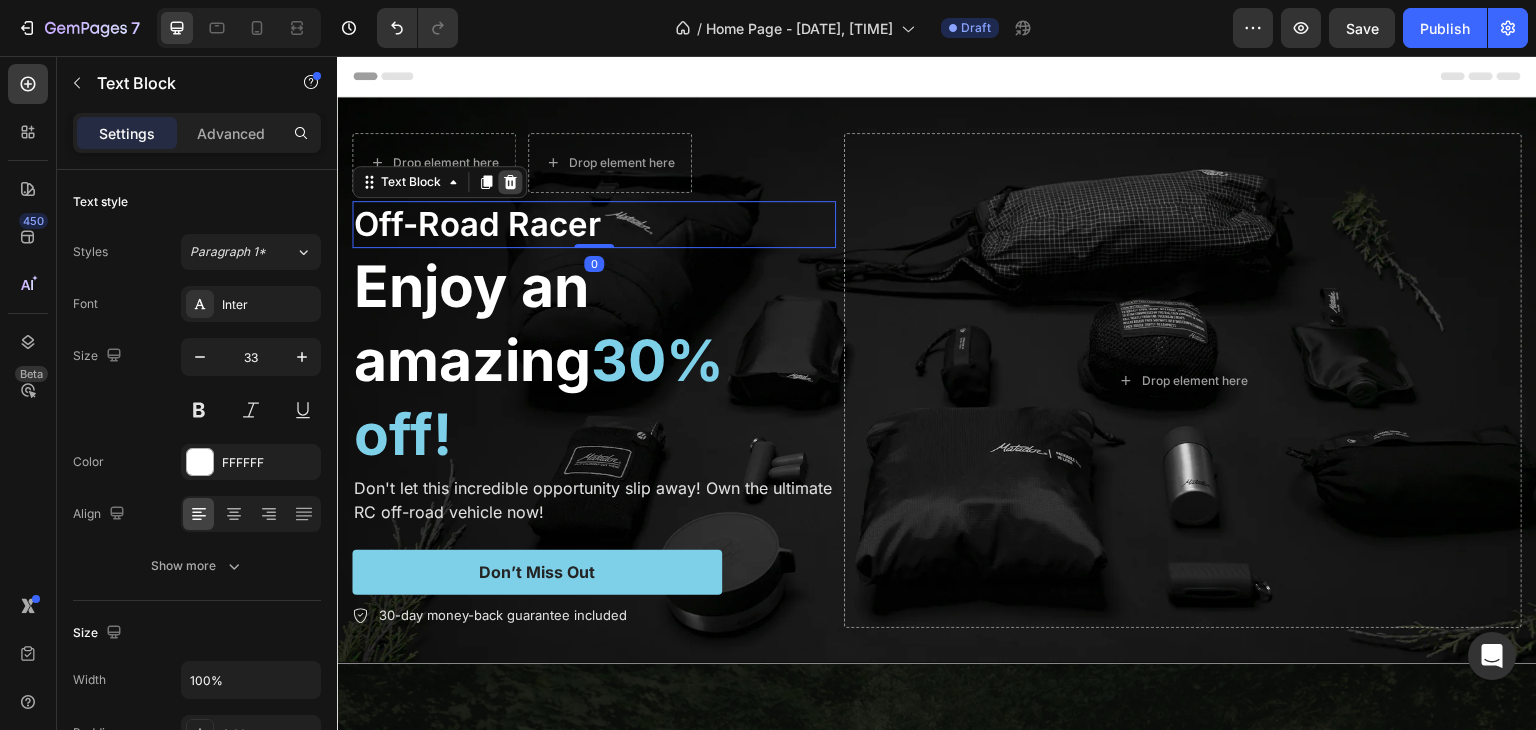 click 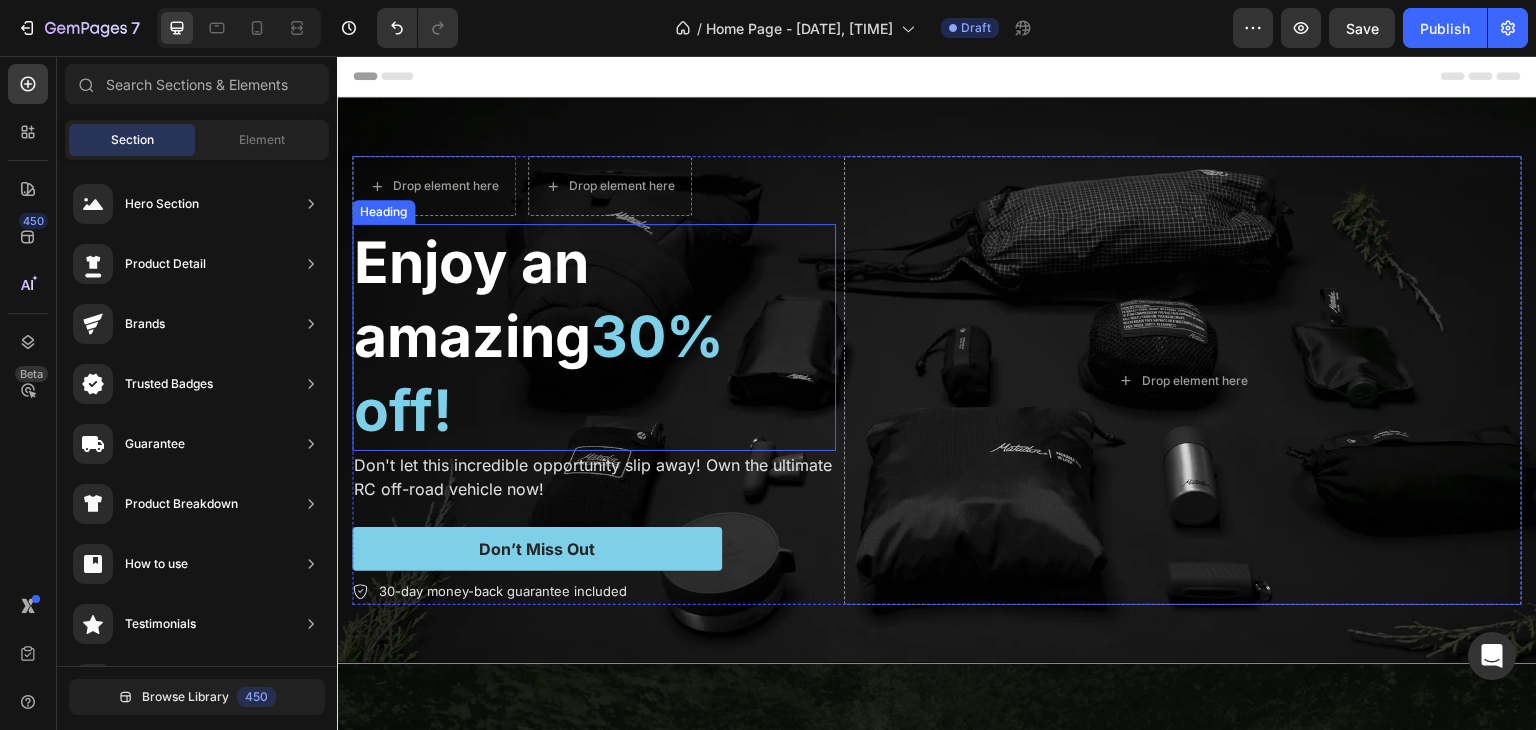click on "Enjoy an amazing  30% off!" at bounding box center [594, 337] 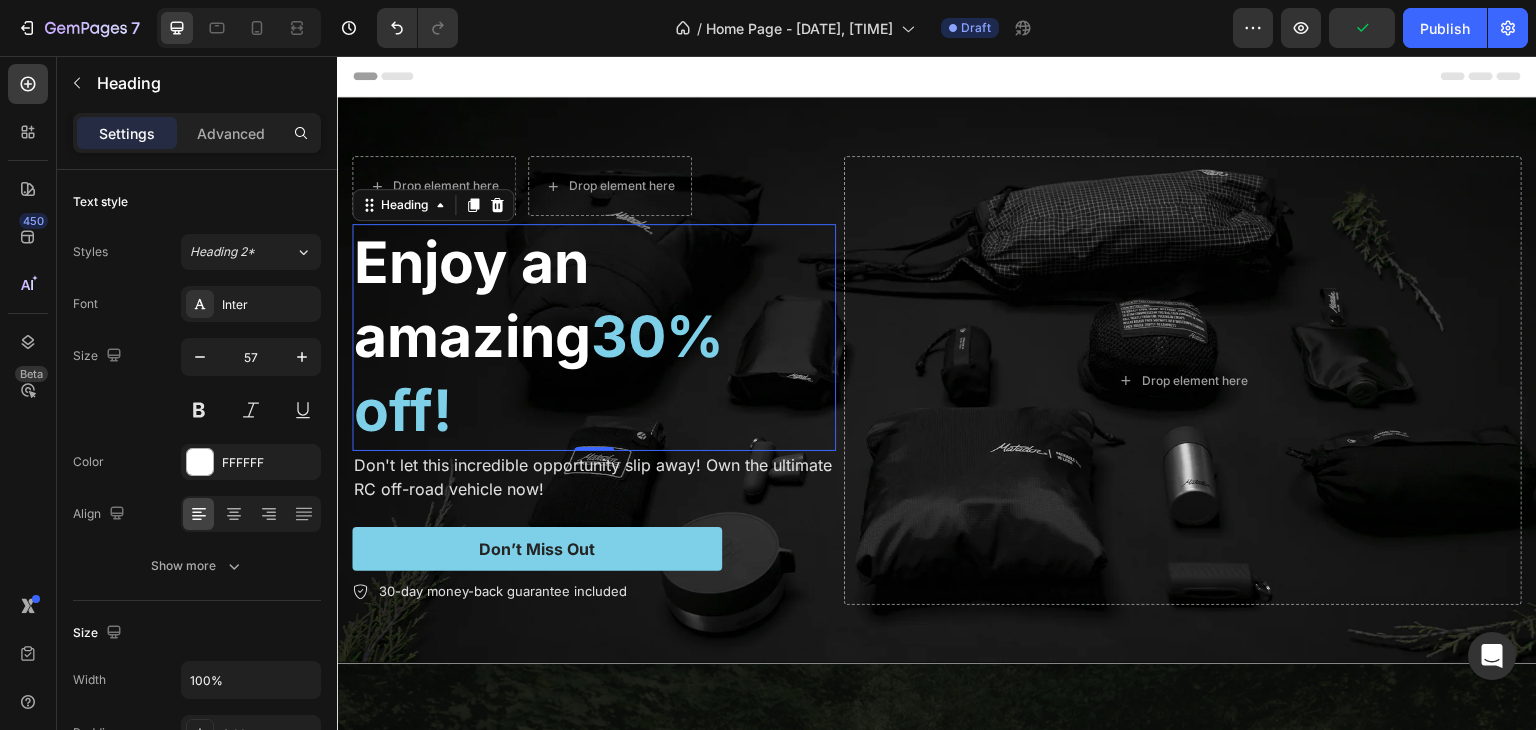 click on "Enjoy an amazing  30% off!" at bounding box center (594, 337) 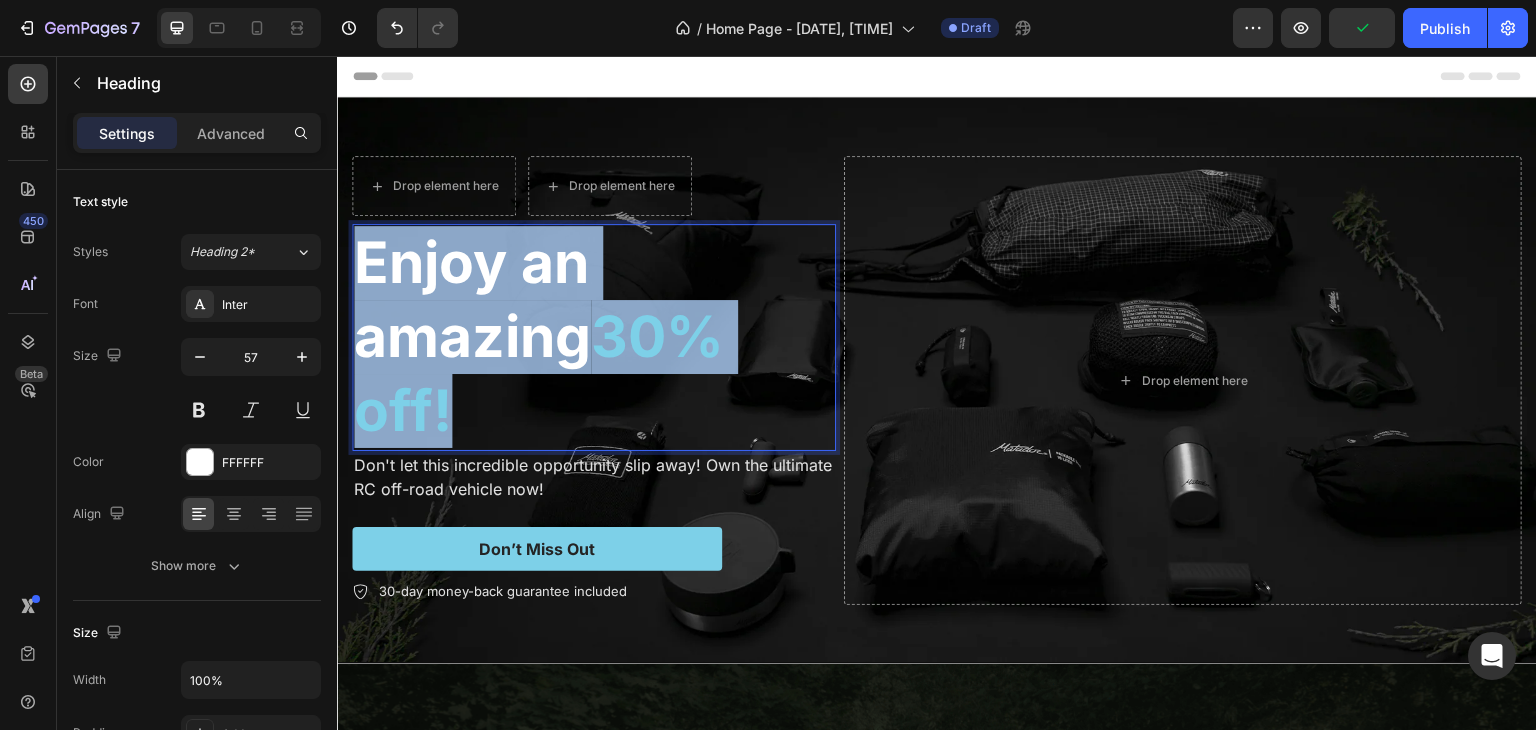 drag, startPoint x: 452, startPoint y: 411, endPoint x: 371, endPoint y: 234, distance: 194.65353 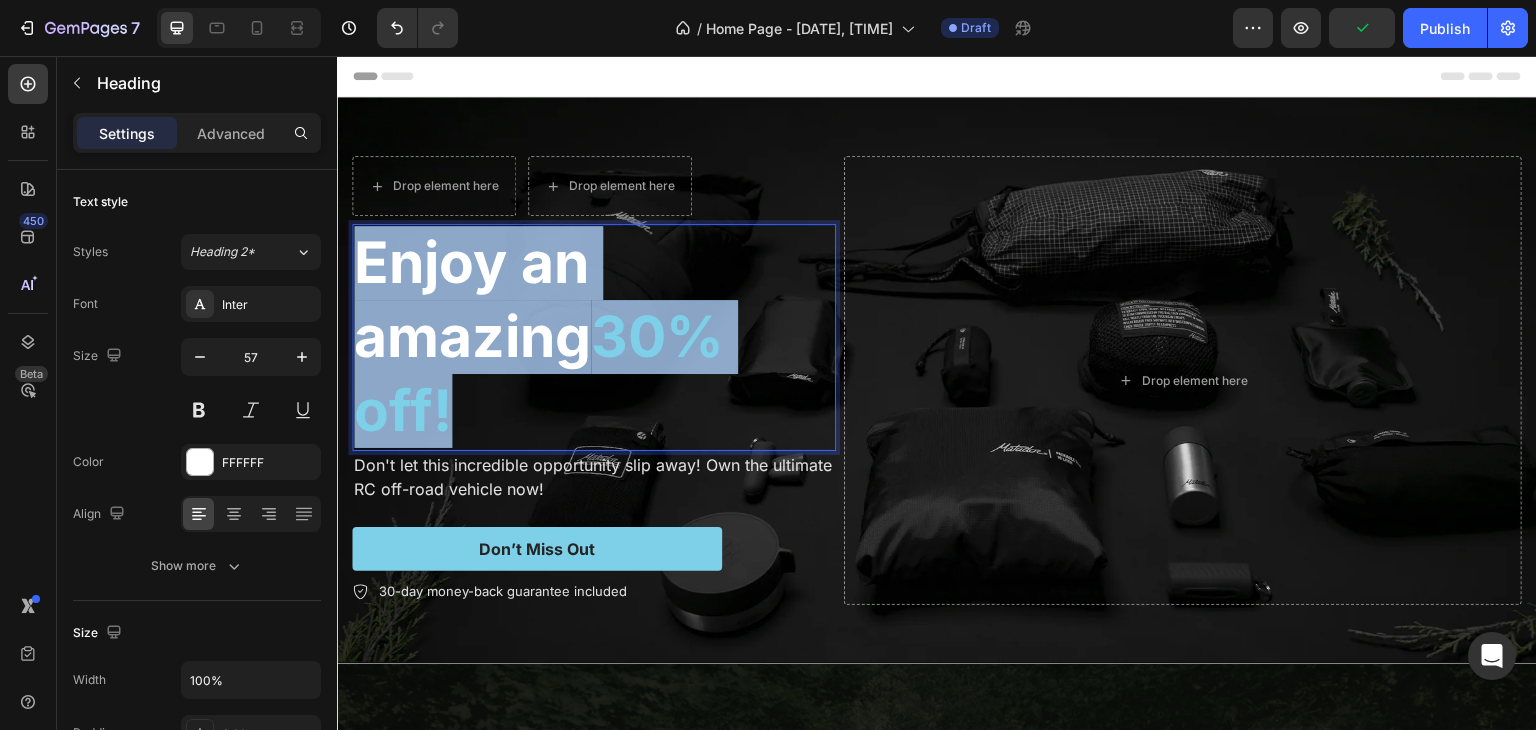 click on "Enjoy an amazing  30% off!" at bounding box center (594, 337) 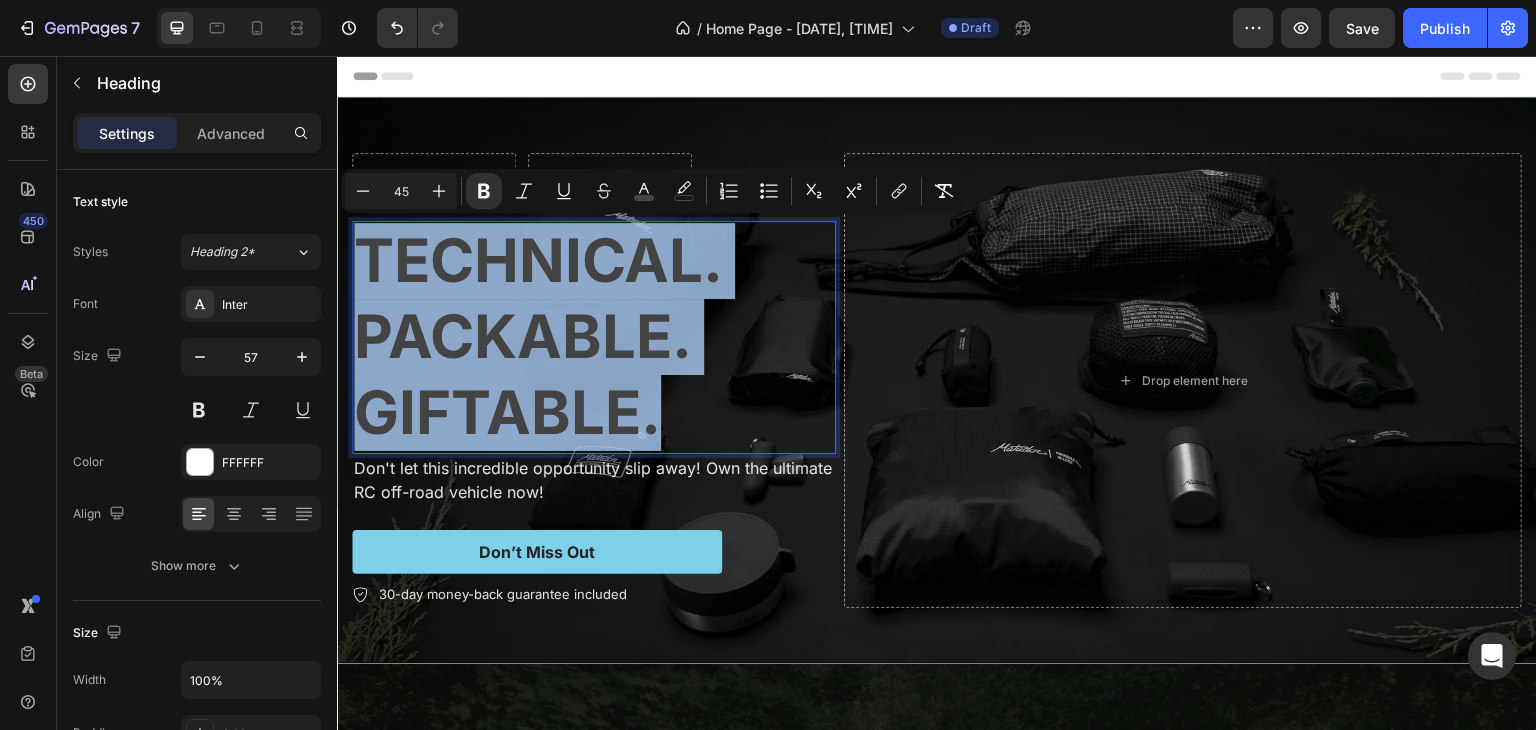 drag, startPoint x: 669, startPoint y: 409, endPoint x: 334, endPoint y: 237, distance: 376.57535 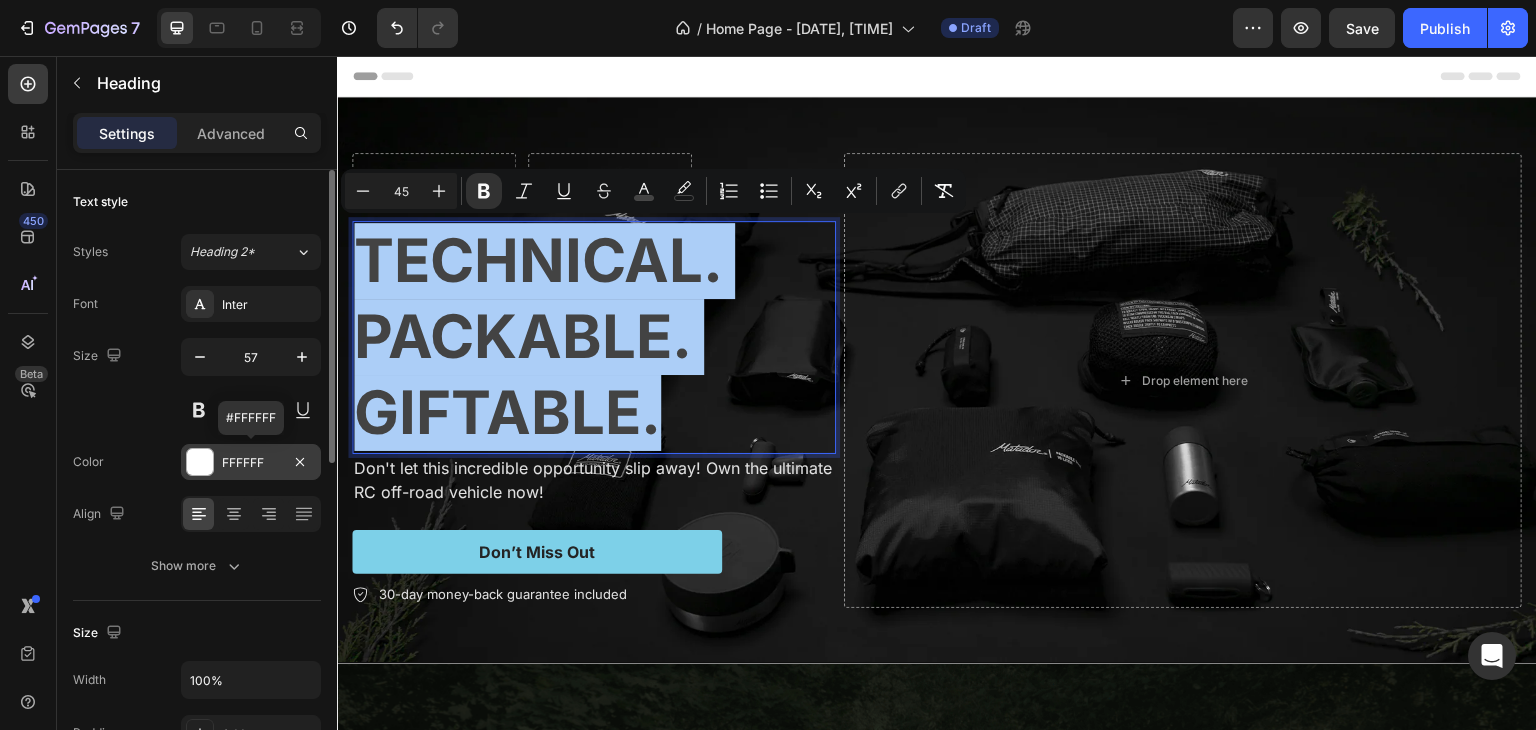 click at bounding box center [200, 462] 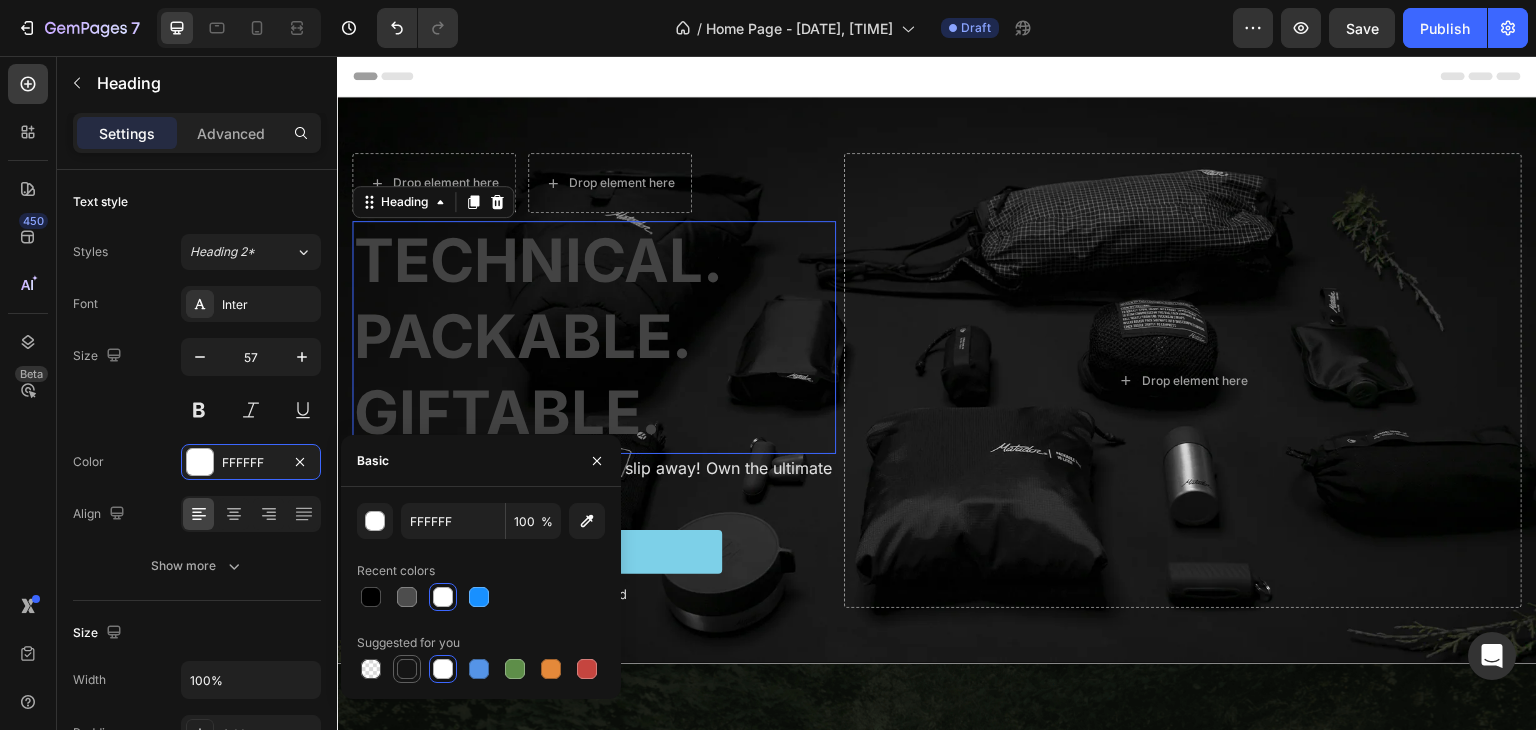 click at bounding box center [407, 669] 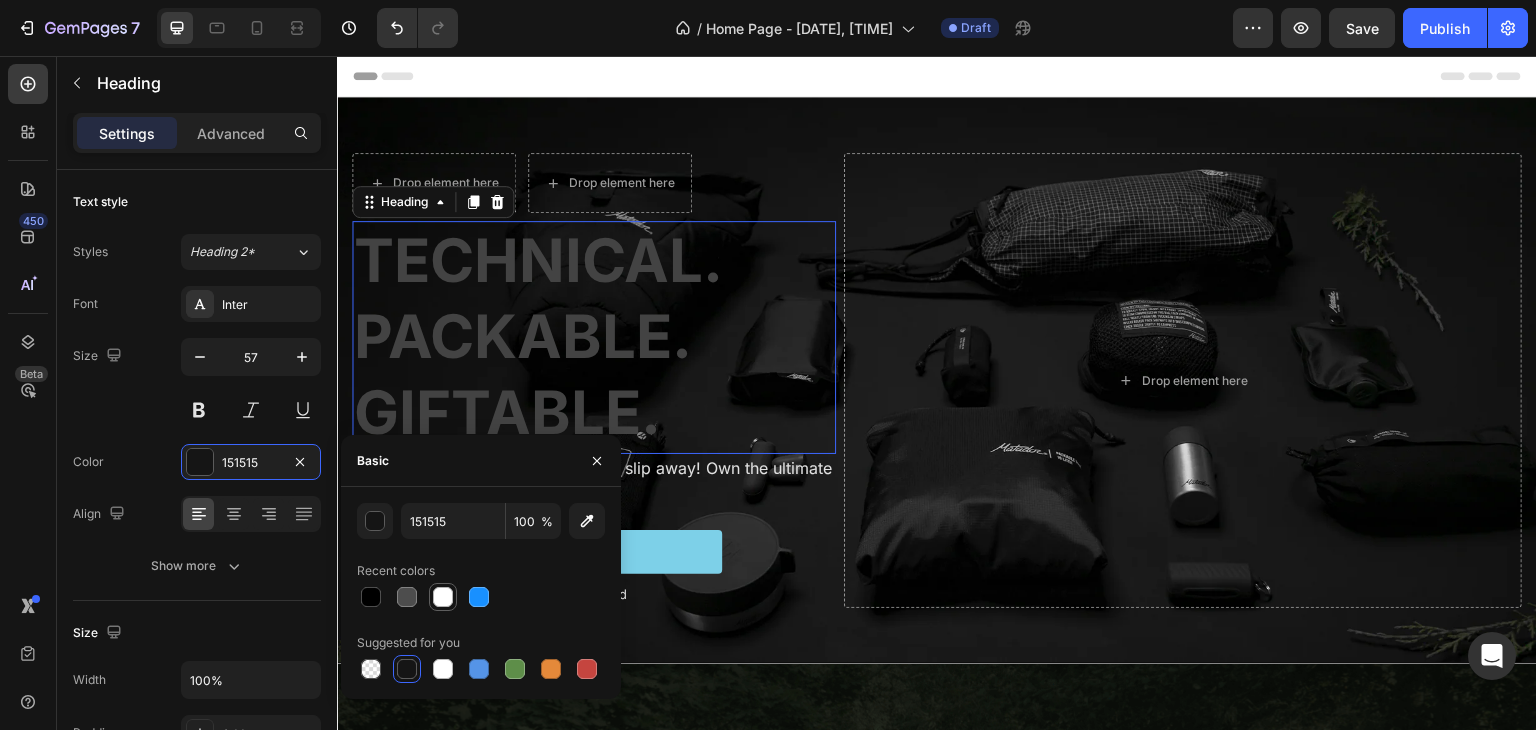 click at bounding box center [443, 597] 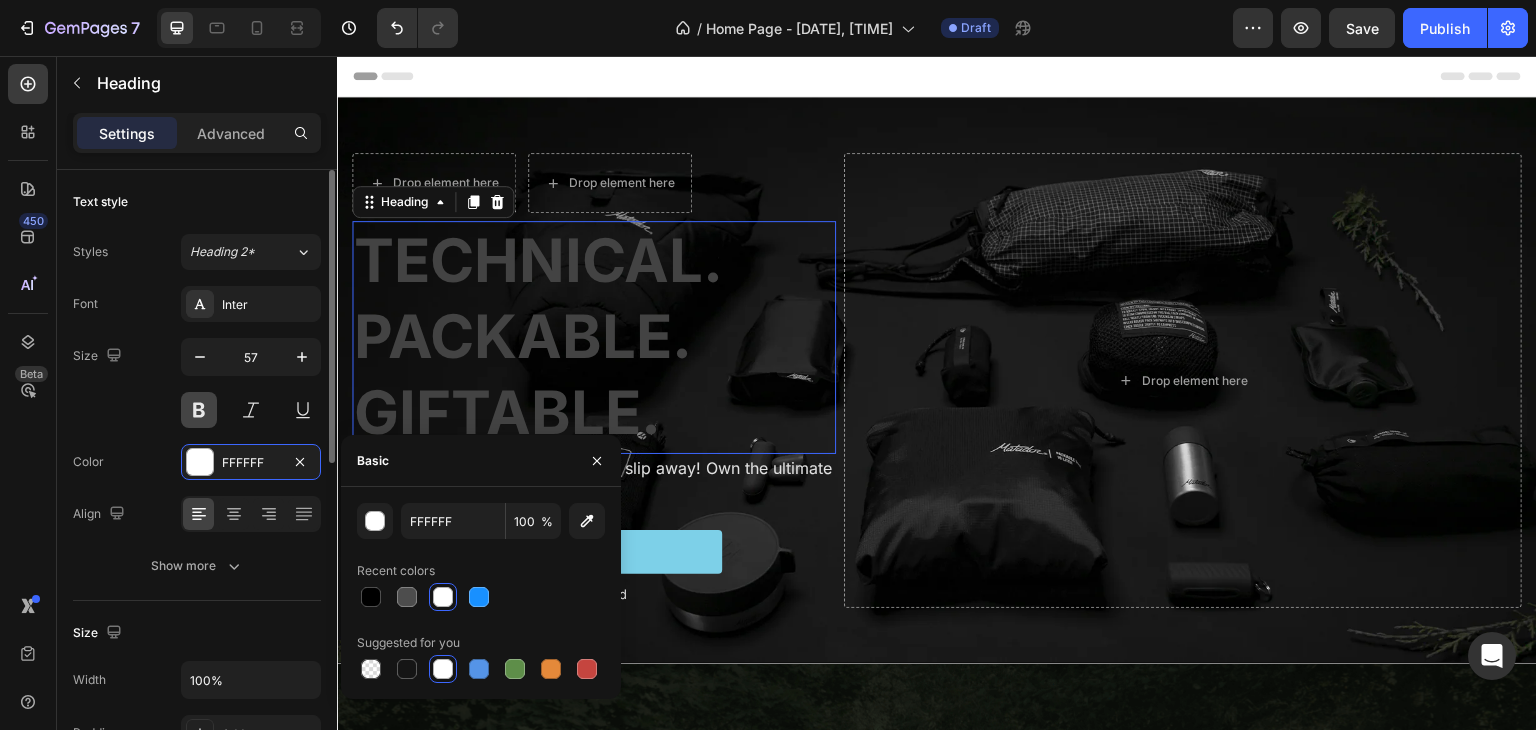 click at bounding box center (199, 410) 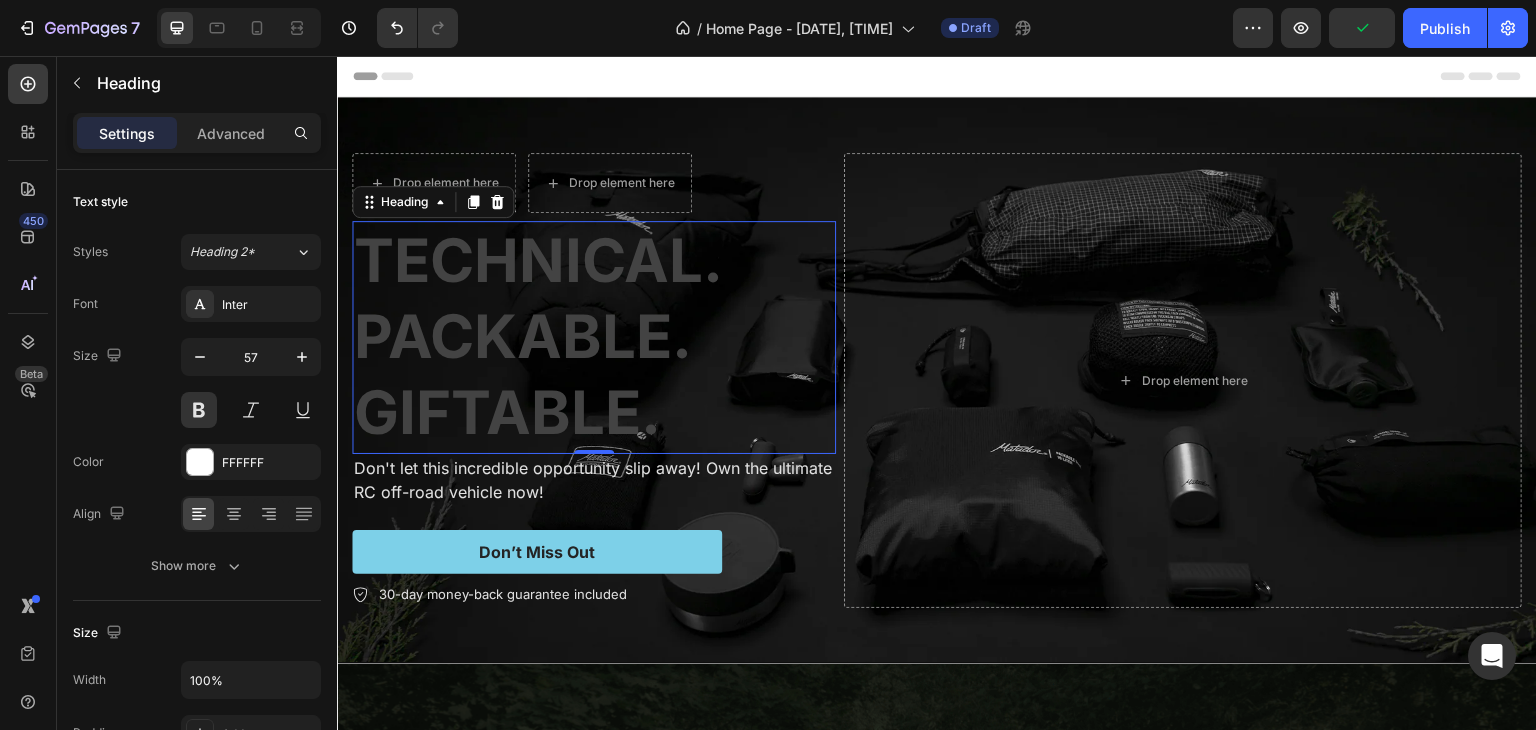 click on "Drop element here
Drop element here Row" at bounding box center [594, 183] 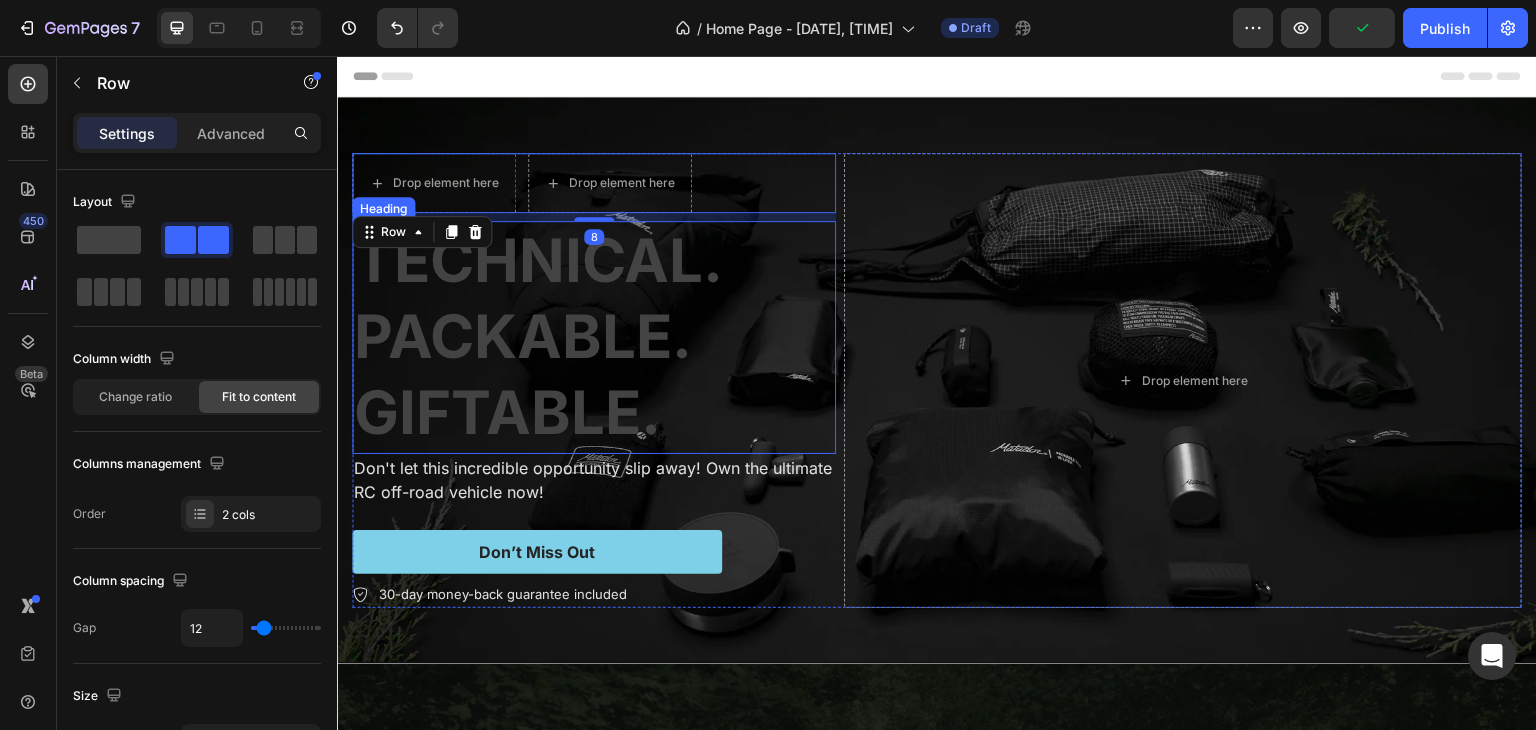 click on "TECHNICAL. PACKABLE. GIFTABLE." at bounding box center [537, 336] 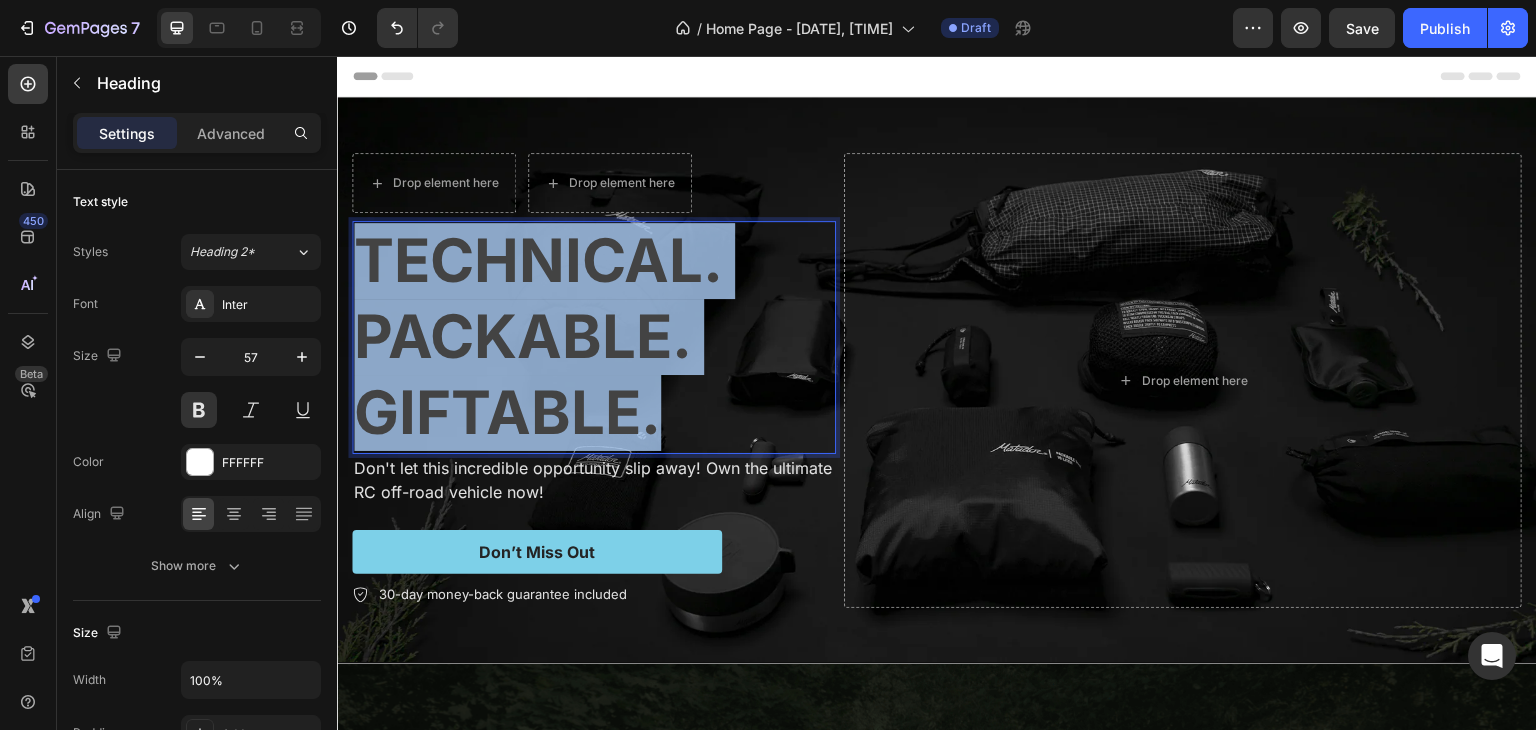 drag, startPoint x: 666, startPoint y: 418, endPoint x: 344, endPoint y: 260, distance: 358.67535 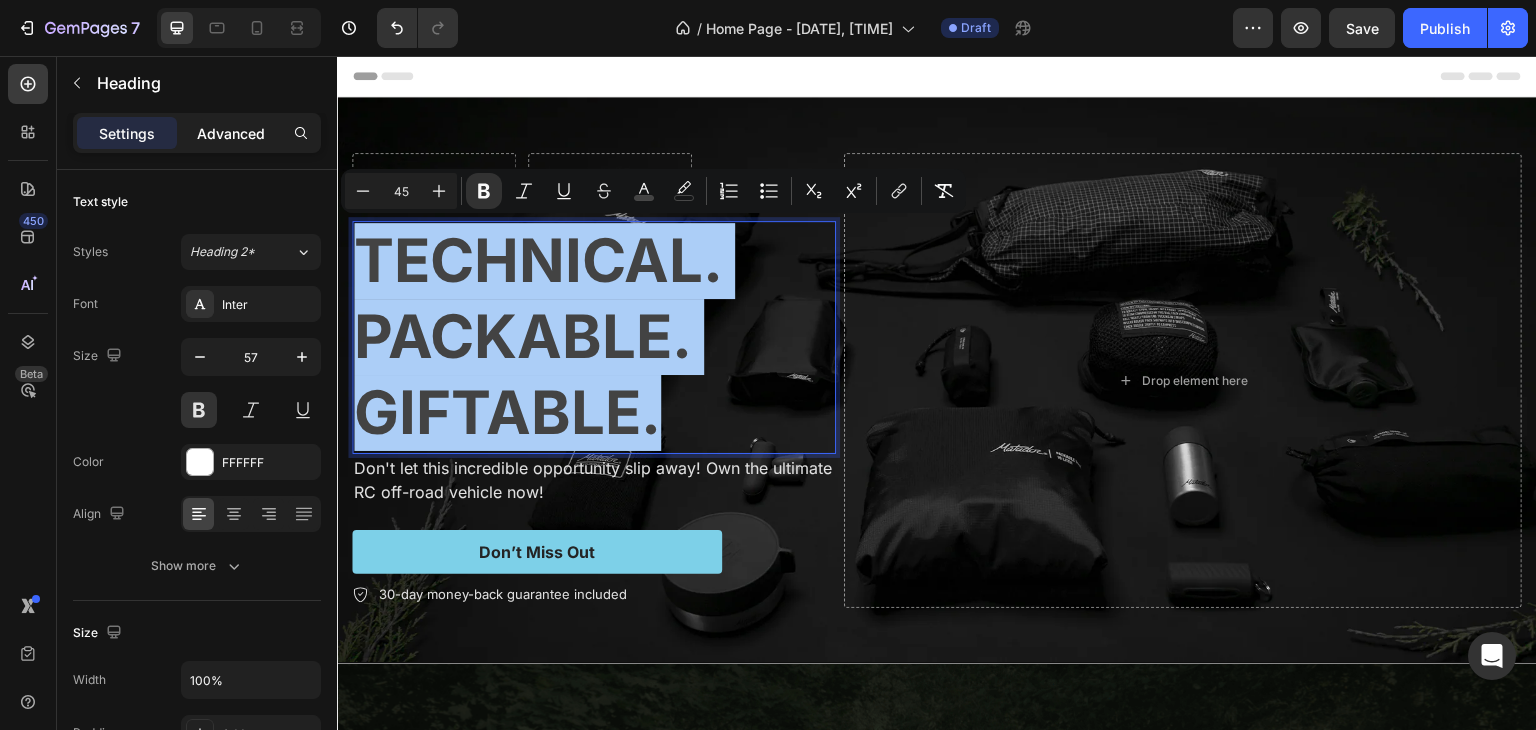 click on "Advanced" 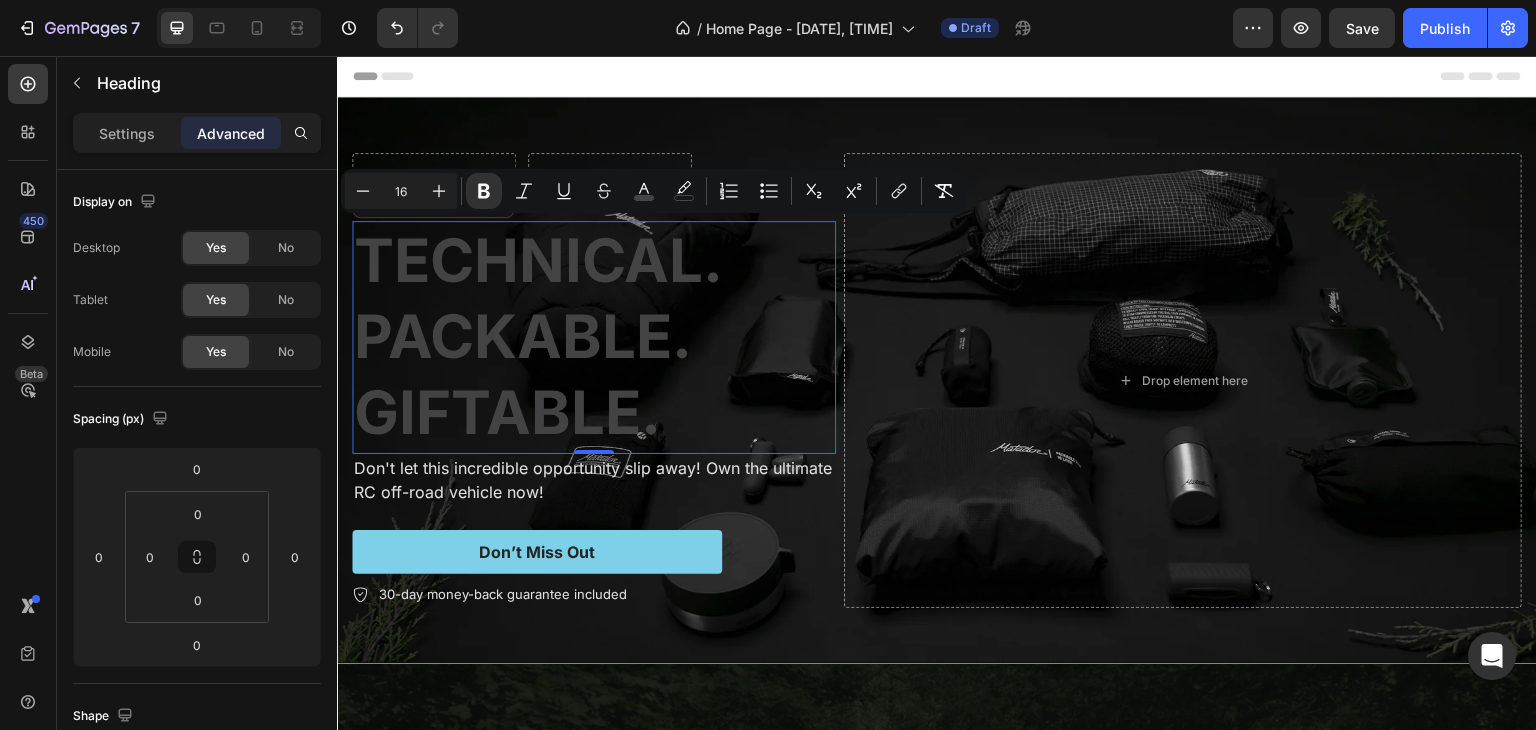 click on "Advanced" at bounding box center [231, 133] 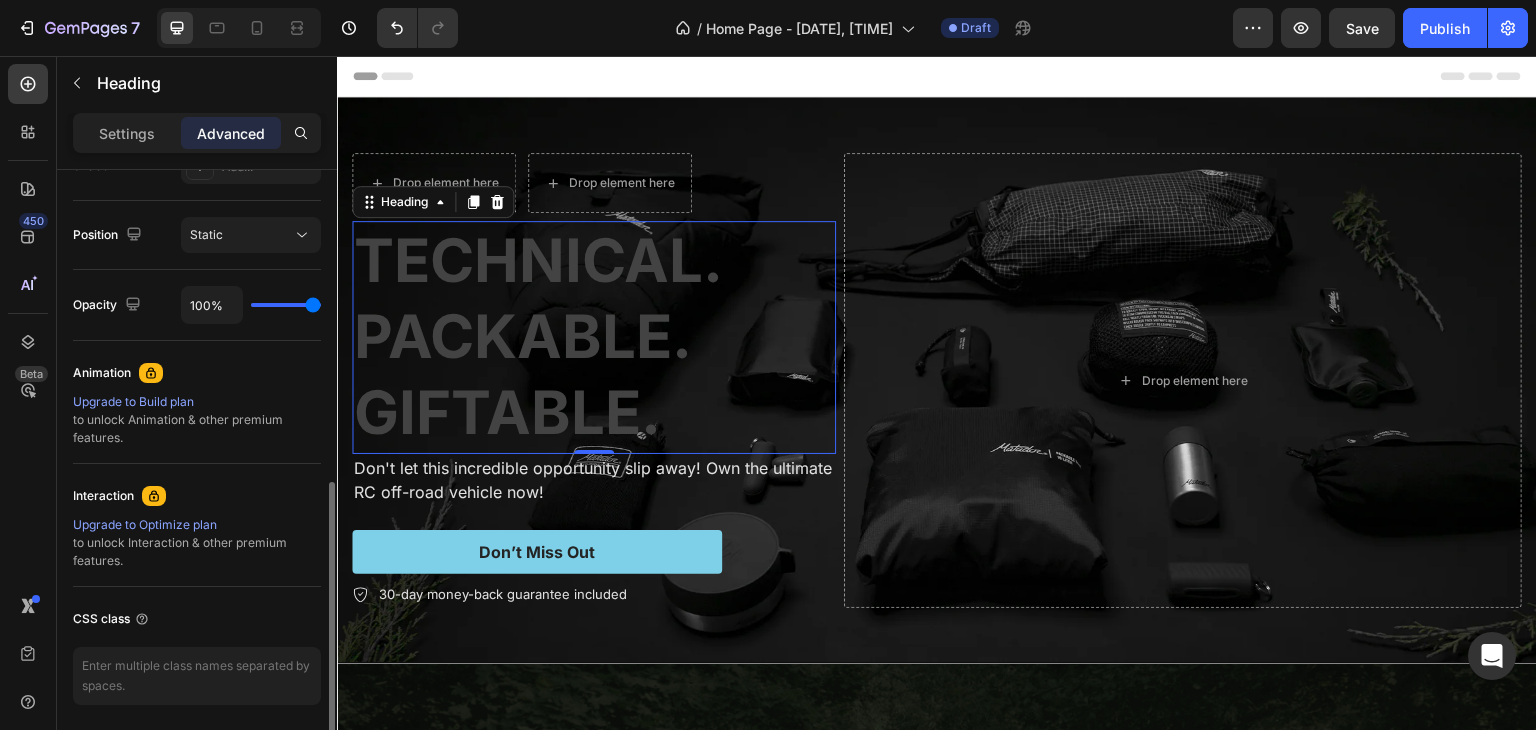 scroll, scrollTop: 769, scrollLeft: 0, axis: vertical 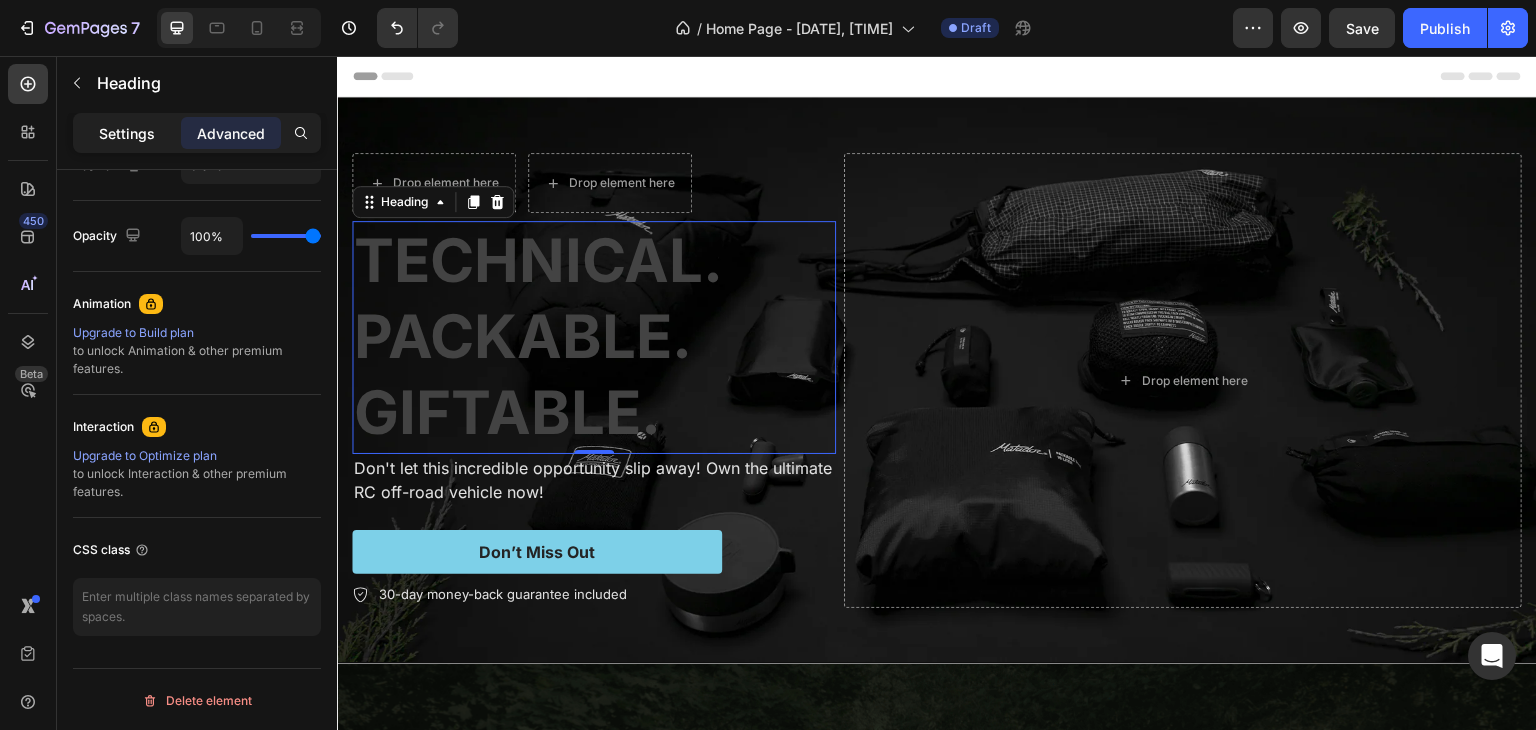 click on "Settings" 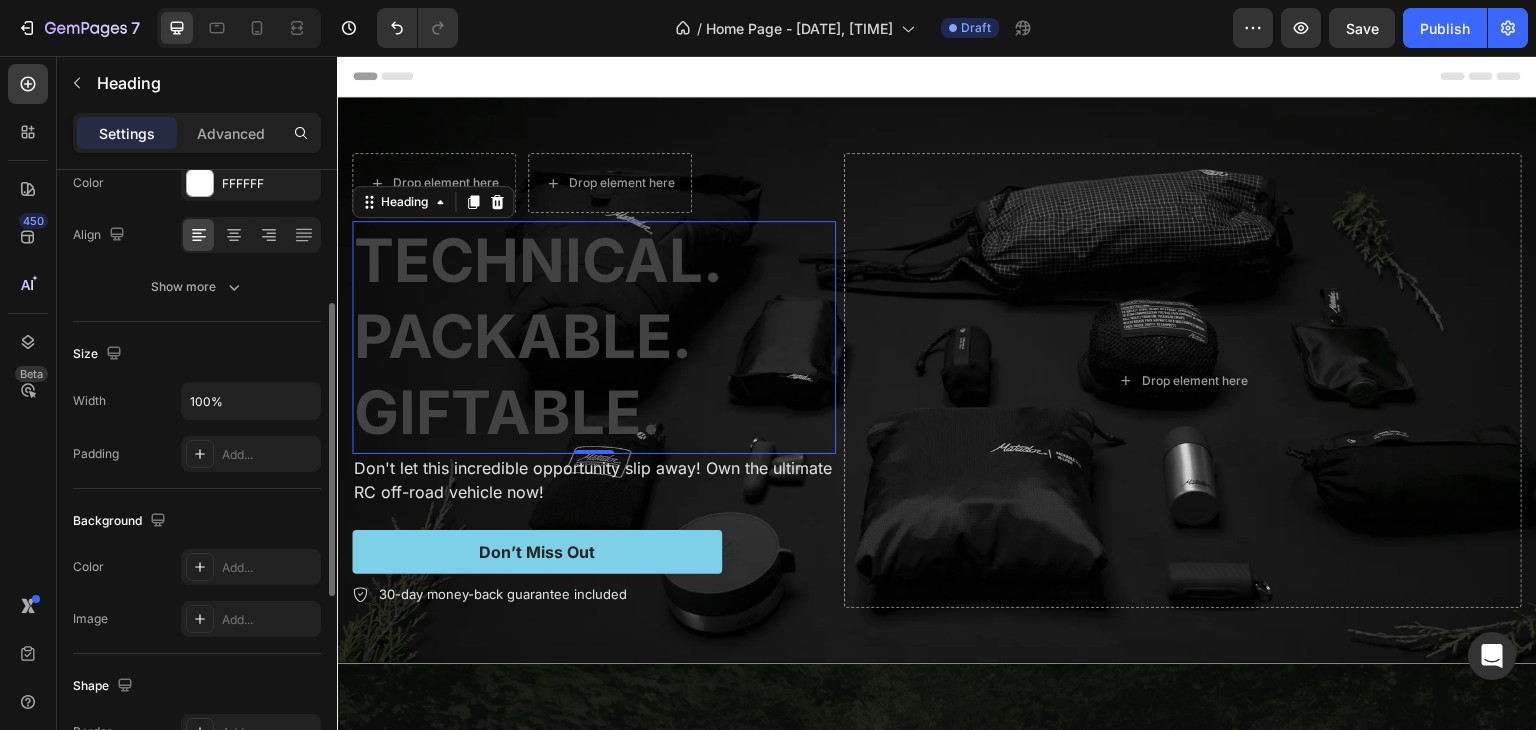 scroll, scrollTop: 0, scrollLeft: 0, axis: both 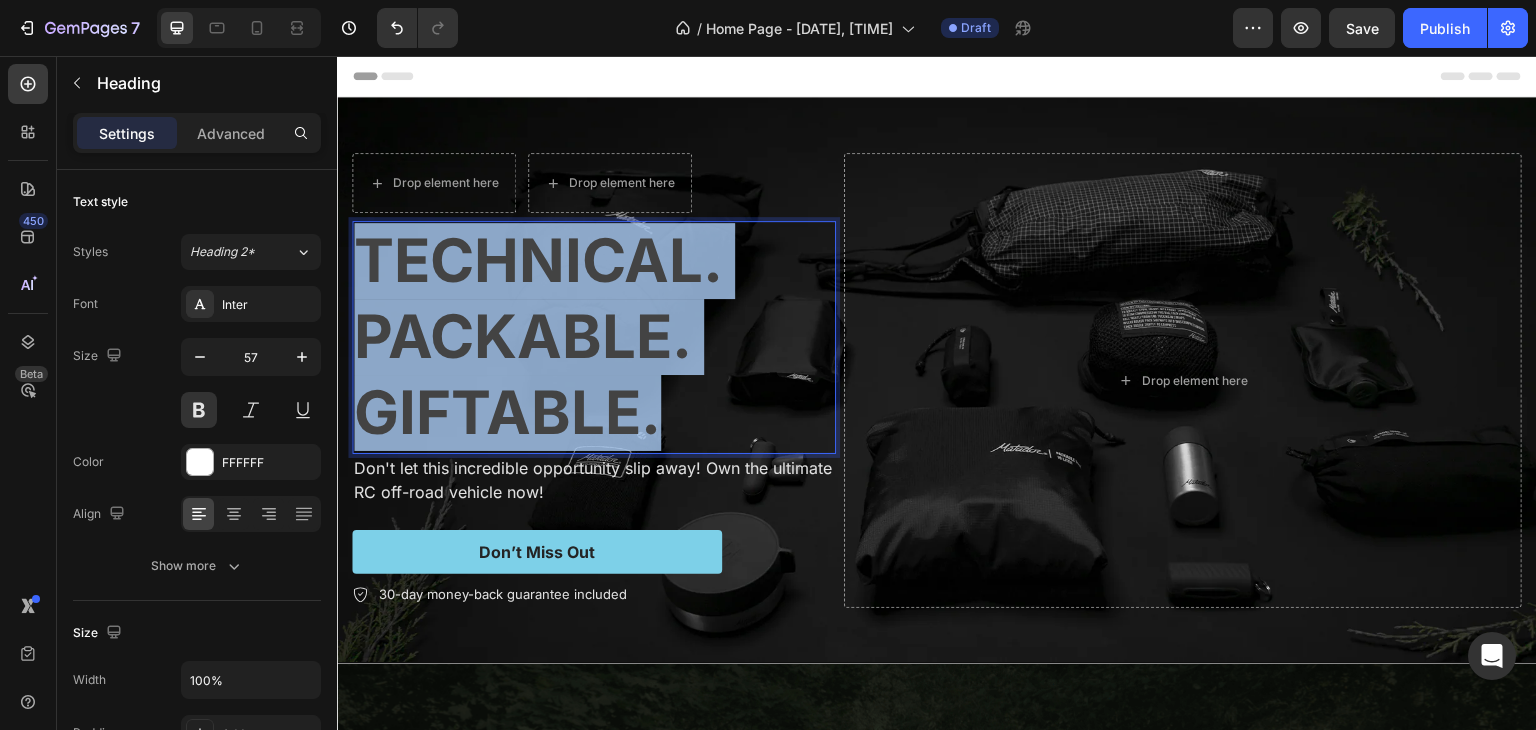 drag, startPoint x: 677, startPoint y: 414, endPoint x: 353, endPoint y: 240, distance: 367.76624 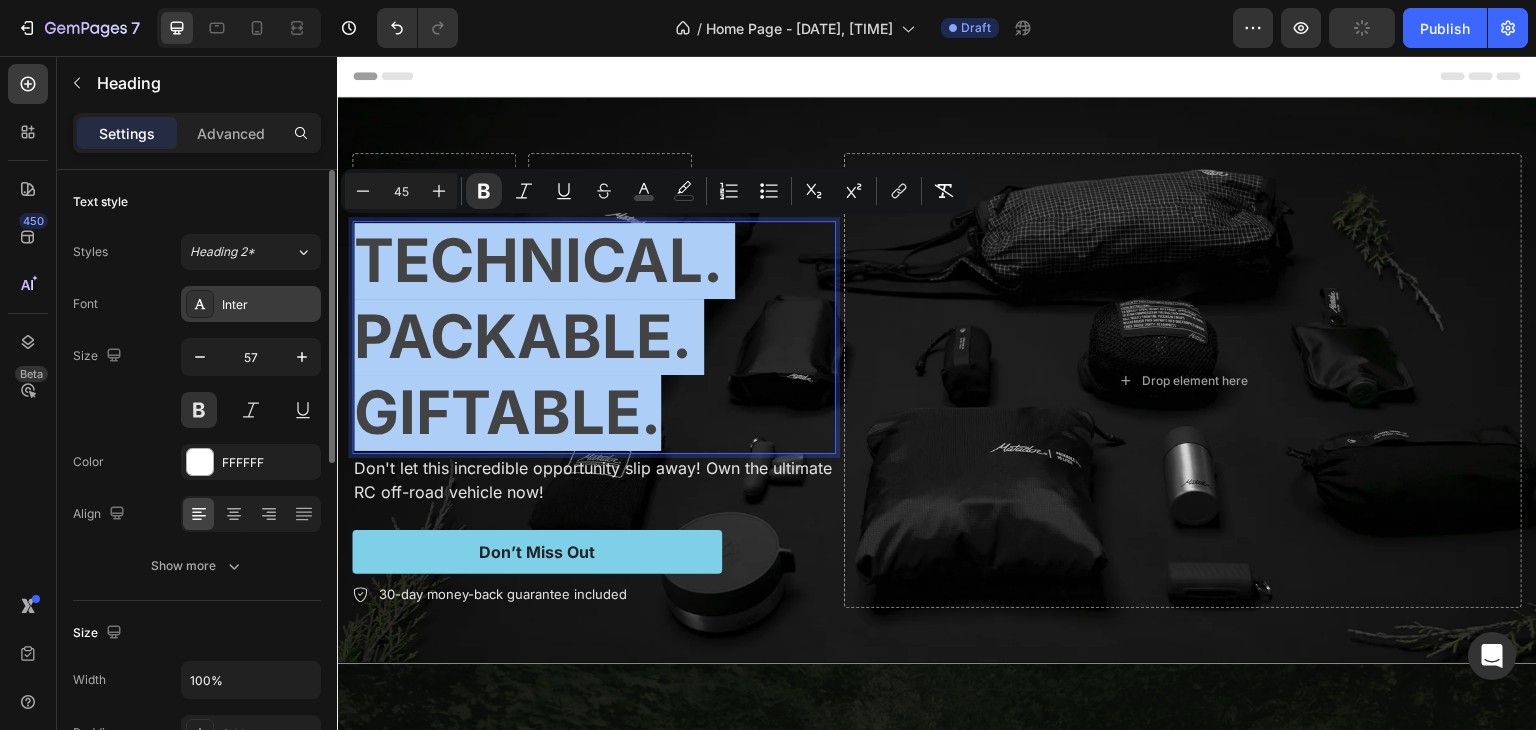 click on "Inter" at bounding box center [269, 305] 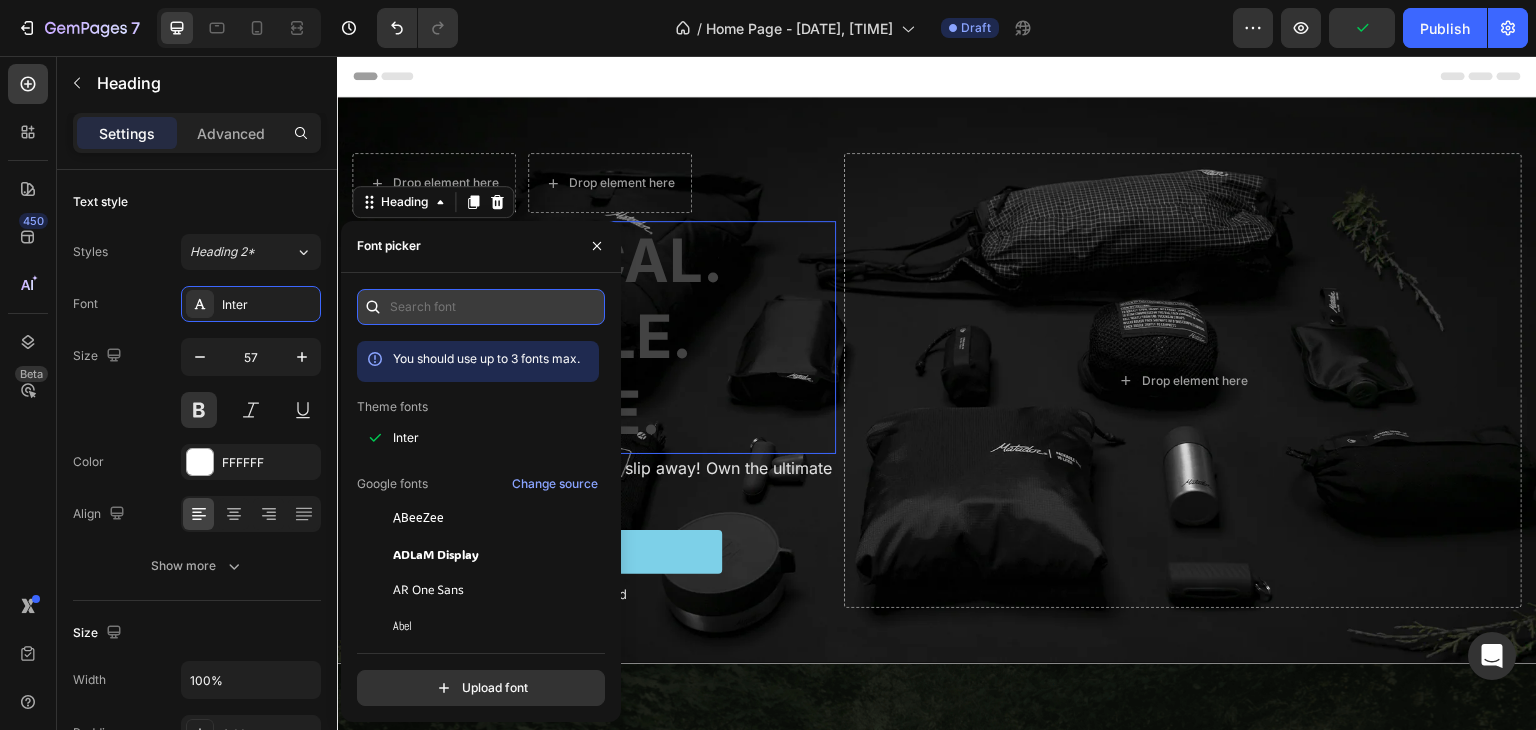 click at bounding box center (481, 307) 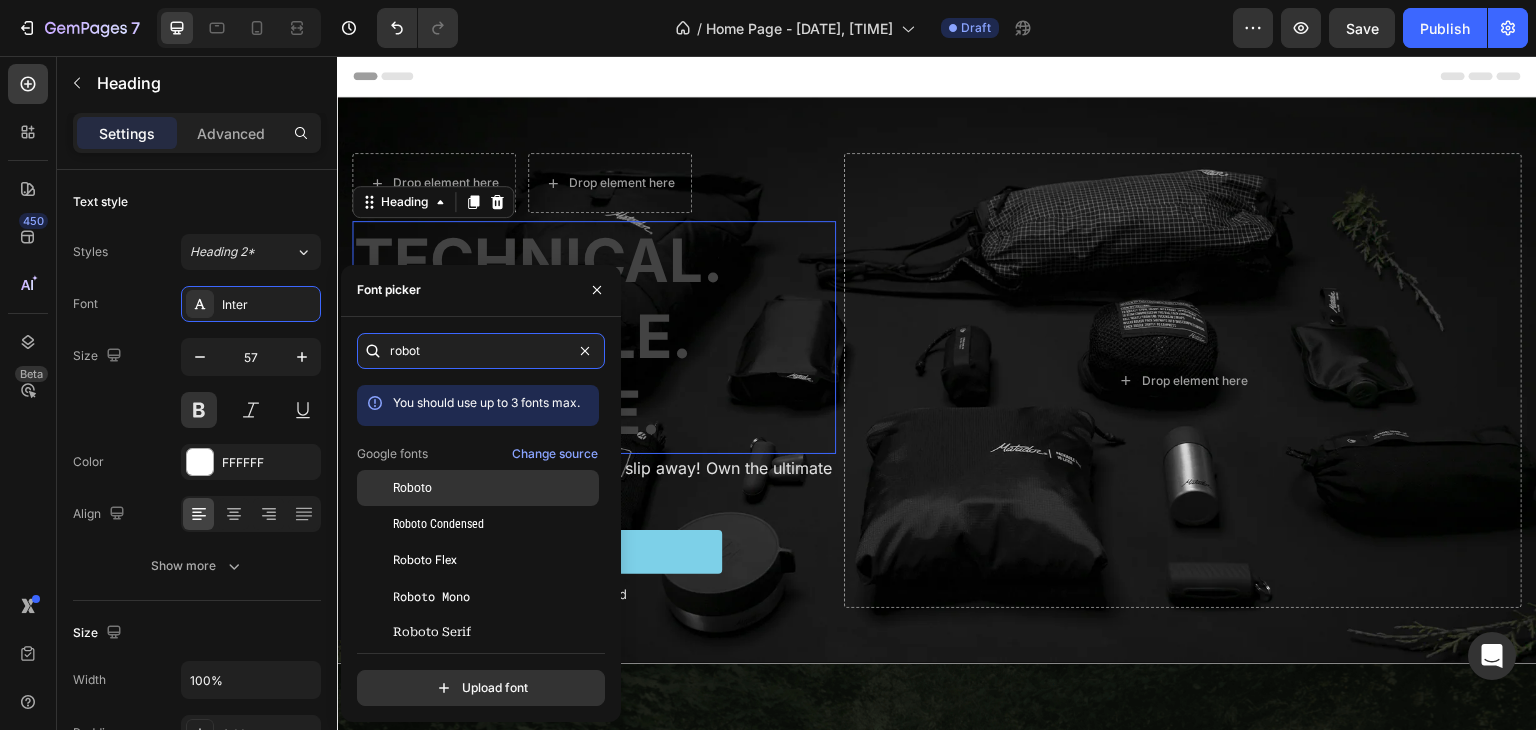 type on "robot" 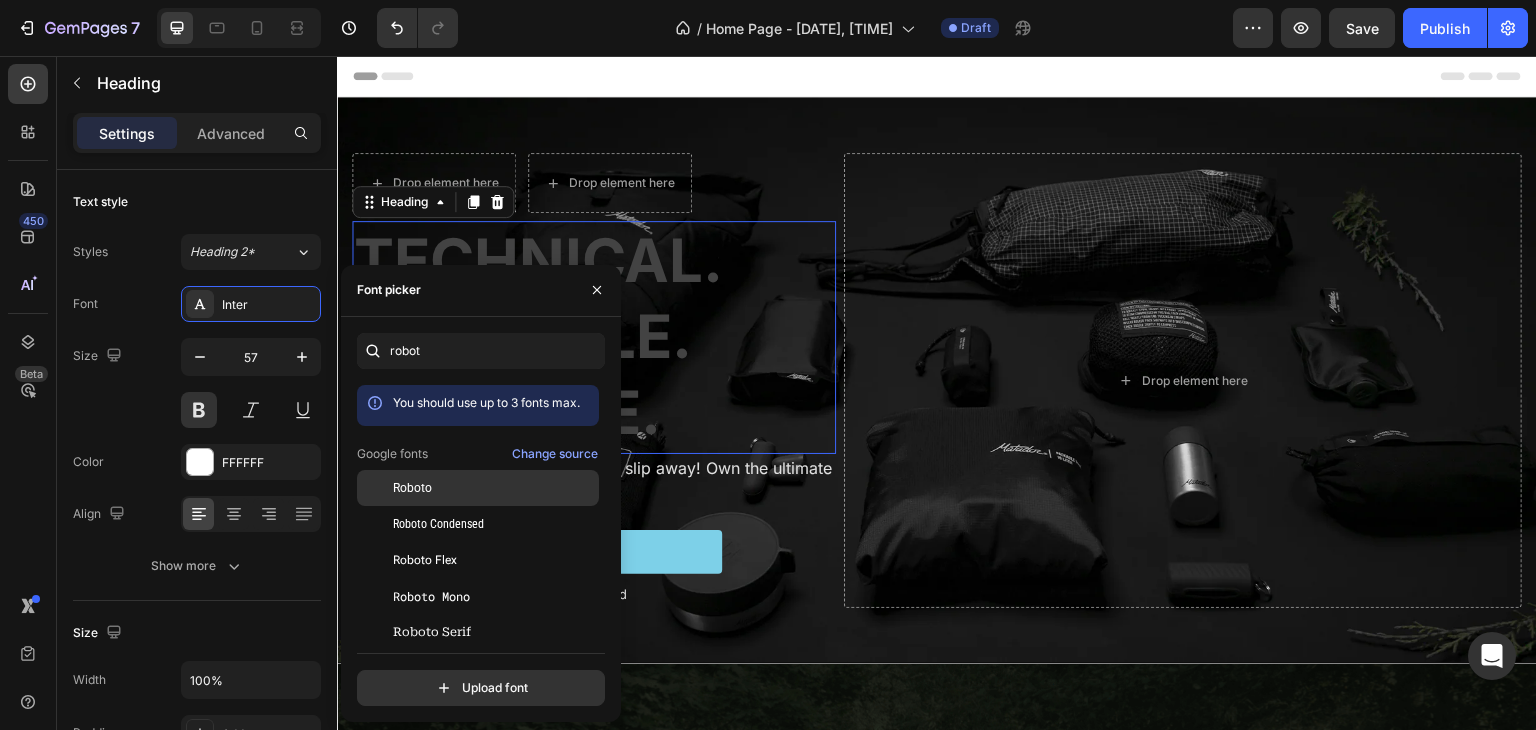 click on "Roboto" at bounding box center [494, 488] 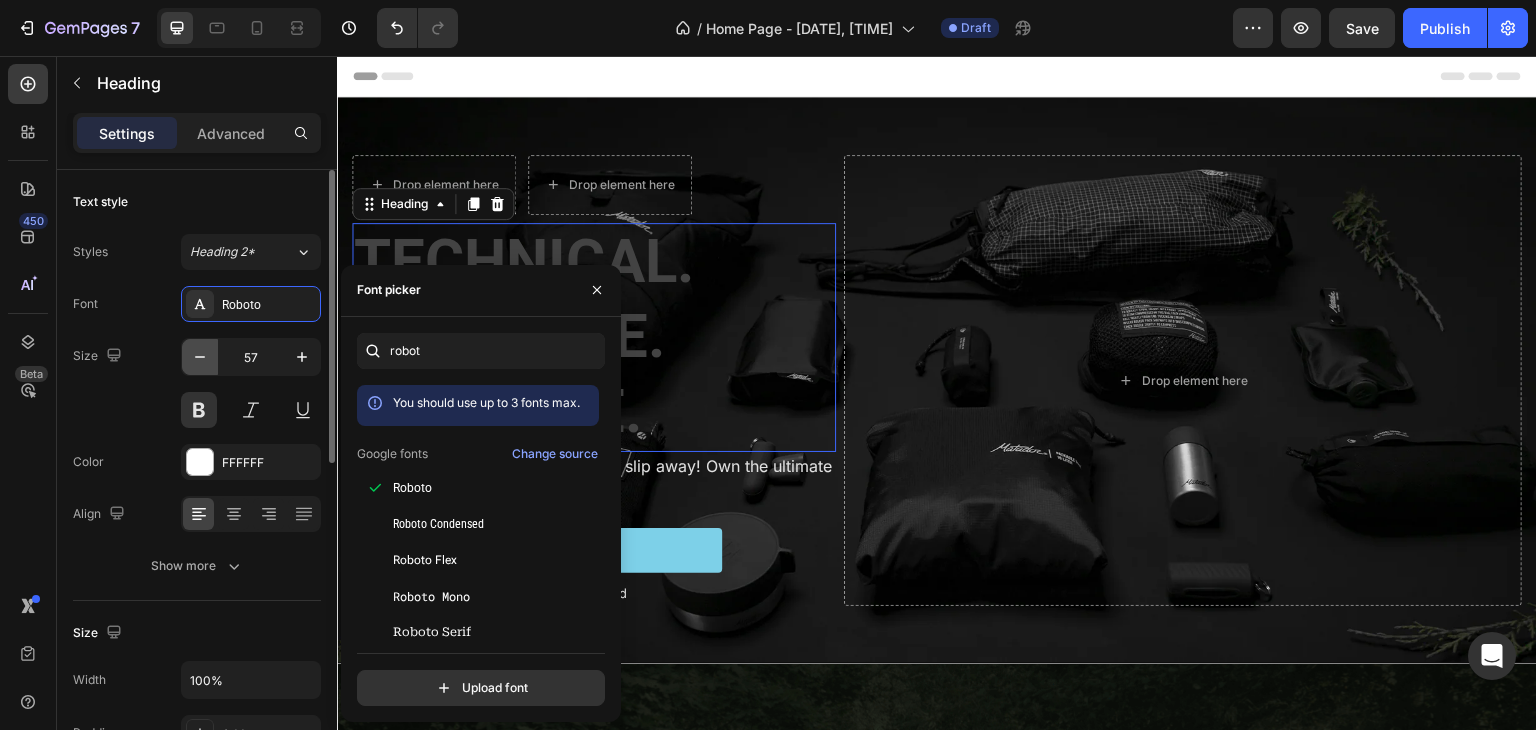 click 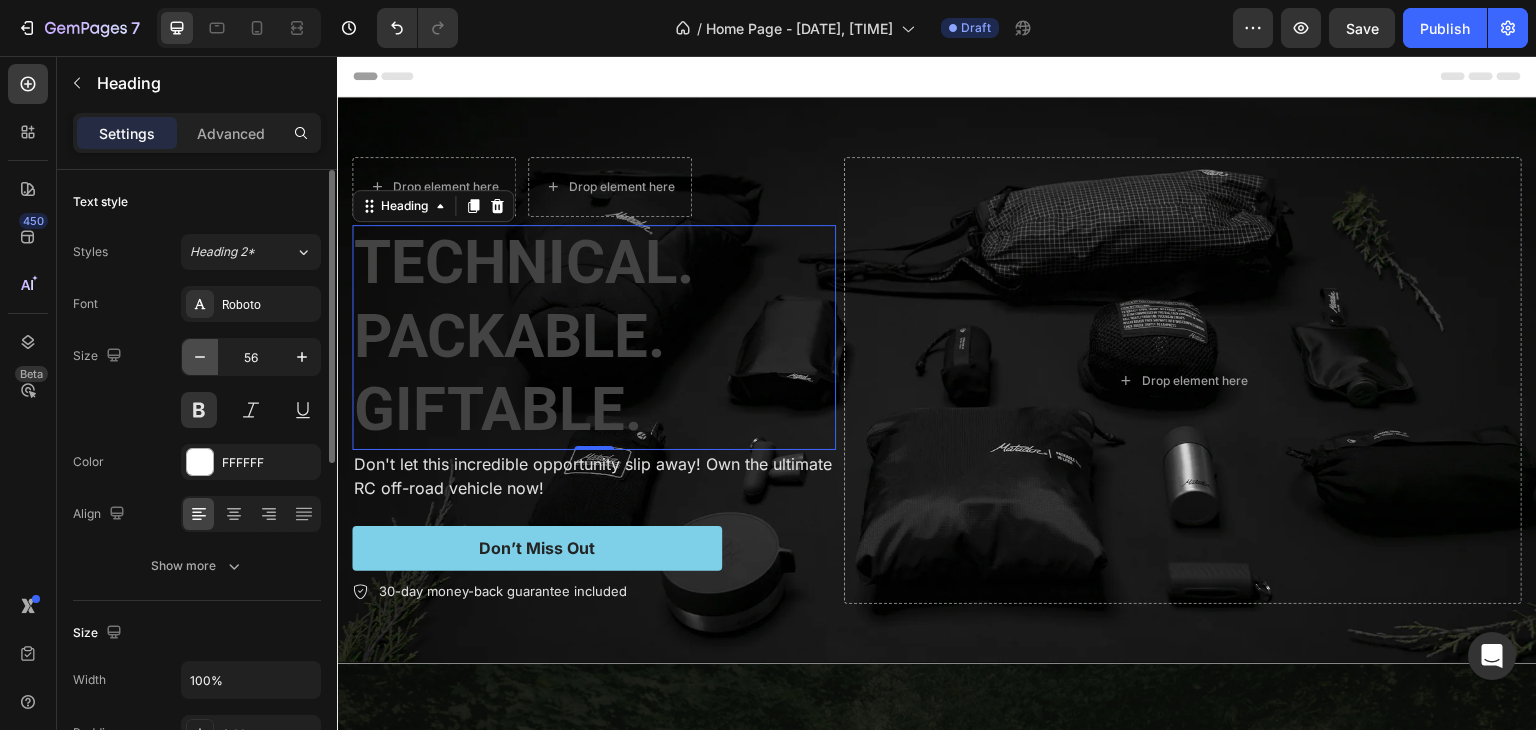click 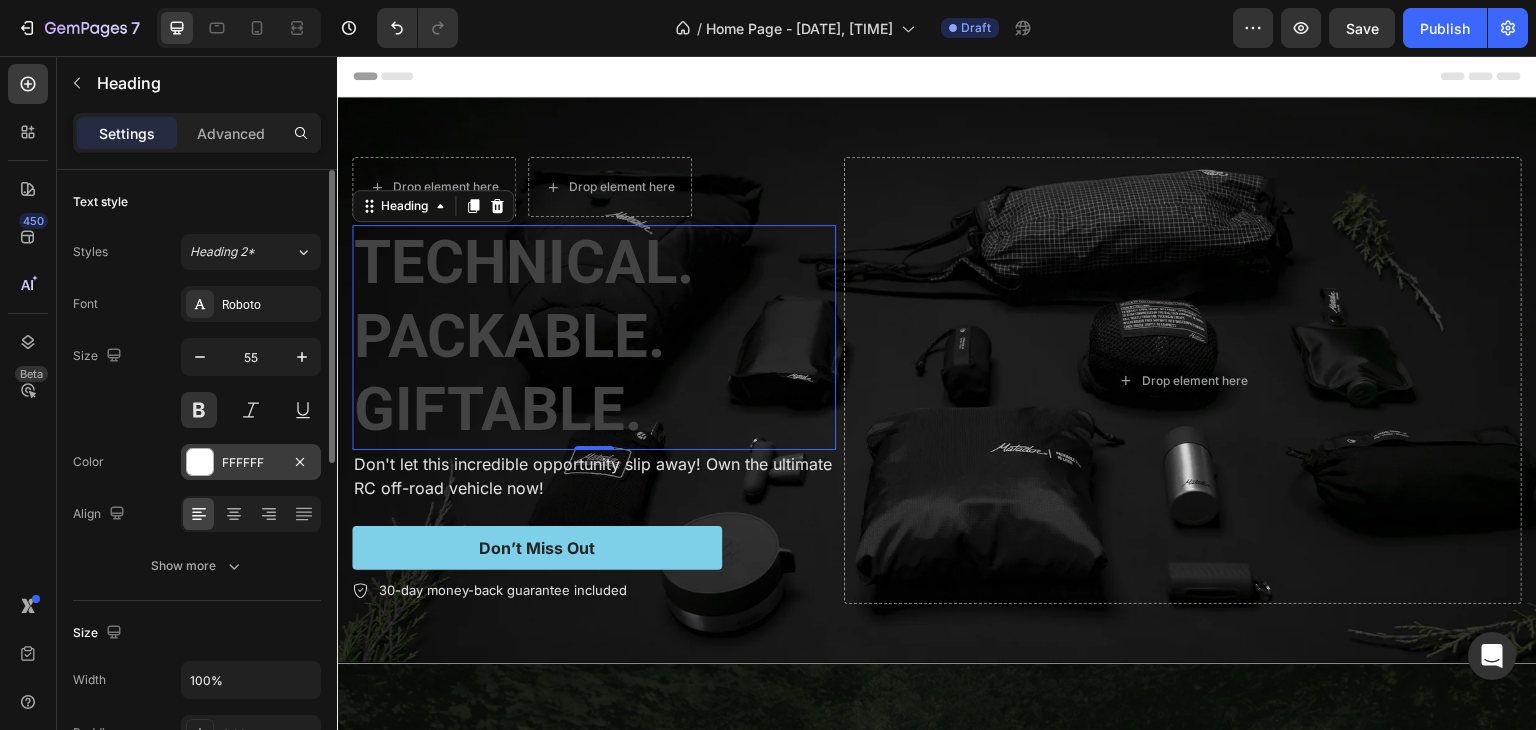 click at bounding box center (200, 462) 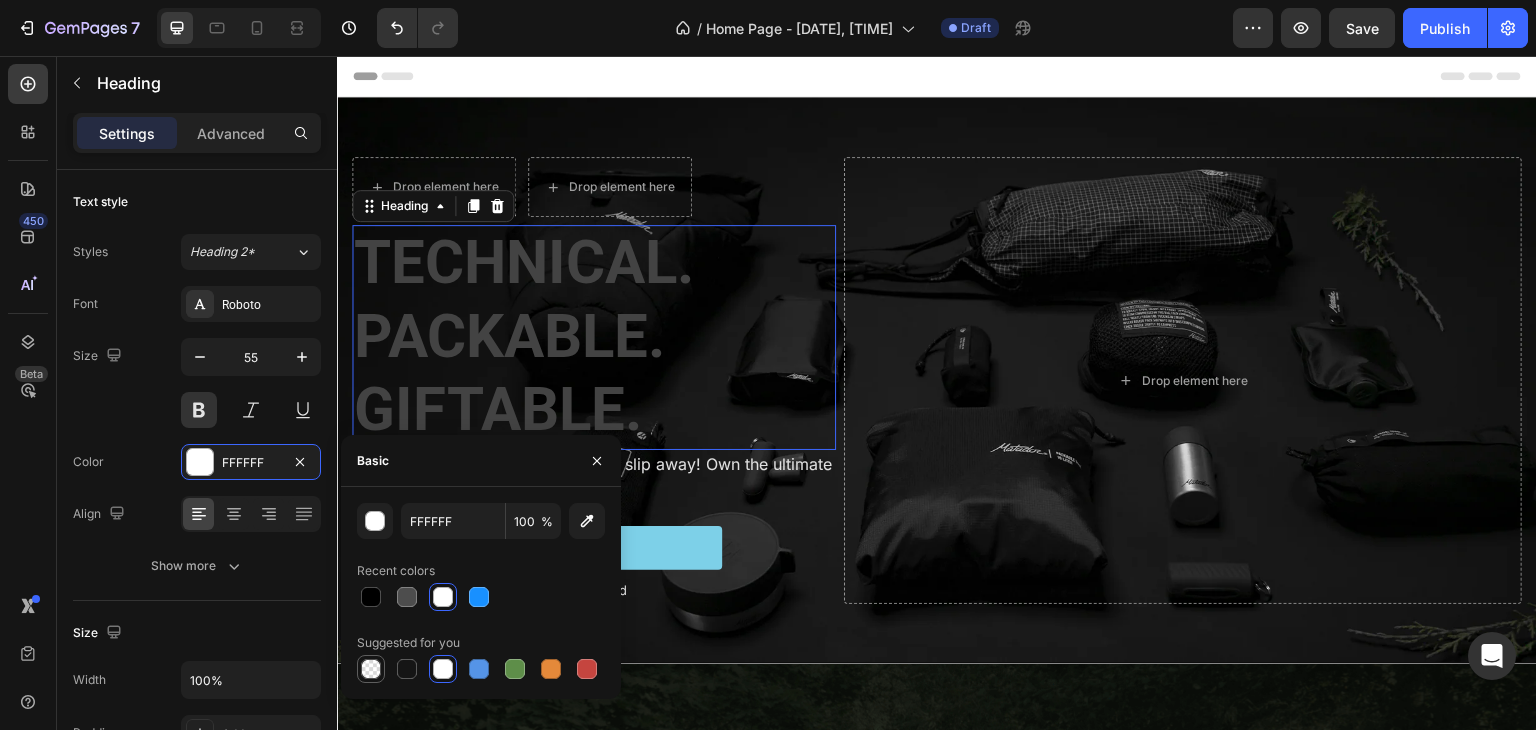 click at bounding box center (371, 669) 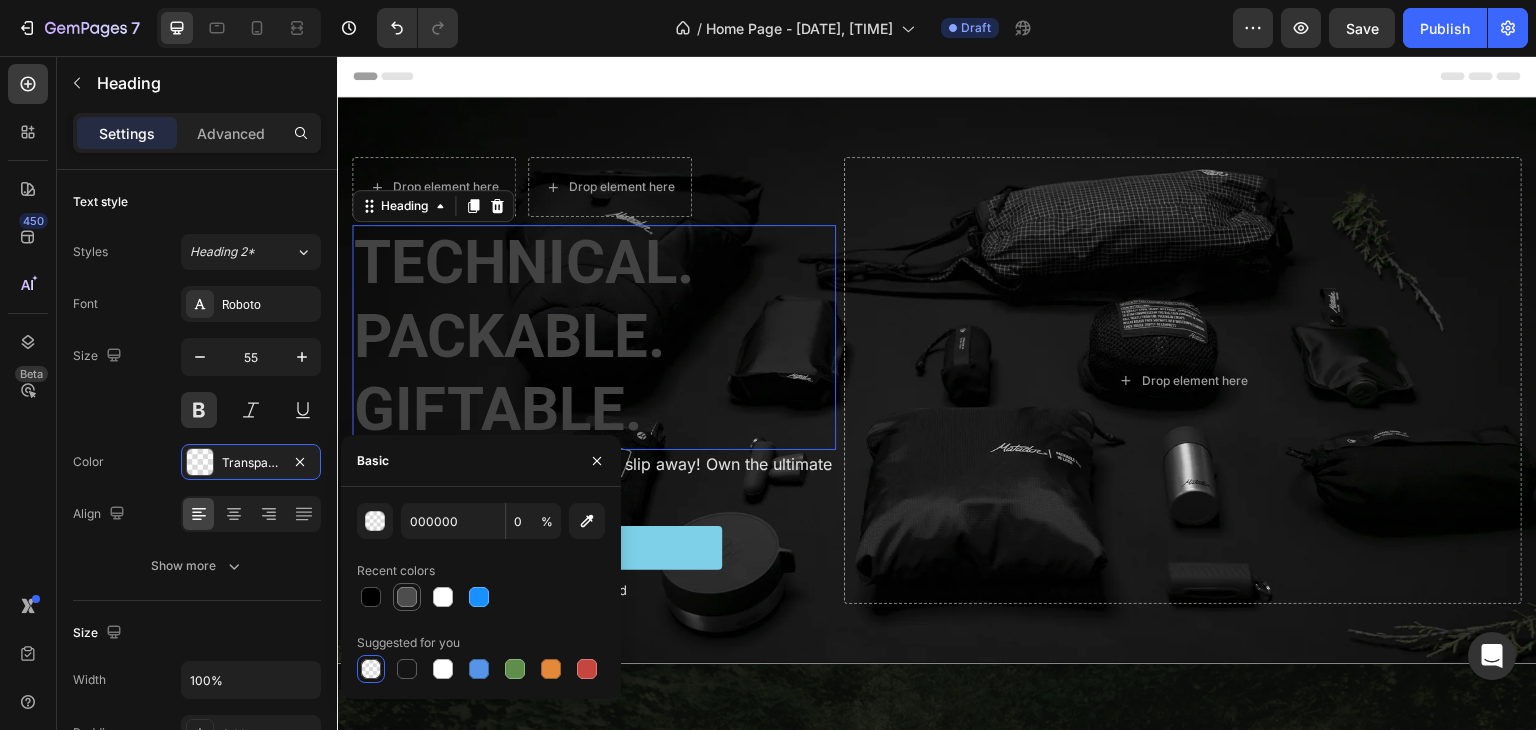 click at bounding box center (407, 597) 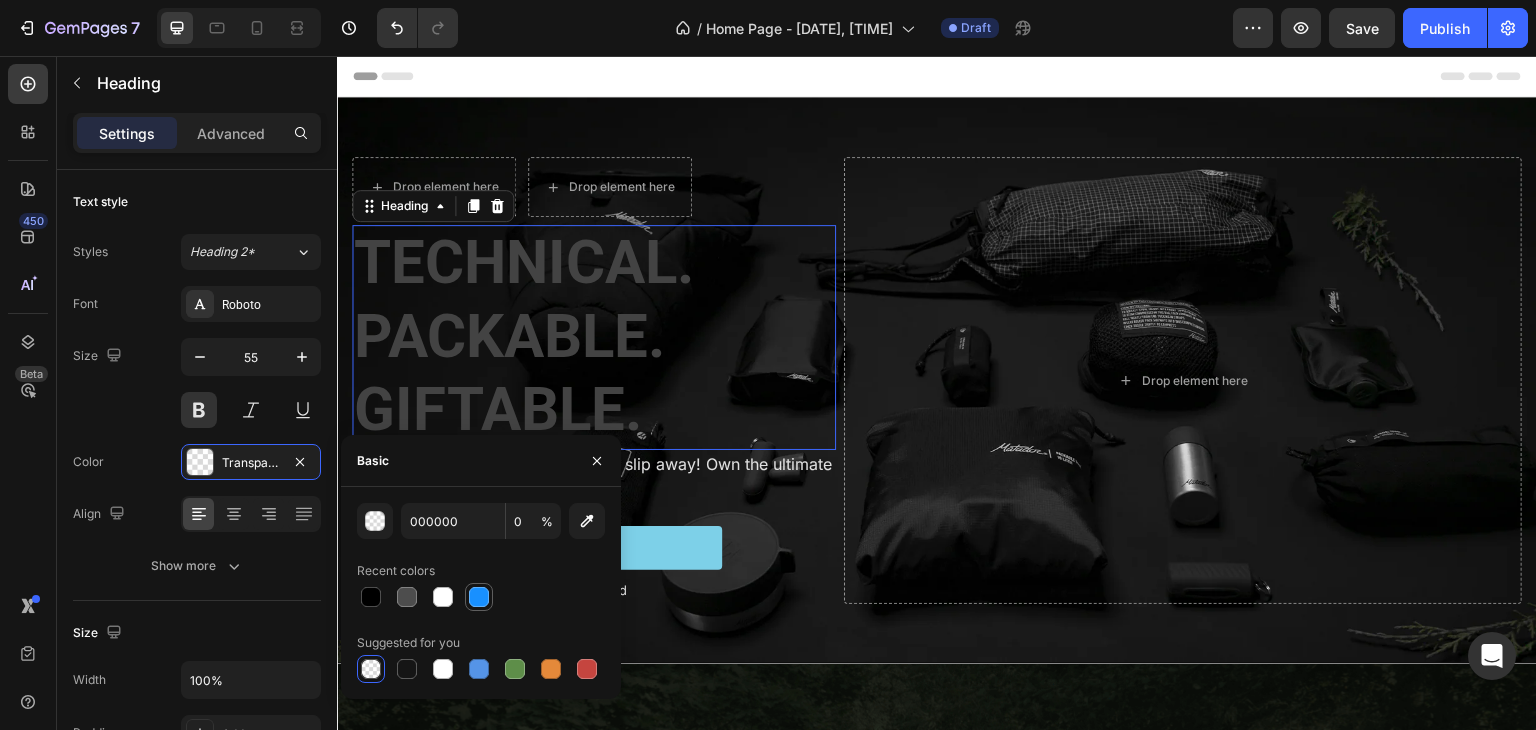 type on "4D4D4D" 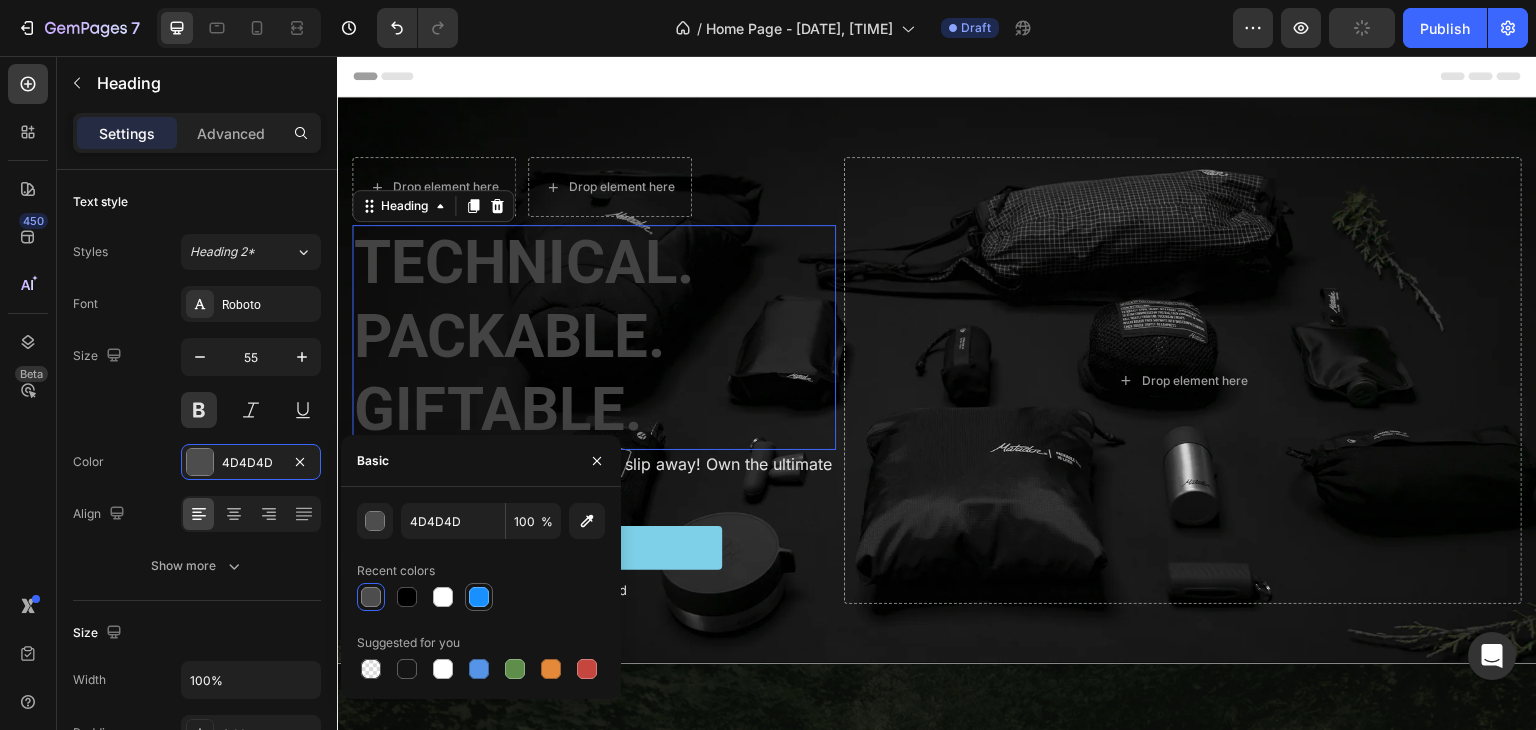 click at bounding box center (479, 597) 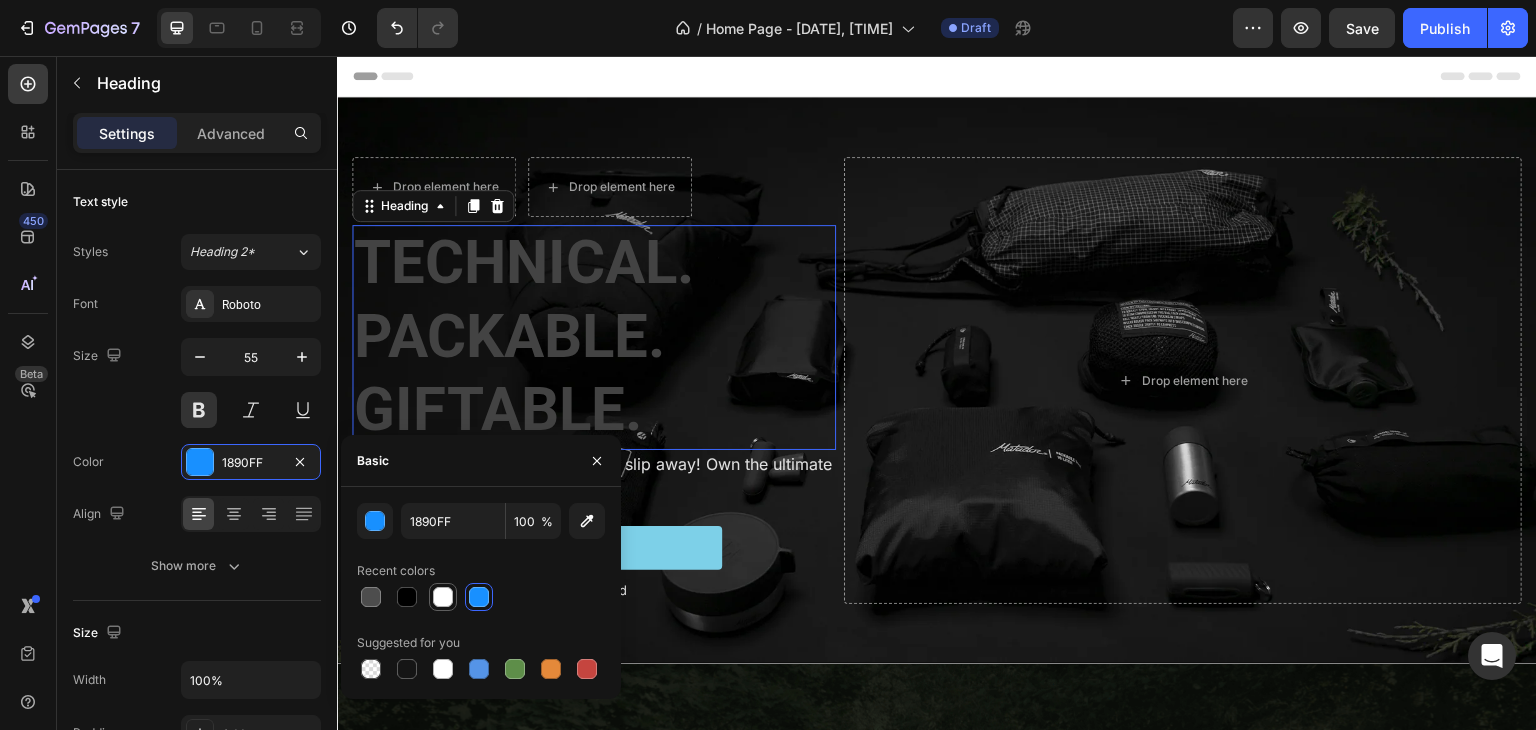 click at bounding box center (443, 597) 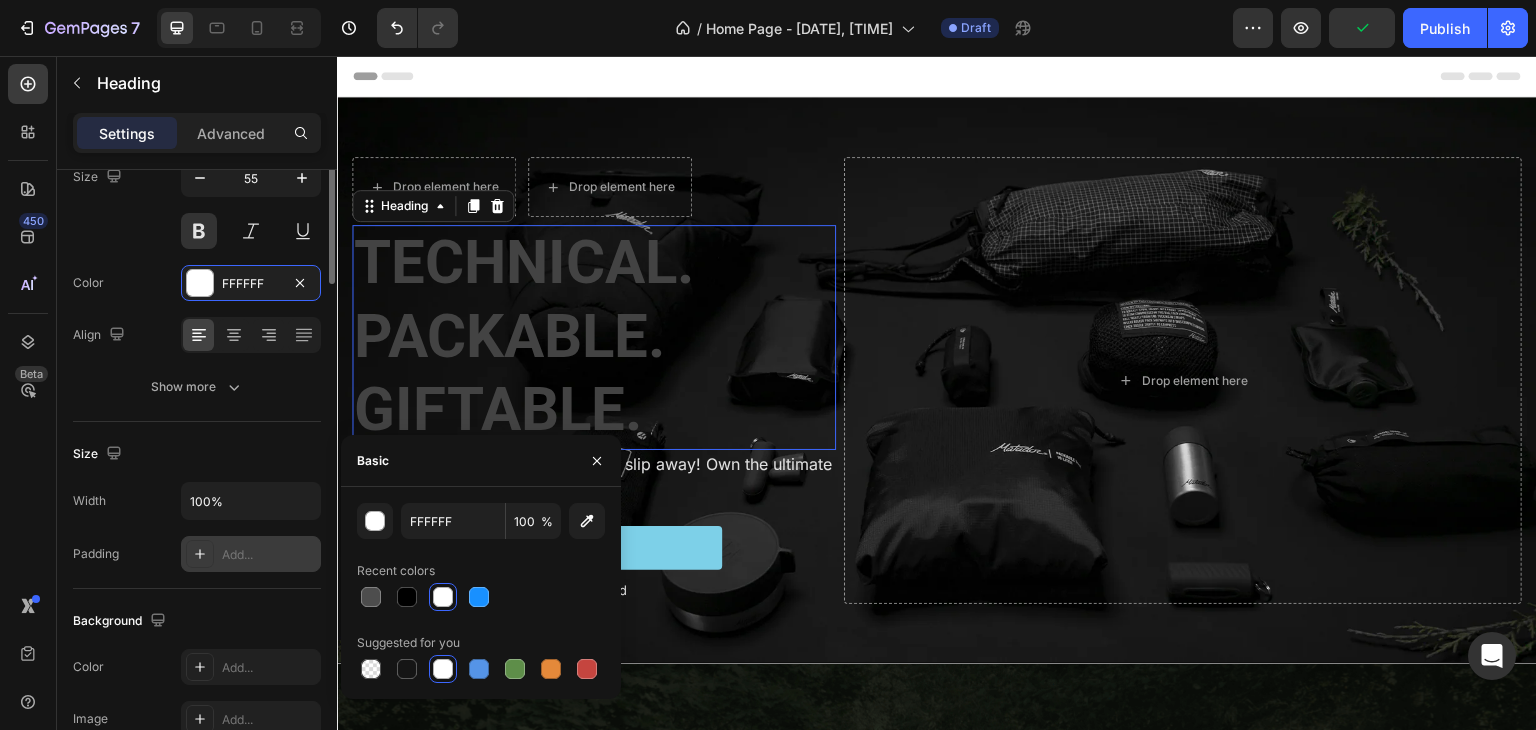 scroll, scrollTop: 0, scrollLeft: 0, axis: both 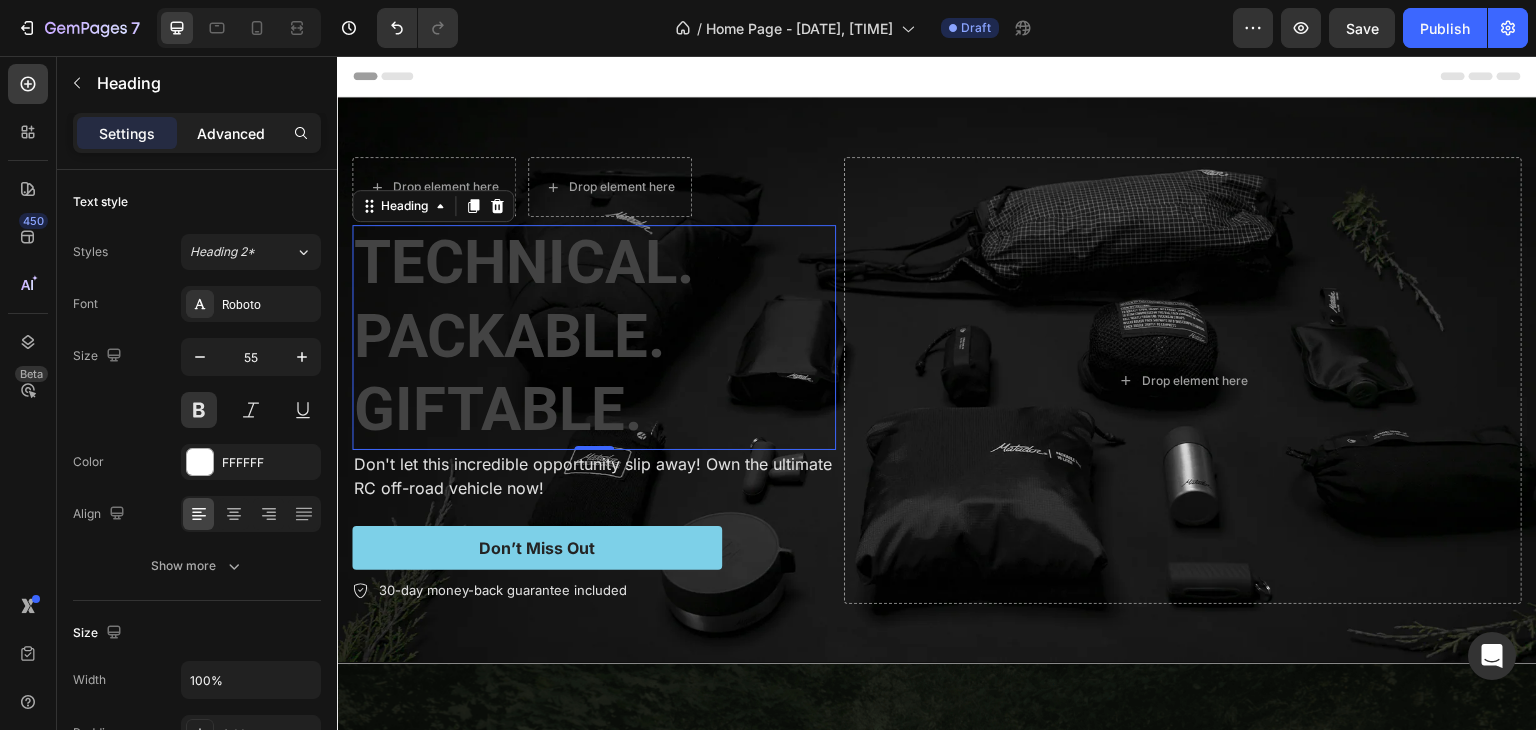 click on "Advanced" at bounding box center [231, 133] 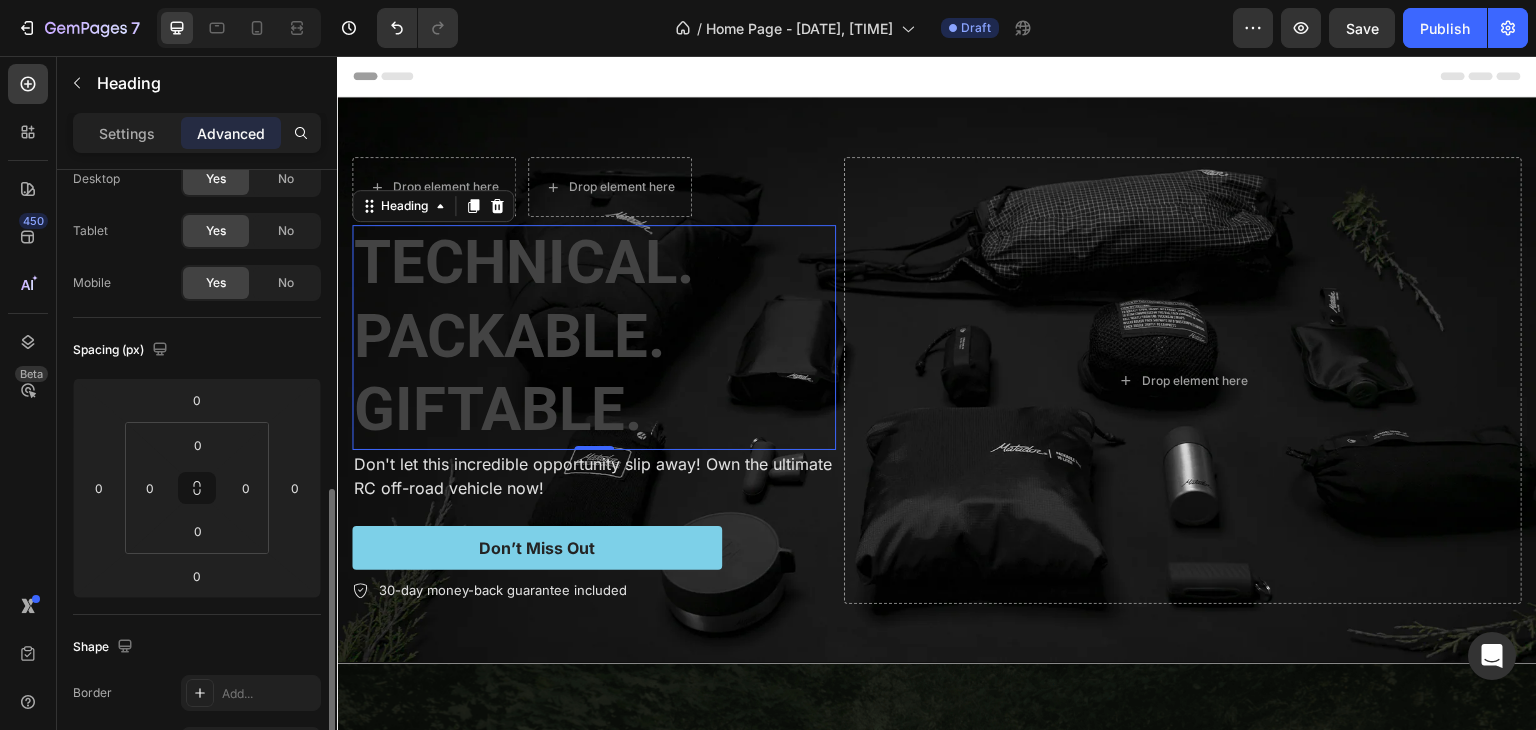 scroll, scrollTop: 0, scrollLeft: 0, axis: both 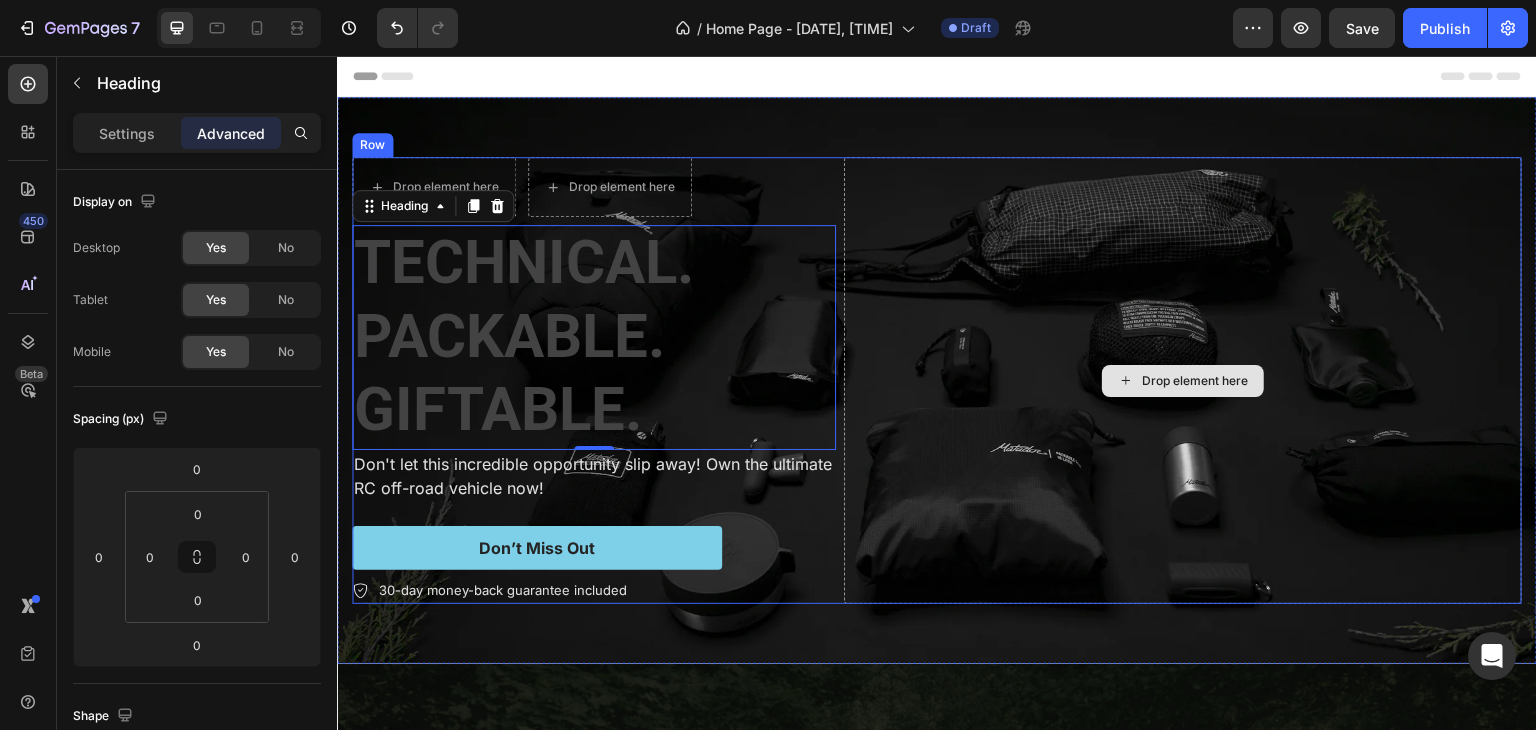 click on "Drop element here" at bounding box center [1183, 380] 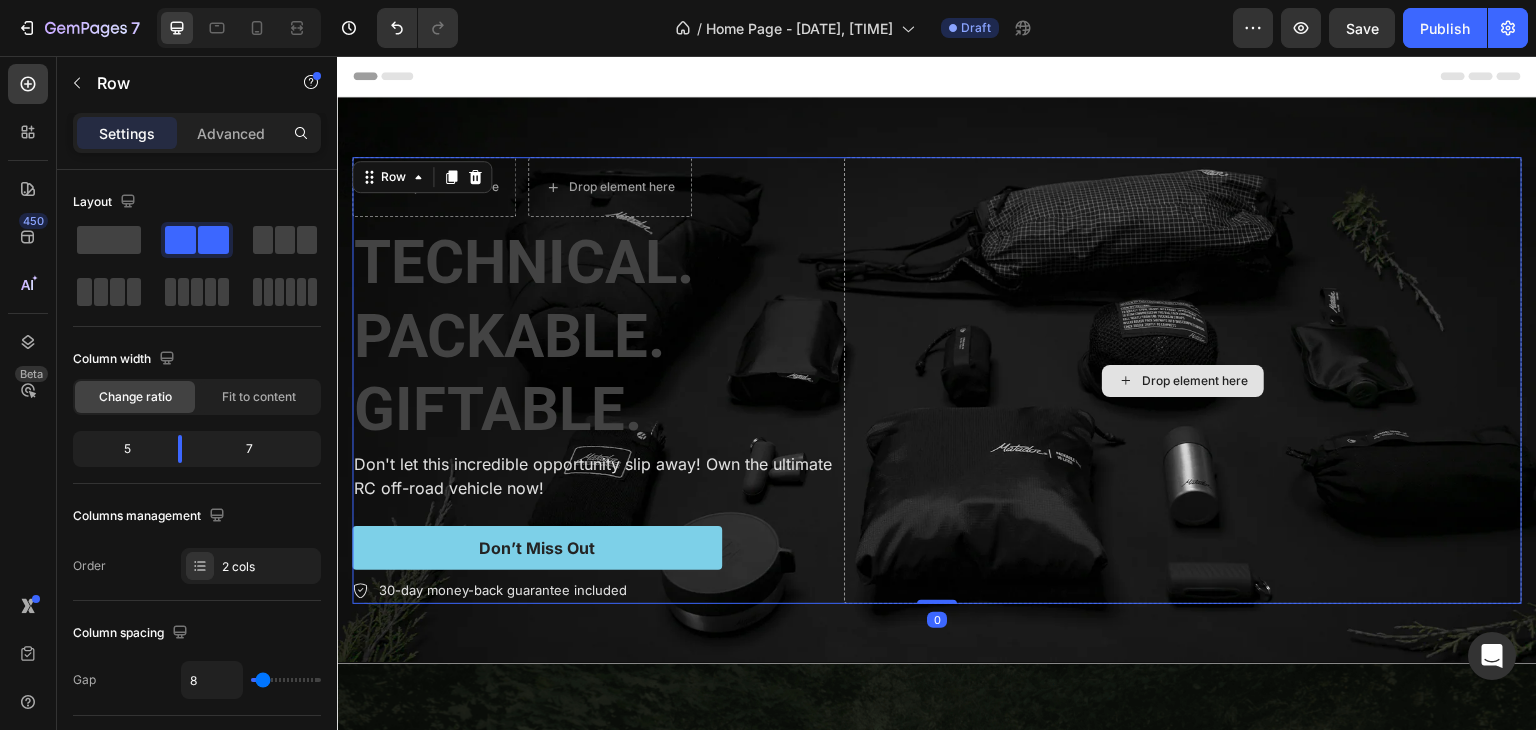 click on "Drop element here" at bounding box center [1183, 380] 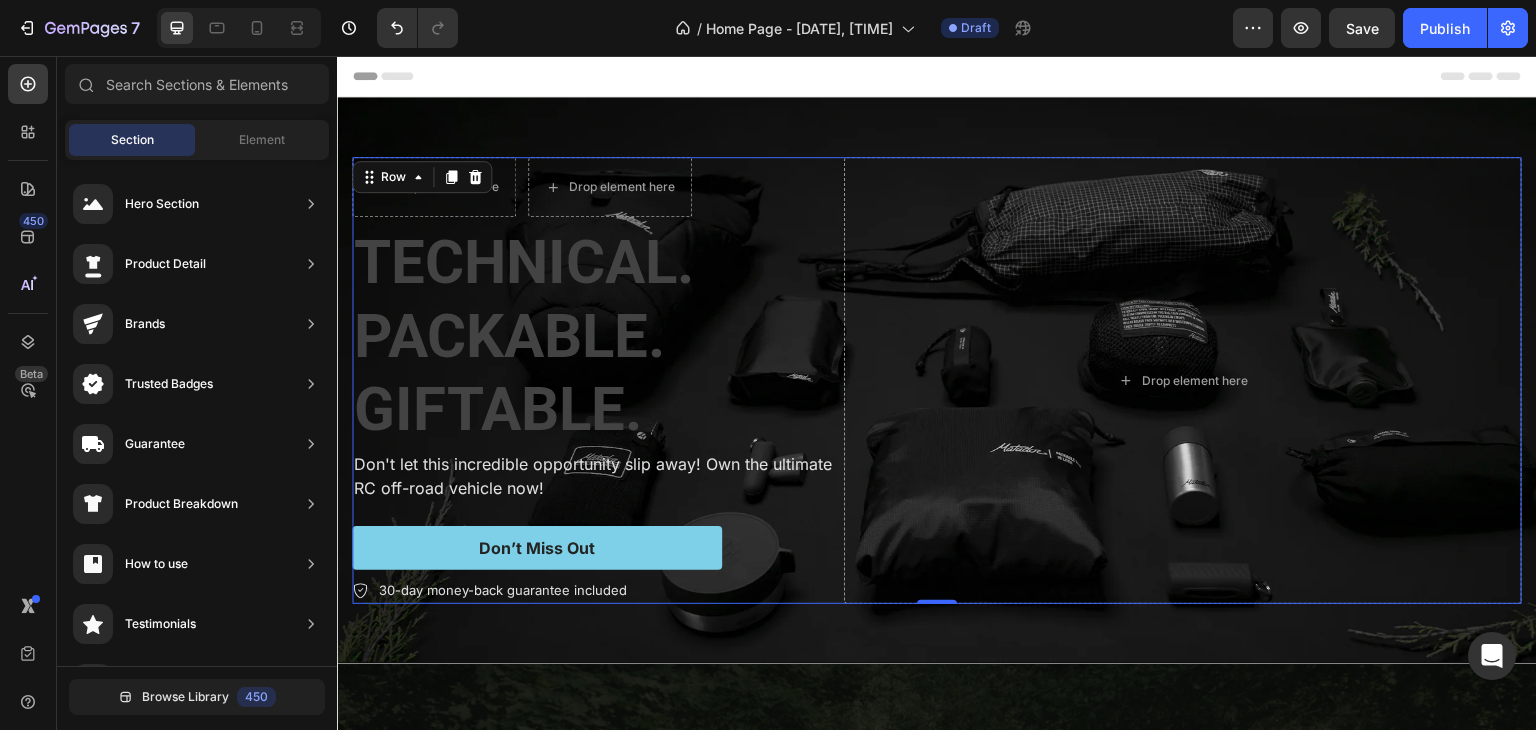 click on "Header" at bounding box center (937, 76) 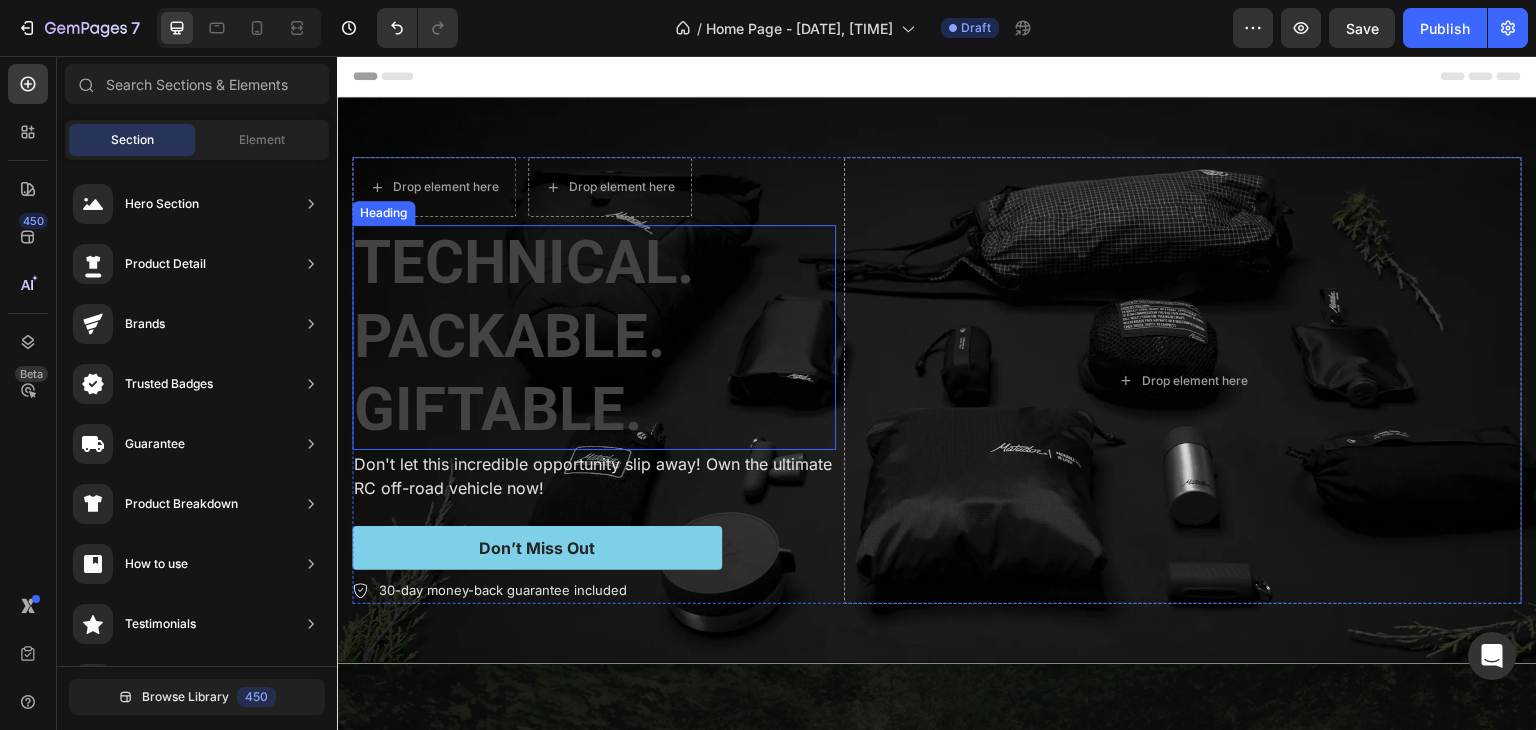 click on "TECHNICAL. PACKABLE. GIFTABLE." at bounding box center [524, 336] 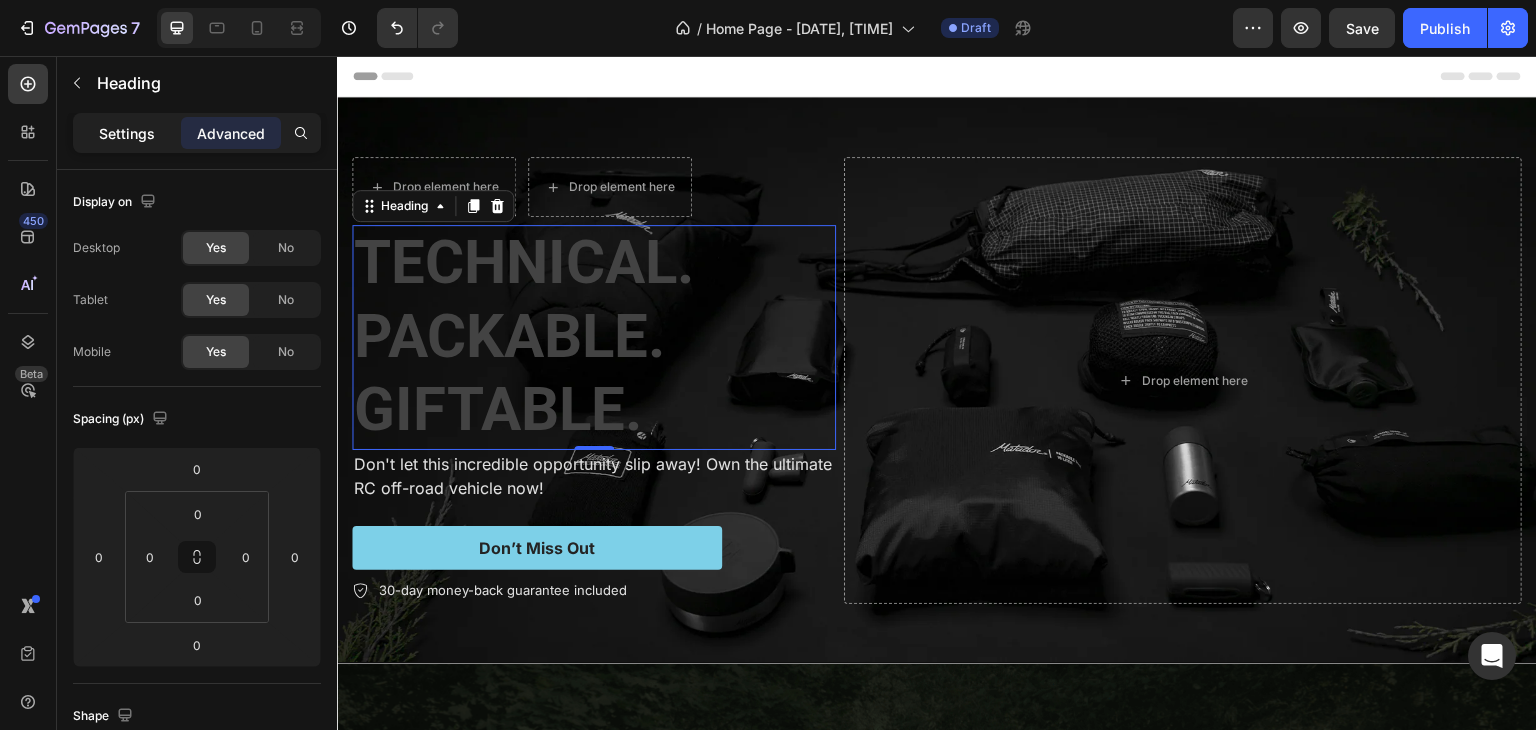 click on "Settings" at bounding box center (127, 133) 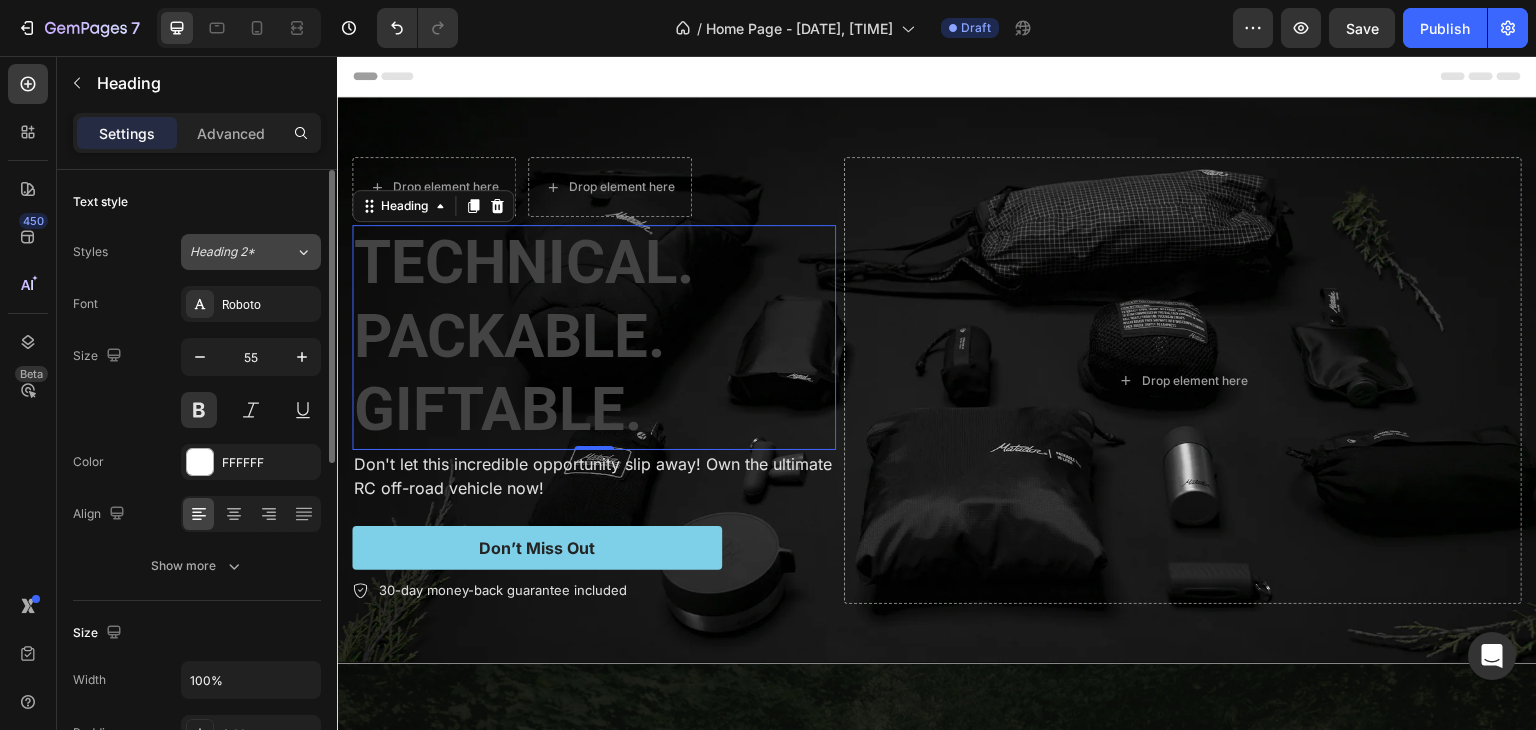 click on "Heading 2*" at bounding box center (230, 252) 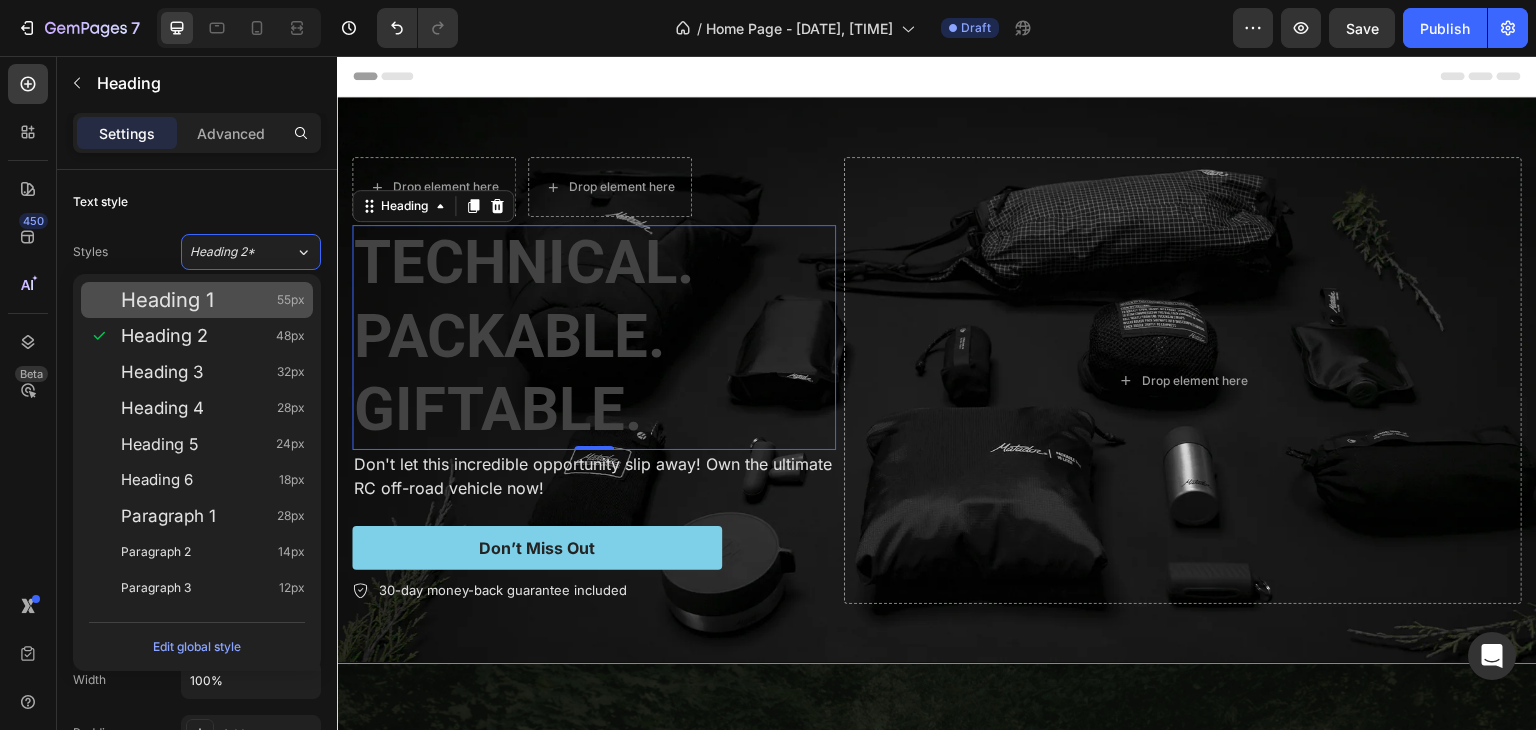 click on "Heading 1 55px" at bounding box center (213, 300) 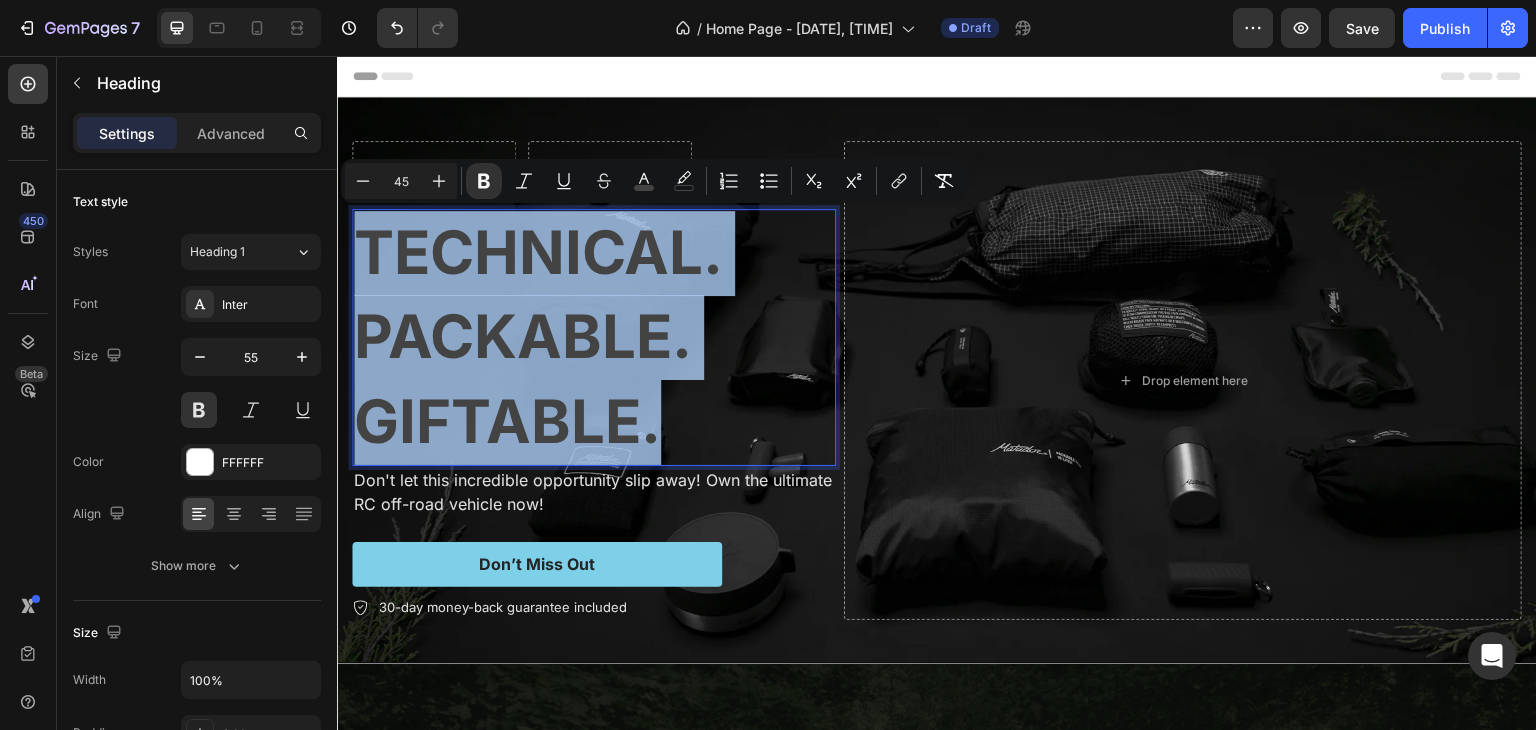 drag, startPoint x: 672, startPoint y: 418, endPoint x: 357, endPoint y: 257, distance: 353.7598 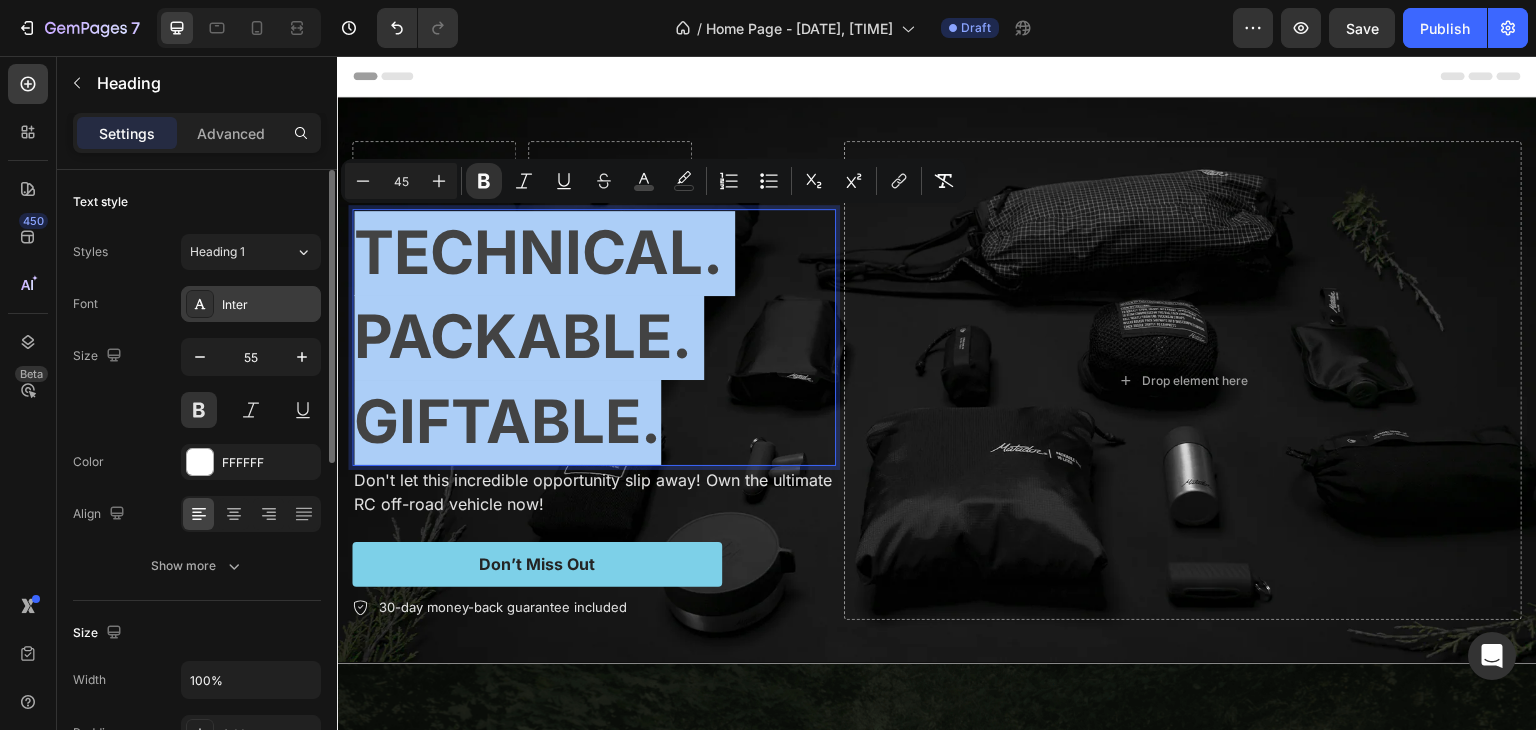 click on "Inter" at bounding box center [269, 305] 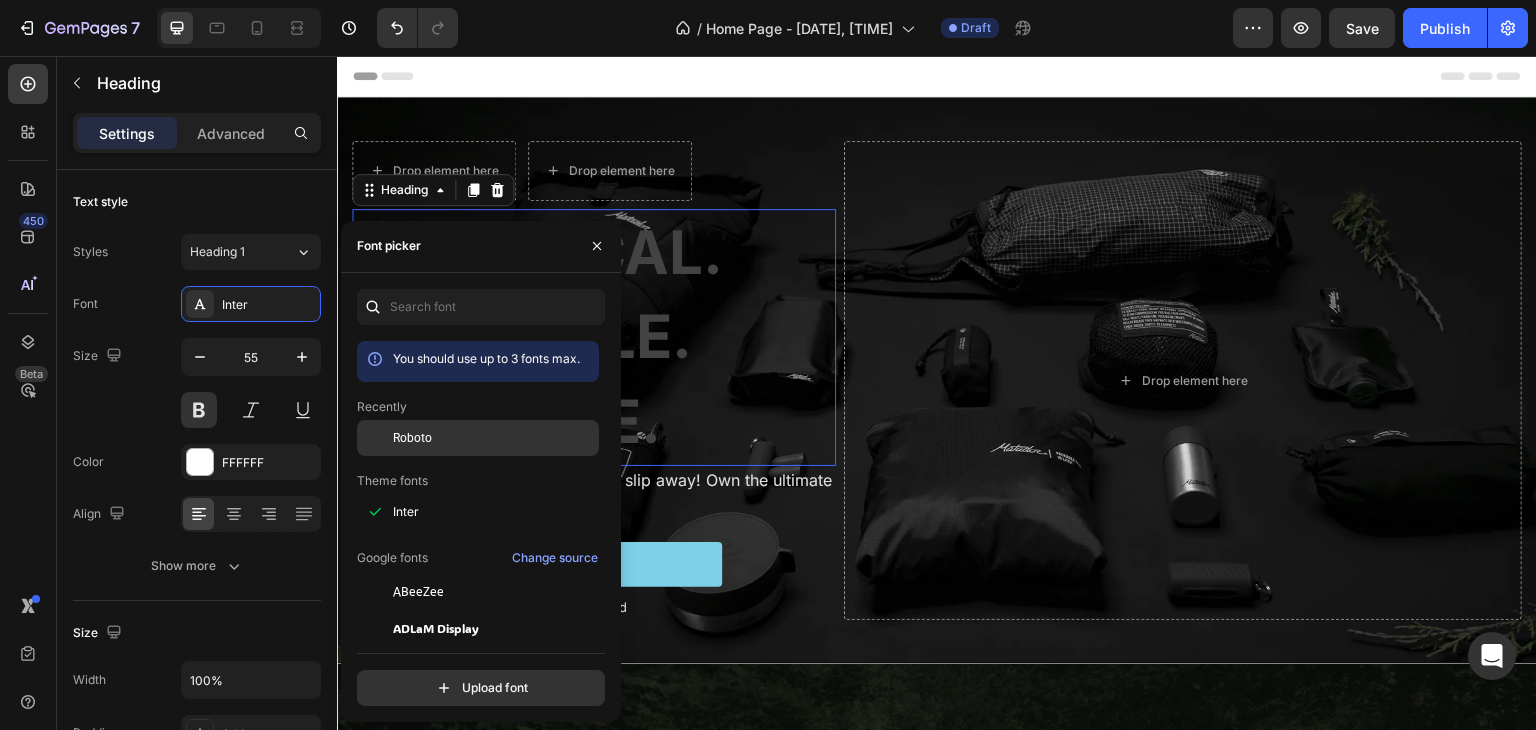 click on "Roboto" at bounding box center (412, 438) 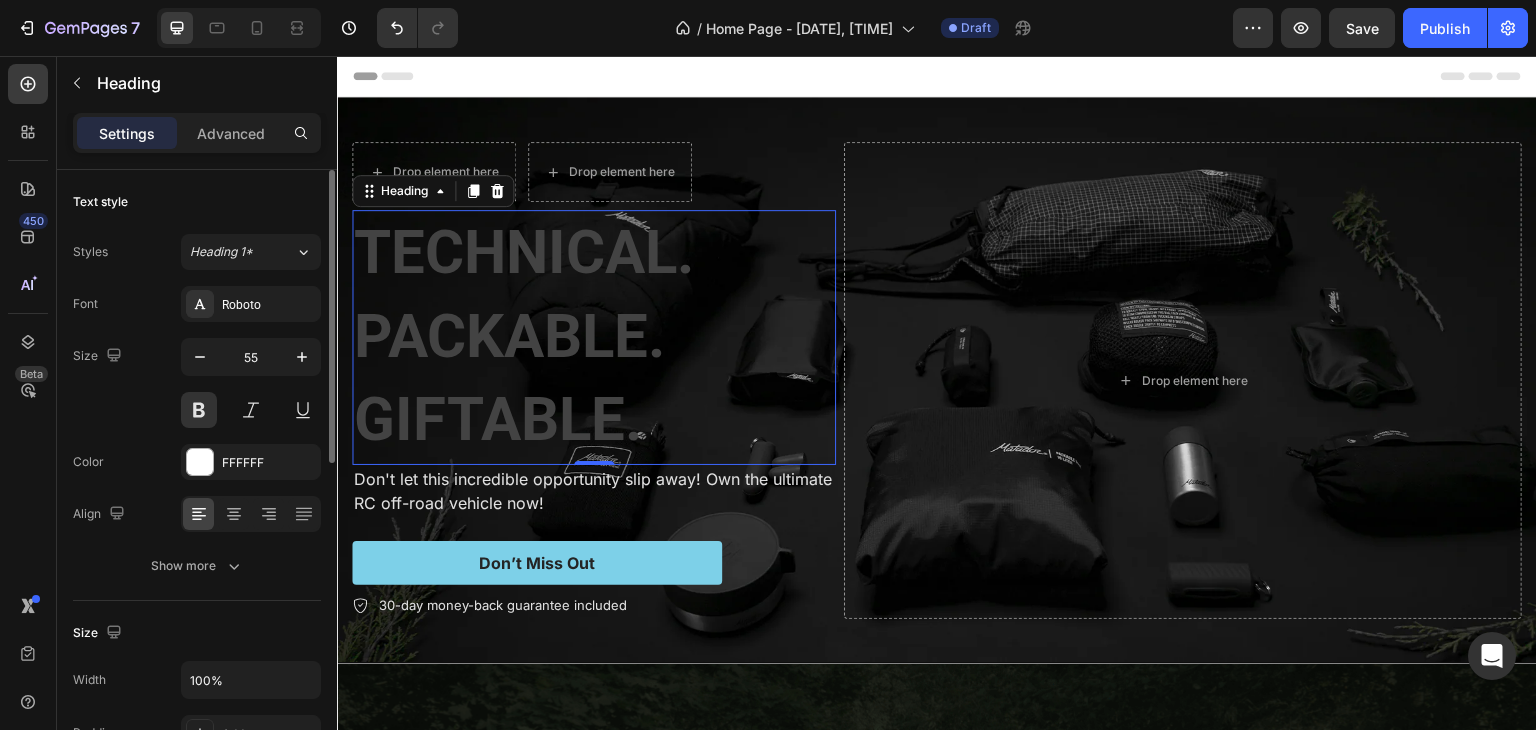 click on "Text style" at bounding box center [197, 202] 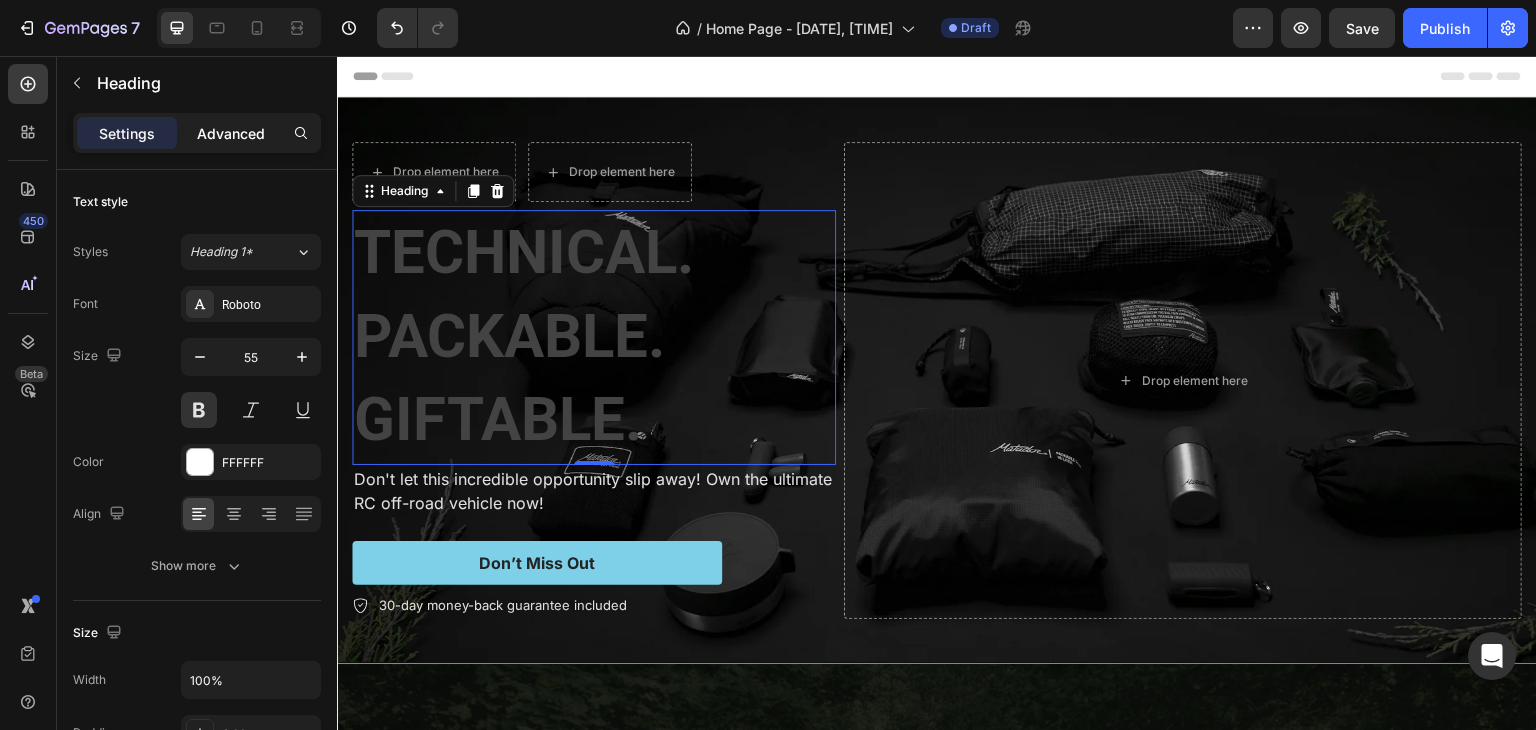 click on "Advanced" at bounding box center (231, 133) 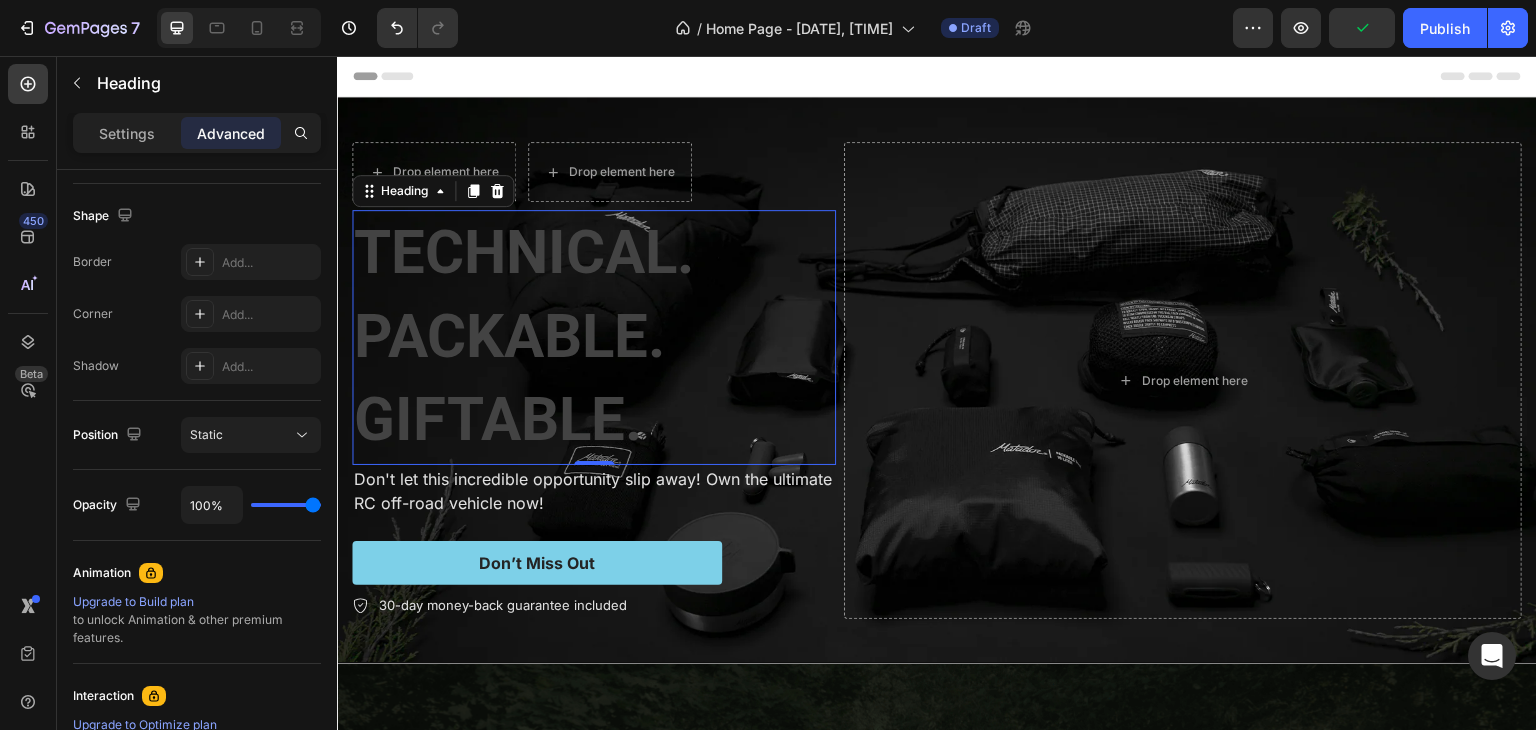 scroll, scrollTop: 0, scrollLeft: 0, axis: both 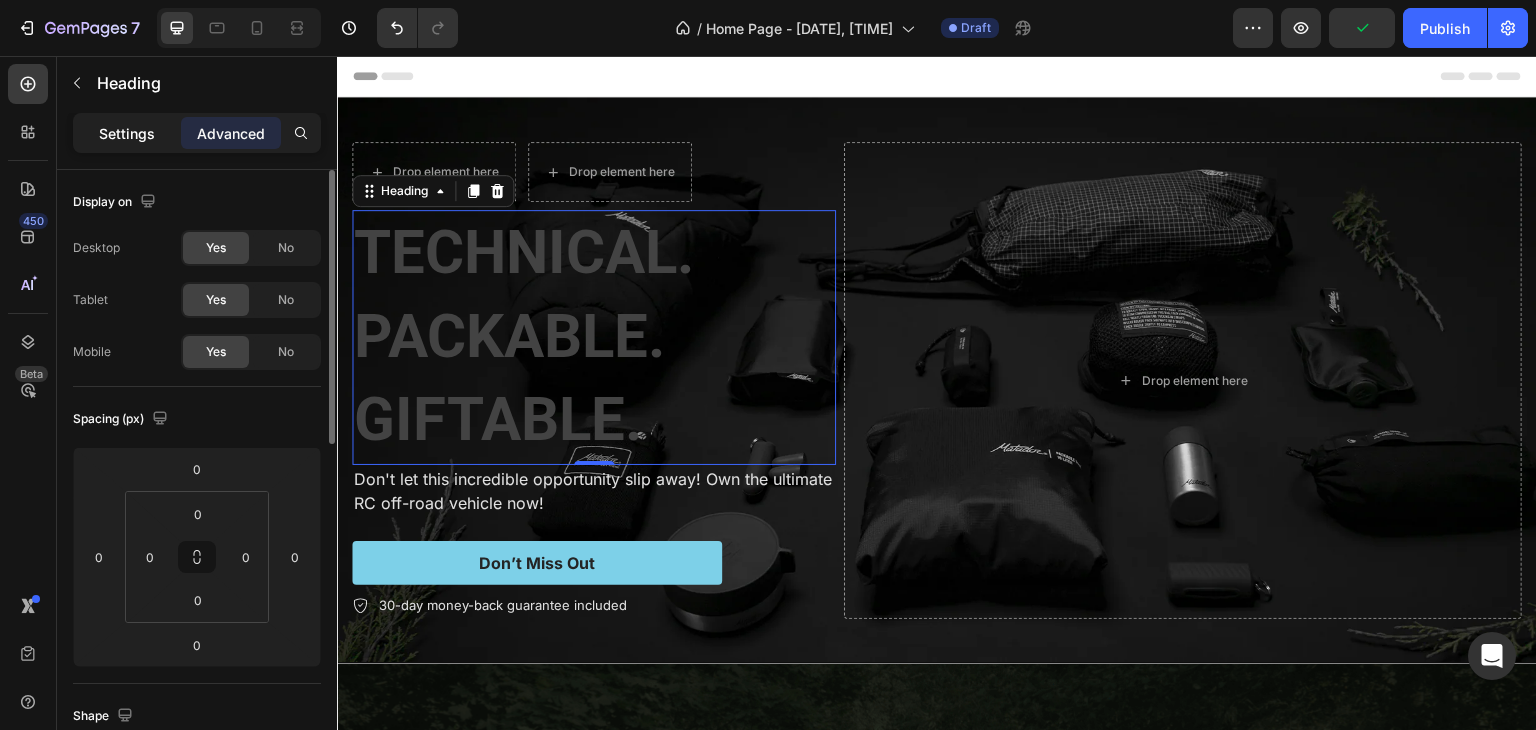 click on "Settings" at bounding box center (127, 133) 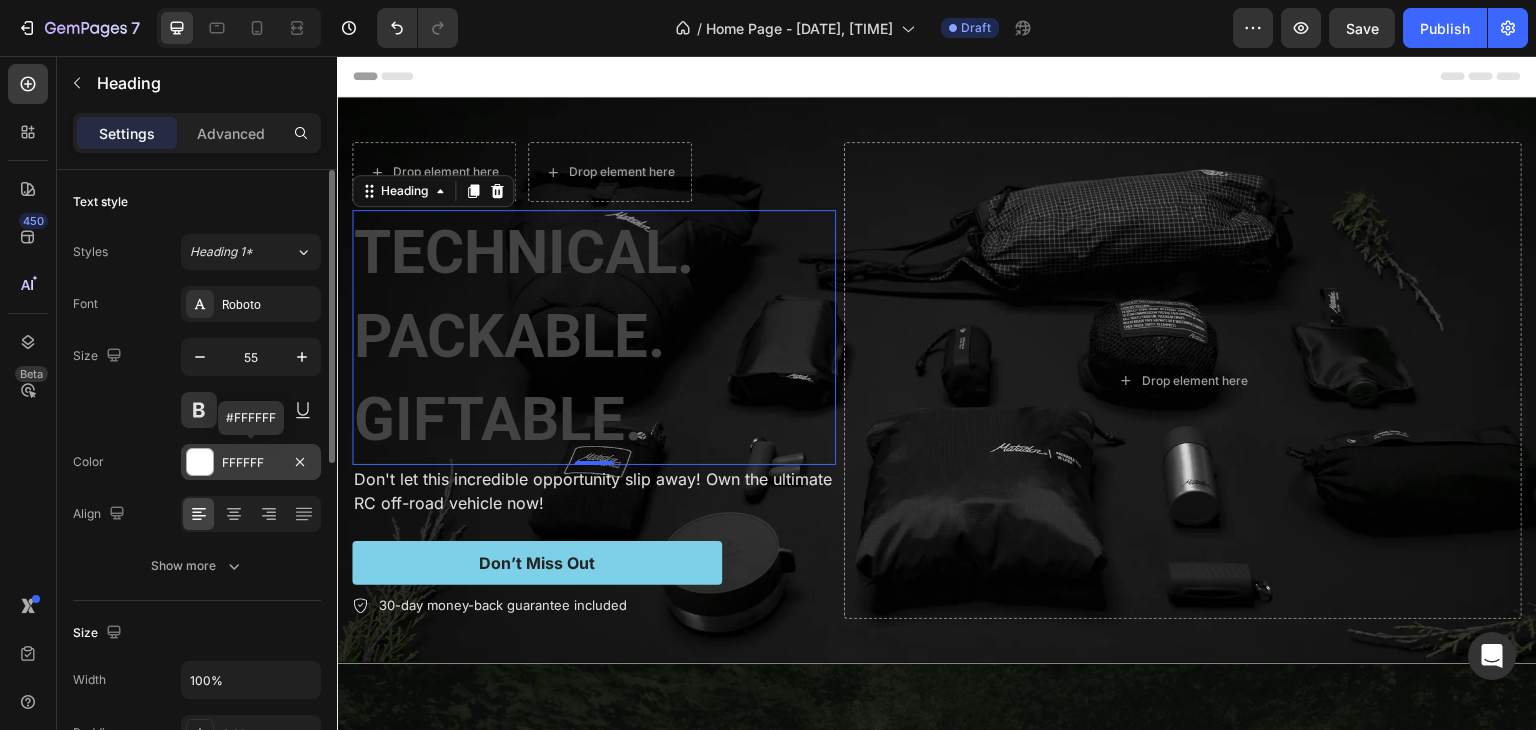 click at bounding box center (200, 462) 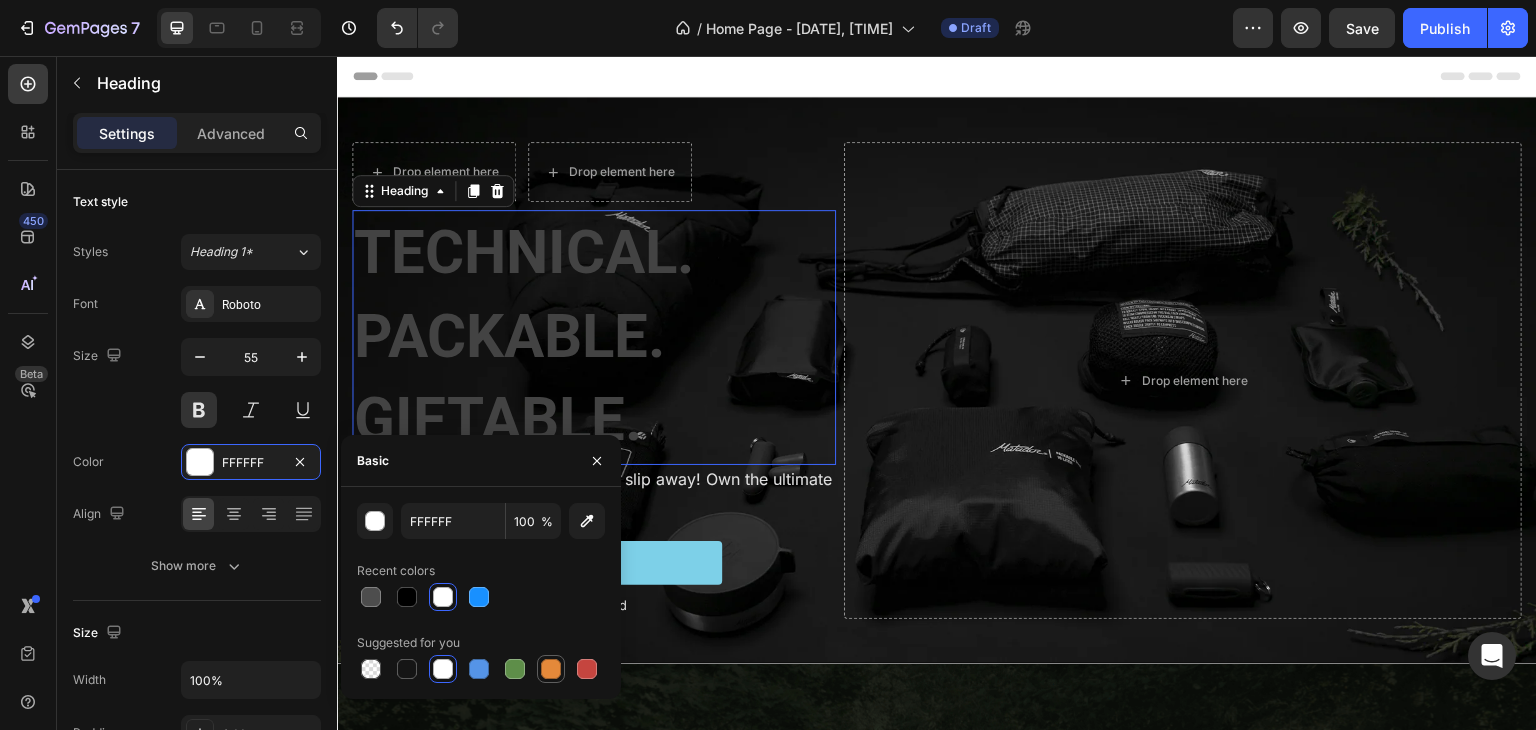 click at bounding box center (551, 669) 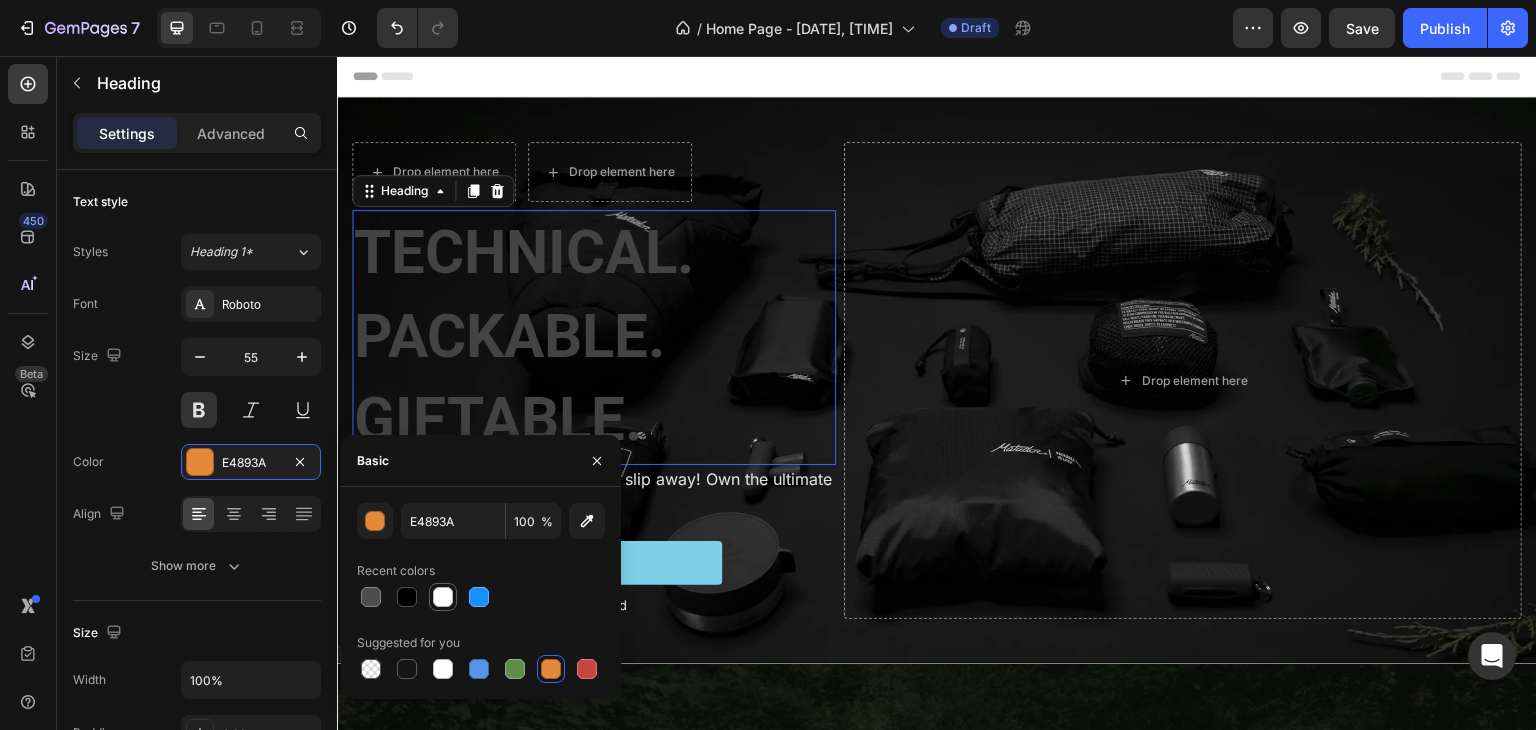click at bounding box center [443, 597] 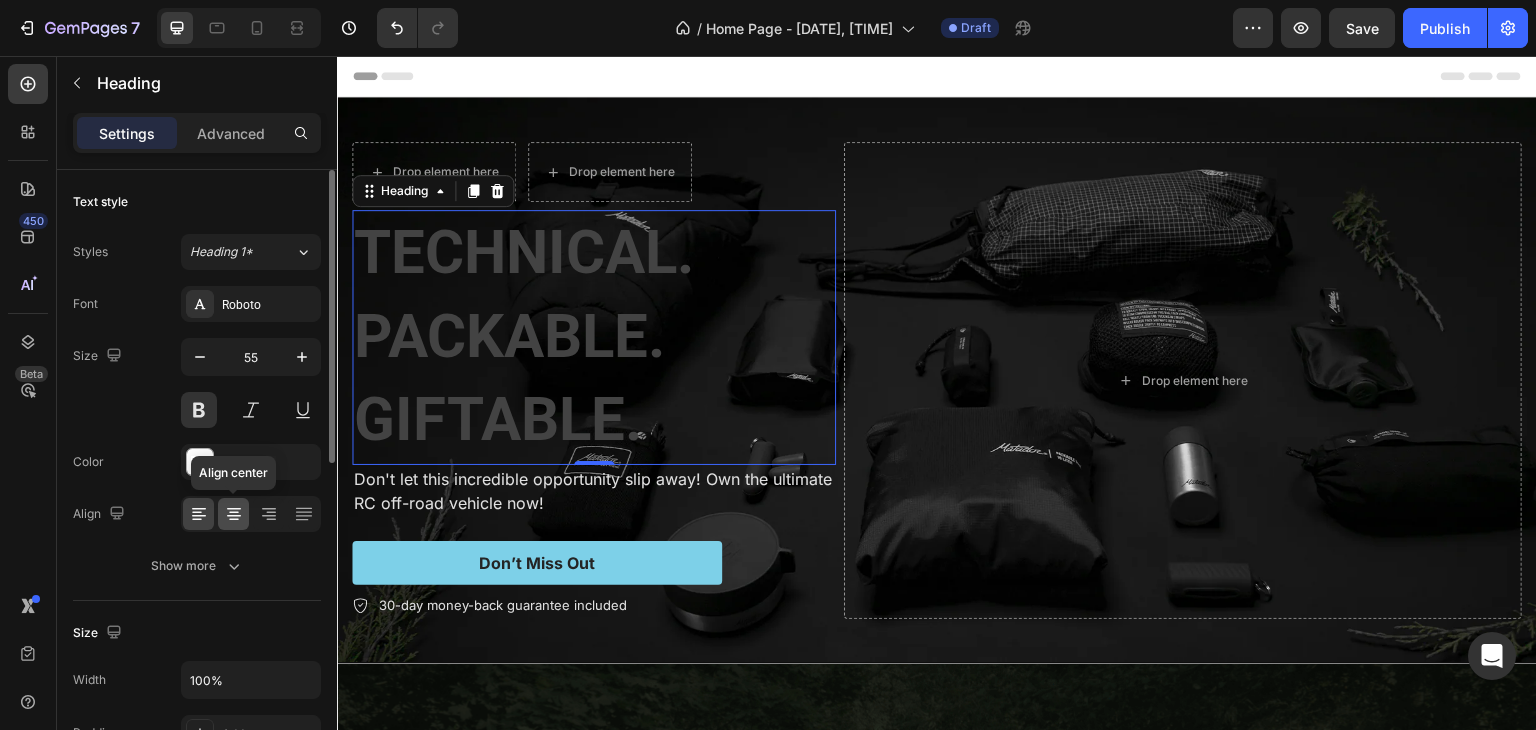 click 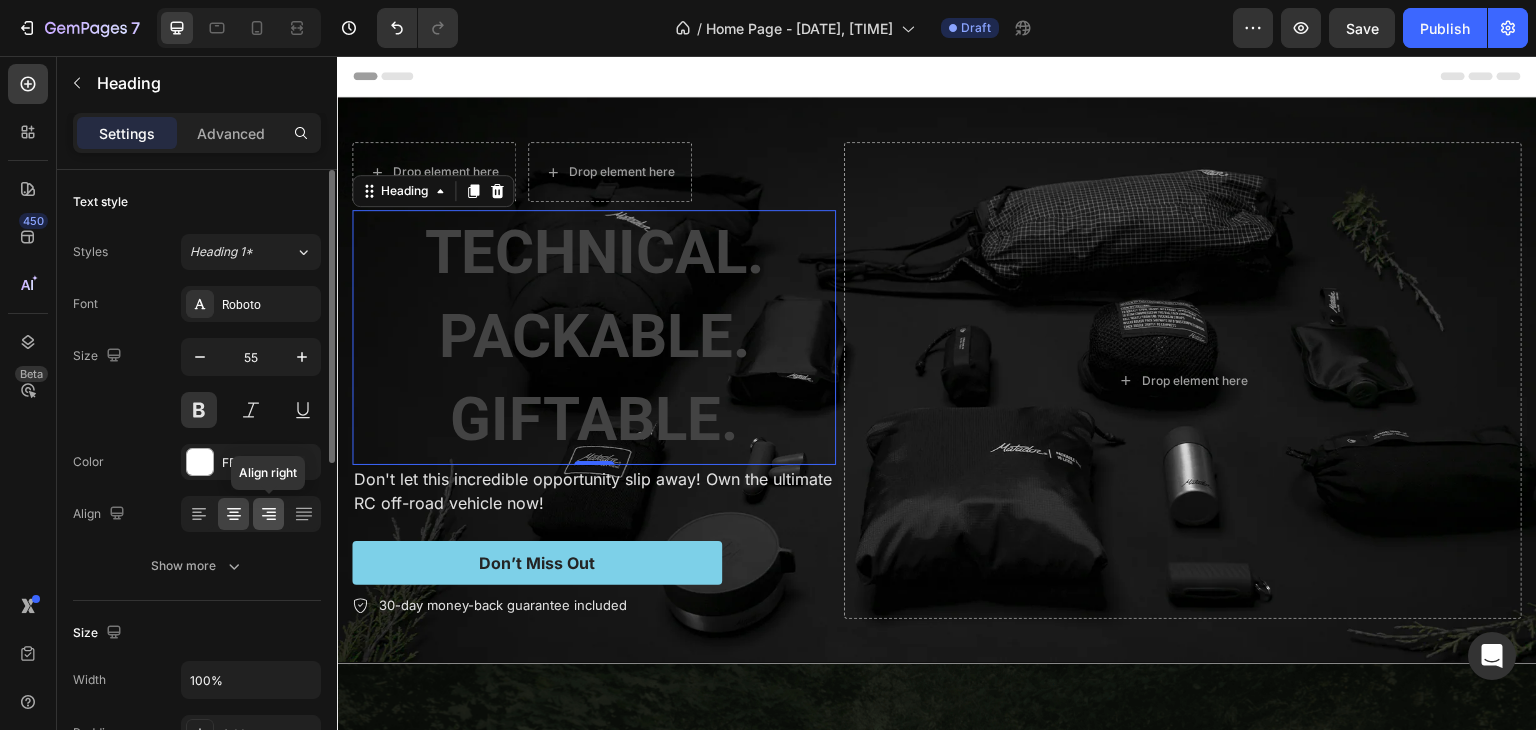 click 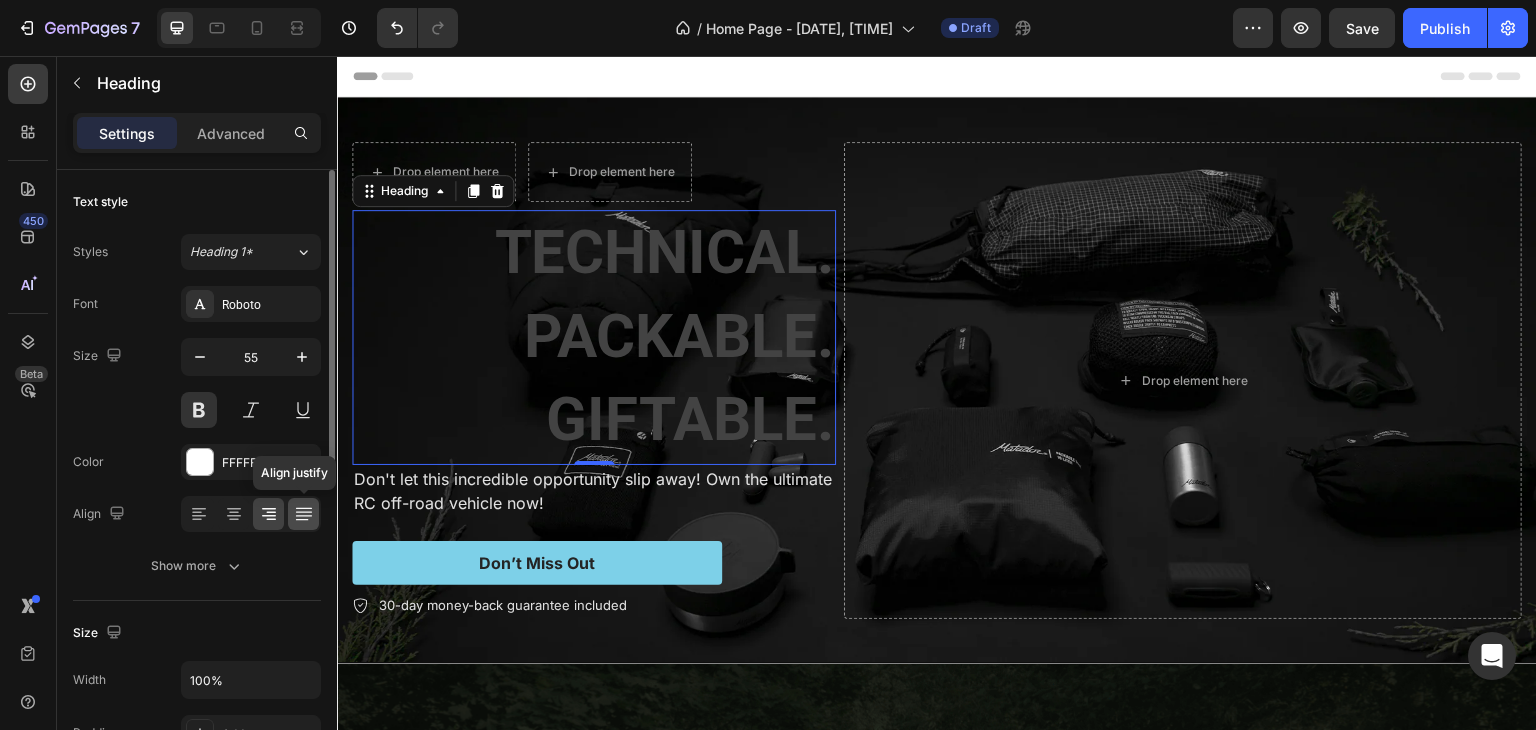 click 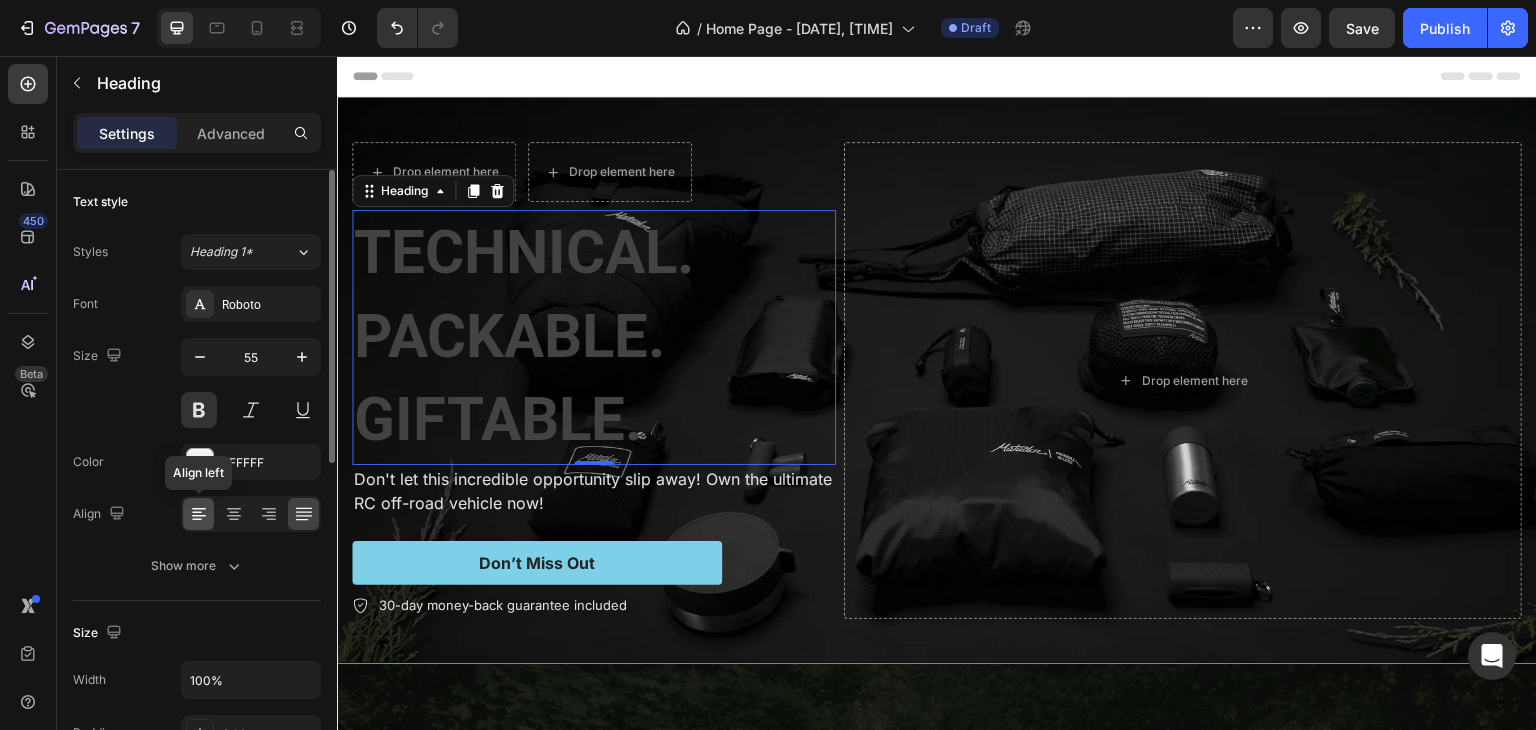 click 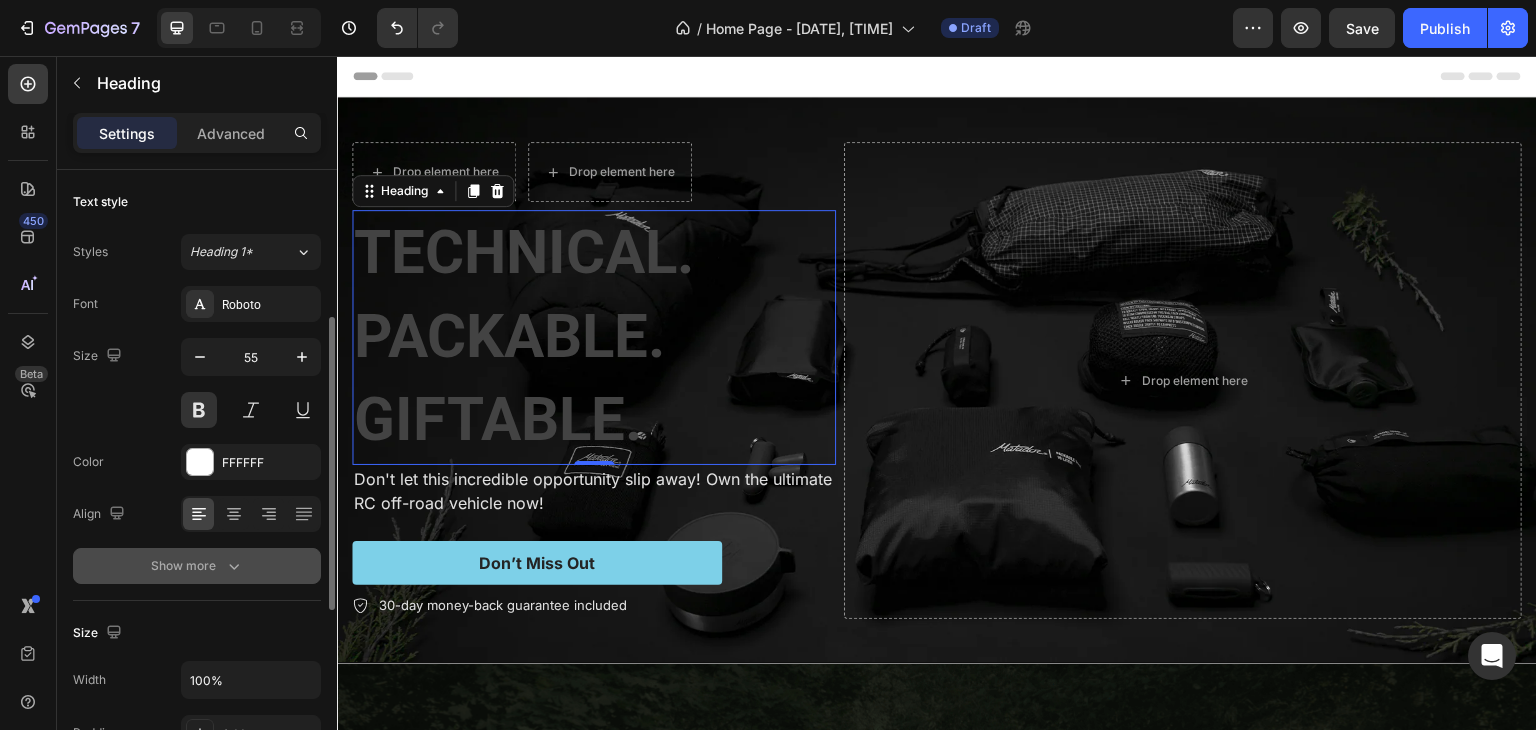 scroll, scrollTop: 100, scrollLeft: 0, axis: vertical 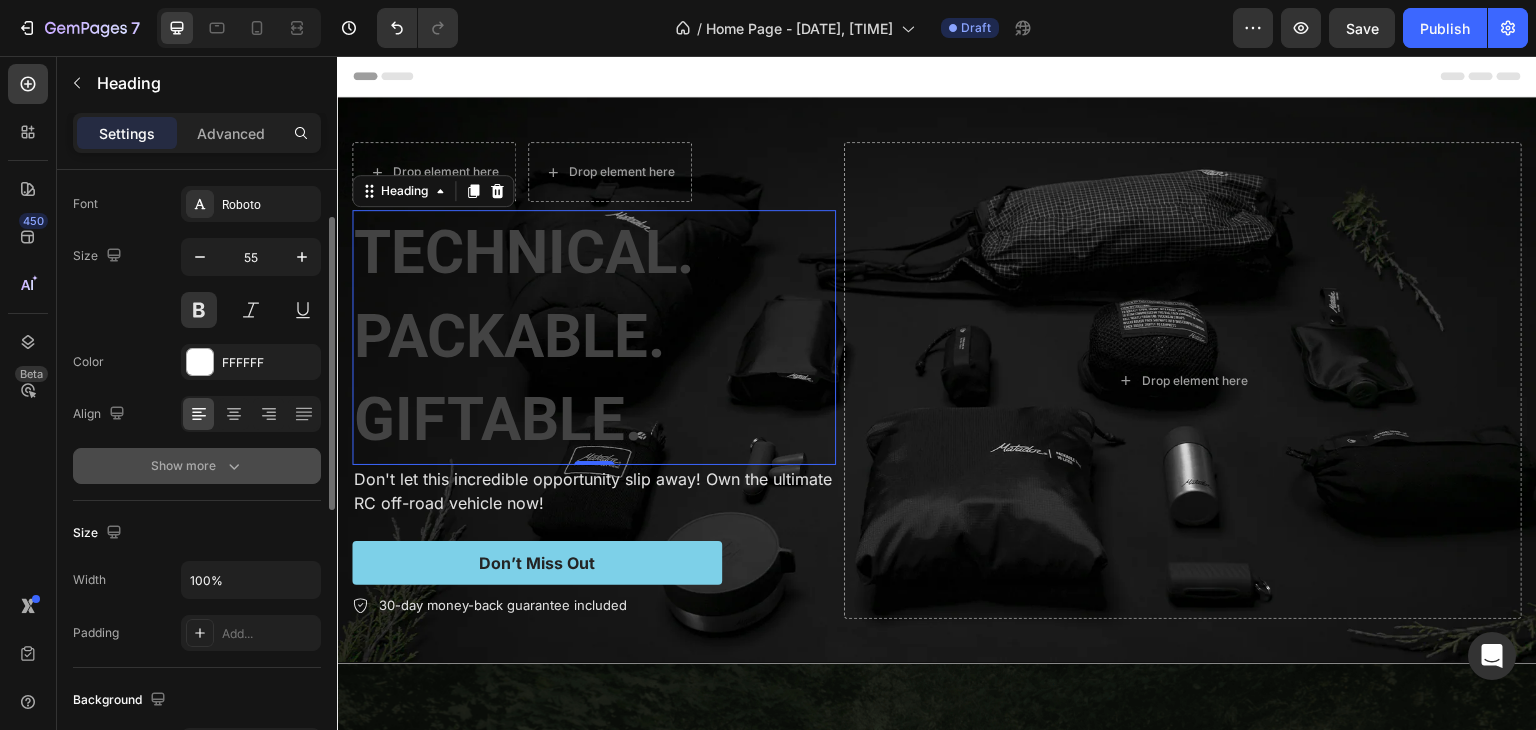 click on "Show more" at bounding box center [197, 466] 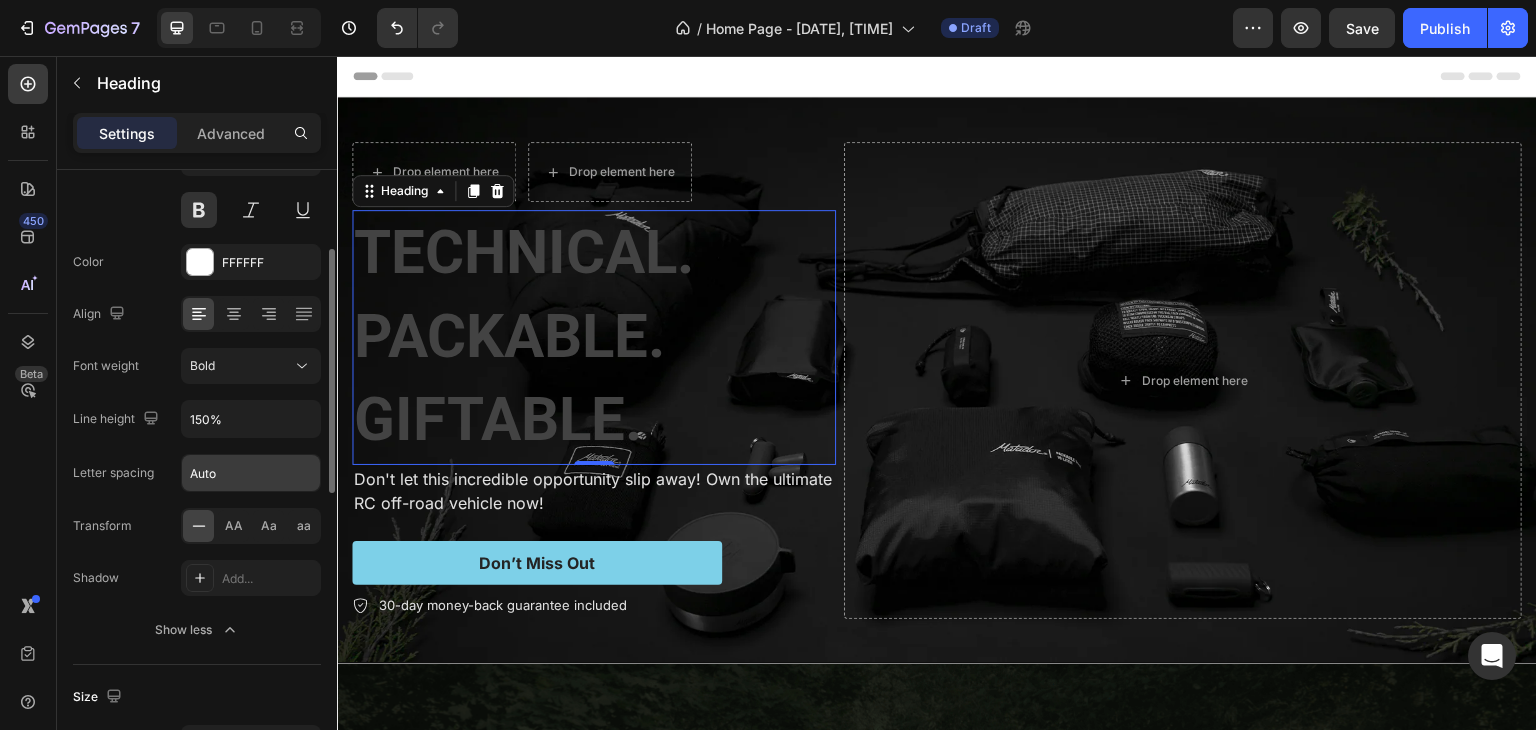scroll, scrollTop: 300, scrollLeft: 0, axis: vertical 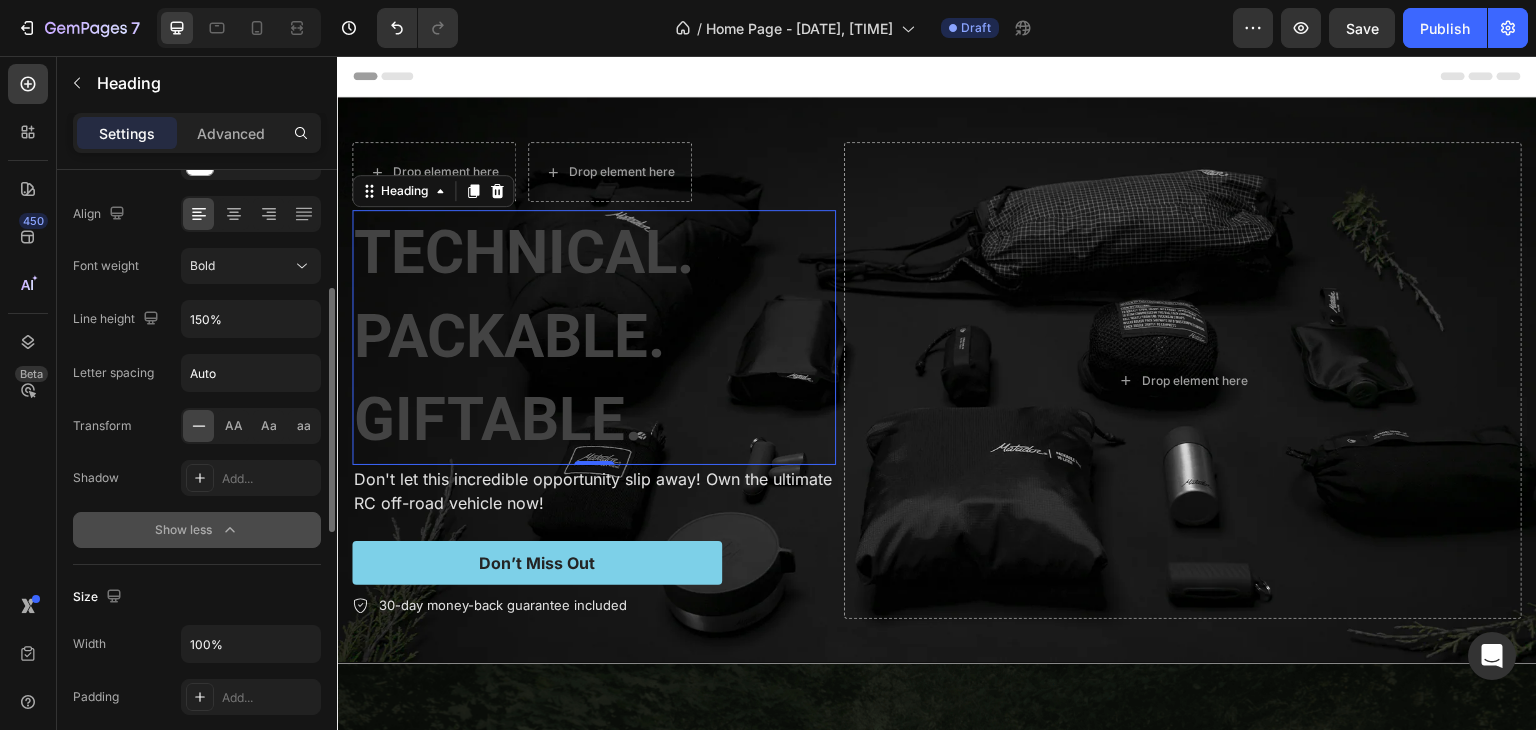 click on "Show less" at bounding box center [197, 530] 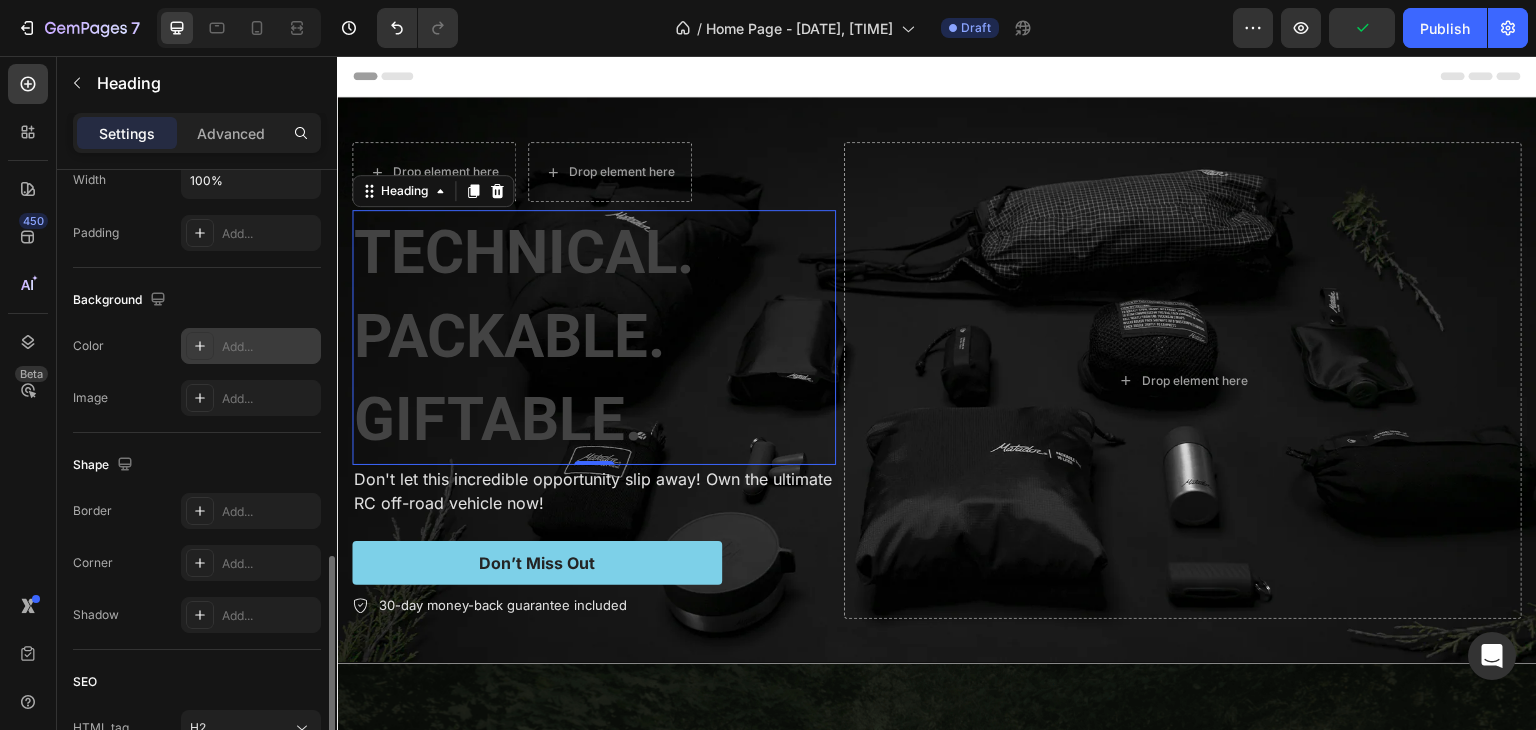 scroll, scrollTop: 679, scrollLeft: 0, axis: vertical 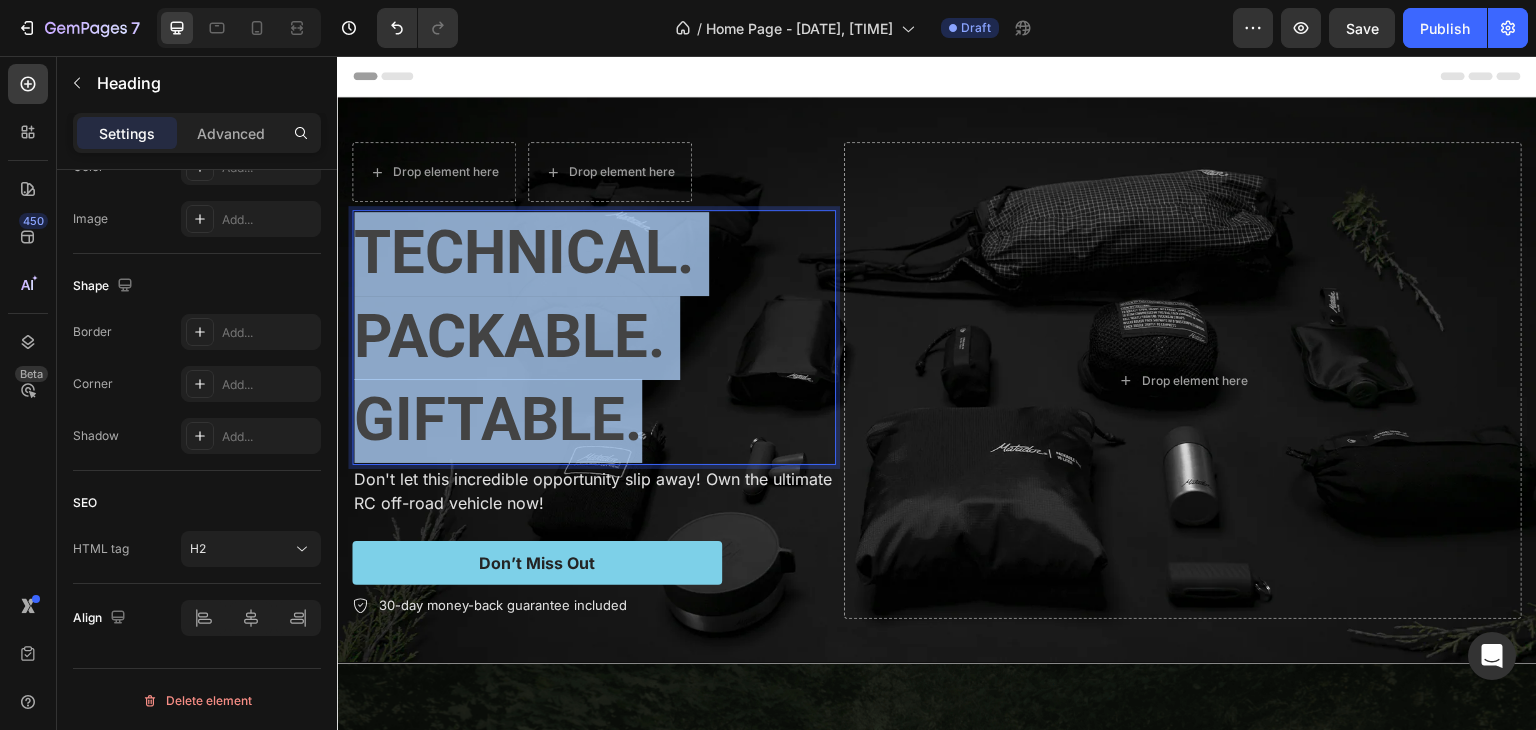 drag, startPoint x: 657, startPoint y: 423, endPoint x: 361, endPoint y: 243, distance: 346.43326 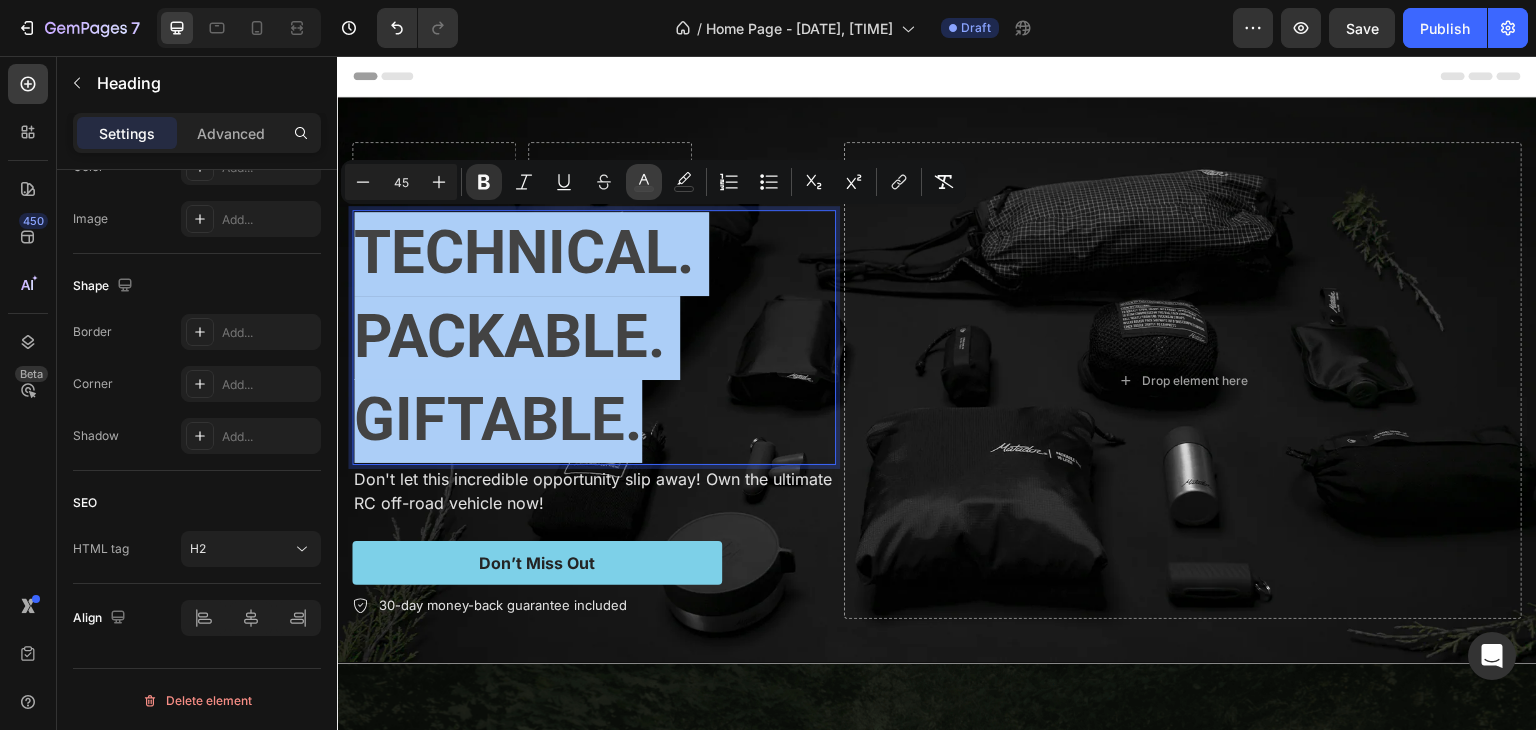 click 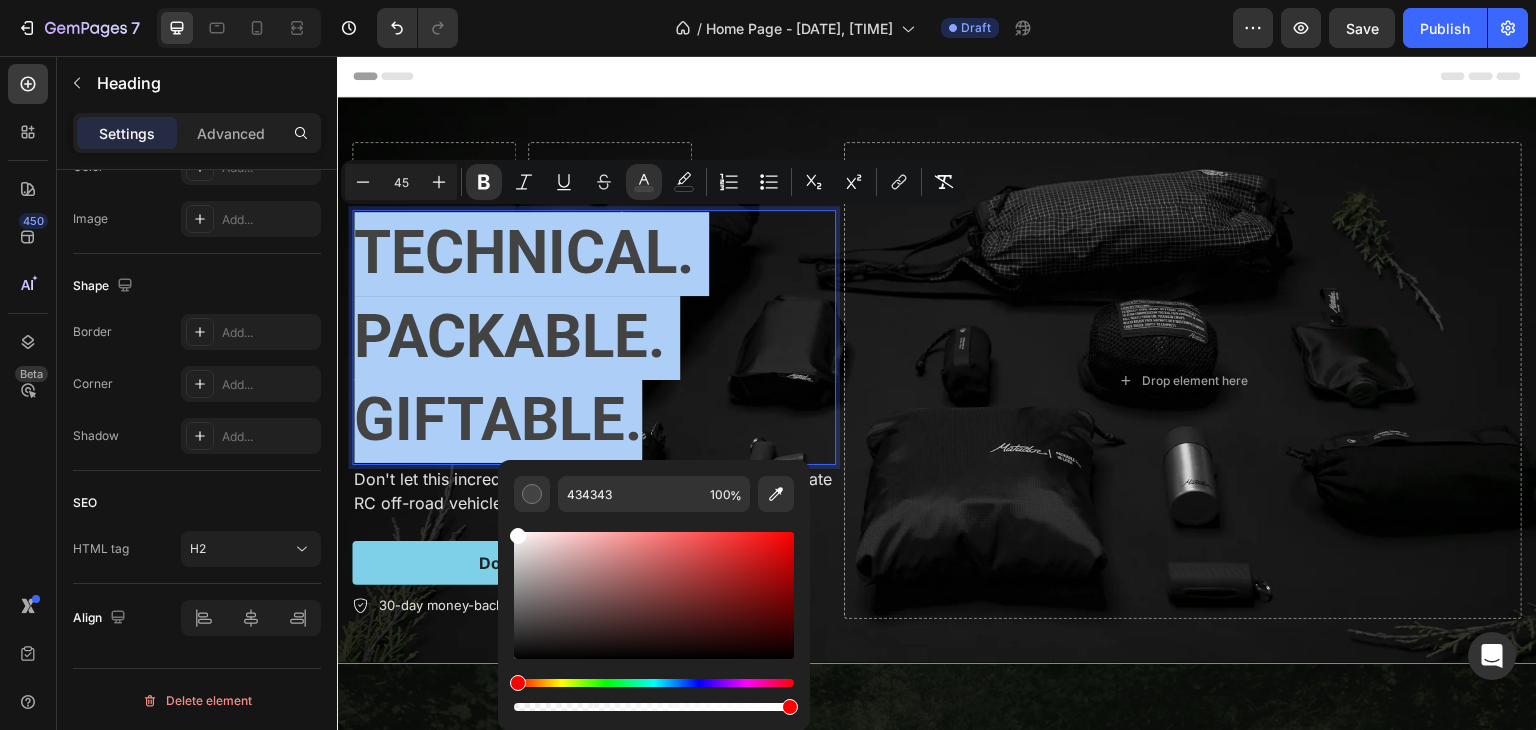 drag, startPoint x: 526, startPoint y: 589, endPoint x: 500, endPoint y: 500, distance: 92.72001 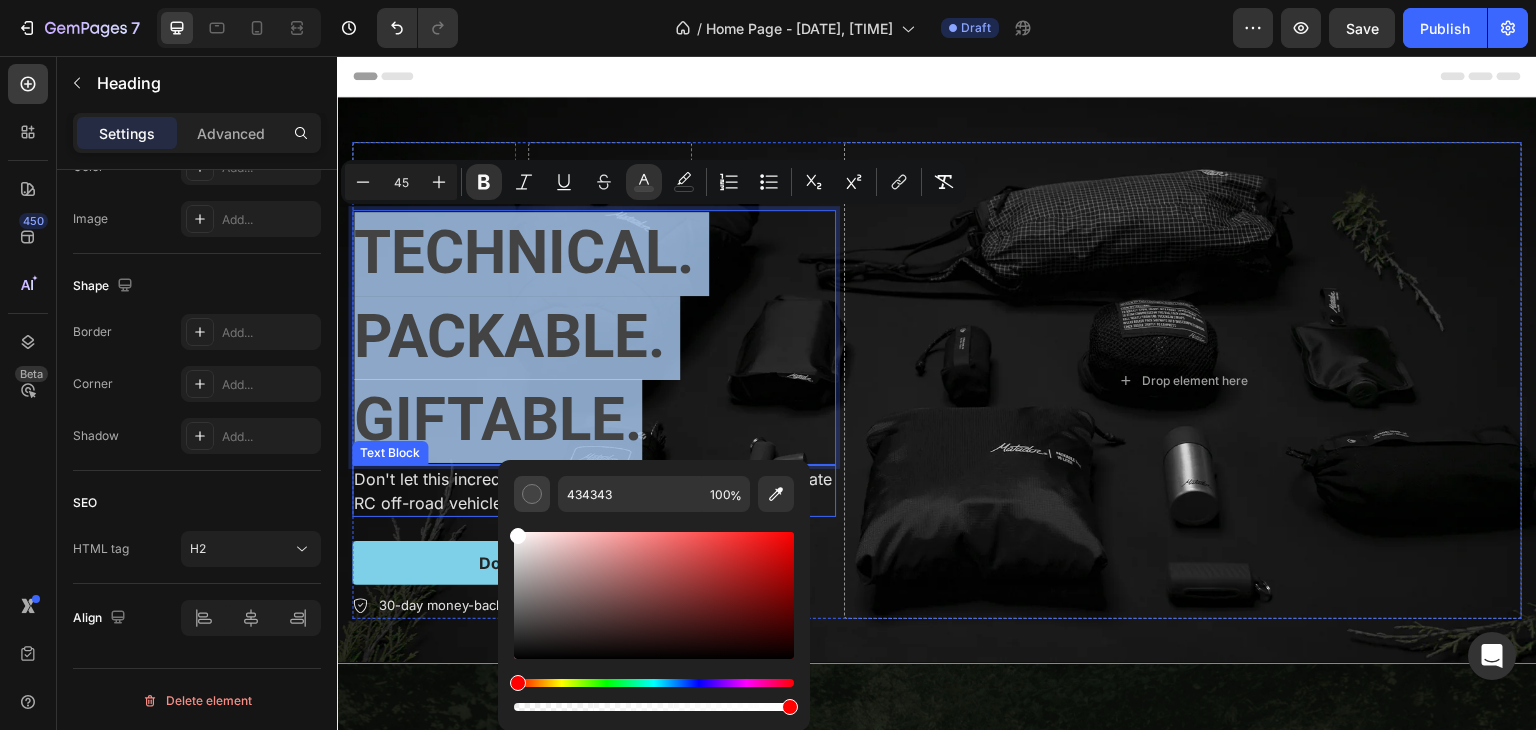 type on "FFFFFF" 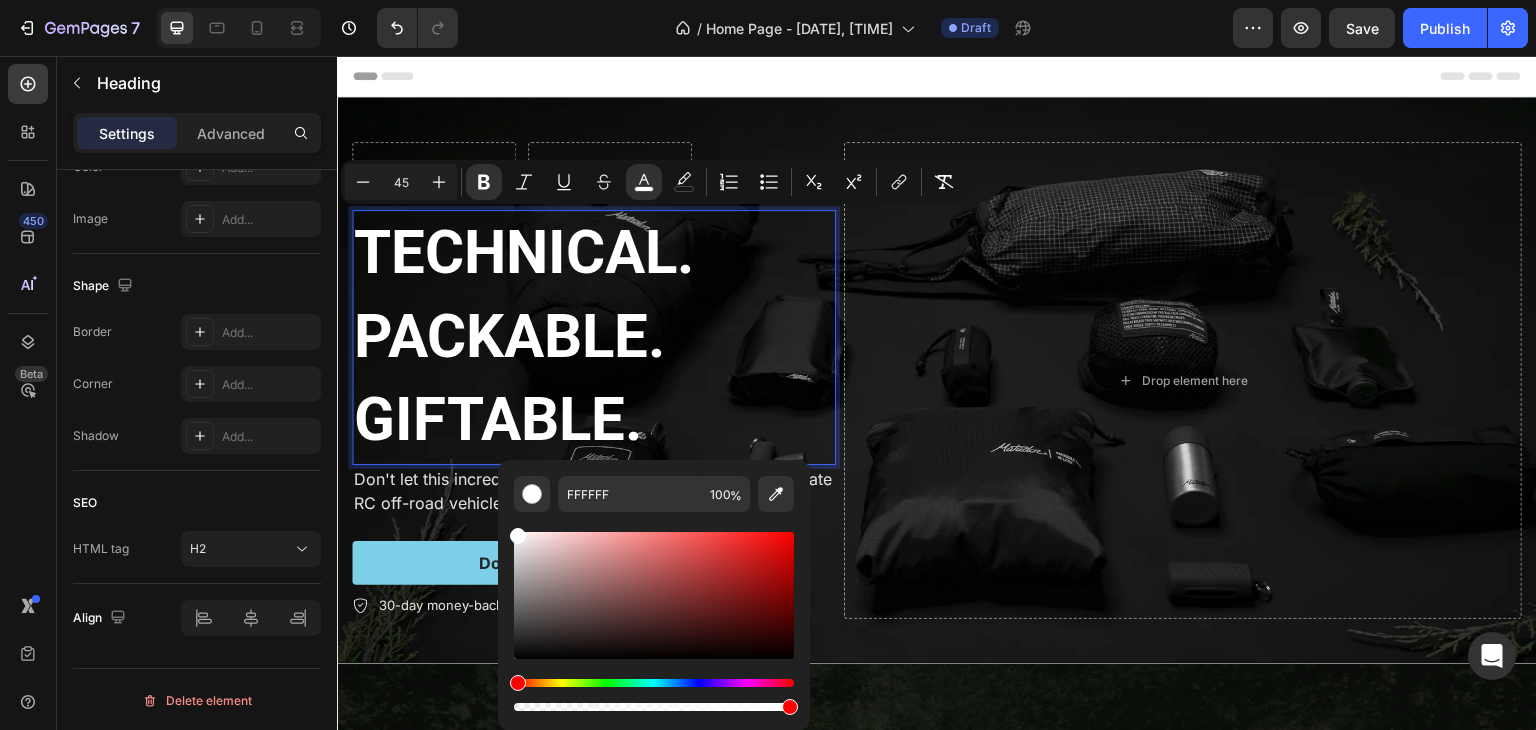 click on "TECHNICAL. PACKABLE. GIFTABLE." at bounding box center [594, 337] 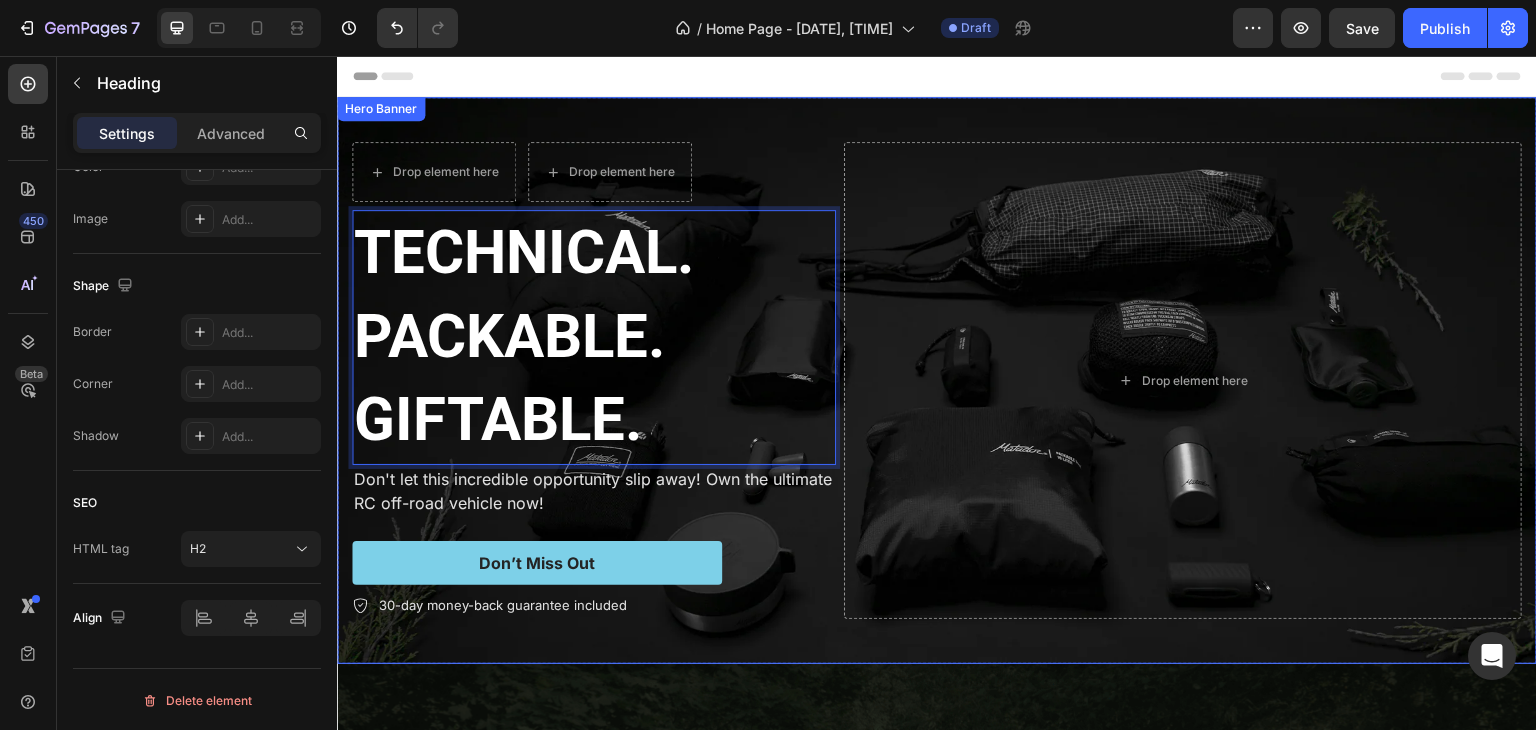 click on "Drop element here
Drop element here Row TECHNICAL. PACKABLE. GIFTABLE. Heading   0 Don't let this incredible opportunity slip away! Own the ultimate RC off-road vehicle now! Text Block Don’t Miss Out Button
30-day money-back guarantee included  Item List
Drop element here Row" at bounding box center [937, 380] 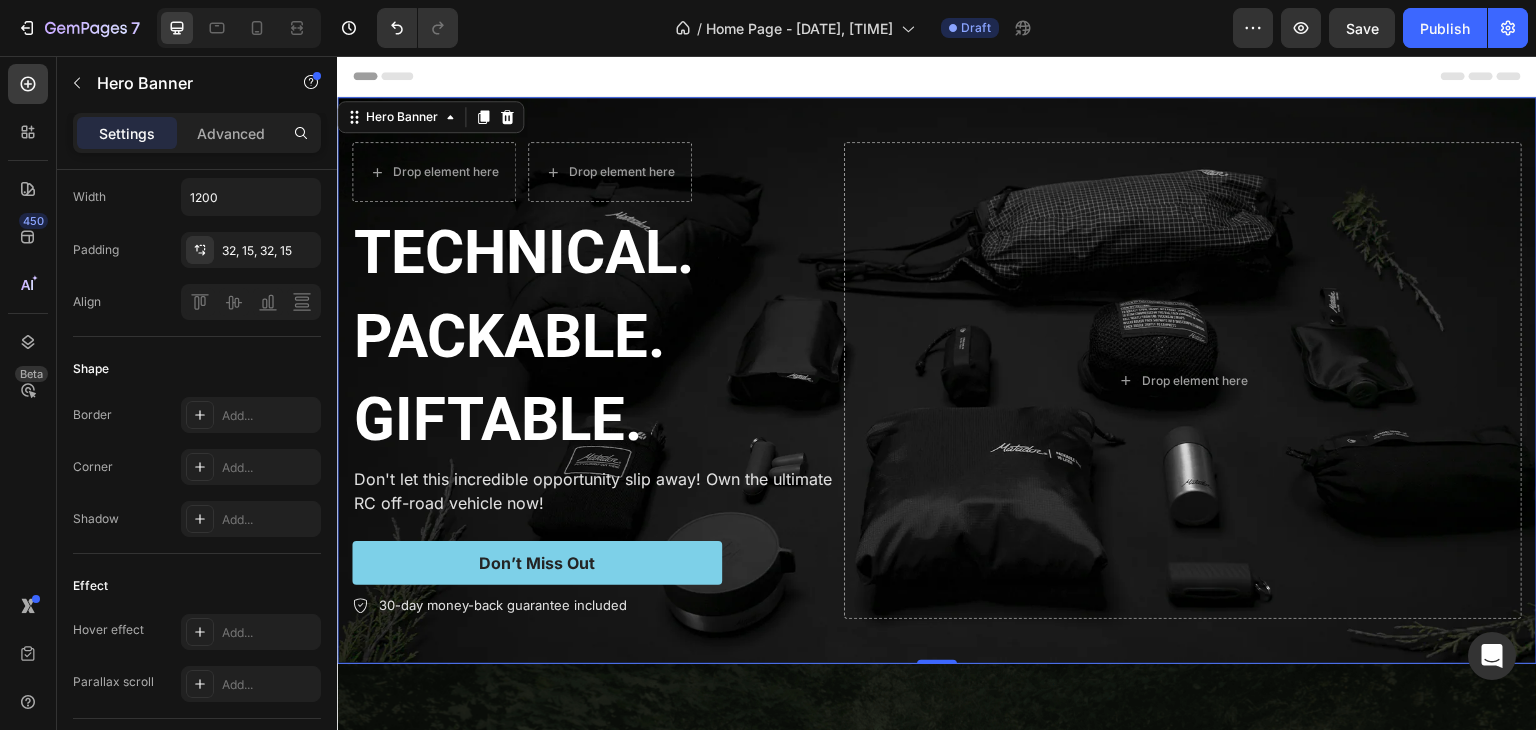 scroll, scrollTop: 0, scrollLeft: 0, axis: both 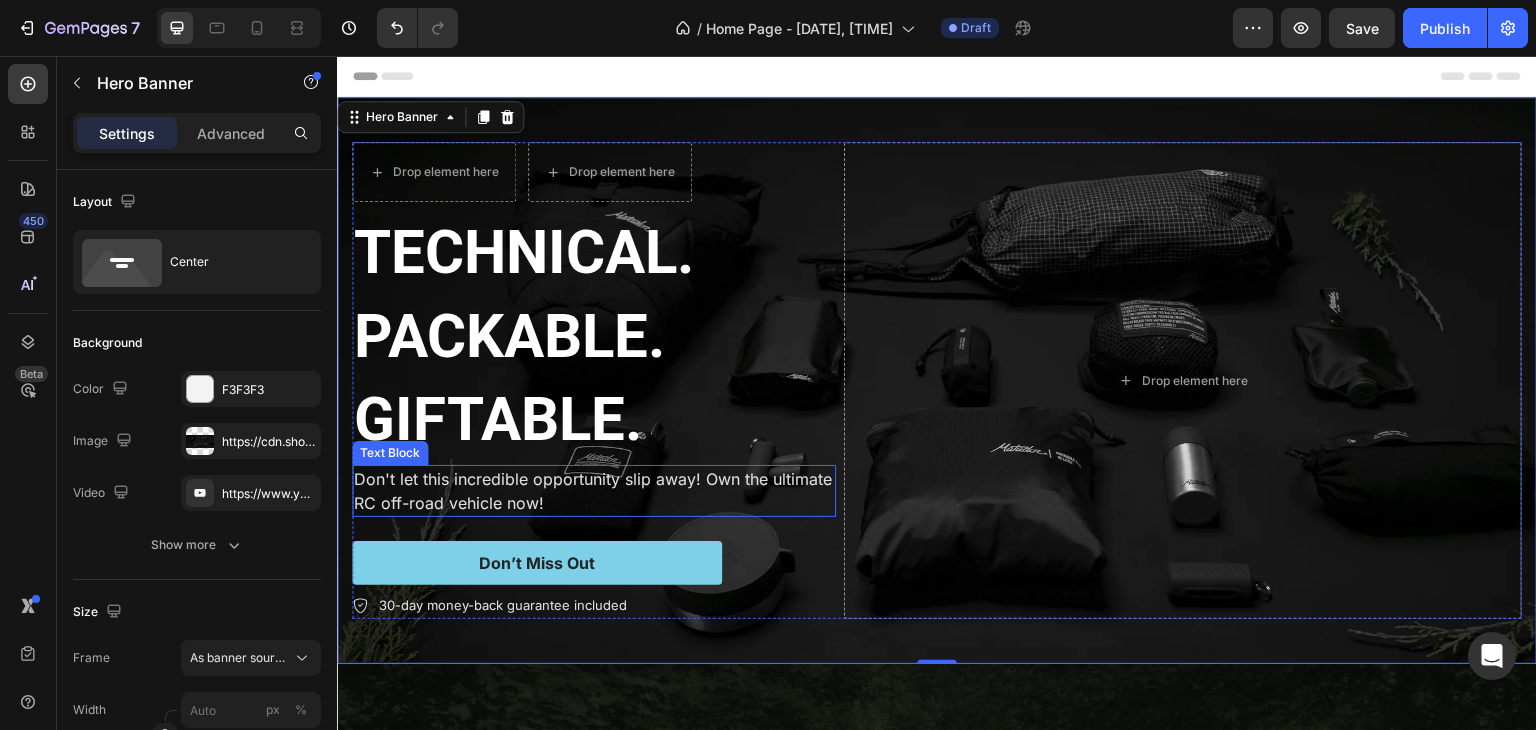 click on "Don't let this incredible opportunity slip away! Own the ultimate RC off-road vehicle now!" at bounding box center (594, 491) 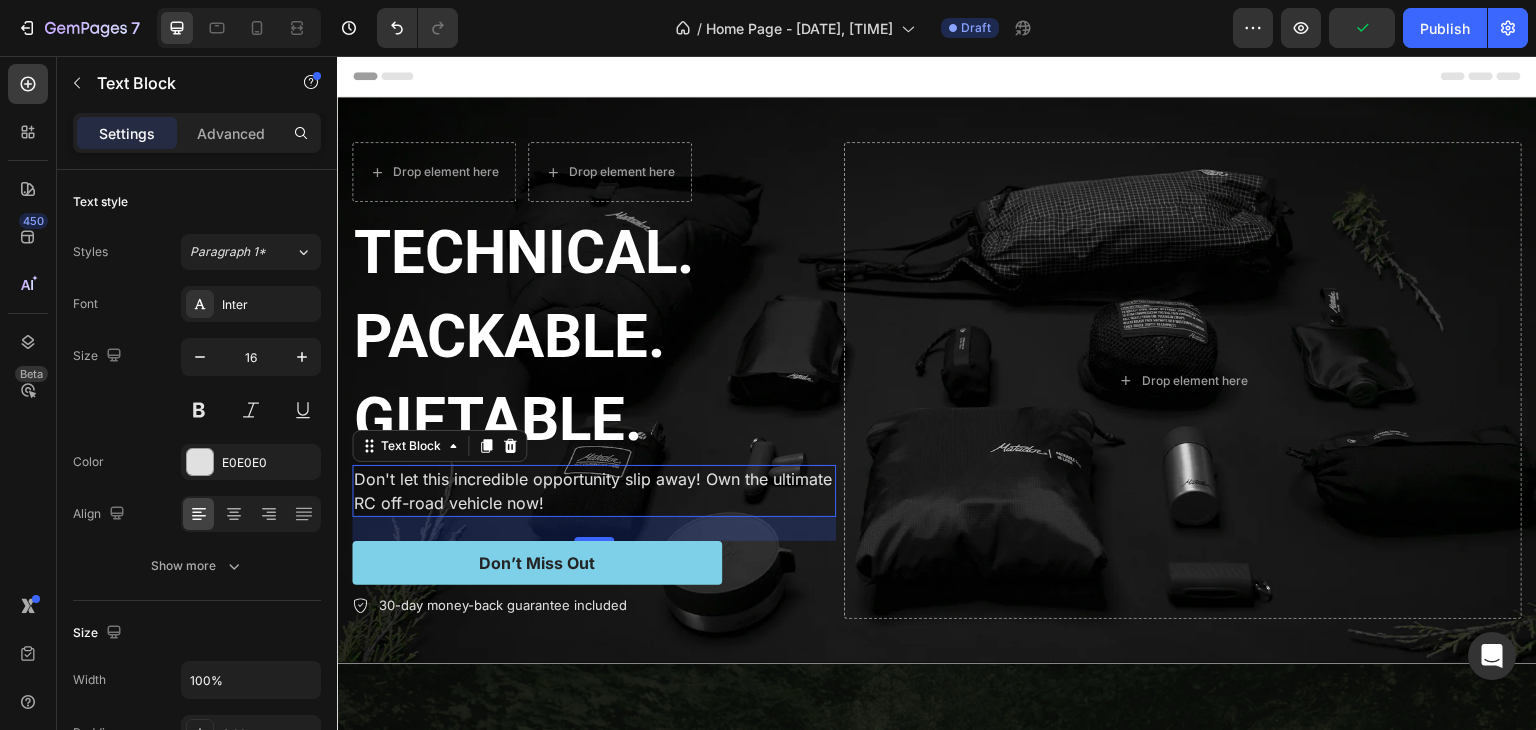 click on "Don't let this incredible opportunity slip away! Own the ultimate RC off-road vehicle now!" at bounding box center [594, 491] 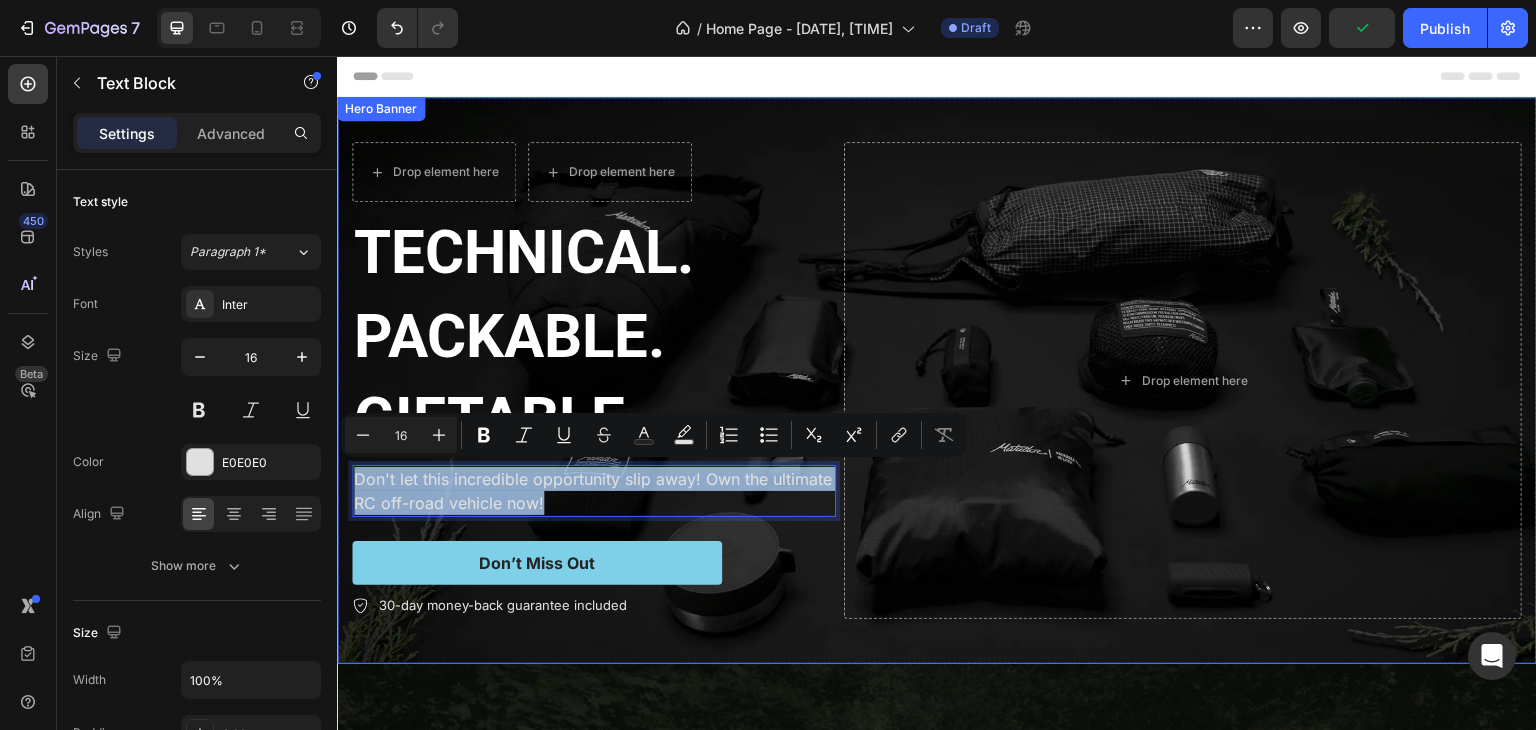drag, startPoint x: 621, startPoint y: 498, endPoint x: 342, endPoint y: 481, distance: 279.51746 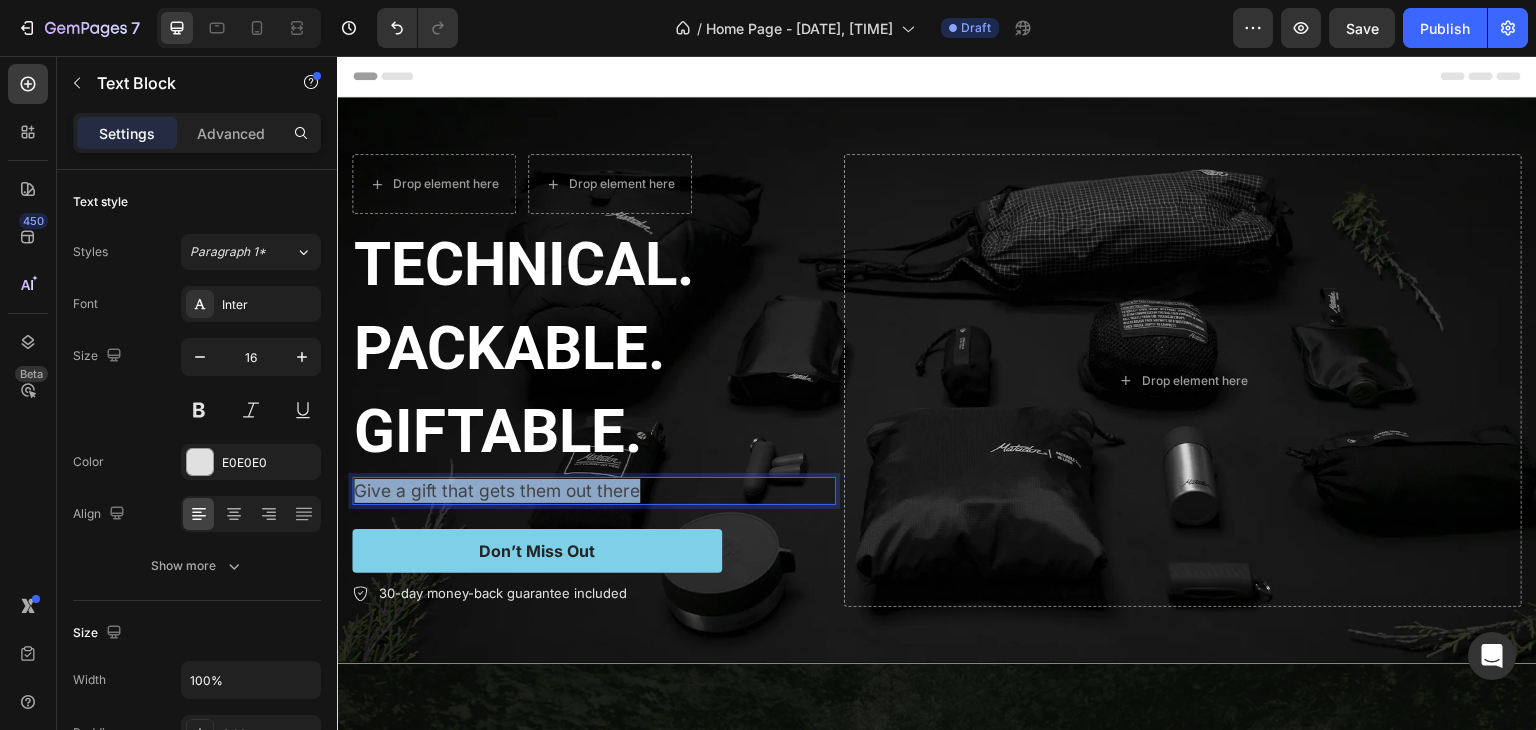 drag, startPoint x: 659, startPoint y: 483, endPoint x: 353, endPoint y: 489, distance: 306.0588 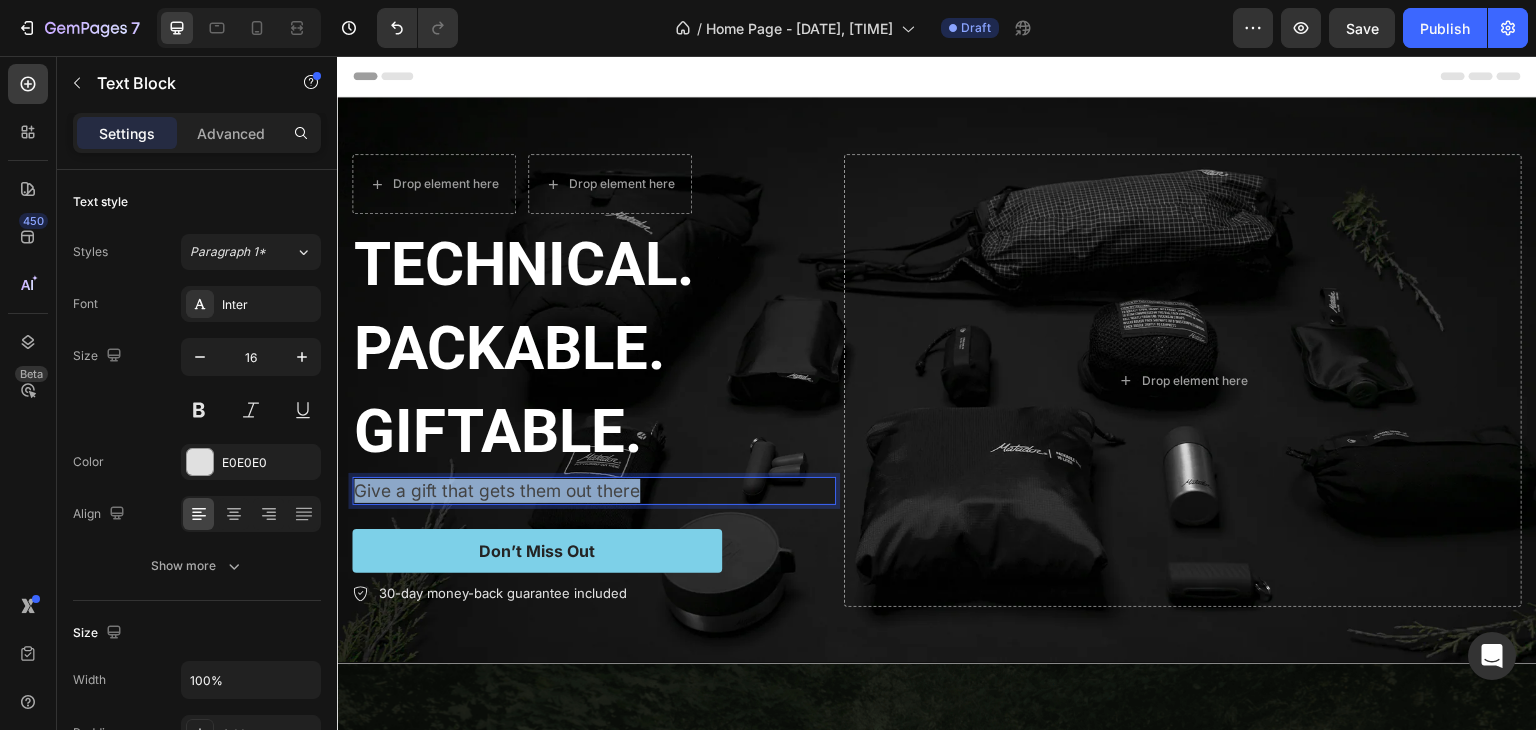 click on "Give a gift that gets them out there" at bounding box center [594, 491] 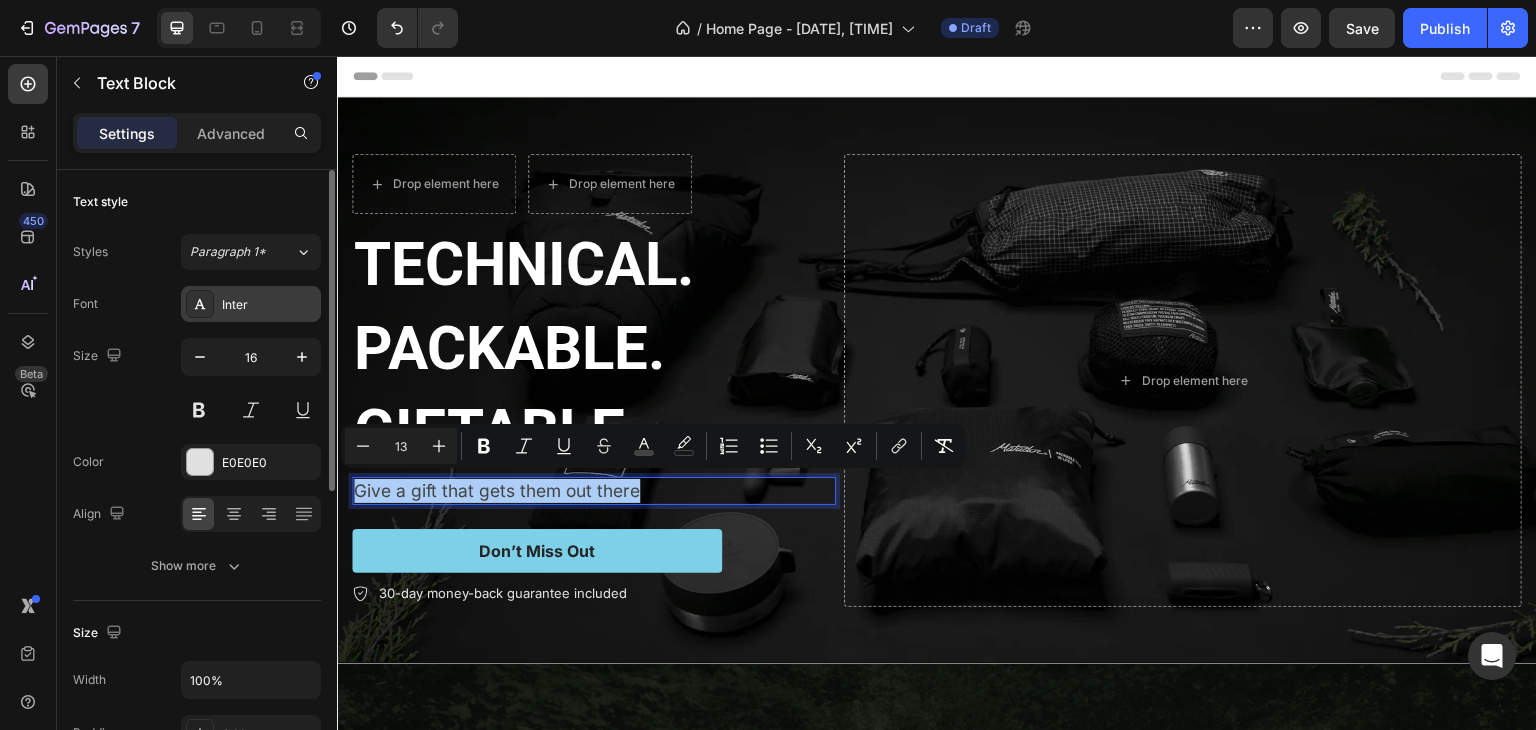 click on "Inter" at bounding box center [269, 305] 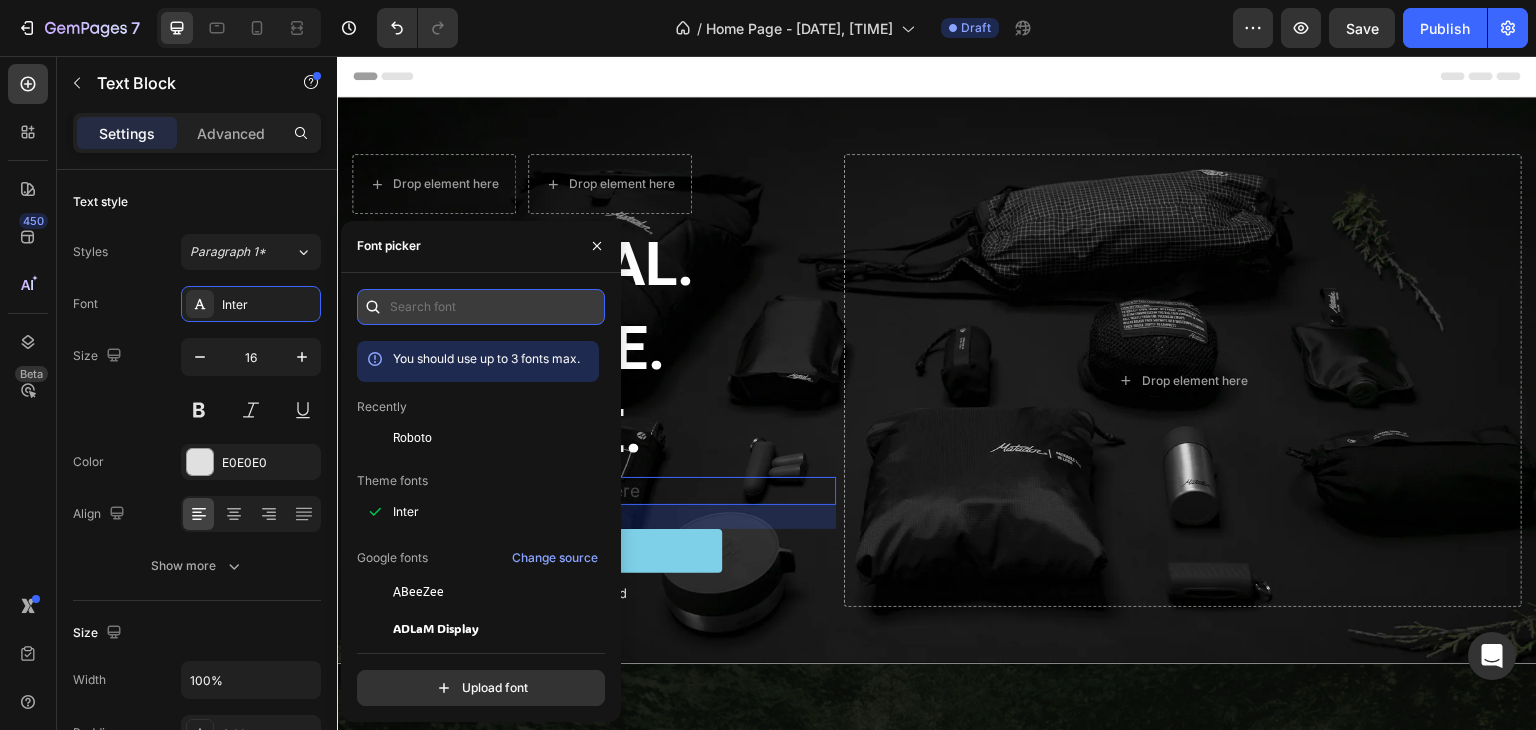 click at bounding box center [481, 307] 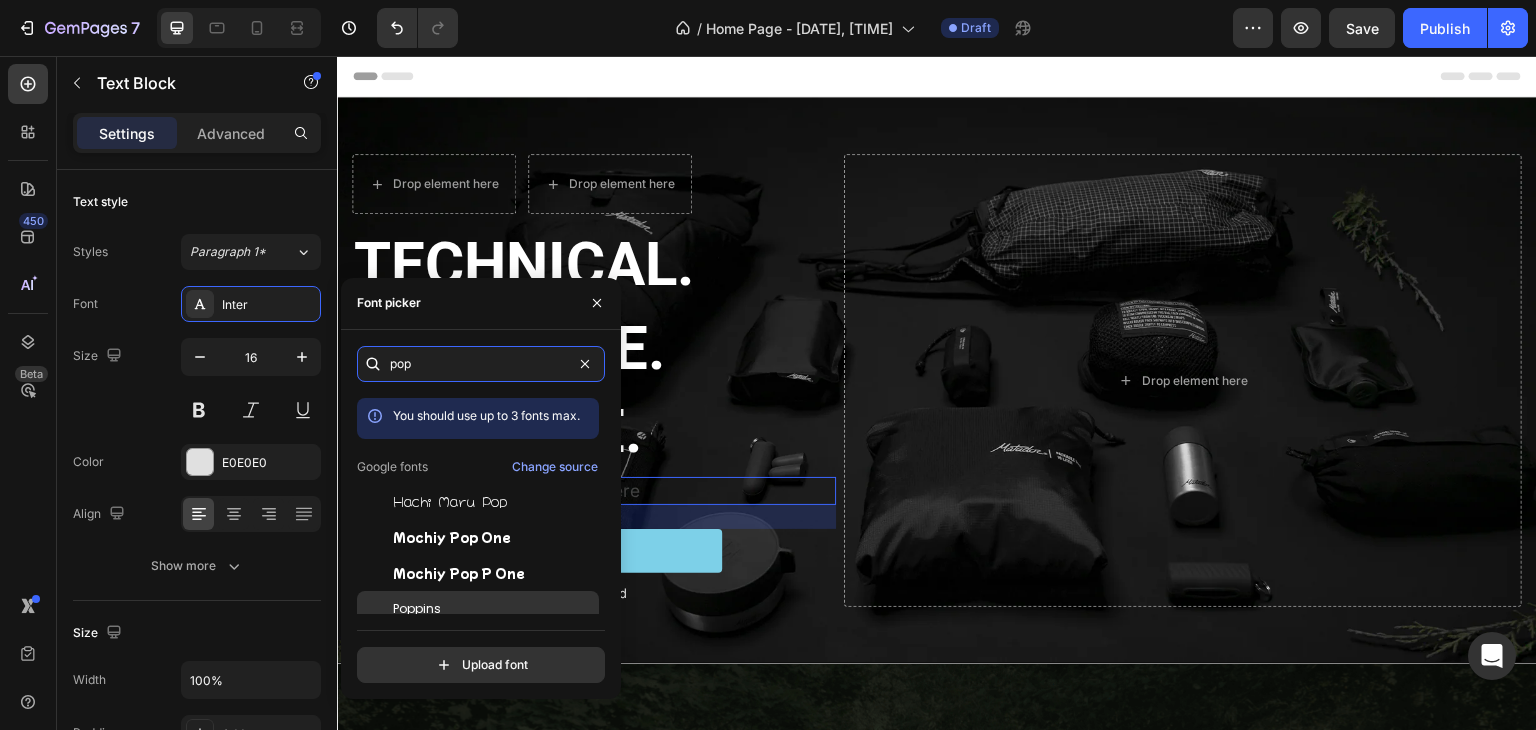 type on "pop" 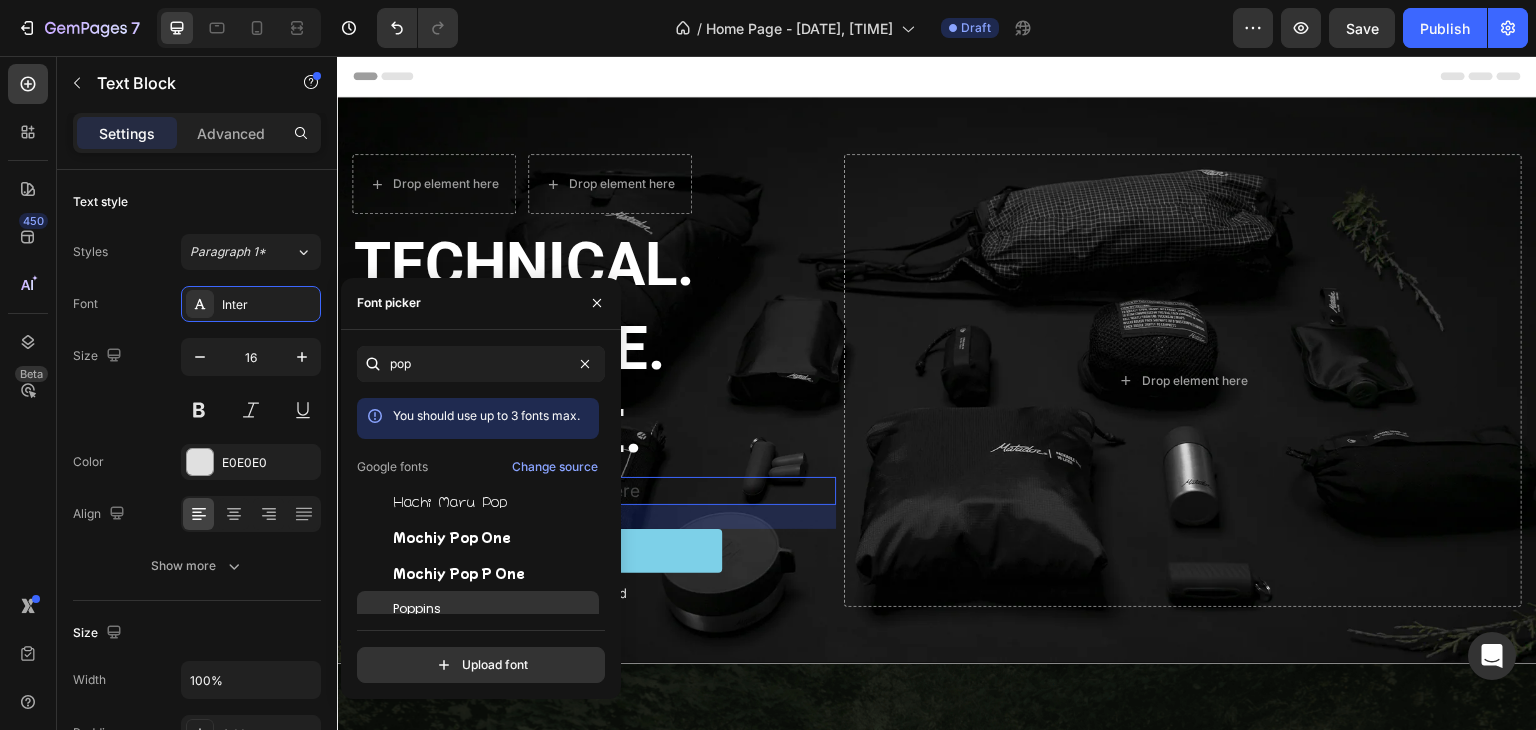 click on "Poppins" at bounding box center [417, 609] 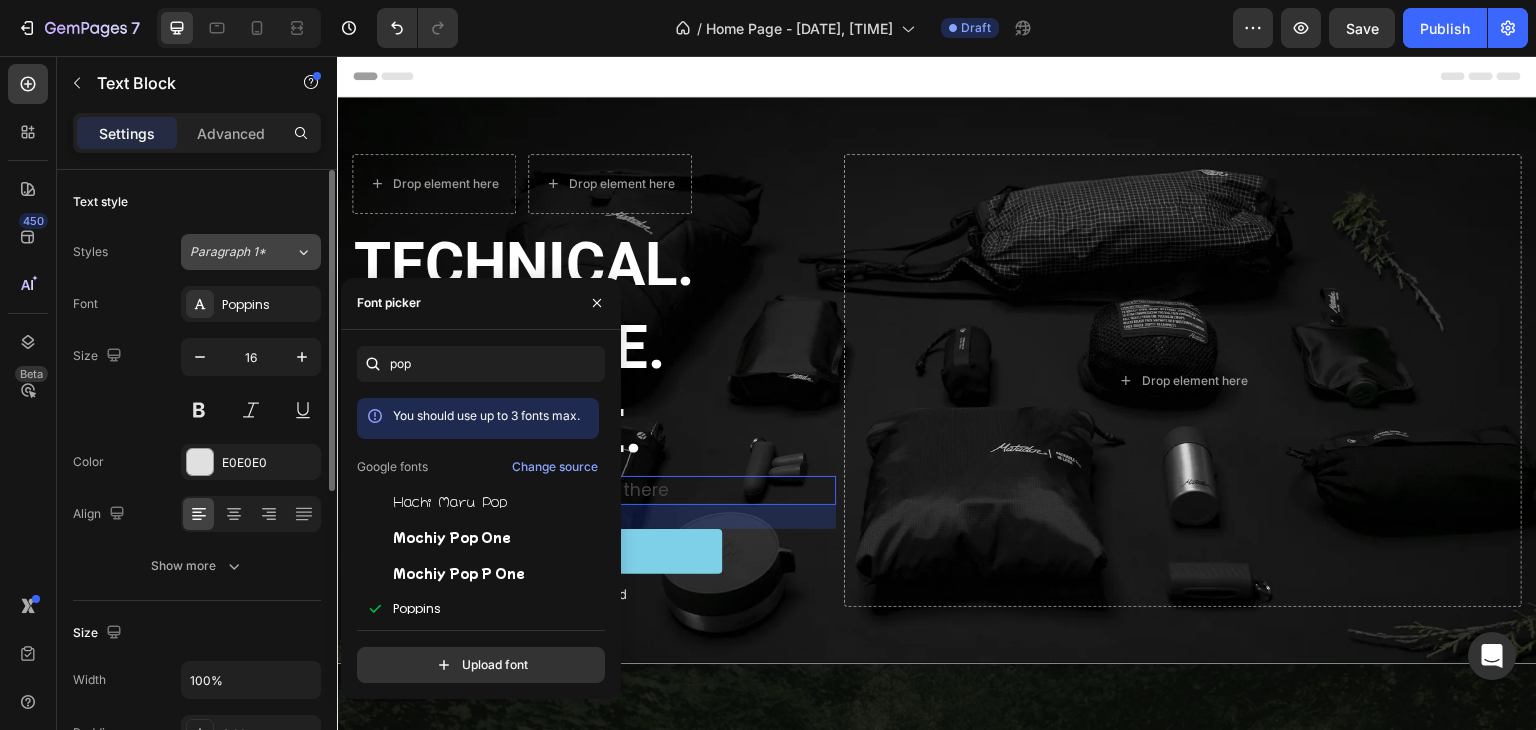 click on "Paragraph 1*" 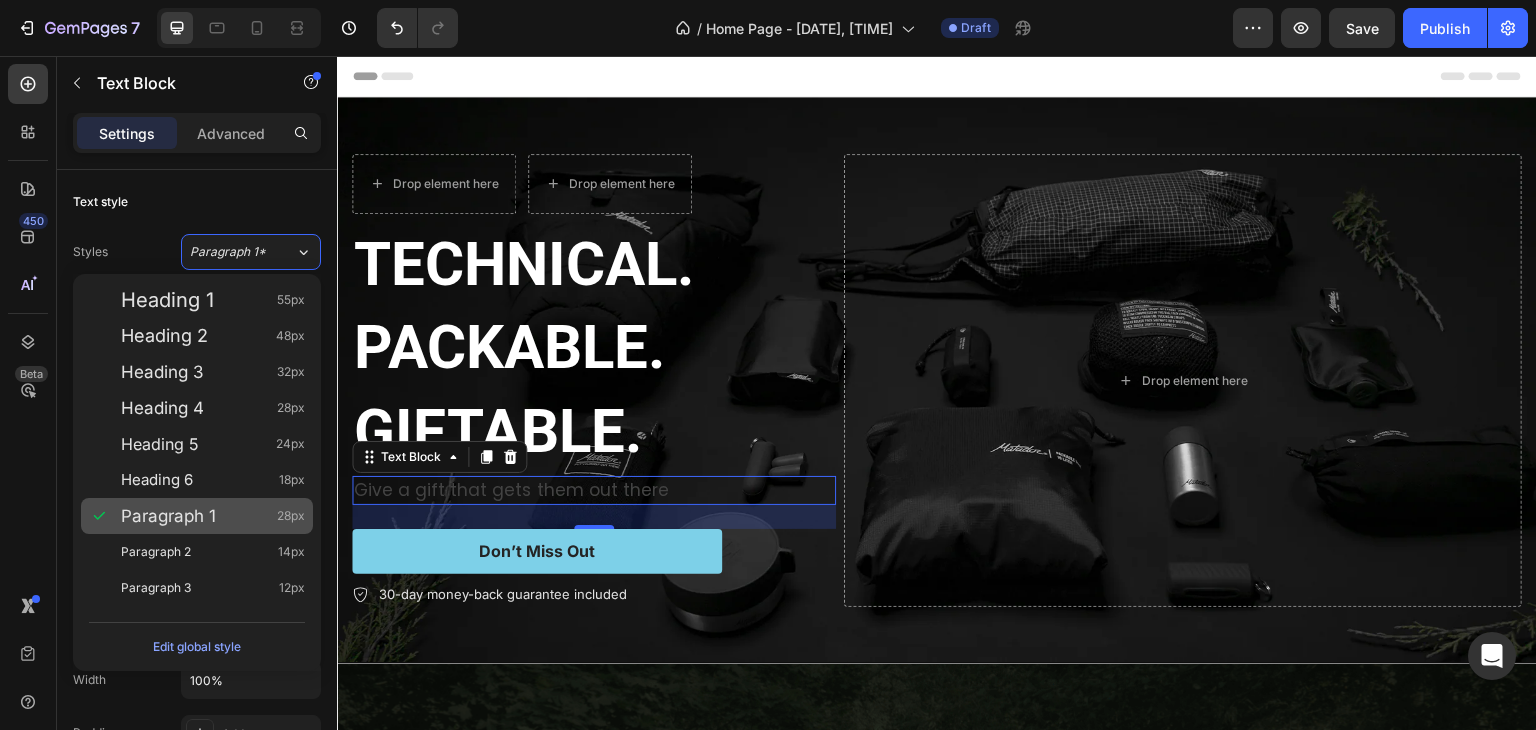click on "Paragraph 1" at bounding box center [168, 516] 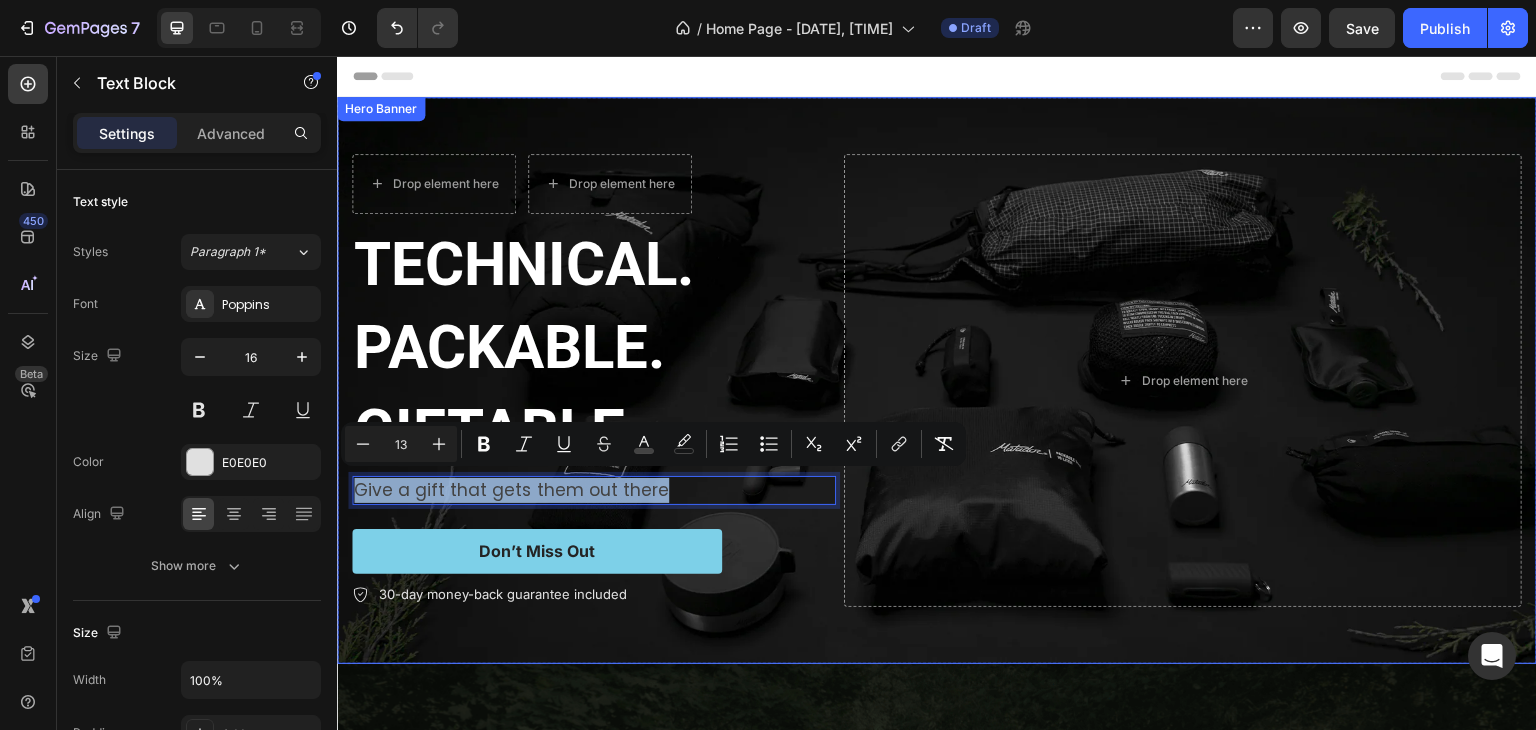 drag, startPoint x: 668, startPoint y: 485, endPoint x: 336, endPoint y: 478, distance: 332.0738 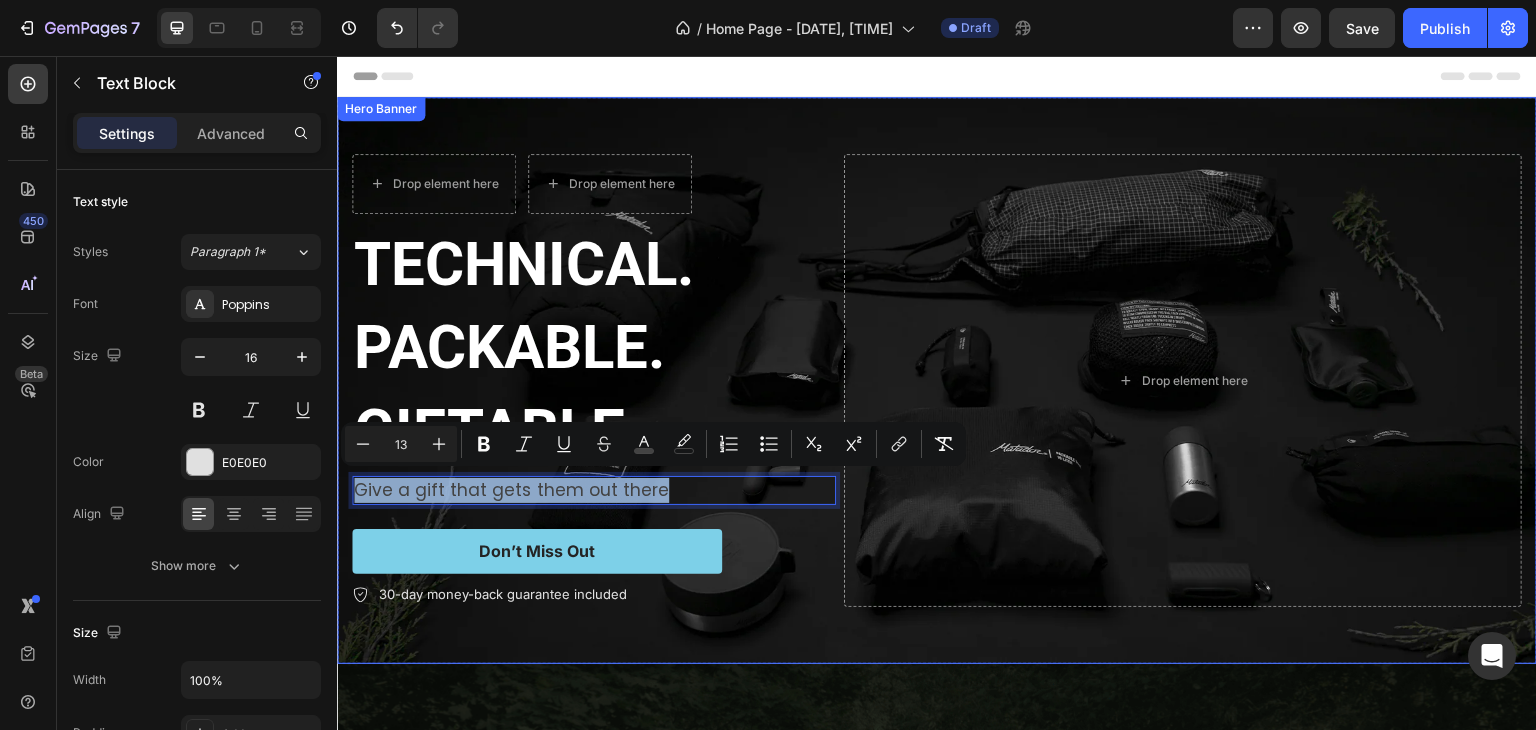 click on "Drop element here
Drop element here Row ⁠⁠⁠⁠⁠⁠⁠ TECHNICAL. PACKABLE. GIFTABLE. Heading Give a gift that gets them out there Text Block   24 Don’t Miss Out Button
30-day money-back guarantee included  Item List
Drop element here Row" at bounding box center (937, 381) 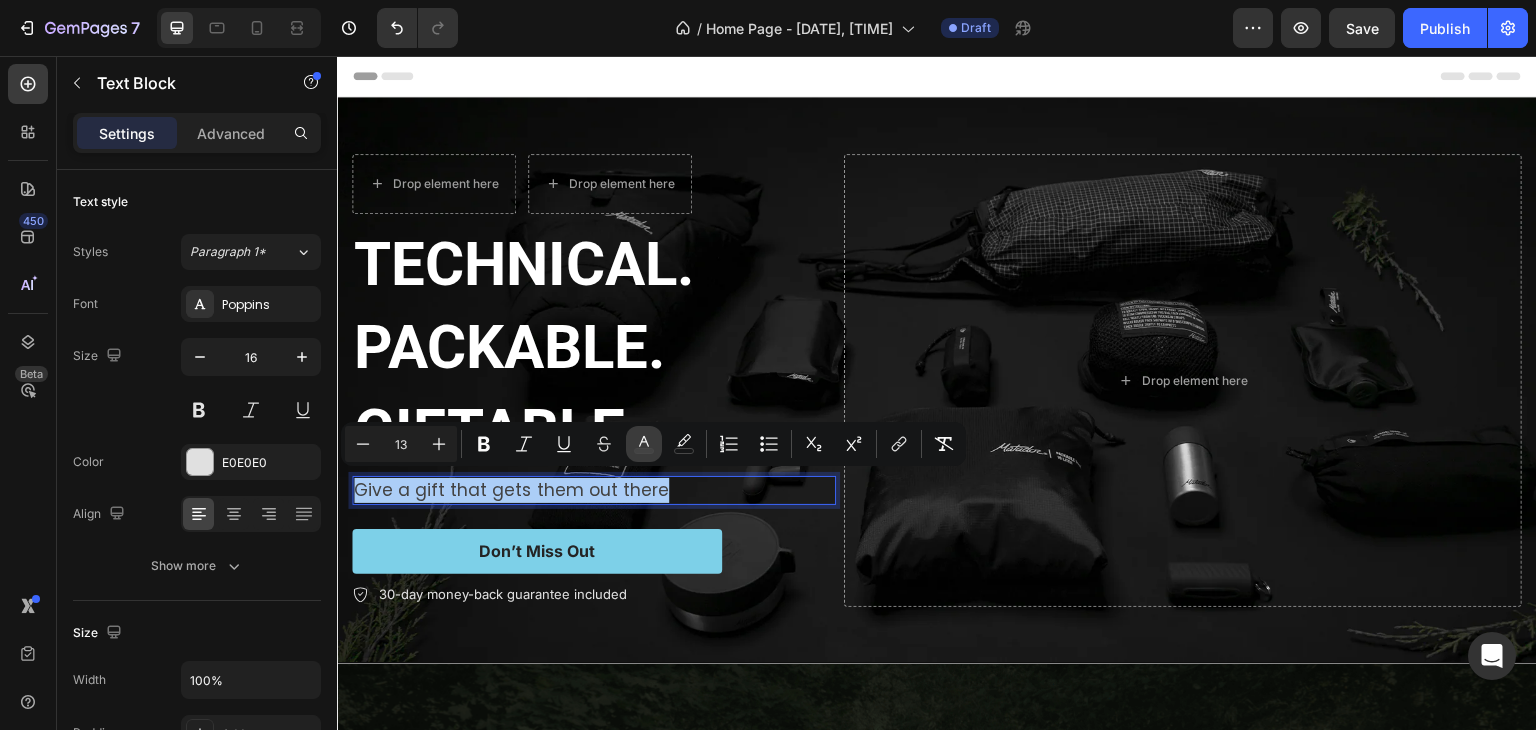click 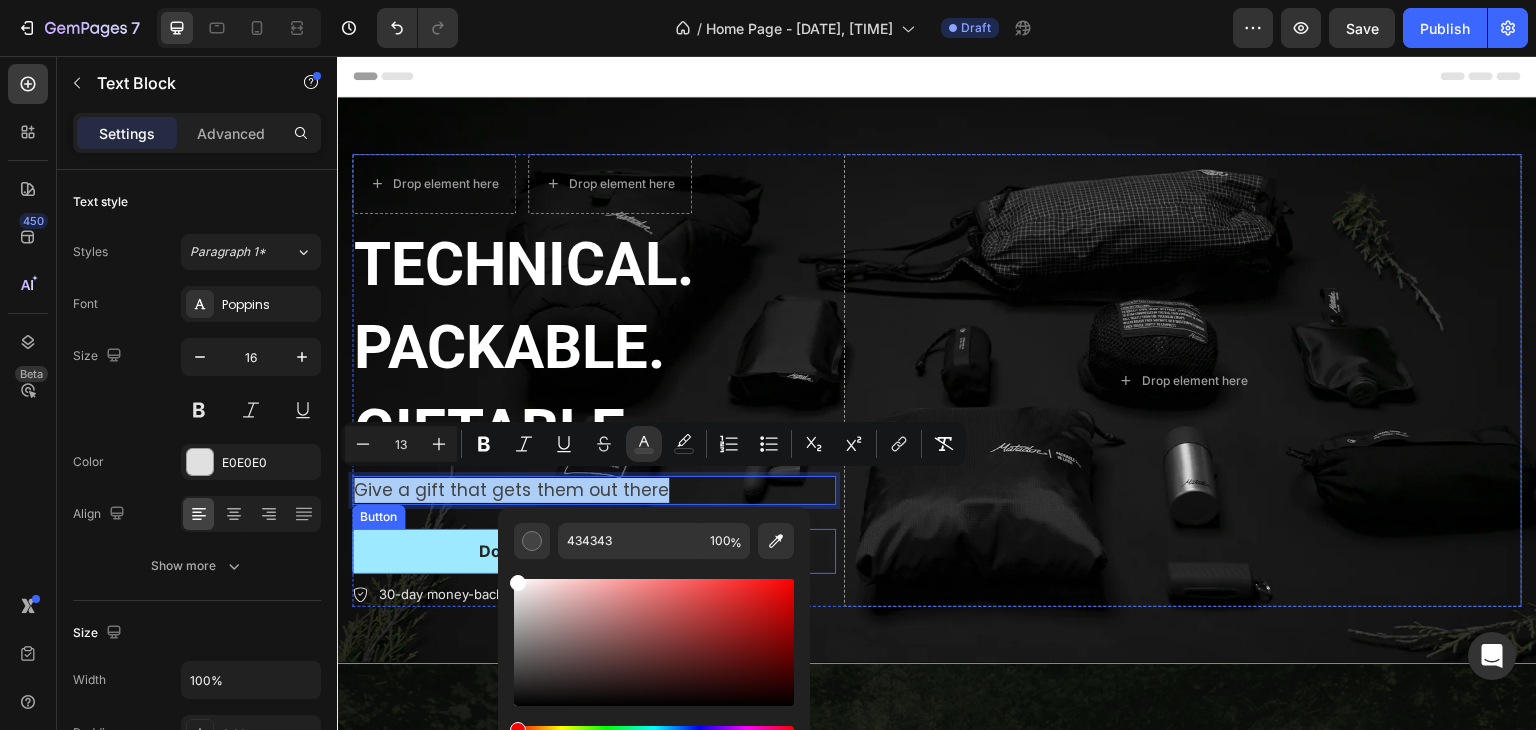 drag, startPoint x: 862, startPoint y: 648, endPoint x: 468, endPoint y: 540, distance: 408.53397 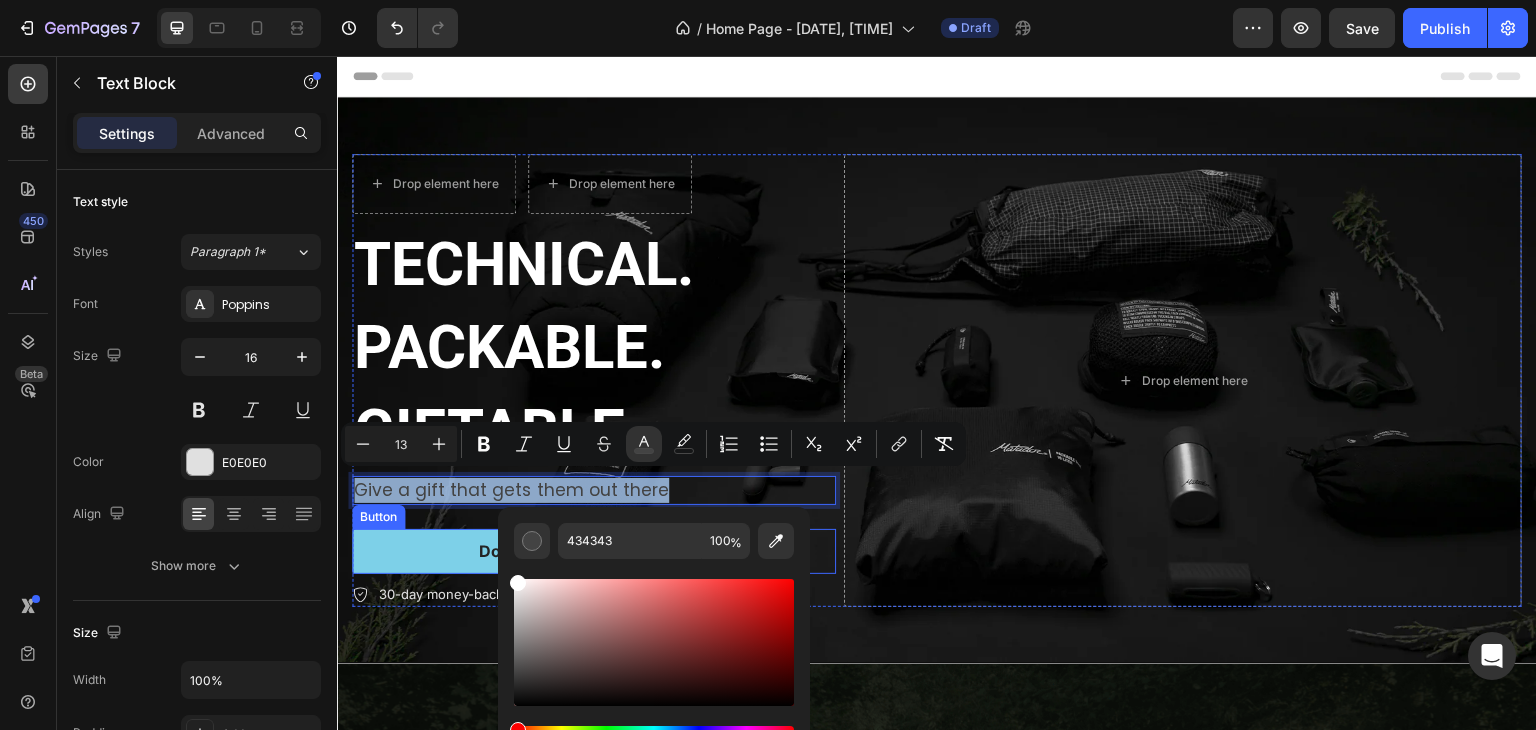 type on "FFFFFF" 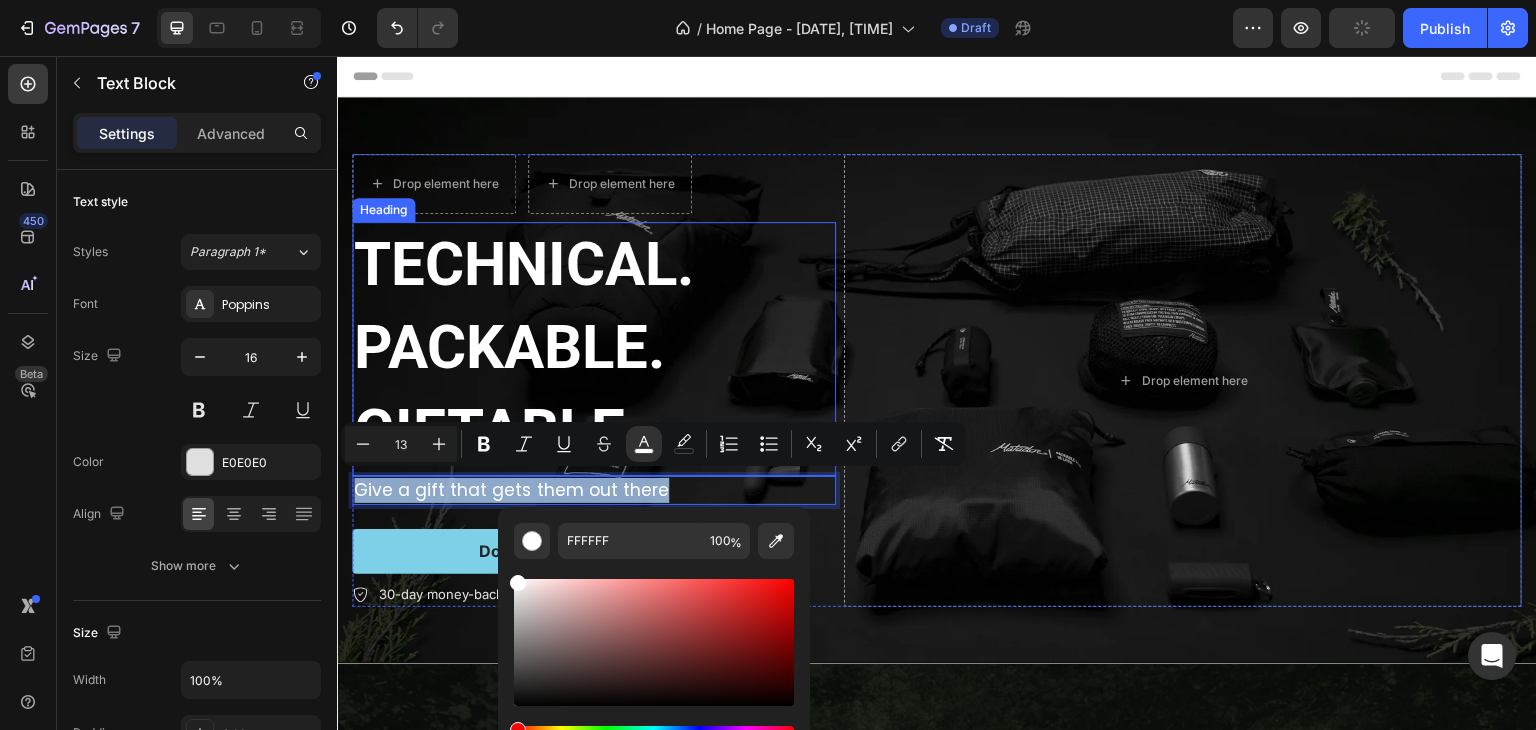 click on "⁠⁠⁠⁠⁠⁠⁠ TECHNICAL. PACKABLE. GIFTABLE." at bounding box center (594, 349) 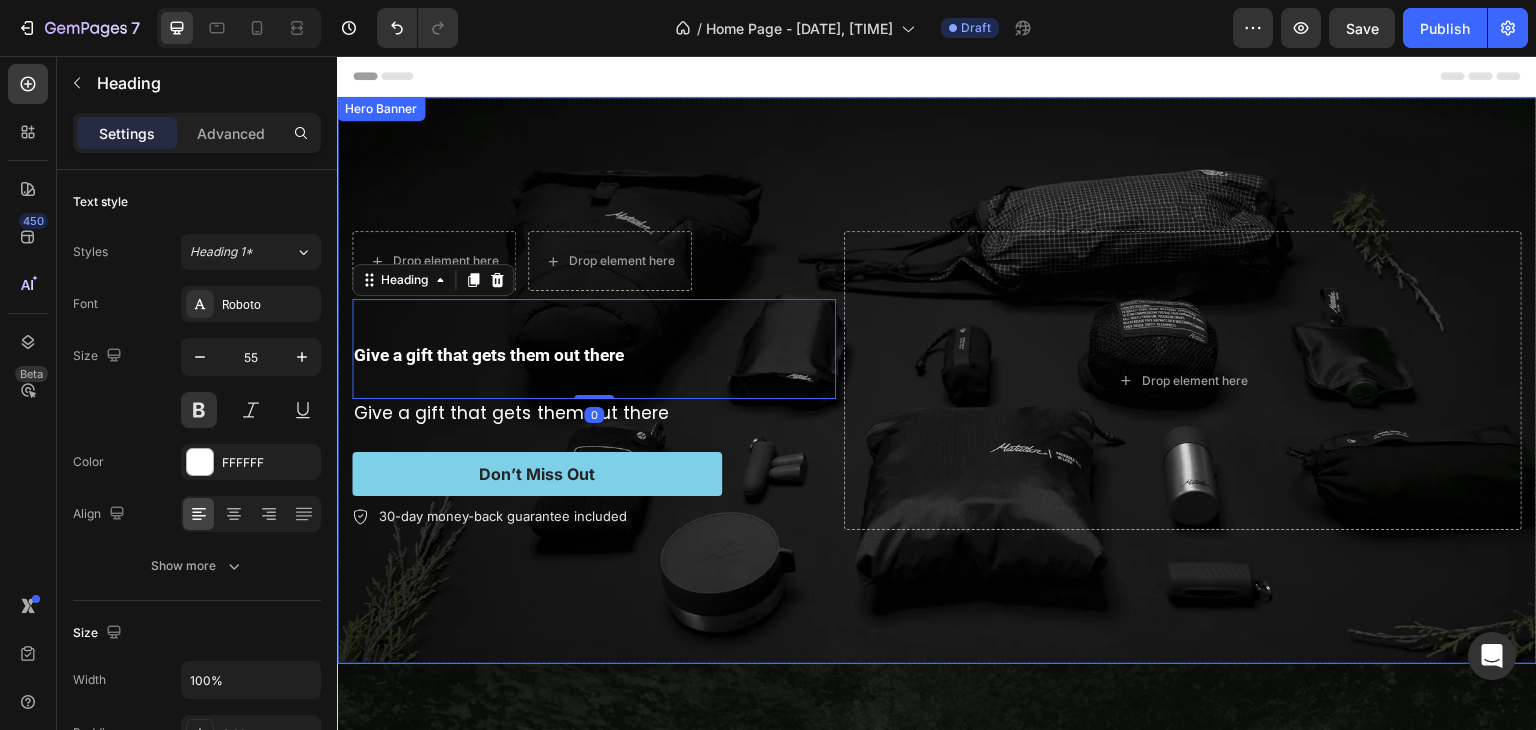 click at bounding box center [937, 380] 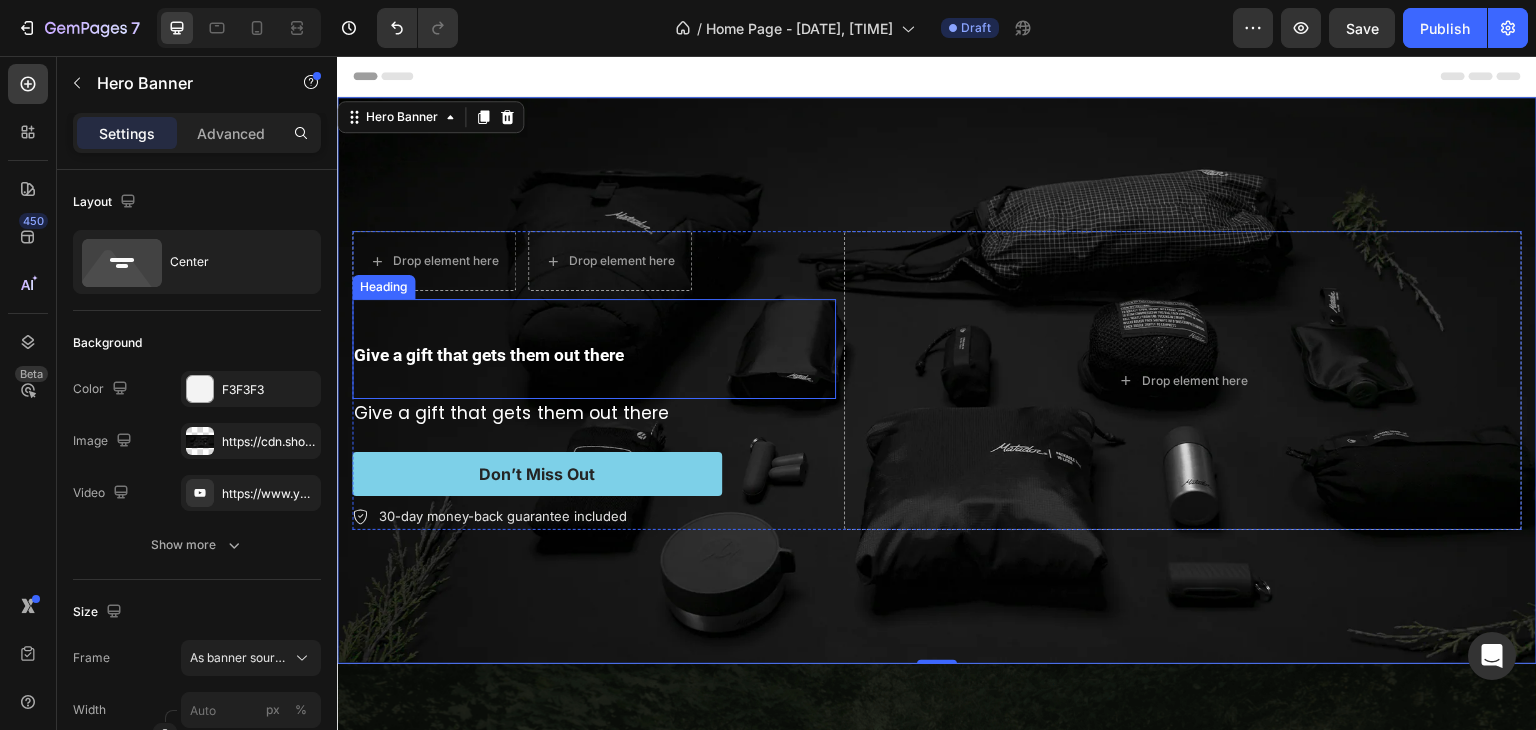 click on "Give a gift that gets them out there" at bounding box center (489, 355) 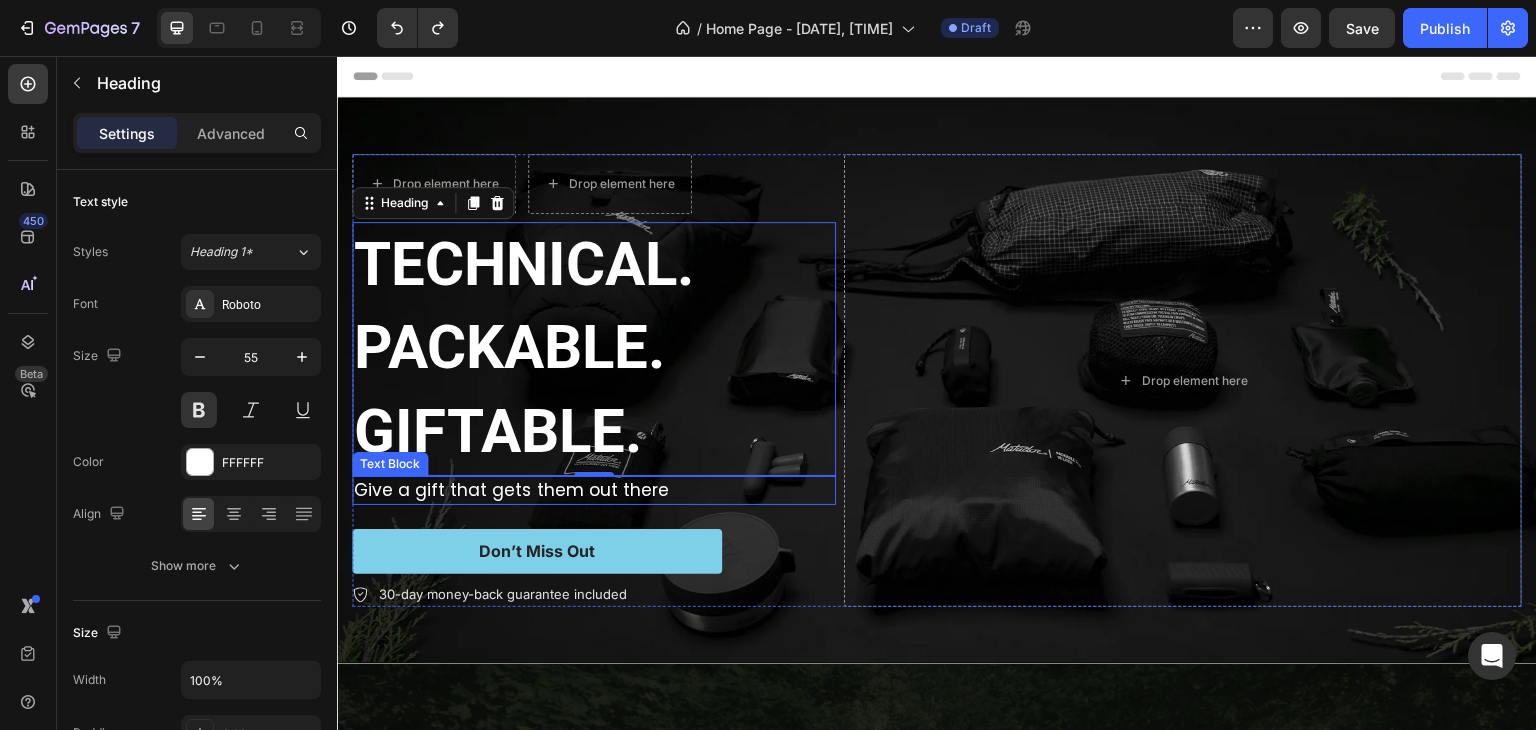click on "Give a gift that gets them out there" at bounding box center [511, 490] 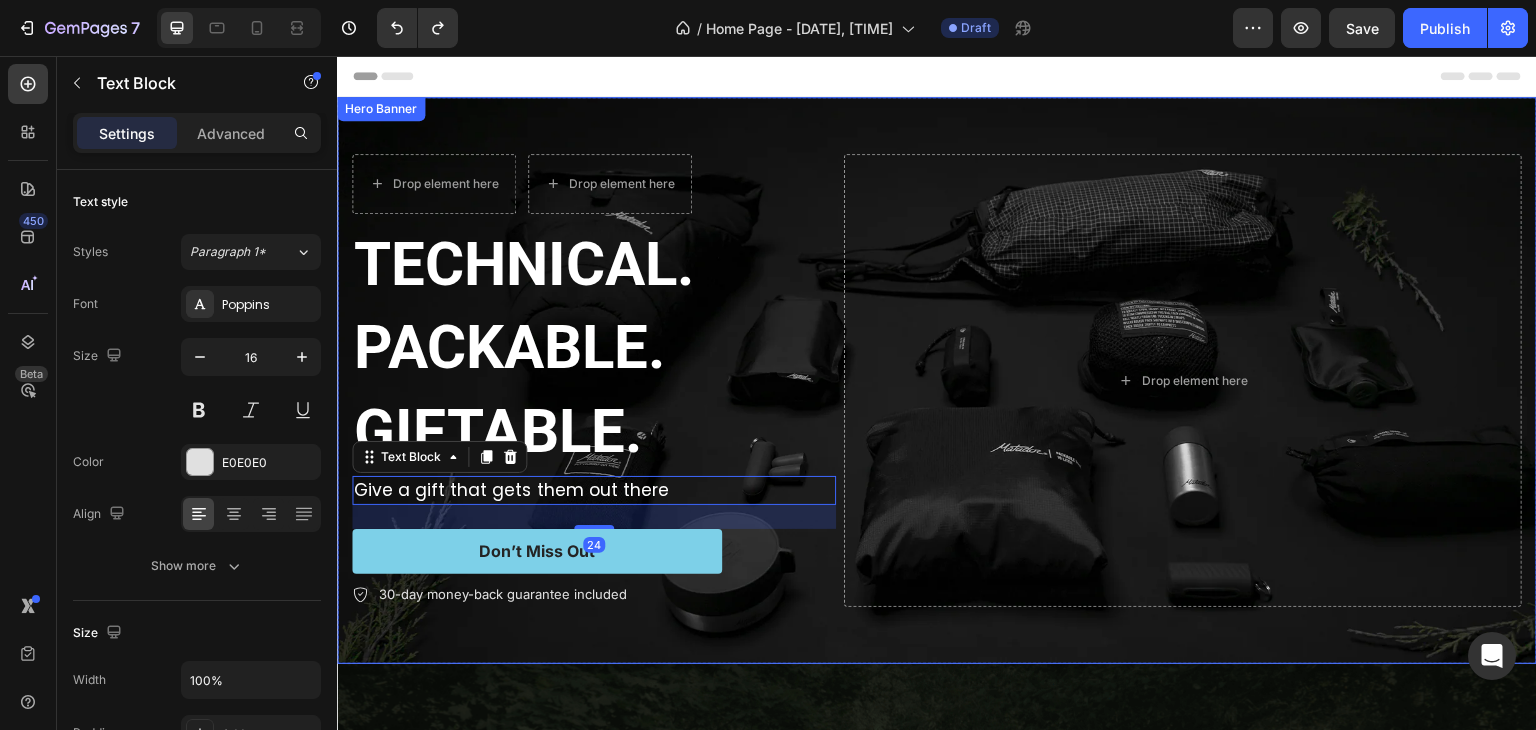 click on "Drop element here
Drop element here Row TECHNICAL. PACKABLE. GIFTABLE. Heading Give a gift that gets them out there Text Block   24 Don’t Miss Out Button
30-day money-back guarantee included  Item List
Drop element here Row" at bounding box center (937, 381) 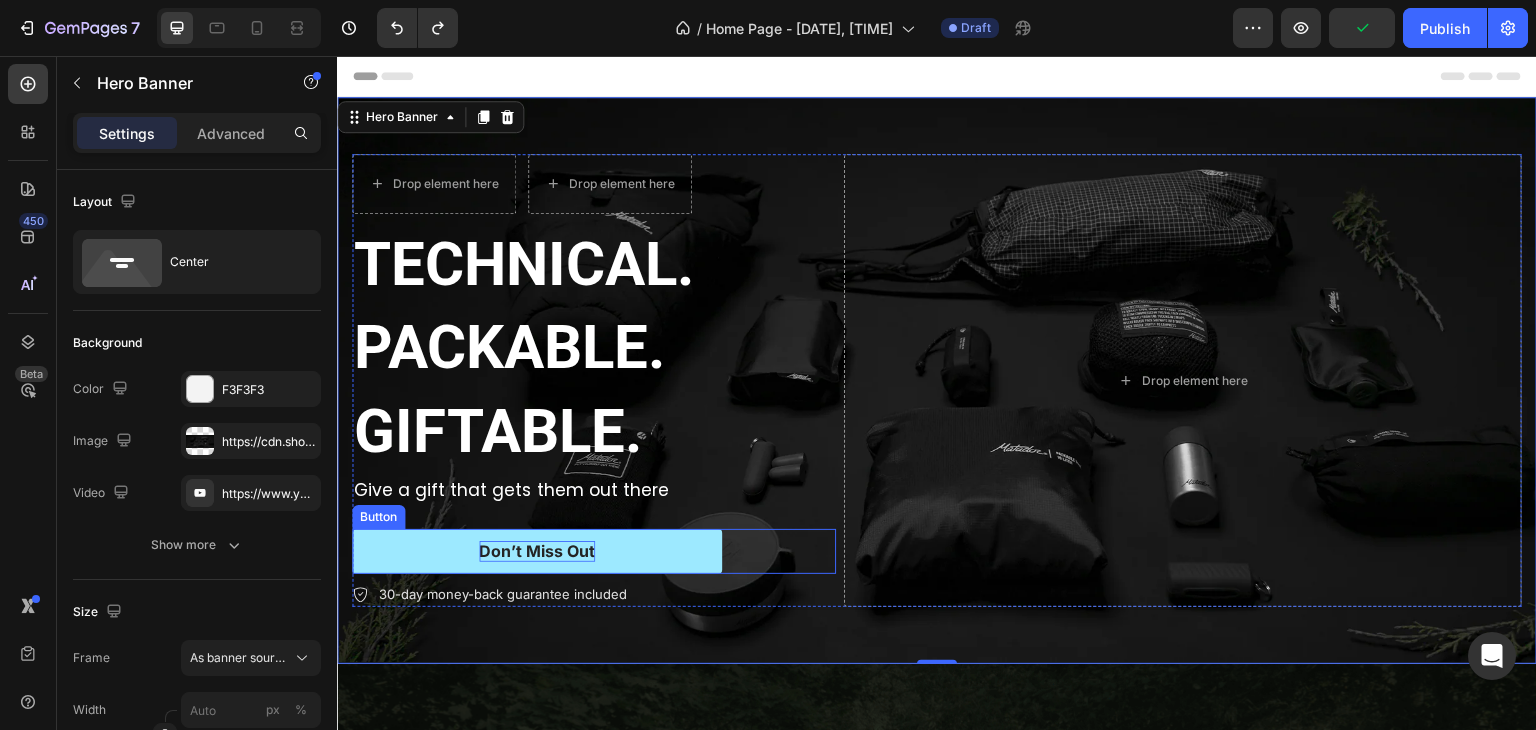 click on "Don’t Miss Out" at bounding box center [537, 551] 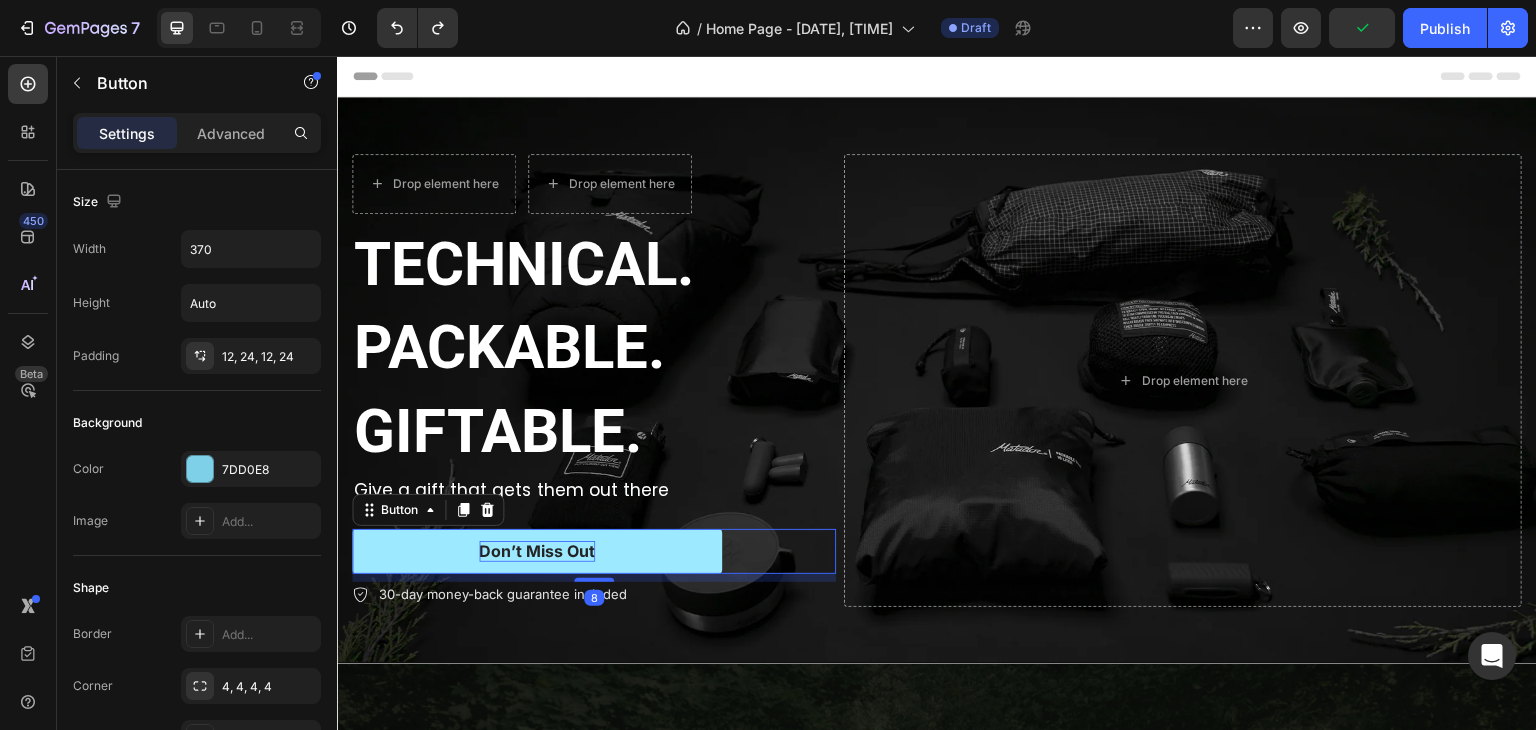 click on "Don’t Miss Out" at bounding box center [537, 551] 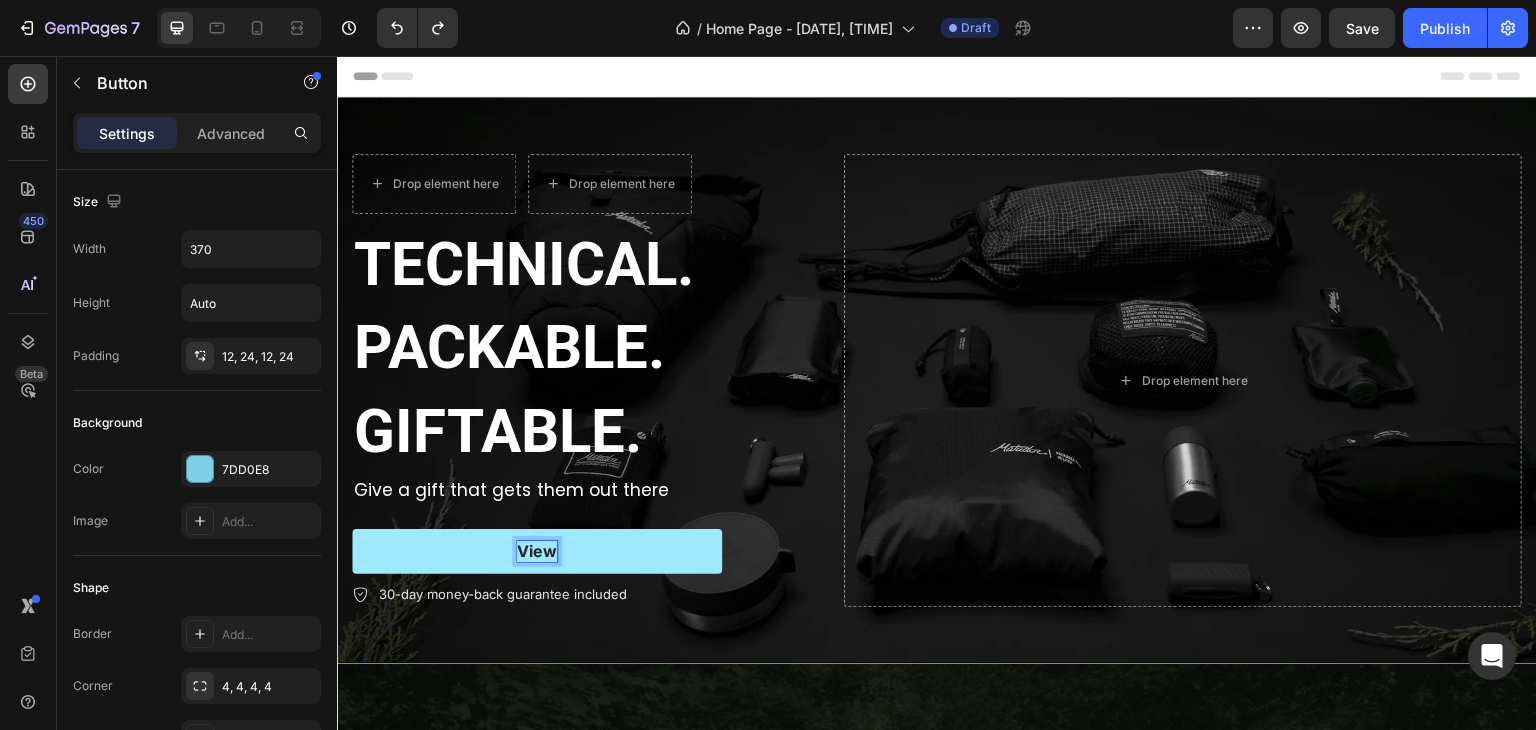 click on "View" at bounding box center (537, 551) 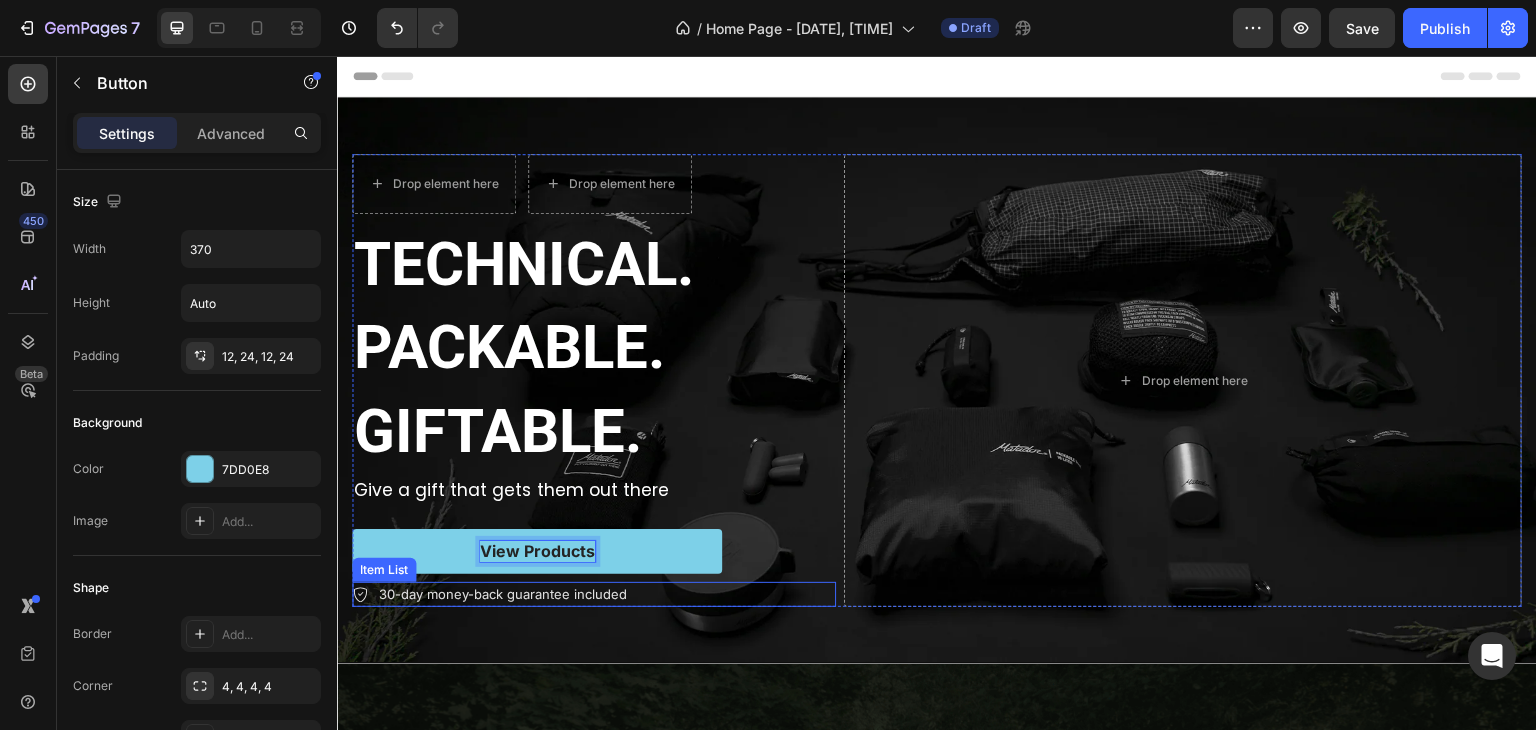 click on "30-day money-back guarantee included" at bounding box center [503, 595] 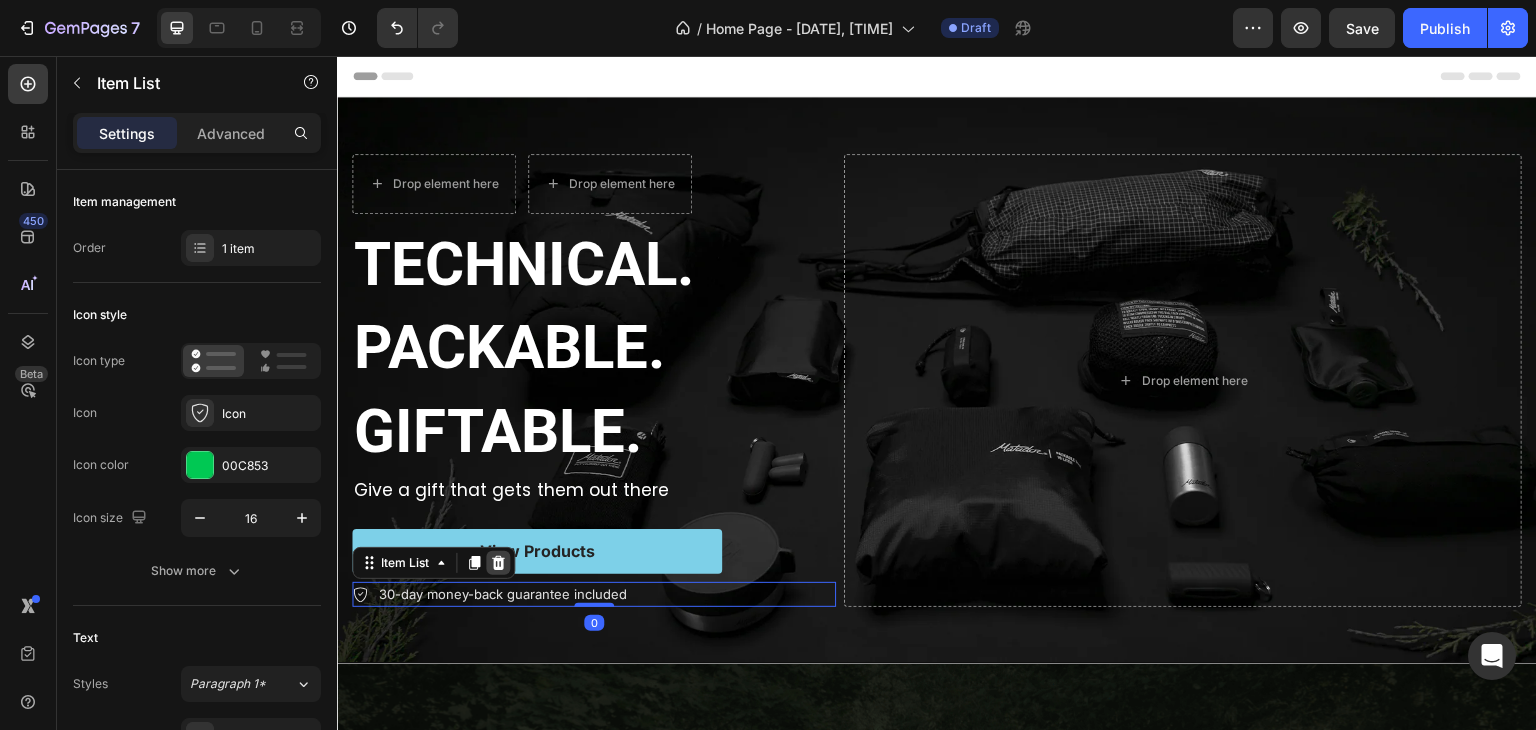click 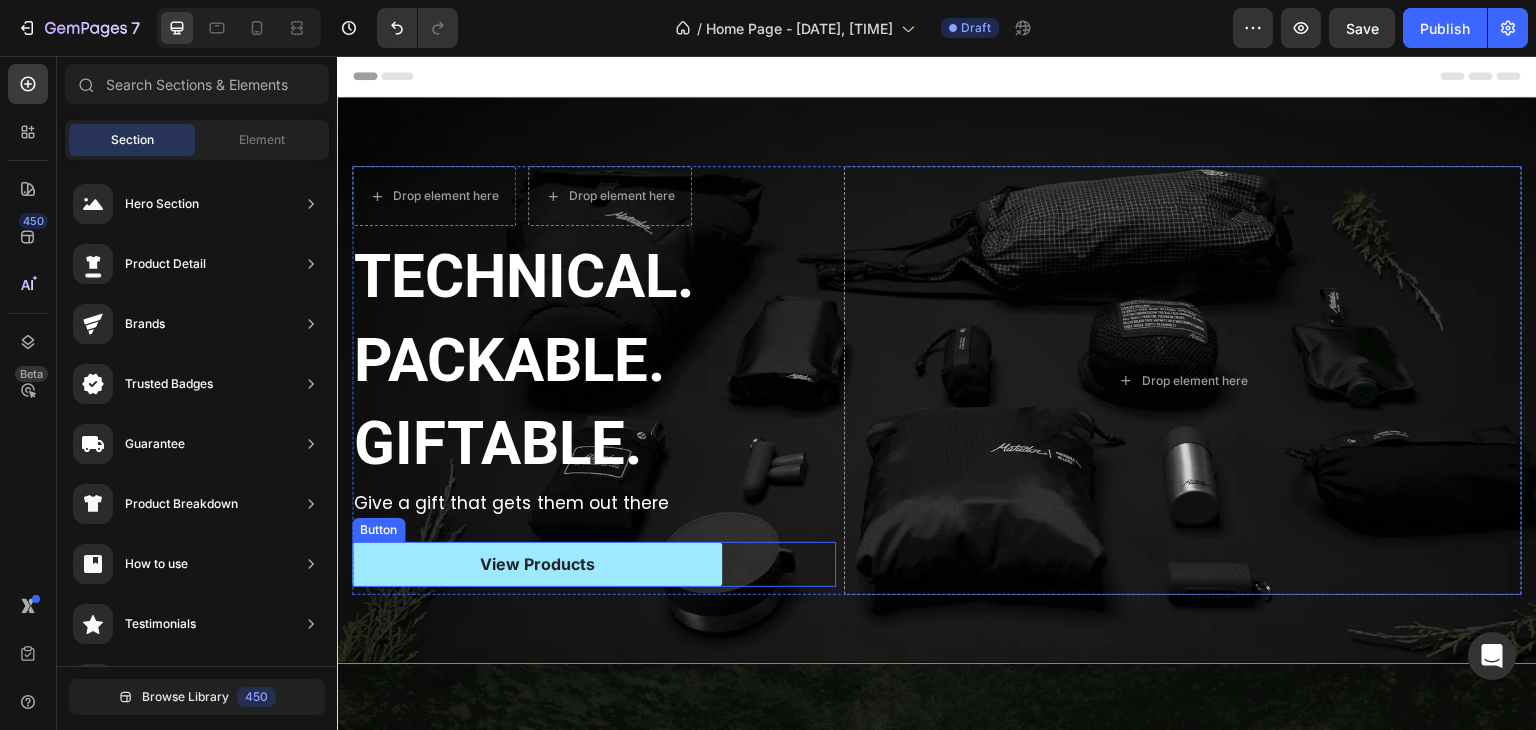click on "View Products" at bounding box center [537, 564] 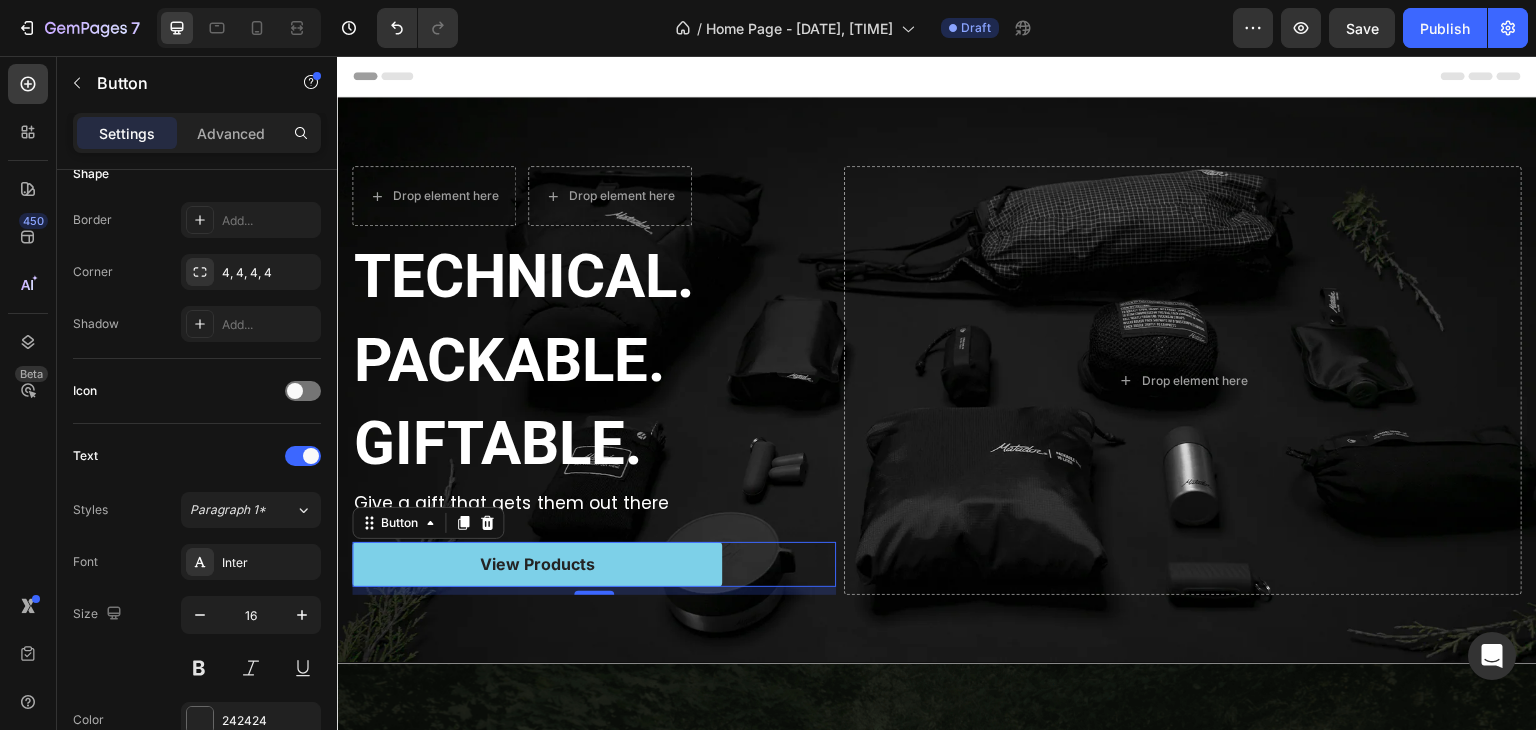 scroll, scrollTop: 14, scrollLeft: 0, axis: vertical 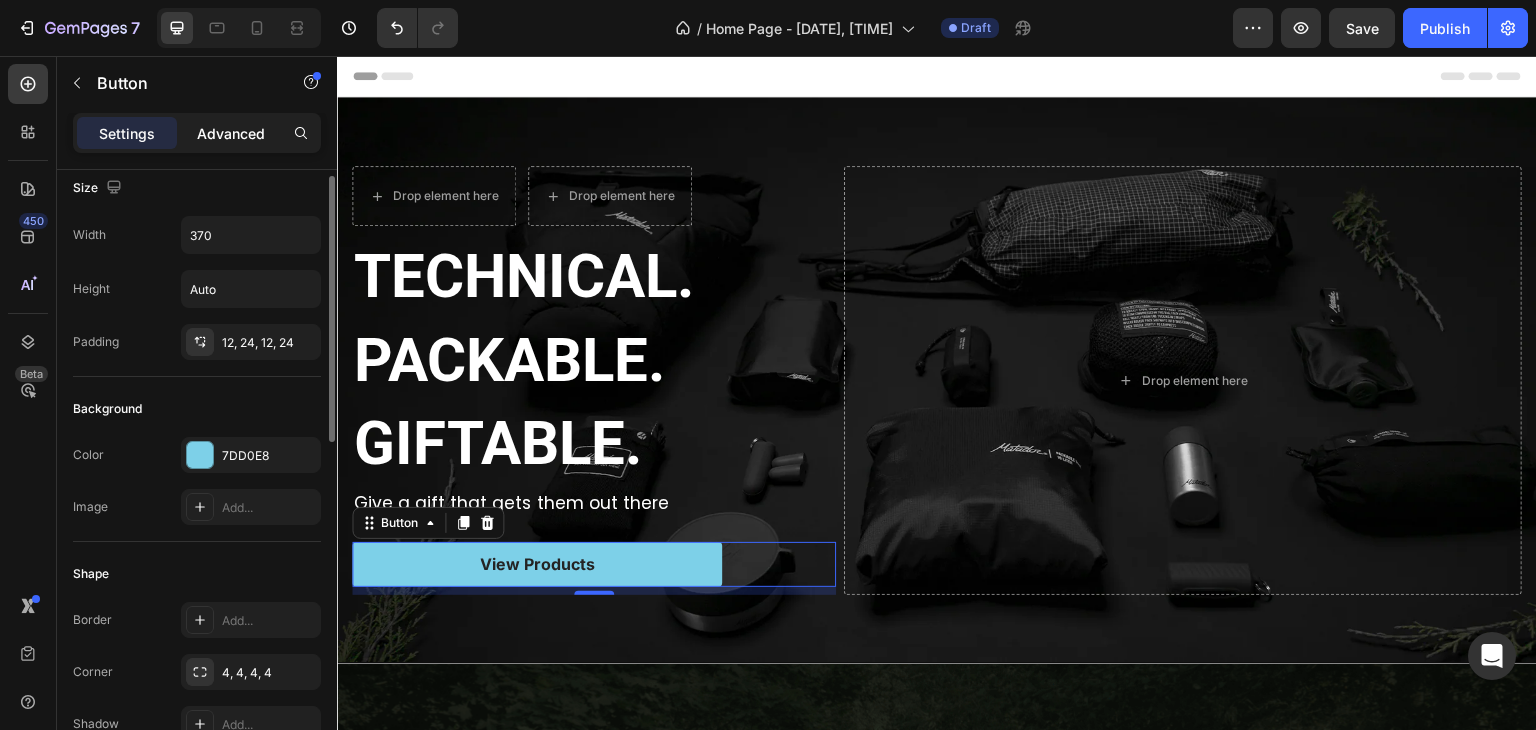 click on "Advanced" at bounding box center (231, 133) 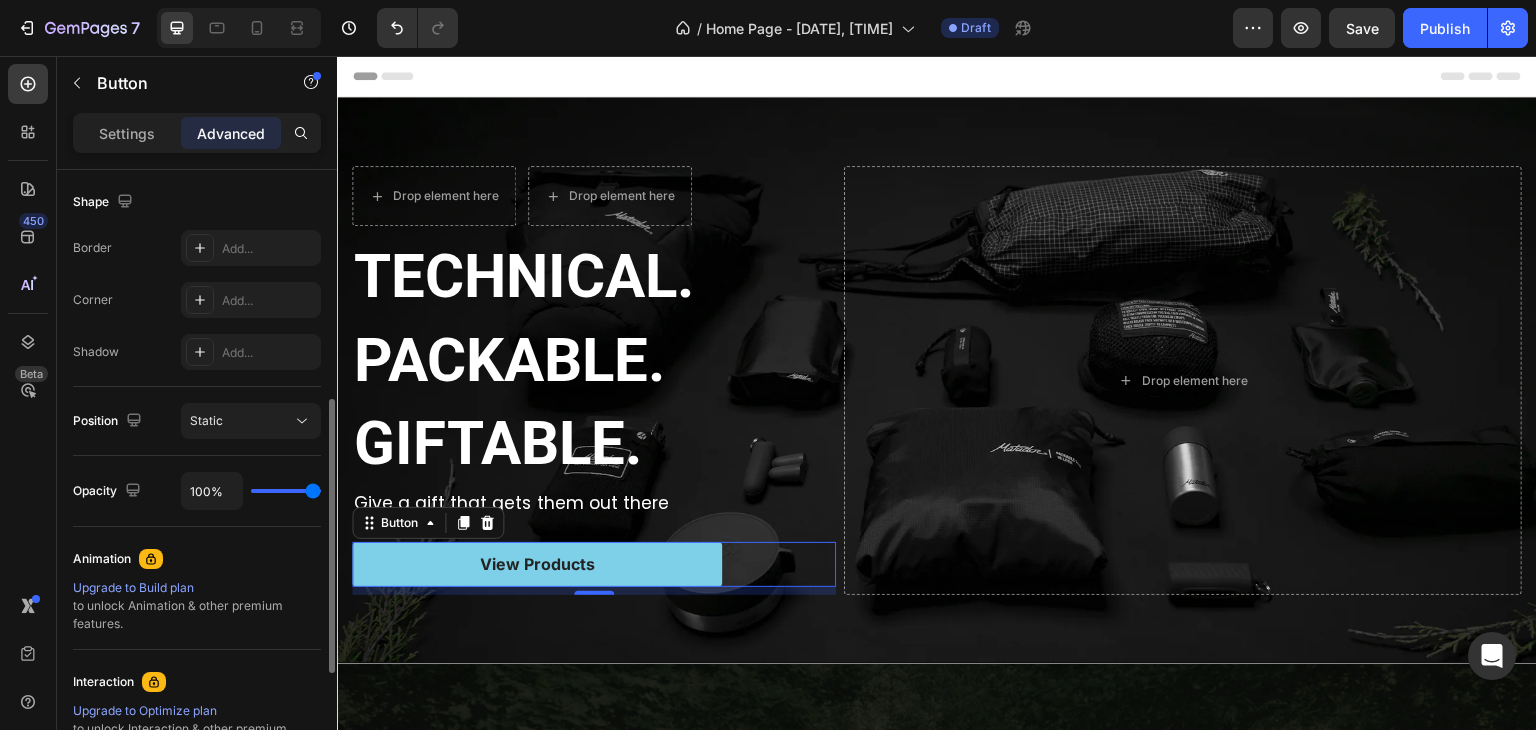 scroll, scrollTop: 769, scrollLeft: 0, axis: vertical 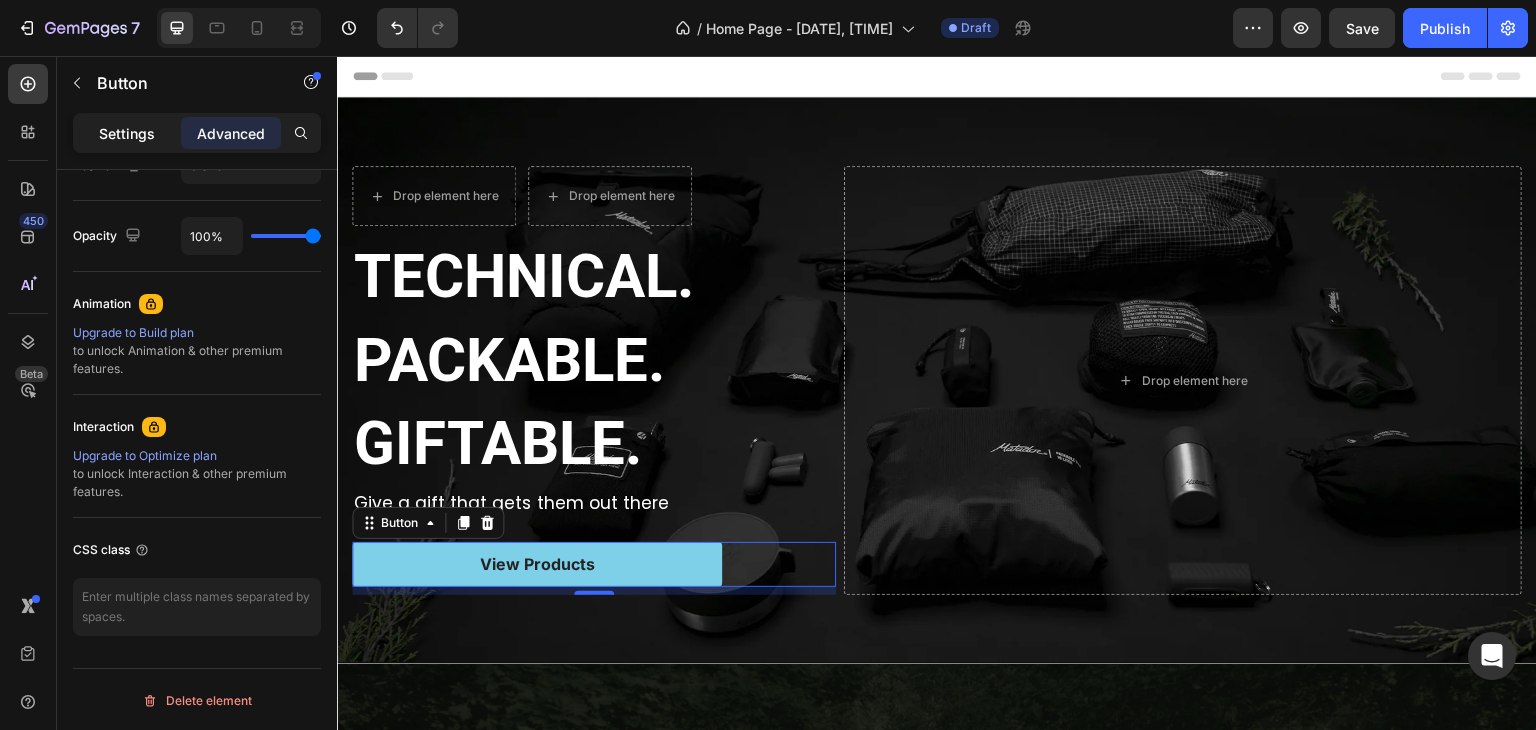 click on "Settings" 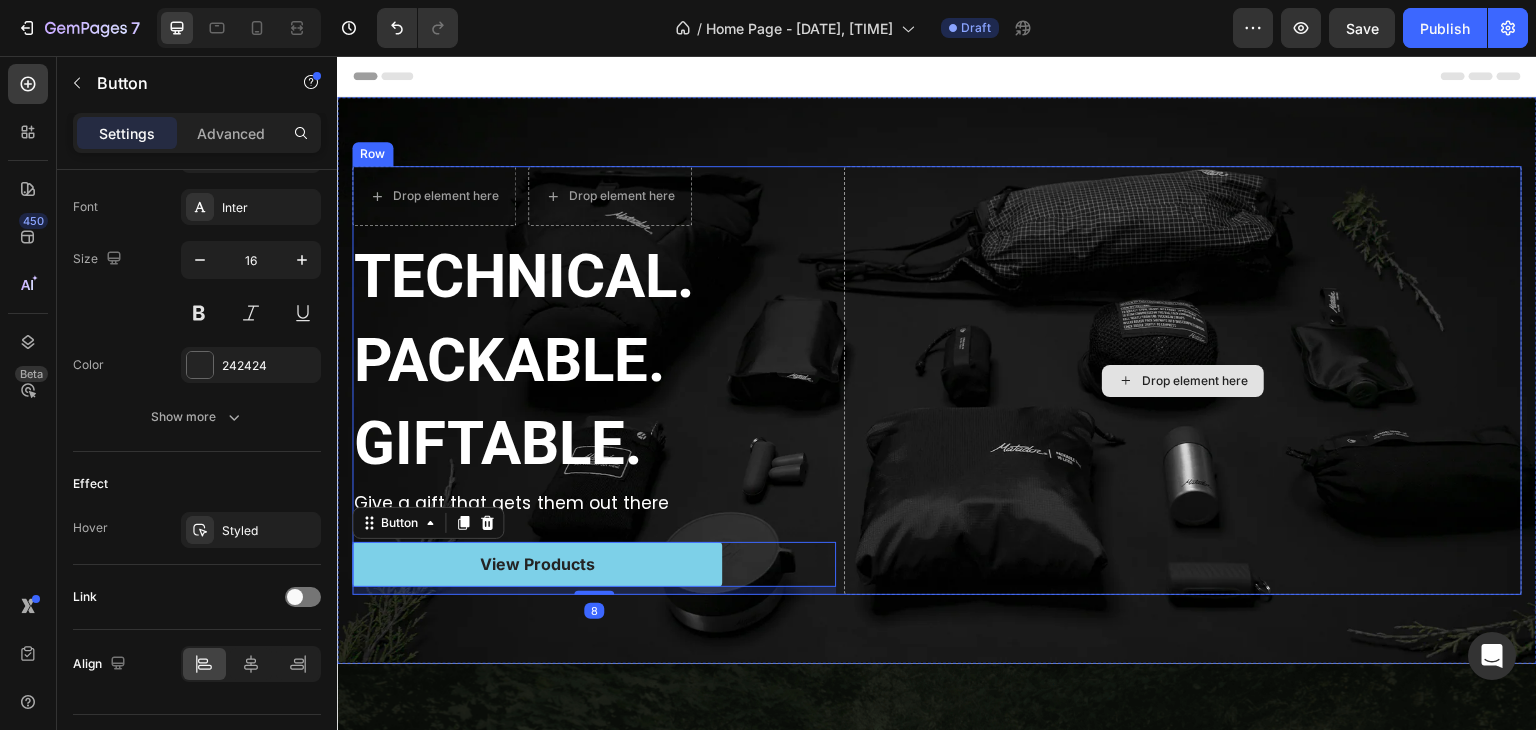 click on "Drop element here" at bounding box center (1183, 380) 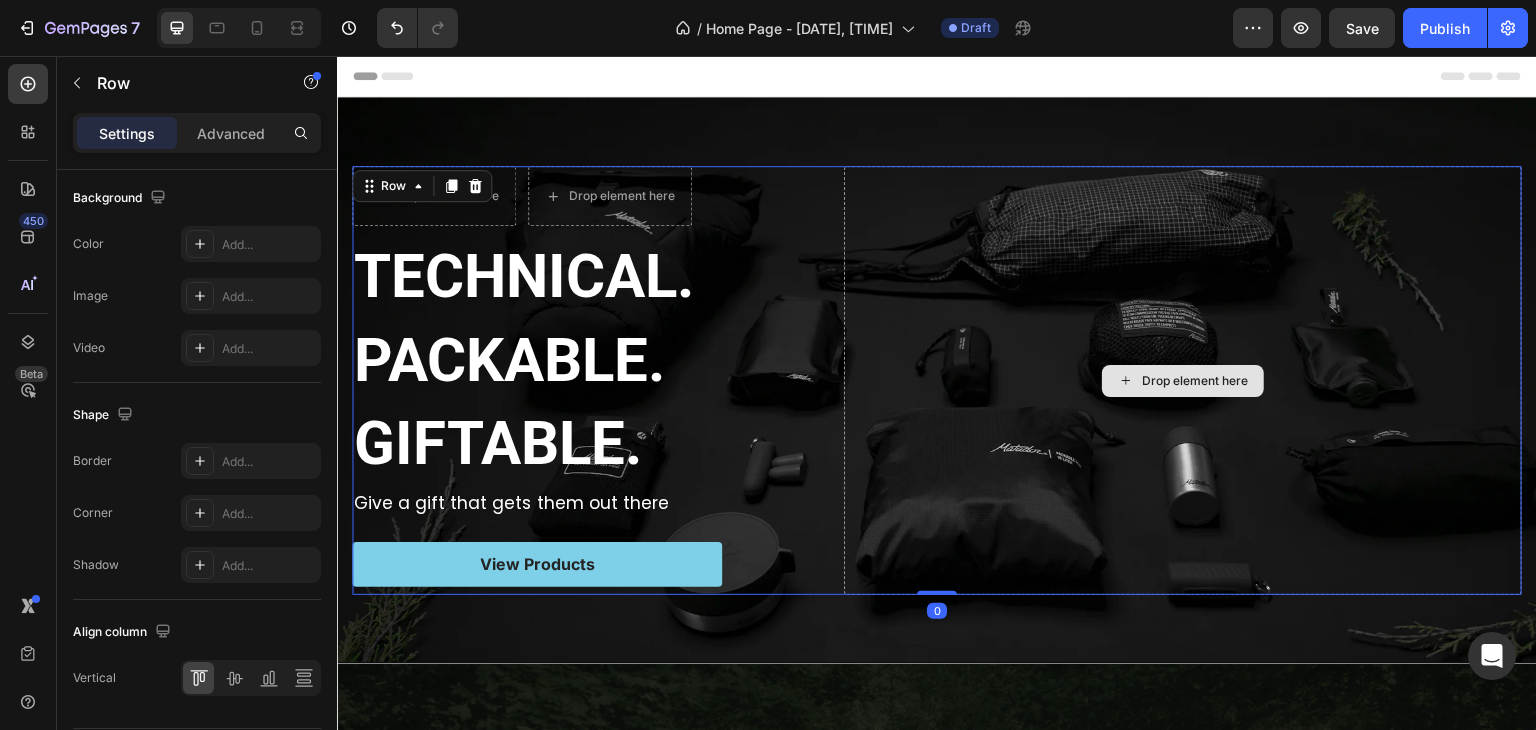 scroll, scrollTop: 0, scrollLeft: 0, axis: both 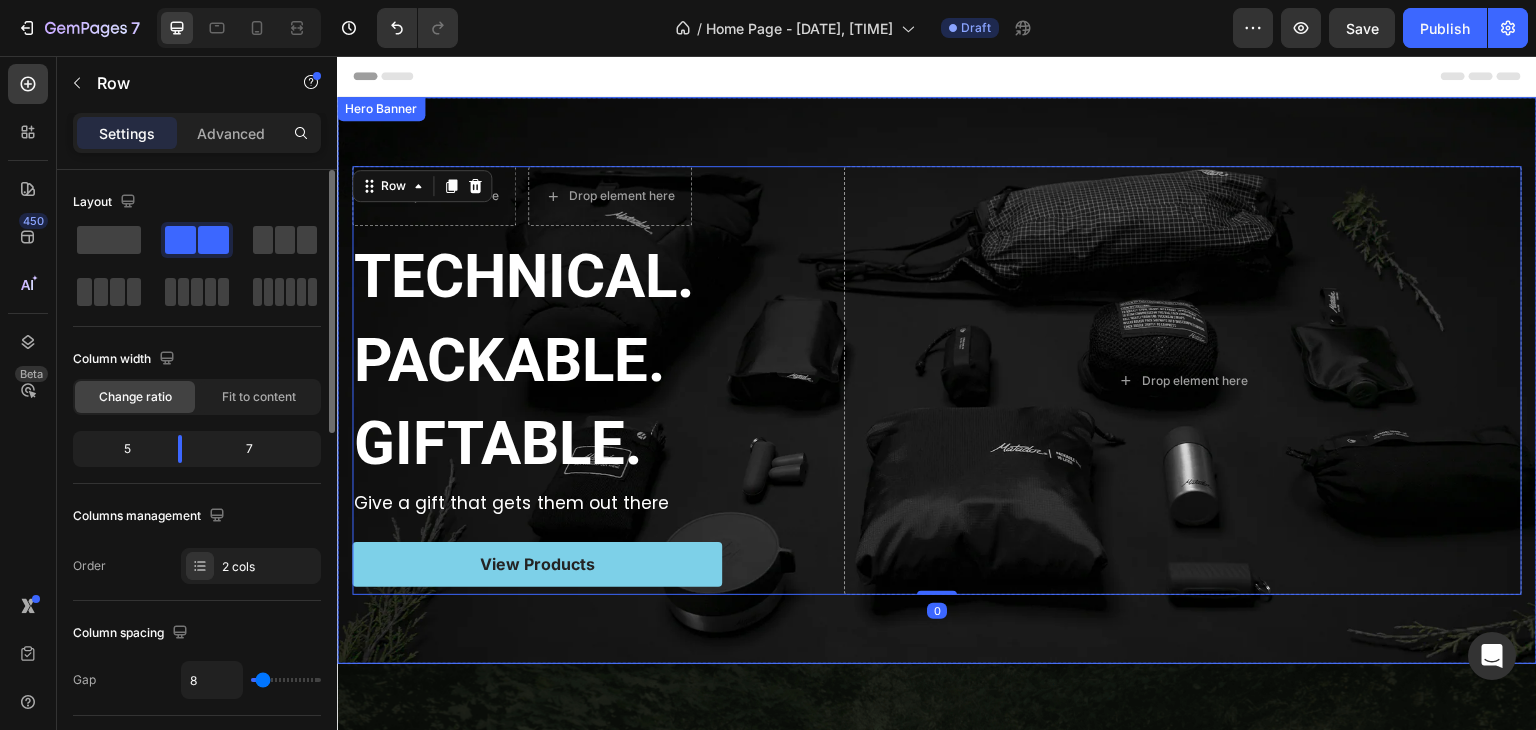 click on "Drop element here
Drop element here Row TECHNICAL. PACKABLE. GIFTABLE. Heading Give a gift that gets them out there Text Block View Products Button
Drop element here Row   0" at bounding box center [937, 380] 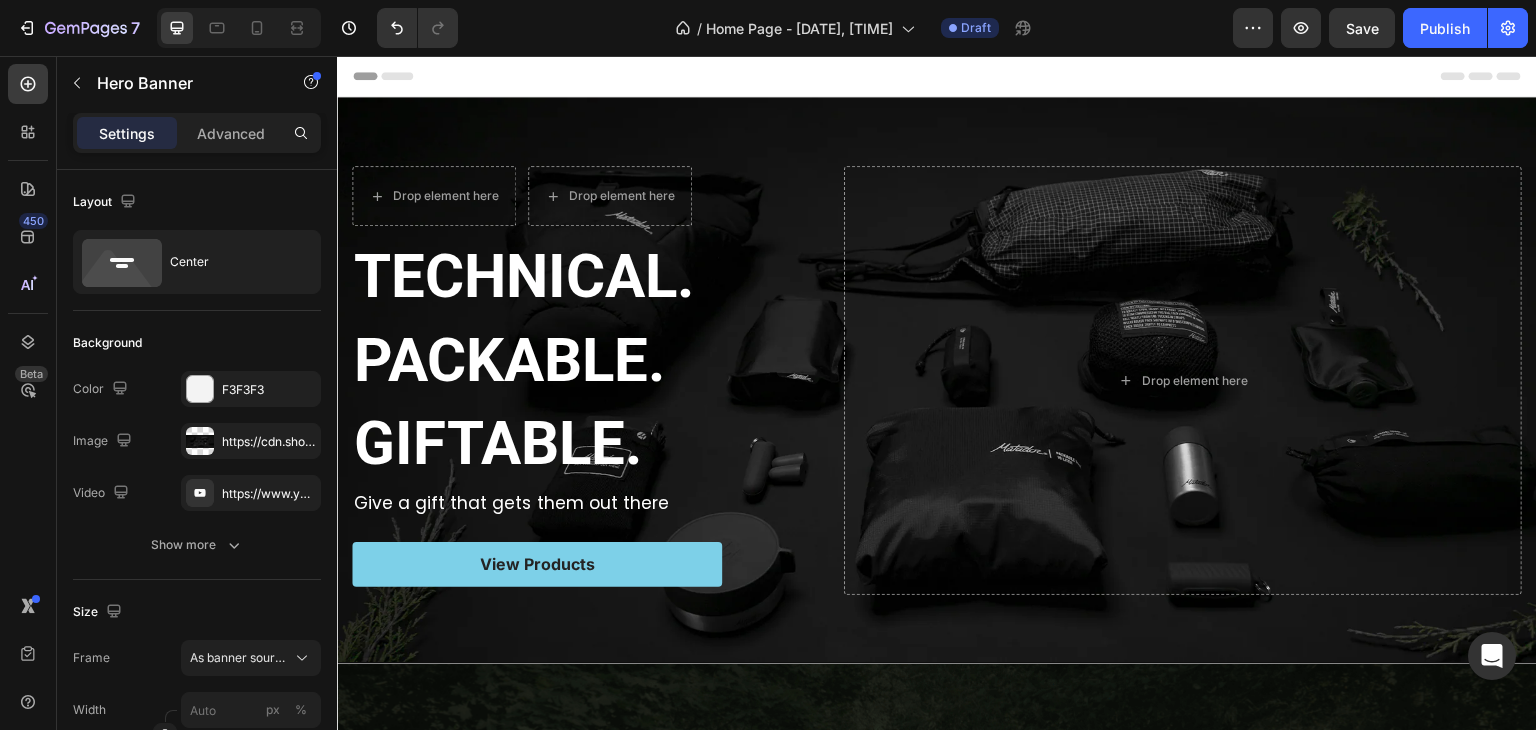 click on "Header" at bounding box center [937, 76] 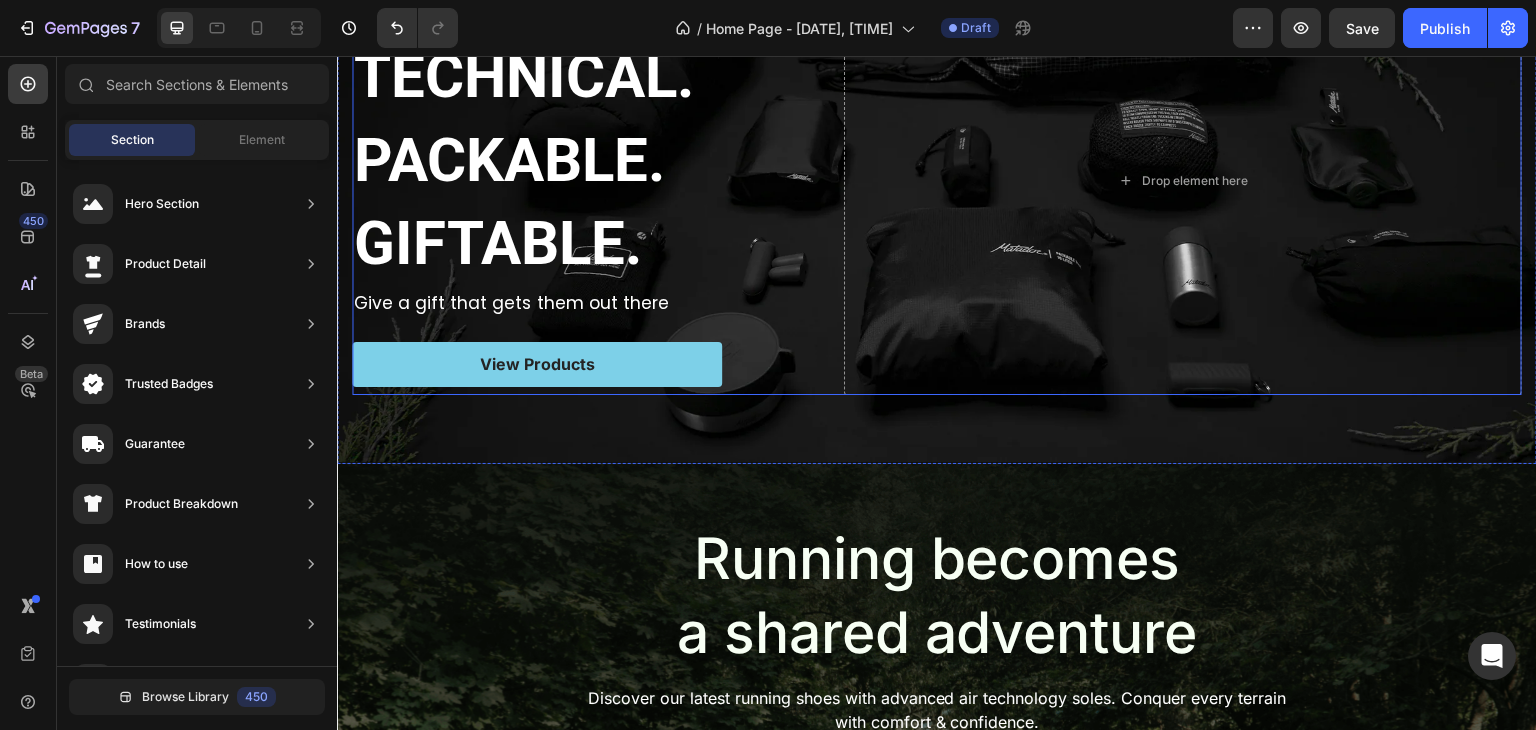 scroll, scrollTop: 0, scrollLeft: 0, axis: both 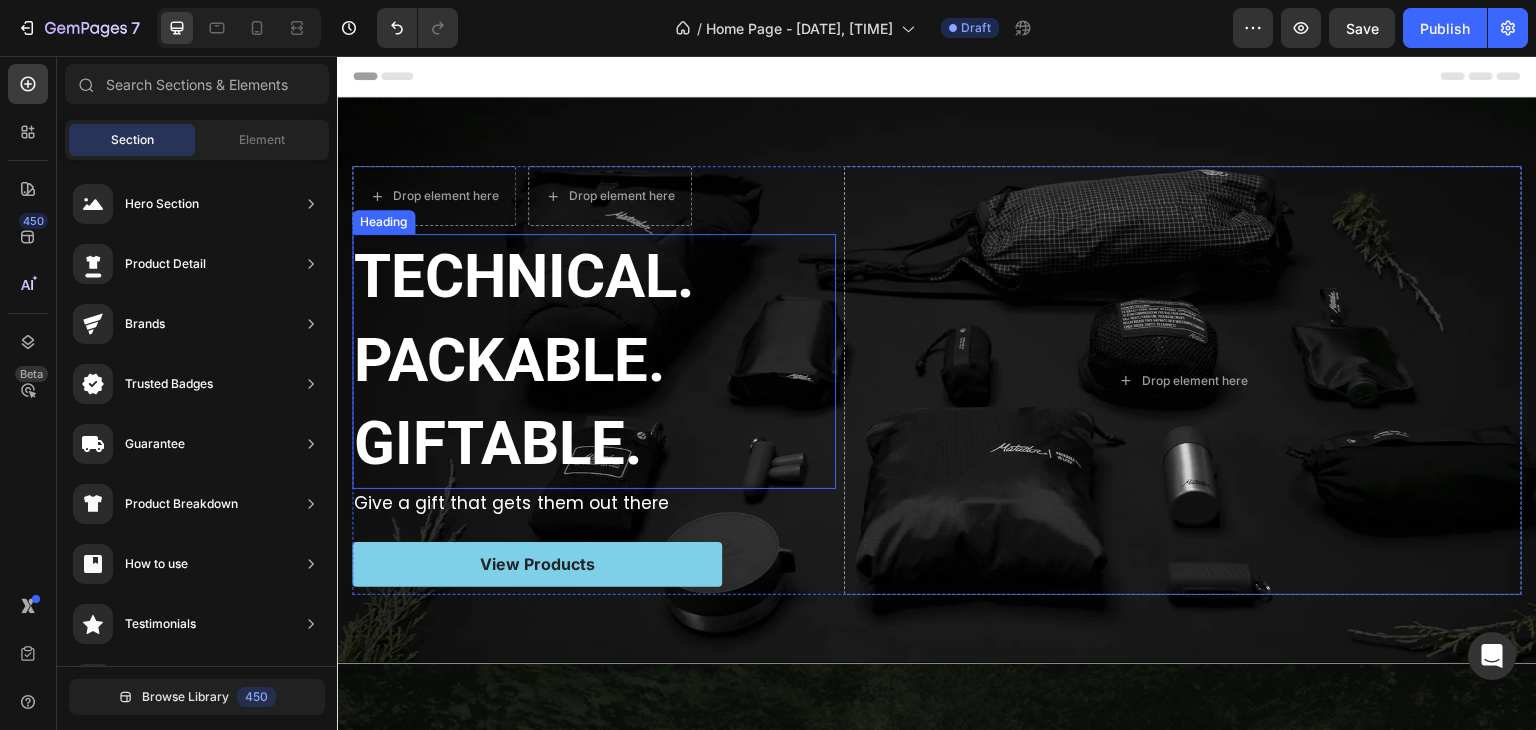 click on "TECHNICAL. PACKABLE. GIFTABLE." at bounding box center [524, 360] 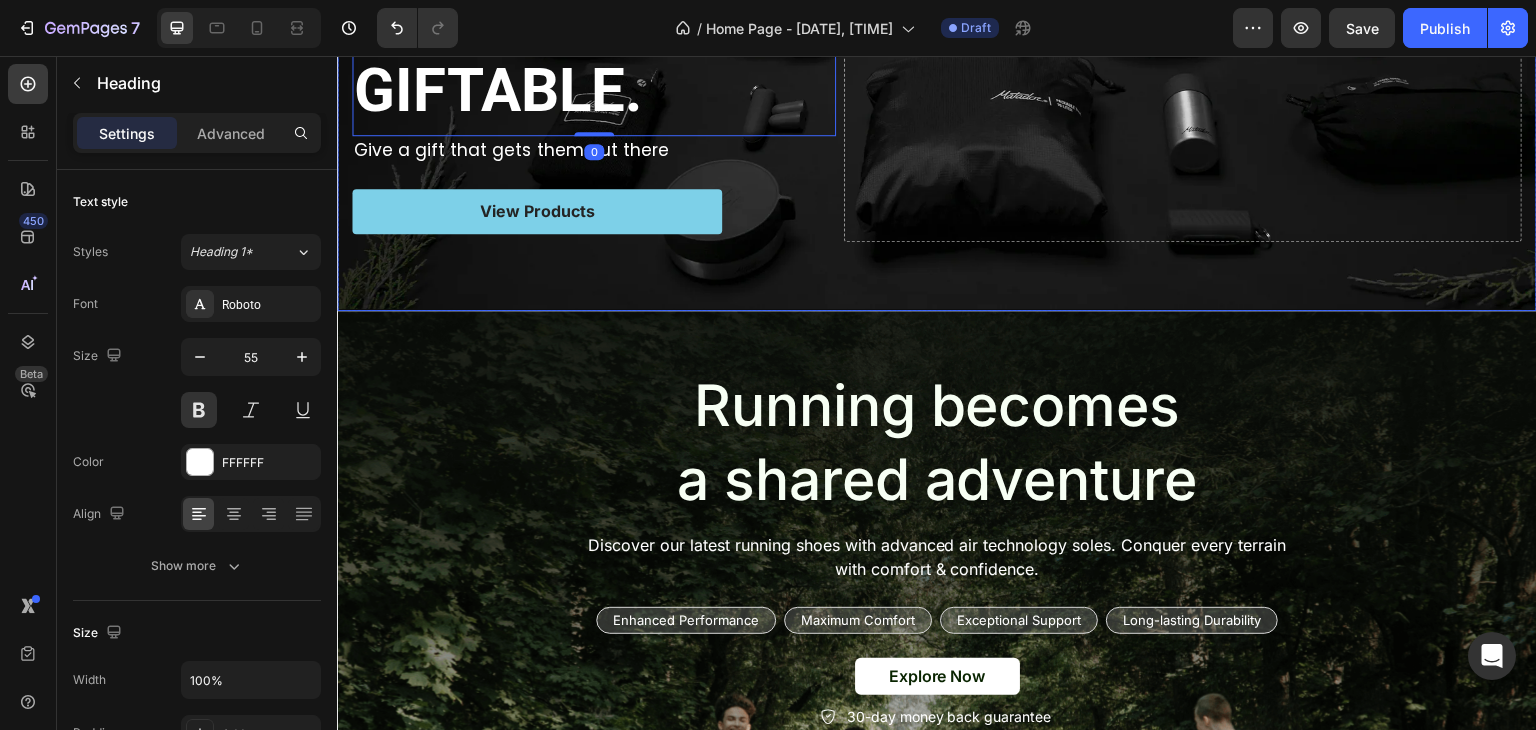scroll, scrollTop: 400, scrollLeft: 0, axis: vertical 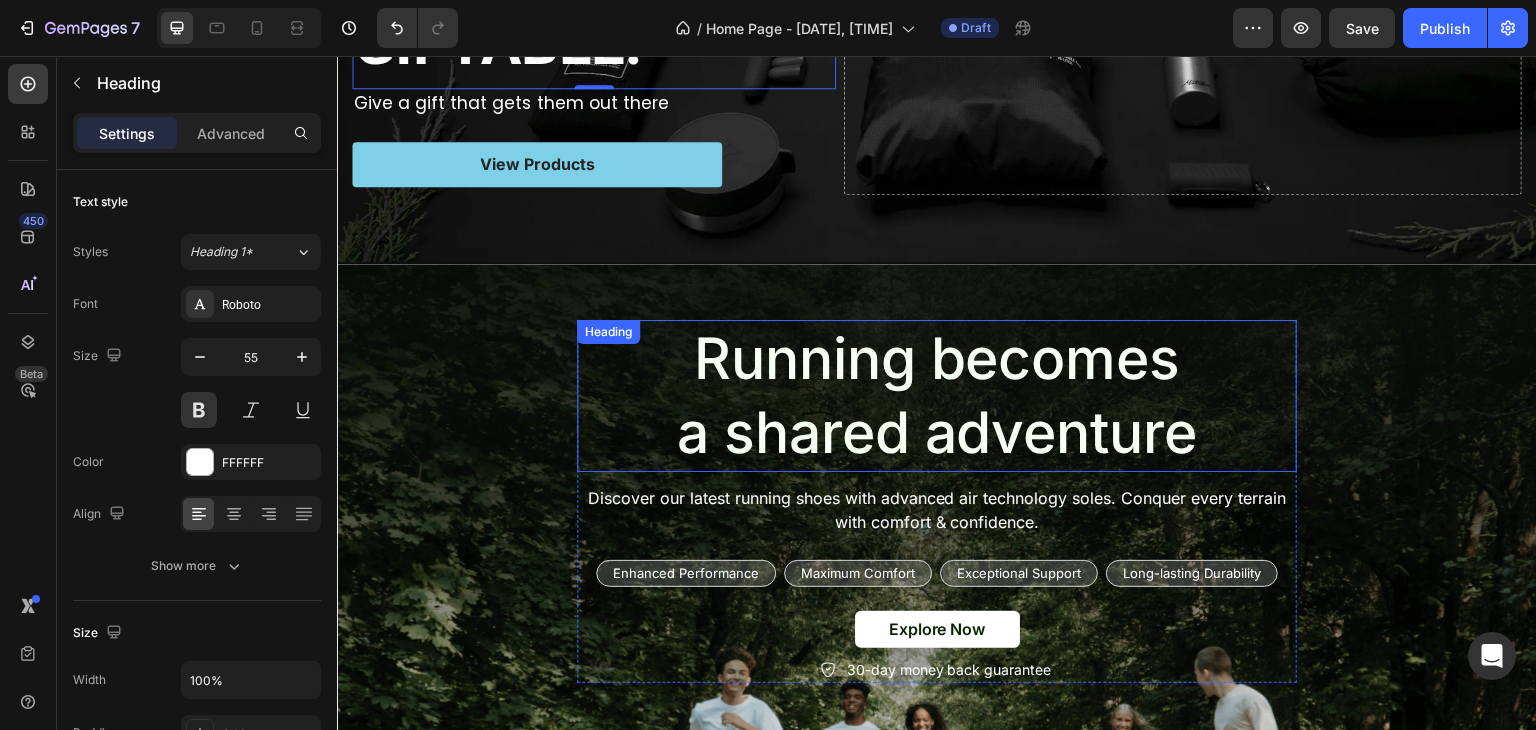 click on "Running becomes a shared adventure" at bounding box center [937, 396] 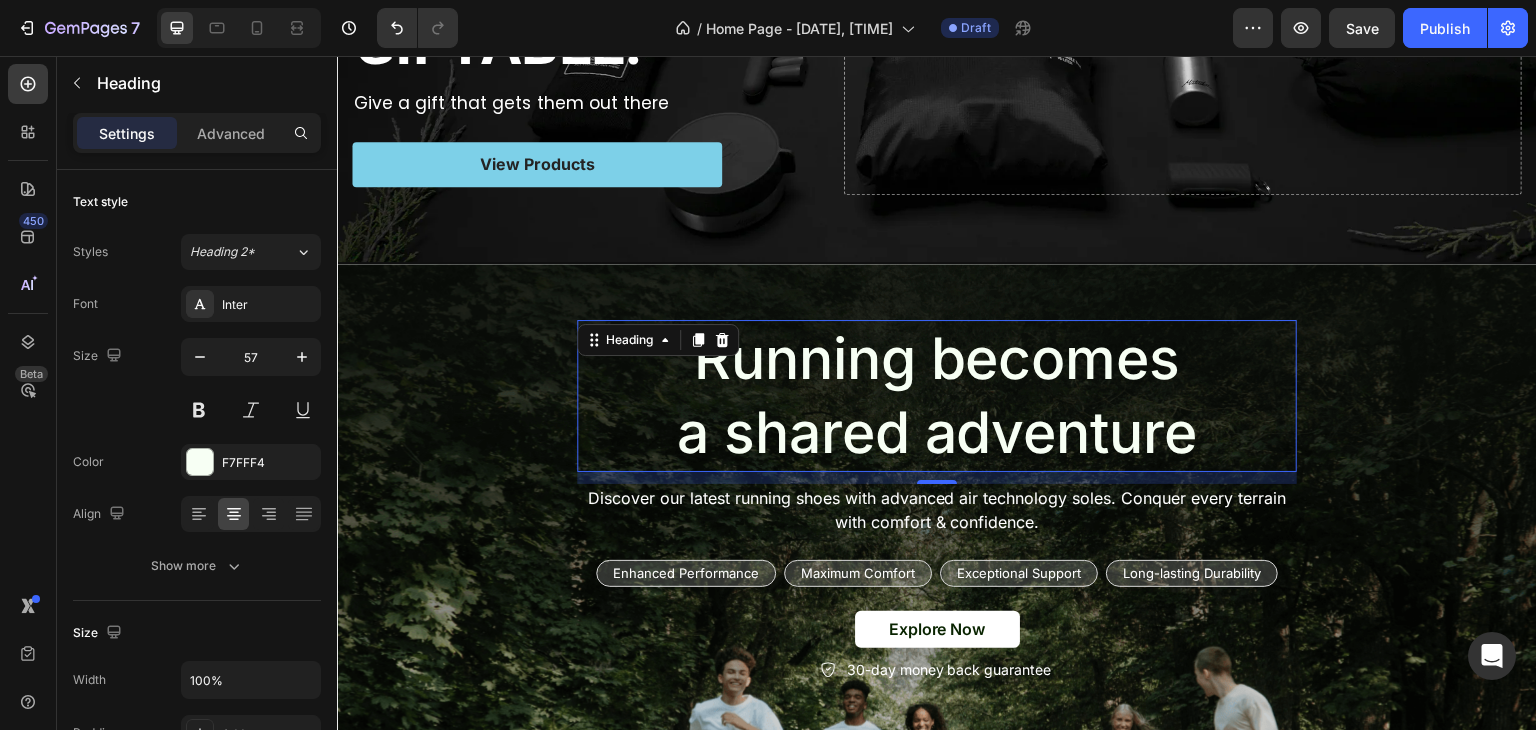 click on "Running becomes a shared adventure" at bounding box center (937, 396) 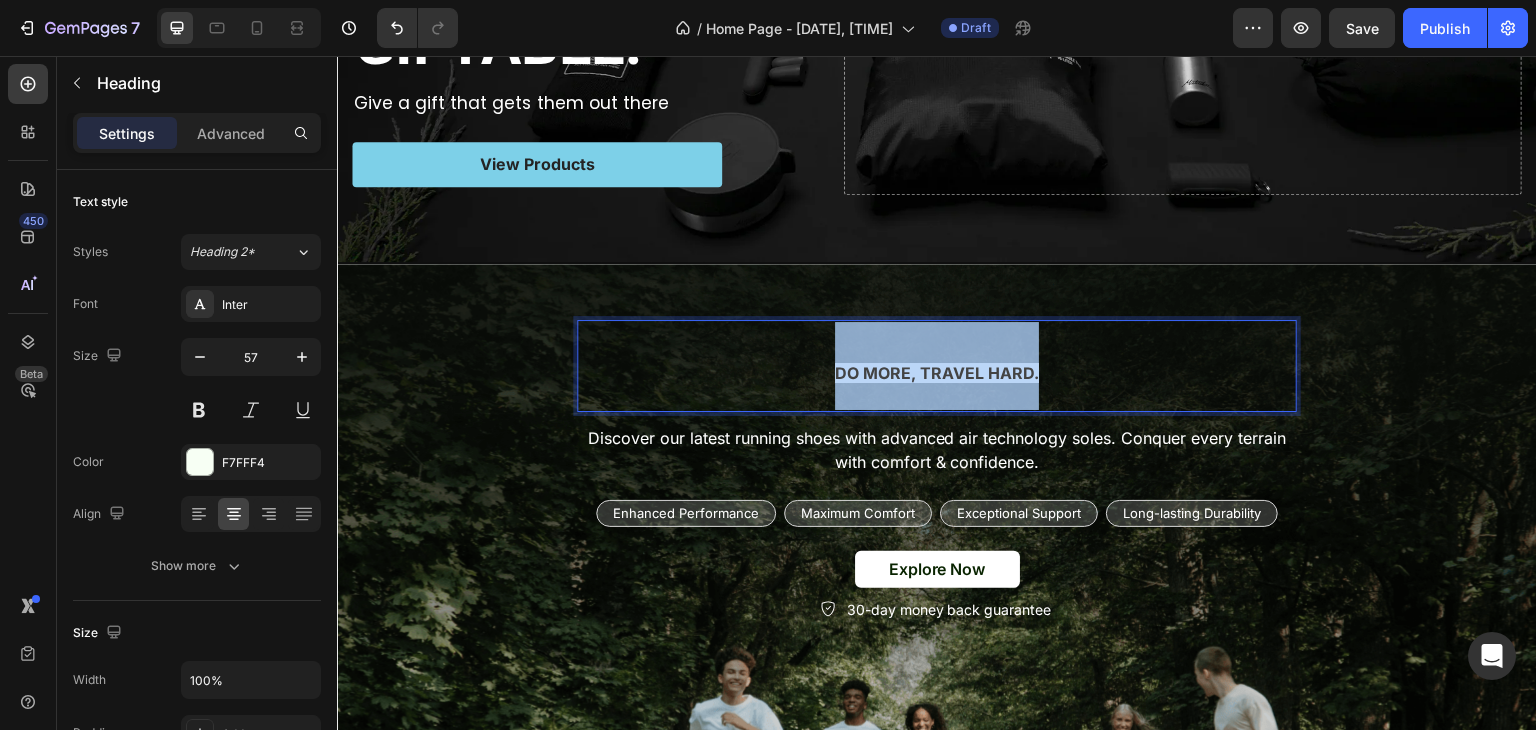 drag, startPoint x: 1032, startPoint y: 366, endPoint x: 812, endPoint y: 372, distance: 220.0818 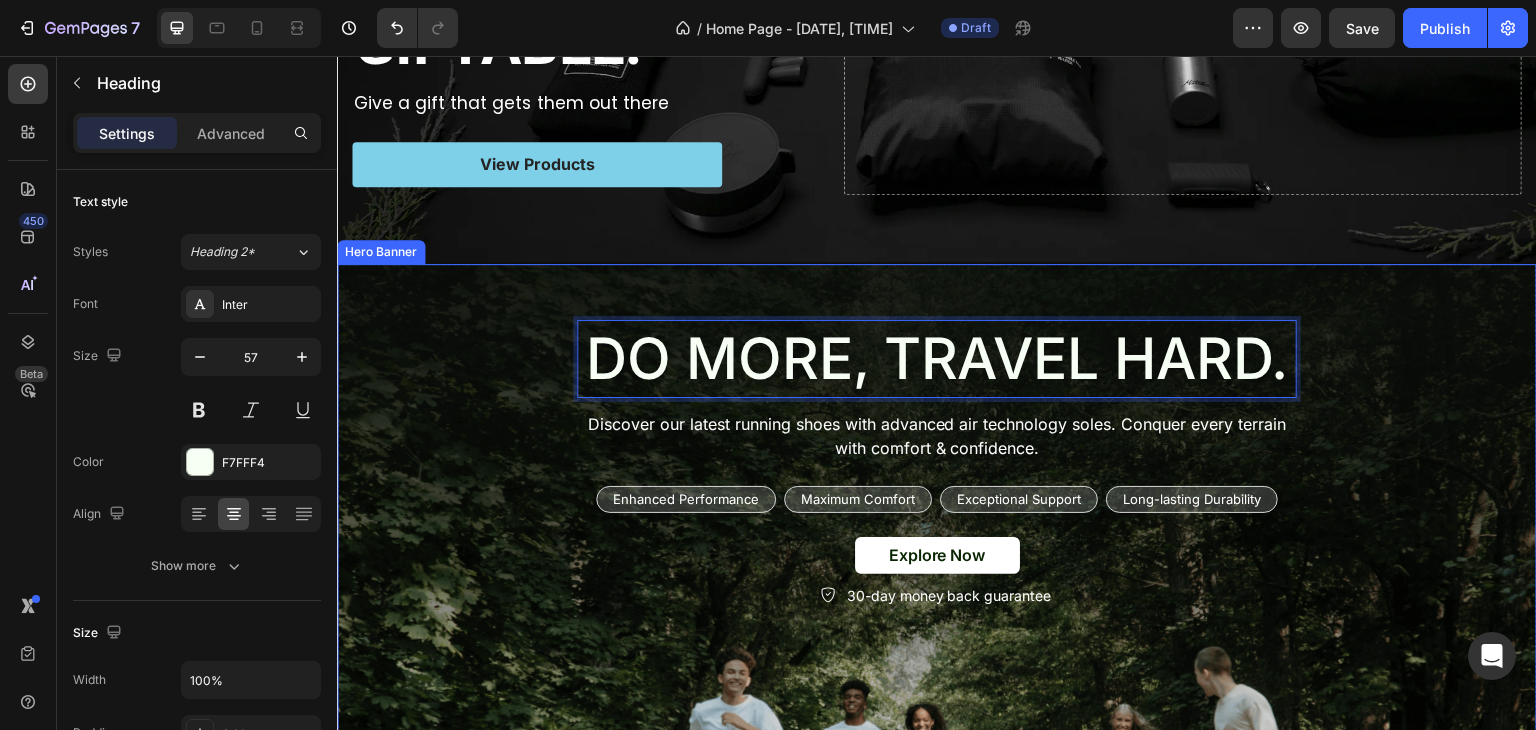 click on "DO MORE, TRAVEL HARD. Heading   12 Discover our latest running shoes with advanced air technology soles. Conquer every terrain with comfort & confidence. Text Block Enhanced Performance Text Block Row Maximum Comfort Text Block Row Exceptional Support Text Block Row Long-lasting Durability Text Block Row Row Explore Now Button
30-day money back guarantee Item List Row" at bounding box center [937, 464] 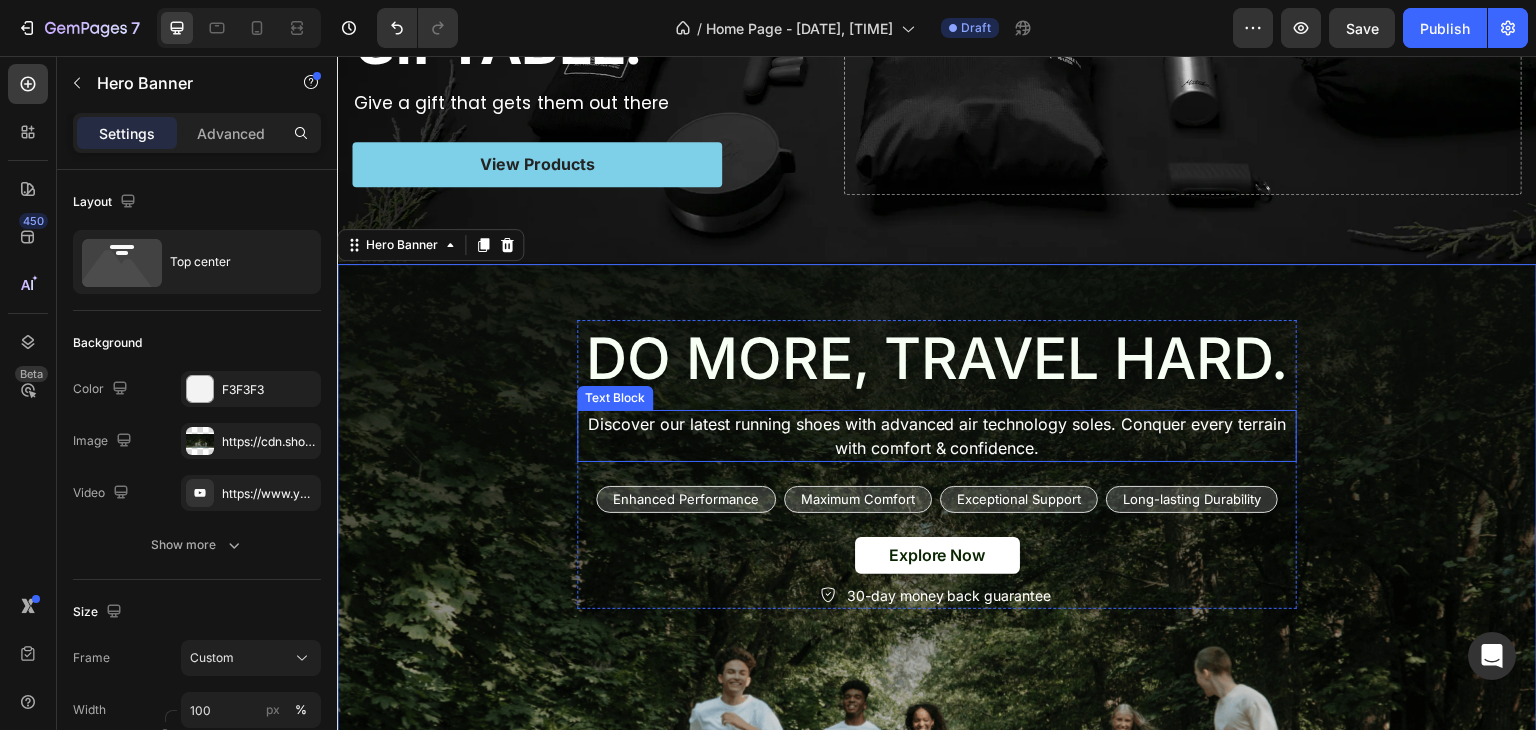 click on "Discover our latest running shoes with advanced air technology soles. Conquer every terrain with comfort & confidence." at bounding box center [937, 436] 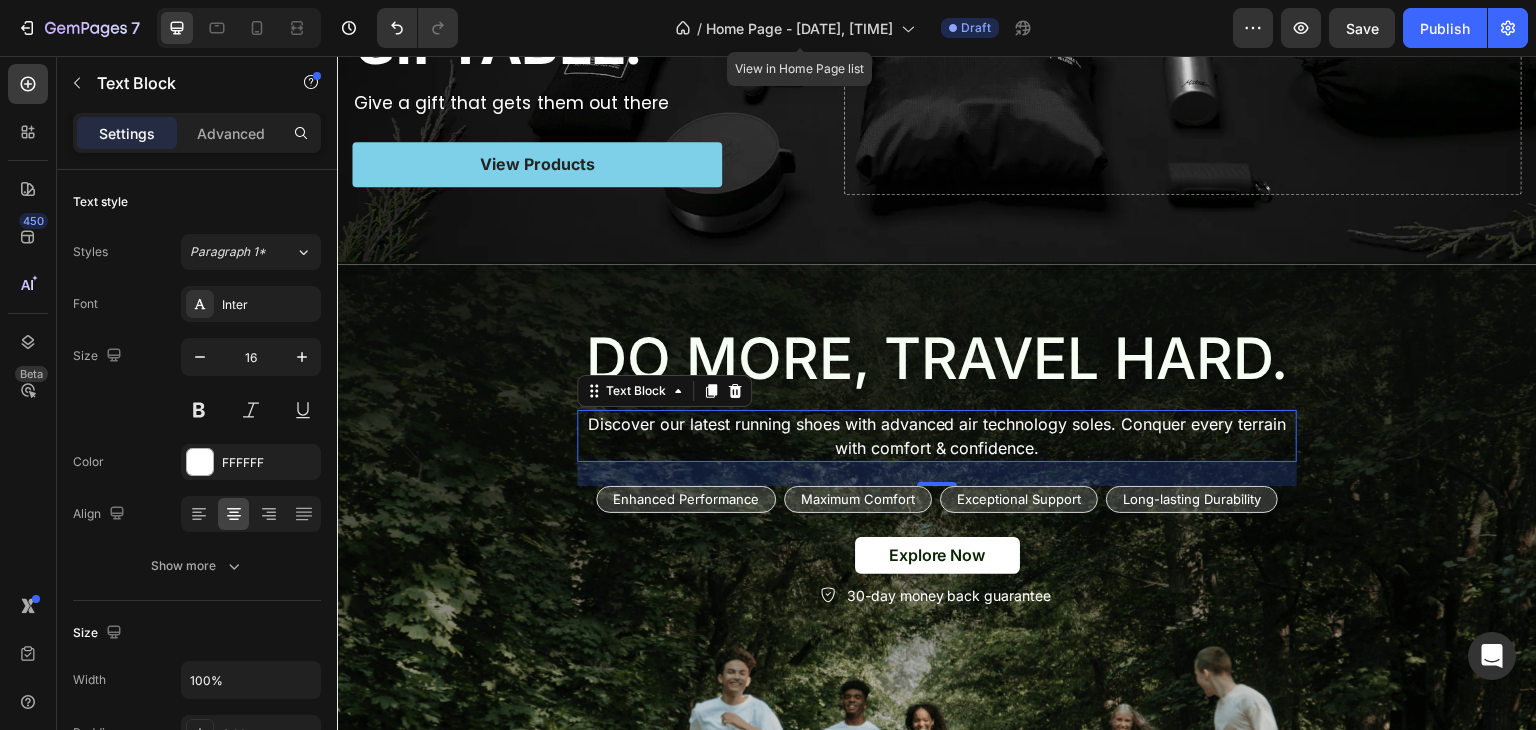 click on "Discover our latest running shoes with advanced air technology soles. Conquer every terrain with comfort & confidence." at bounding box center [937, 436] 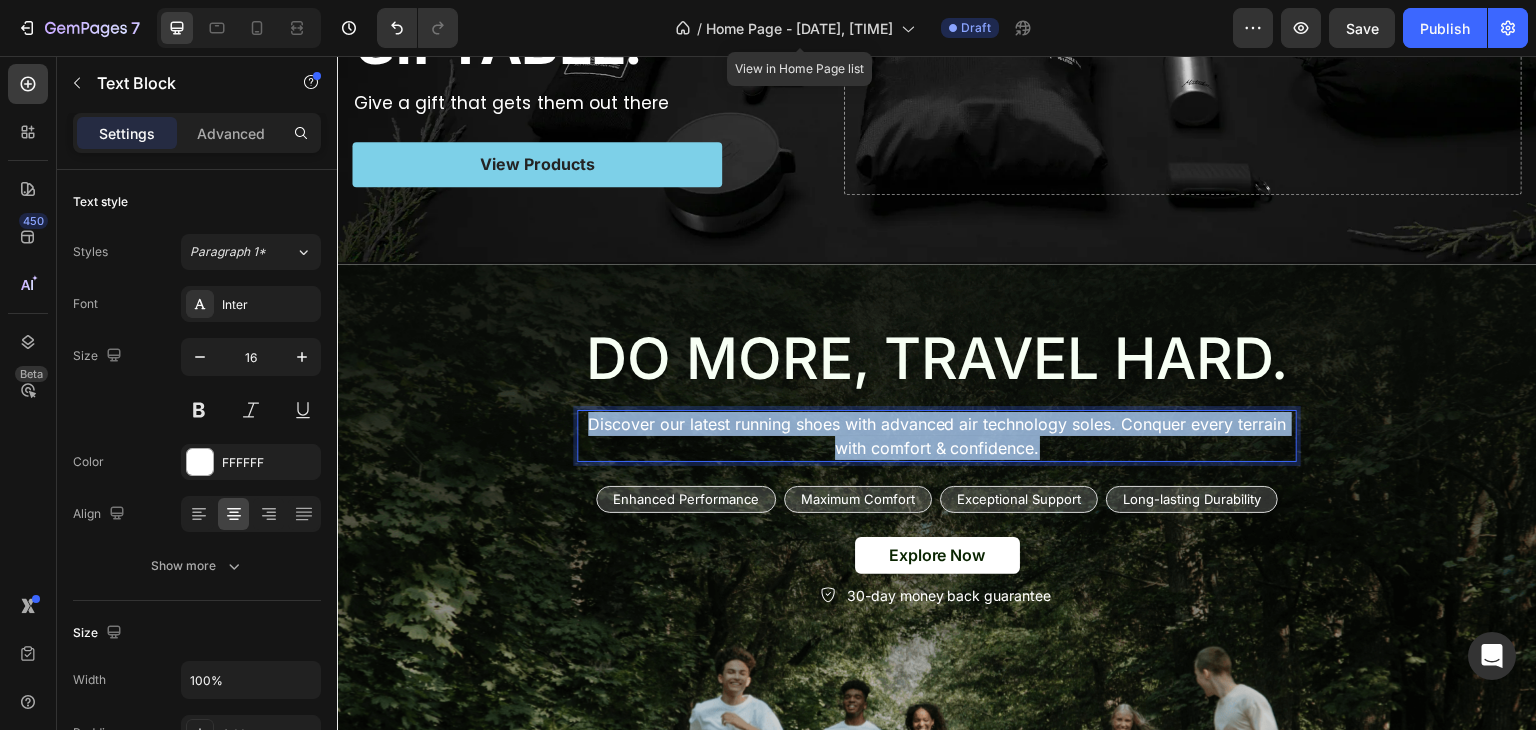 copy on "Discover our latest running shoes with advanced air technology soles. Conquer every terrain with comfort & confidence." 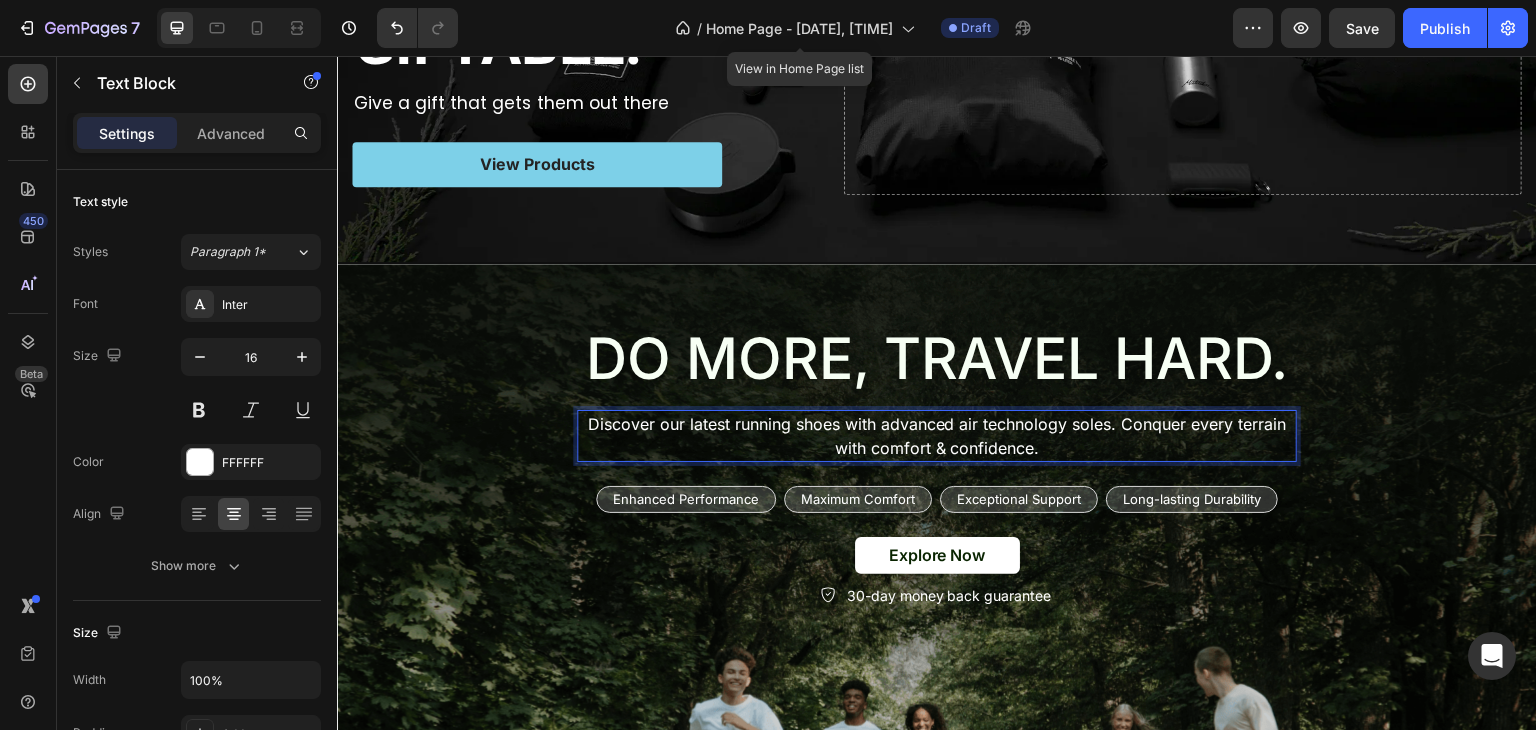 click on "Discover our latest running shoes with advanced air technology soles. Conquer every terrain with comfort & confidence." at bounding box center (937, 436) 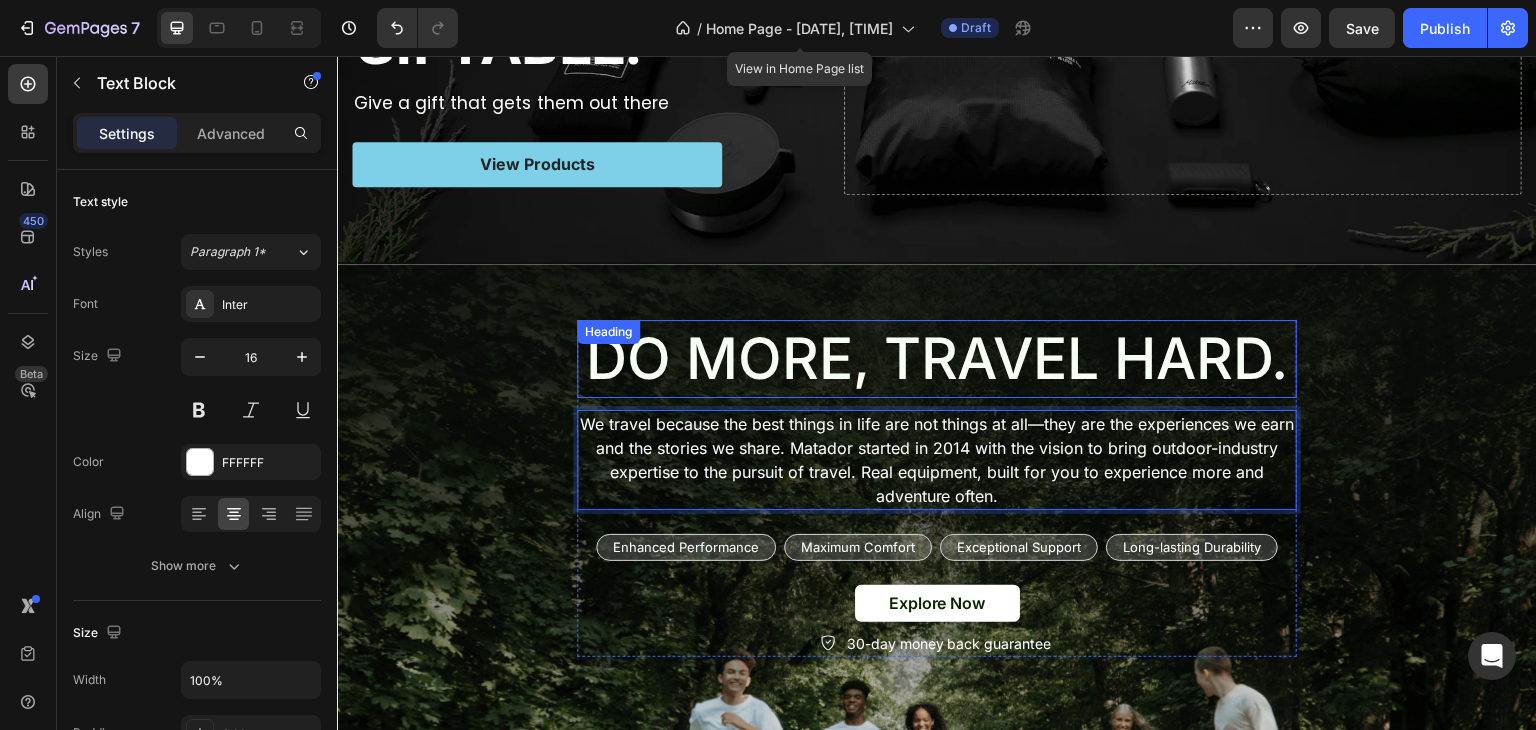 click on "DO MORE, TRAVEL HARD." at bounding box center (937, 359) 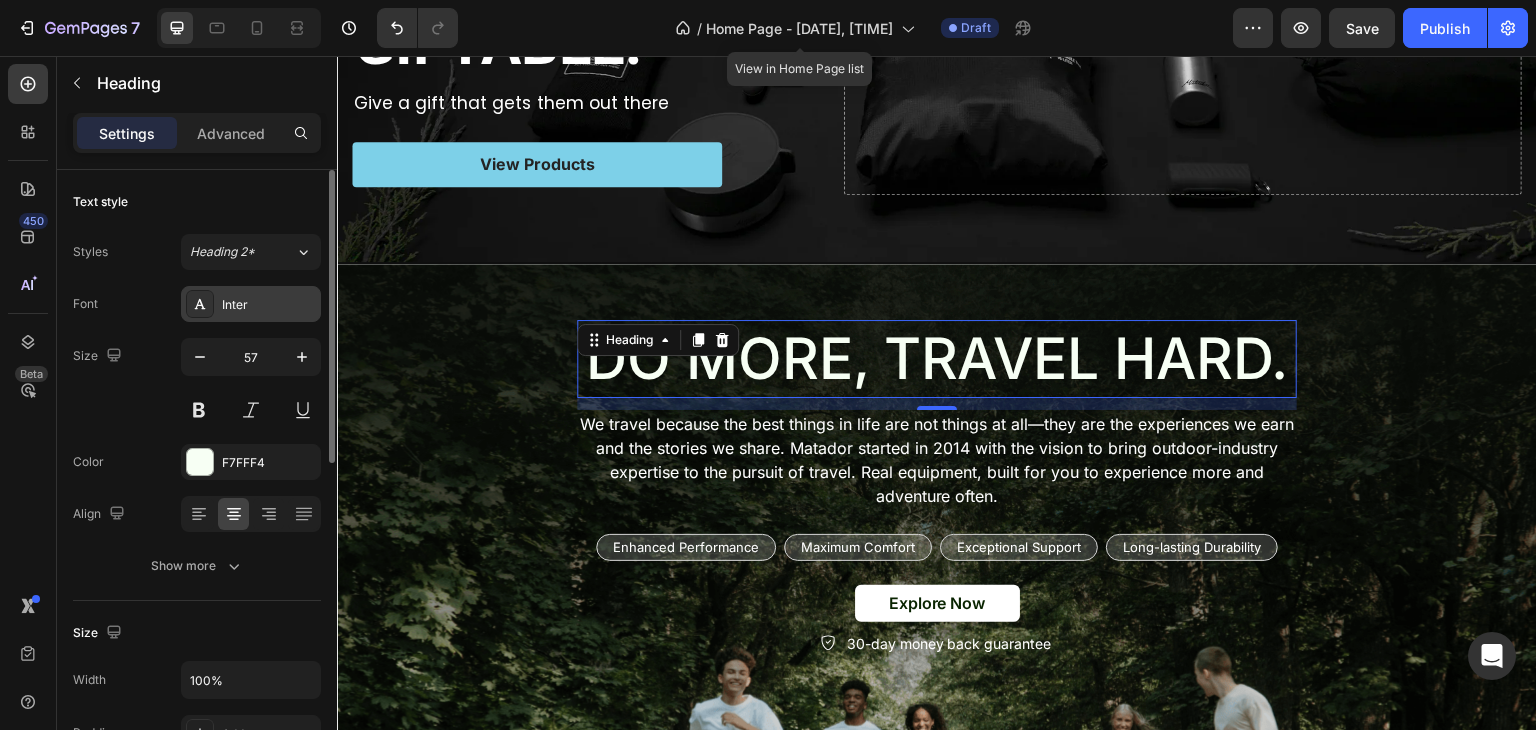 click on "Inter" at bounding box center (269, 305) 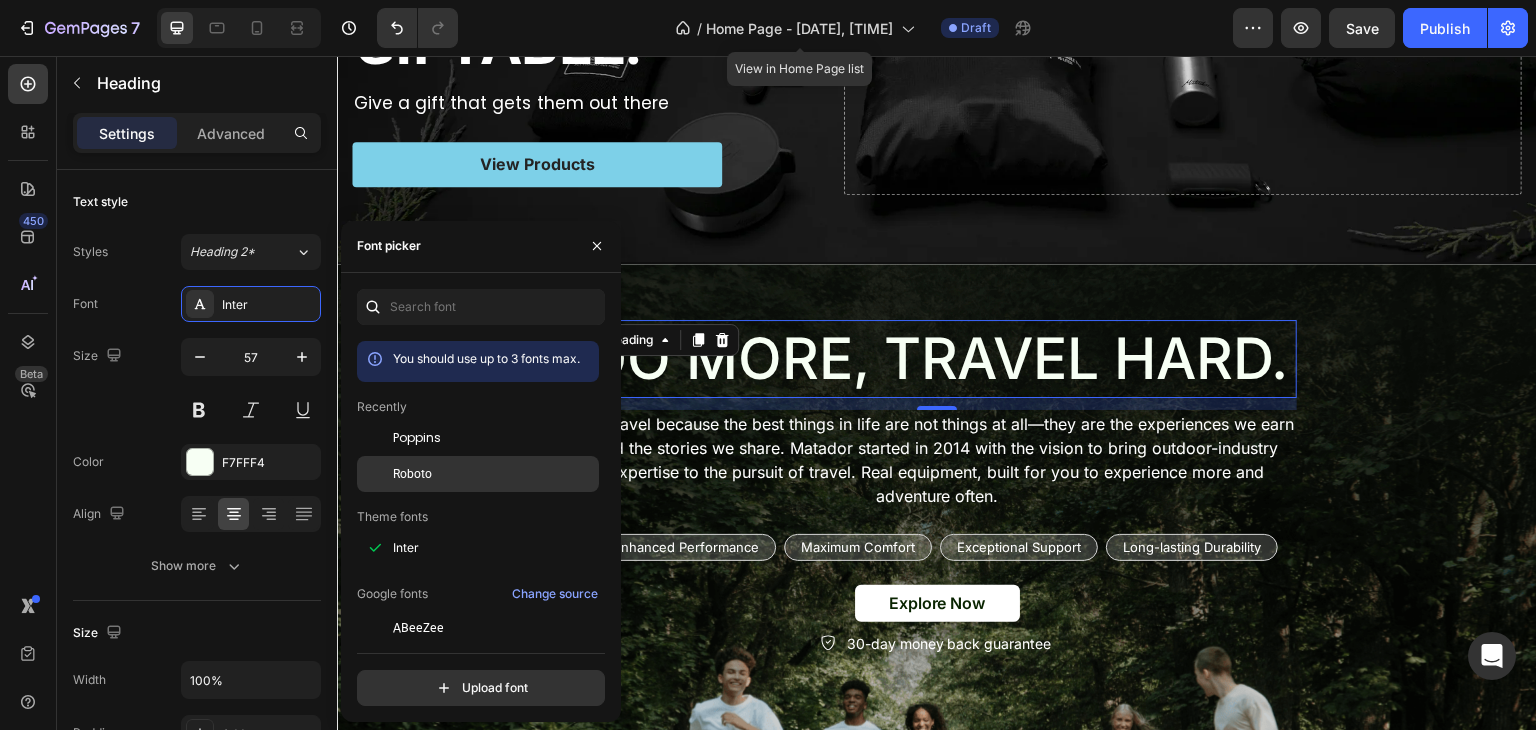 click on "Roboto" 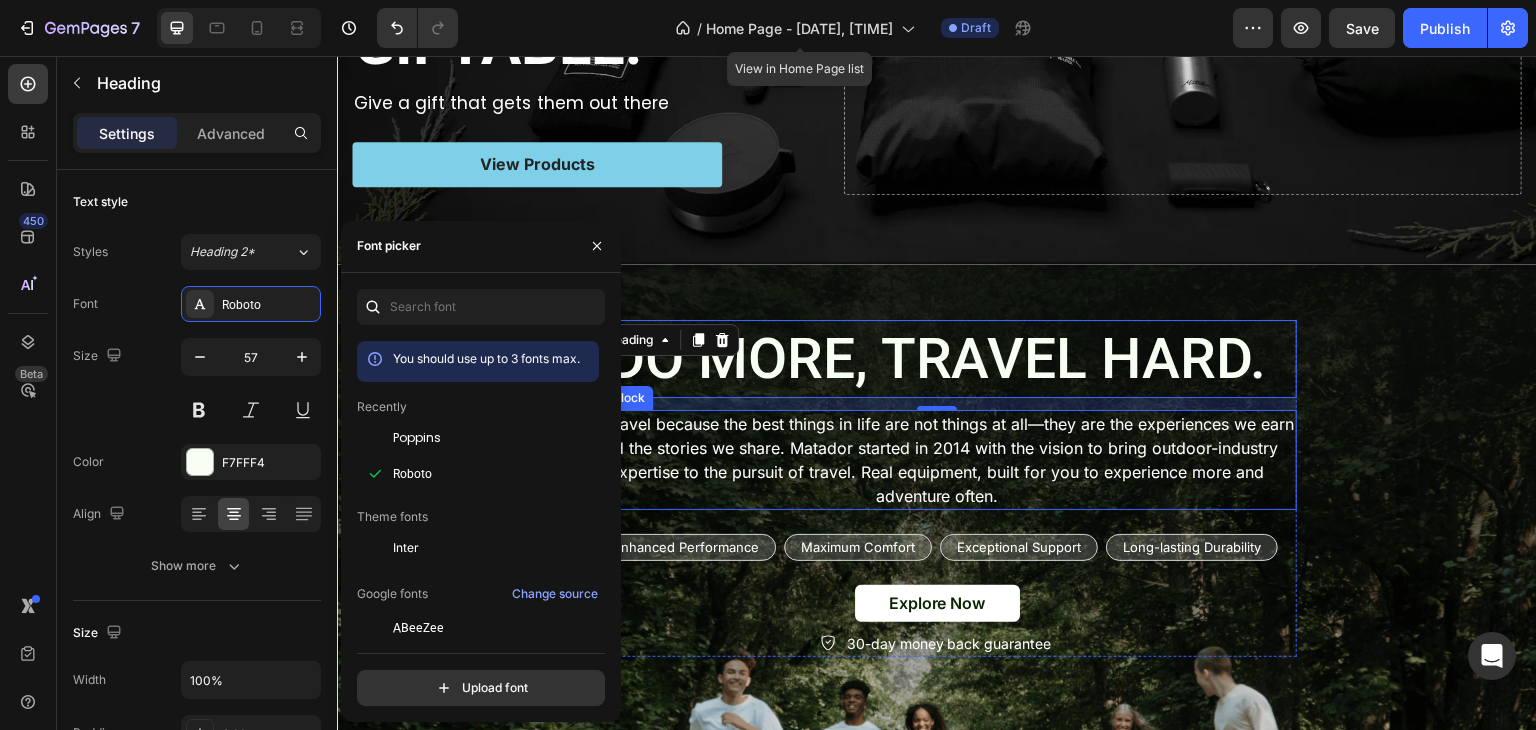 click on "We travel because the best things in life are not things at all—they are the experiences we earn and the stories we share. Matador started in 2014 with the vision to bring outdoor-industry expertise to the pursuit of travel. Real equipment, built for you to experience more and adventure often." at bounding box center (937, 460) 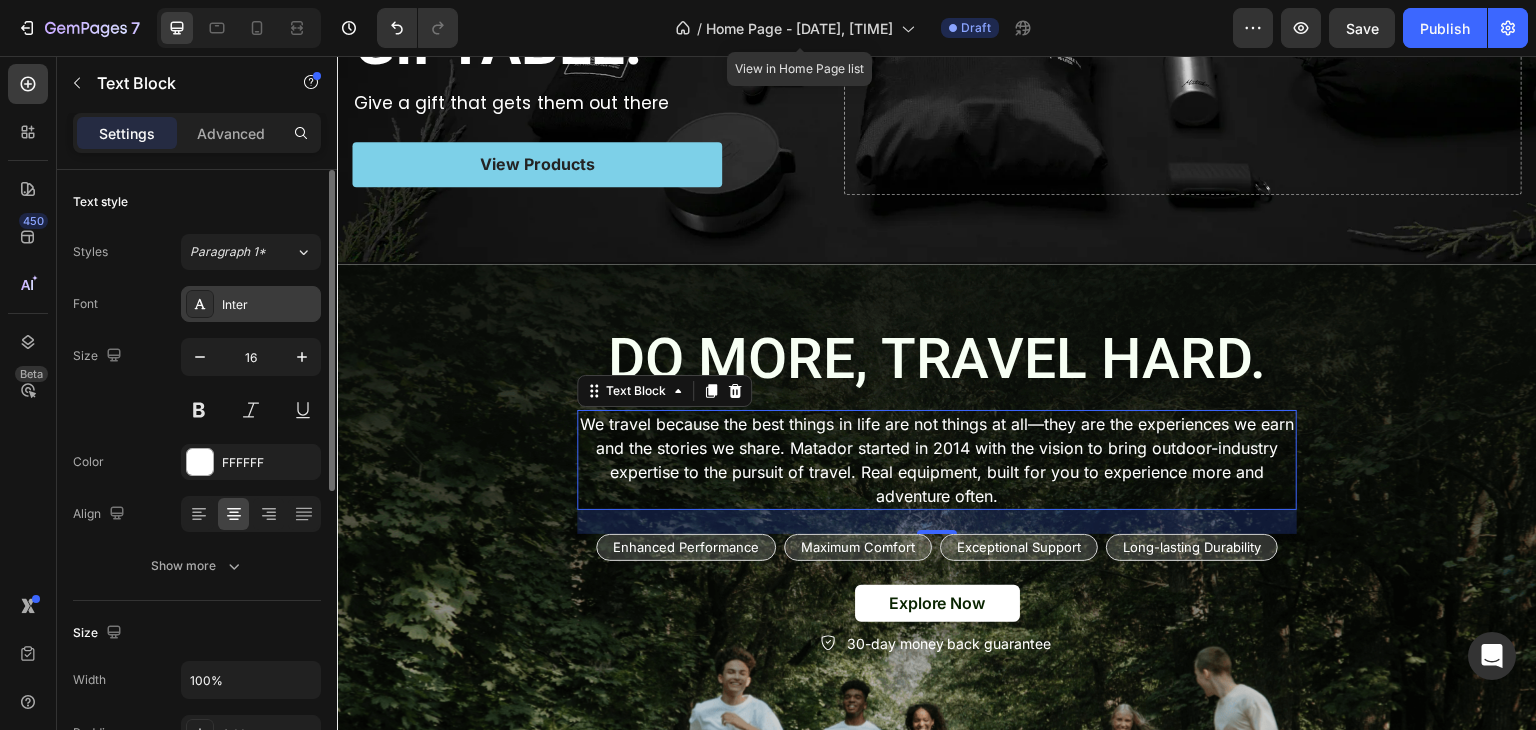 click on "Inter" at bounding box center [269, 305] 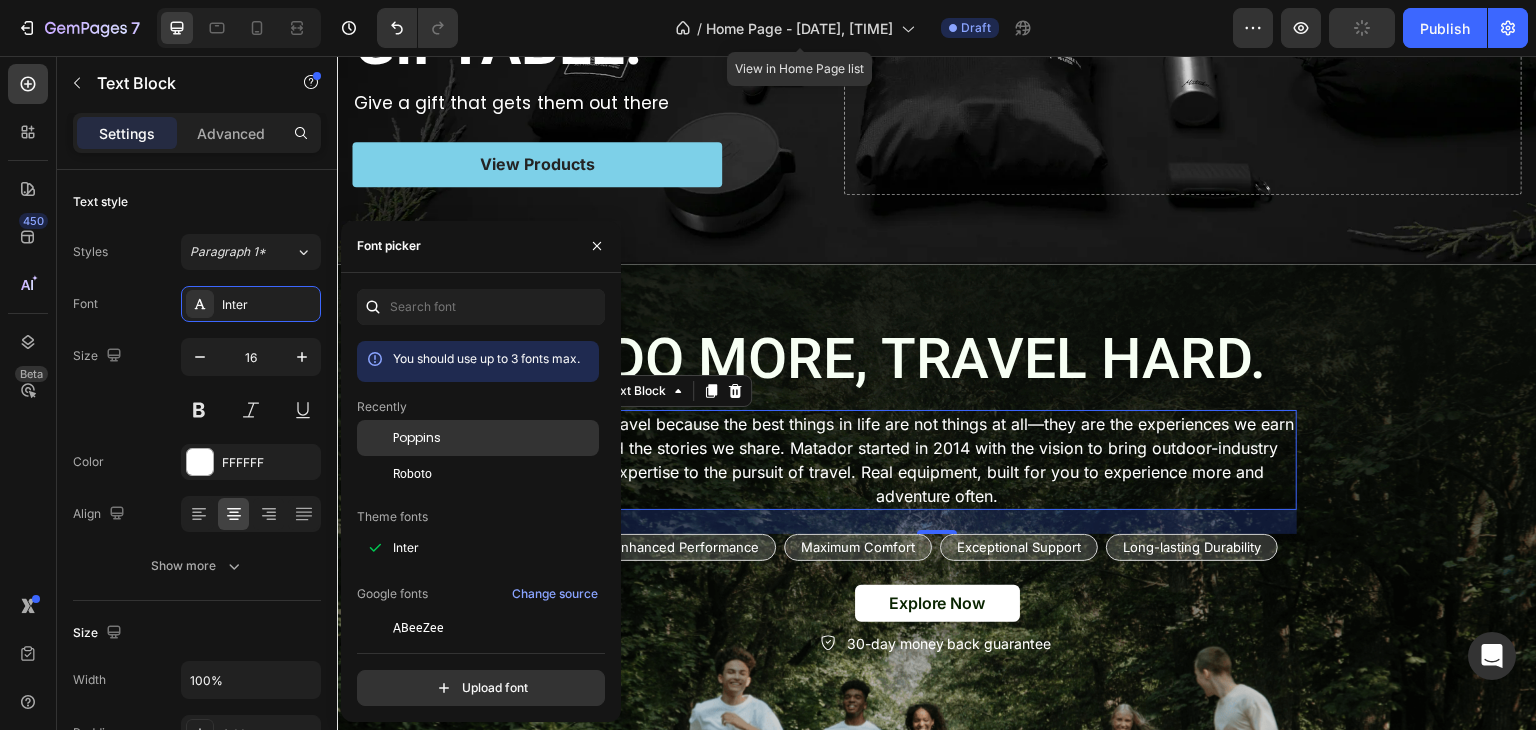 click on "Poppins" 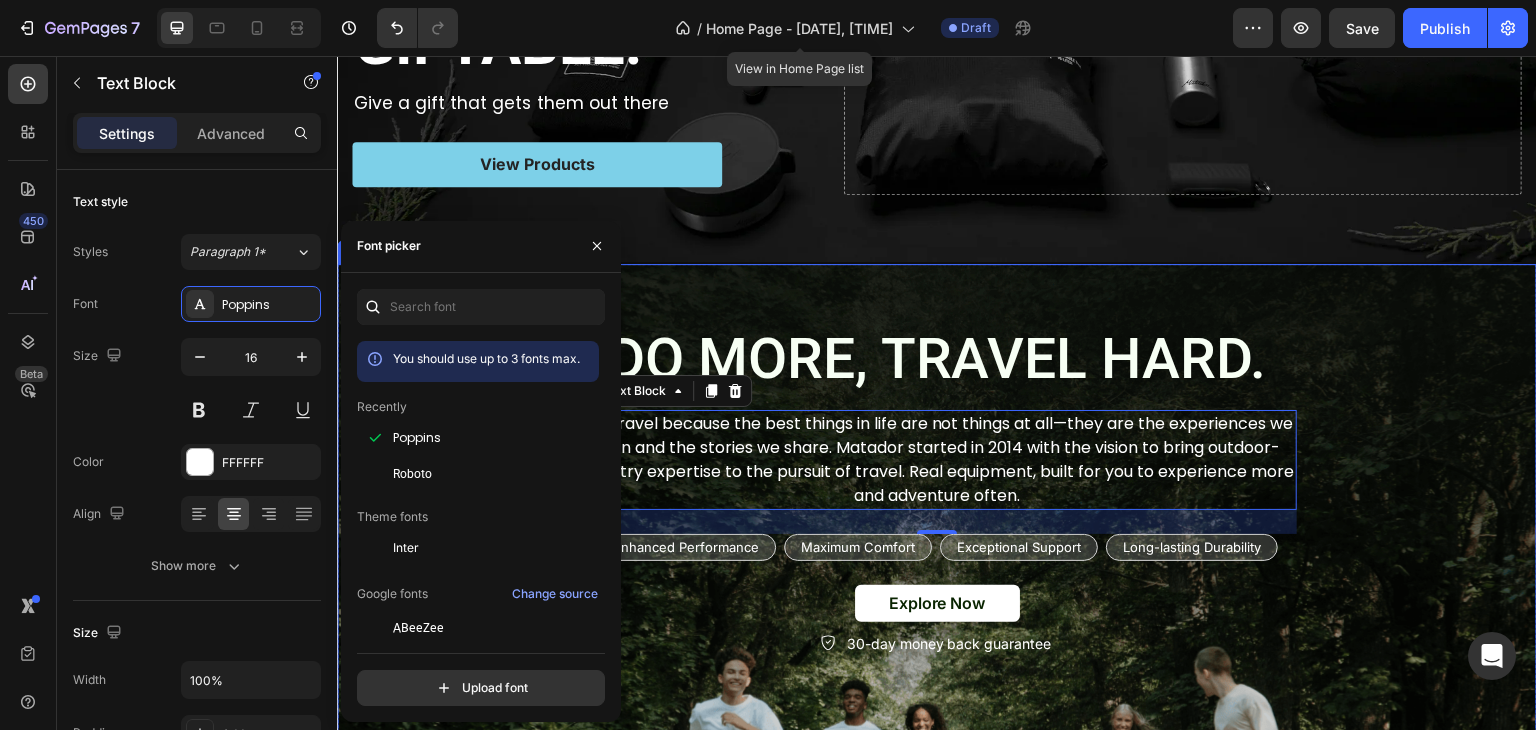 click on "DO MORE, TRAVEL HARD. Heading We travel because the best things in life are not things at all—they are the experiences we earn and the stories we share. Matador started in 2014 with the vision to bring outdoor-industry expertise to the pursuit of travel. Real equipment, built for you to experience more and adventure often. Text Block   24 Enhanced Performance Text Block Row Maximum Comfort Text Block Row Exceptional Support Text Block Row Long-lasting Durability Text Block Row Row Explore Now Button
30-day money back guarantee Item List Row" at bounding box center [937, 488] 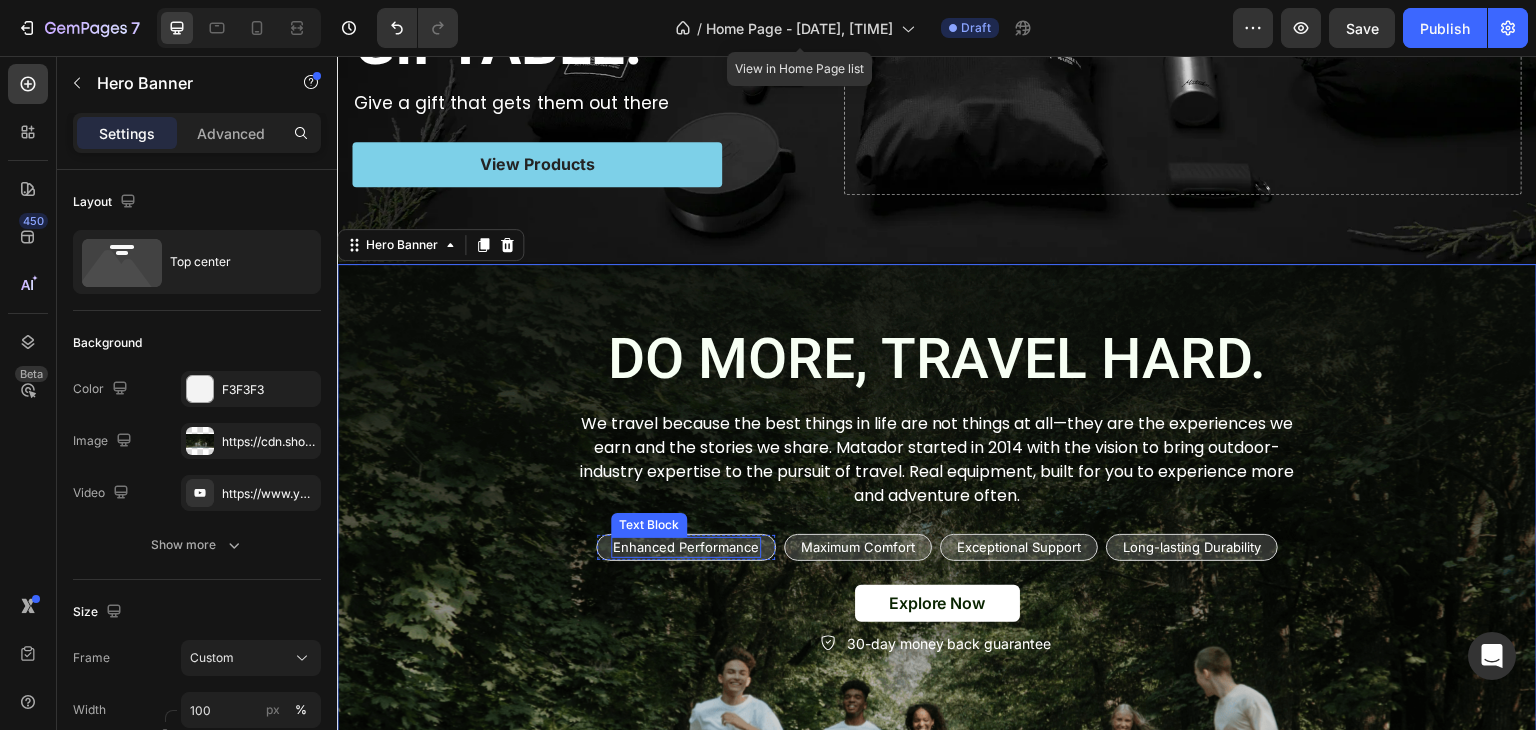 click on "Enhanced Performance" at bounding box center (686, 547) 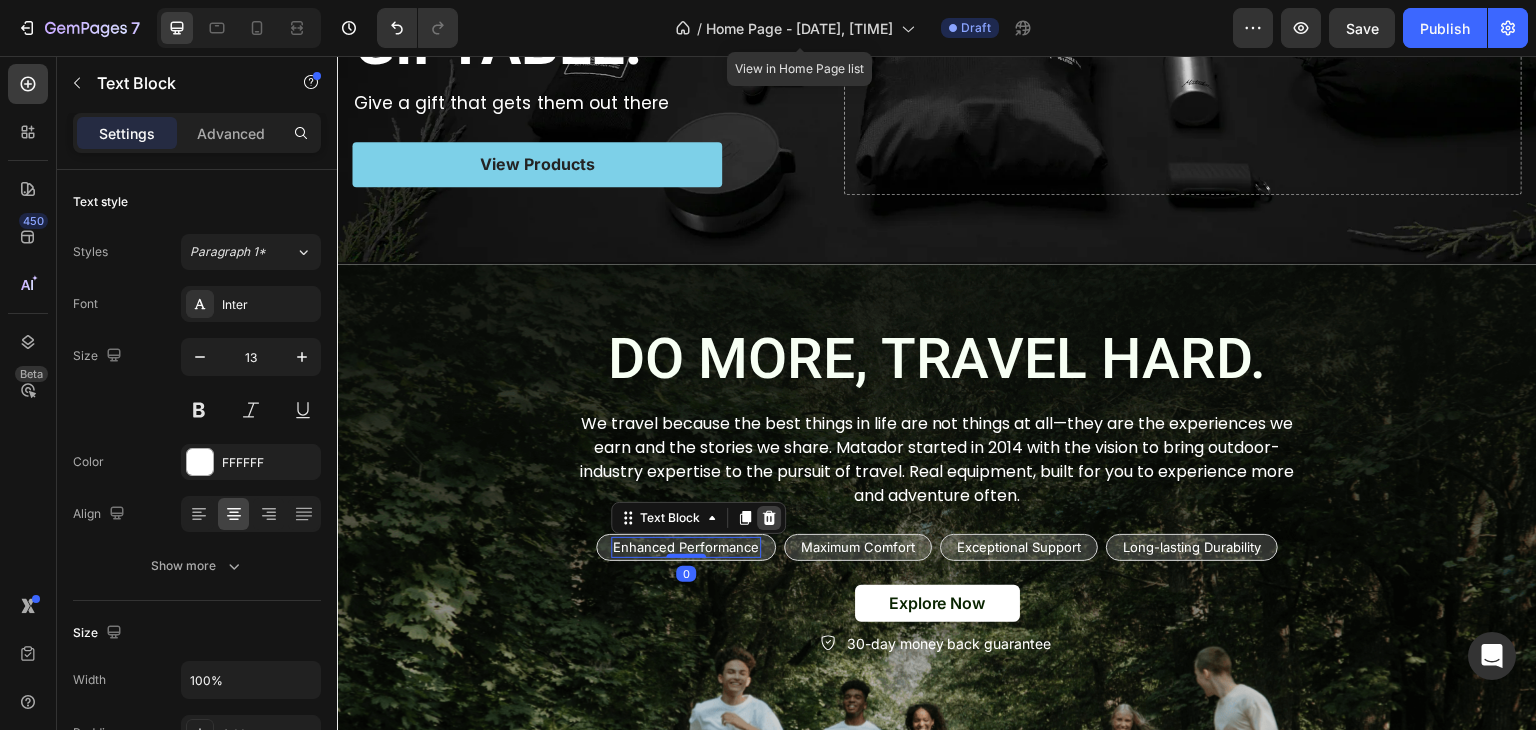 click 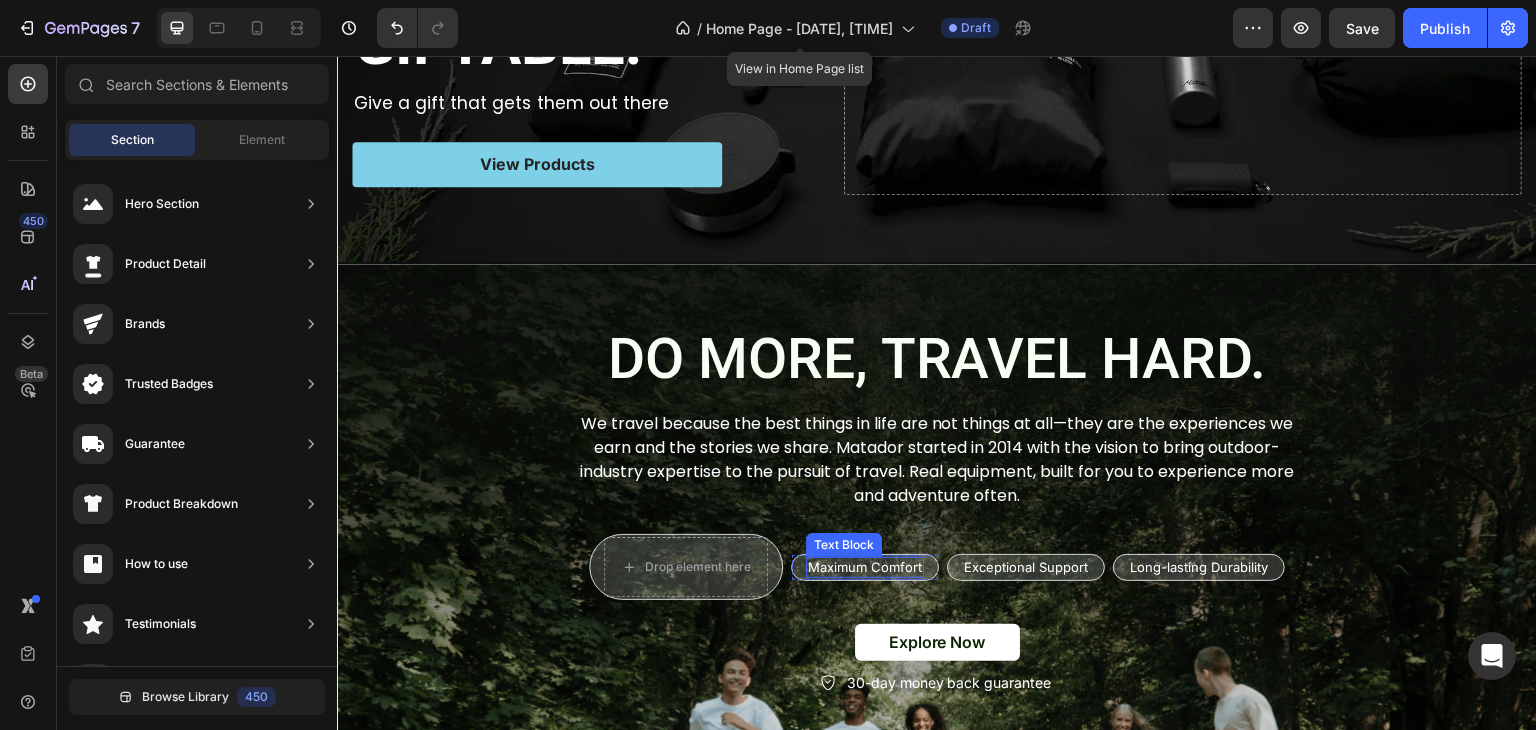 click on "Maximum Comfort" at bounding box center [865, 567] 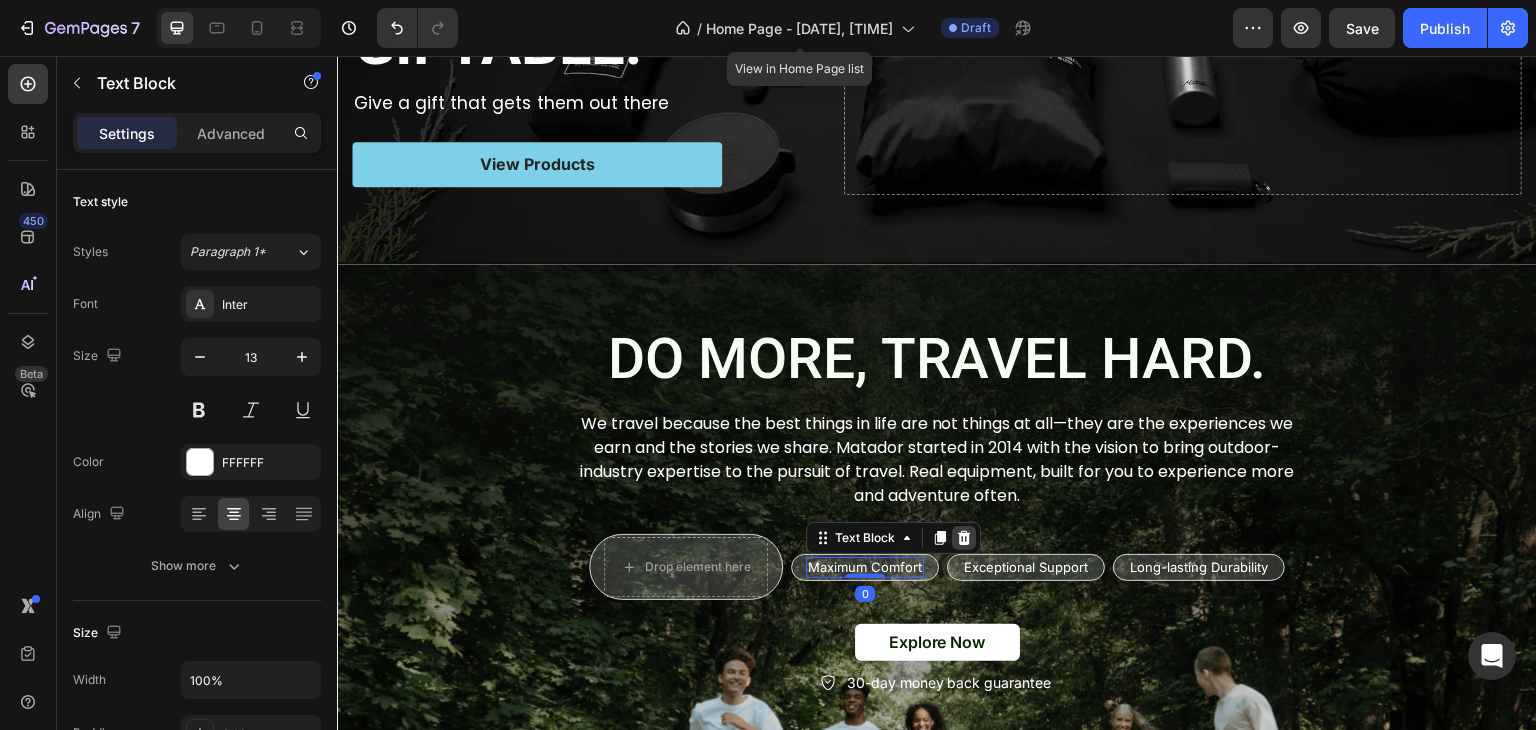 click 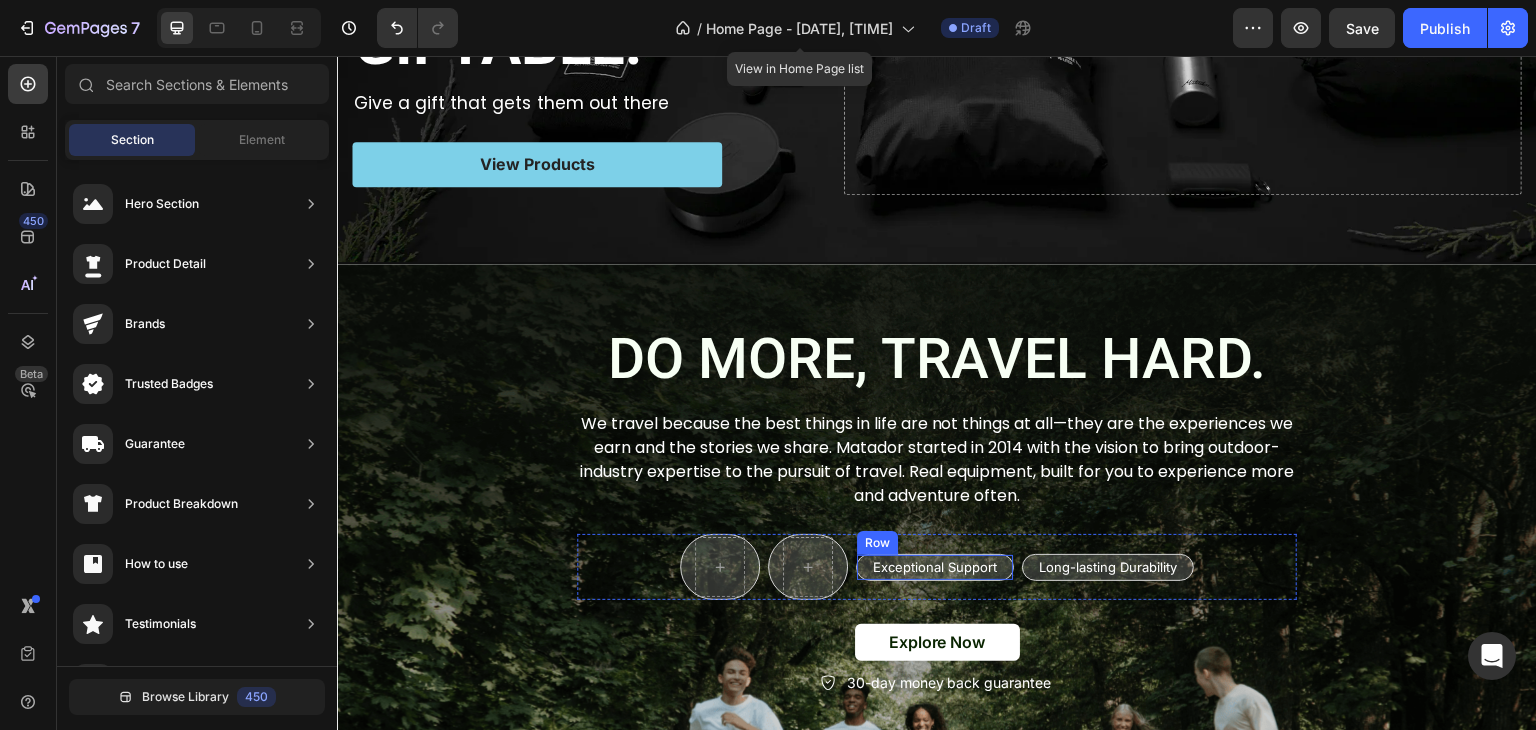 click on "Exceptional Support" at bounding box center (935, 567) 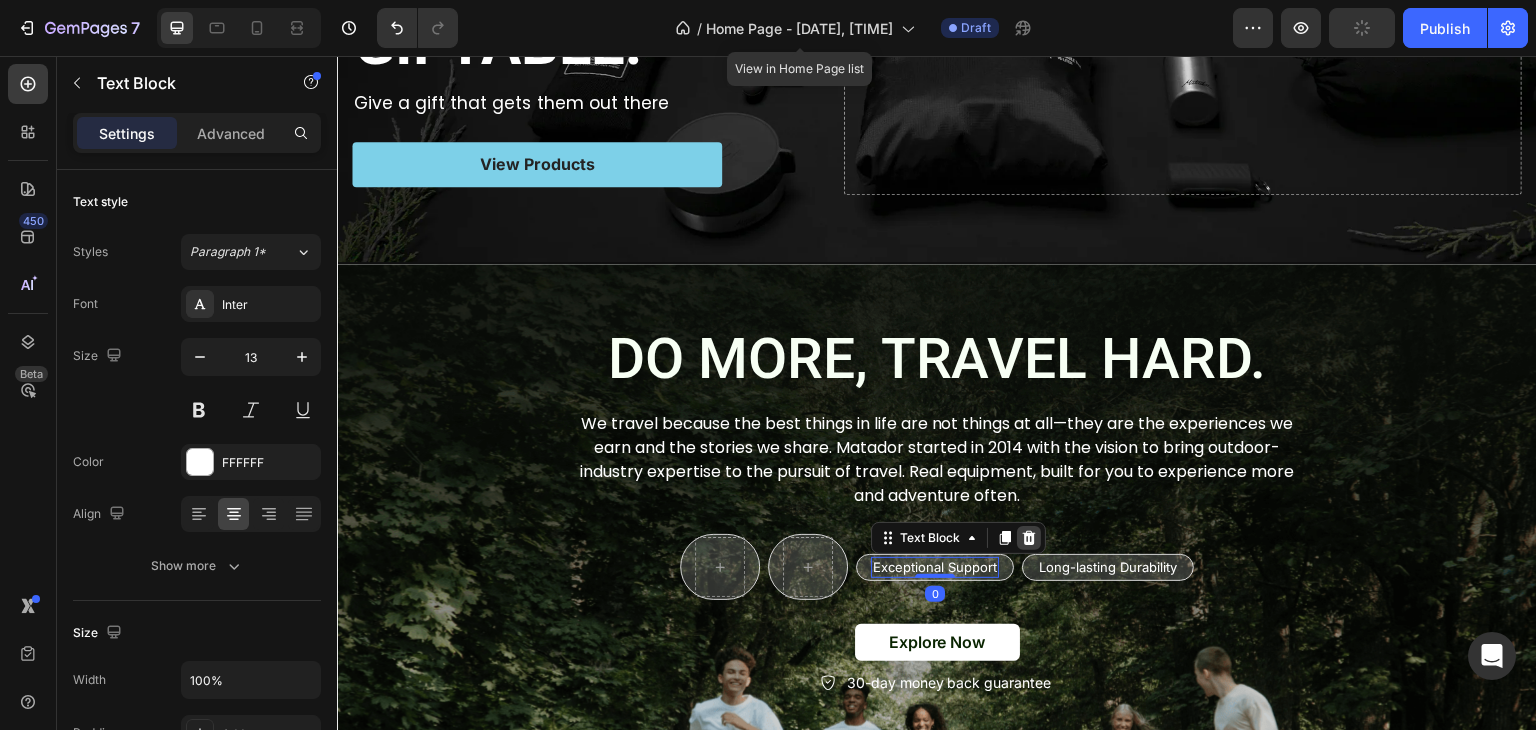 click 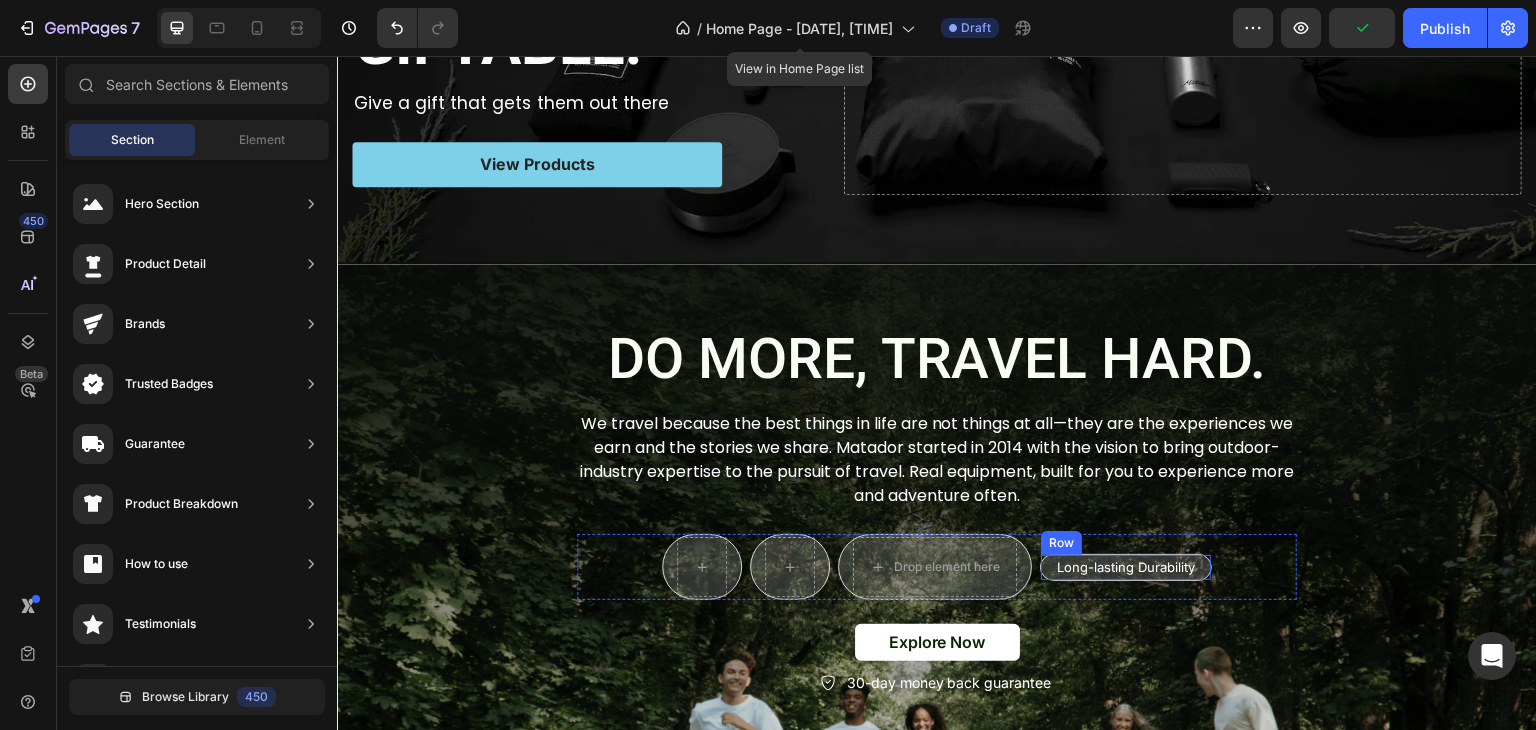 click on "Long-lasting Durability" at bounding box center (1126, 567) 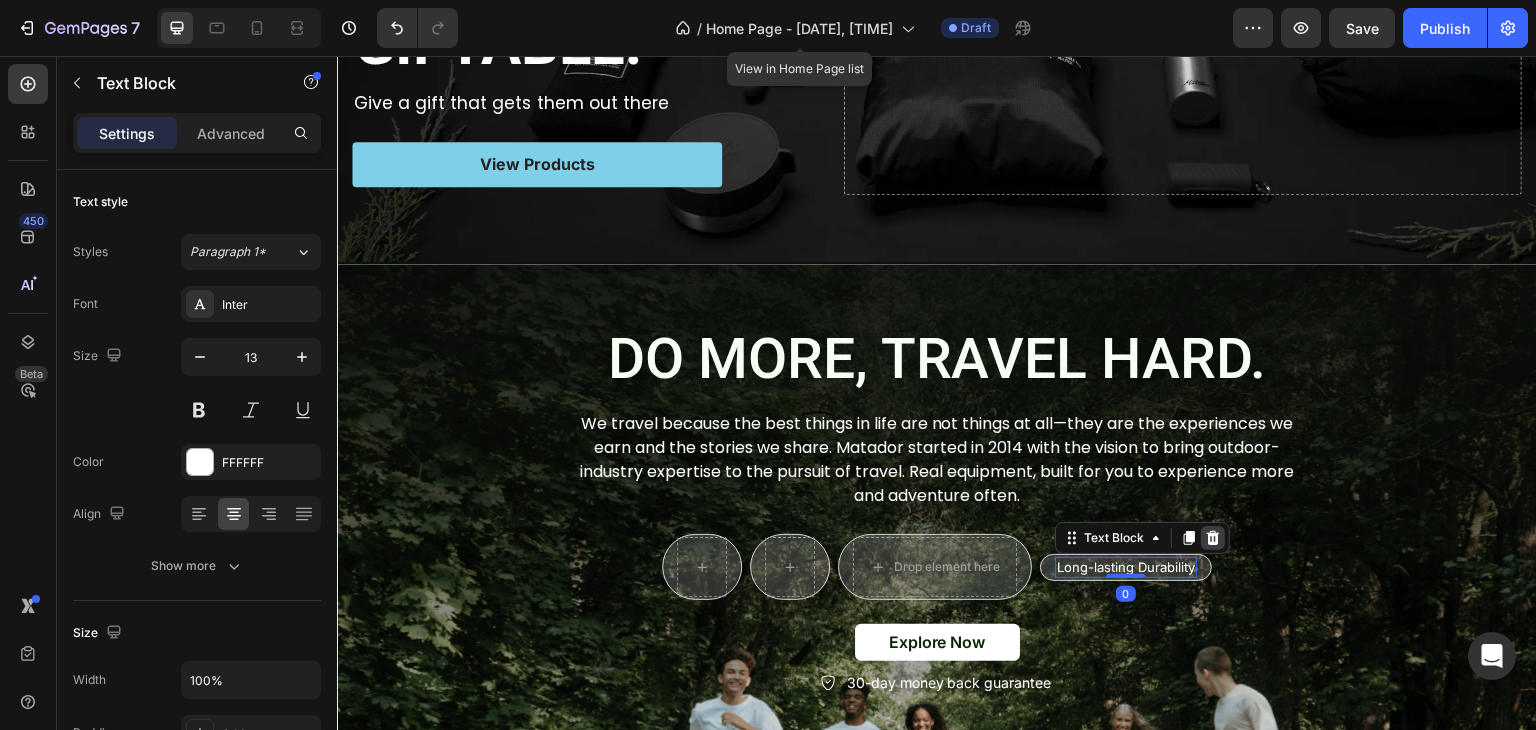 click 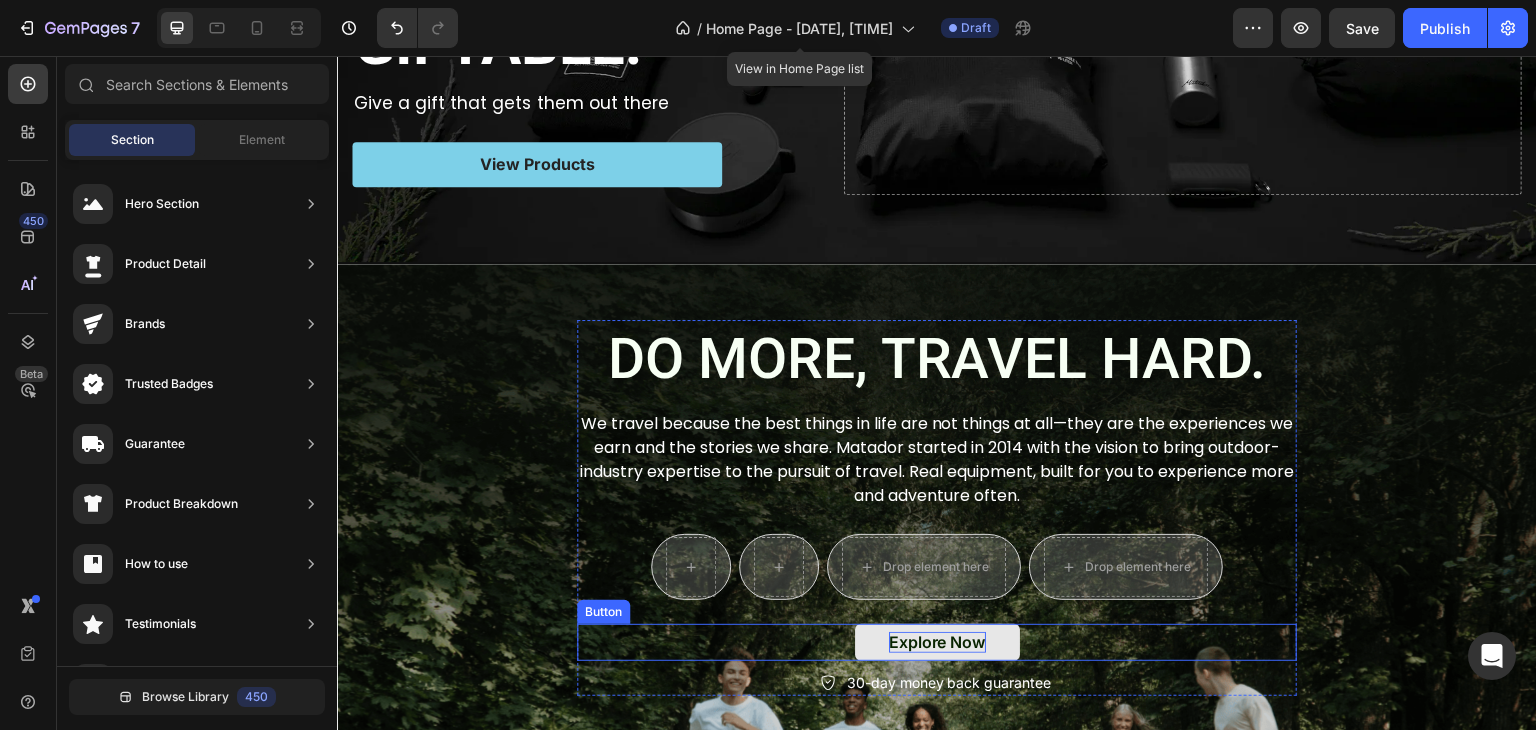 click on "Explore Now" at bounding box center [937, 642] 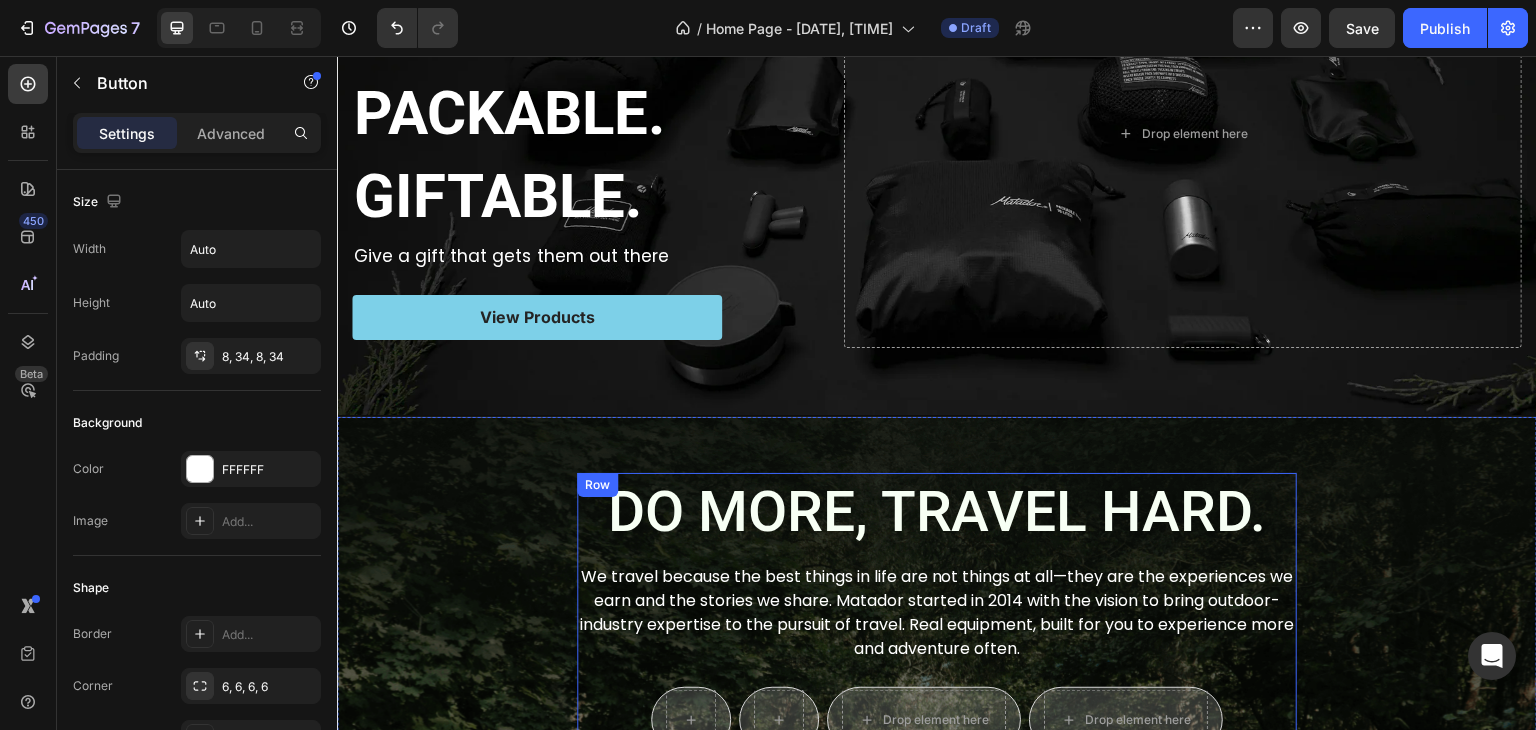 scroll, scrollTop: 100, scrollLeft: 0, axis: vertical 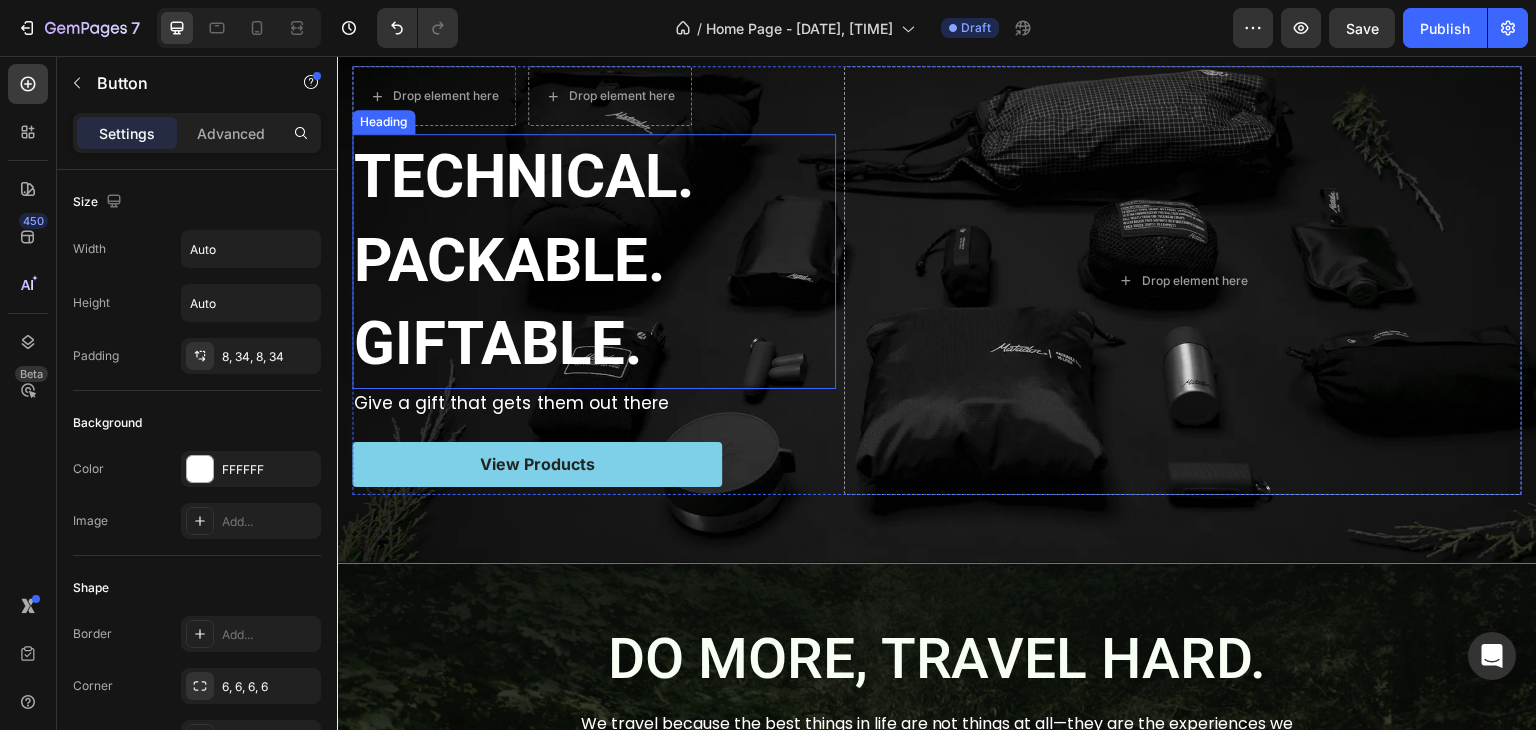 click on "TECHNICAL. PACKABLE. GIFTABLE." at bounding box center (524, 260) 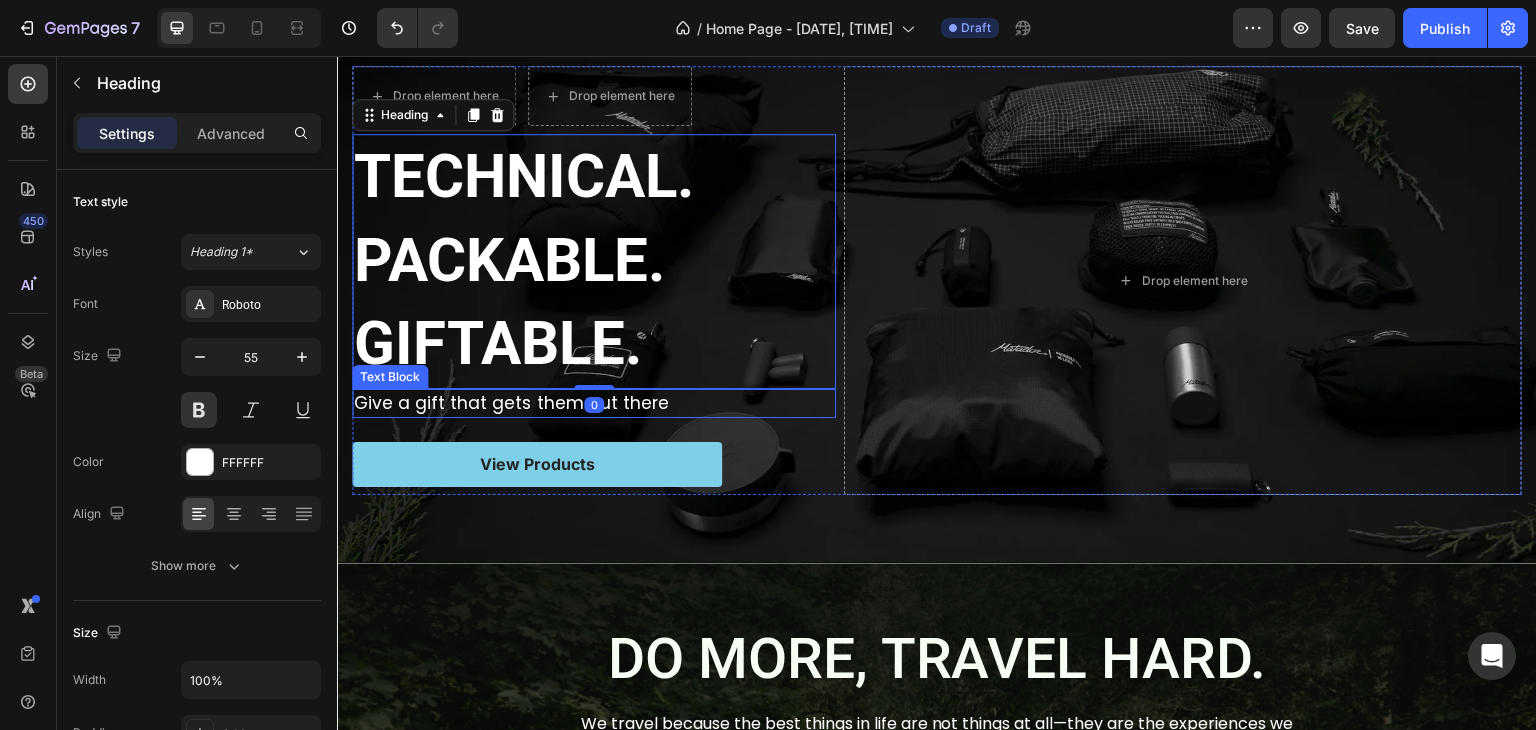 click on "Give a gift that gets them out there" at bounding box center [511, 403] 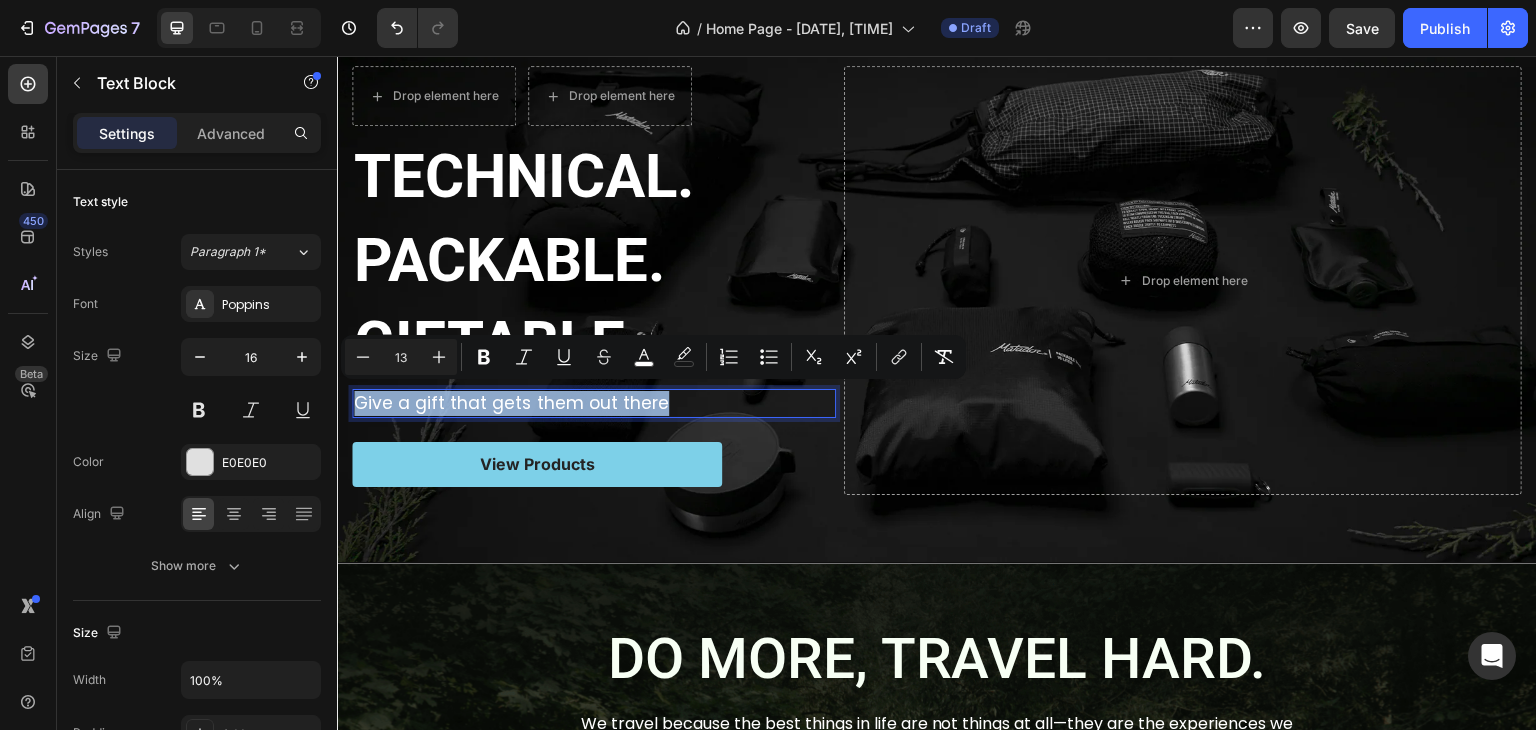 drag, startPoint x: 665, startPoint y: 400, endPoint x: 642, endPoint y: 418, distance: 29.206163 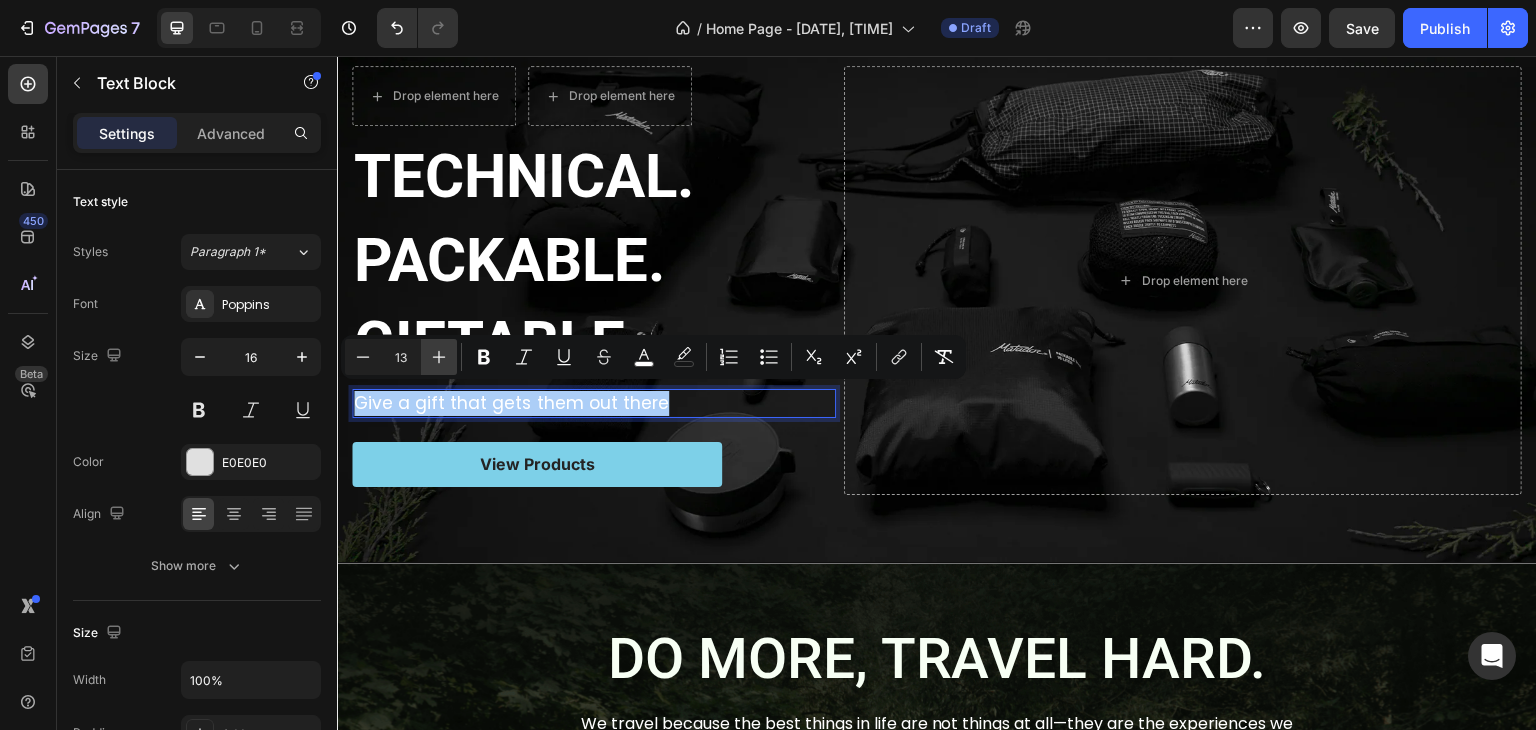 click 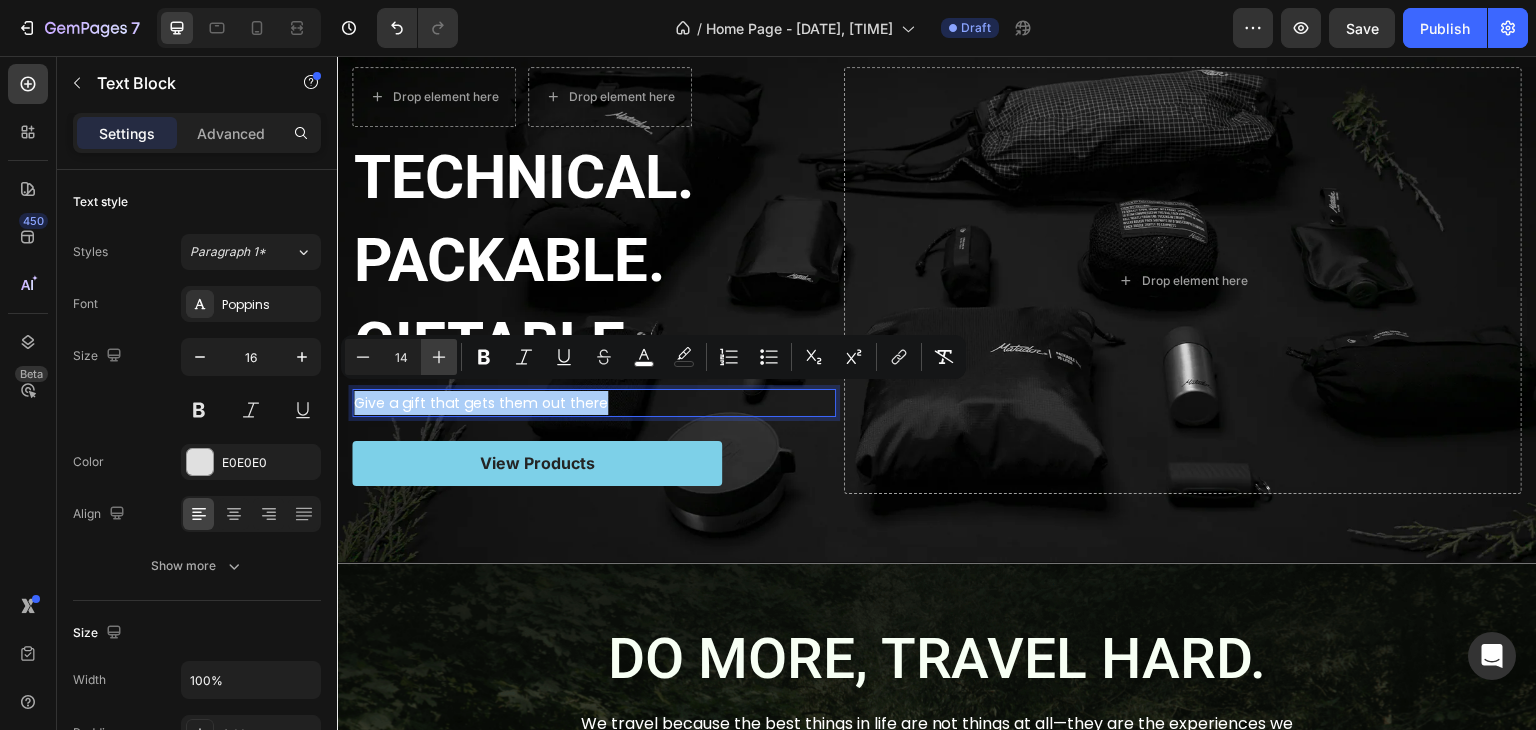 click 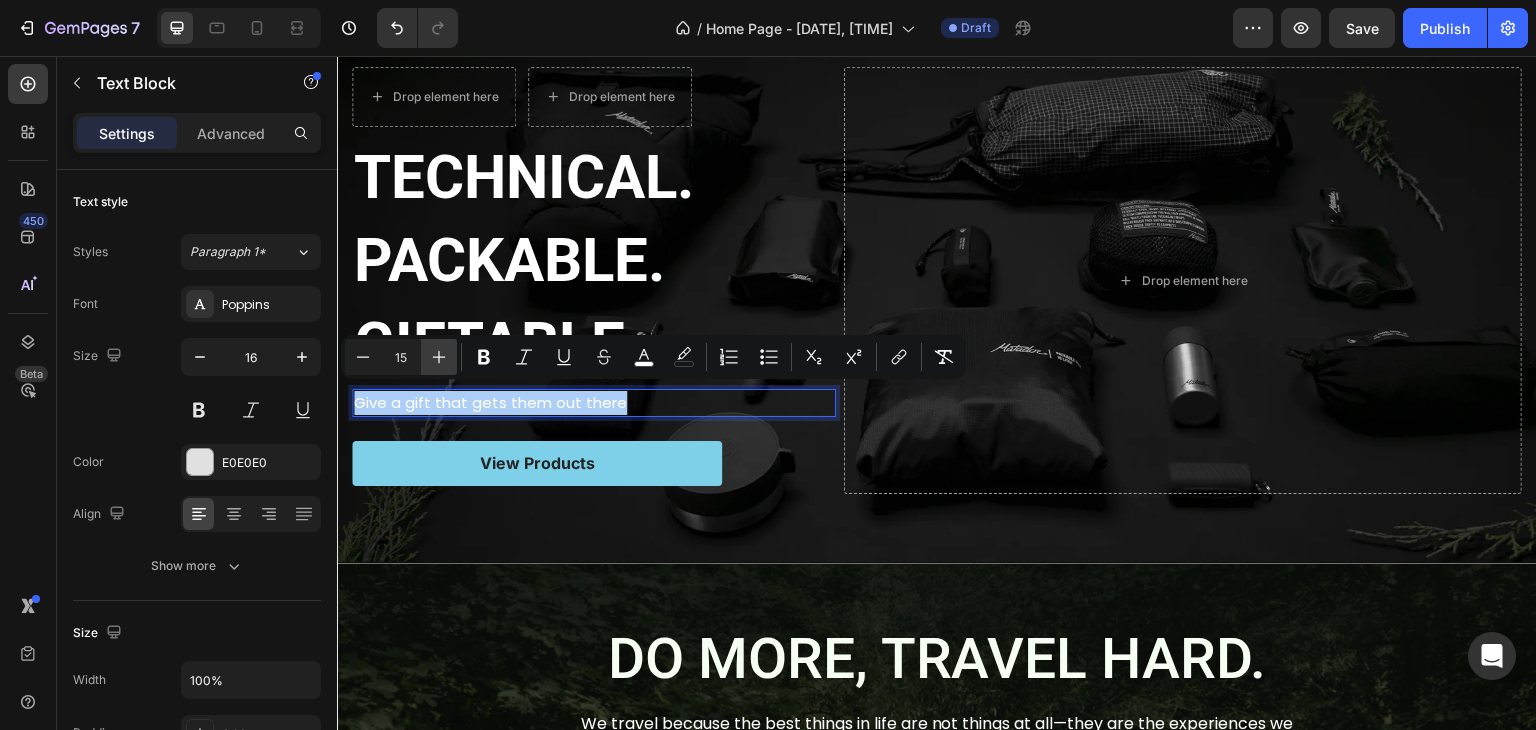 click 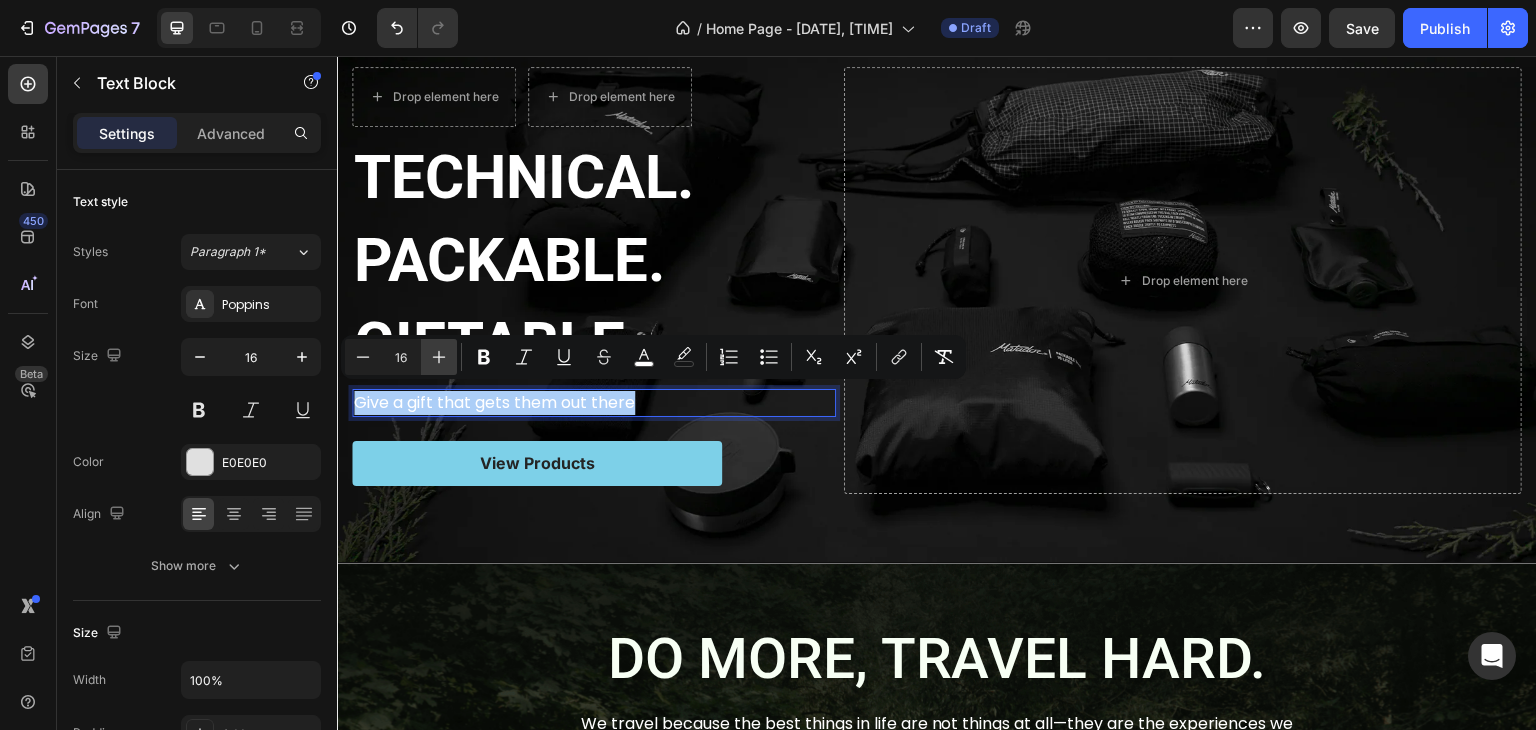 click 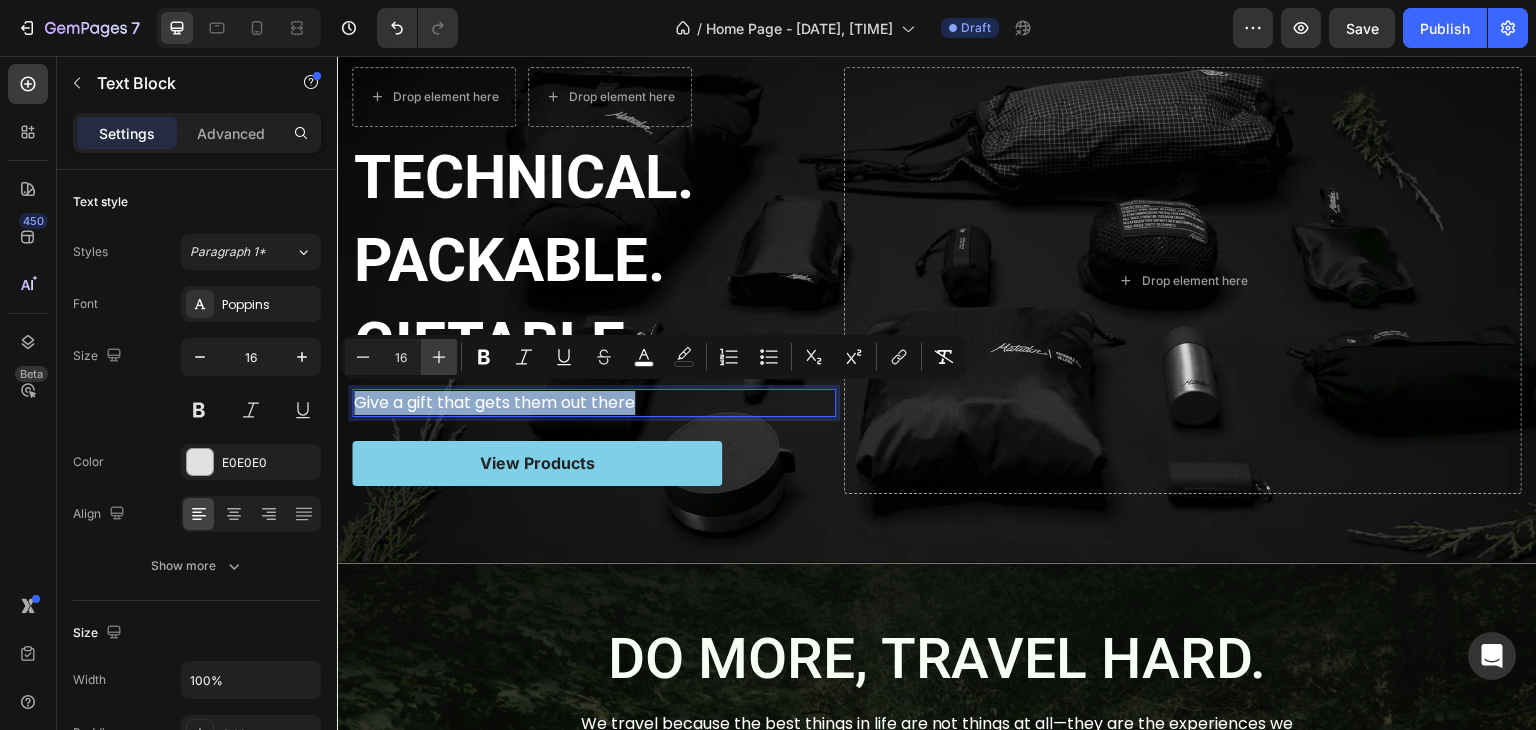 type on "17" 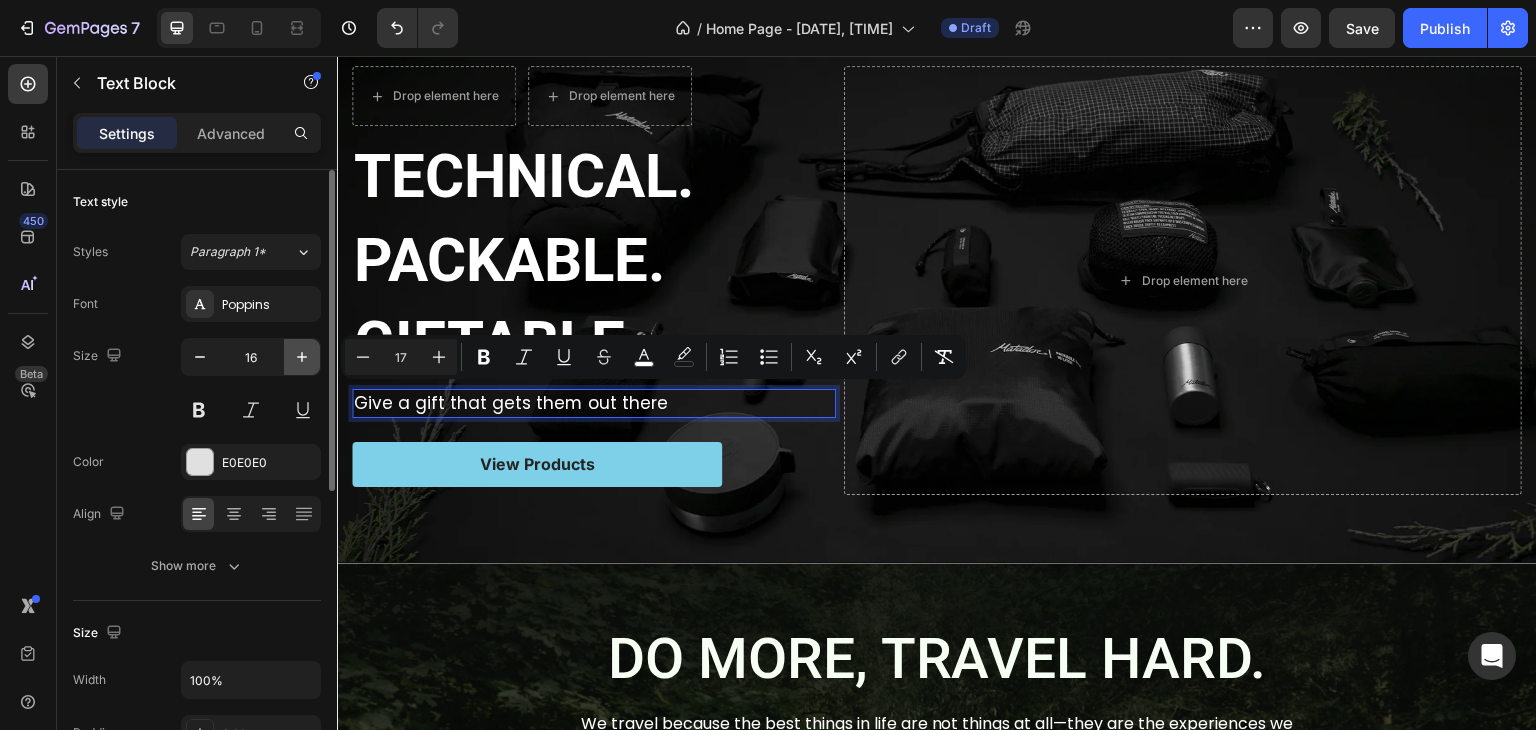 click 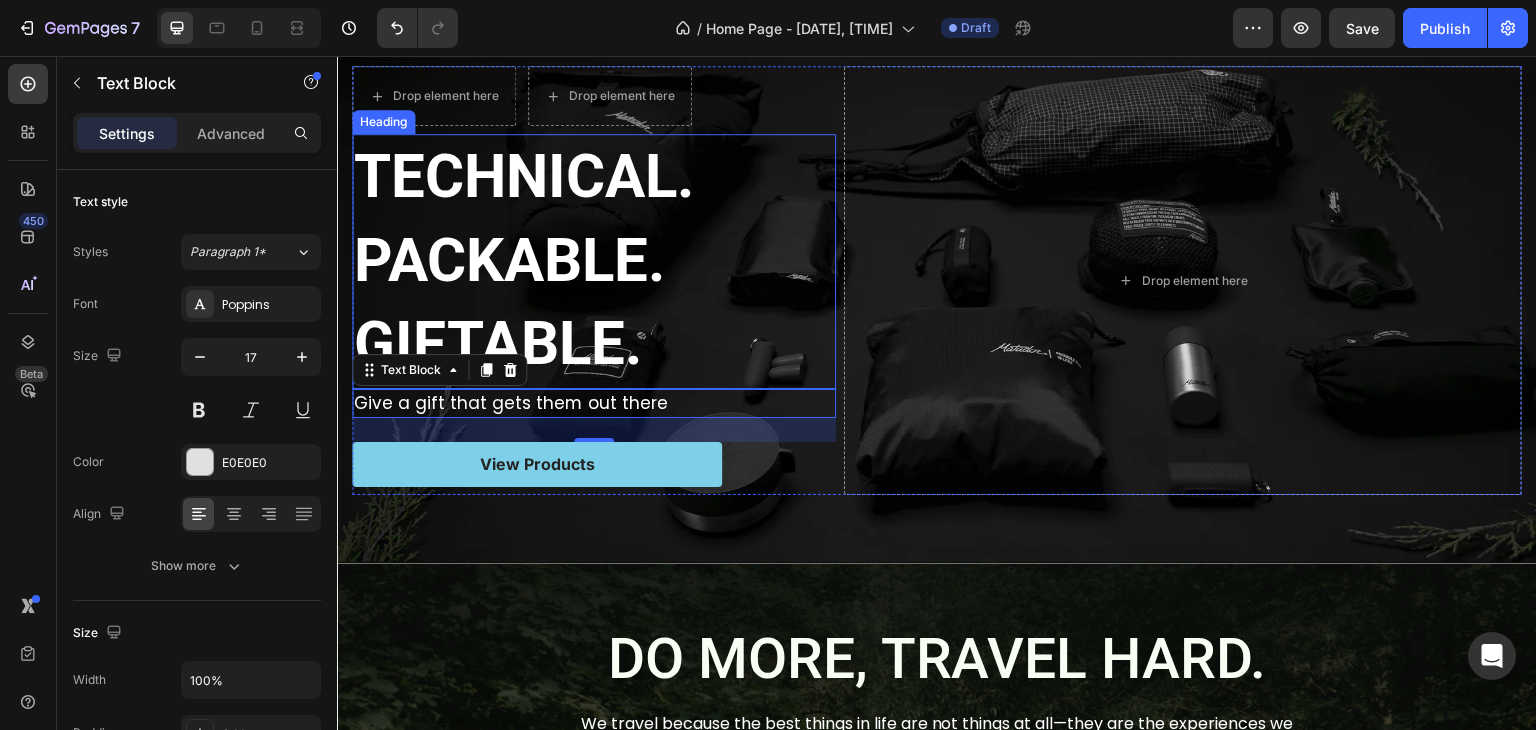 click on "TECHNICAL. PACKABLE. GIFTABLE." at bounding box center (594, 261) 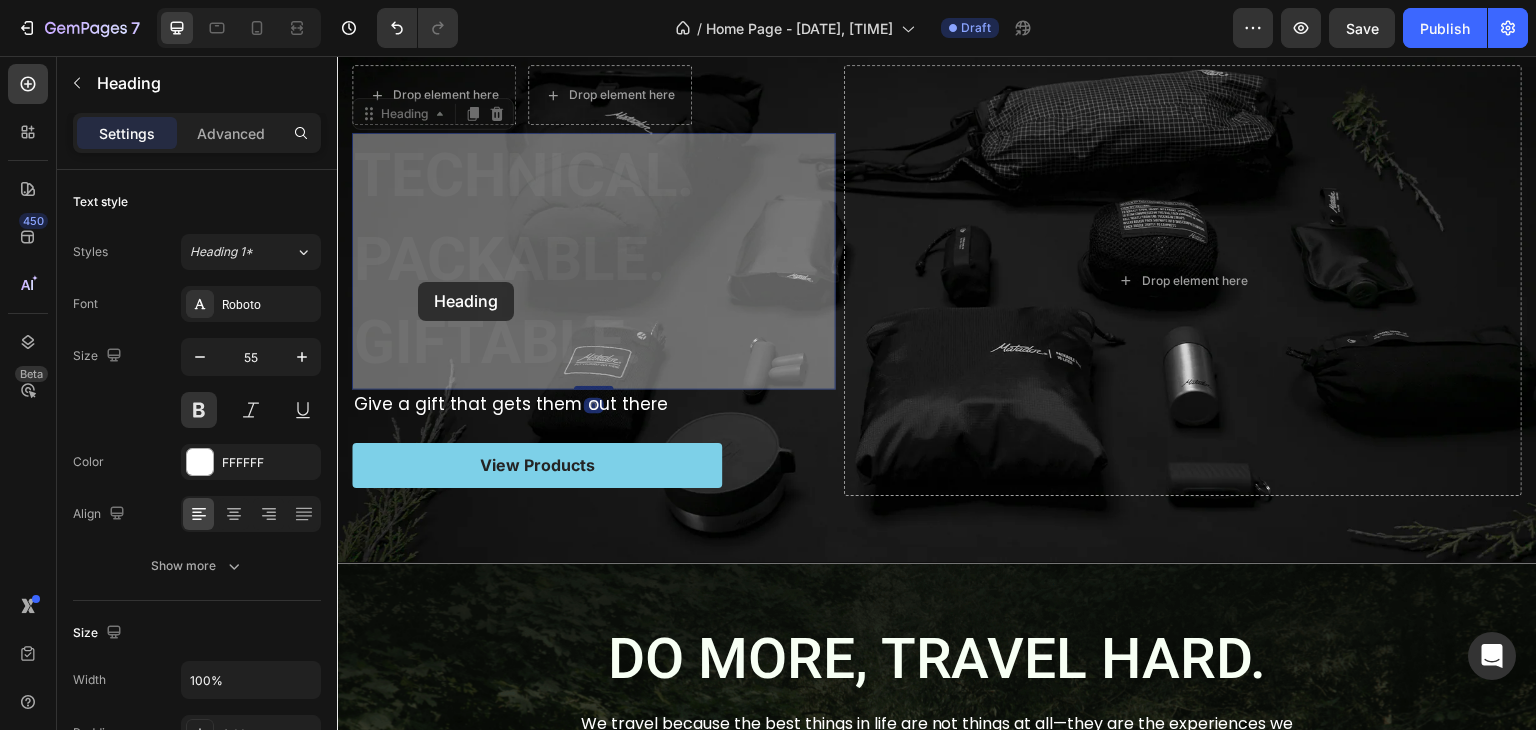 scroll, scrollTop: 0, scrollLeft: 0, axis: both 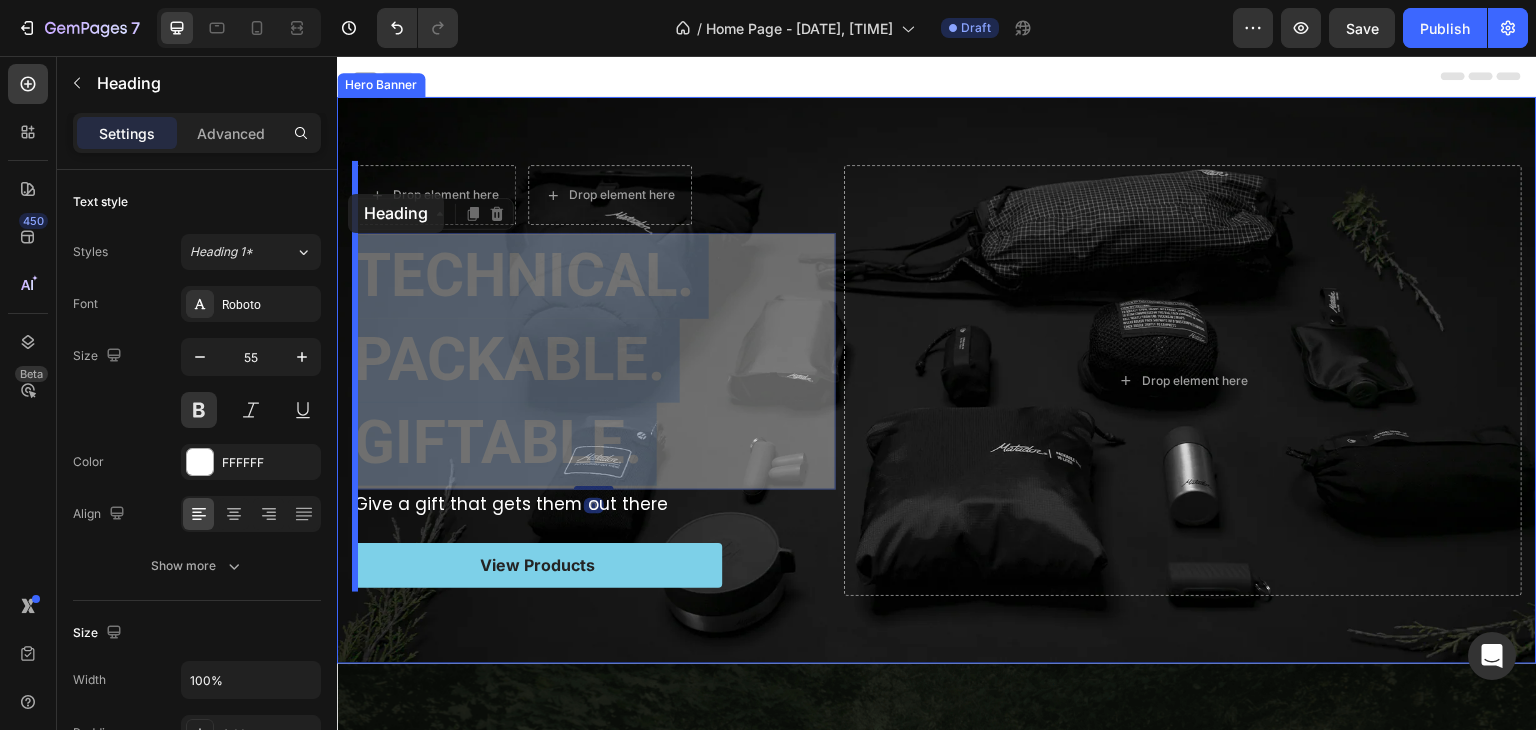 drag, startPoint x: 658, startPoint y: 354, endPoint x: 348, endPoint y: 194, distance: 348.8553 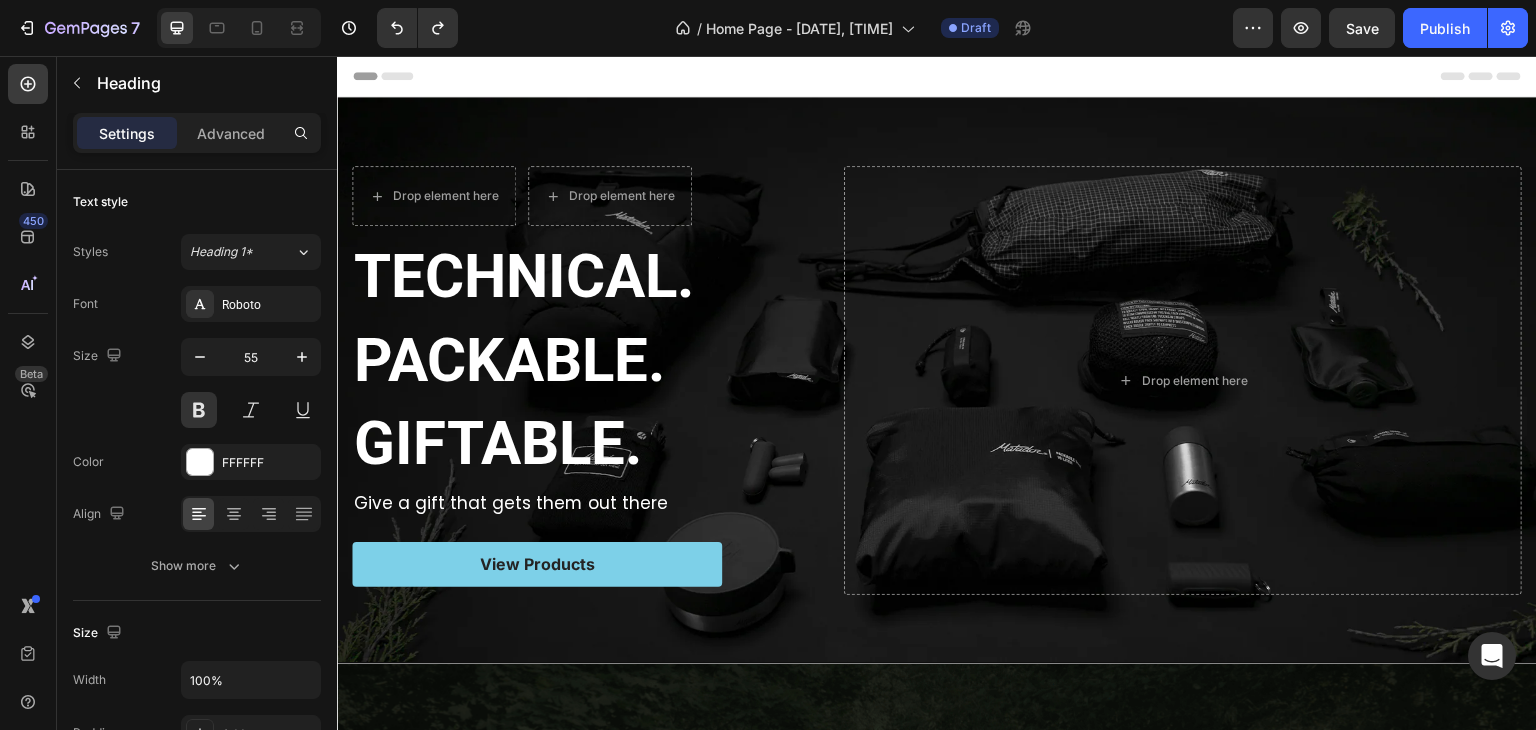 click on "TECHNICAL. PACKABLE. GIFTABLE." at bounding box center (594, 361) 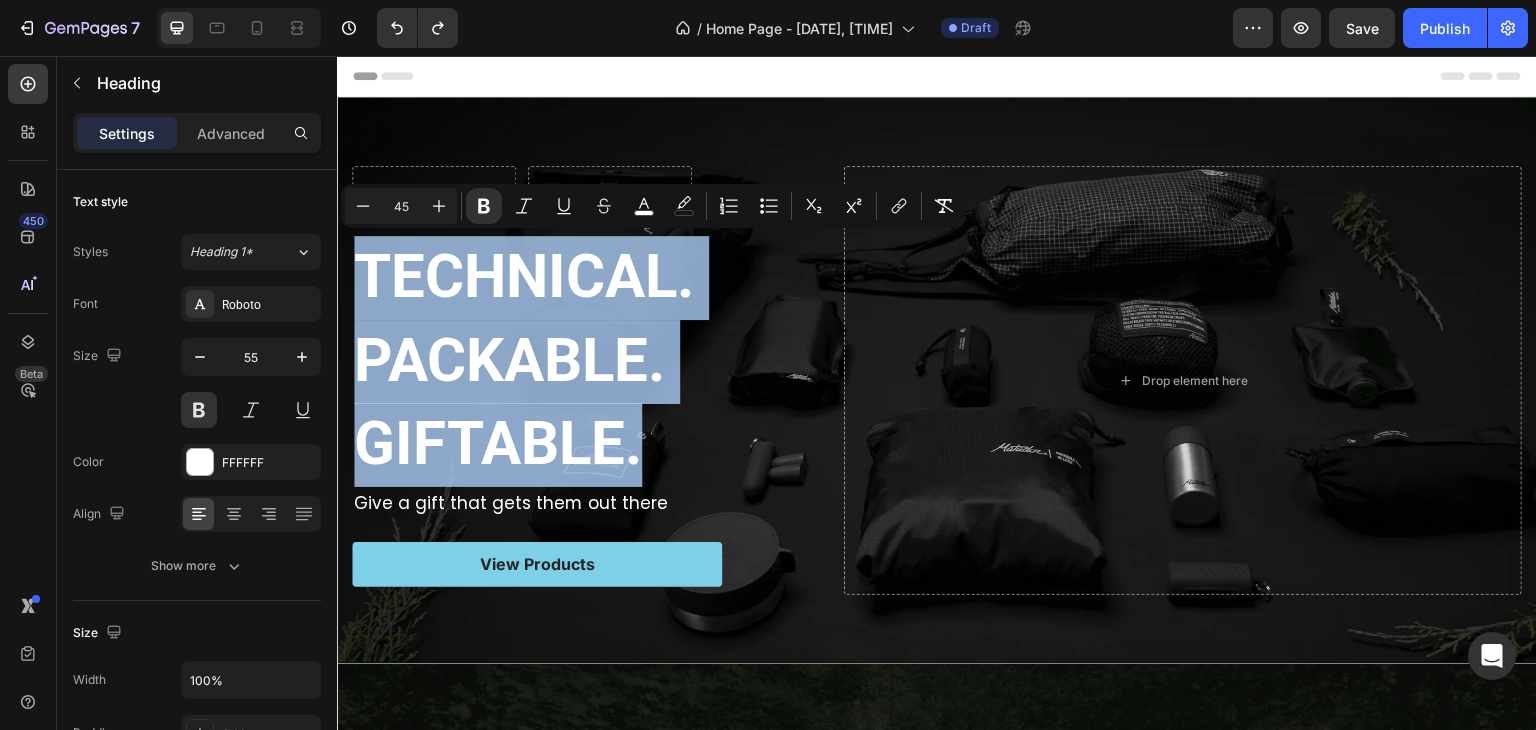 drag, startPoint x: 654, startPoint y: 442, endPoint x: 362, endPoint y: 277, distance: 335.3938 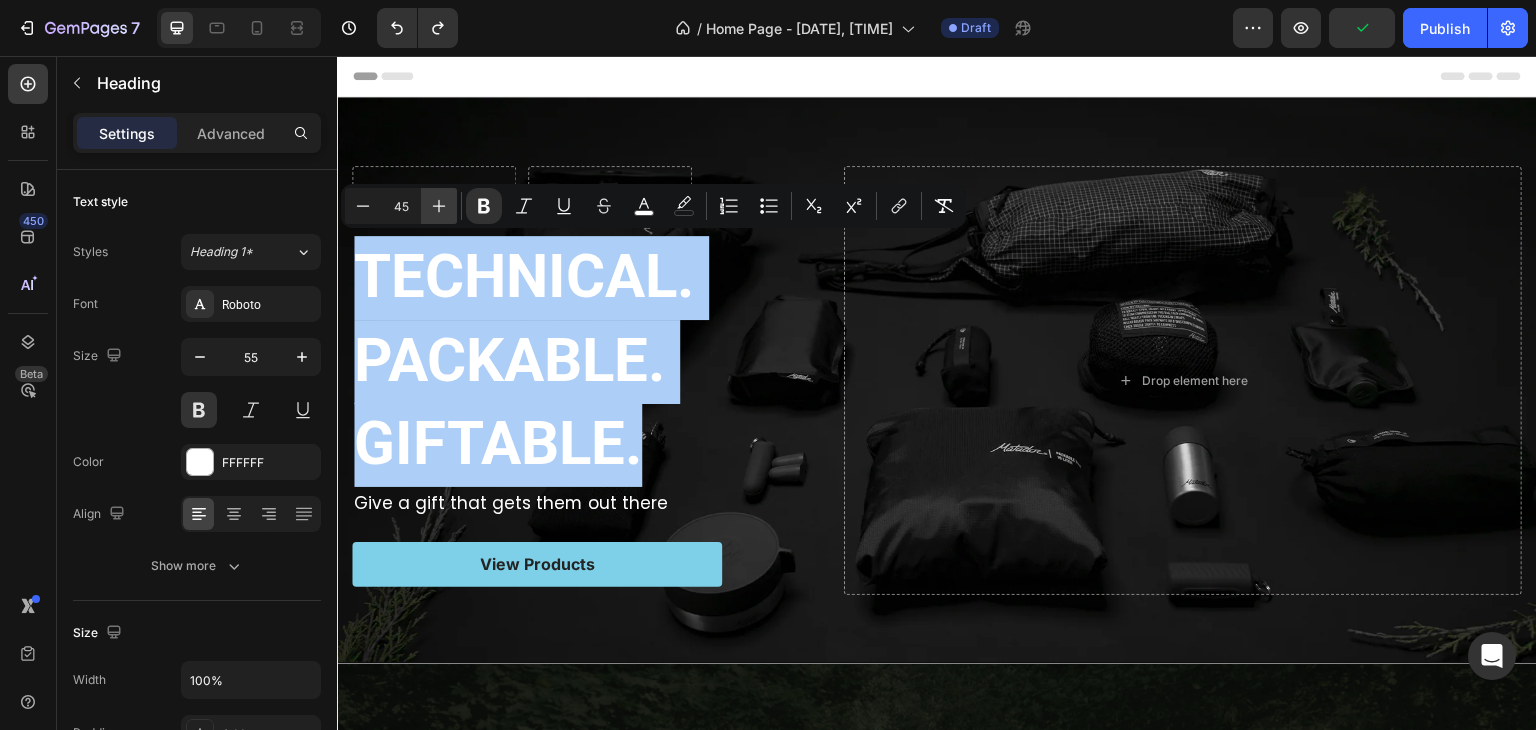 click 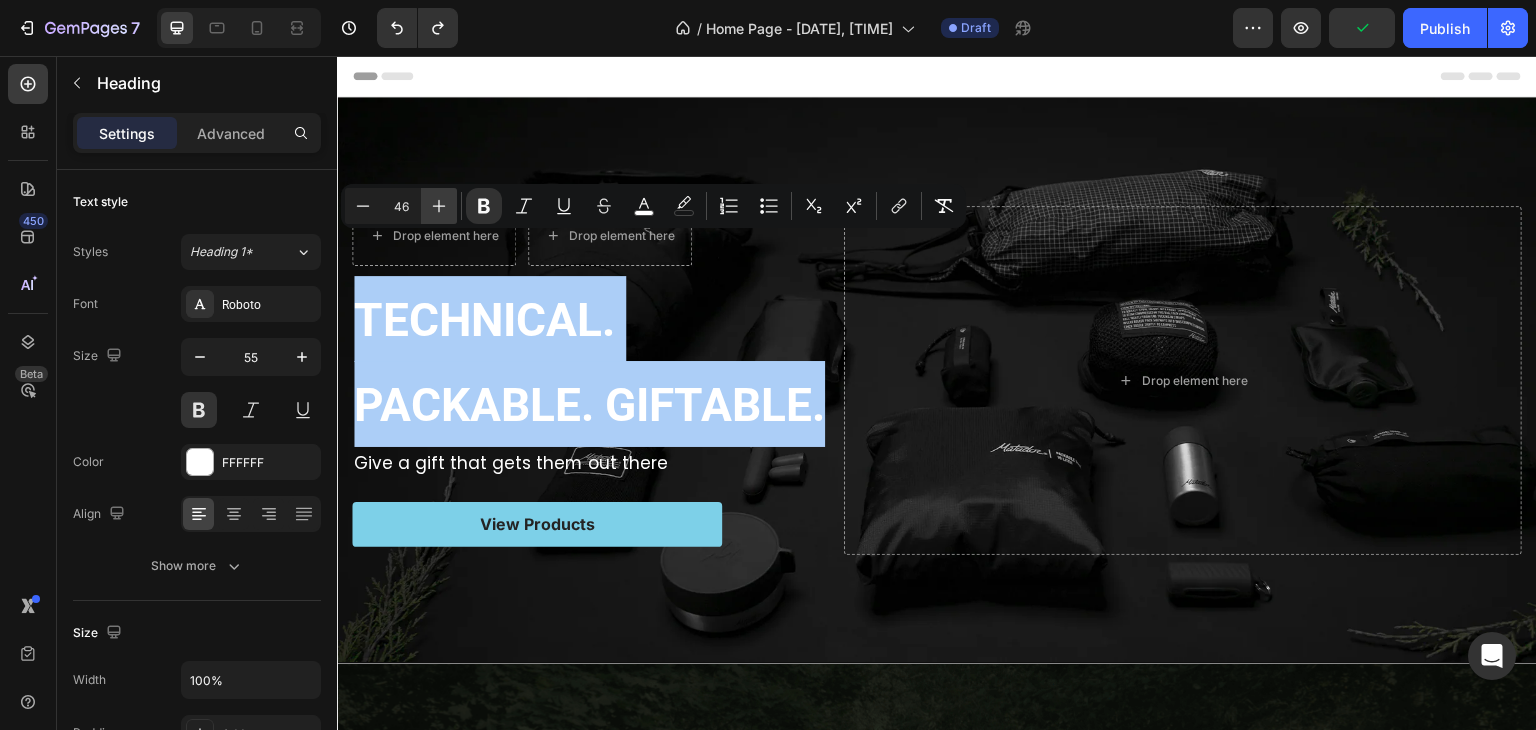 click 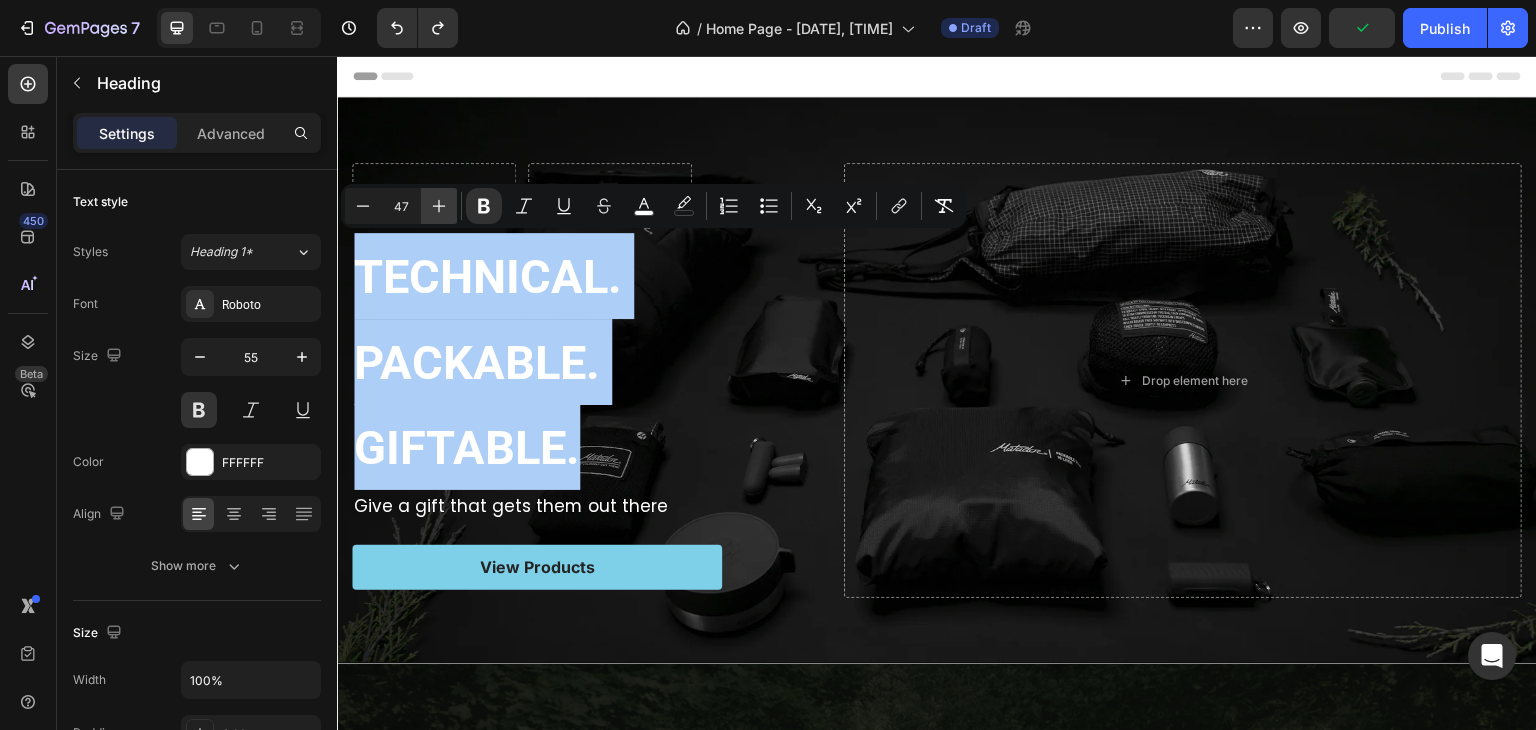 click 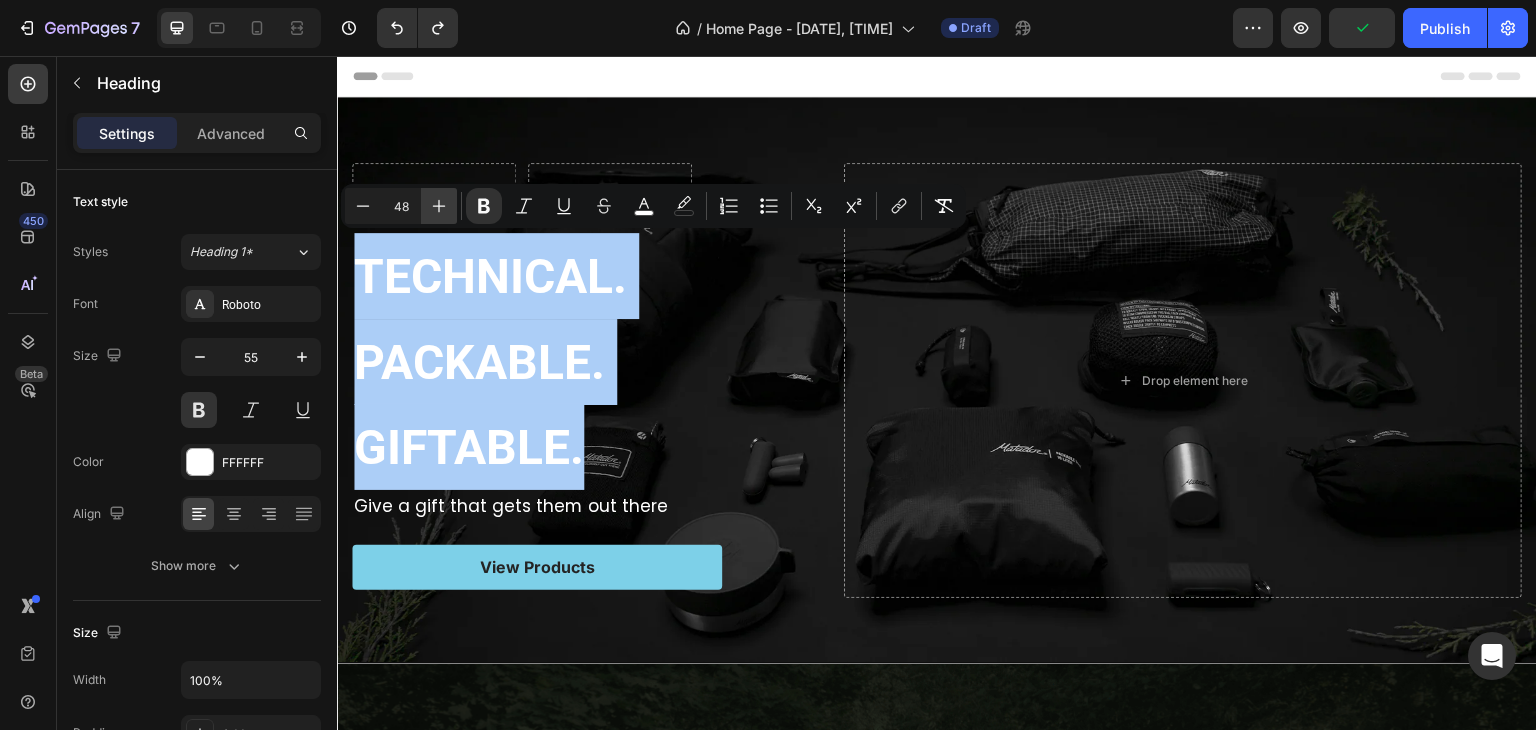 click 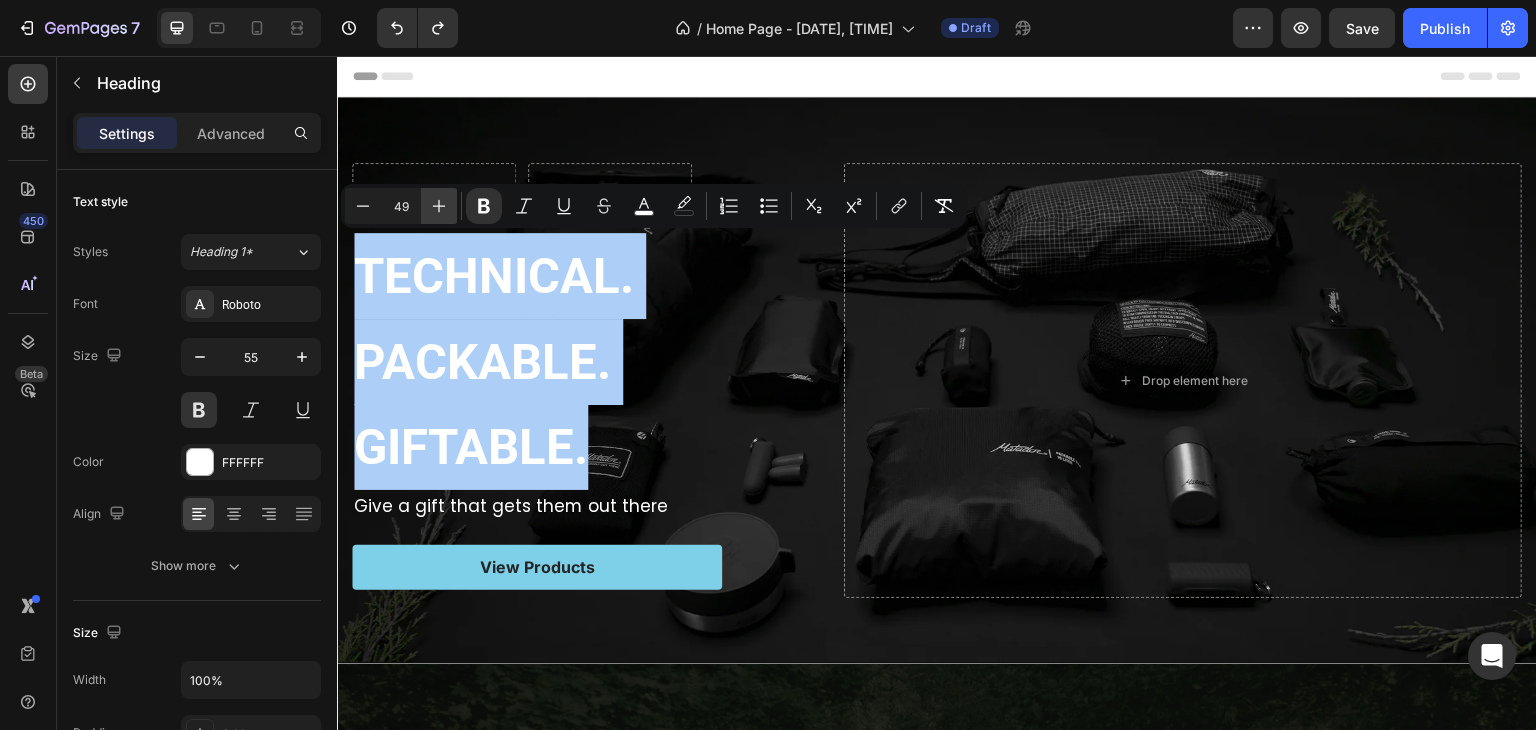 click 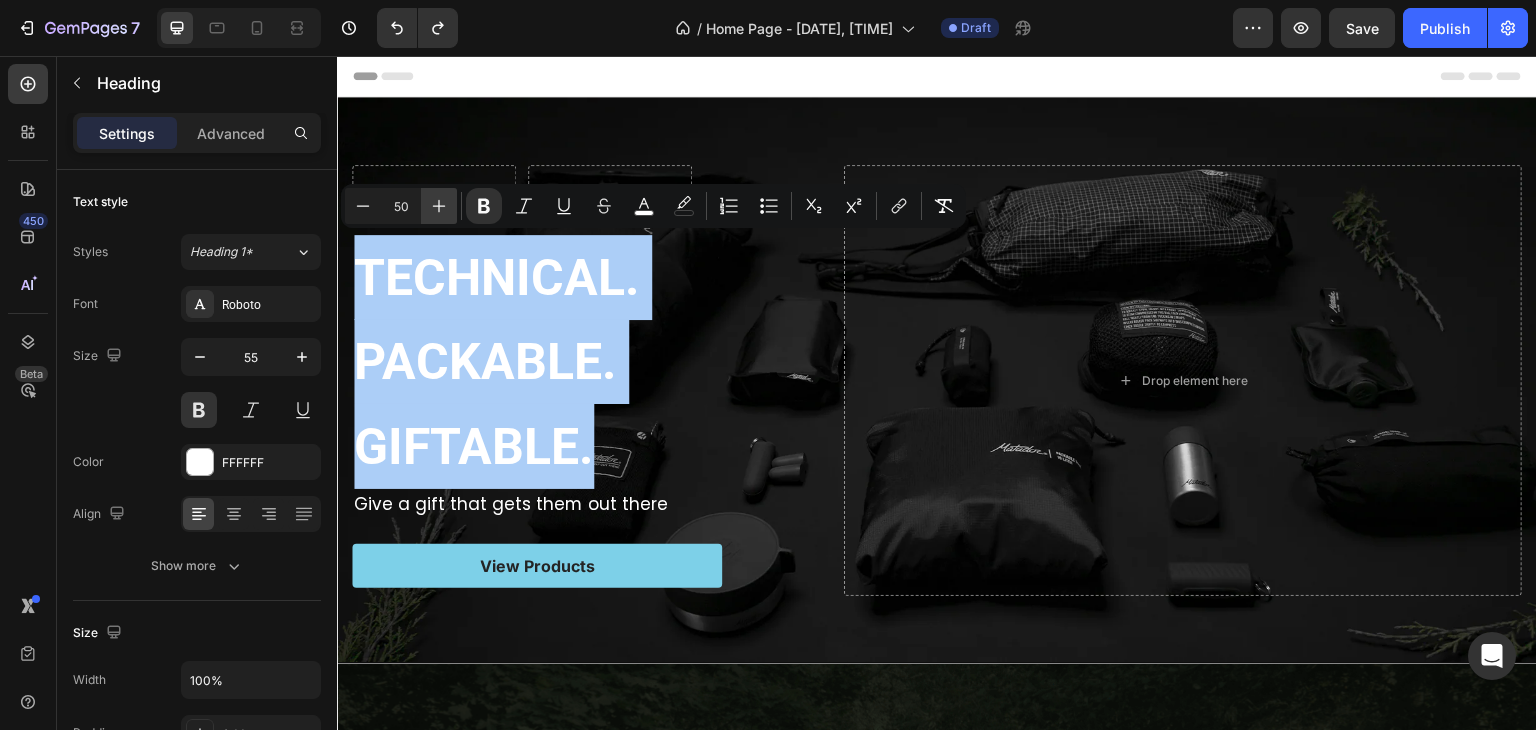 click 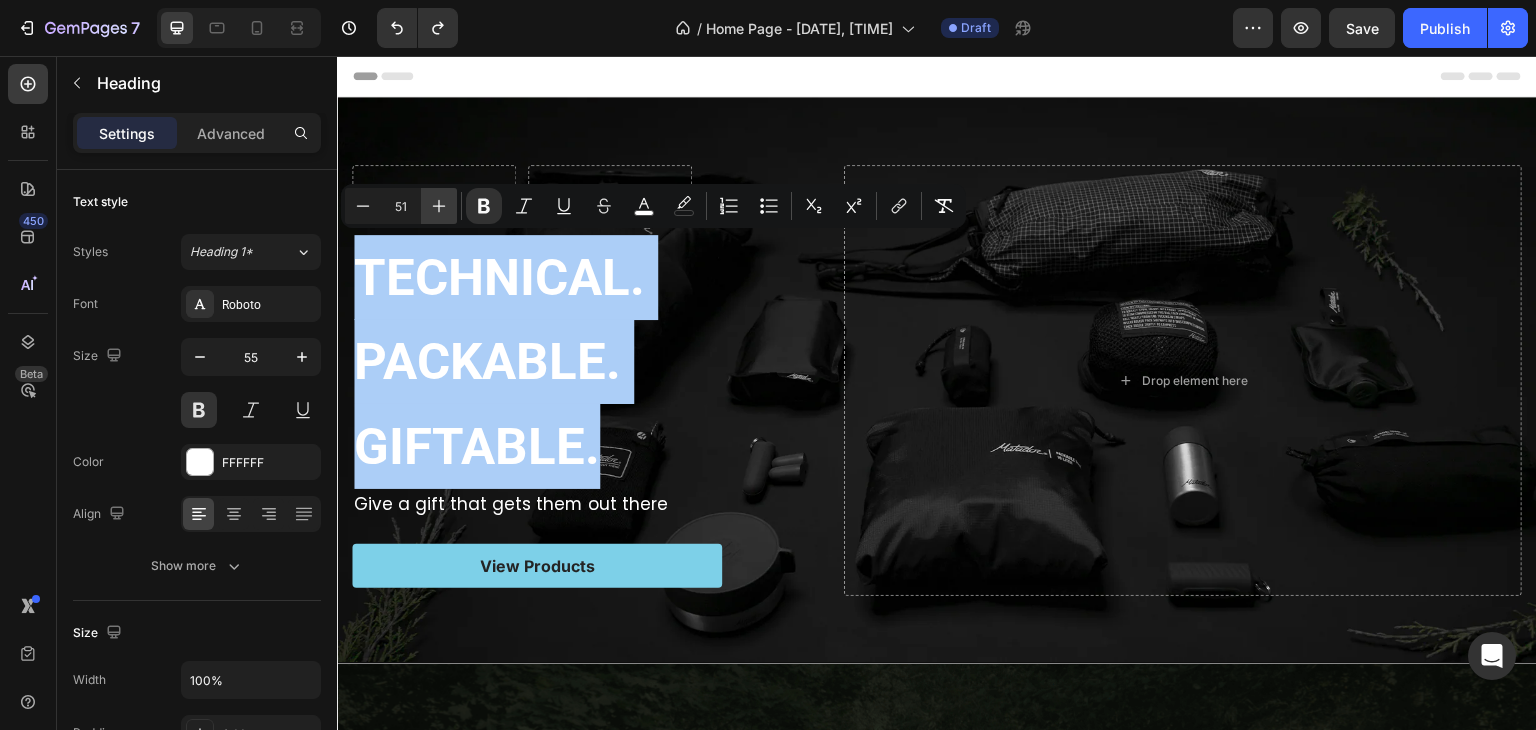 click 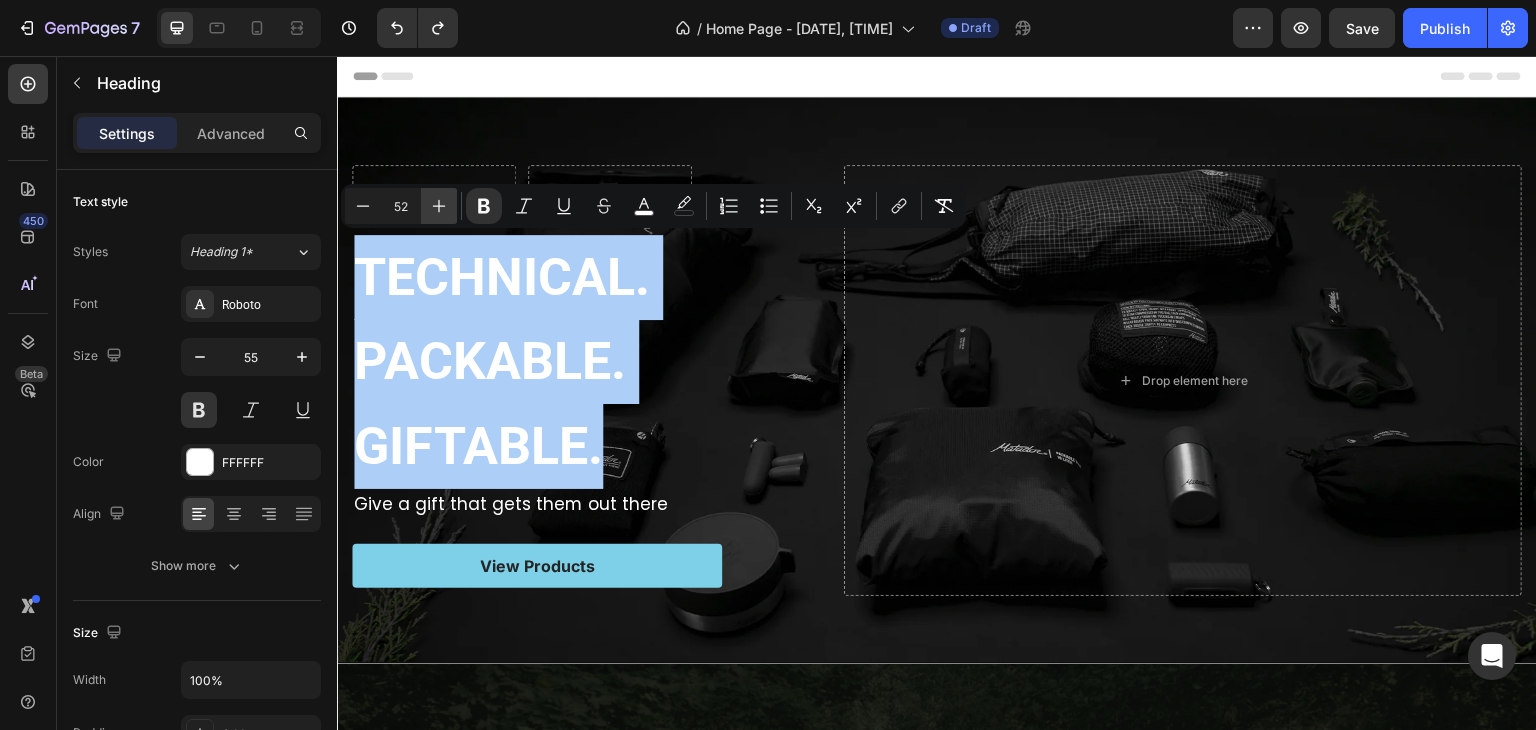 click 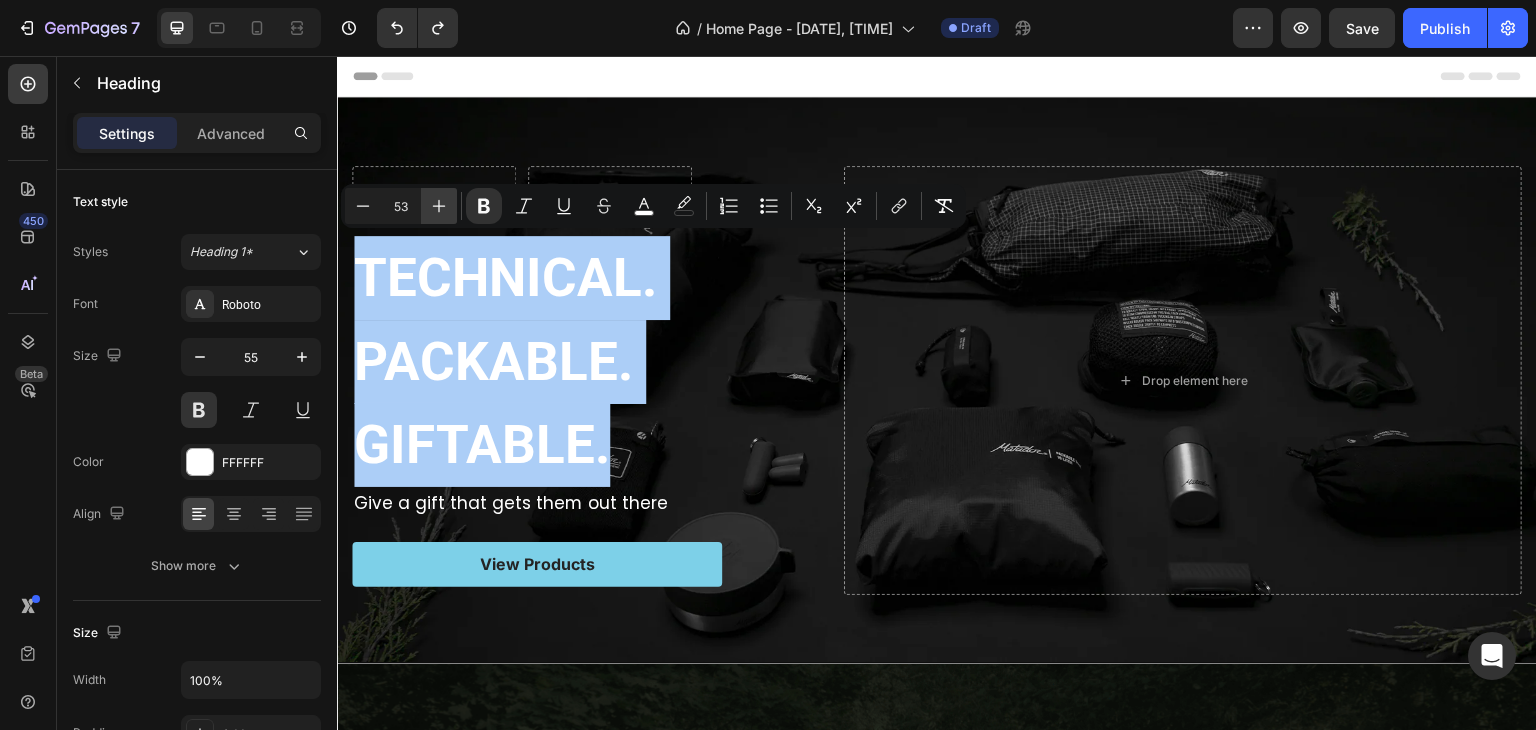 click 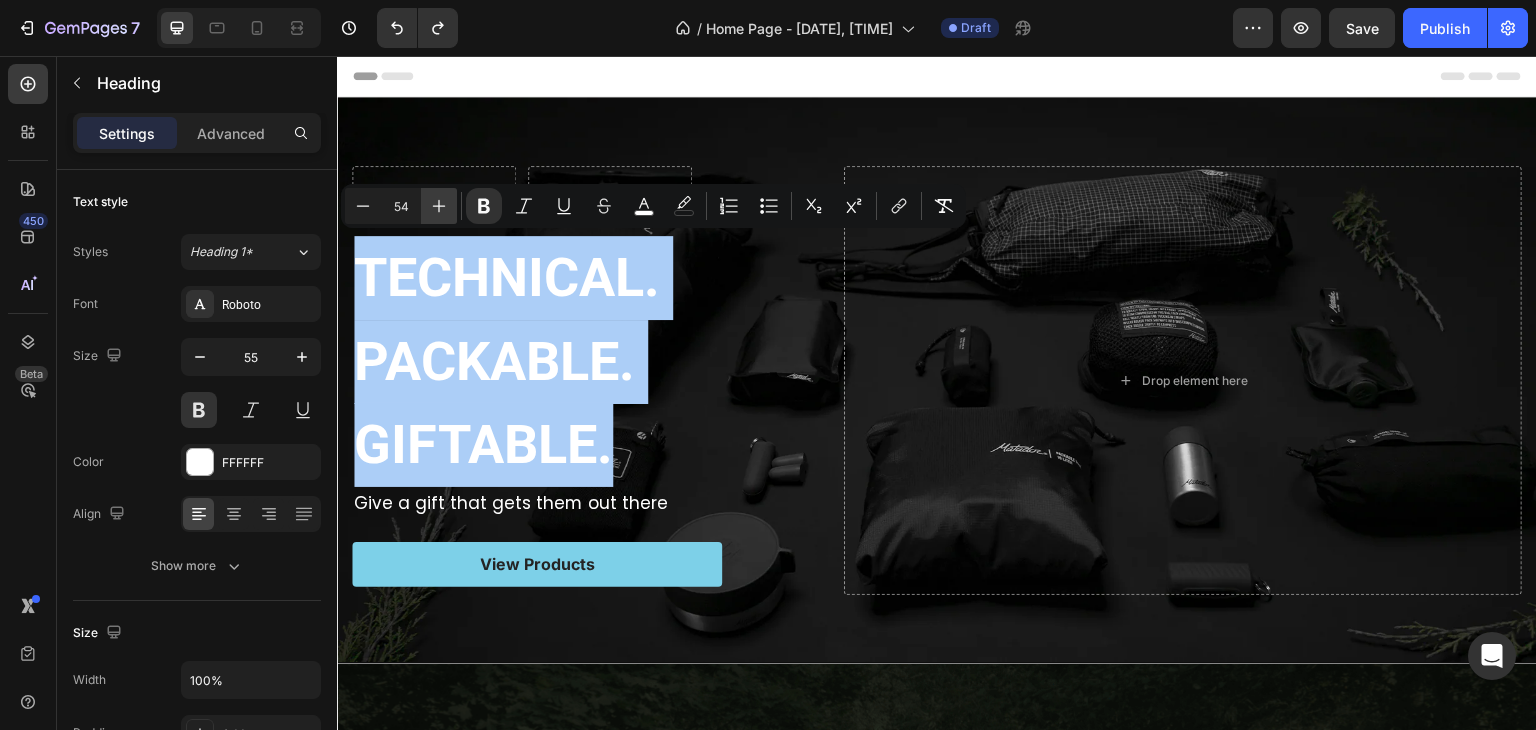 click 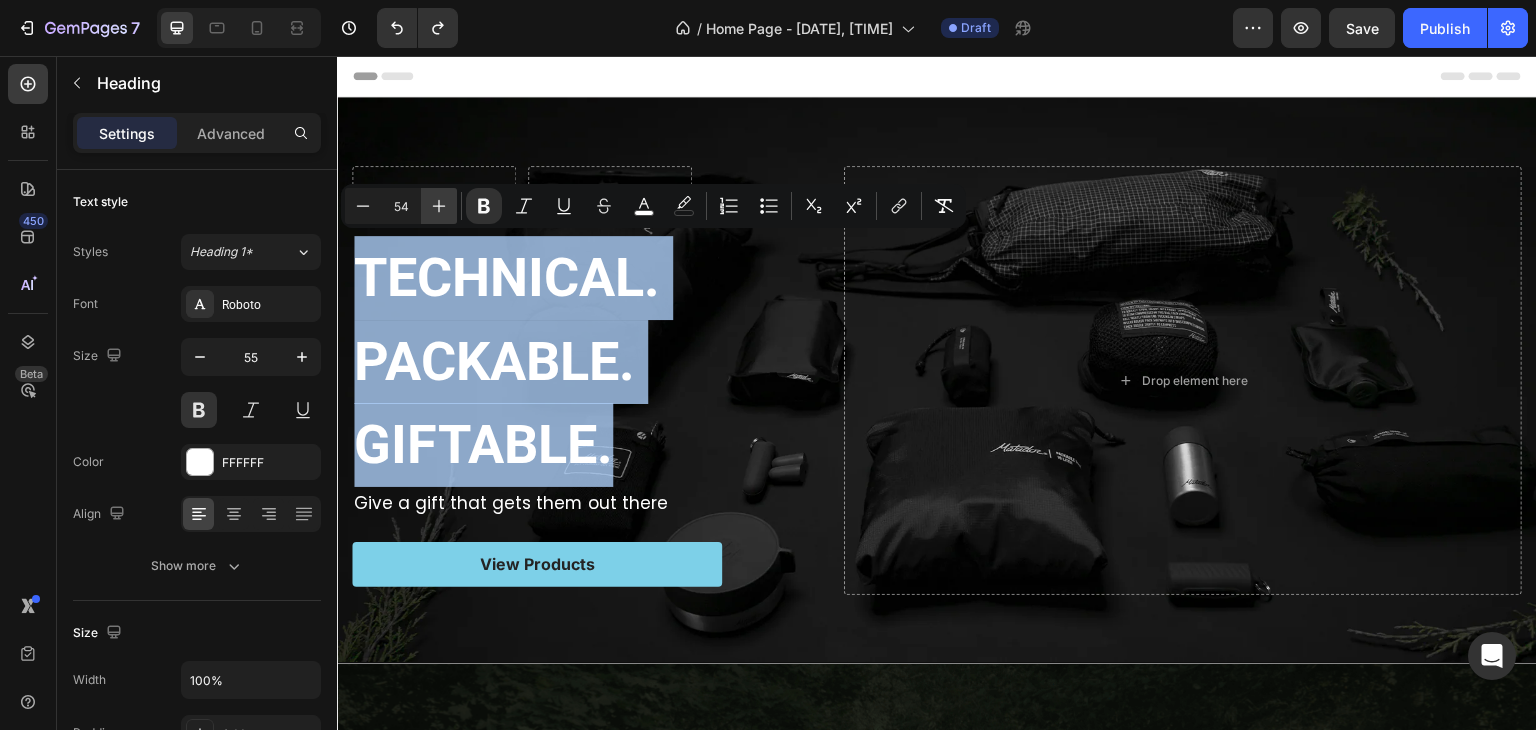 type on "55" 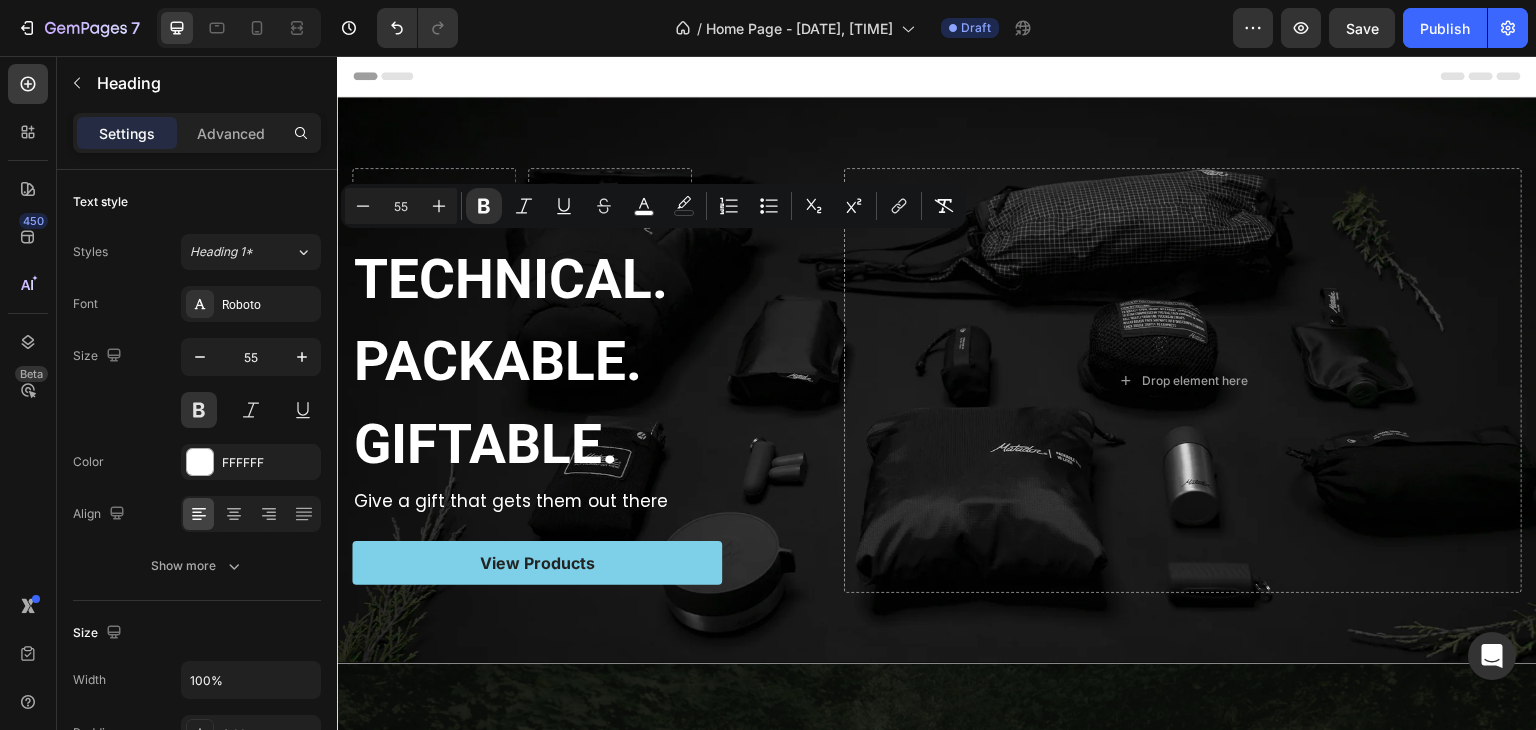 click on "TECHNICAL. PACKABLE. GIFTABLE." at bounding box center (594, 362) 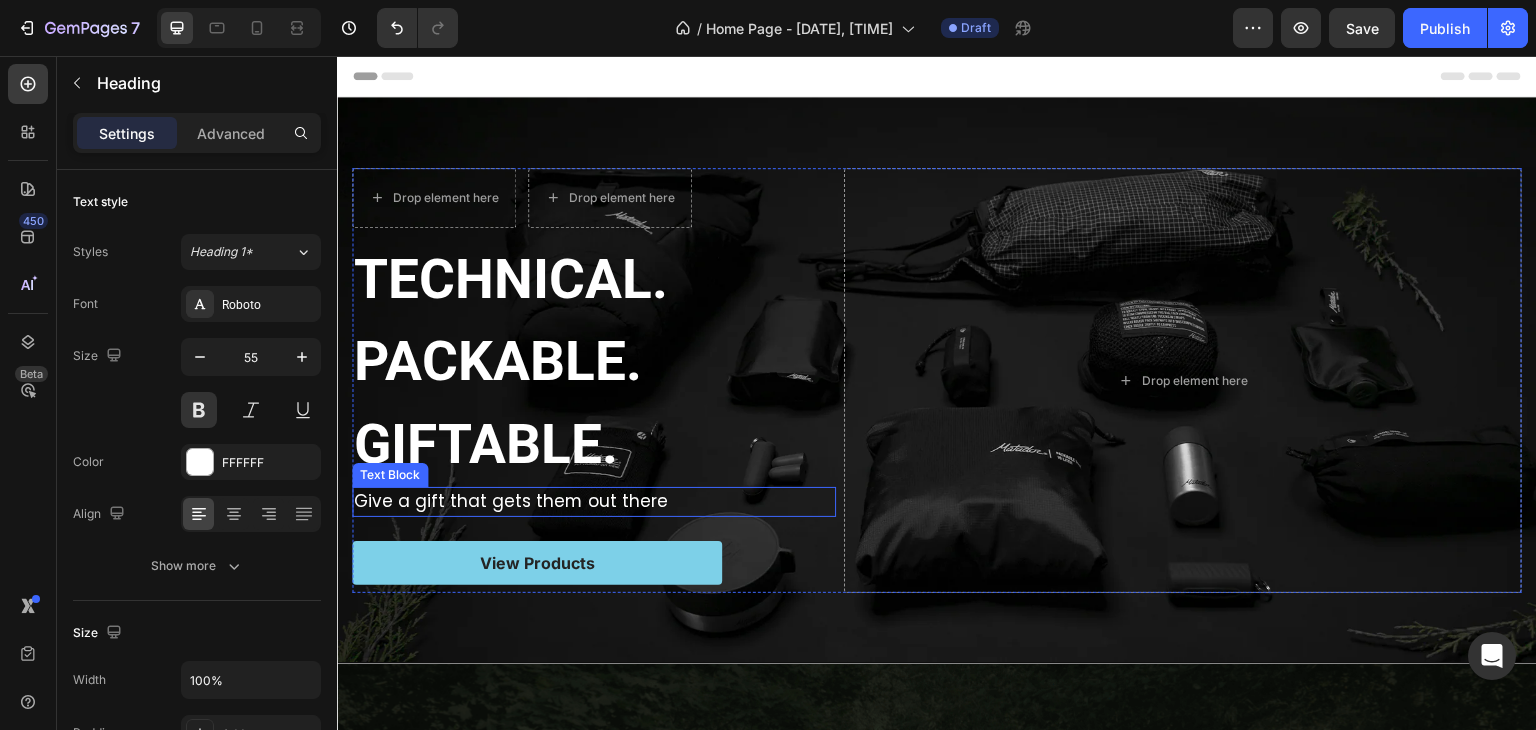 click on "Give a gift that gets them out there" at bounding box center (511, 501) 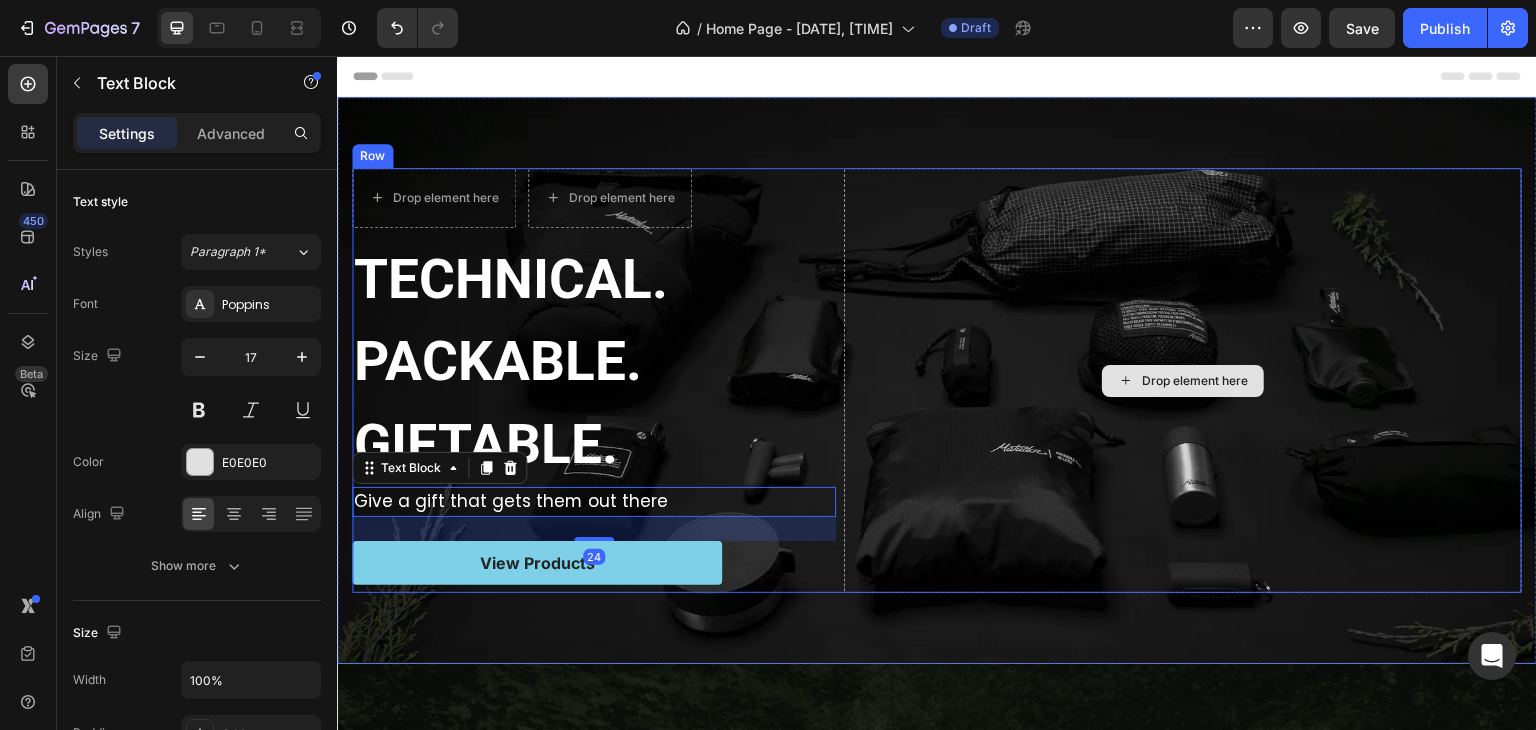 click on "Drop element here" at bounding box center [1183, 381] 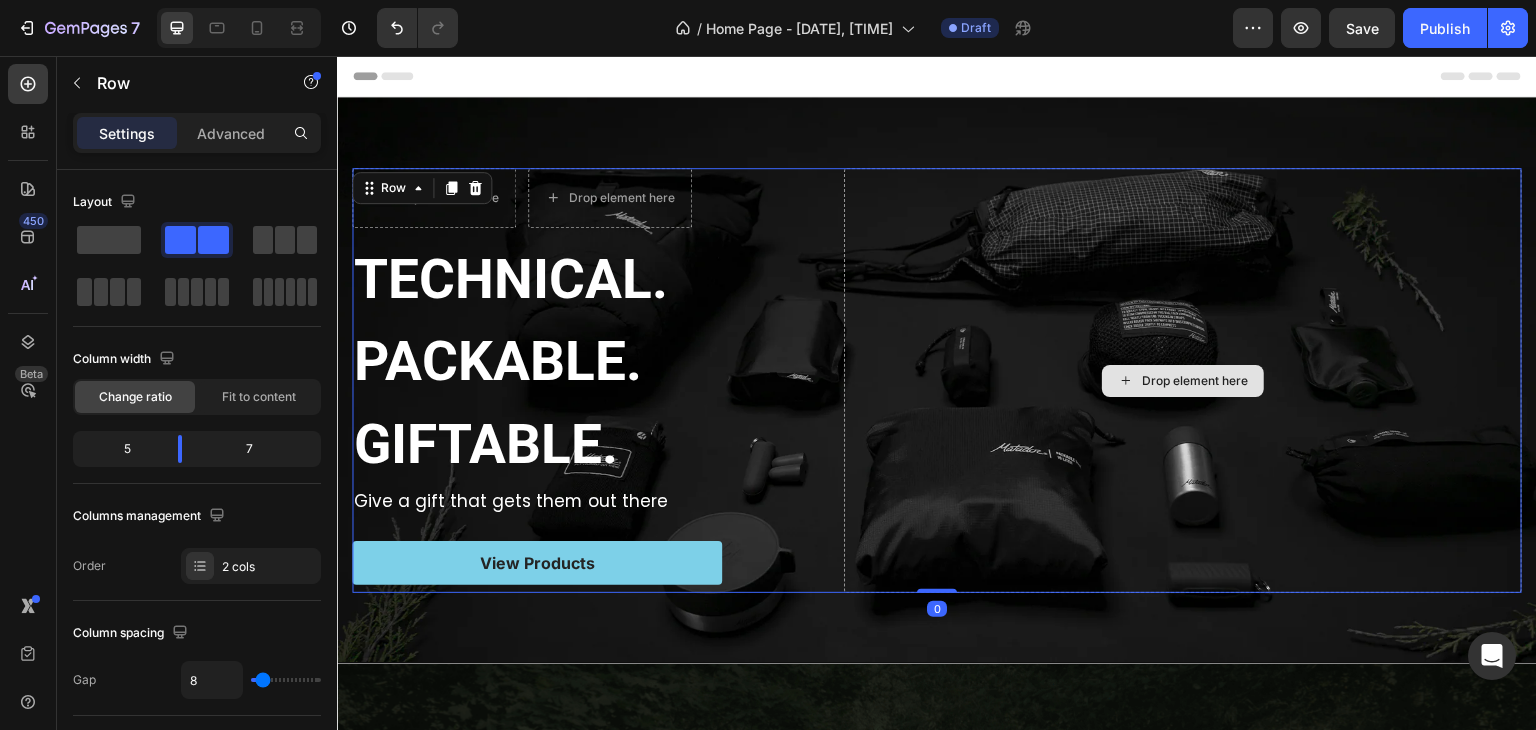 scroll, scrollTop: 300, scrollLeft: 0, axis: vertical 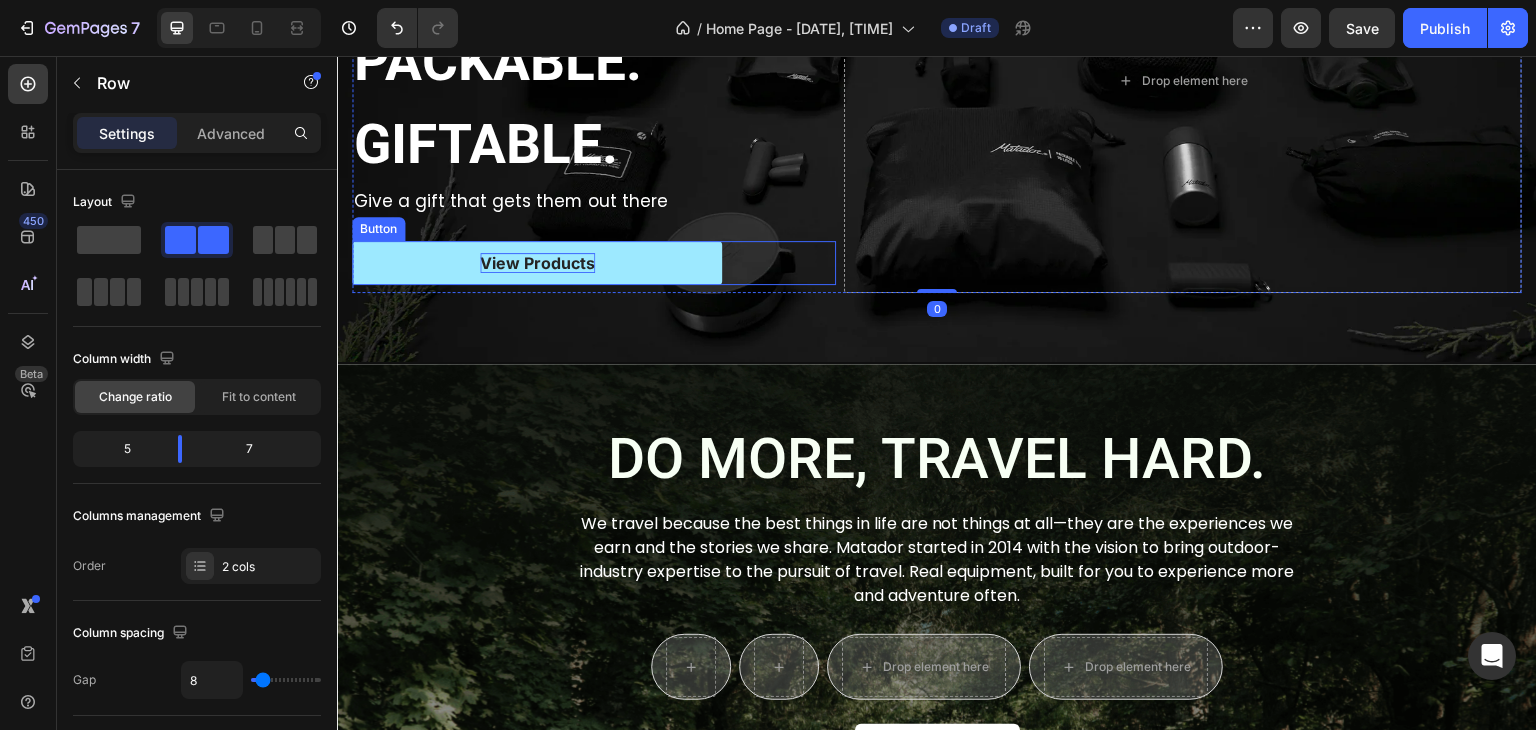click on "View Products" at bounding box center [537, 263] 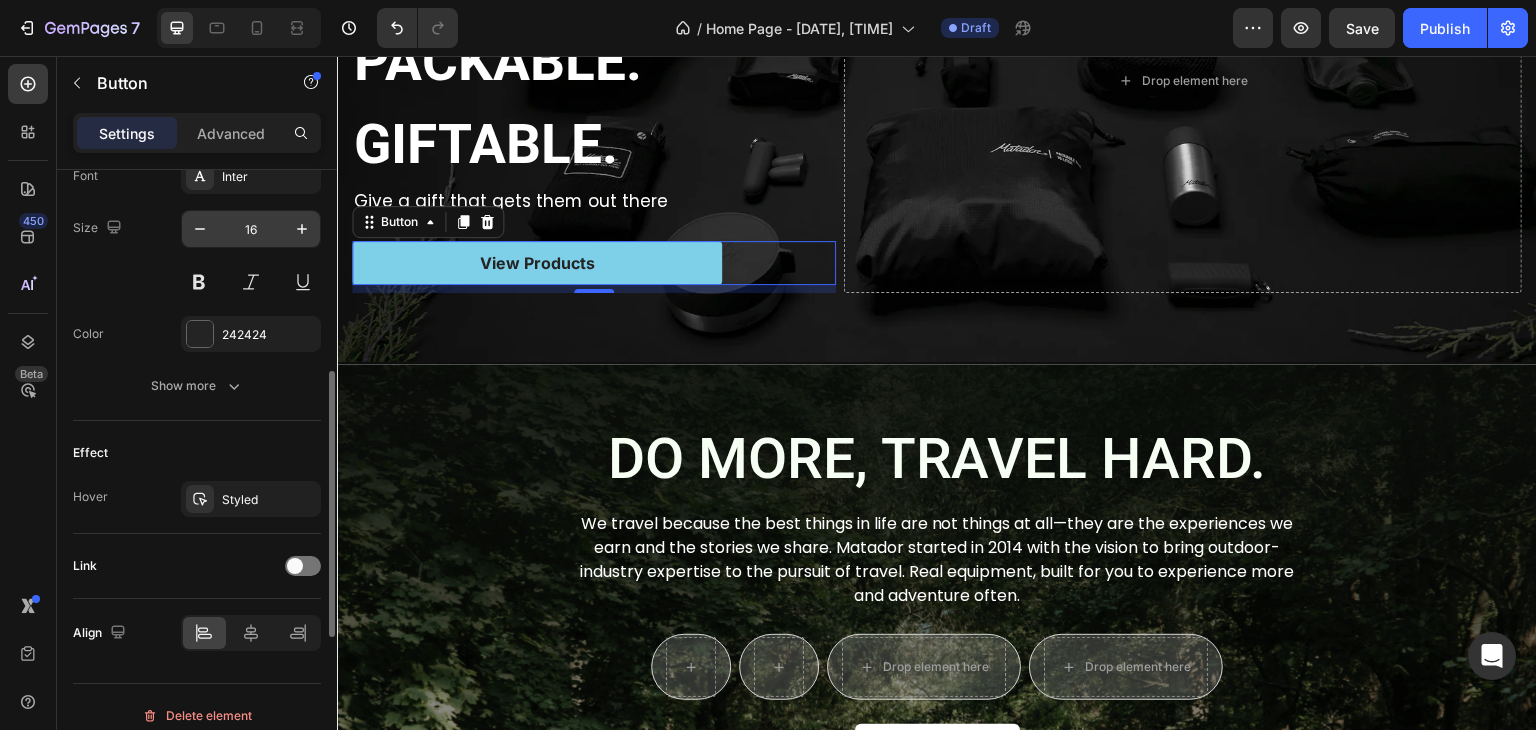 scroll, scrollTop: 700, scrollLeft: 0, axis: vertical 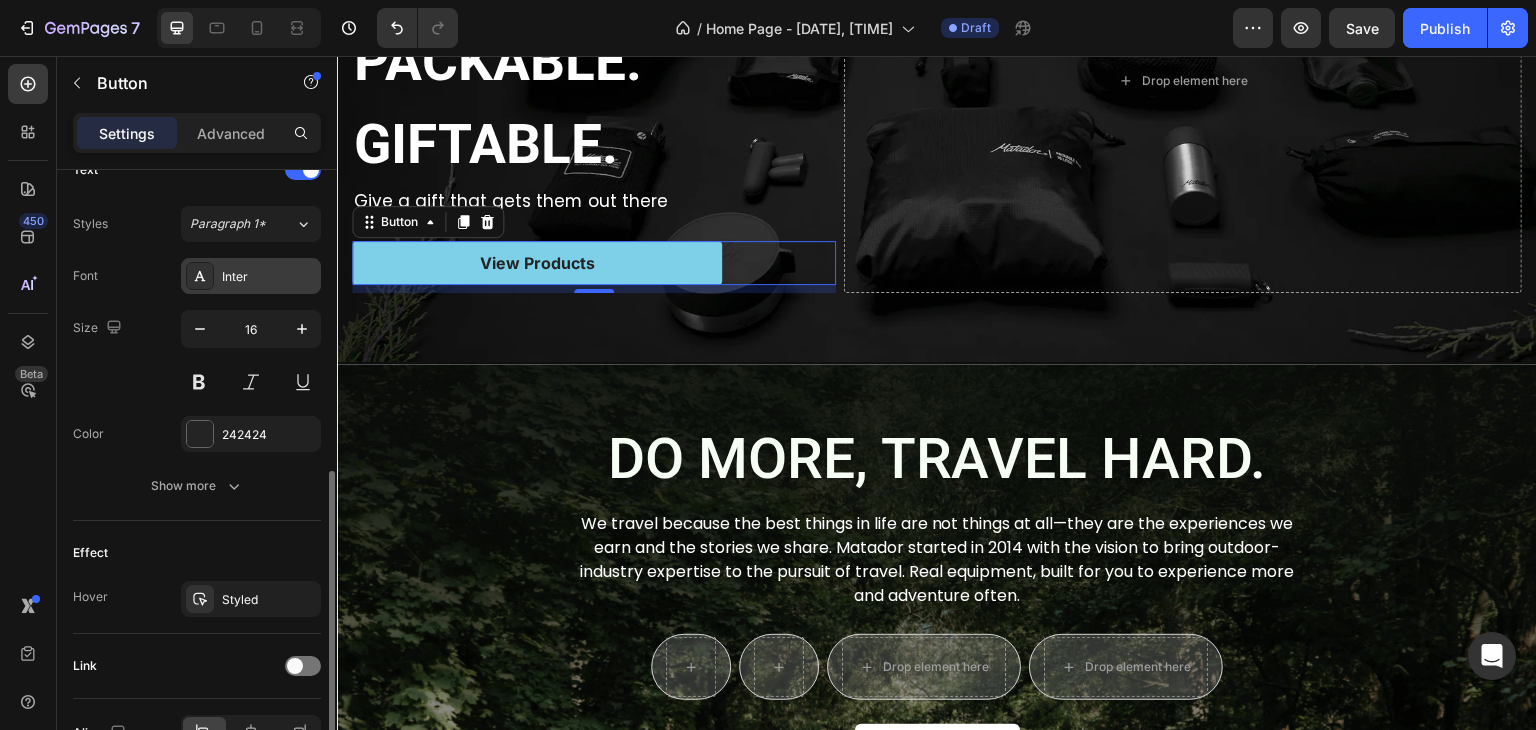 click on "Inter" at bounding box center [269, 277] 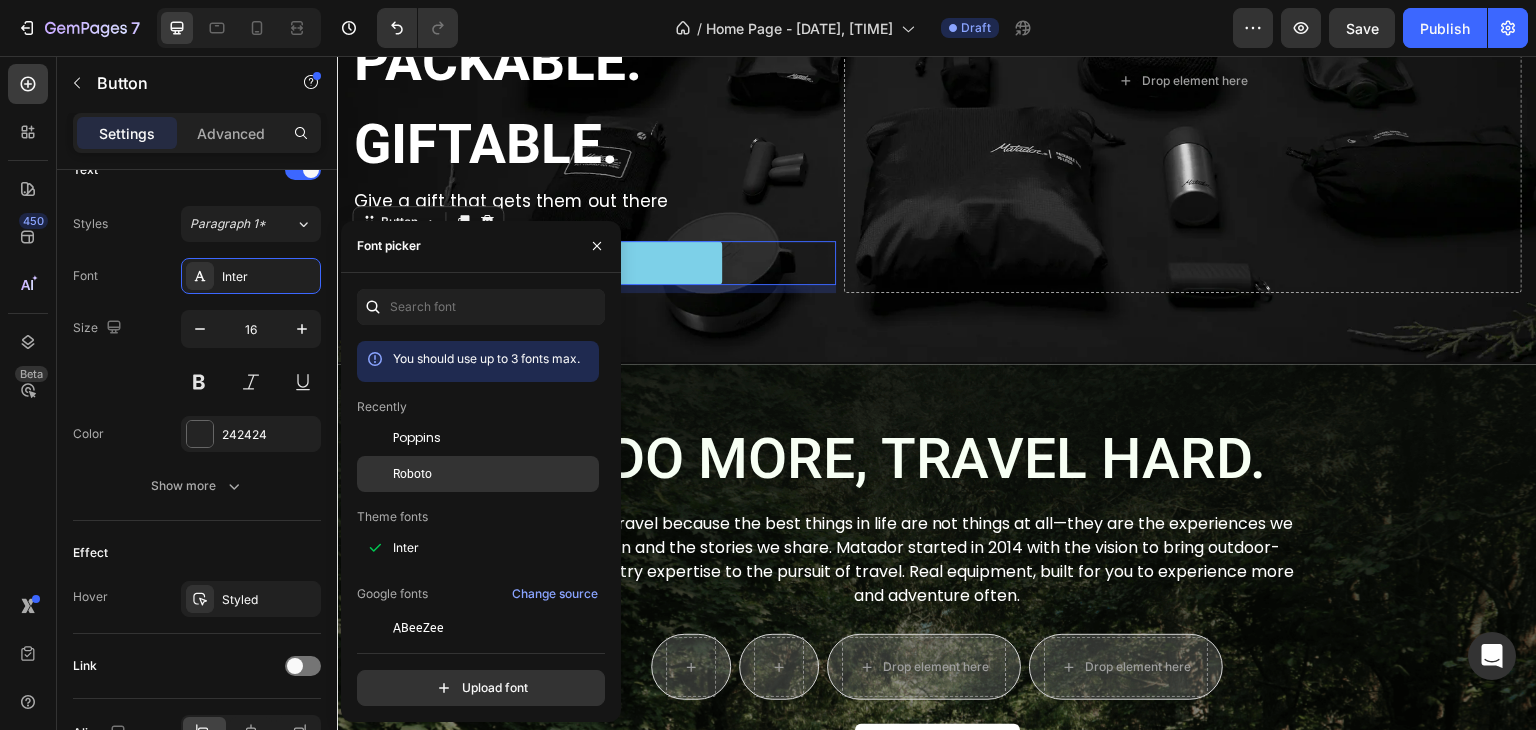 click on "Roboto" at bounding box center [412, 474] 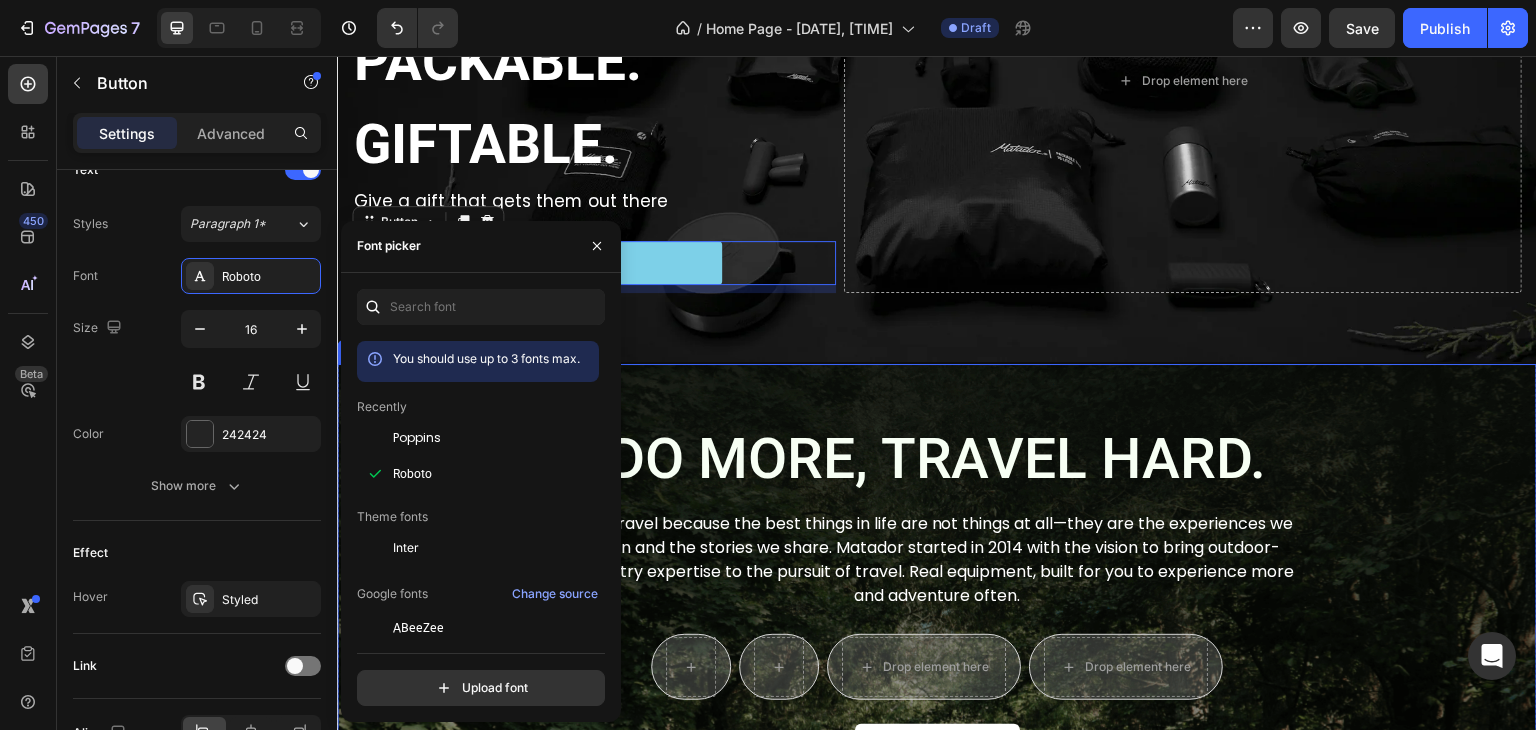 click at bounding box center [937, 80] 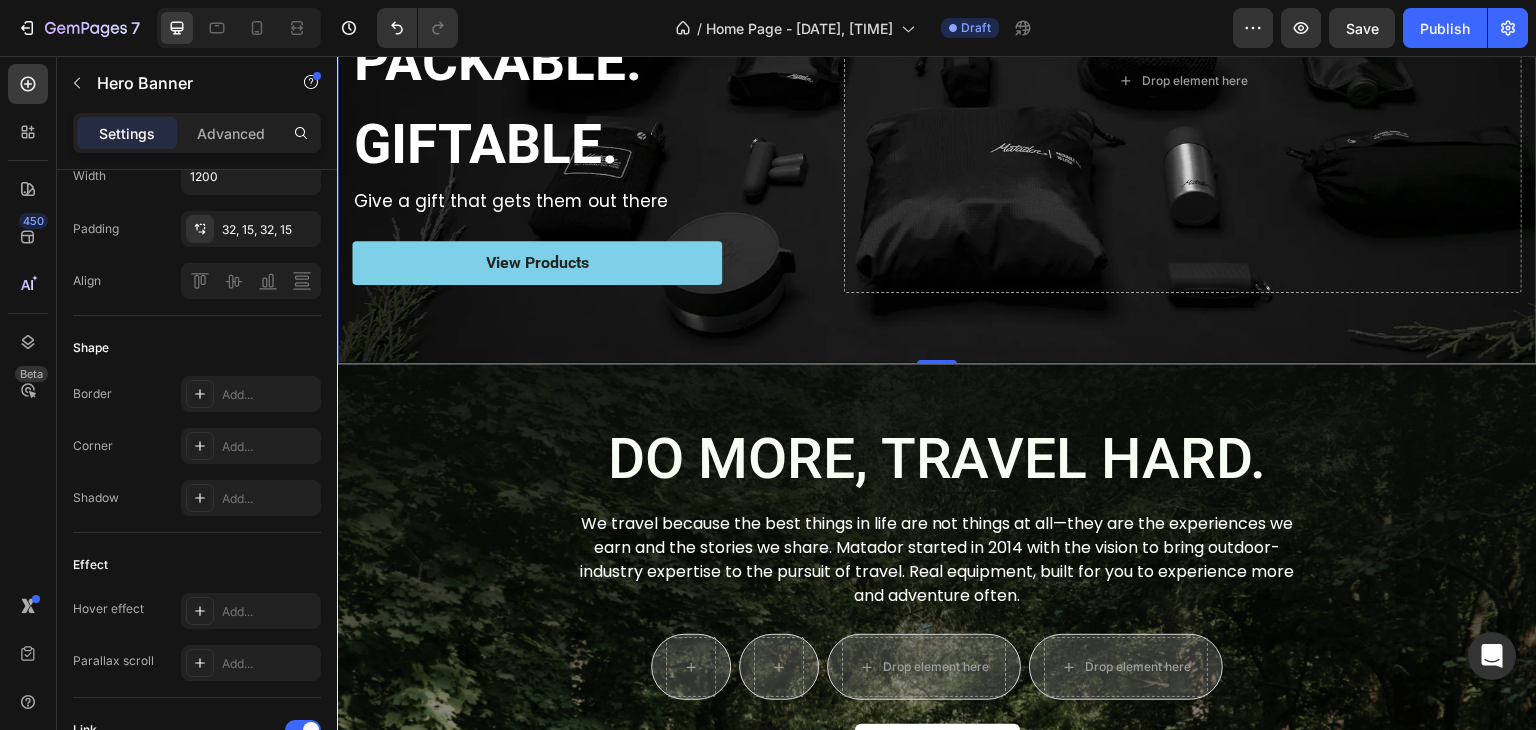 scroll, scrollTop: 0, scrollLeft: 0, axis: both 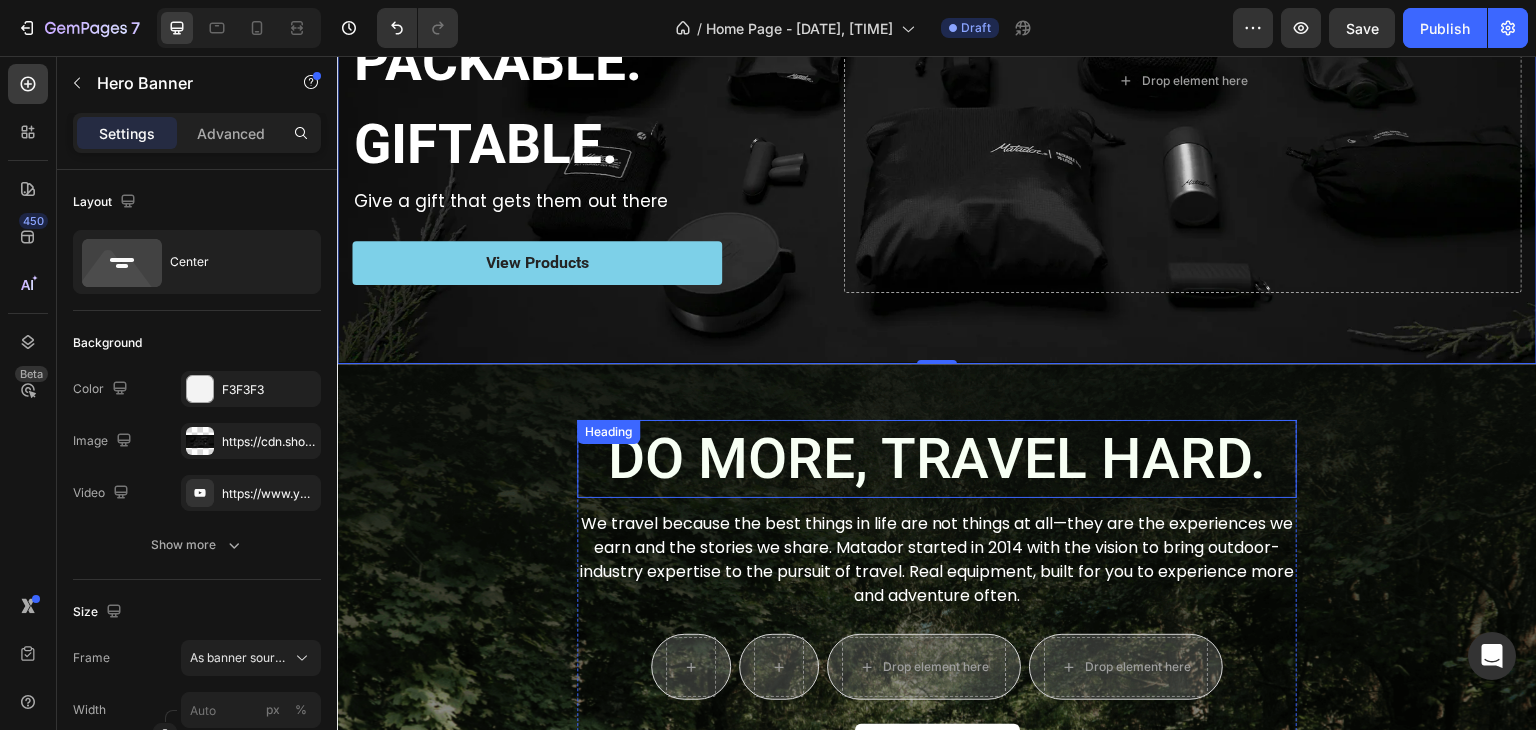 click on "DO MORE, TRAVEL HARD." at bounding box center [937, 459] 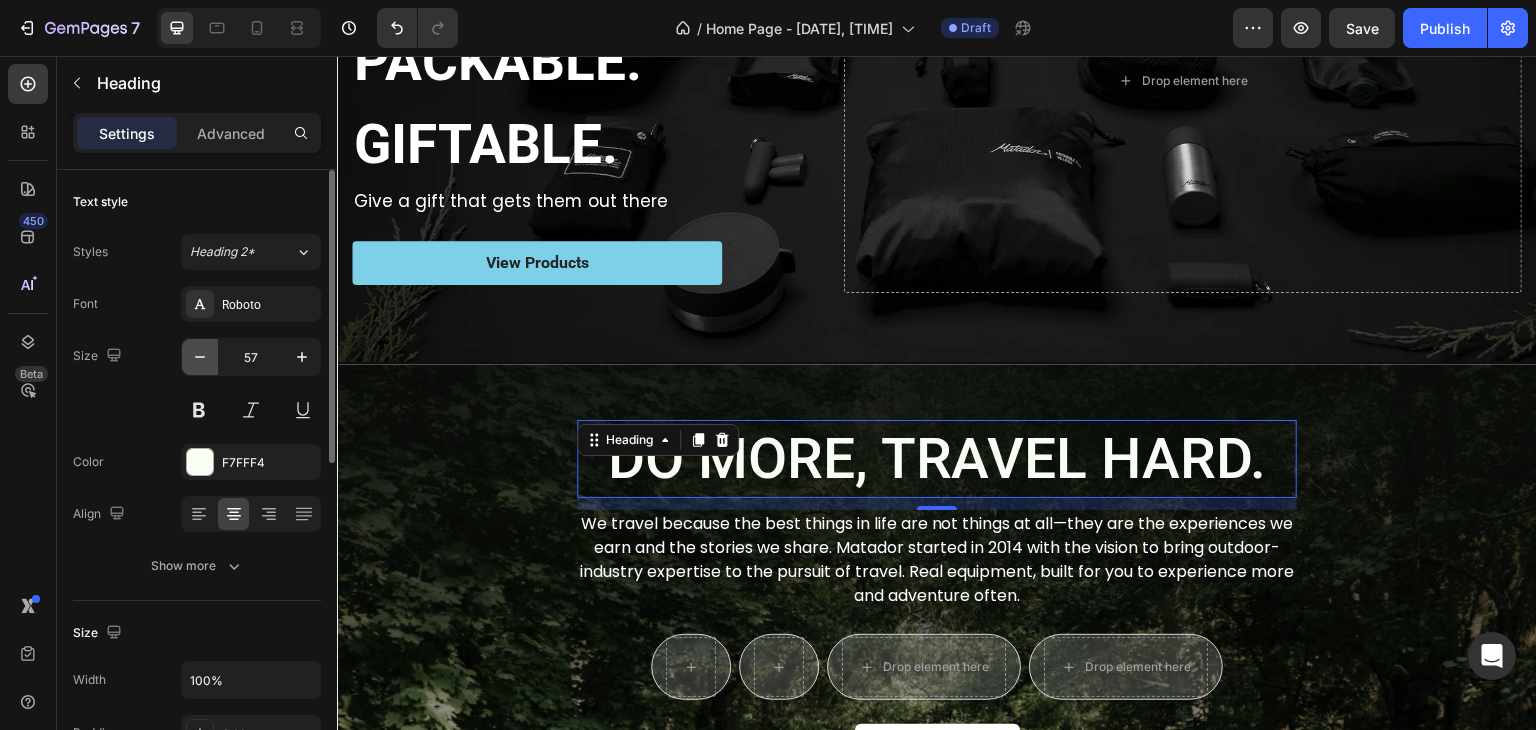 click 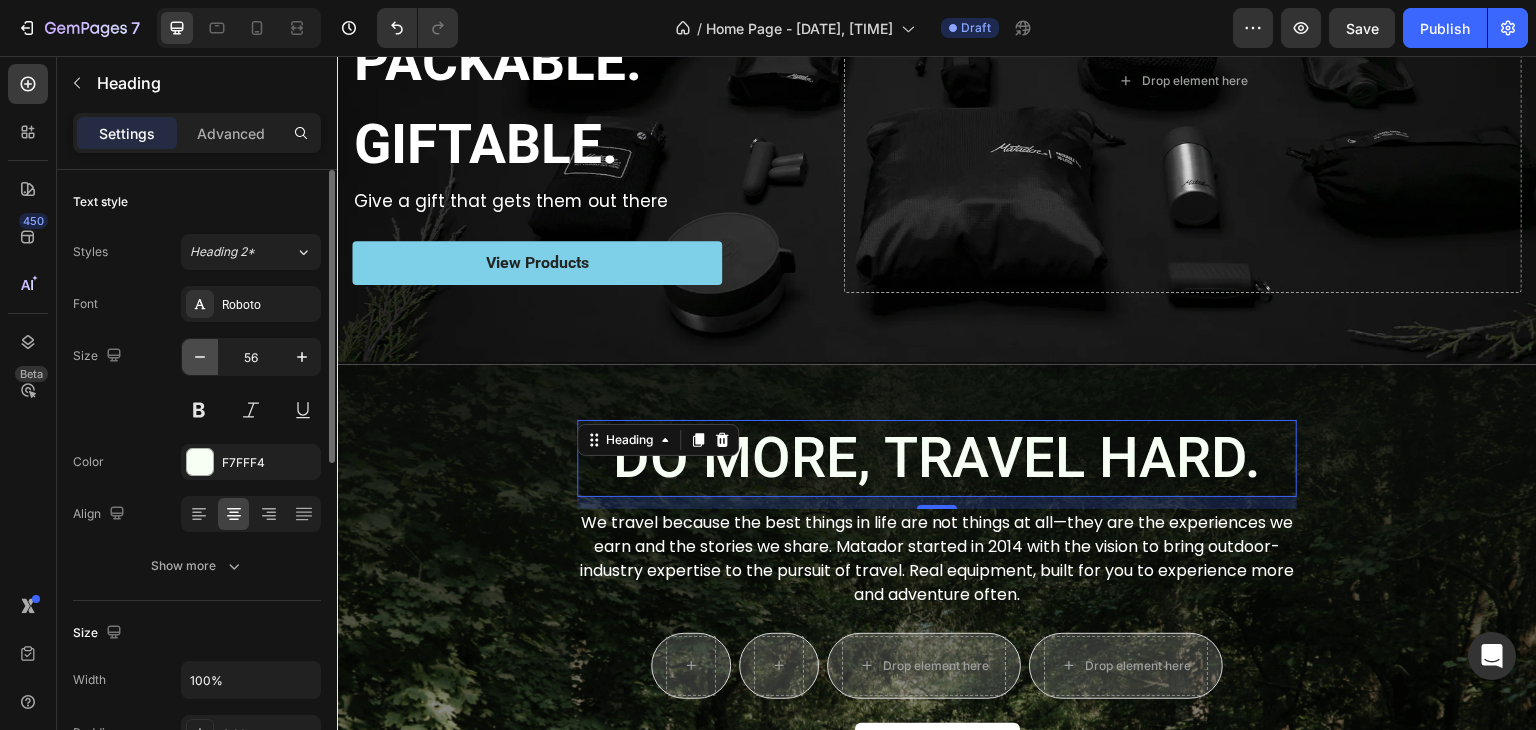 click 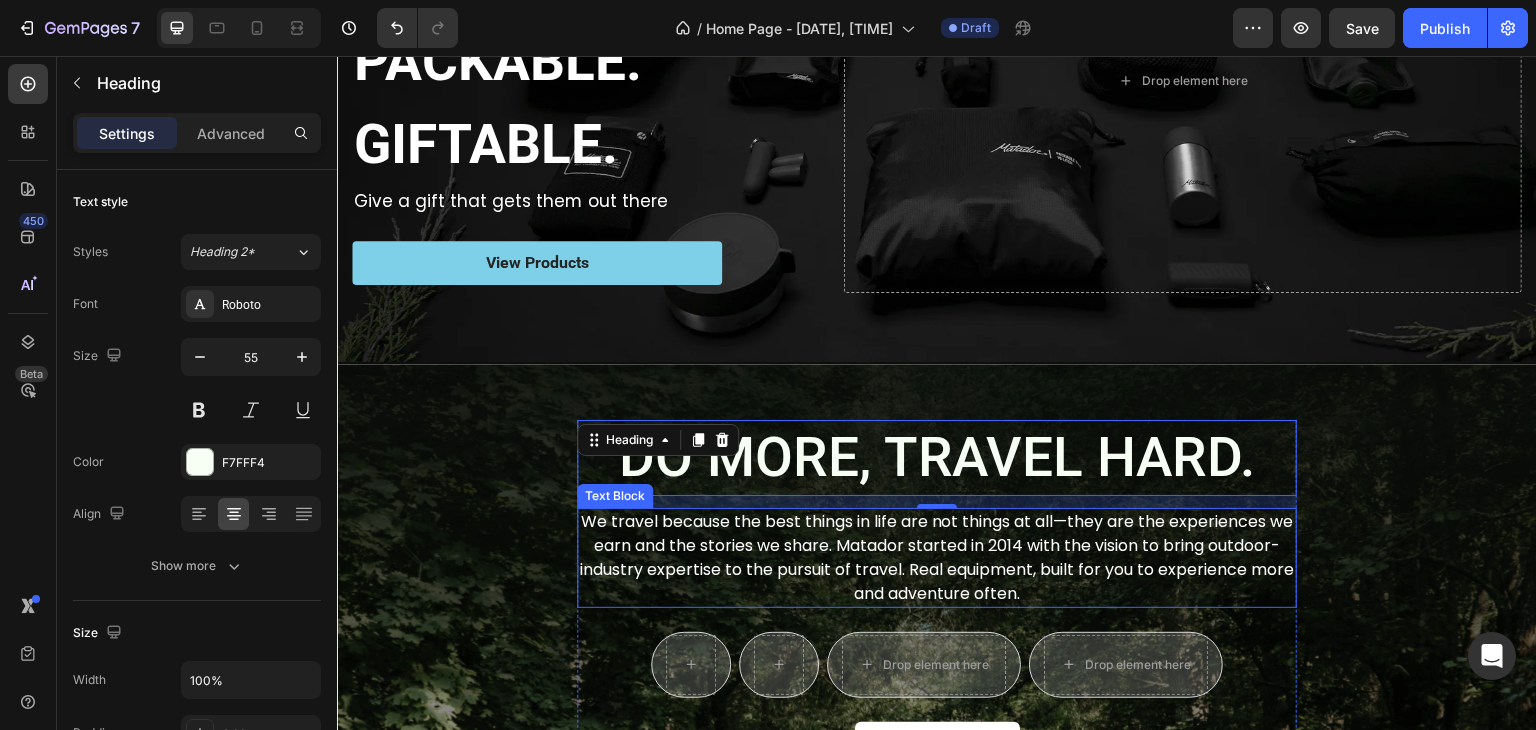 click on "We travel because the best things in life are not things at all—they are the experiences we earn and the stories we share. Matador started in 2014 with the vision to bring outdoor-industry expertise to the pursuit of travel. Real equipment, built for you to experience more and adventure often." at bounding box center [937, 558] 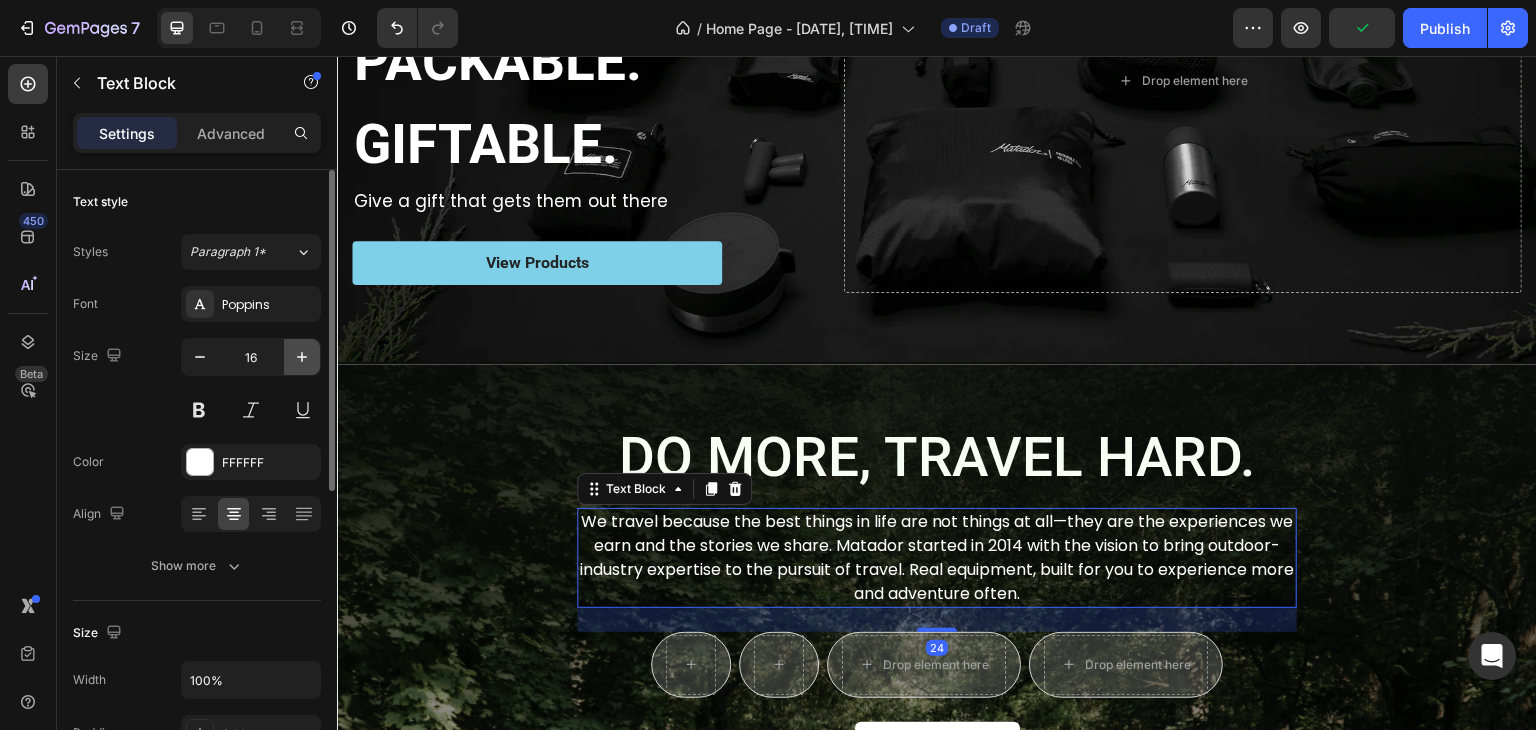click 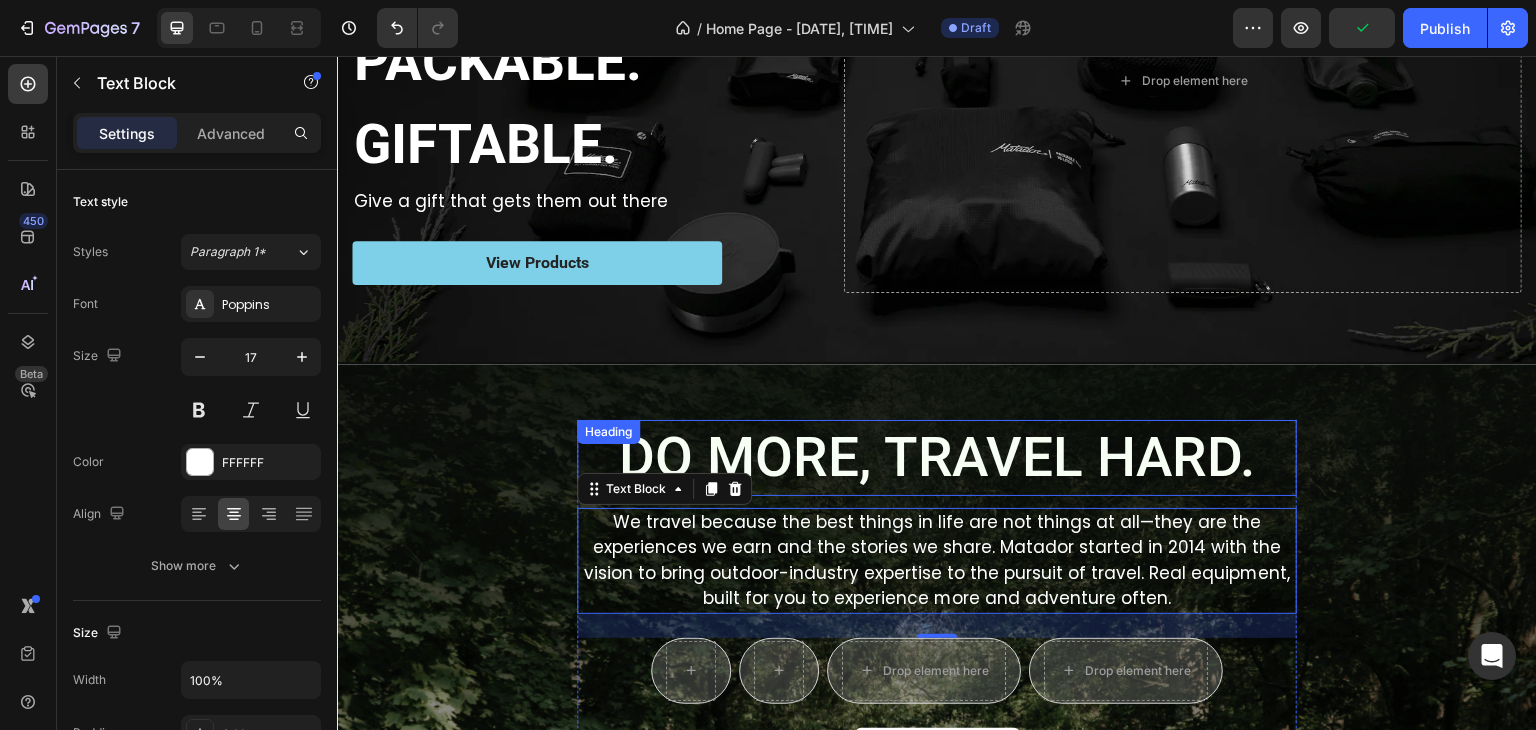 click on "DO MORE, TRAVEL HARD." at bounding box center [937, 458] 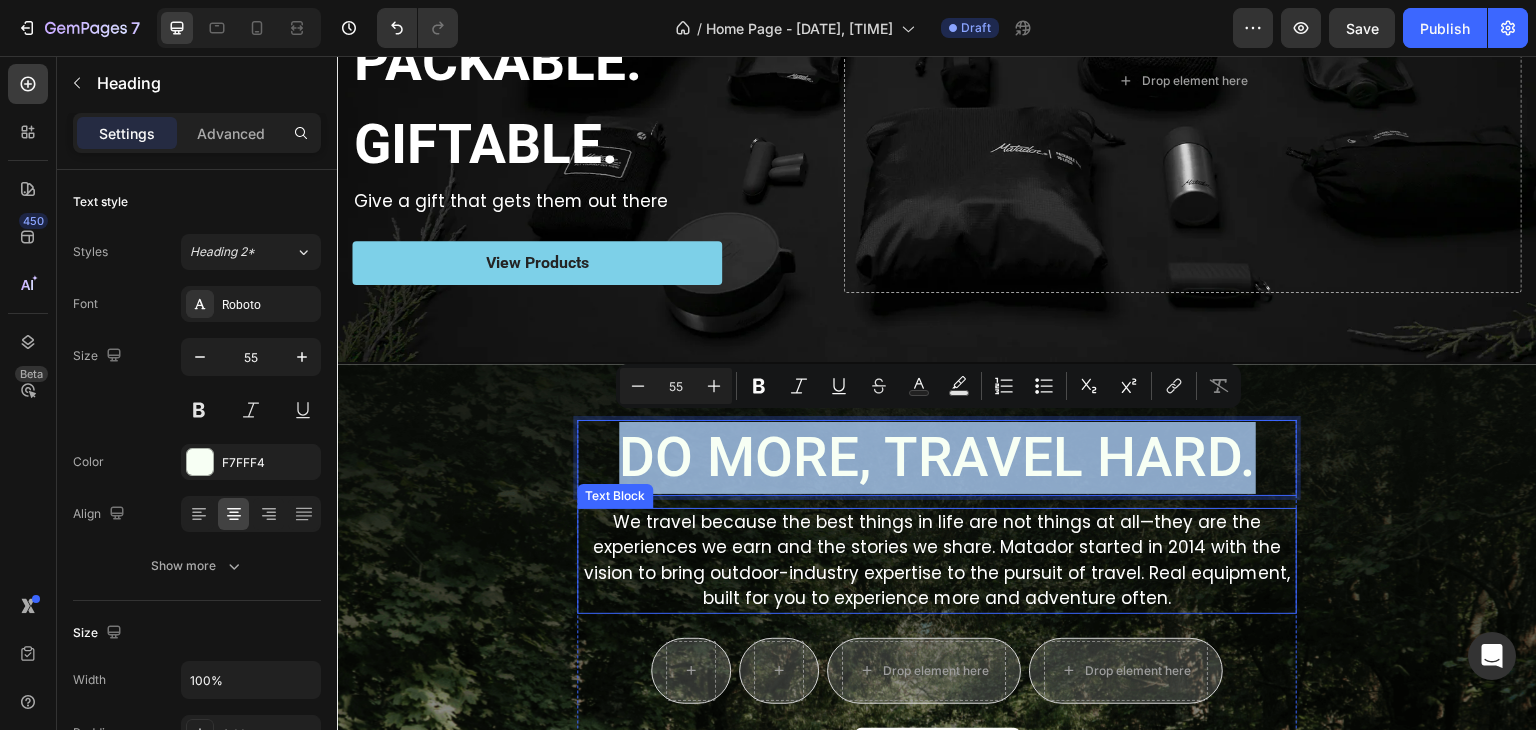 click on "We travel because the best things in life are not things at all—they are the experiences we earn and the stories we share. Matador started in 2014 with the vision to bring outdoor-industry expertise to the pursuit of travel. Real equipment, built for you to experience more and adventure often." at bounding box center [937, 561] 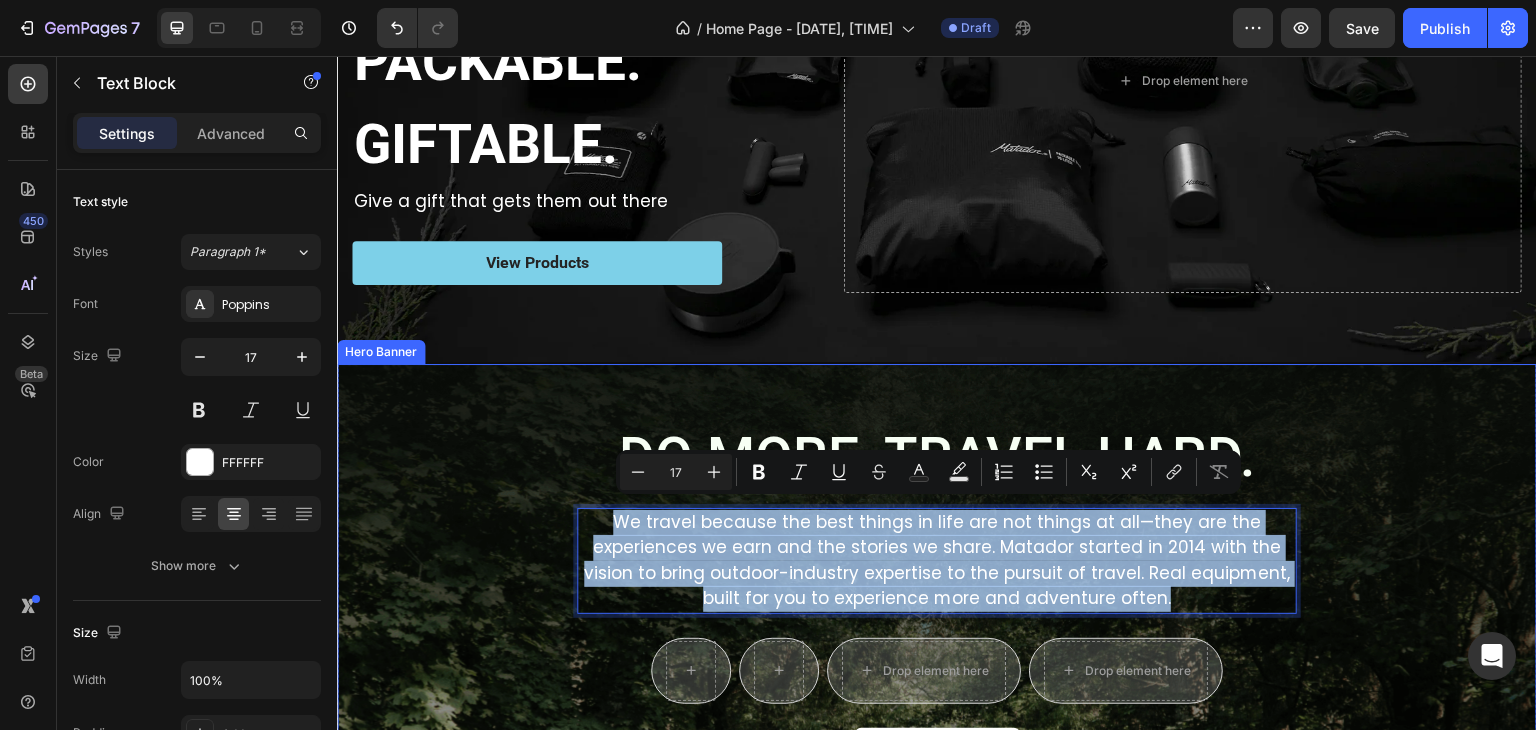 click on "DO MORE, TRAVEL HARD. Heading We travel because the best things in life are not things at all—they are the experiences we earn and the stories we share. Matador started in 2014 with the vision to bring outdoor-industry expertise to the pursuit of travel. Real equipment, built for you to experience more and adventure often. Text Block   24
Row
Row
Drop element here Row
Drop element here Row Row Explore Now Button
30-day money back guarantee Item List Row" at bounding box center (937, 609) 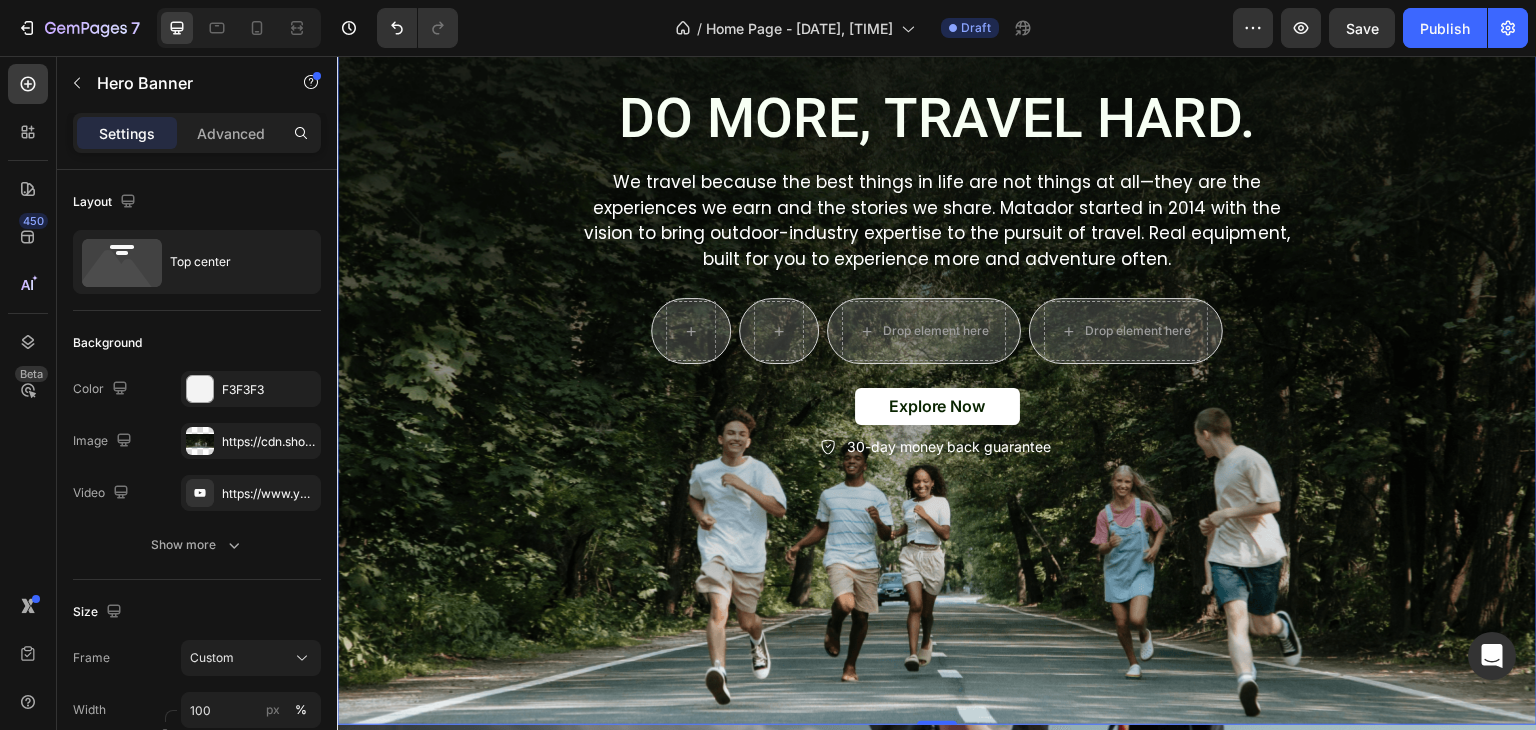 scroll, scrollTop: 700, scrollLeft: 0, axis: vertical 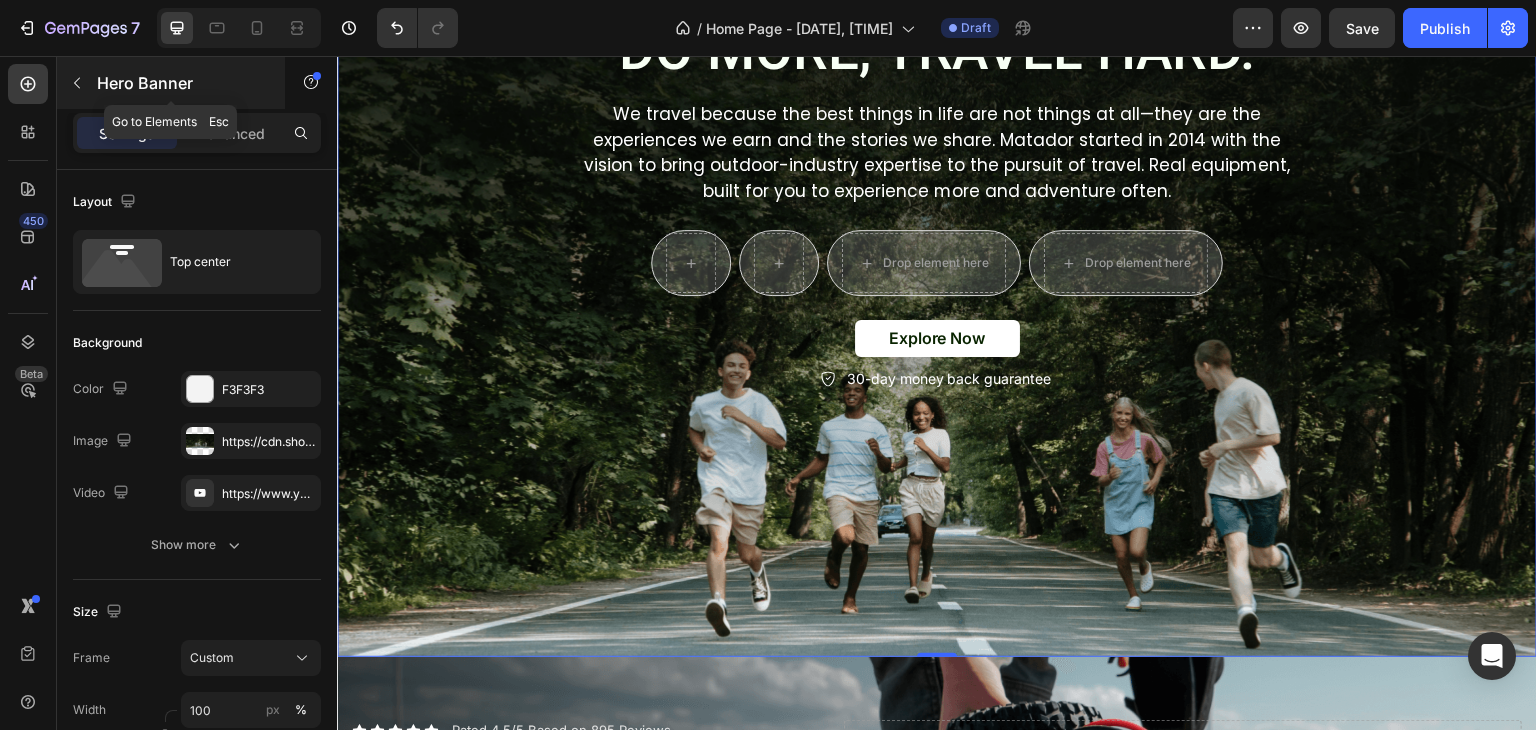 click 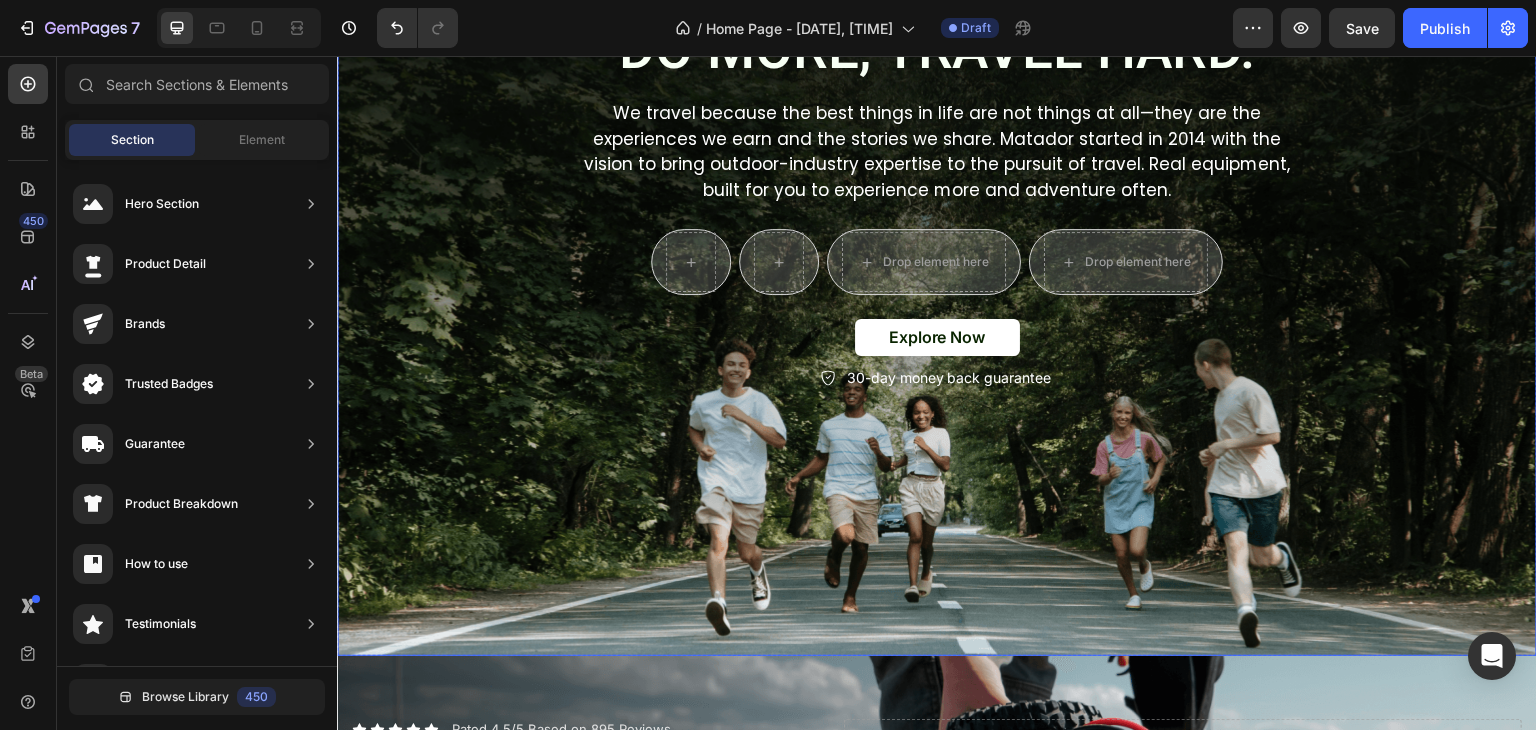 scroll, scrollTop: 1000, scrollLeft: 0, axis: vertical 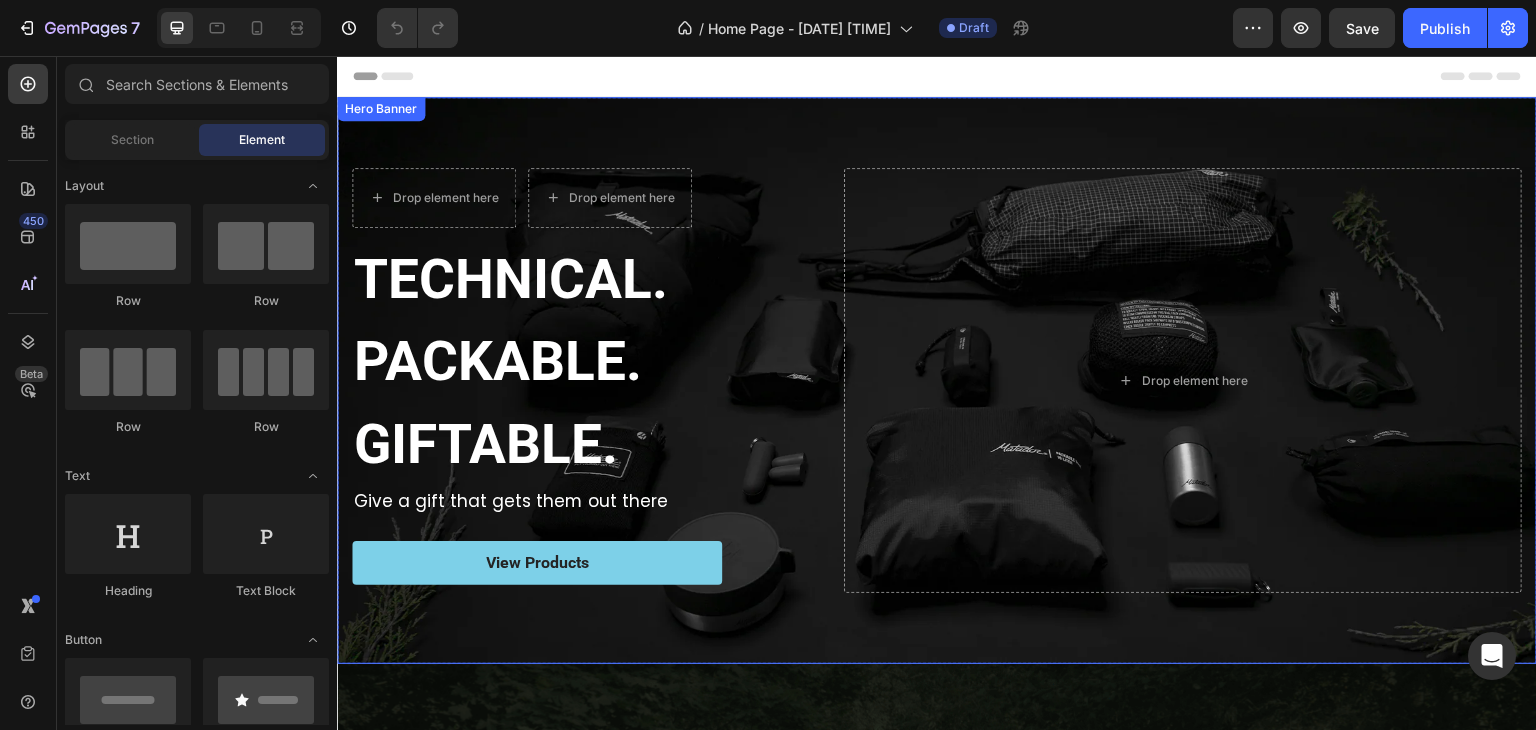 click at bounding box center [937, 380] 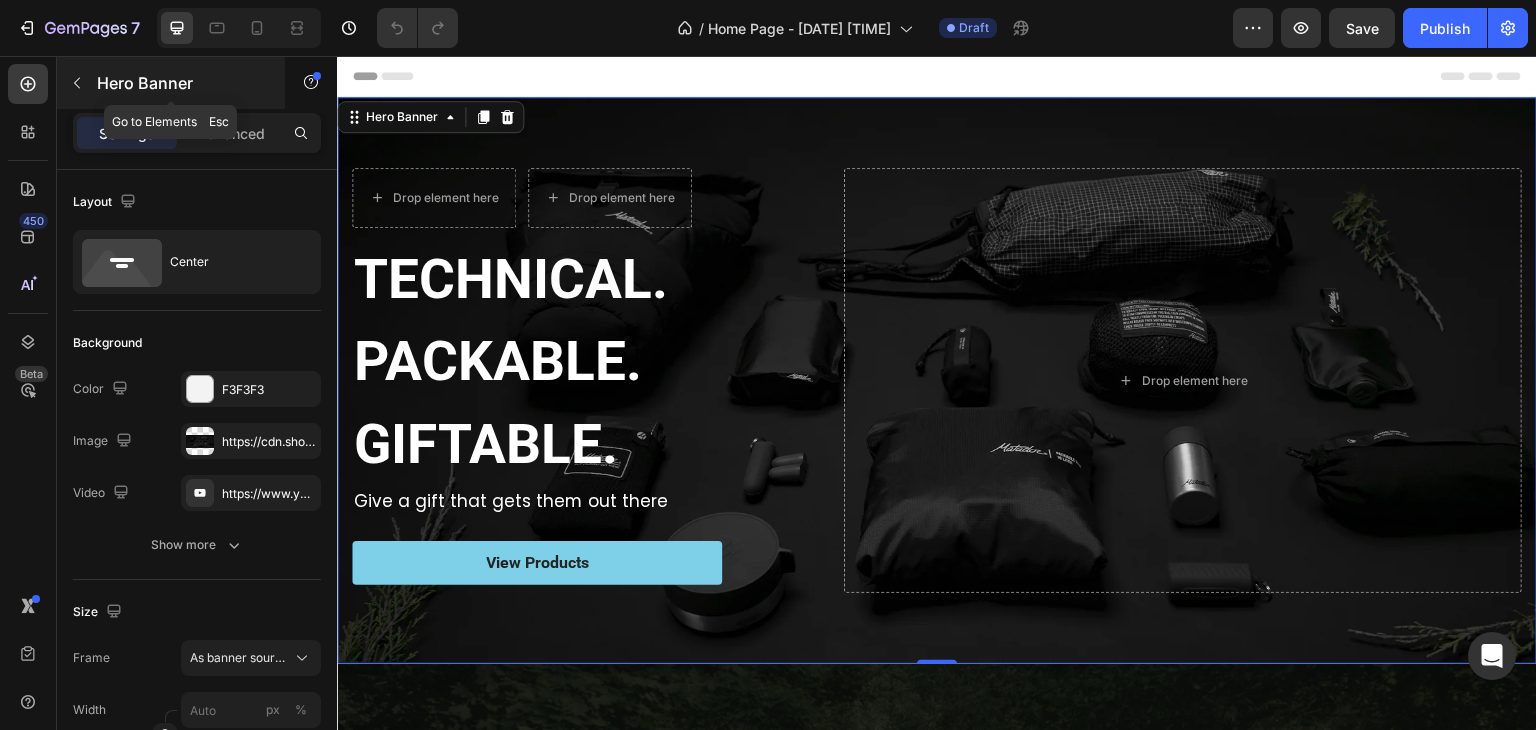 click 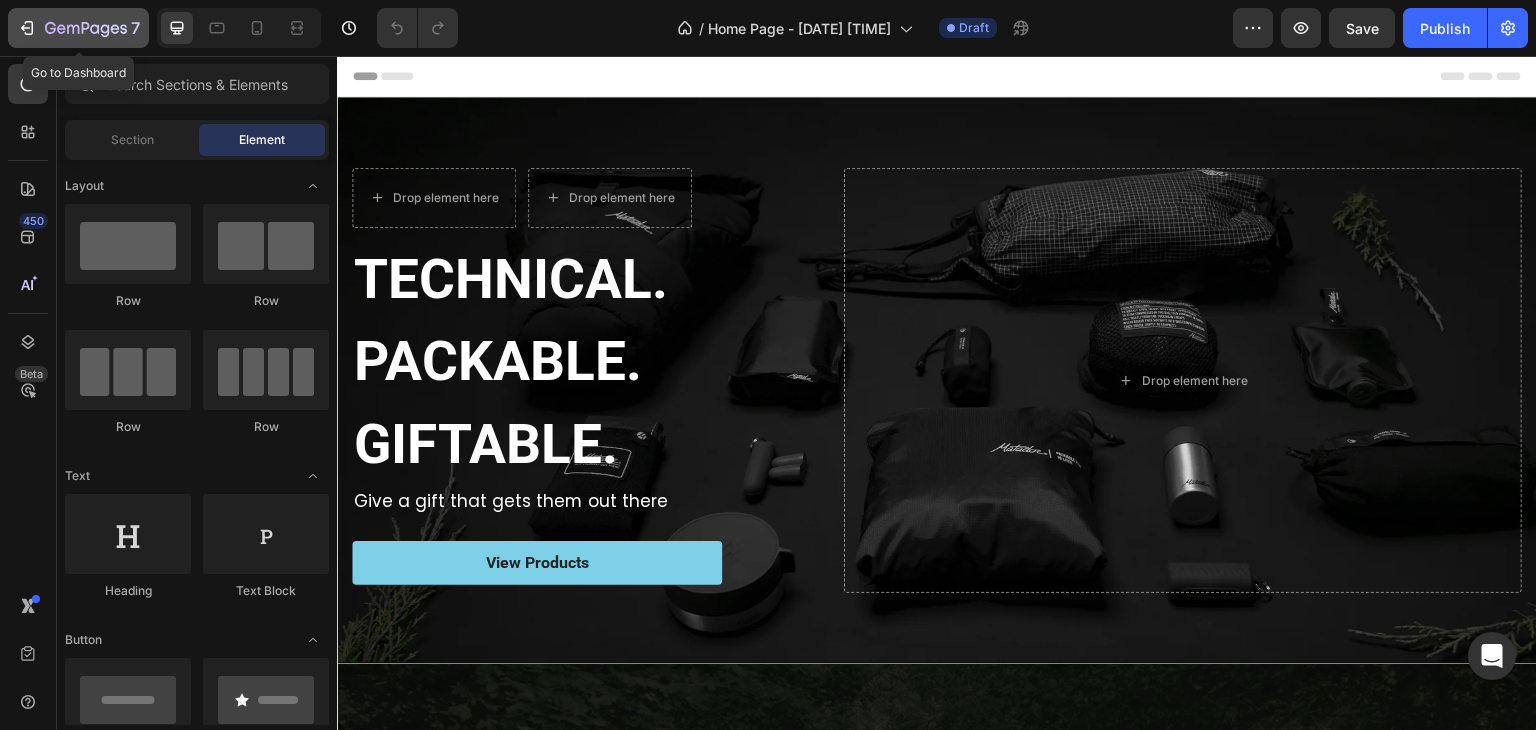 click 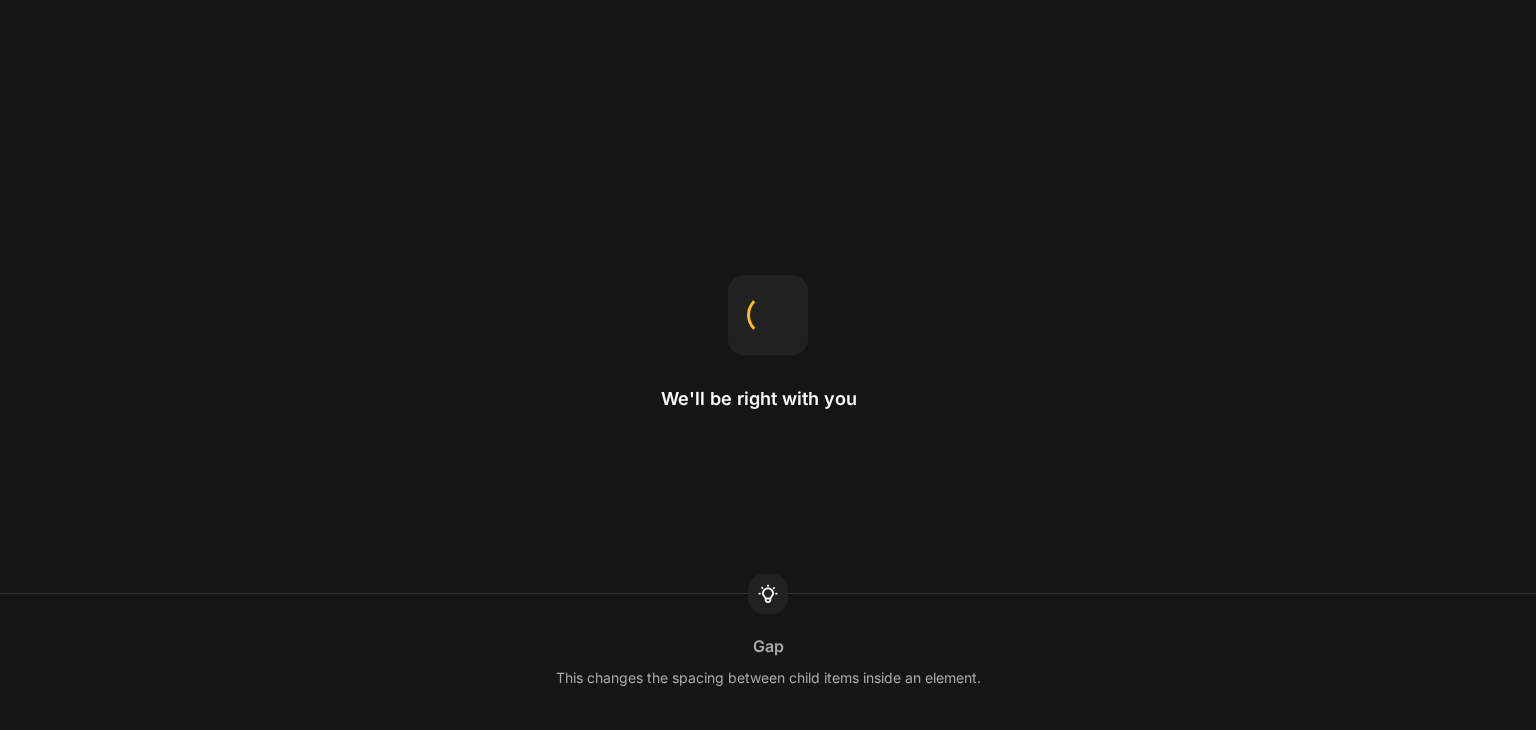 scroll, scrollTop: 0, scrollLeft: 0, axis: both 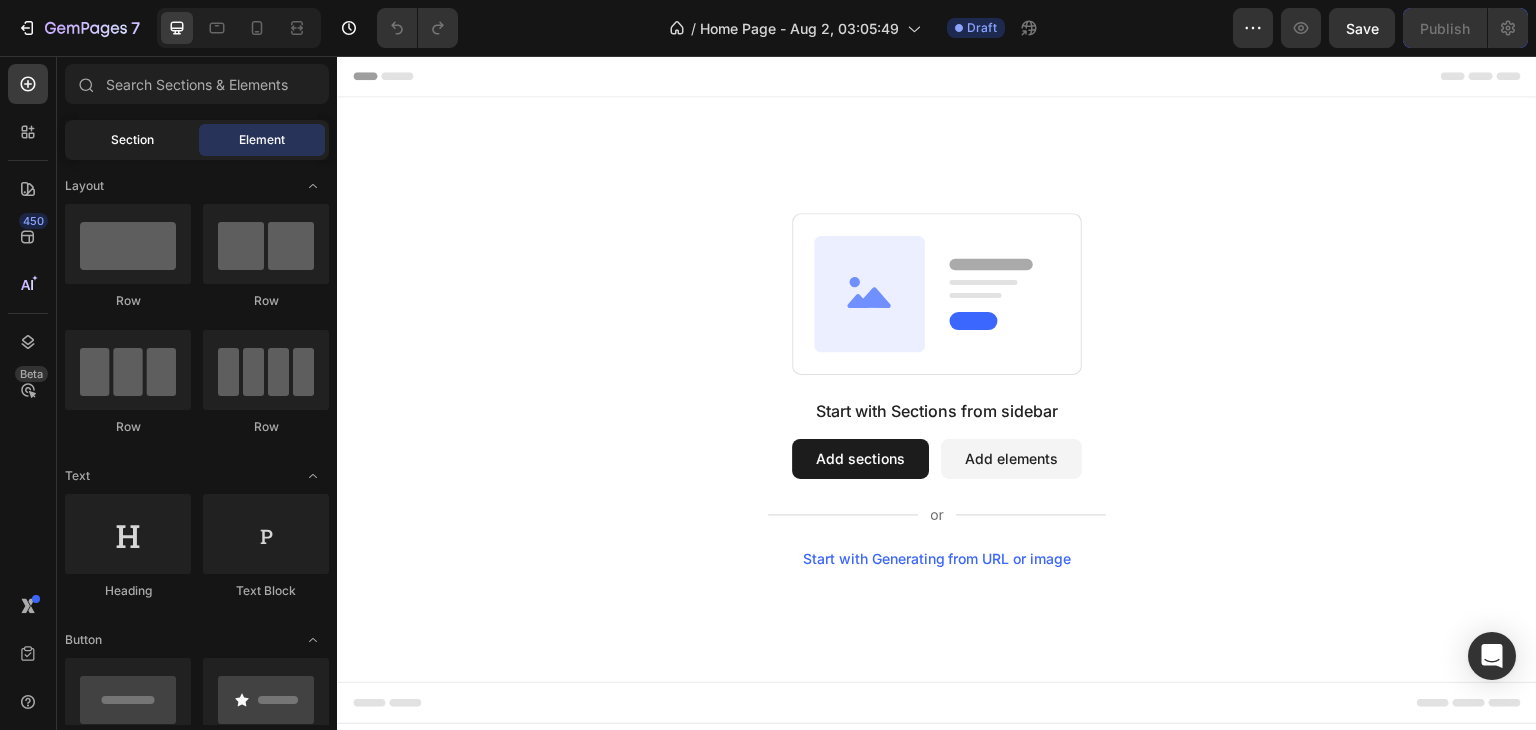 click on "Section" 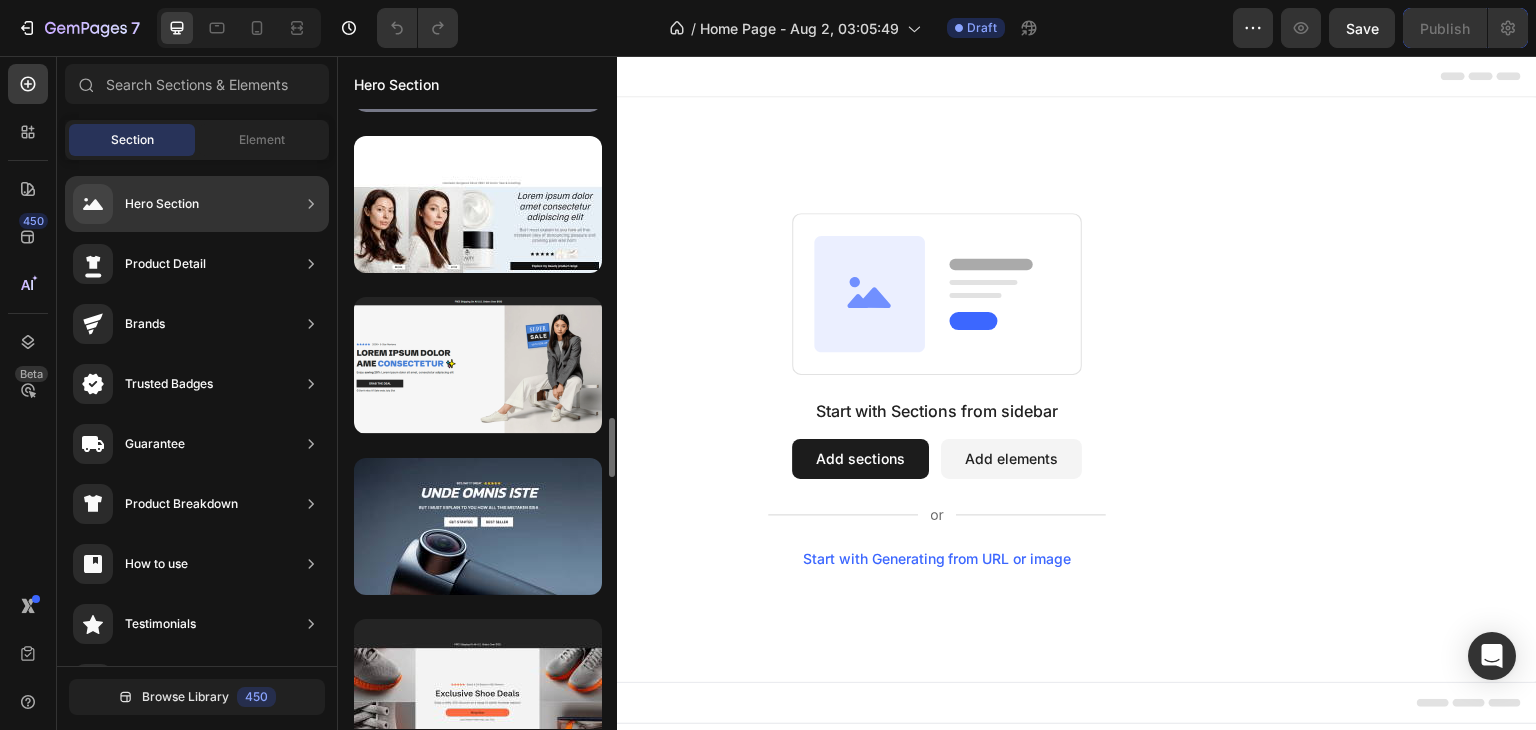 scroll, scrollTop: 2172, scrollLeft: 0, axis: vertical 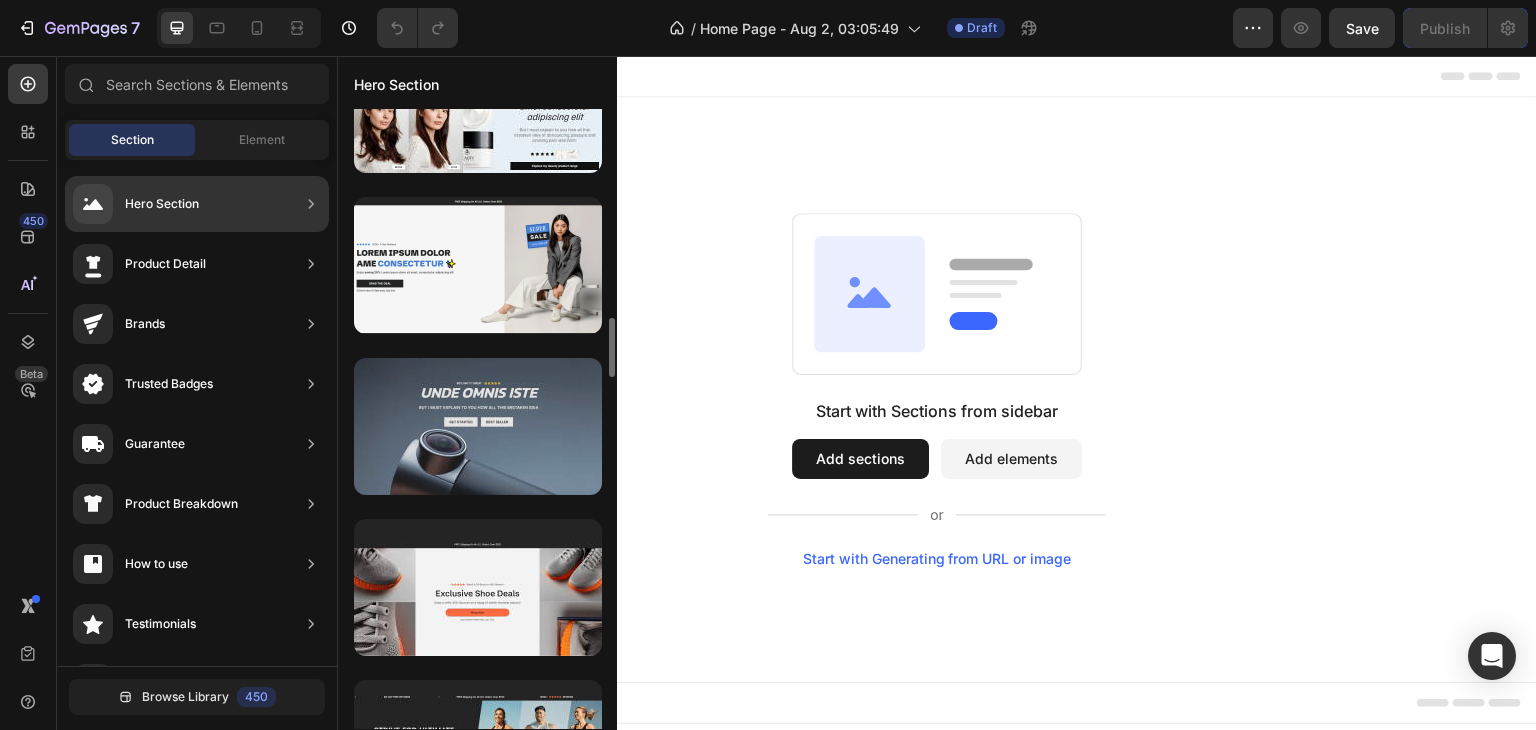 click at bounding box center [478, 426] 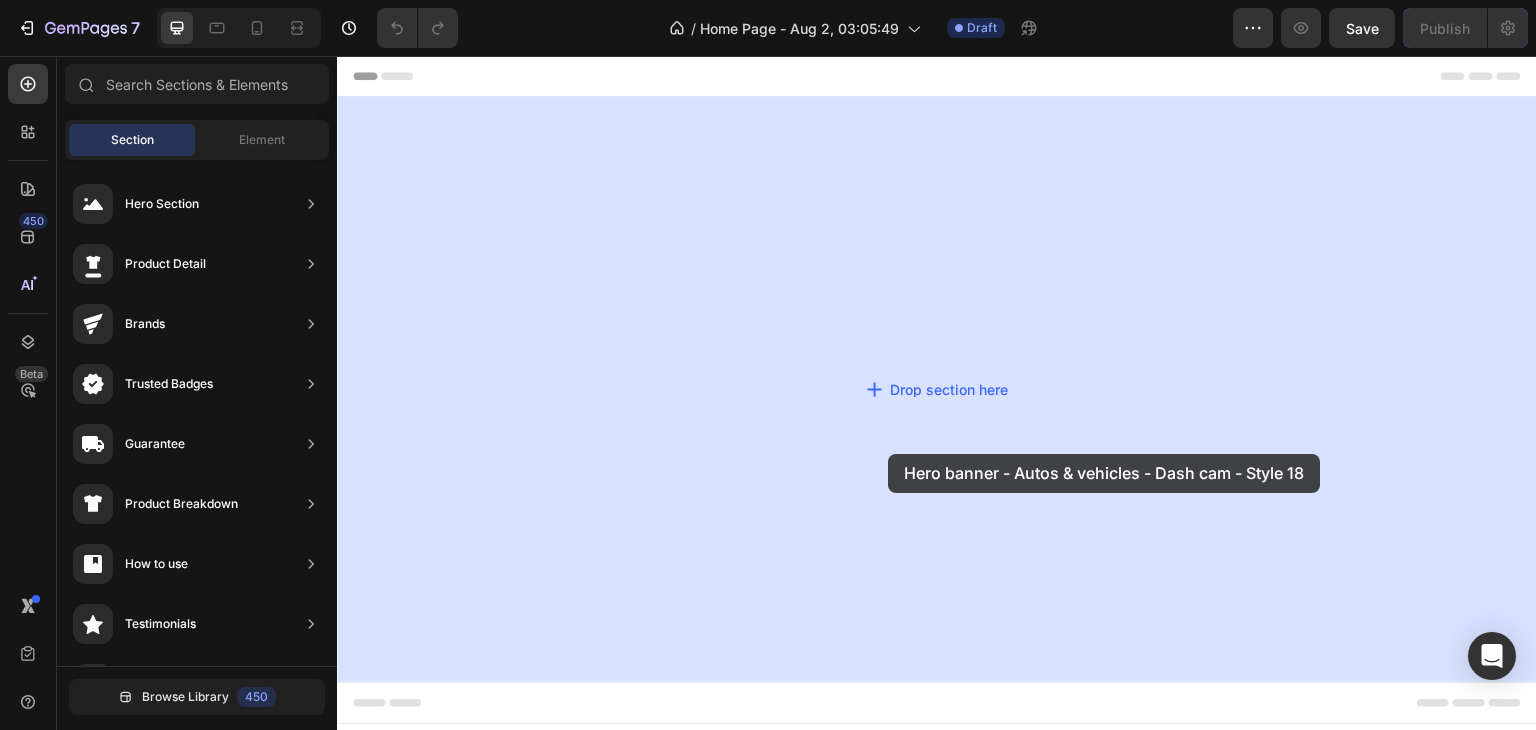 drag, startPoint x: 783, startPoint y: 505, endPoint x: 886, endPoint y: 454, distance: 114.93476 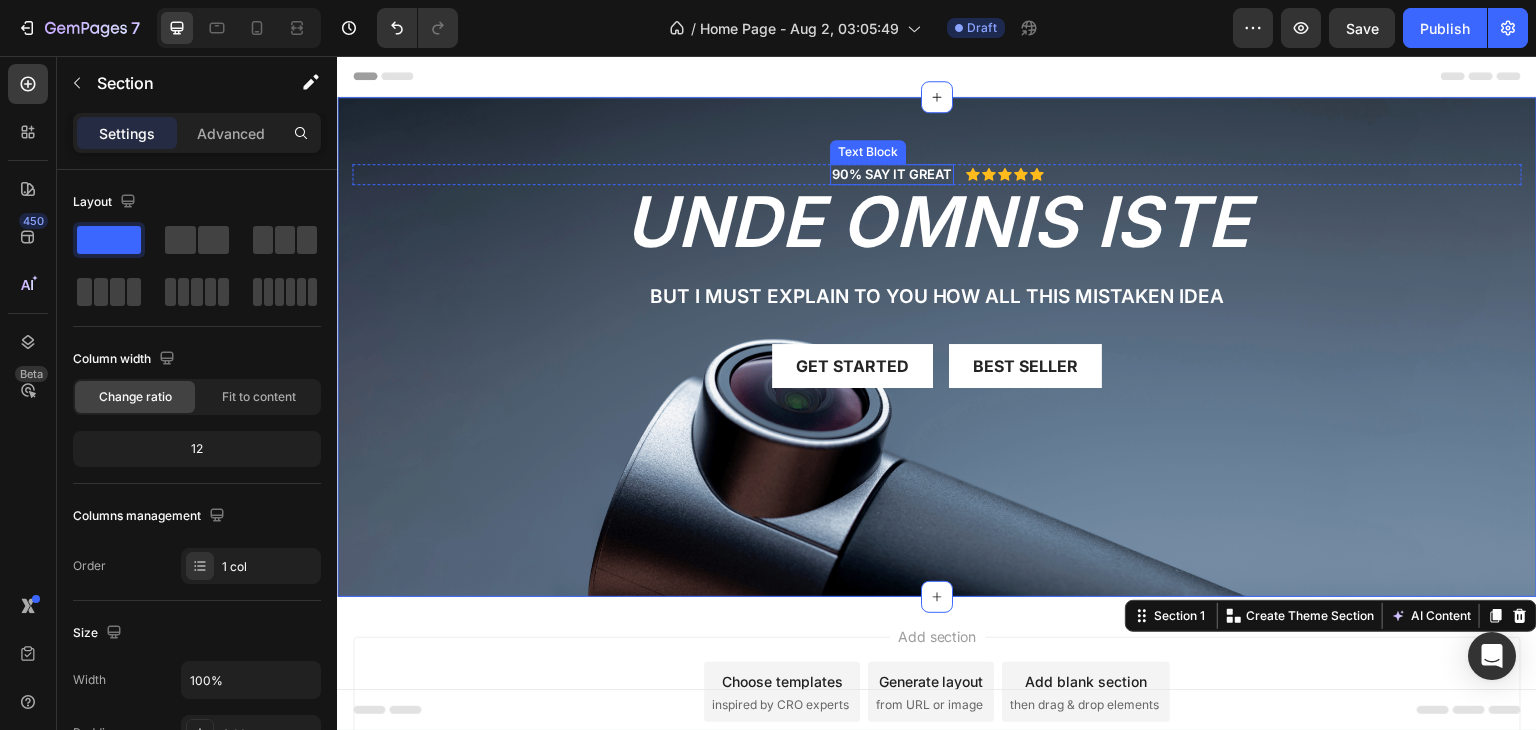 click on "90% SAY IT GREAT" at bounding box center (892, 174) 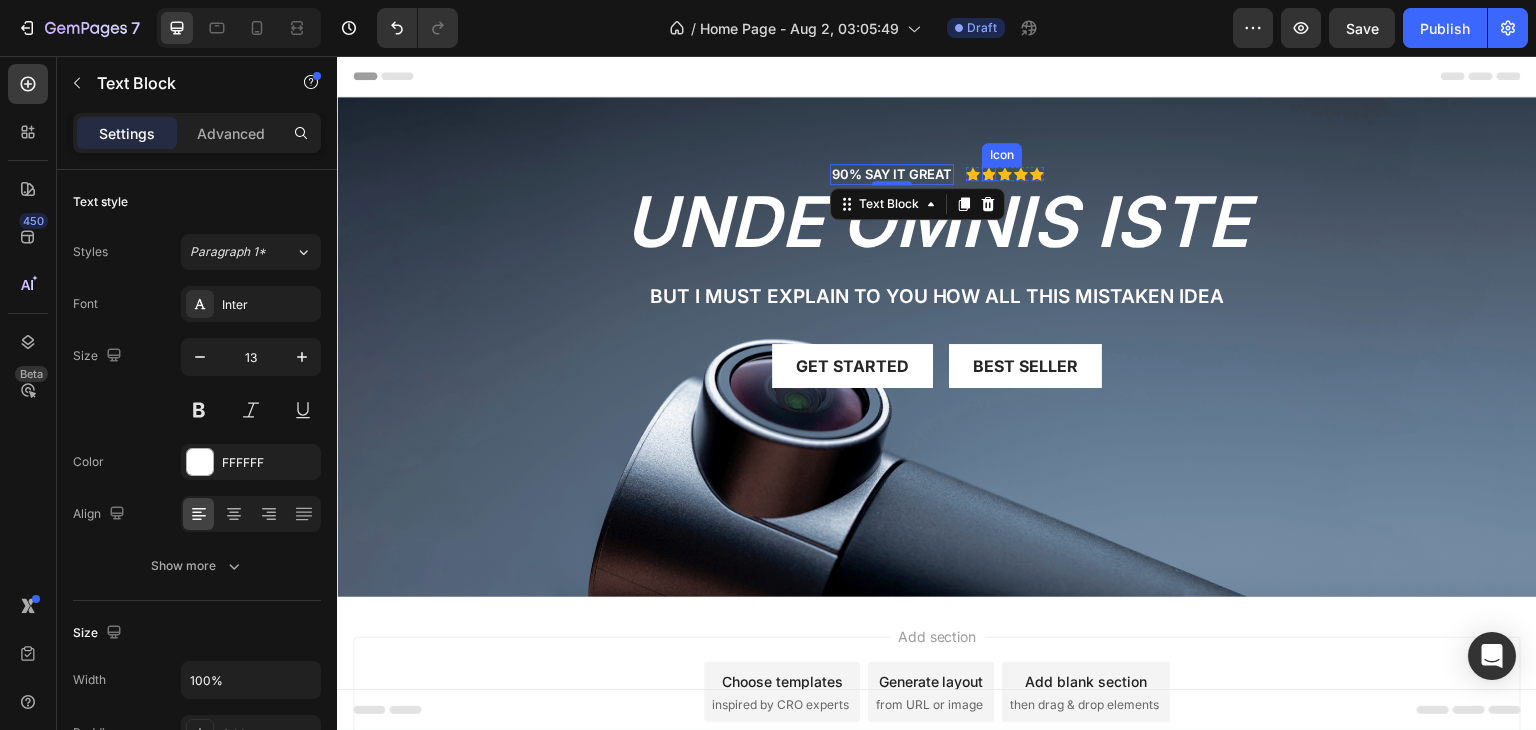 click 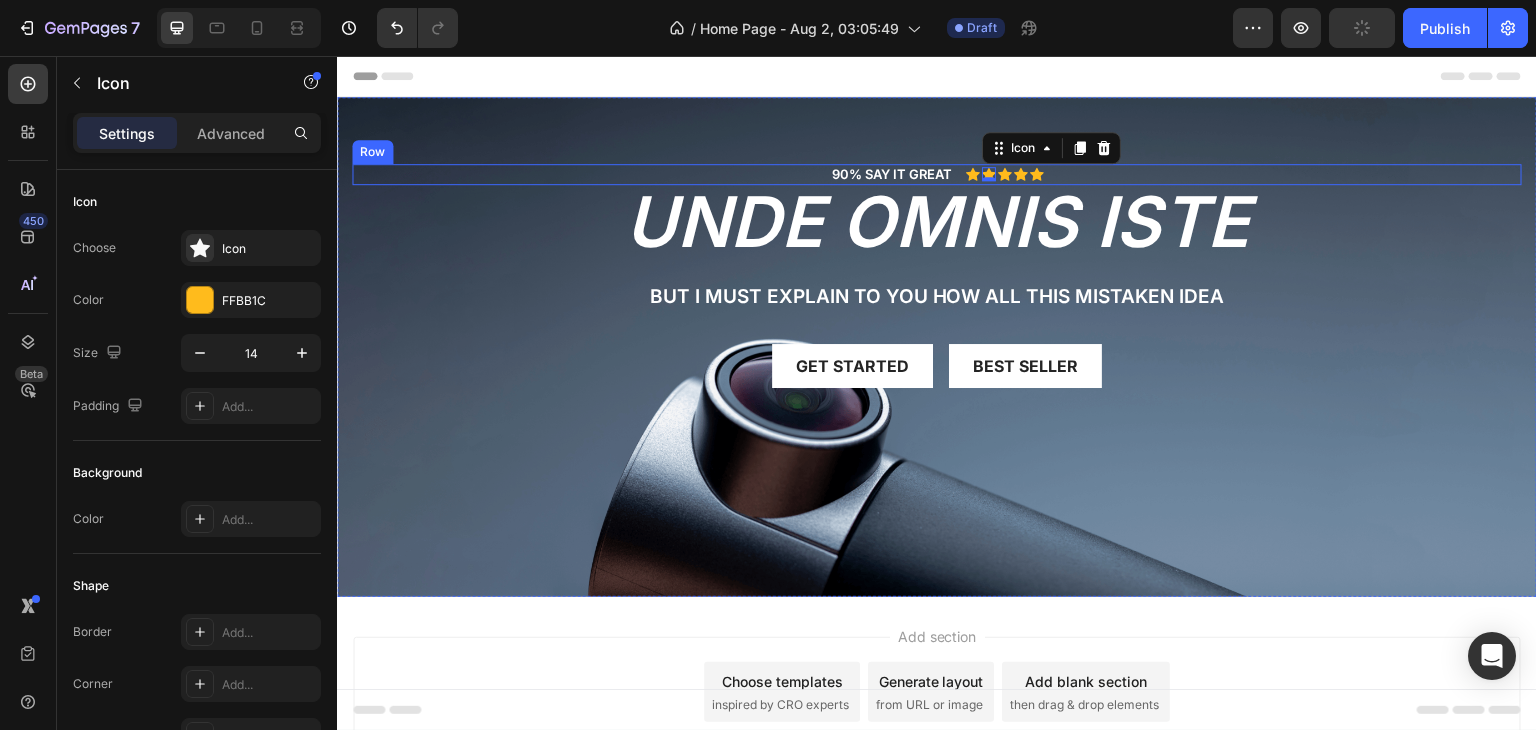 click on "90% SAY IT GREAT Text Block Icon Icon   0 Icon Icon Icon Icon List Row" at bounding box center [937, 174] 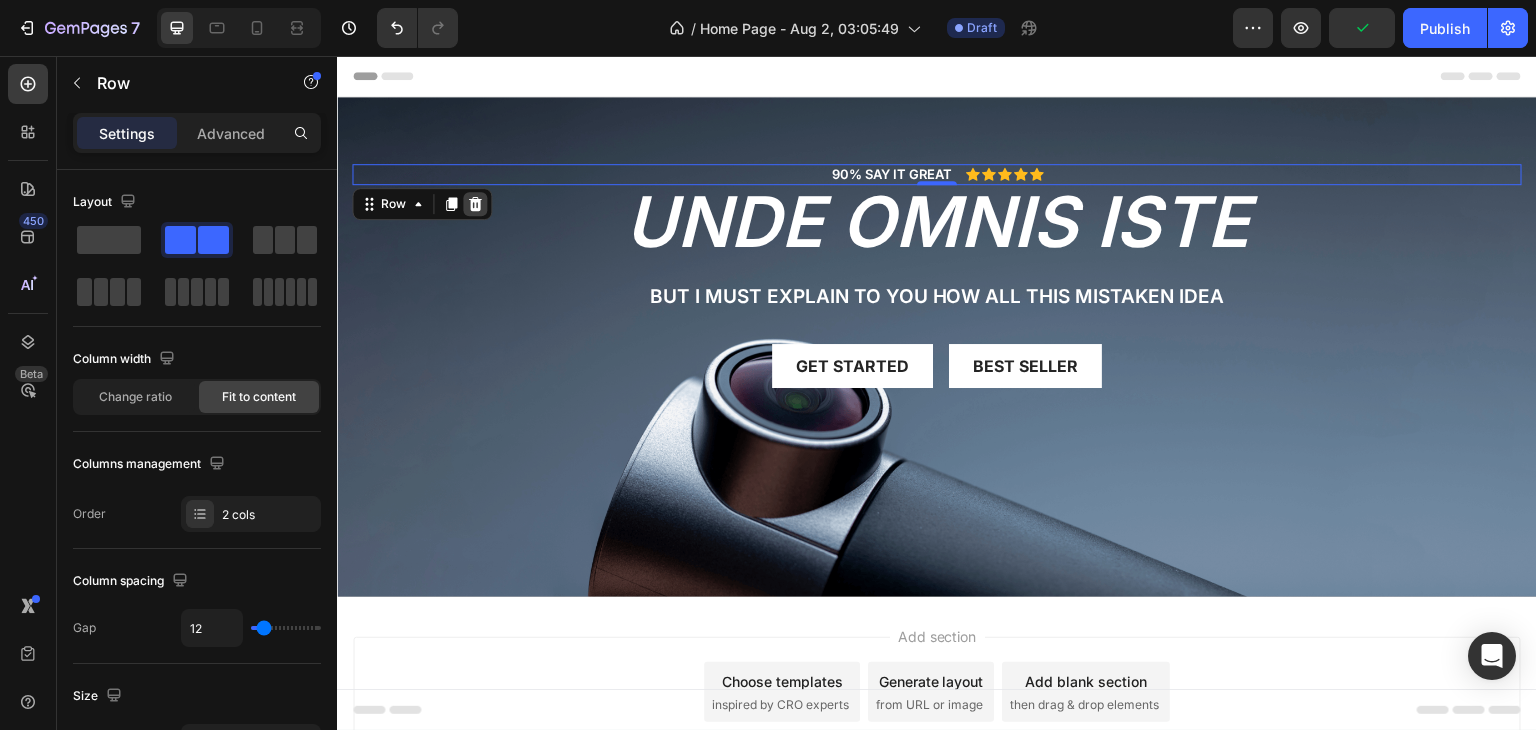 click 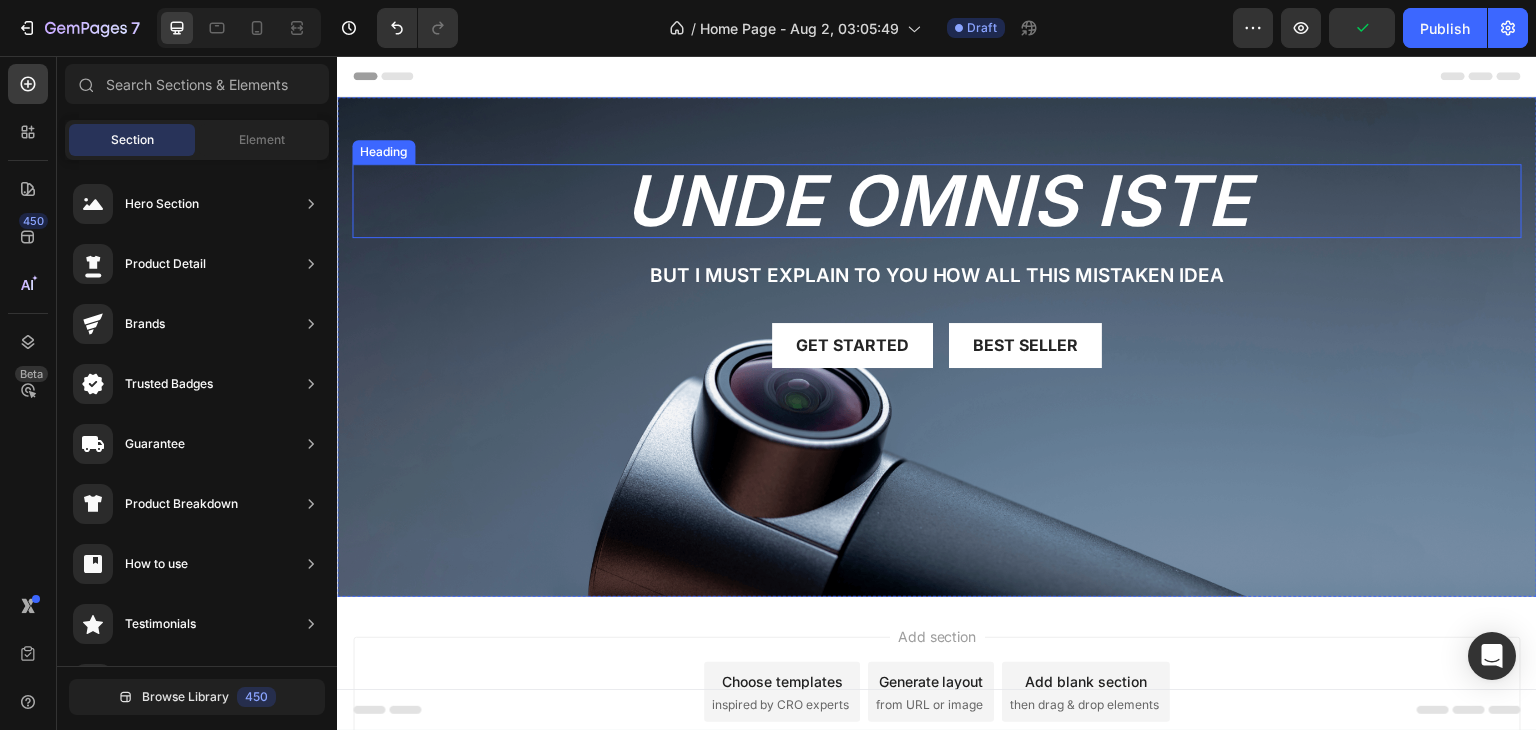 click on "unde omnis iste" at bounding box center [937, 201] 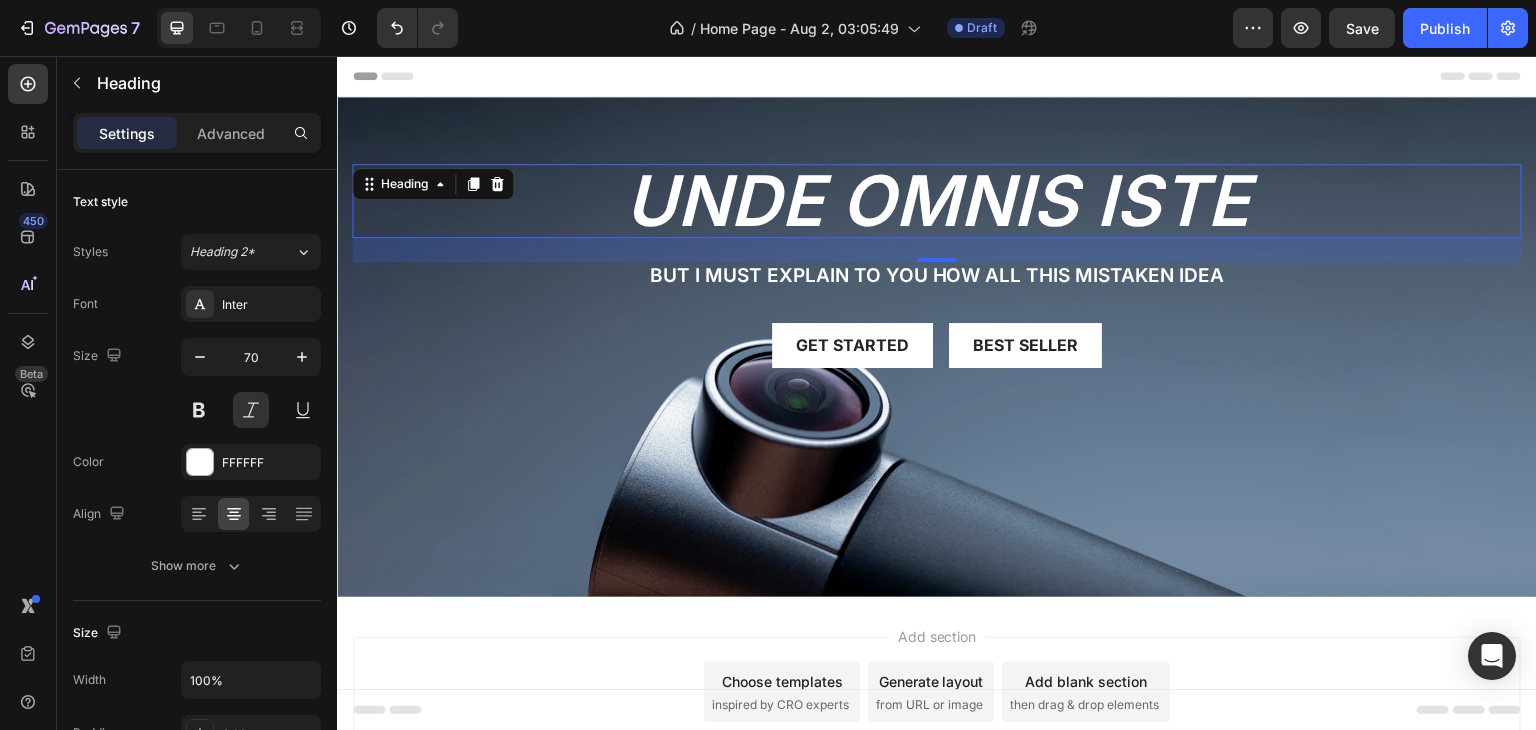 click on "unde omnis iste" at bounding box center [937, 201] 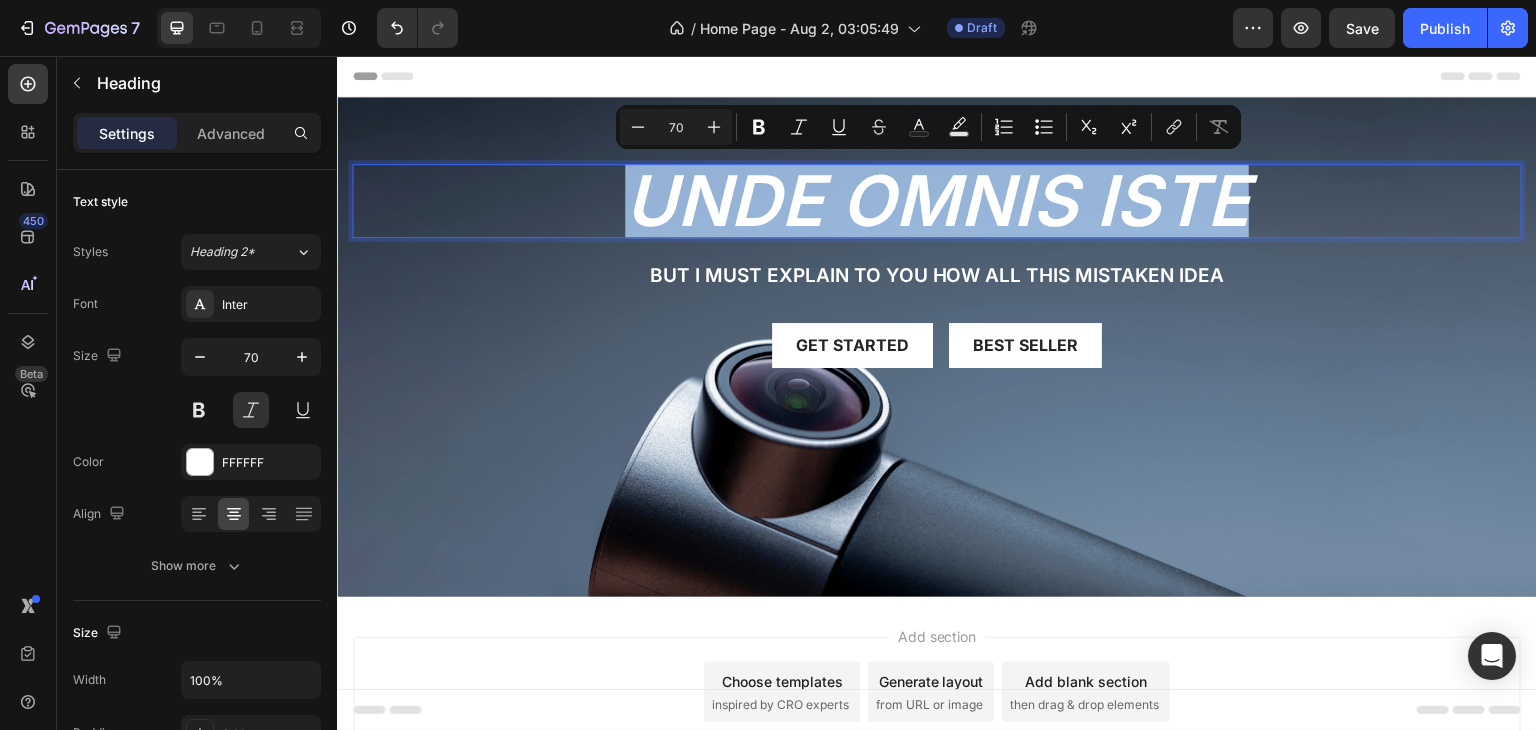 type on "45" 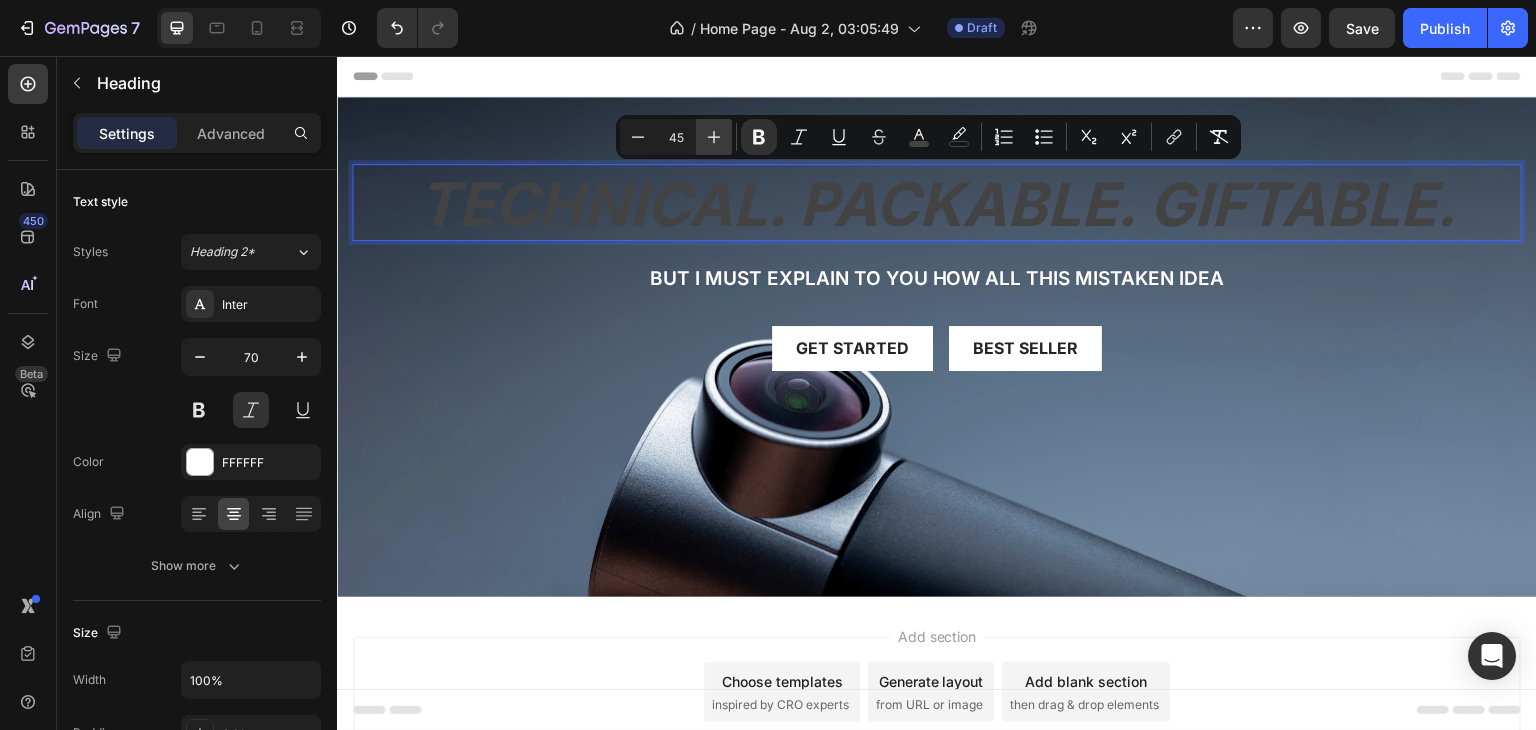 click 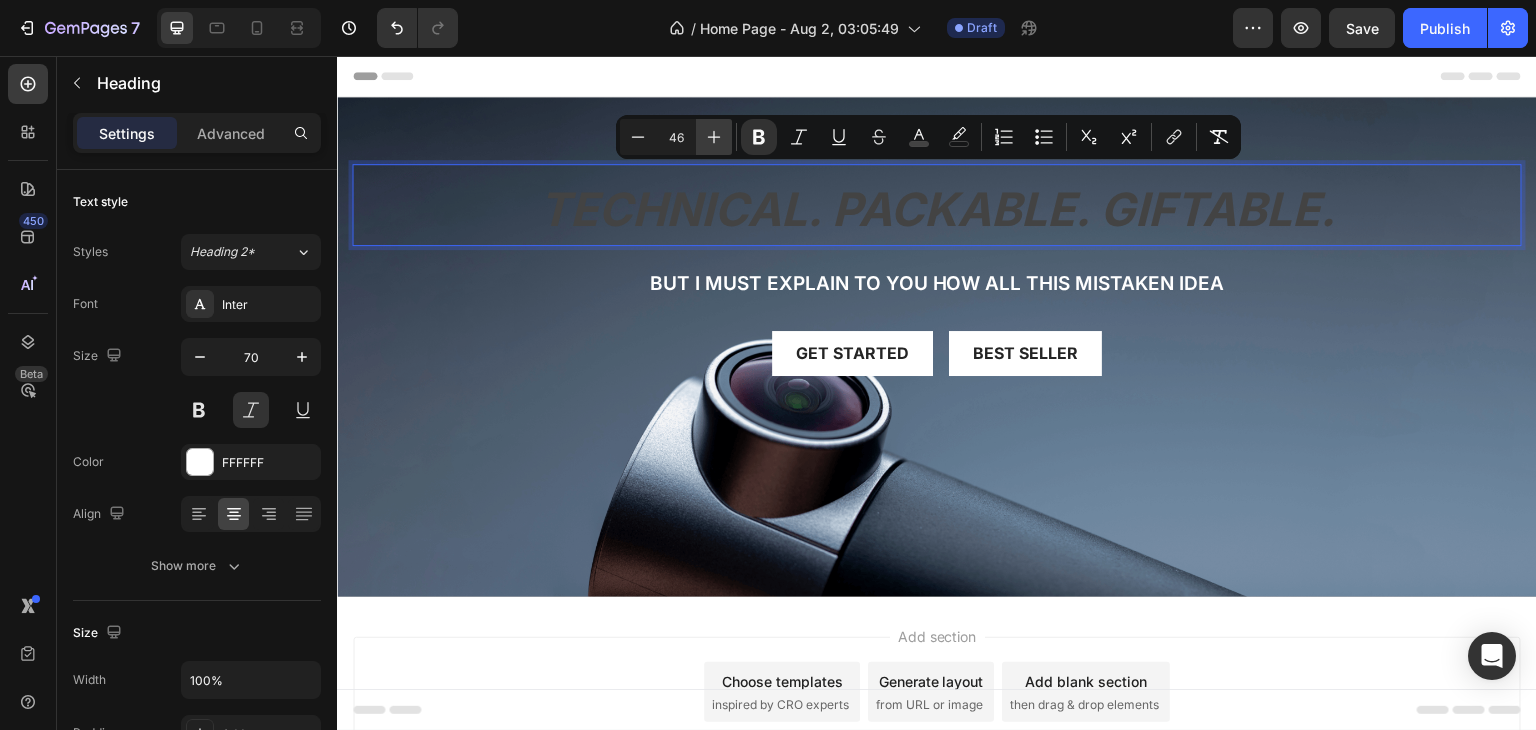 click 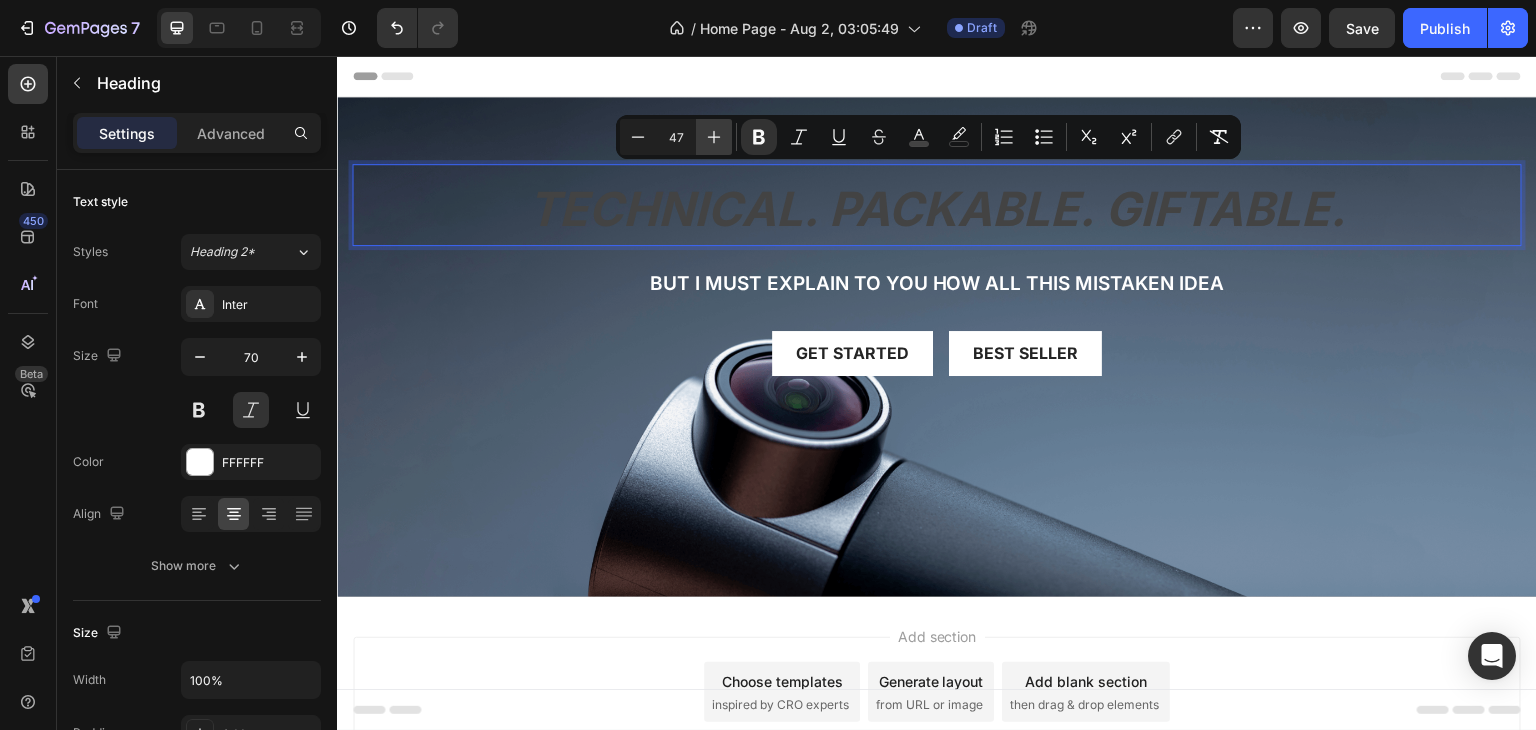 click 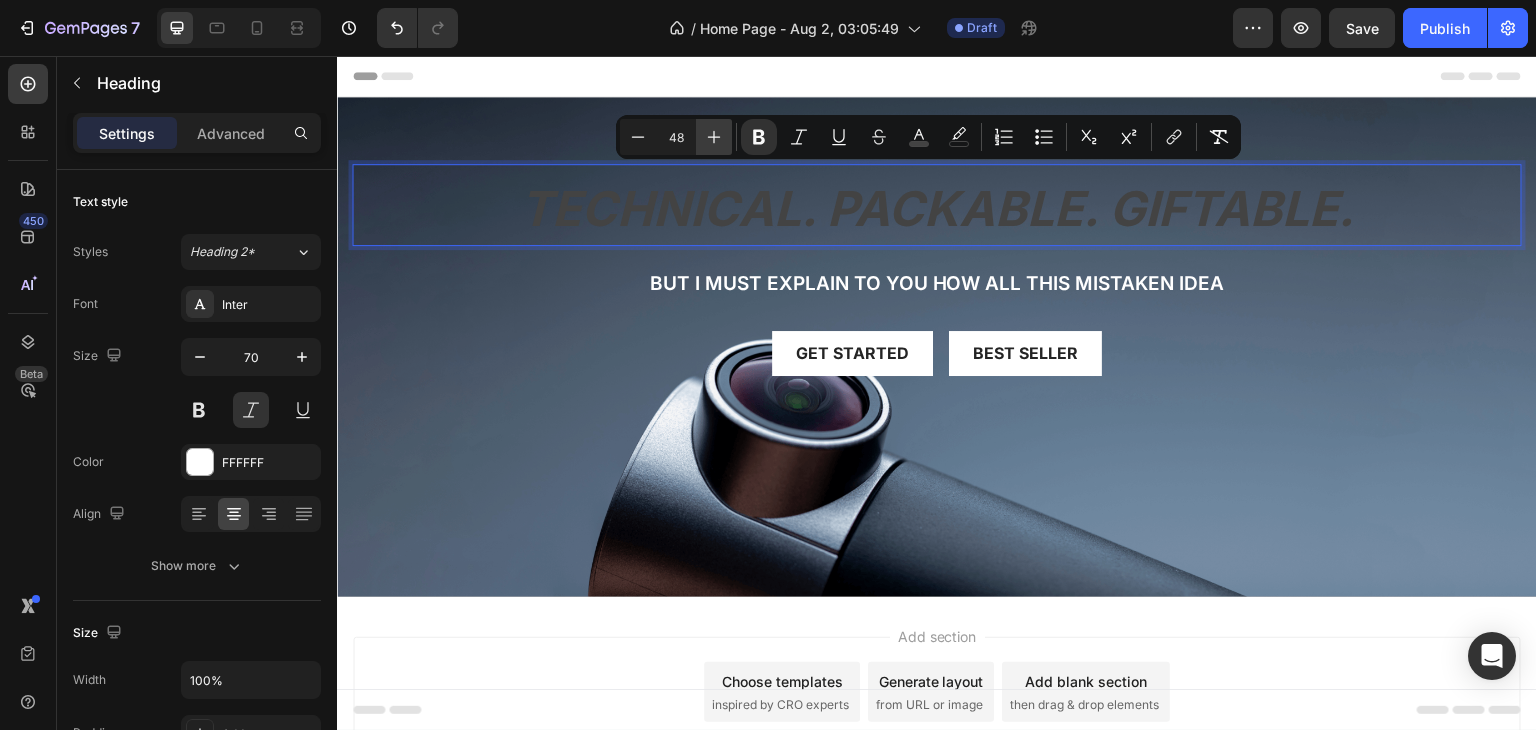 click 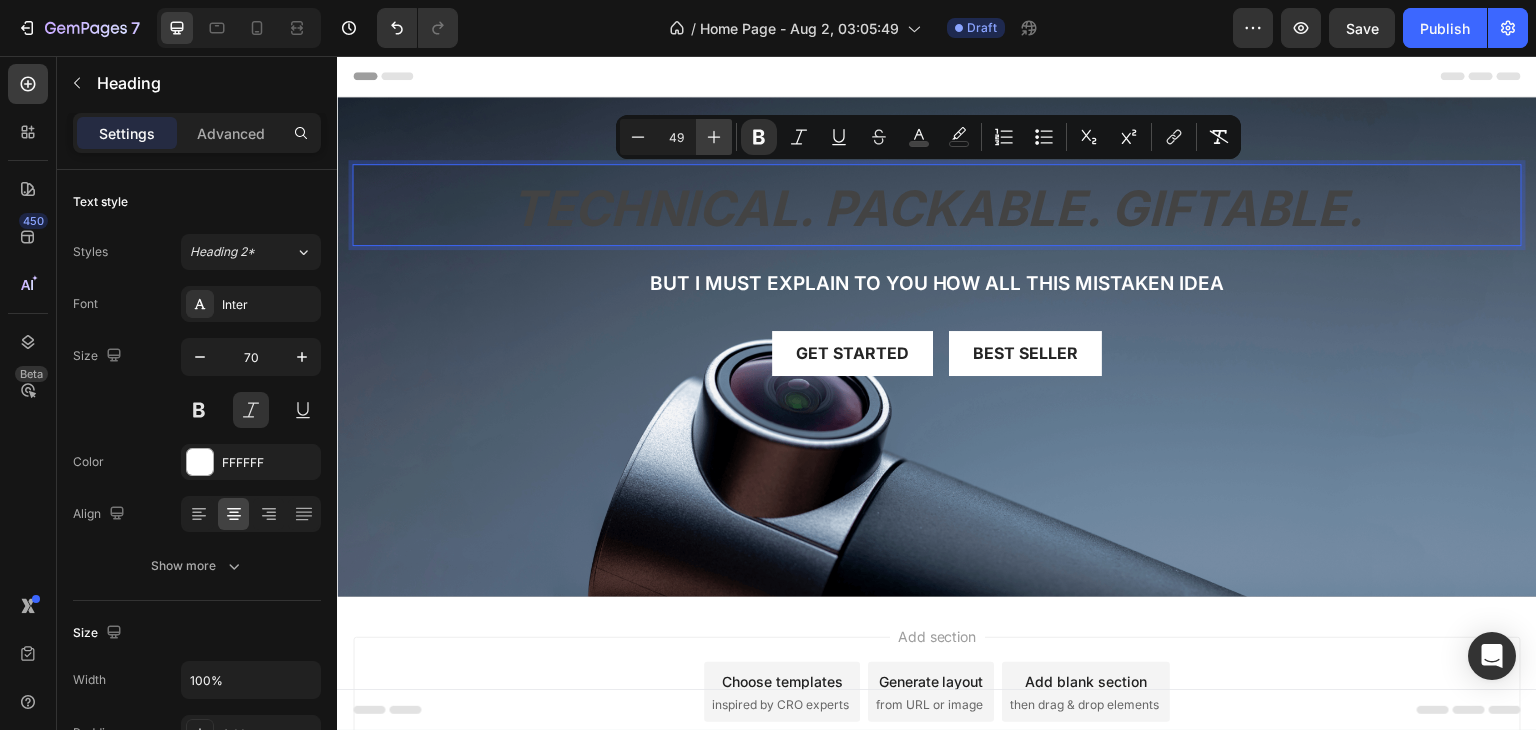 click 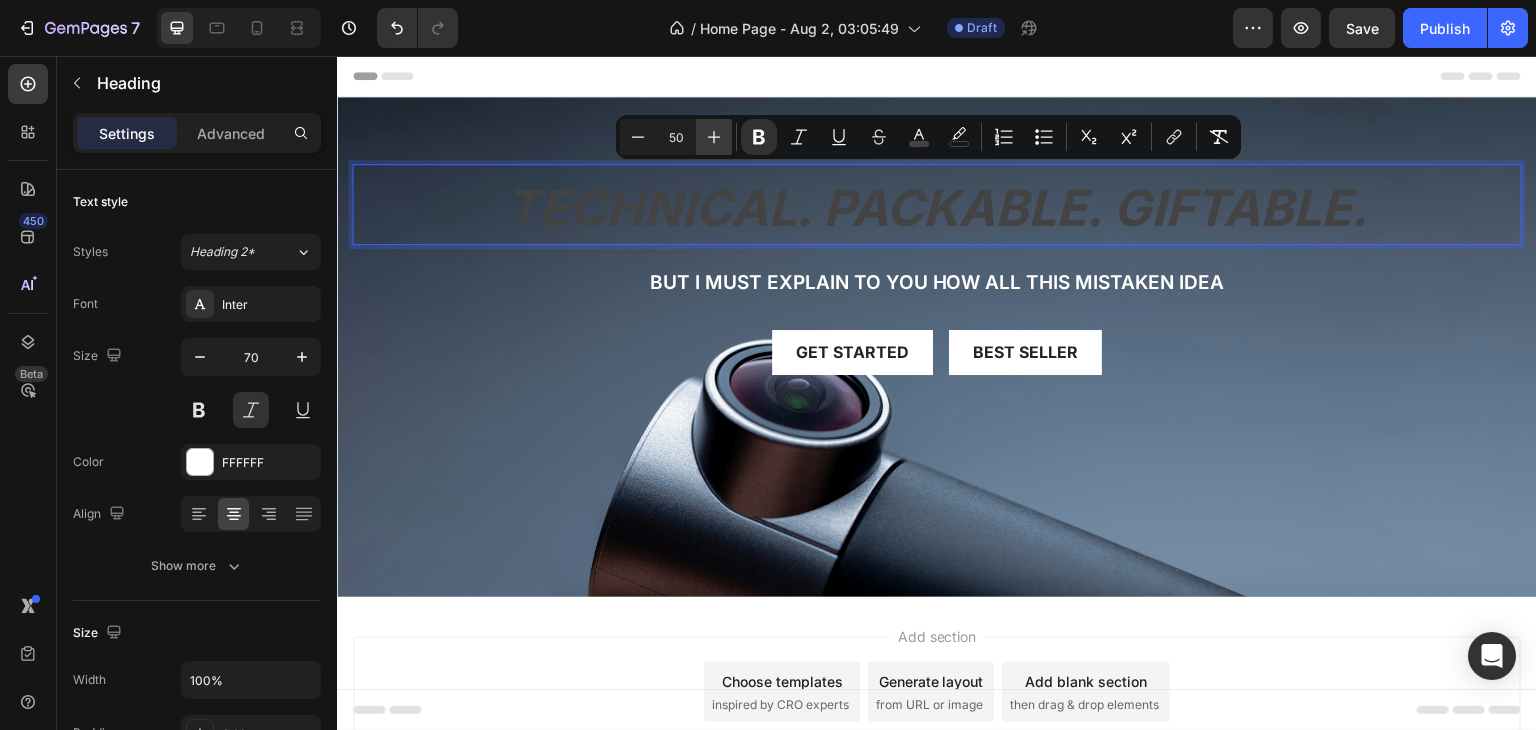 click 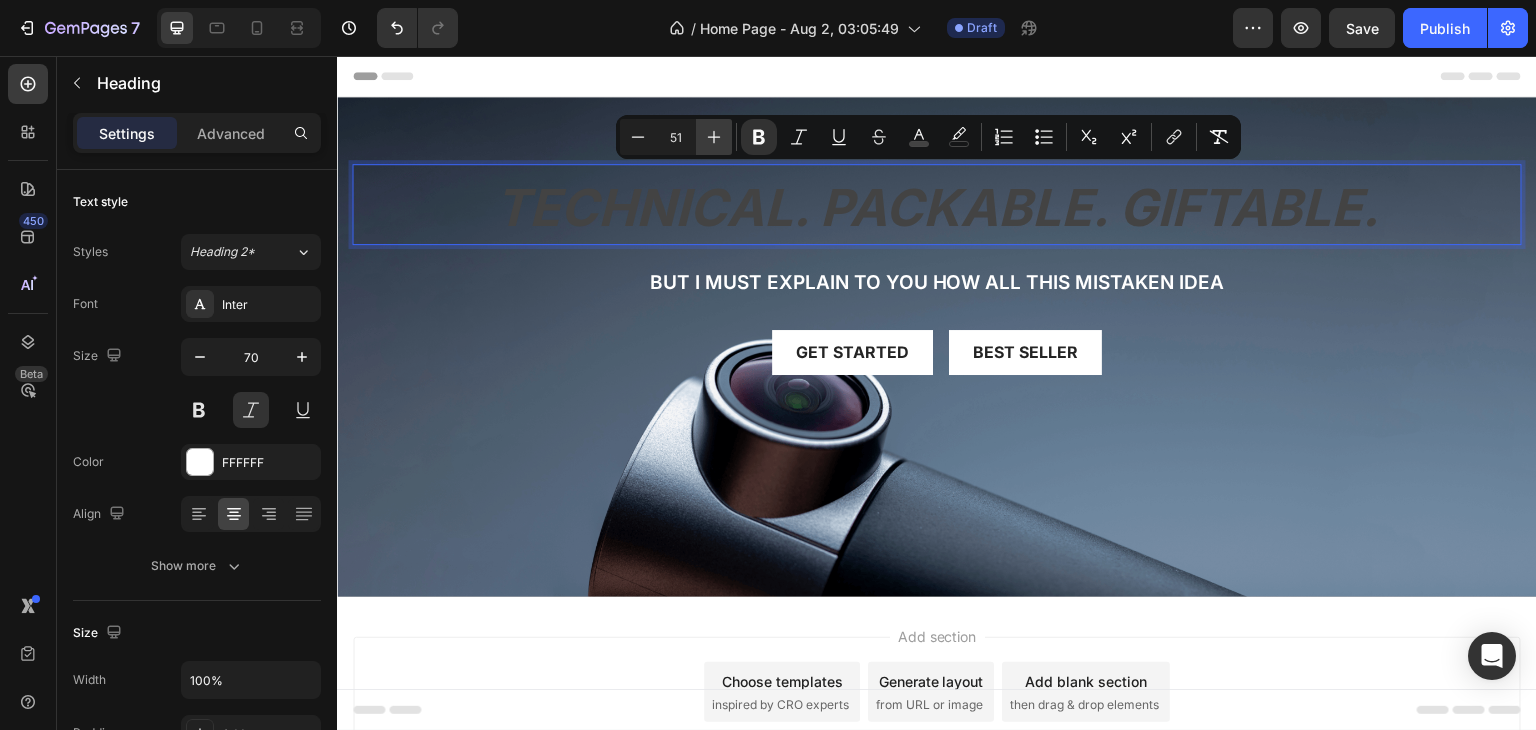 click 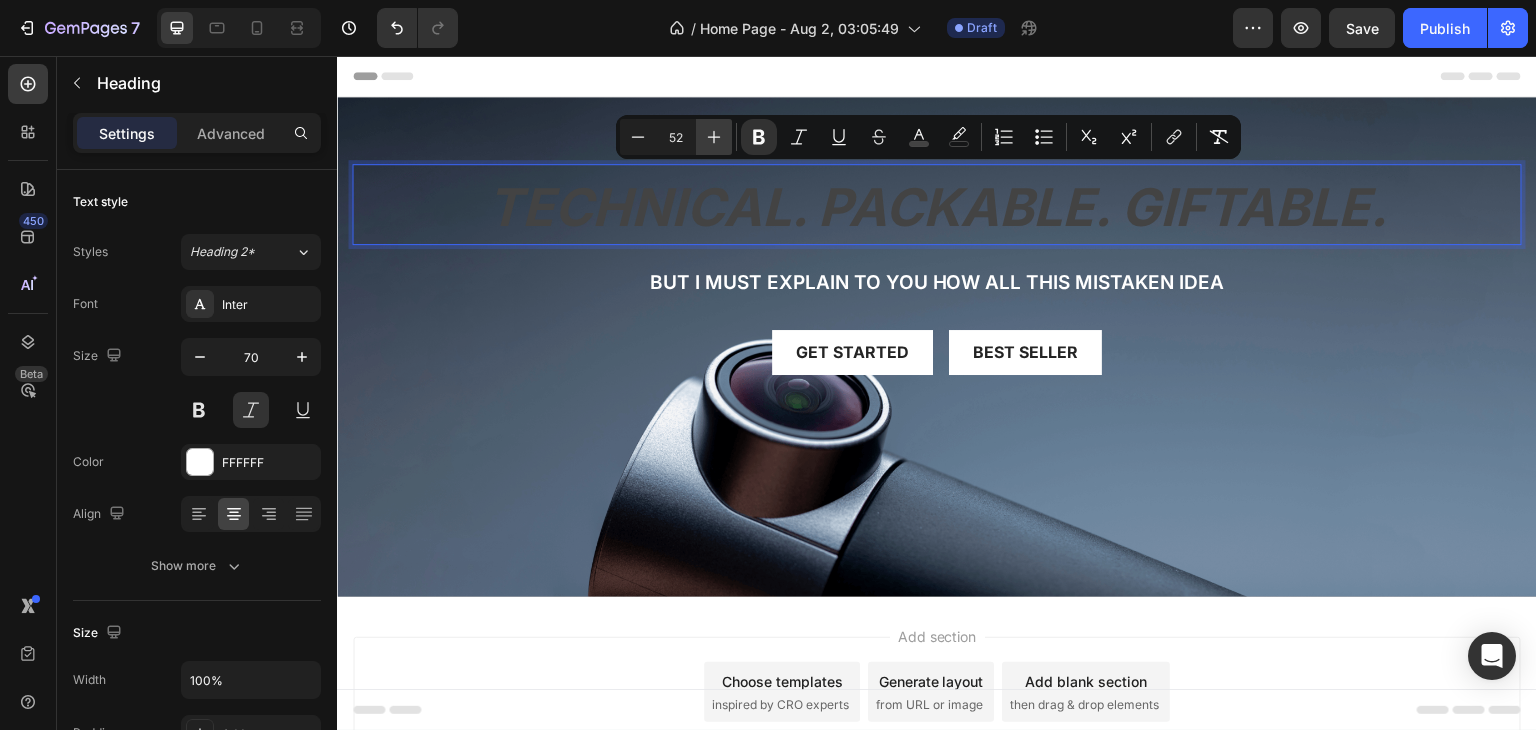 click 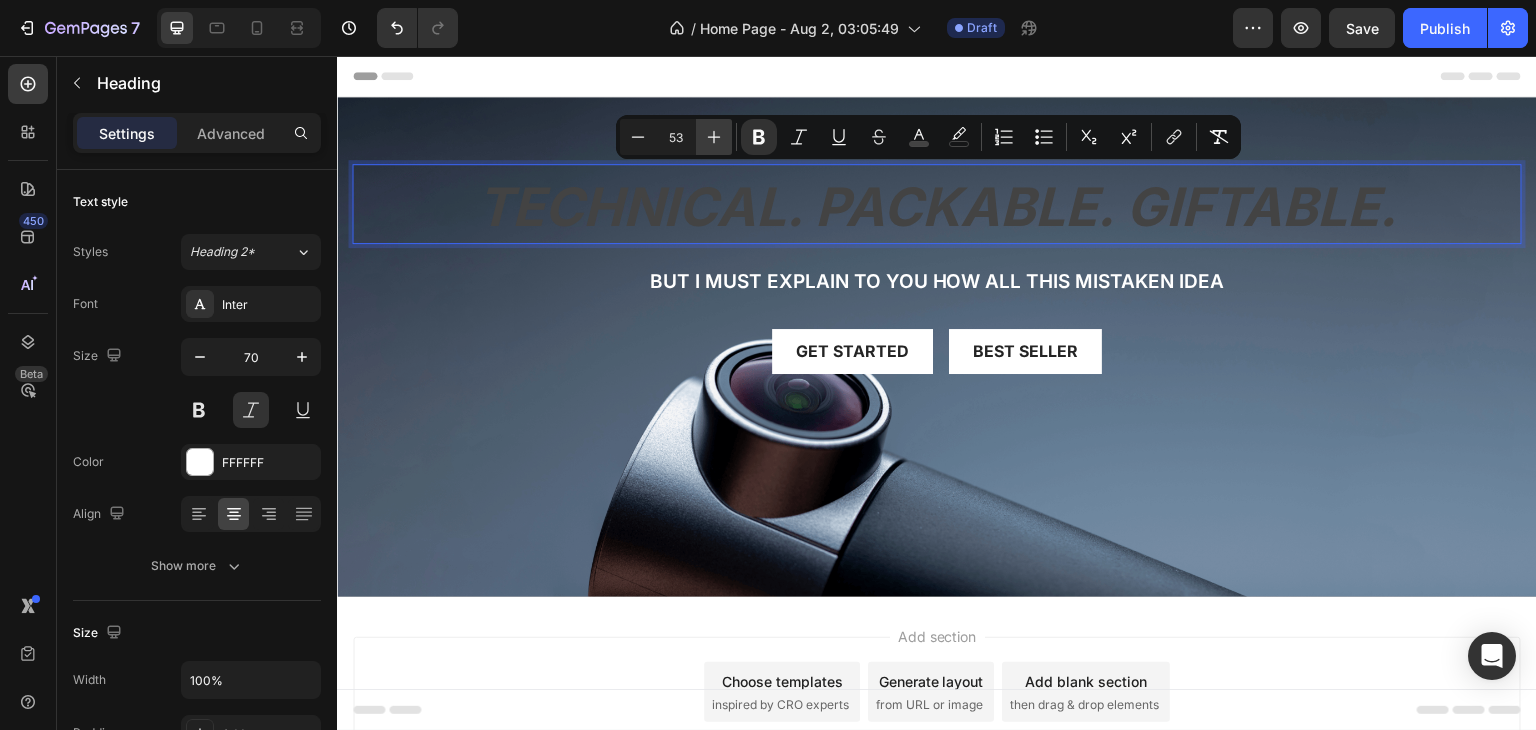 click 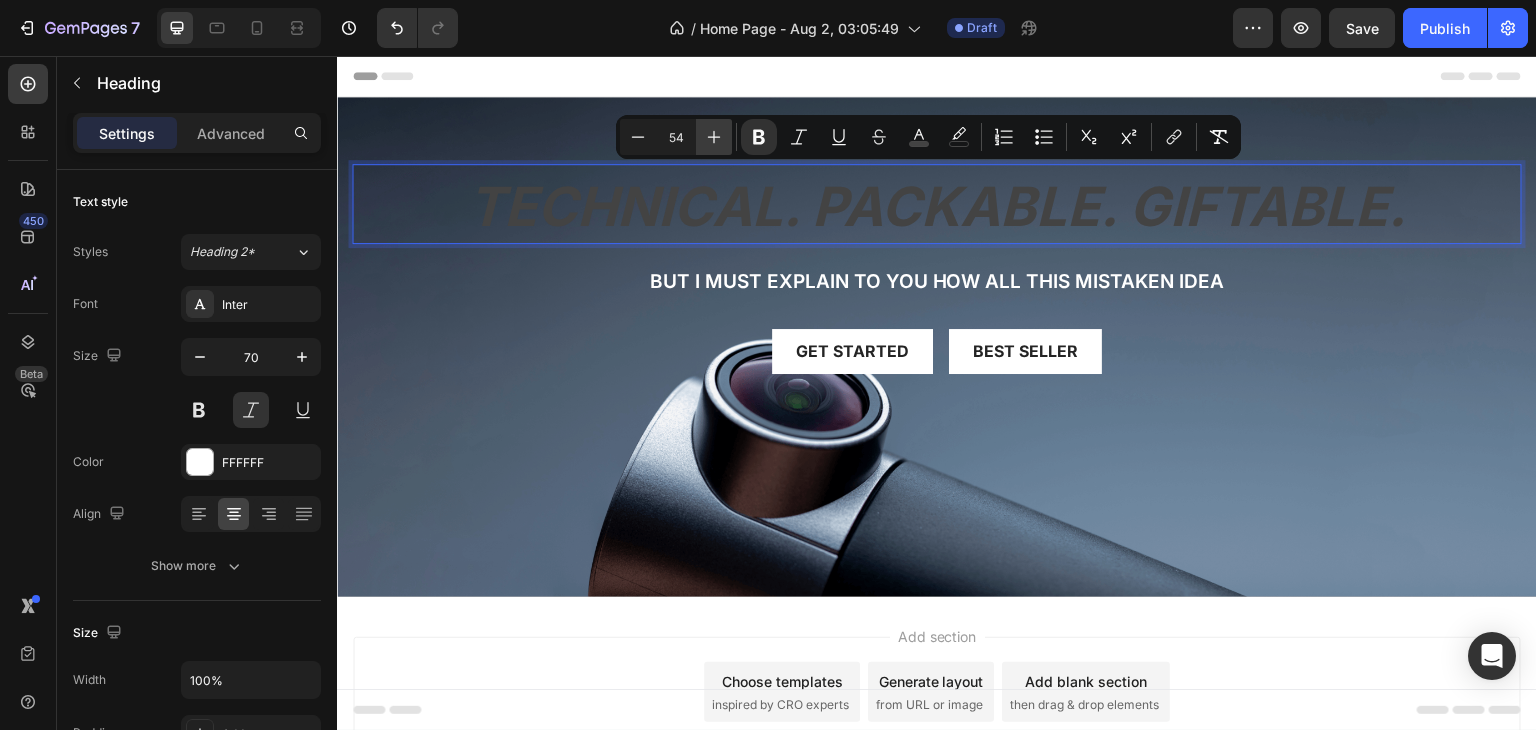 click 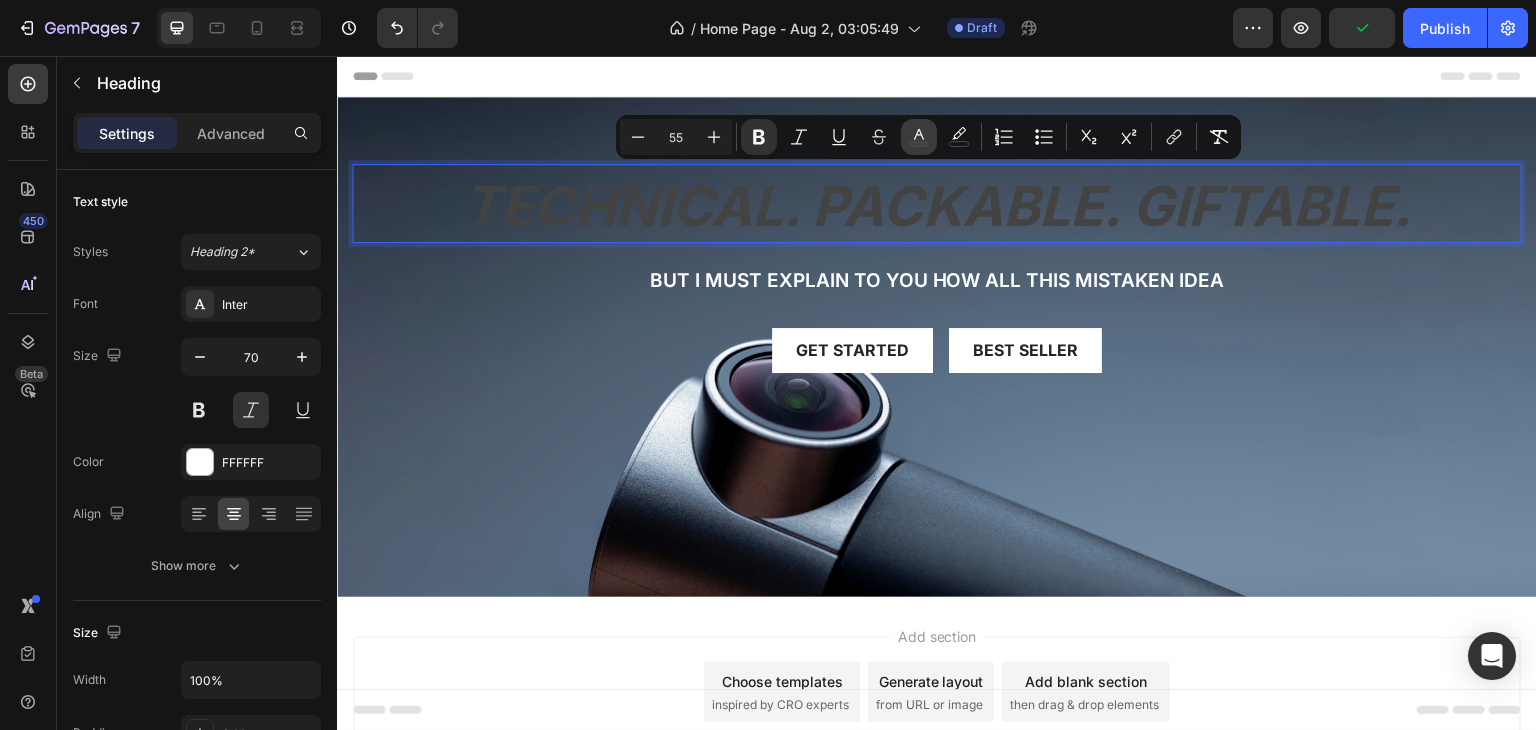 click 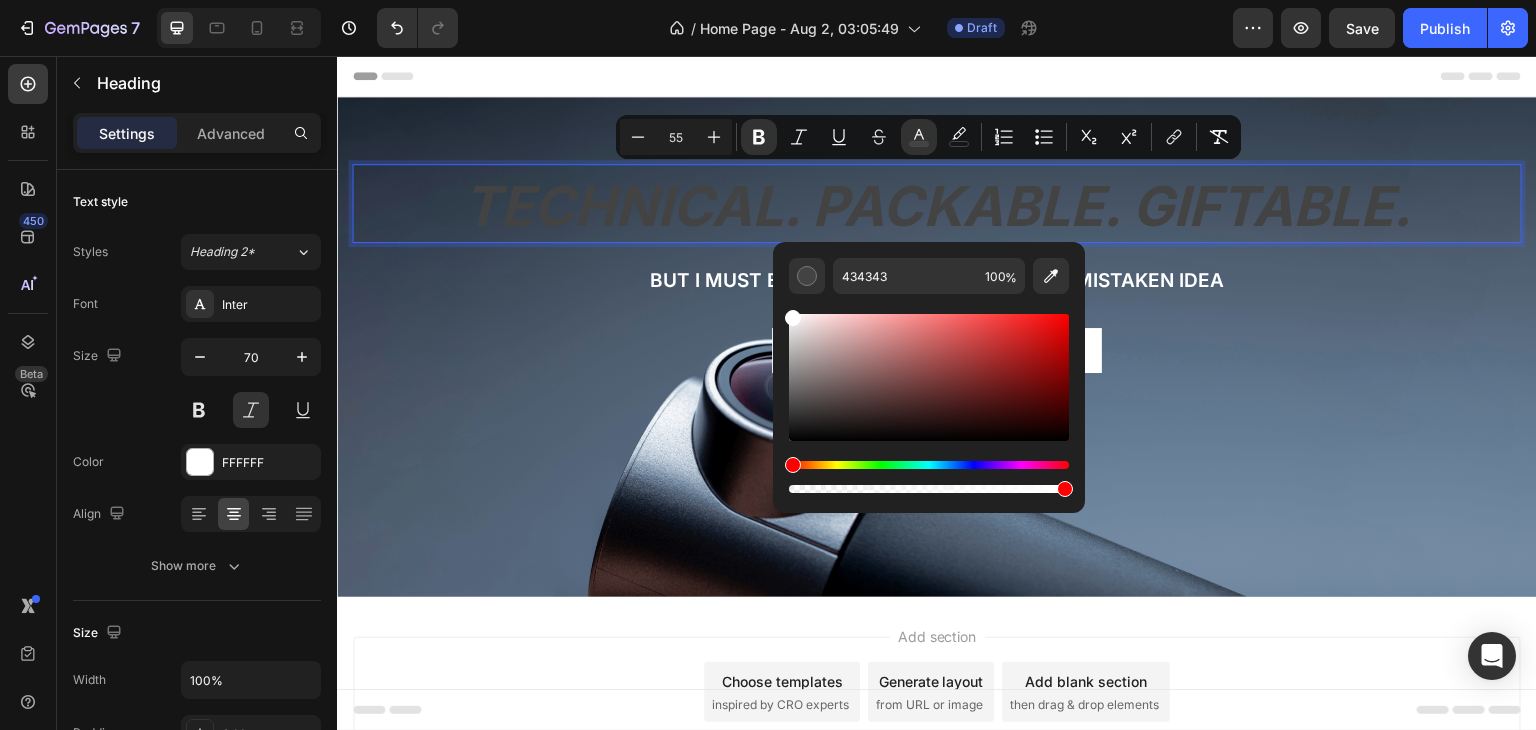 type on "FFFFFF" 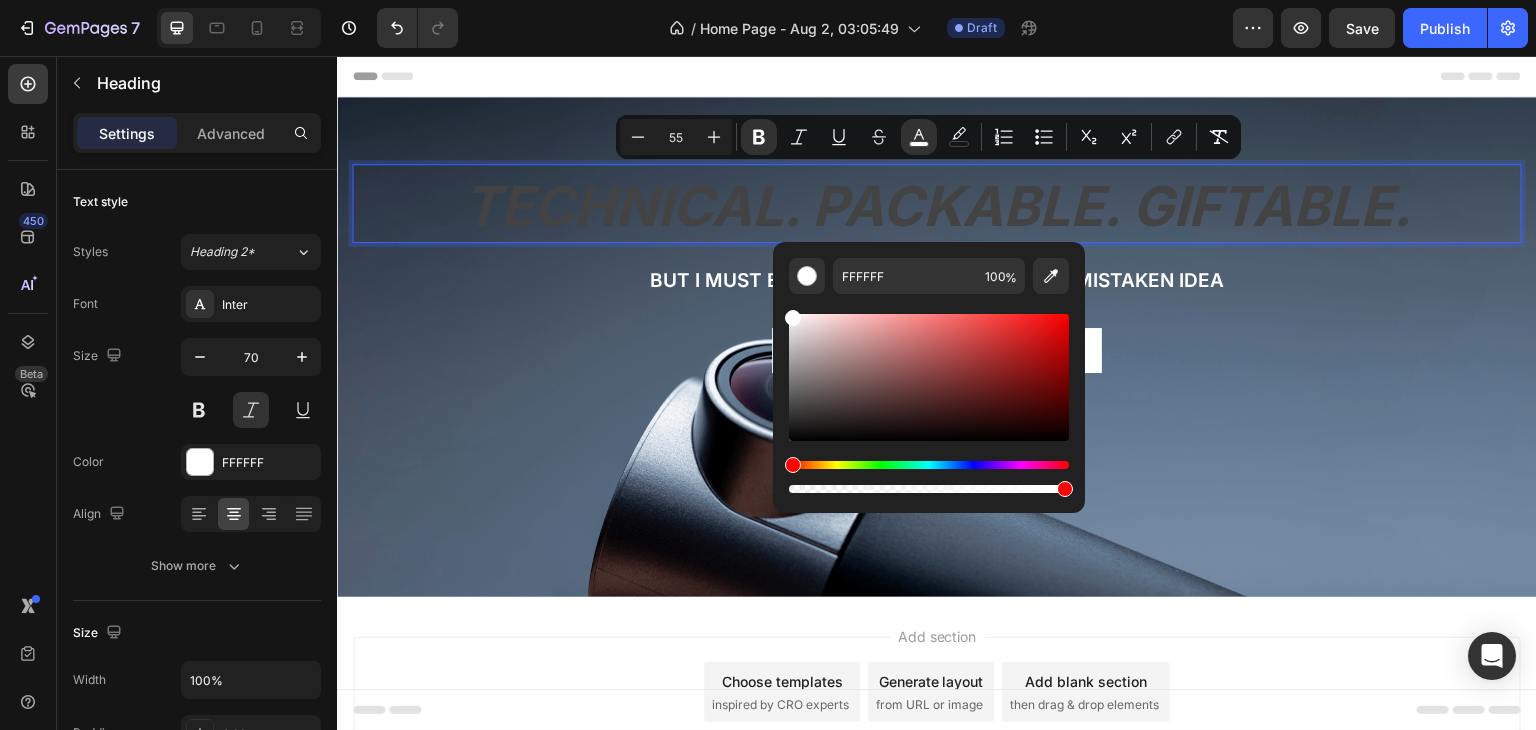 drag, startPoint x: 817, startPoint y: 351, endPoint x: 775, endPoint y: 296, distance: 69.2026 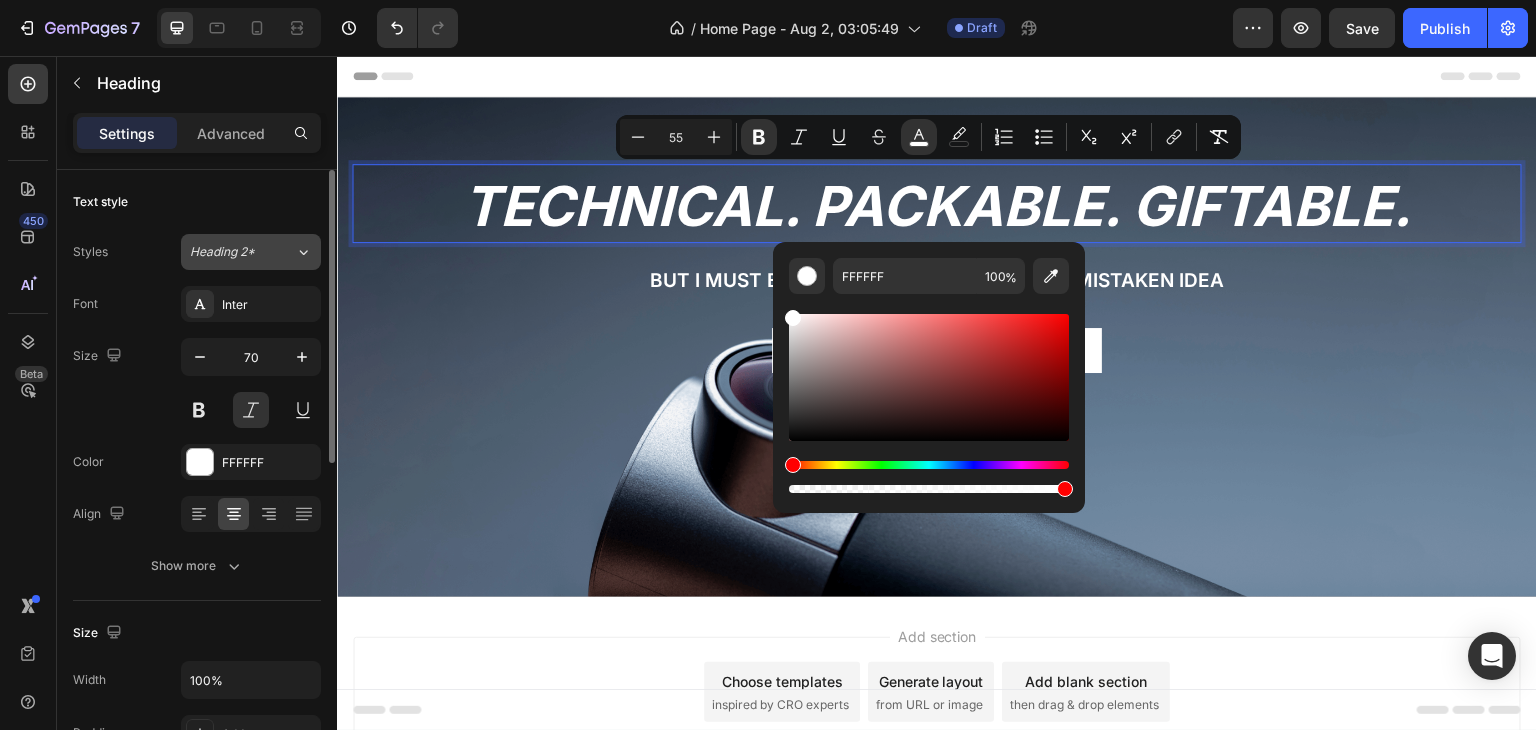 click on "Heading 2*" 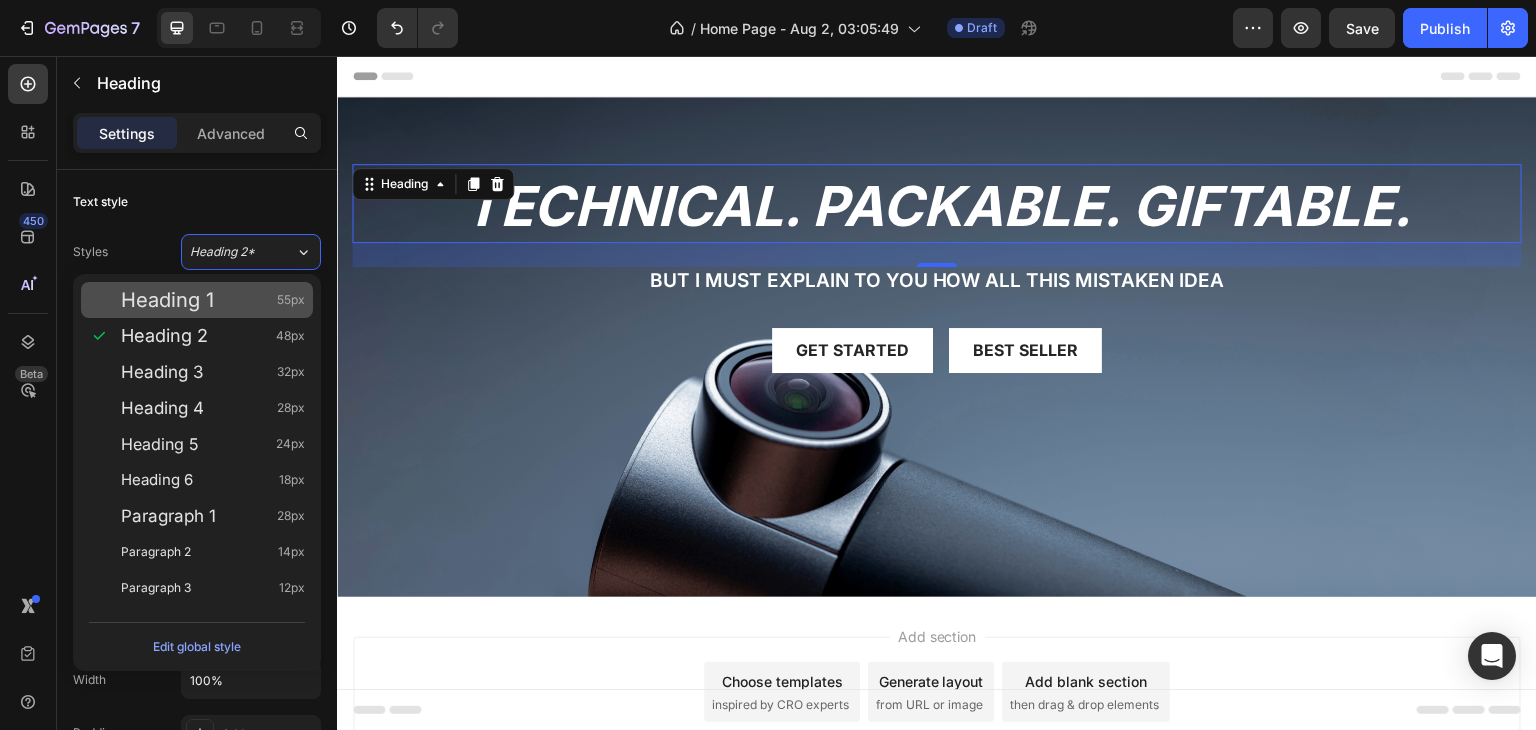click on "Heading 1 55px" at bounding box center [213, 300] 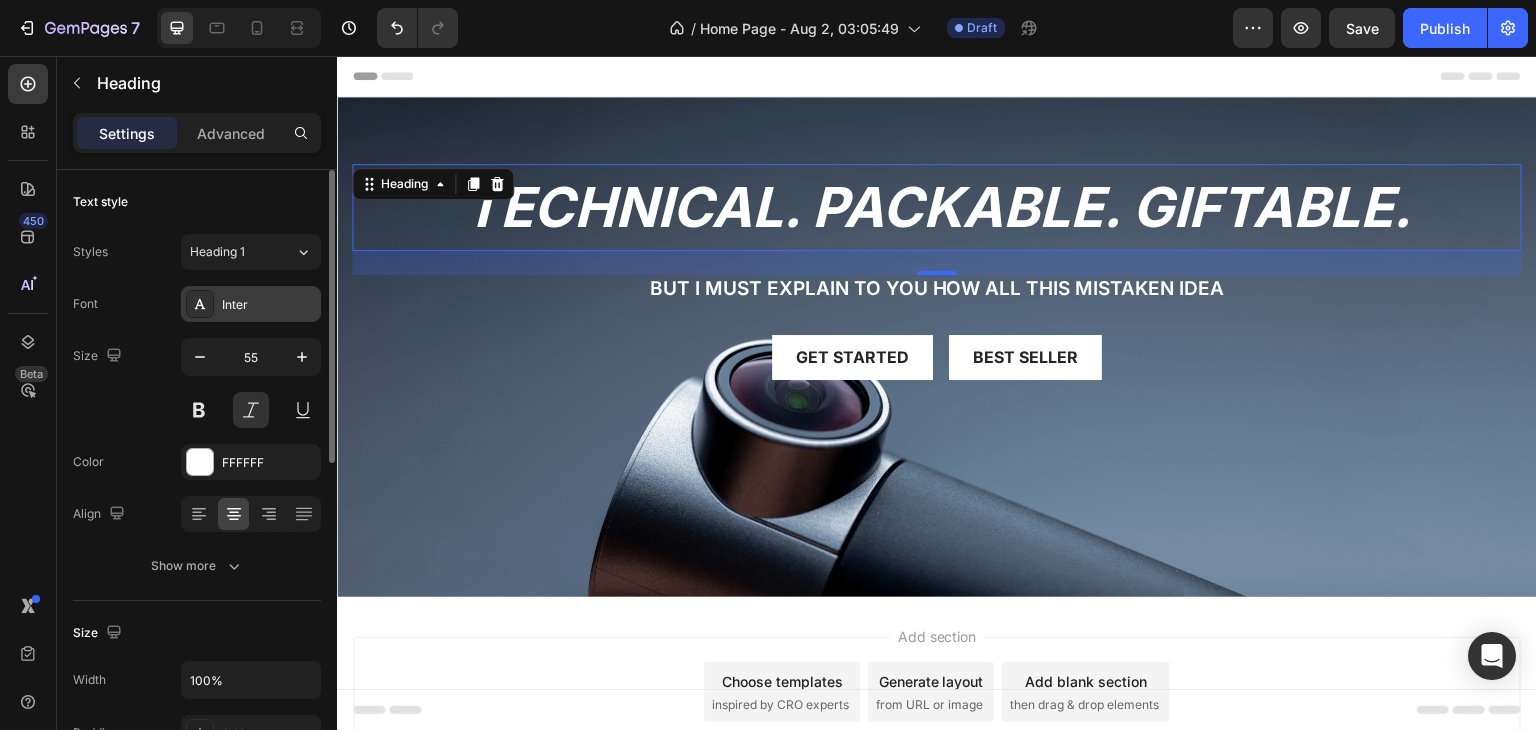 click on "Inter" at bounding box center (269, 305) 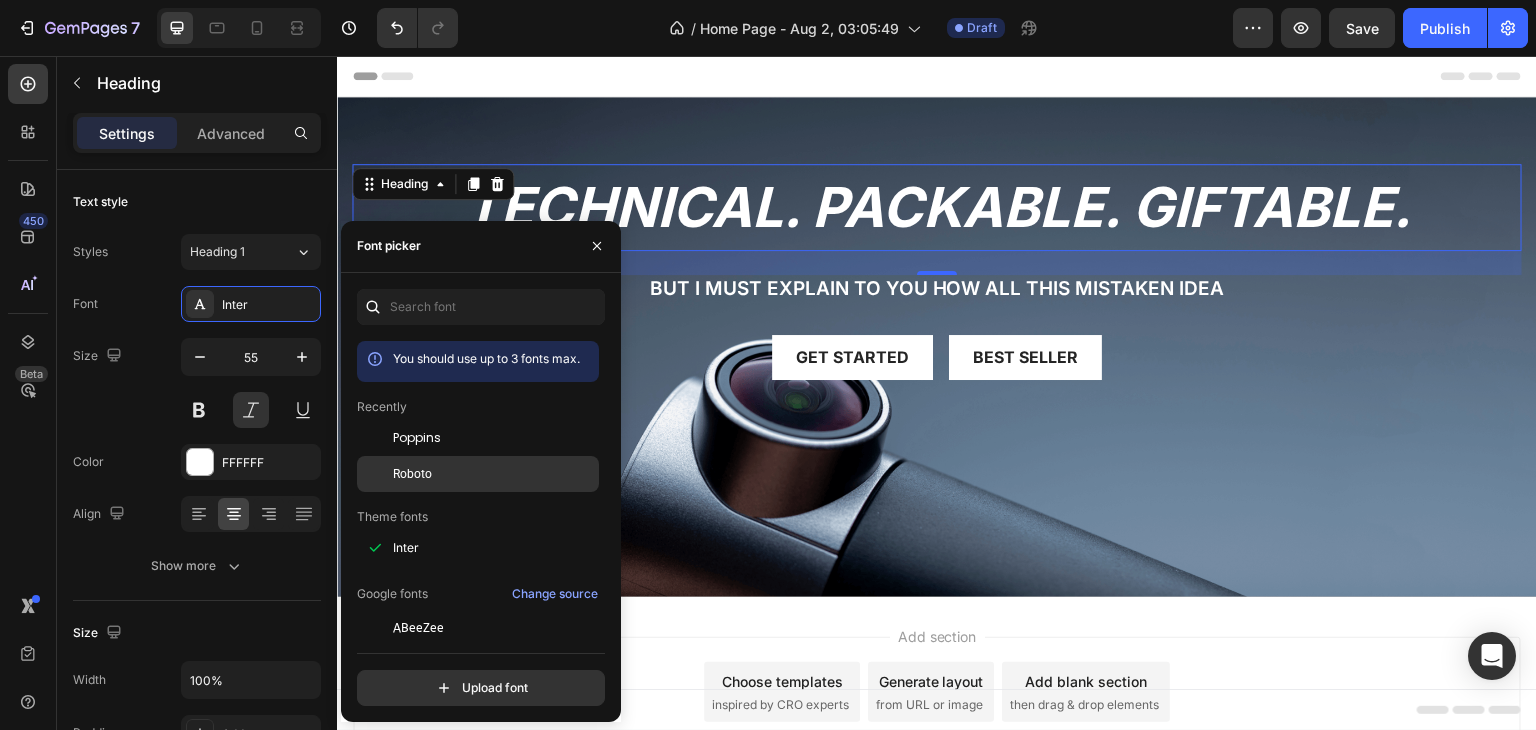 click on "Roboto" at bounding box center (494, 474) 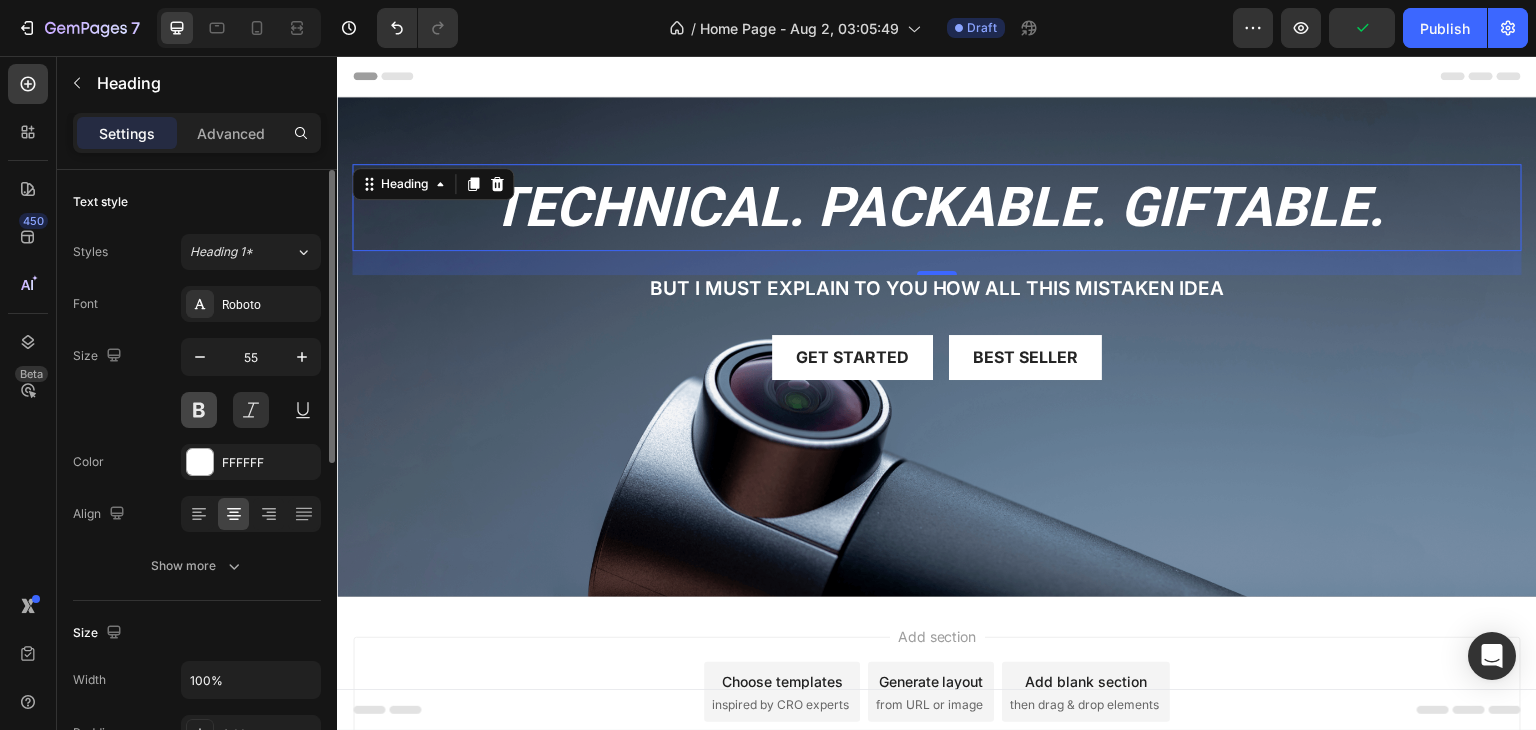 click at bounding box center [199, 410] 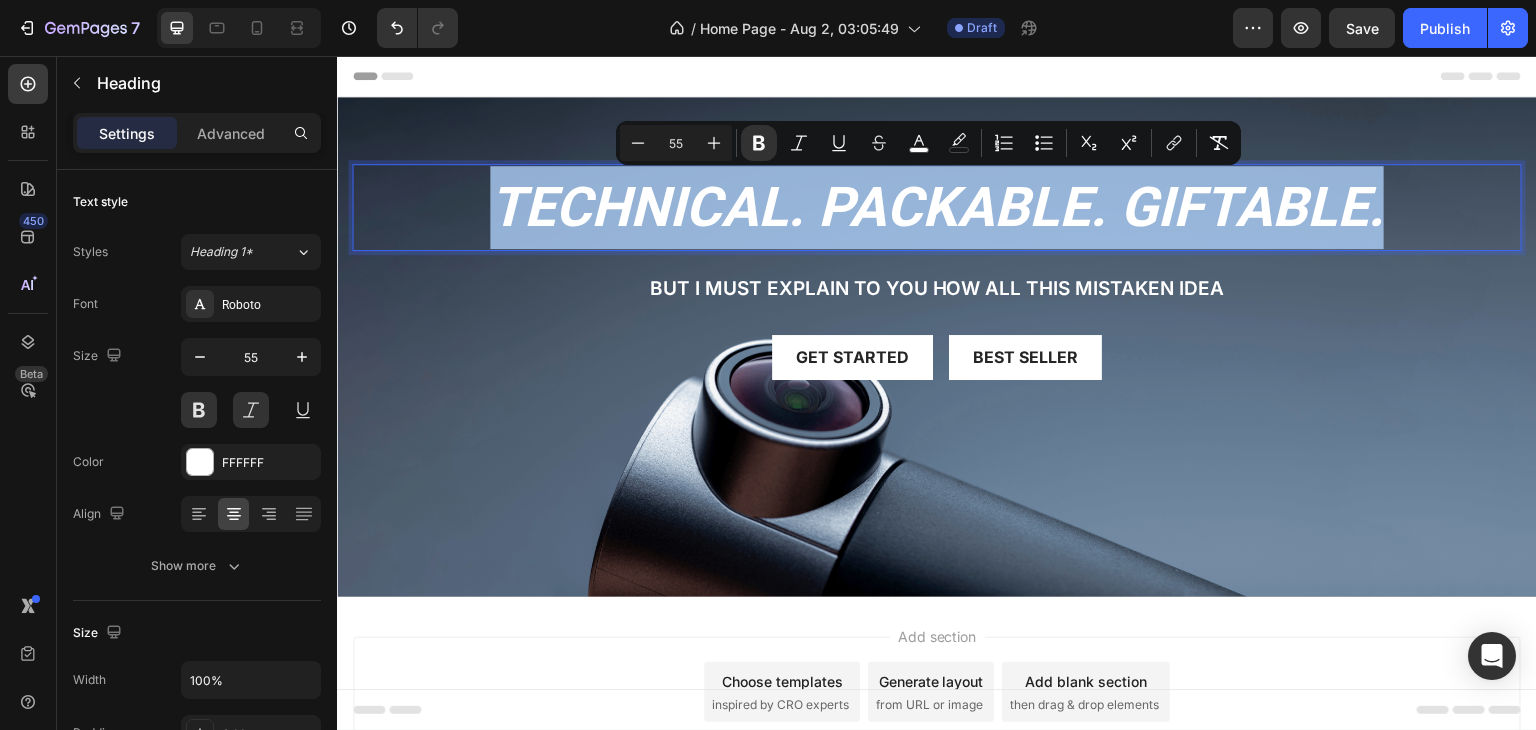 drag, startPoint x: 1381, startPoint y: 209, endPoint x: 498, endPoint y: 212, distance: 883.00507 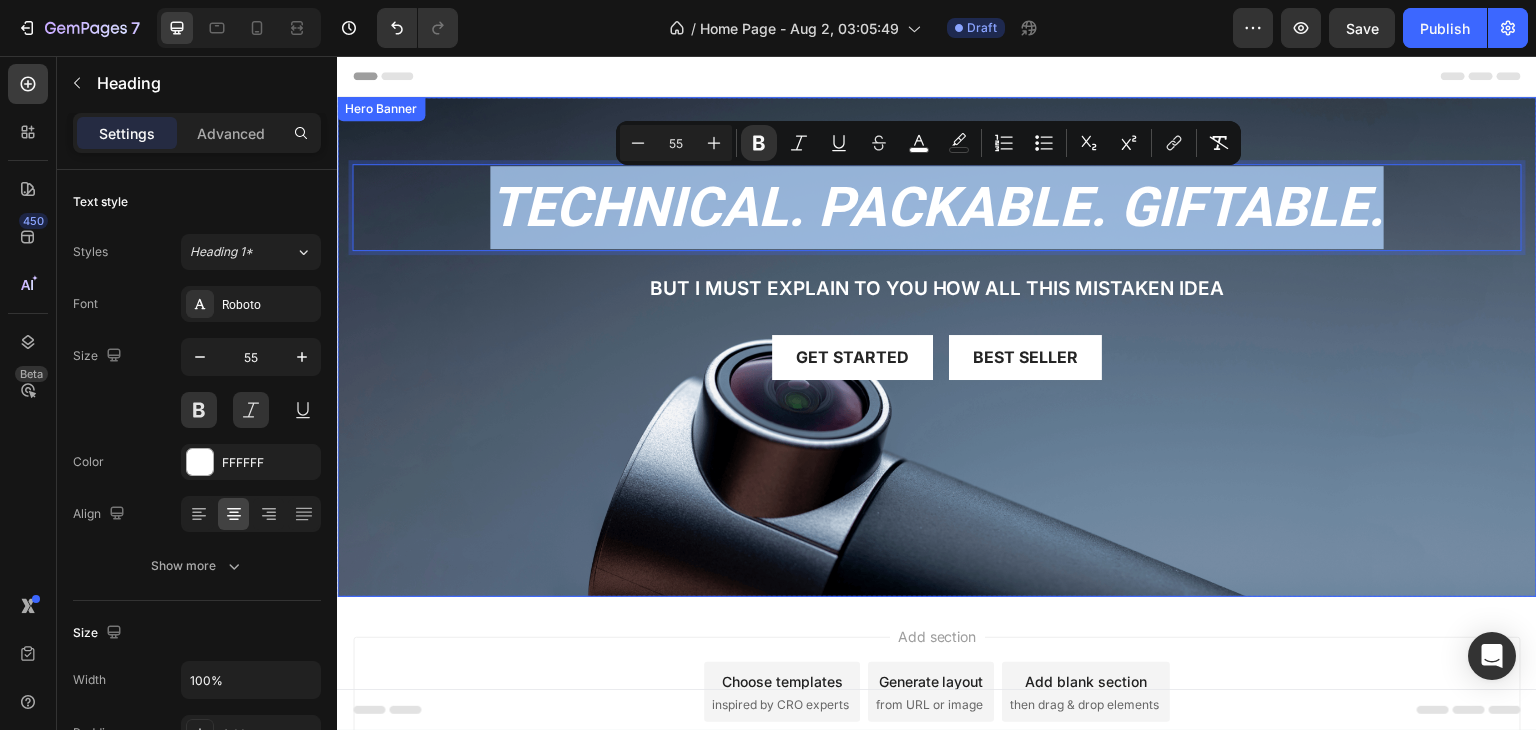 click on "TECHNICAL. PACKABLE. GIFTABLE. Heading   24 But I must explain to you how all this mistaken idea Text Block Get started Button Best Seller Button Row" at bounding box center (937, 270) 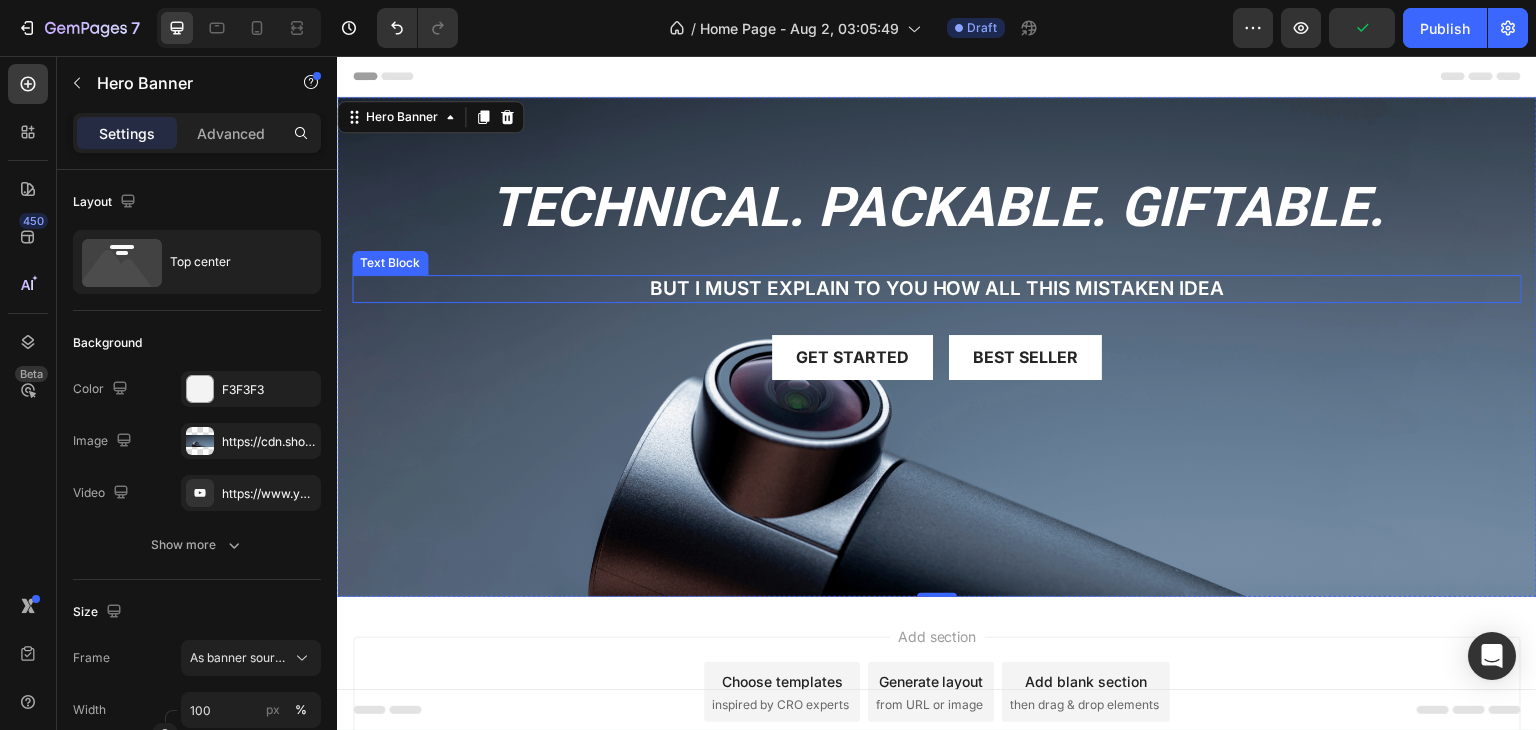 click on "But I must explain to you how all this mistaken idea" at bounding box center (937, 289) 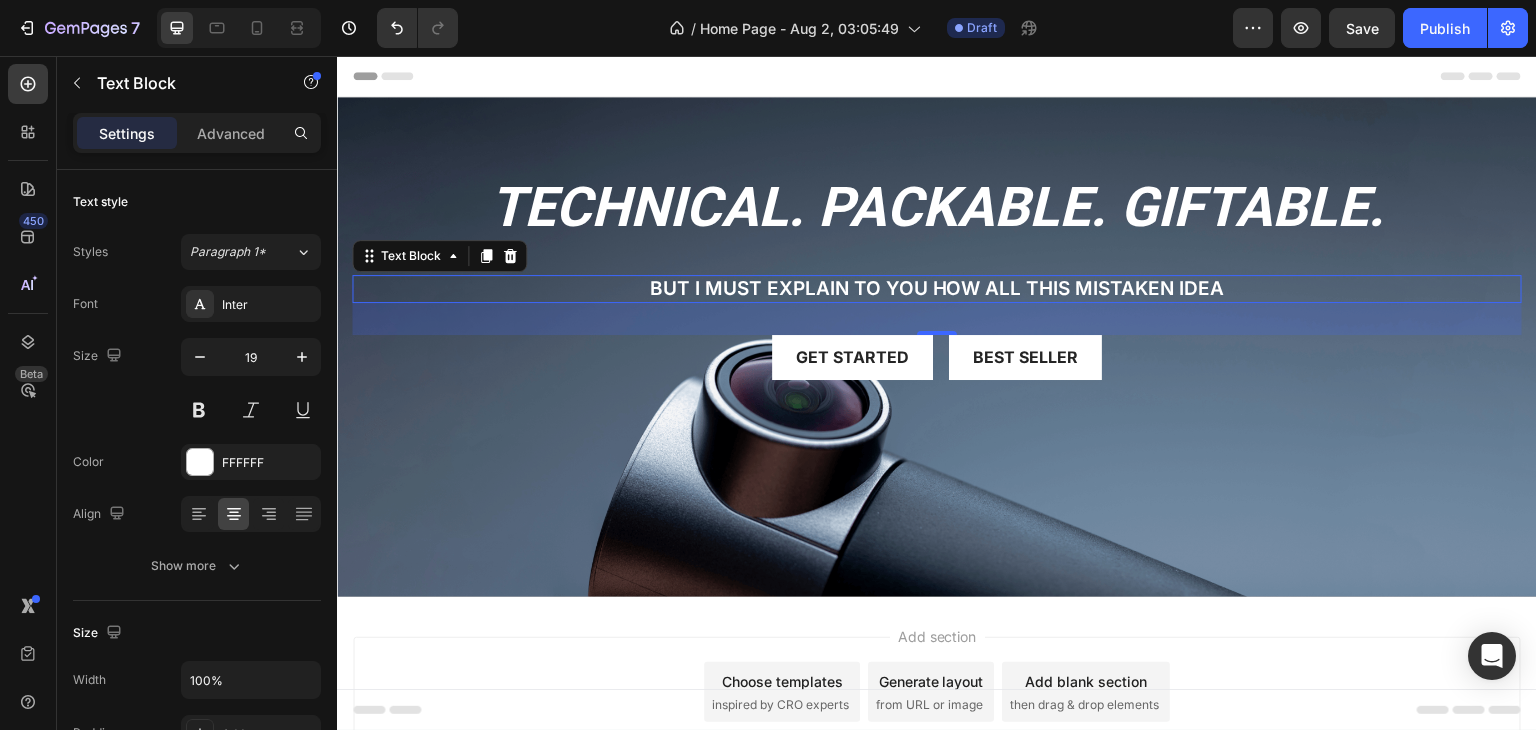 click on "But I must explain to you how all this mistaken idea" at bounding box center (937, 289) 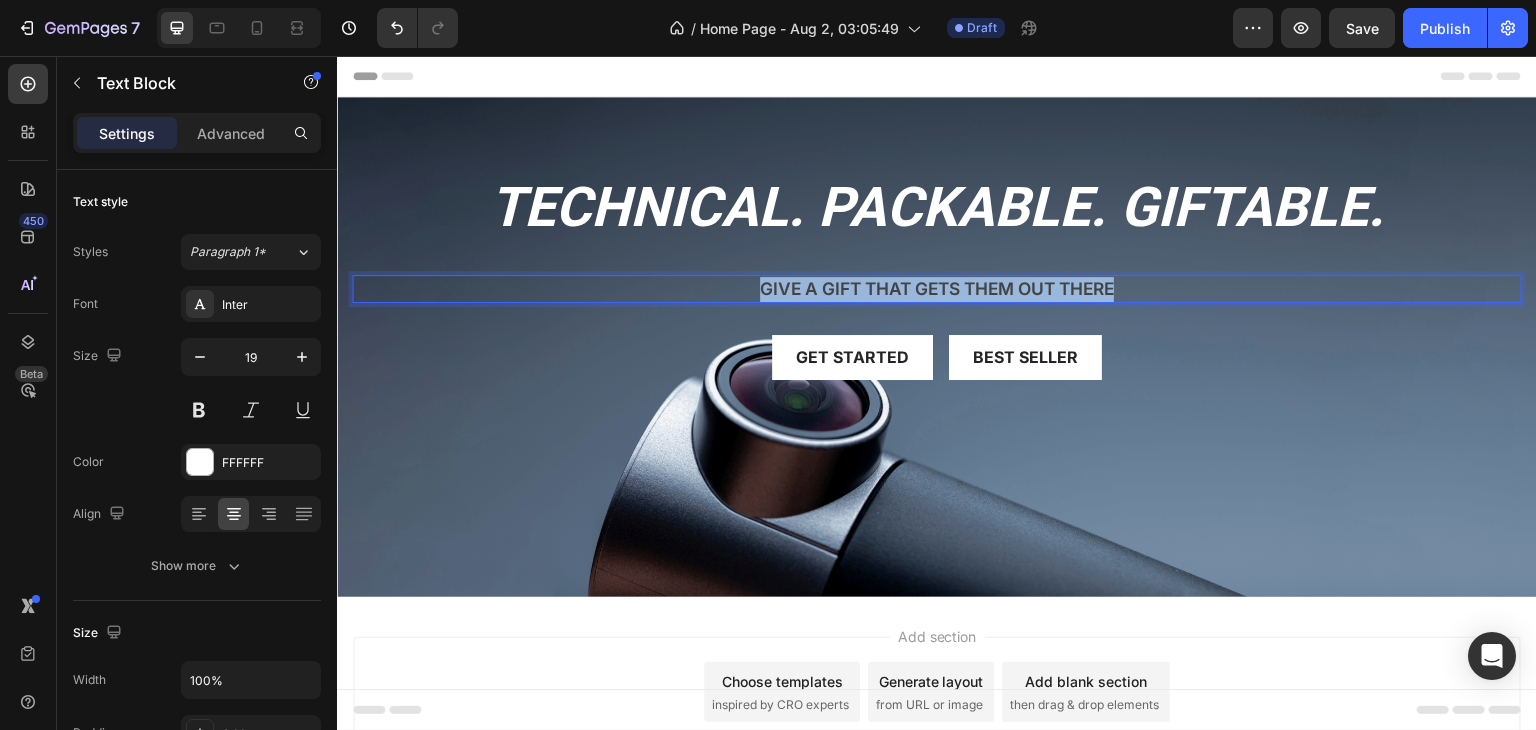 drag, startPoint x: 1116, startPoint y: 285, endPoint x: 741, endPoint y: 293, distance: 375.08533 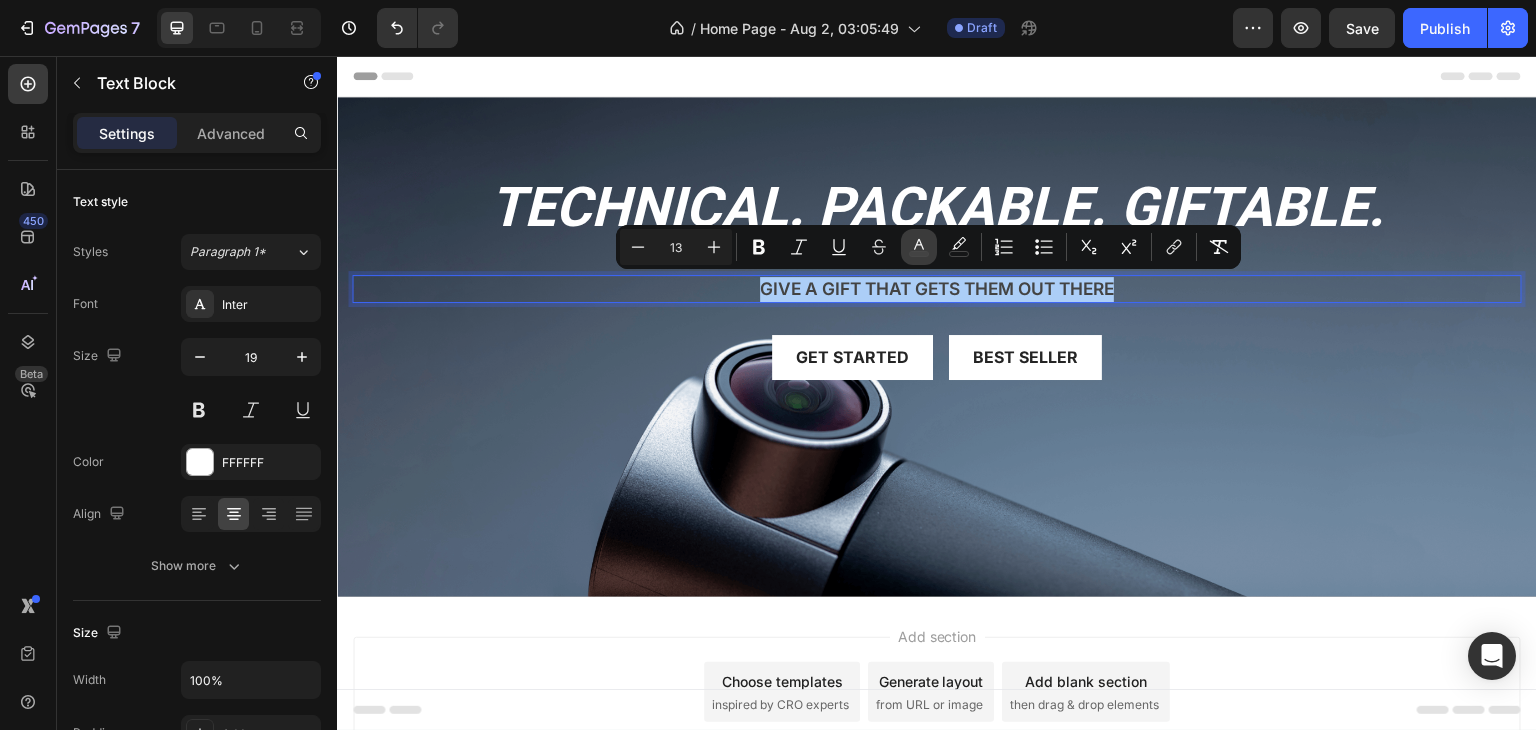 click on "color" at bounding box center (919, 247) 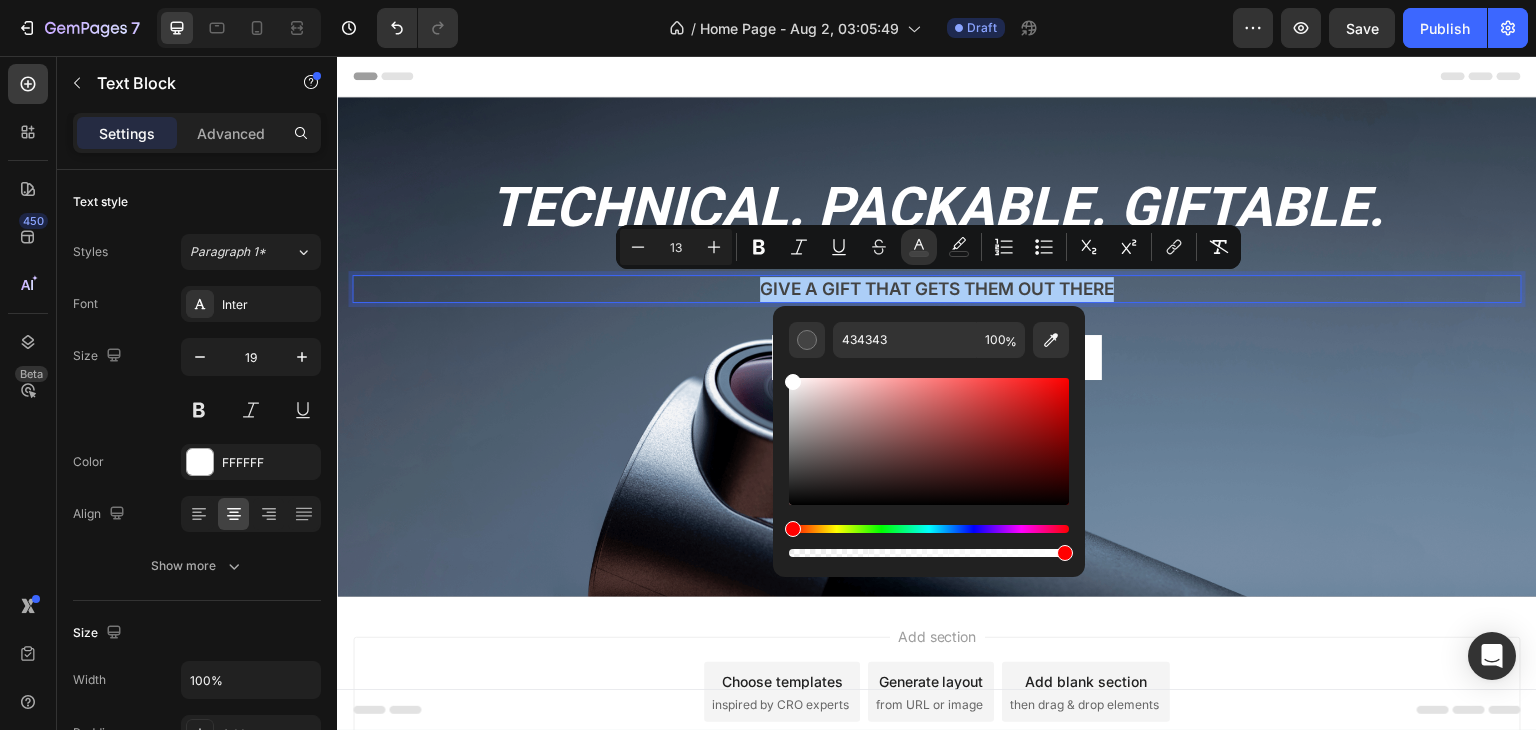 drag, startPoint x: 802, startPoint y: 429, endPoint x: 783, endPoint y: 351, distance: 80.280754 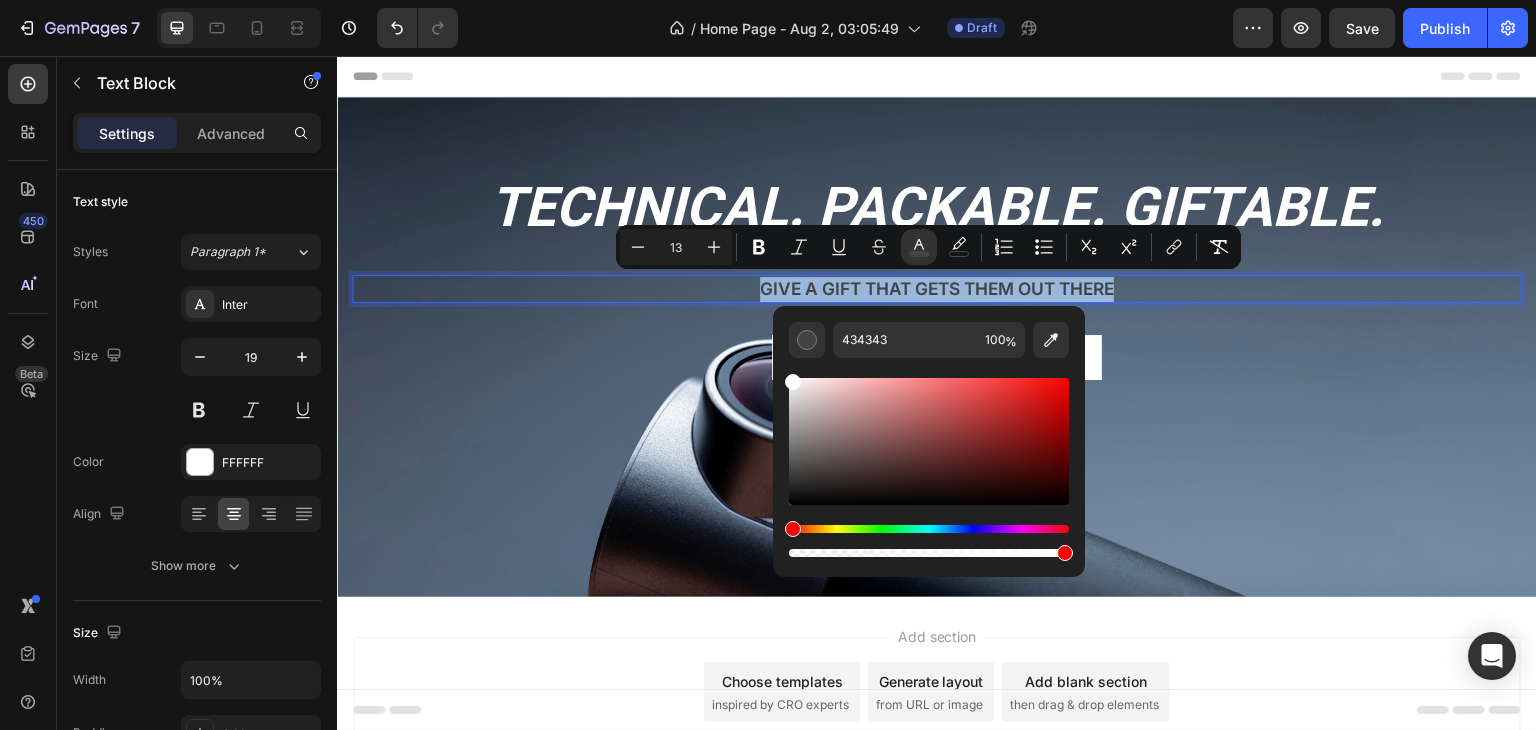 type on "FFFFFF" 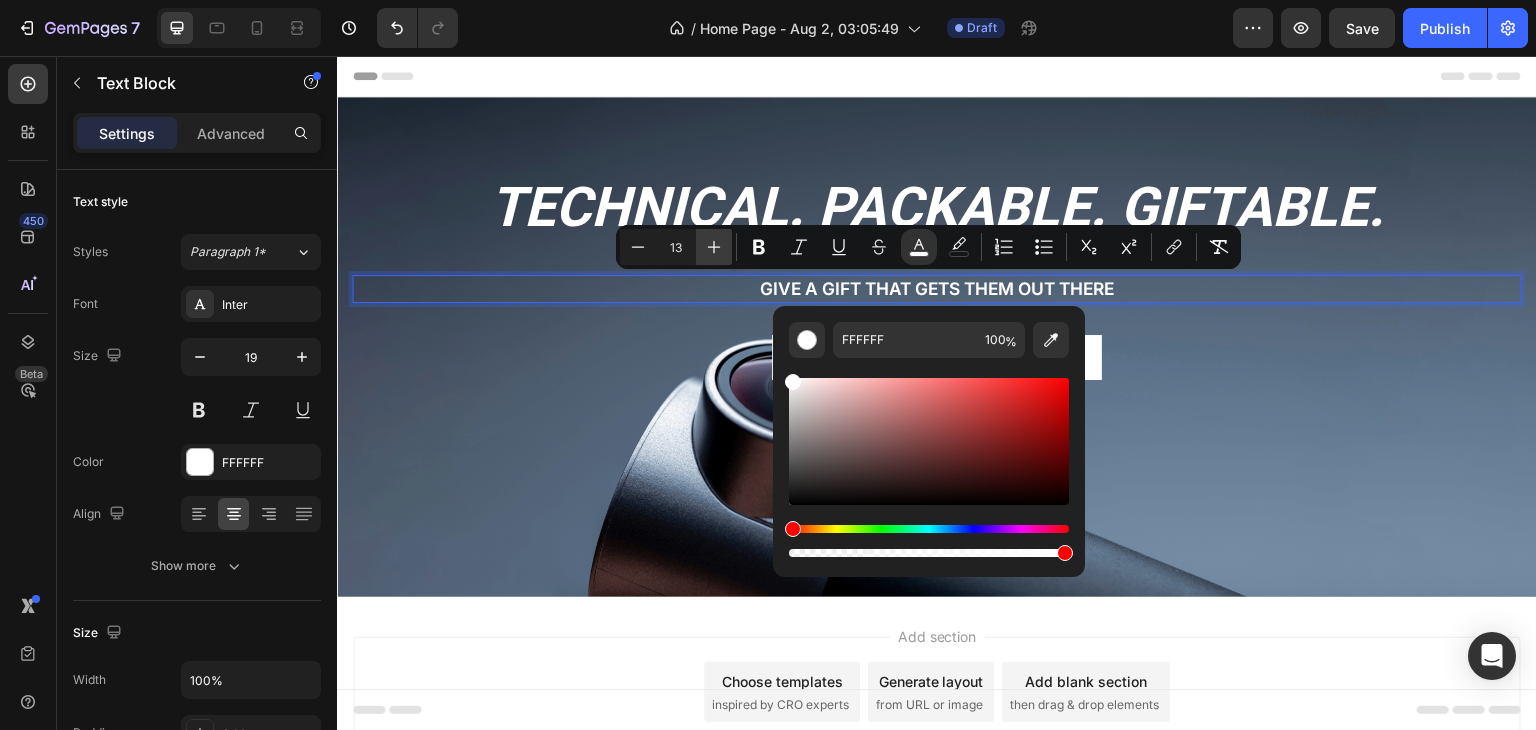 click 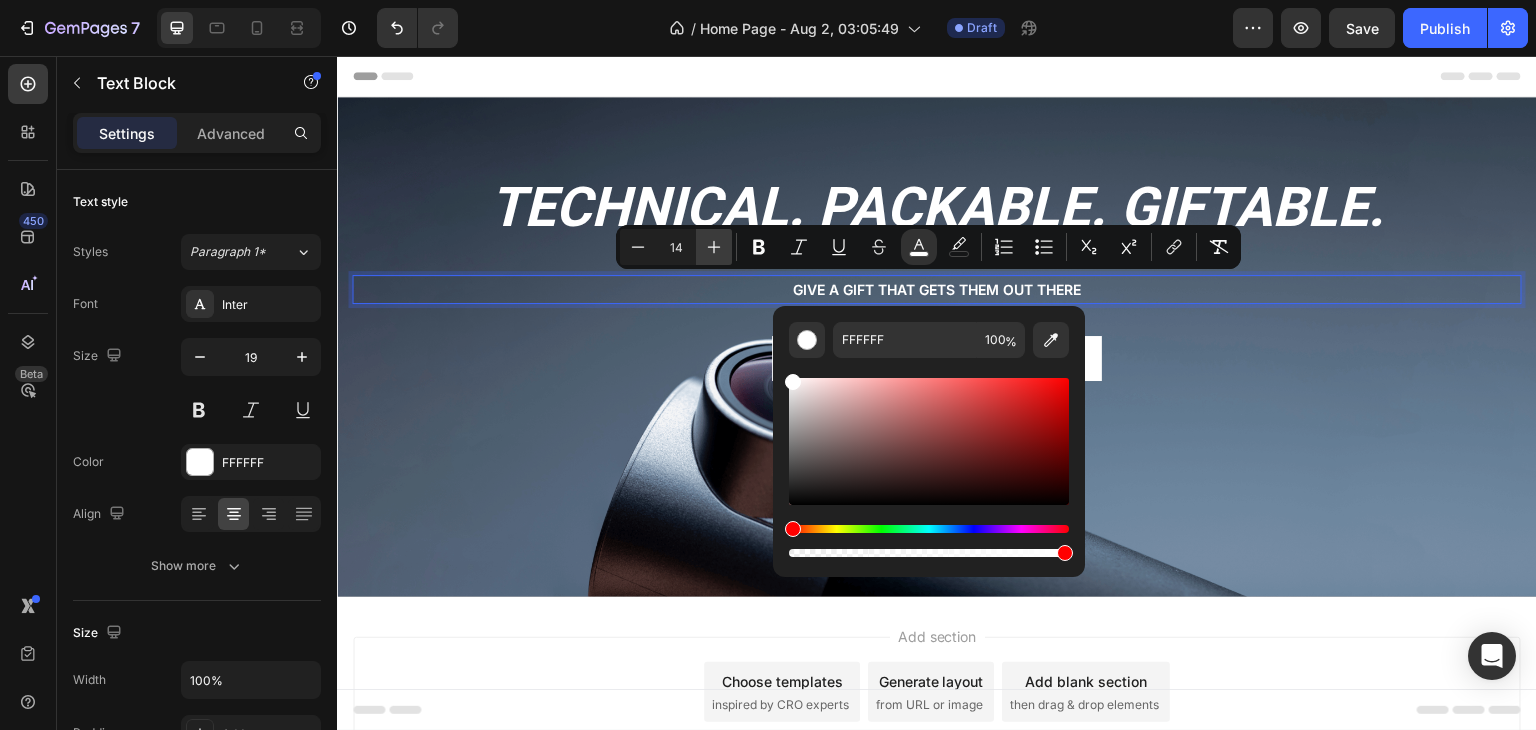 click 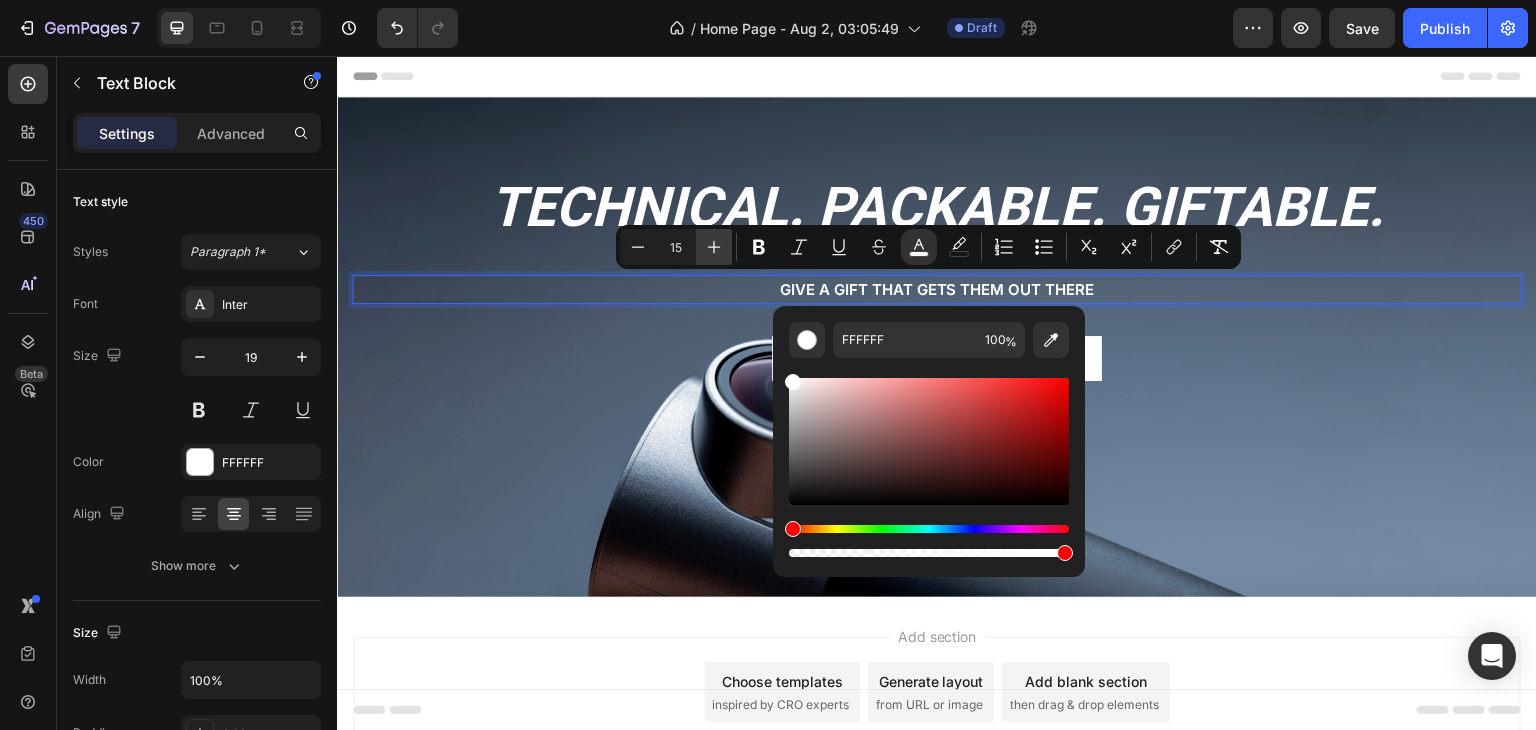 click 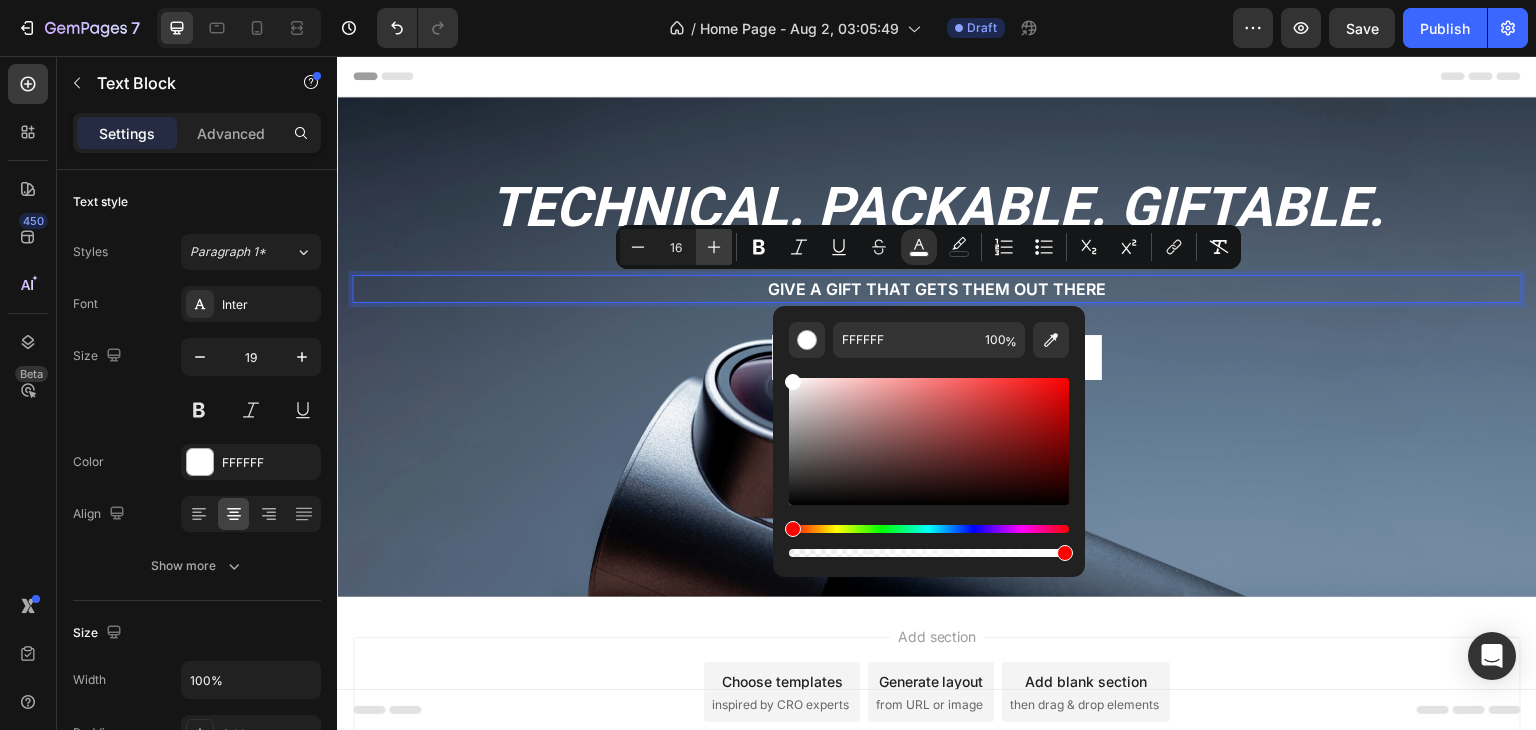click 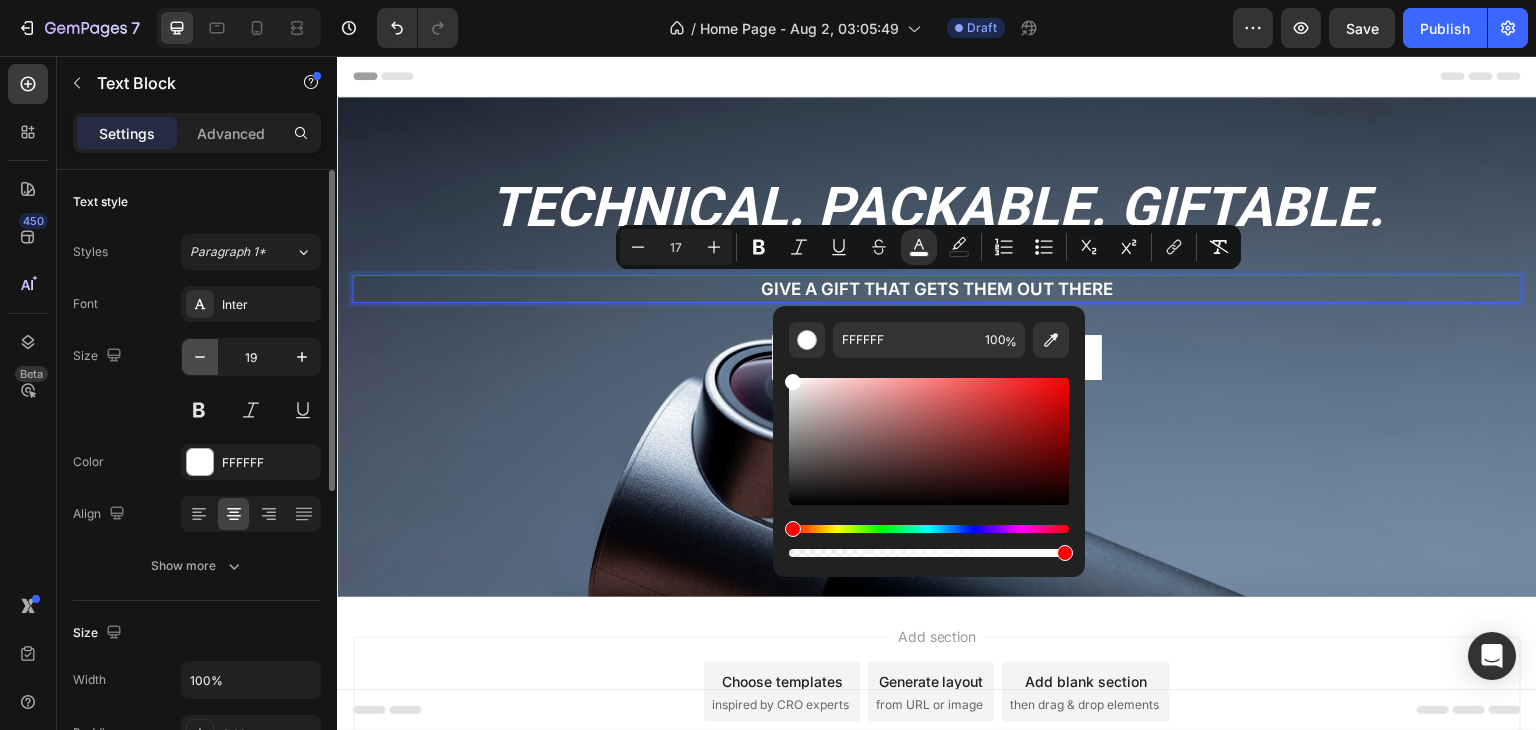 click 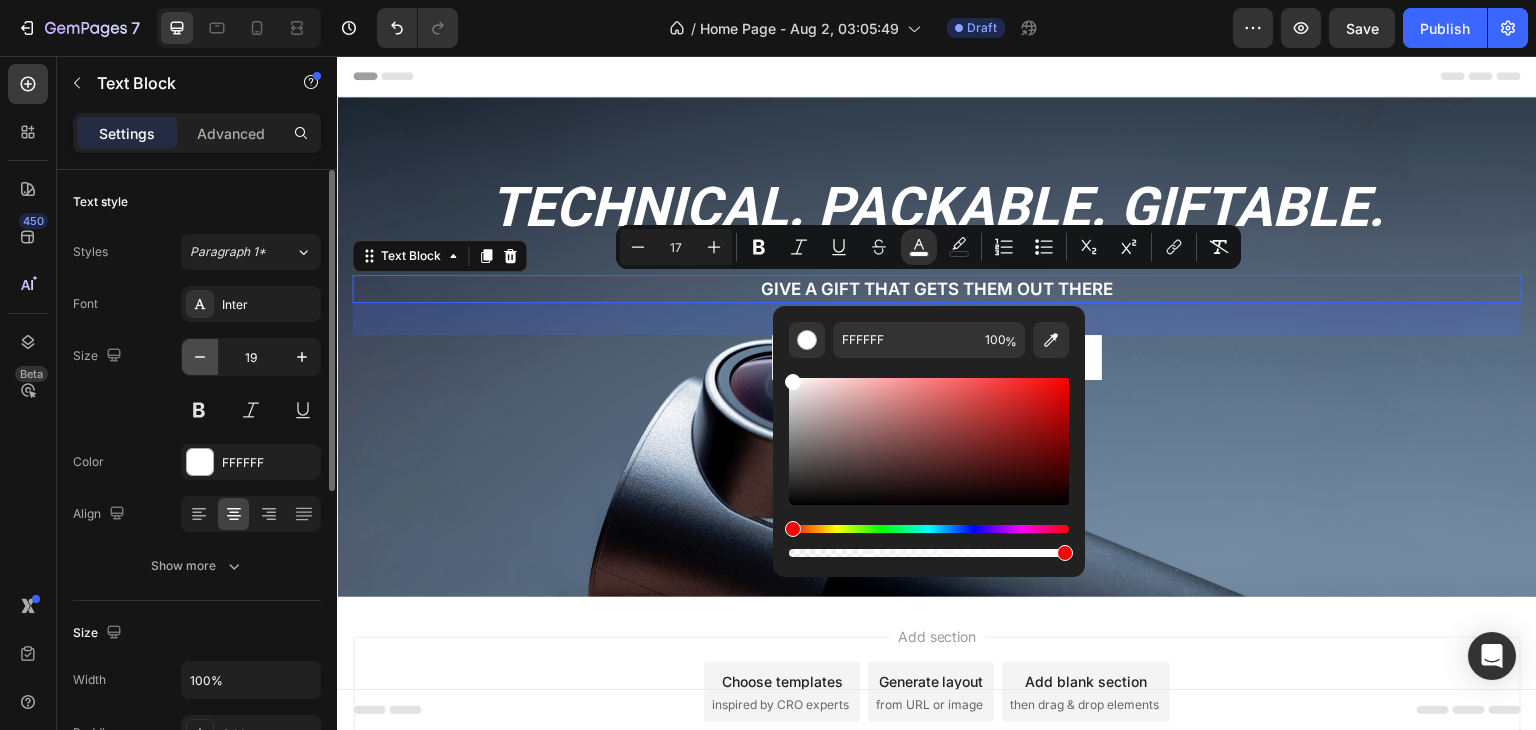 click 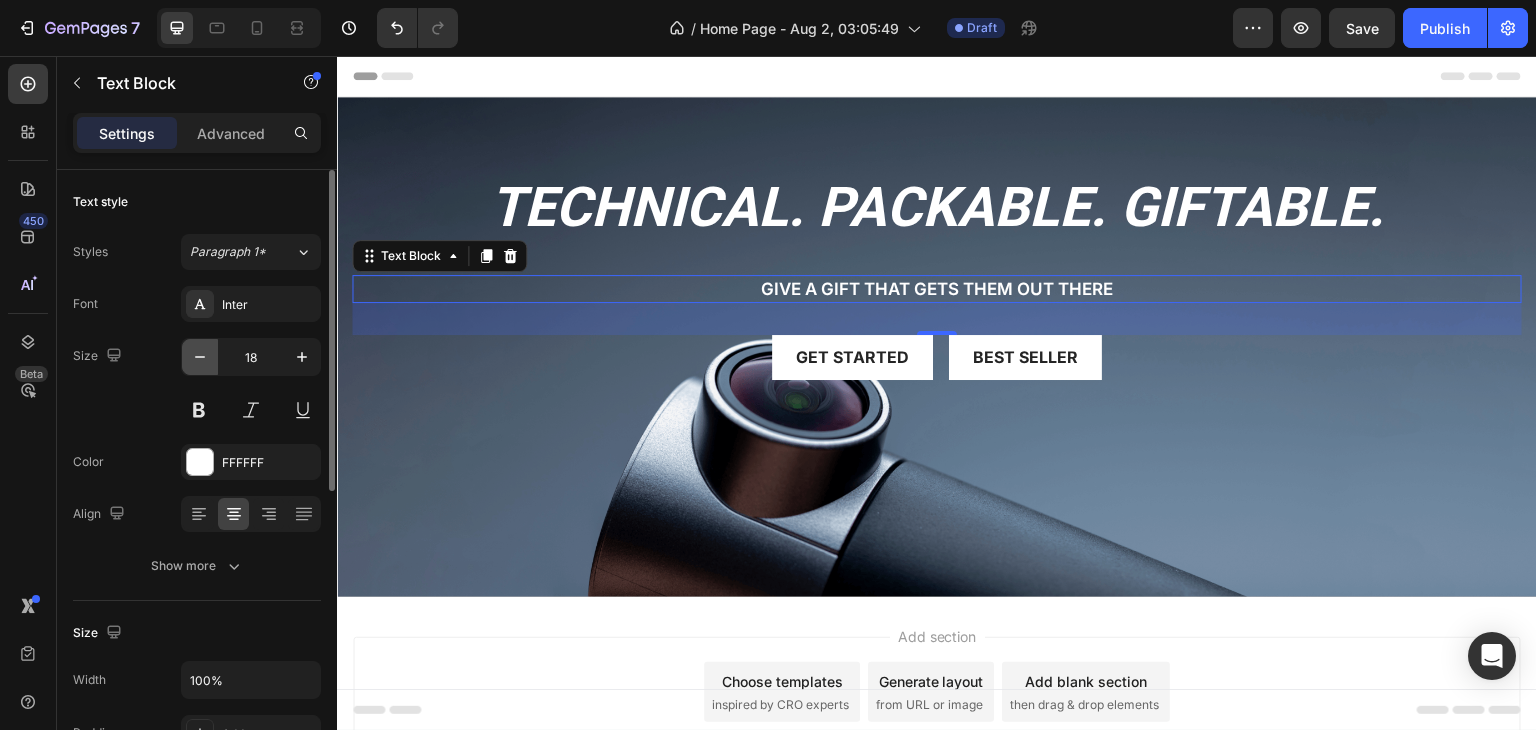 type on "17" 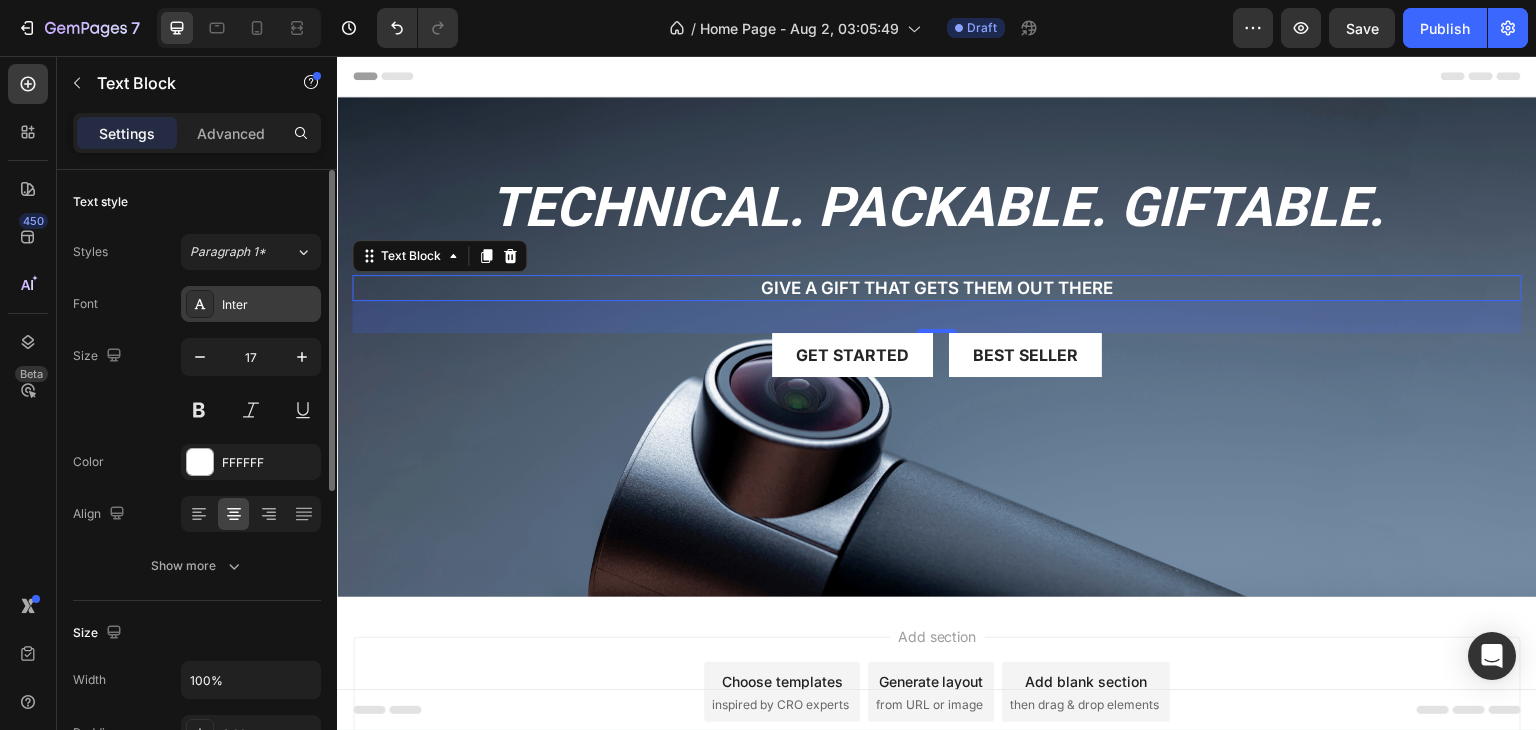 click on "Inter" at bounding box center [251, 304] 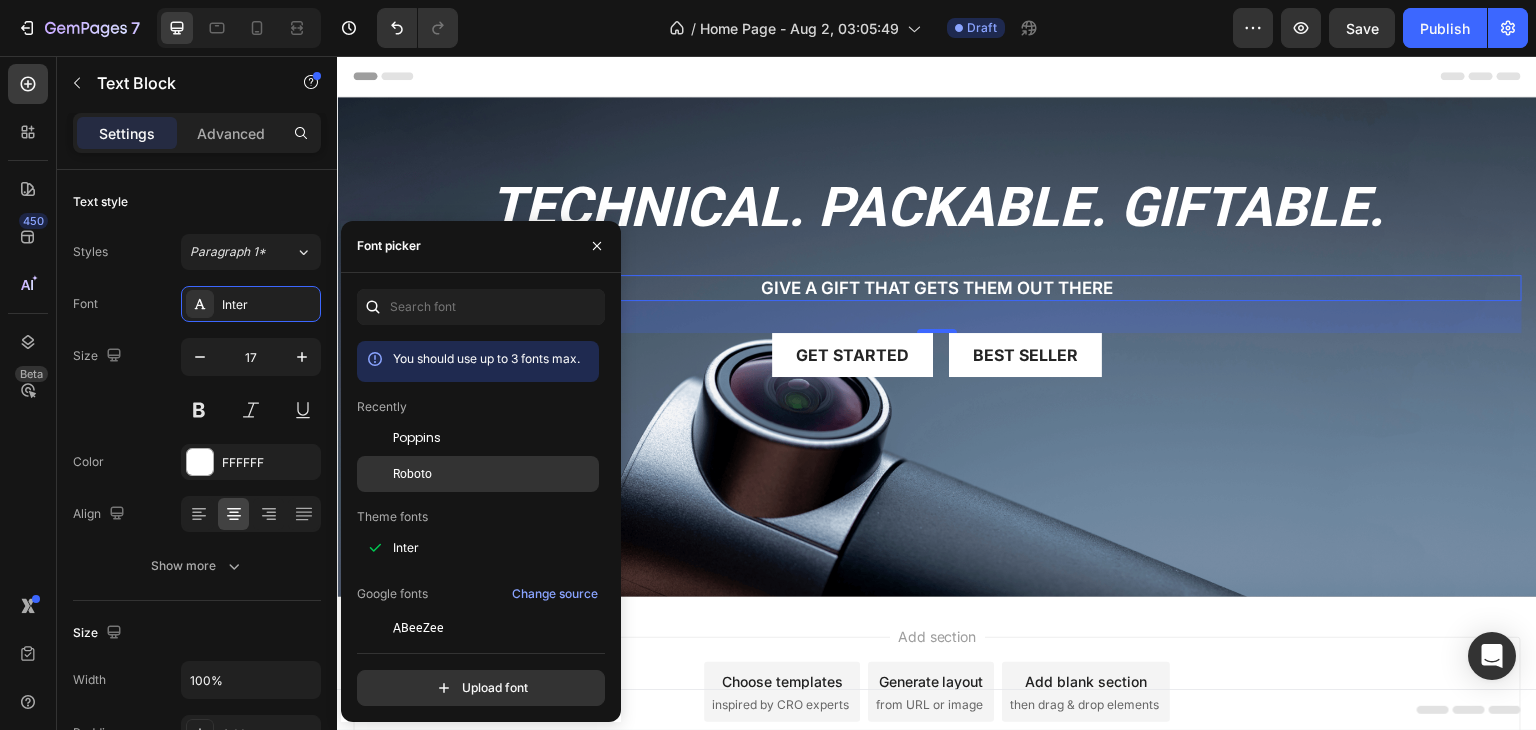 click on "Roboto" at bounding box center (494, 474) 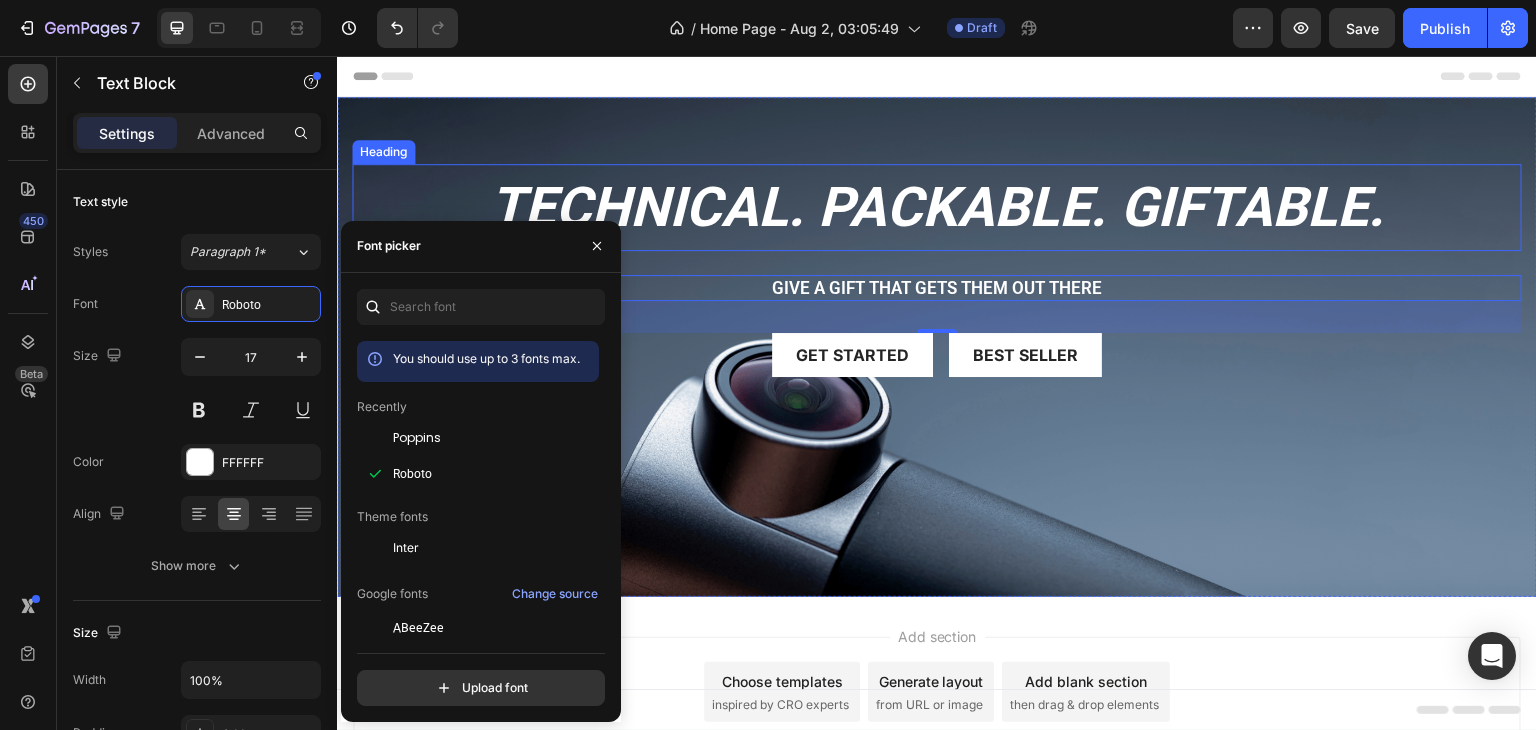 click on "⁠⁠⁠⁠⁠⁠⁠ TECHNICAL. PACKABLE. GIFTABLE. Heading" at bounding box center [937, 207] 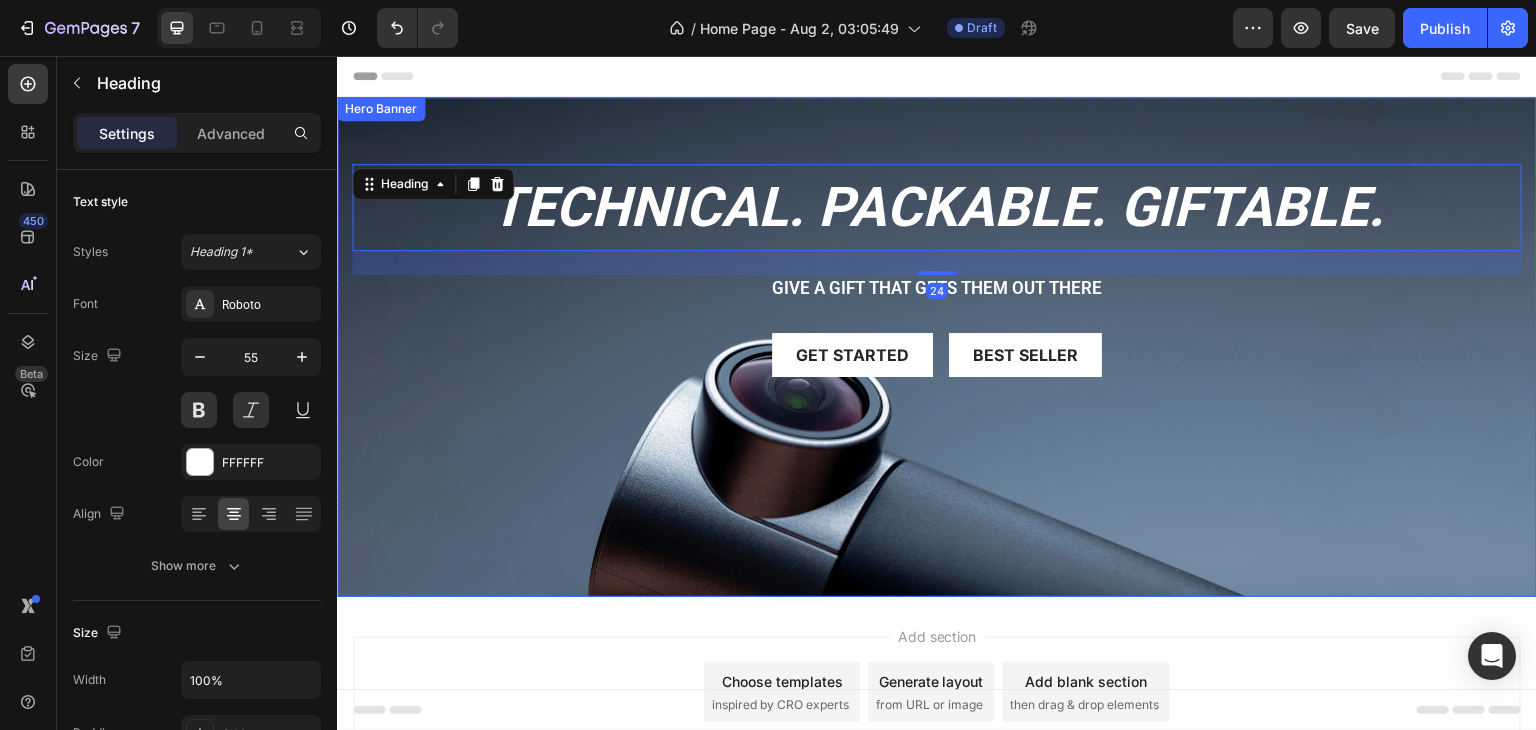 click at bounding box center (937, 347) 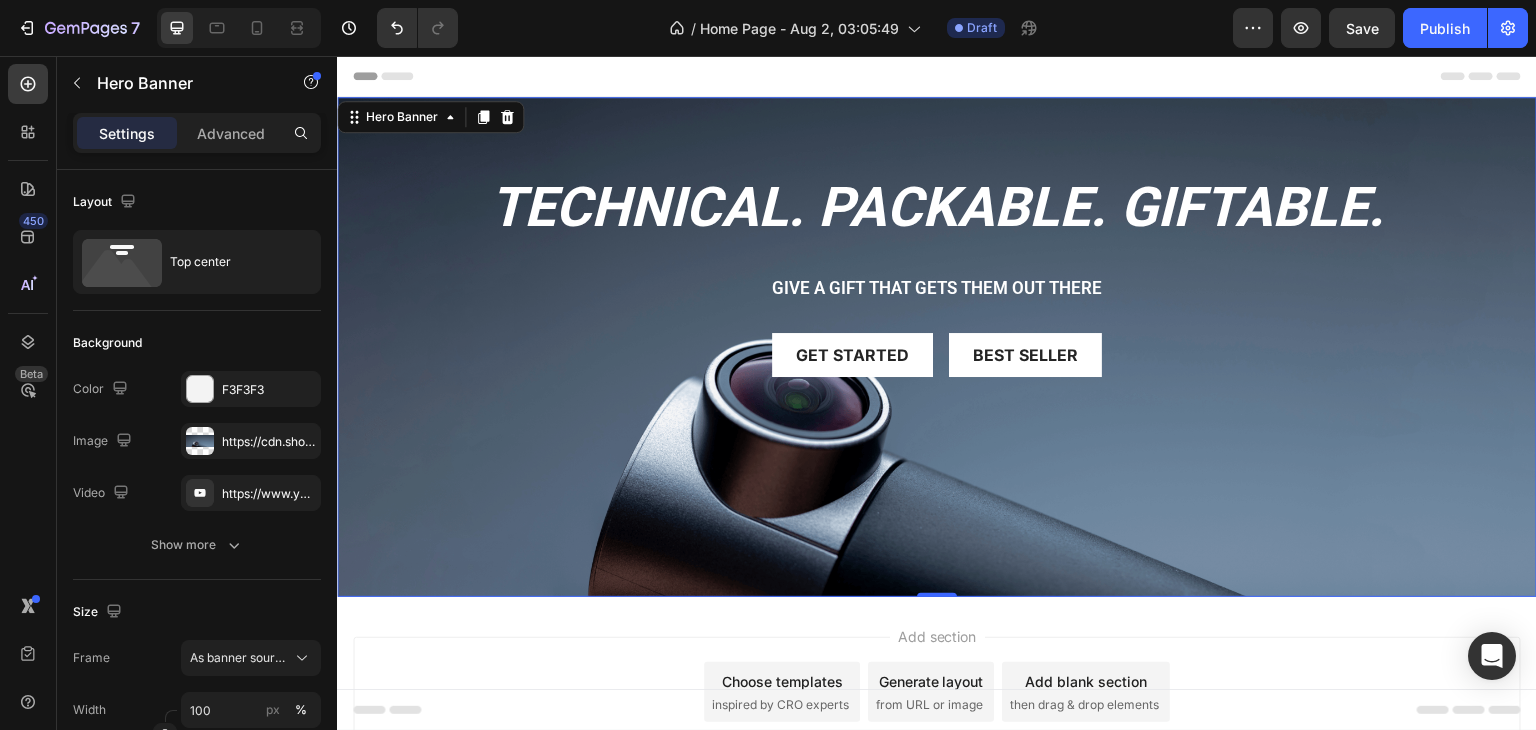 click on "⁠⁠⁠⁠⁠⁠⁠ TECHNICAL. PACKABLE. GIFTABLE. Heading Give a gift that gets them out there Text Block Get started Button Best Seller Button Row" at bounding box center [937, 269] 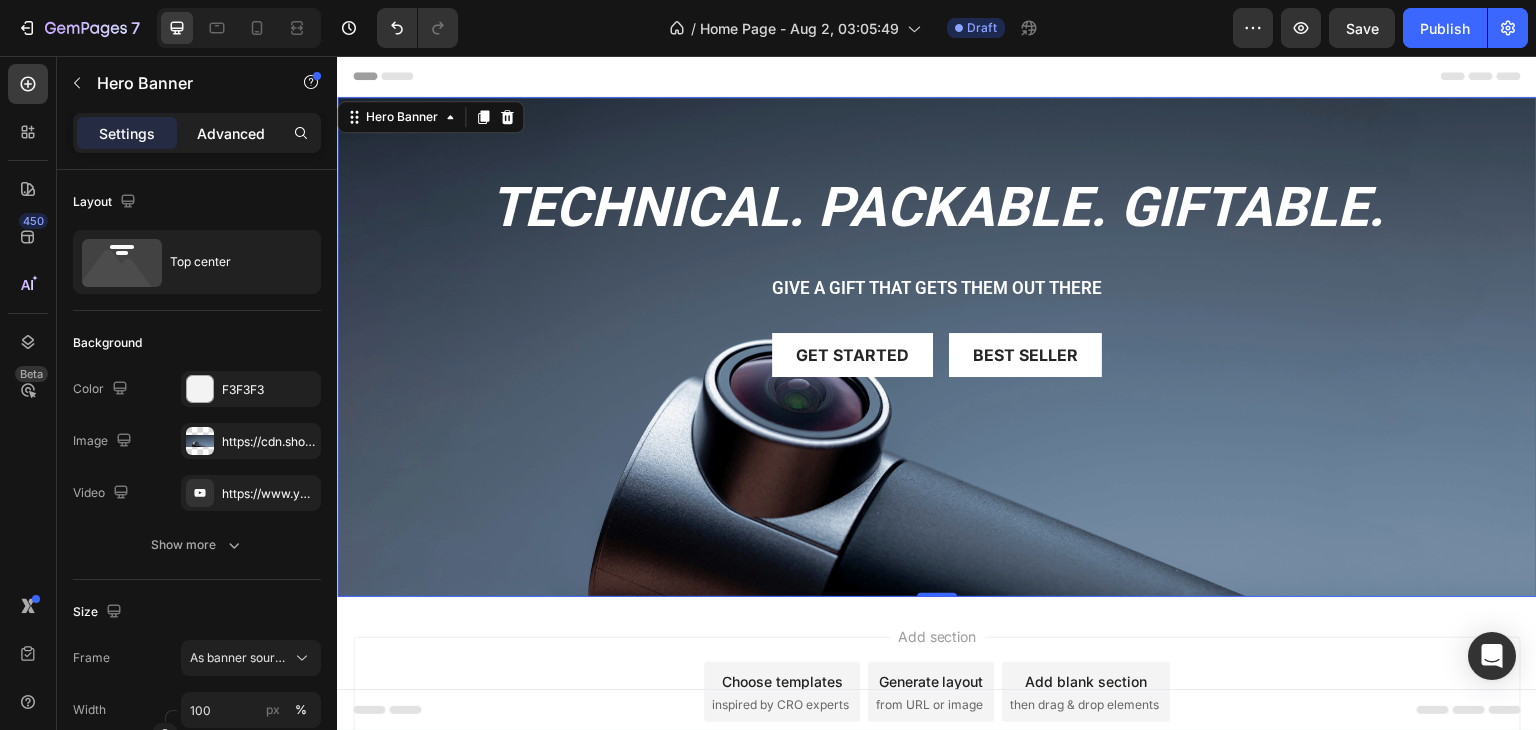 click on "Advanced" at bounding box center (231, 133) 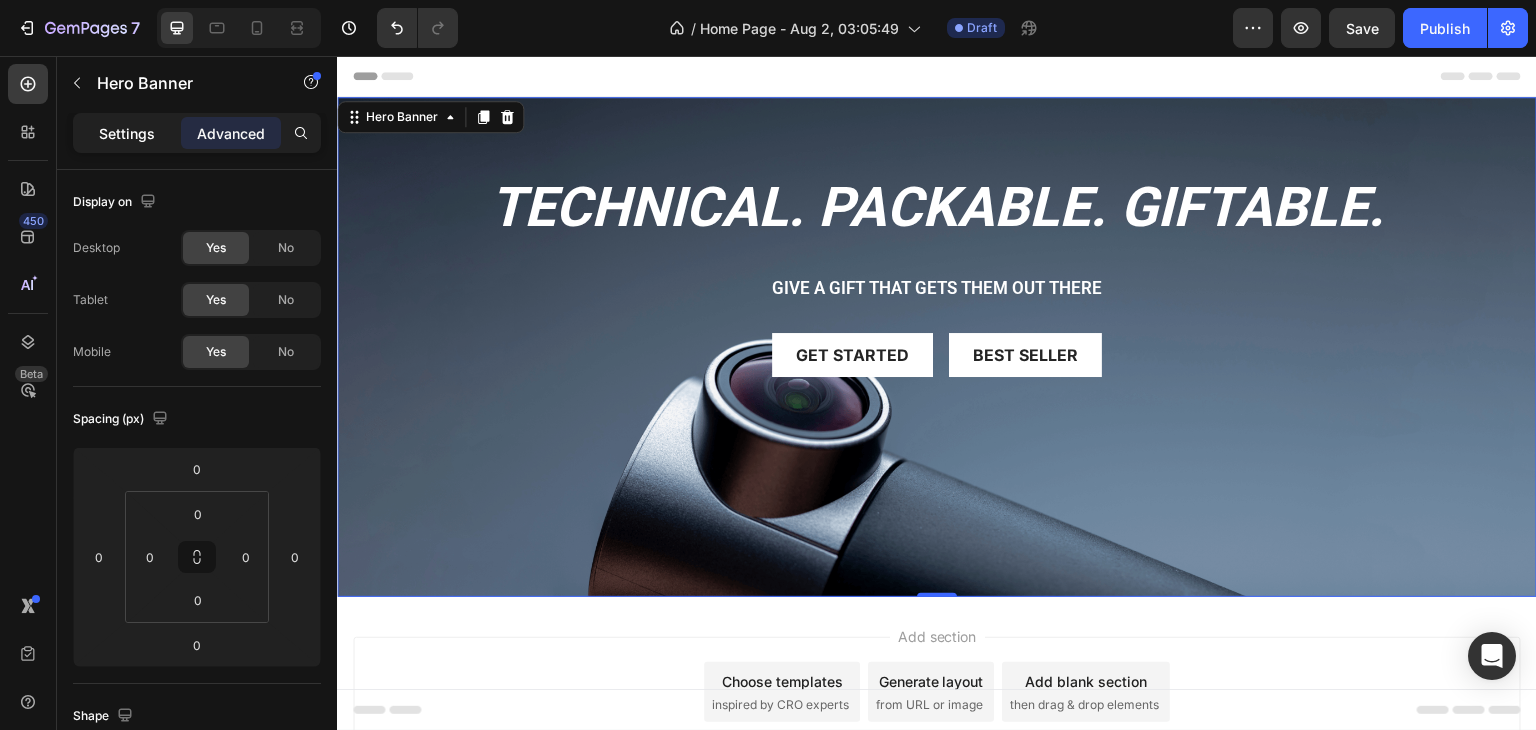 click on "Settings" at bounding box center [127, 133] 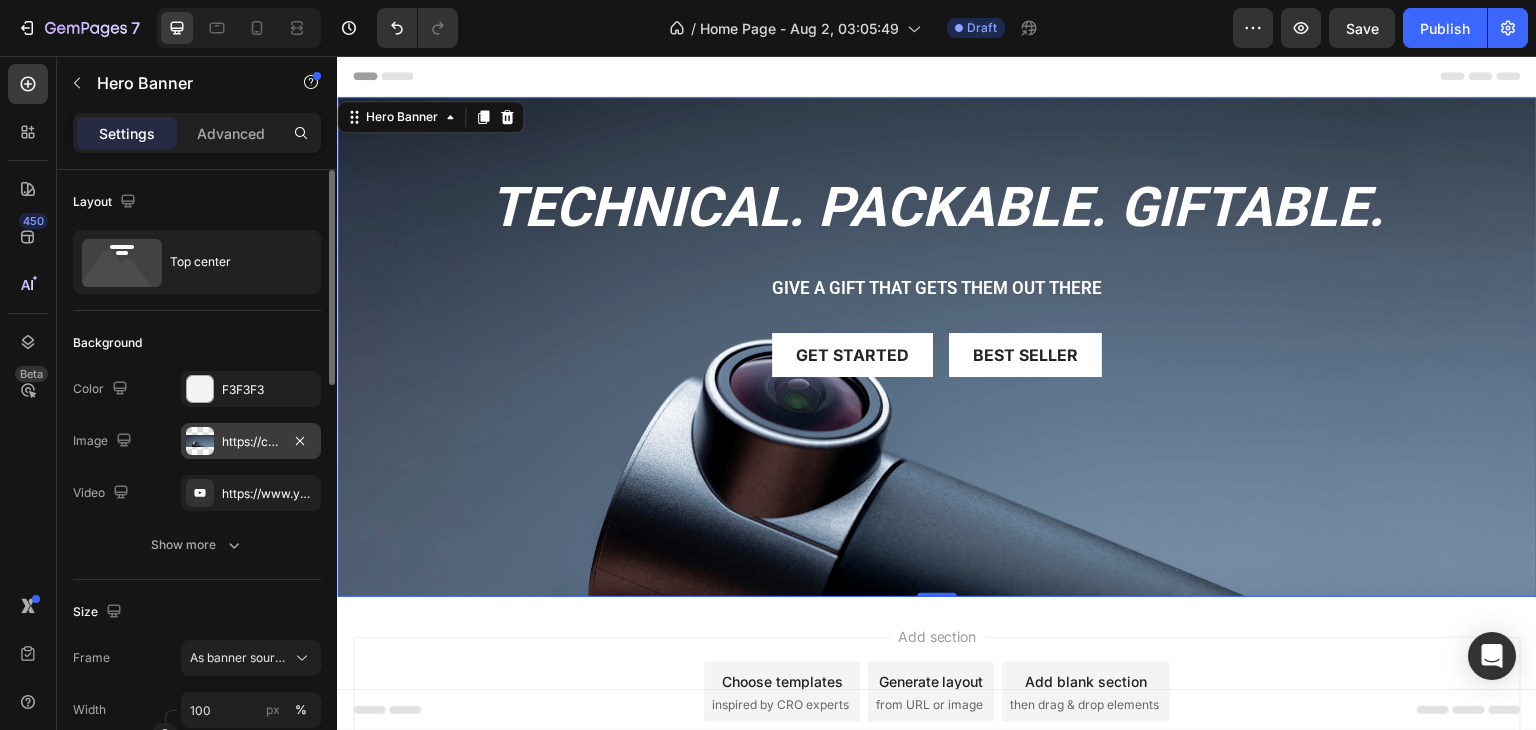 click on "https://cdn.shopify.com/s/files/1/0716/3651/7032/files/gempages_578056423921943314-4f1bc683-8d9a-4f80-adc5-ebdc3ec70c31.png" at bounding box center [251, 441] 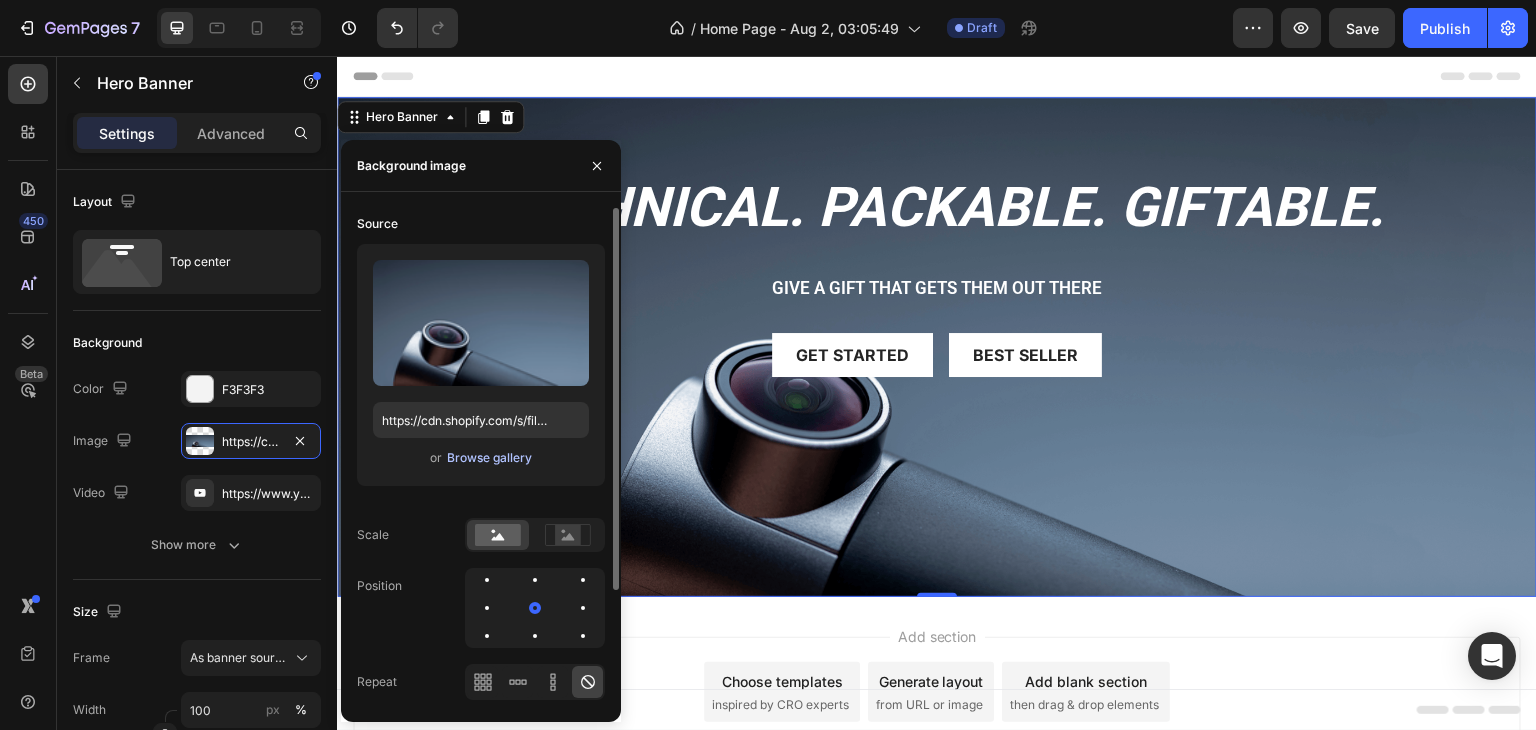 click on "Browse gallery" at bounding box center [489, 458] 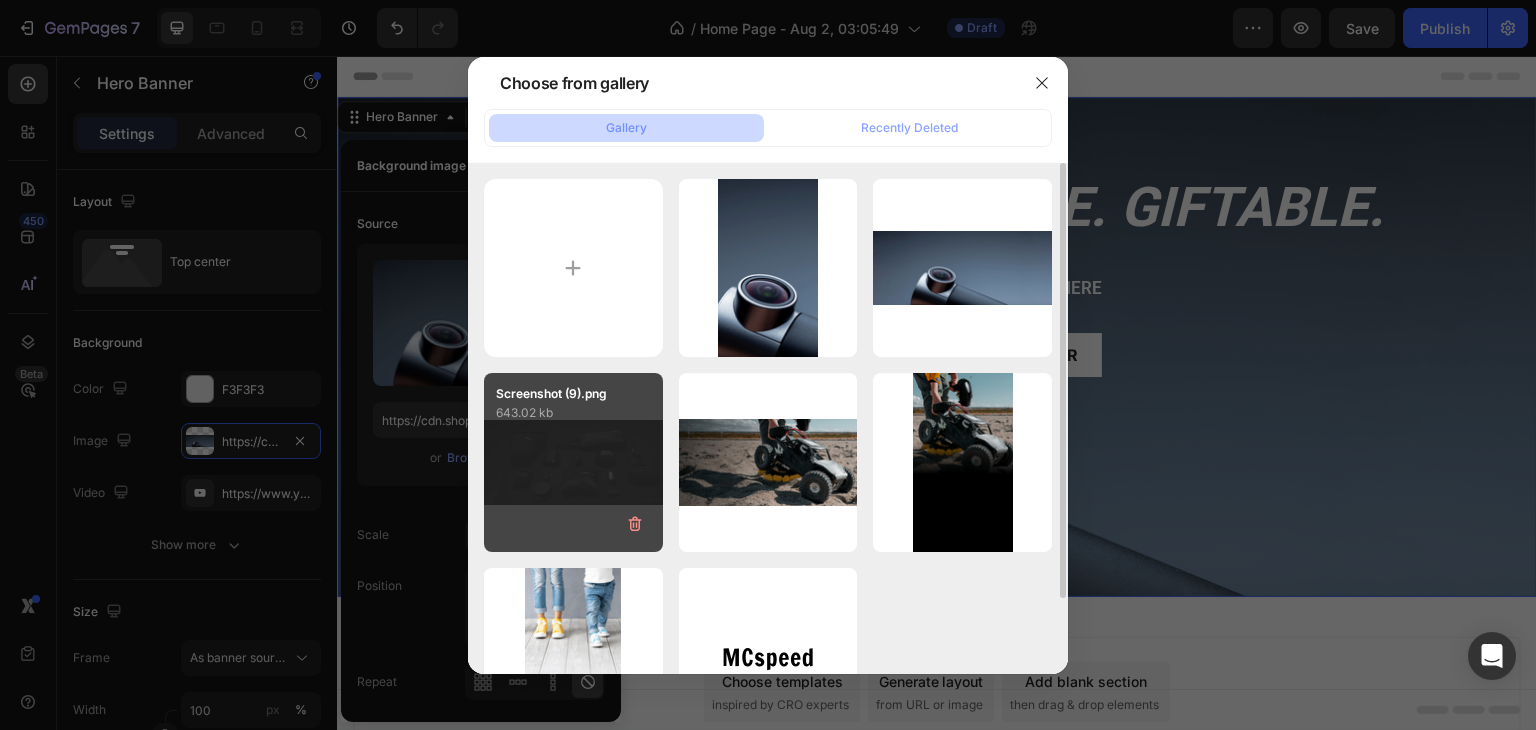 click on "Screenshot (9).png 643.02 kb" at bounding box center [573, 462] 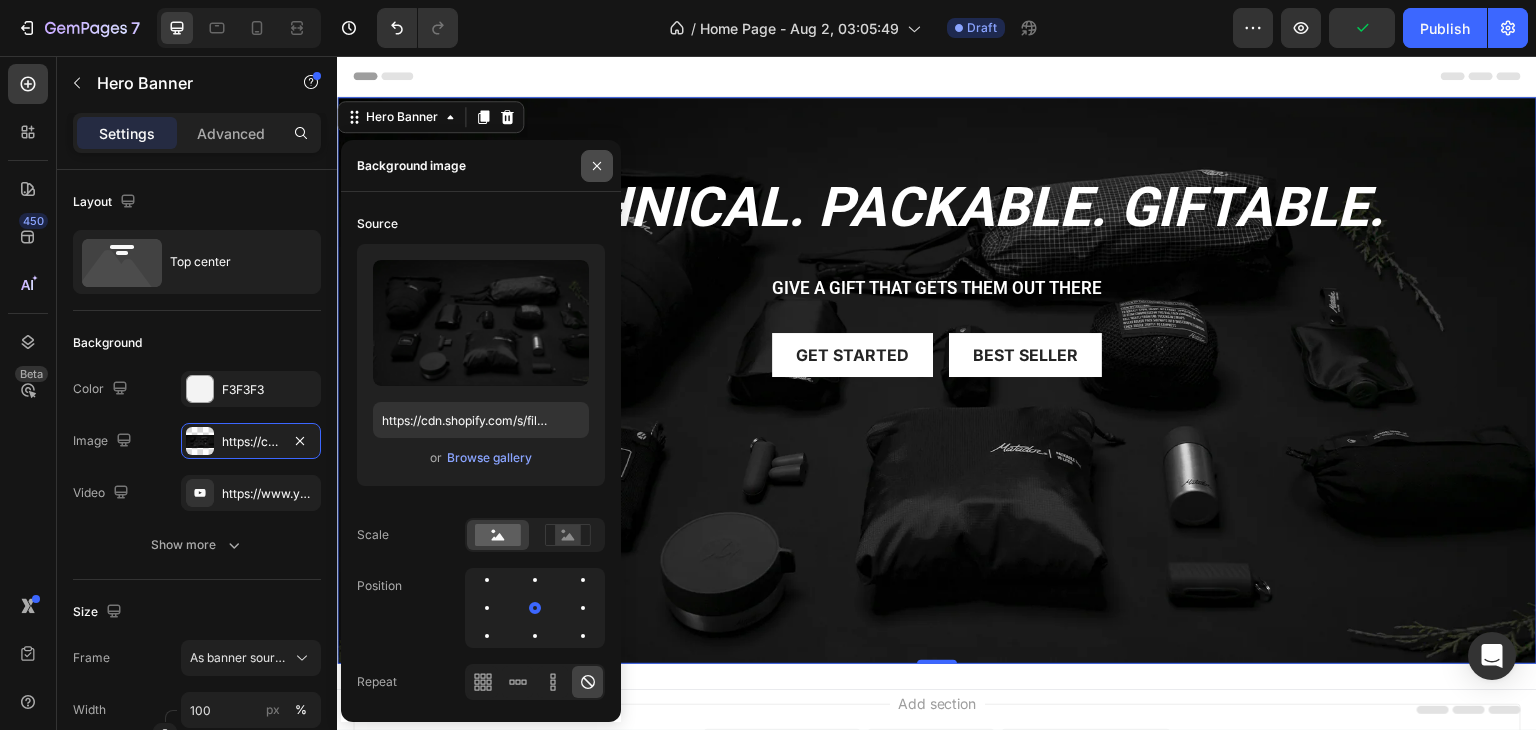 click 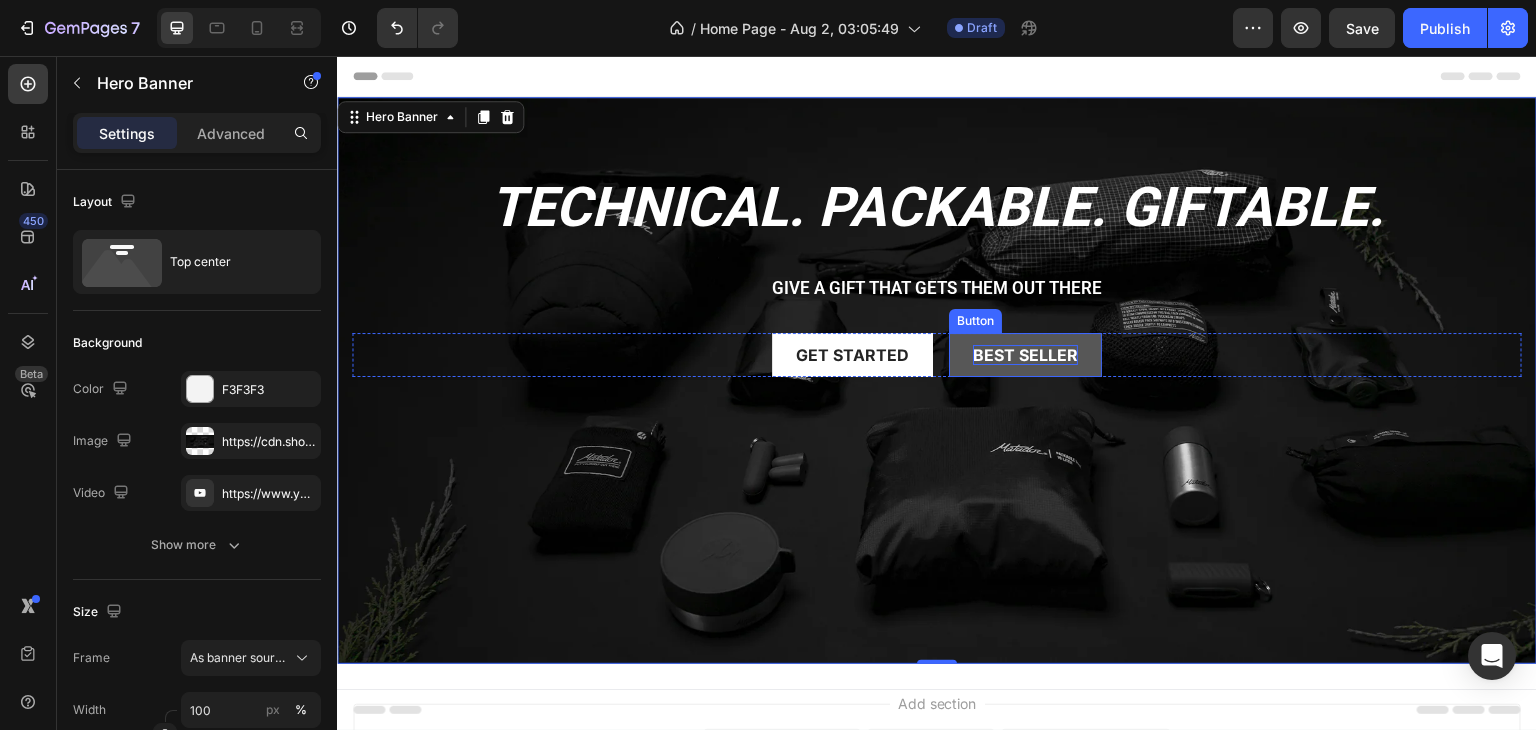 click on "Best Seller" at bounding box center (1025, 355) 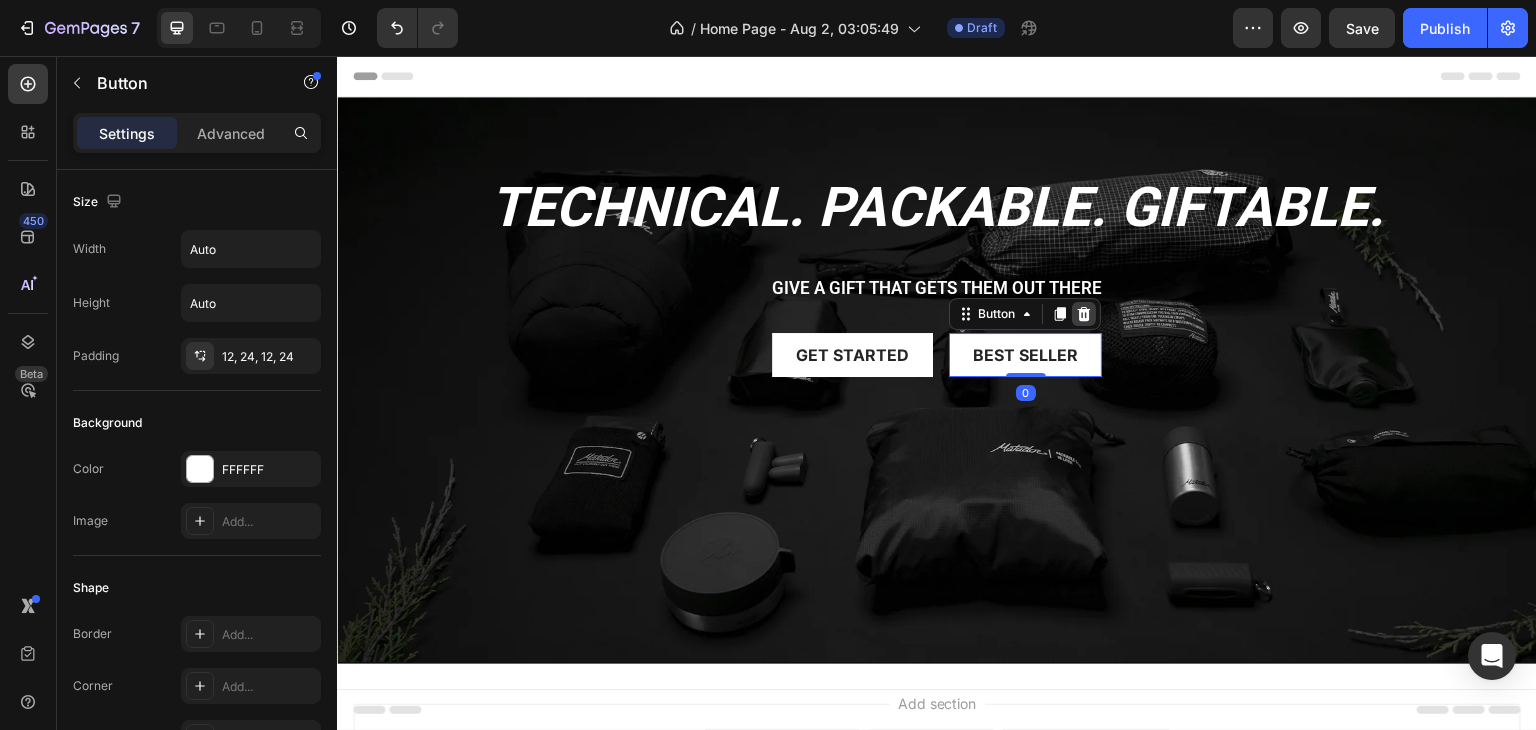 click 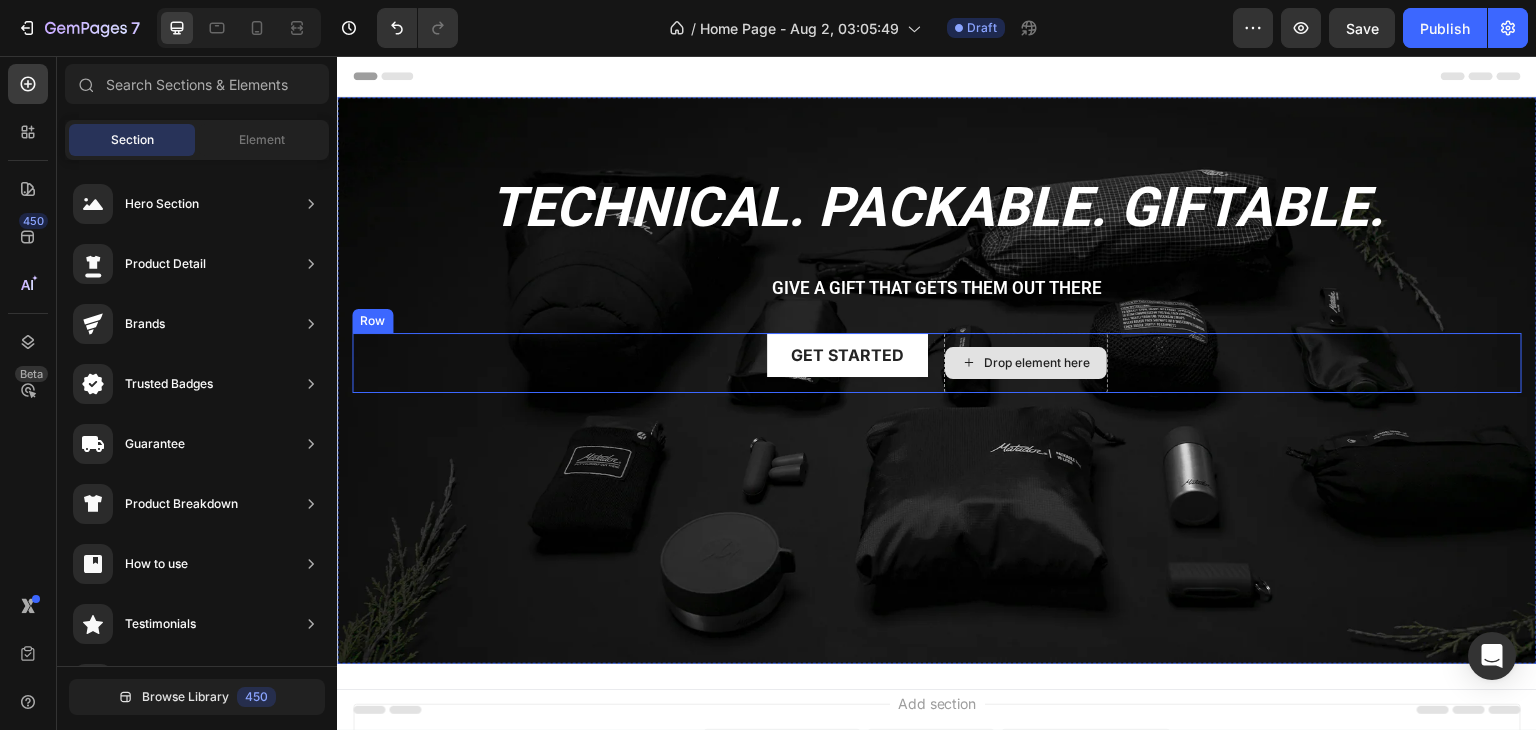 click on "Drop element here" at bounding box center [1038, 363] 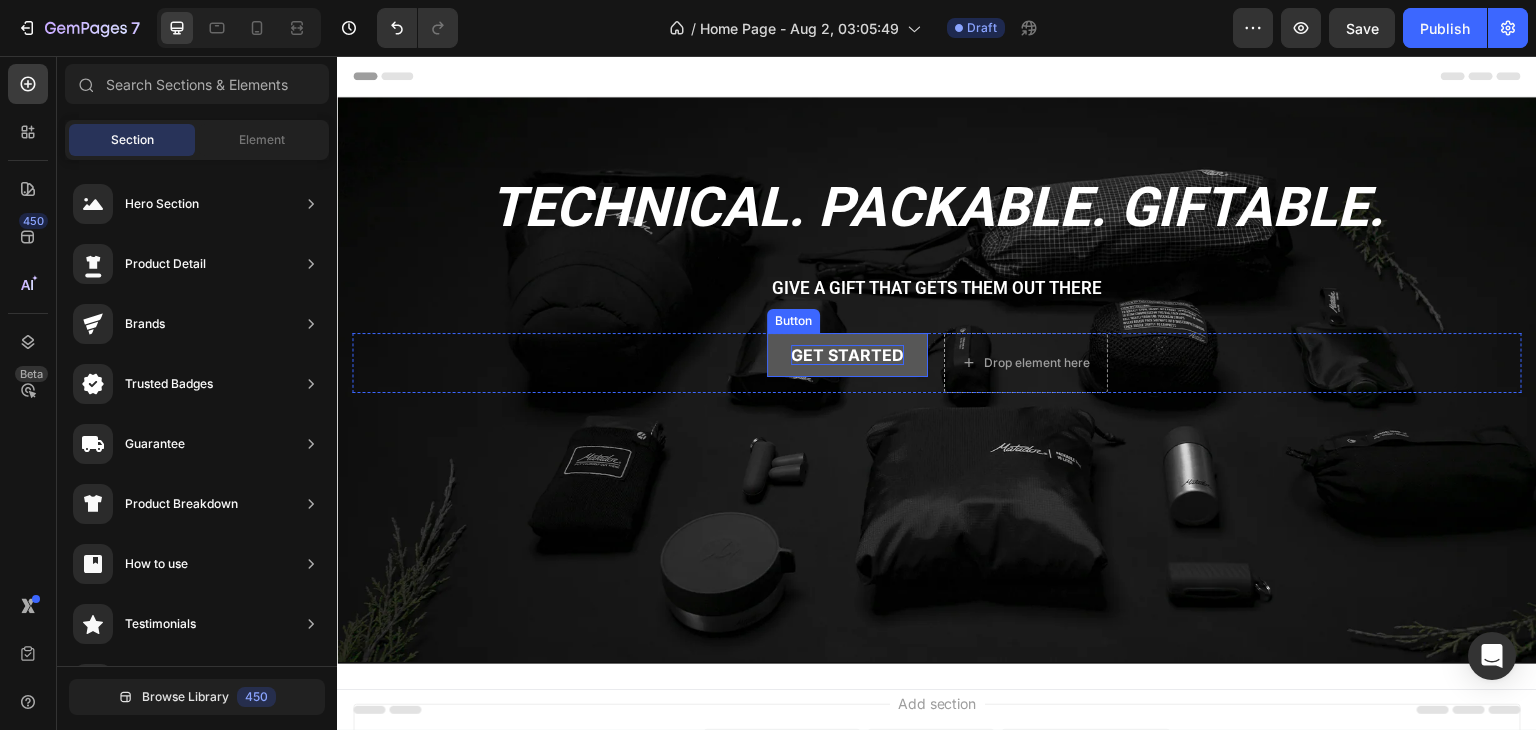 click on "Get started" at bounding box center [847, 355] 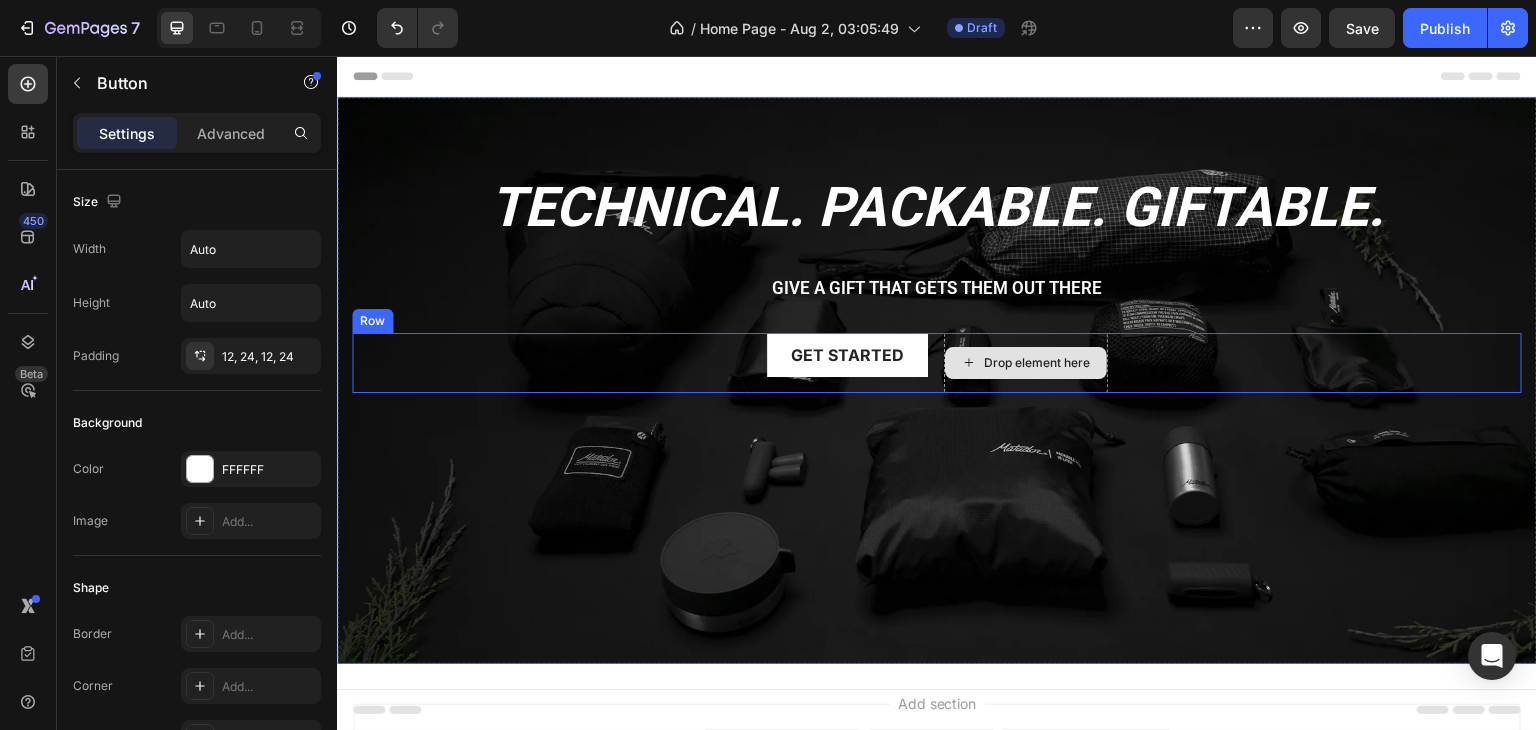 click on "Drop element here" at bounding box center [1026, 363] 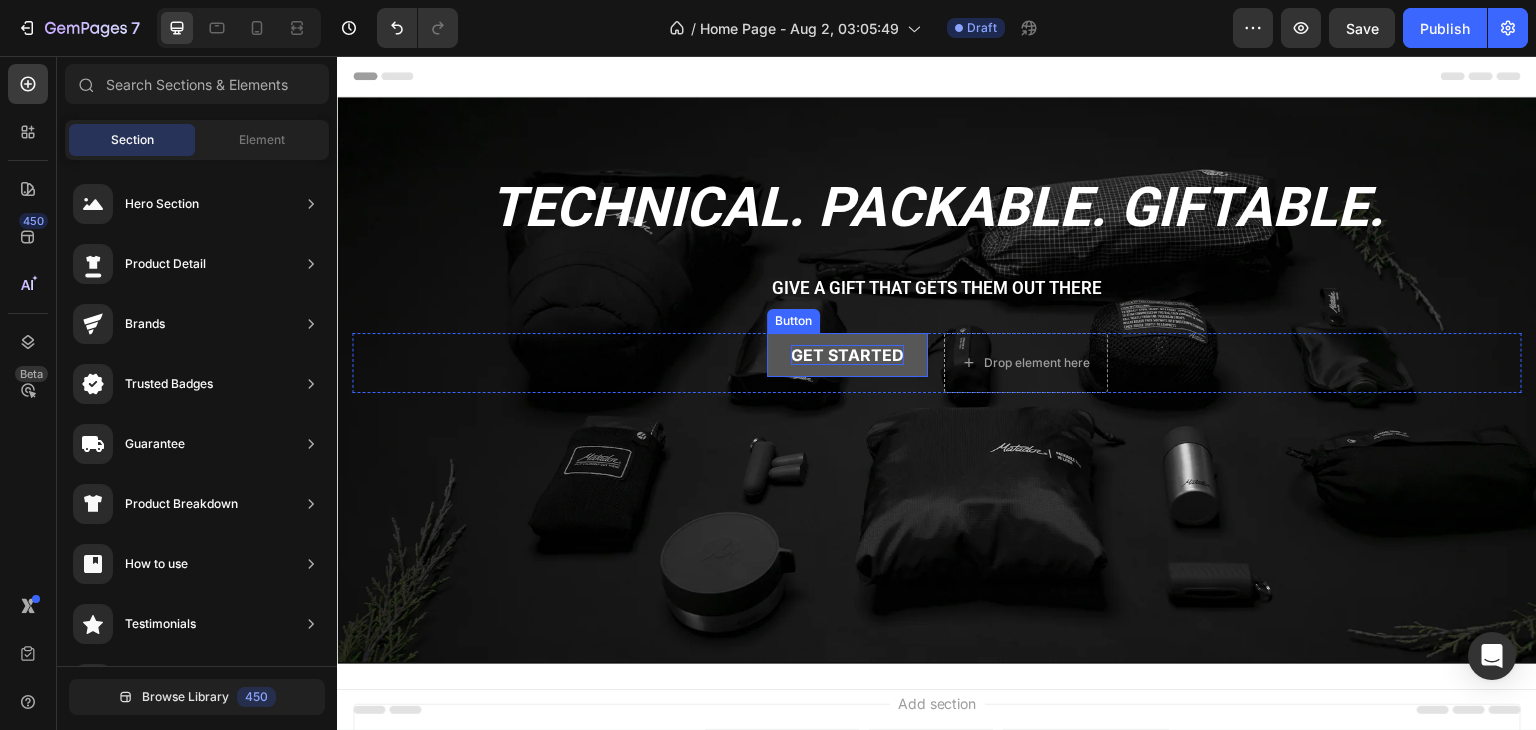 click on "Get started" at bounding box center (847, 355) 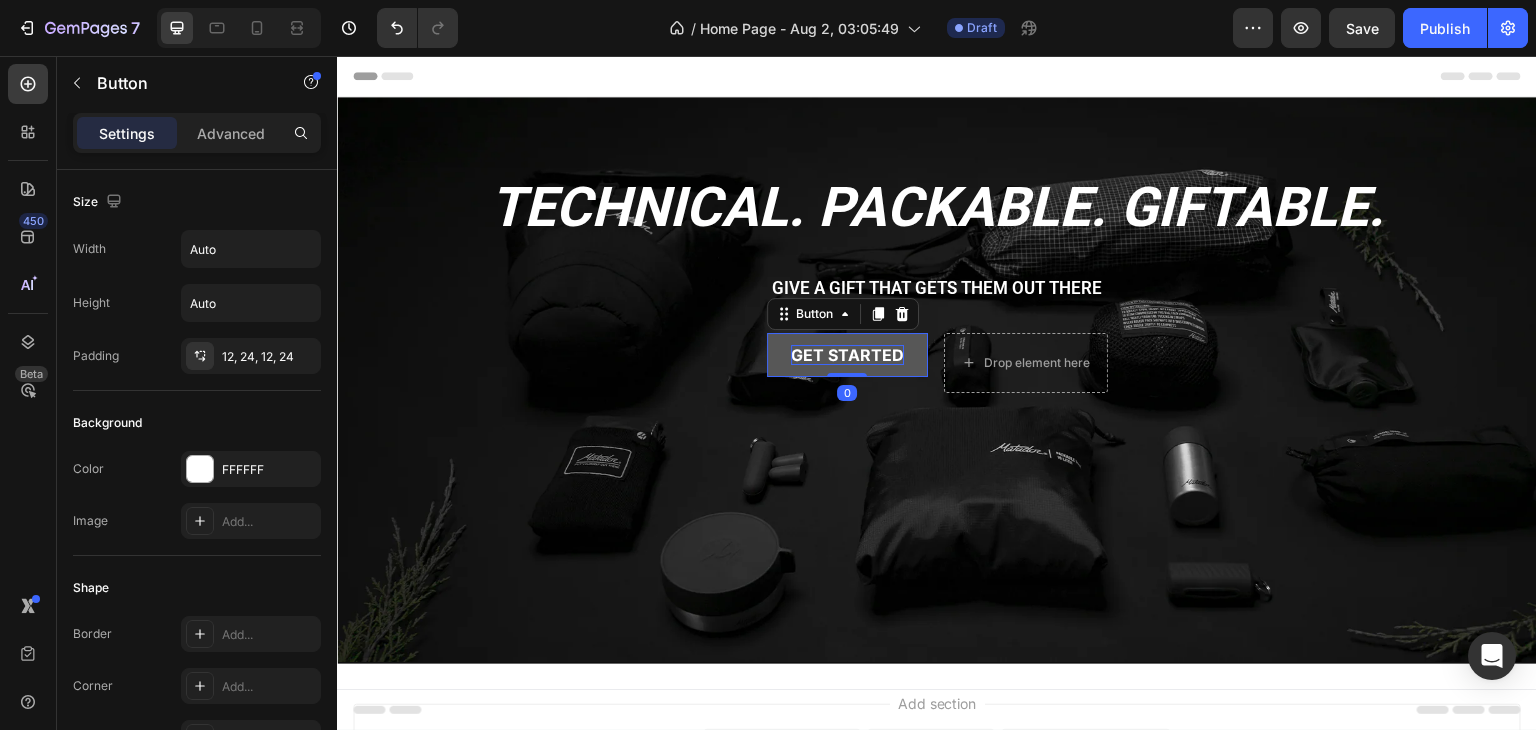 type 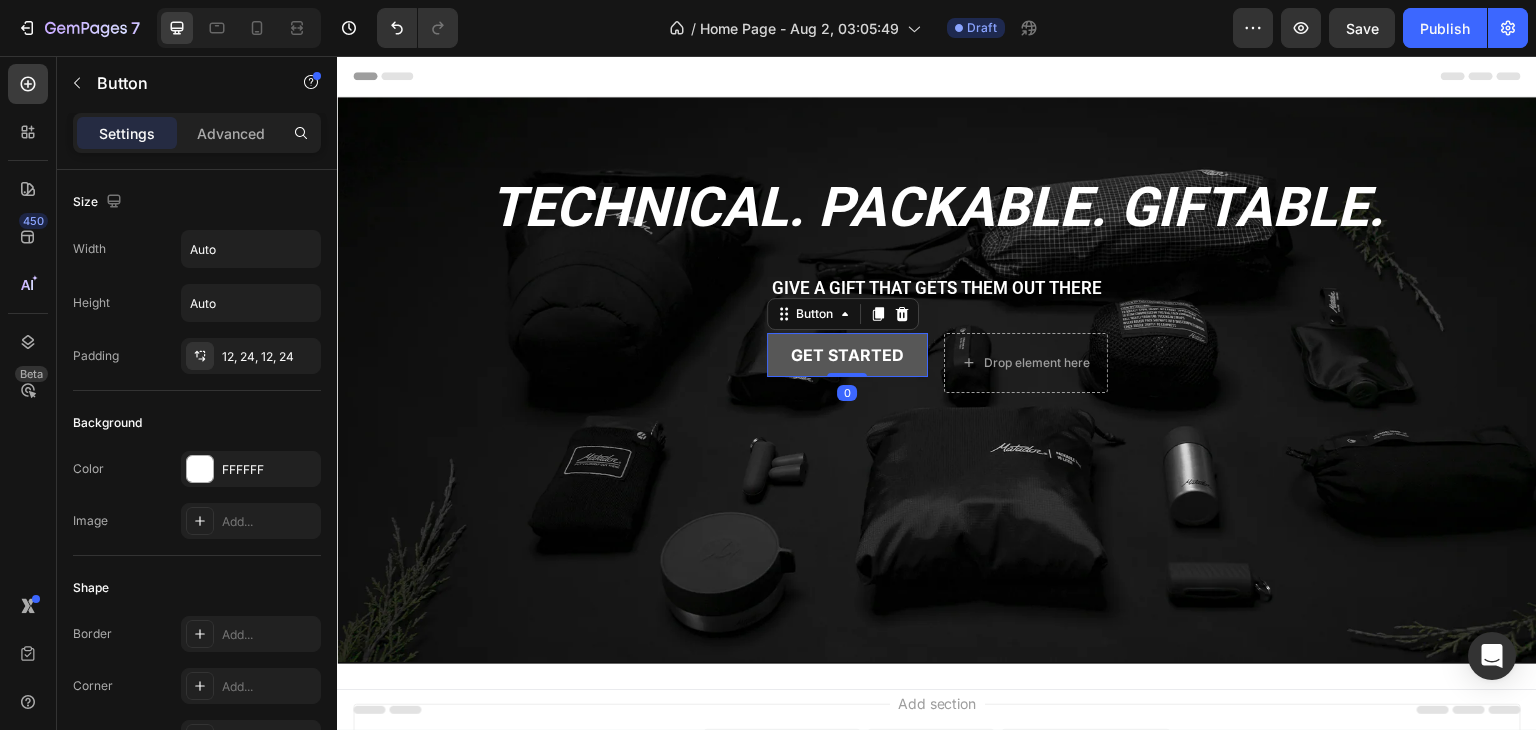 click on "Get started" at bounding box center [847, 355] 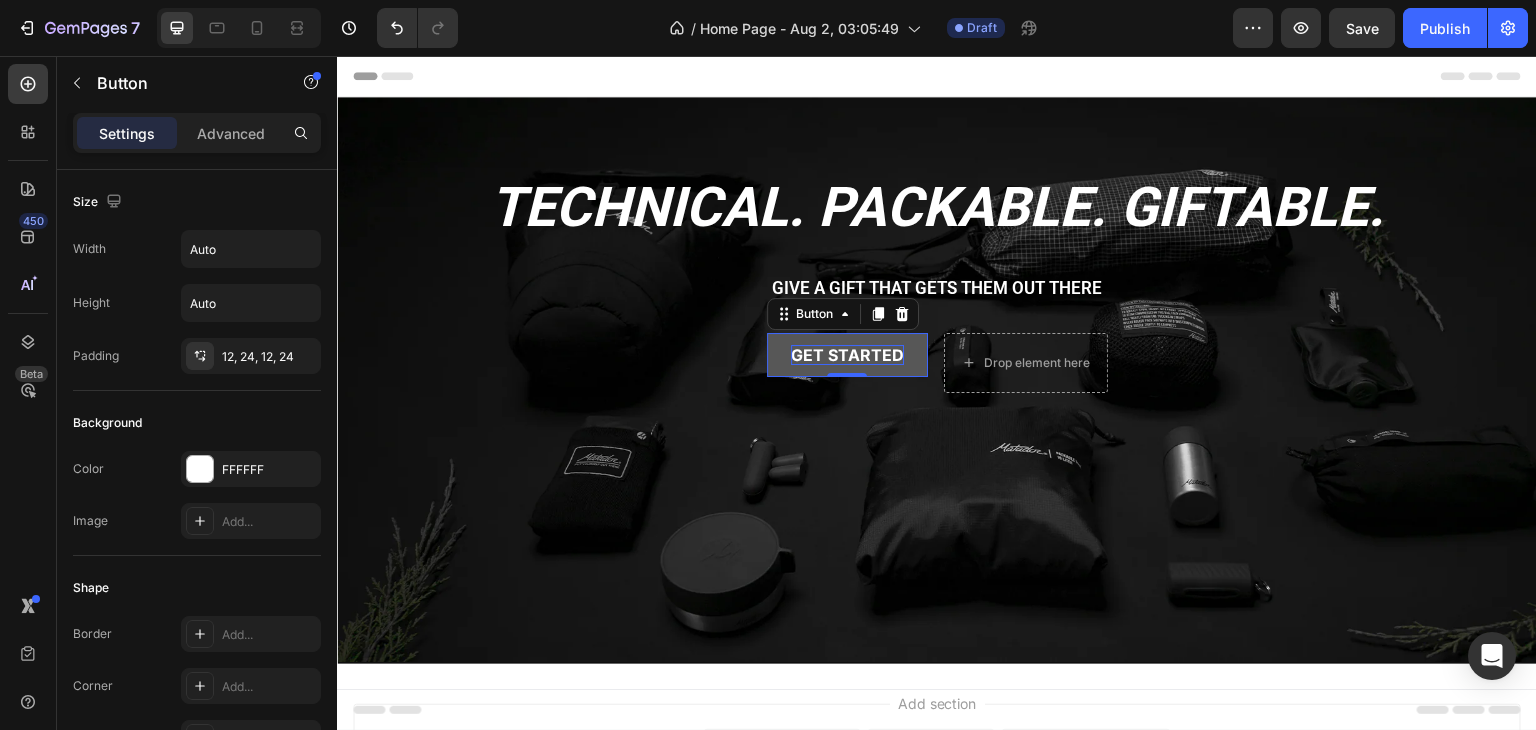 click on "Get started" at bounding box center [847, 355] 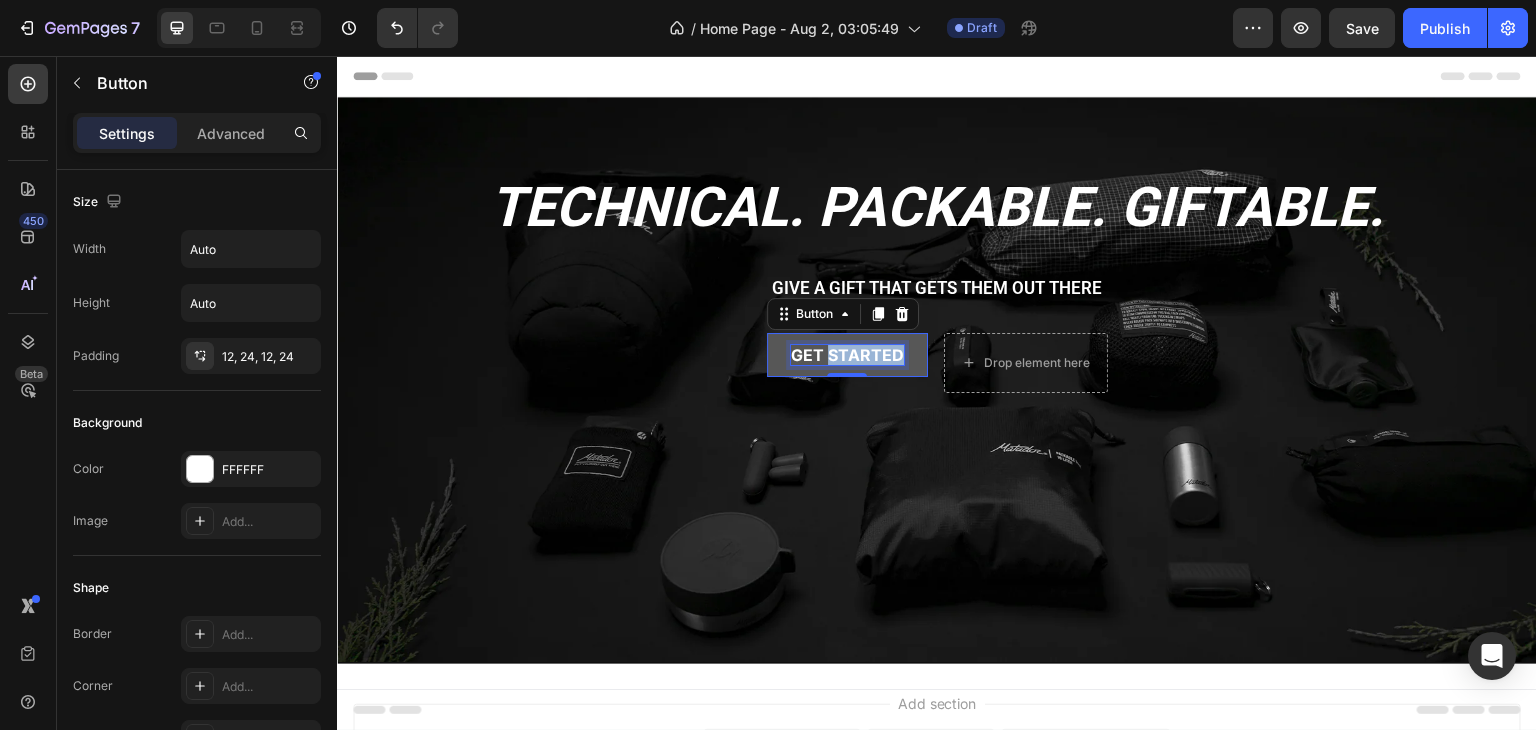 click on "Get started" at bounding box center (847, 355) 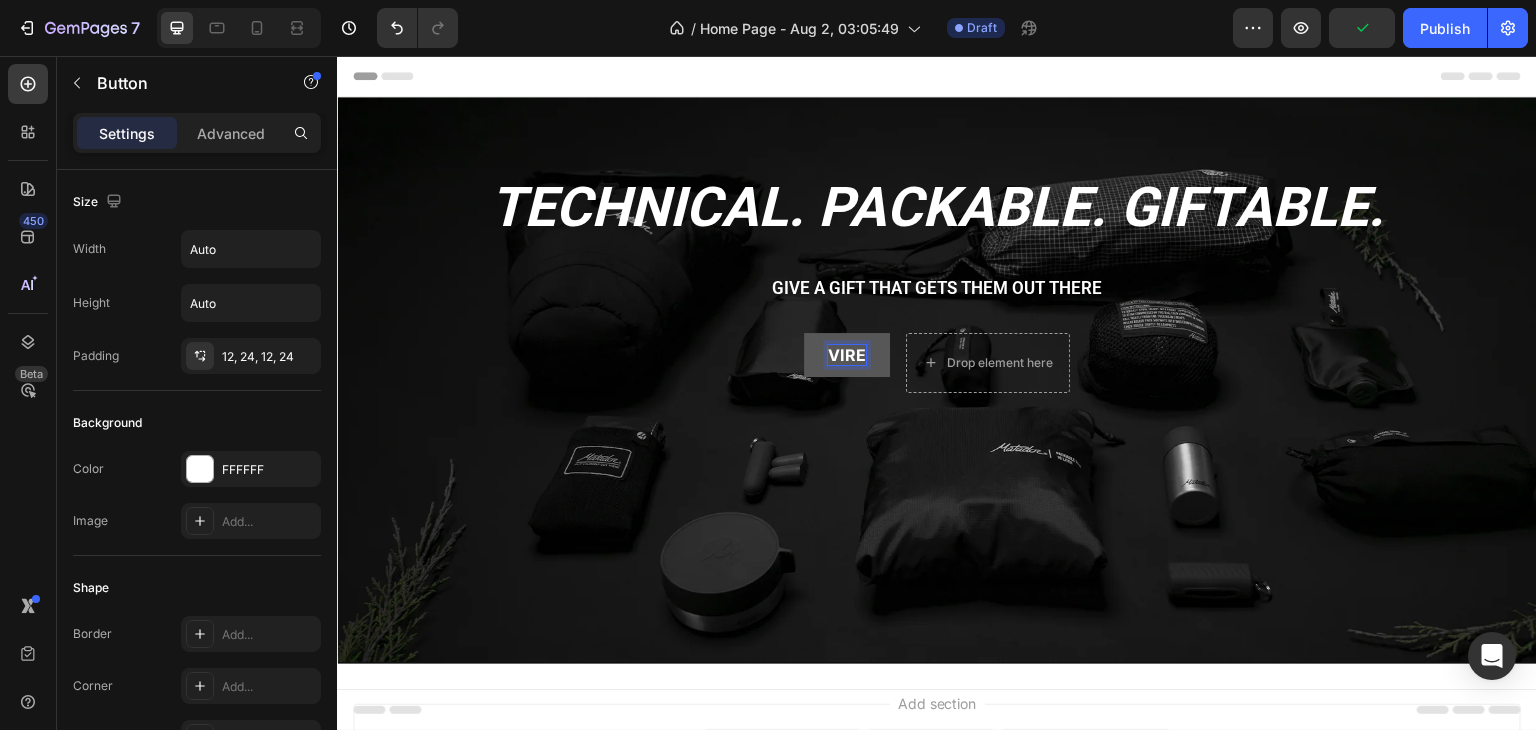 click on "VIRE" at bounding box center [847, 355] 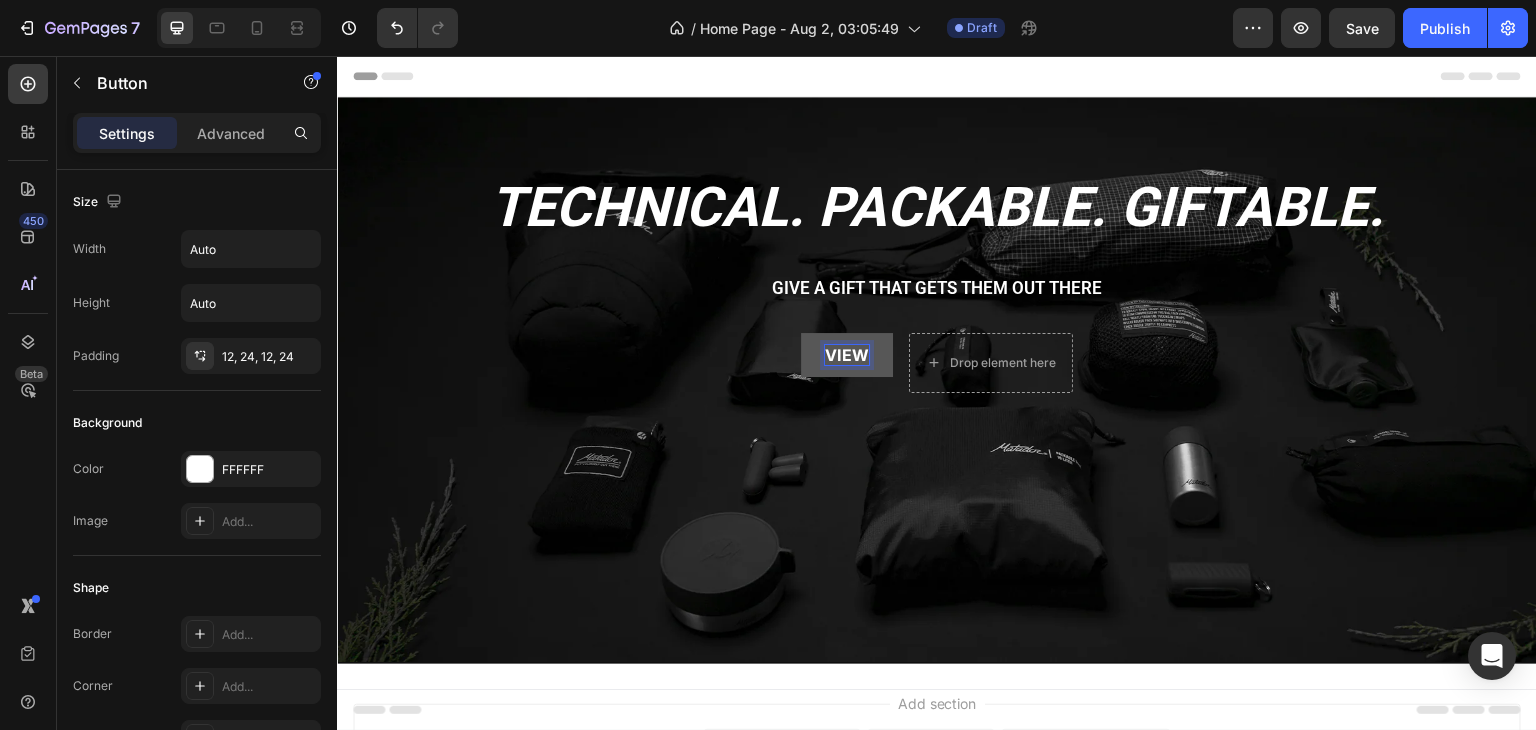 click on "VIEW" at bounding box center [847, 355] 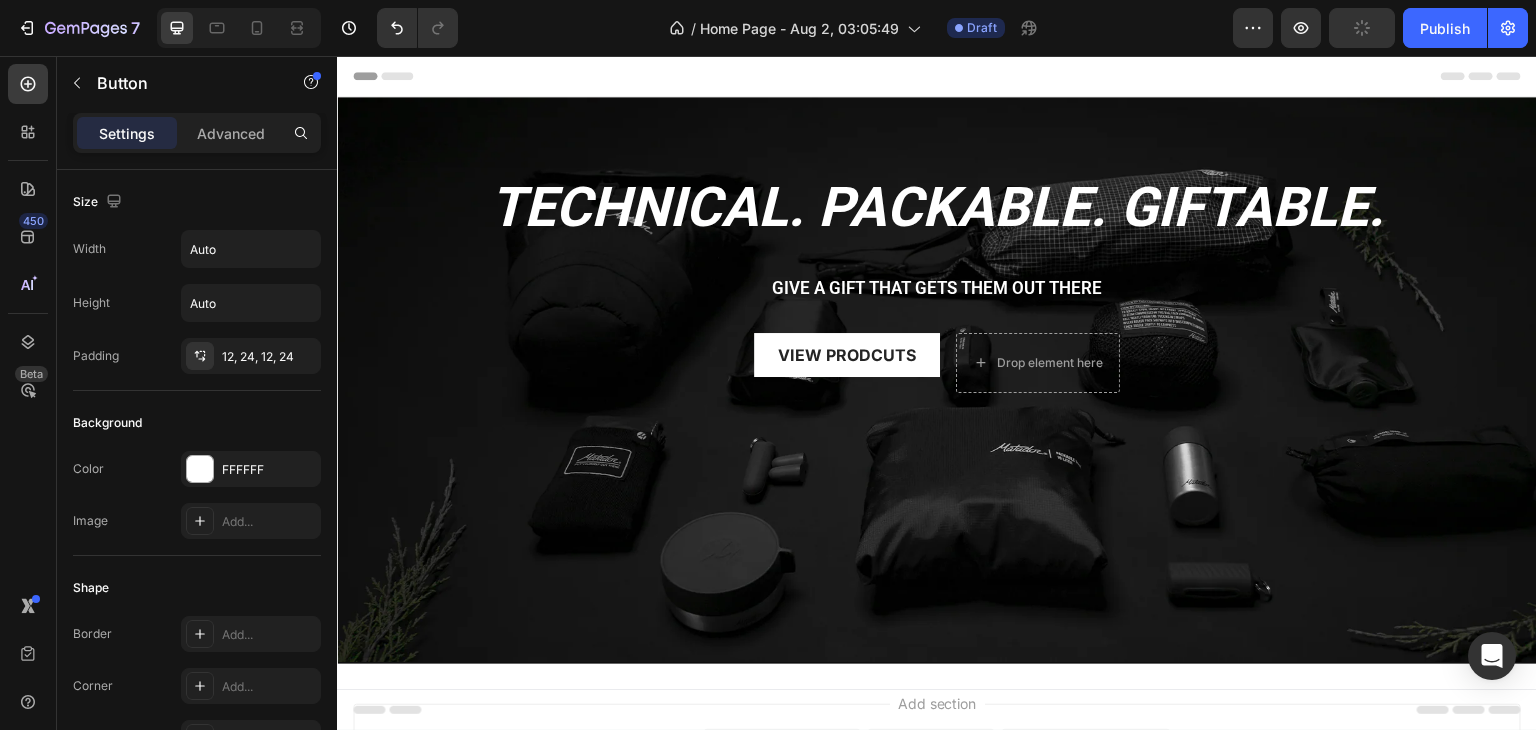 drag, startPoint x: 1172, startPoint y: 53, endPoint x: 834, endPoint y: 9, distance: 340.85187 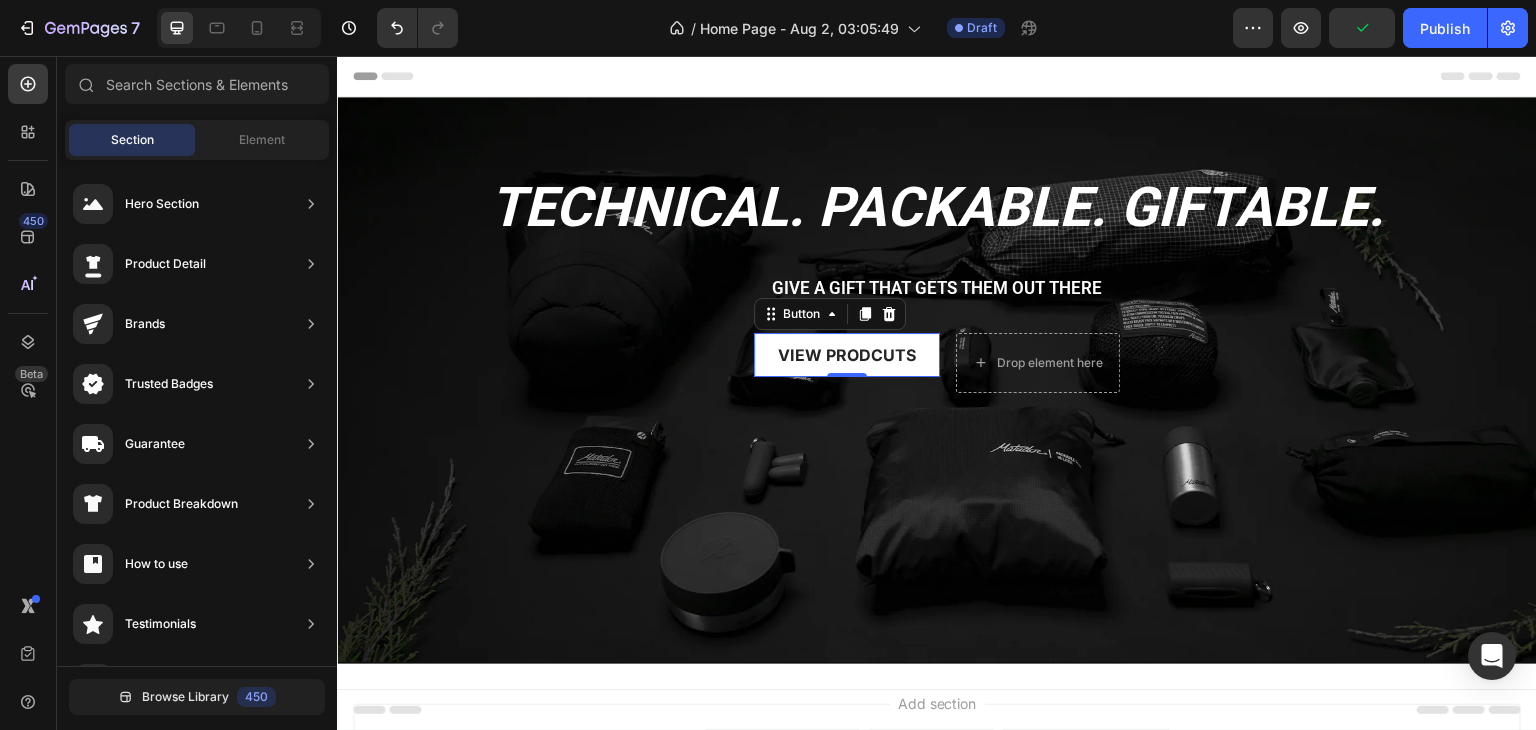 click on "Header" at bounding box center [937, 76] 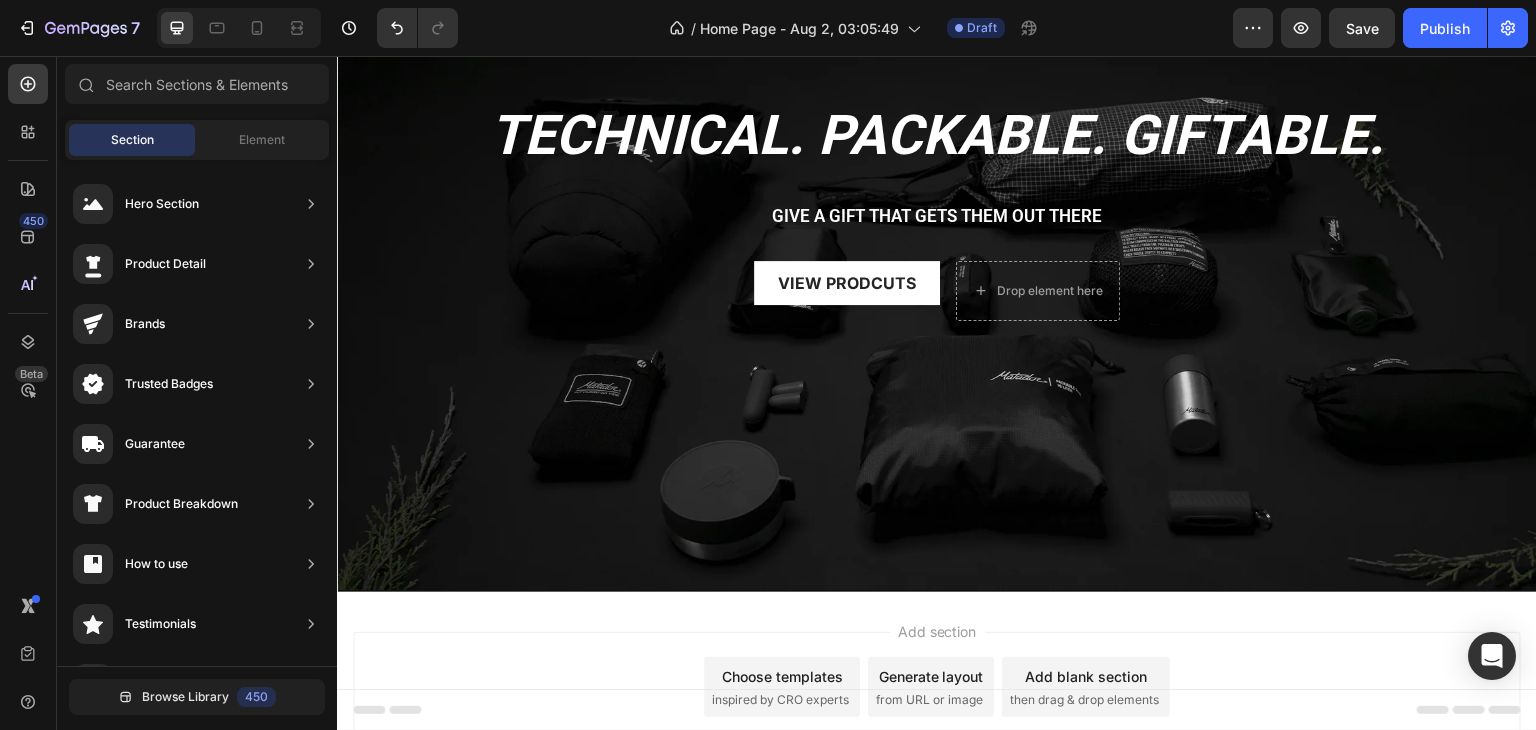 scroll, scrollTop: 0, scrollLeft: 0, axis: both 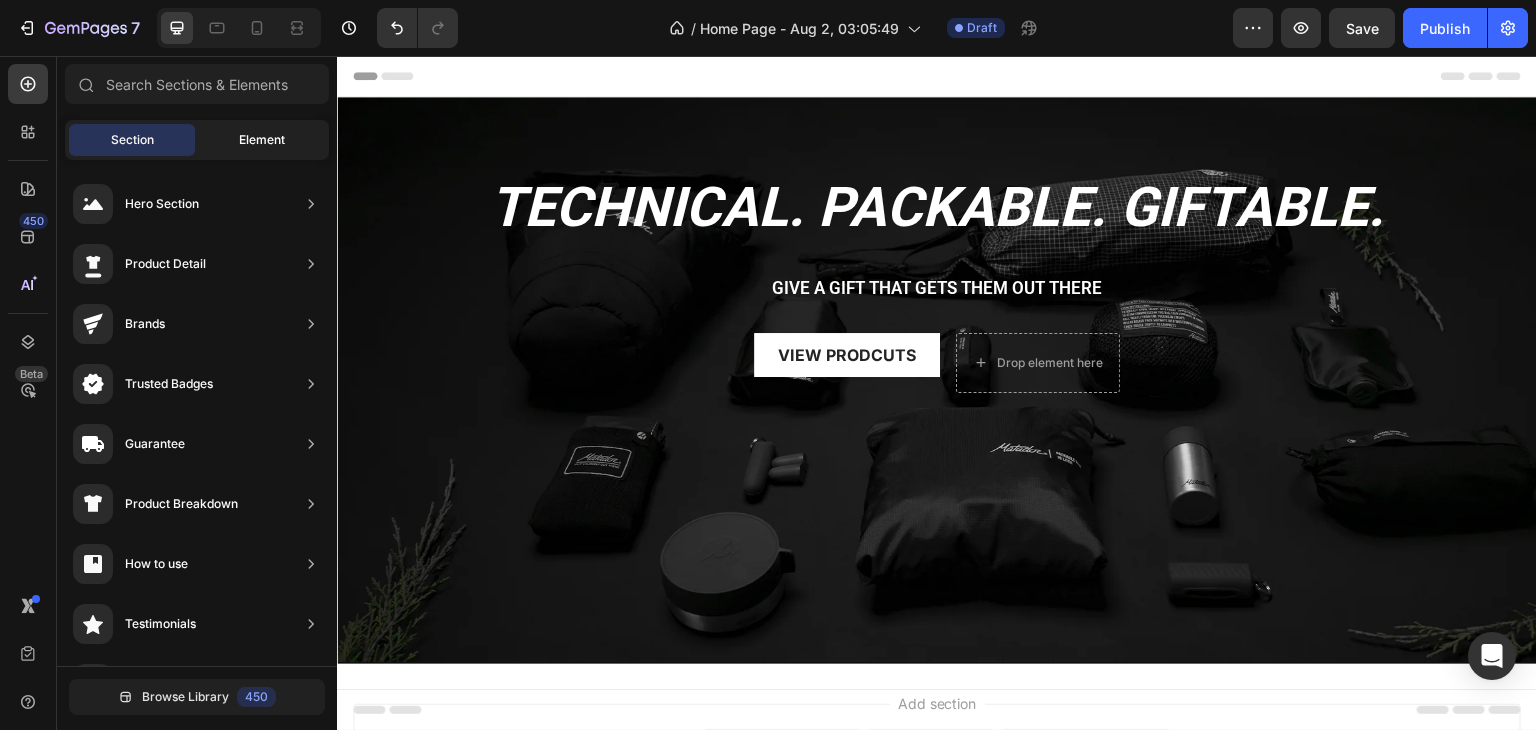 click on "Element" at bounding box center [262, 140] 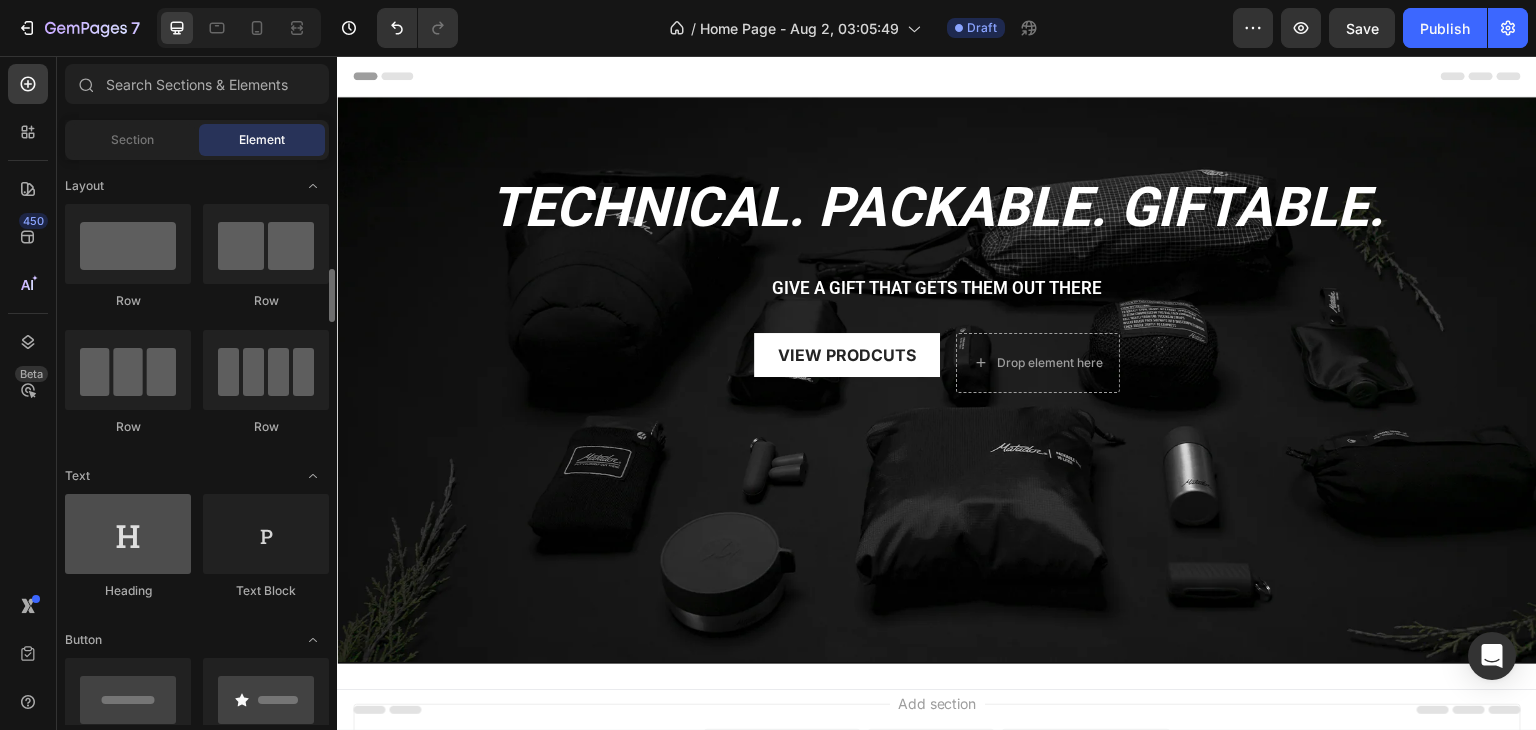 scroll, scrollTop: 100, scrollLeft: 0, axis: vertical 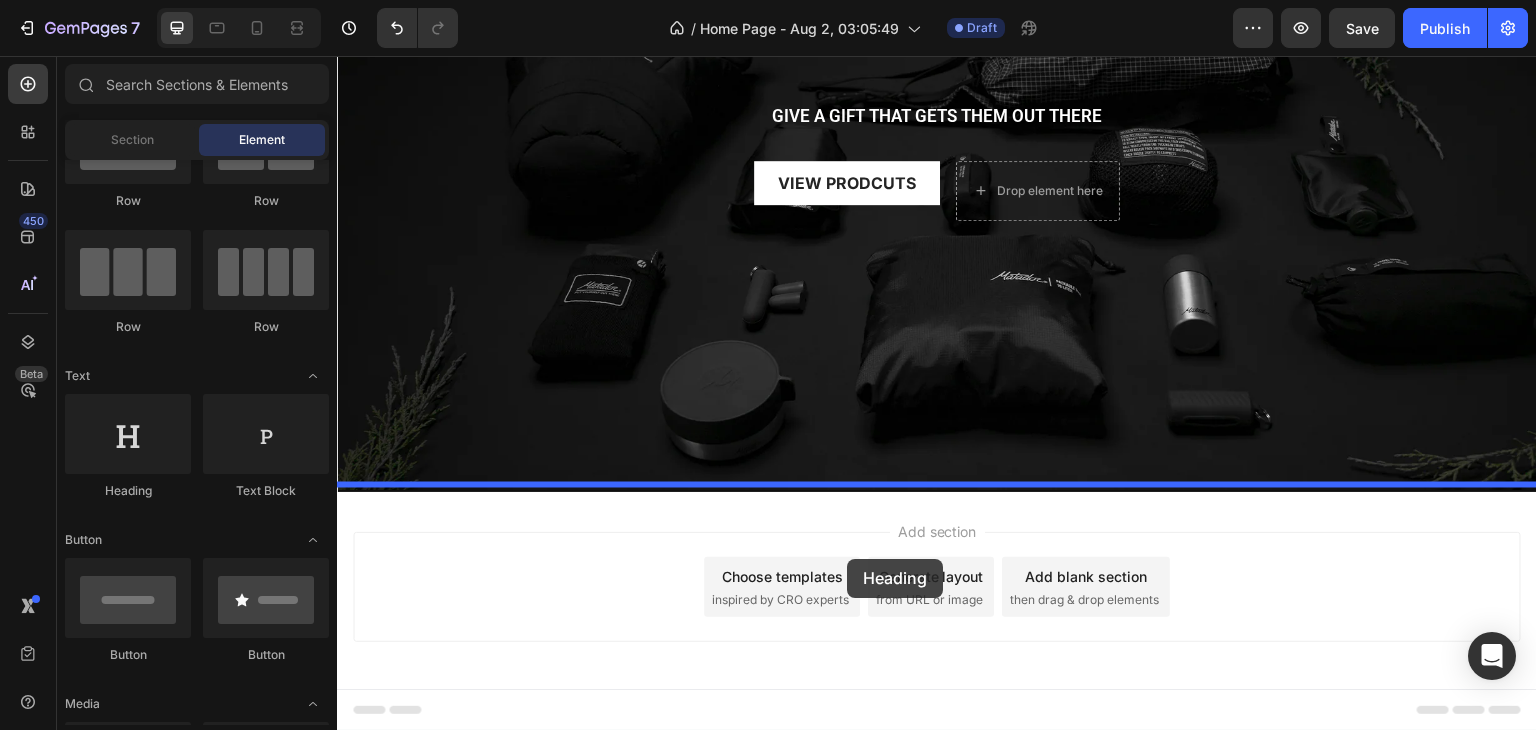 drag, startPoint x: 456, startPoint y: 520, endPoint x: 847, endPoint y: 559, distance: 392.9402 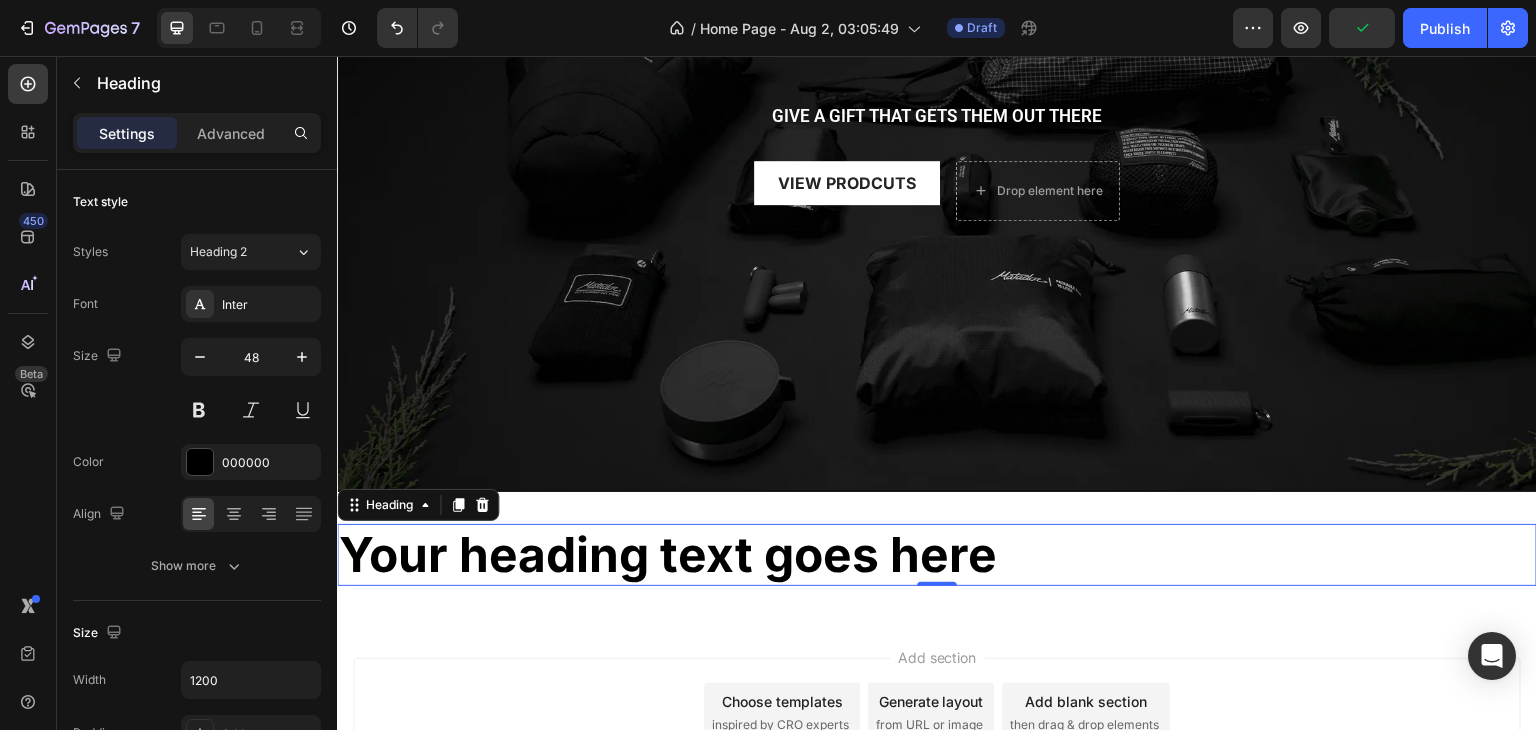 click on "Your heading text goes here" at bounding box center (937, 555) 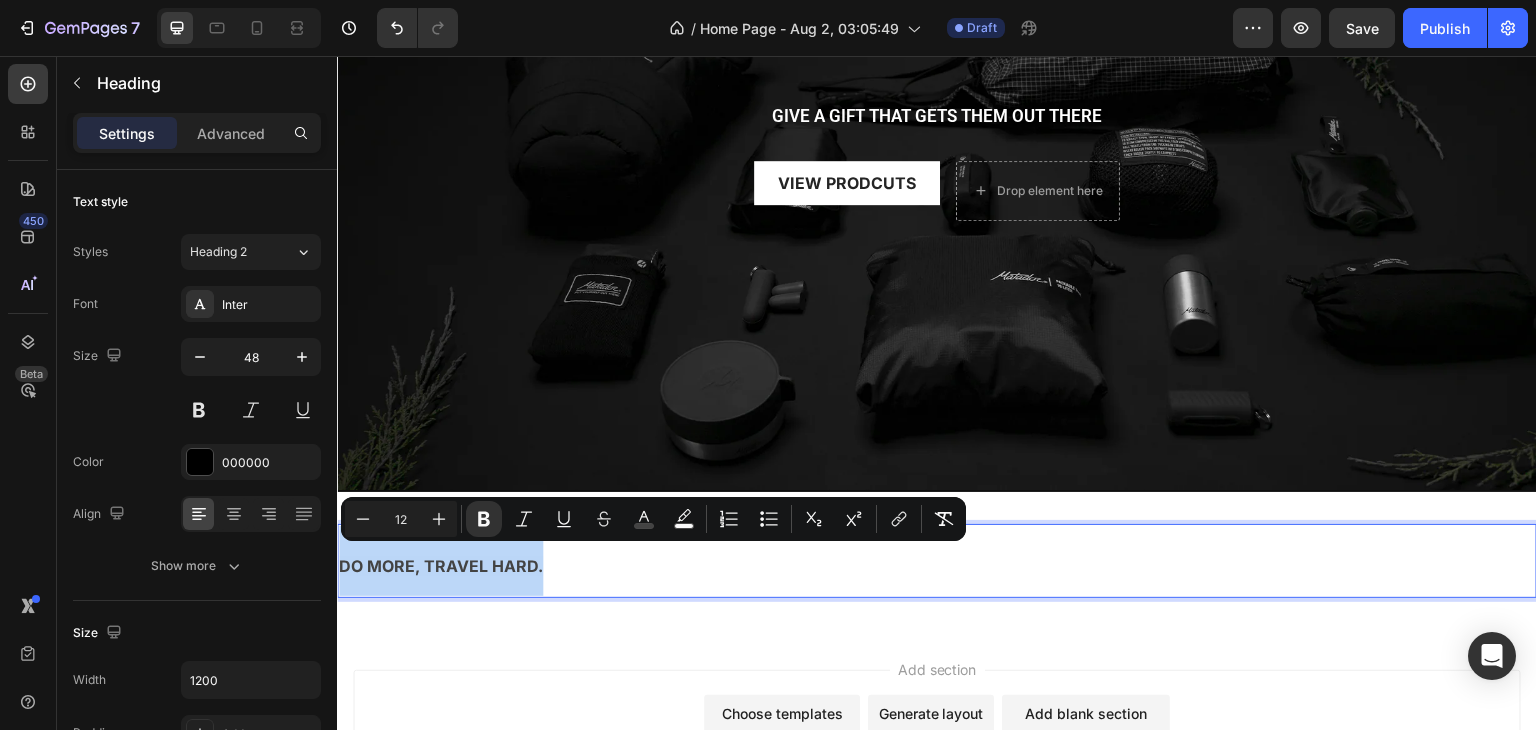 drag, startPoint x: 496, startPoint y: 556, endPoint x: 337, endPoint y: 553, distance: 159.0283 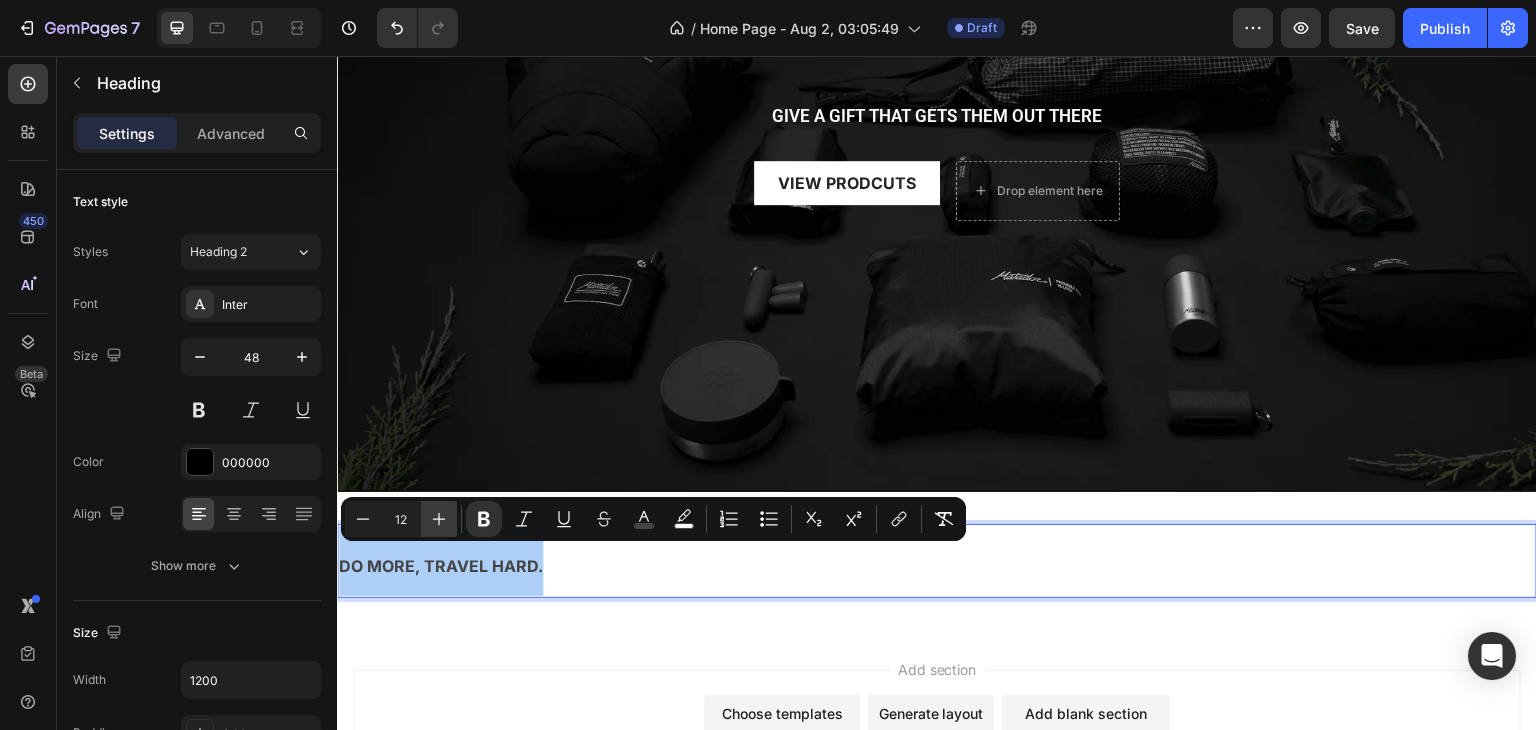 click on "Plus" at bounding box center (439, 519) 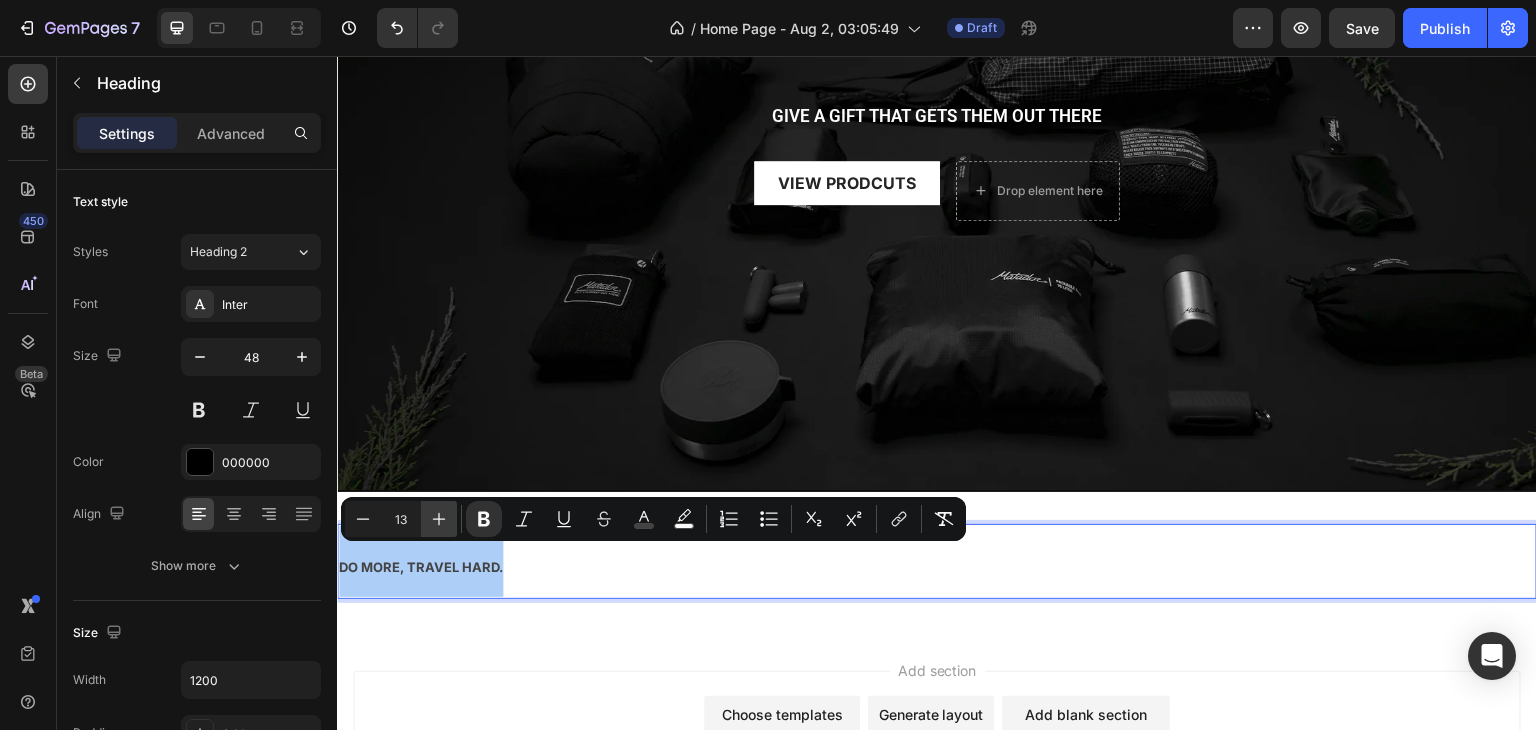 click 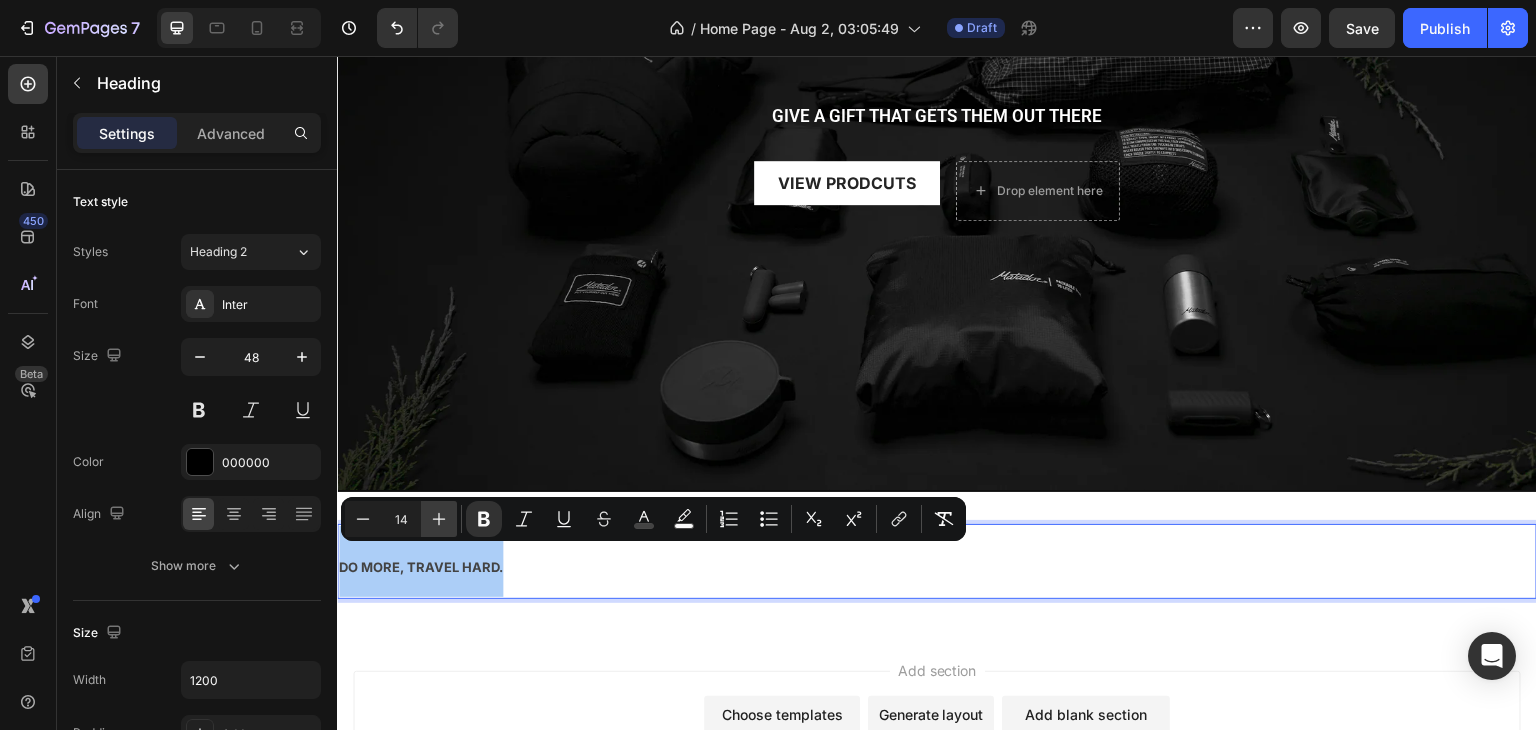 click 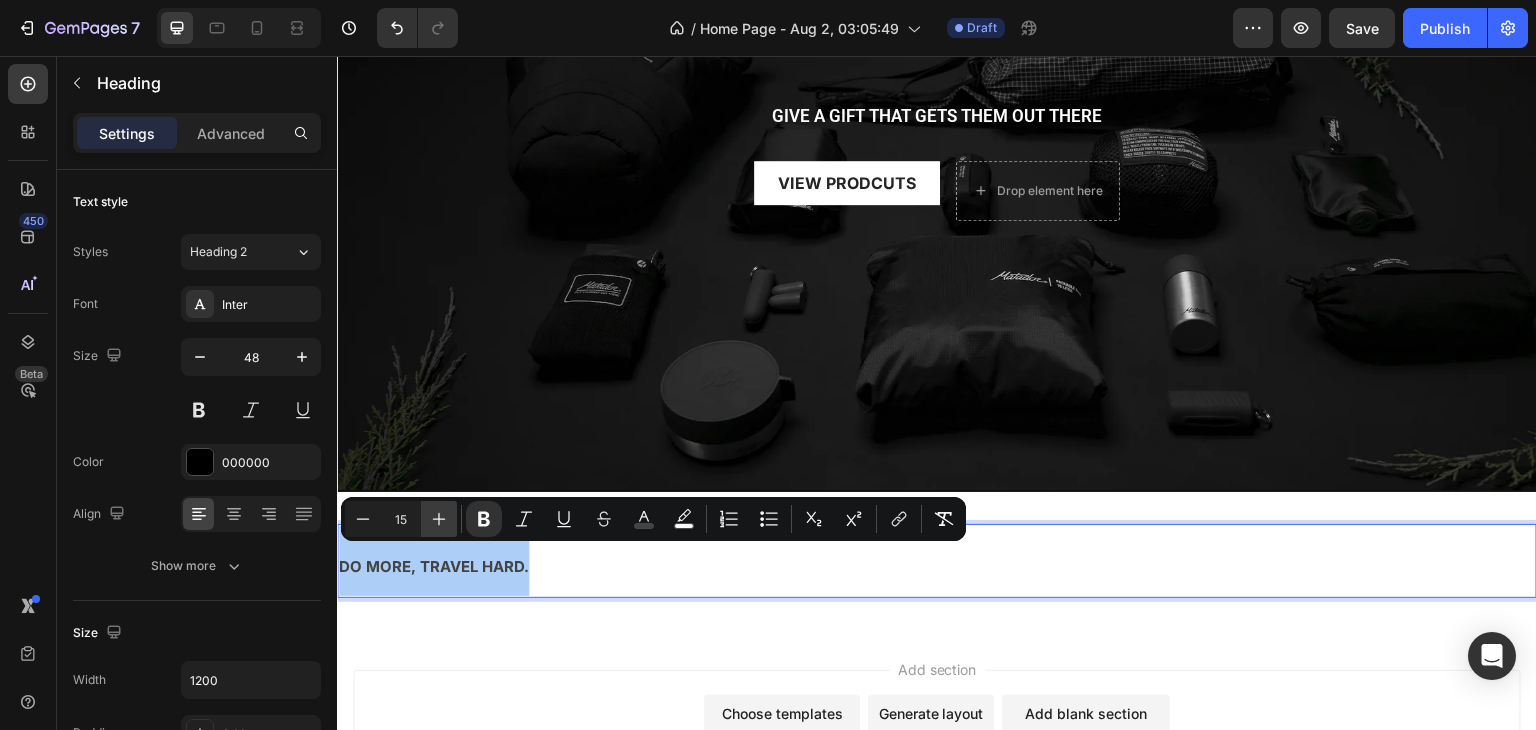click 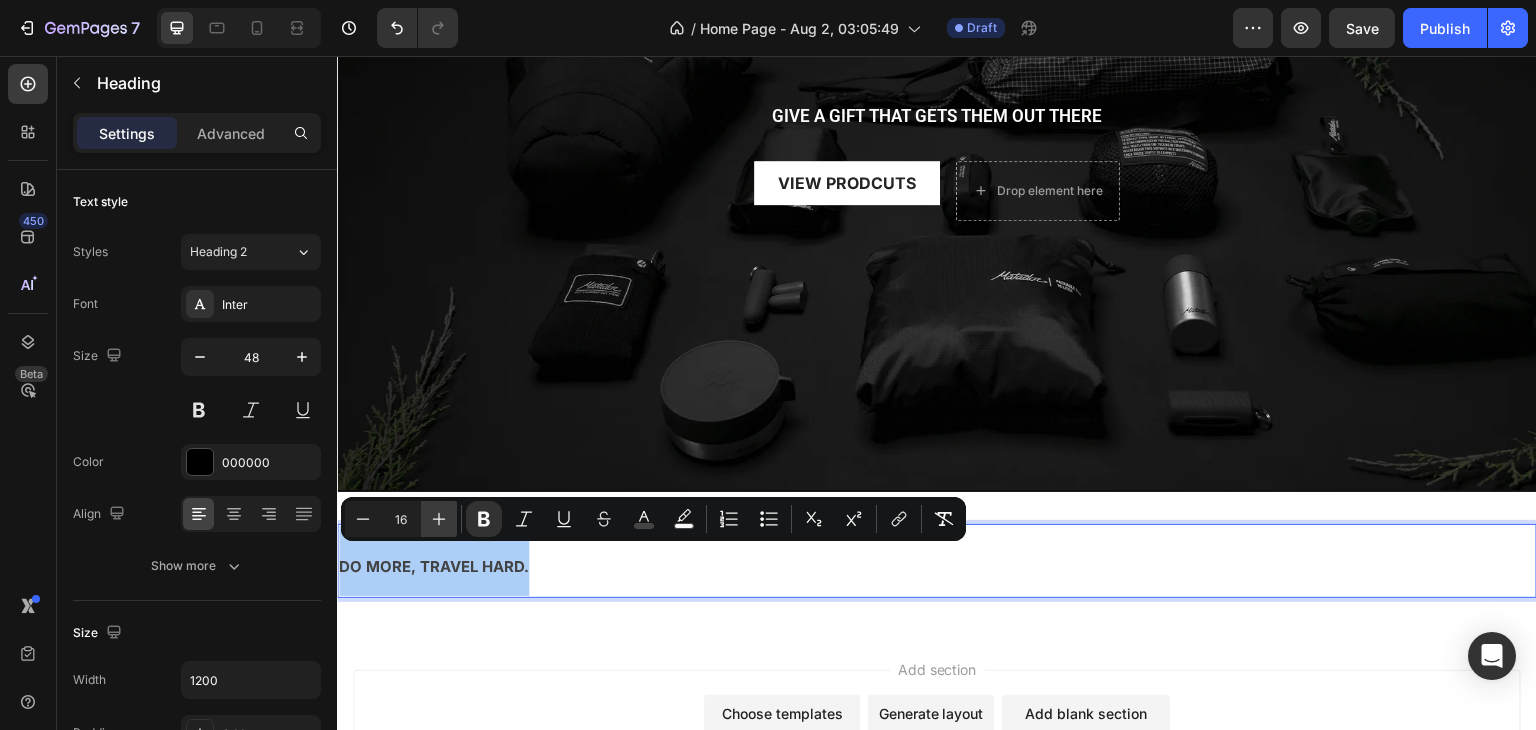 click 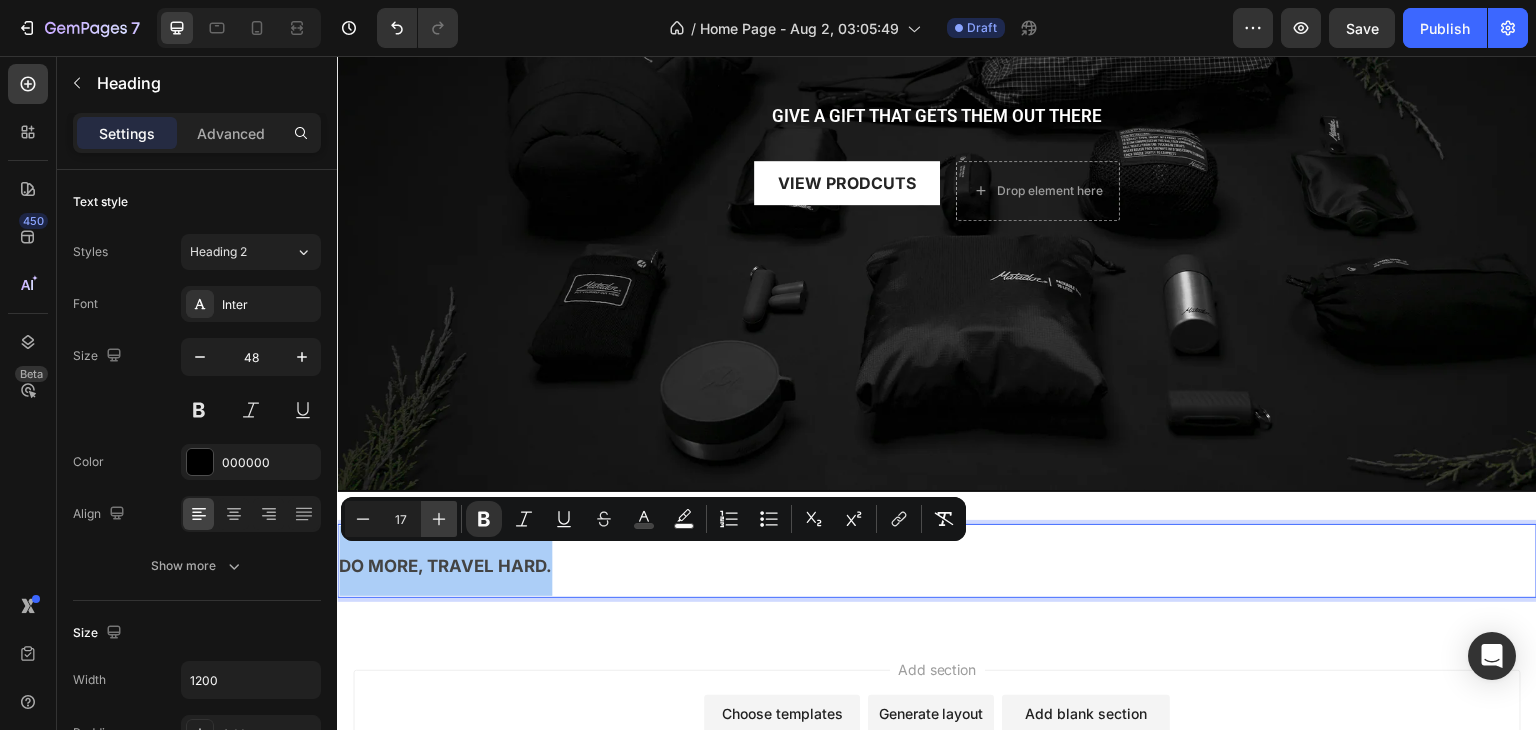 click 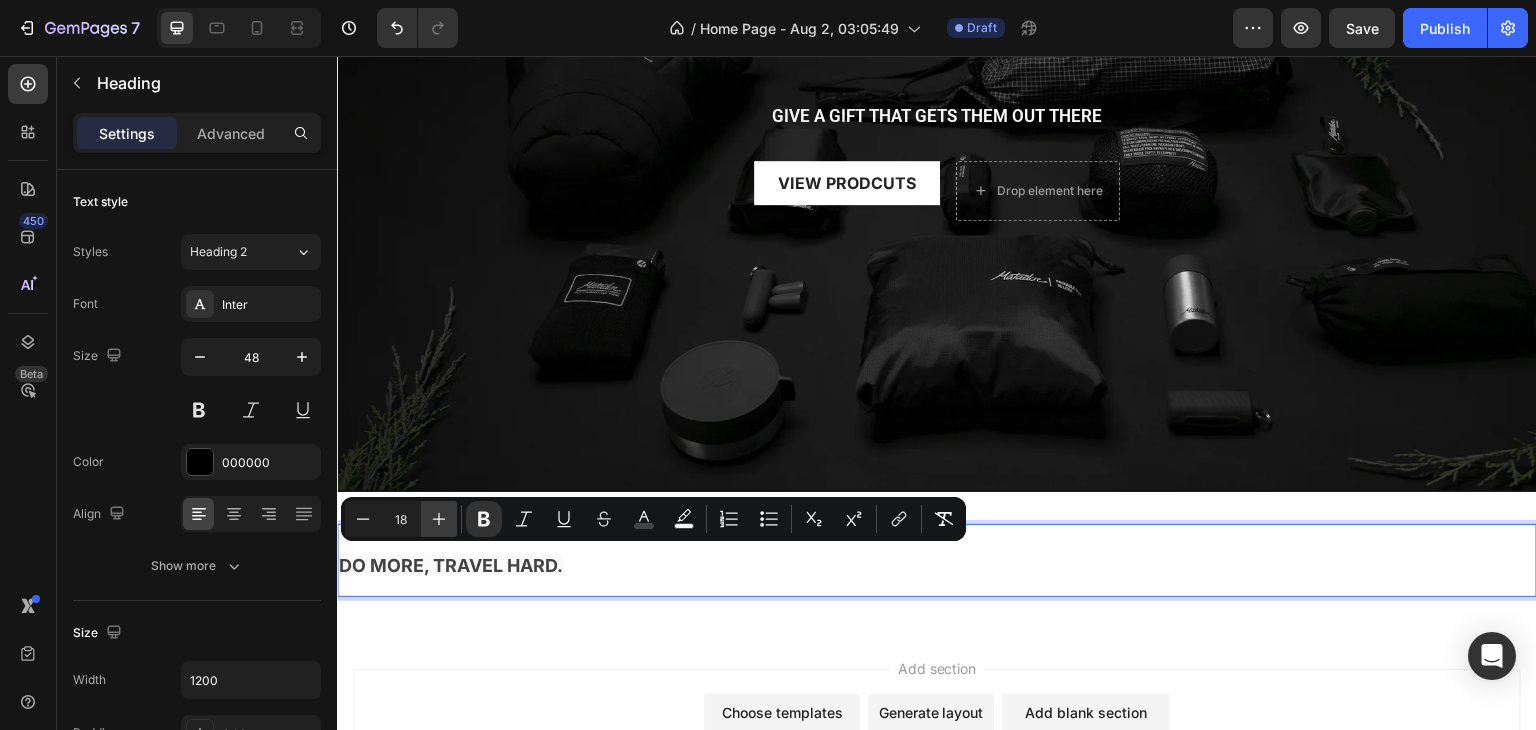 click 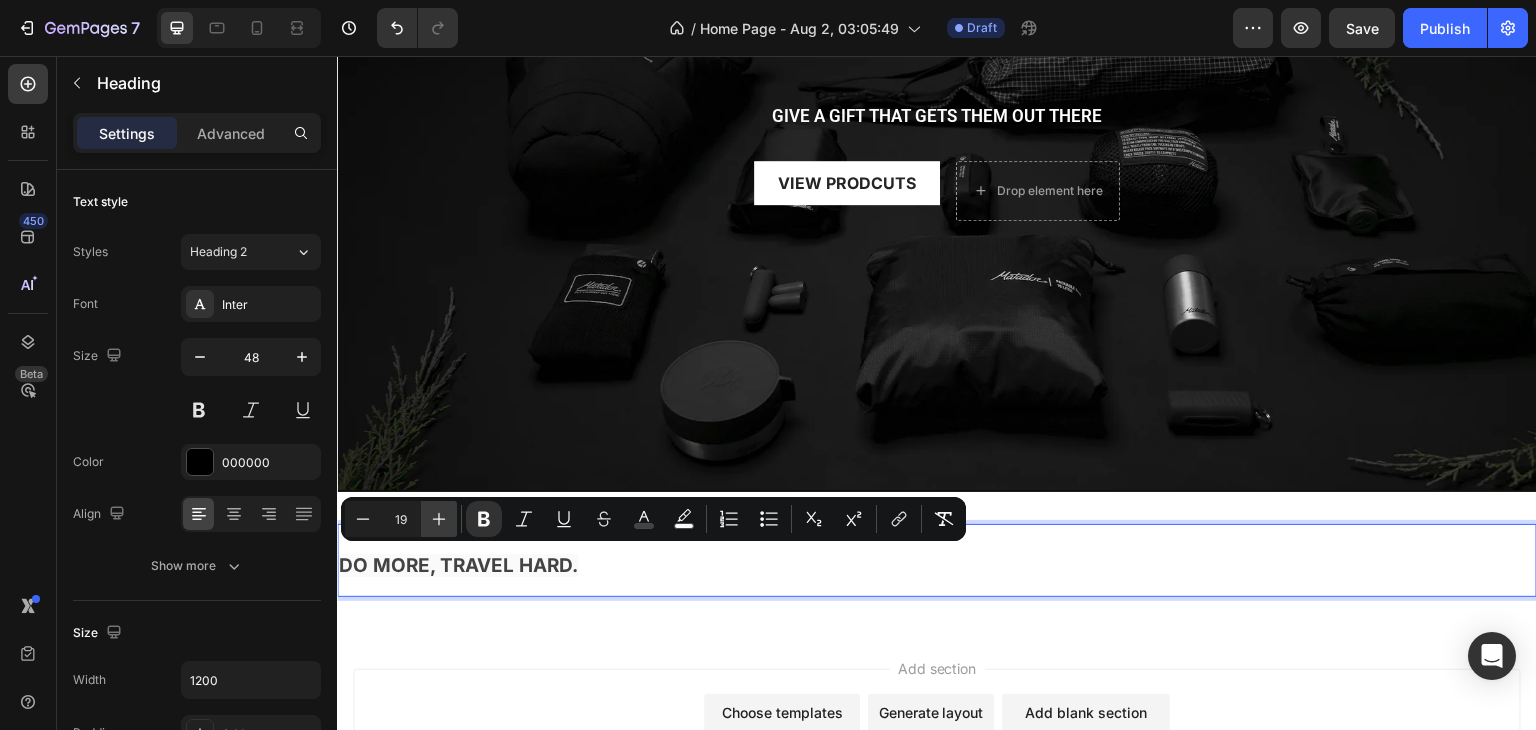 click 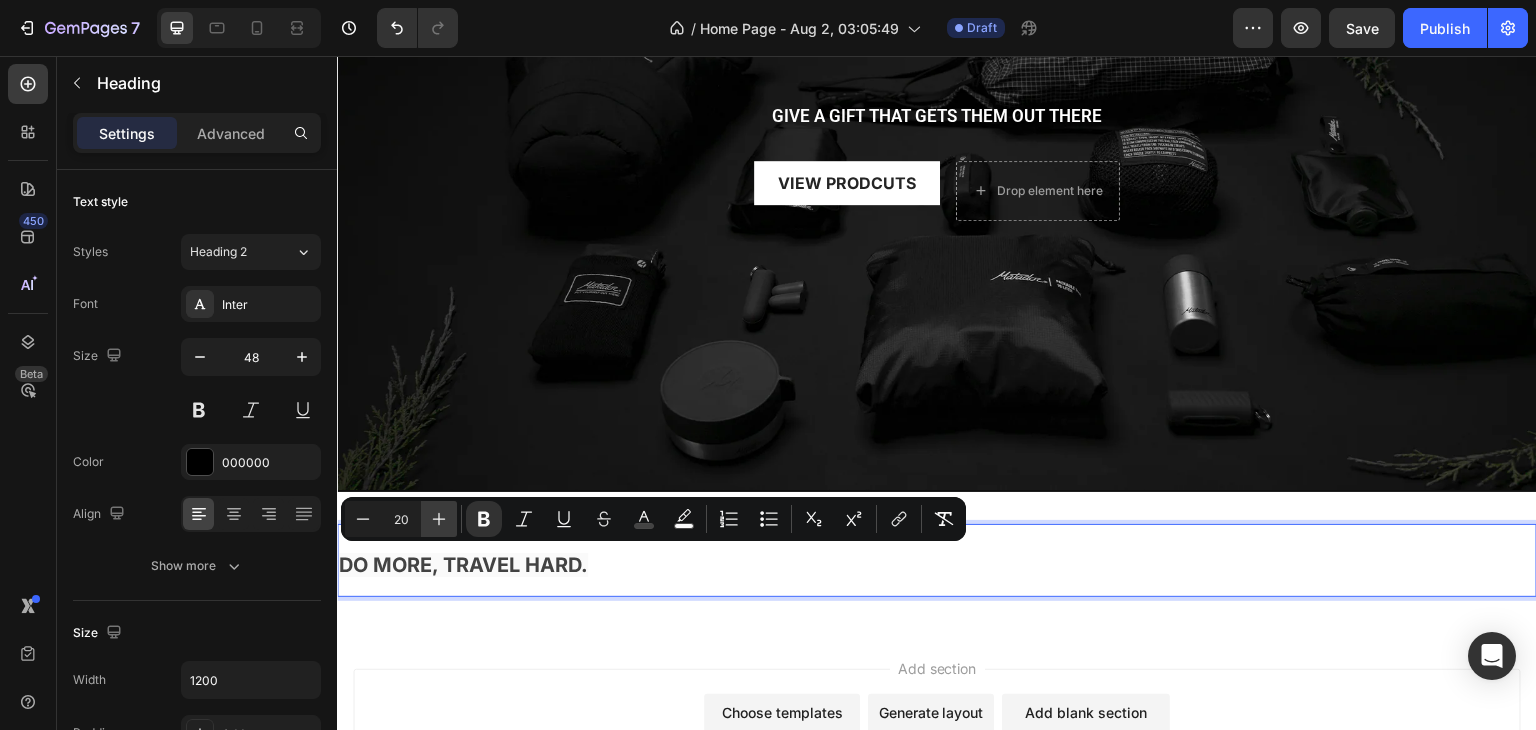 click 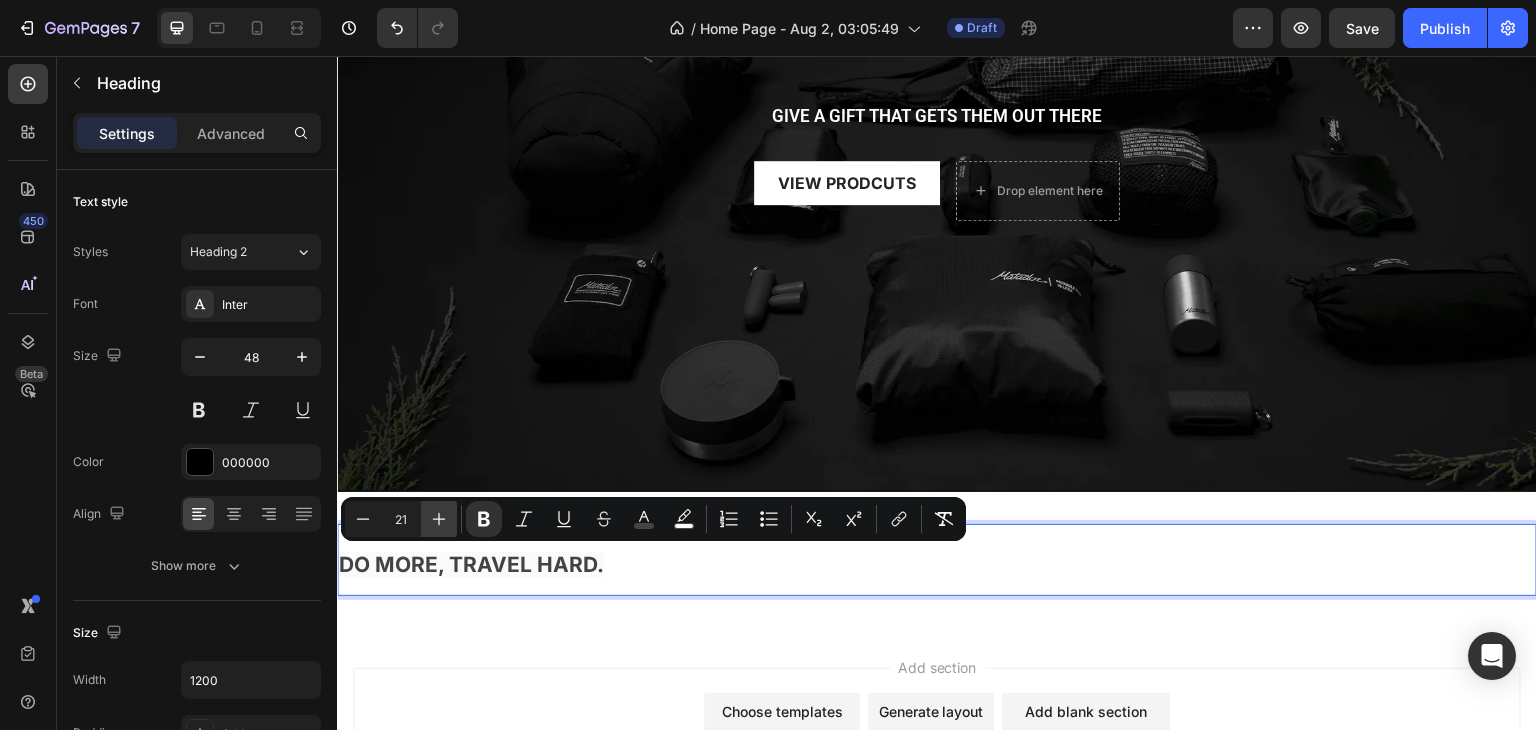 click 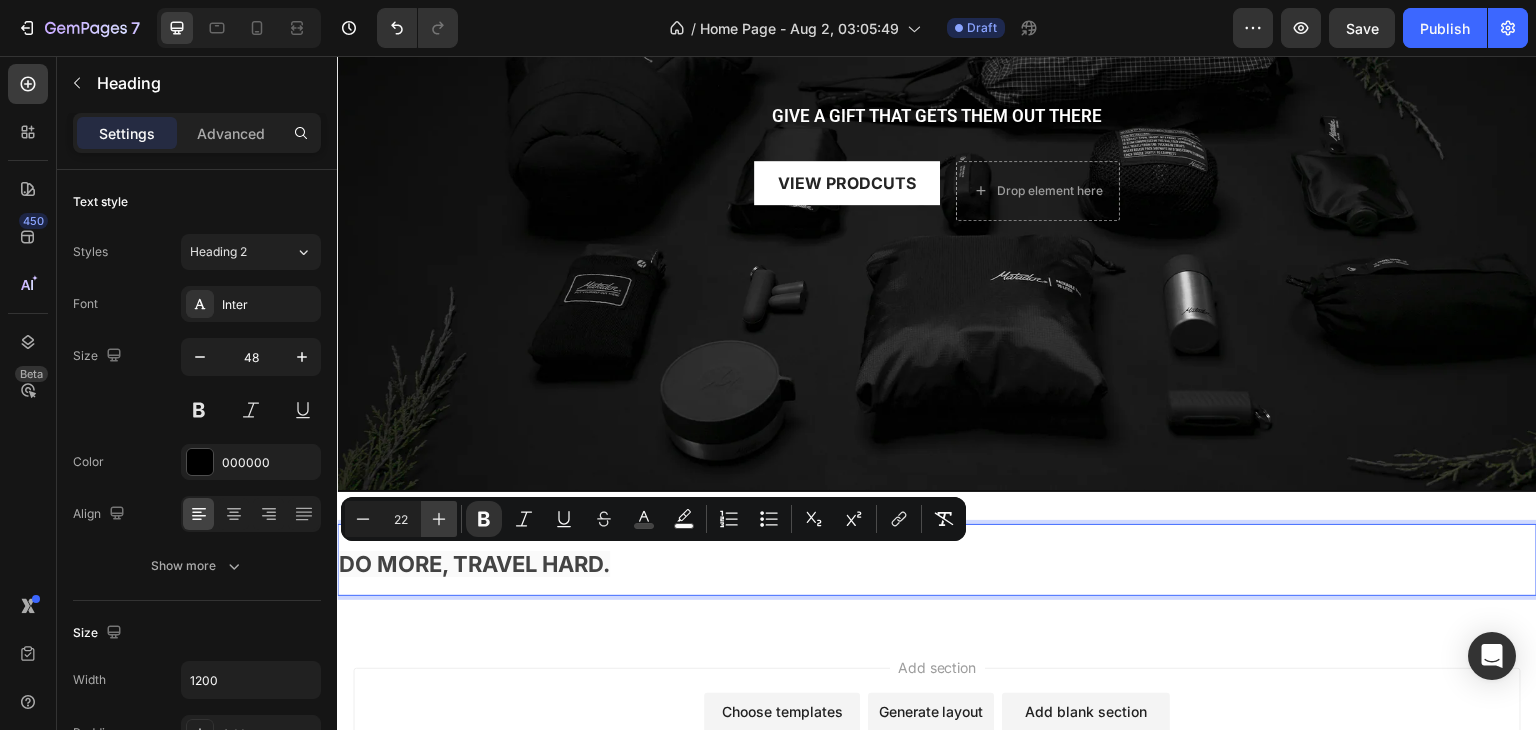 click 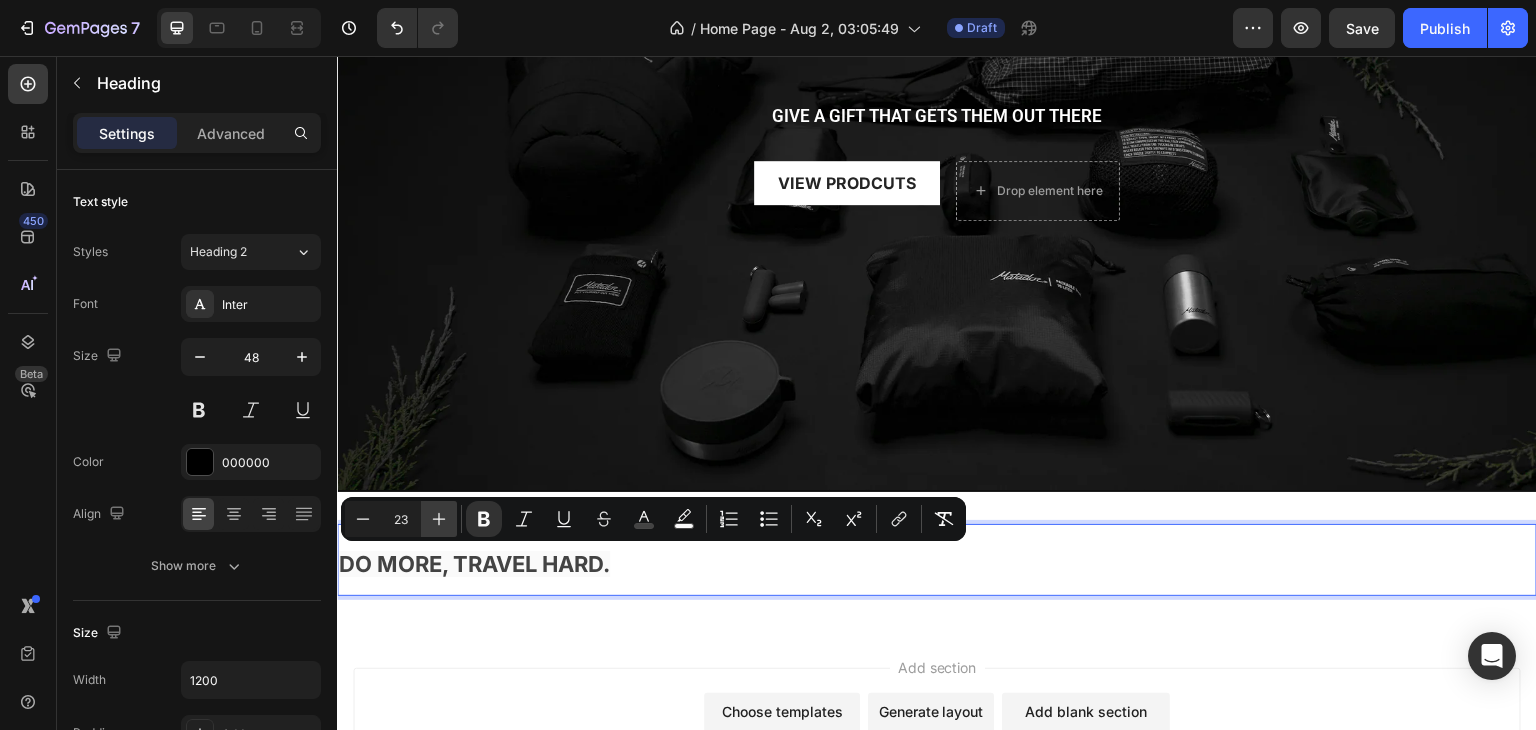 click 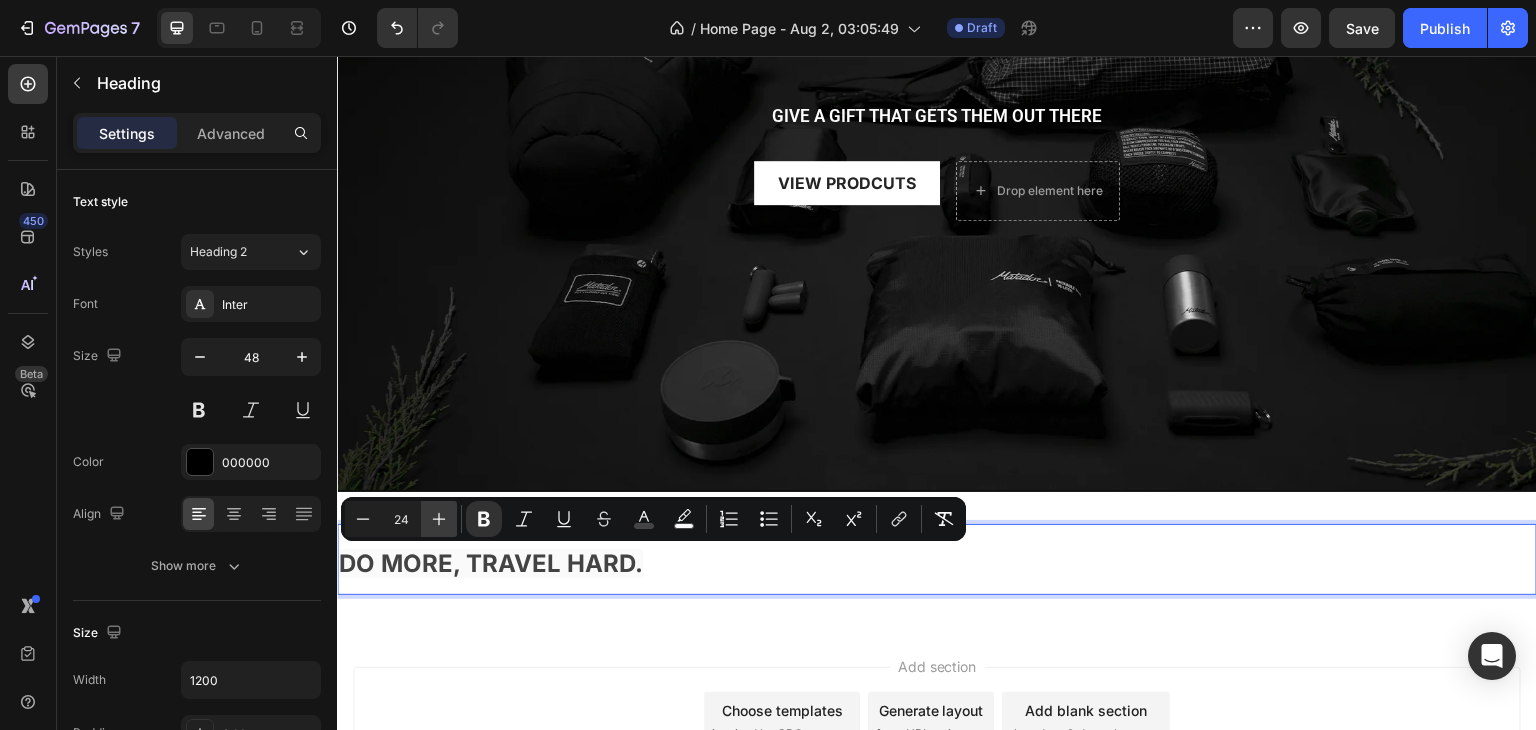 click 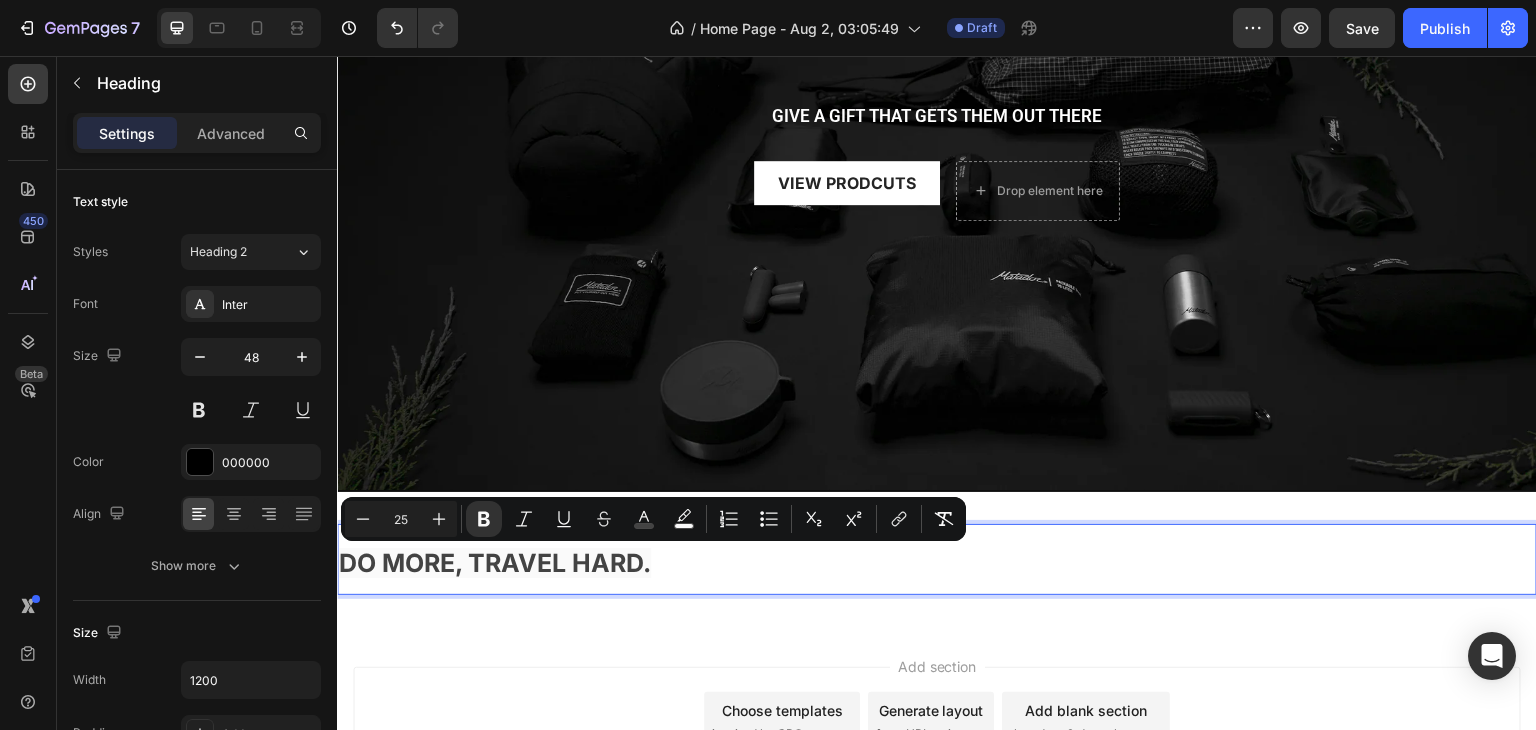 drag, startPoint x: 416, startPoint y: 514, endPoint x: 393, endPoint y: 516, distance: 23.086792 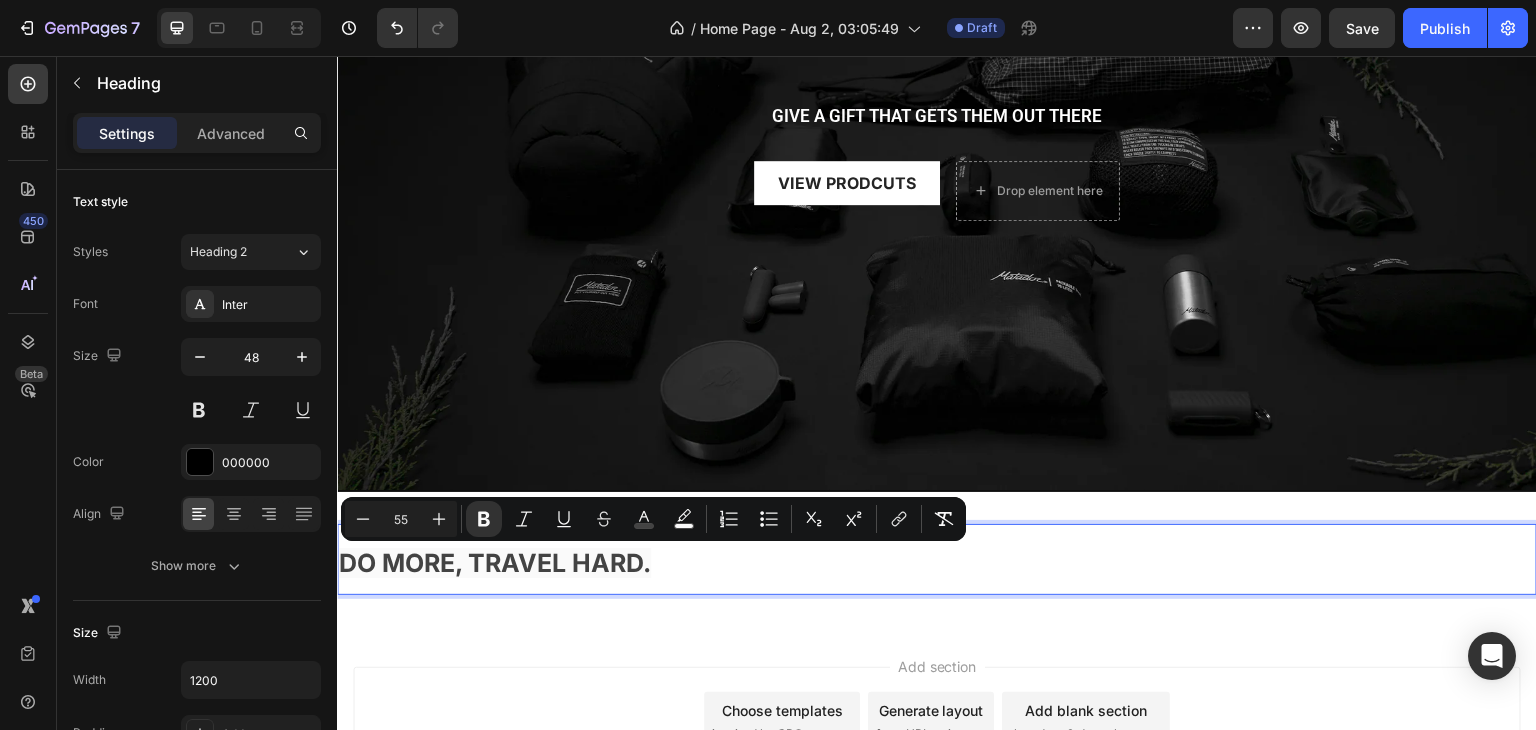 type on "55" 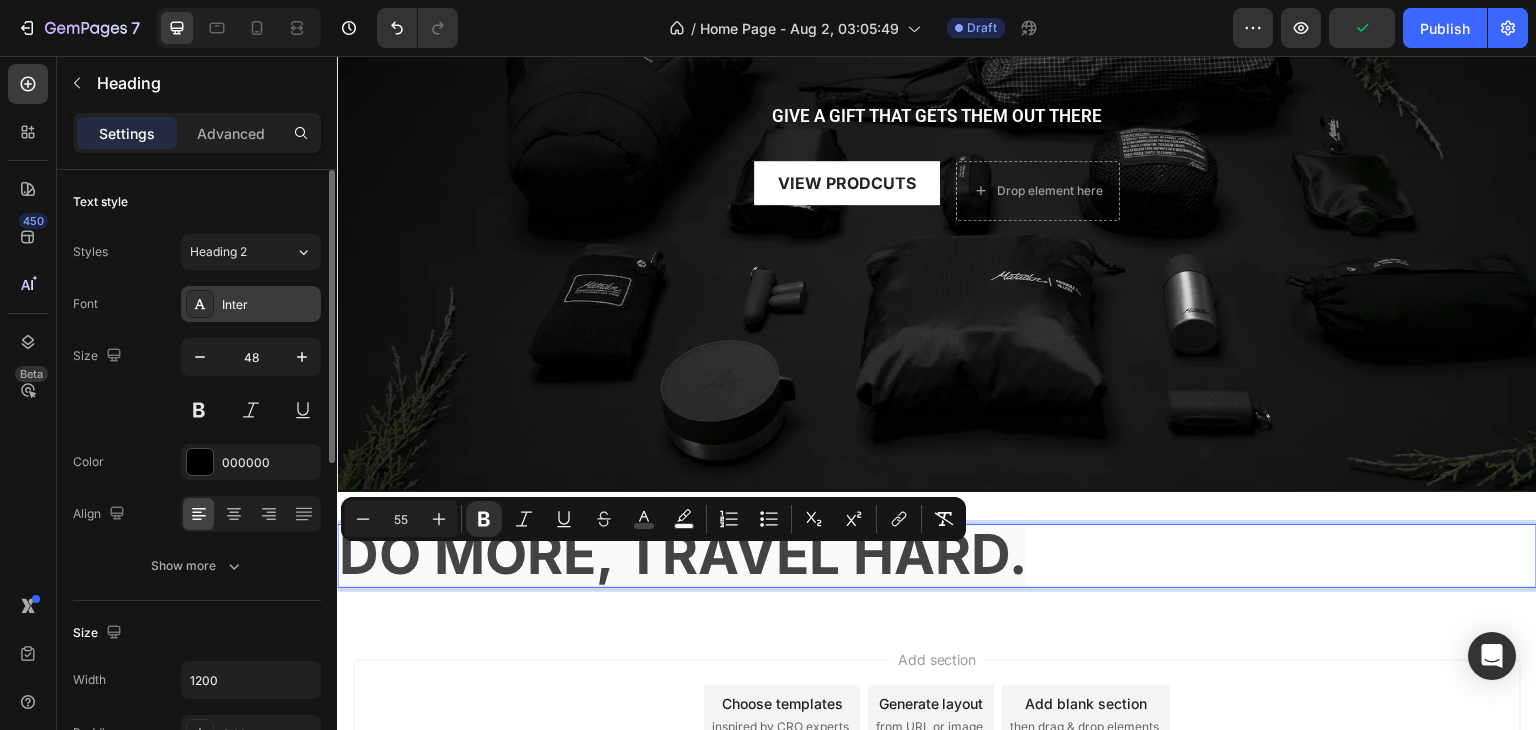 click on "Inter" at bounding box center [269, 305] 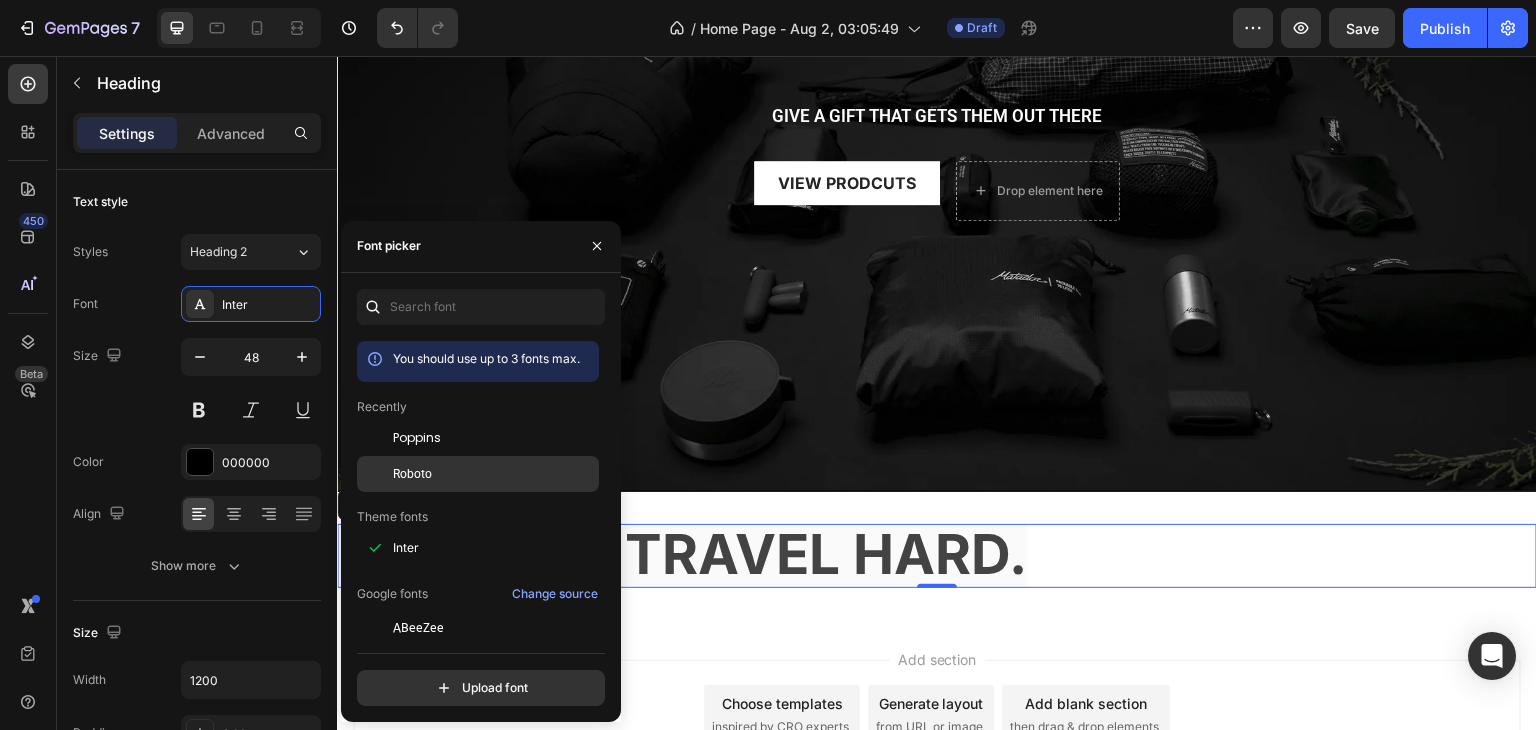 click on "Roboto" at bounding box center [412, 474] 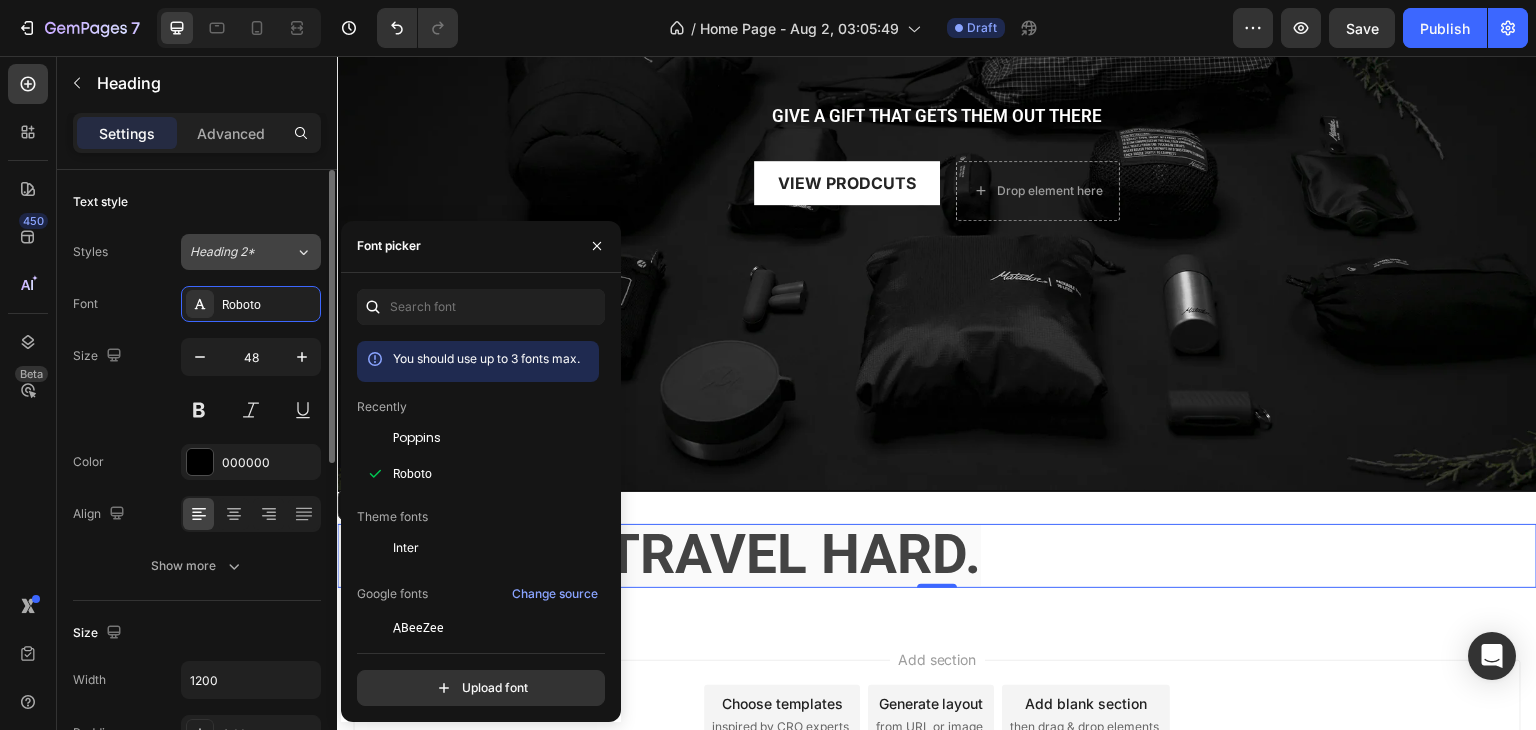 click on "Heading 2*" 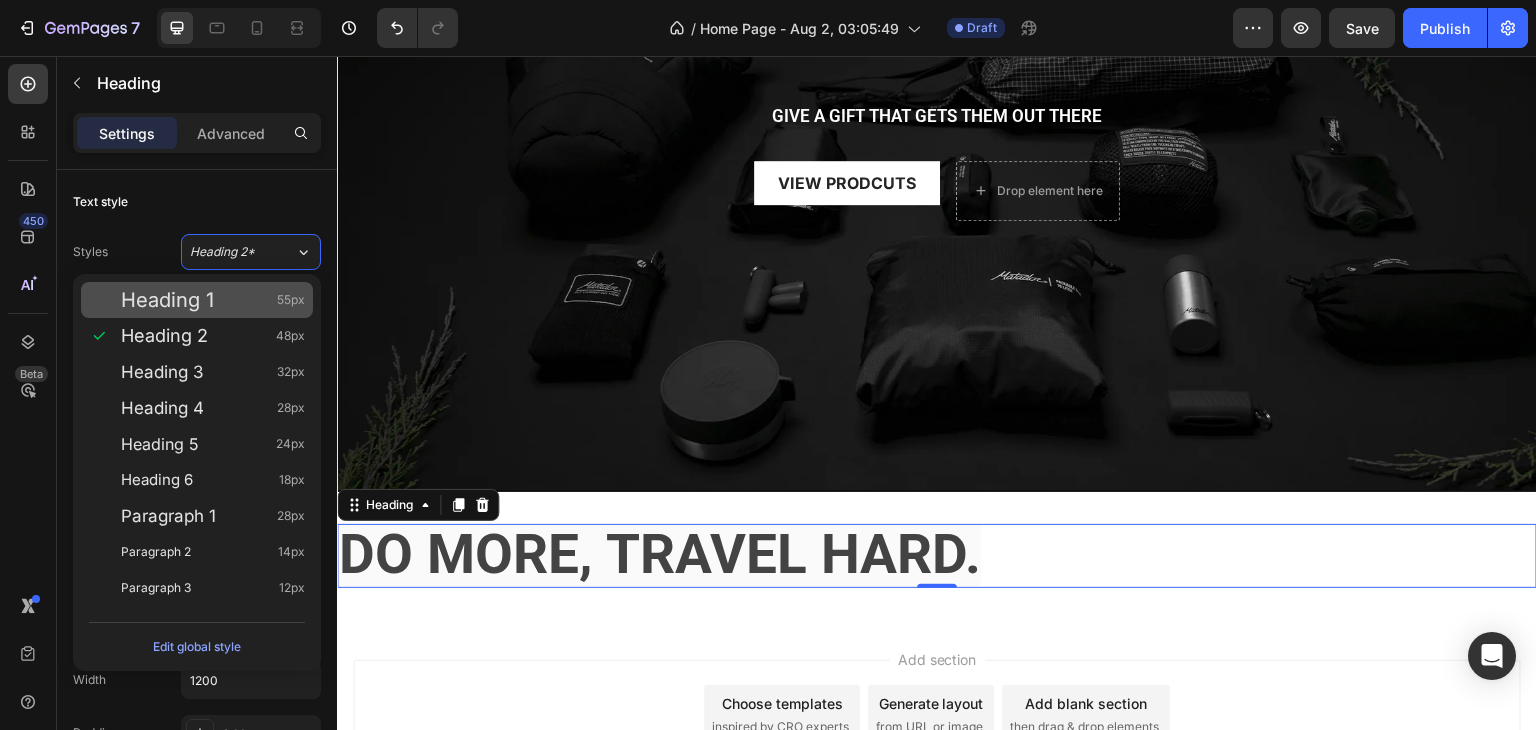 click on "Heading 1" at bounding box center (167, 300) 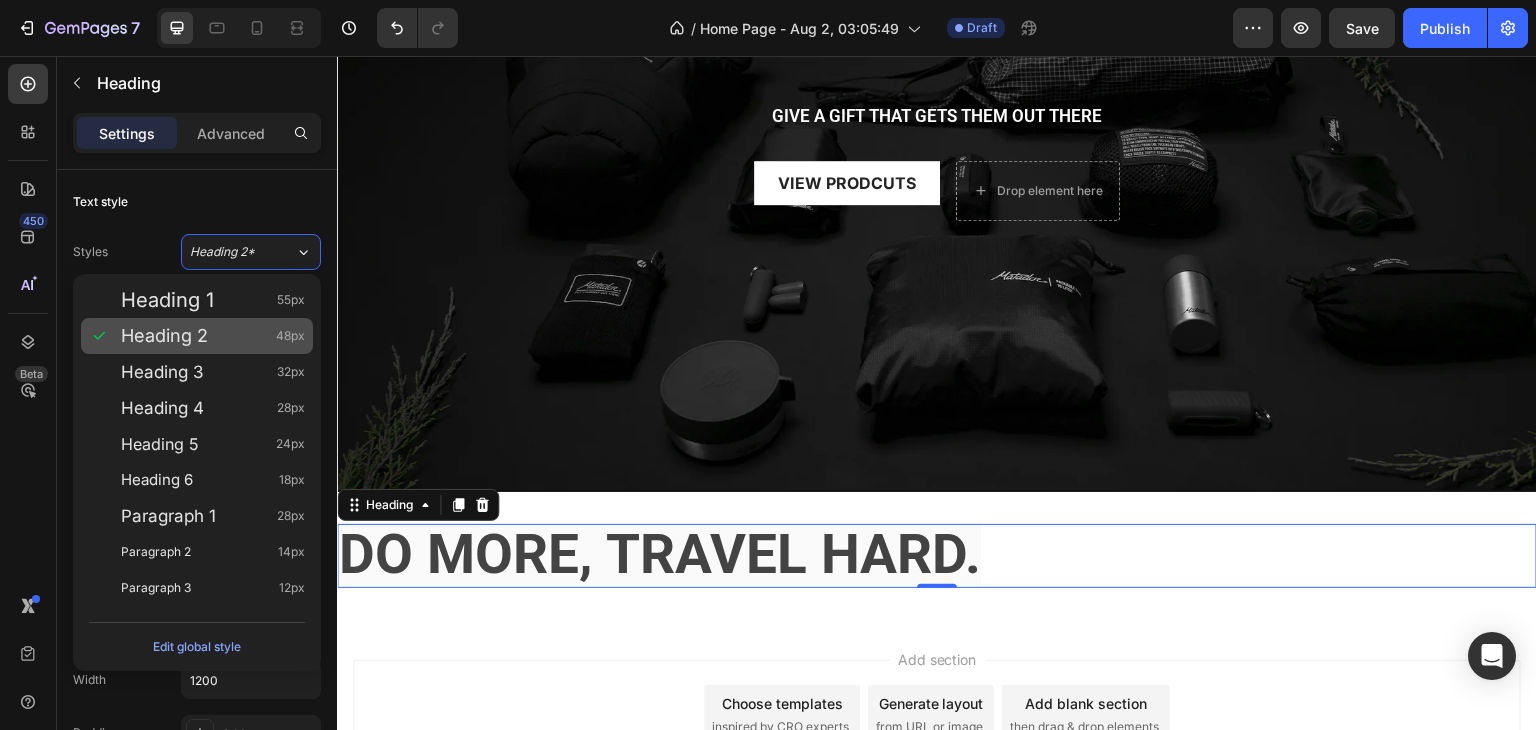 type on "55" 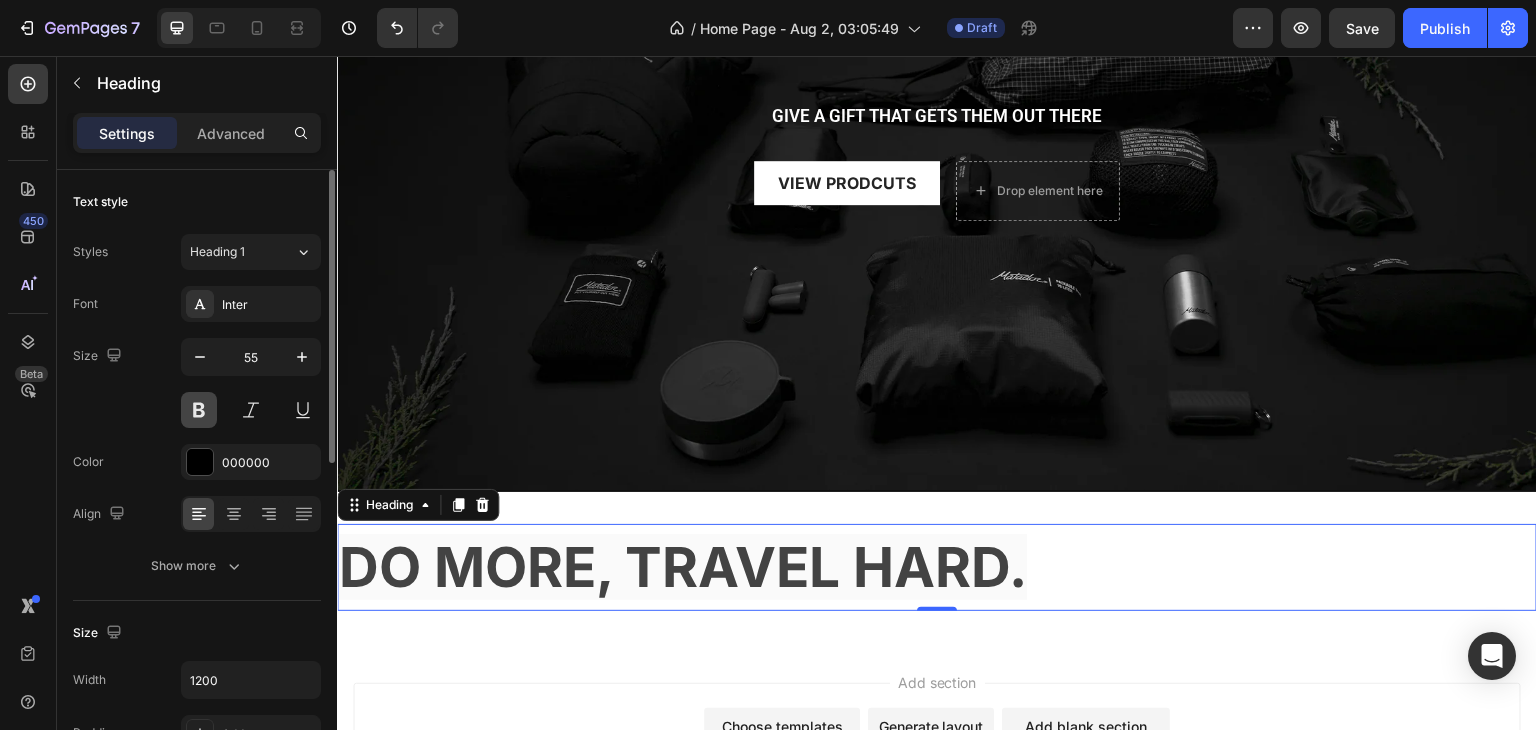 click at bounding box center [199, 410] 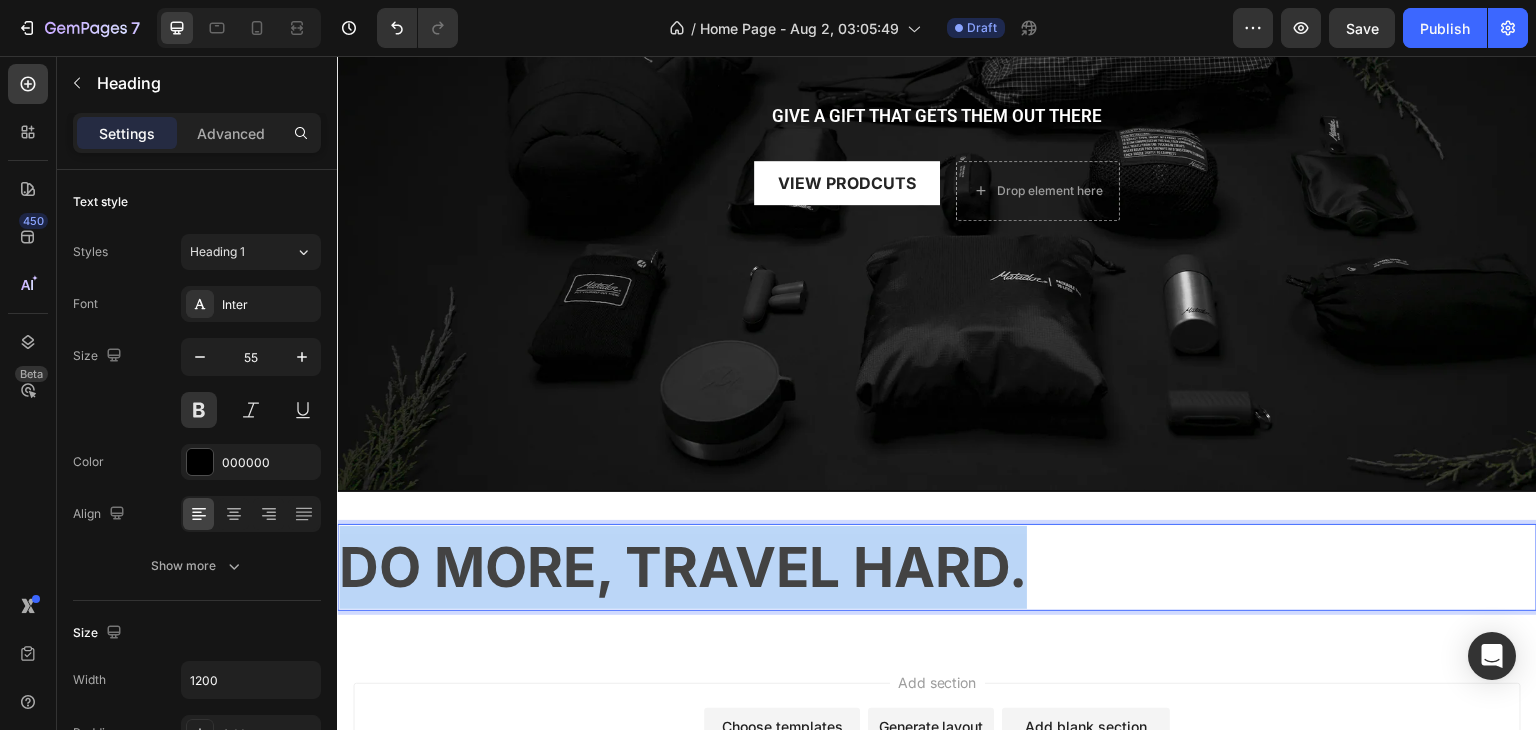 drag, startPoint x: 1030, startPoint y: 559, endPoint x: 318, endPoint y: 566, distance: 712.0344 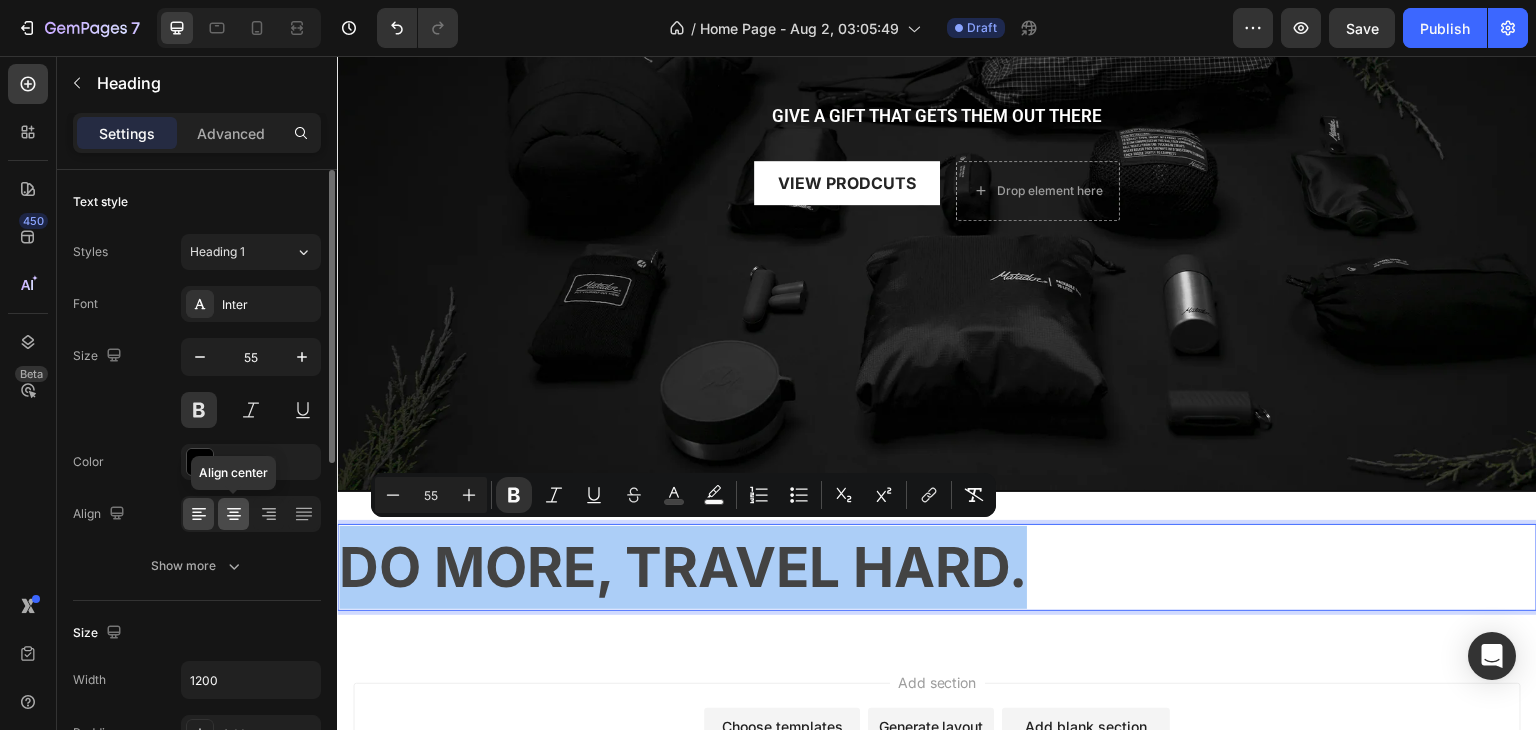 click 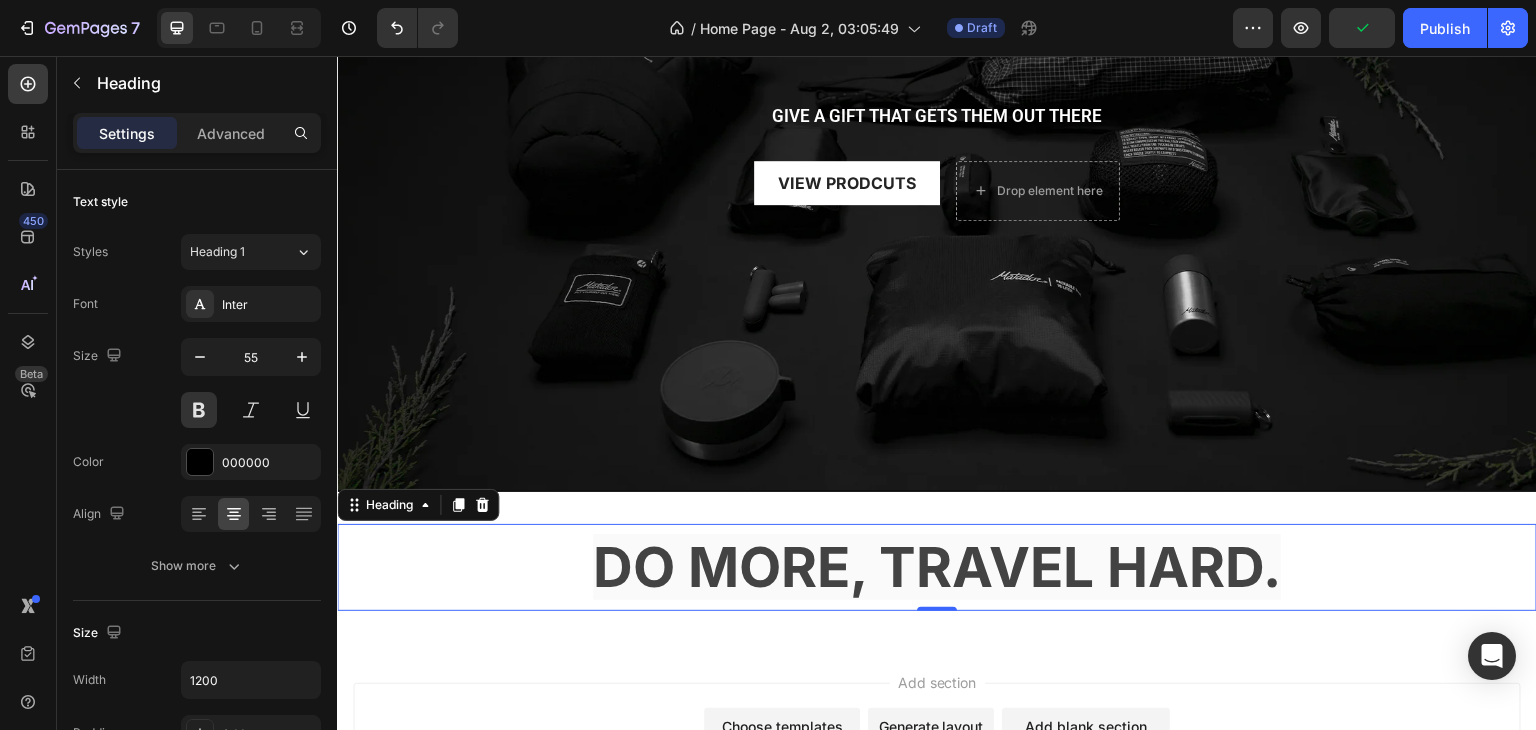click on "DO MORE, TRAVEL HARD." at bounding box center [937, 567] 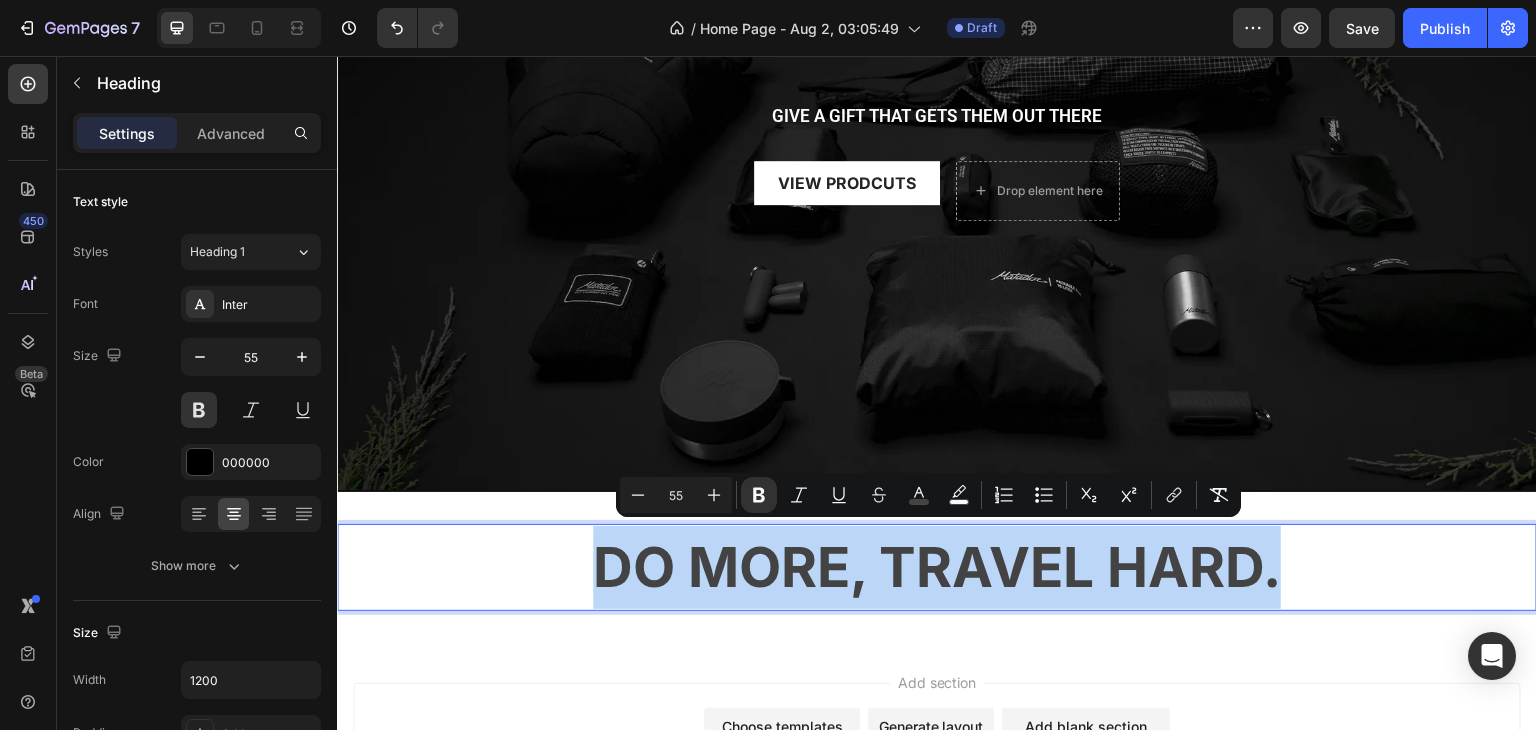 drag, startPoint x: 1285, startPoint y: 565, endPoint x: 564, endPoint y: 568, distance: 721.0062 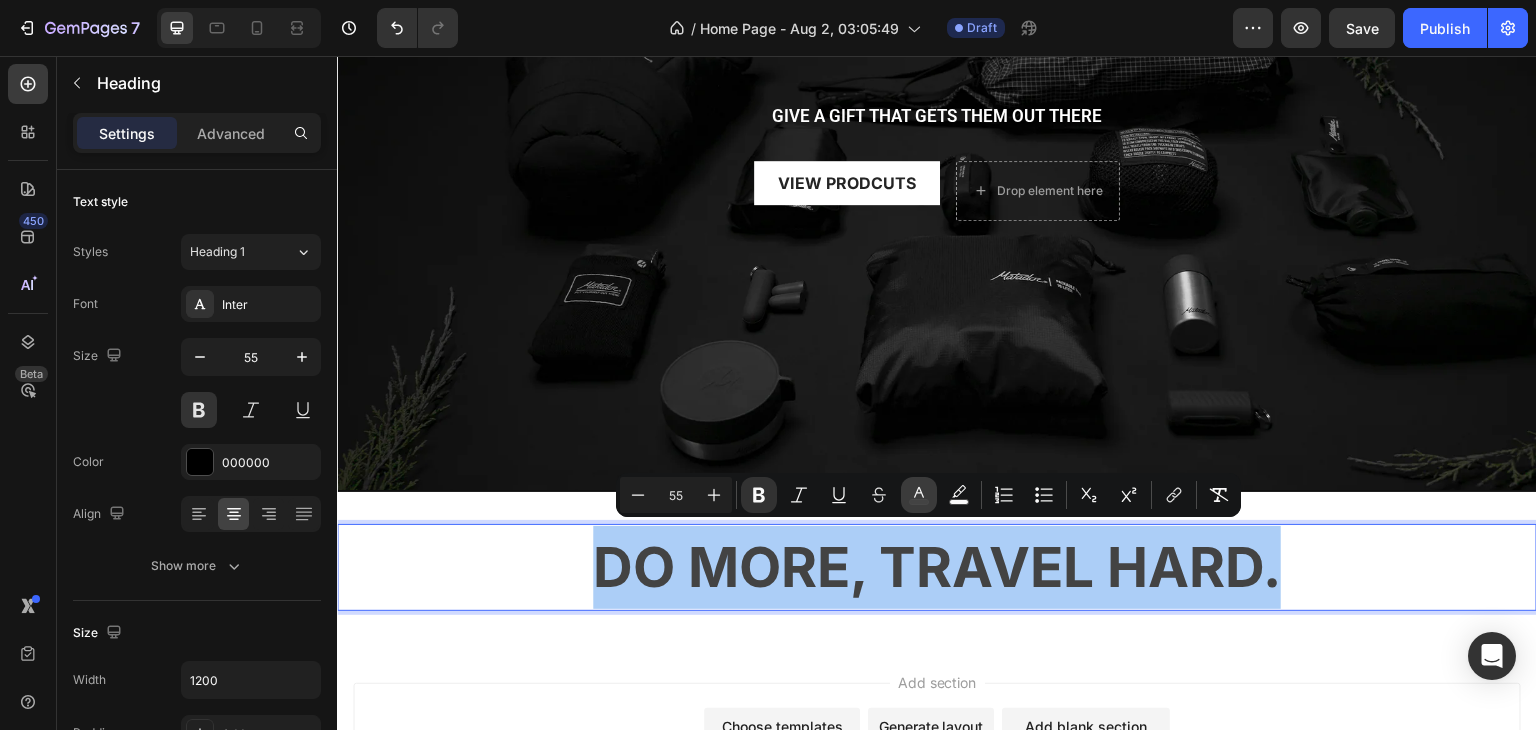 click on "color" at bounding box center (919, 495) 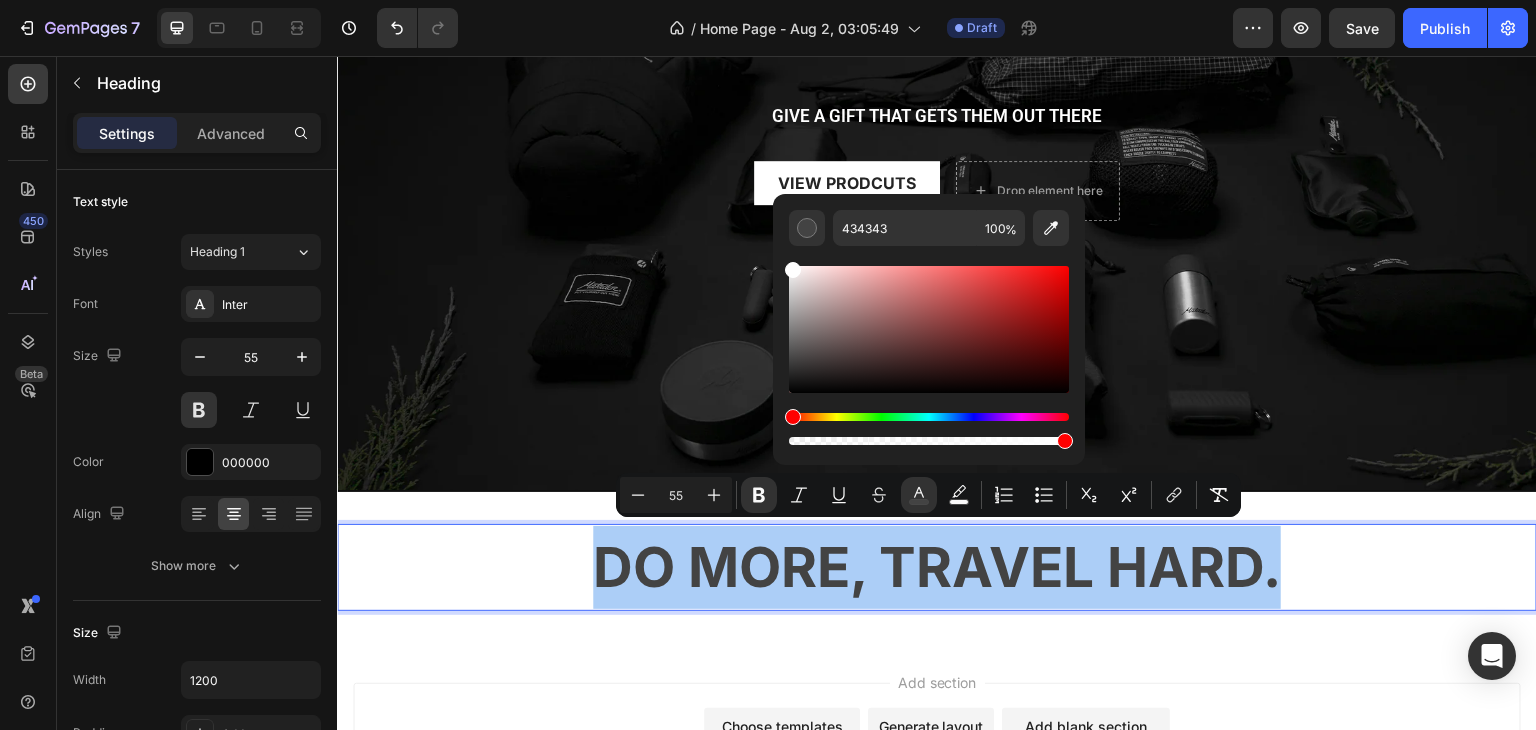 drag, startPoint x: 803, startPoint y: 321, endPoint x: 787, endPoint y: 263, distance: 60.166435 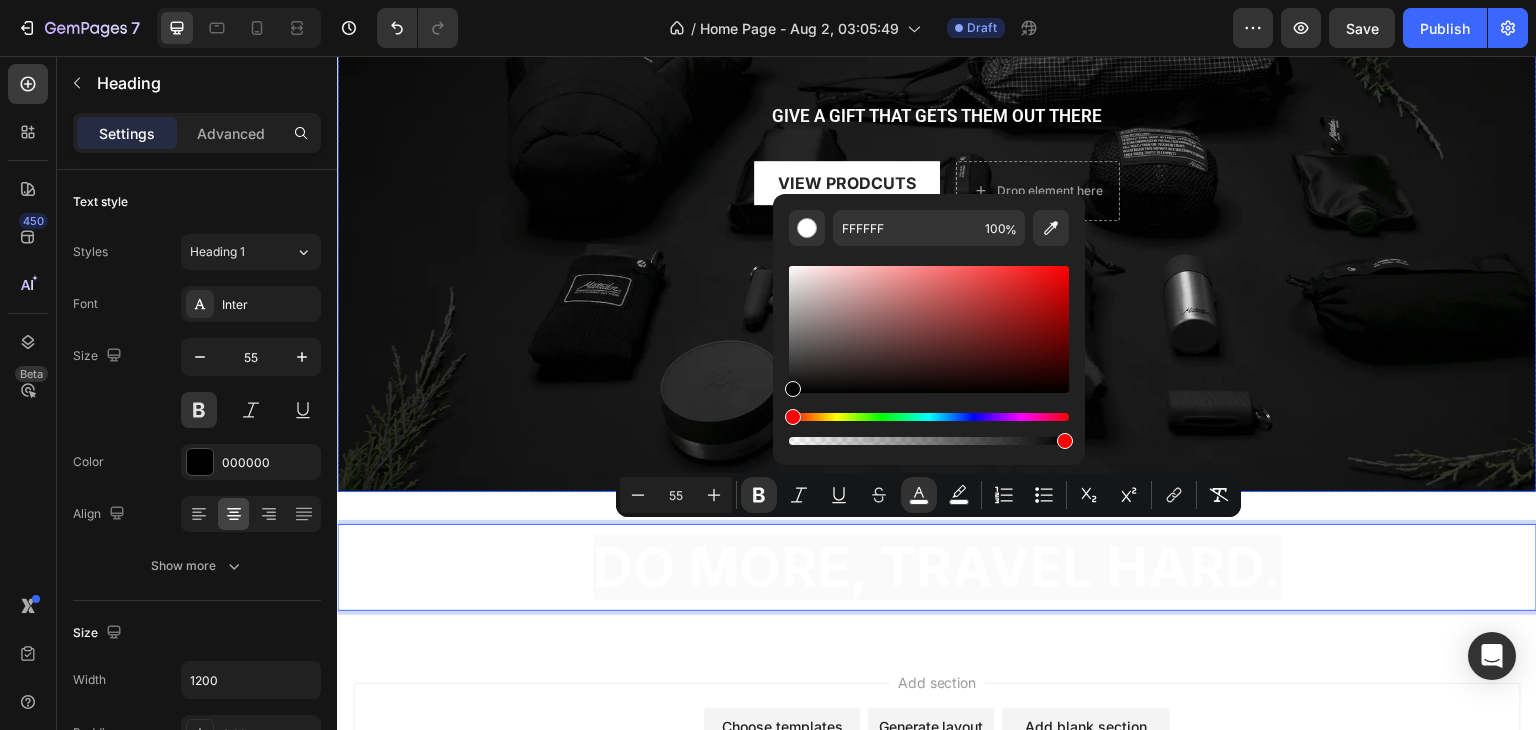 type on "000000" 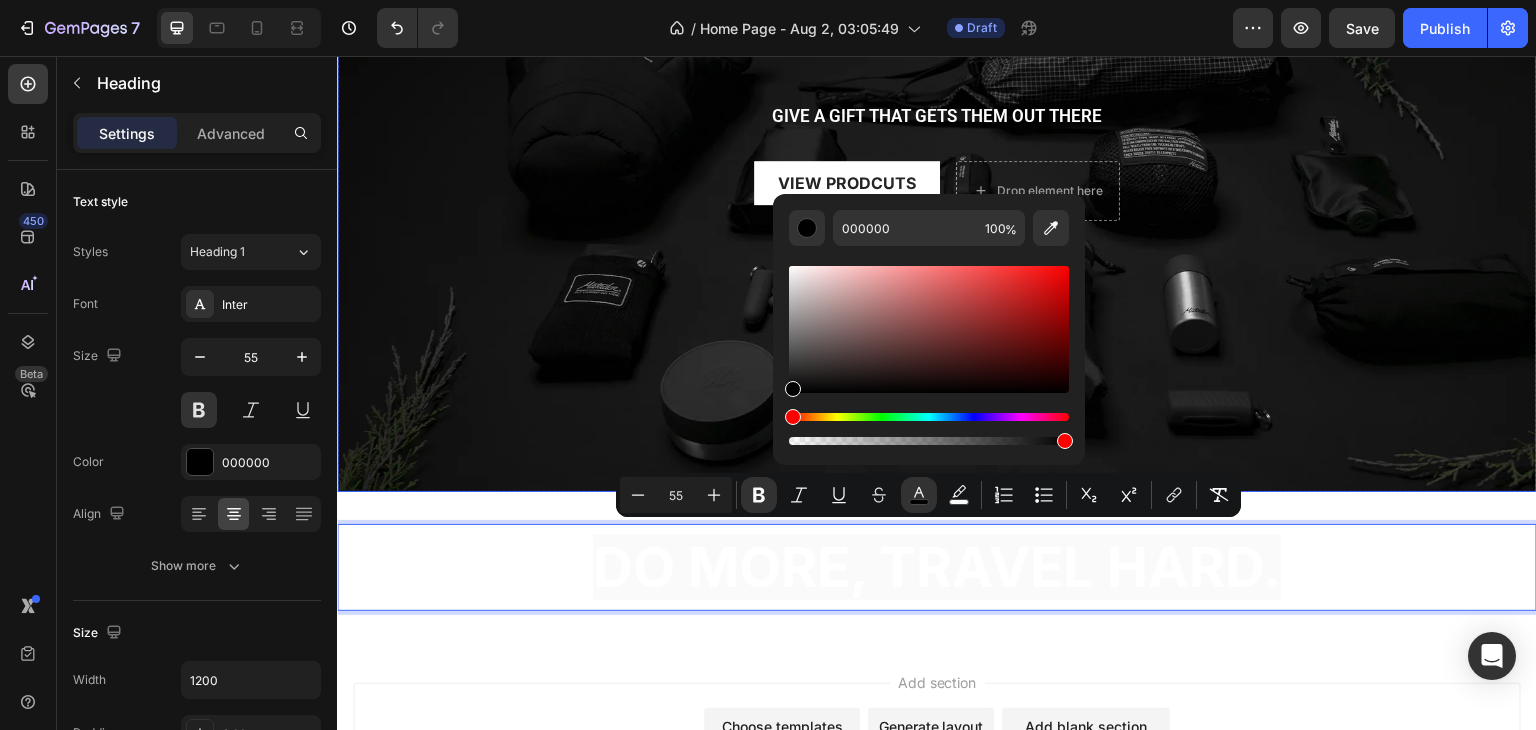 drag, startPoint x: 1128, startPoint y: 381, endPoint x: 768, endPoint y: 394, distance: 360.23465 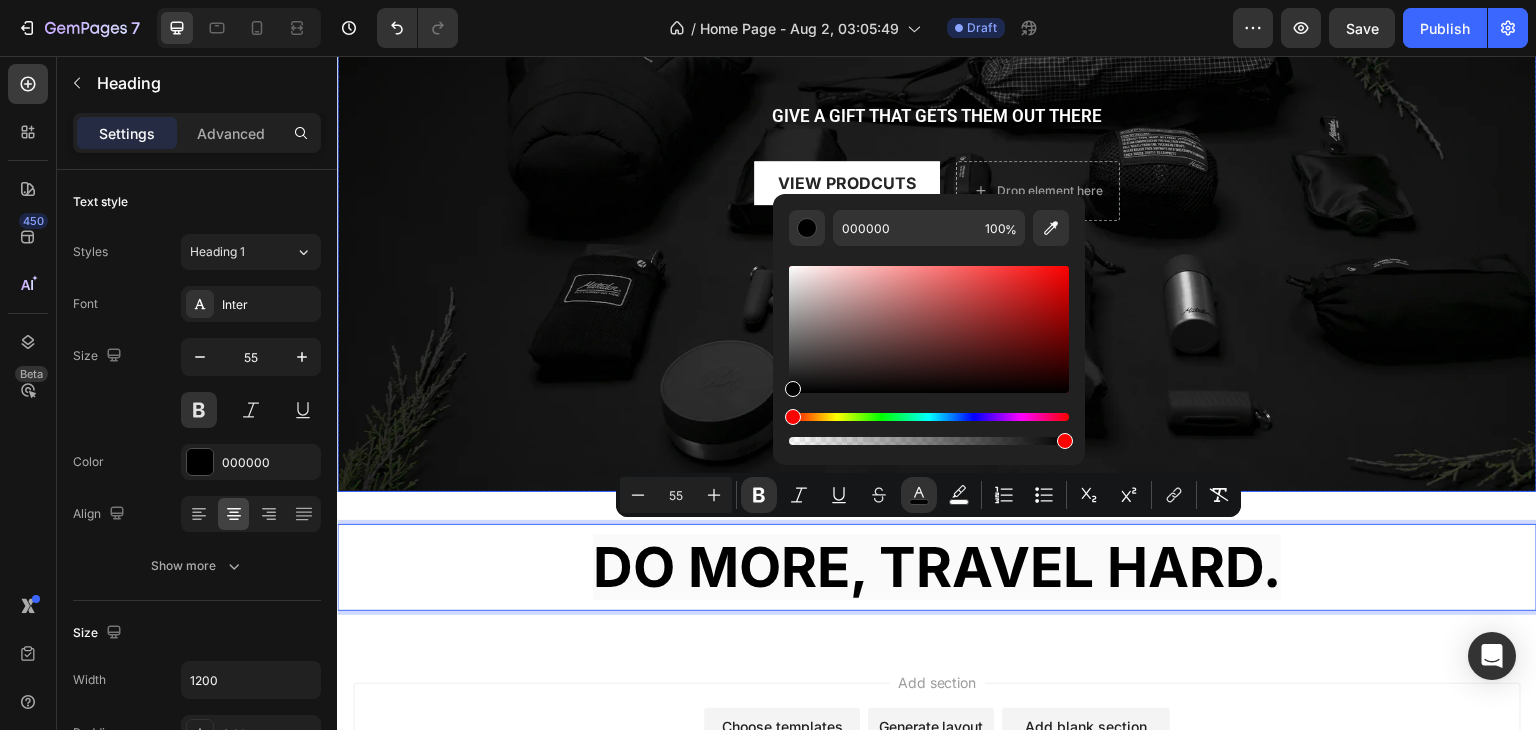 click at bounding box center (937, 208) 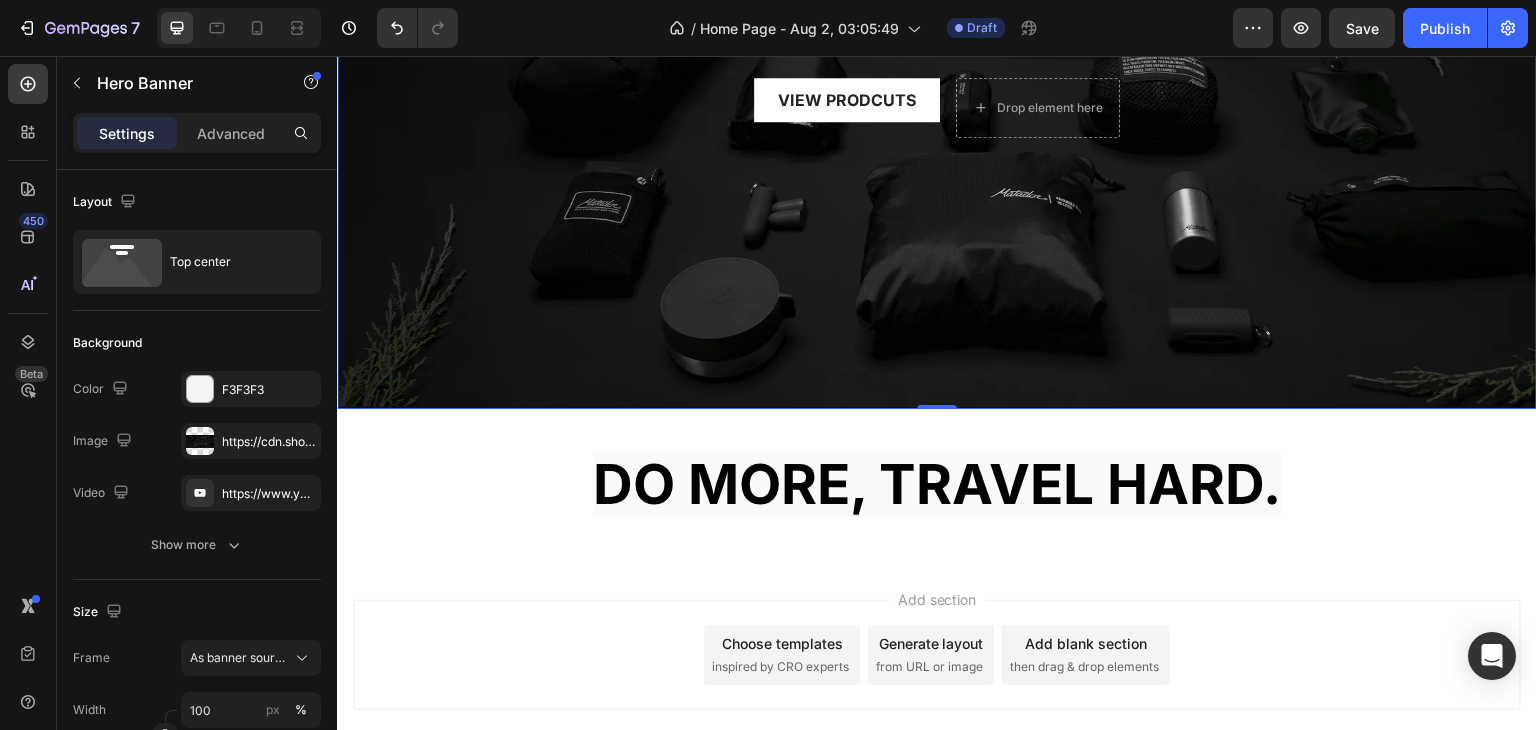 scroll, scrollTop: 364, scrollLeft: 0, axis: vertical 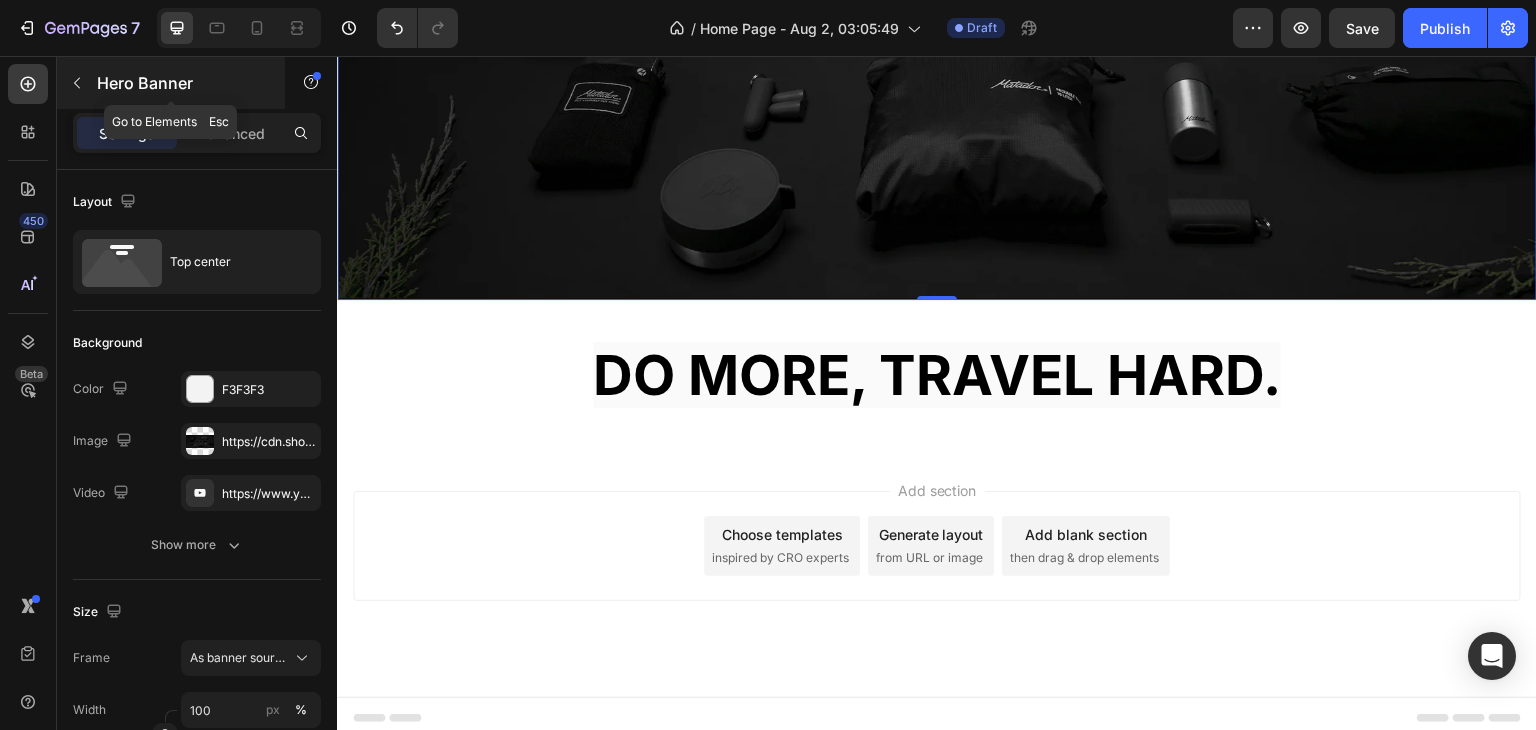 click 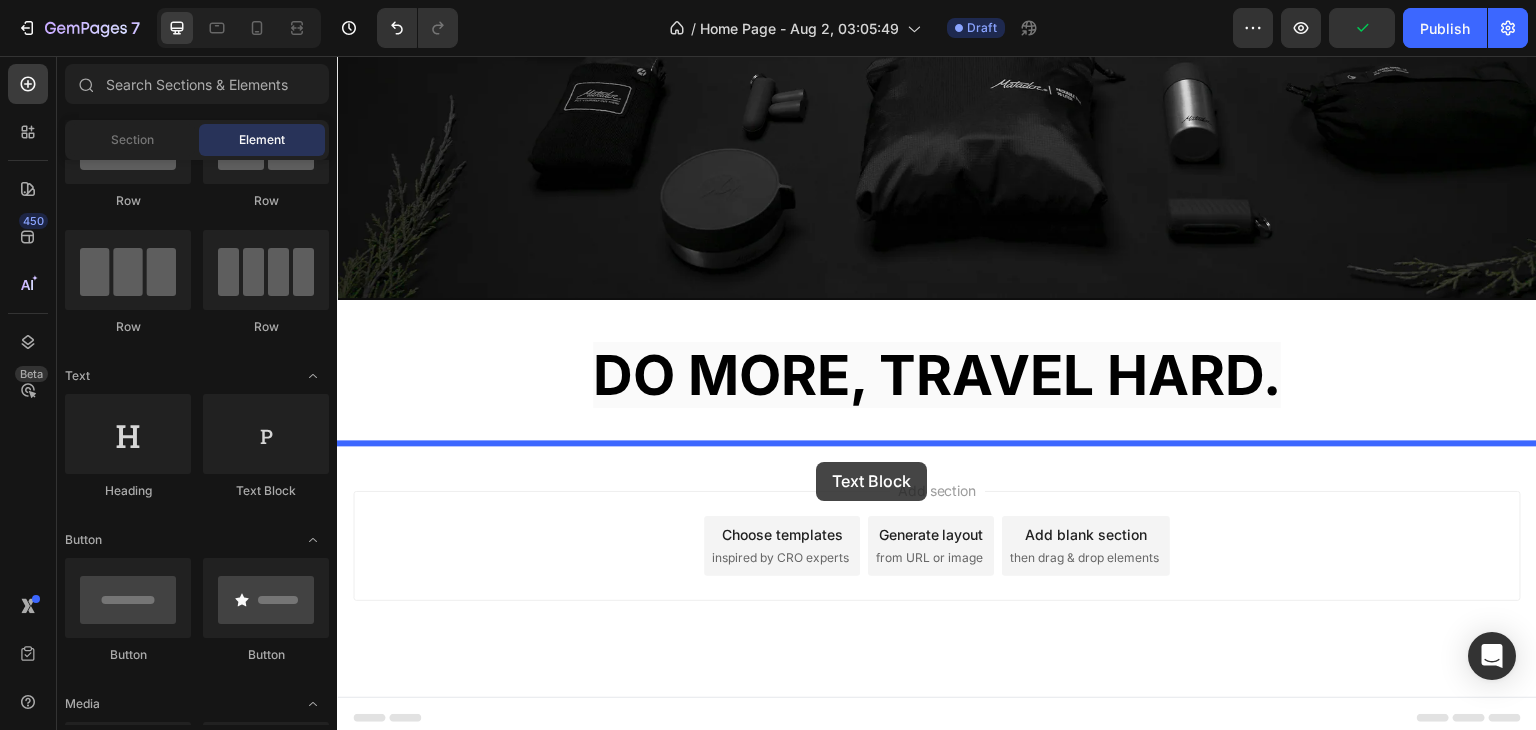 drag, startPoint x: 620, startPoint y: 508, endPoint x: 816, endPoint y: 462, distance: 201.3256 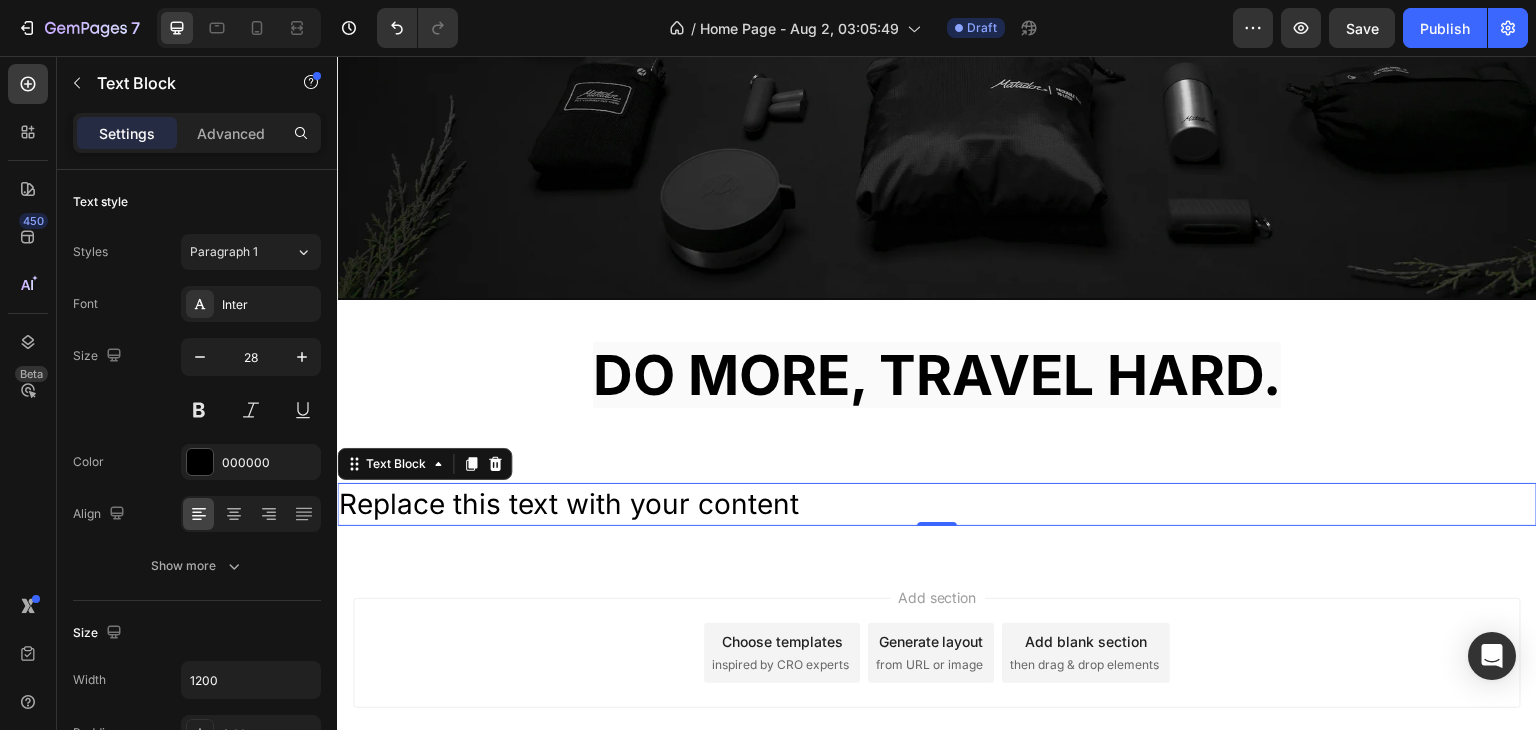 click on "Replace this text with your content" at bounding box center [937, 504] 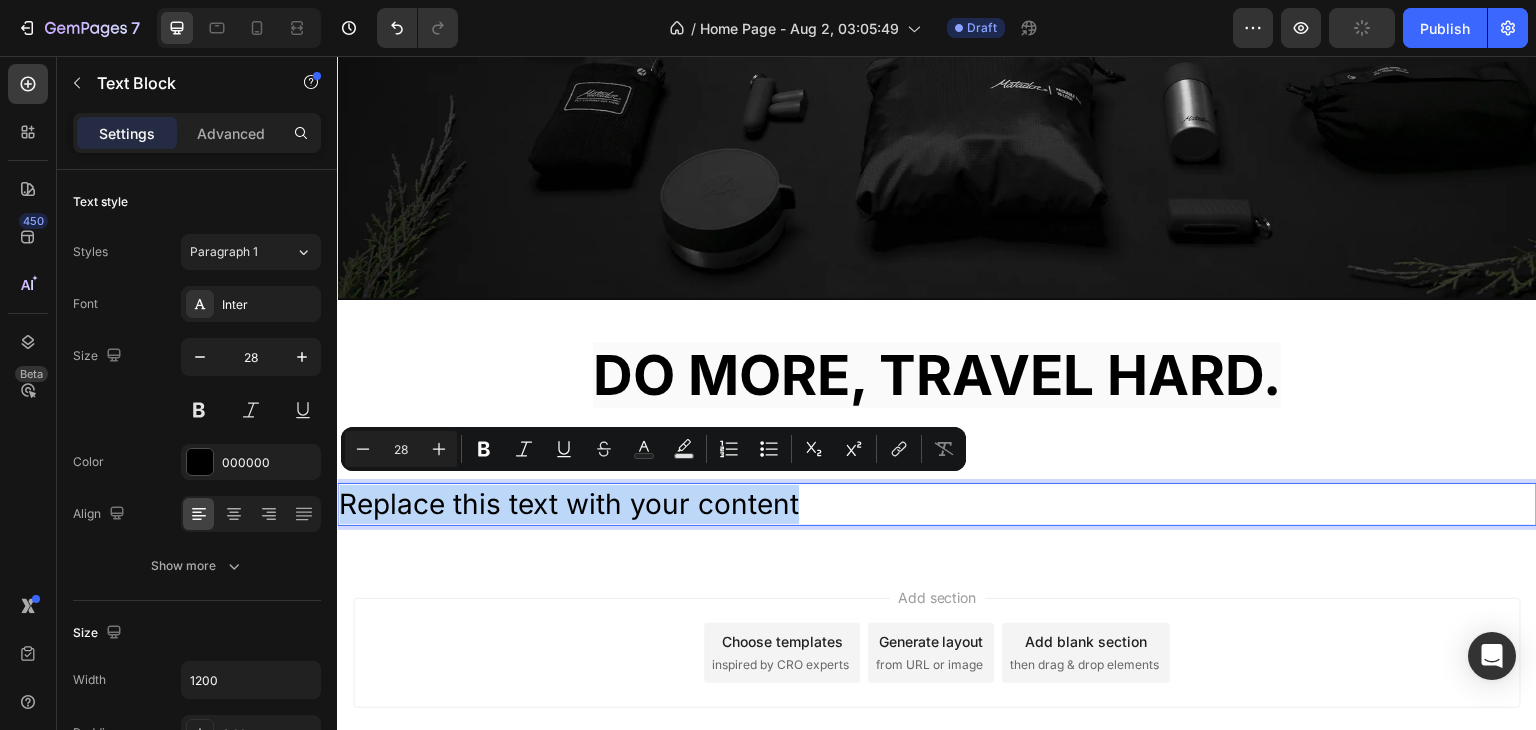 copy on "Replace this text with your content" 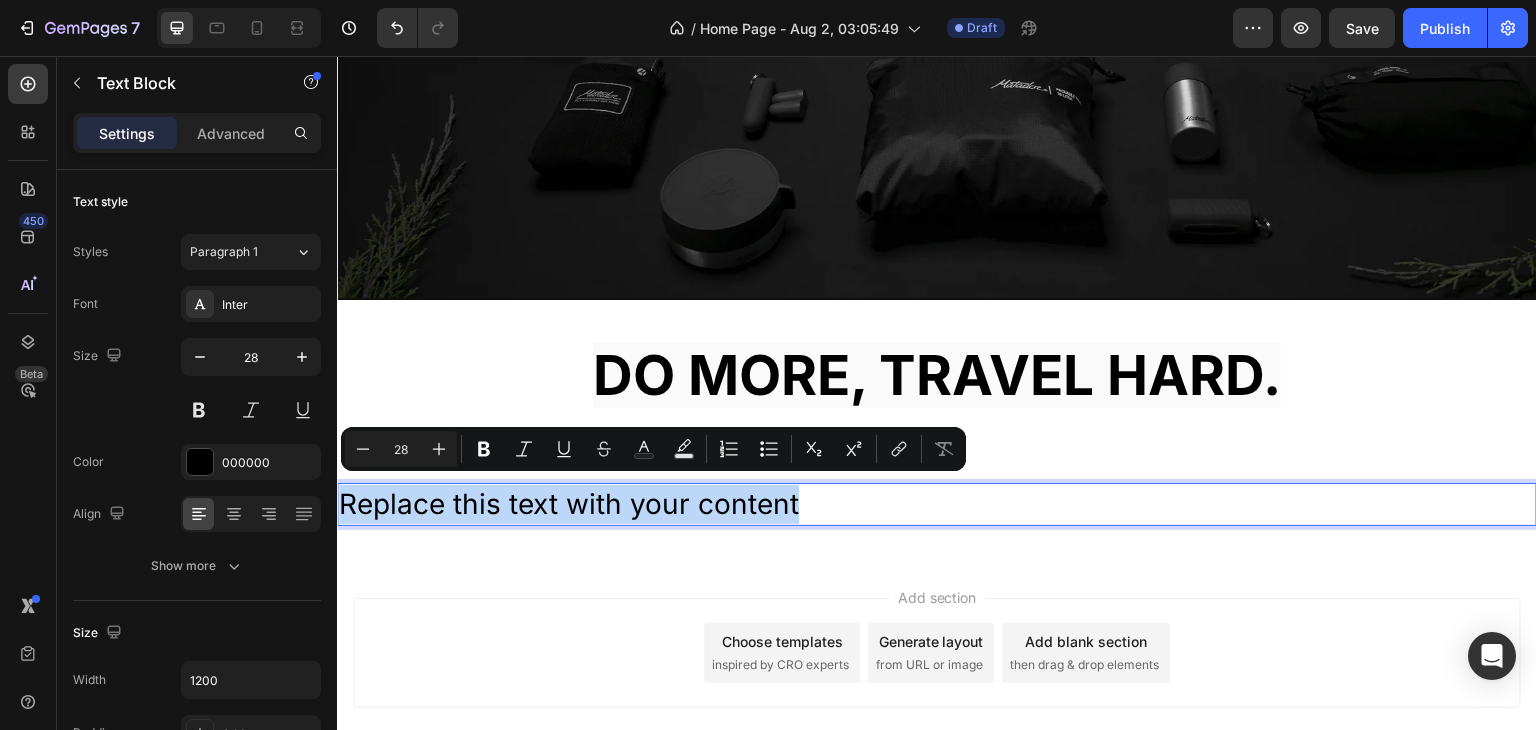 click on "Replace this text with your content" at bounding box center [937, 504] 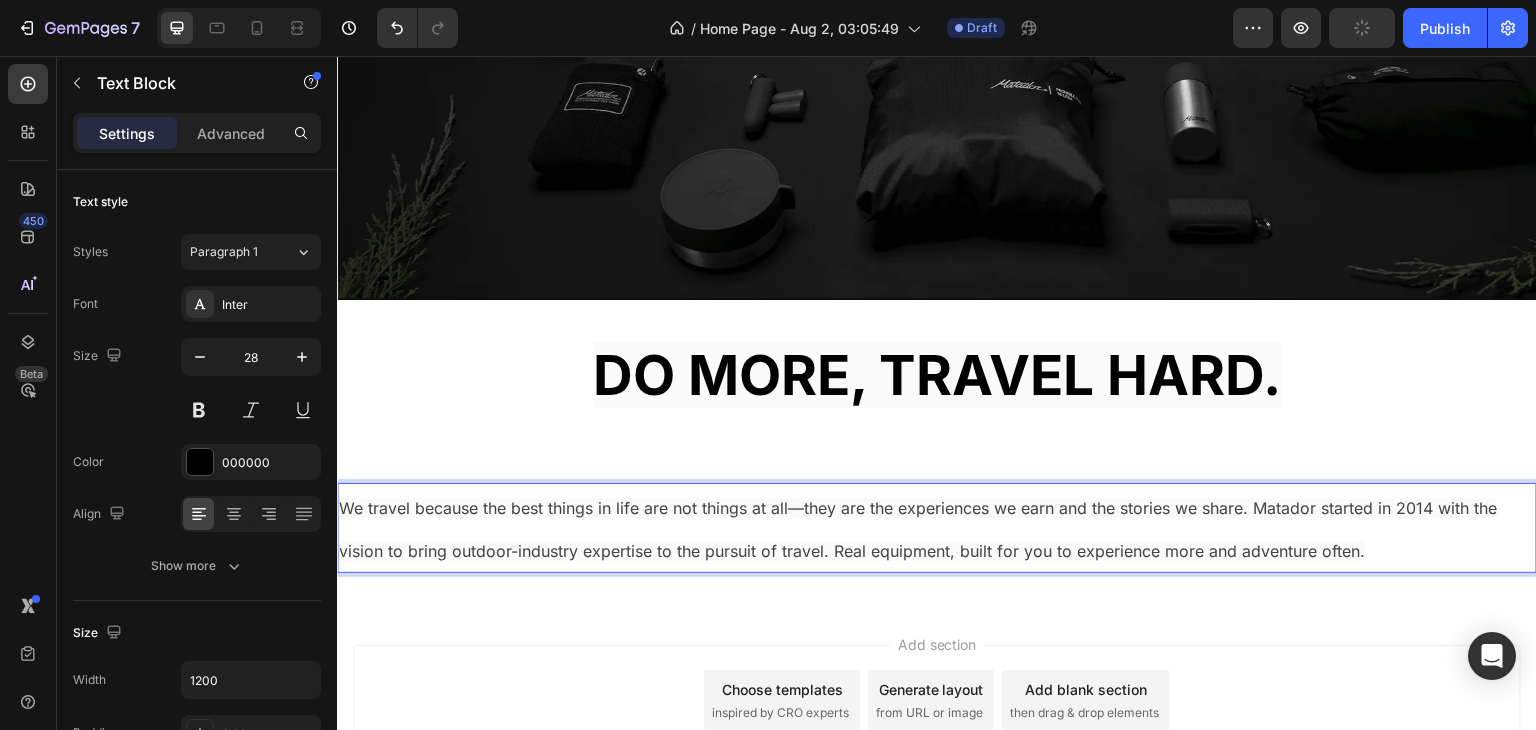click on "We travel because the best things in life are not things at all—they are the experiences we earn and the stories we share. Matador started in 2014 with the vision to bring outdoor-industry expertise to the pursuit of travel. Real equipment, built for you to experience more and adventure often." at bounding box center (937, 528) 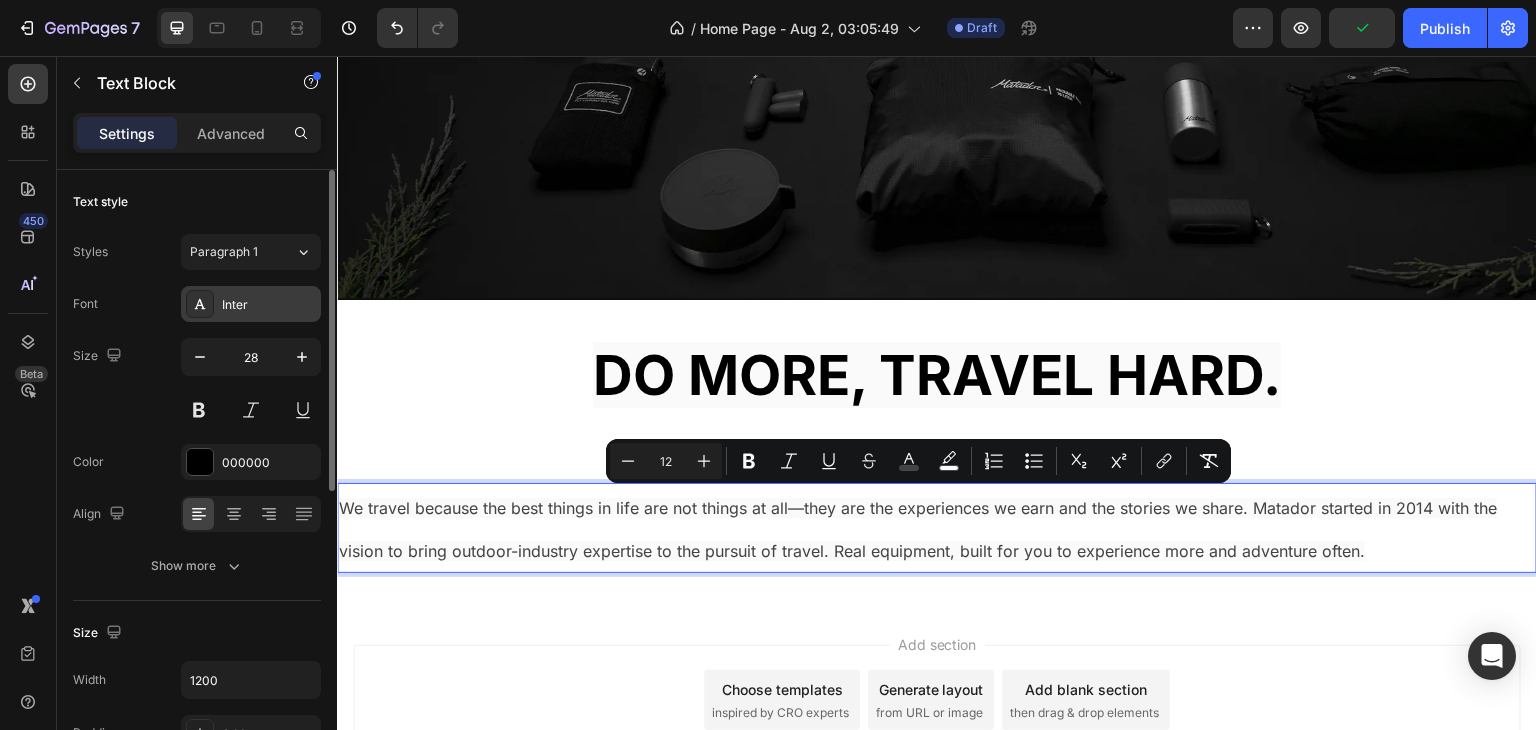 click on "Inter" at bounding box center (269, 305) 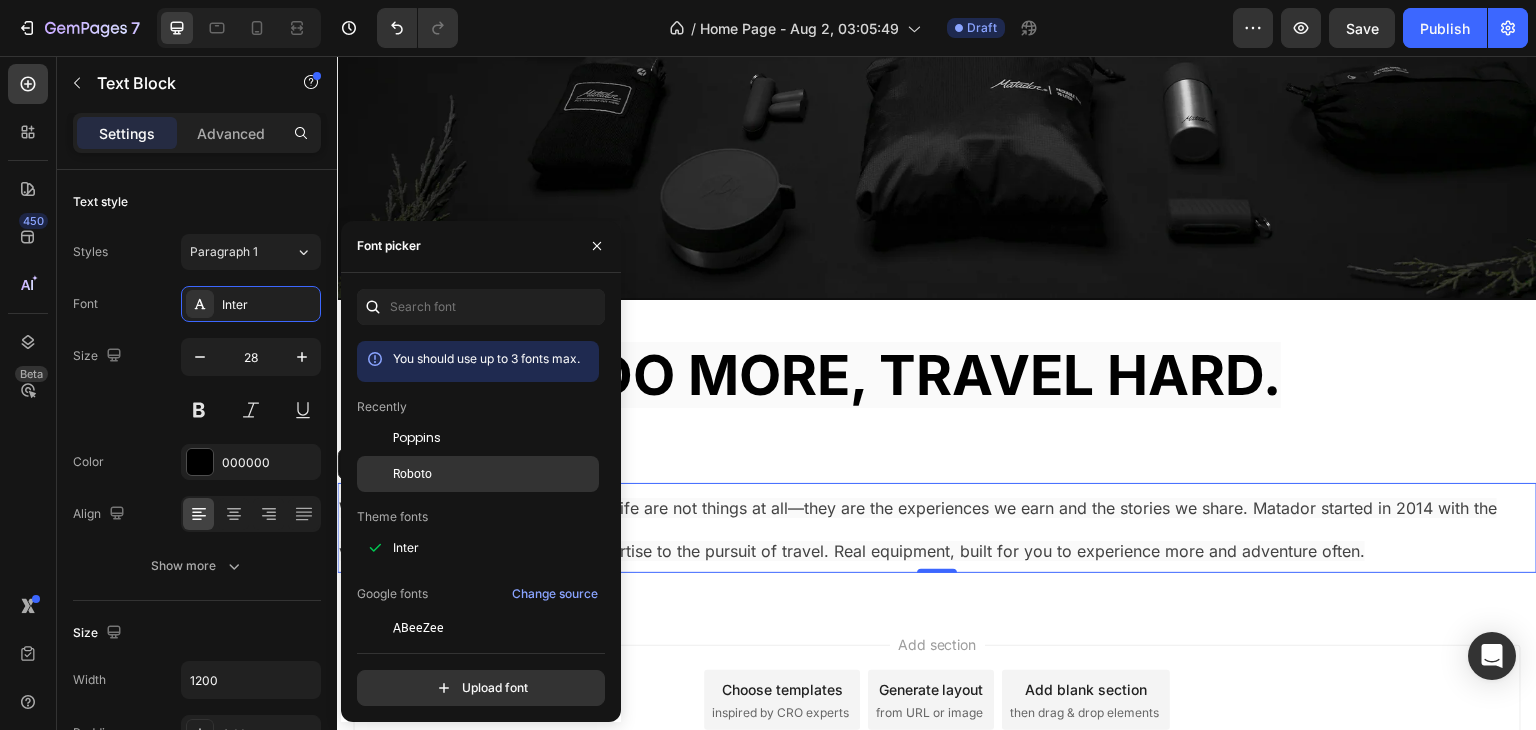 click on "Roboto" at bounding box center (412, 474) 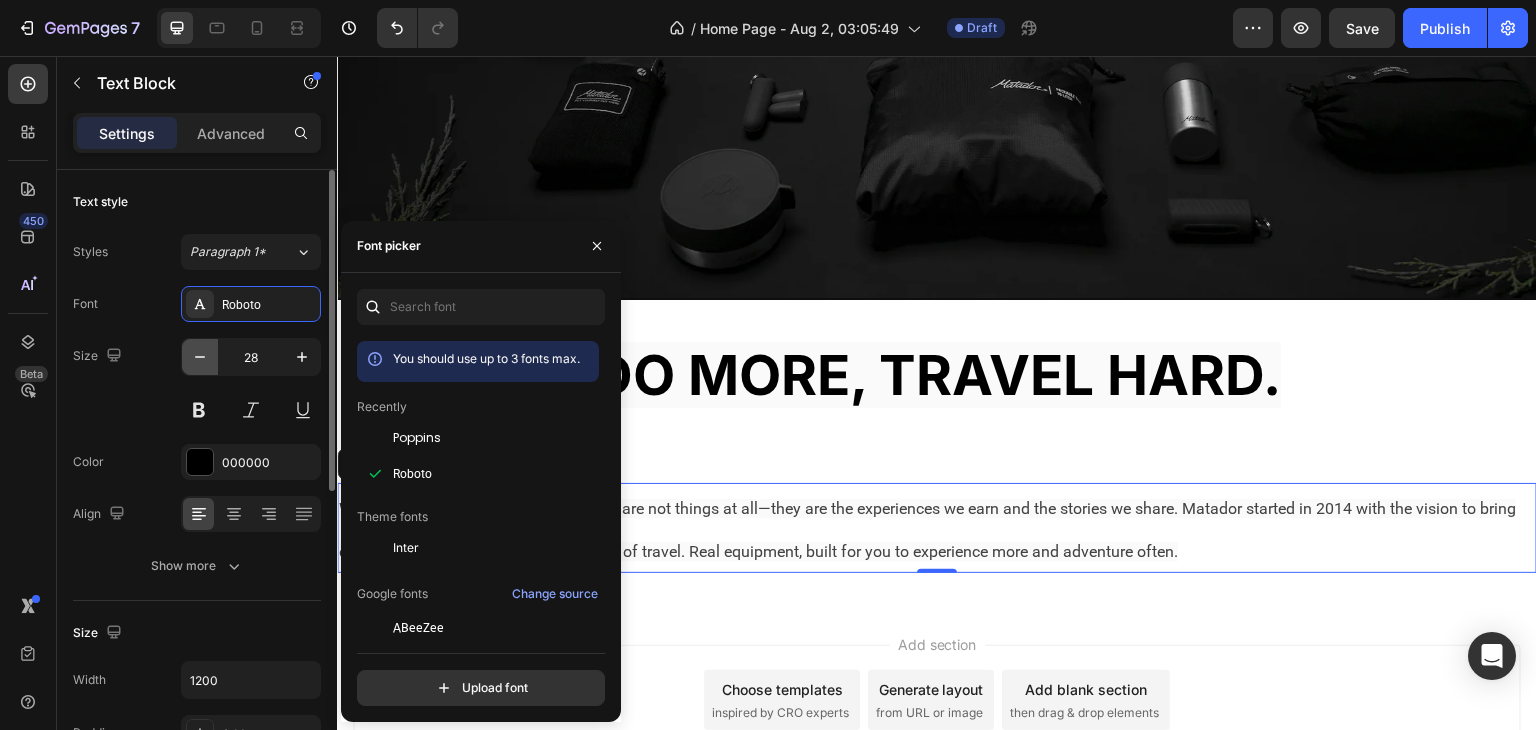 click 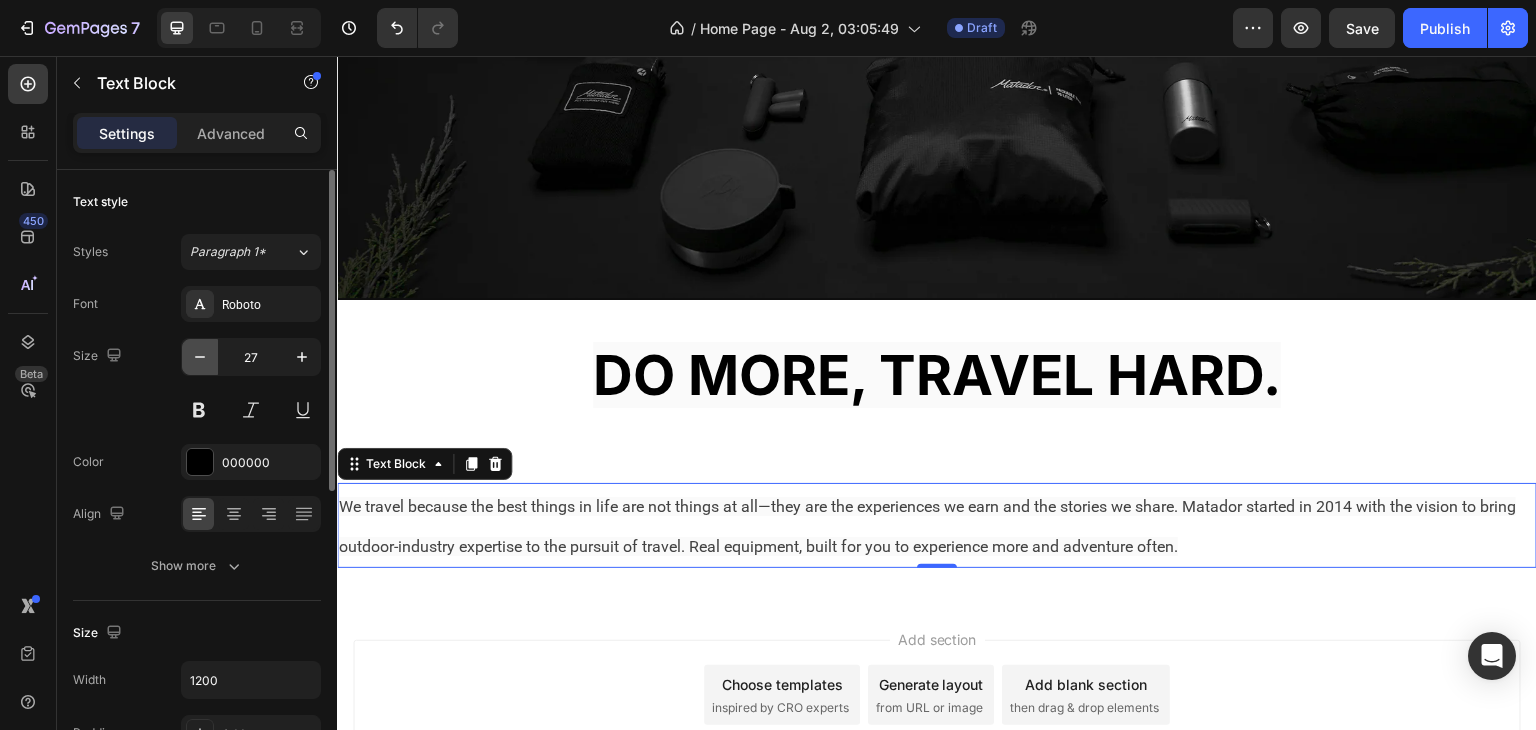 click 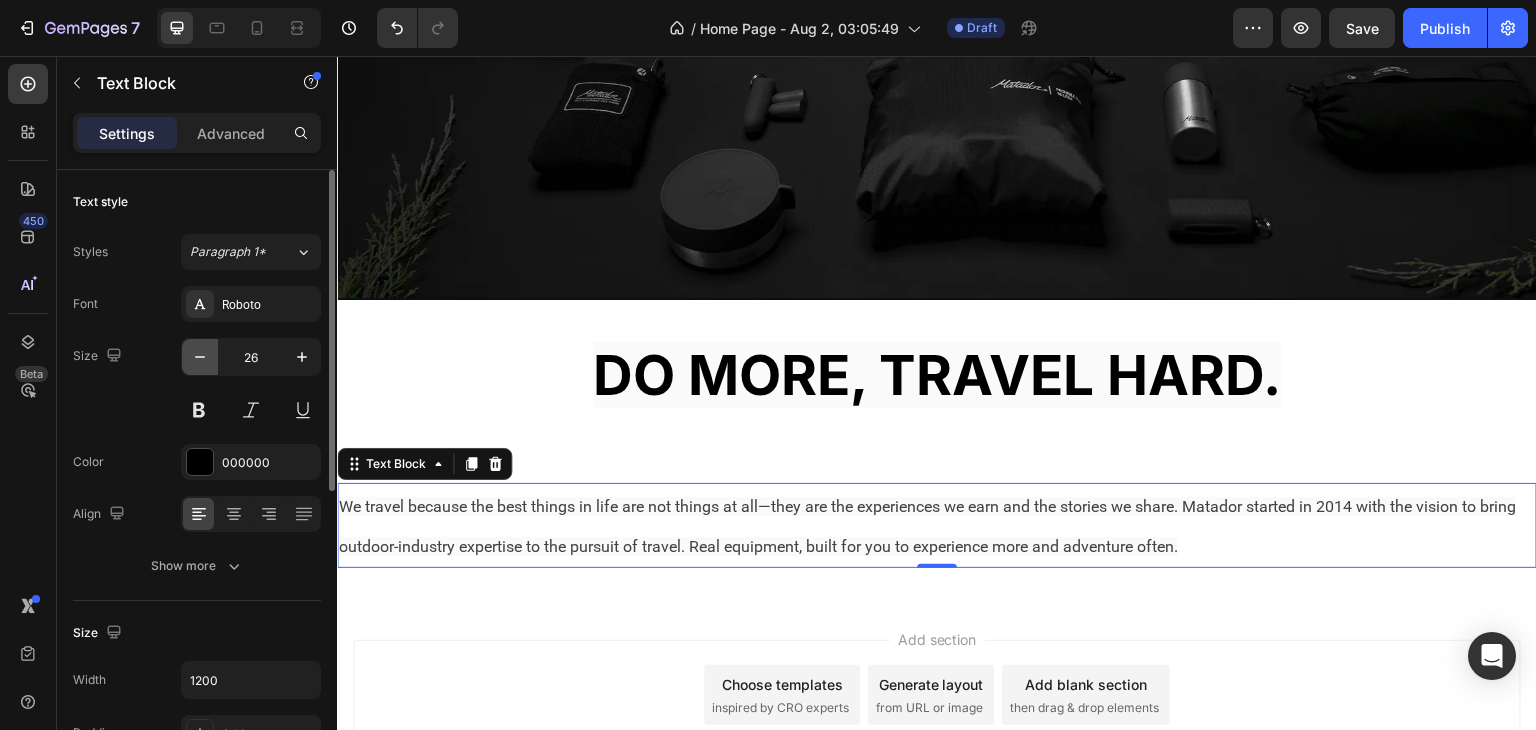 click 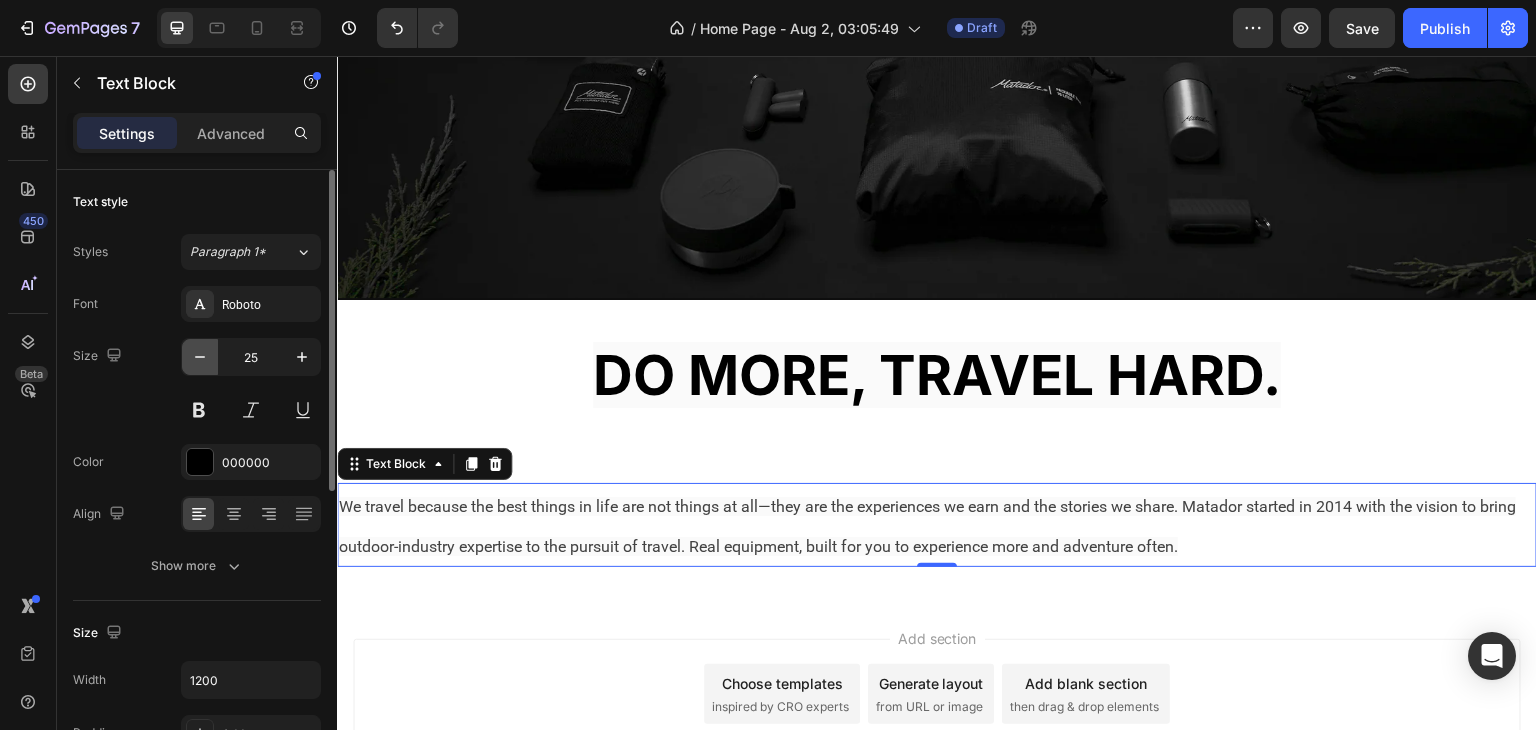 click 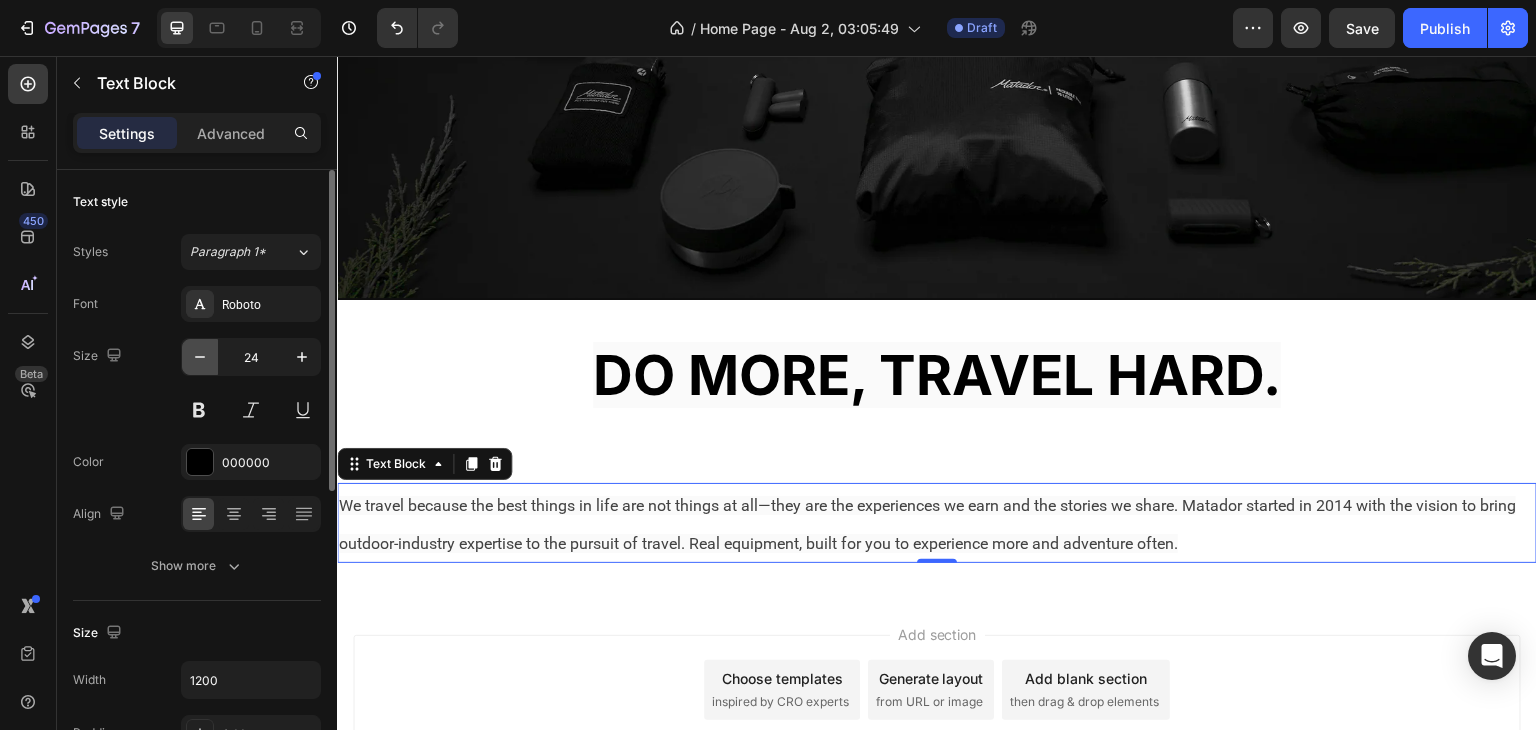 click 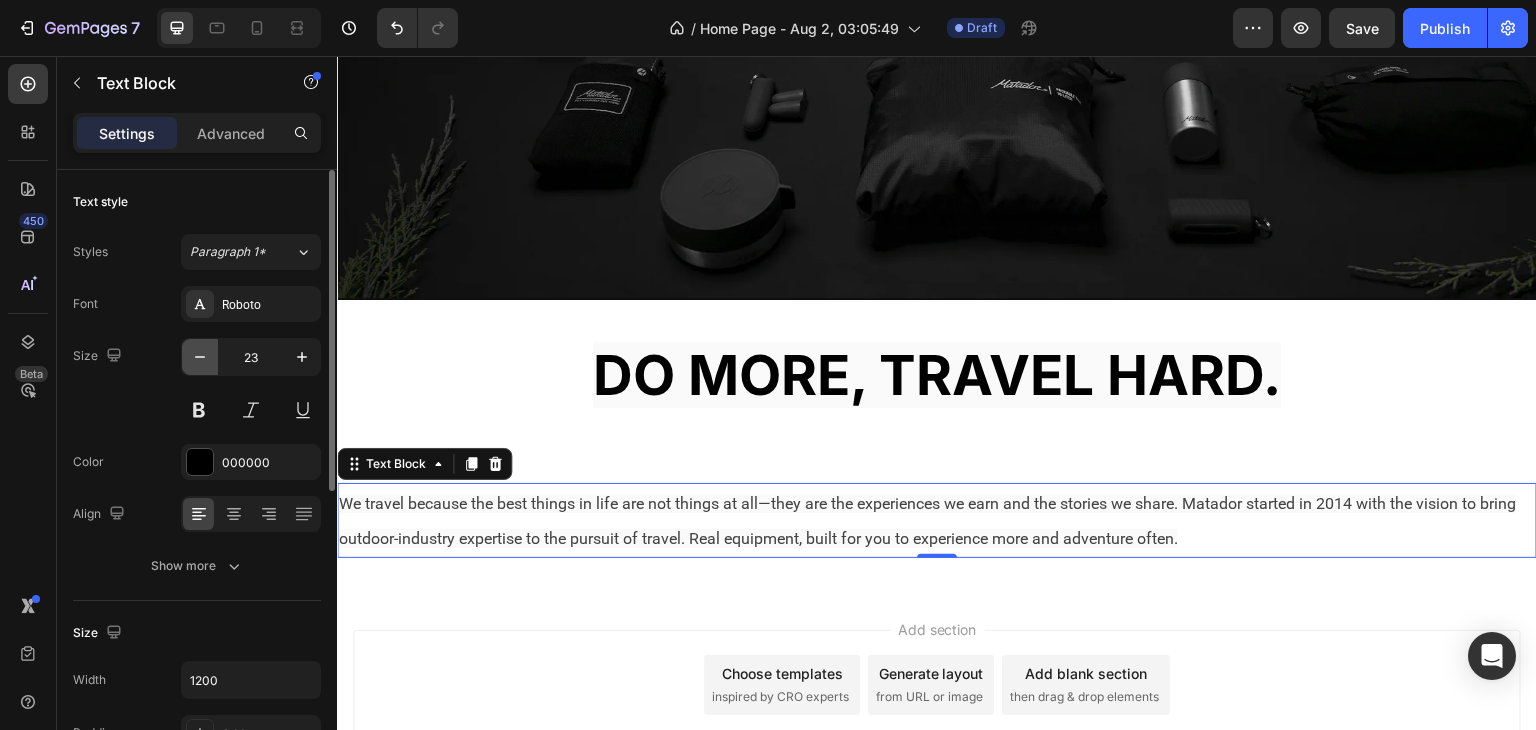 click 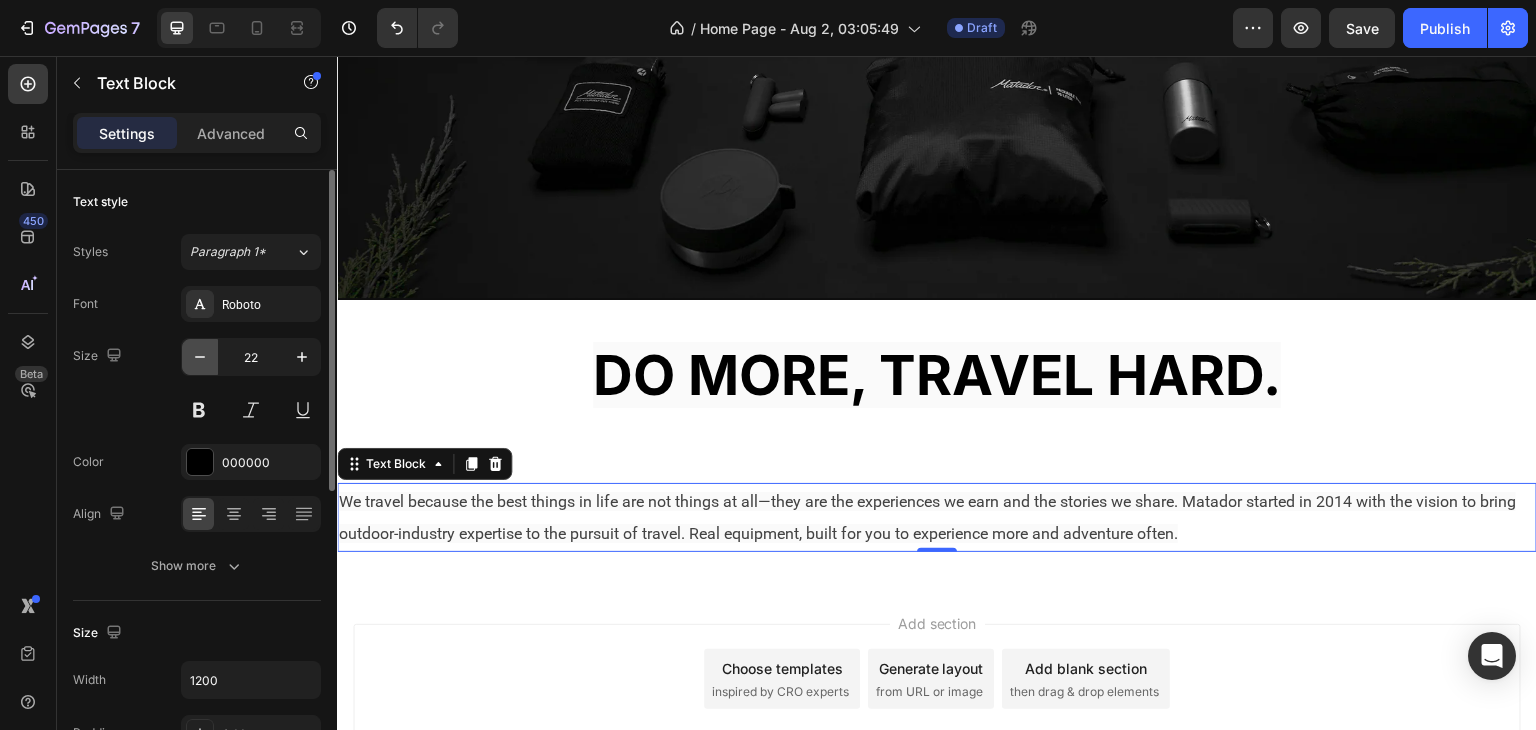 click 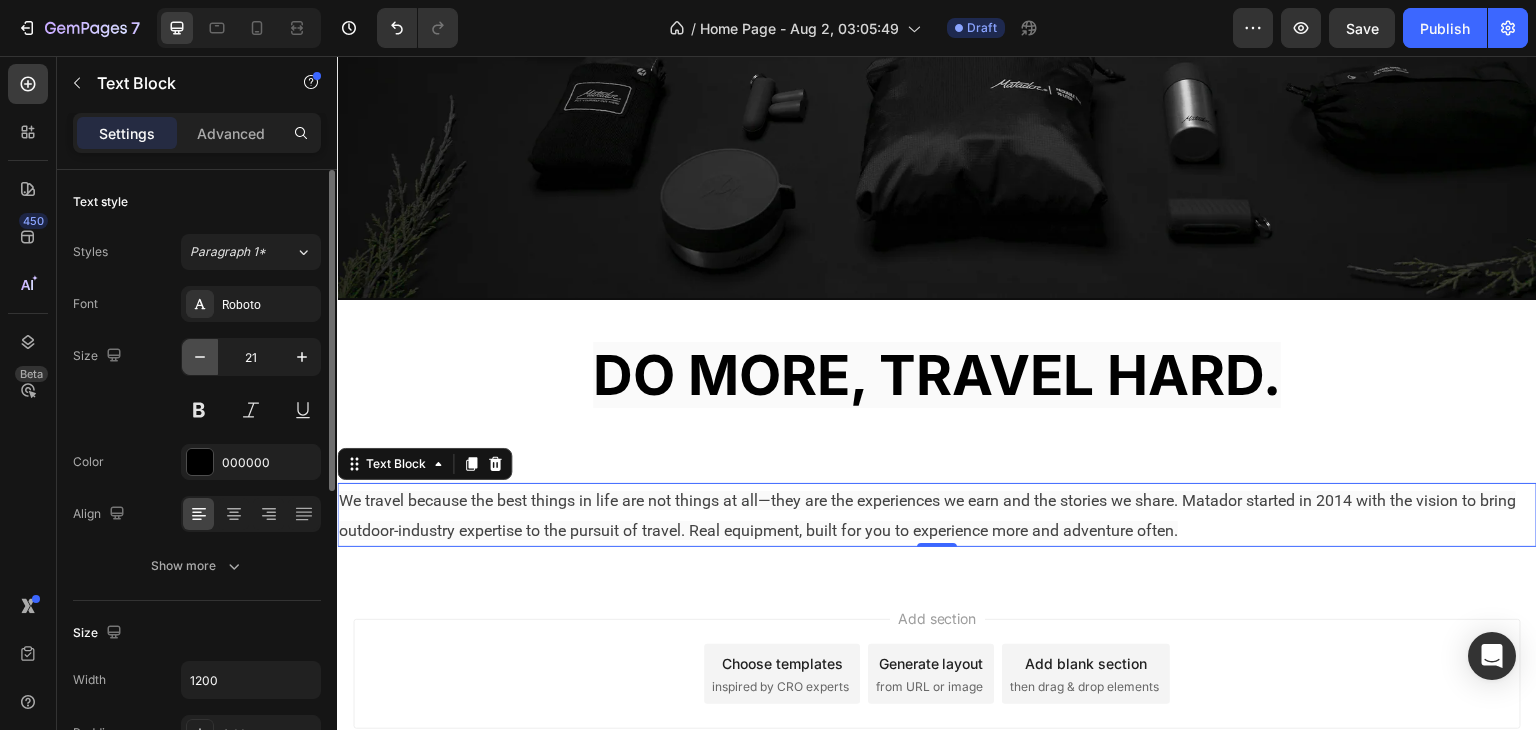 click 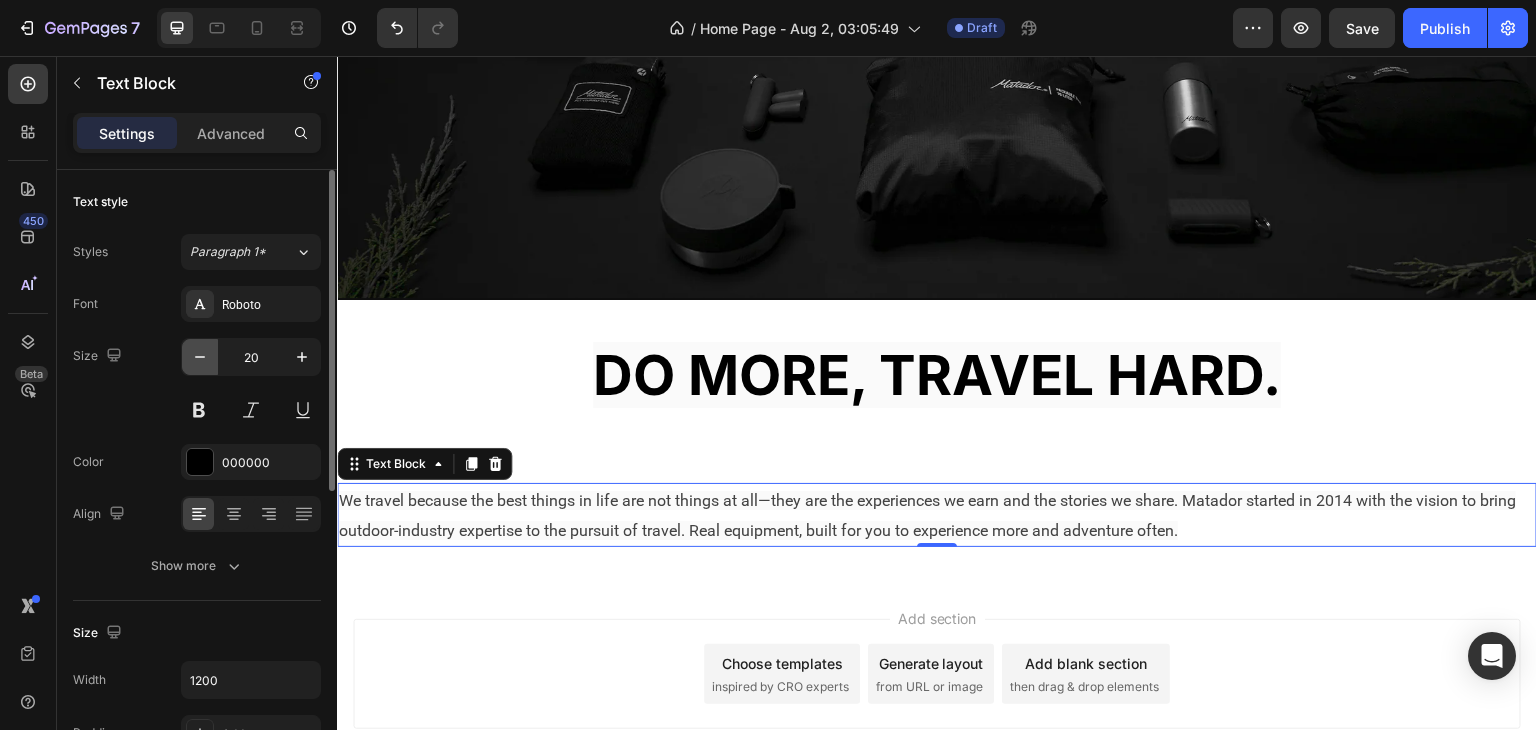 click 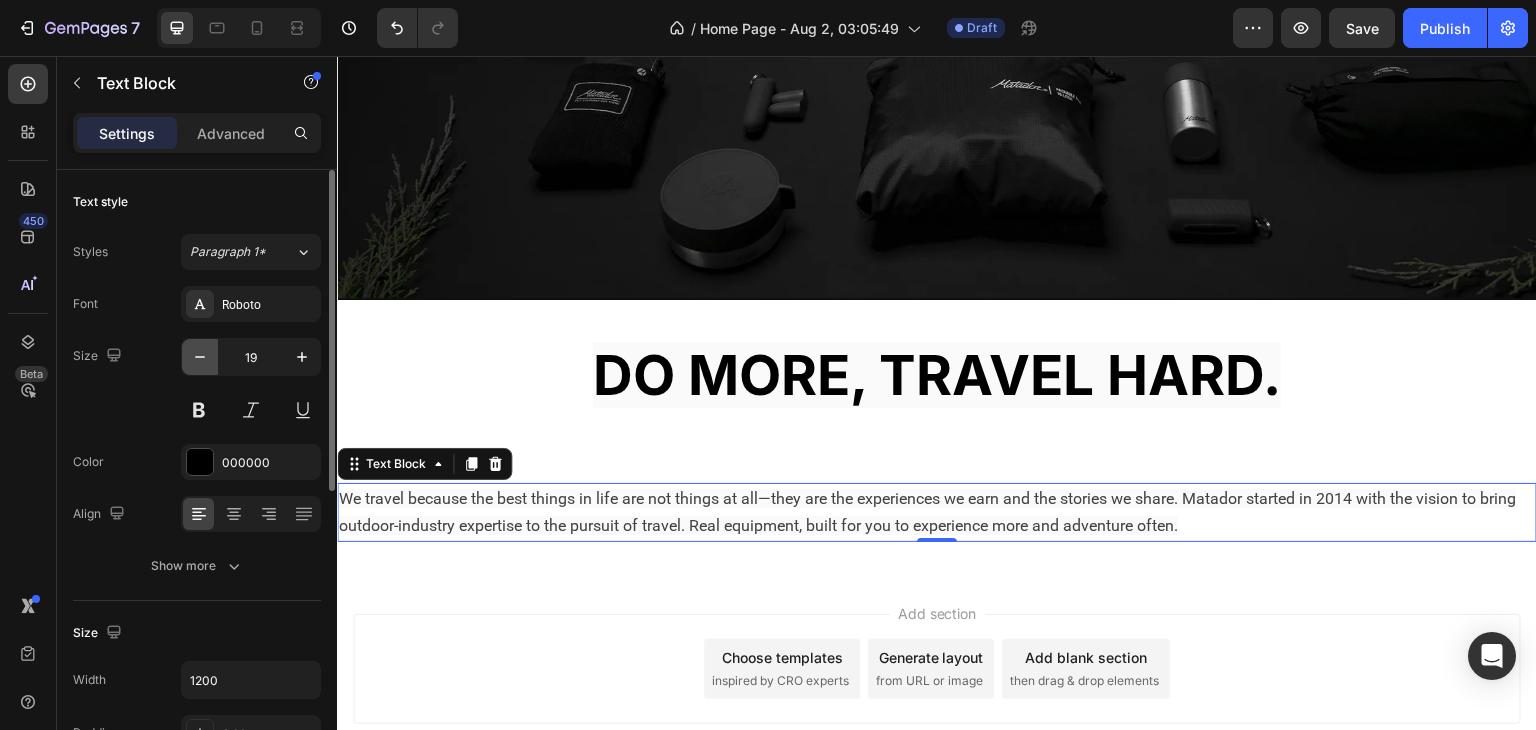 click 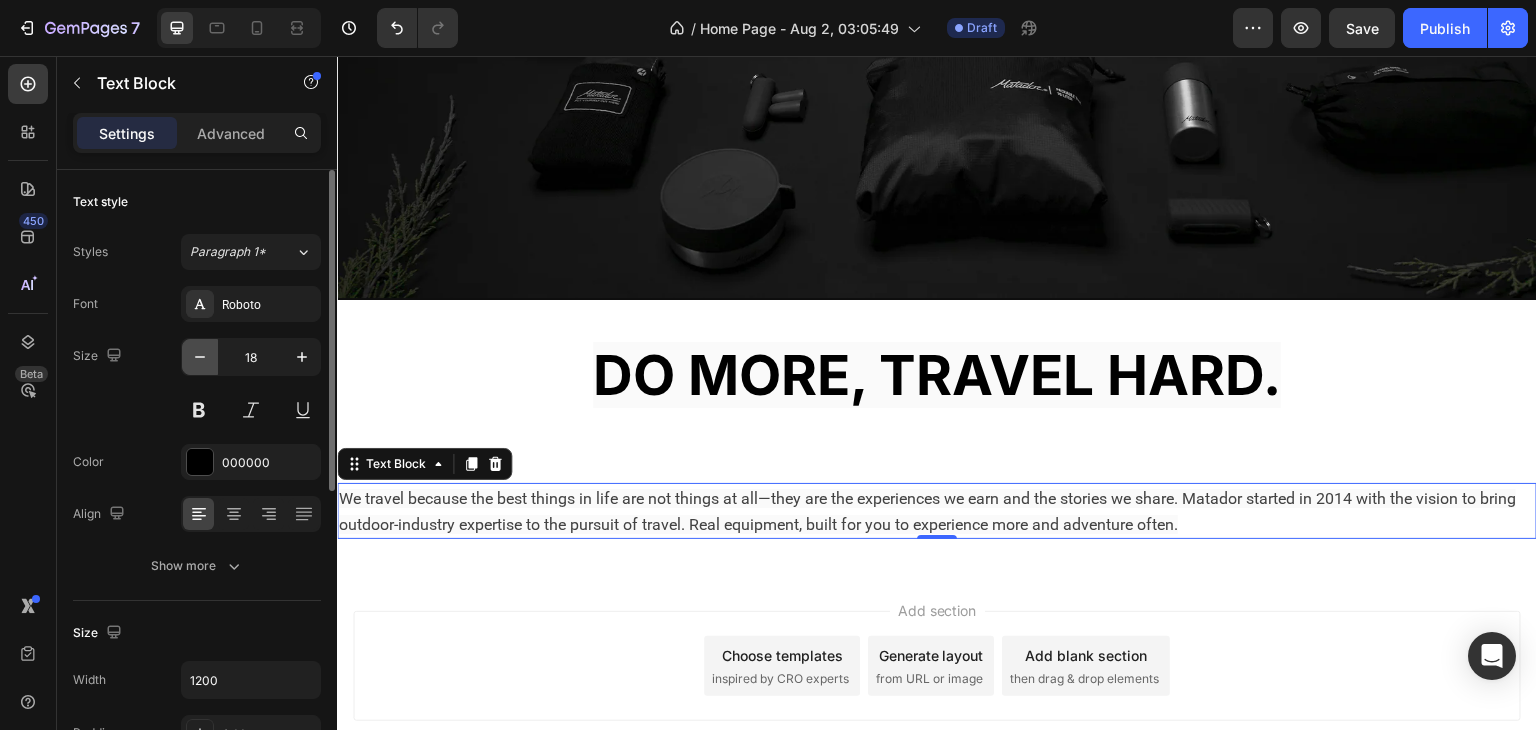 click 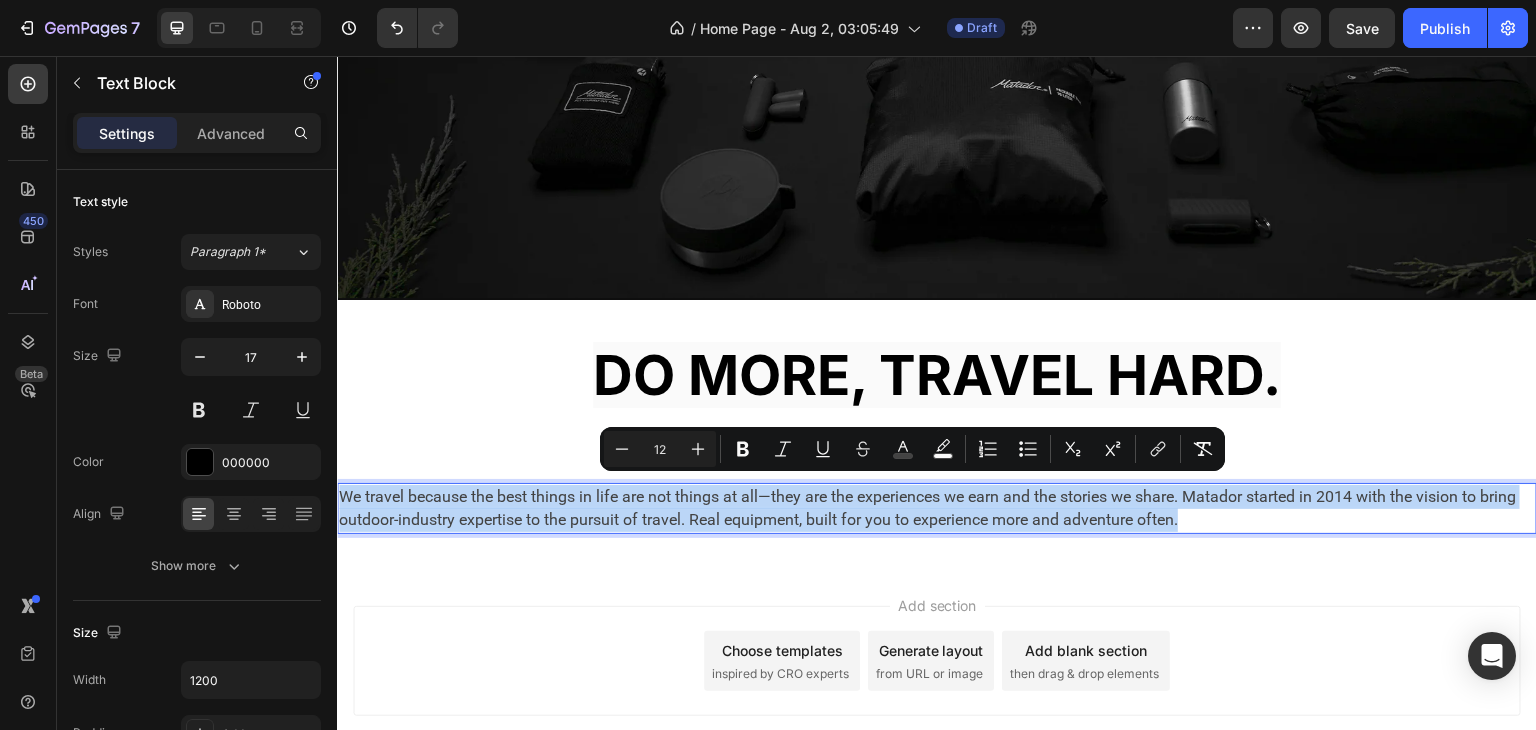 drag, startPoint x: 1234, startPoint y: 510, endPoint x: 323, endPoint y: 480, distance: 911.49384 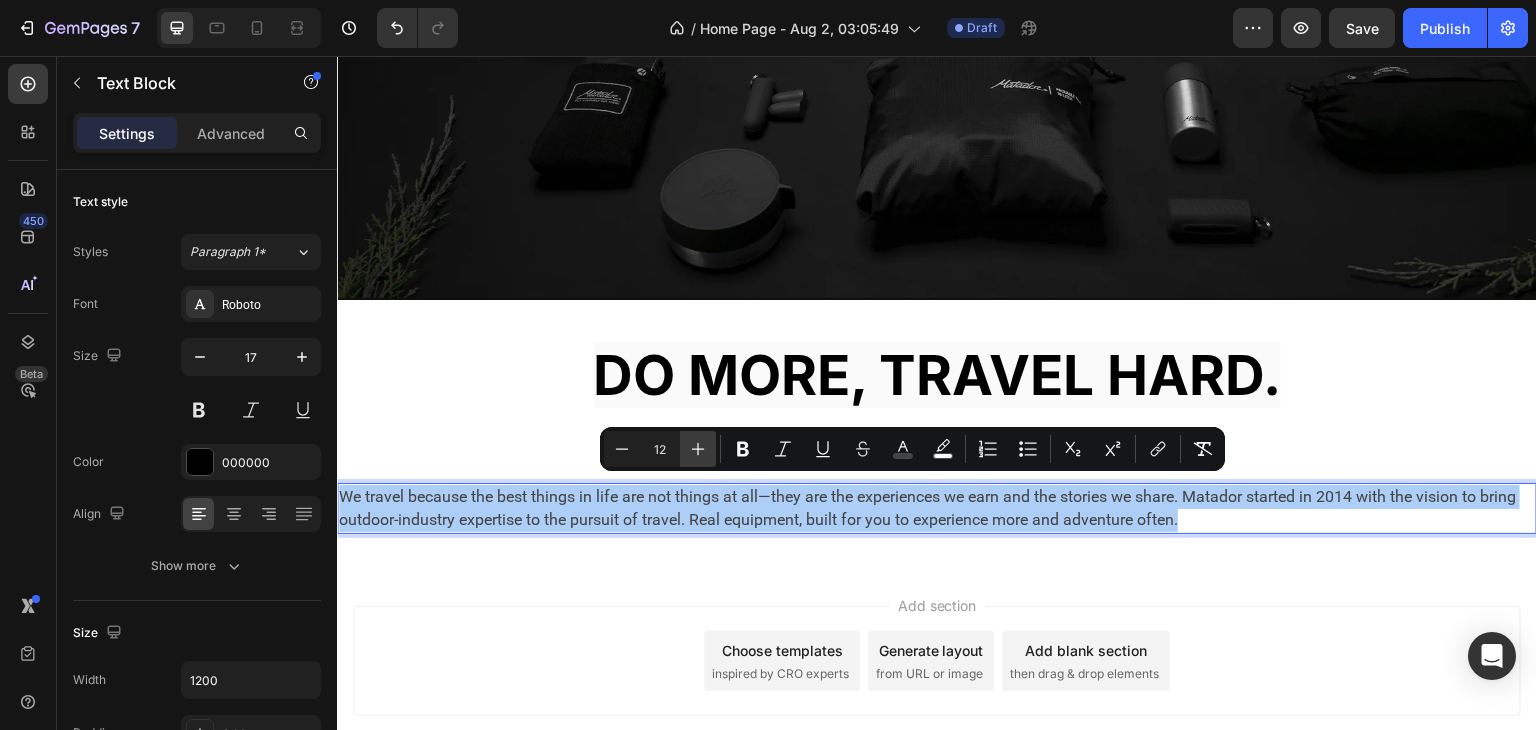 click 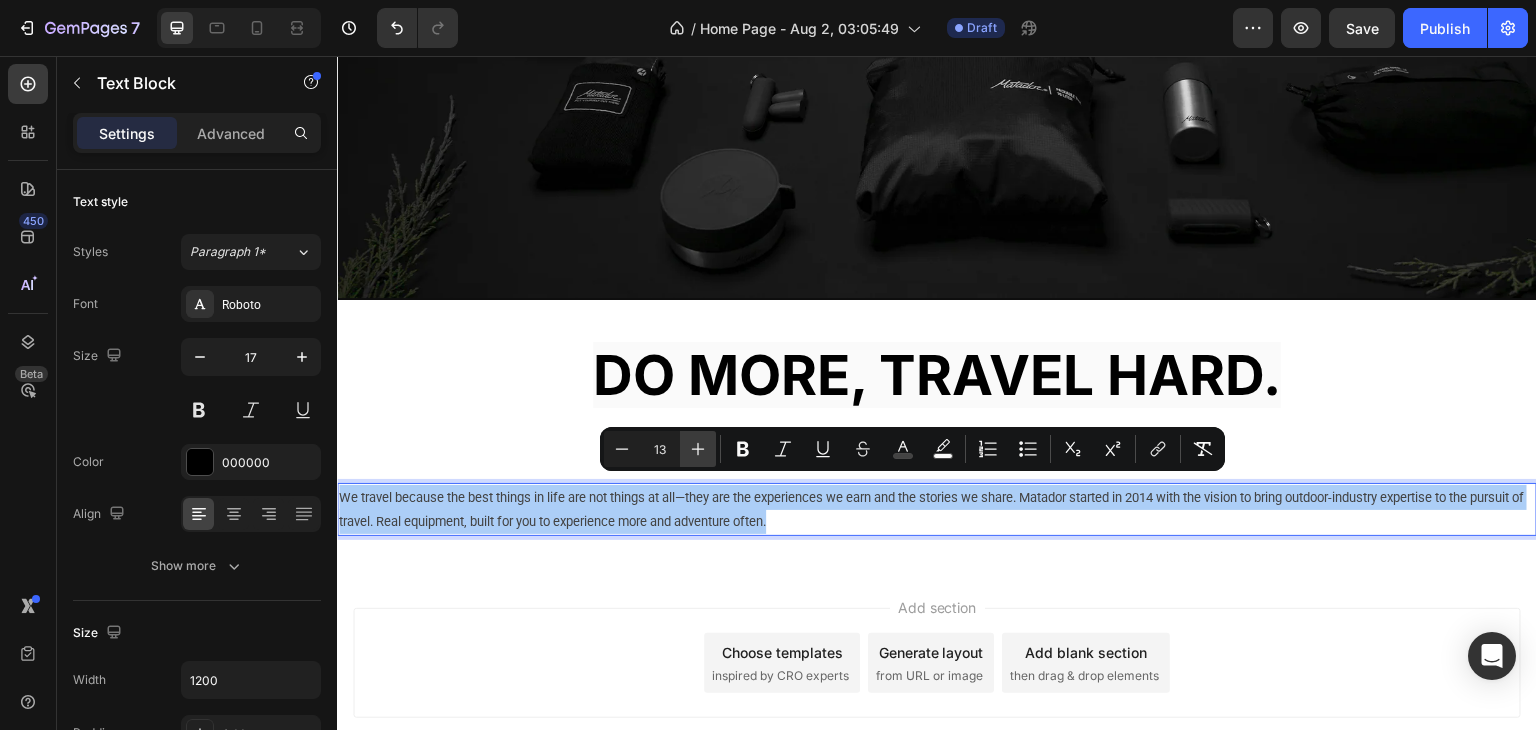 click 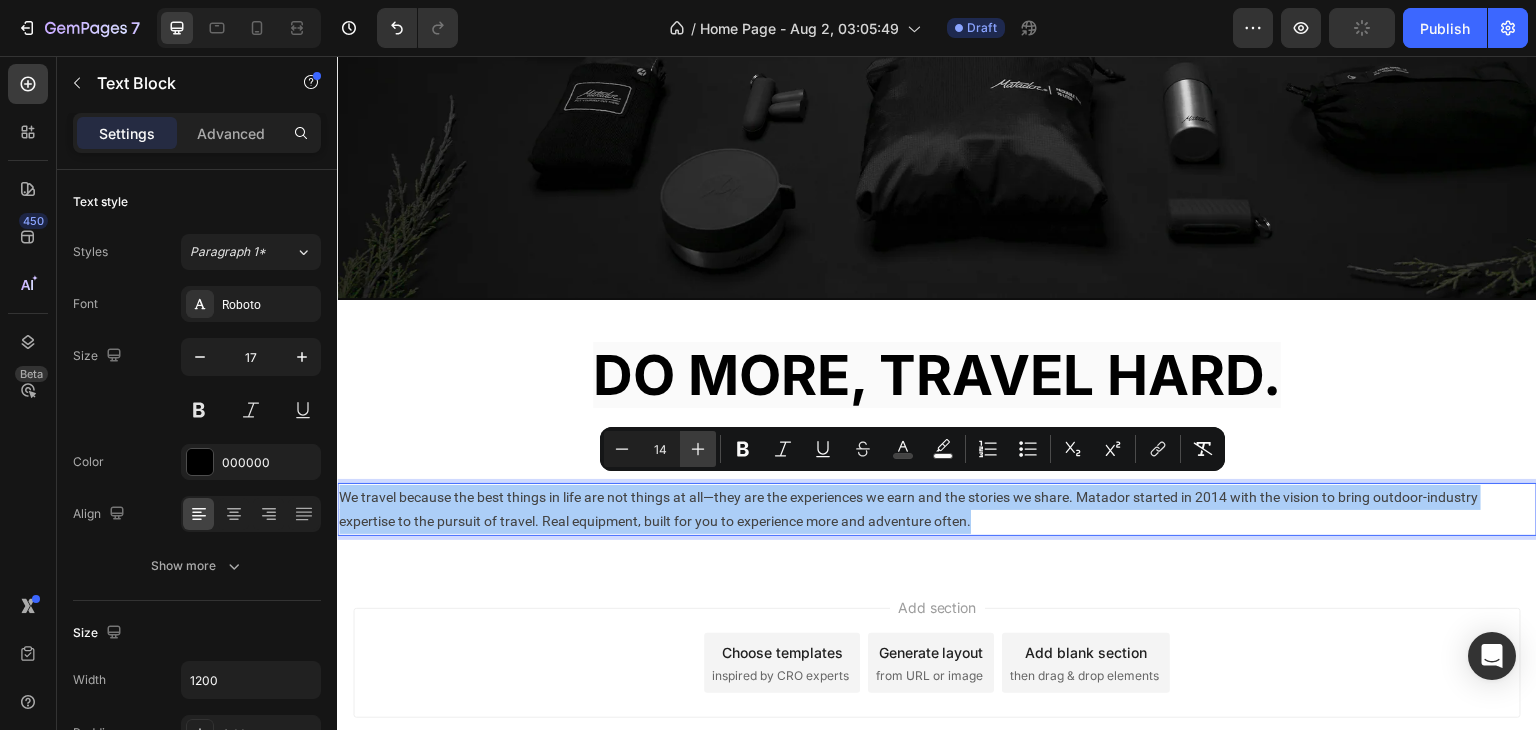 click 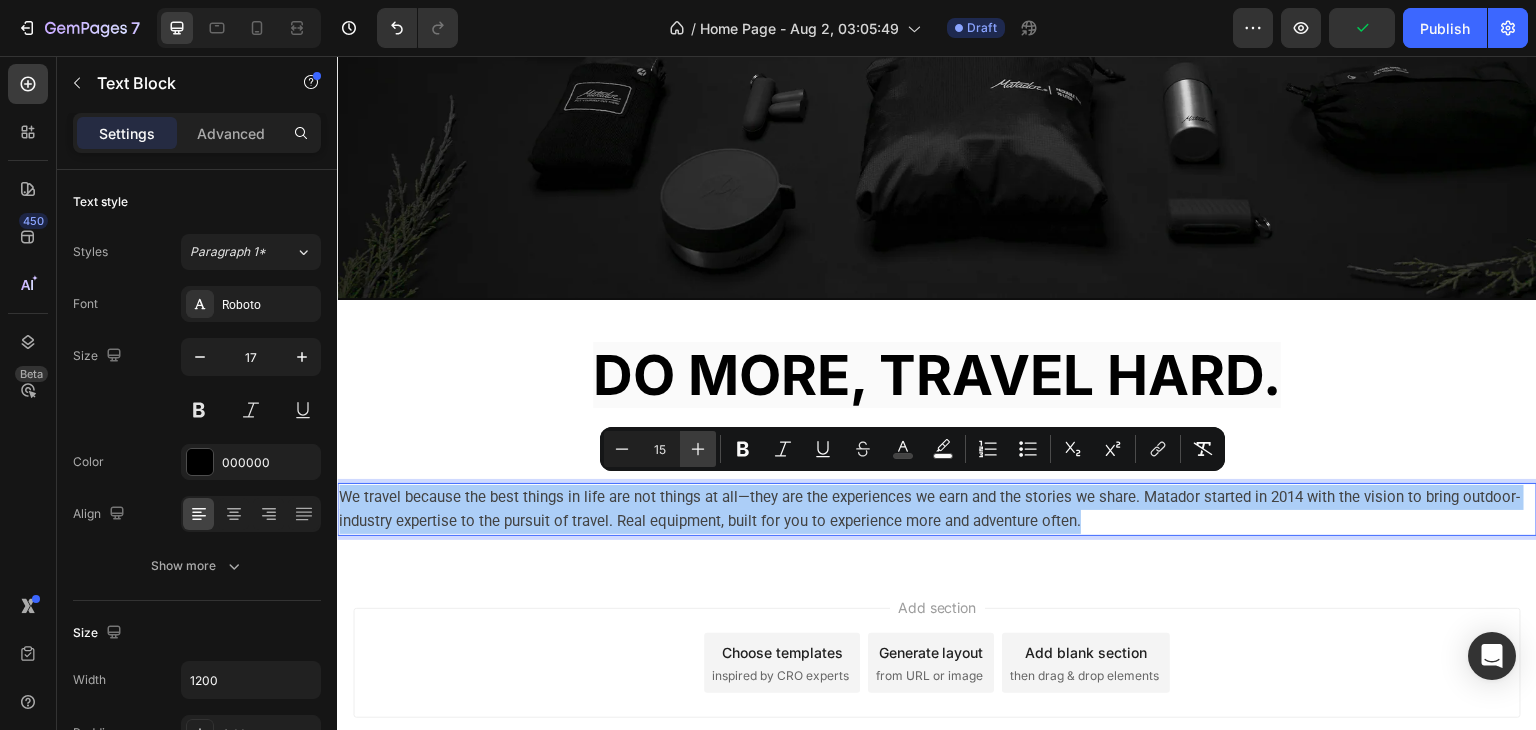 click 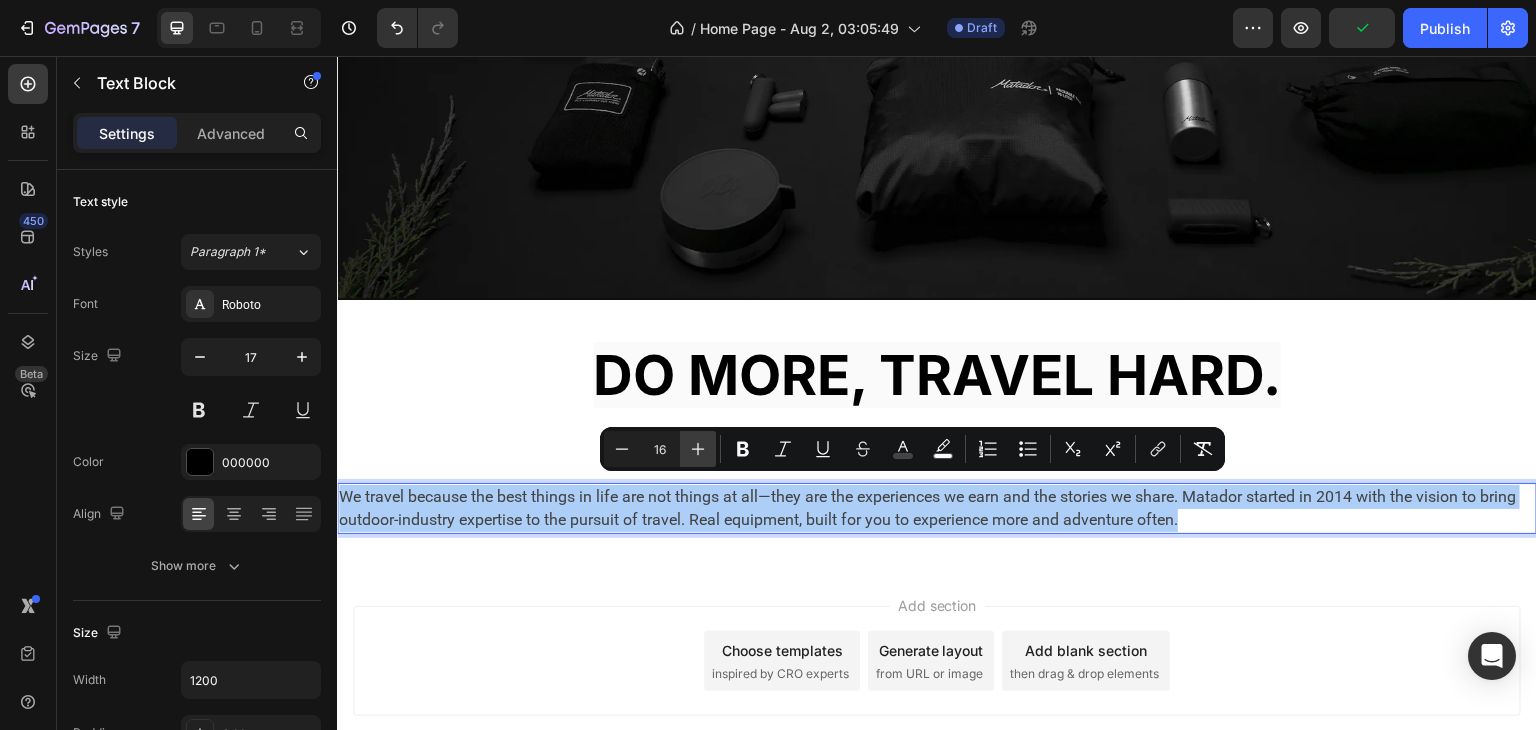 click 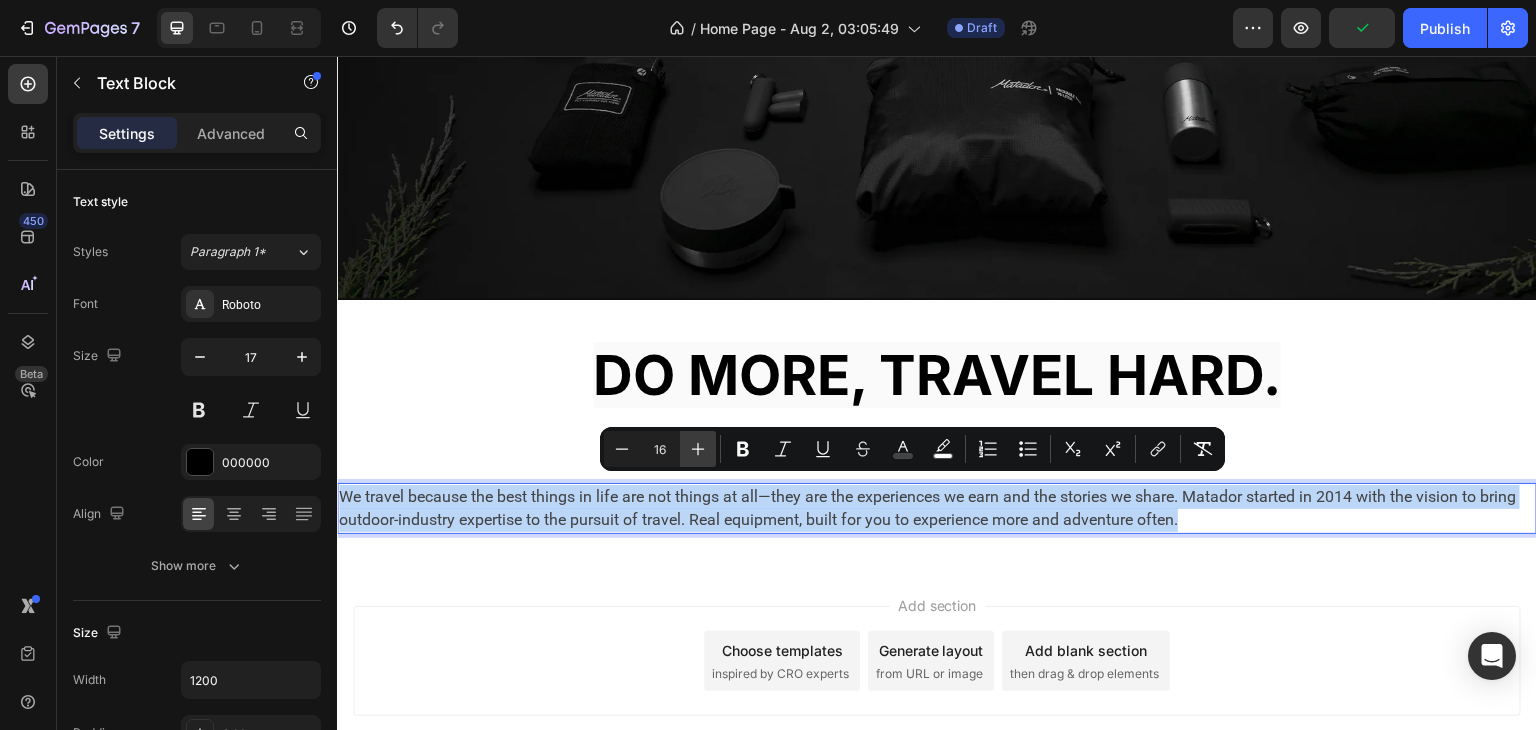 type on "17" 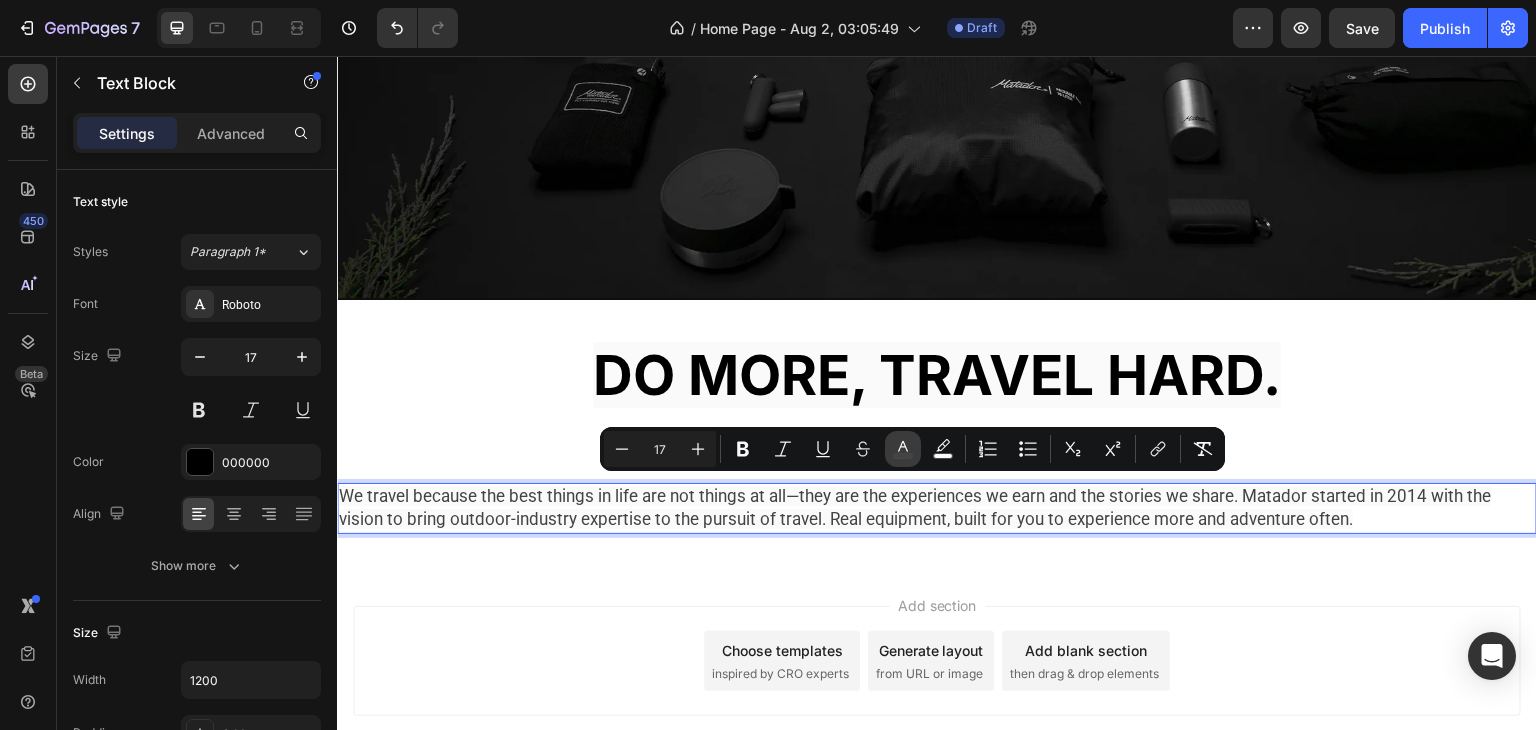 click 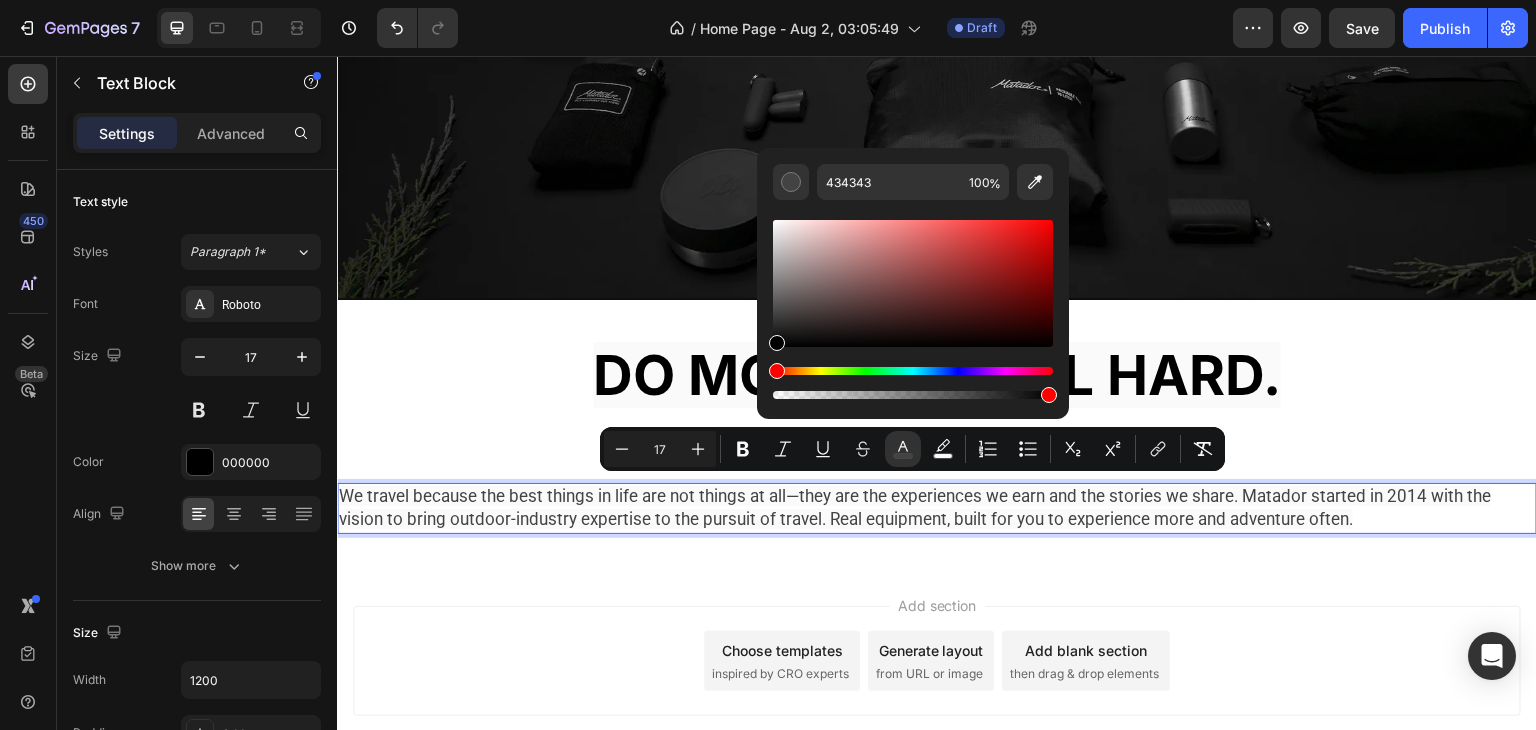 type on "000000" 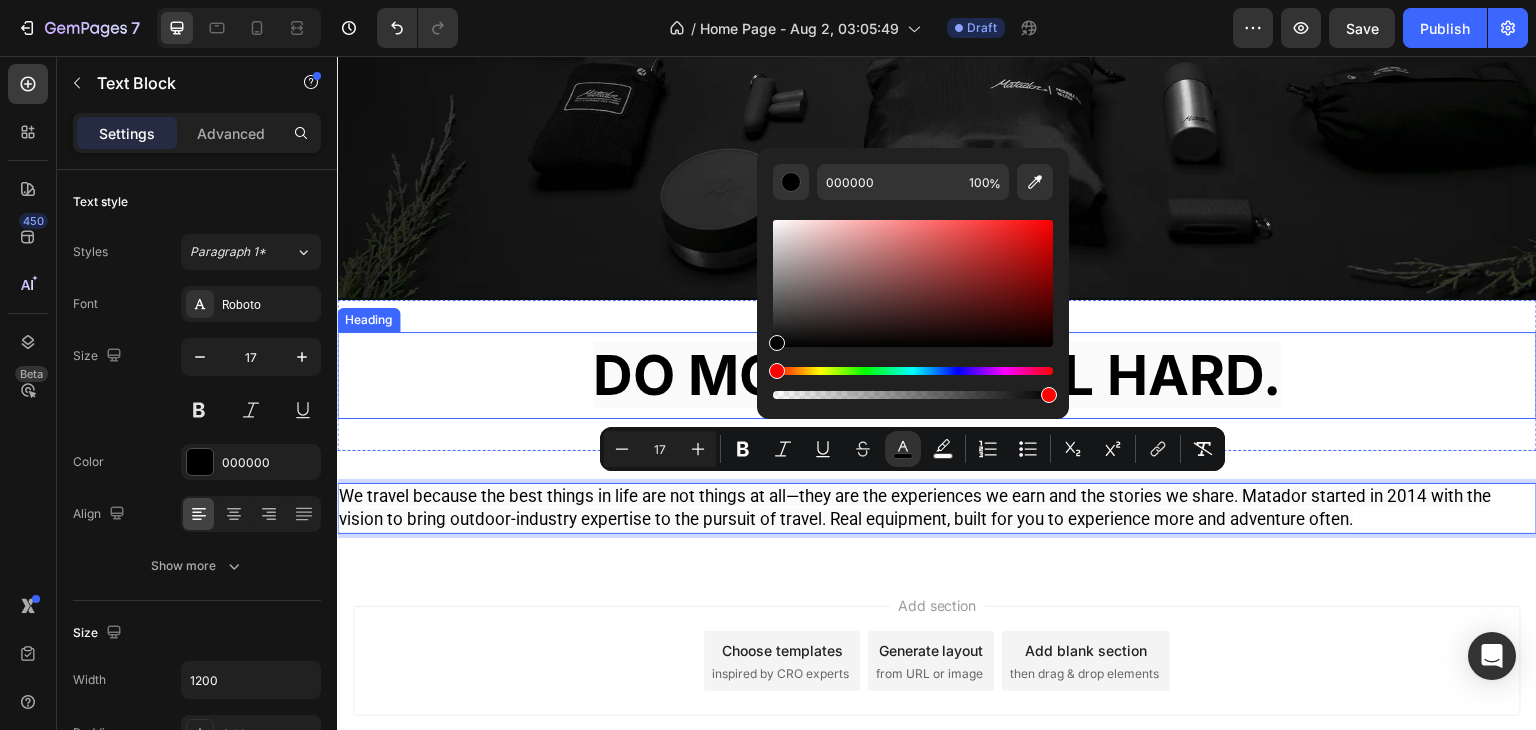 drag, startPoint x: 1116, startPoint y: 380, endPoint x: 738, endPoint y: 365, distance: 378.29752 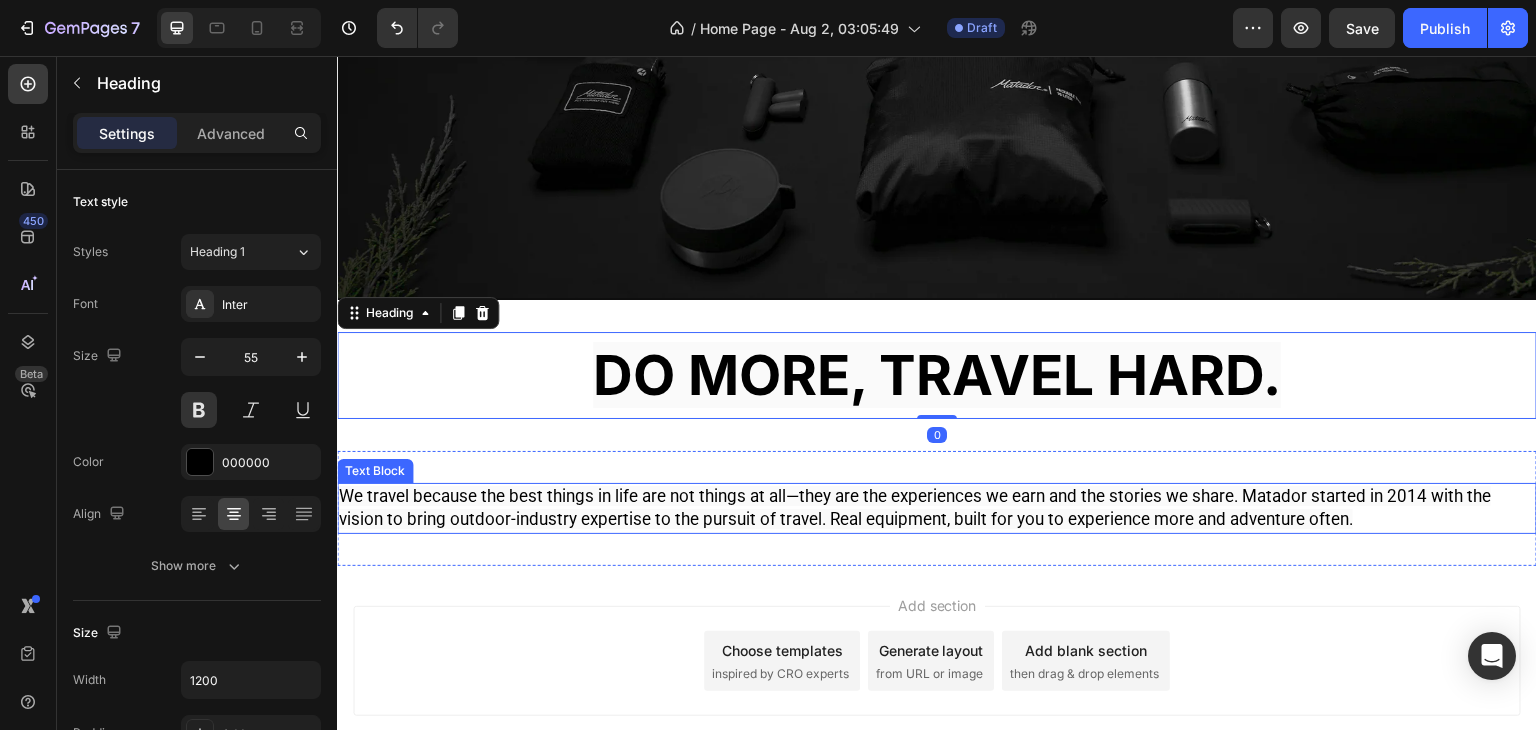 click on "We travel because the best things in life are not things at all—they are the experiences we earn and the stories we share. Matador started in 2014 with the vision to bring outdoor-industry expertise to the pursuit of travel. Real equipment, built for you to experience more and adventure often." at bounding box center (915, 508) 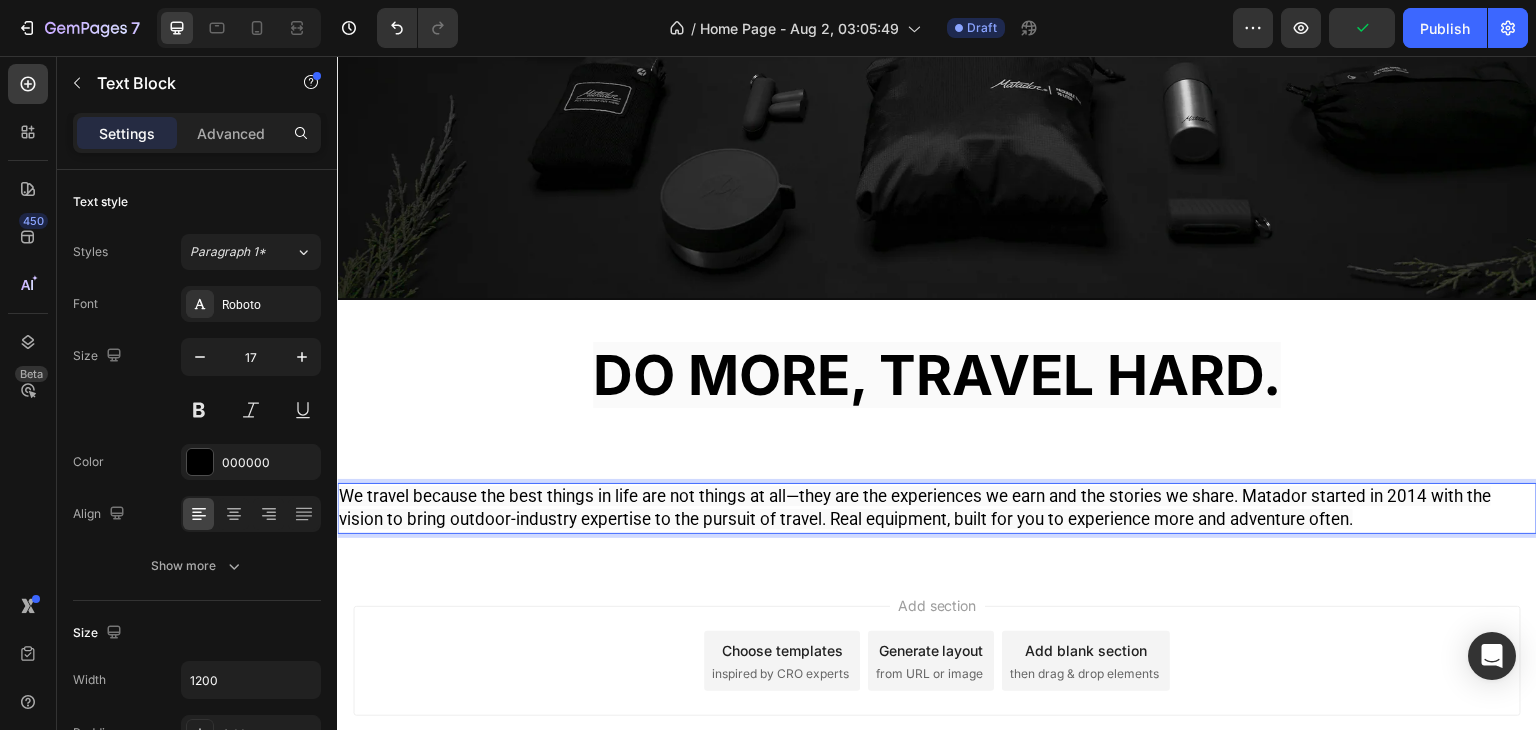 click on "We travel because the best things in life are not things at all—they are the experiences we earn and the stories we share. Matador started in 2014 with the vision to bring outdoor-industry expertise to the pursuit of travel. Real equipment, built for you to experience more and adventure often." at bounding box center (915, 508) 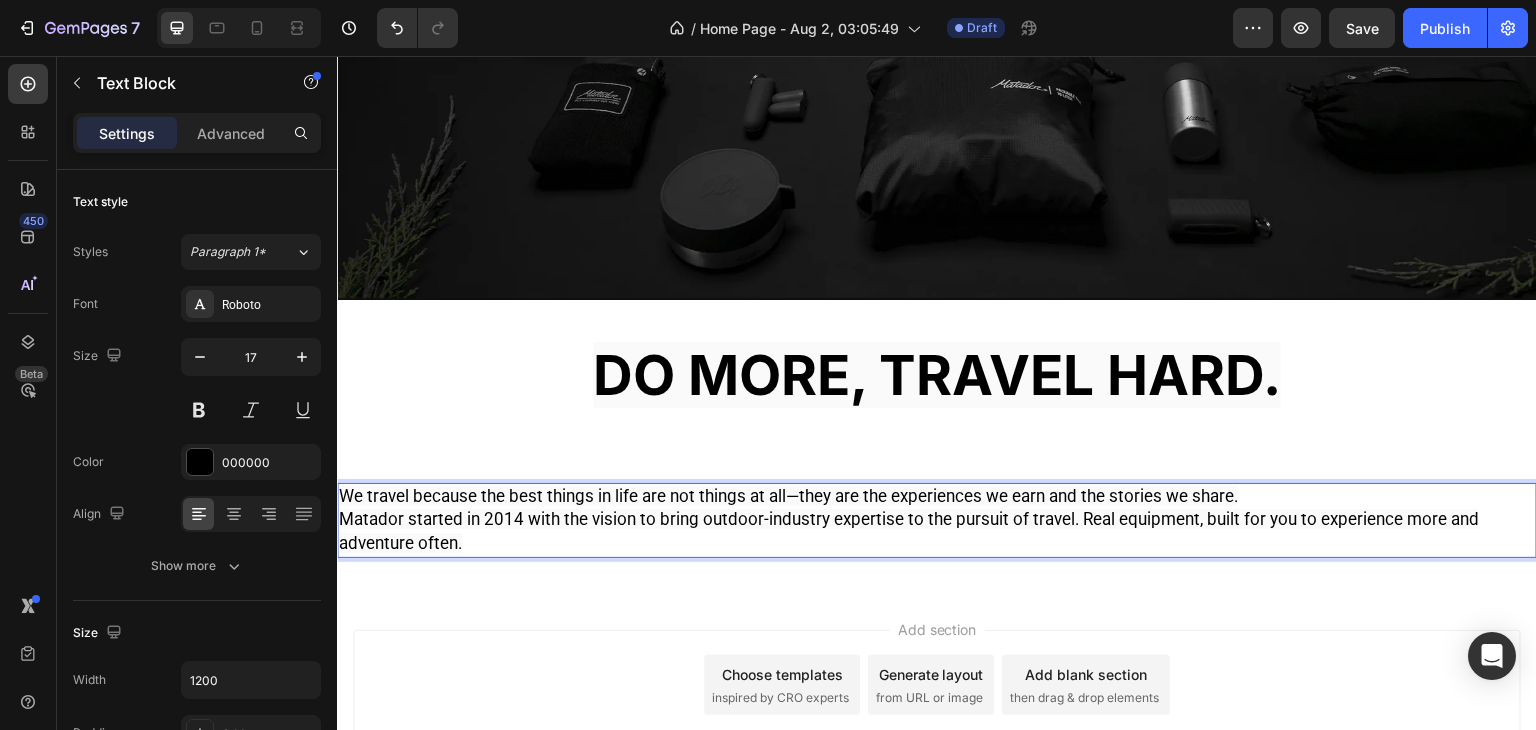 click on "Matador started in 2014 with the vision to bring outdoor-industry expertise to the pursuit of travel. Real equipment, built for you to experience more and adventure often." at bounding box center [909, 531] 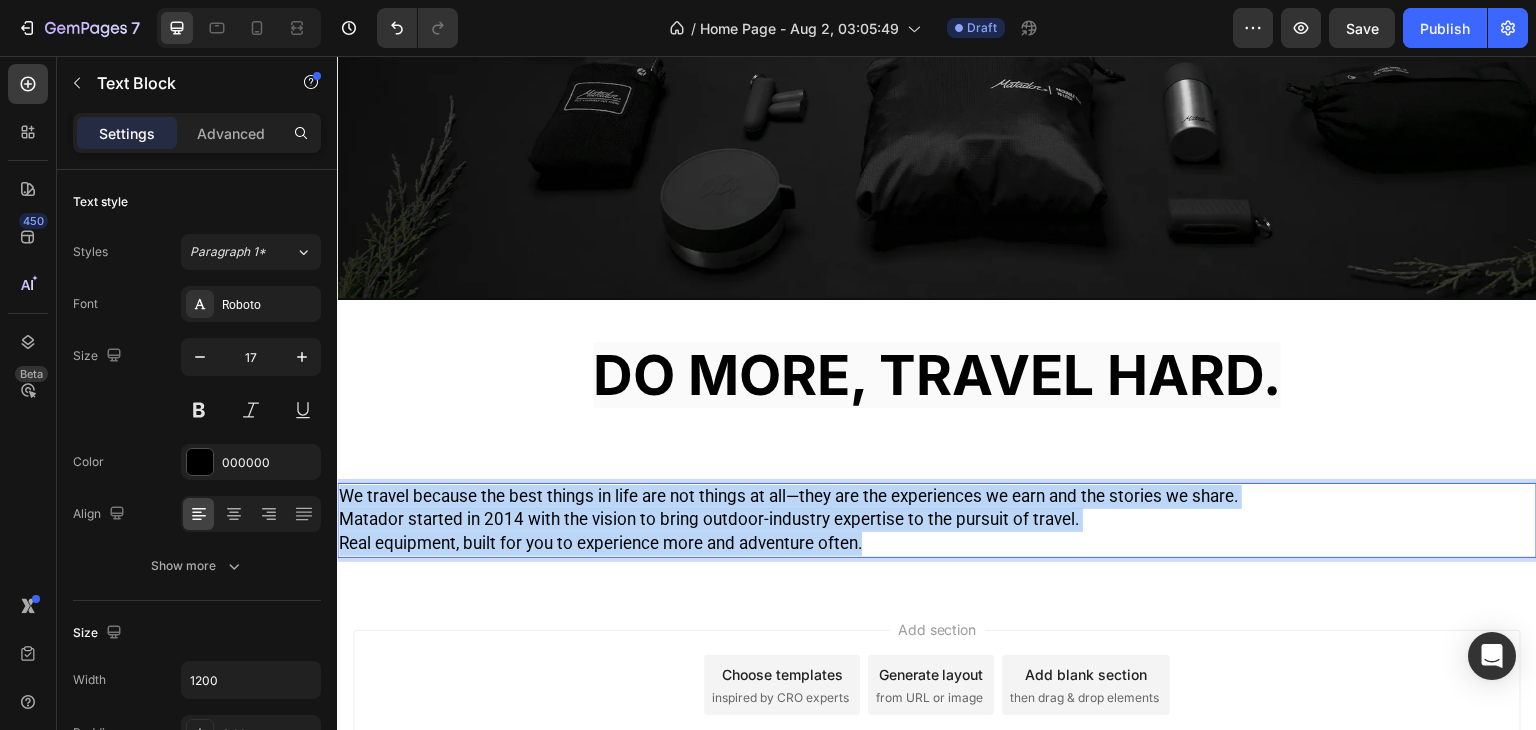 drag, startPoint x: 882, startPoint y: 539, endPoint x: 612, endPoint y: 557, distance: 270.59933 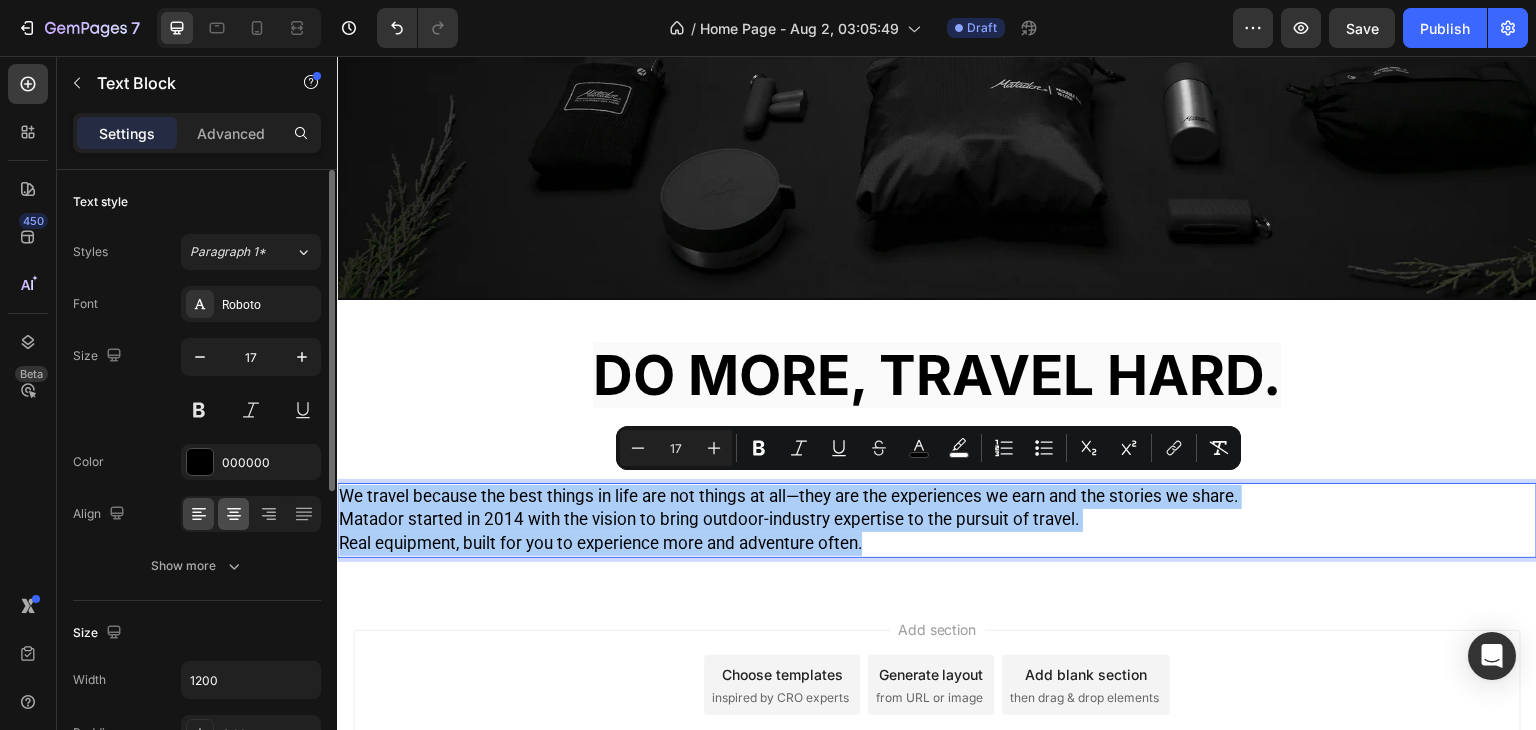 click 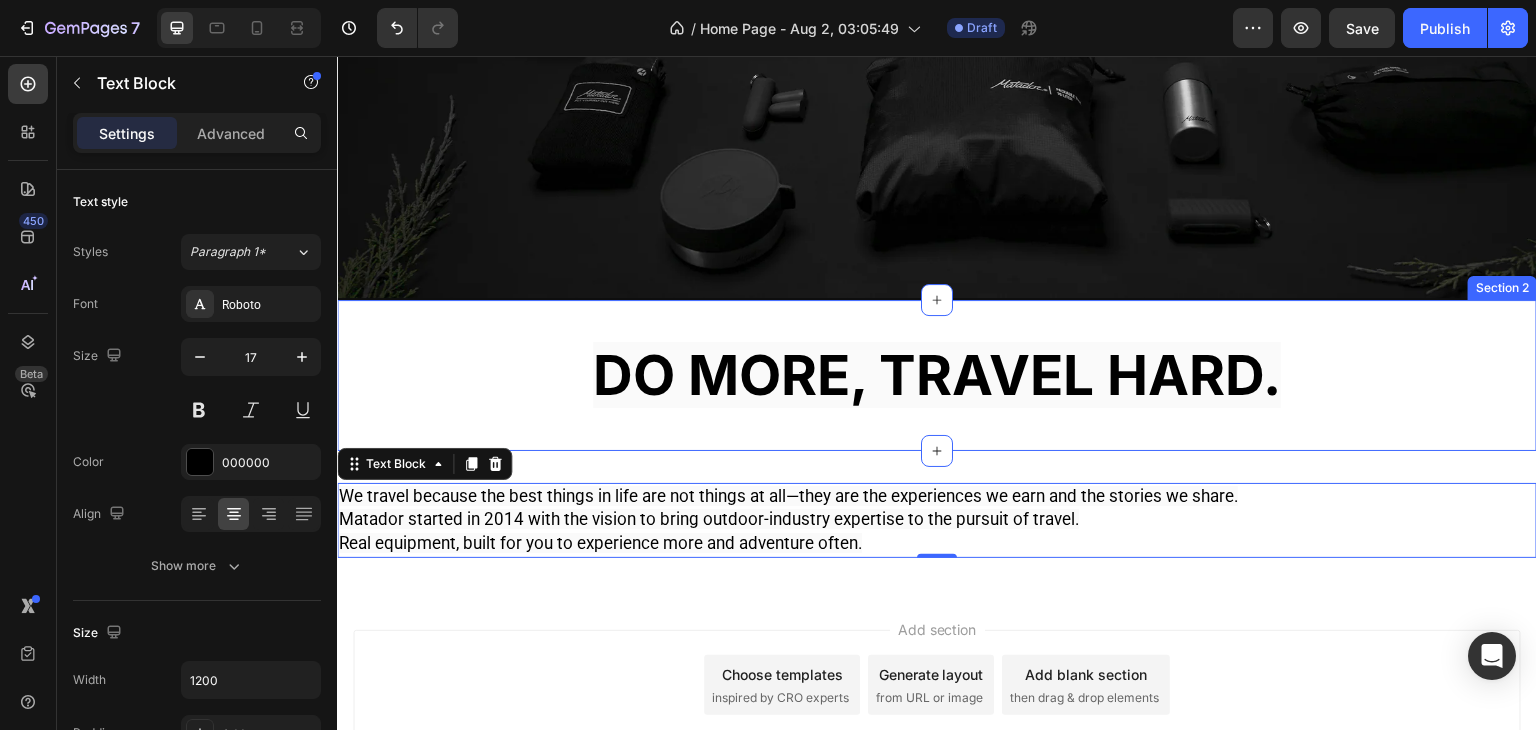 click on "⁠⁠⁠⁠⁠⁠⁠ DO MORE, TRAVEL HARD. Heading Section 2" at bounding box center [937, 375] 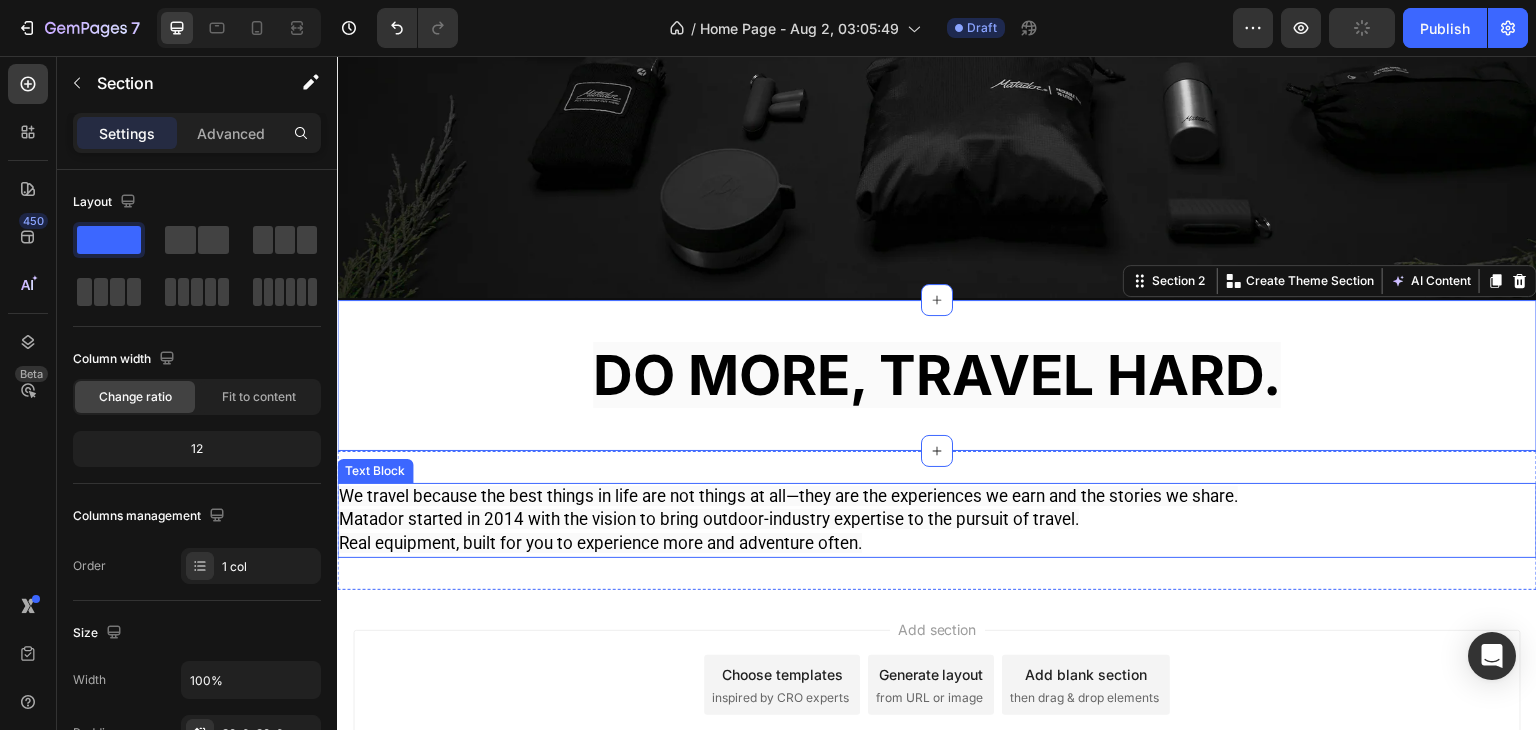 click on "Matador started in 2014 with the vision to bring outdoor-industry expertise to the pursuit of travel." at bounding box center [709, 519] 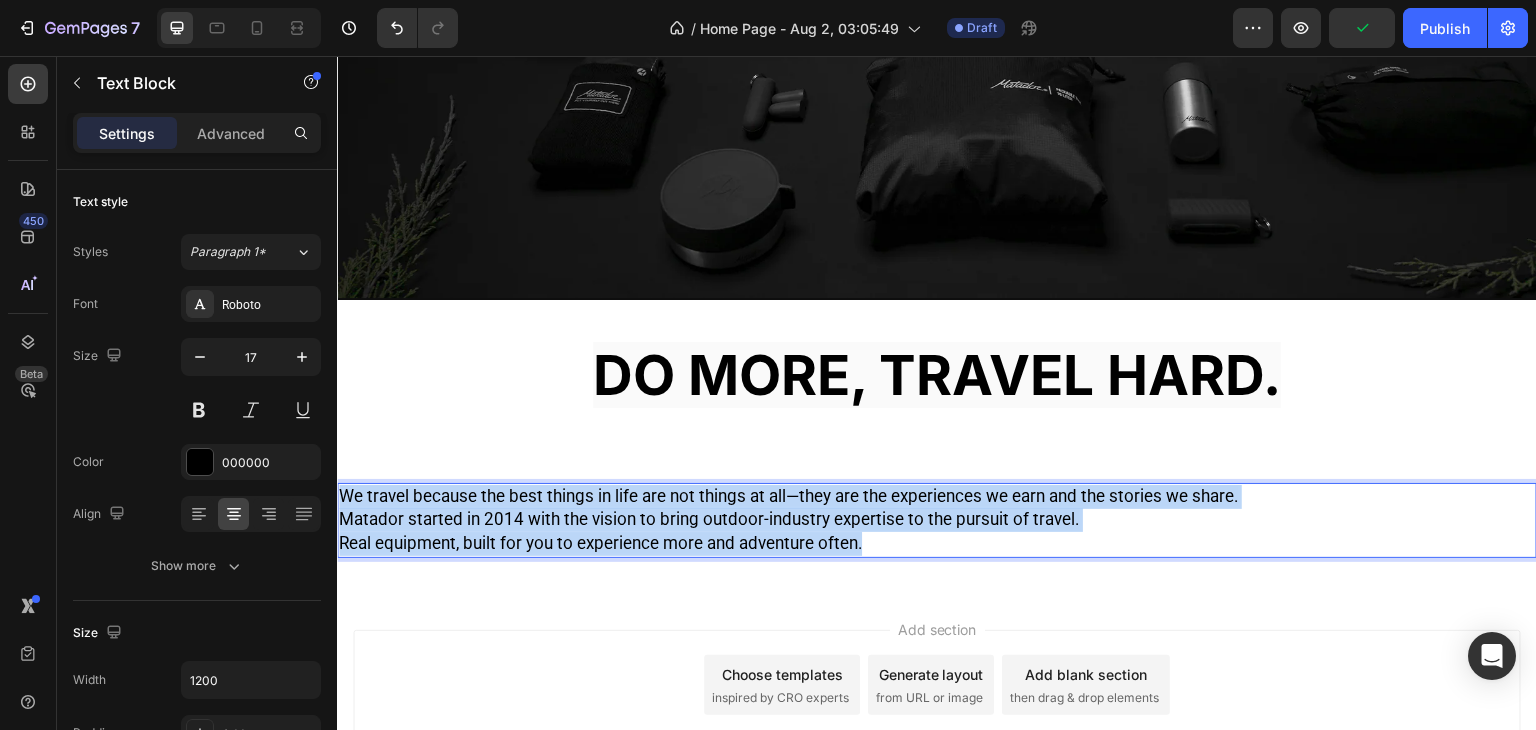 drag, startPoint x: 879, startPoint y: 528, endPoint x: 661, endPoint y: 547, distance: 218.82642 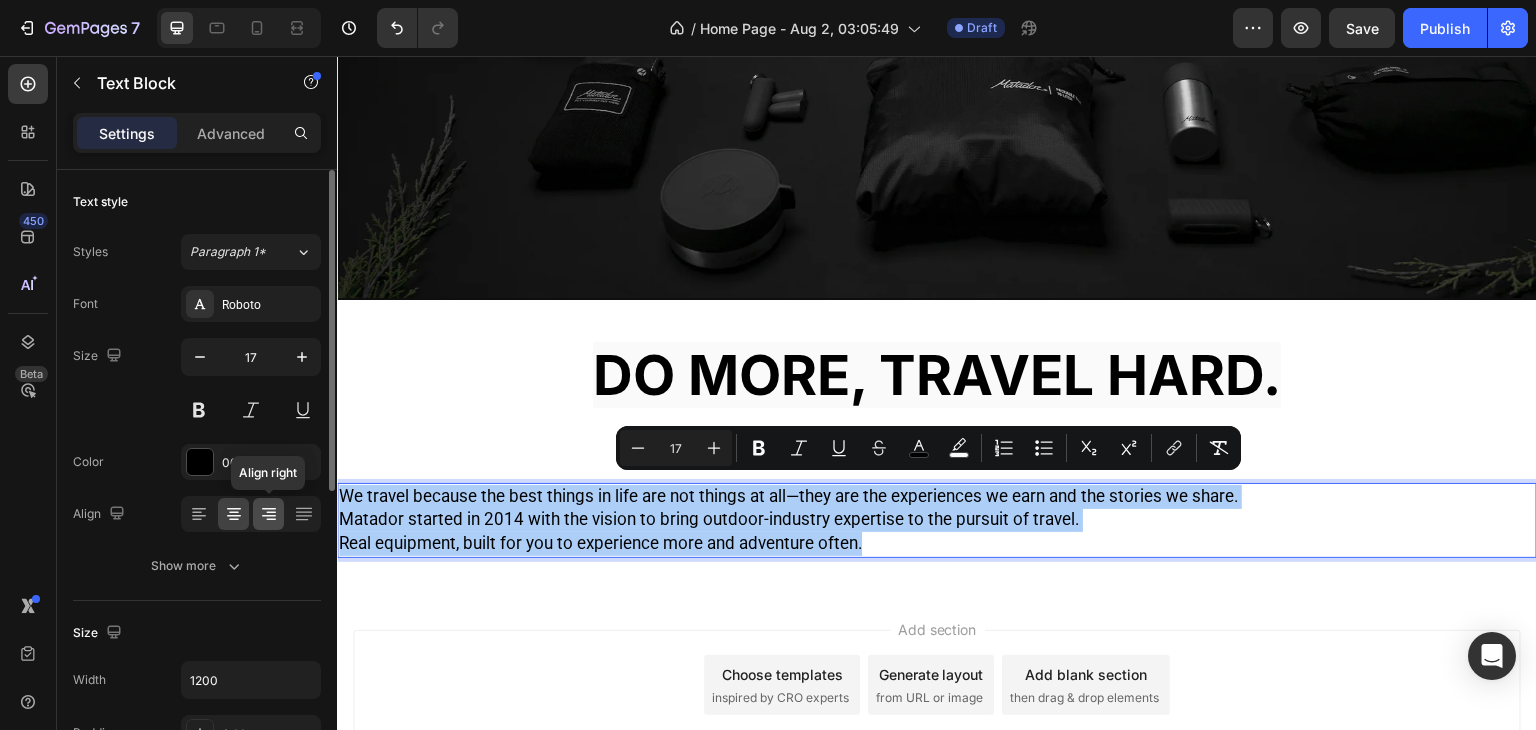 click 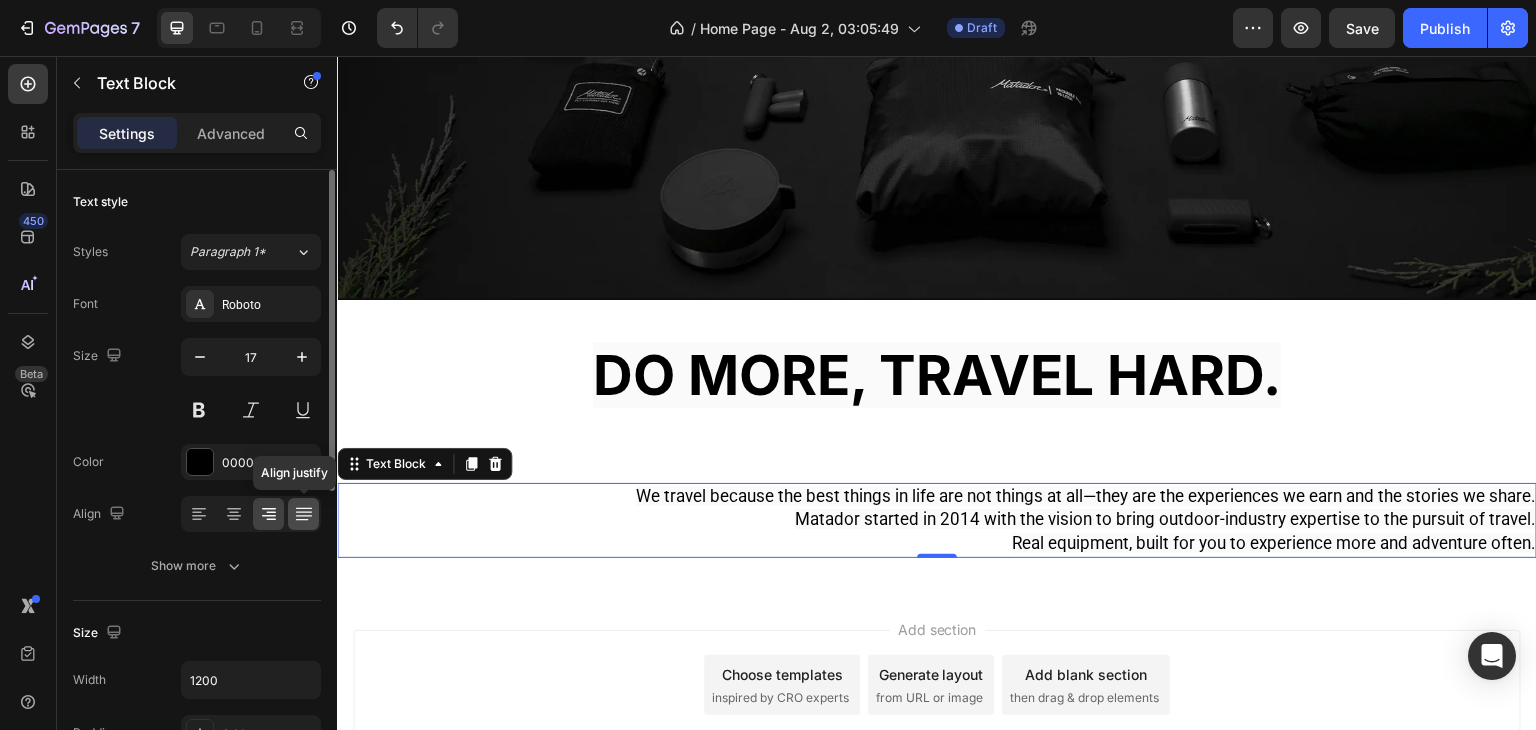 click 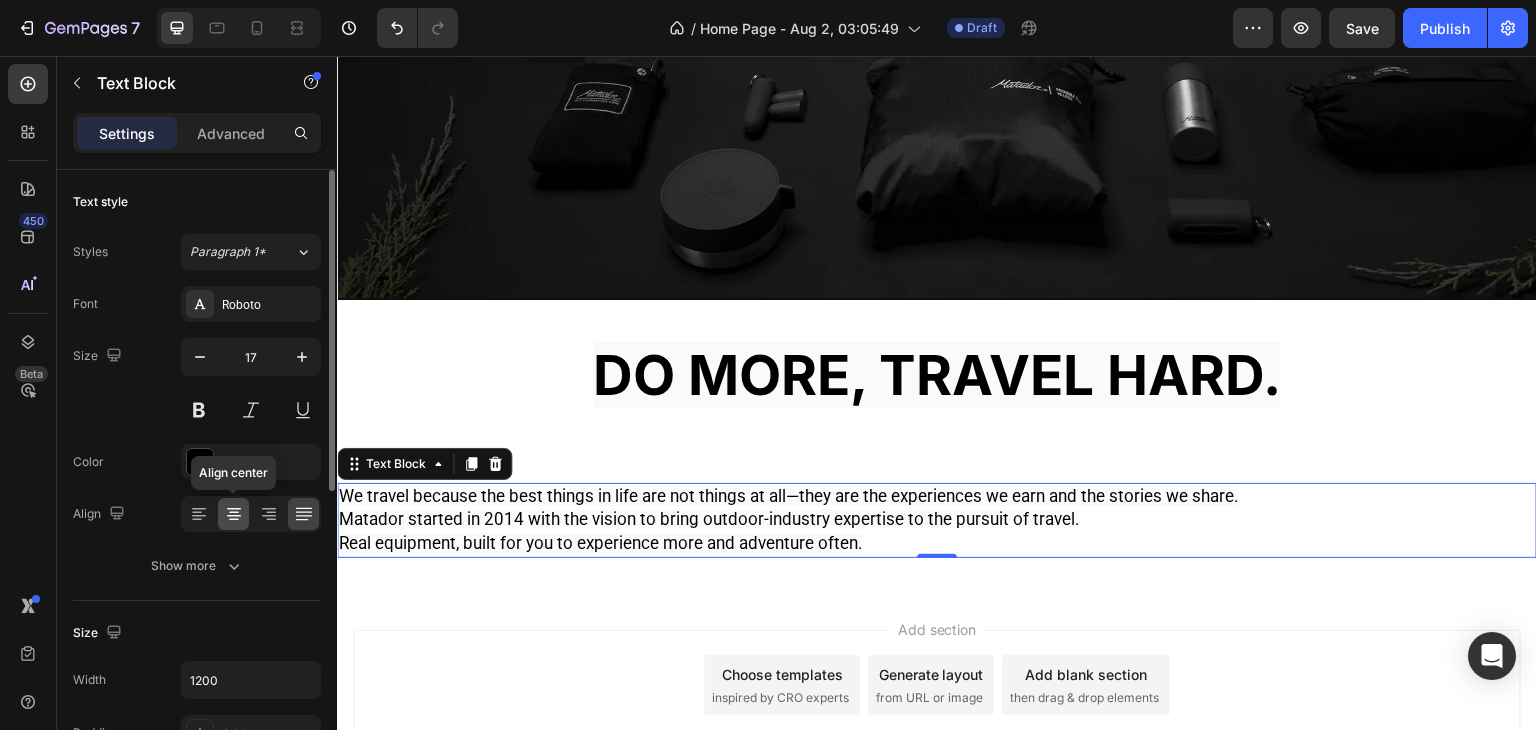 click 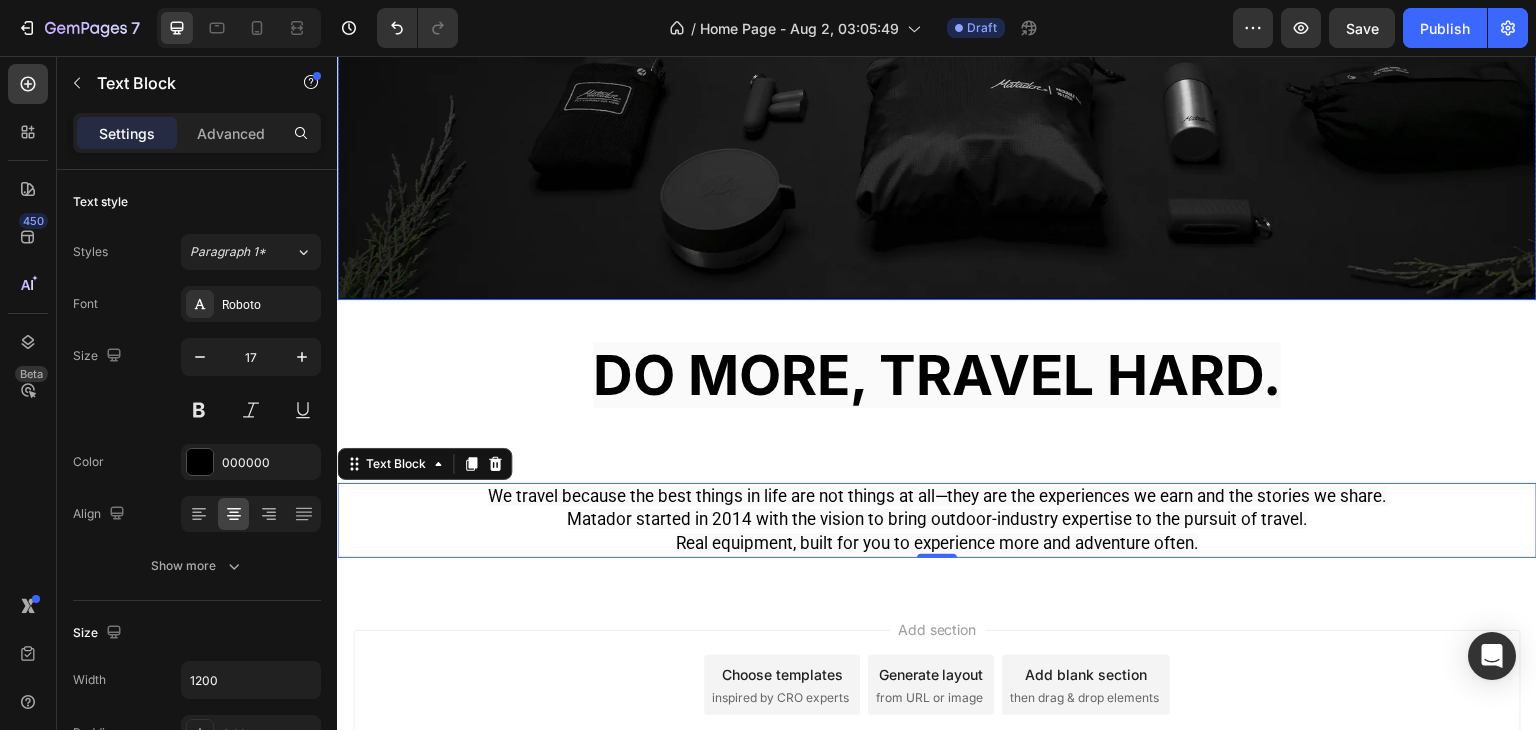 click at bounding box center (937, 16) 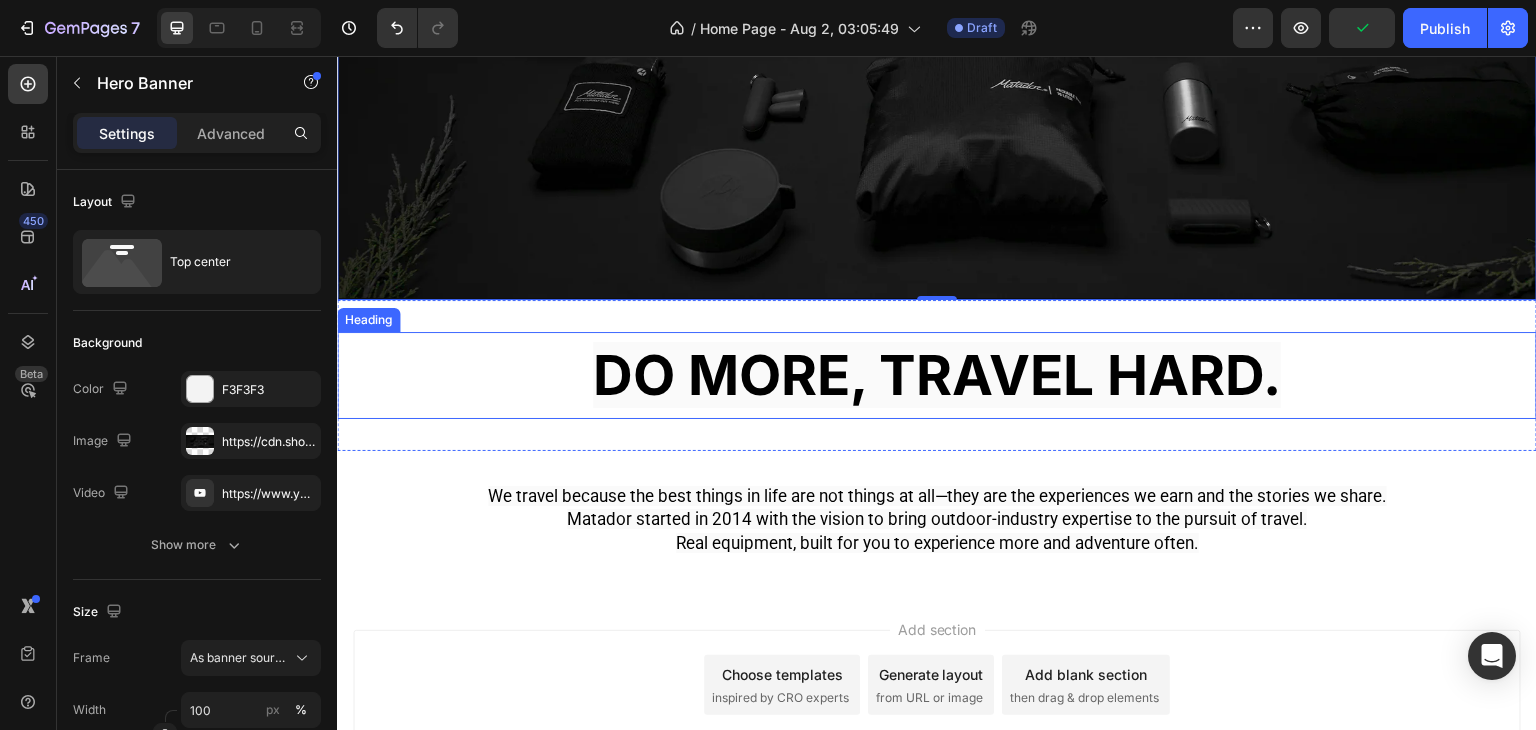 click on "DO MORE, TRAVEL HARD." at bounding box center (937, 375) 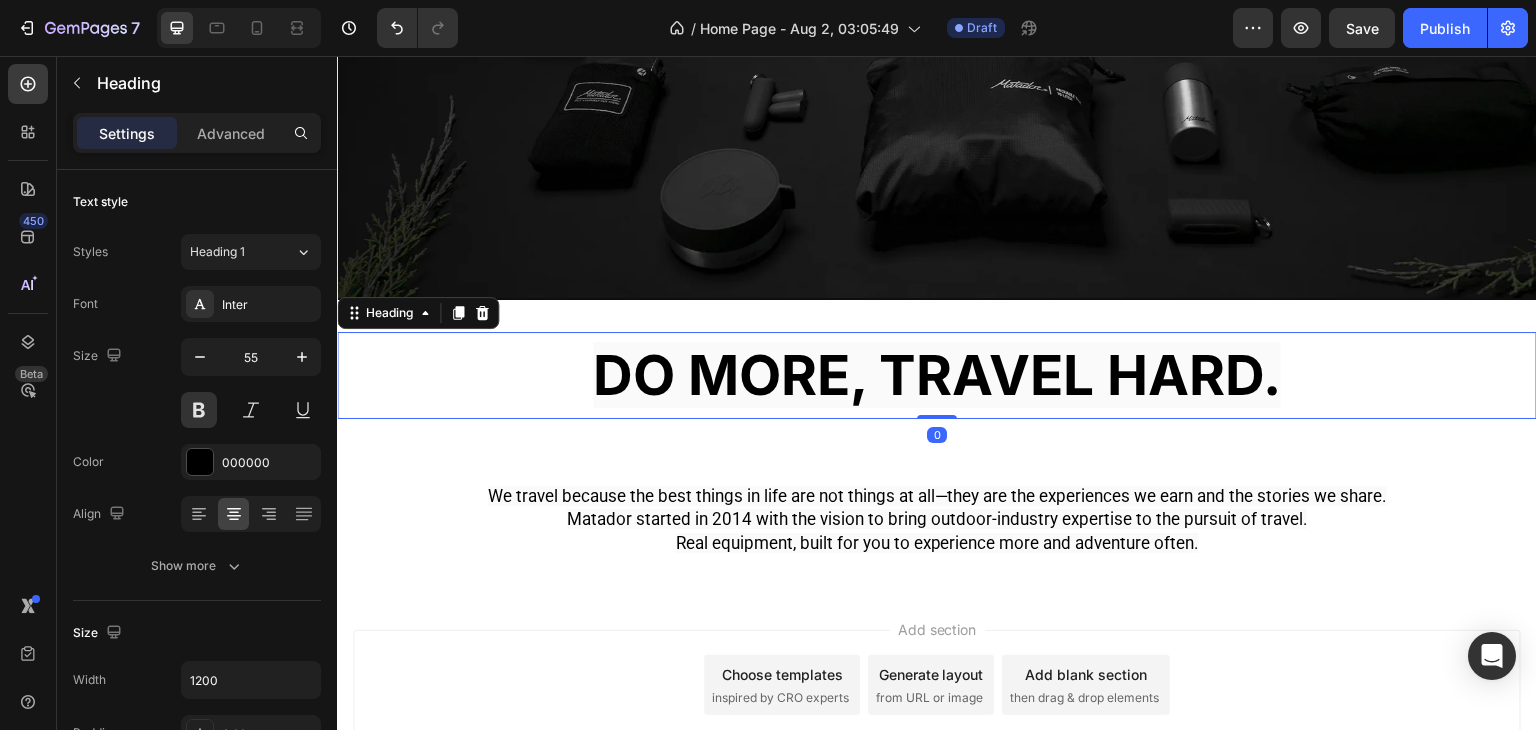 drag, startPoint x: 926, startPoint y: 409, endPoint x: 929, endPoint y: 394, distance: 15.297058 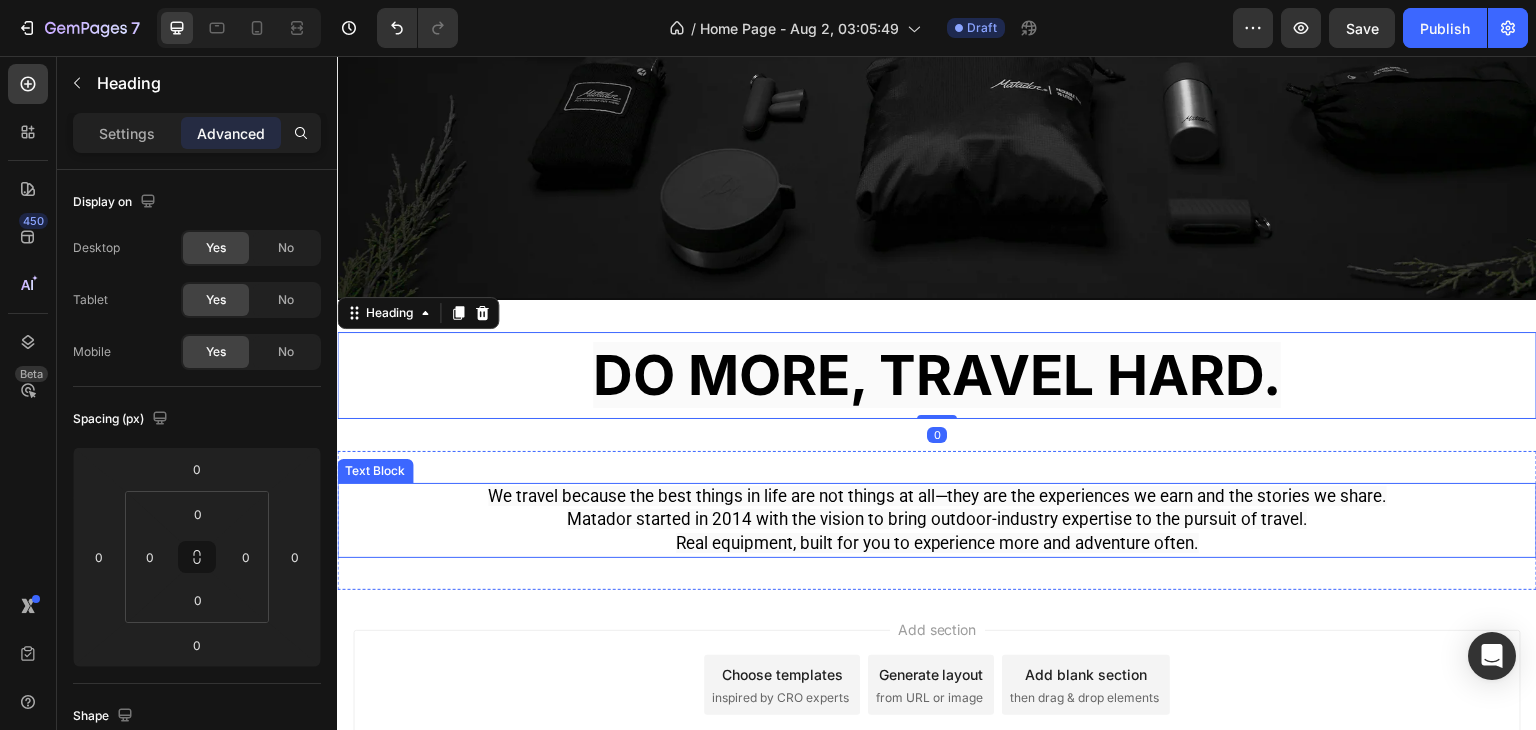 click on "We travel because the best things in life are not things at all—they are the experiences we earn and the stories we share." at bounding box center (937, 496) 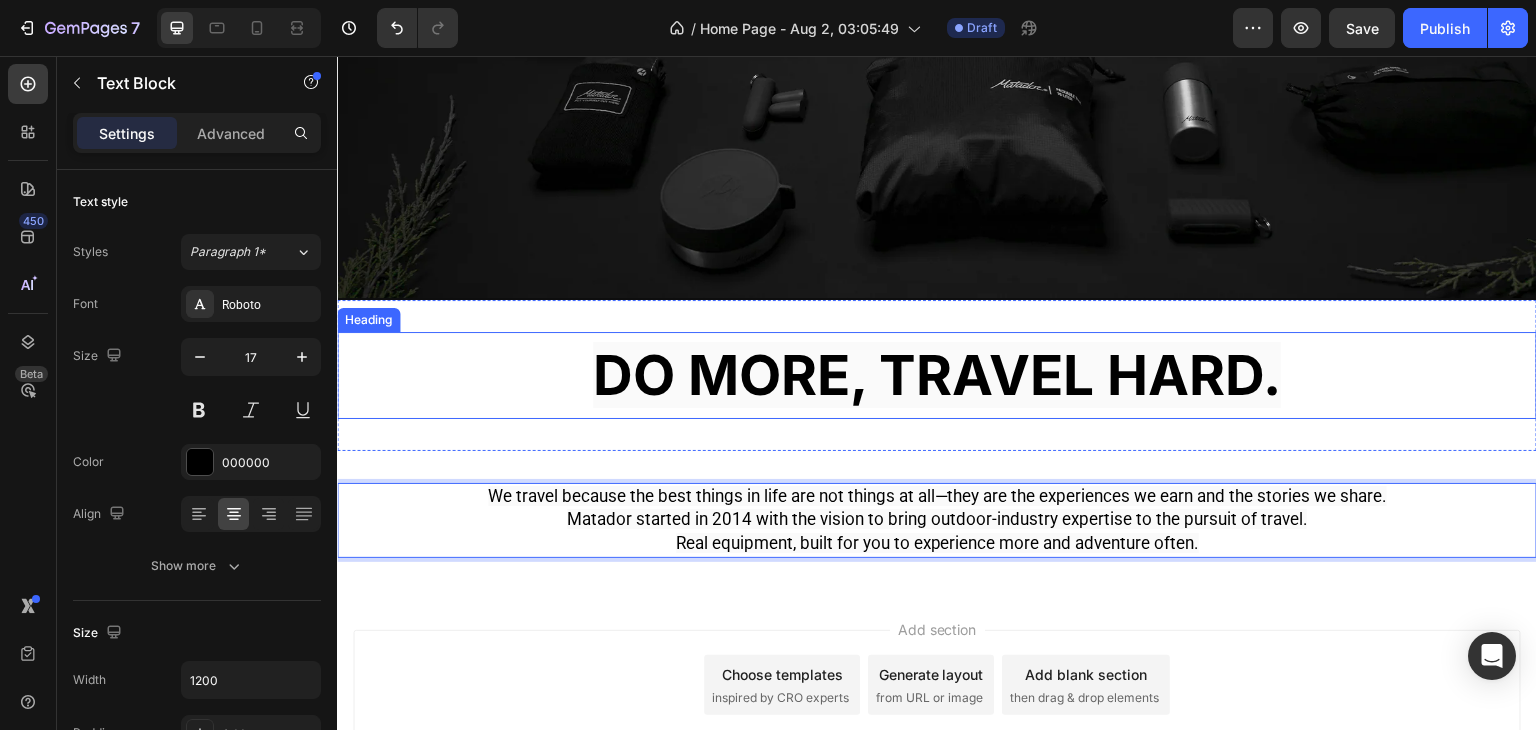 click on "DO MORE, TRAVEL HARD." at bounding box center (937, 375) 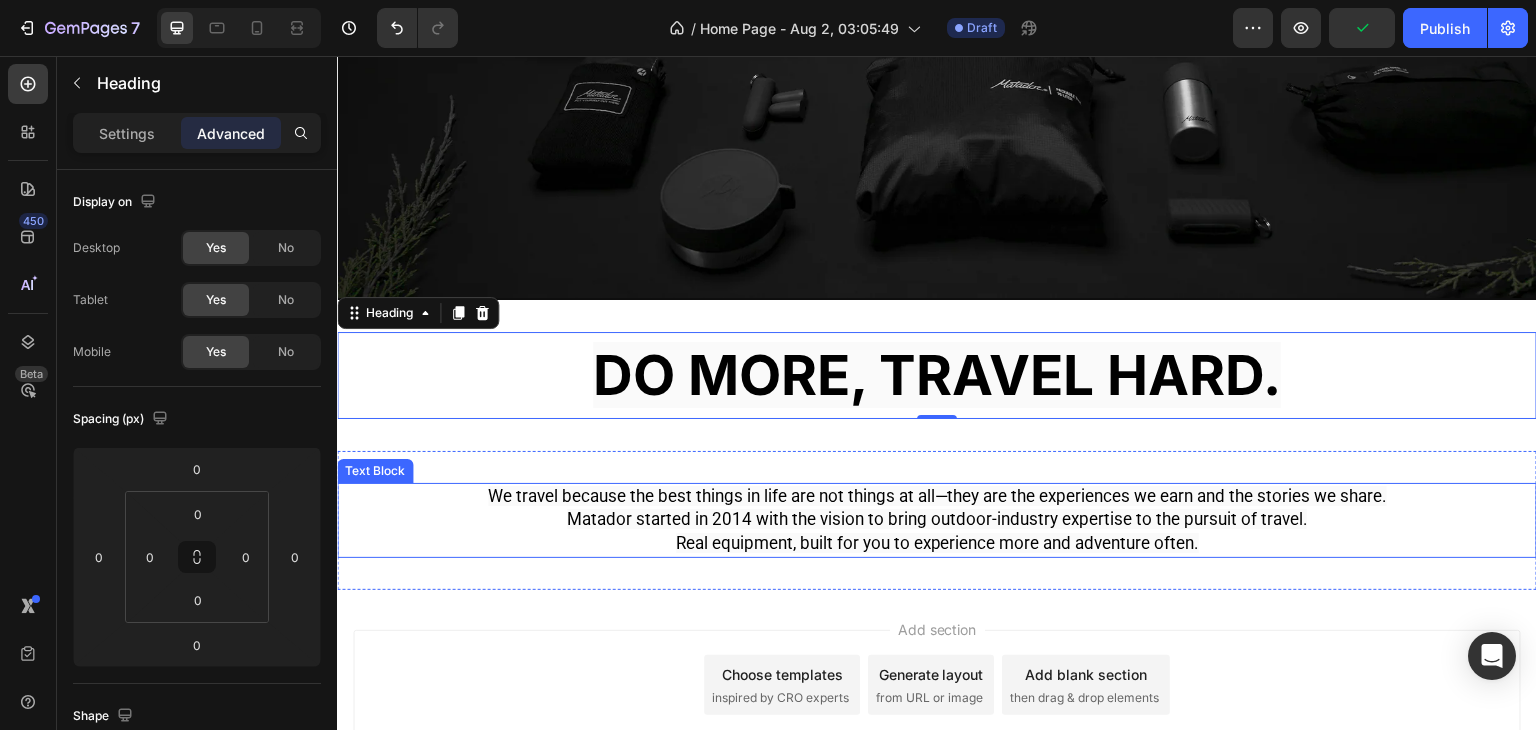 click on "Matador started in 2014 with the vision to bring outdoor-industry expertise to the pursuit of travel." at bounding box center (937, 519) 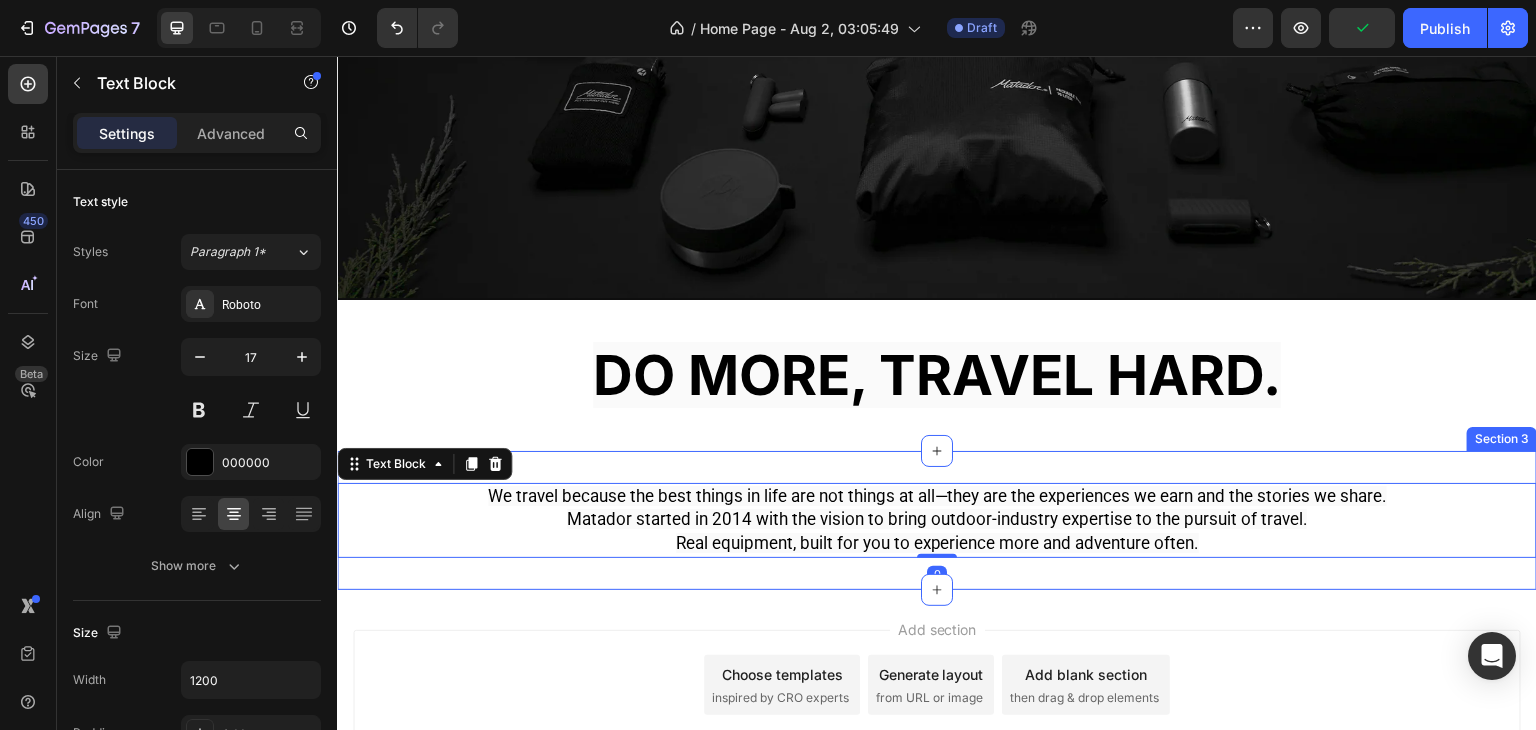click at bounding box center [937, 16] 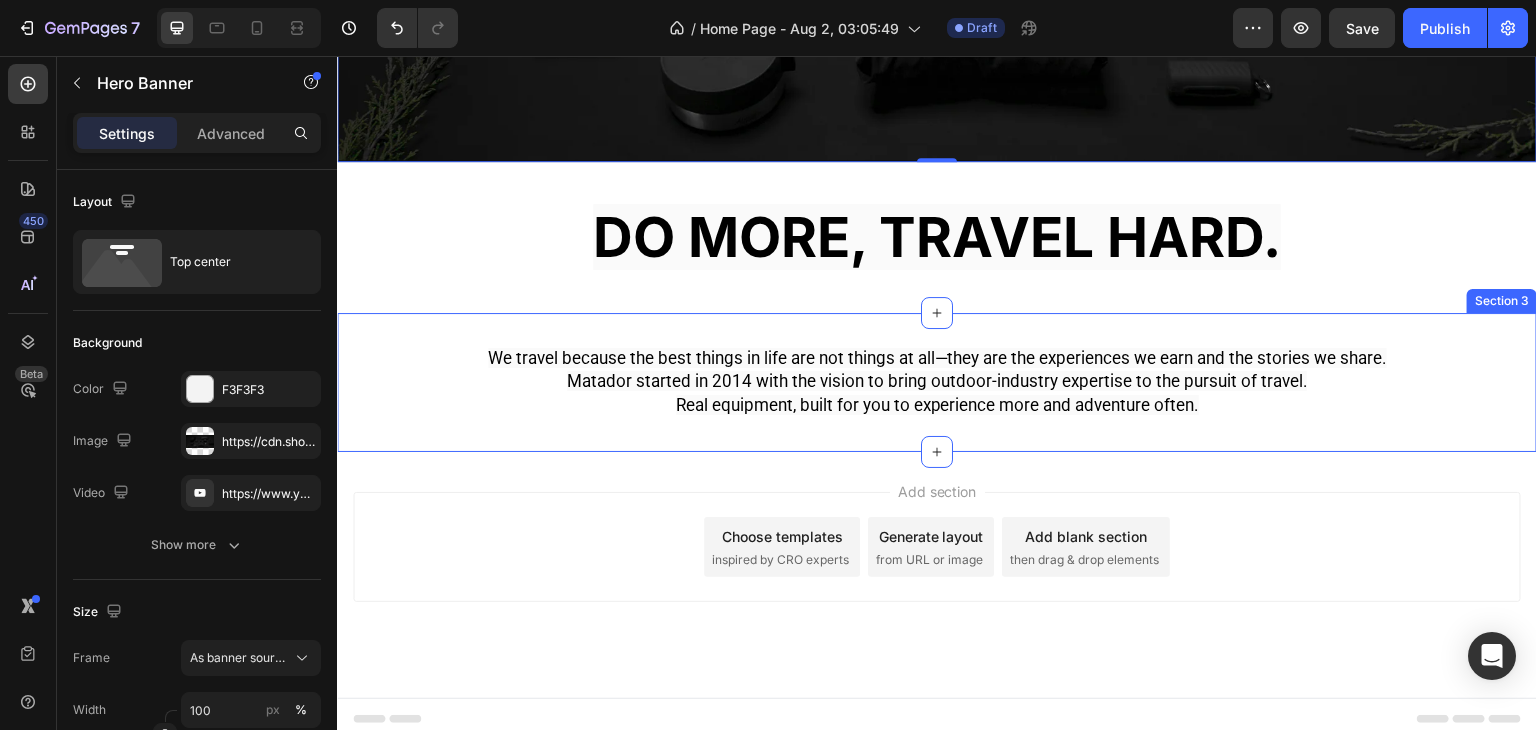 scroll, scrollTop: 503, scrollLeft: 0, axis: vertical 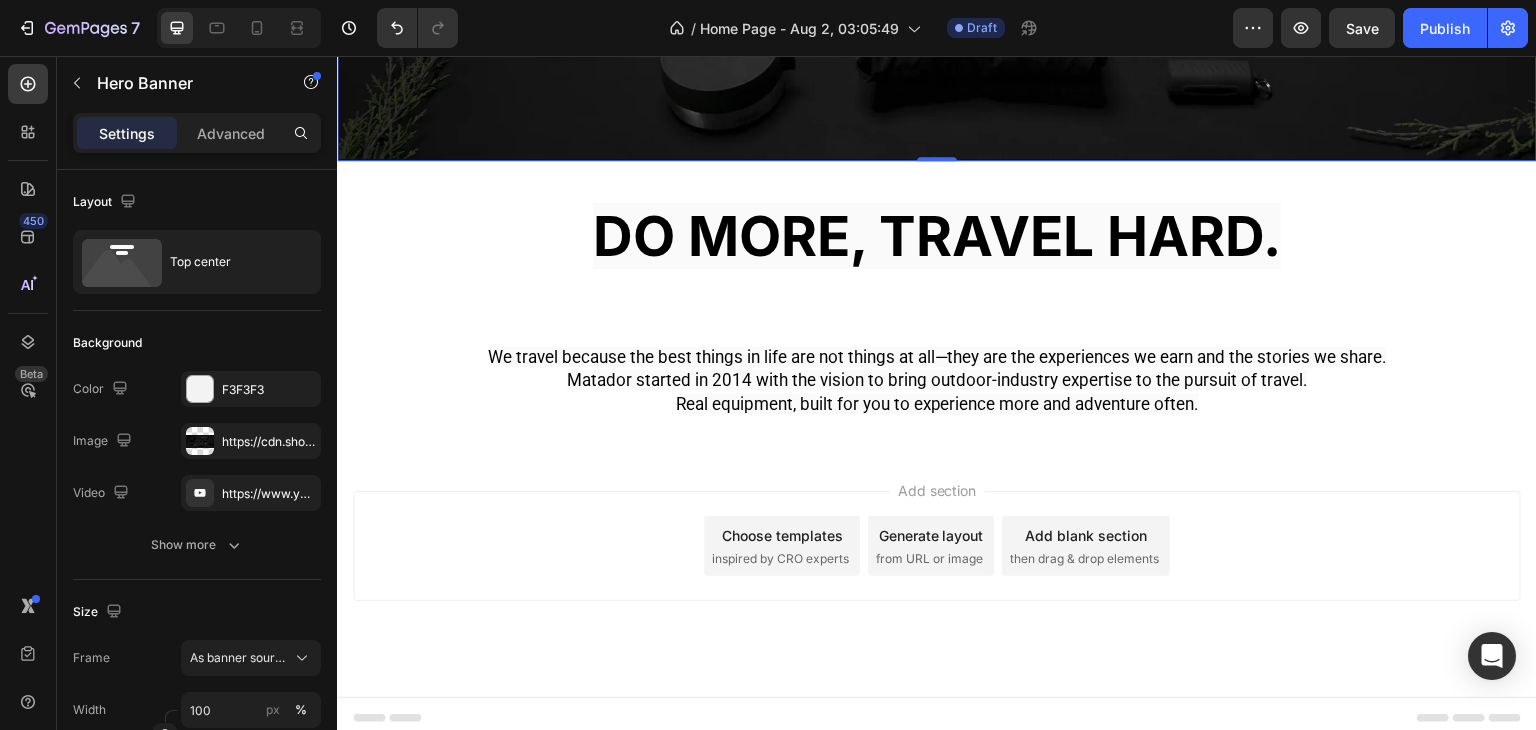 click on "Add section Choose templates inspired by CRO experts Generate layout from URL or image Add blank section then drag & drop elements" at bounding box center [937, 546] 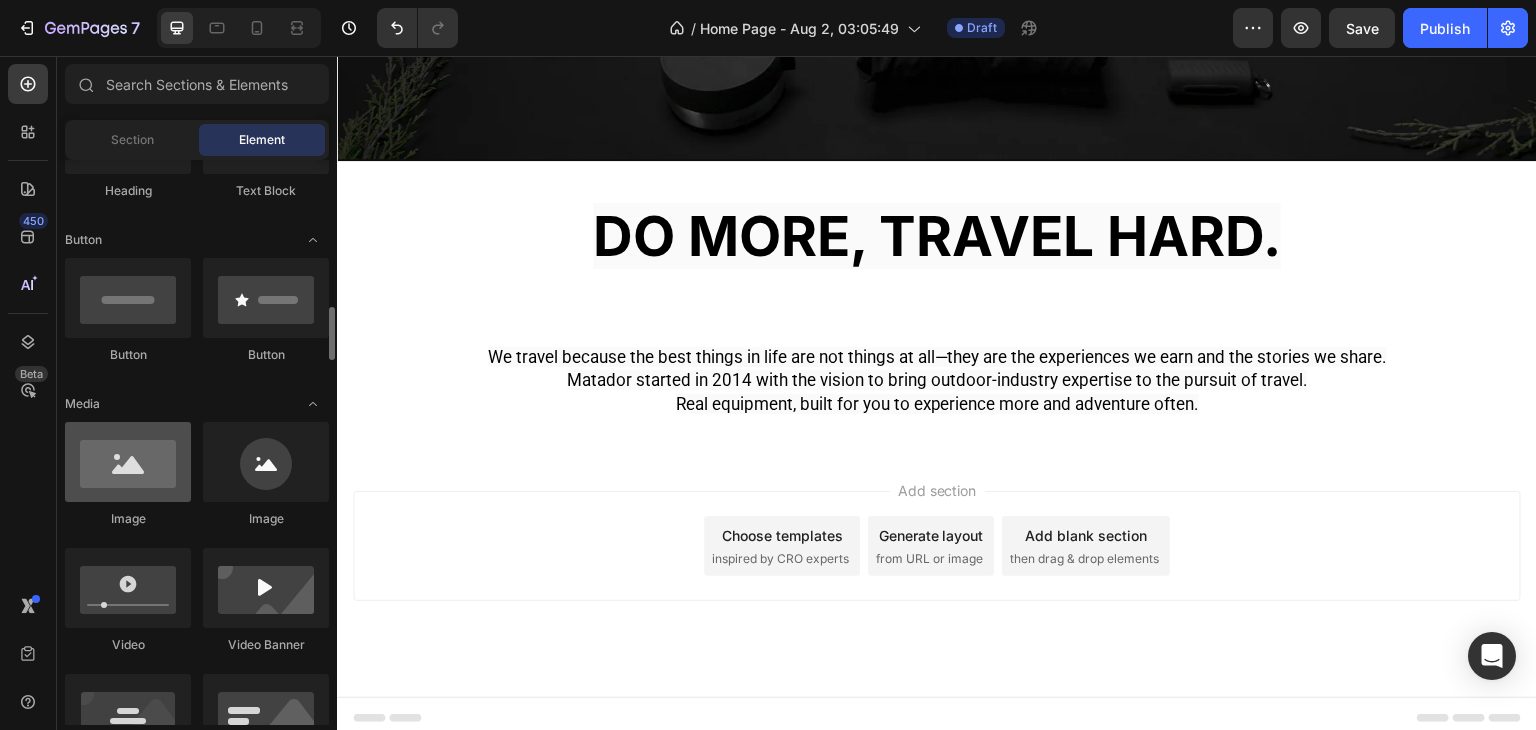 scroll, scrollTop: 500, scrollLeft: 0, axis: vertical 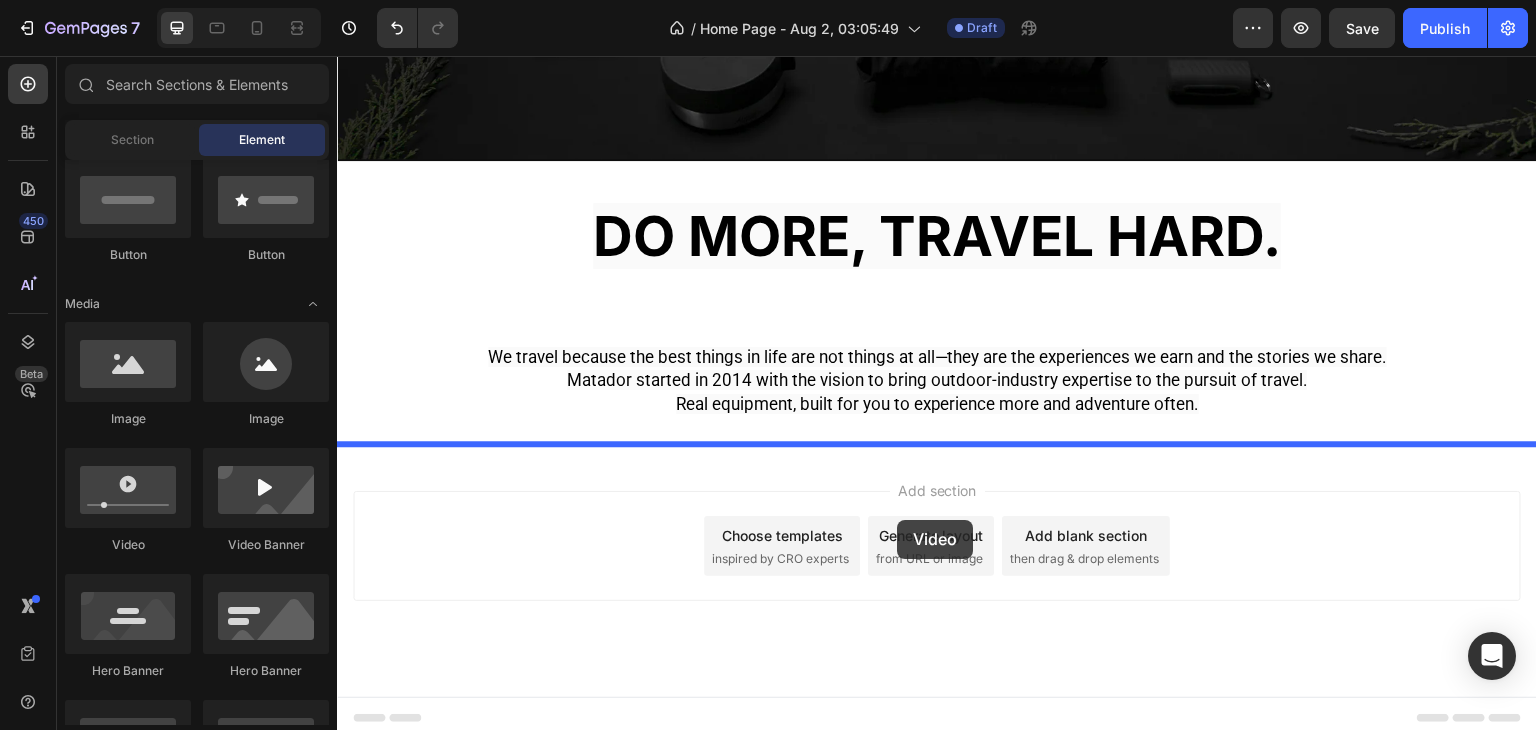 drag, startPoint x: 445, startPoint y: 544, endPoint x: 897, endPoint y: 519, distance: 452.69086 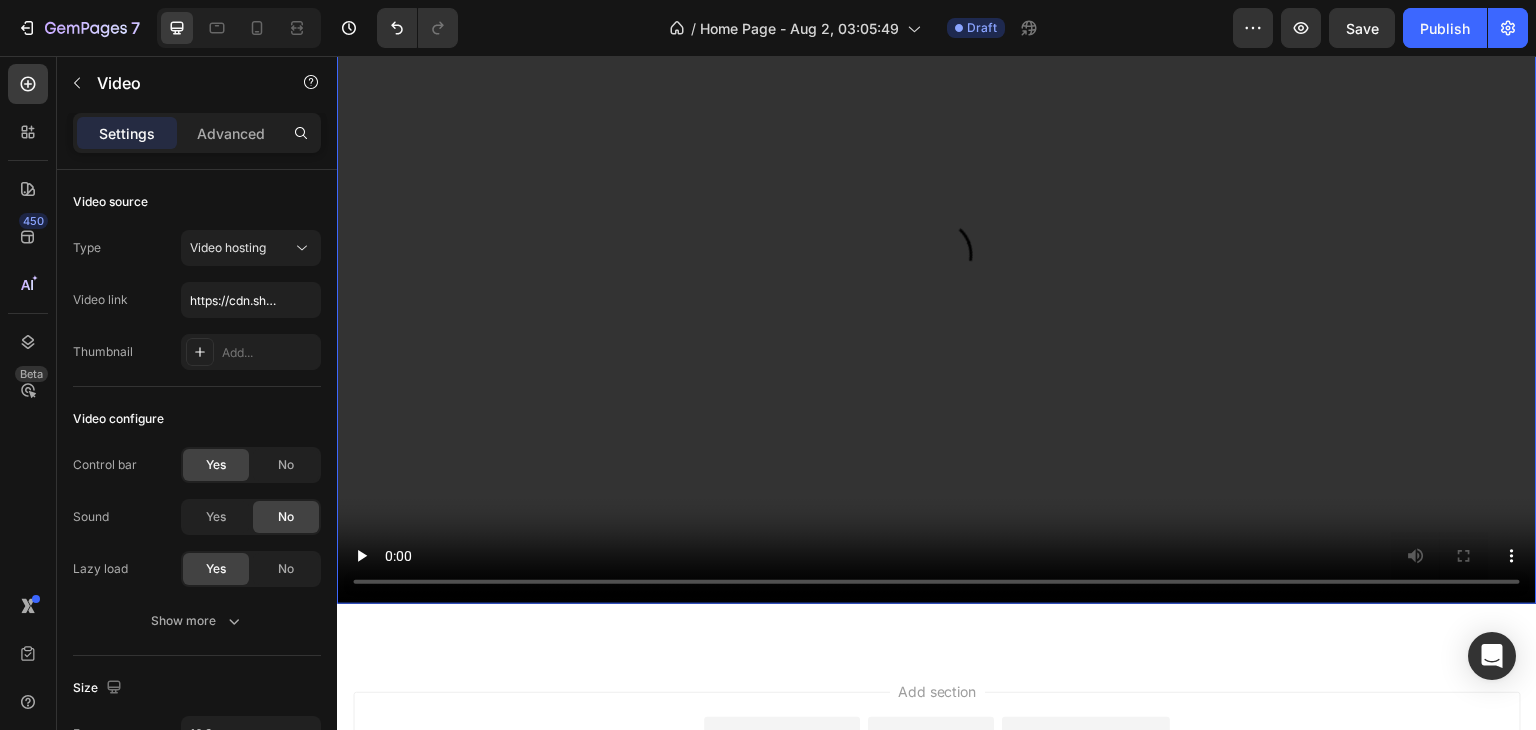 scroll, scrollTop: 1049, scrollLeft: 0, axis: vertical 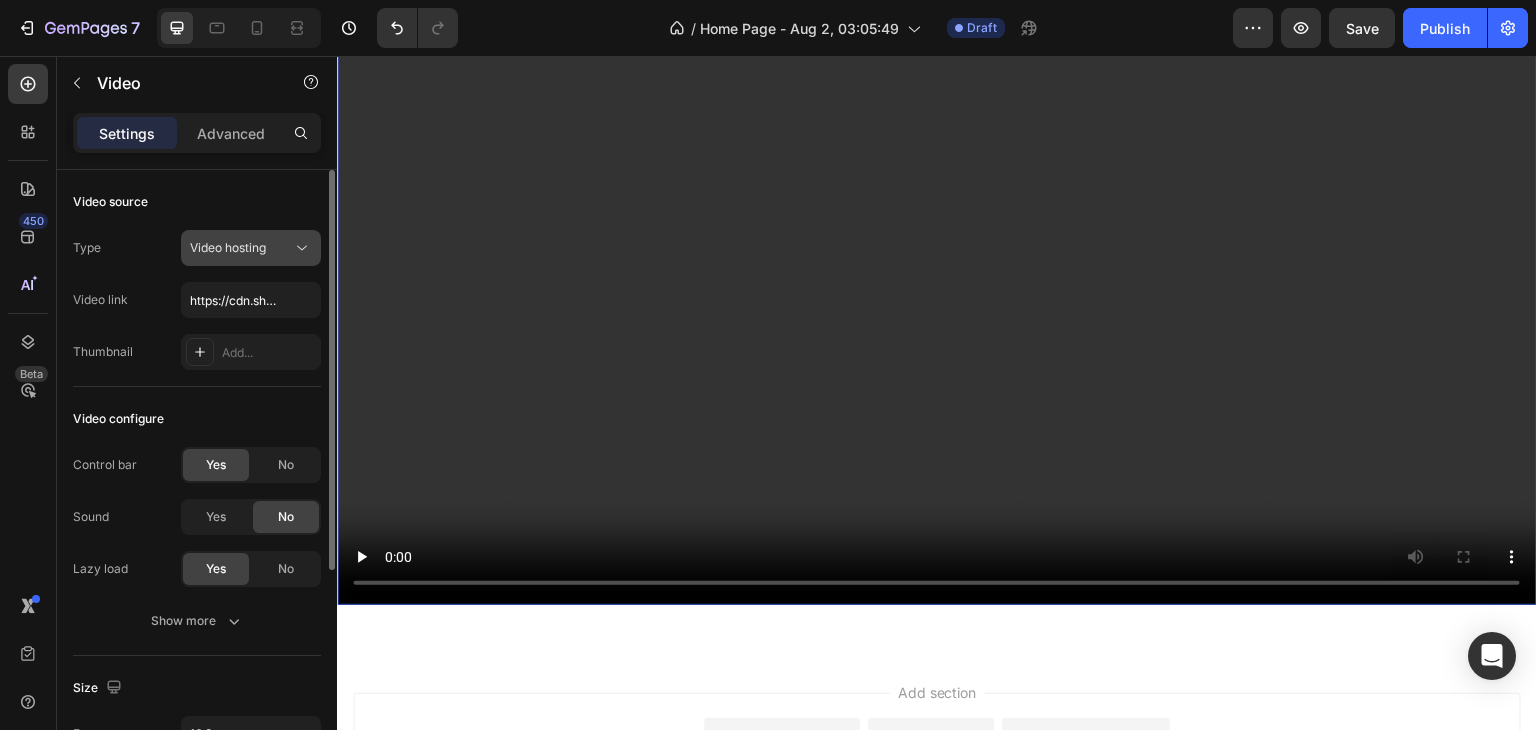 click on "Video hosting" at bounding box center [228, 247] 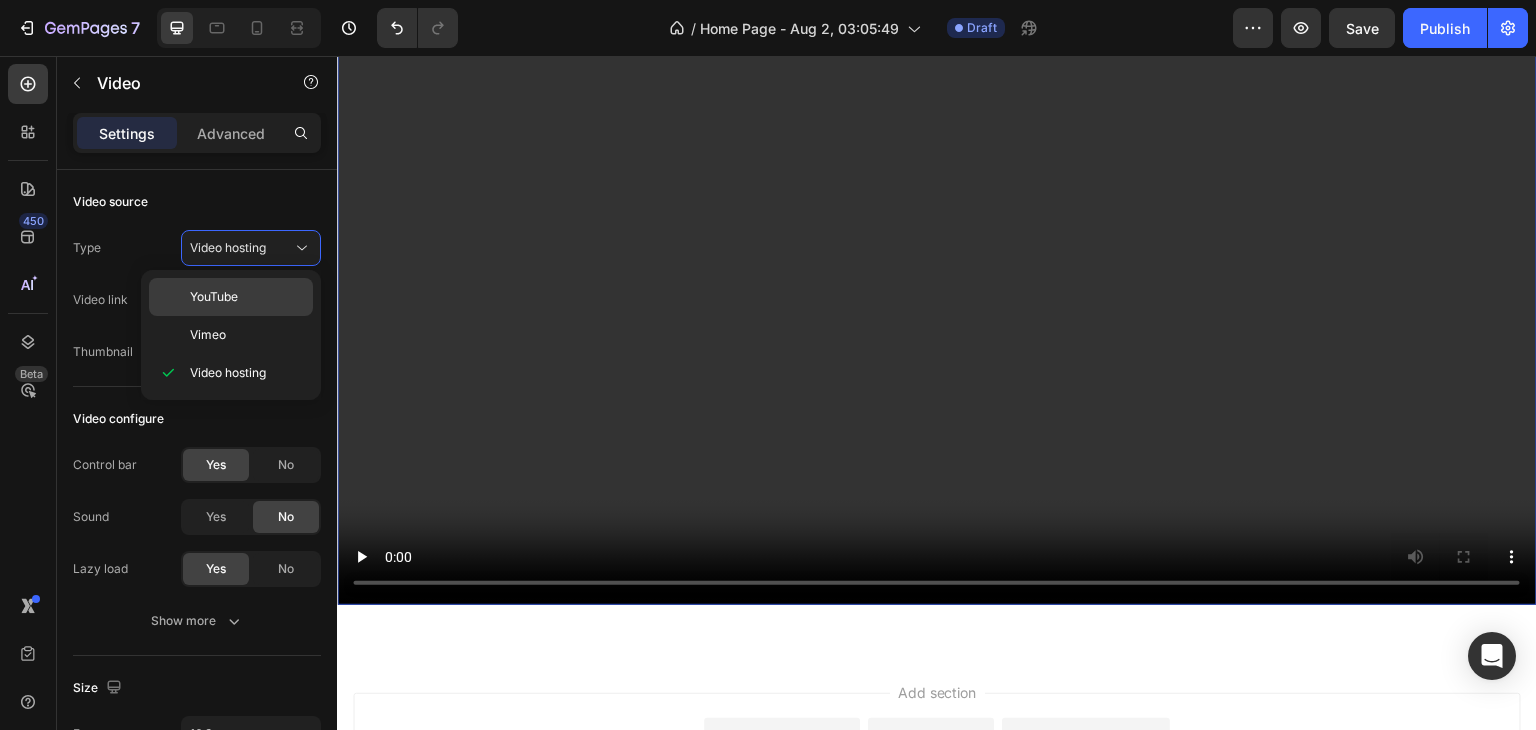 click on "YouTube" 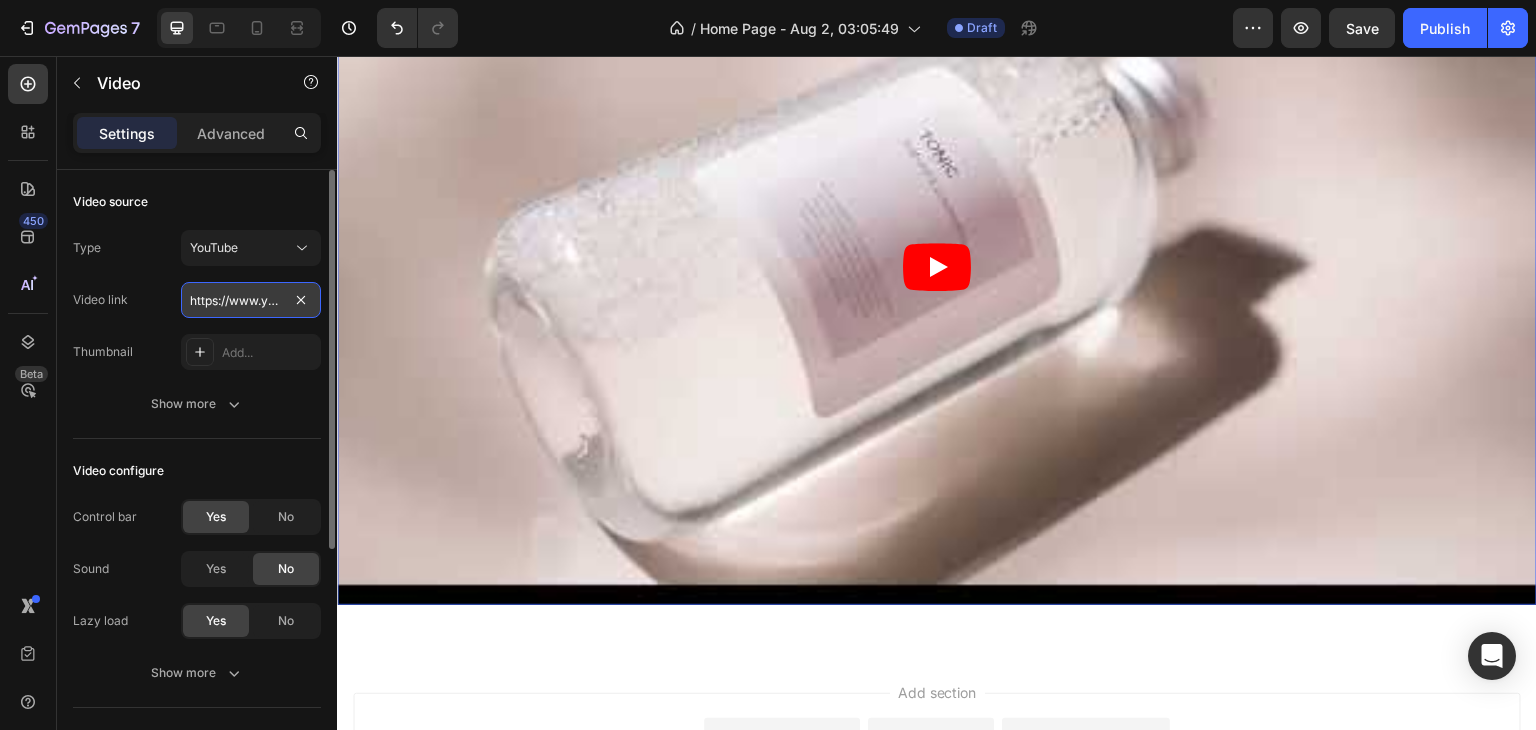 click on "https://www.youtube.com/watch?v=drIt4RH_kyQ" at bounding box center [251, 300] 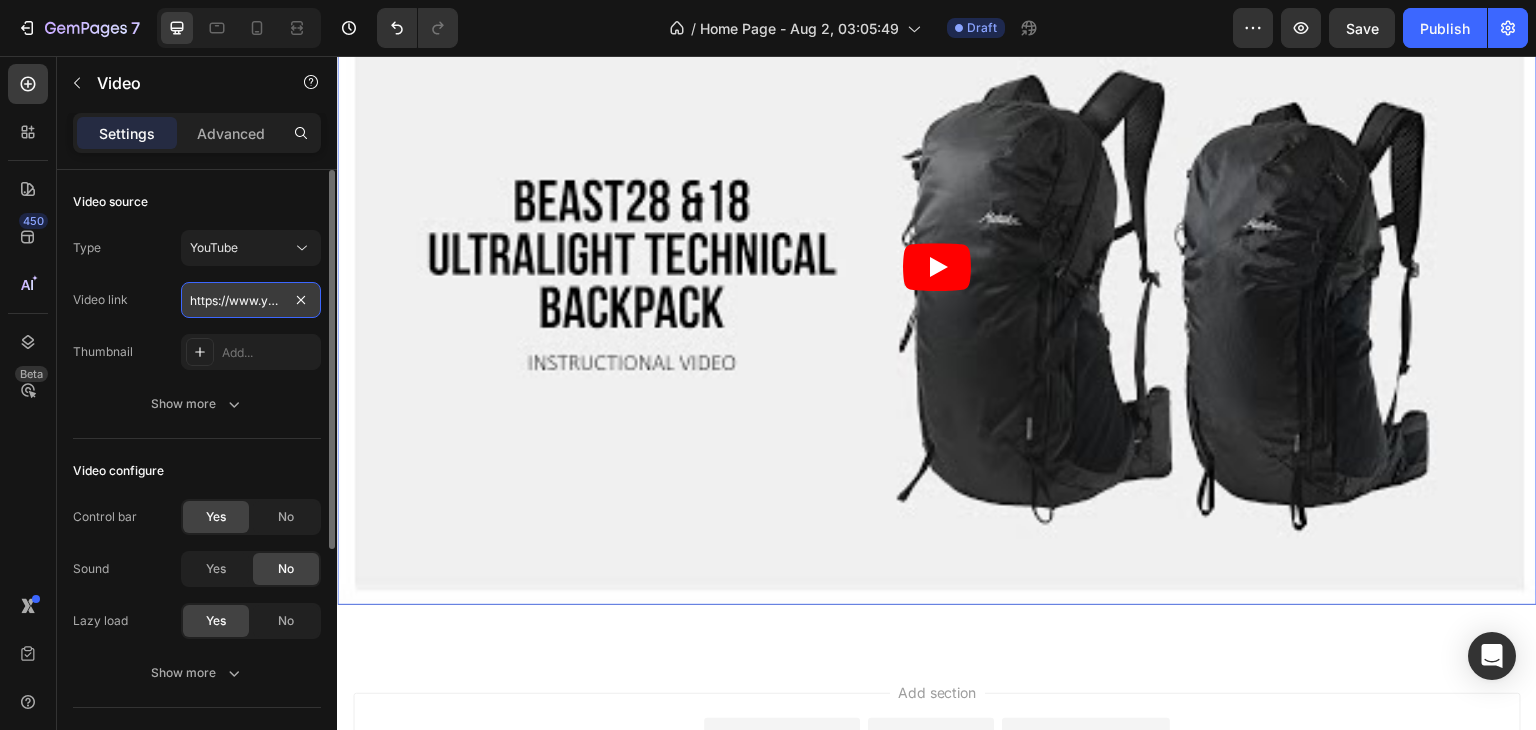scroll, scrollTop: 0, scrollLeft: 200, axis: horizontal 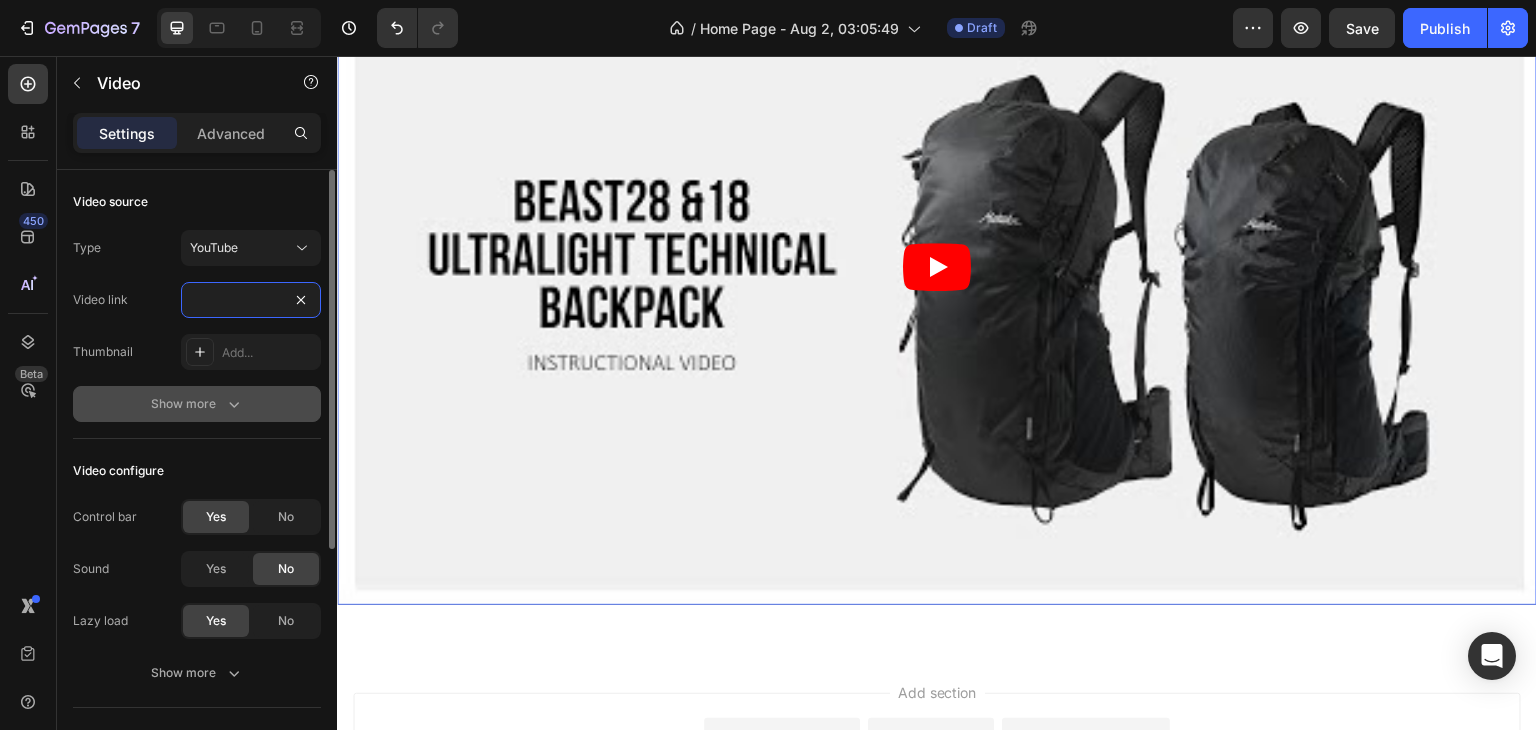 type on "https://www.youtube.com/watch?v=o9eW3wKUPAI" 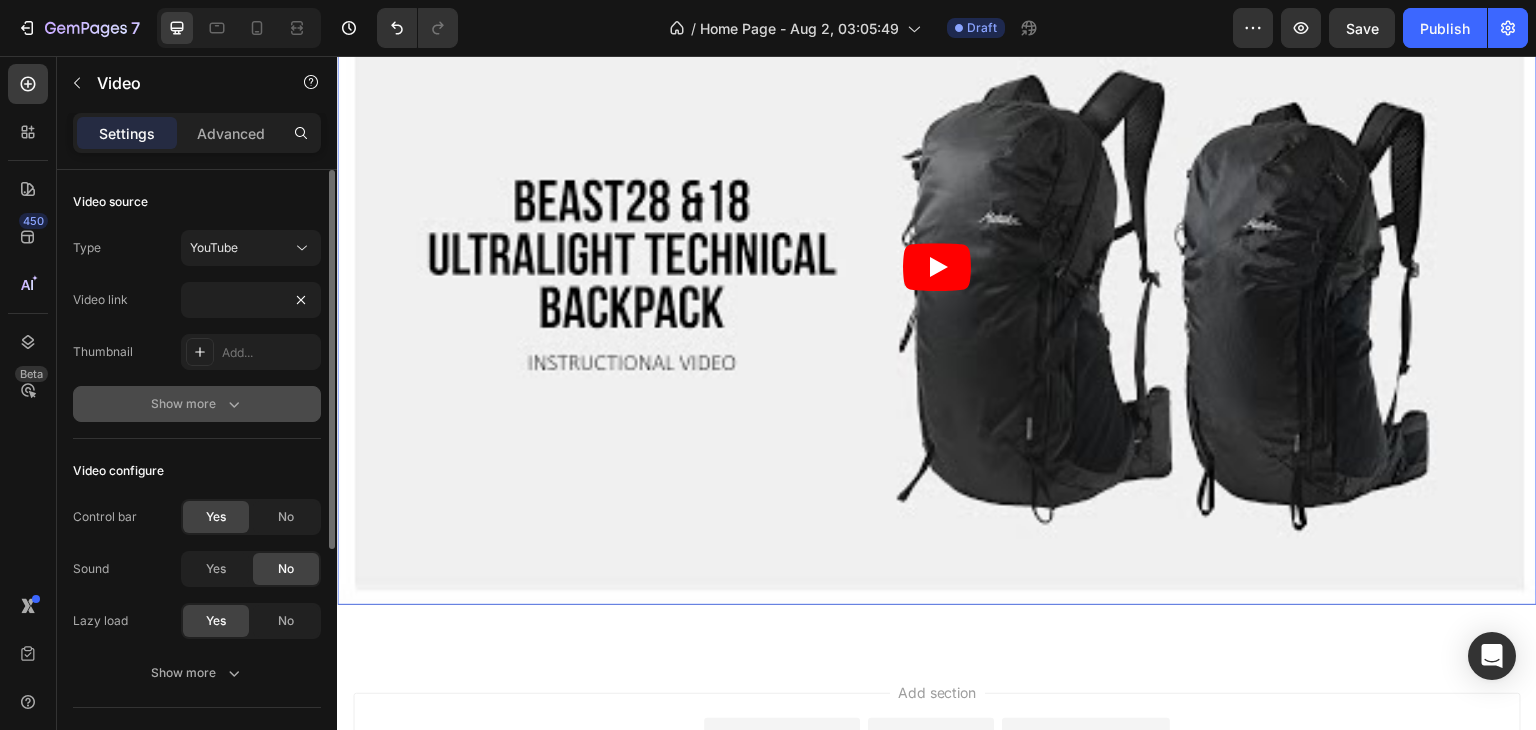 scroll, scrollTop: 0, scrollLeft: 0, axis: both 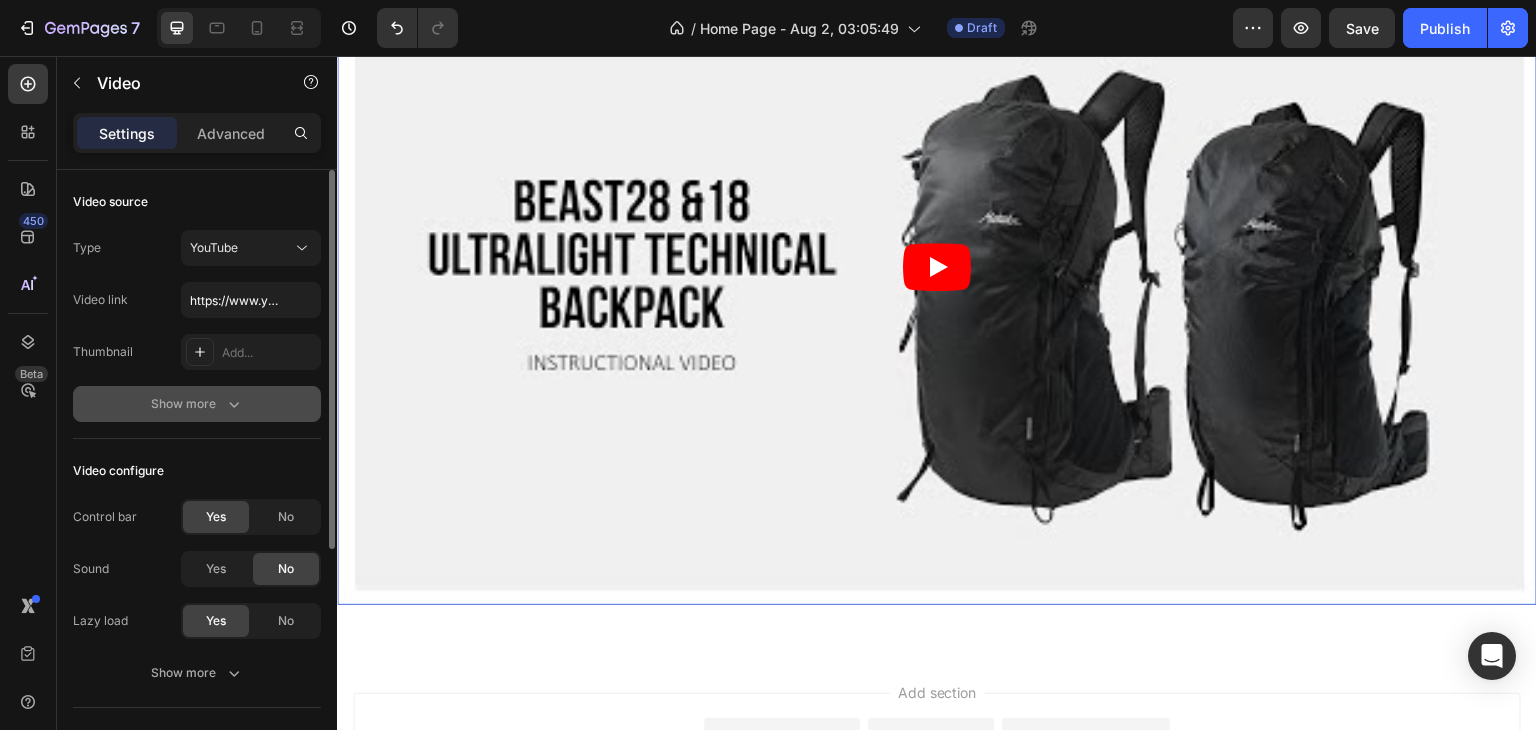 click 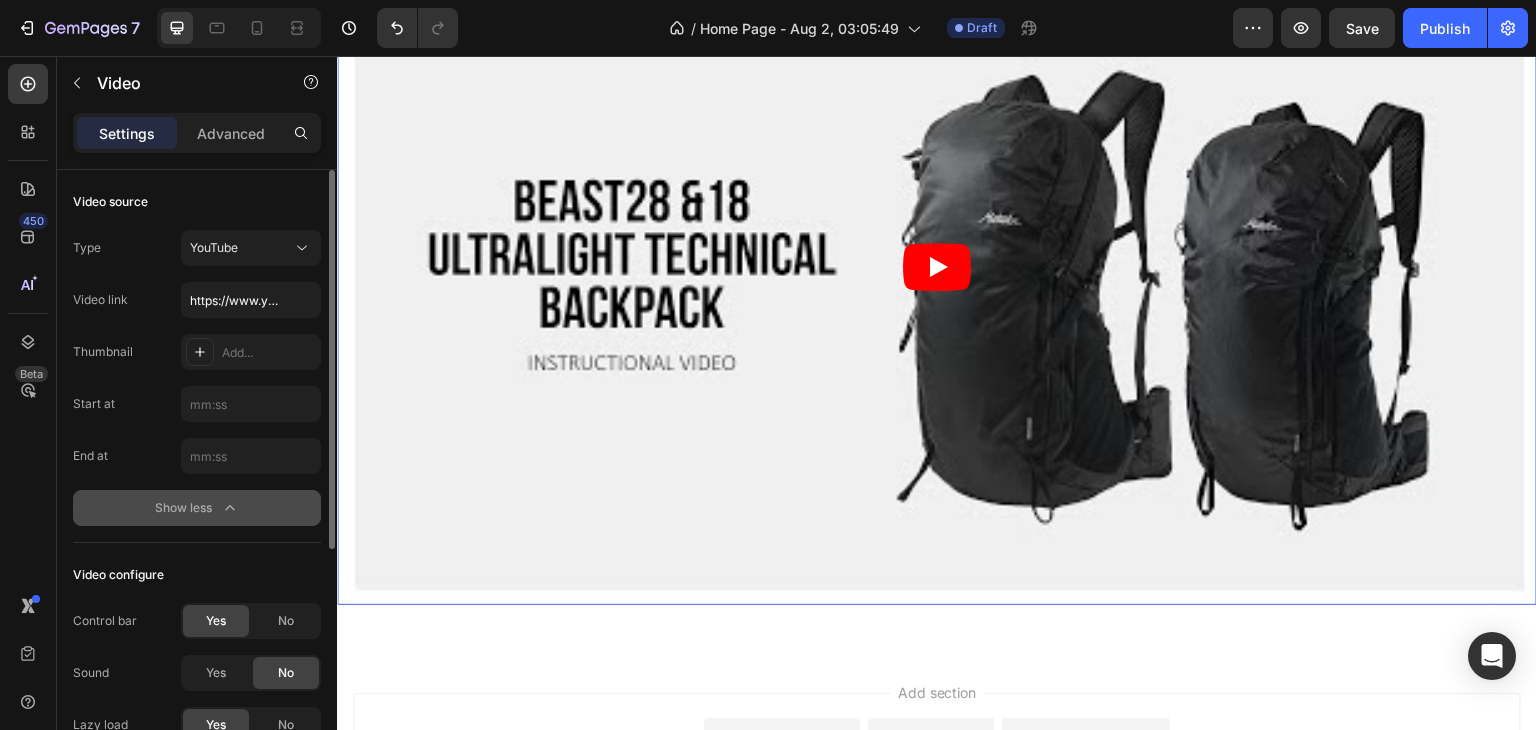 click on "Show less" at bounding box center (197, 508) 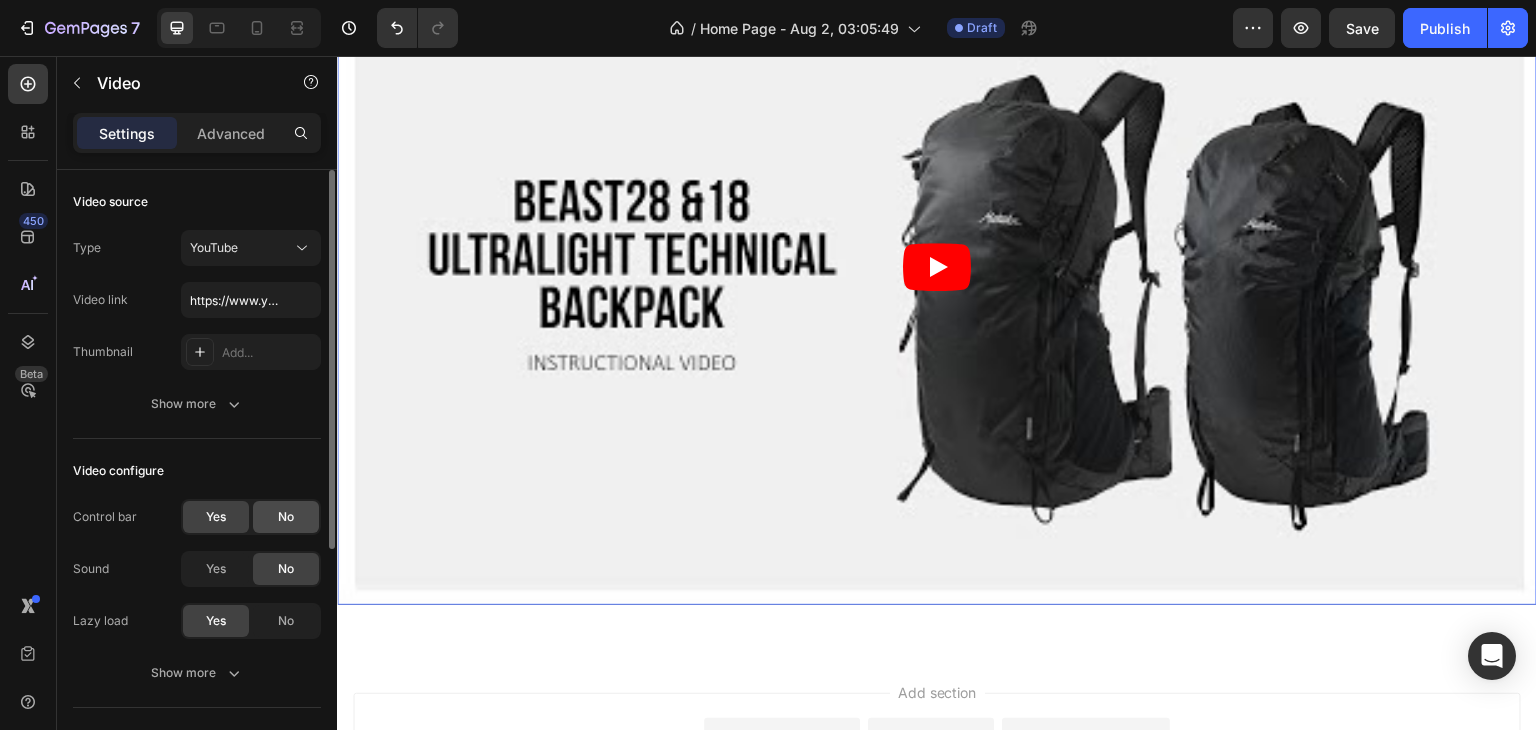 click on "No" 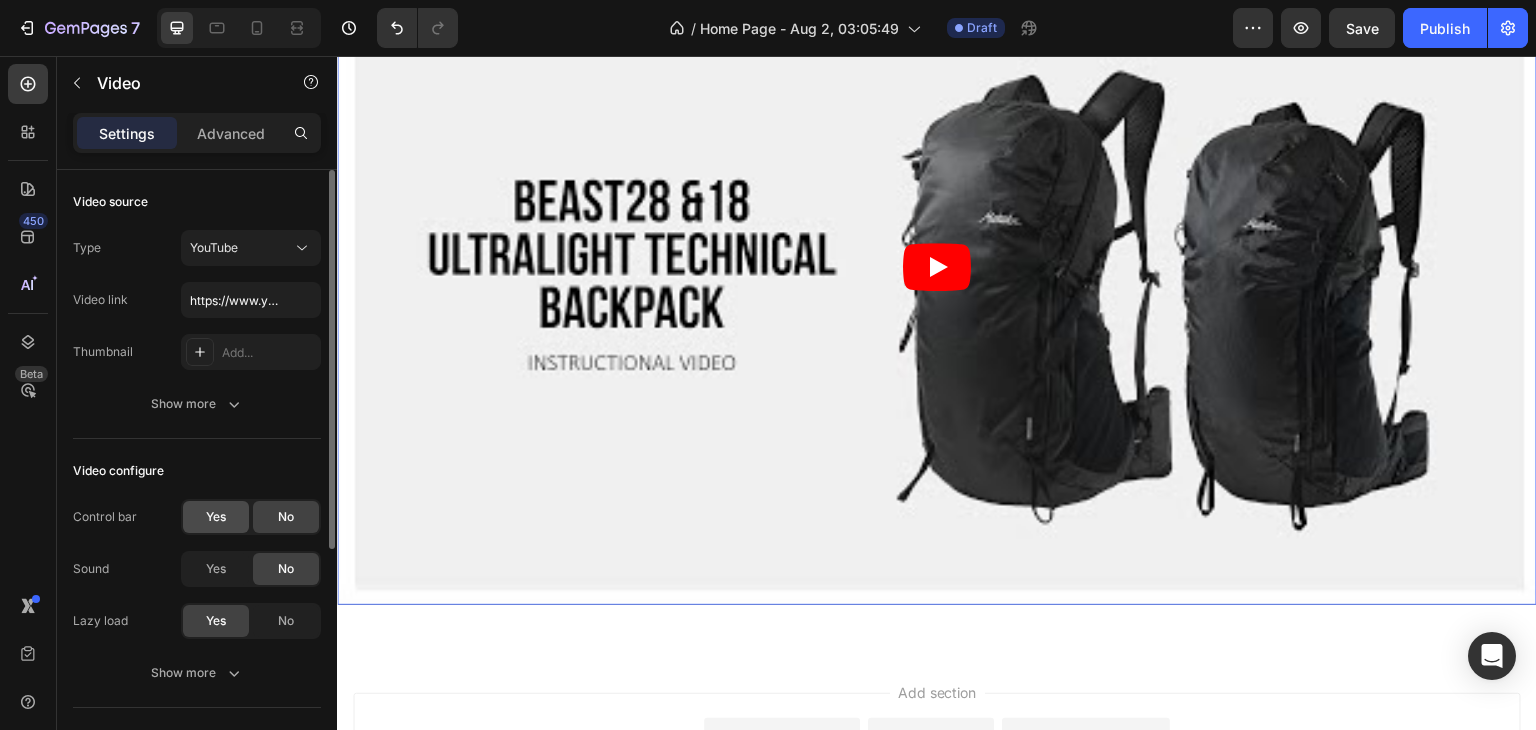 click on "Yes" 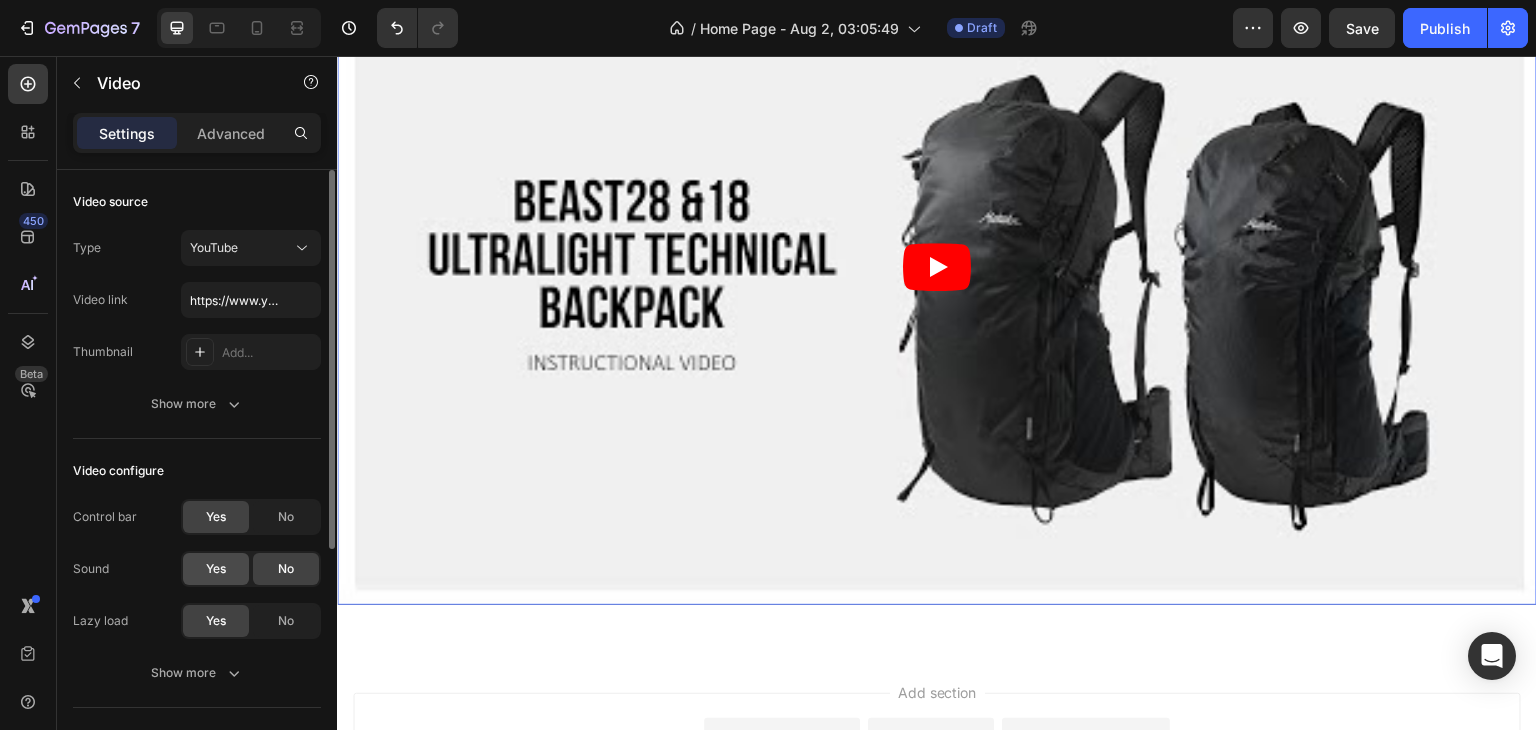click on "Yes" 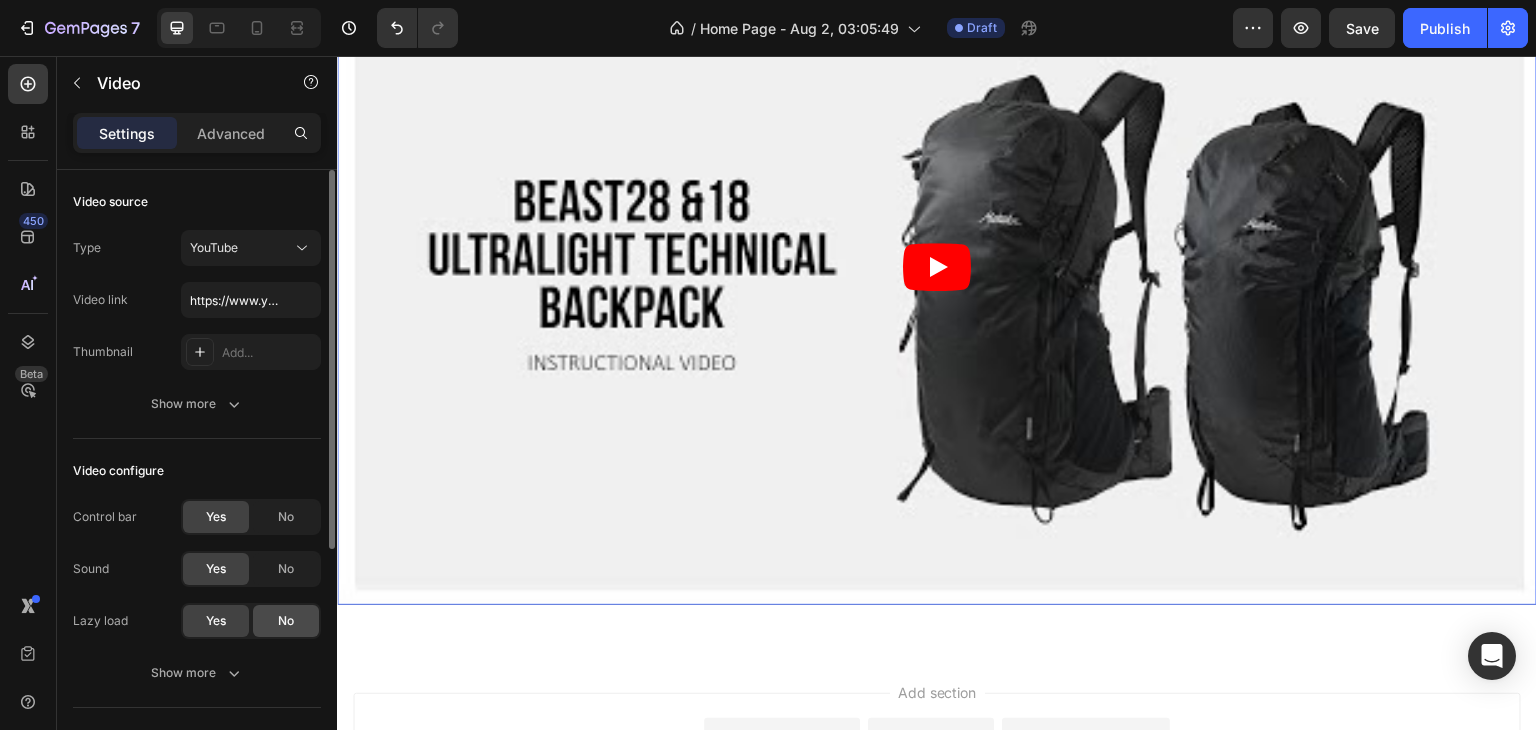 click on "No" 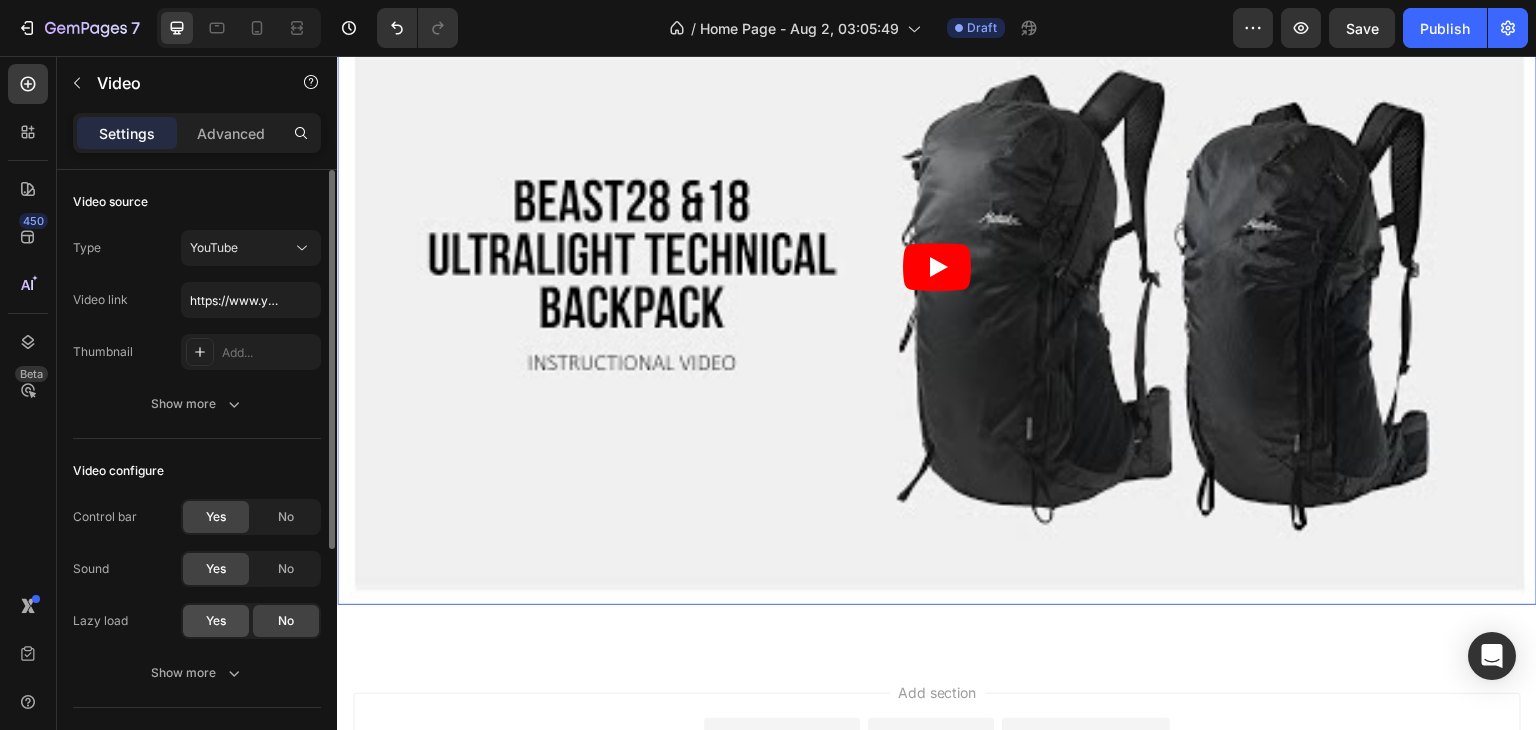 click on "Yes" 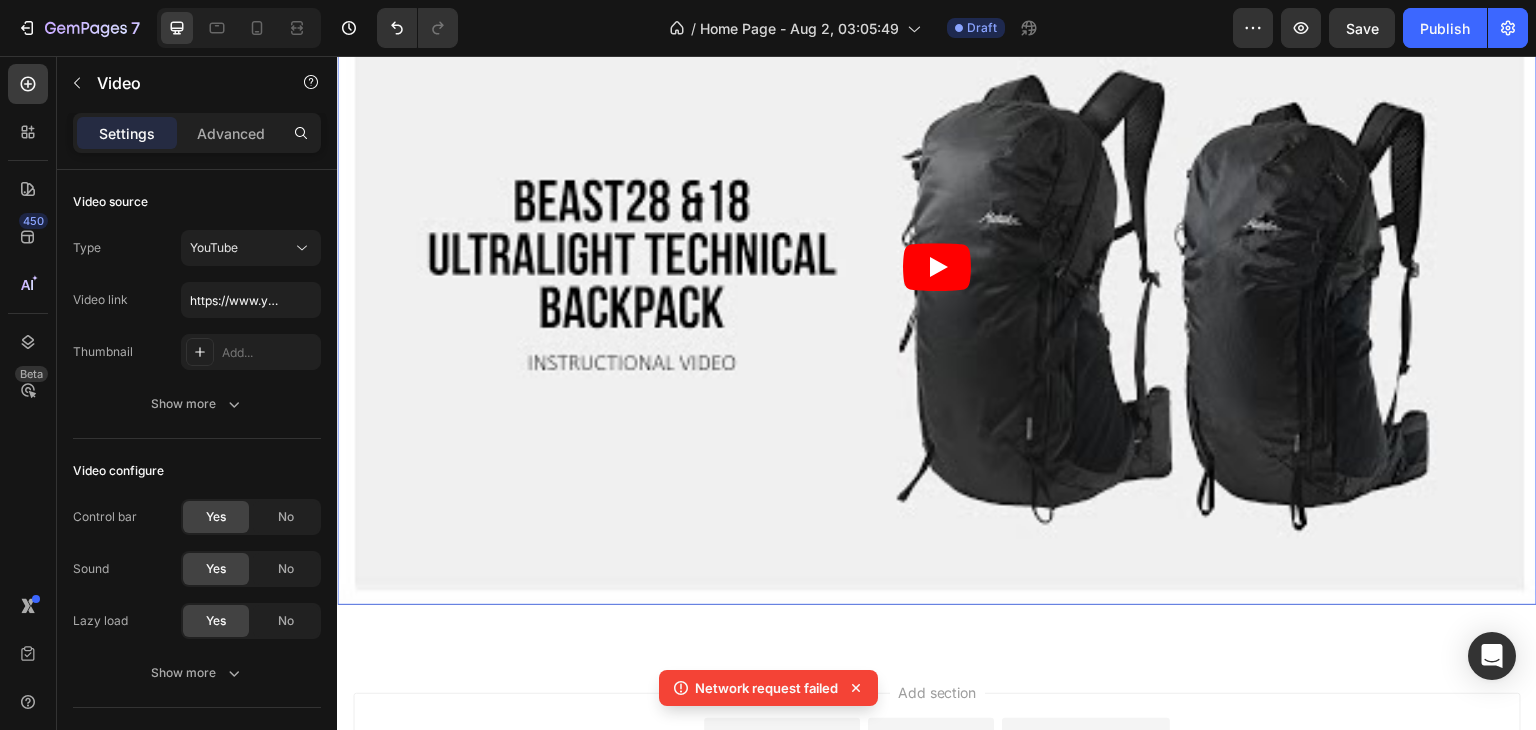 scroll, scrollTop: 386, scrollLeft: 0, axis: vertical 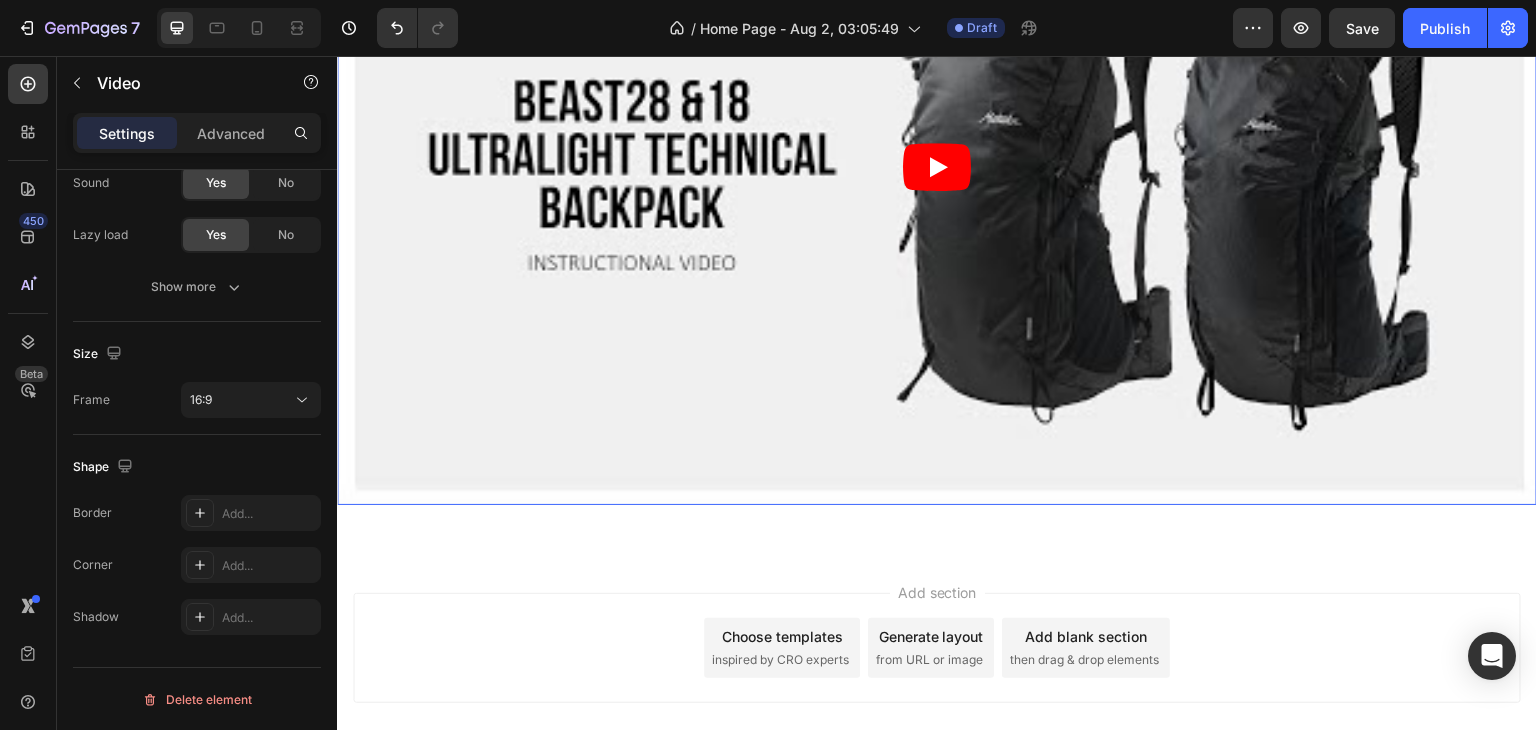 click on "Add section Choose templates inspired by CRO experts Generate layout from URL or image Add blank section then drag & drop elements" at bounding box center [937, 648] 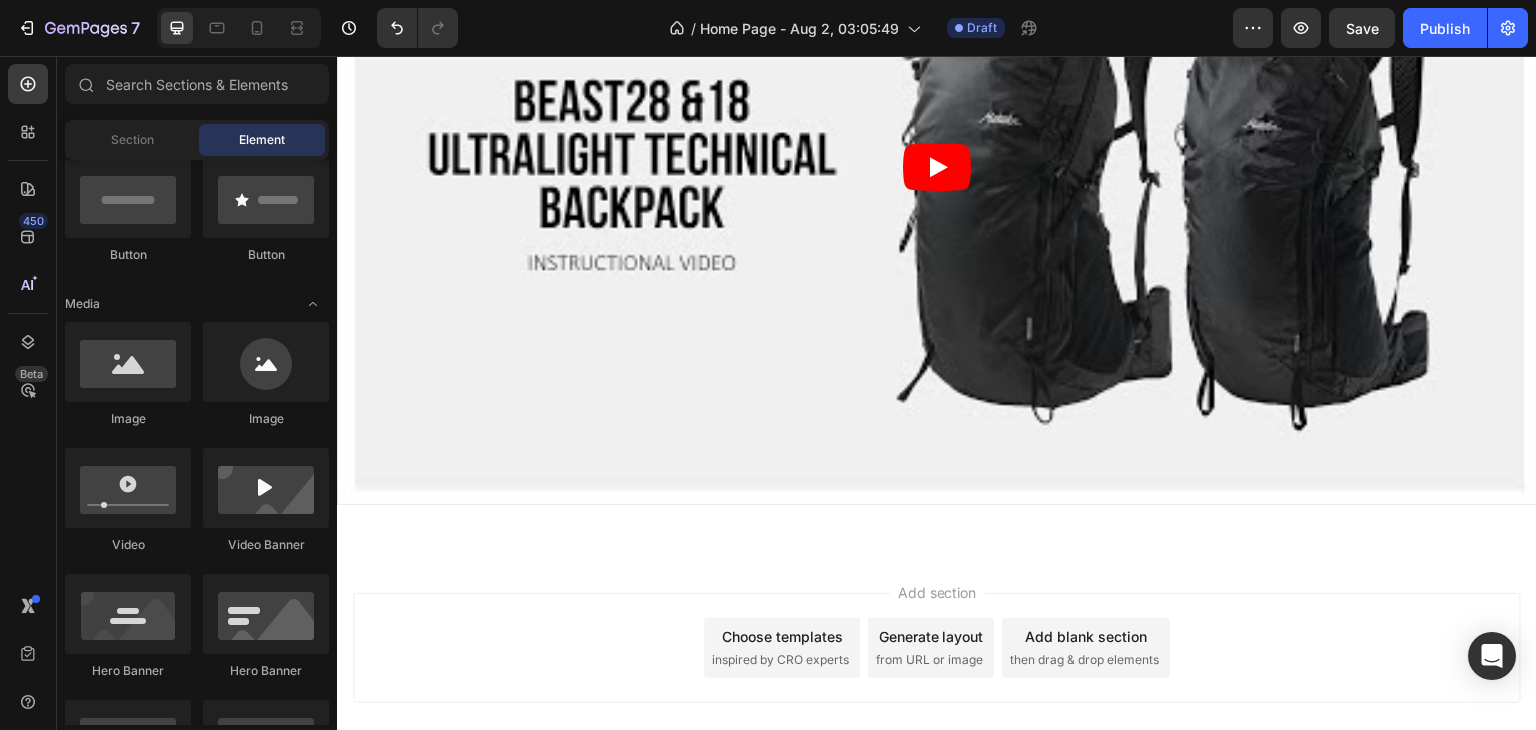 scroll, scrollTop: 0, scrollLeft: 0, axis: both 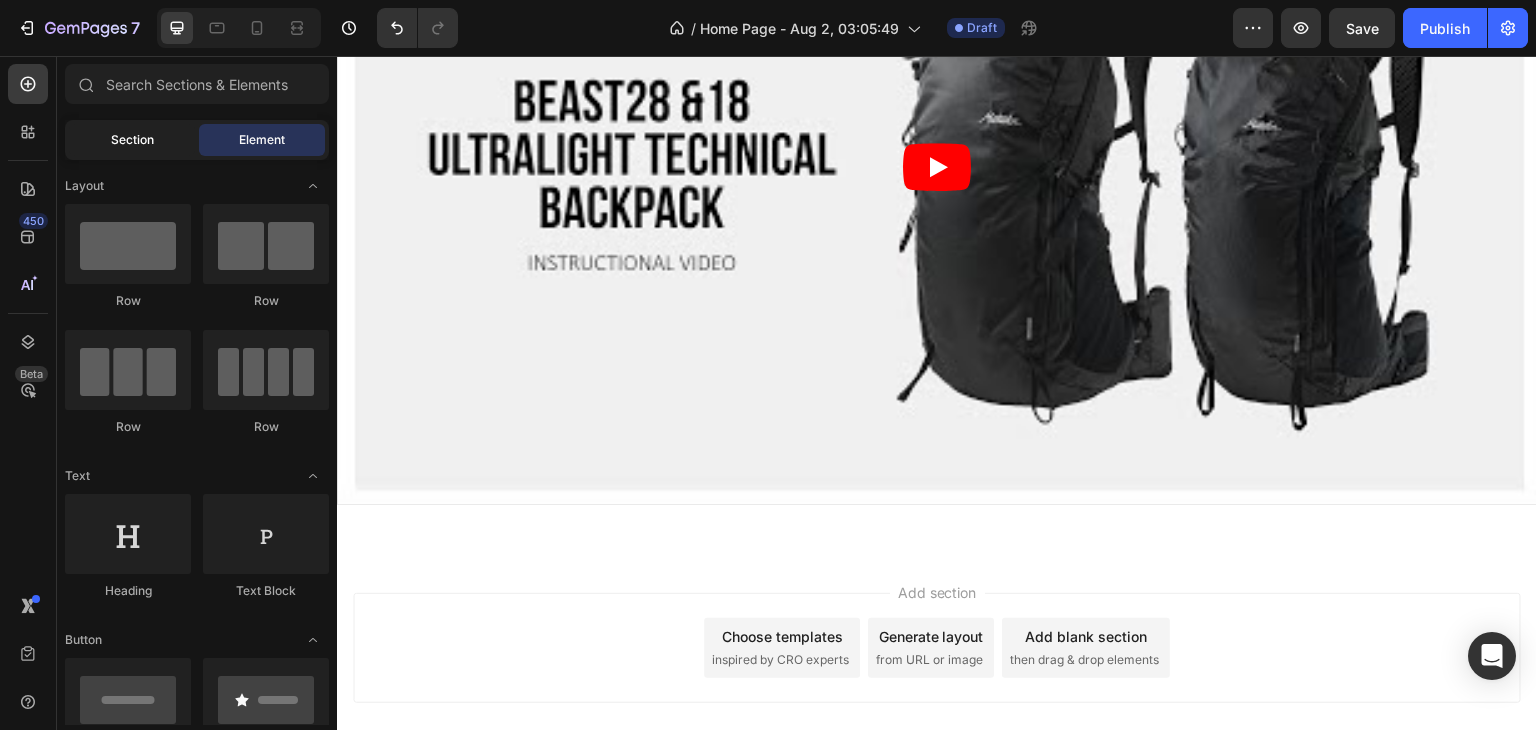 click on "Section" at bounding box center (132, 140) 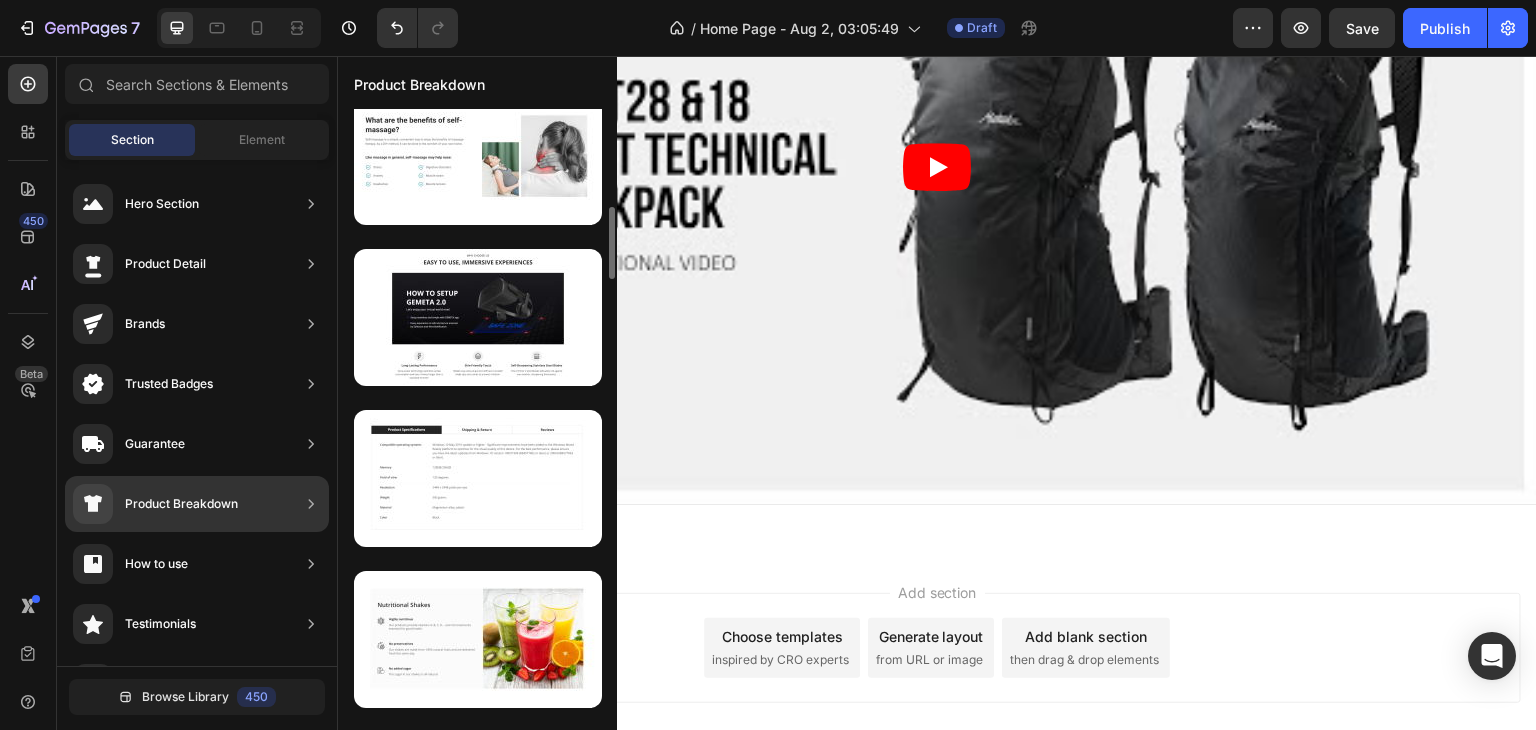 scroll, scrollTop: 1698, scrollLeft: 0, axis: vertical 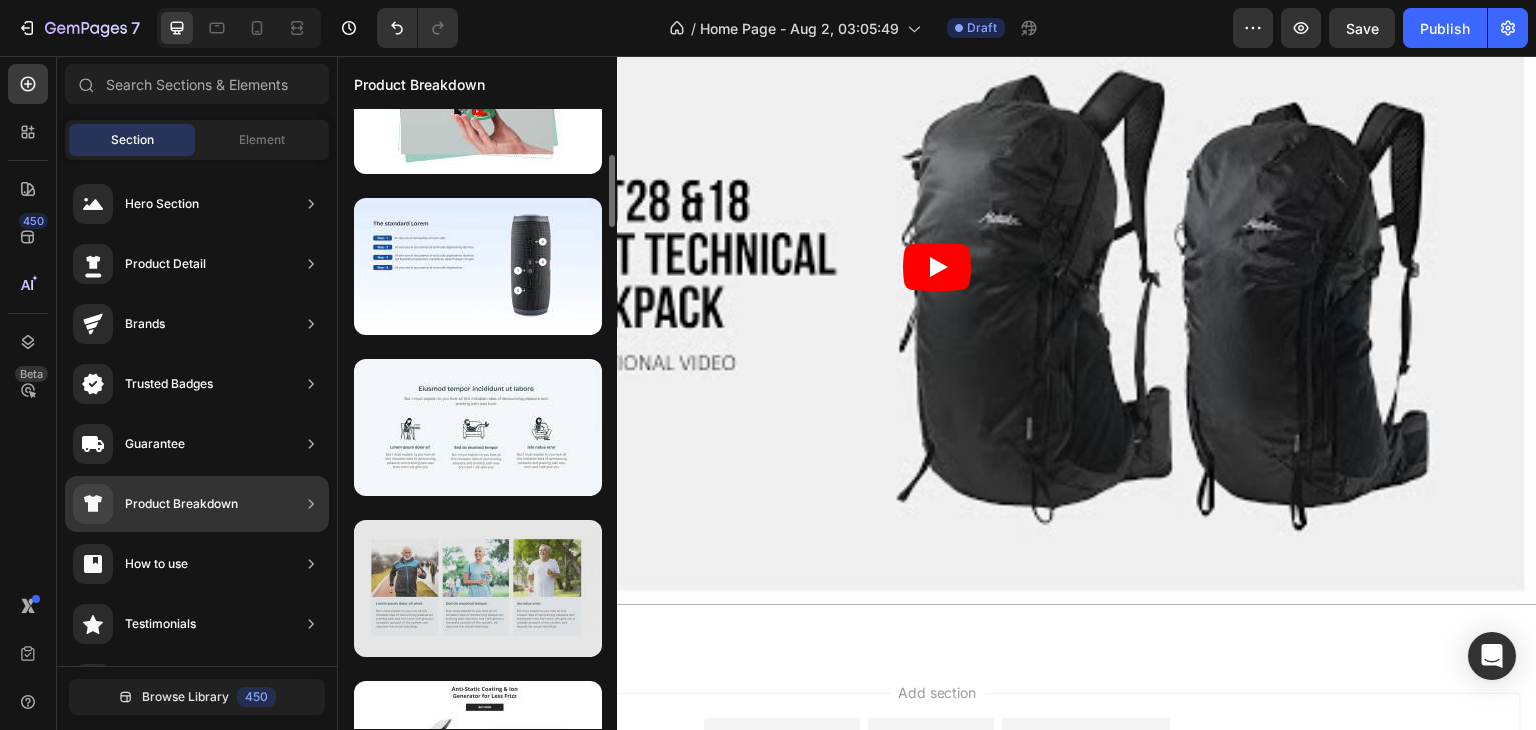 click at bounding box center (478, 588) 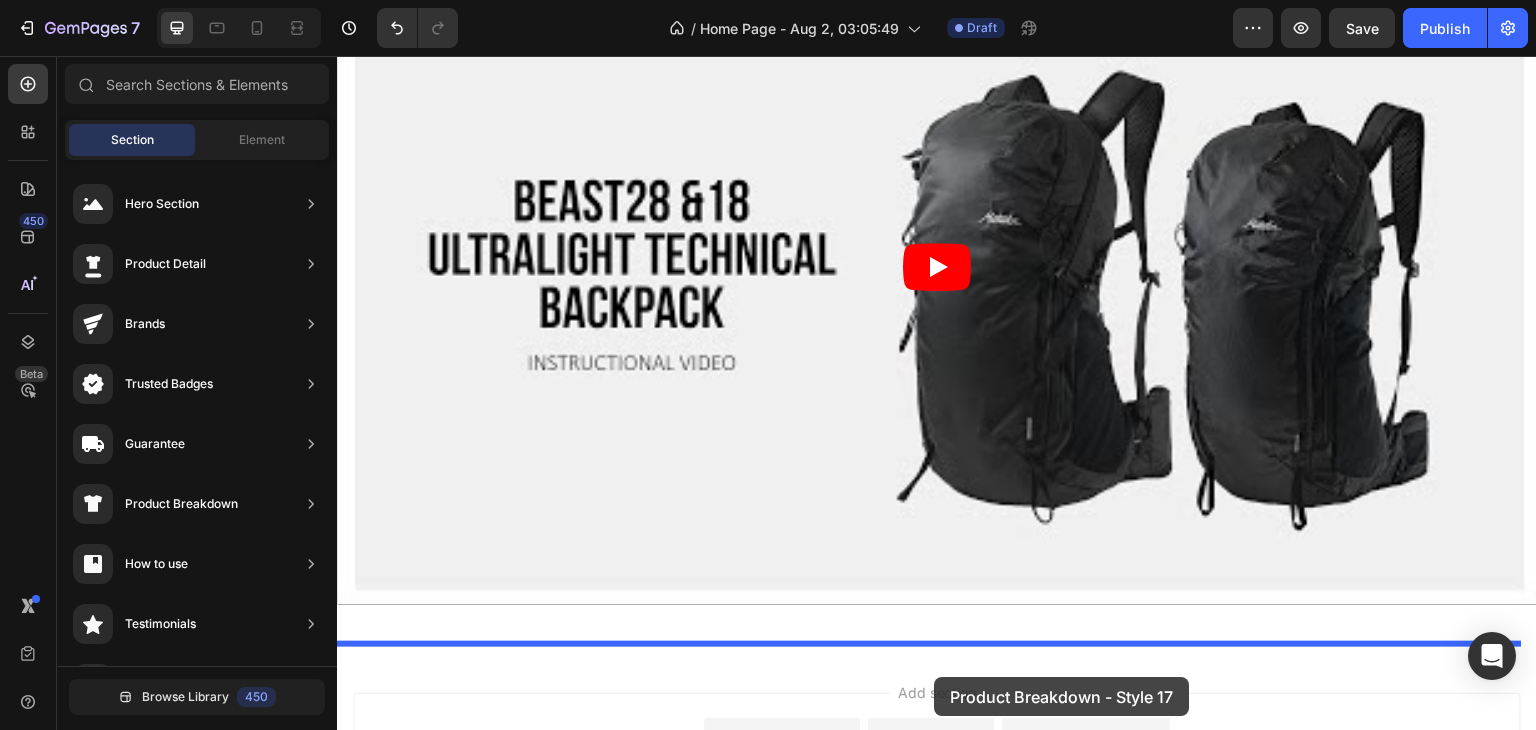 scroll, scrollTop: 1097, scrollLeft: 0, axis: vertical 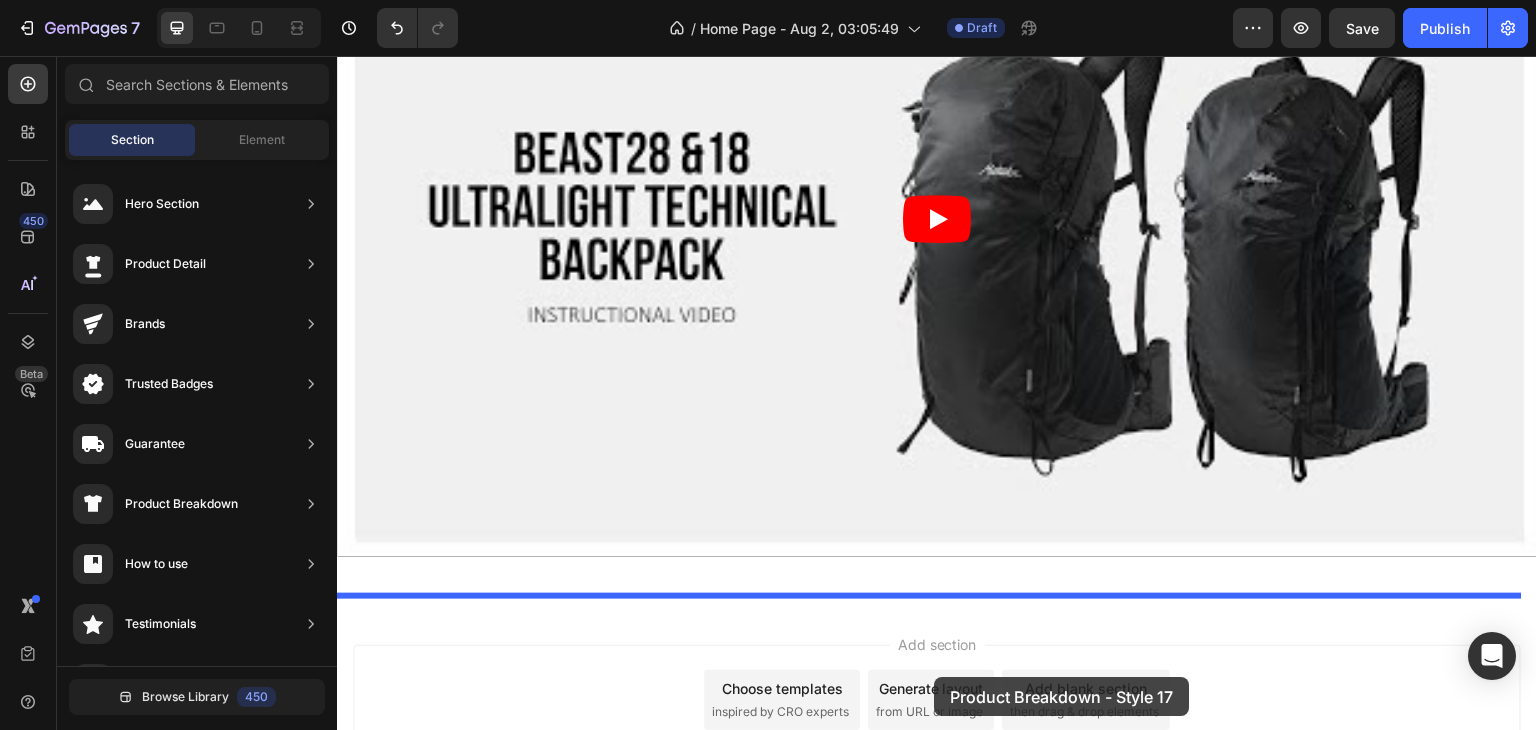drag, startPoint x: 741, startPoint y: 635, endPoint x: 934, endPoint y: 678, distance: 197.73215 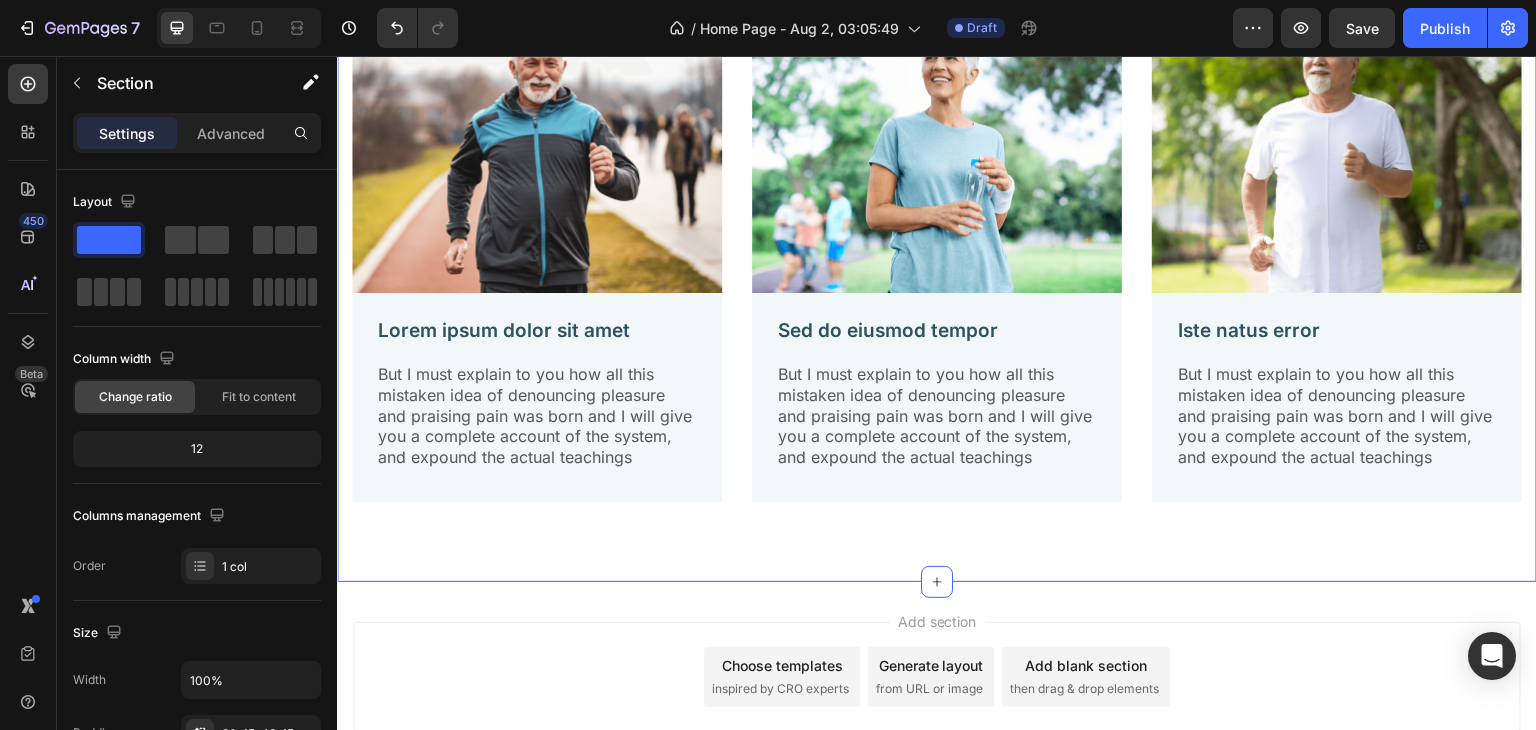 scroll, scrollTop: 1614, scrollLeft: 0, axis: vertical 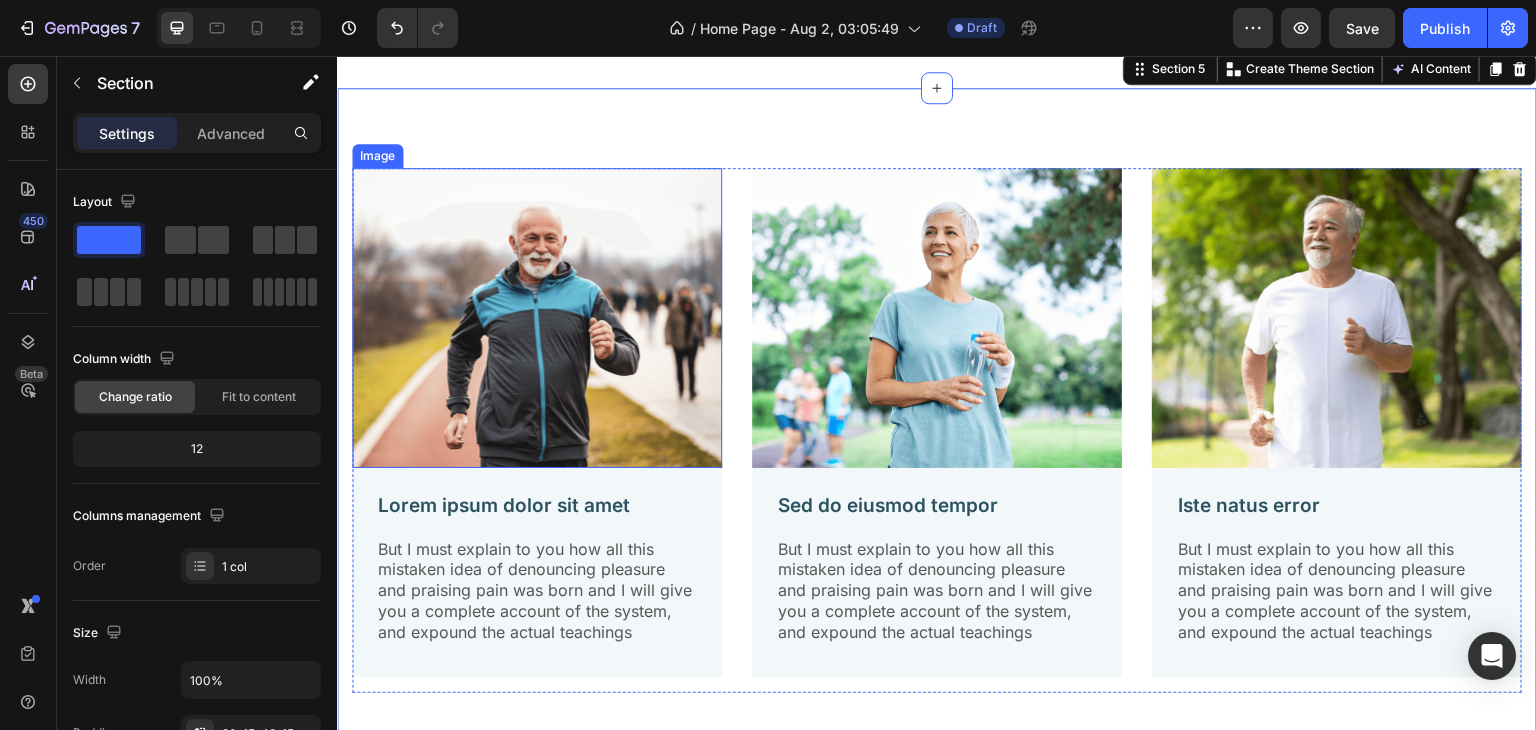 click at bounding box center (537, 318) 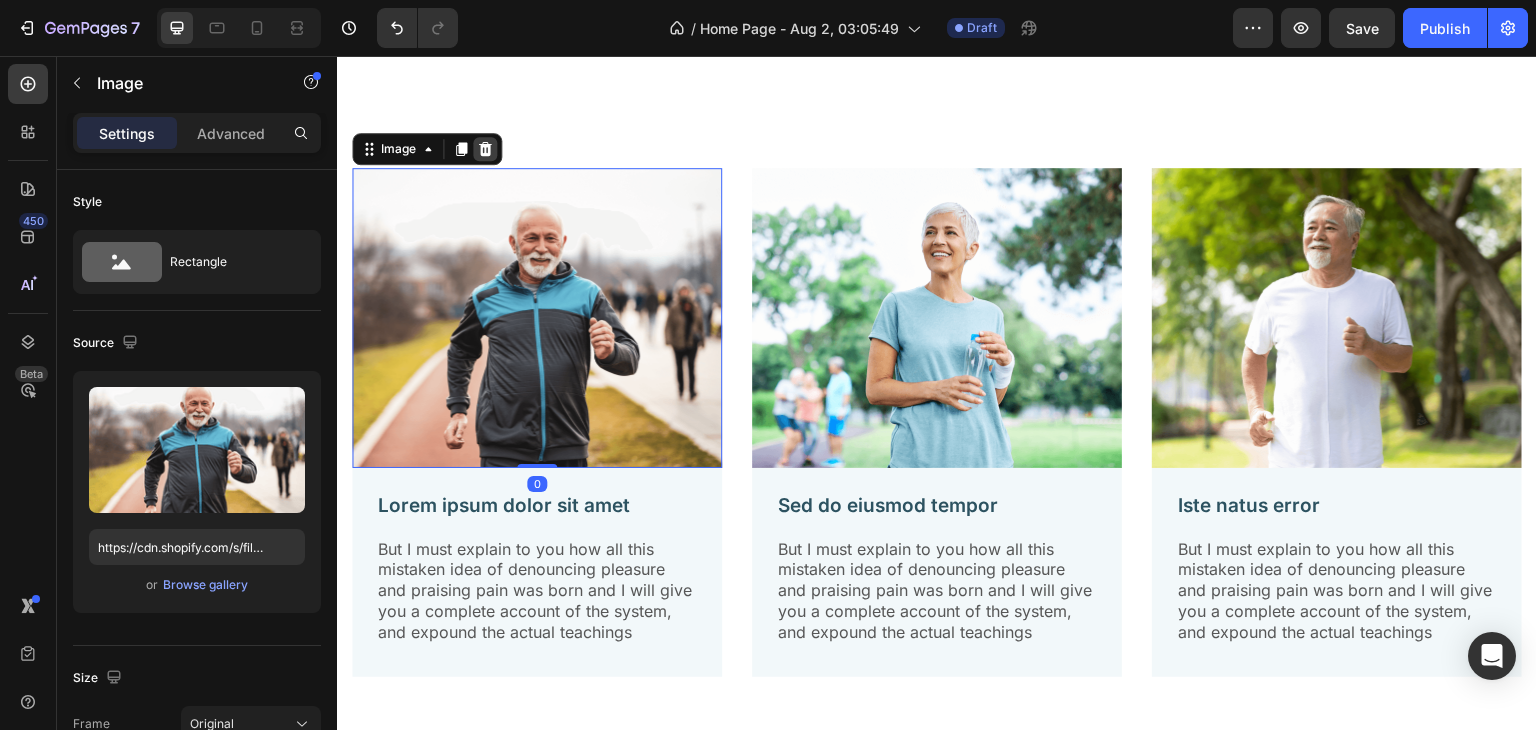 click 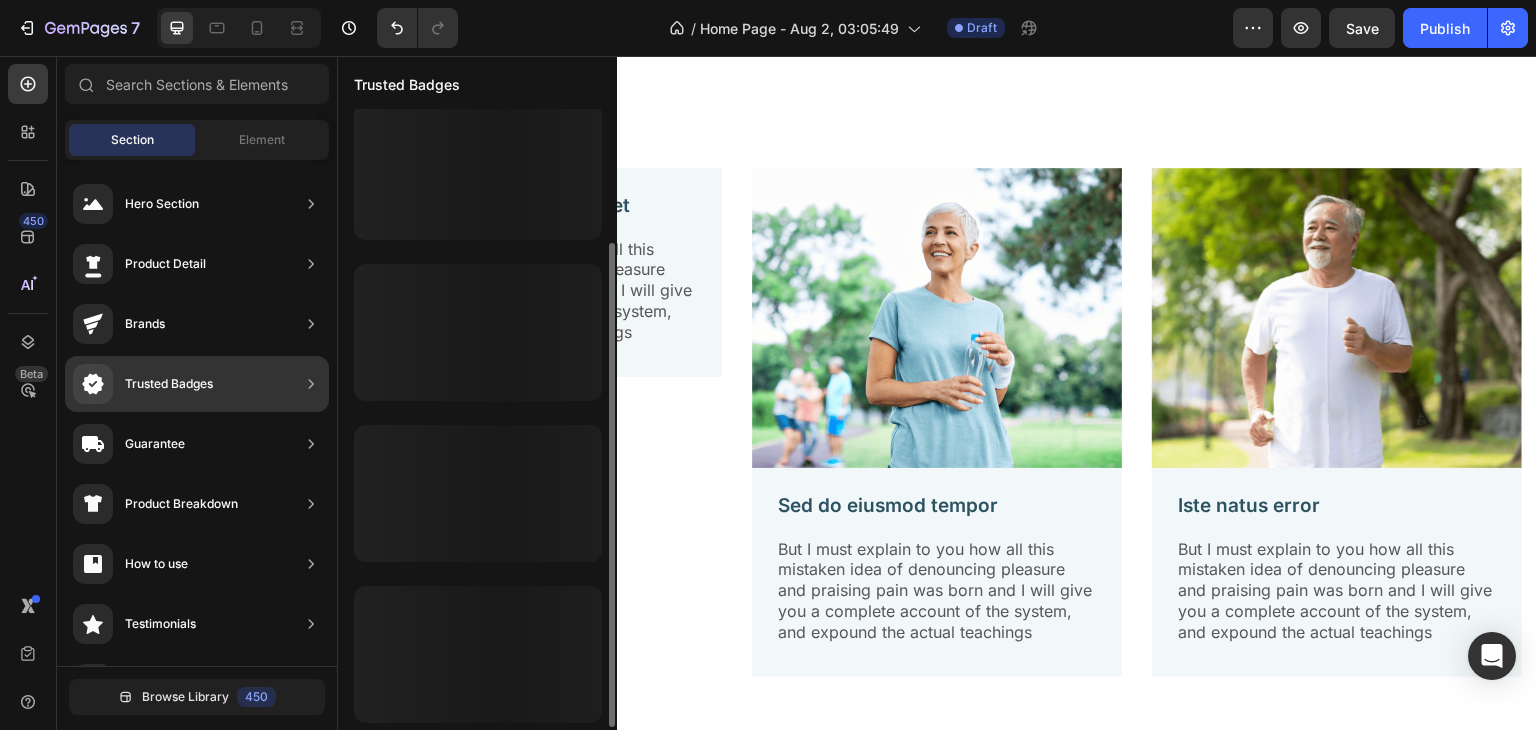 scroll, scrollTop: 172, scrollLeft: 0, axis: vertical 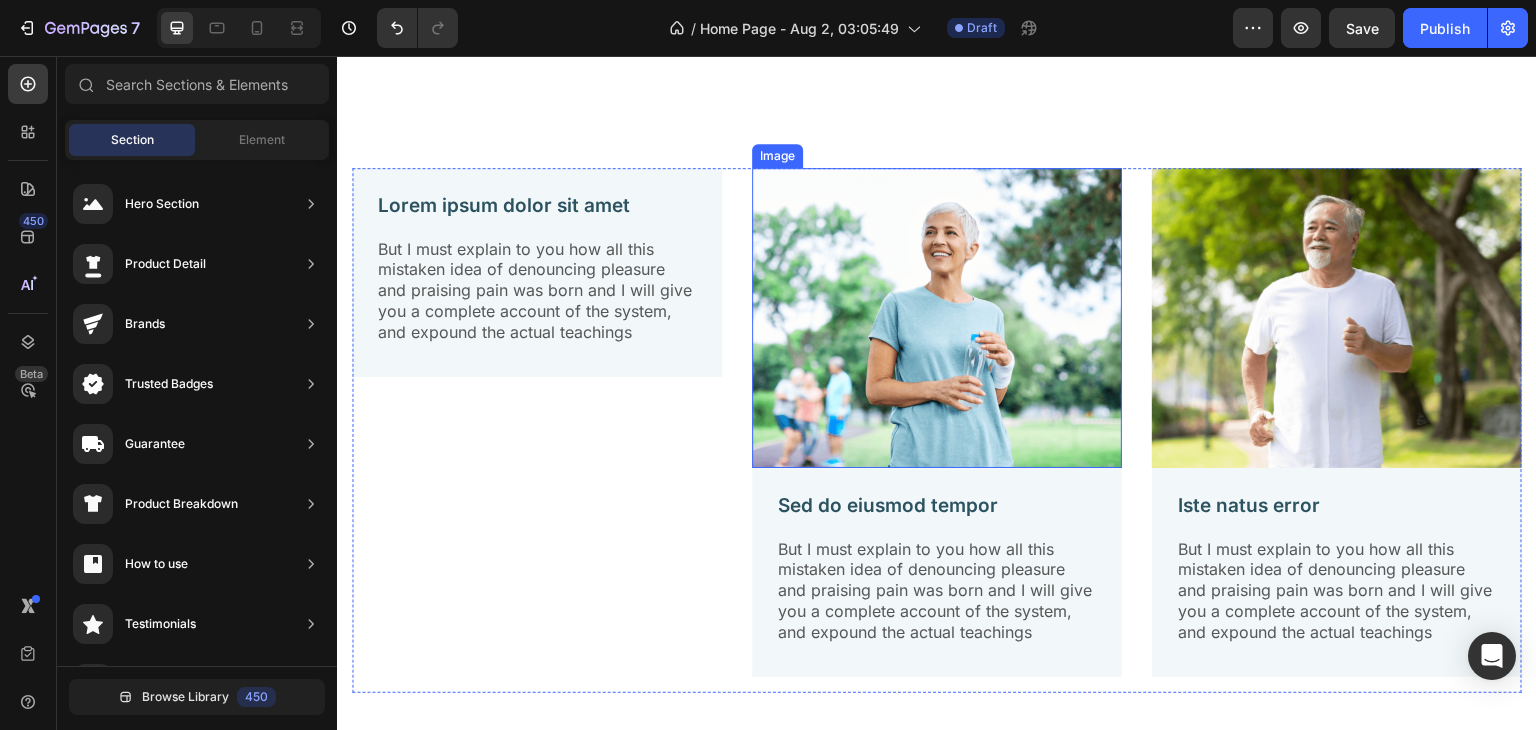 click at bounding box center [937, 318] 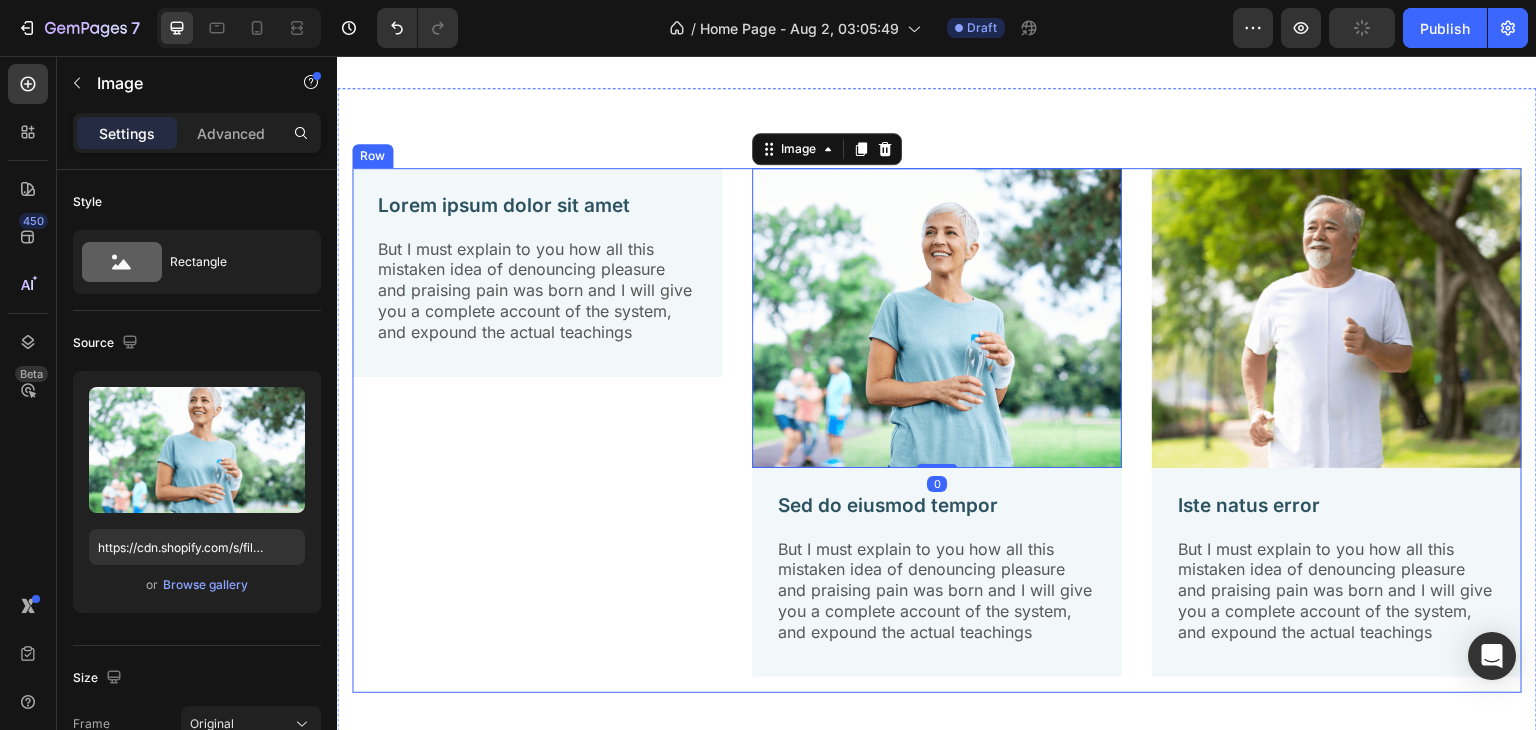 click on "Lorem ipsum dolor sit amet Text Block But I must explain to you how all this mistaken idea of denouncing pleasure and praising pain was born and I will give you a complete account of the system, and expound the actual teachings Text Block Row" at bounding box center (537, 430) 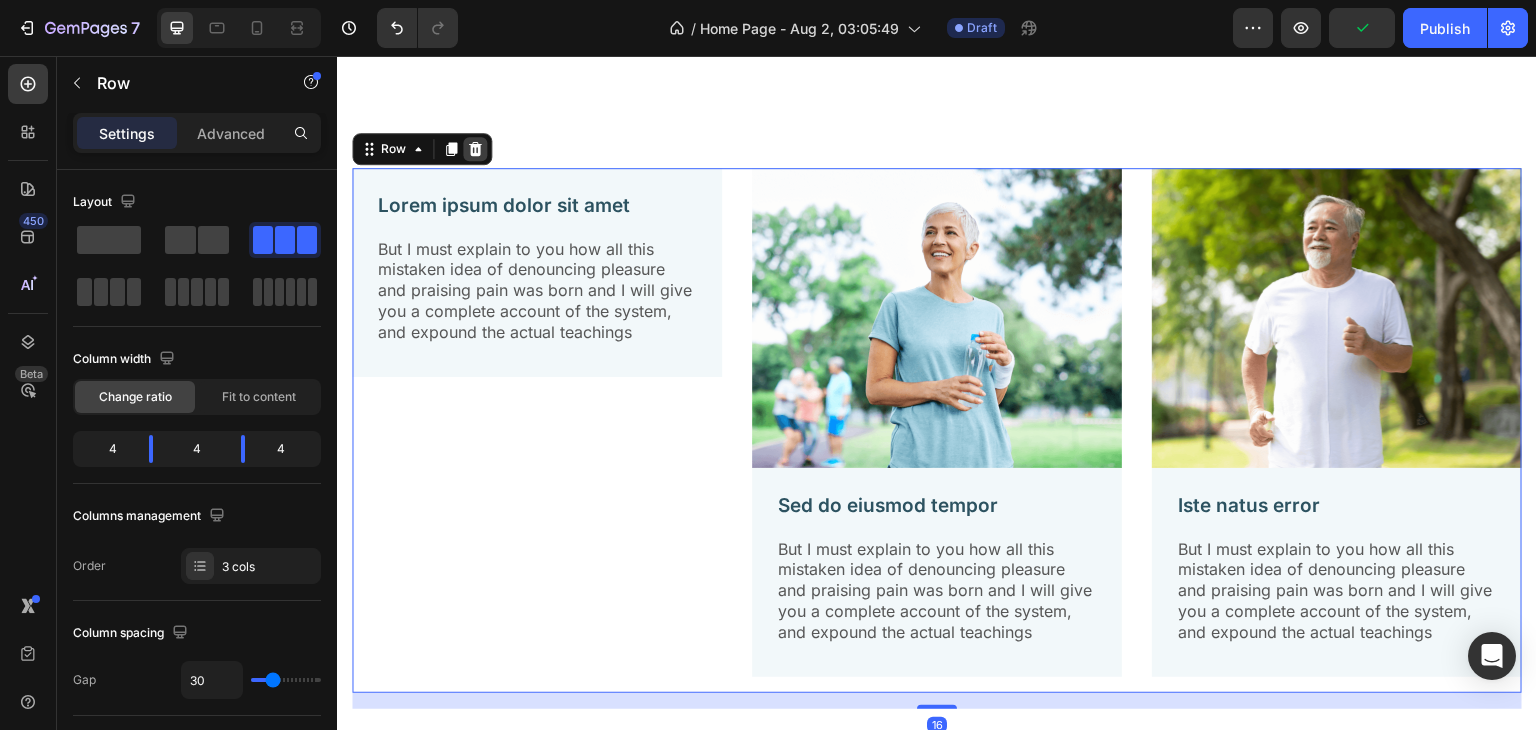 drag, startPoint x: 481, startPoint y: 141, endPoint x: 525, endPoint y: 294, distance: 159.20113 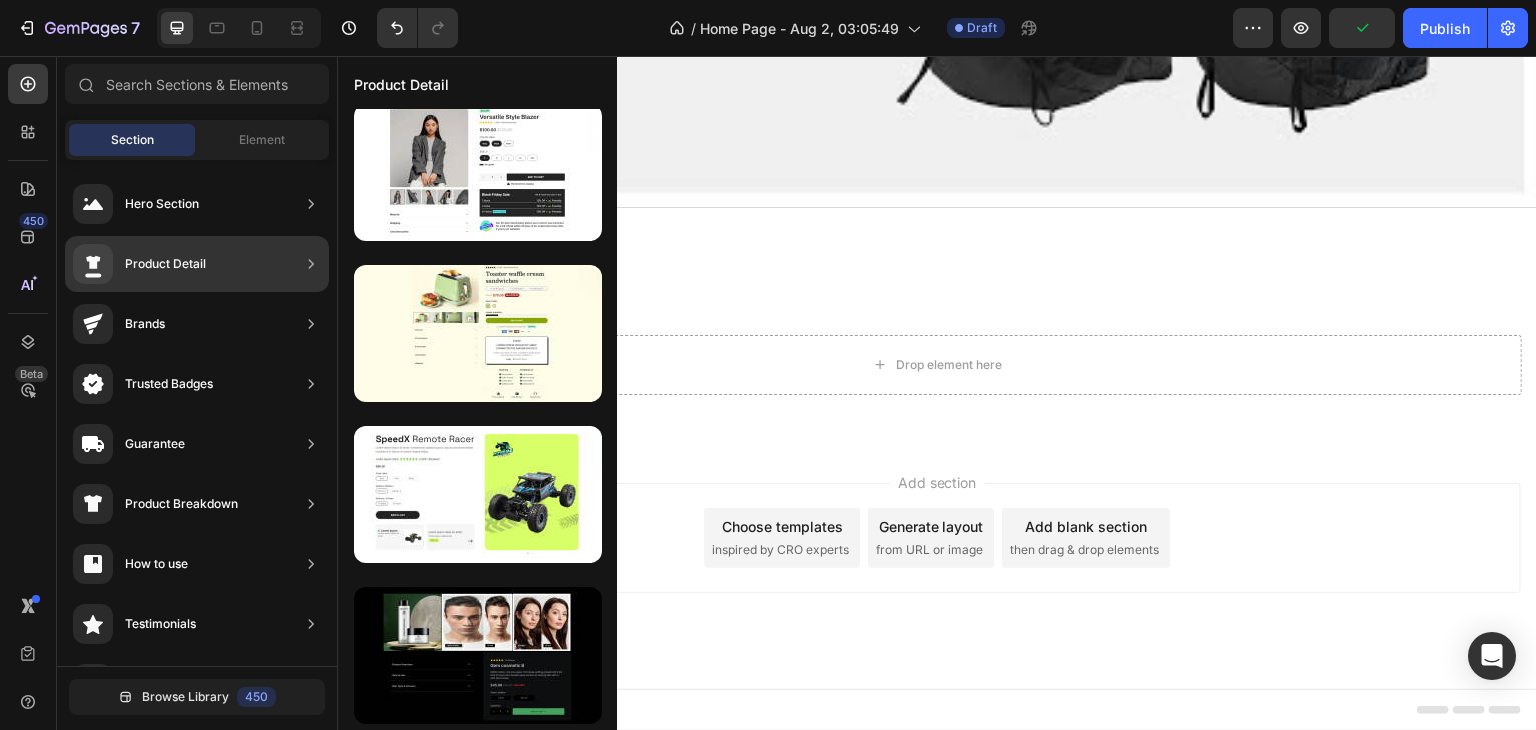 scroll, scrollTop: 1437, scrollLeft: 0, axis: vertical 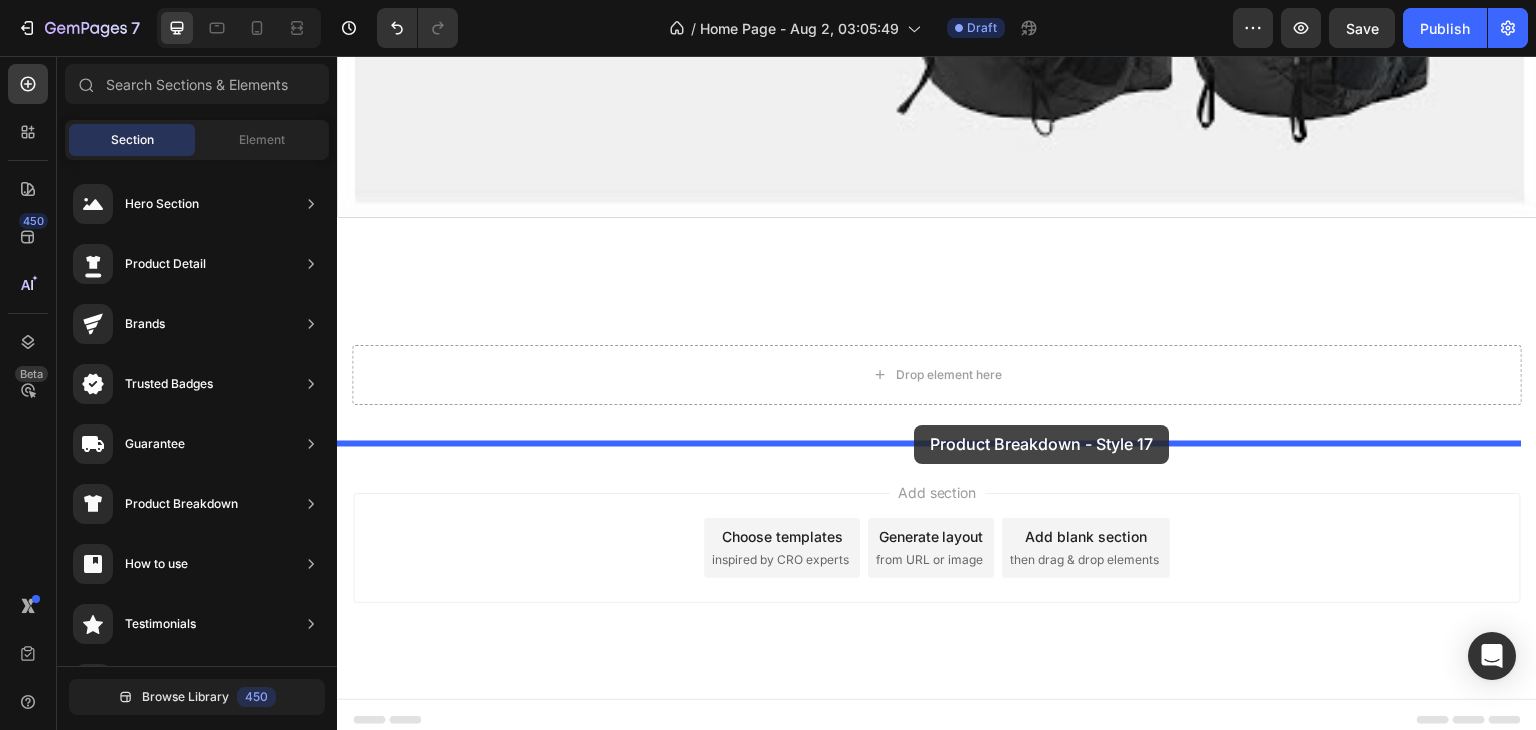 drag, startPoint x: 797, startPoint y: 486, endPoint x: 914, endPoint y: 425, distance: 131.94696 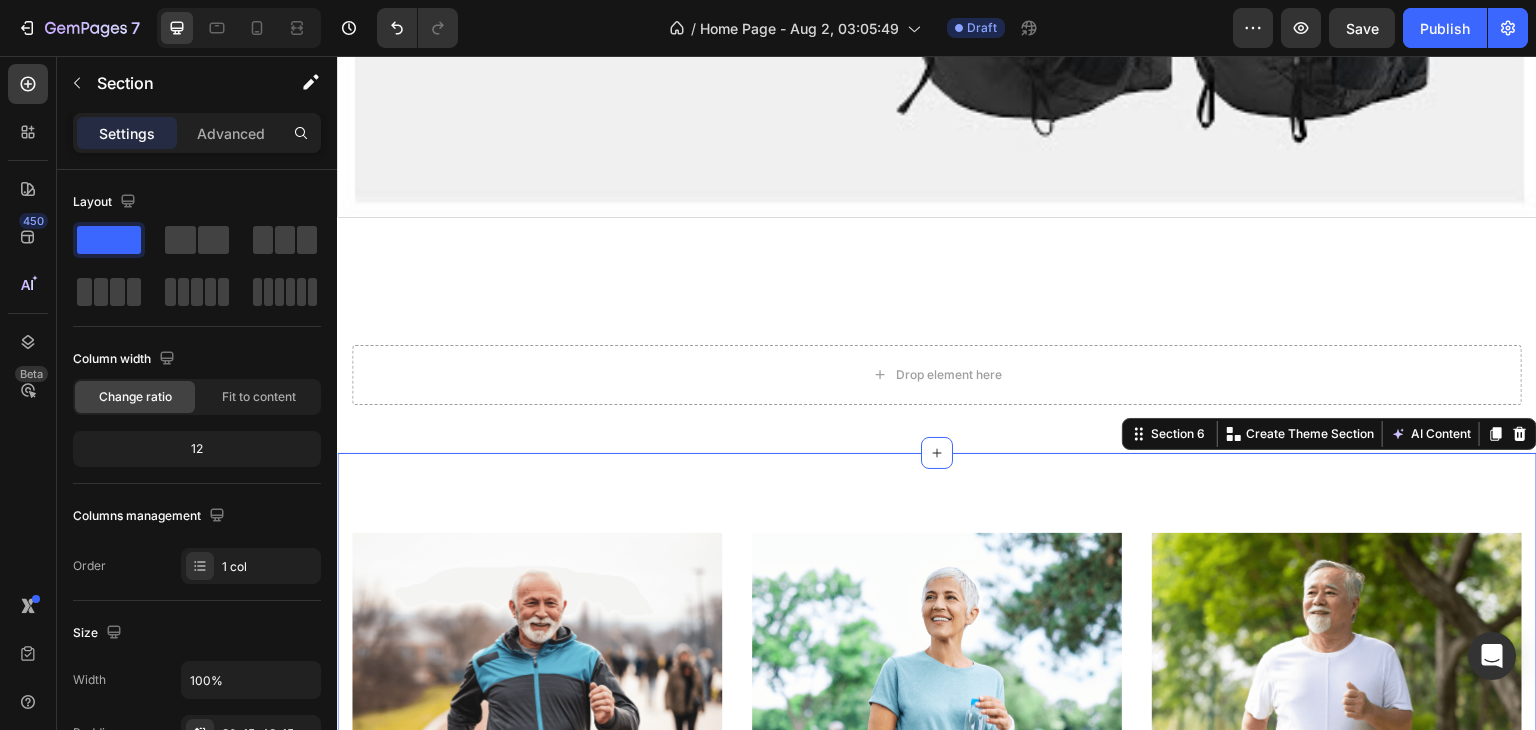 scroll, scrollTop: 1755, scrollLeft: 0, axis: vertical 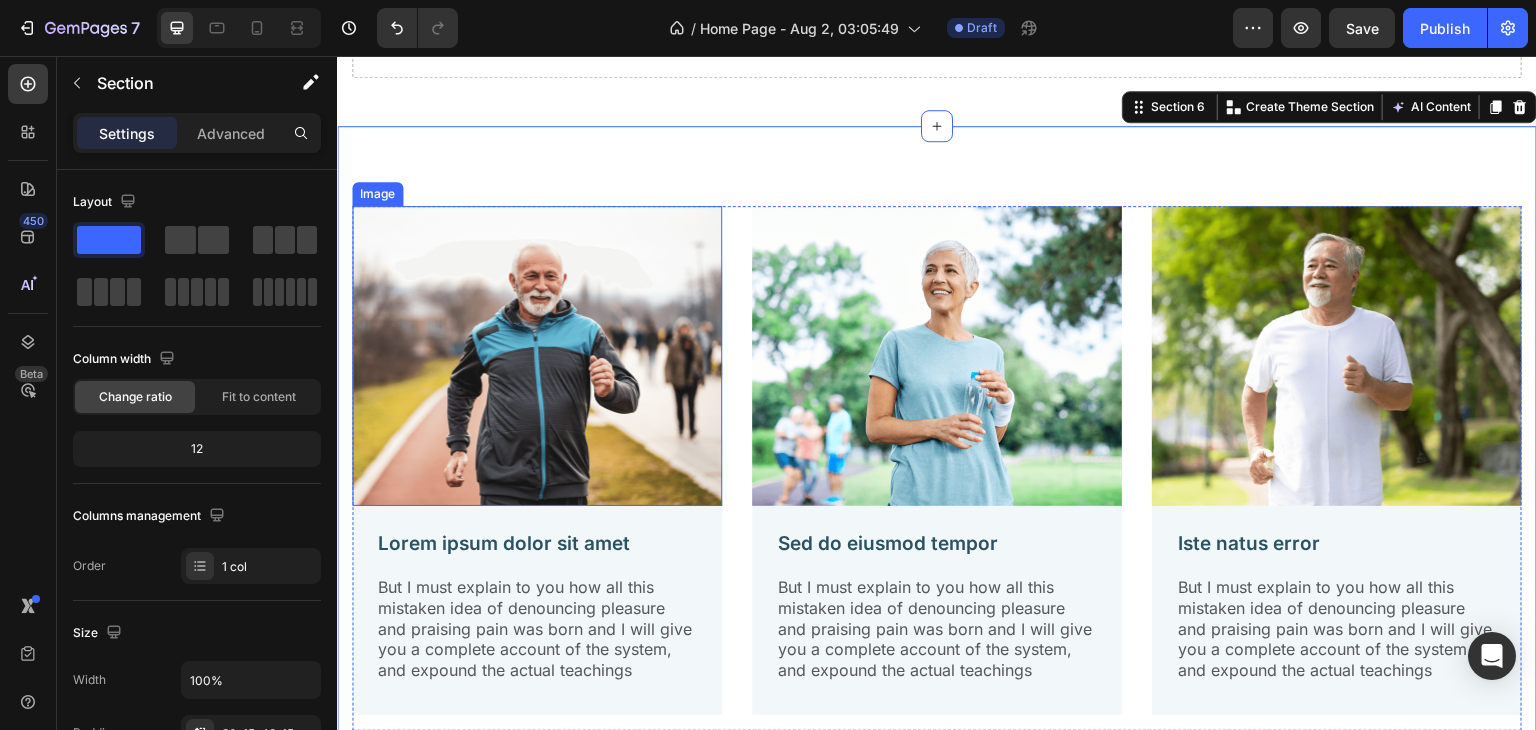 click at bounding box center [537, 356] 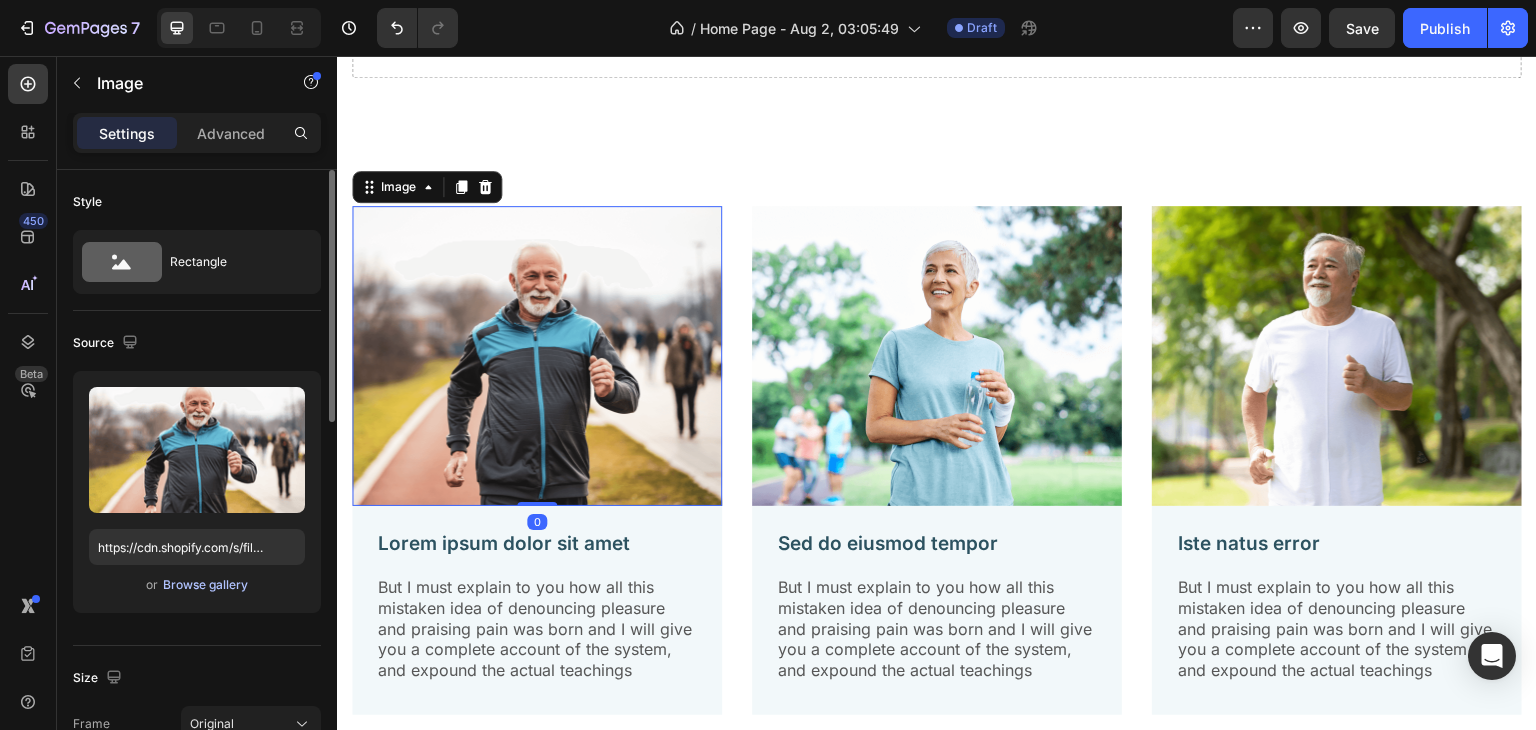 click on "Browse gallery" at bounding box center [205, 585] 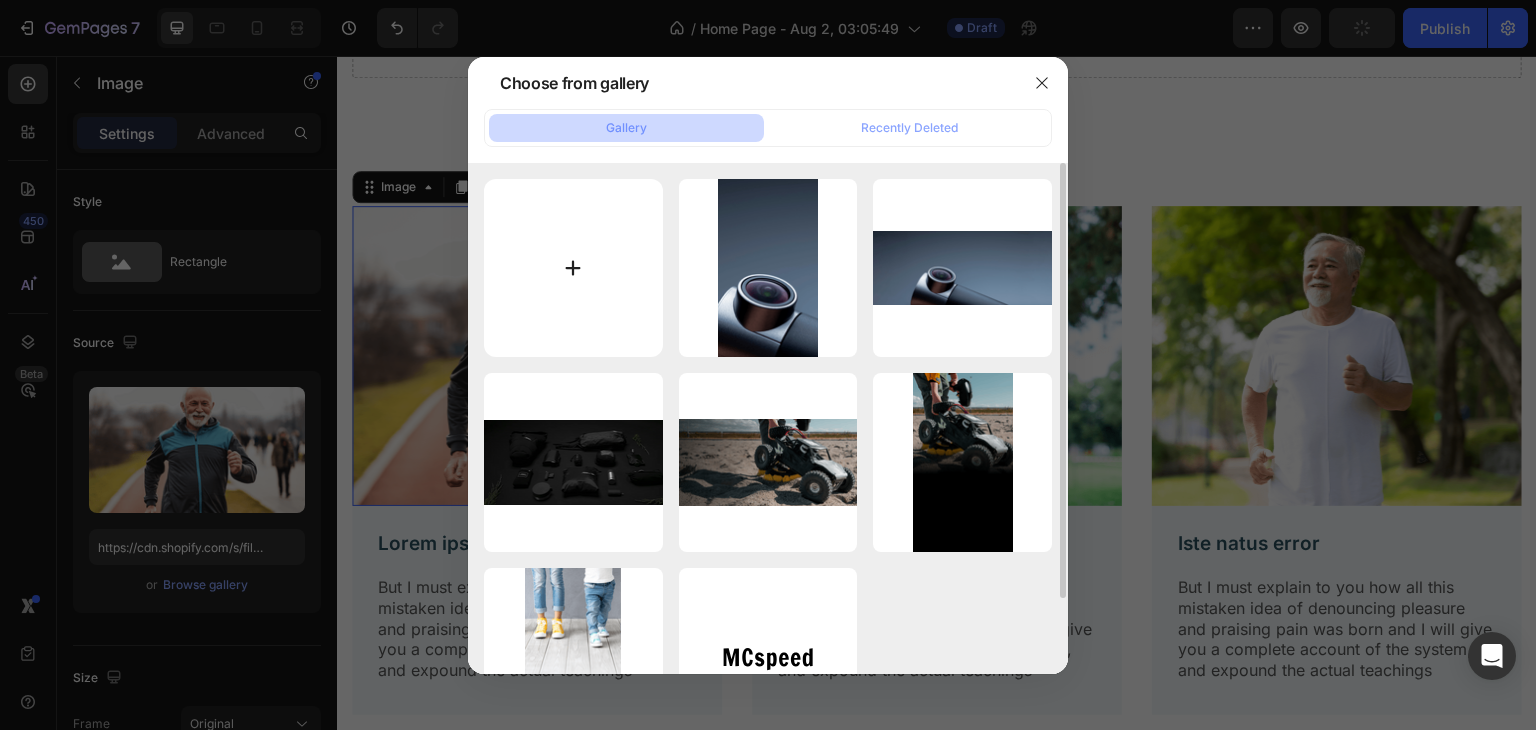 click at bounding box center (573, 268) 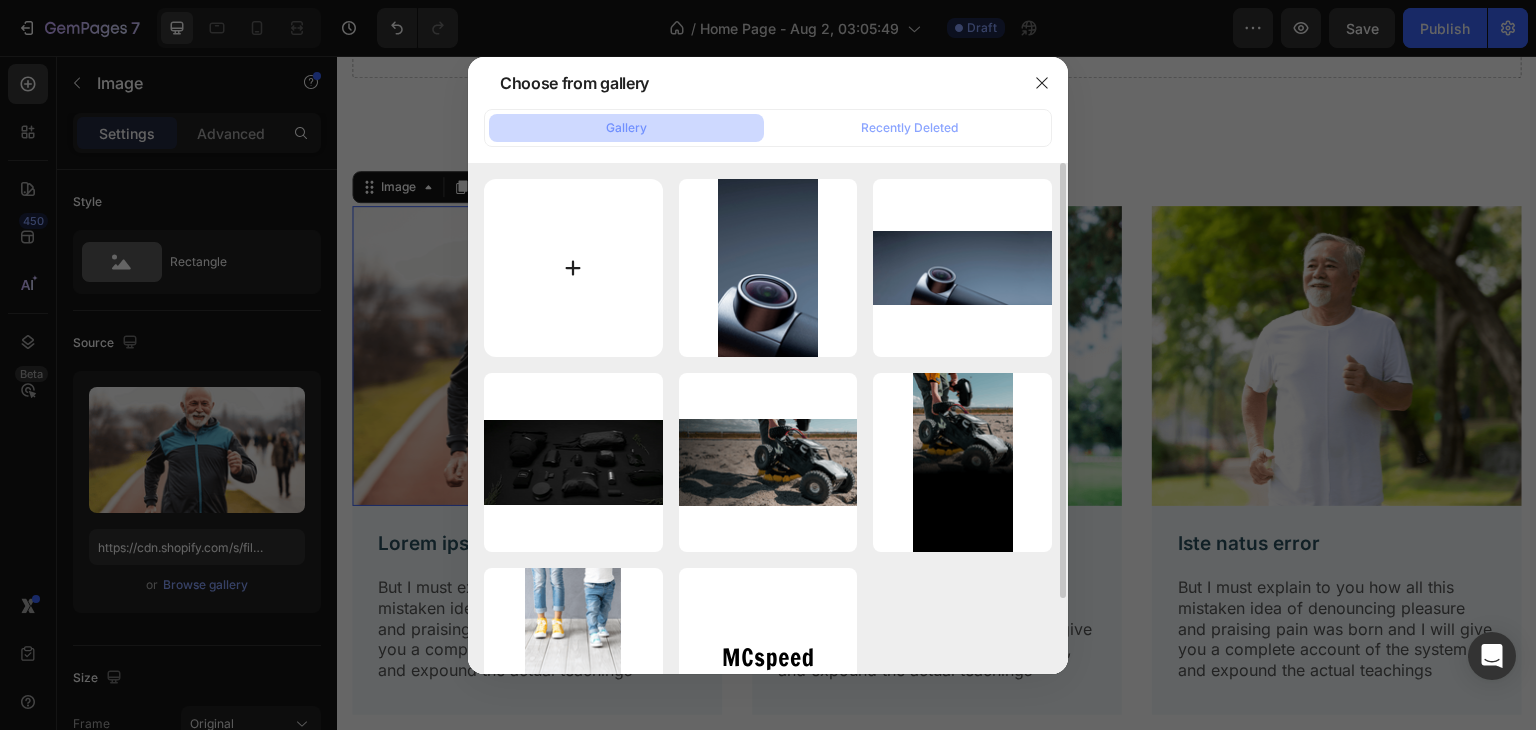 type on "C:\fakepath\Screenshot (10).png" 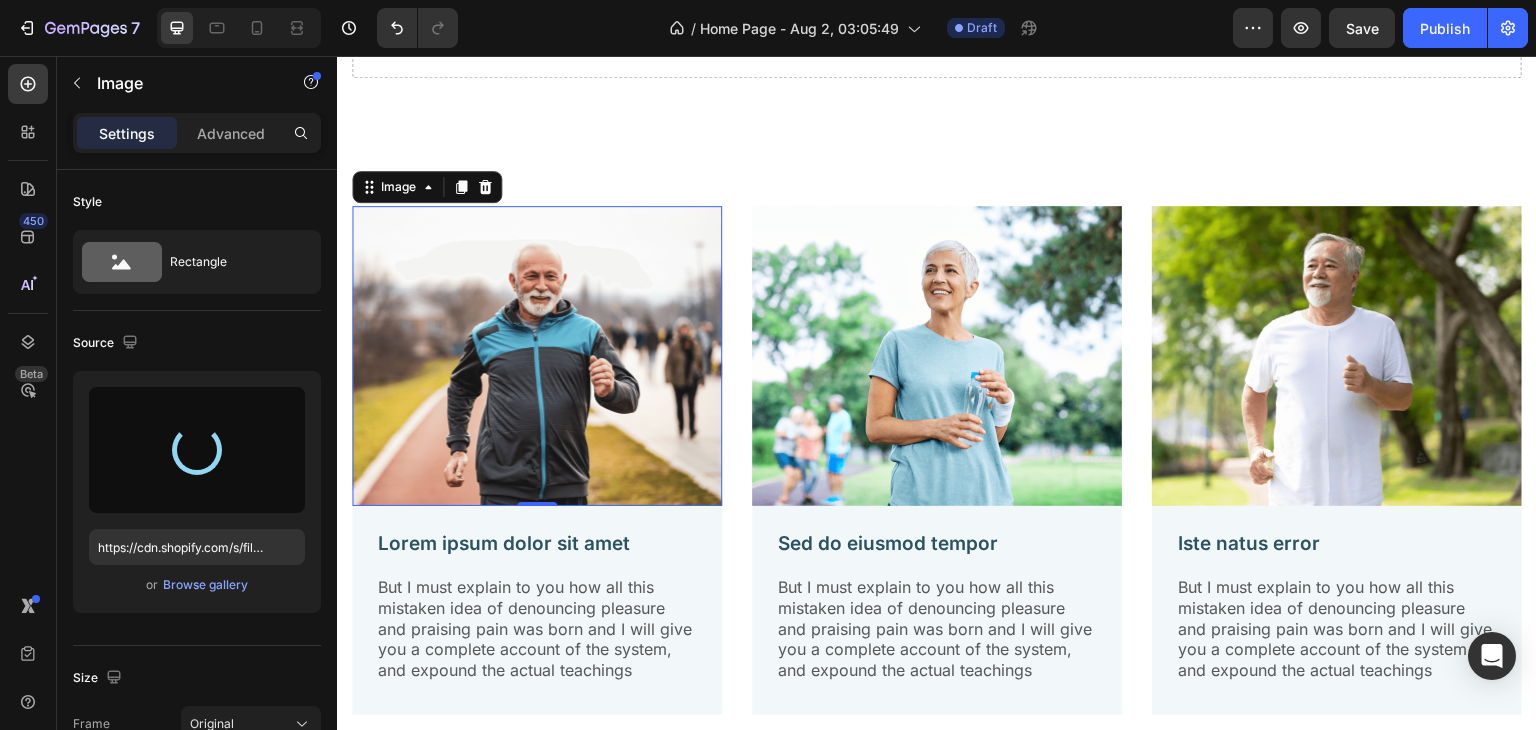 type on "https://cdn.shopify.com/s/files/1/0716/3651/7032/files/gempages_578056423921943314-b1d10448-ab79-4319-aaee-2fc087e1dd19.png" 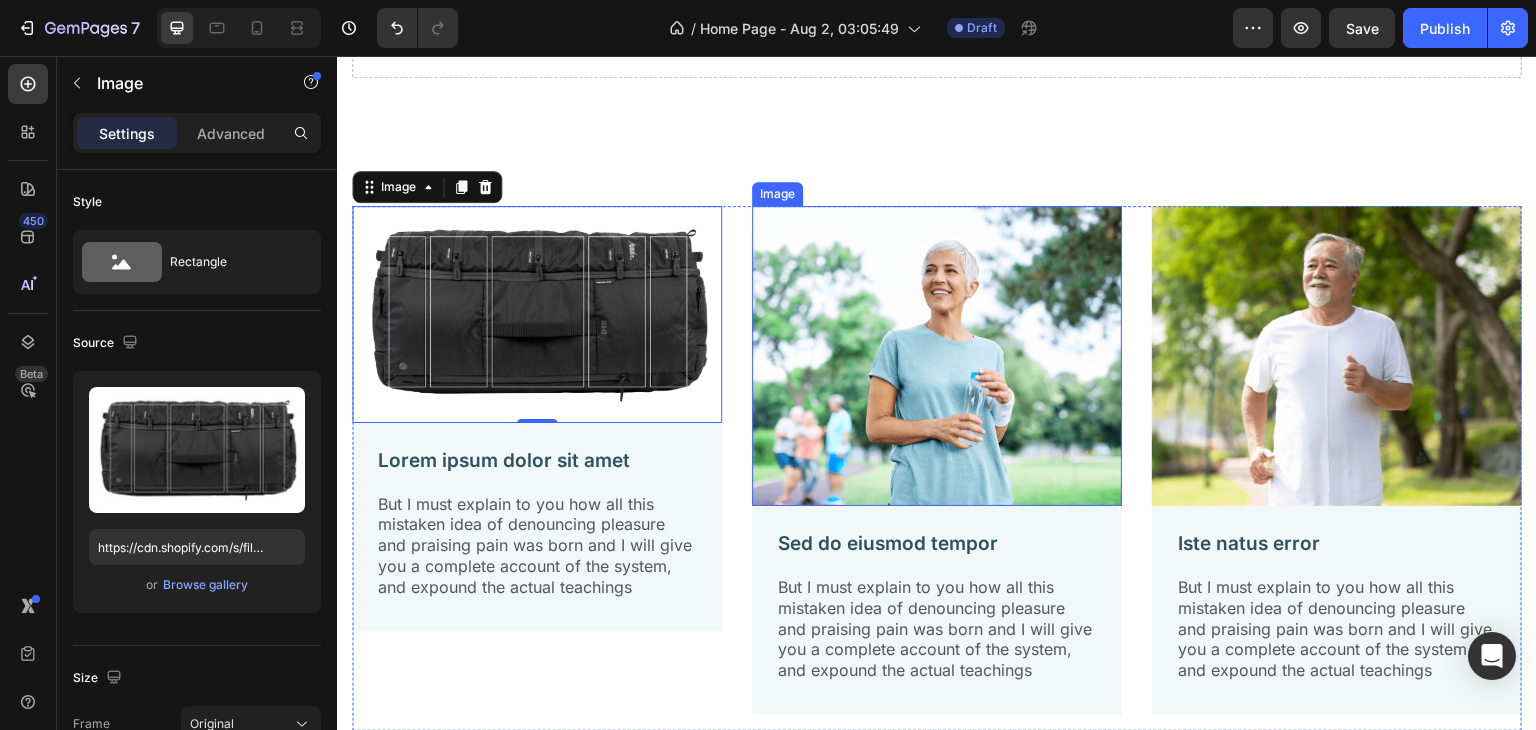 click at bounding box center (937, 356) 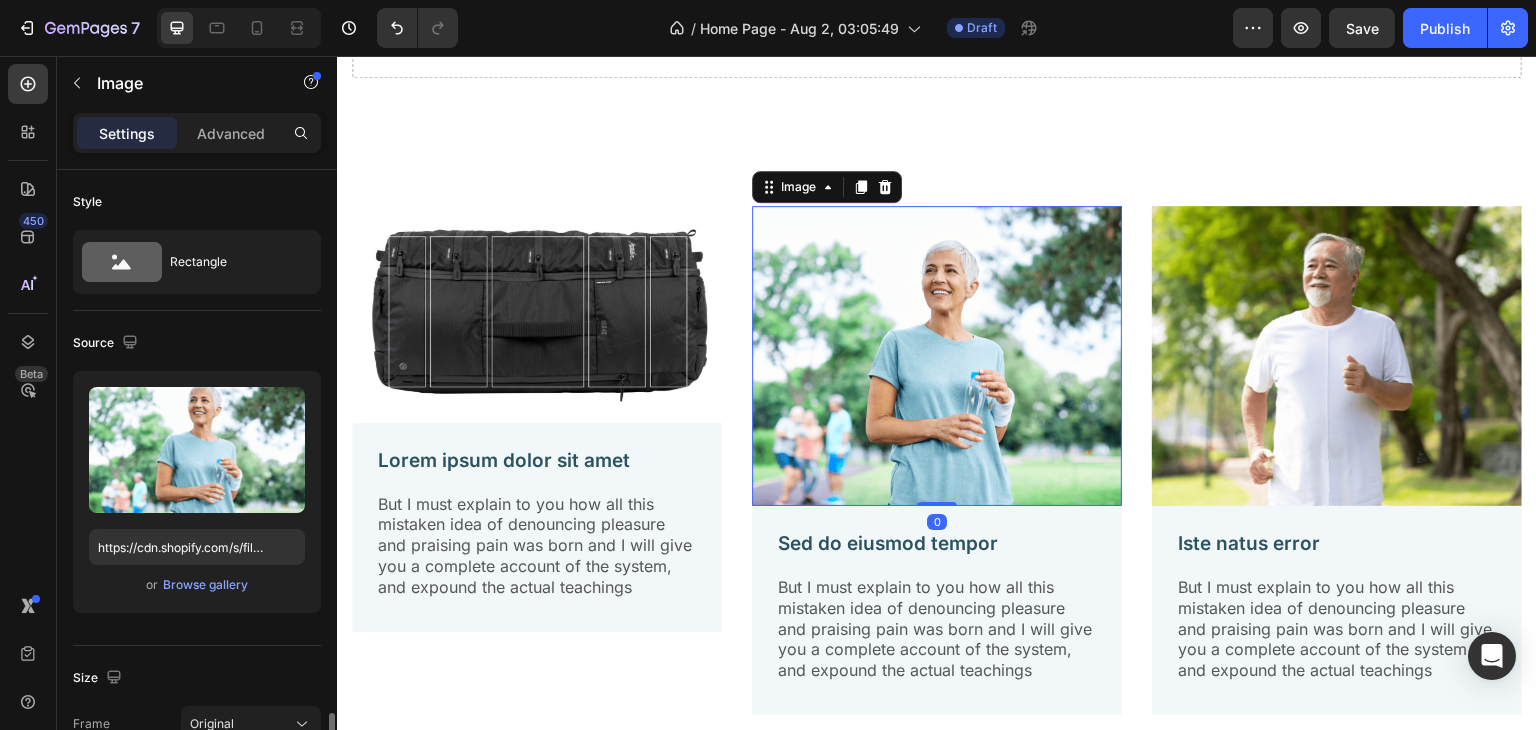 scroll, scrollTop: 386, scrollLeft: 0, axis: vertical 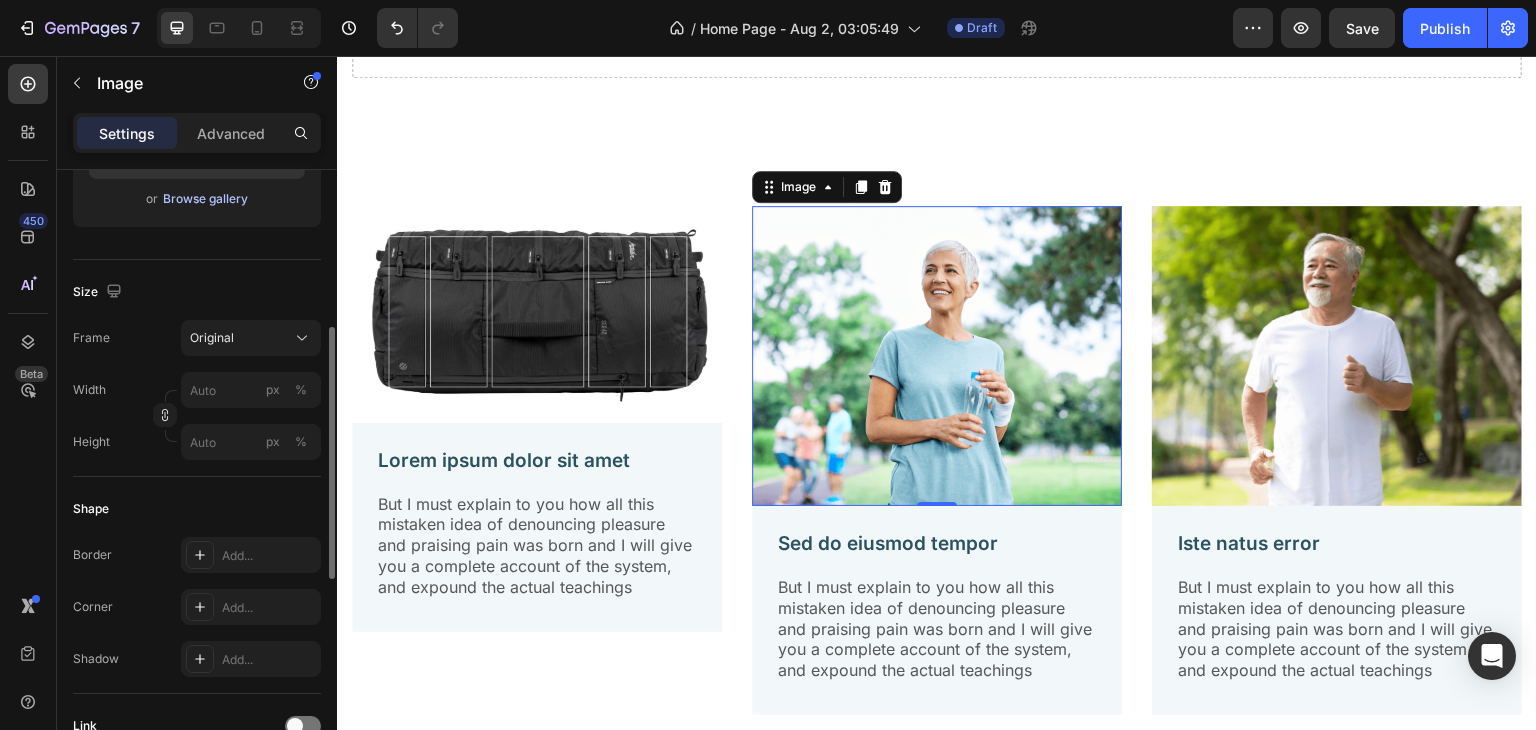 click on "Browse gallery" at bounding box center [205, 199] 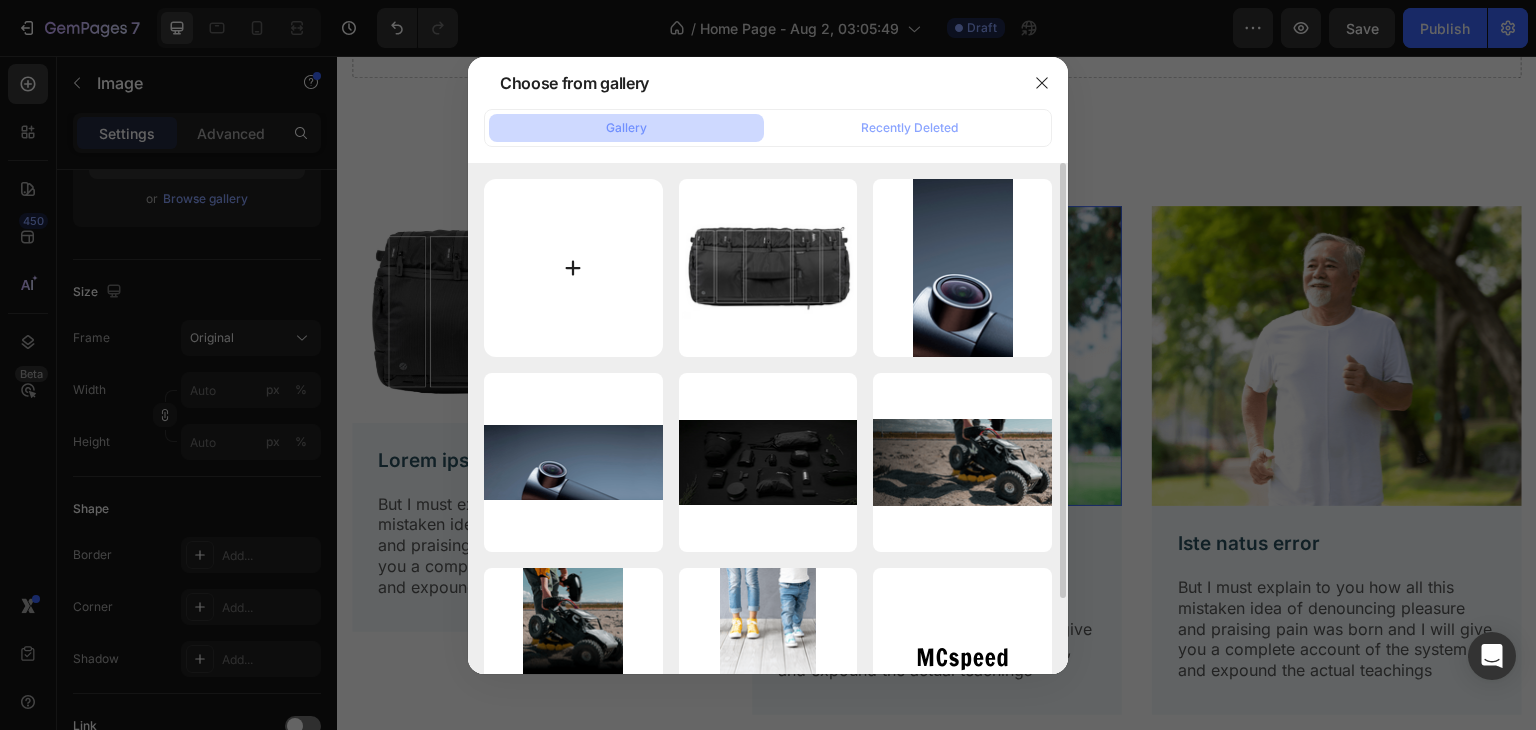 click at bounding box center [573, 268] 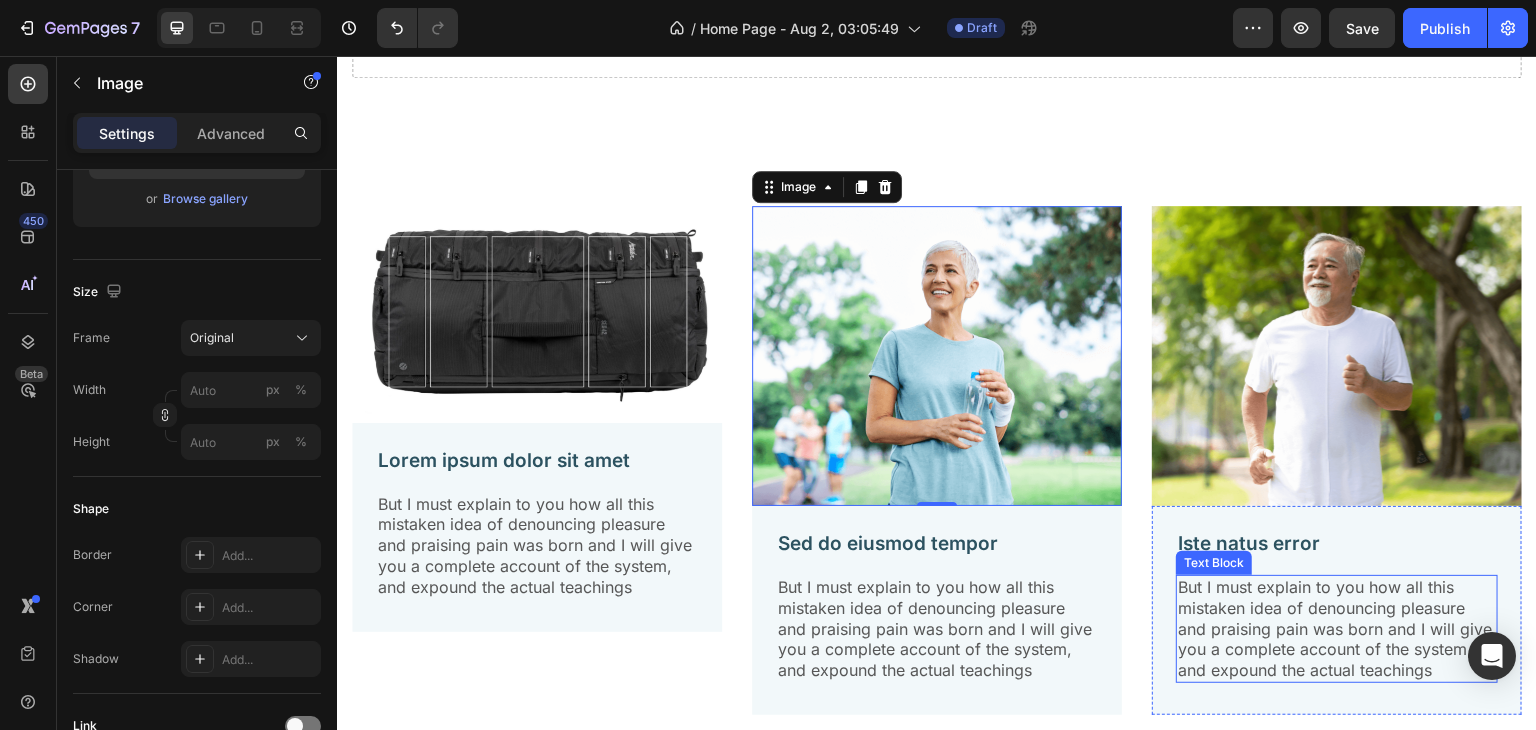 type on "https://cdn.shopify.com/s/files/1/0716/3651/7032/files/gempages_578056423921943314-5310c5c4-f9a1-447b-baec-c7cbfb16058f.png" 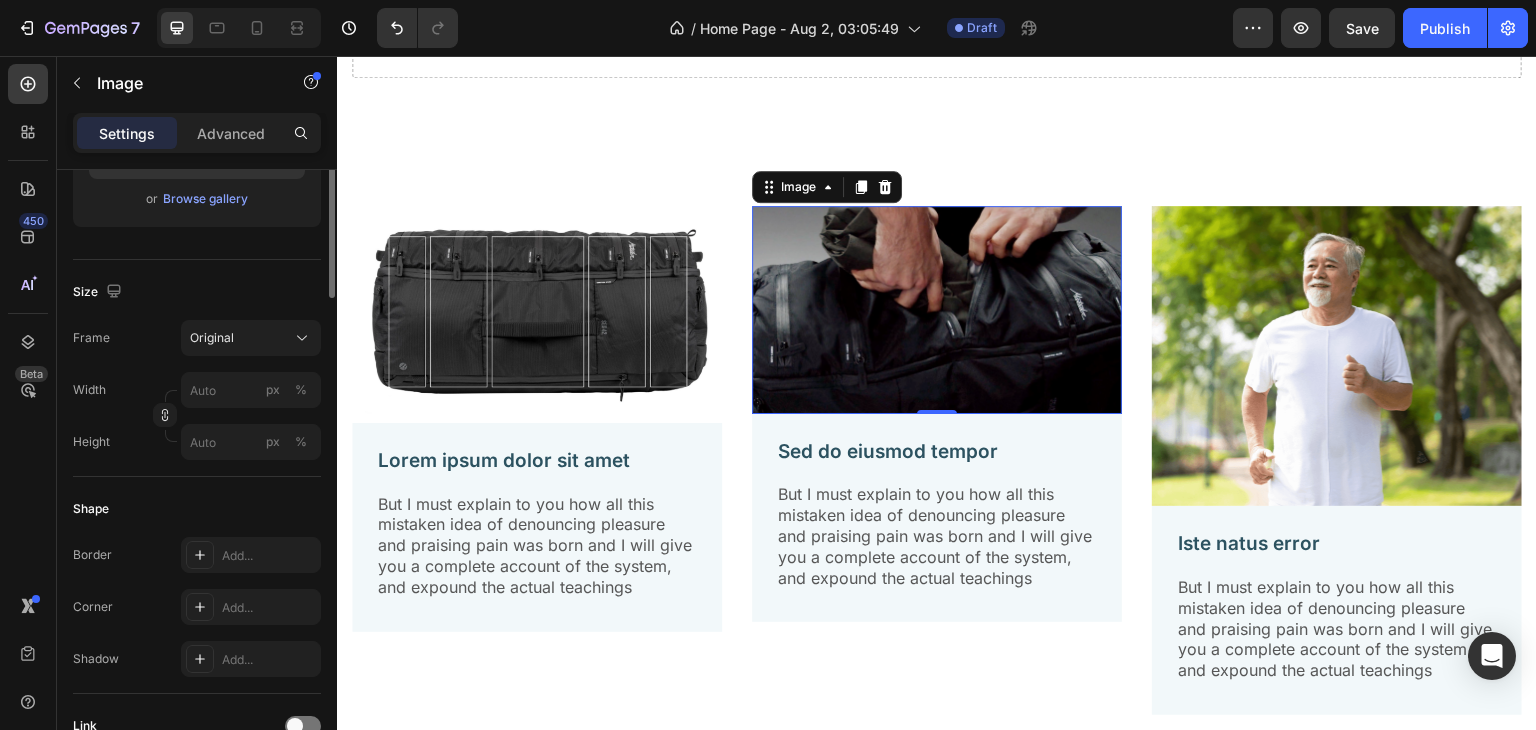 scroll, scrollTop: 86, scrollLeft: 0, axis: vertical 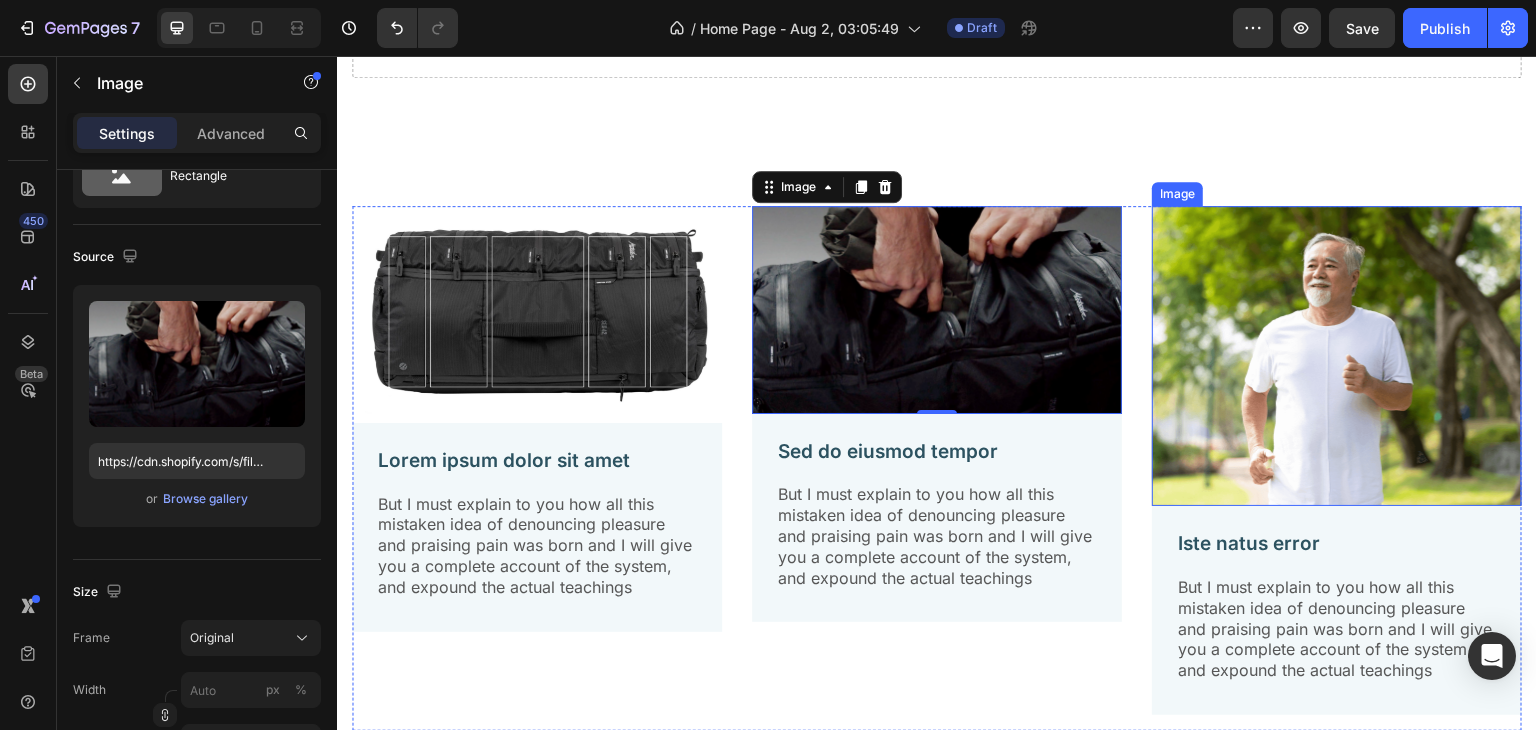 click at bounding box center [1337, 356] 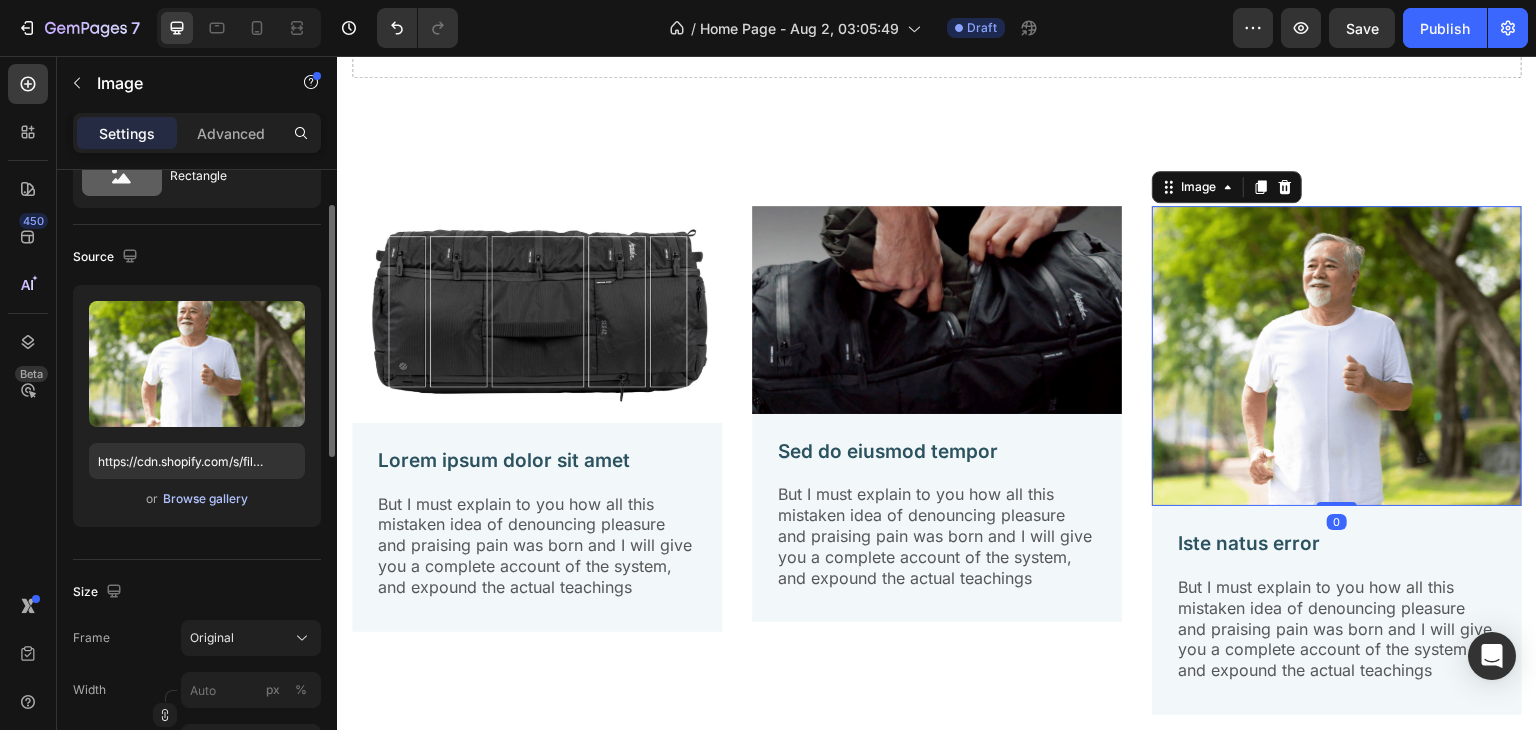 click on "Browse gallery" at bounding box center [205, 499] 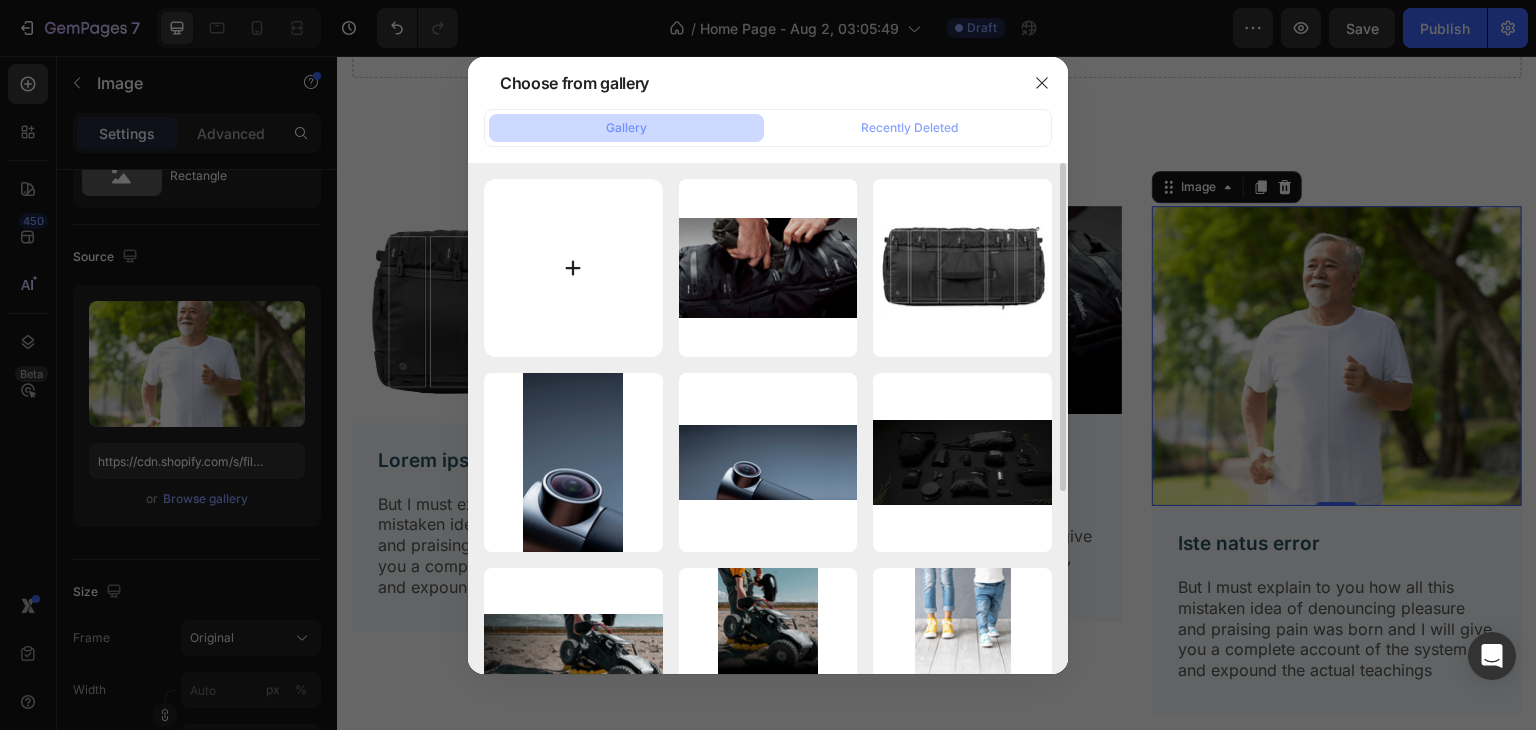 click at bounding box center [573, 268] 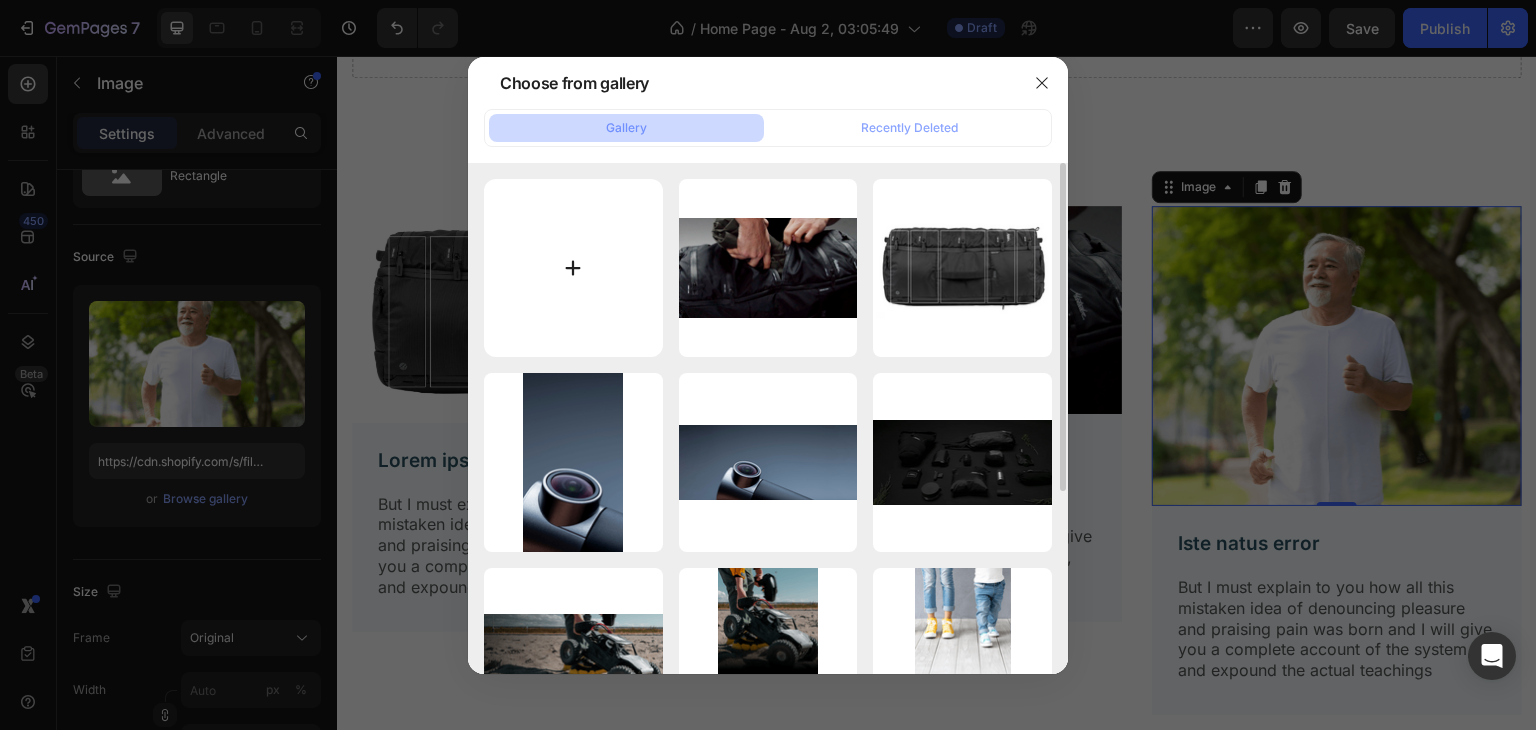 type on "C:\fakepath\Screenshot (12).png" 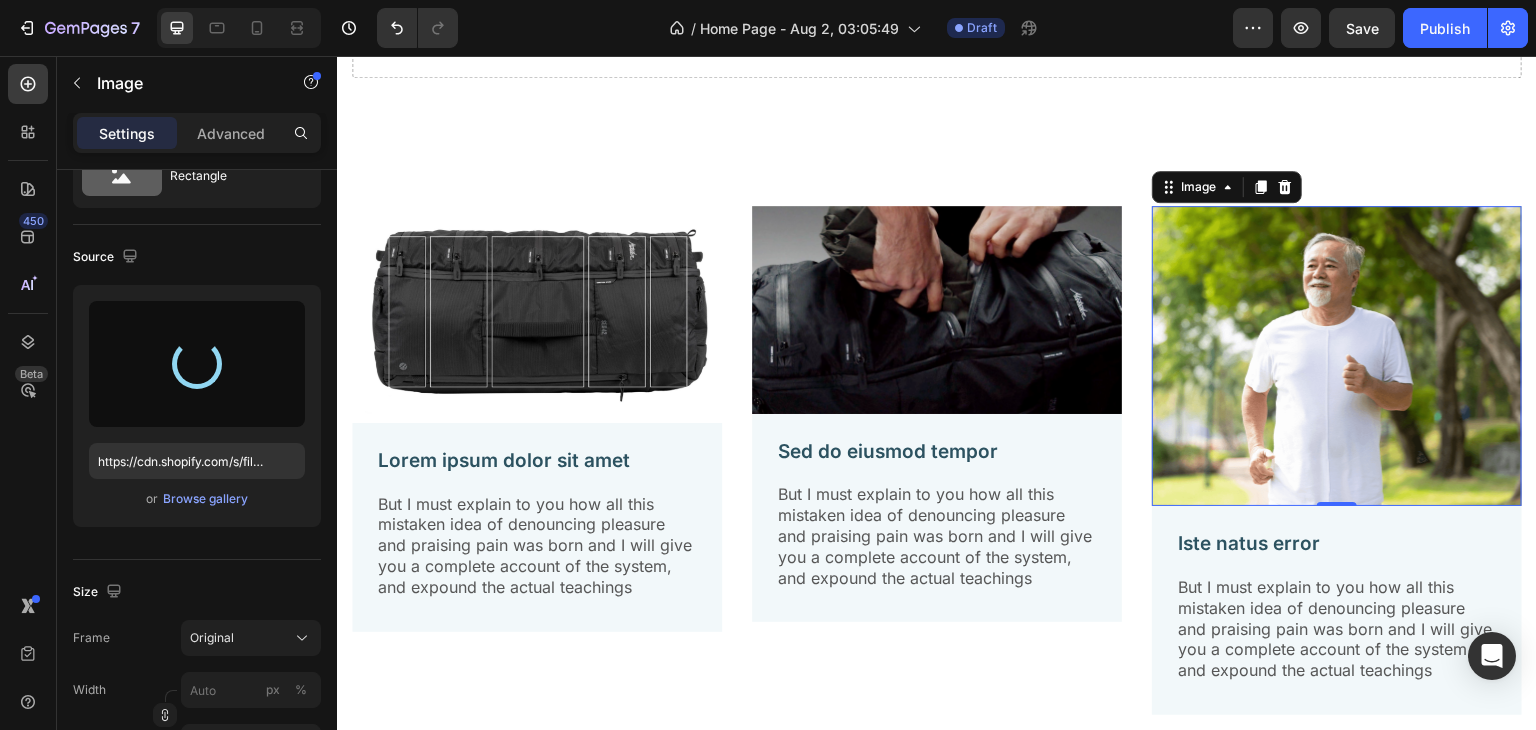 type on "https://cdn.shopify.com/s/files/1/0716/3651/7032/files/gempages_578056423921943314-2e1d4ef6-3c5f-4c80-a685-1f657b54c633.png" 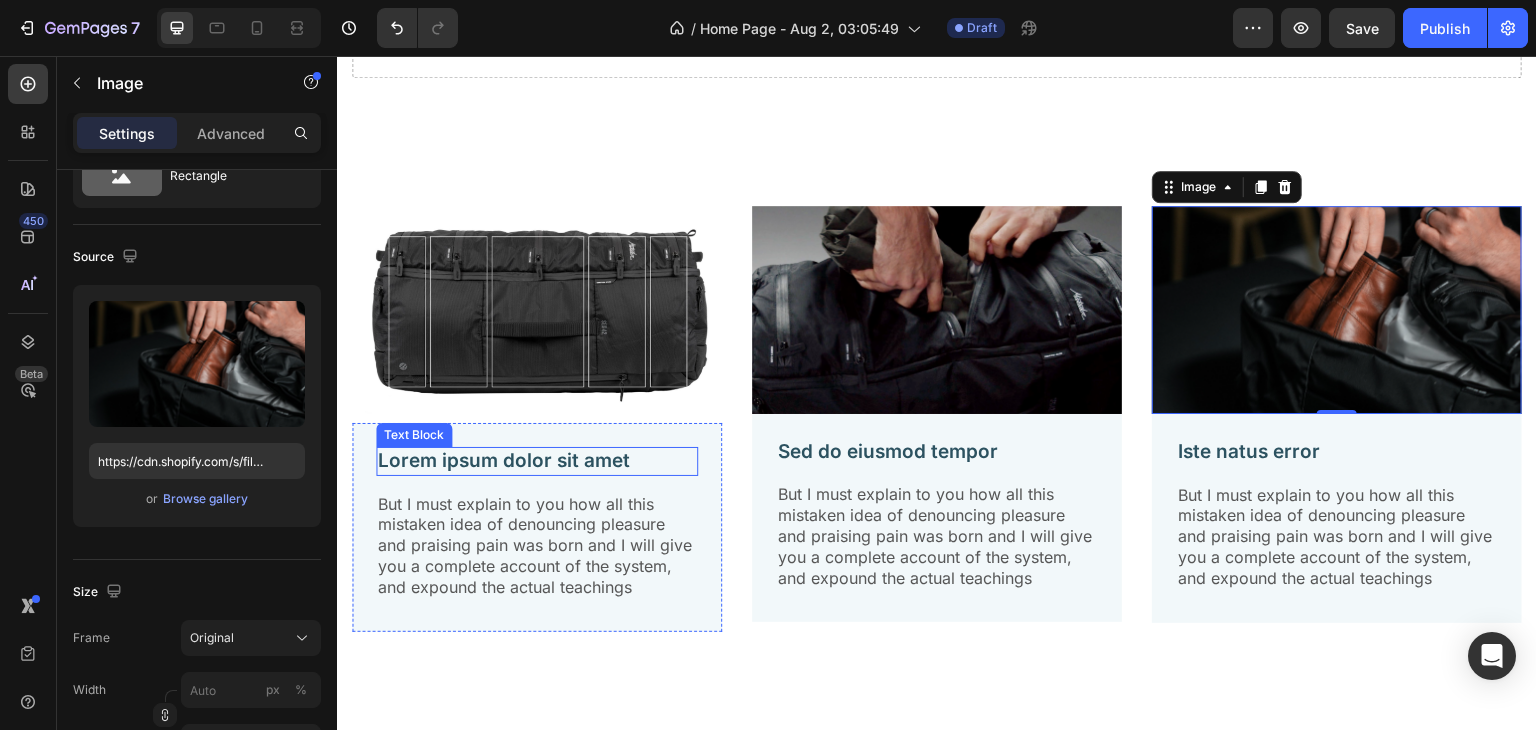 click on "Lorem ipsum dolor sit amet" at bounding box center (537, 461) 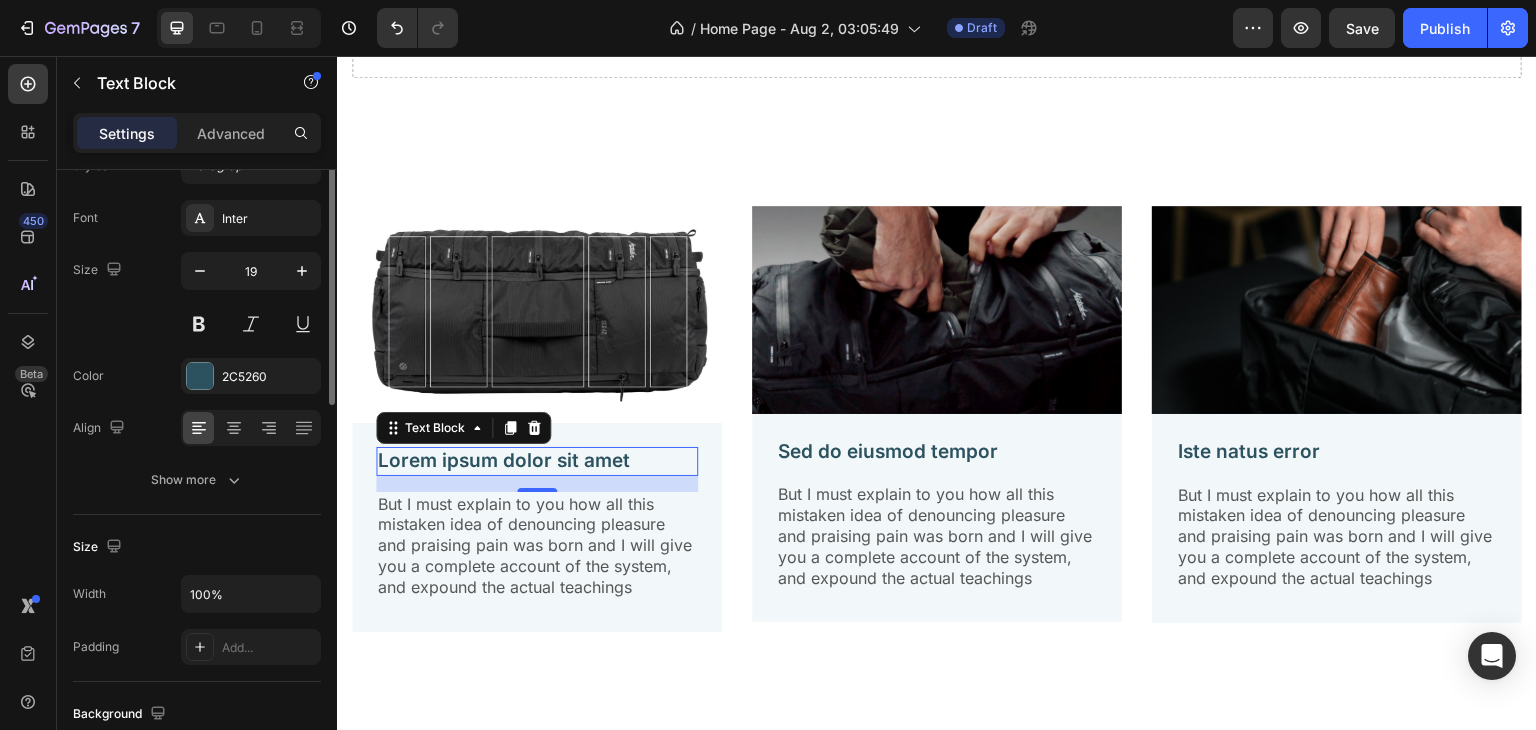 scroll, scrollTop: 0, scrollLeft: 0, axis: both 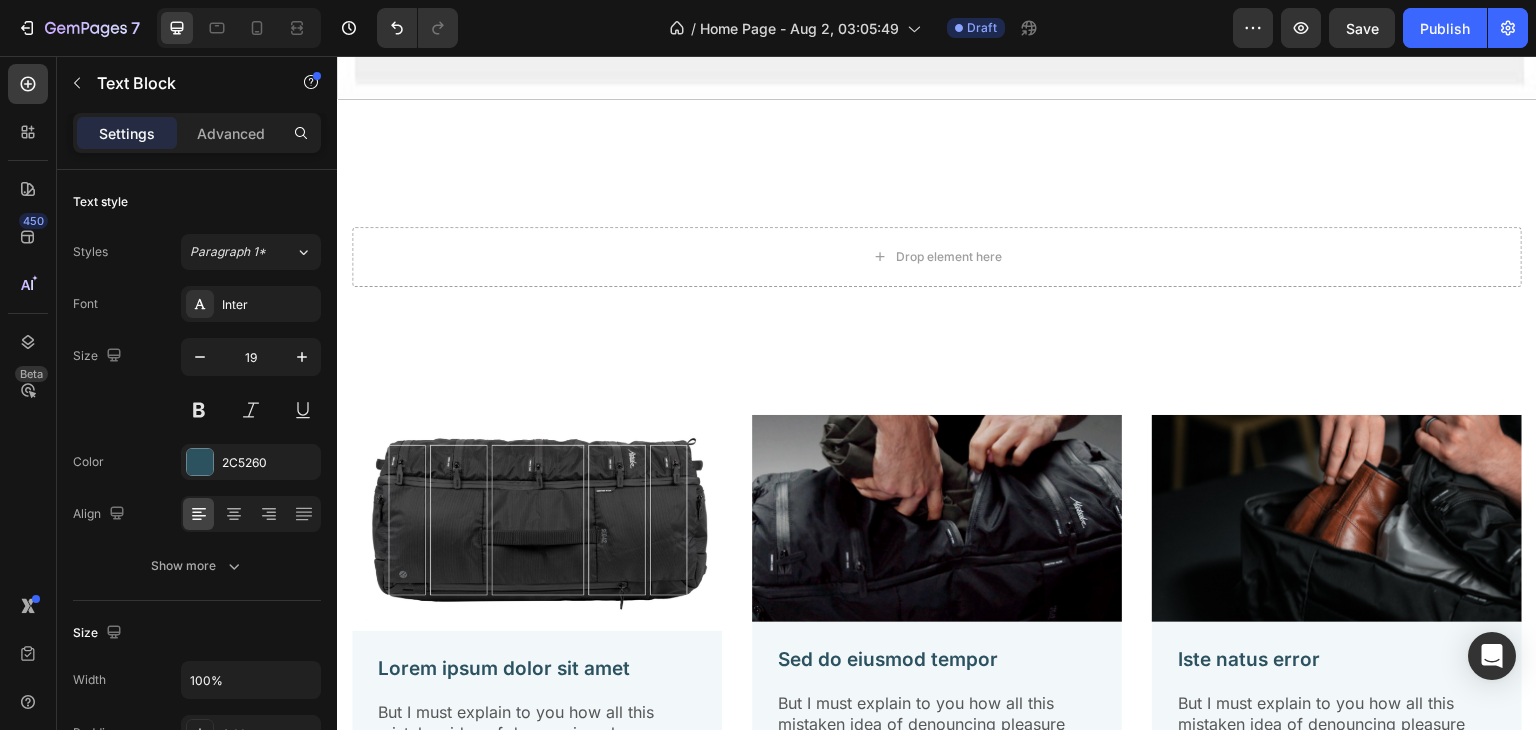 click on "Lorem ipsum dolor sit amet" at bounding box center [537, 669] 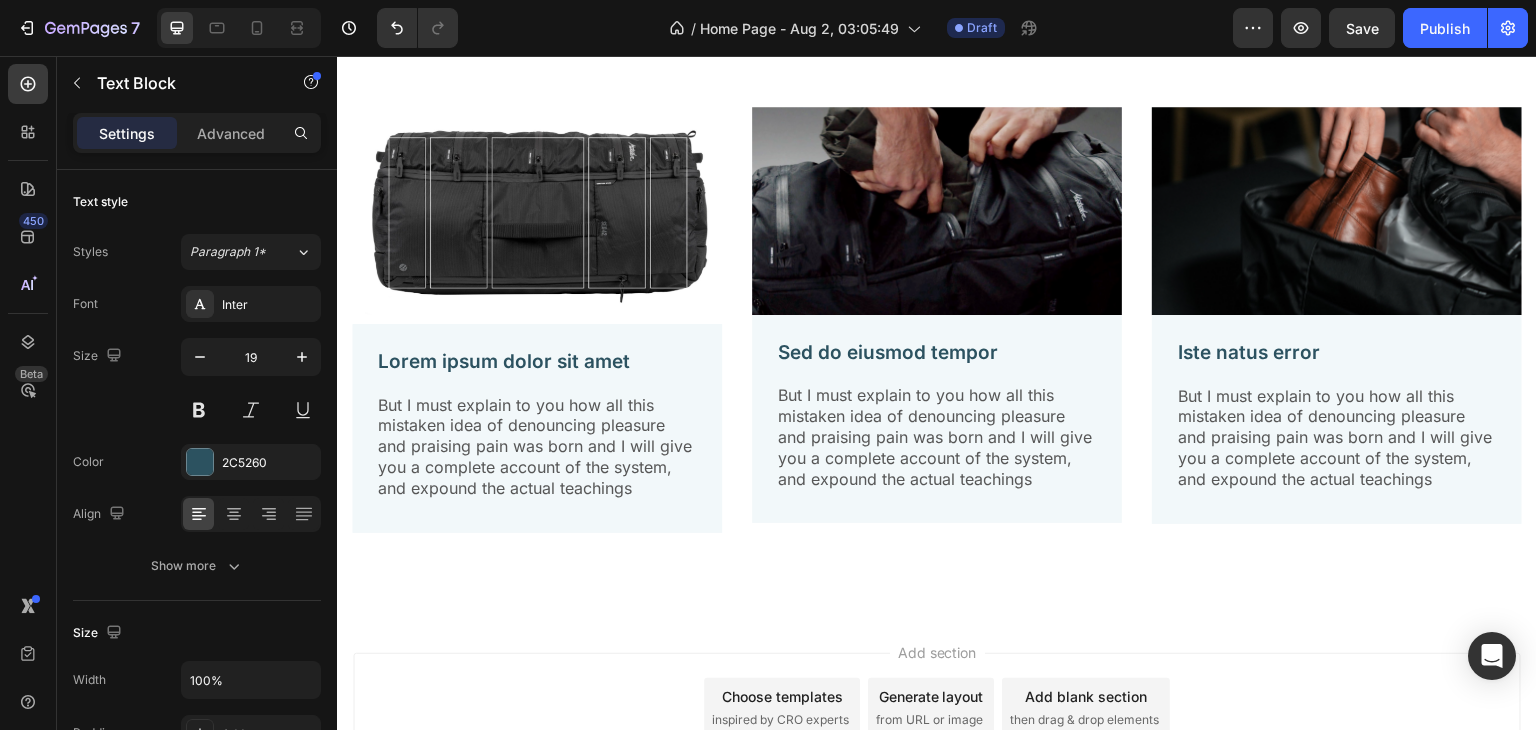 scroll, scrollTop: 1855, scrollLeft: 0, axis: vertical 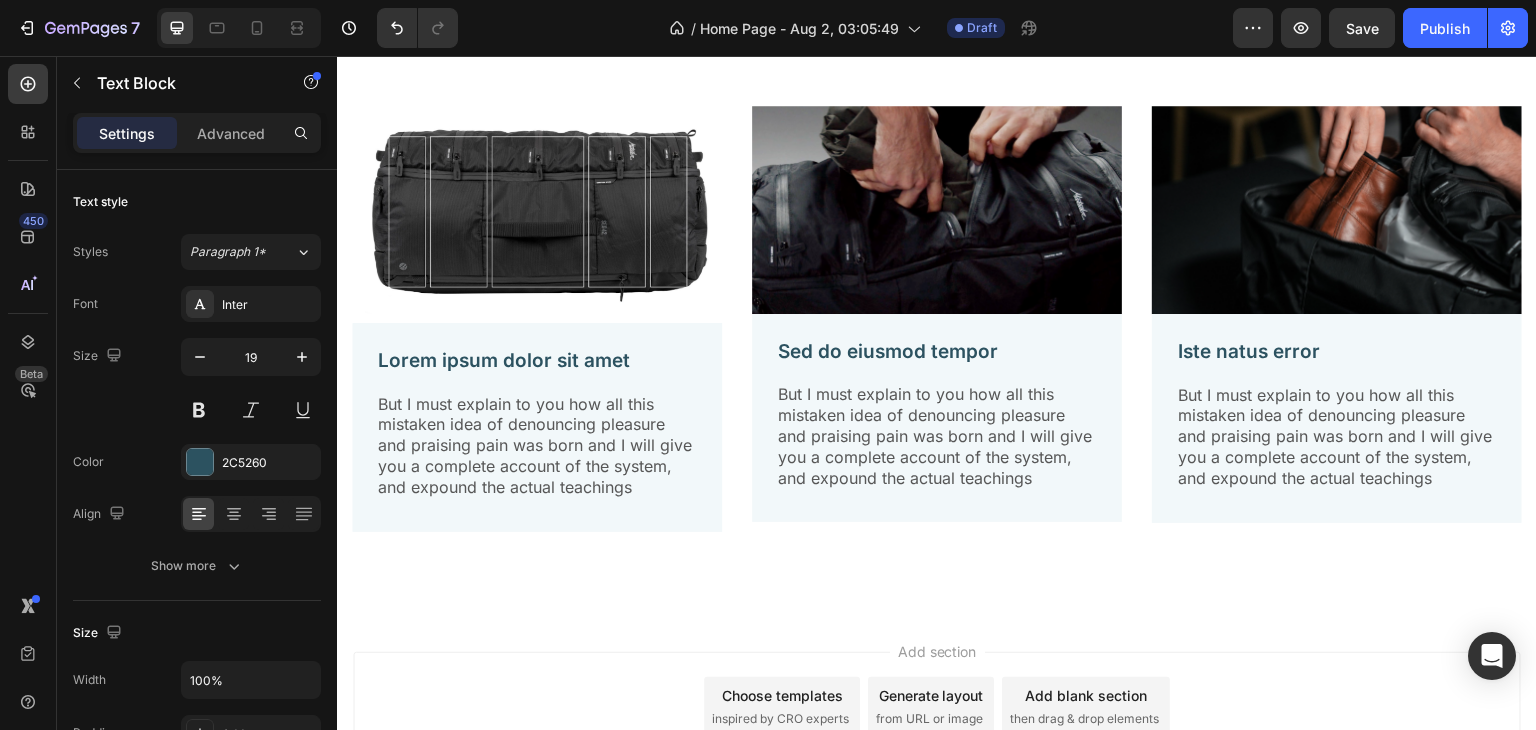 click on "Lorem ipsum dolor sit amet" at bounding box center [537, 361] 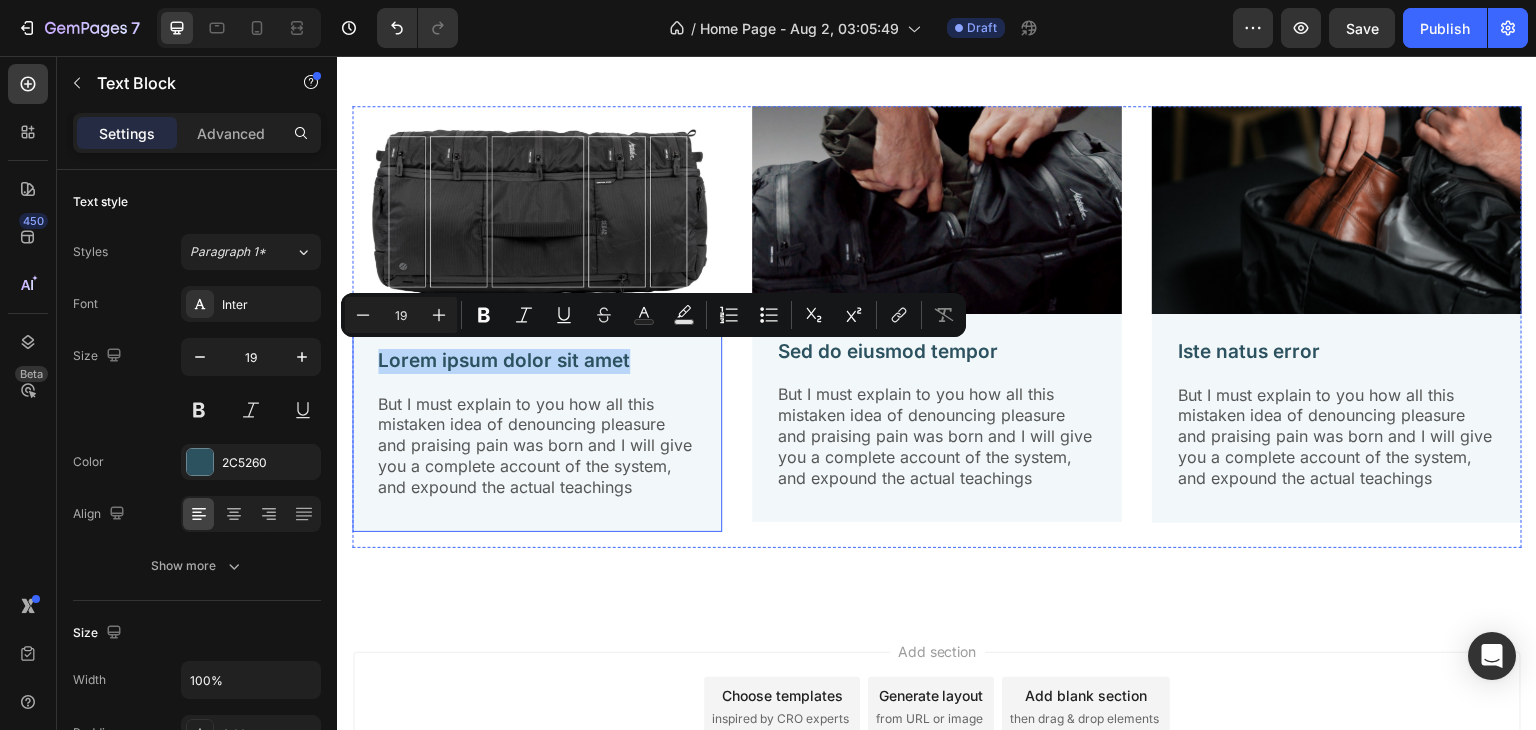 drag, startPoint x: 571, startPoint y: 353, endPoint x: 356, endPoint y: 352, distance: 215.00232 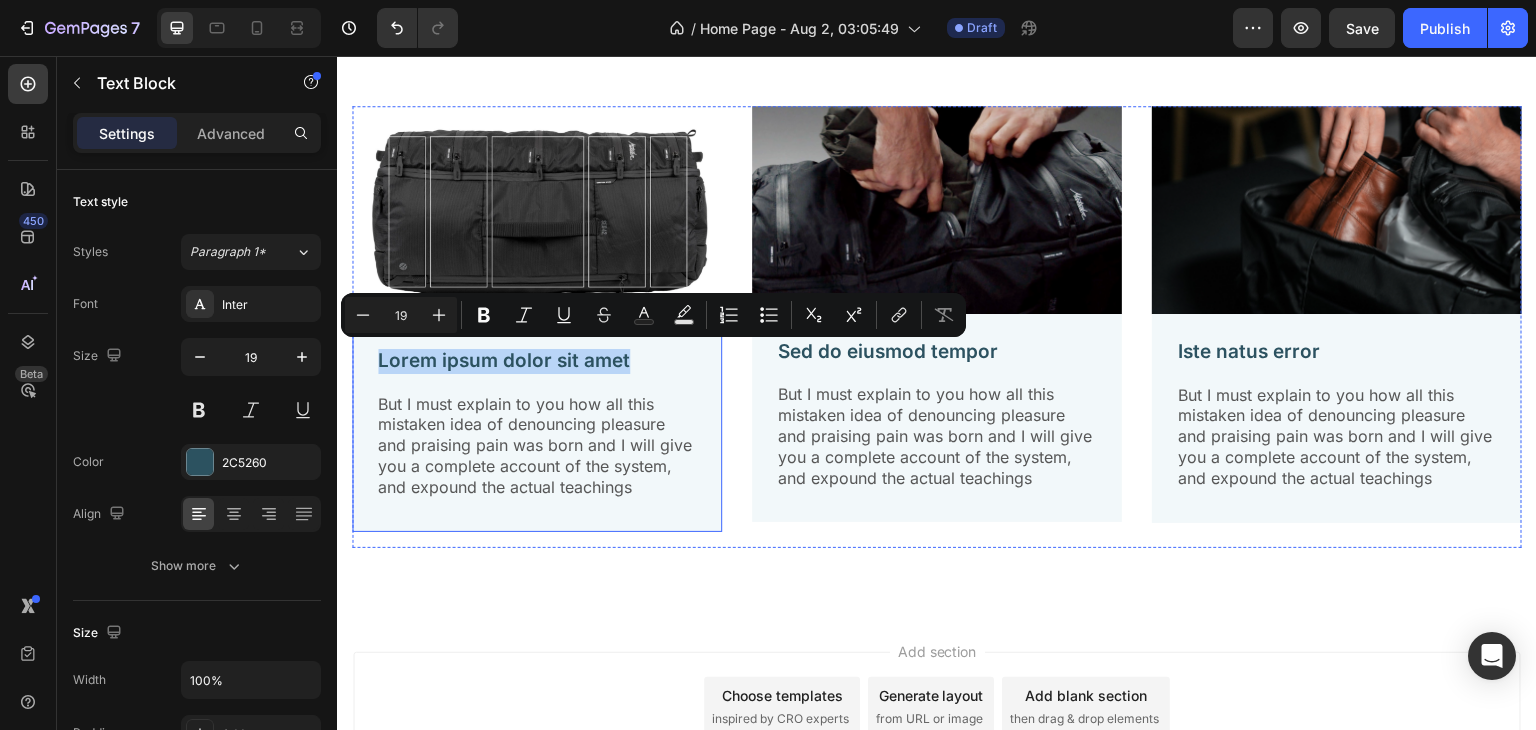click on "Lorem ipsum dolor sit amet Text Block But I must explain to you how all this mistaken idea of denouncing pleasure and praising pain was born and I will give you a complete account of the system, and expound the actual teachings Text Block Row" at bounding box center [537, 427] 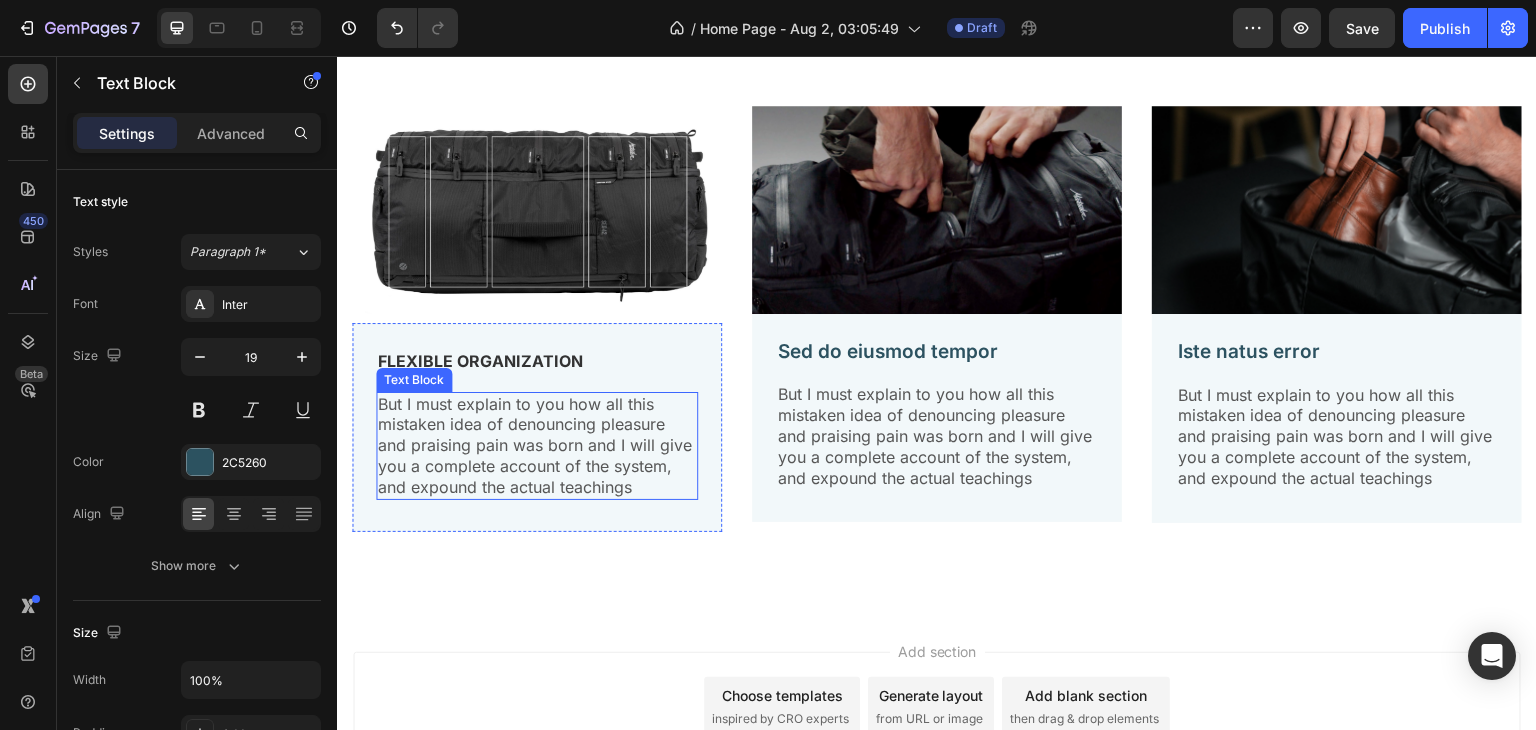 click on "But I must explain to you how all this mistaken idea of denouncing pleasure and praising pain was born and I will give you a complete account of the system, and expound the actual teachings" at bounding box center [537, 446] 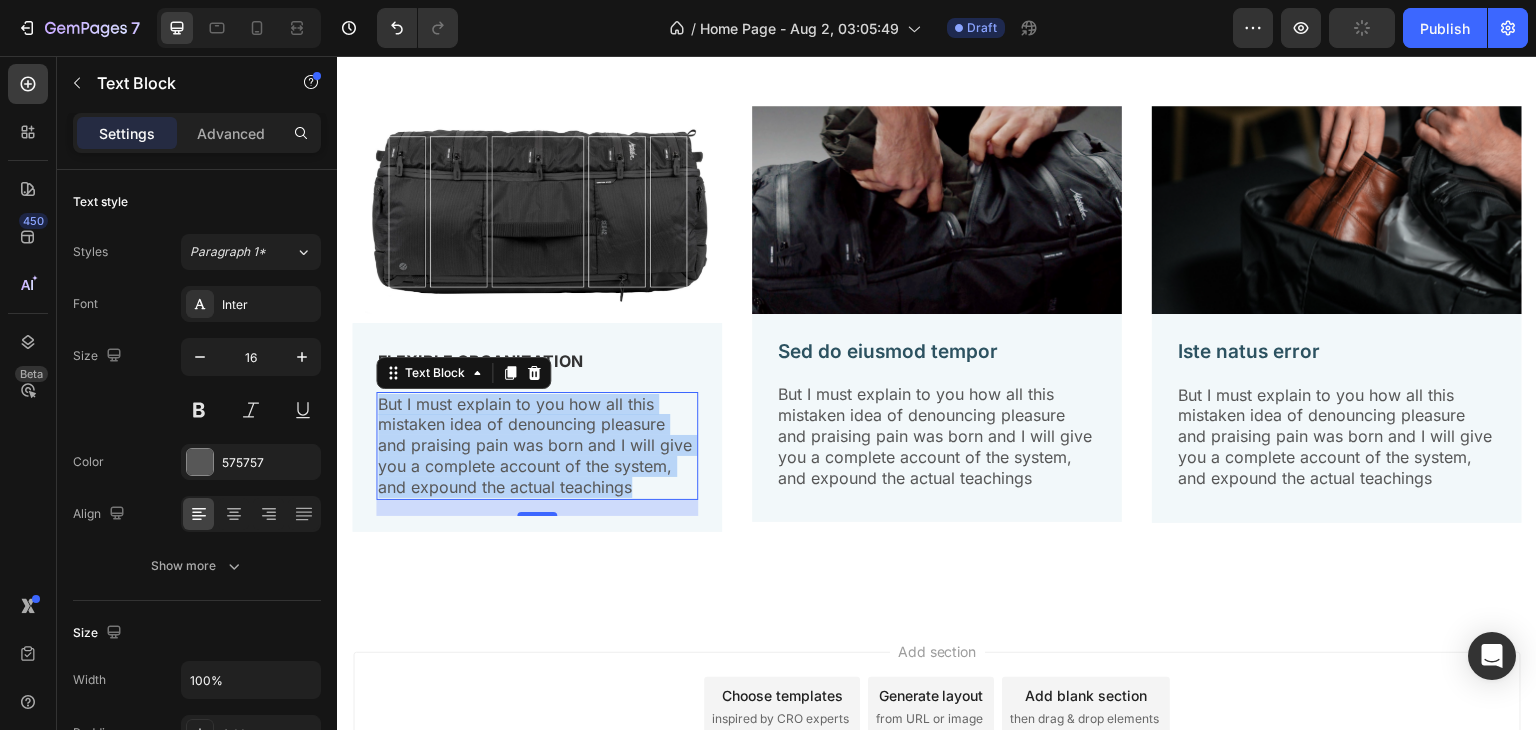 drag, startPoint x: 645, startPoint y: 482, endPoint x: 363, endPoint y: 391, distance: 296.3191 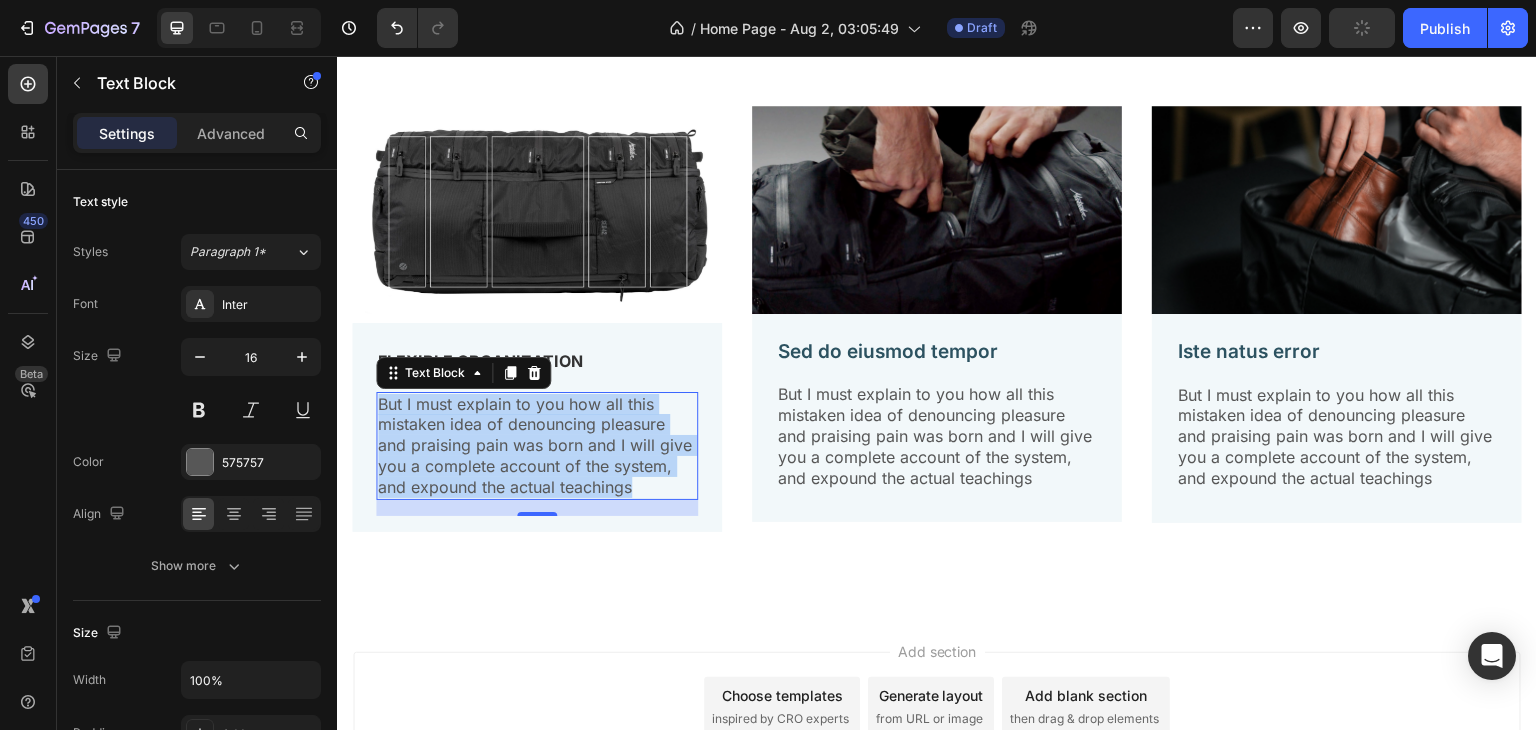 click on "FLEXIBLE ORGANIZATION Text Block But I must explain to you how all this mistaken idea of denouncing pleasure and praising pain was born and I will give you a complete account of the system, and expound the actual teachings Text Block   0 Row" at bounding box center (537, 427) 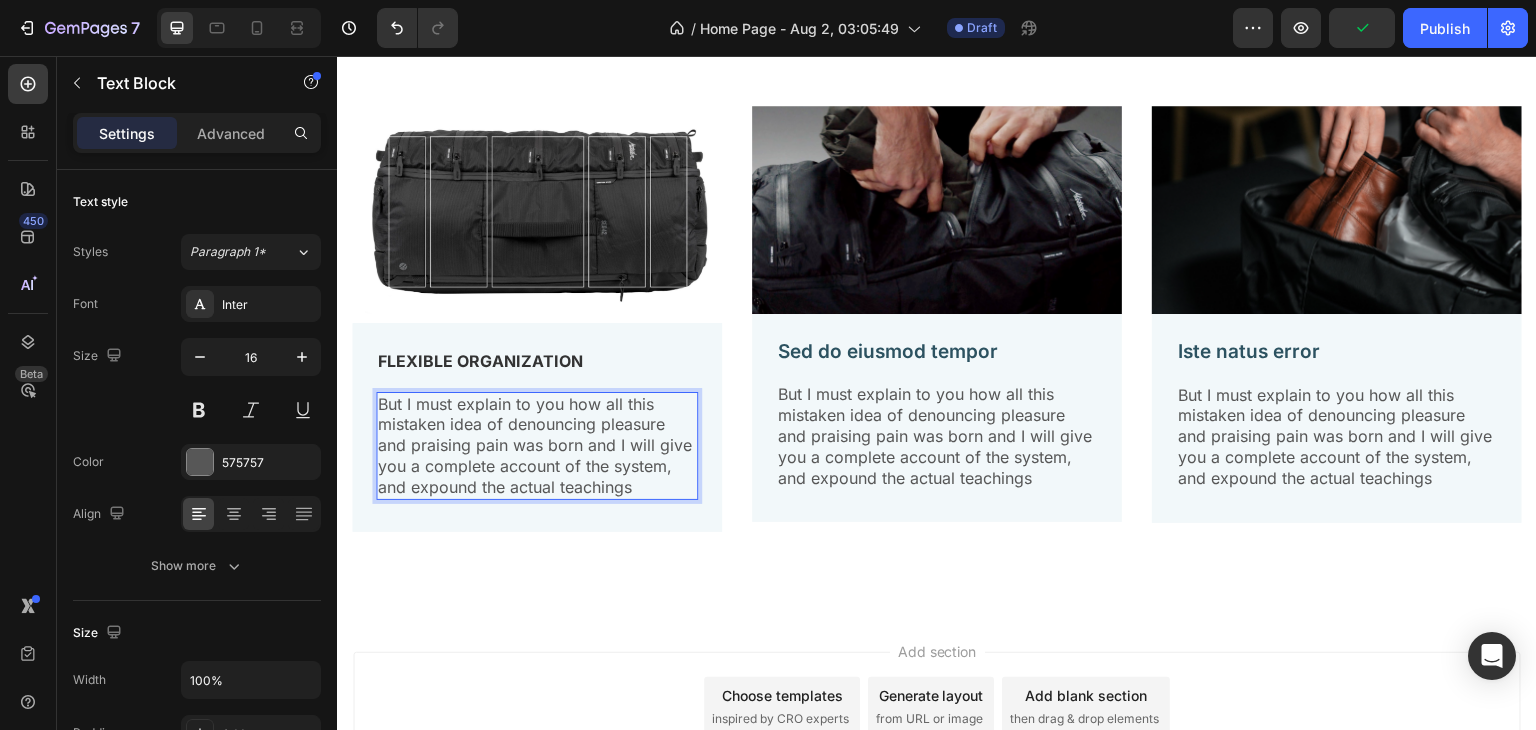click on "But I must explain to you how all this mistaken idea of denouncing pleasure and praising pain was born and I will give you a complete account of the system, and expound the actual teachings" at bounding box center [537, 446] 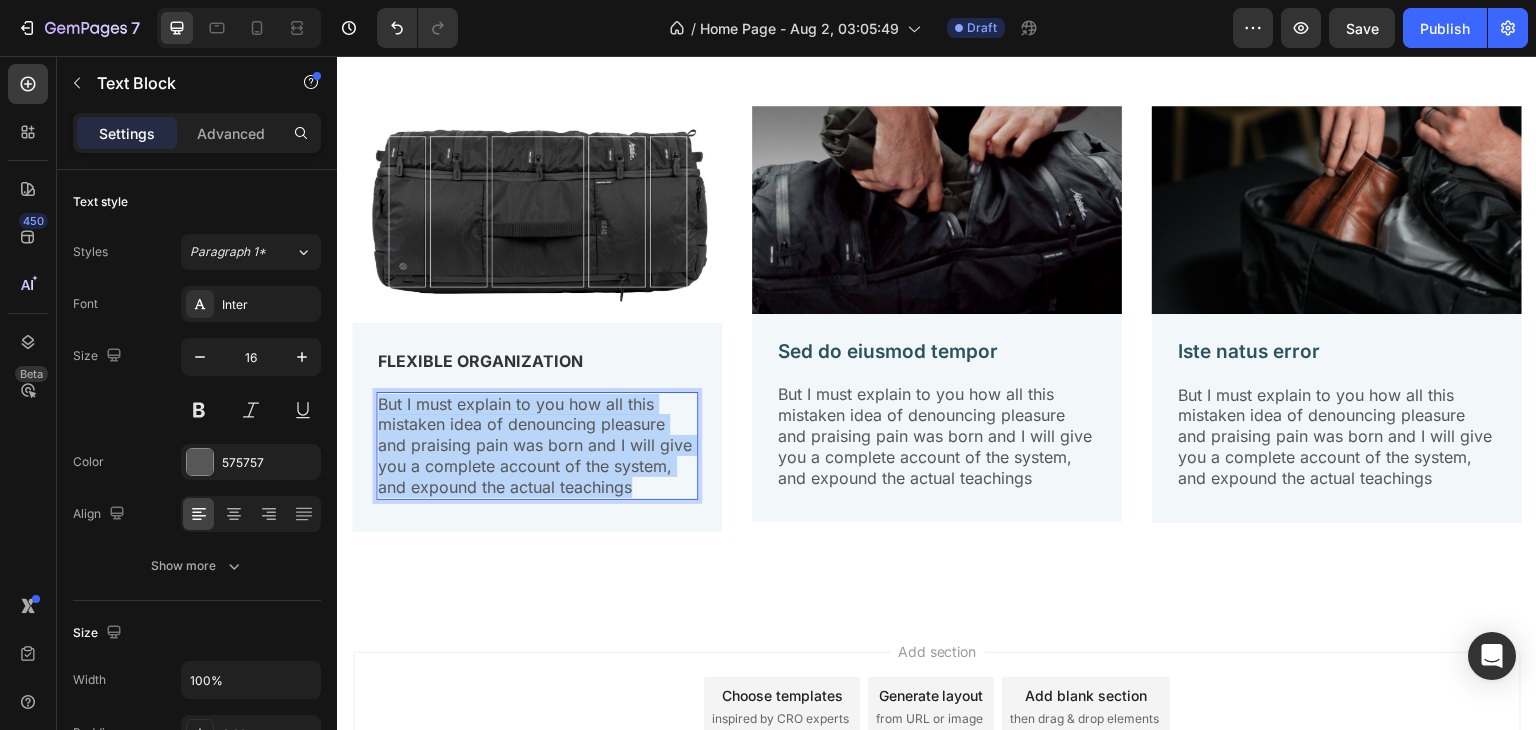 drag, startPoint x: 641, startPoint y: 482, endPoint x: 380, endPoint y: 397, distance: 274.49225 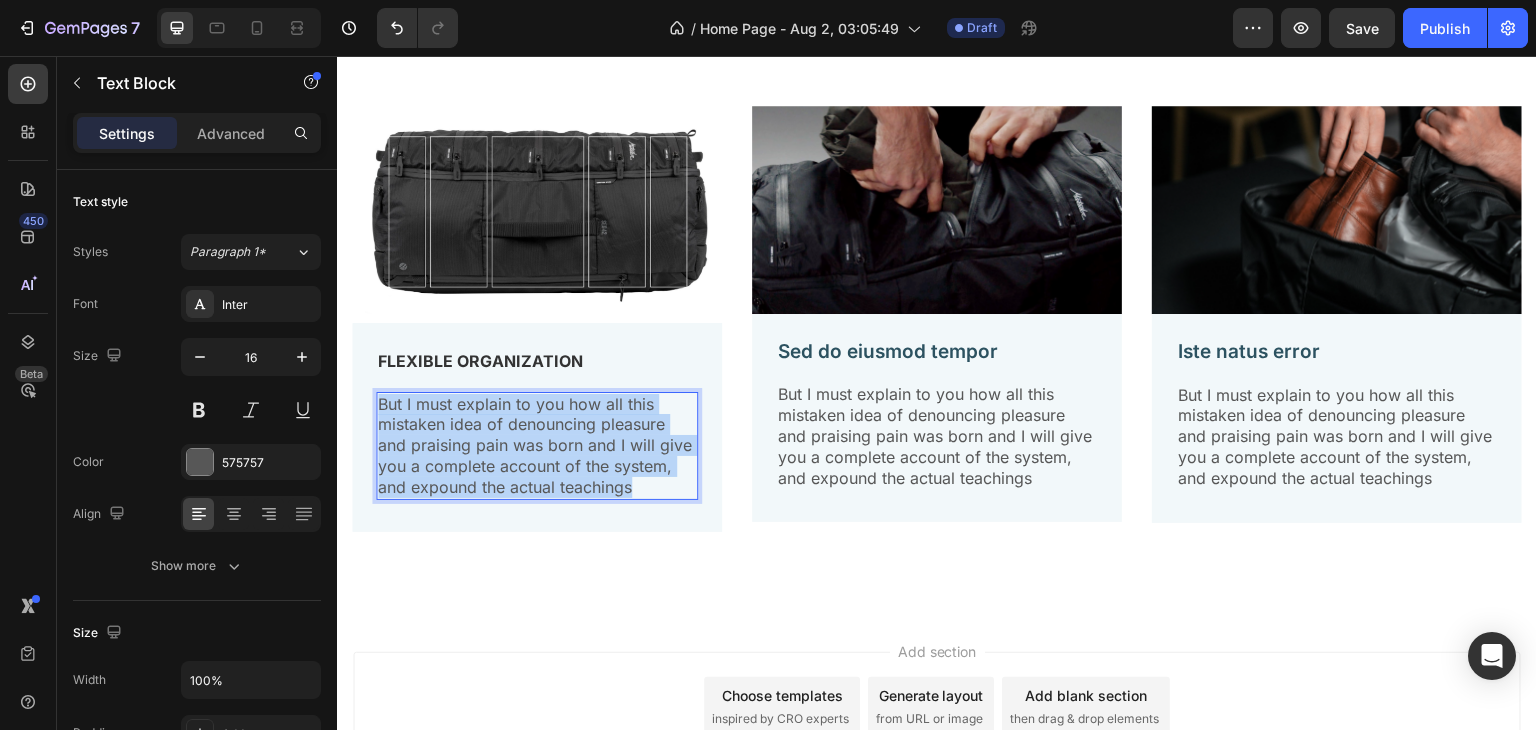 click on "But I must explain to you how all this mistaken idea of denouncing pleasure and praising pain was born and I will give you a complete account of the system, and expound the actual teachings" at bounding box center [537, 446] 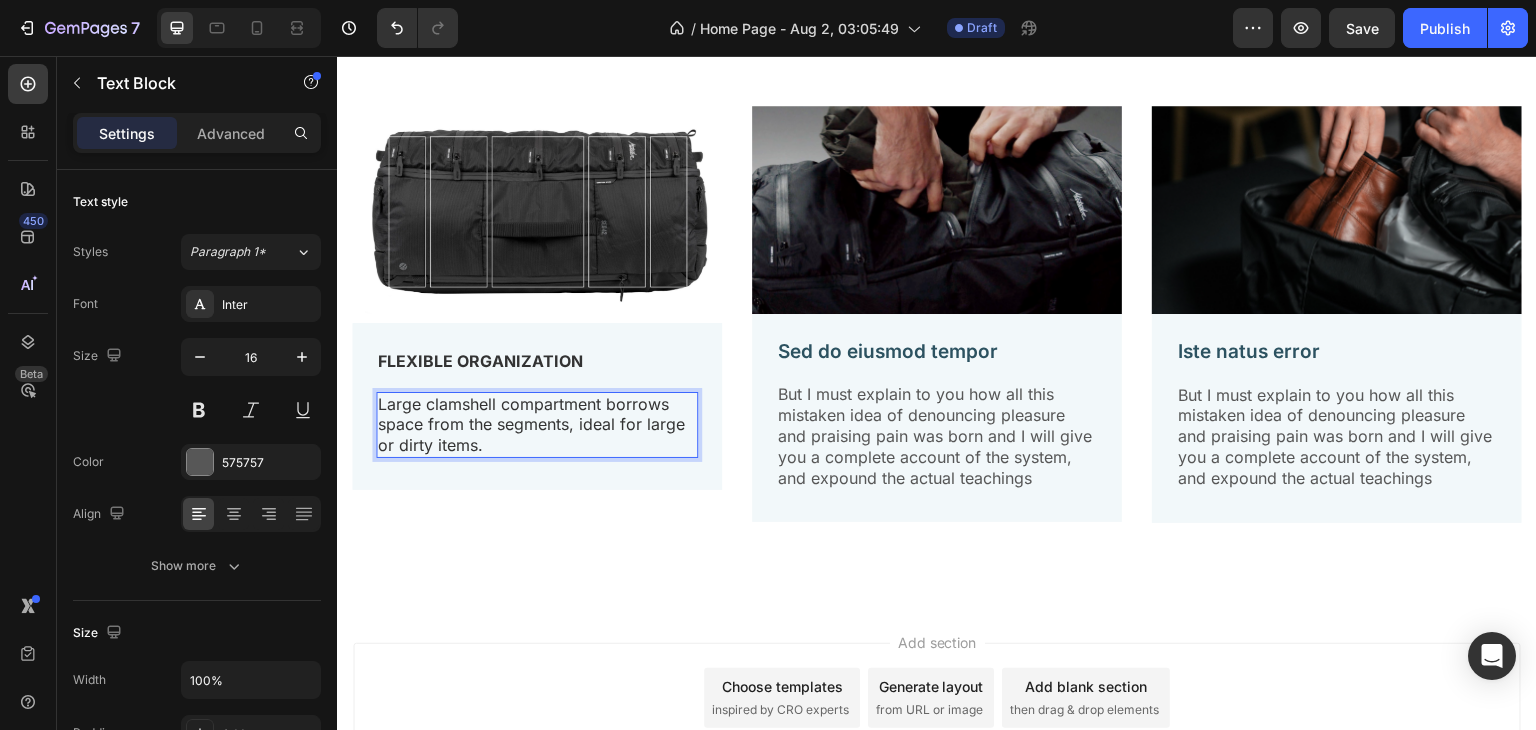 click on "Large clamshell compartment borrows space from the segments, ideal for large or dirty items." at bounding box center [531, 425] 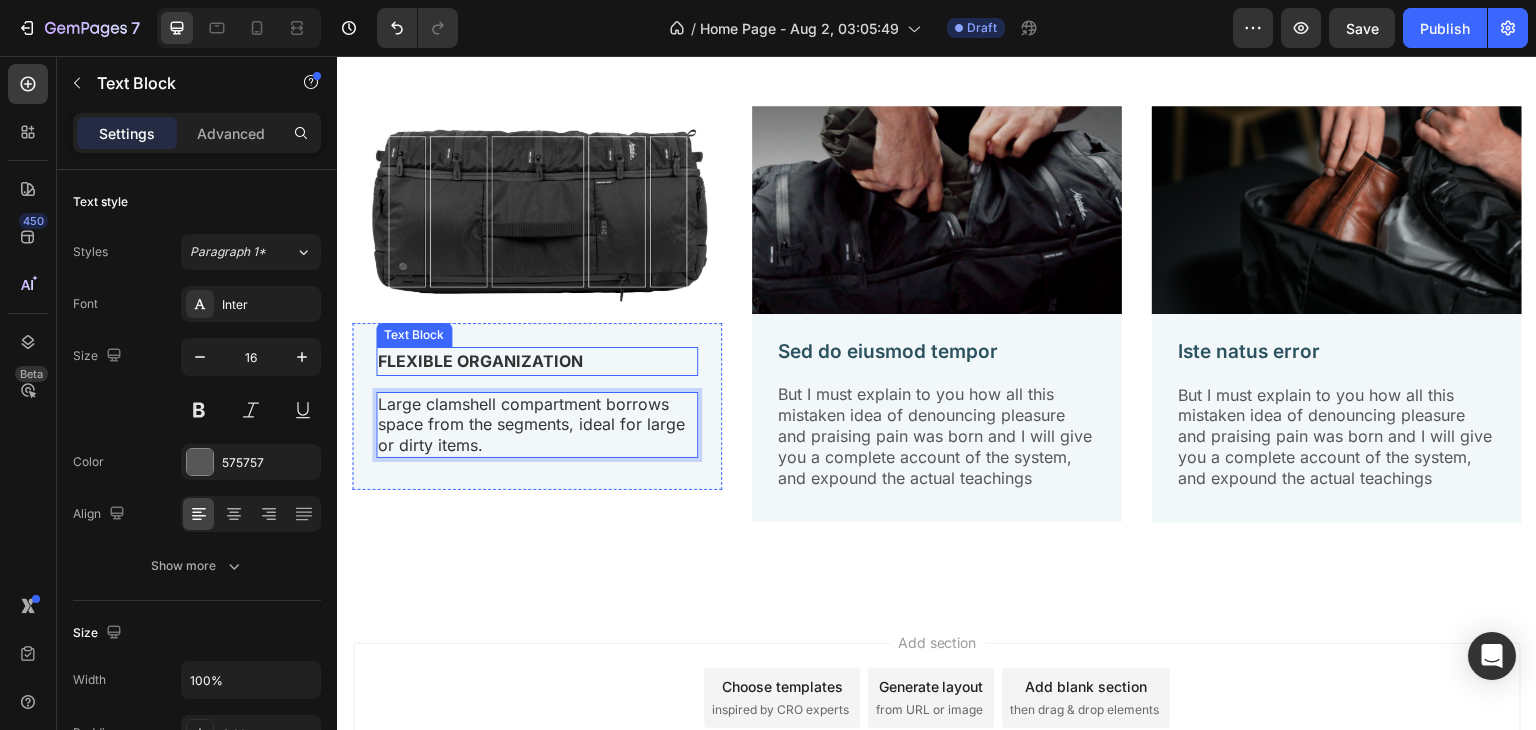 click on "FLEXIBLE ORGANIZATION" at bounding box center (480, 361) 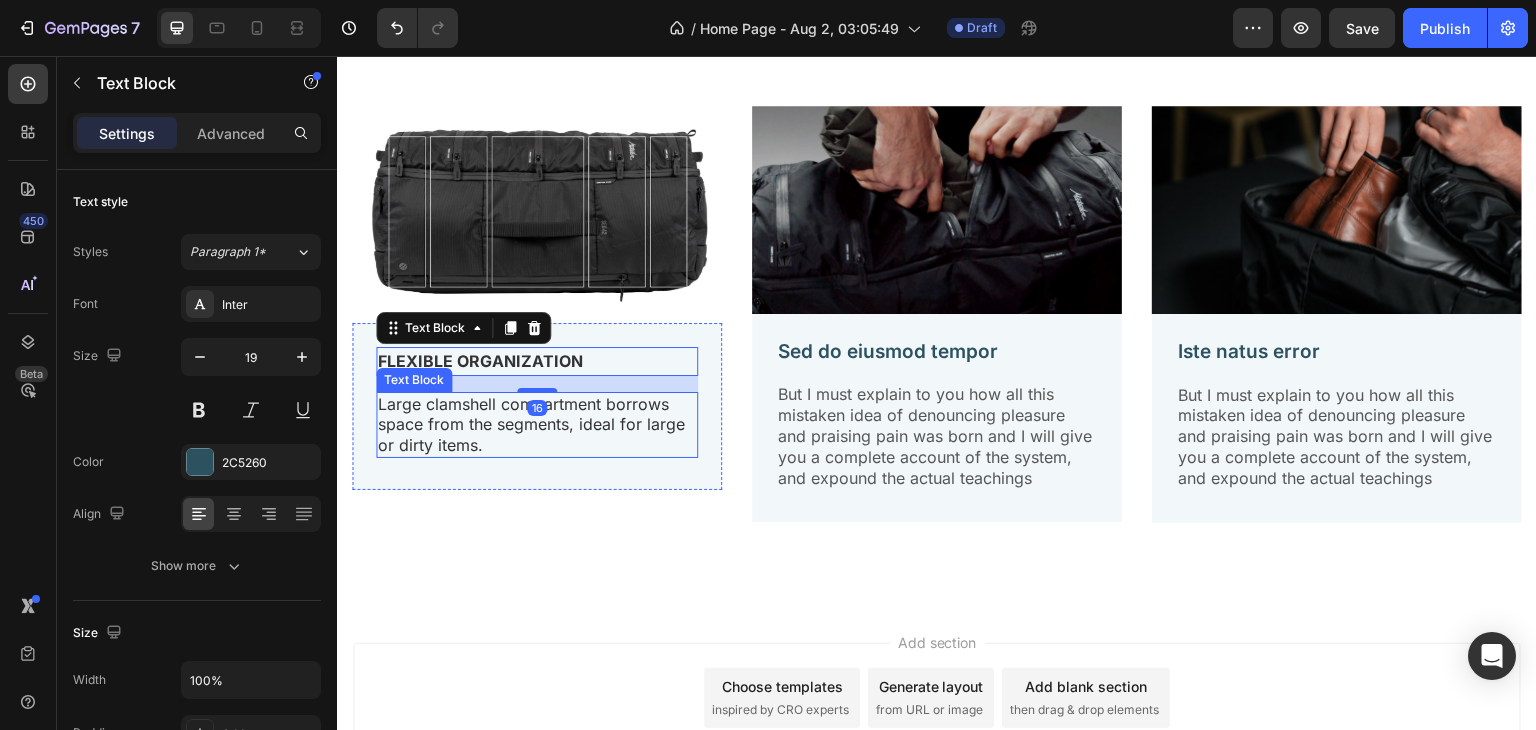 click on "Large clamshell compartment borrows space from the segments, ideal for large or dirty items." at bounding box center [531, 425] 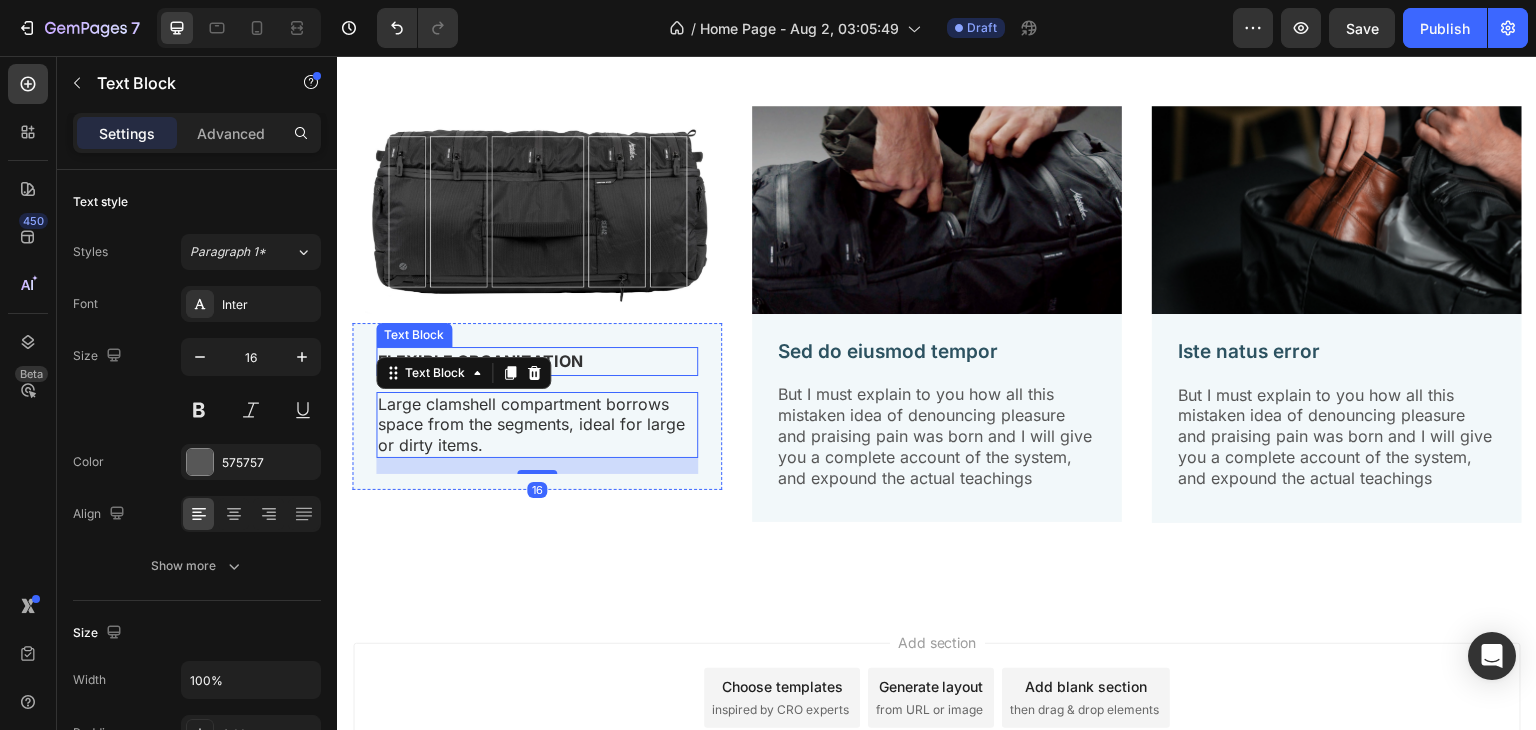 click on "FLEXIBLE ORGANIZATION" at bounding box center (537, 361) 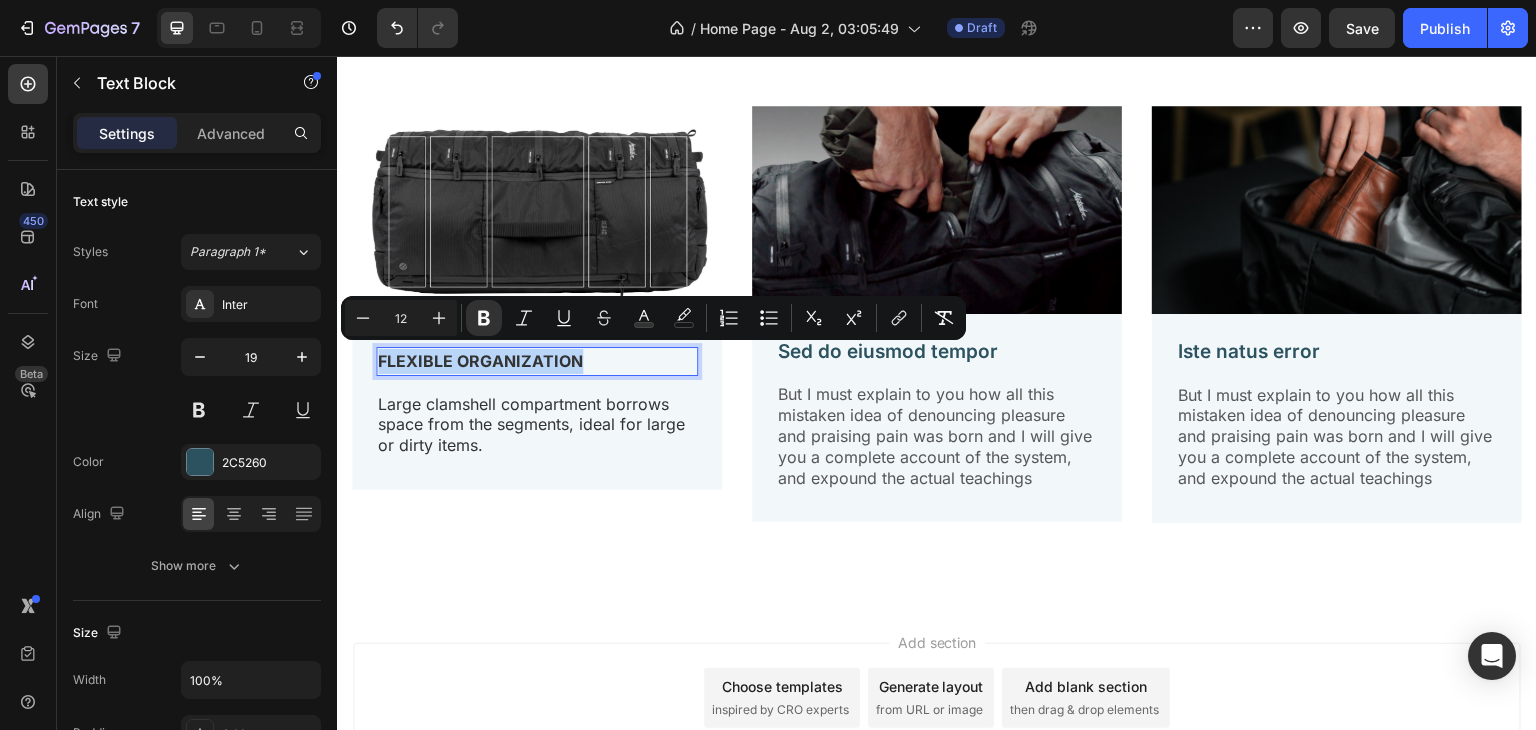drag, startPoint x: 589, startPoint y: 358, endPoint x: 653, endPoint y: 403, distance: 78.23682 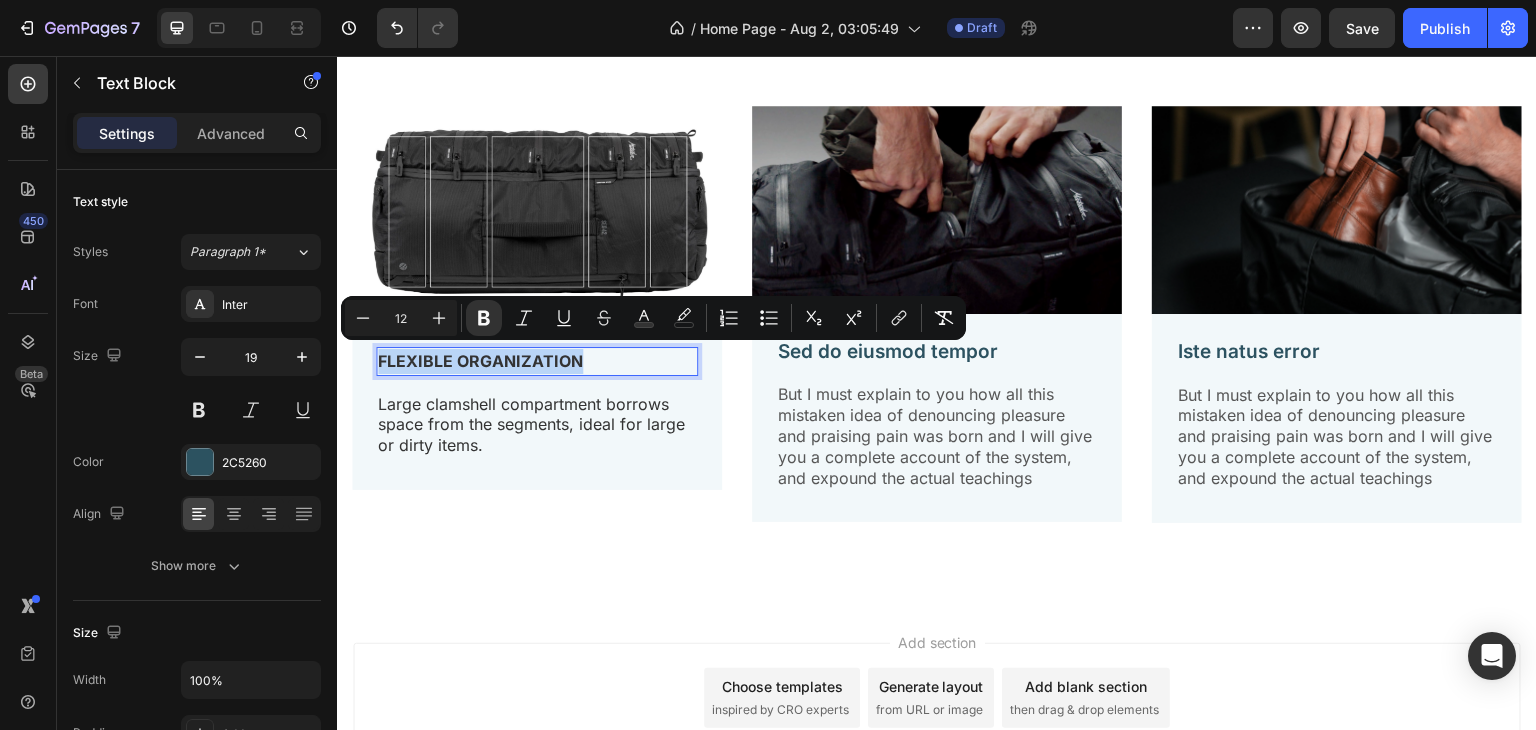 click on "FLEXIBLE ORGANIZATION" at bounding box center [537, 361] 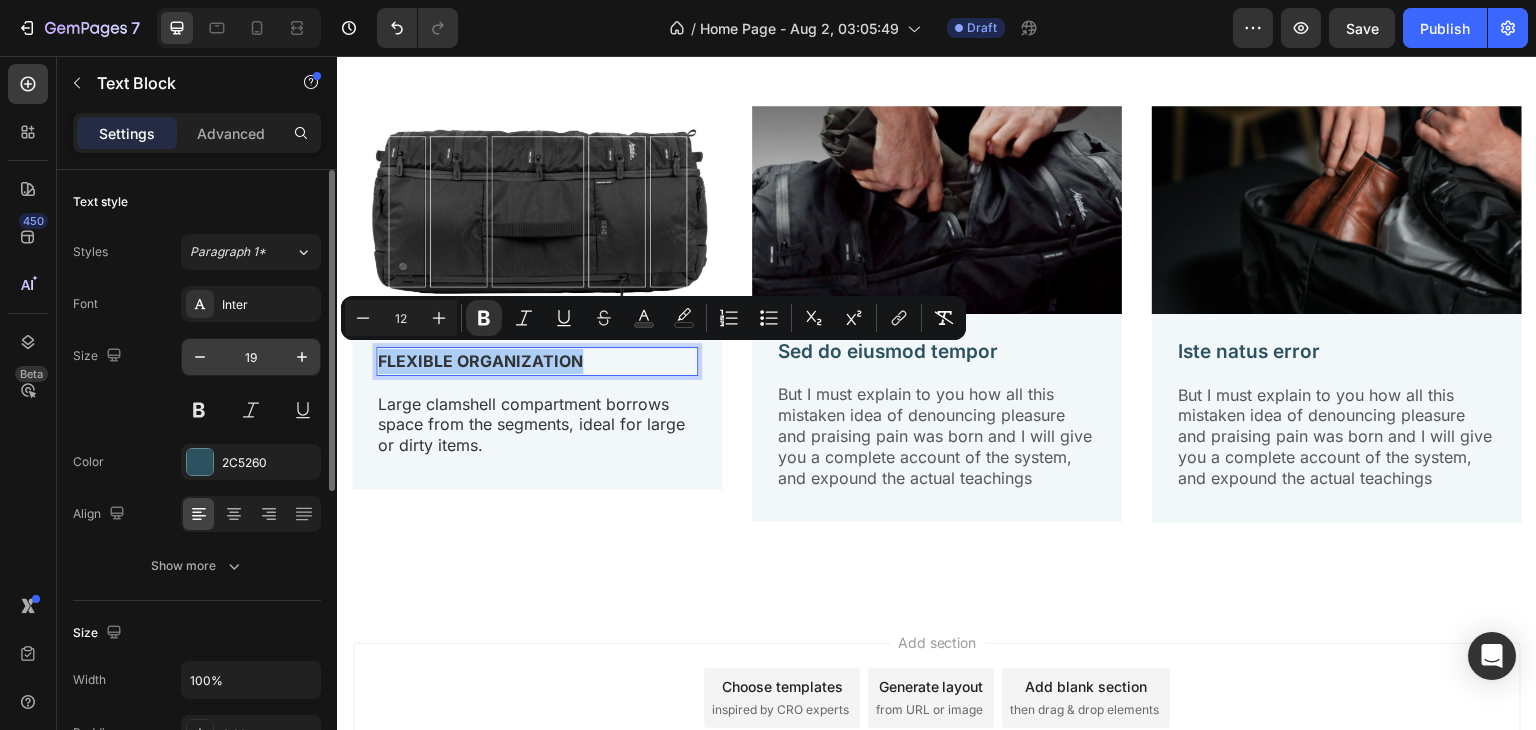 drag, startPoint x: 264, startPoint y: 313, endPoint x: 260, endPoint y: 345, distance: 32.24903 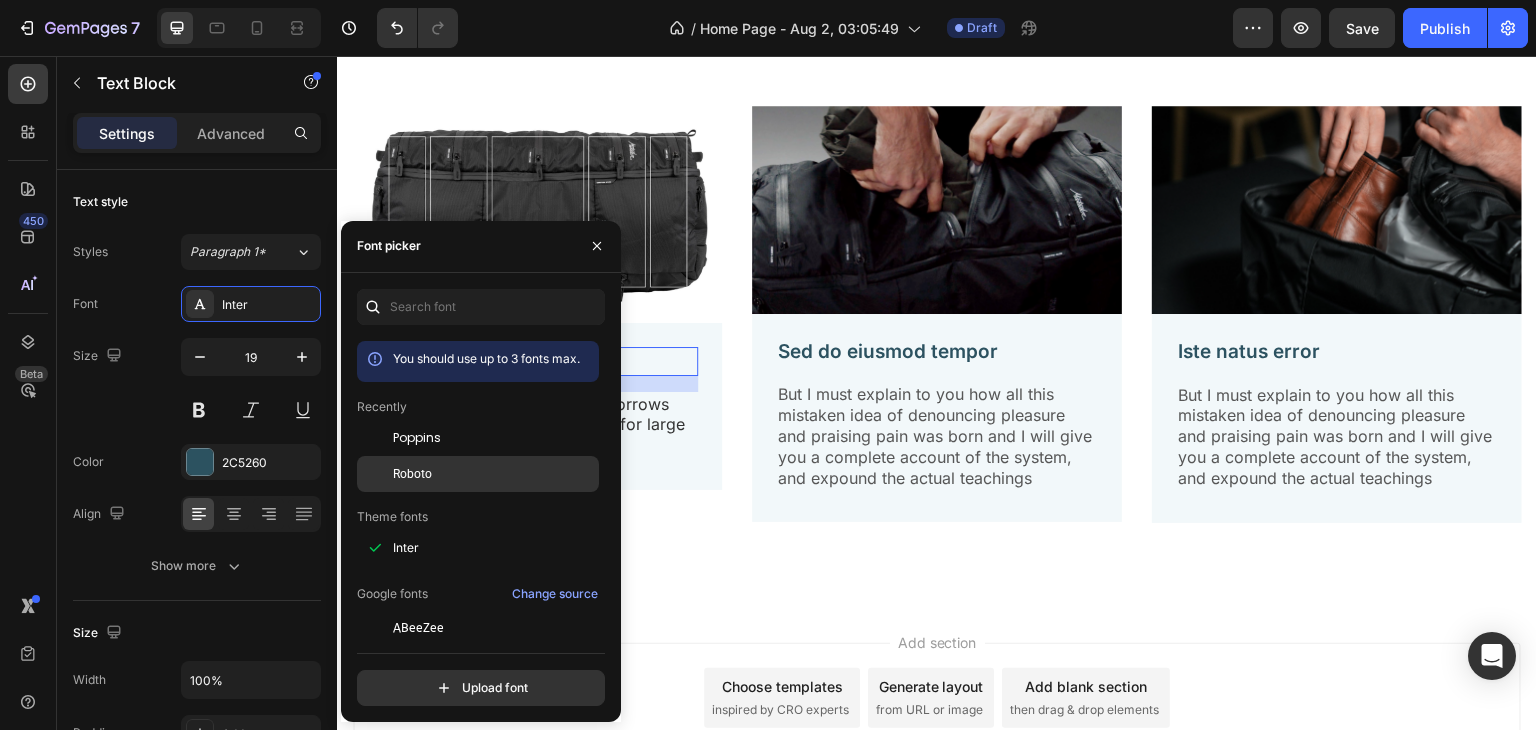 click on "Roboto" at bounding box center (494, 474) 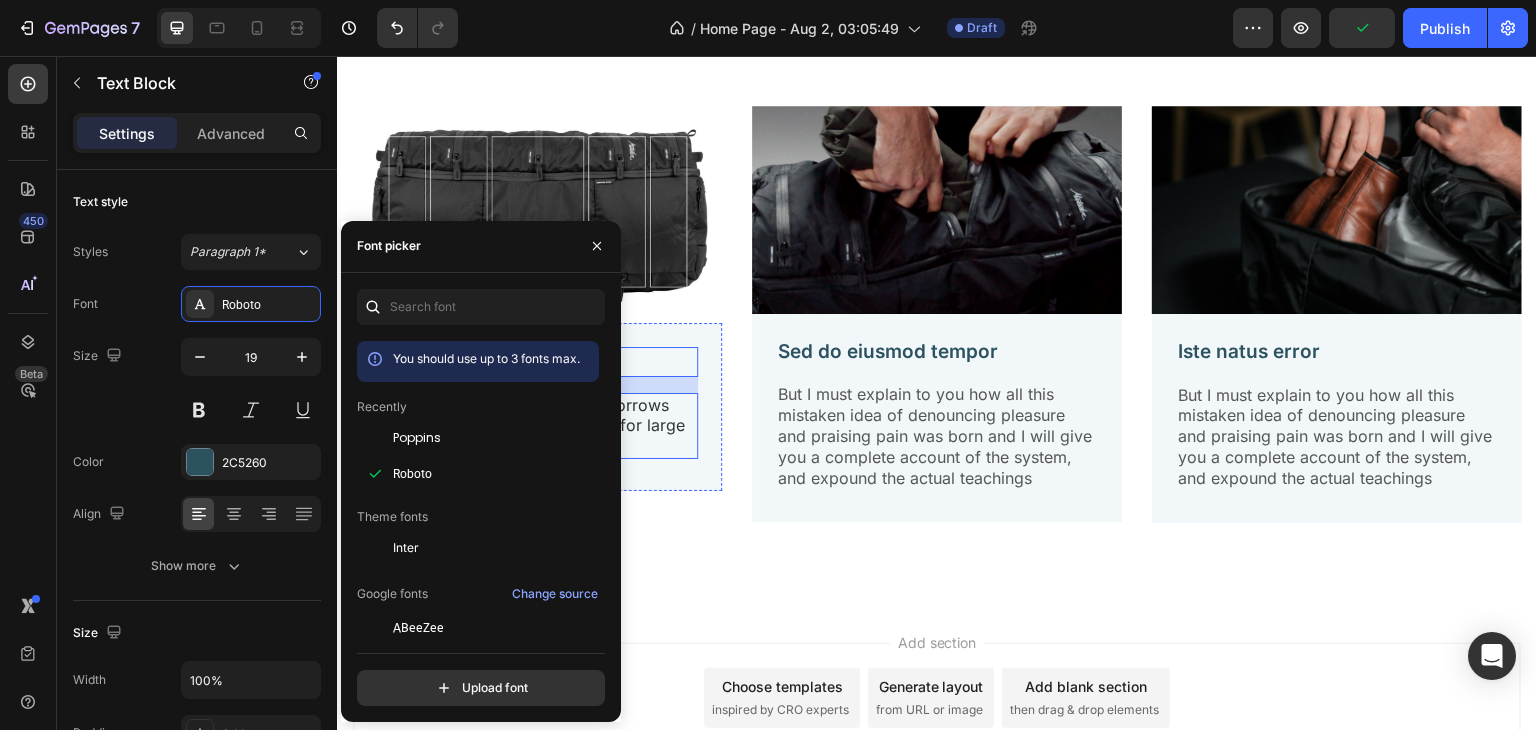 click on "Large clamshell compartment borrows space from the segments, ideal for large or dirty items." at bounding box center [531, 426] 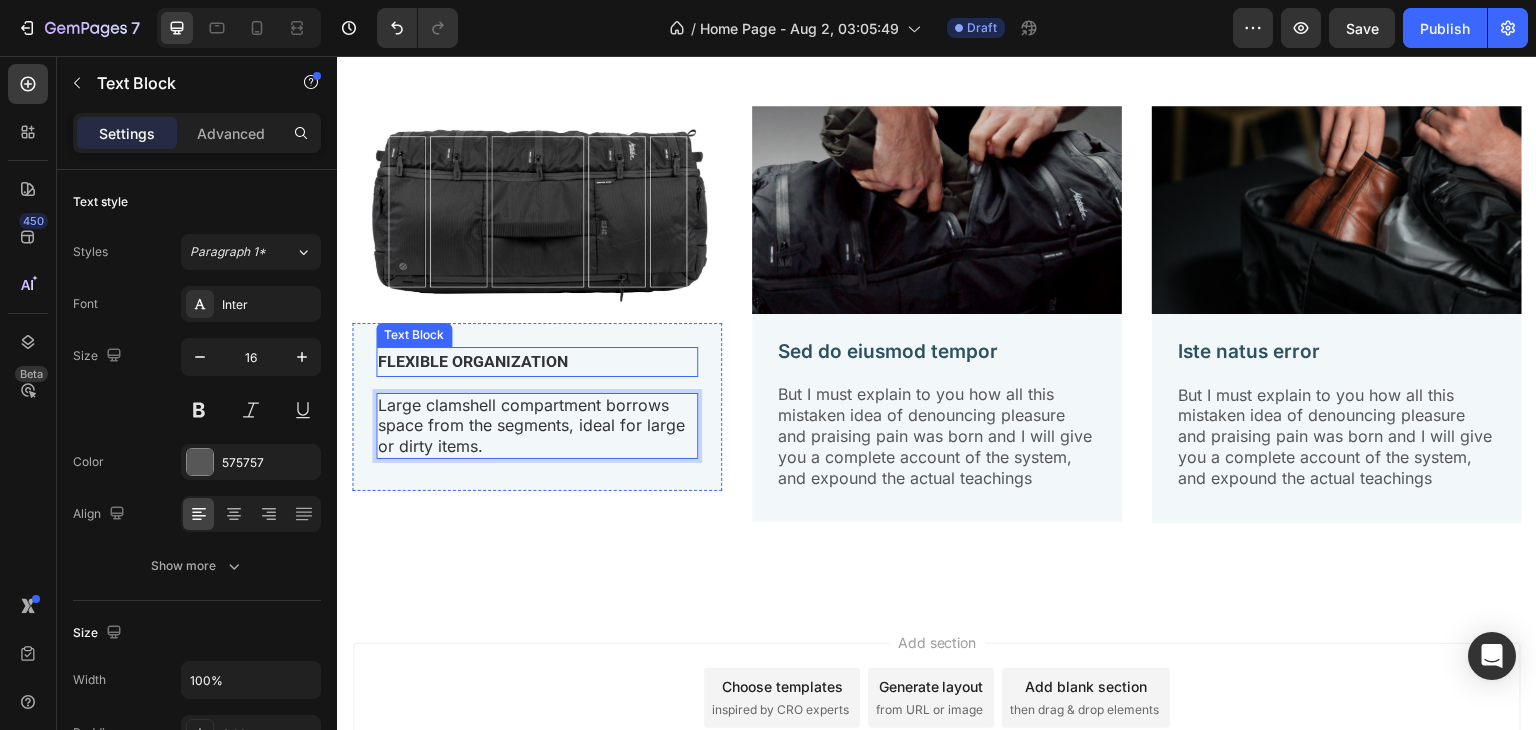 click on "FLEXIBLE ORGANIZATION" at bounding box center (473, 361) 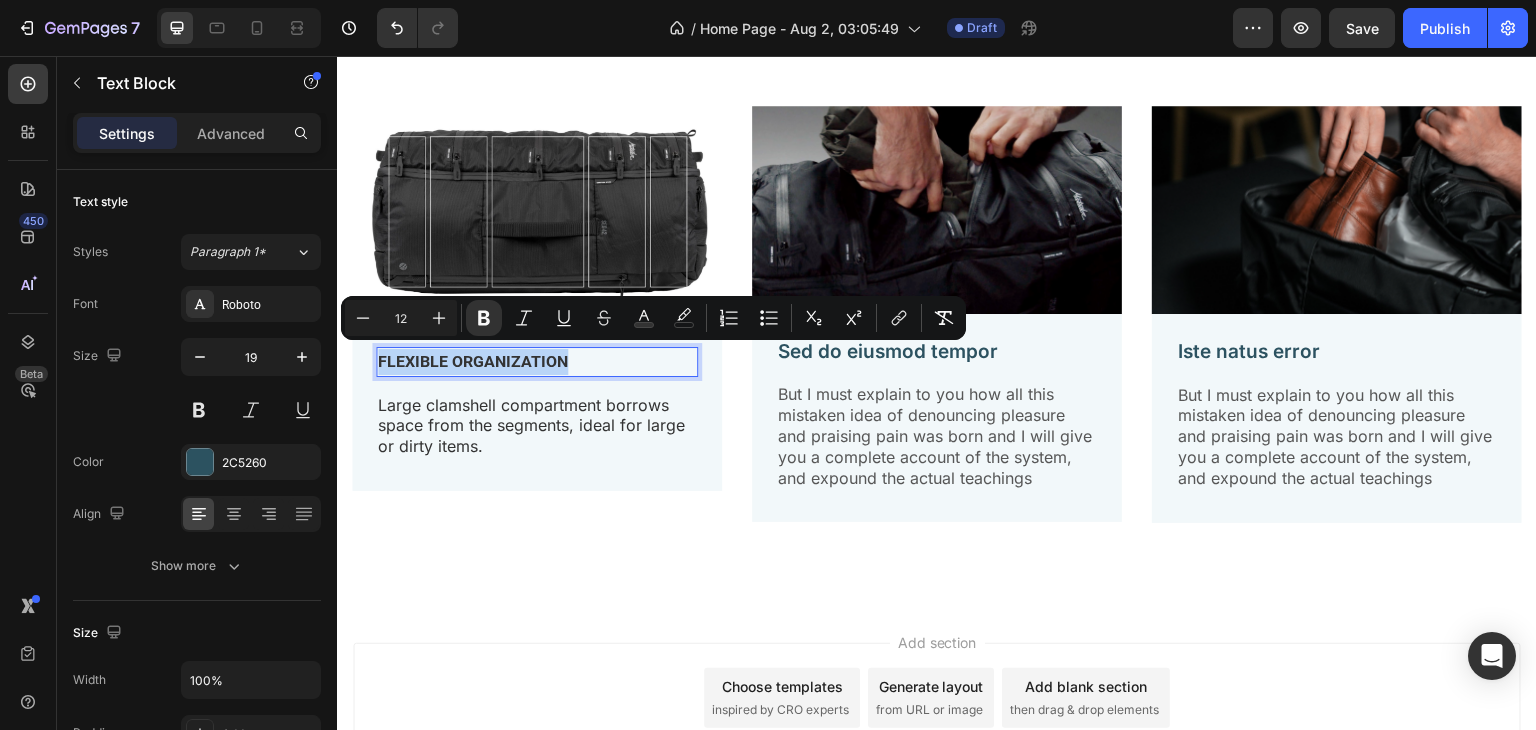 drag, startPoint x: 577, startPoint y: 358, endPoint x: 377, endPoint y: 352, distance: 200.08998 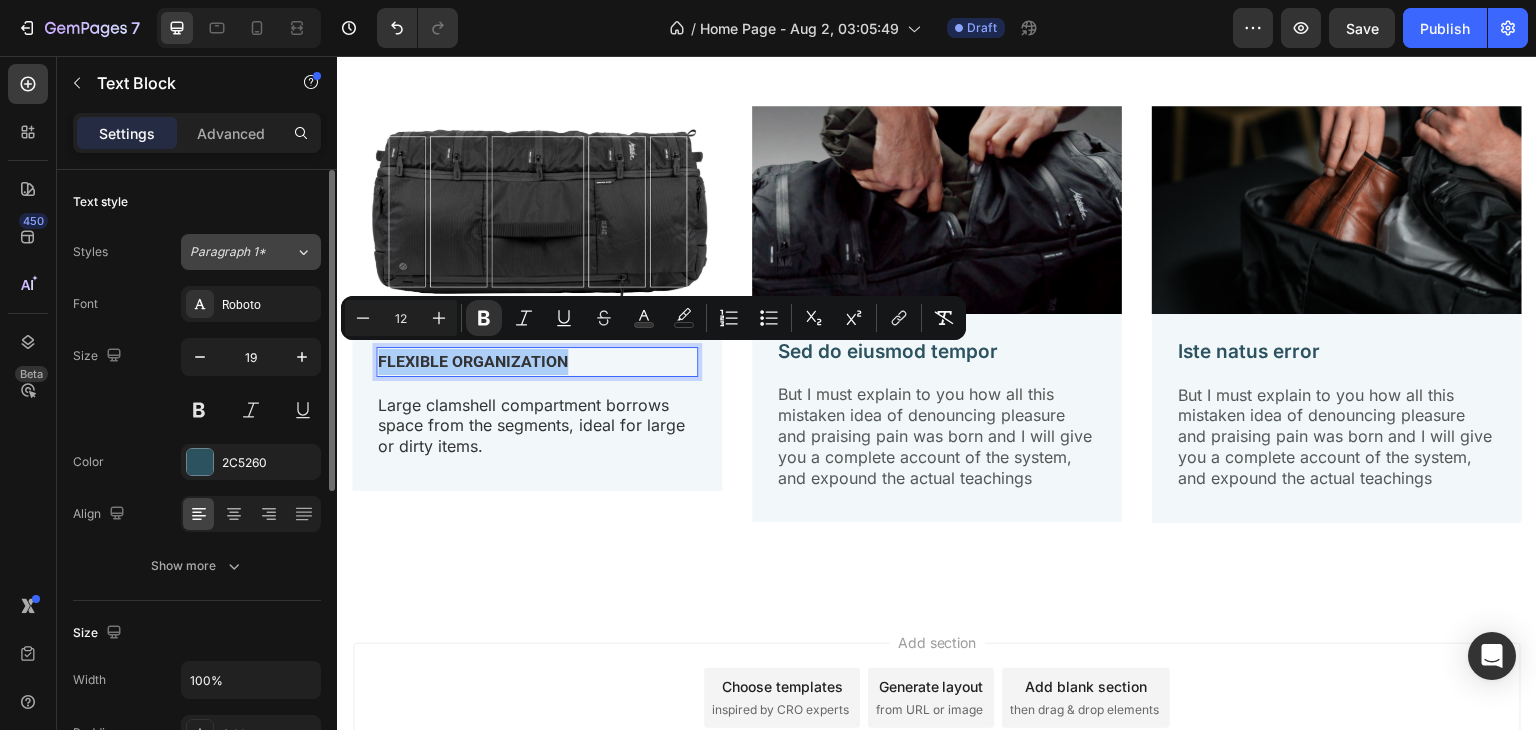 click 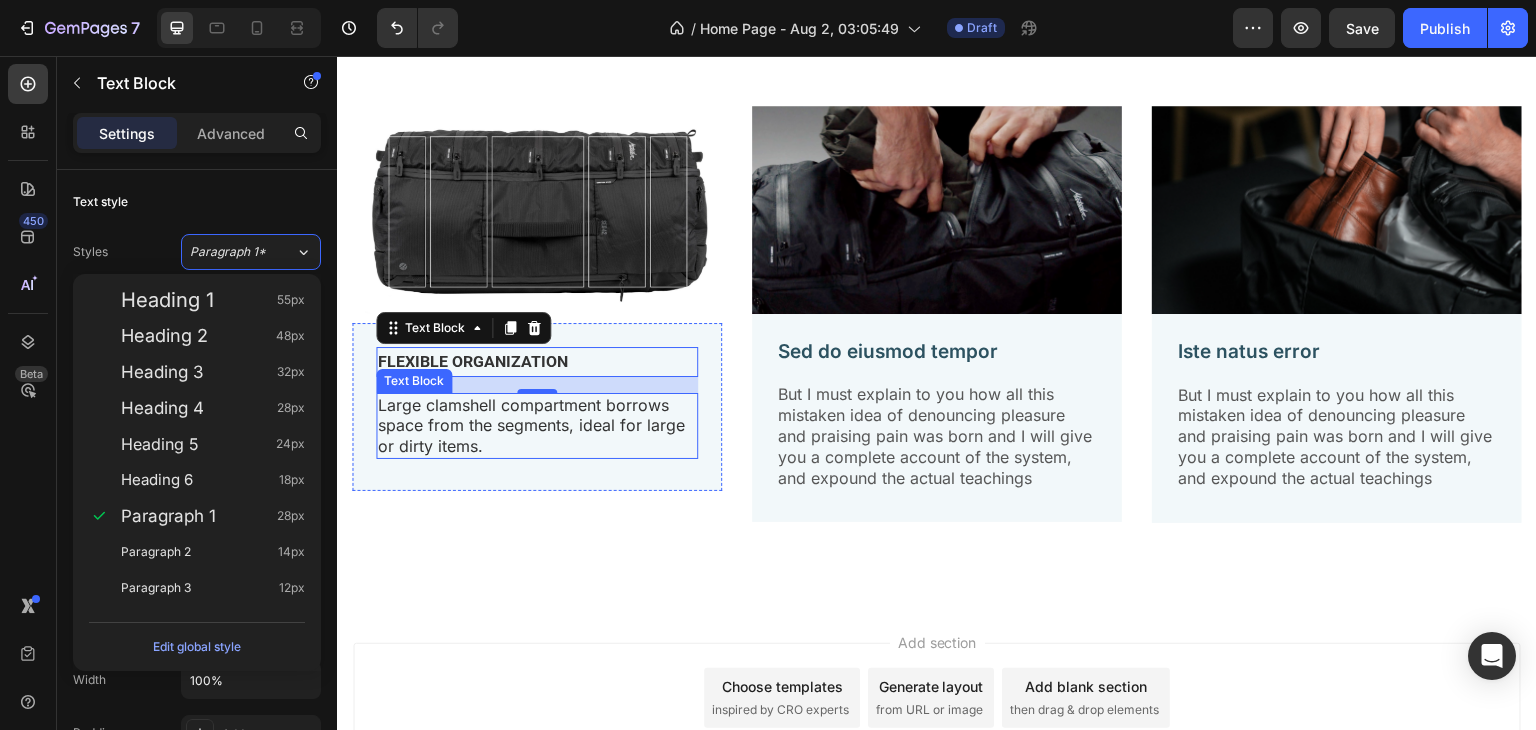 click on "Large clamshell compartment borrows space from the segments, ideal for large or dirty items." at bounding box center (531, 426) 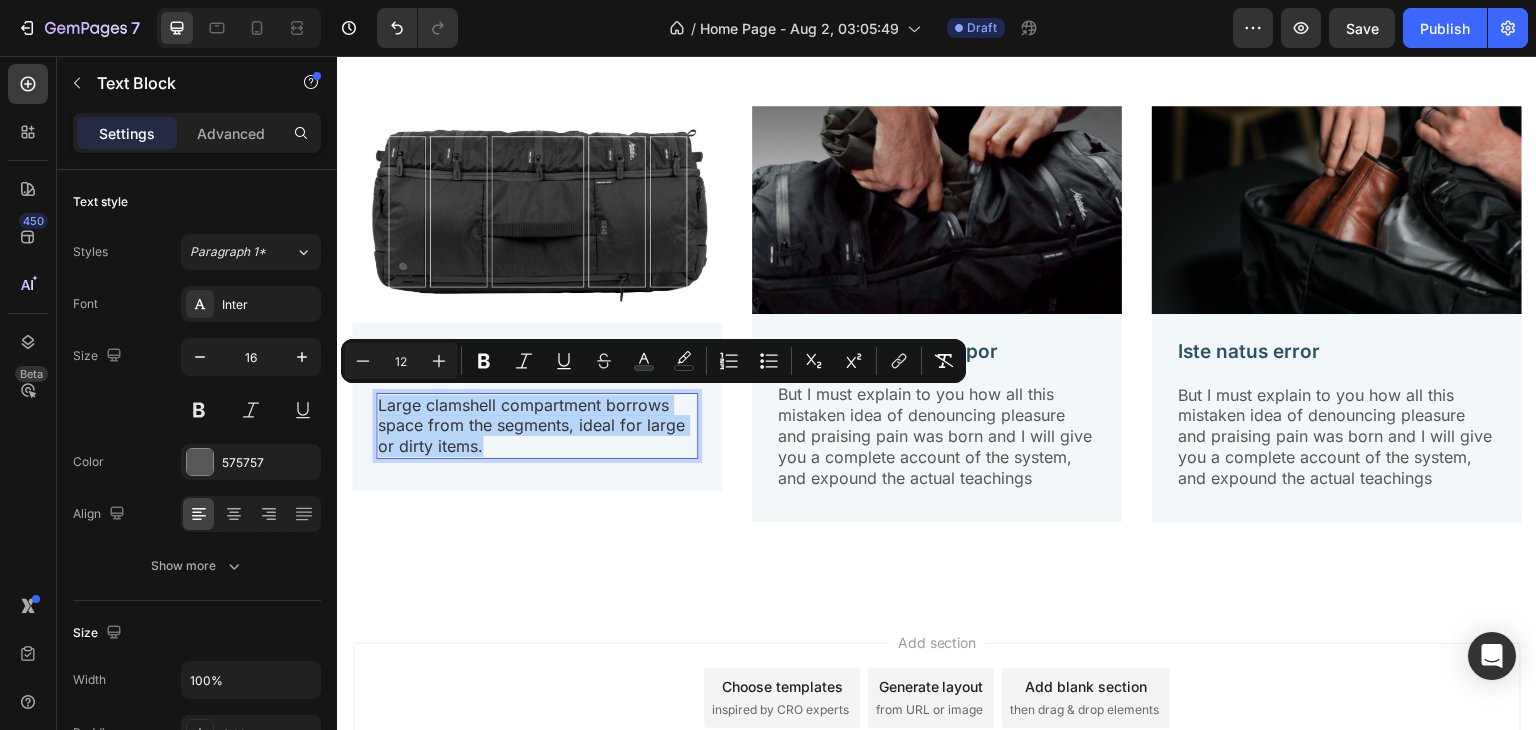drag, startPoint x: 488, startPoint y: 438, endPoint x: 380, endPoint y: 403, distance: 113.52973 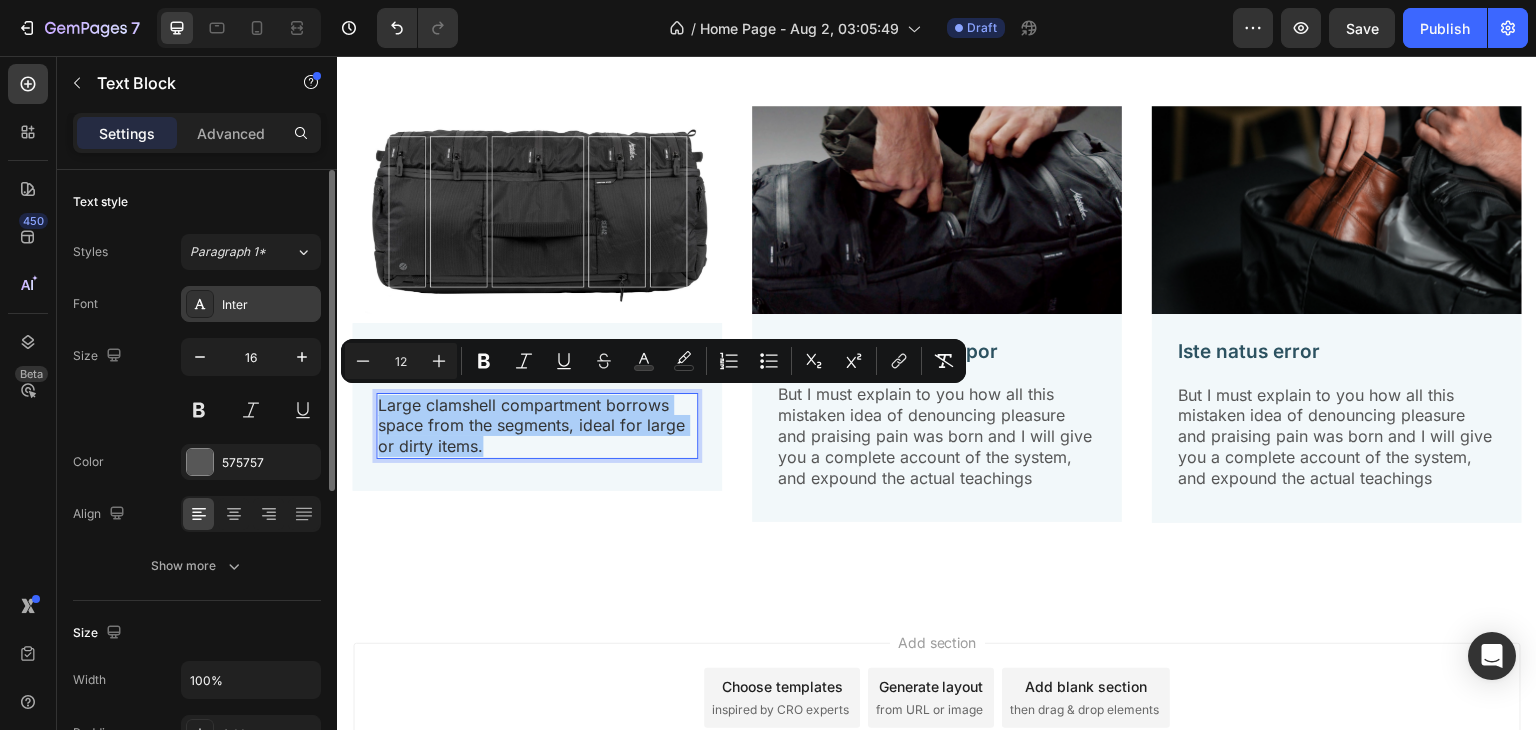 click on "Inter" at bounding box center [269, 305] 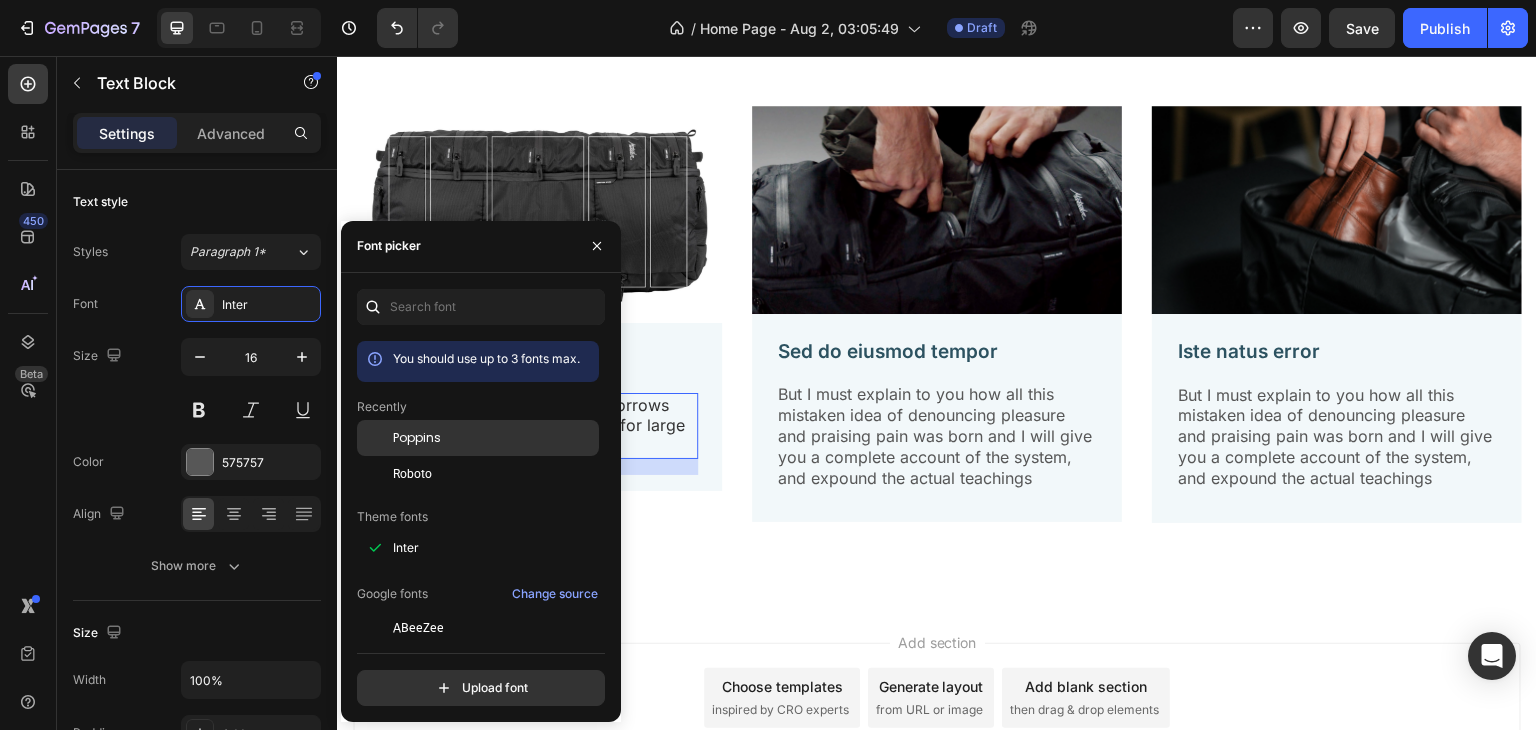 click on "Poppins" at bounding box center (417, 438) 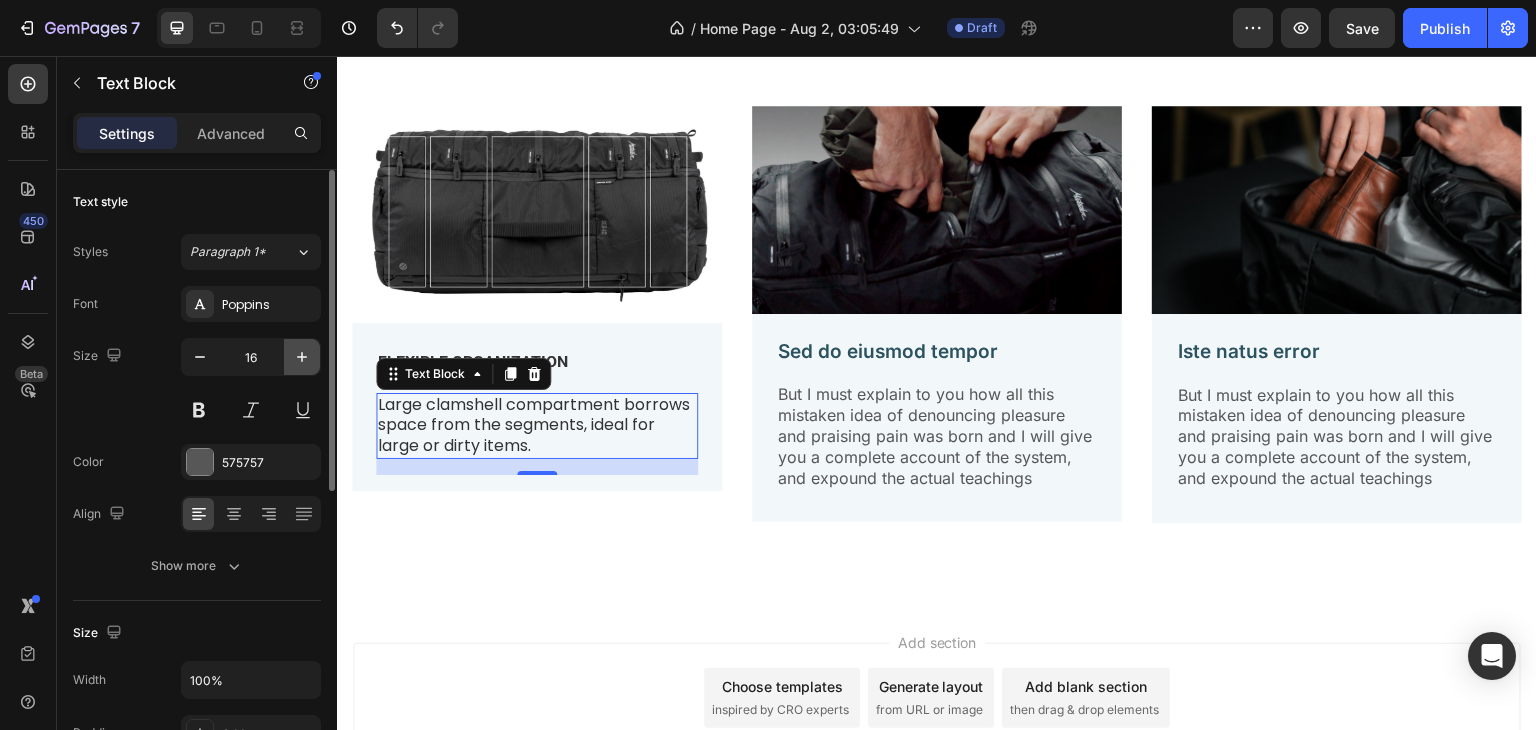 click 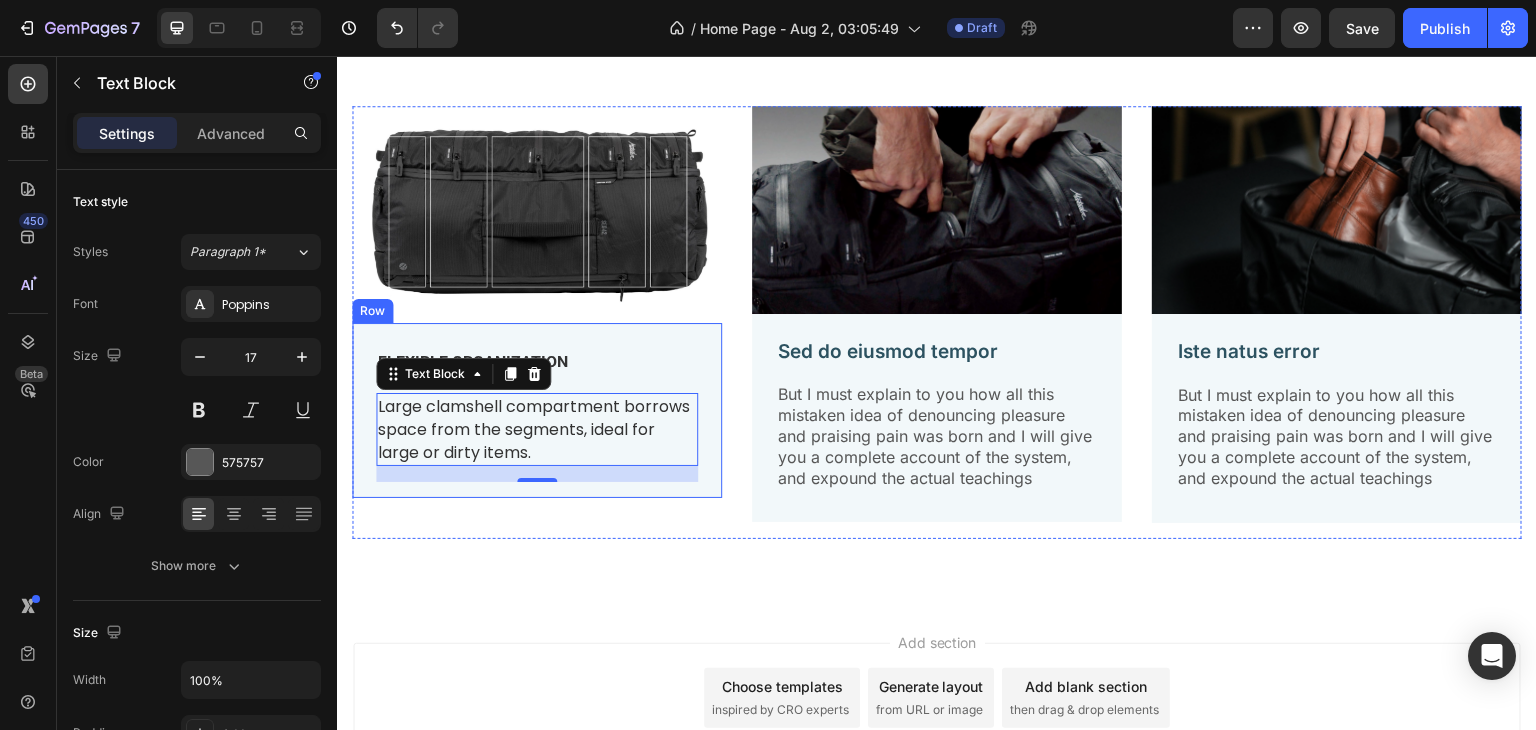 click on "FLEXIBLE ORGANIZATION Text Block Large clamshell compartment borrows space from the segments, ideal for large or dirty items. Text Block   16" at bounding box center [537, 414] 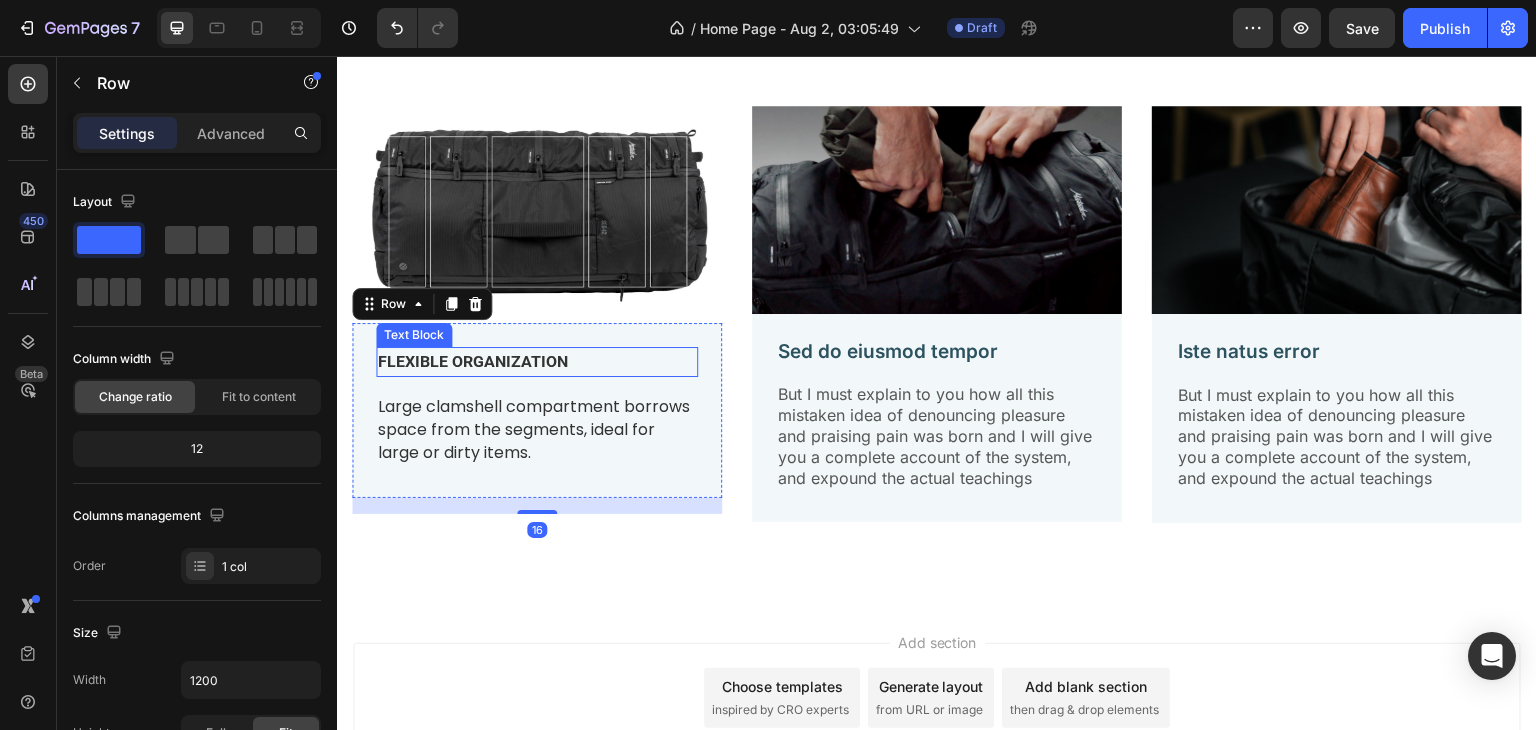 click on "FLEXIBLE ORGANIZATION" at bounding box center (473, 361) 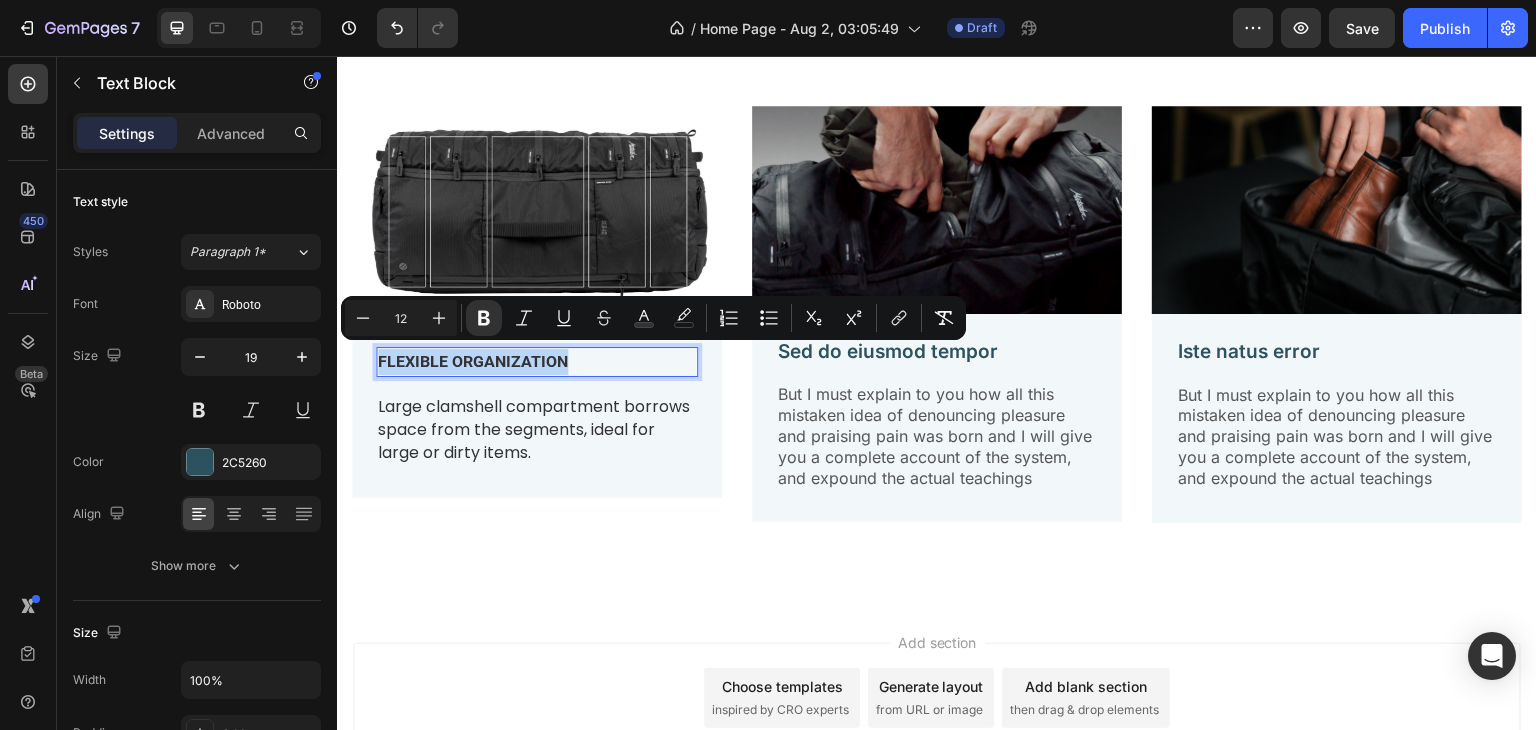 drag, startPoint x: 577, startPoint y: 358, endPoint x: 377, endPoint y: 354, distance: 200.04 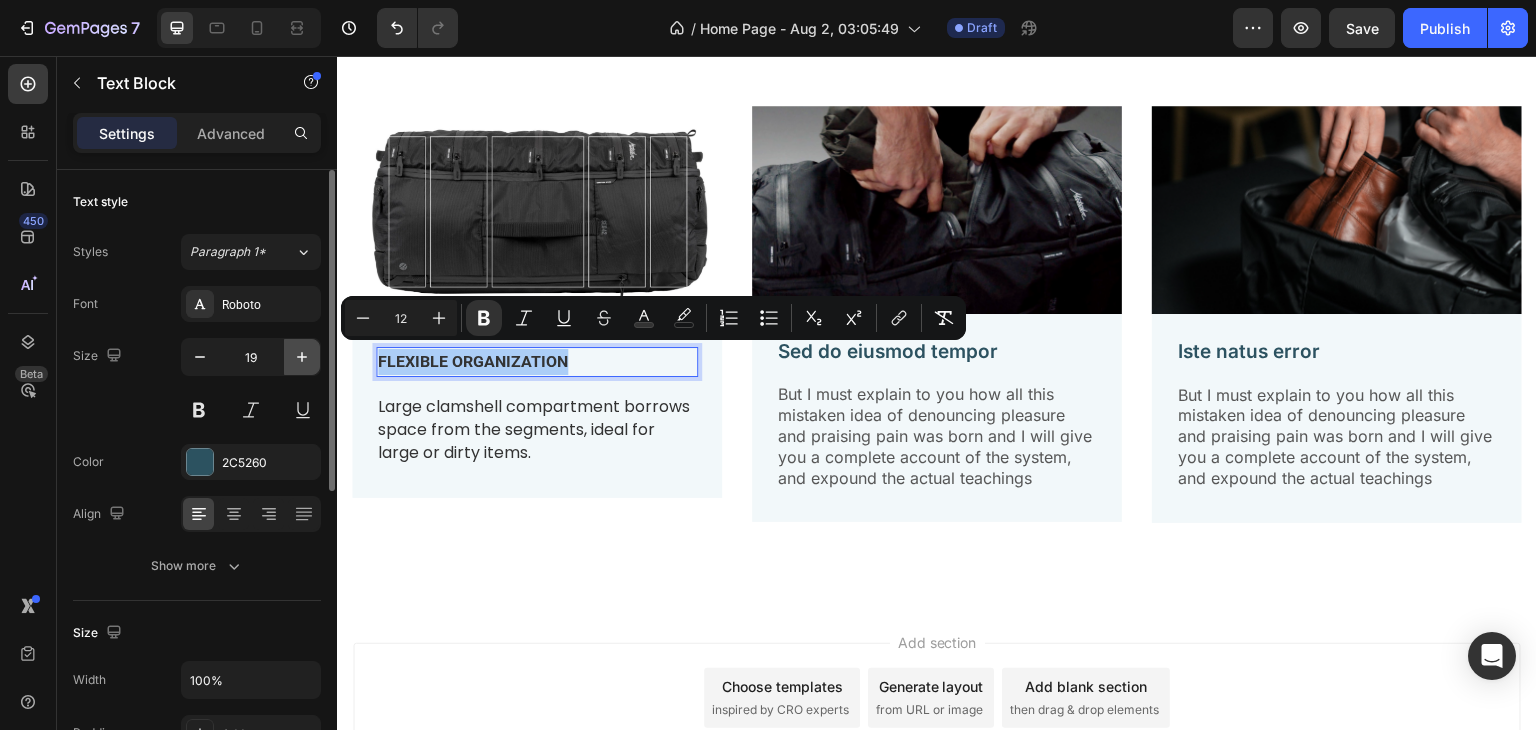 click 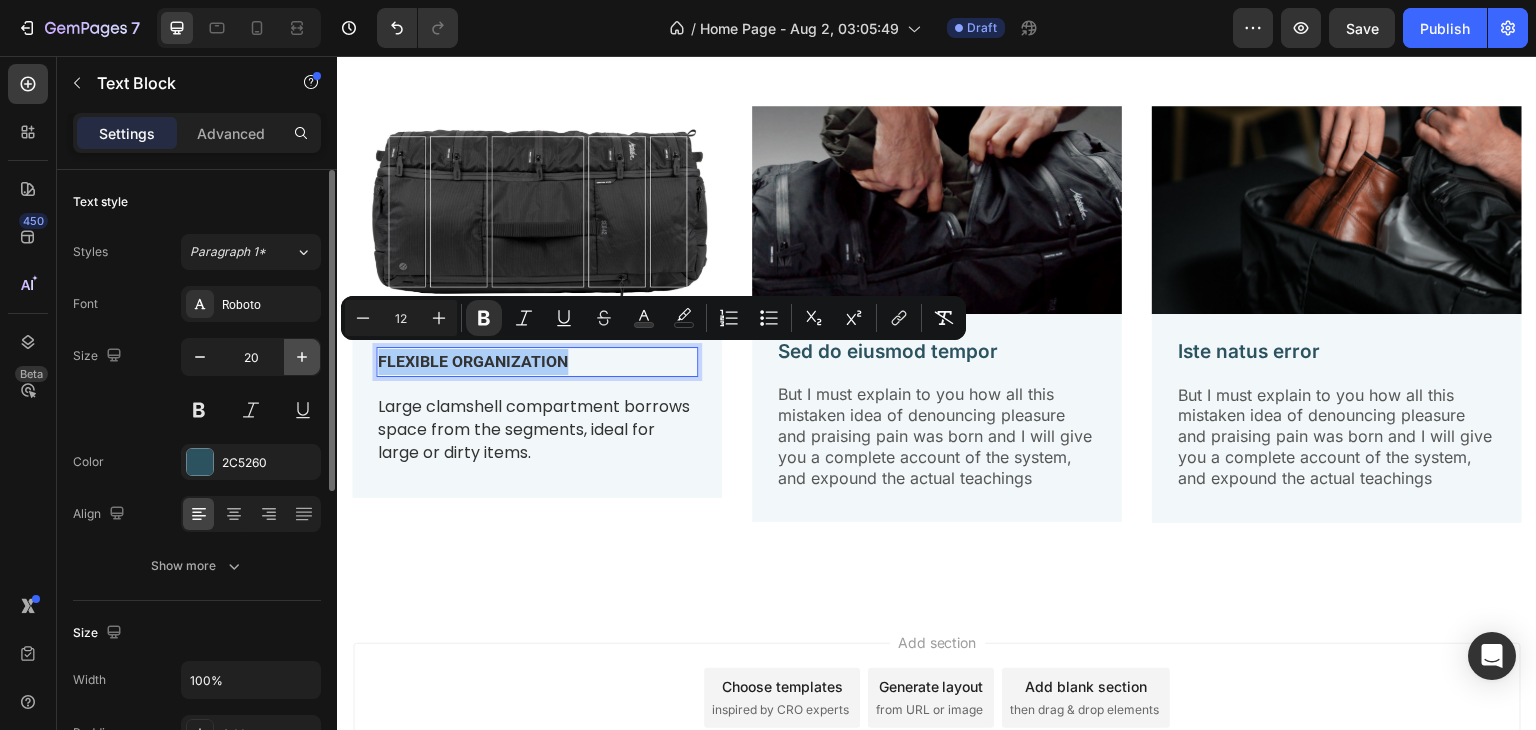 click 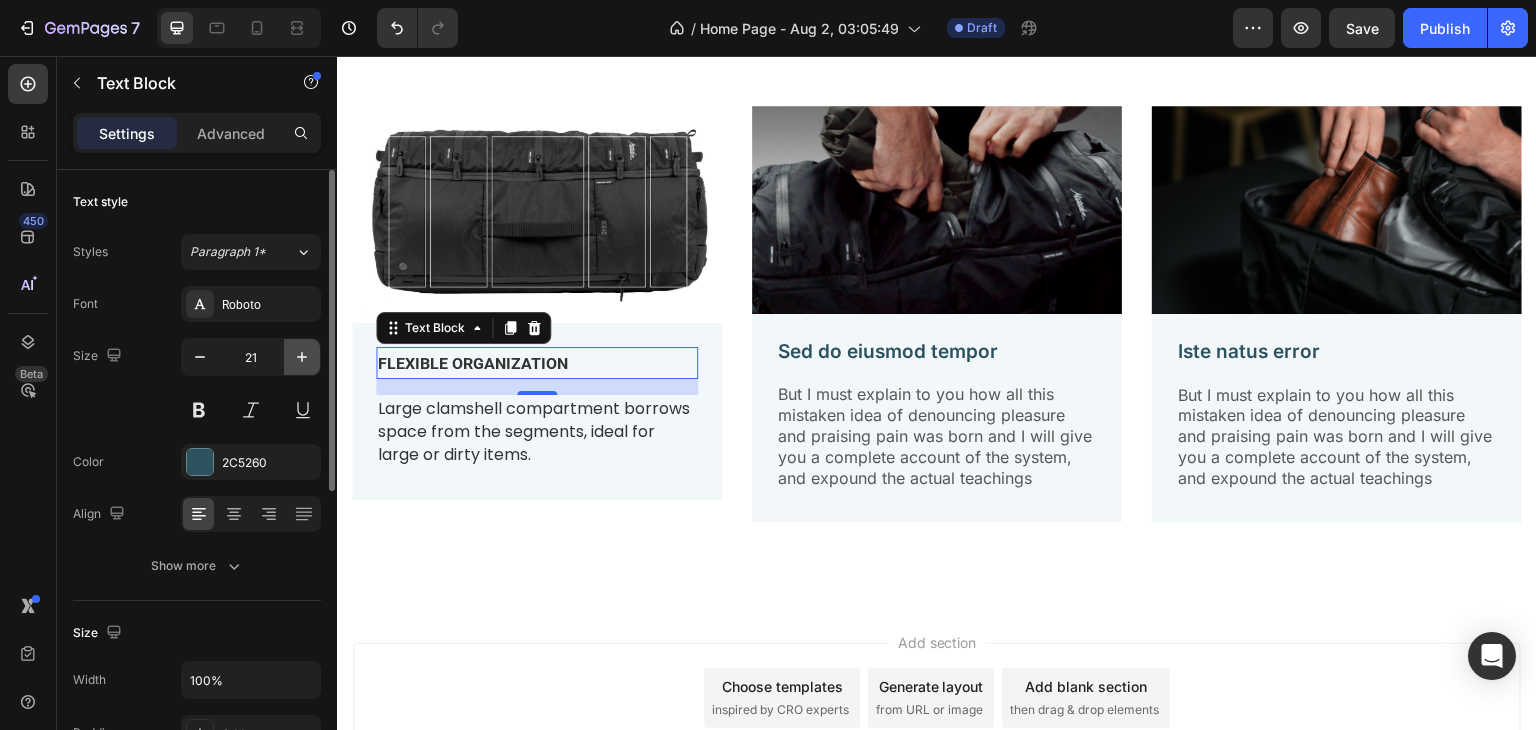 click 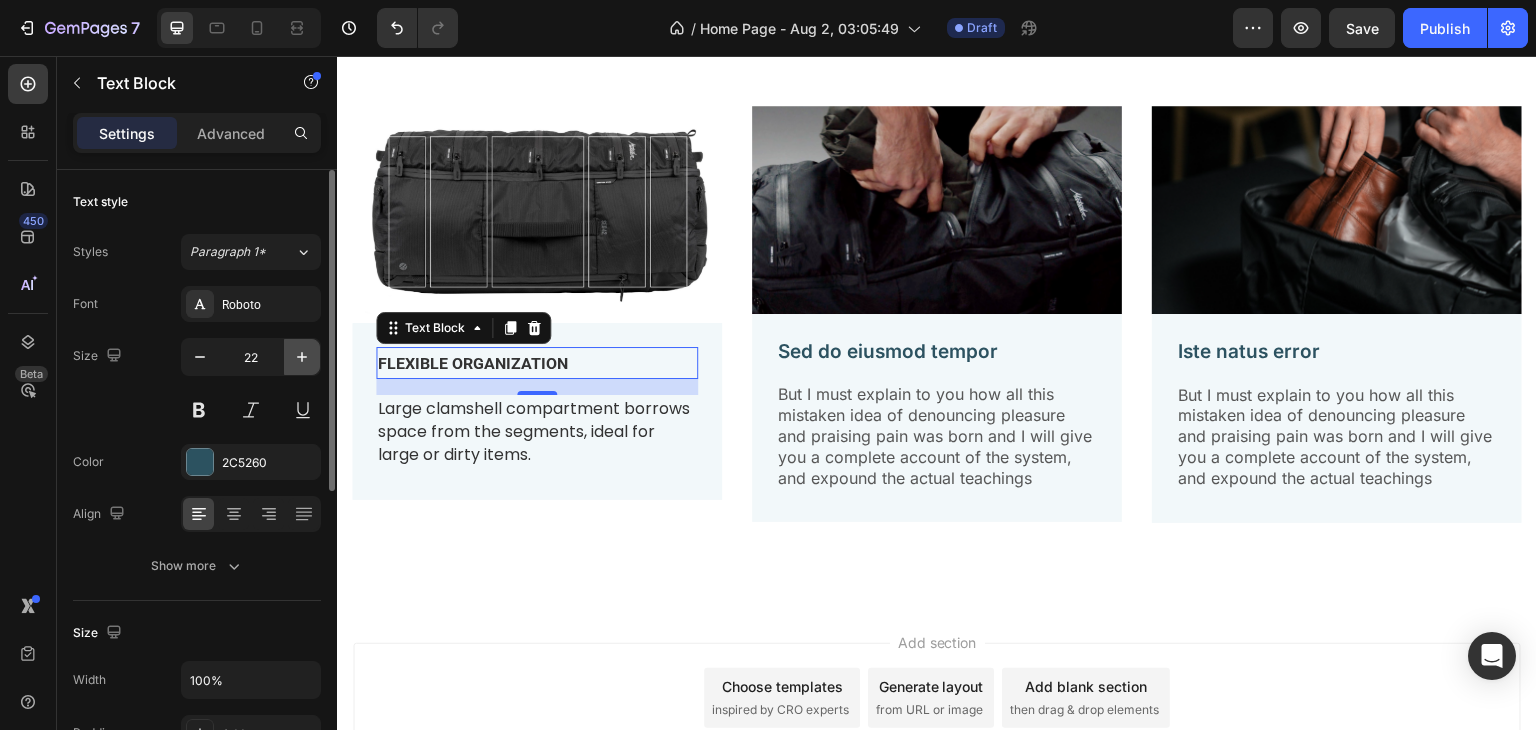 click 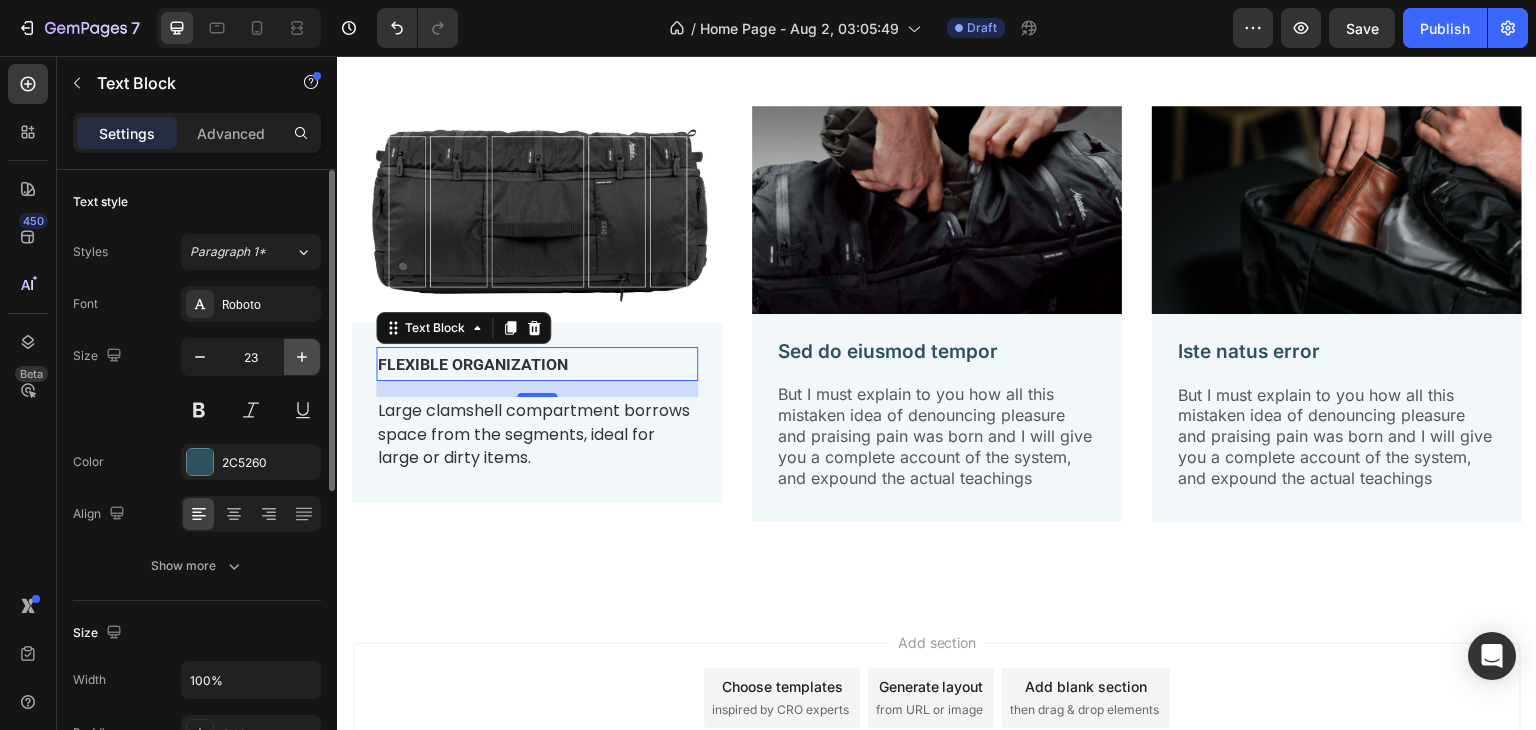 click 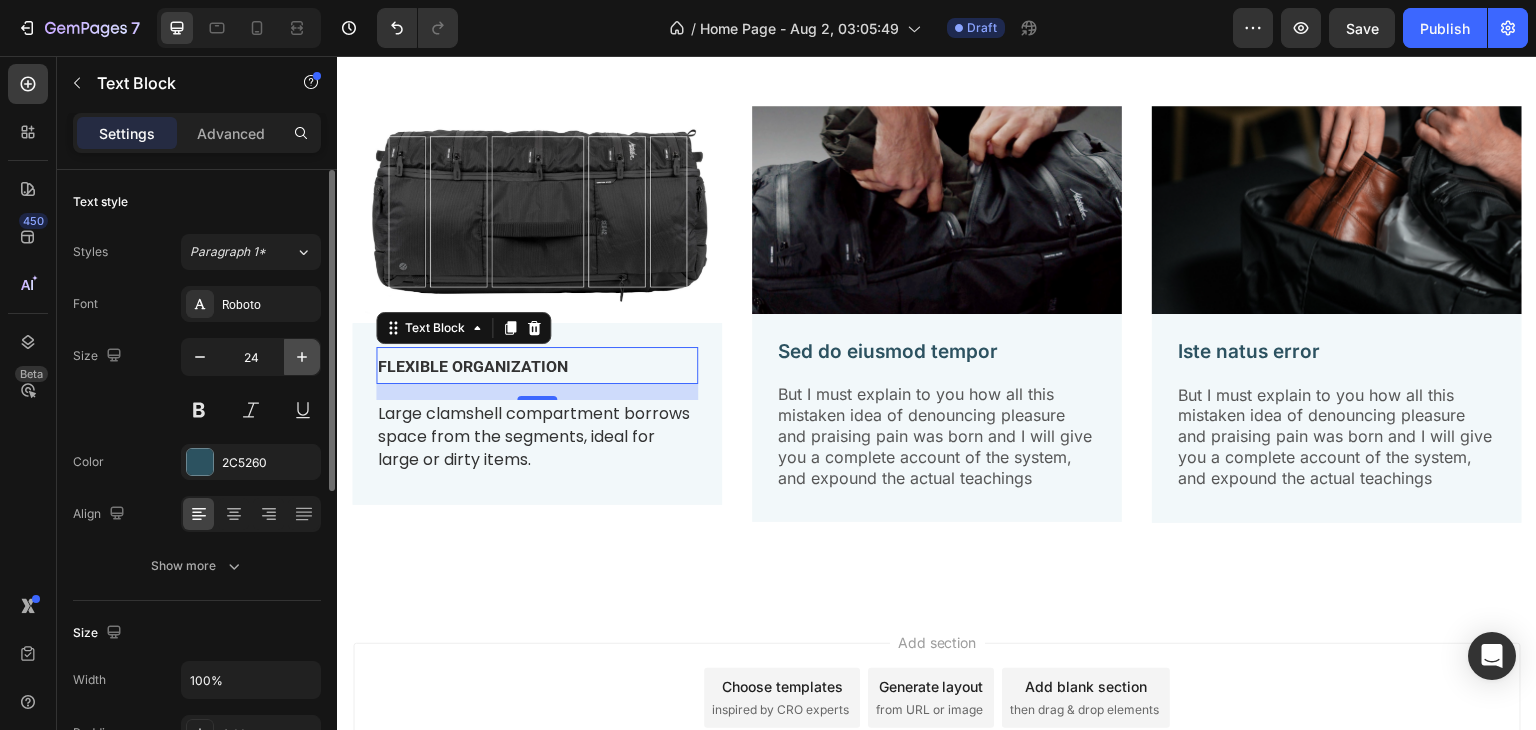 click 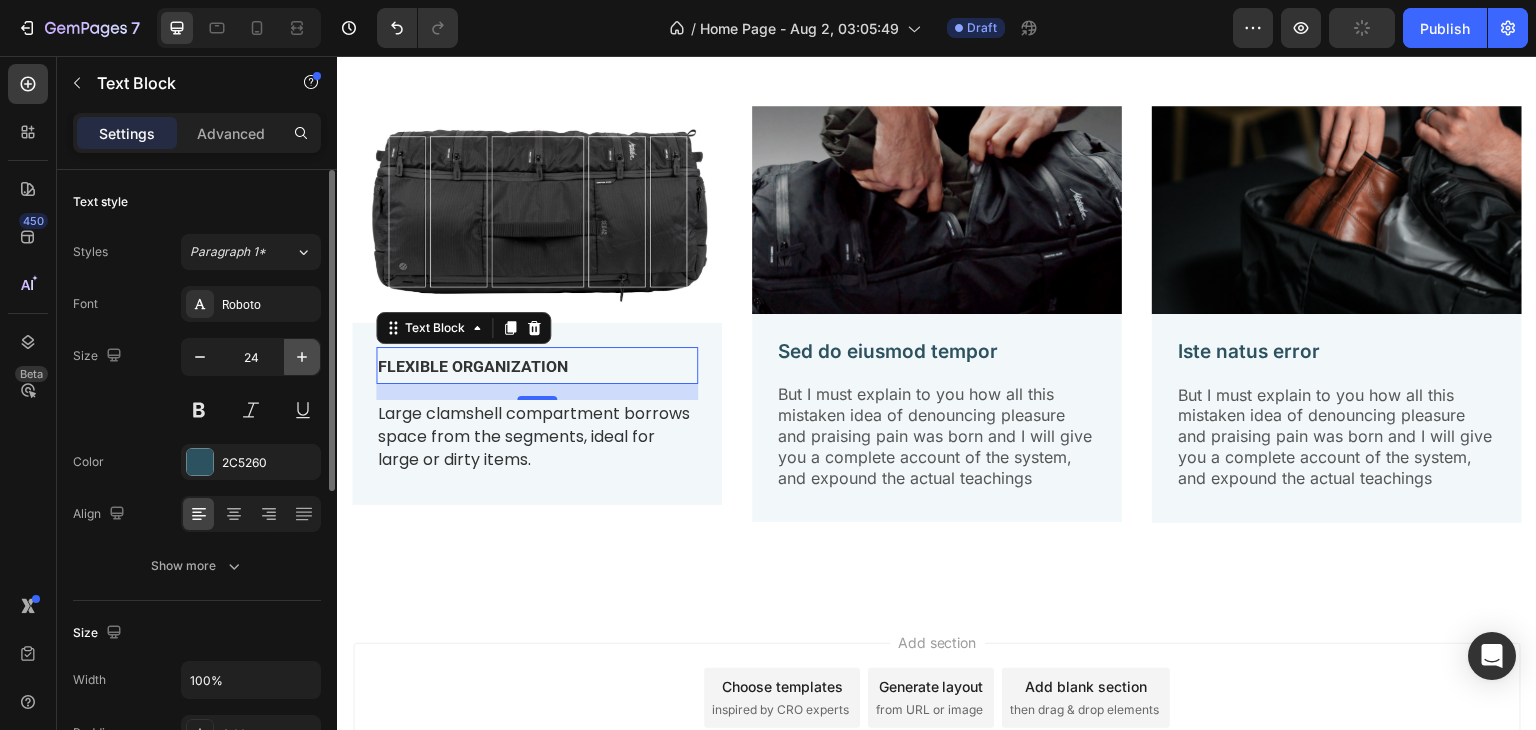 click 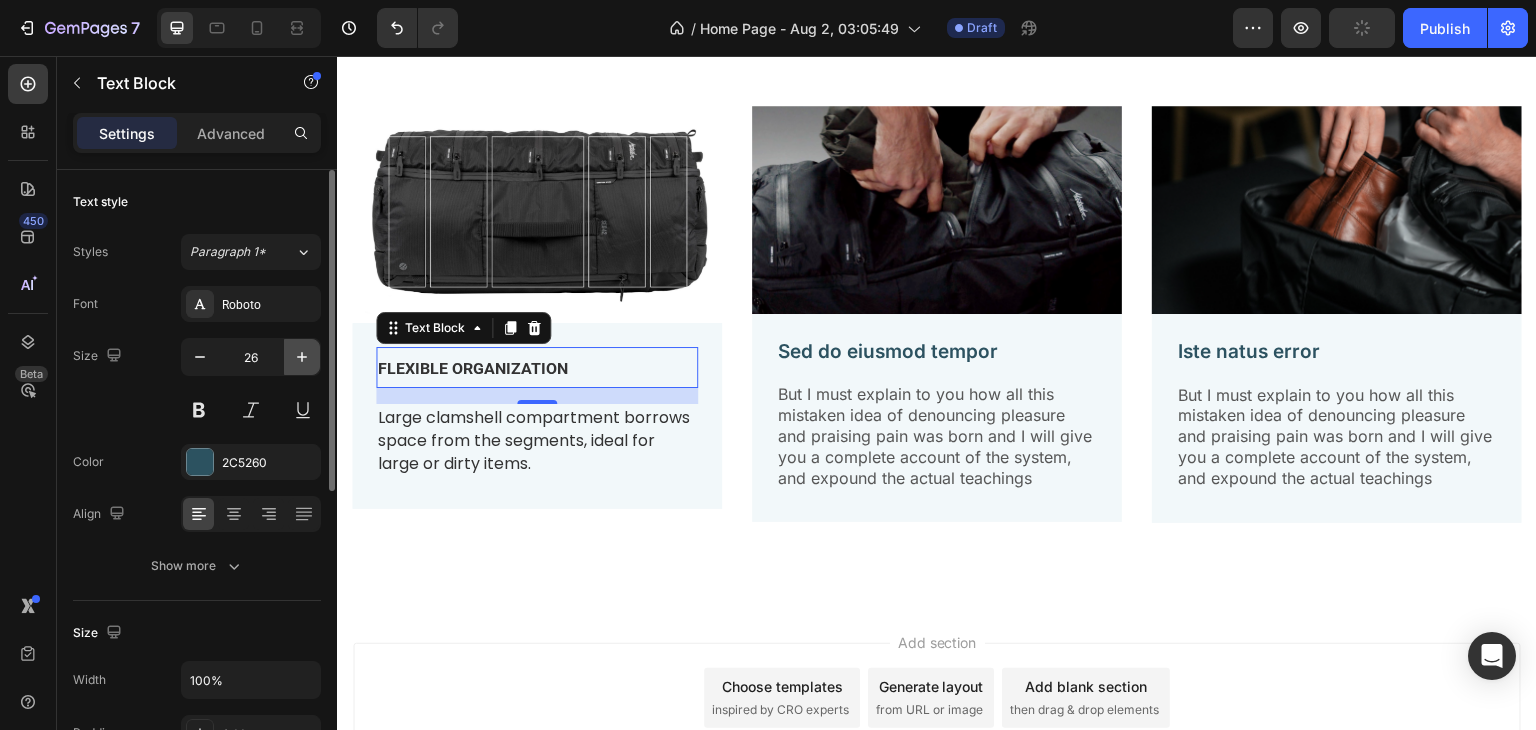 click 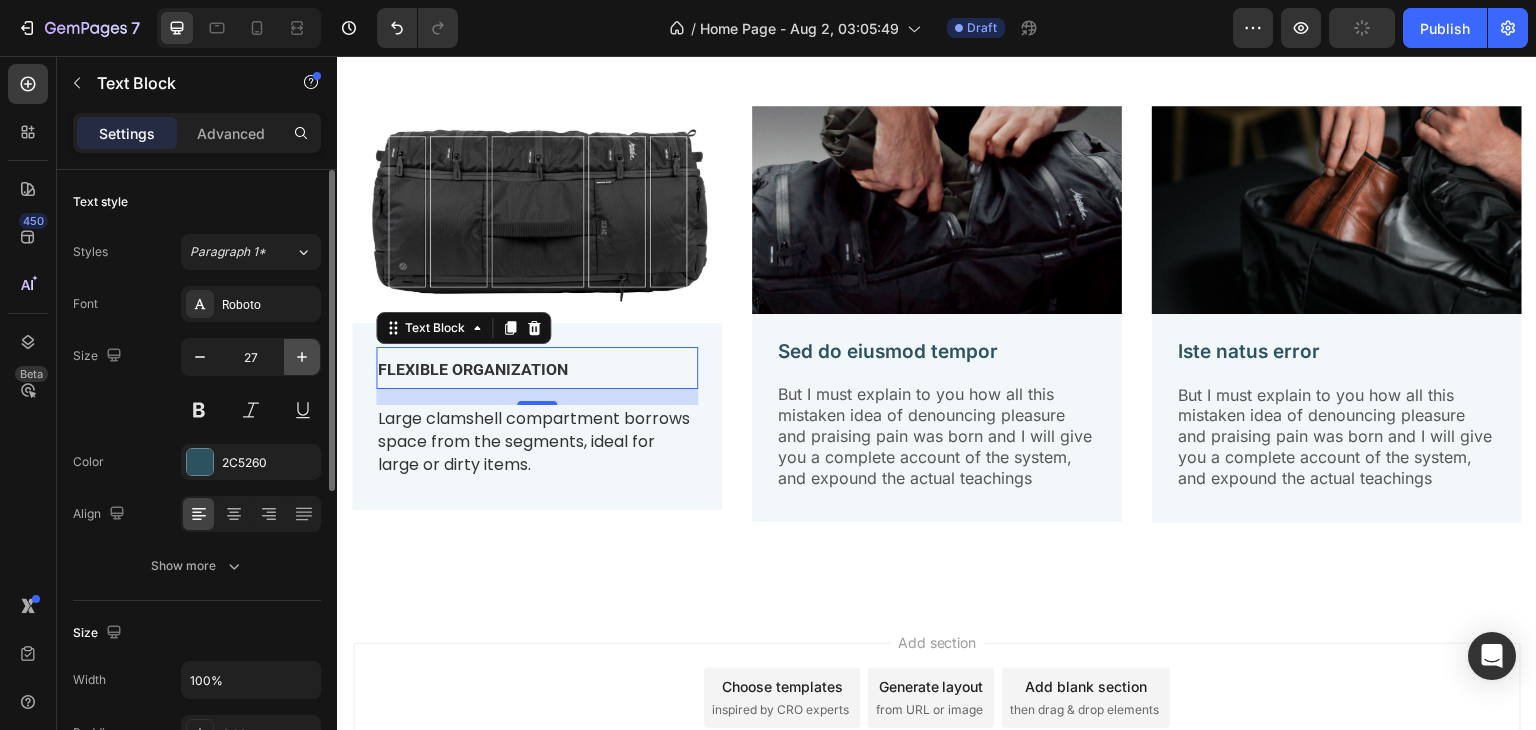 click 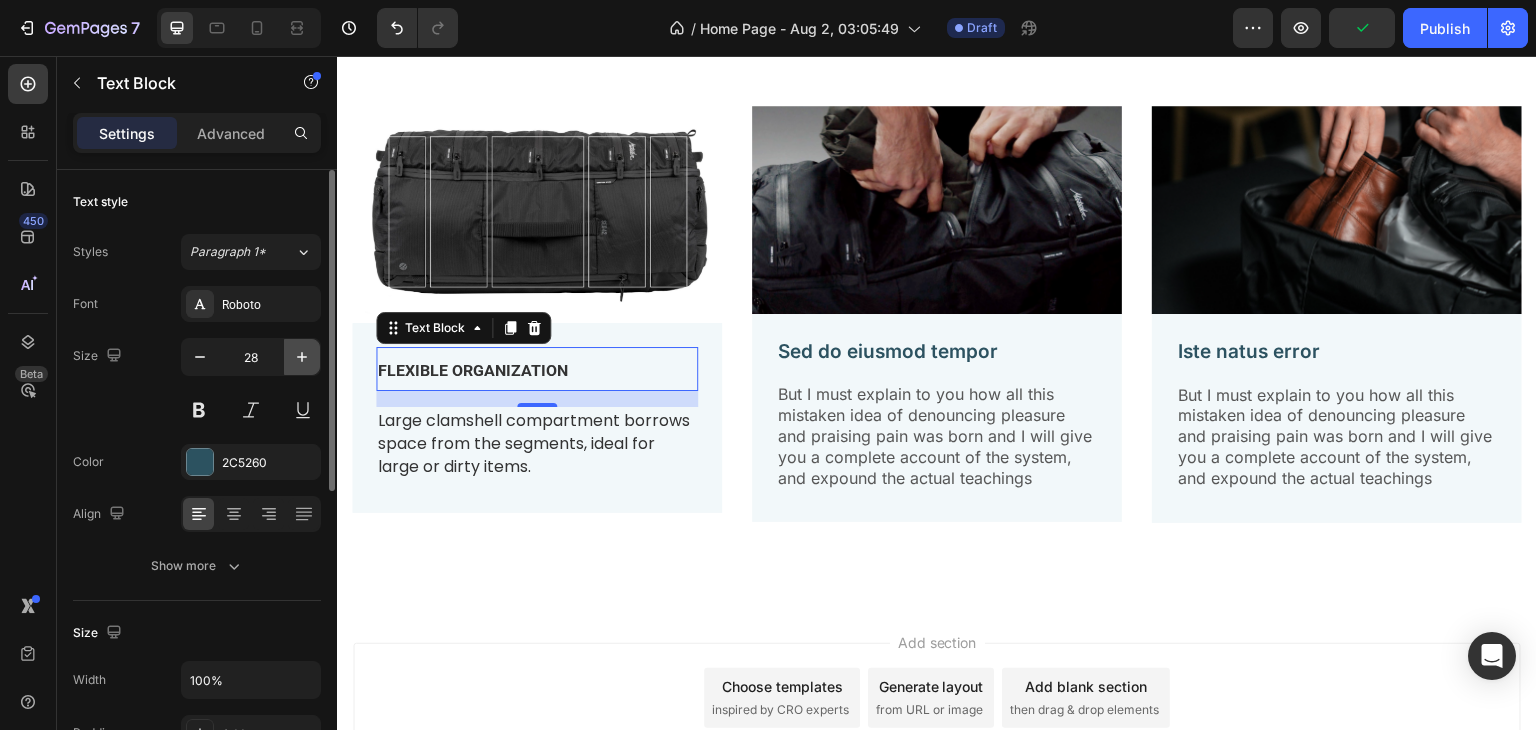 click 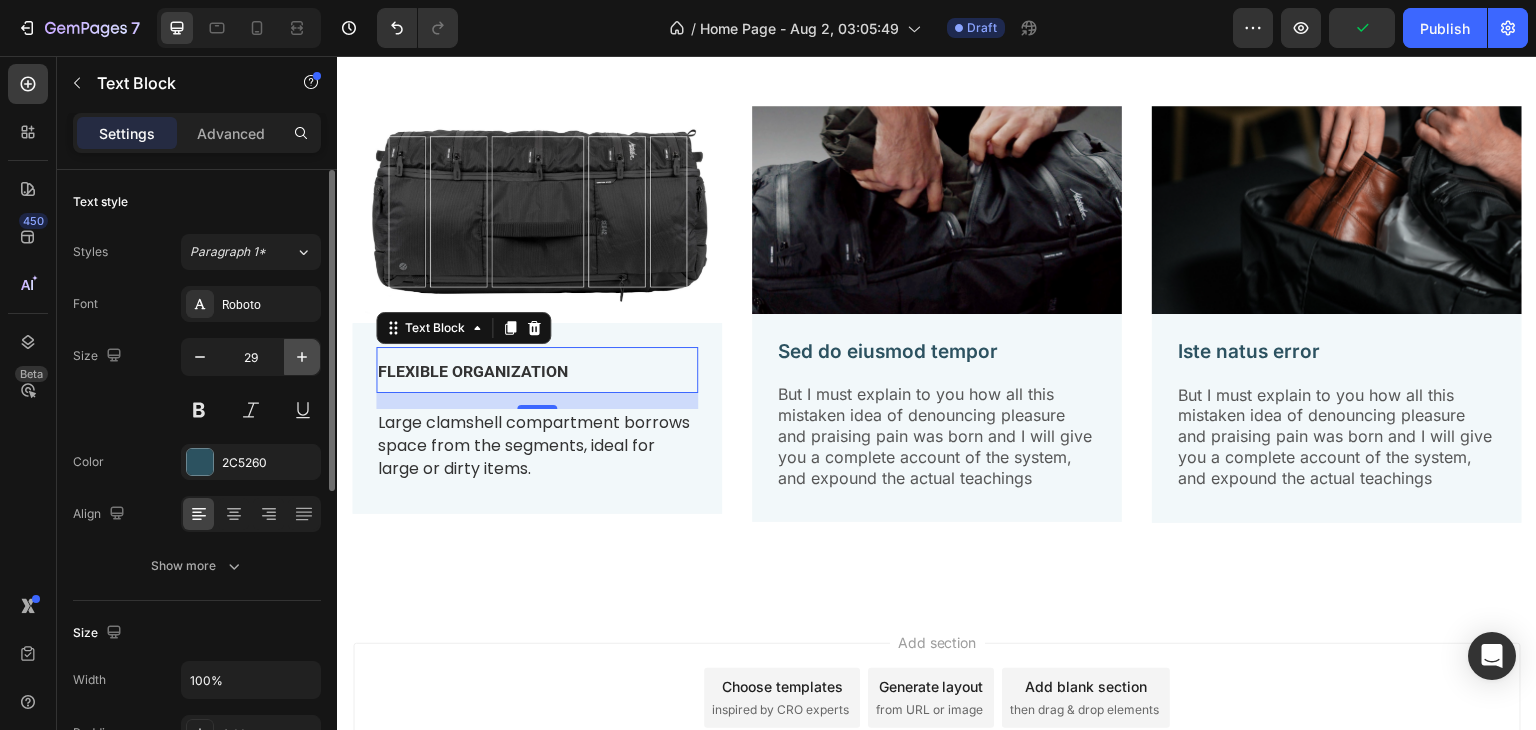 click 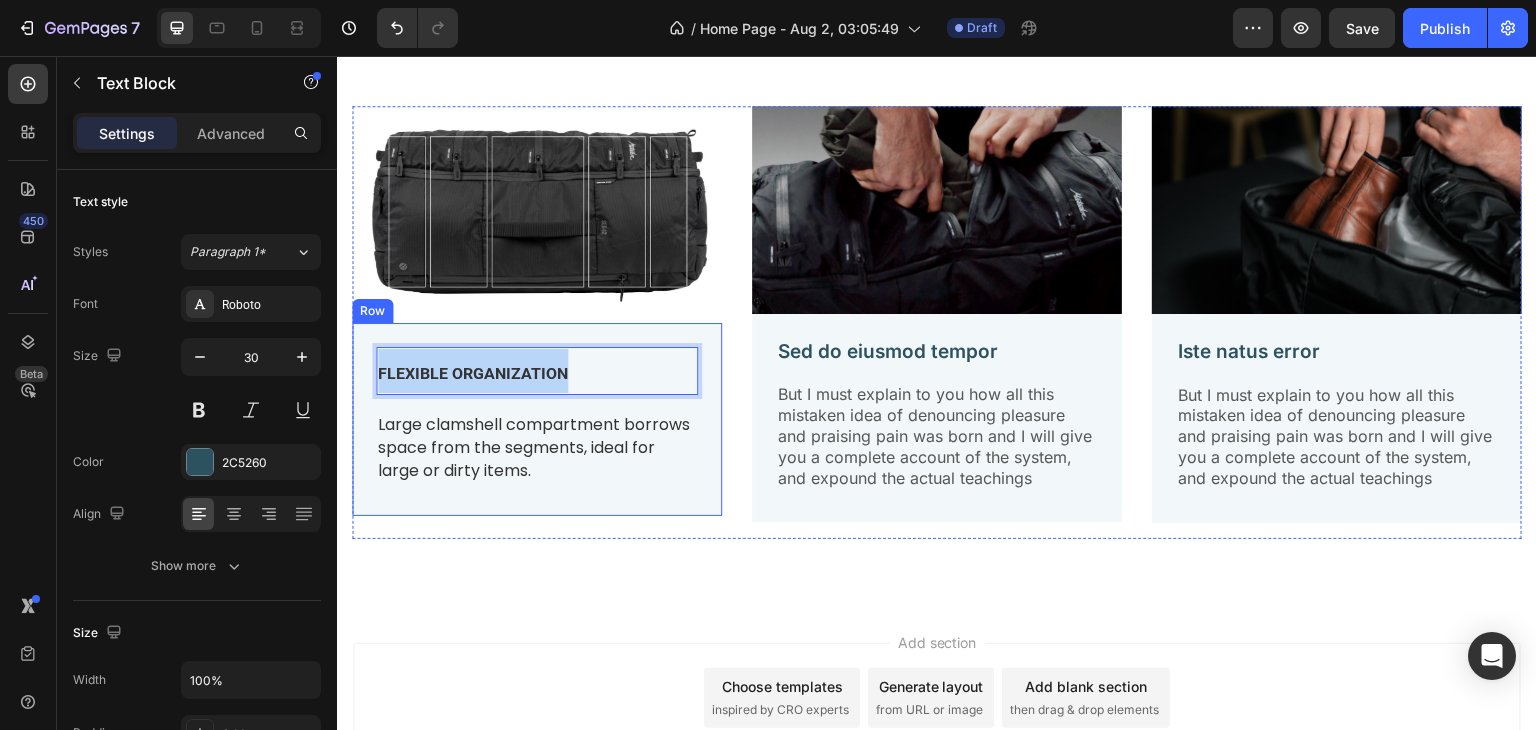 drag, startPoint x: 594, startPoint y: 366, endPoint x: 391, endPoint y: 362, distance: 203.0394 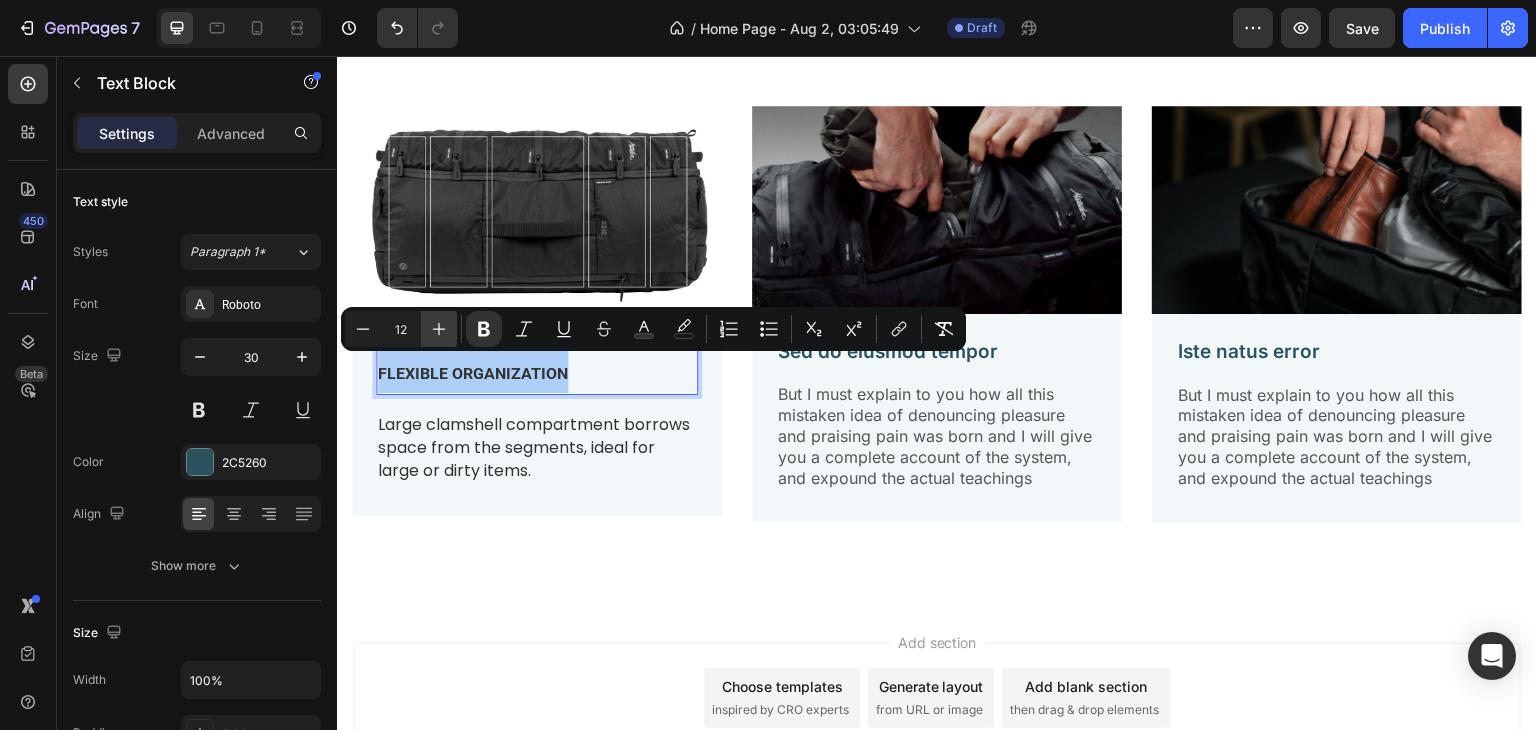 click 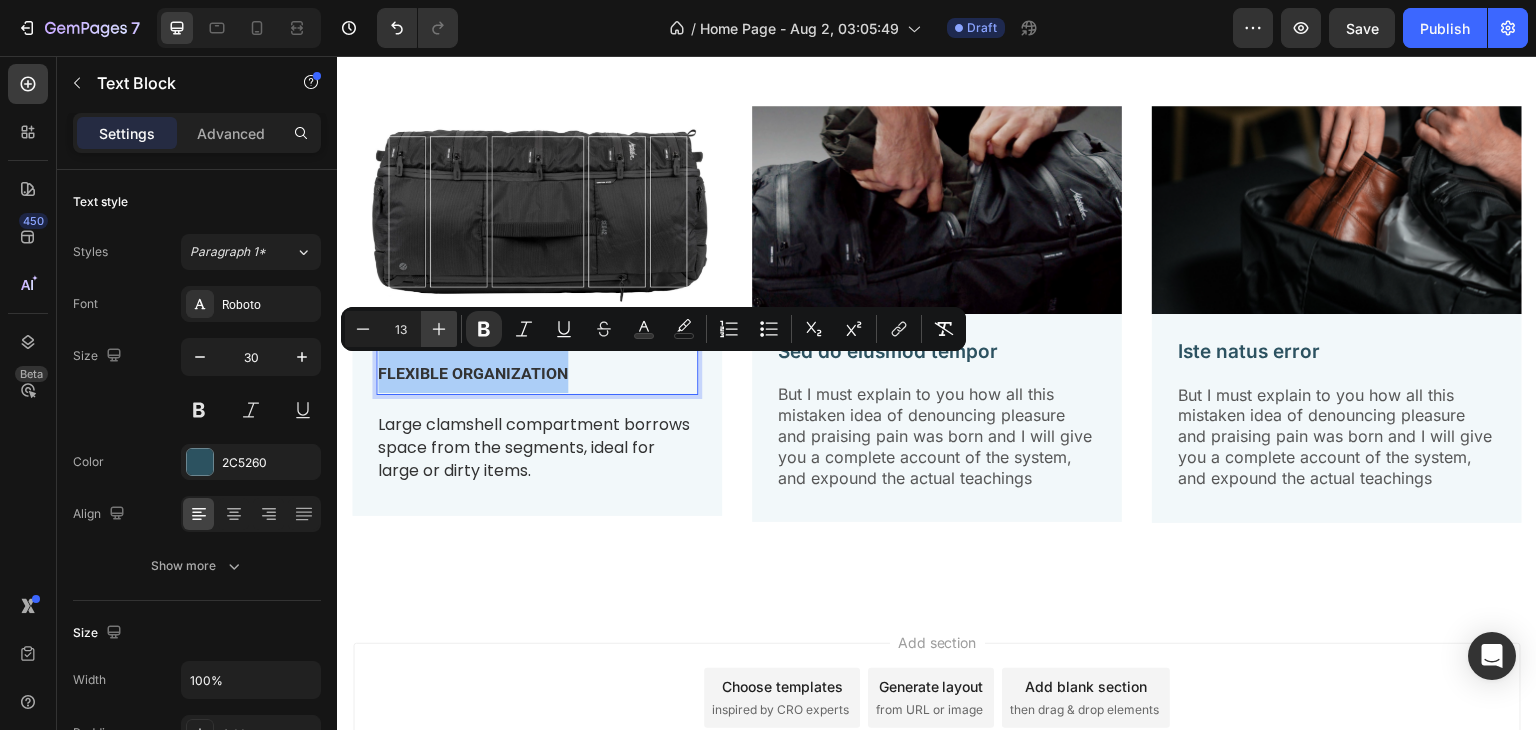 click 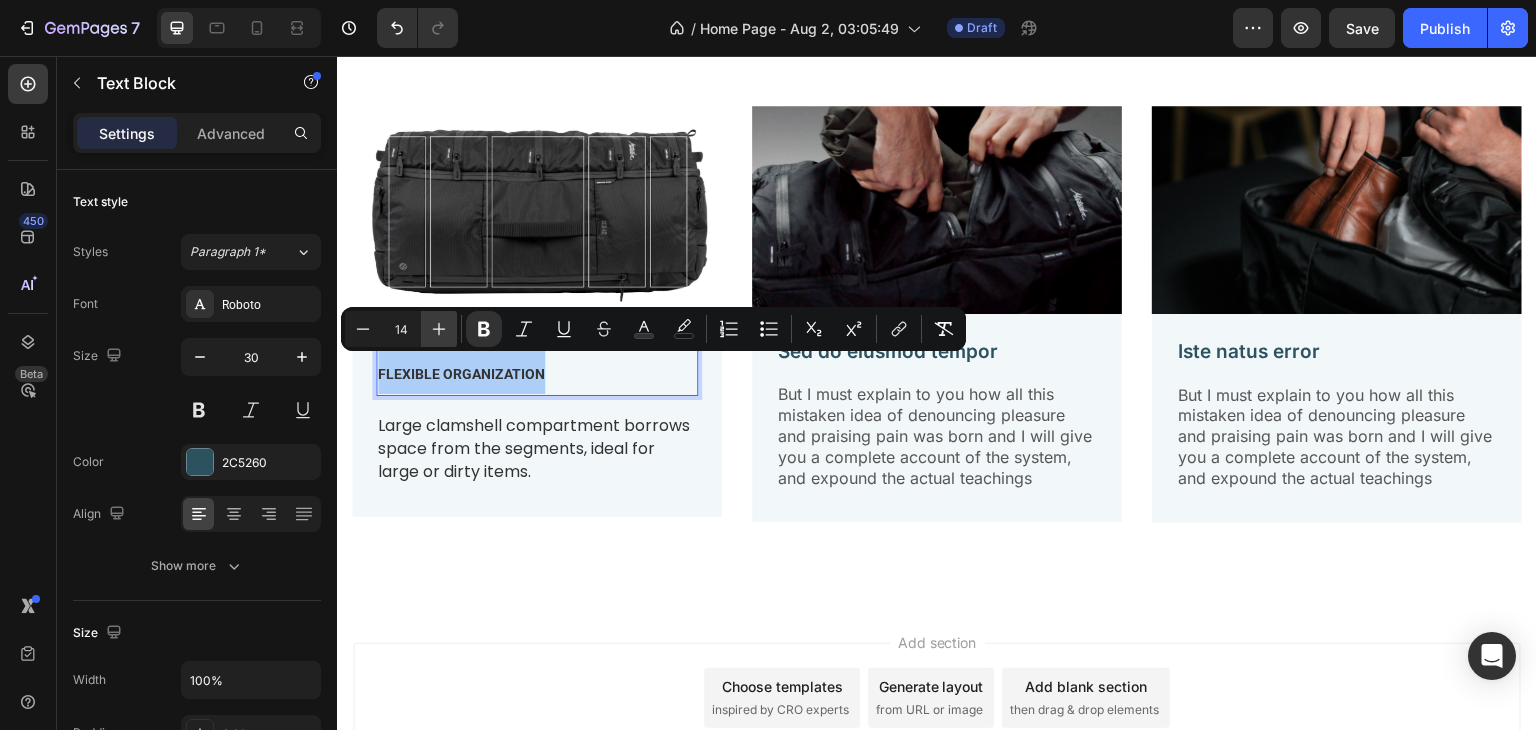 click 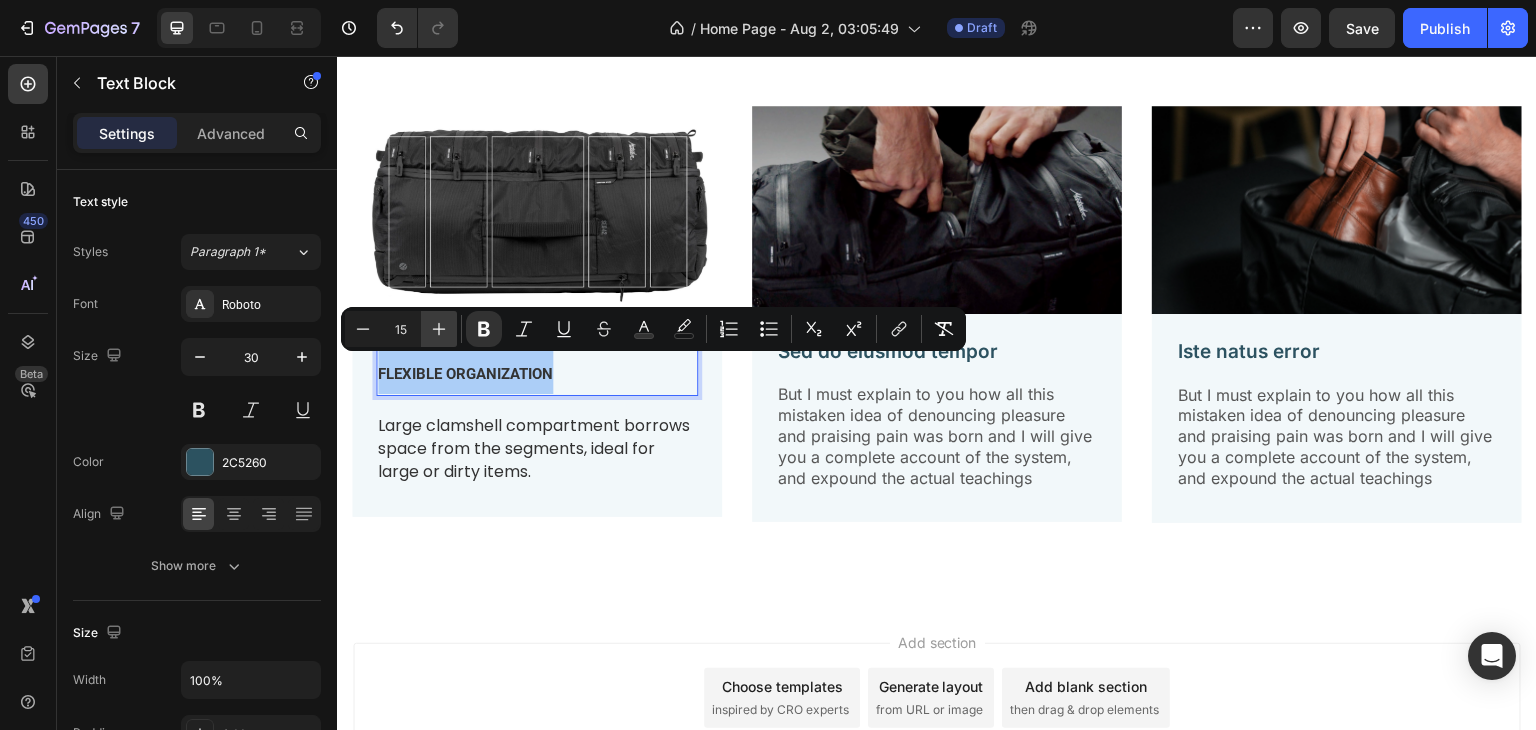 click 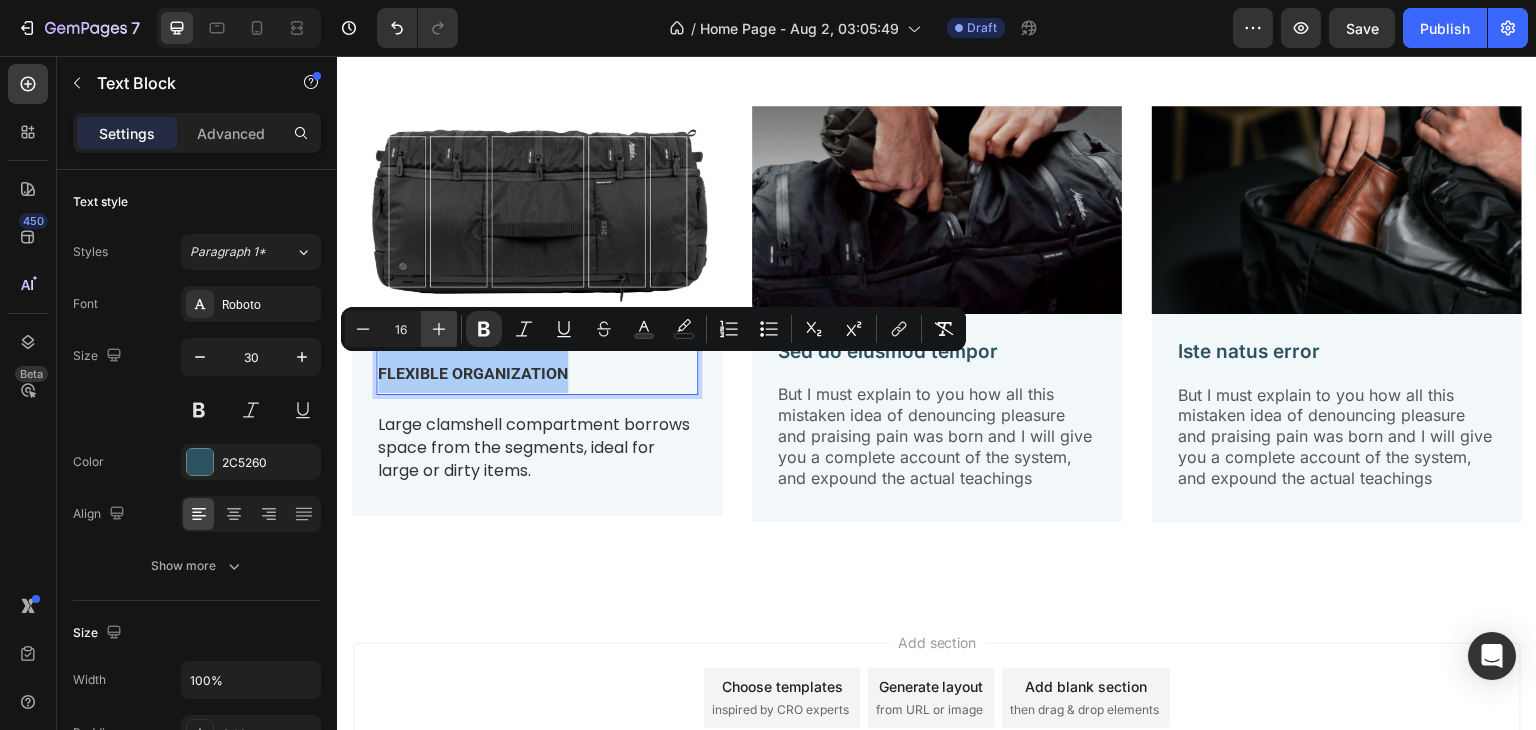 click 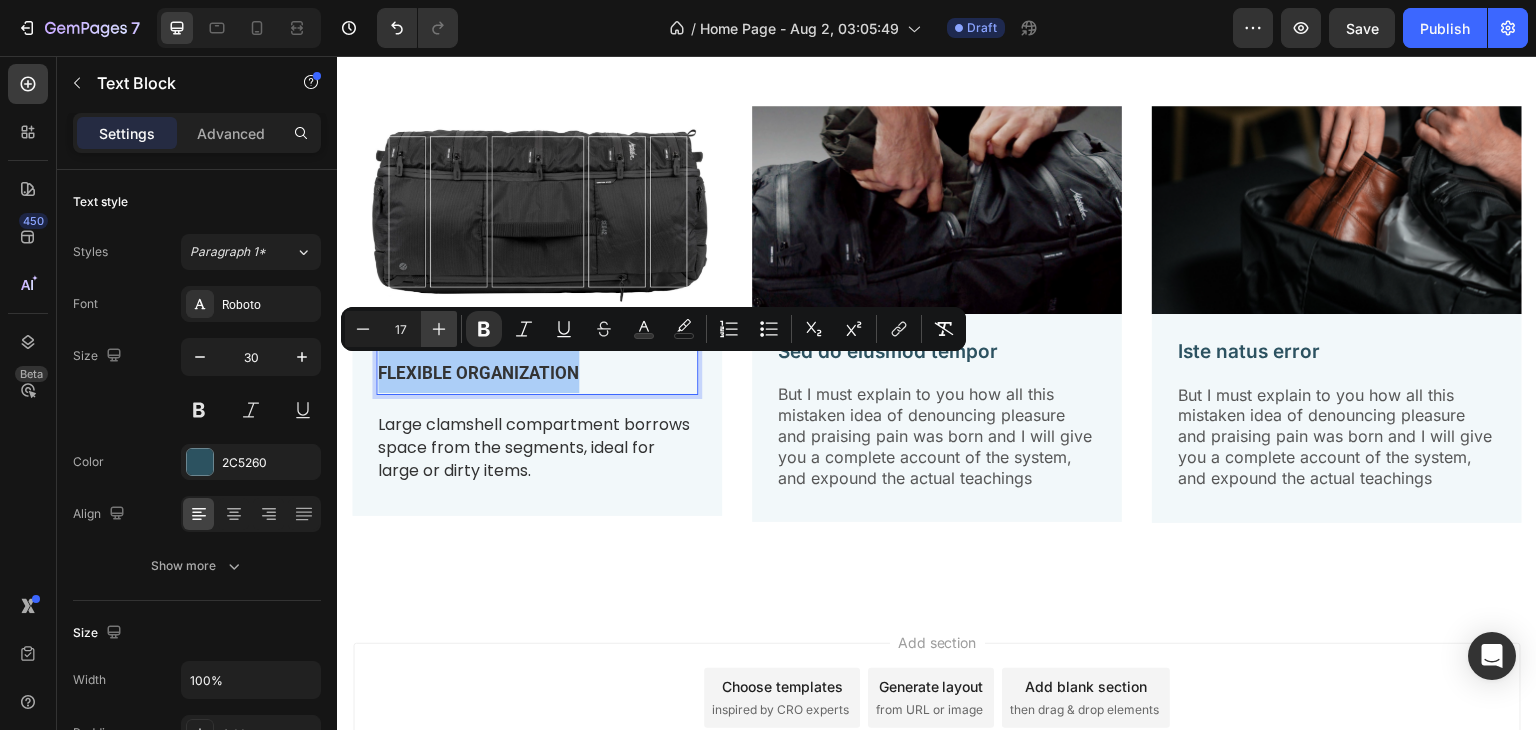 click 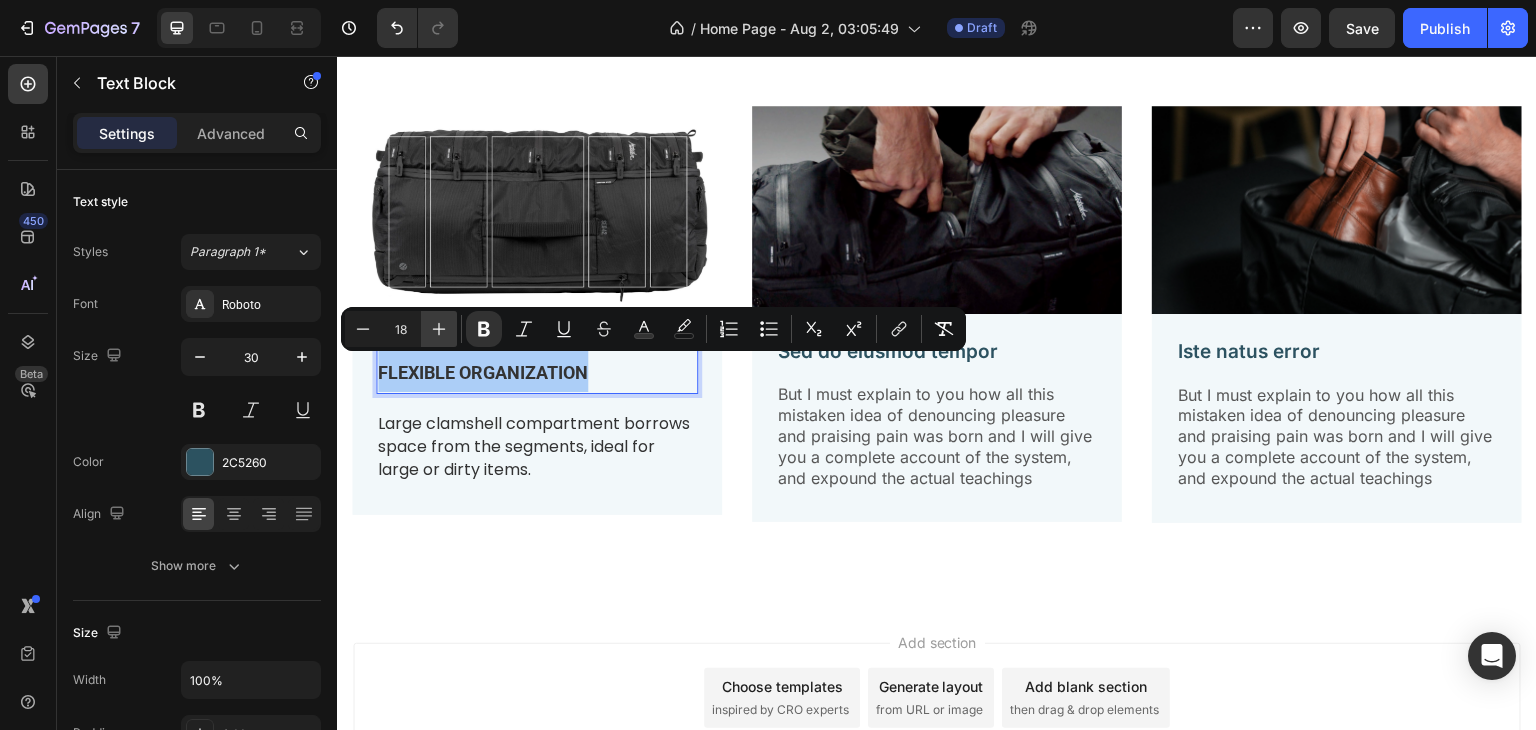 click 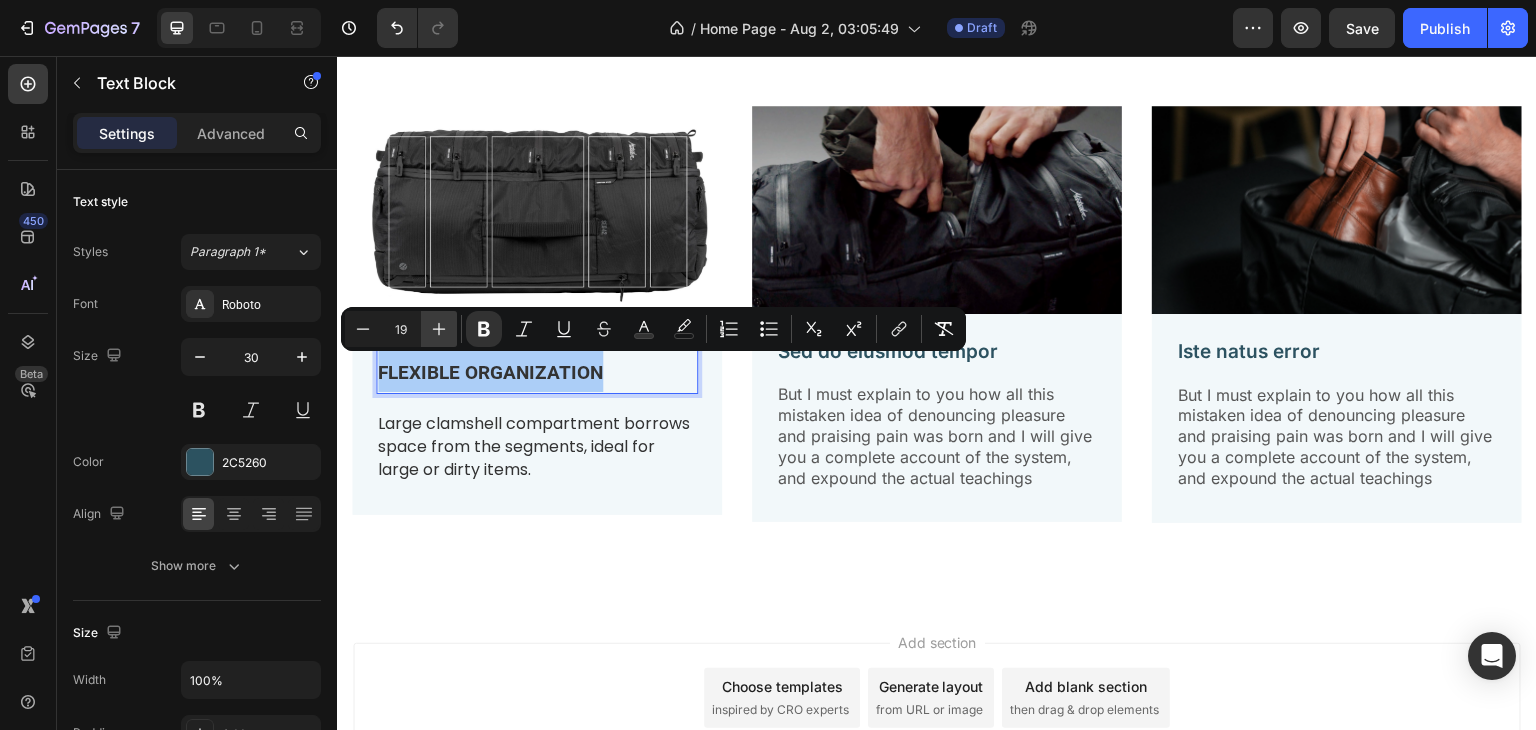 click 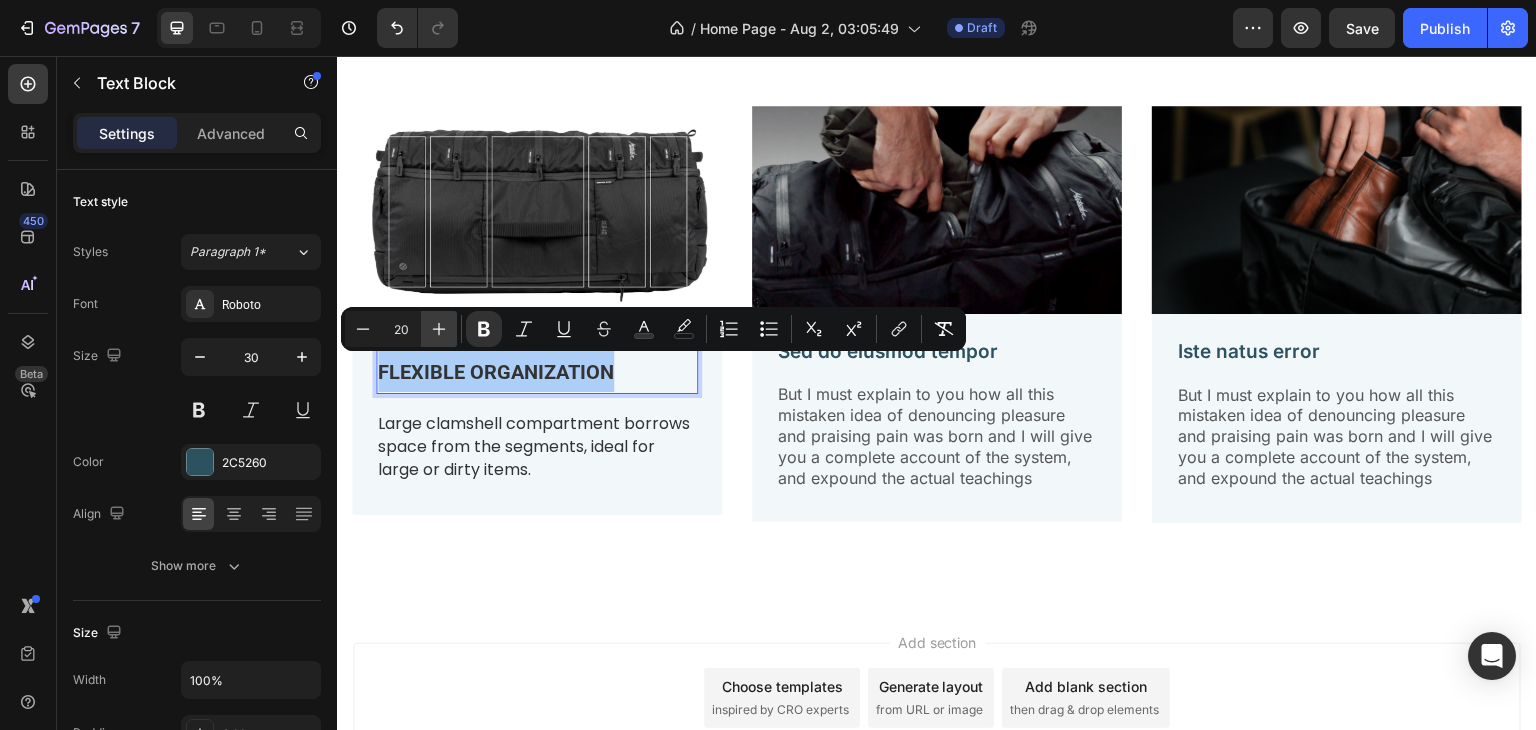 click 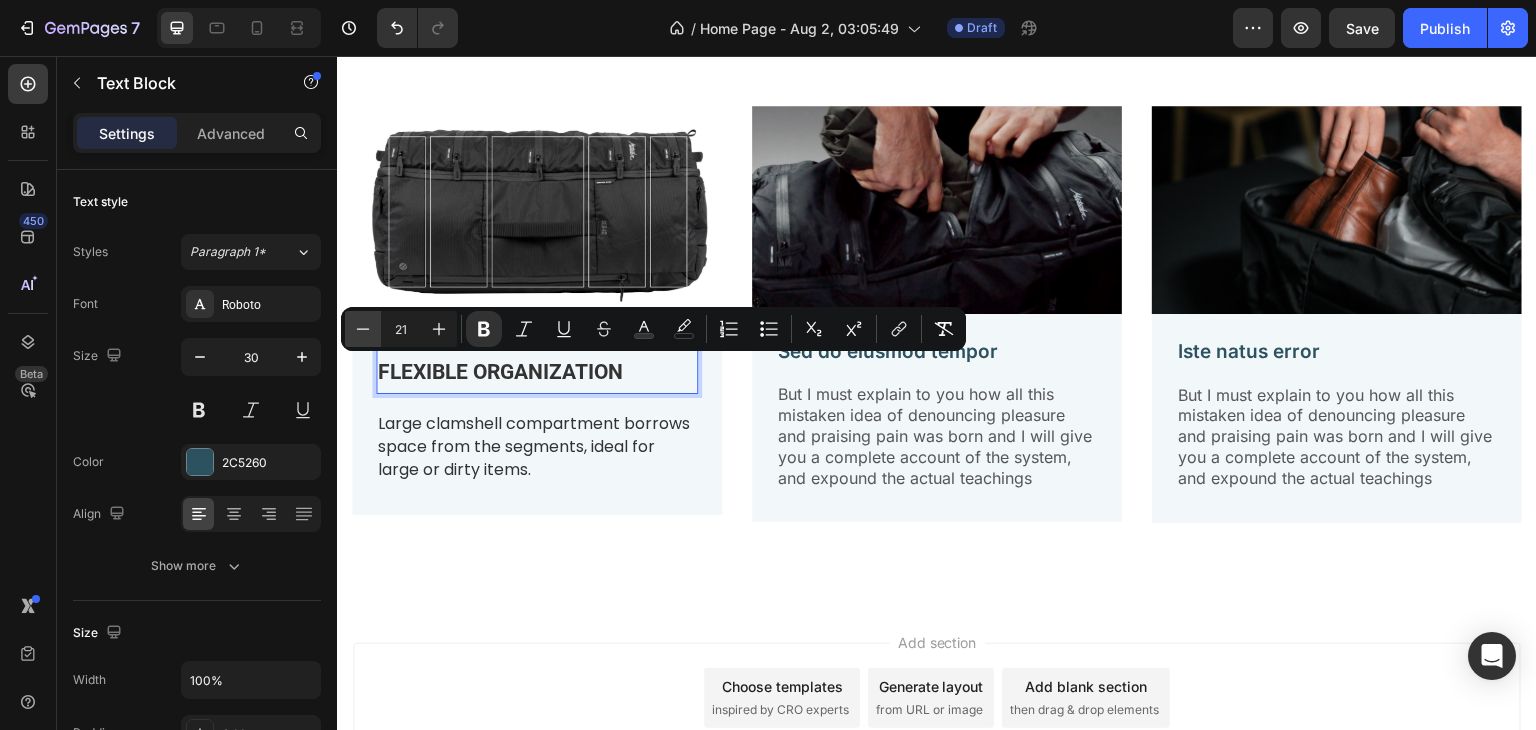 click 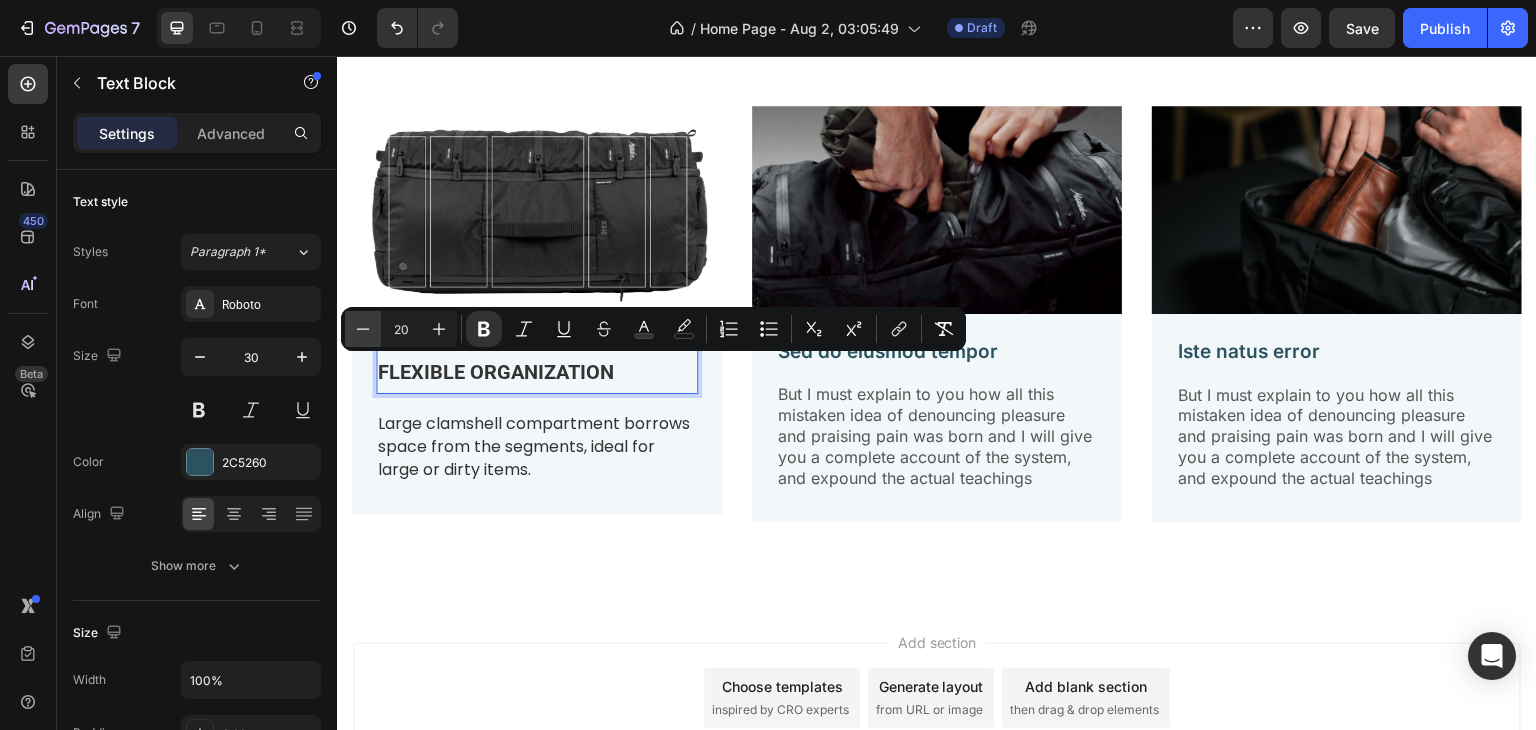 click 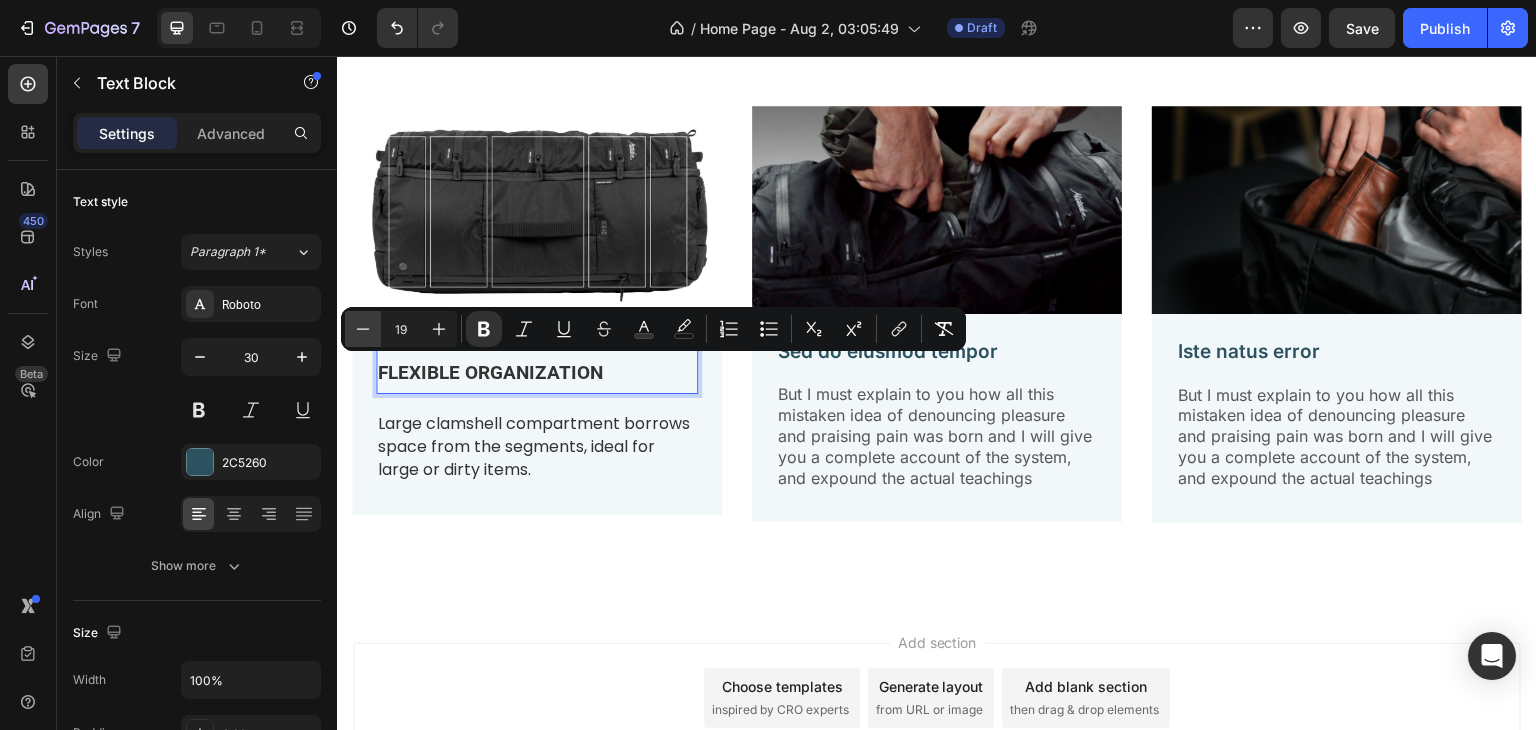 click 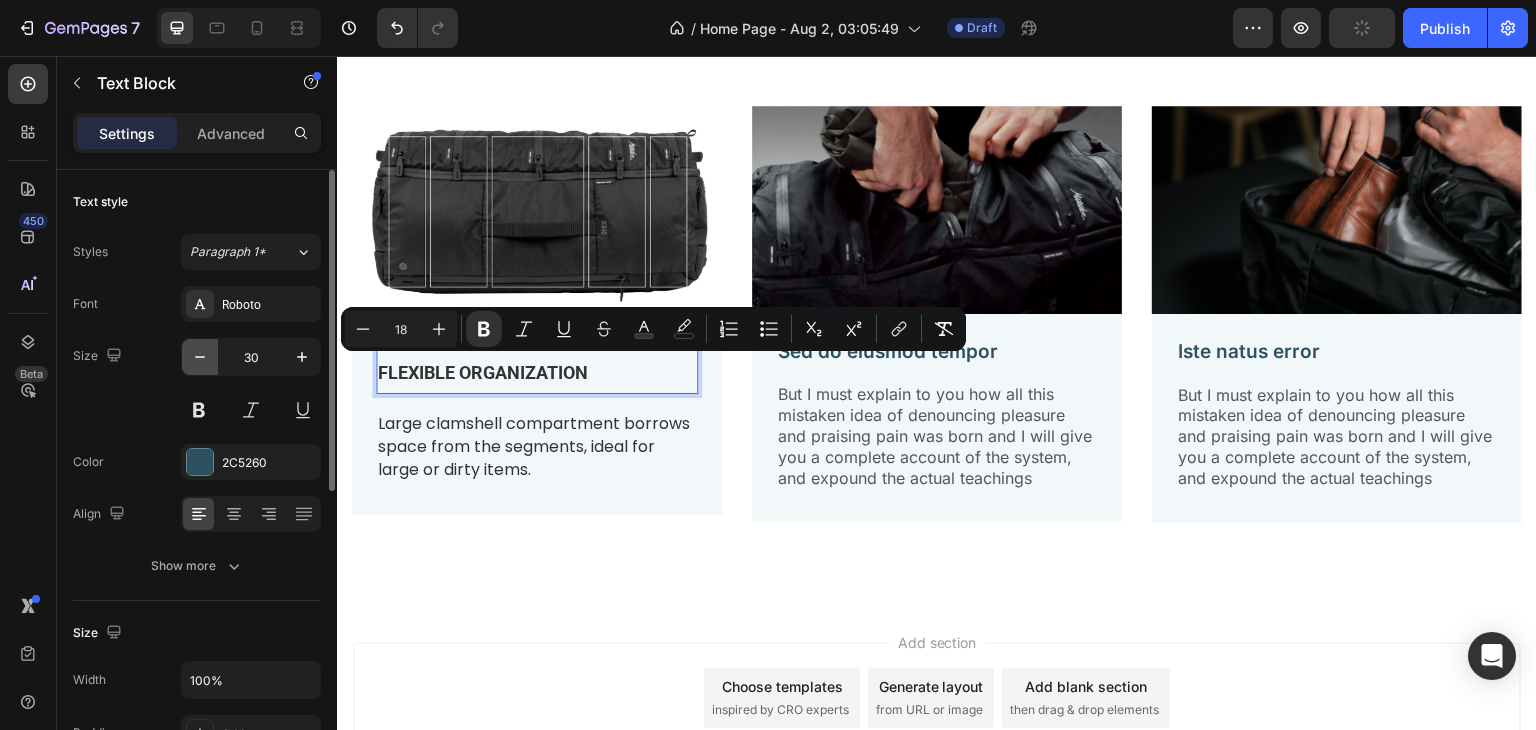 click 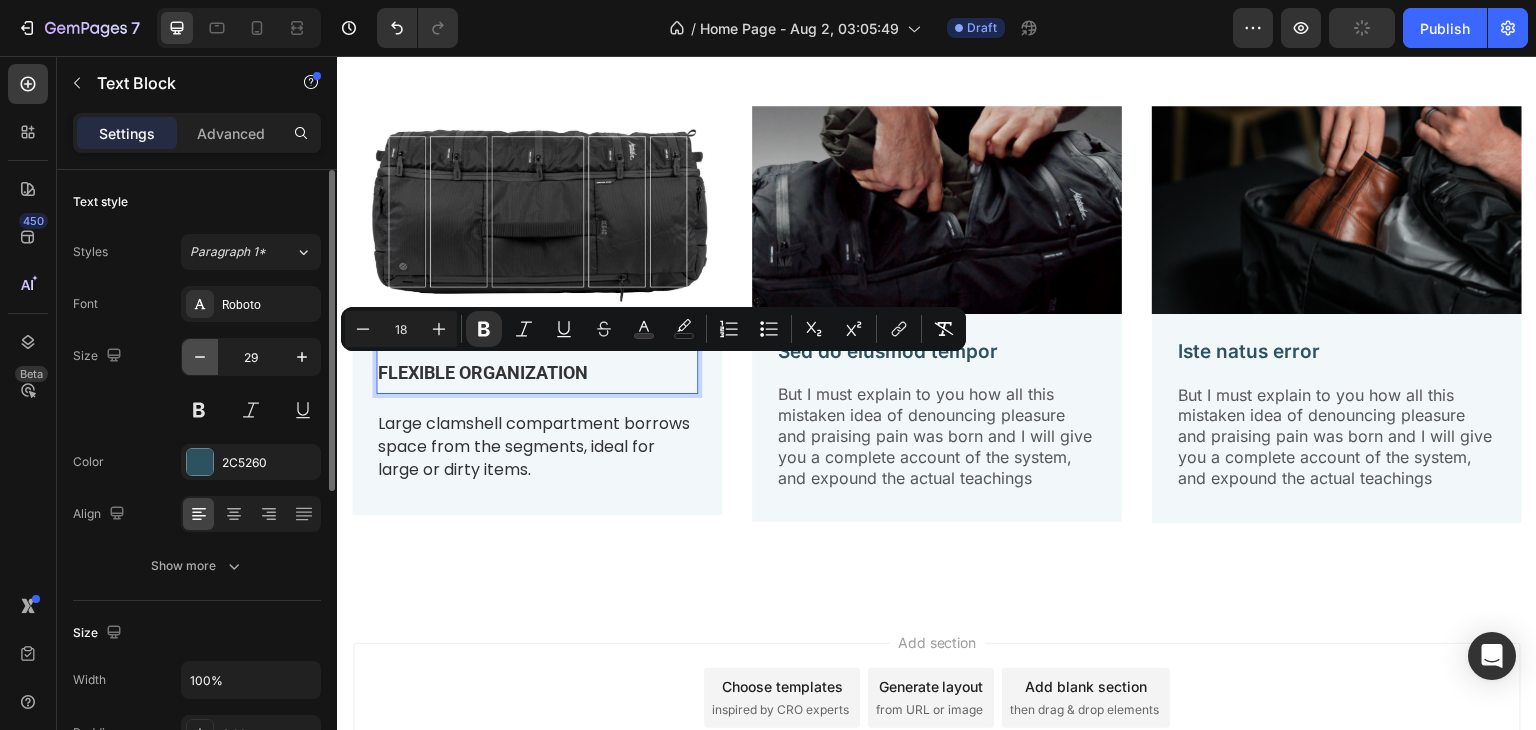 click 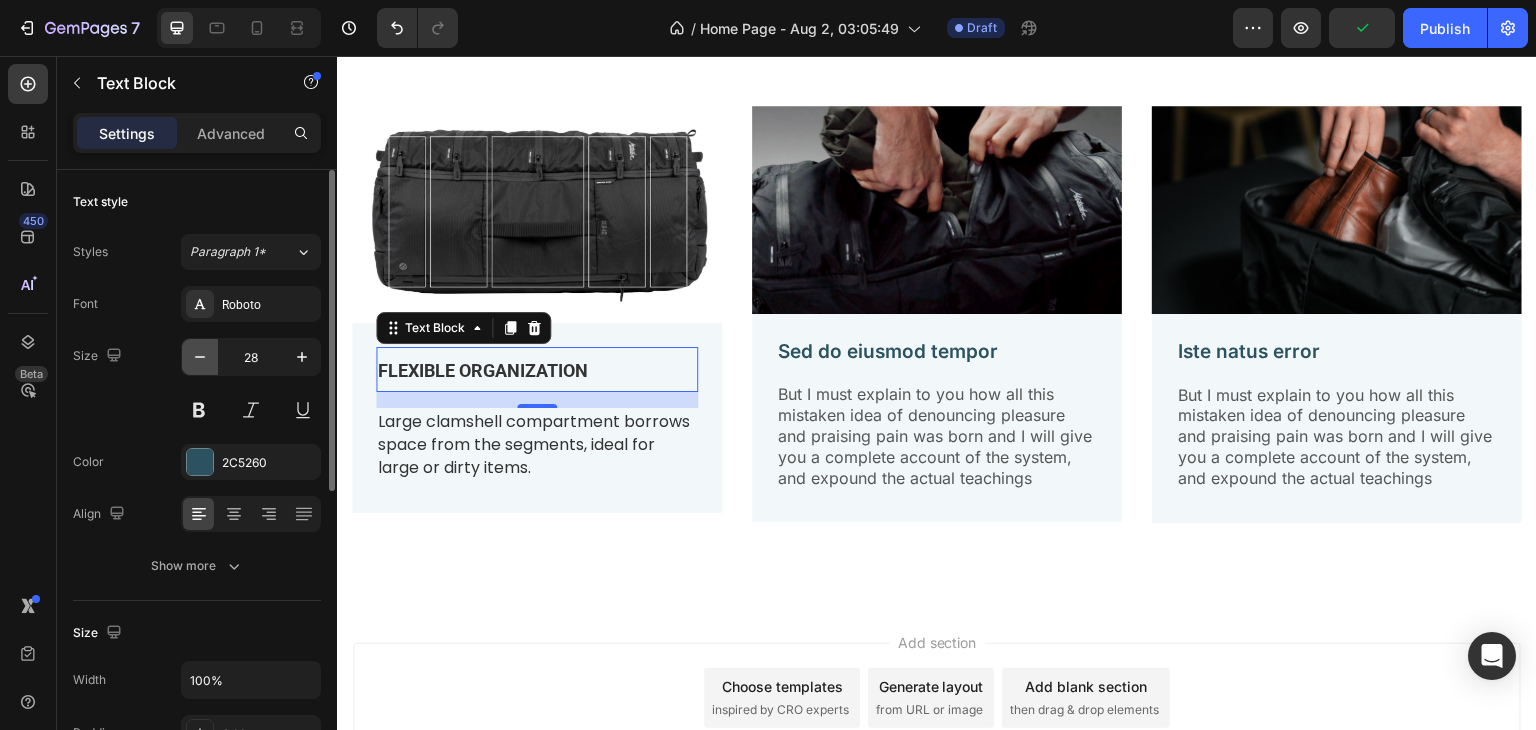 click 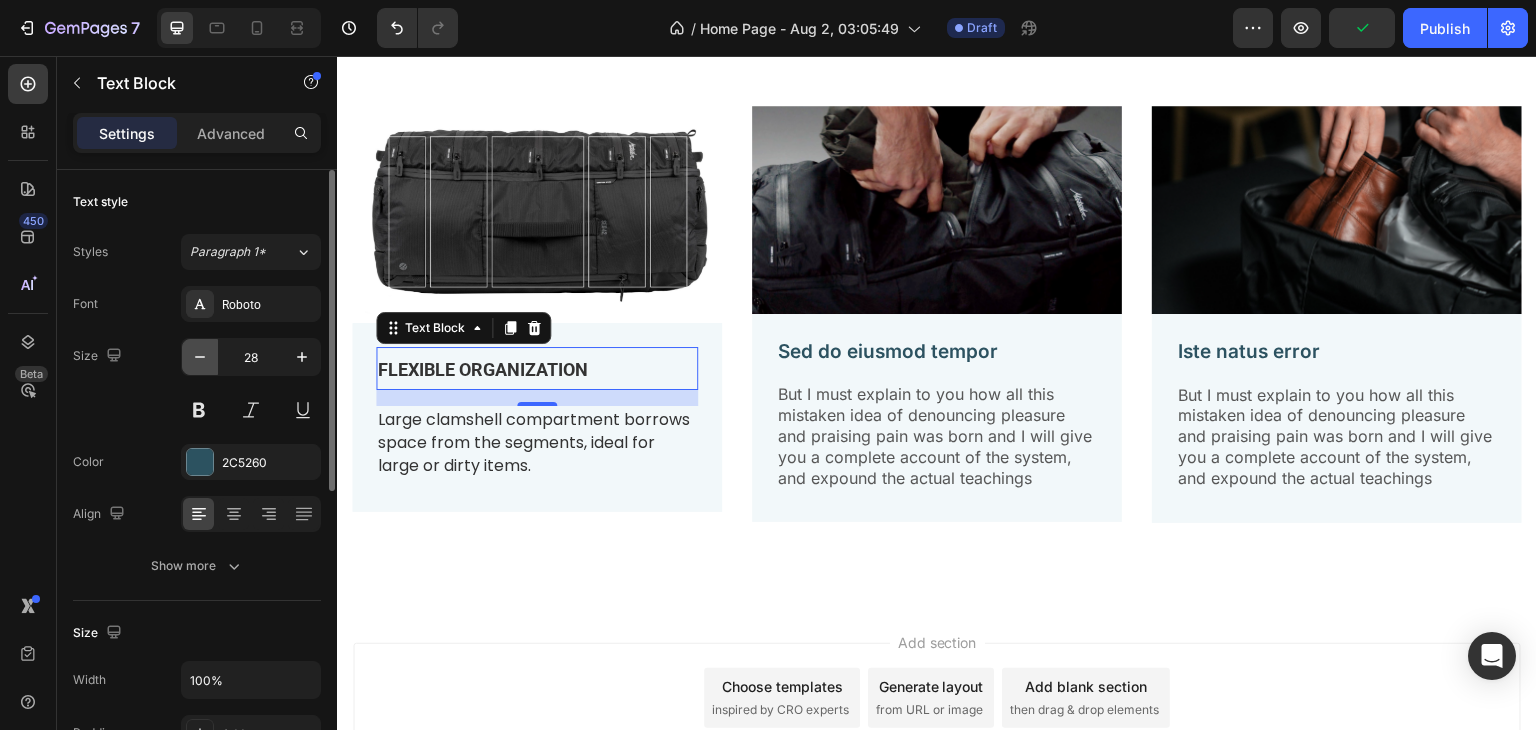 click 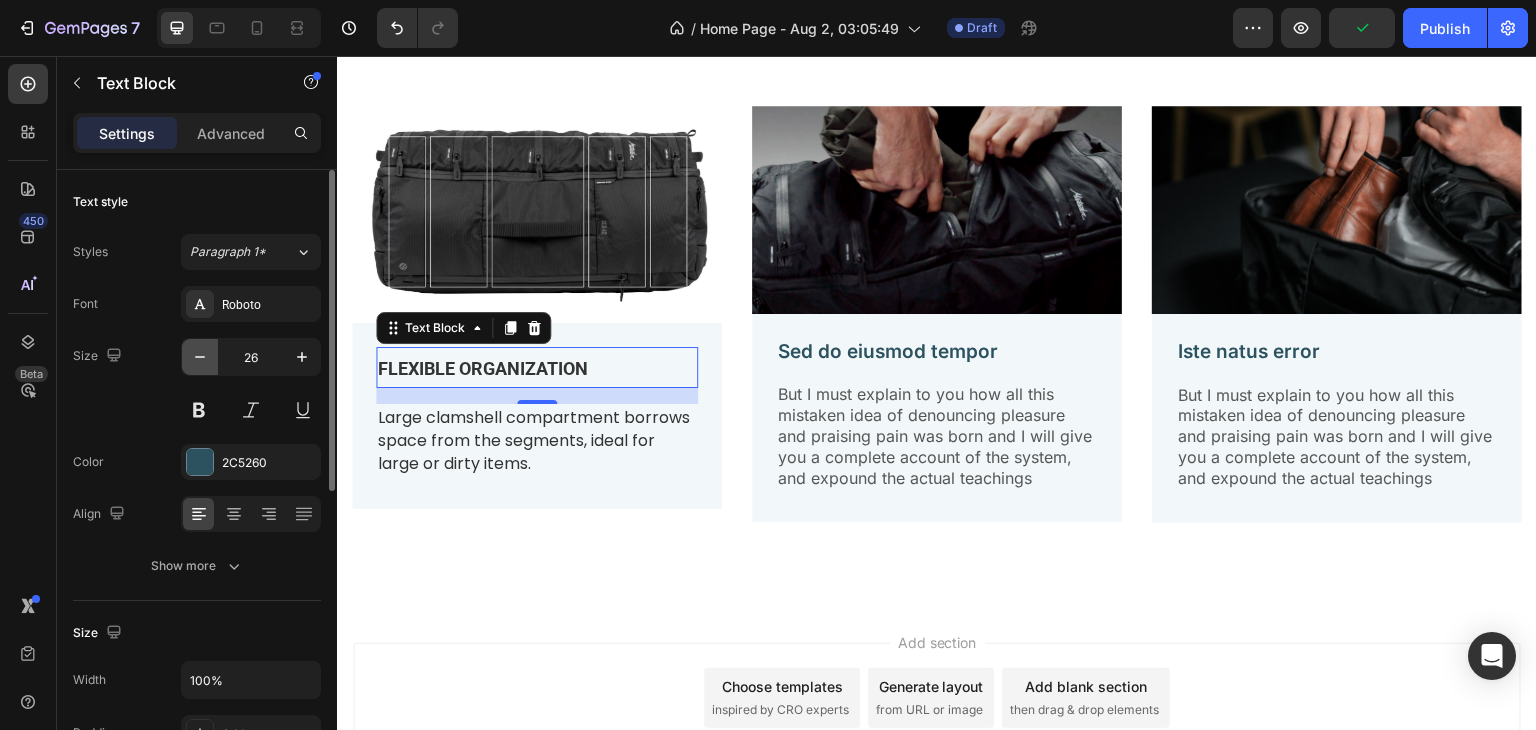 click 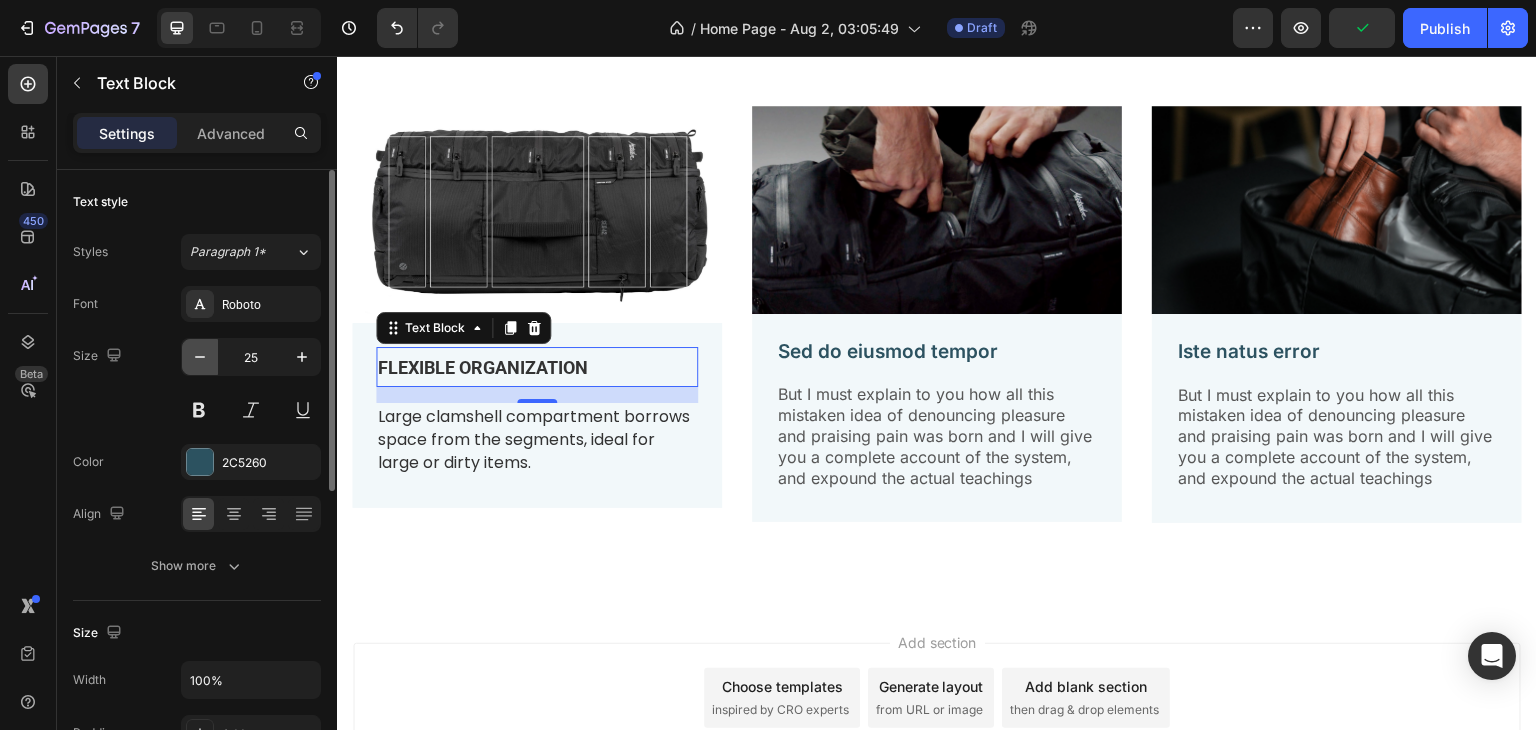 click 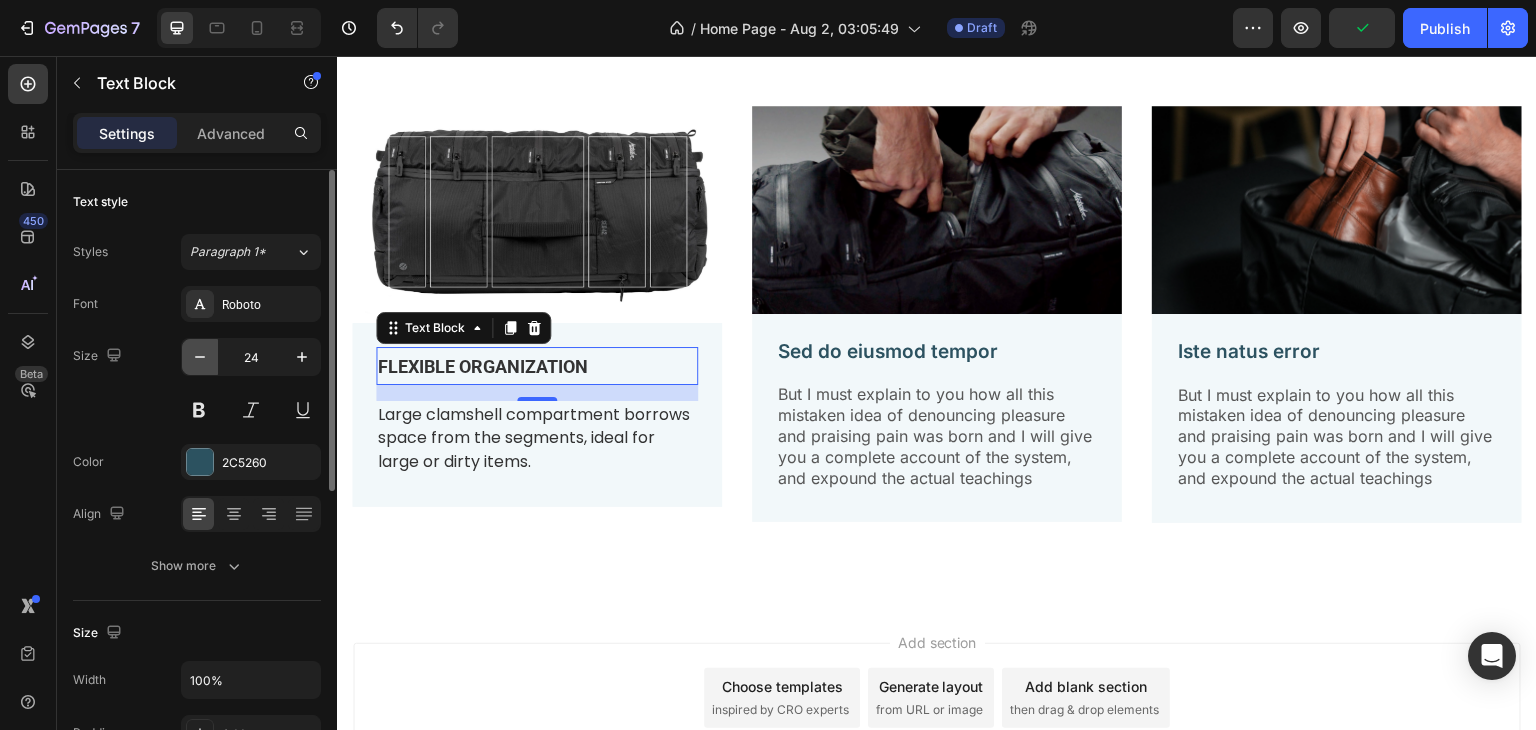 click 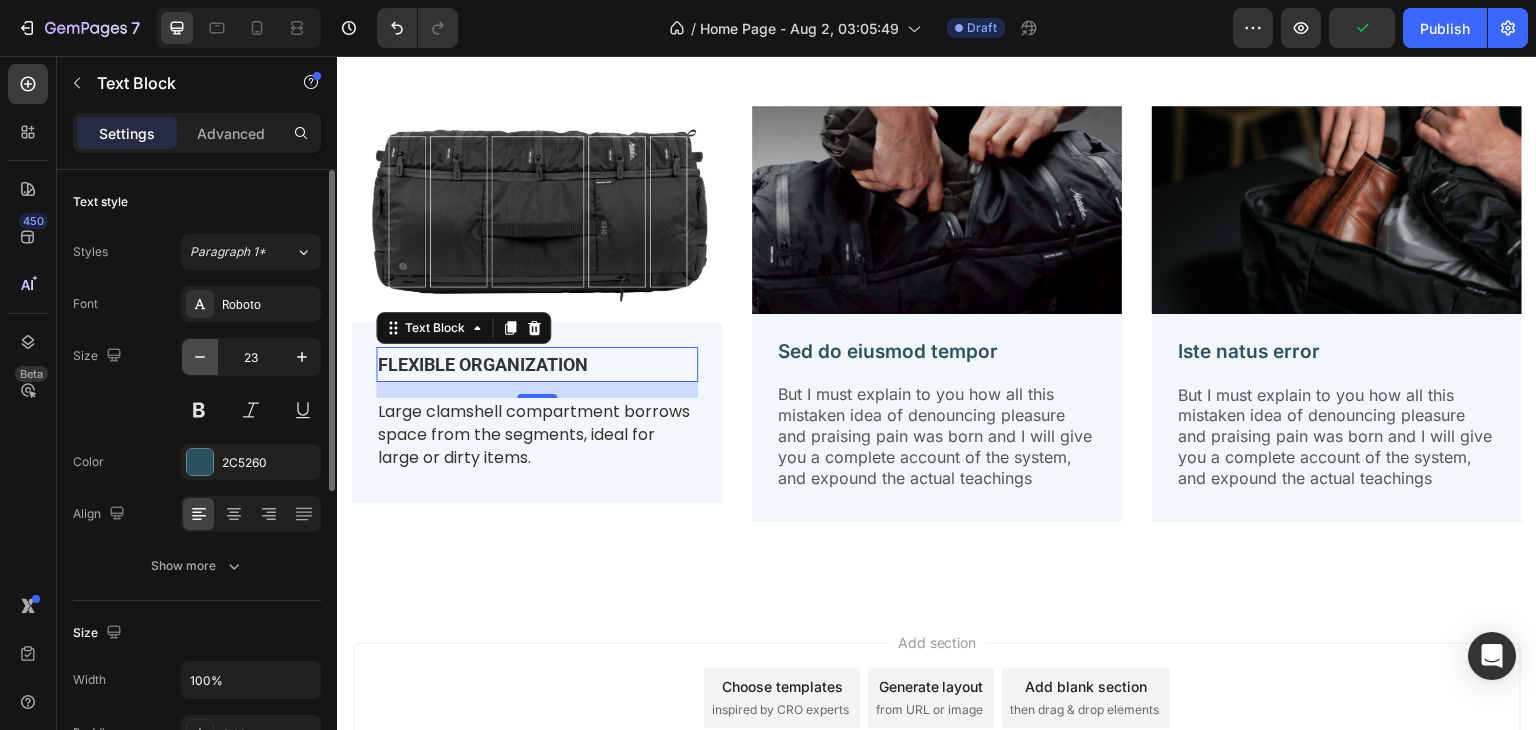 click 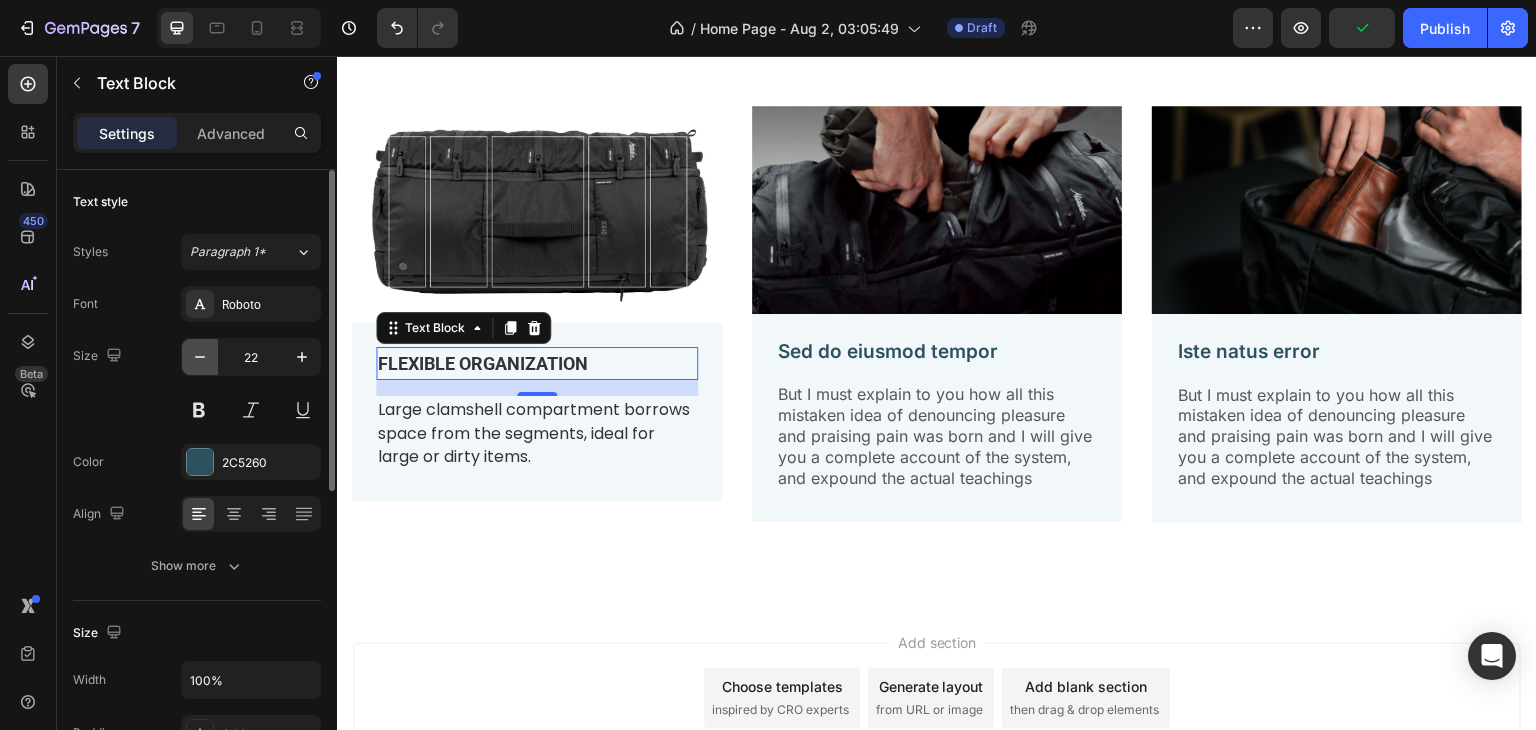 click 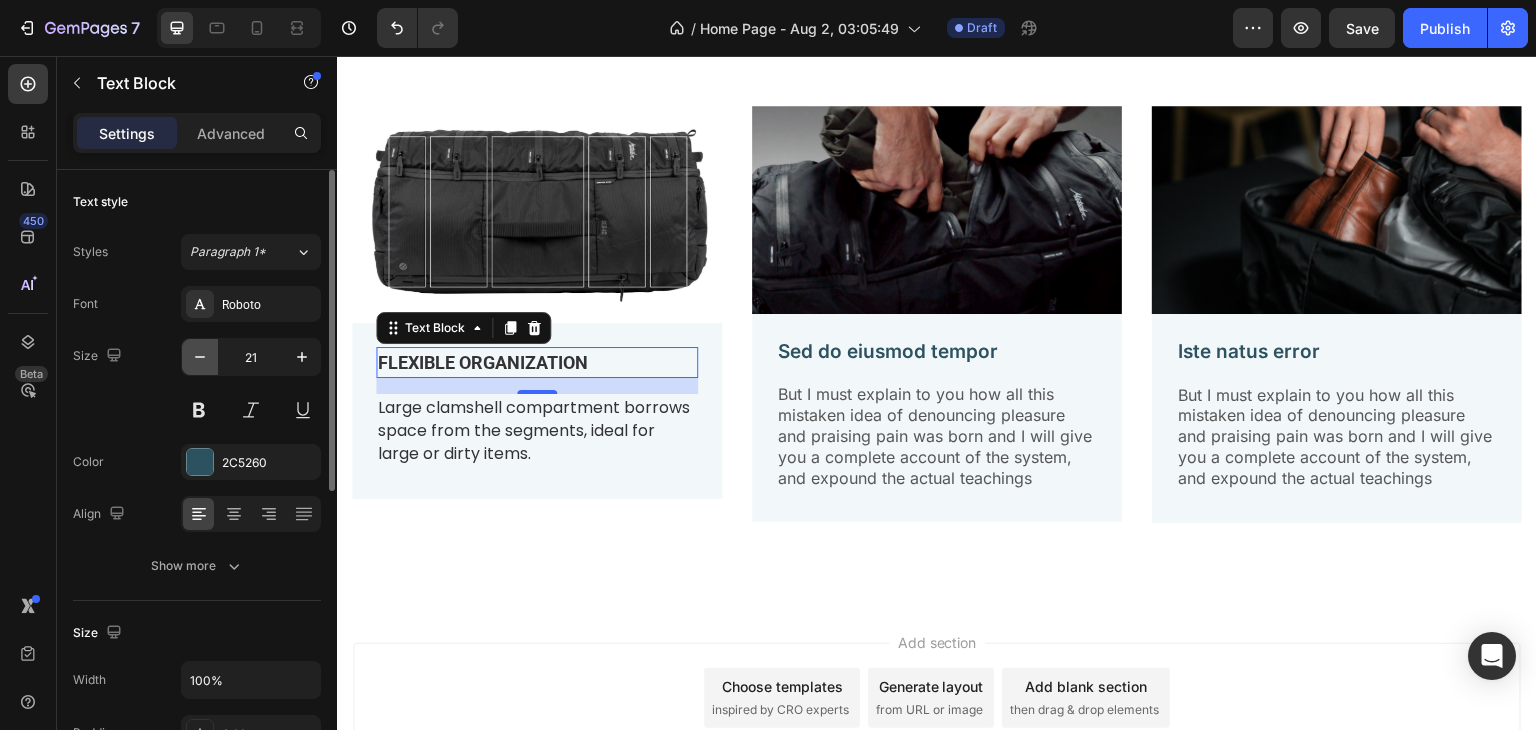 click 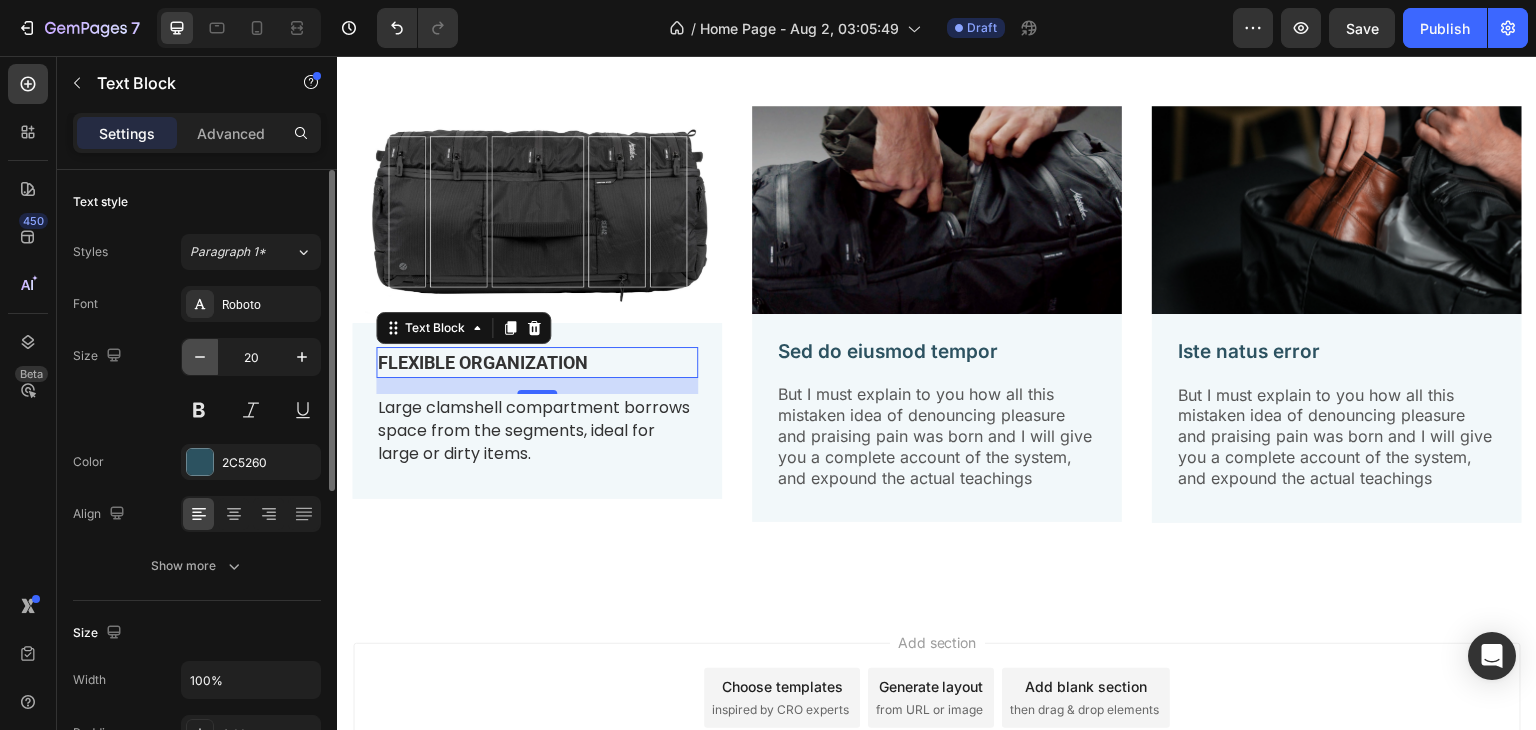 click 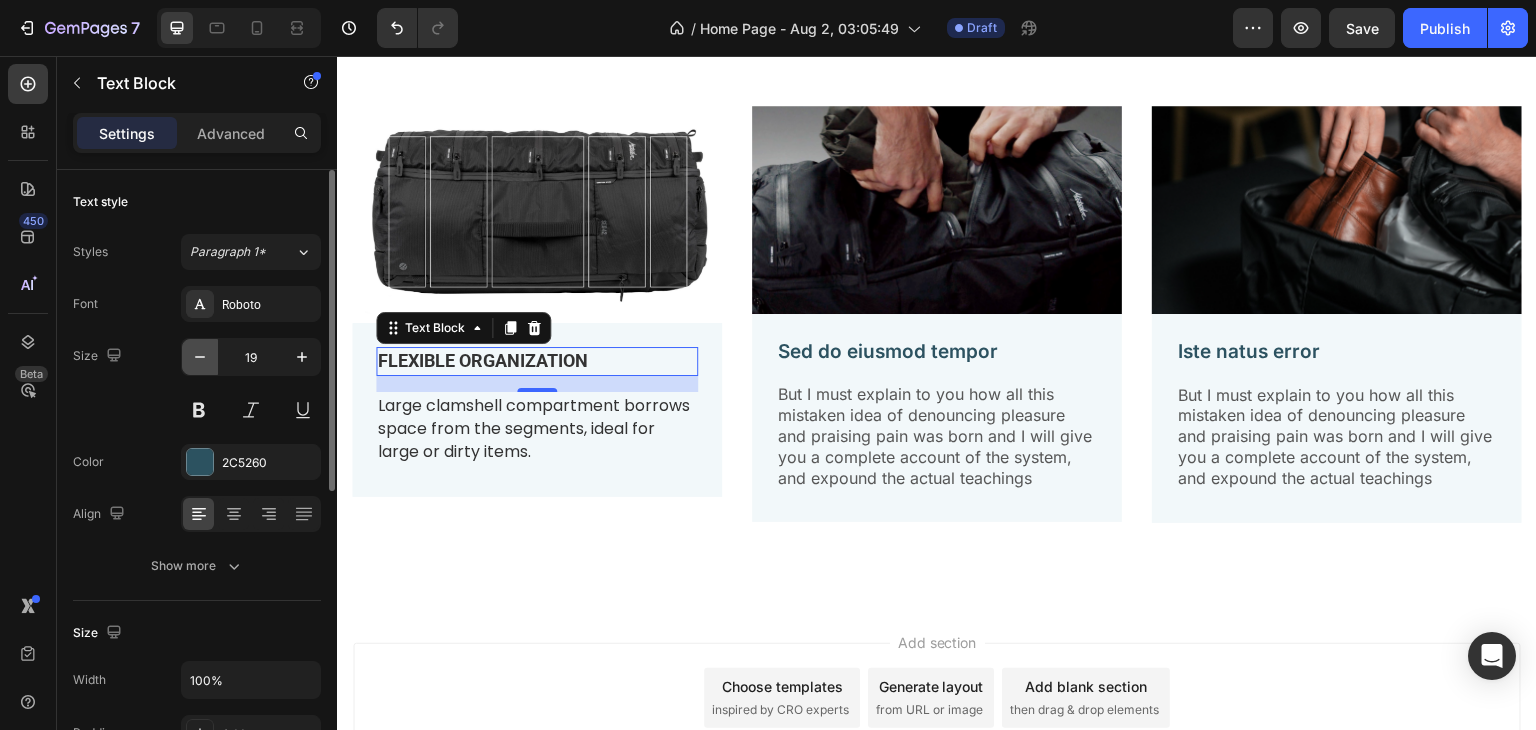 click 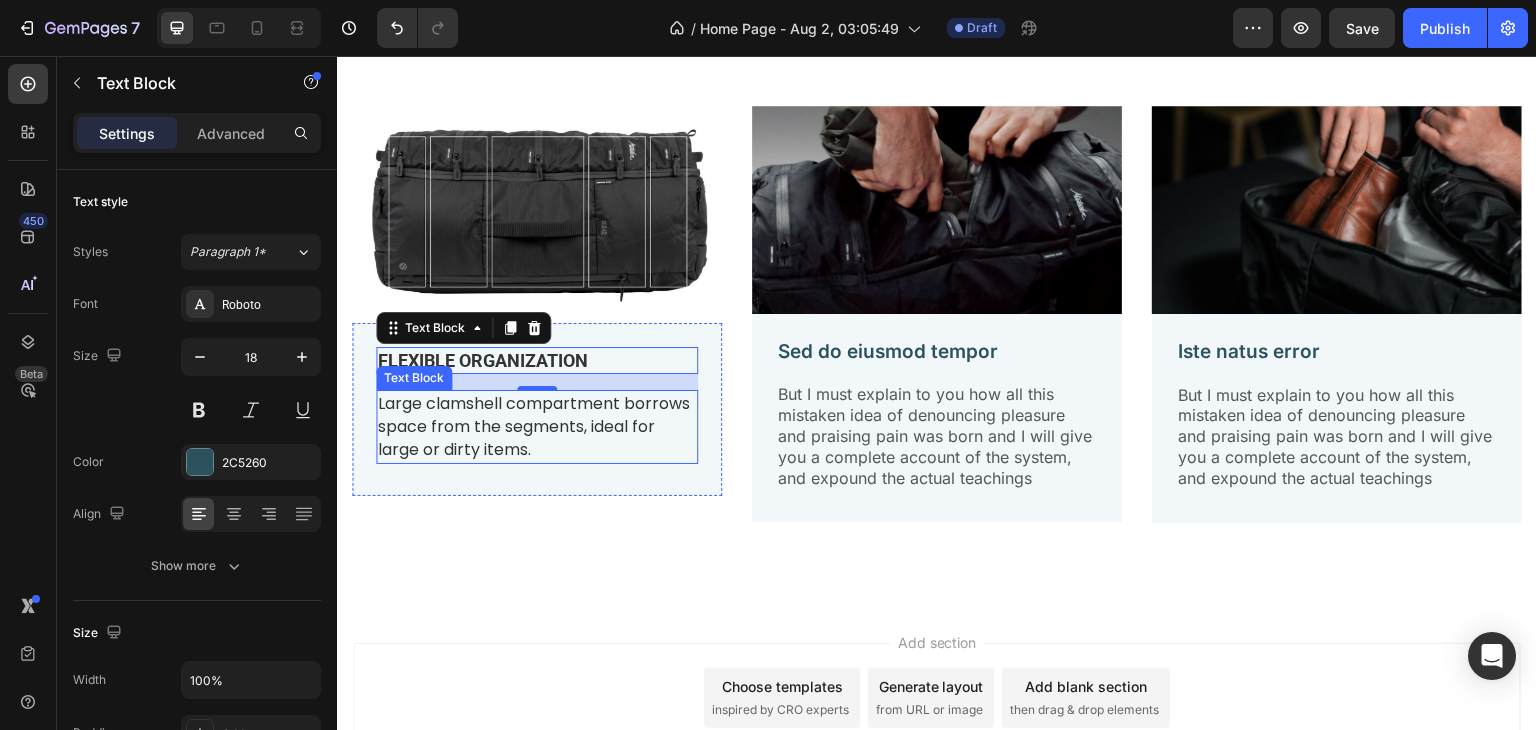 click on "Large clamshell compartment borrows space from the segments, ideal for large or dirty items." at bounding box center [534, 426] 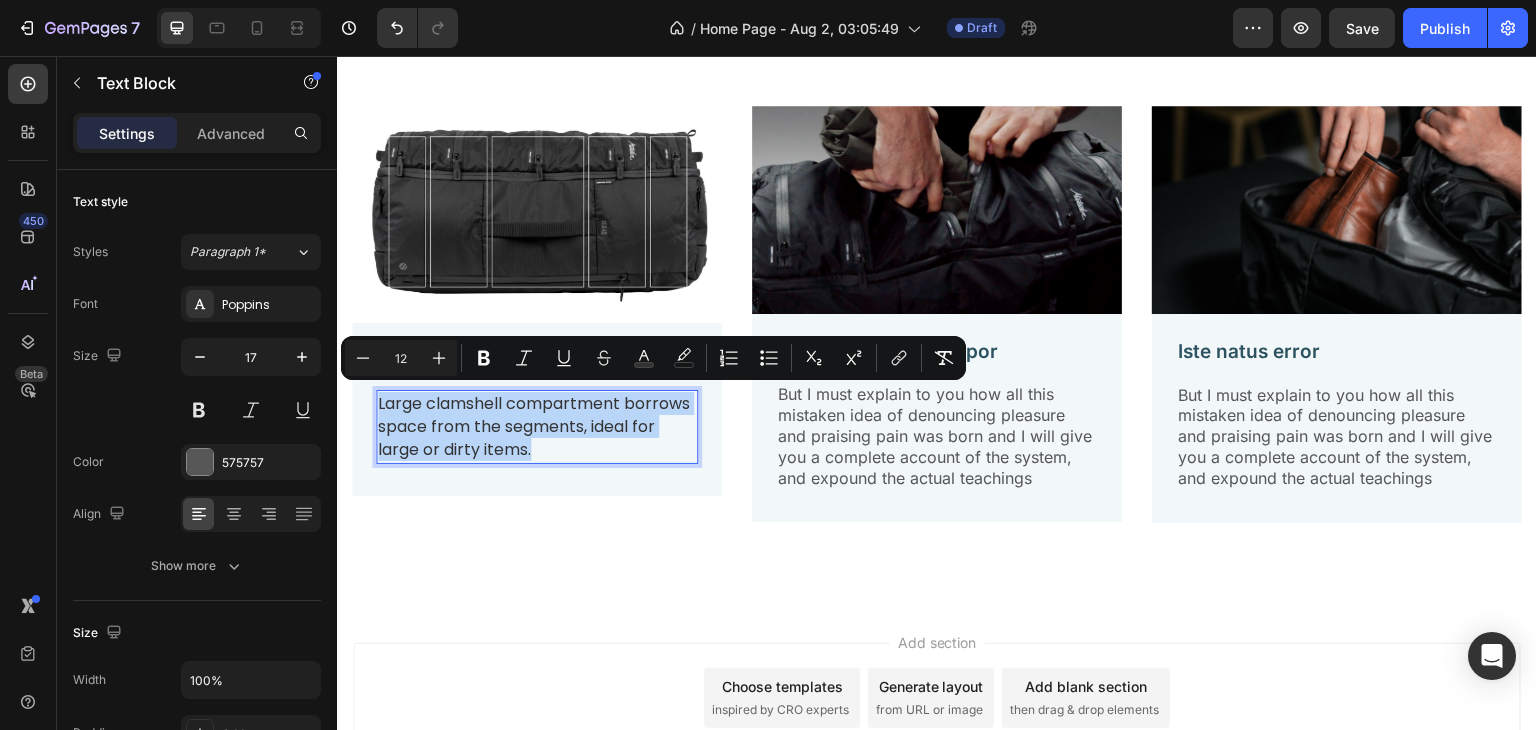 drag, startPoint x: 537, startPoint y: 441, endPoint x: 389, endPoint y: 394, distance: 155.28362 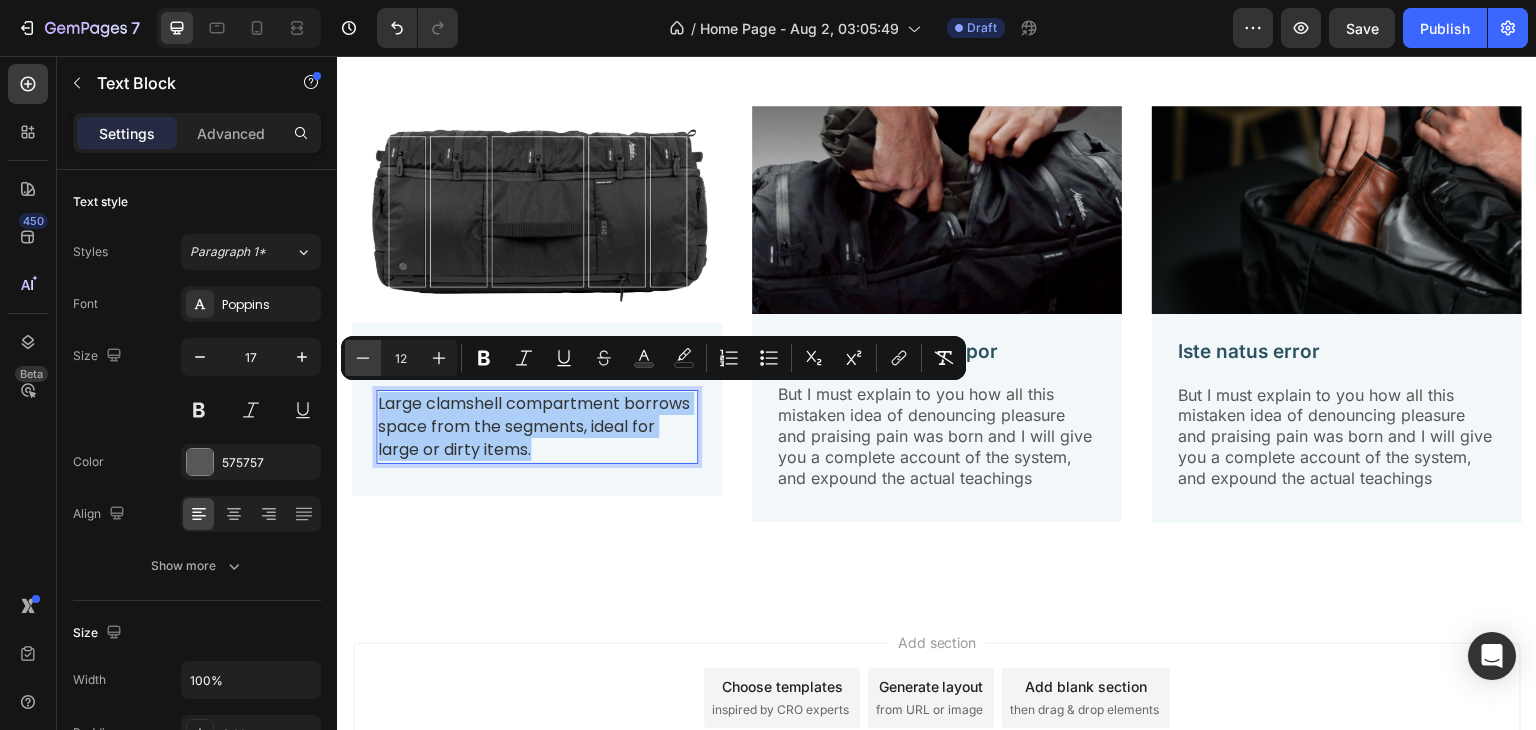 click on "Minus" at bounding box center [363, 358] 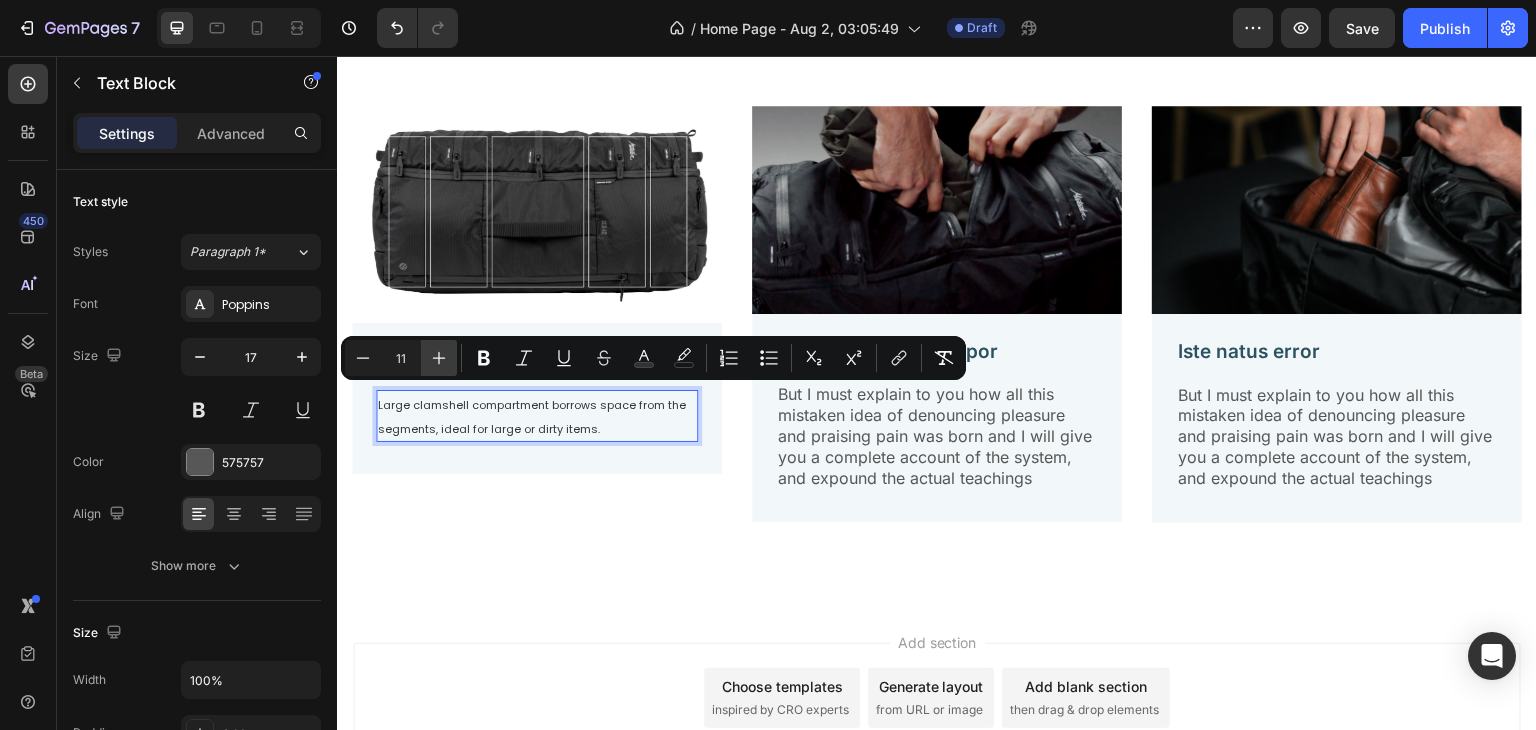 click 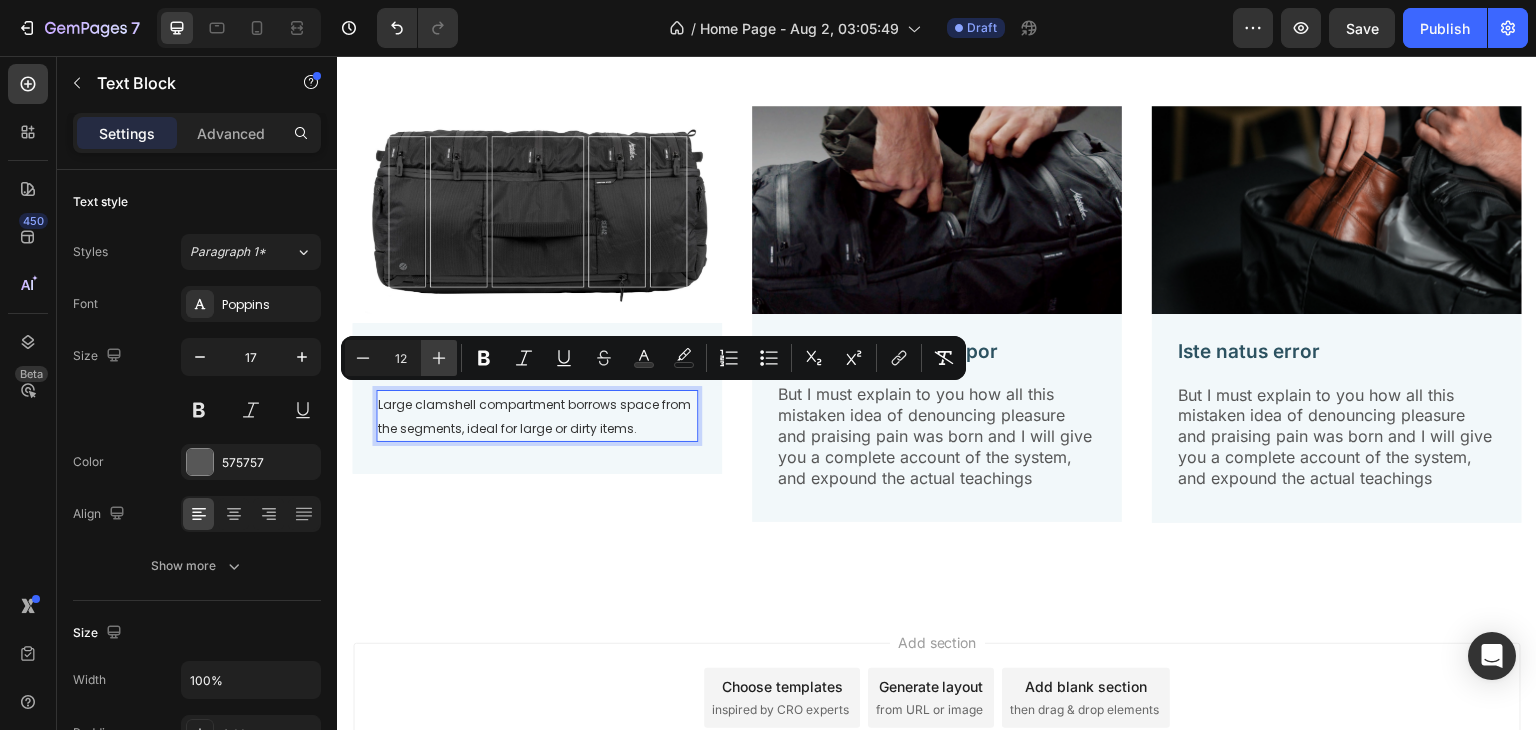 click 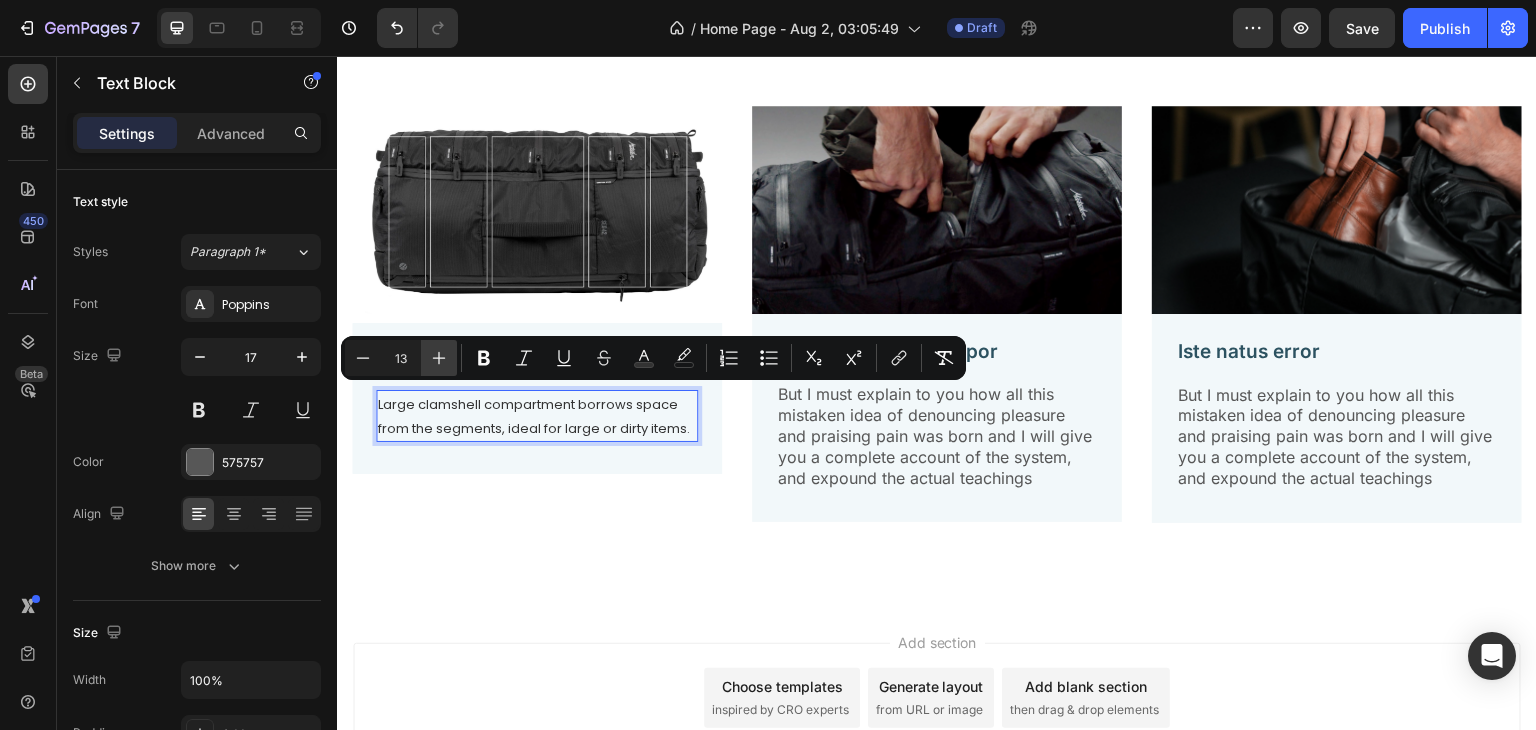 click 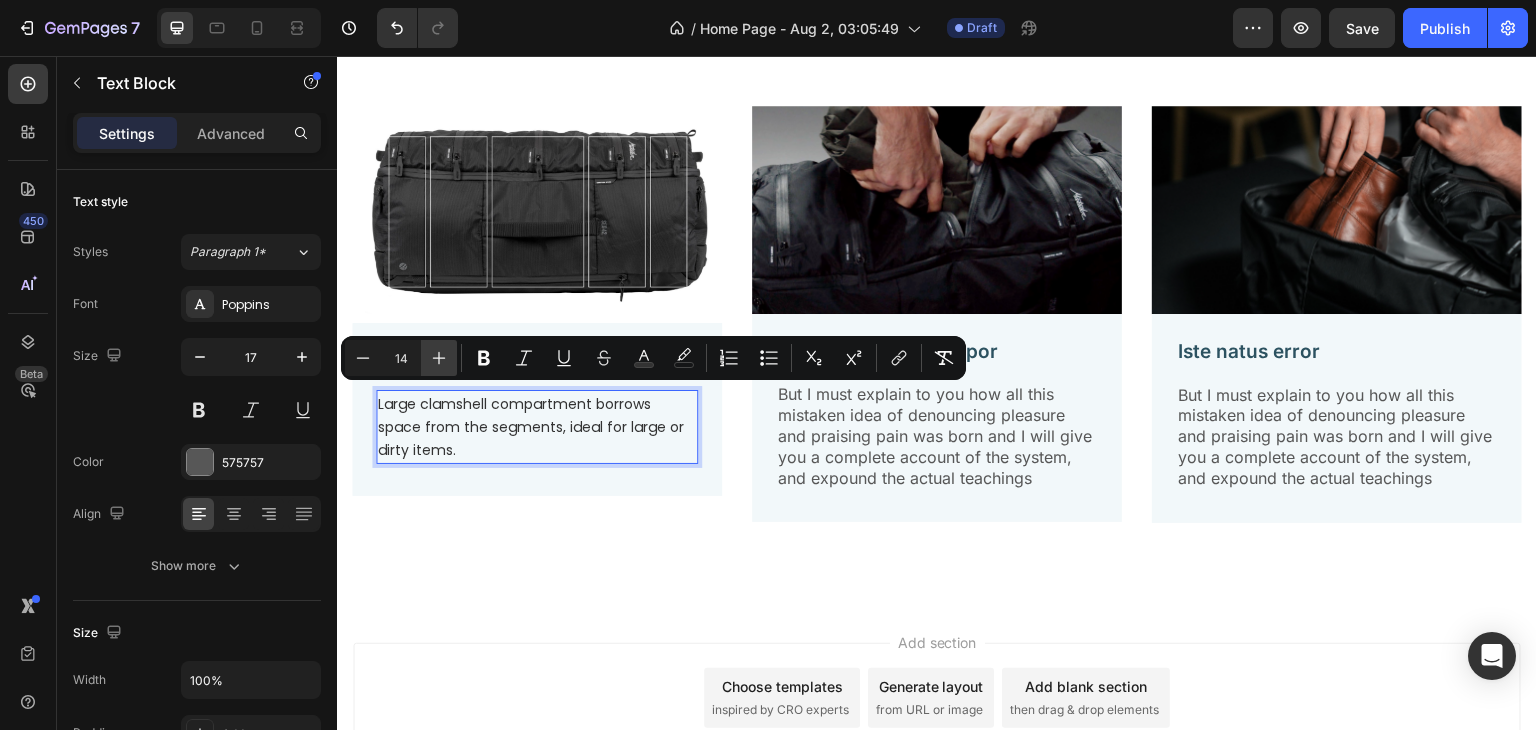 click 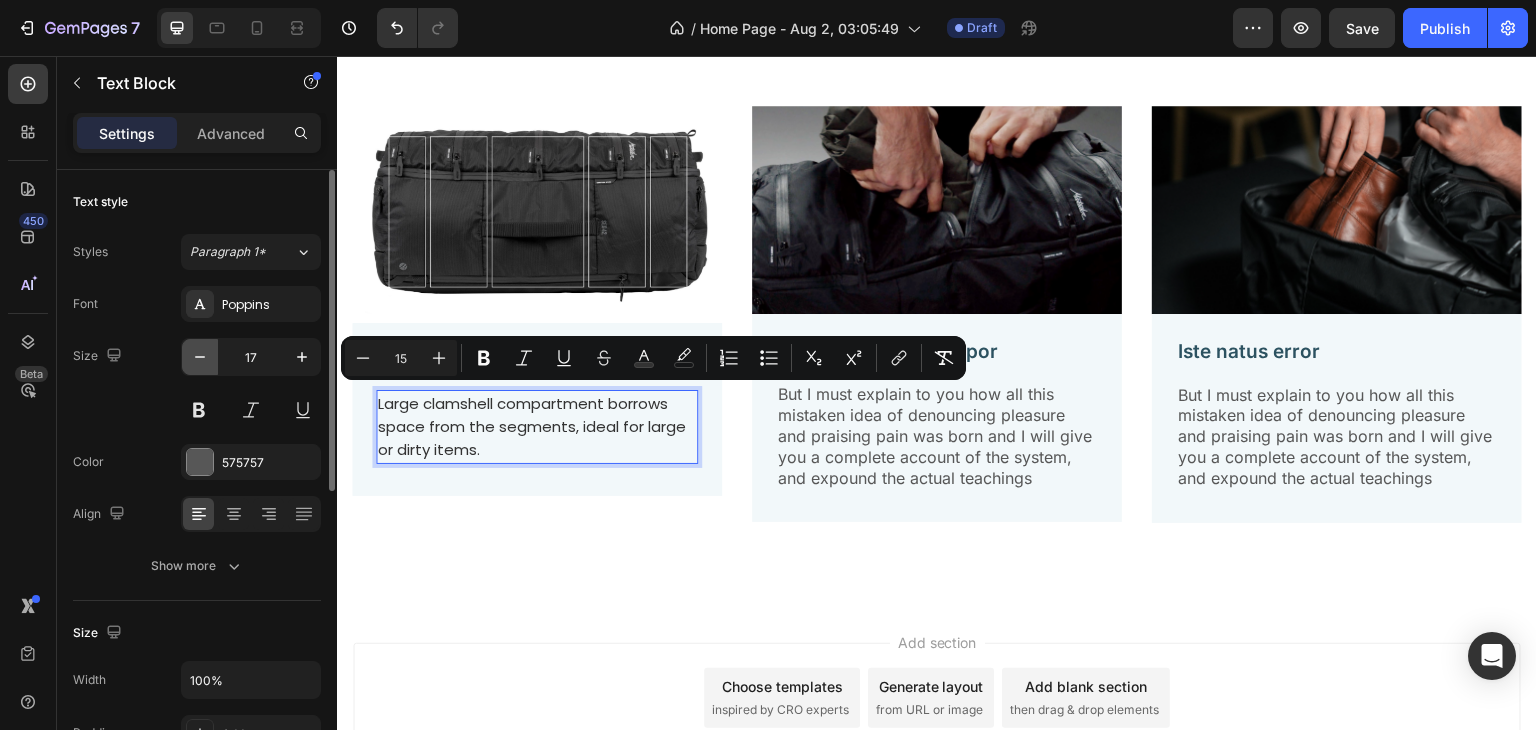 click 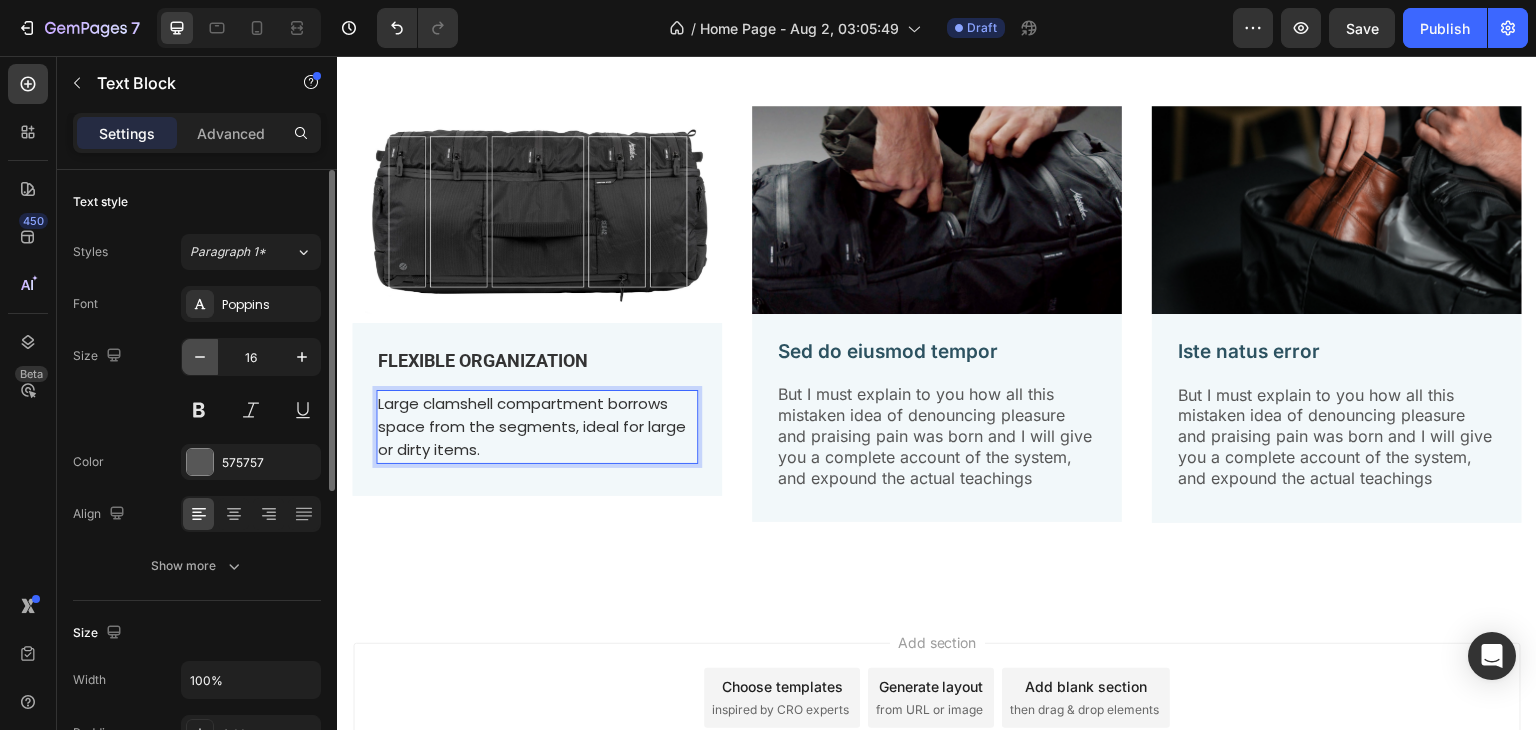 click 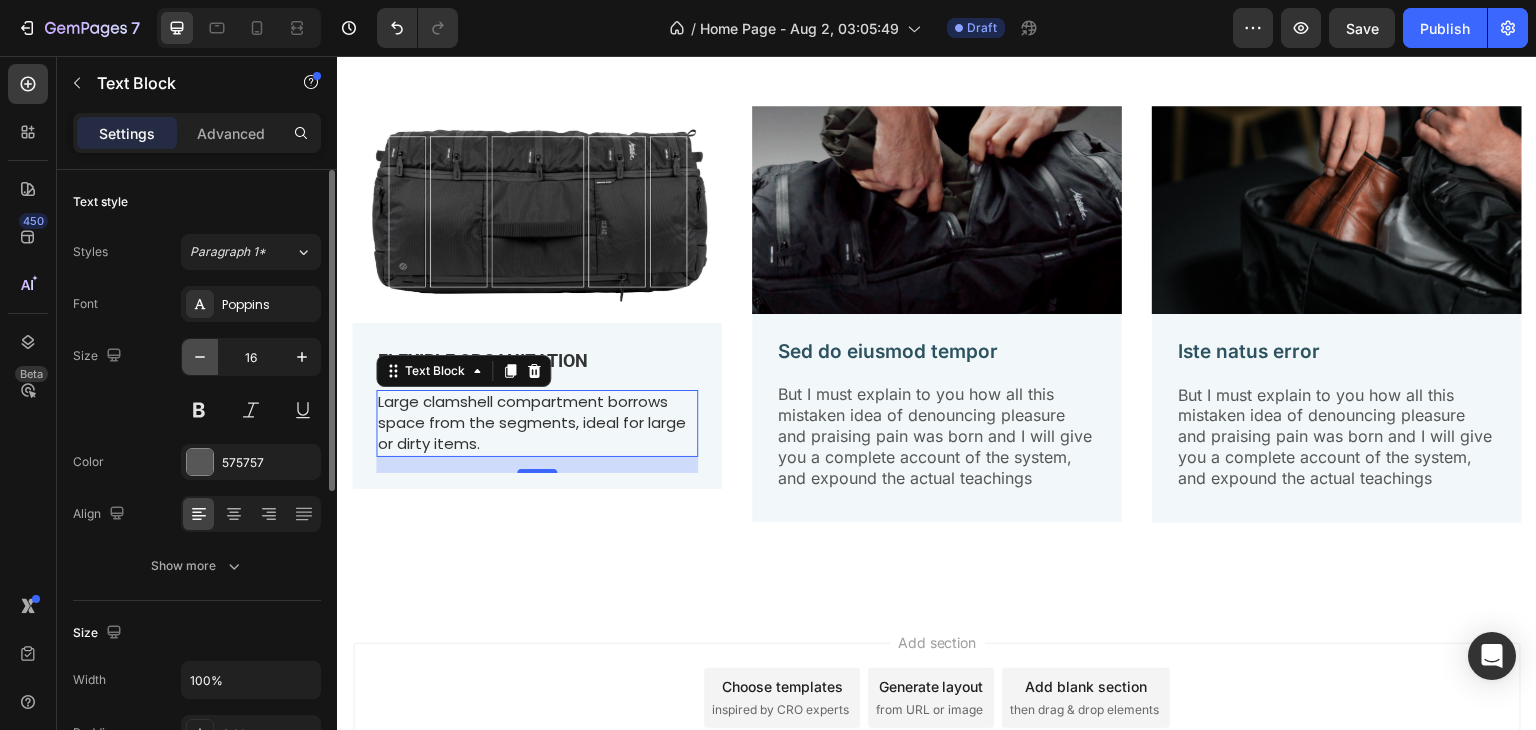 type on "15" 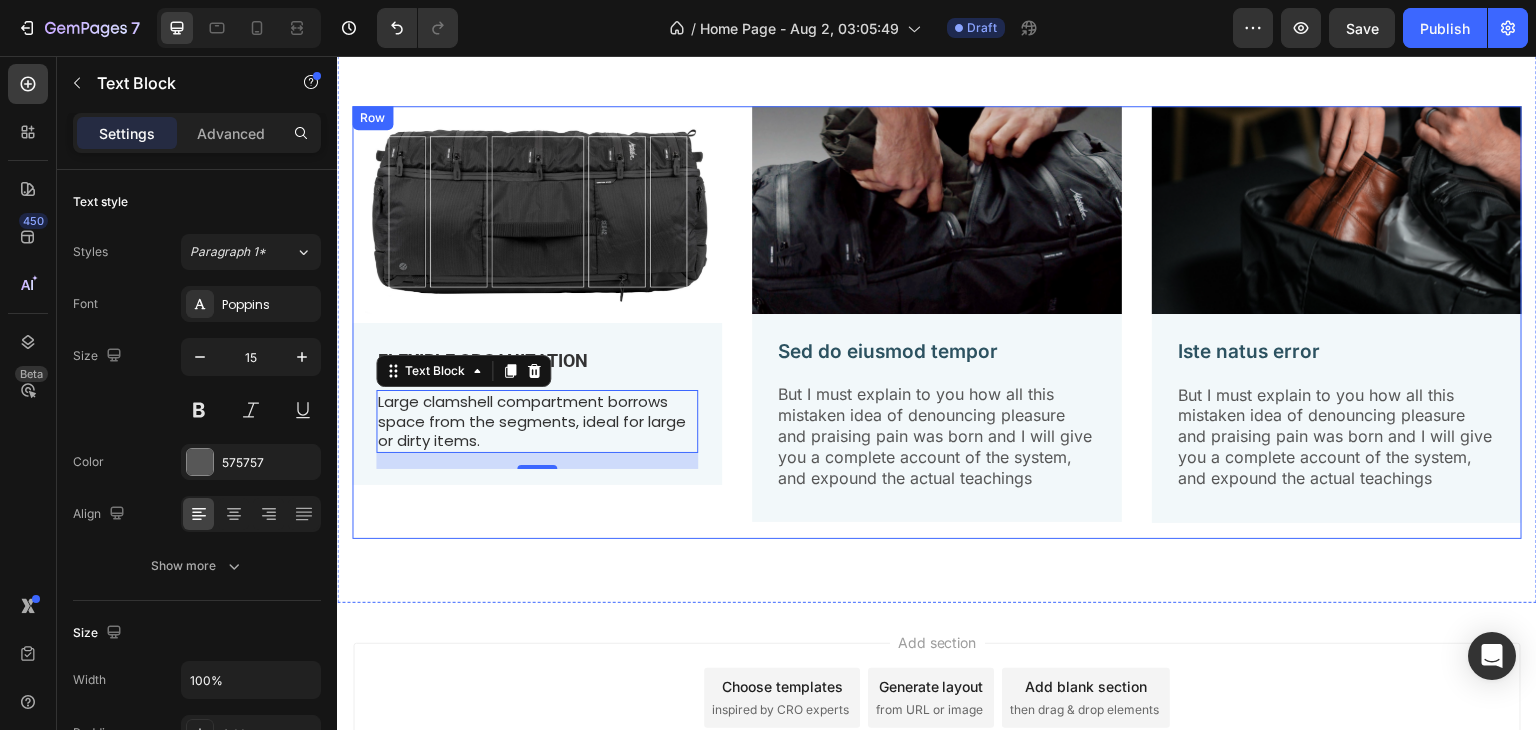 click on "Image FLEXIBLE ORGANIZATION Text Block Large clamshell compartment borrows space from the segments, ideal for large or dirty items. Text Block   16 Row" at bounding box center (537, 322) 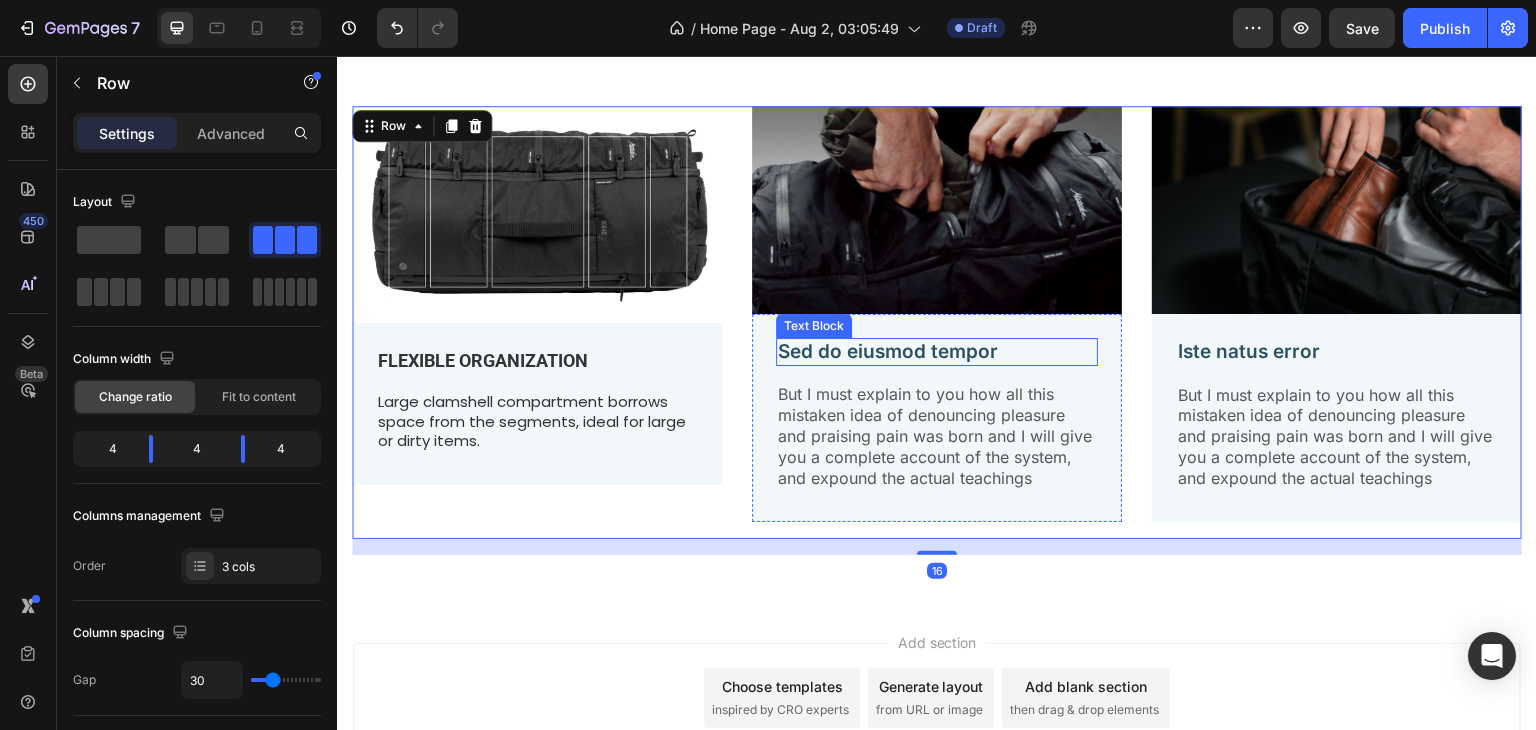 click on "Sed do eiusmod tempor" at bounding box center (937, 352) 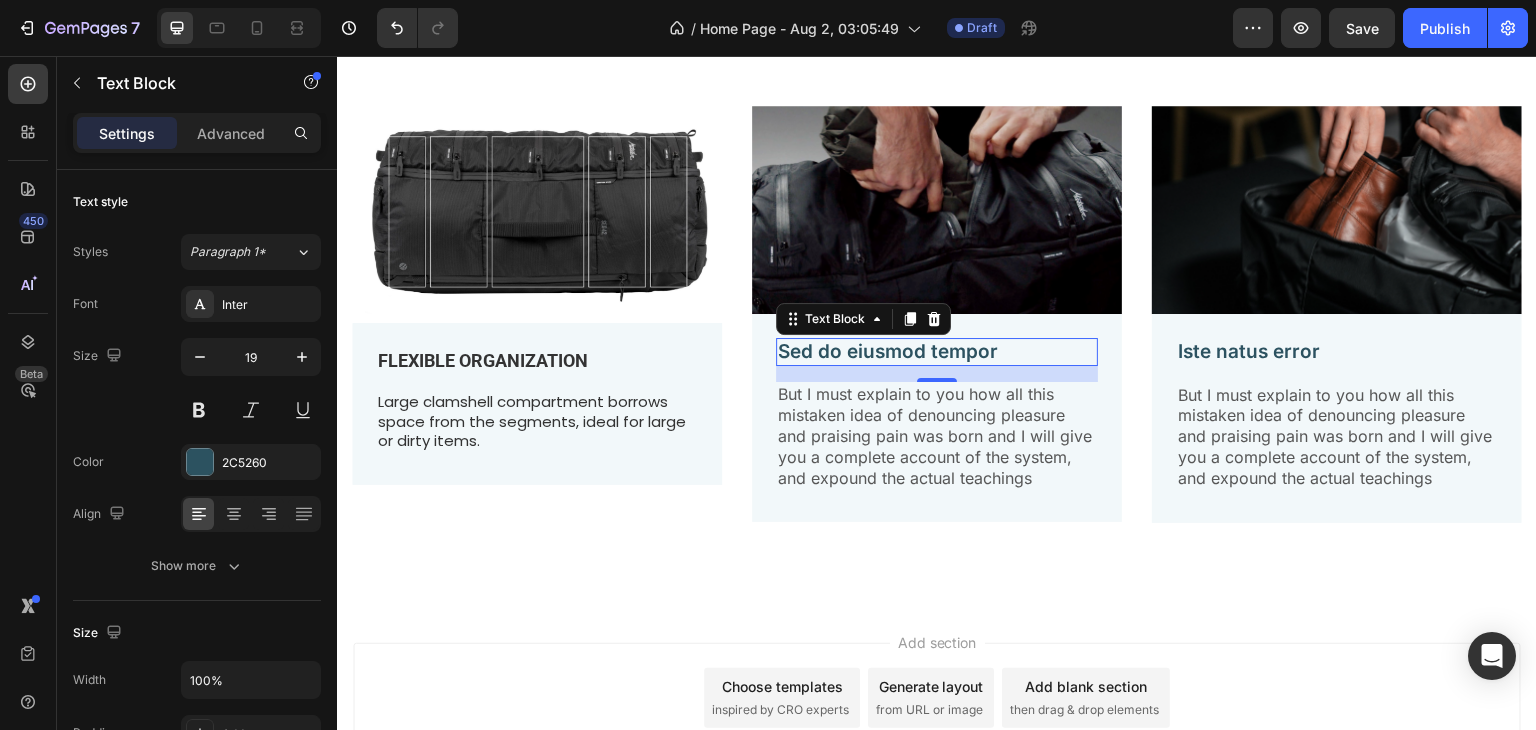 click on "Sed do eiusmod tempor" at bounding box center [937, 352] 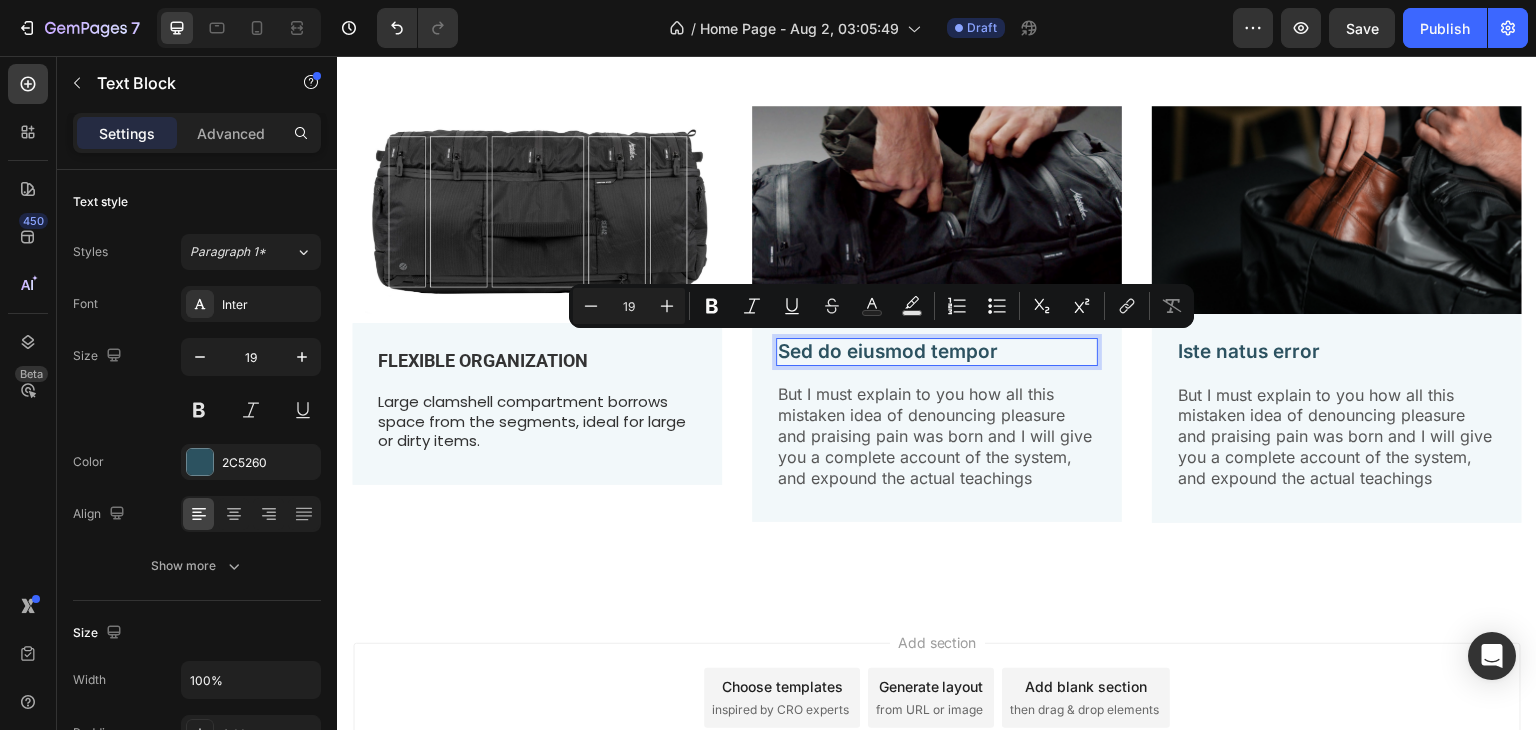 drag, startPoint x: 842, startPoint y: 342, endPoint x: 772, endPoint y: 345, distance: 70.064255 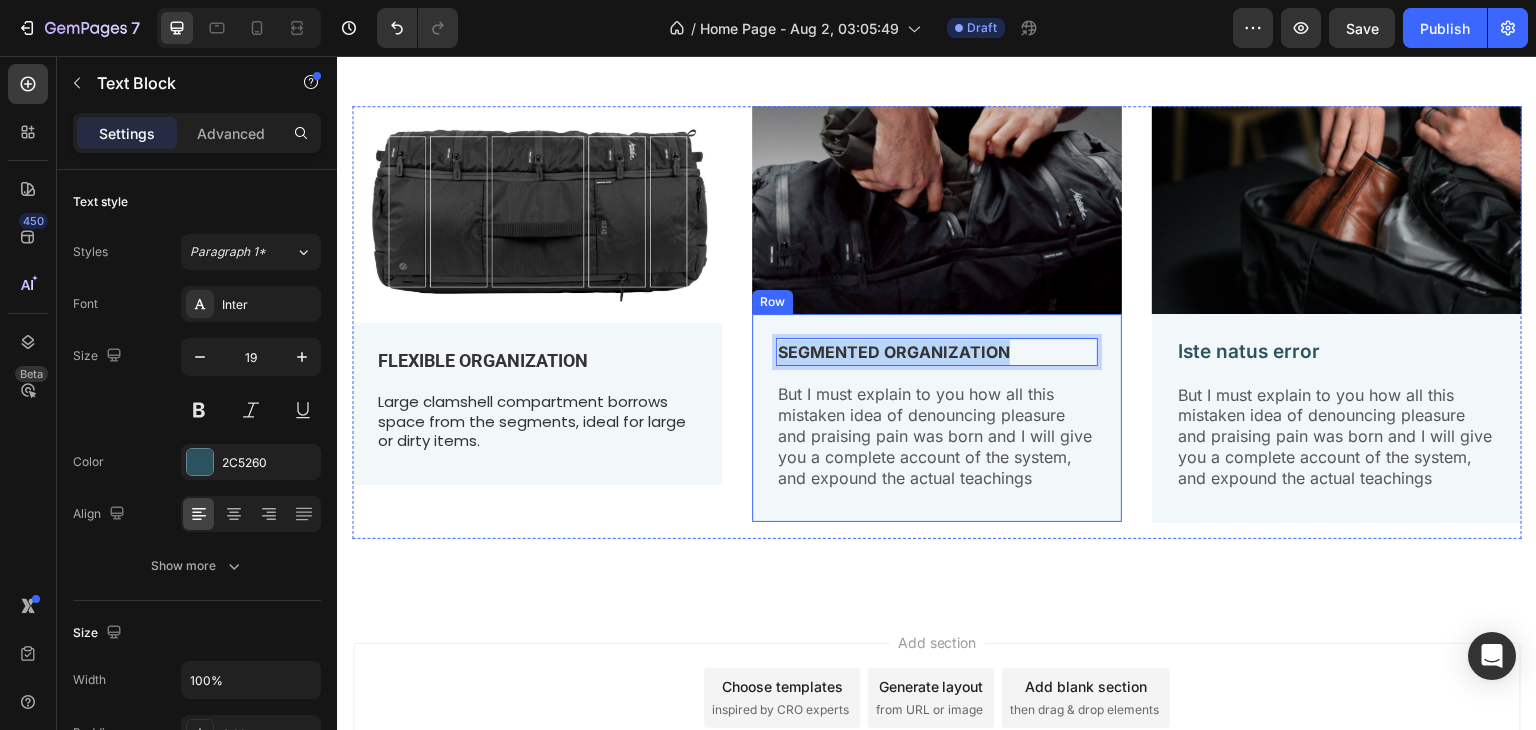 drag, startPoint x: 1006, startPoint y: 341, endPoint x: 746, endPoint y: 345, distance: 260.03076 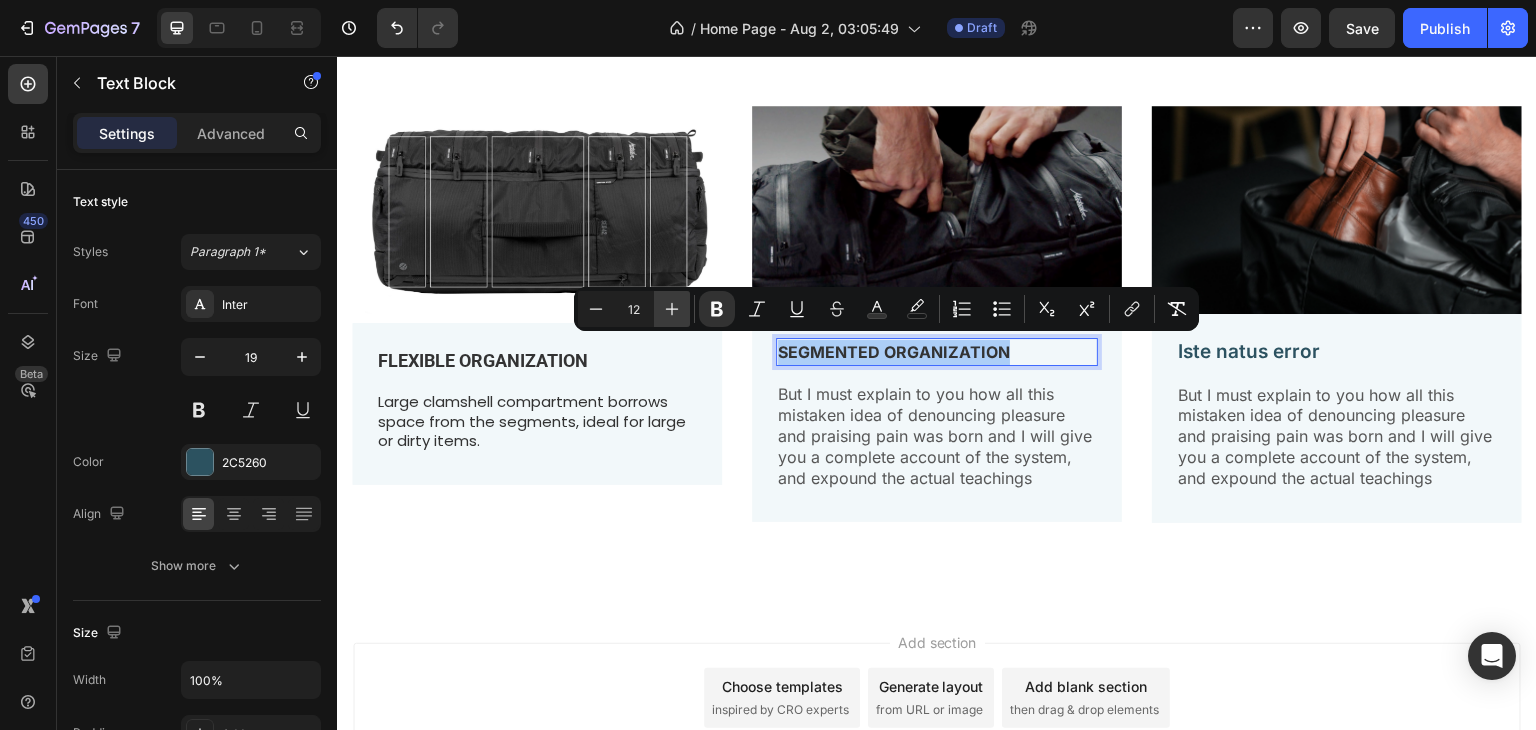 click 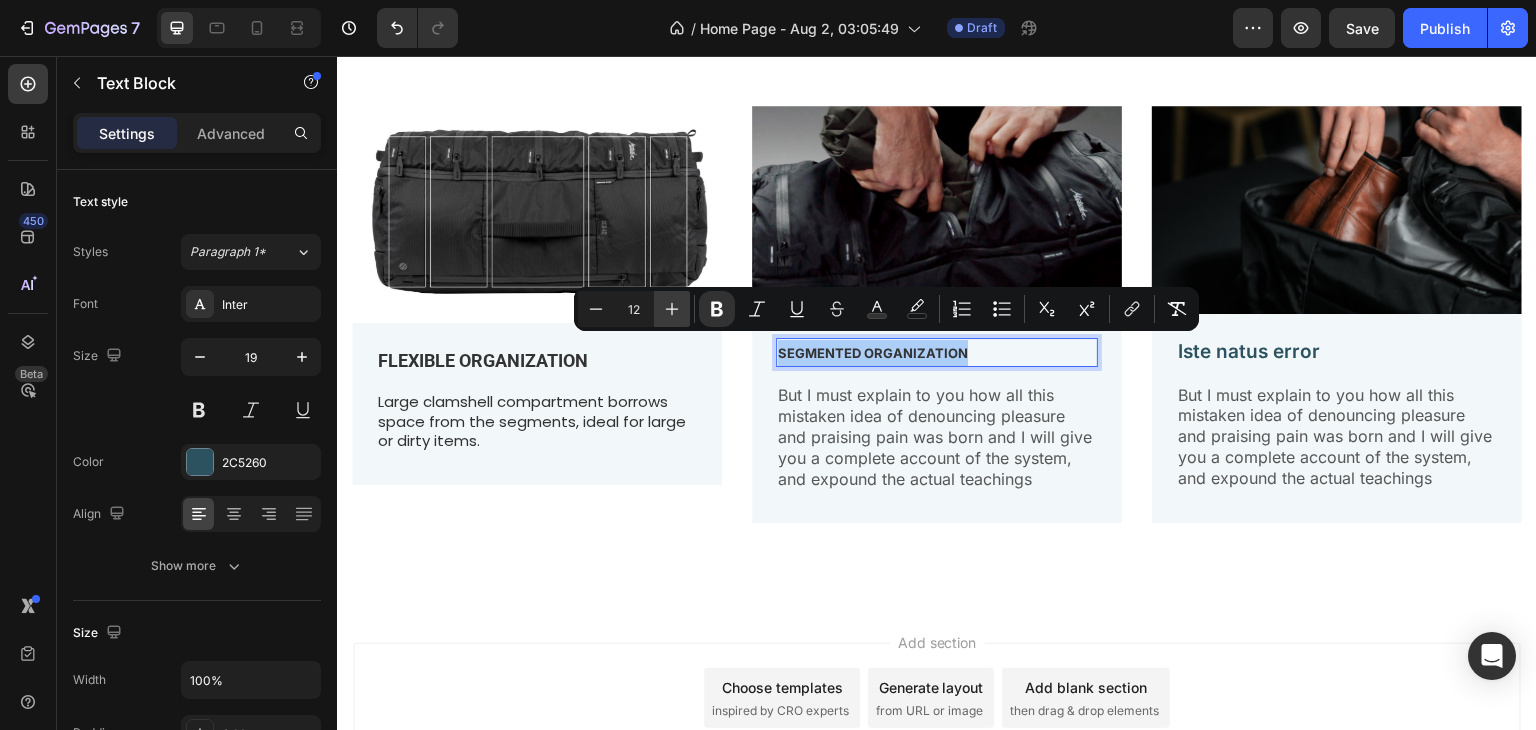 click 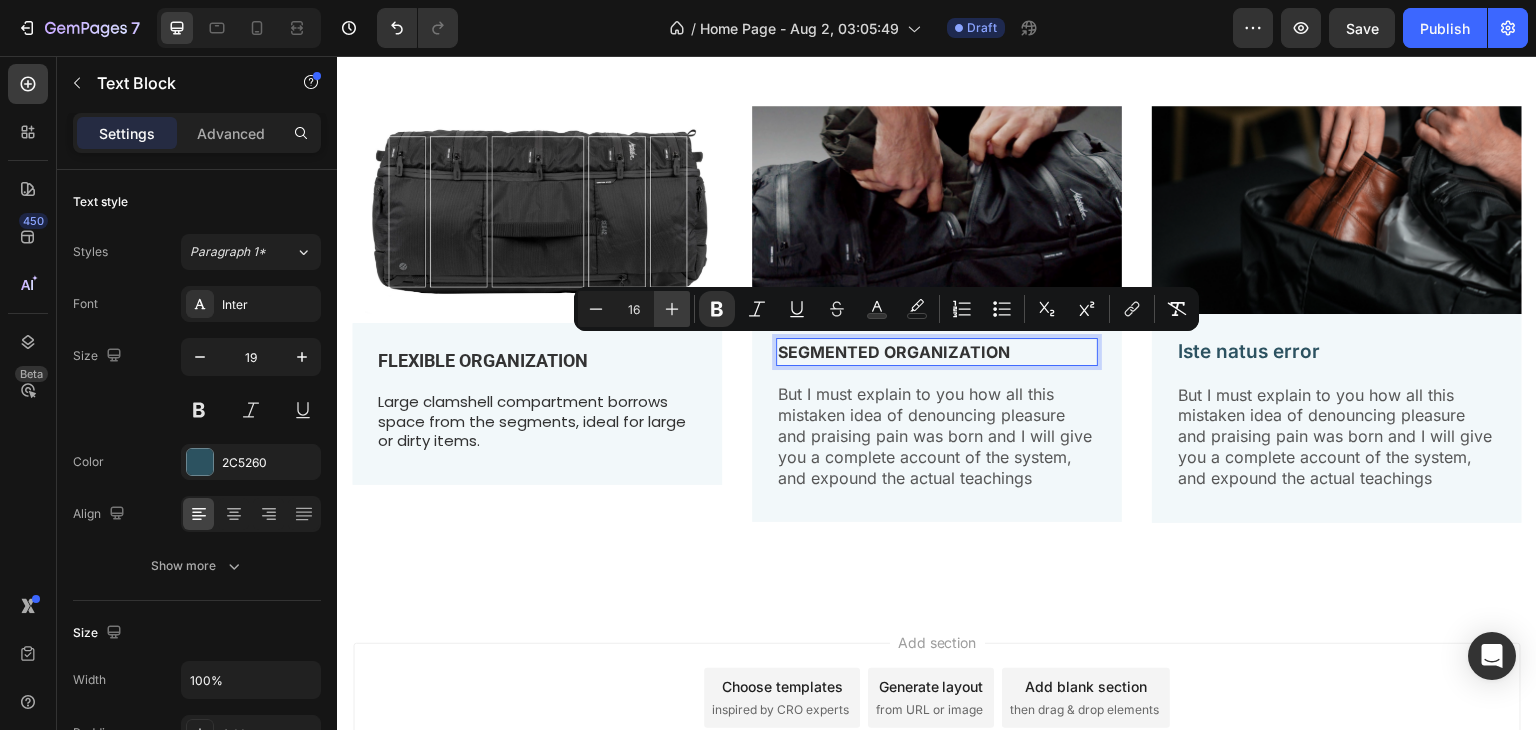 click 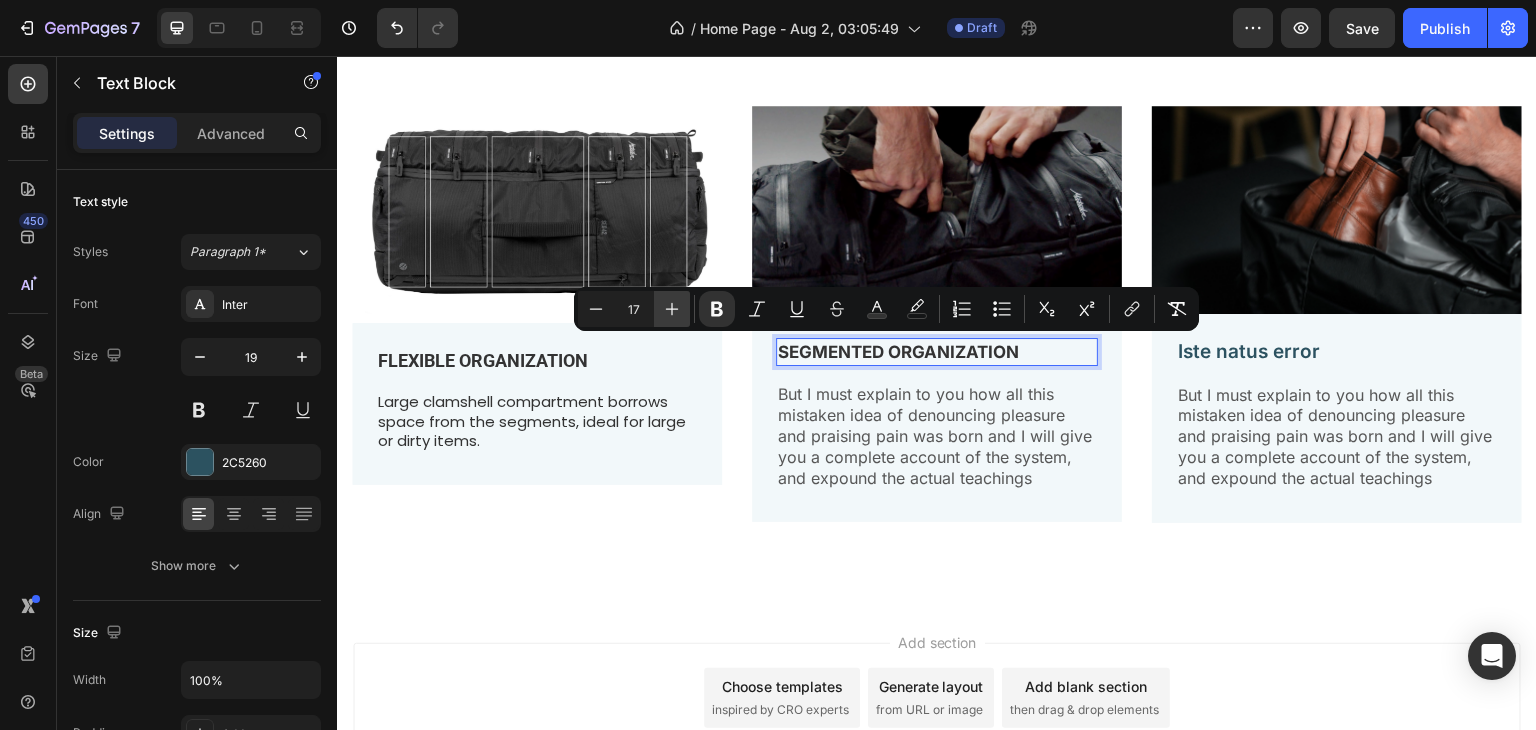 click 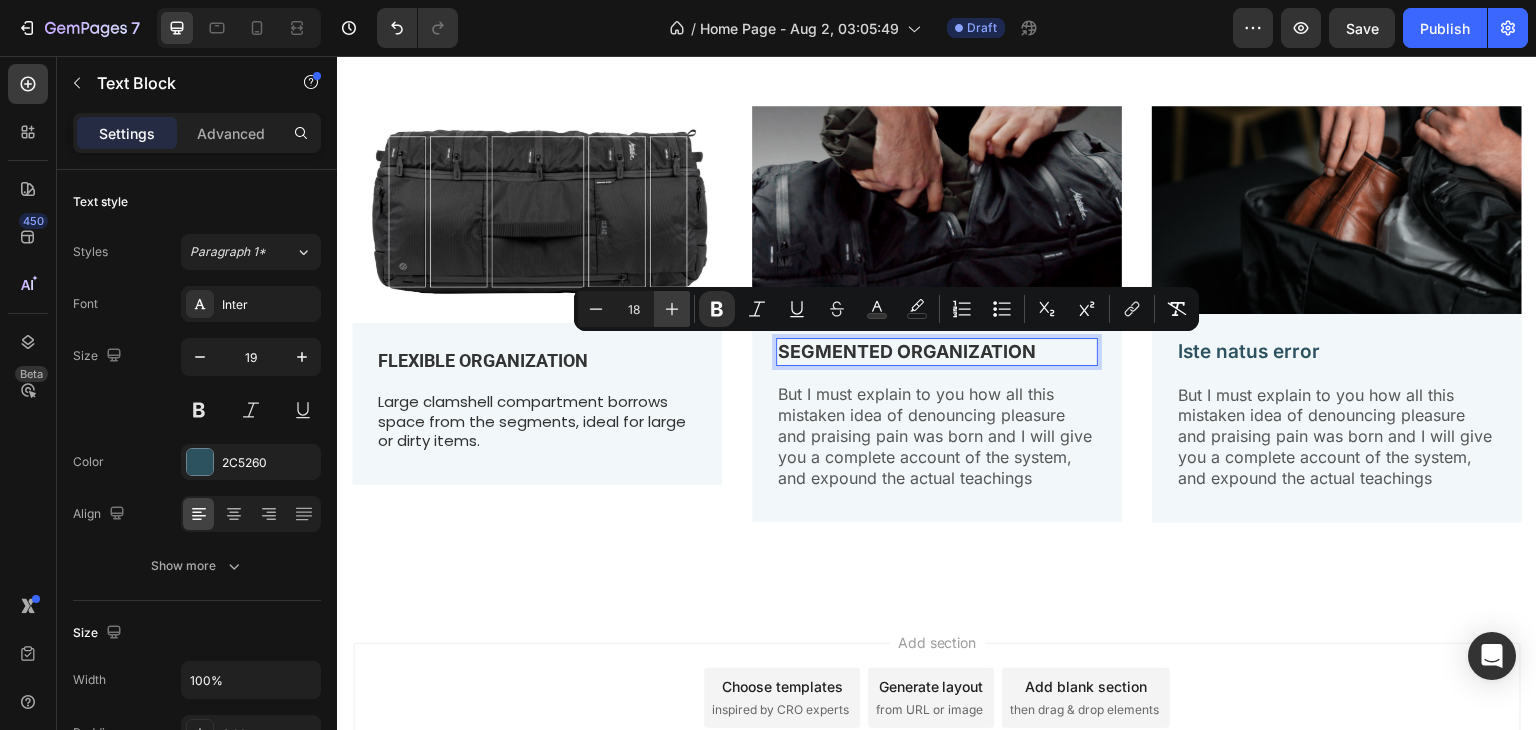 click 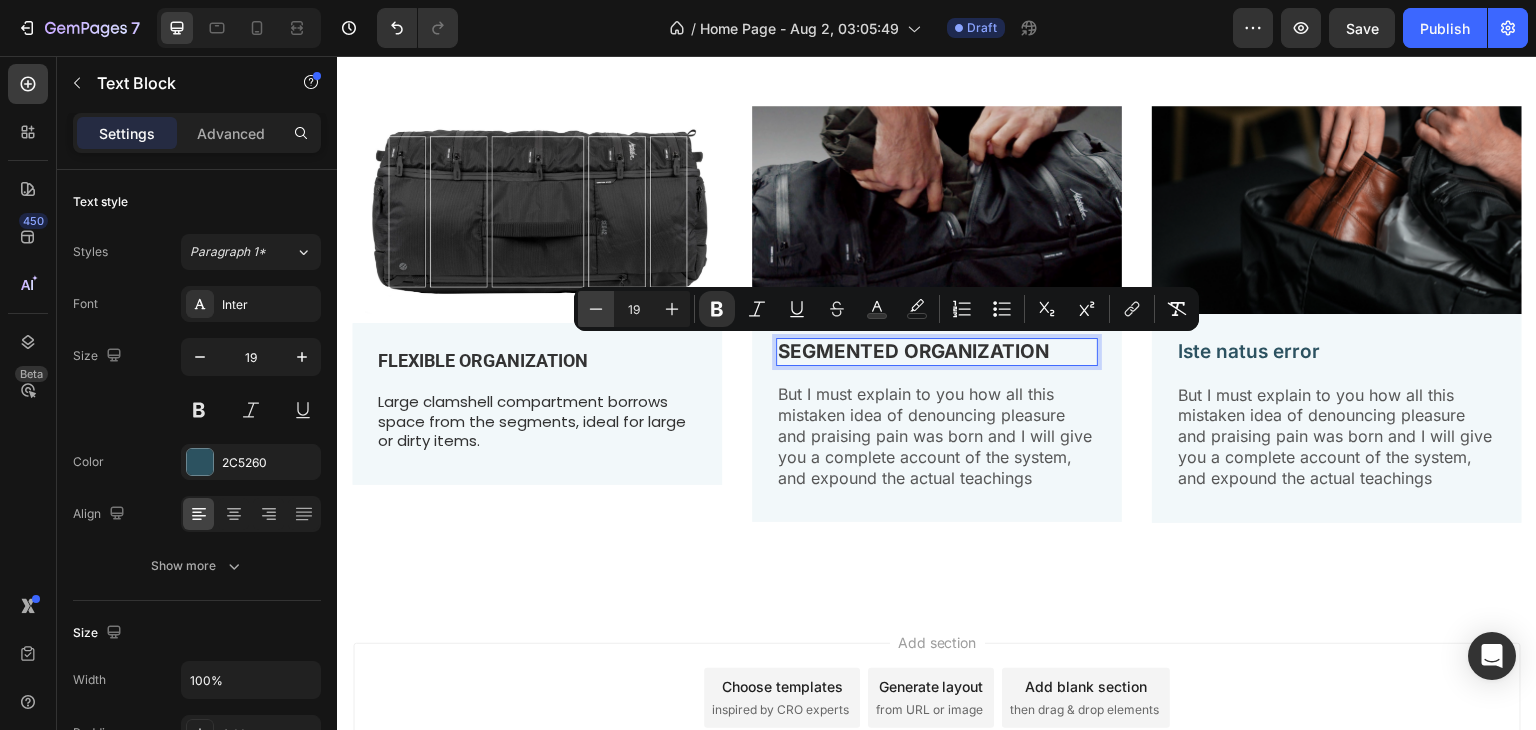 click 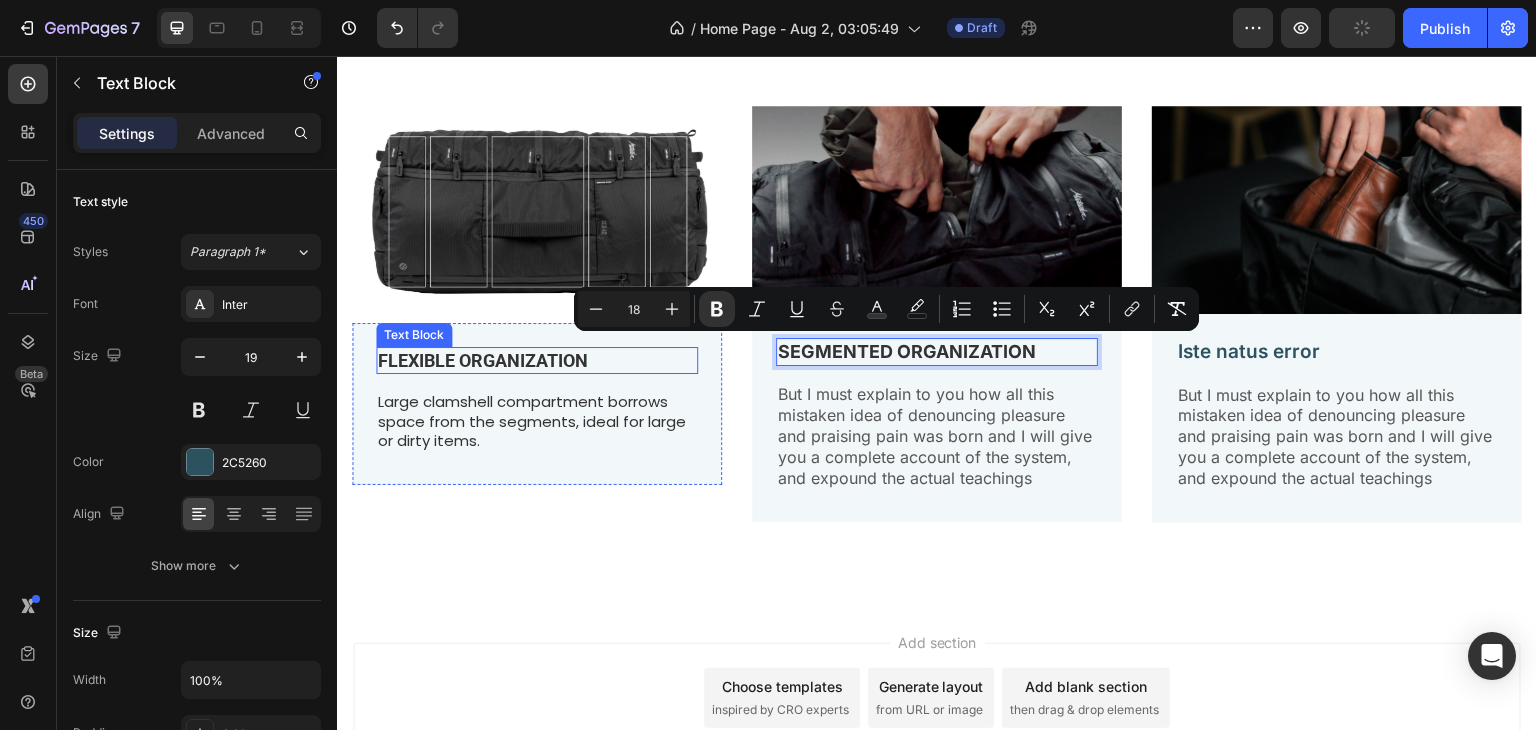 click on "FLEXIBLE ORGANIZATION" at bounding box center [483, 360] 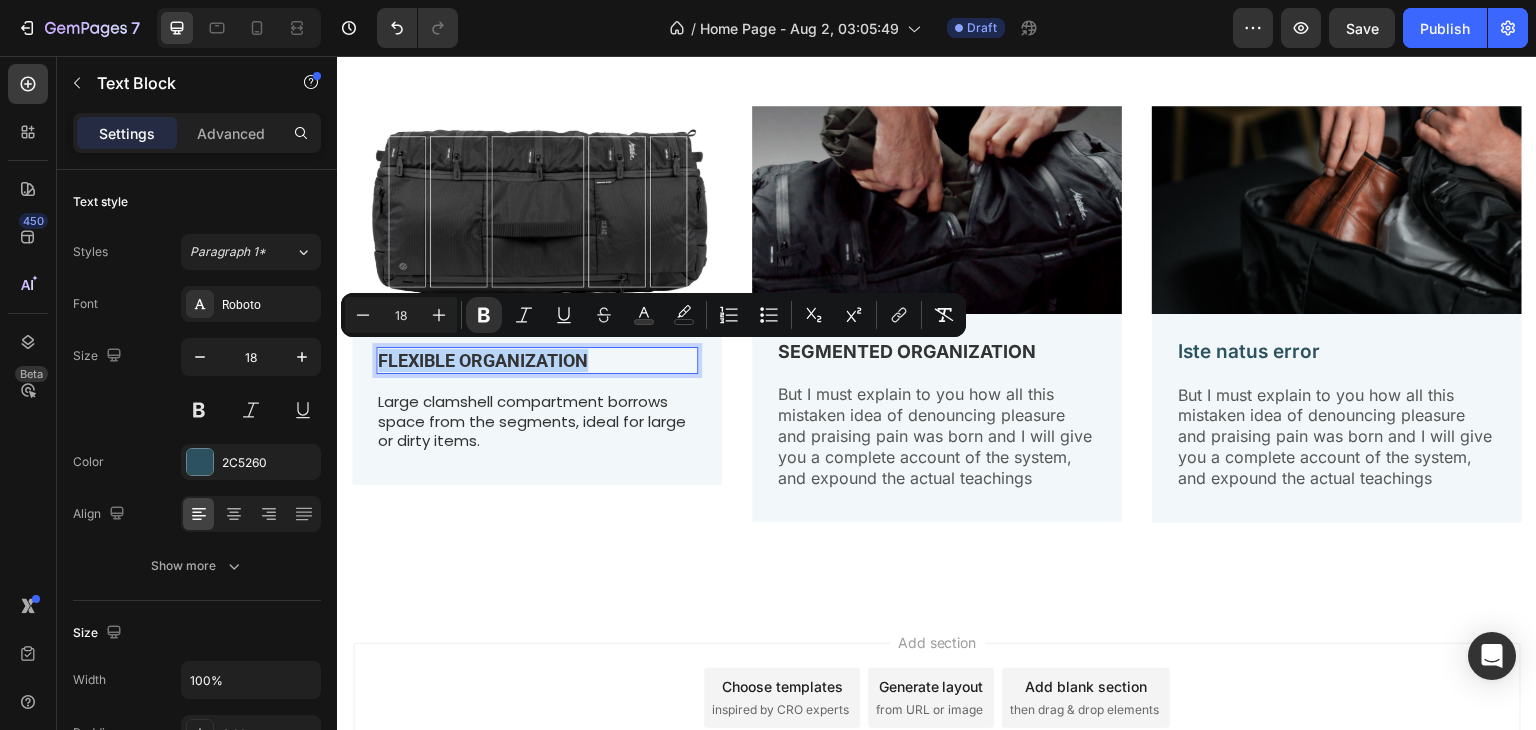drag, startPoint x: 613, startPoint y: 350, endPoint x: 376, endPoint y: 349, distance: 237.0021 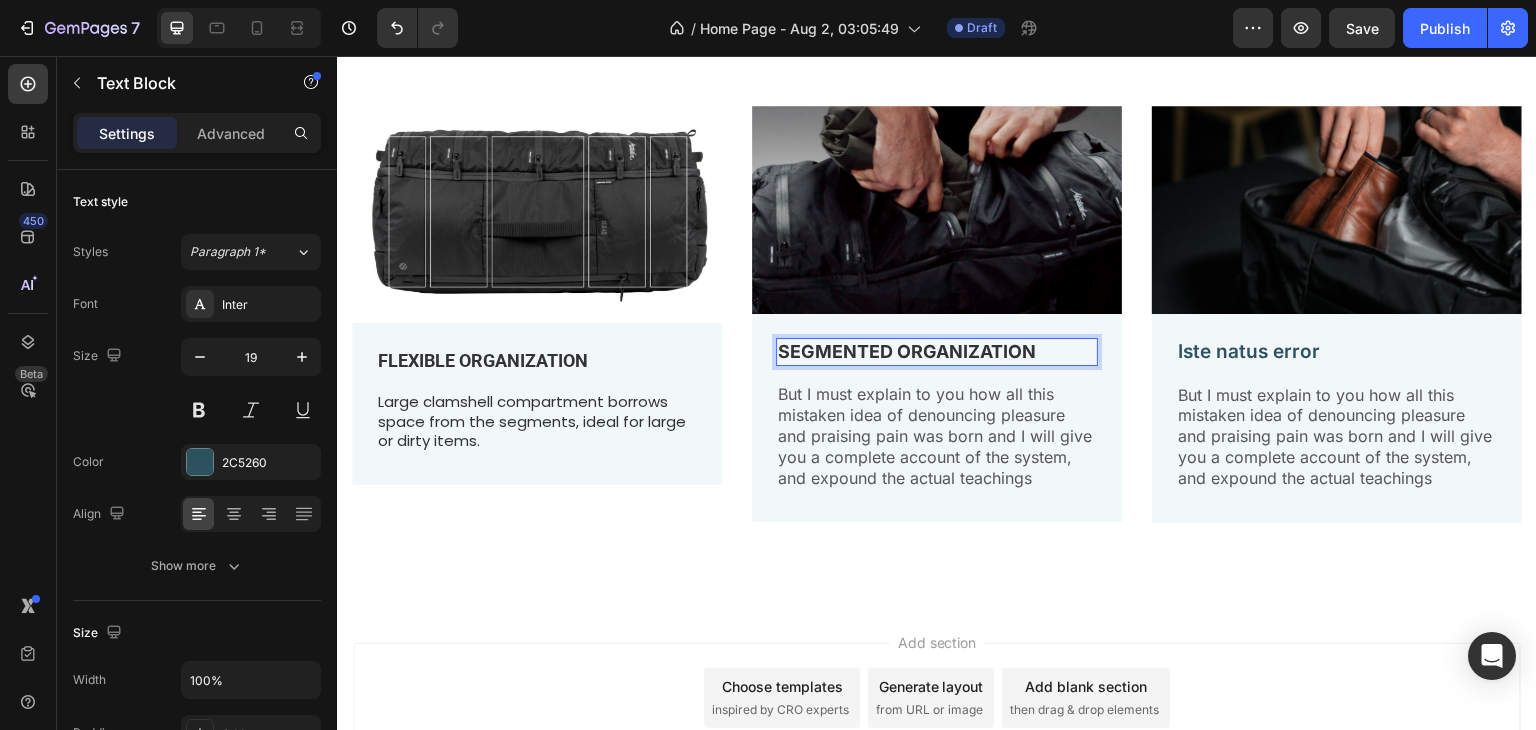 click on "SEGMENTED ORGANIZATION" at bounding box center (937, 352) 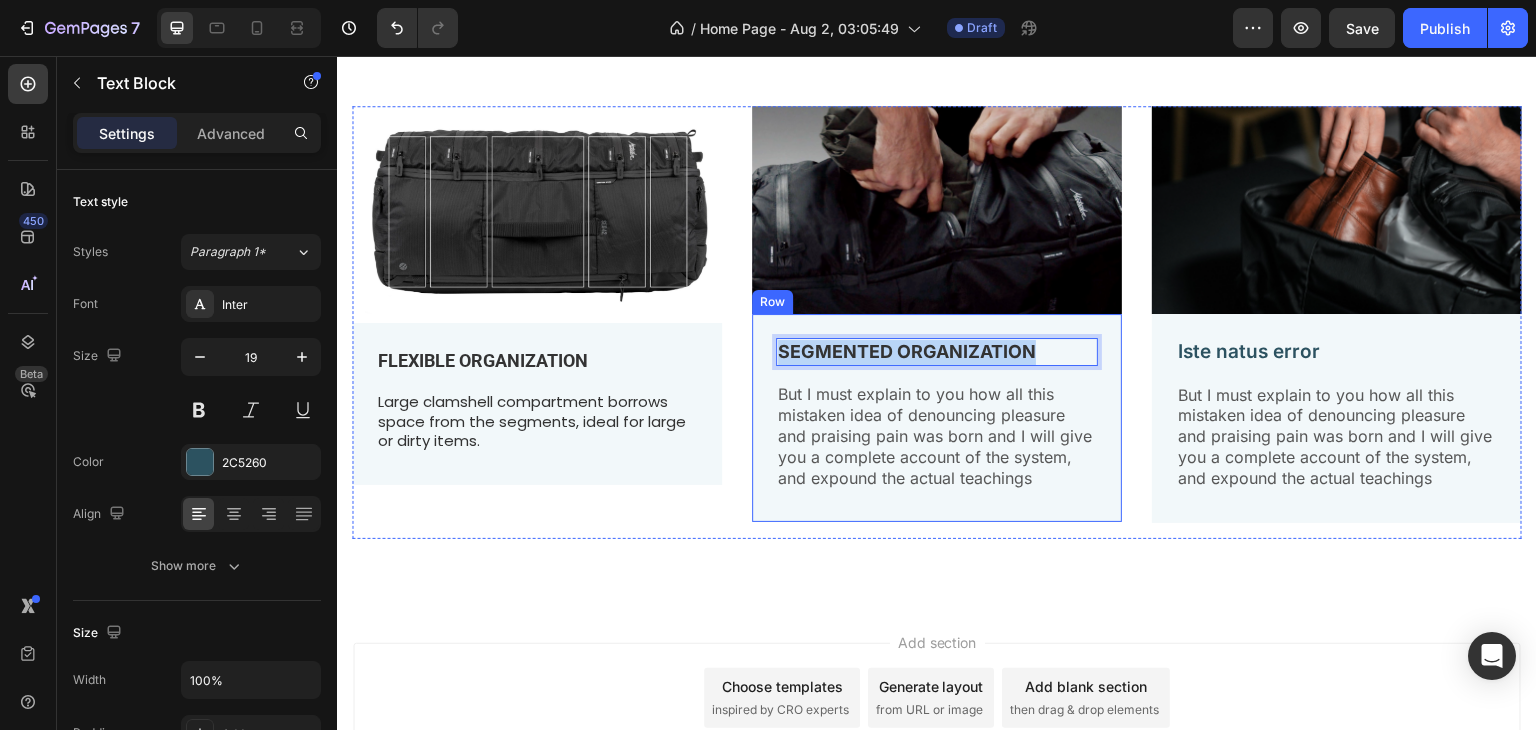 drag, startPoint x: 1046, startPoint y: 345, endPoint x: 751, endPoint y: 337, distance: 295.10846 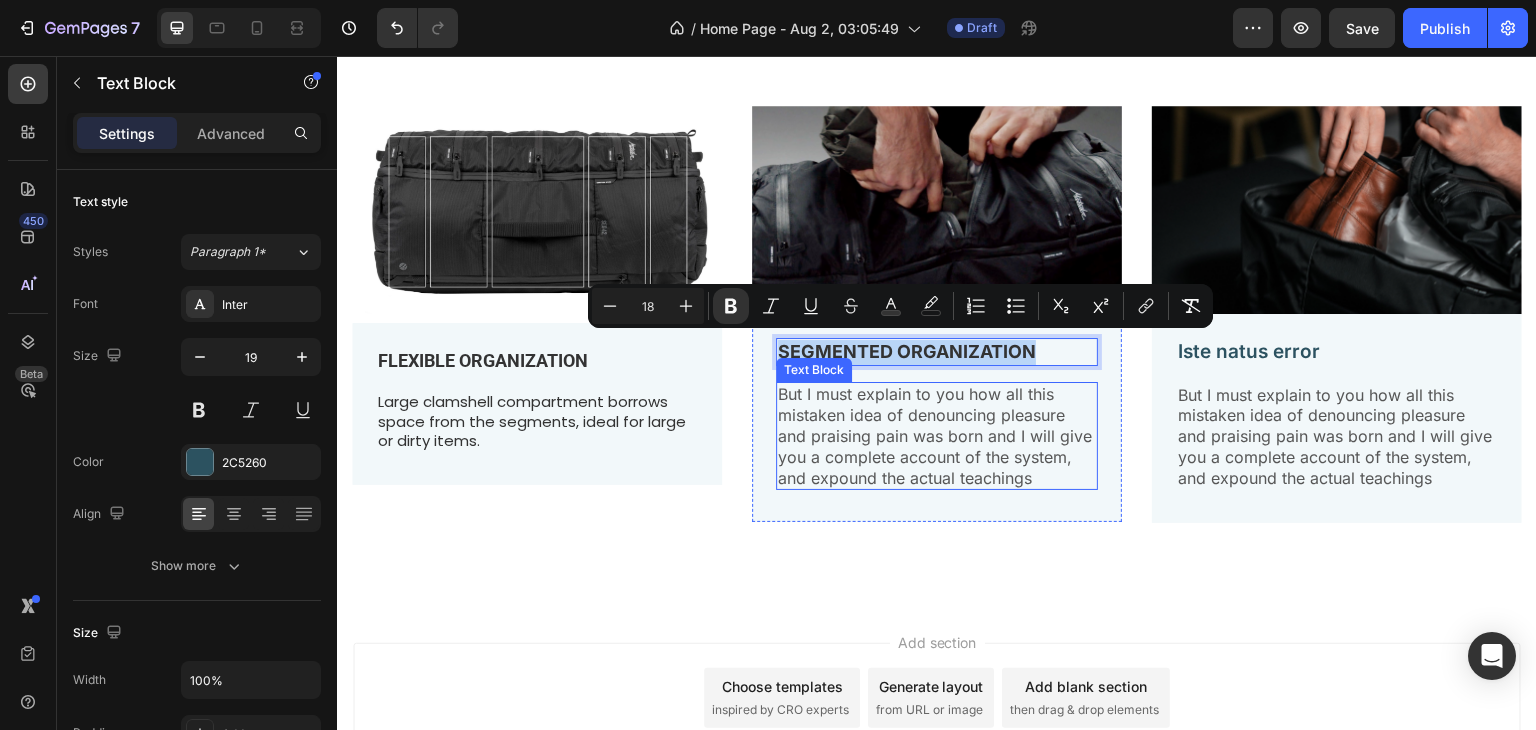 click on "But I must explain to you how all this mistaken idea of denouncing pleasure and praising pain was born and I will give you a complete account of the system, and expound the actual teachings" at bounding box center (937, 436) 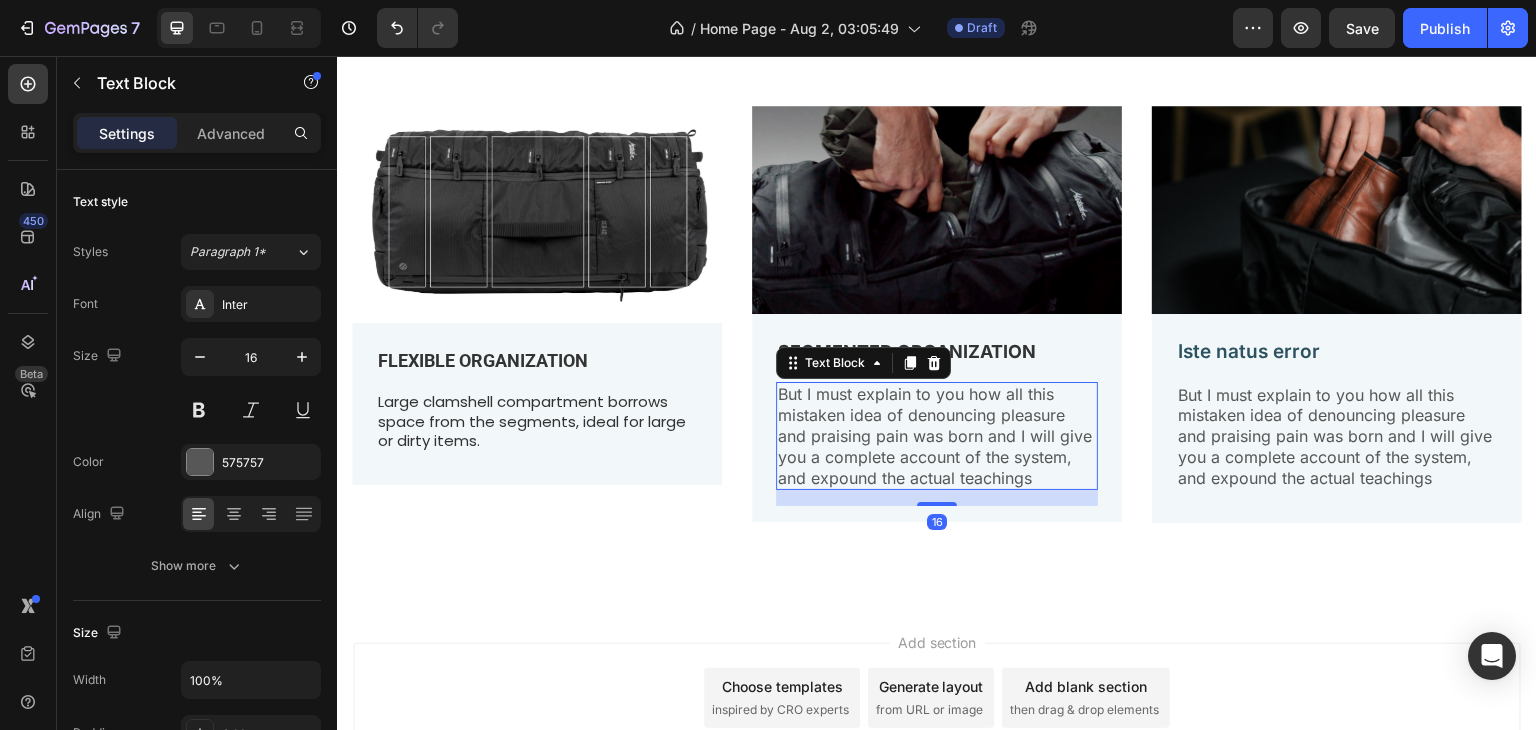 click on "But I must explain to you how all this mistaken idea of denouncing pleasure and praising pain was born and I will give you a complete account of the system, and expound the actual teachings" at bounding box center (937, 436) 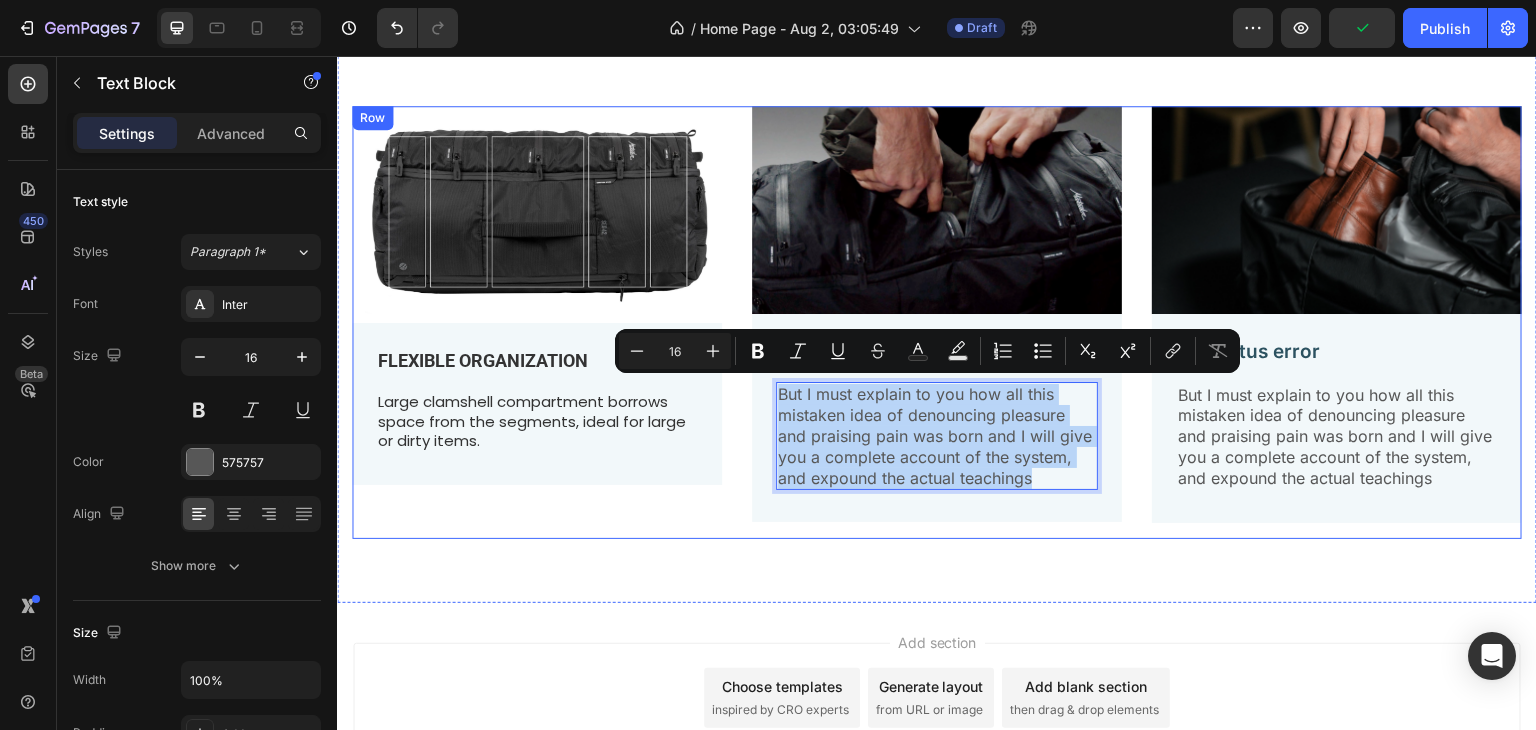 drag, startPoint x: 935, startPoint y: 454, endPoint x: 742, endPoint y: 397, distance: 201.24115 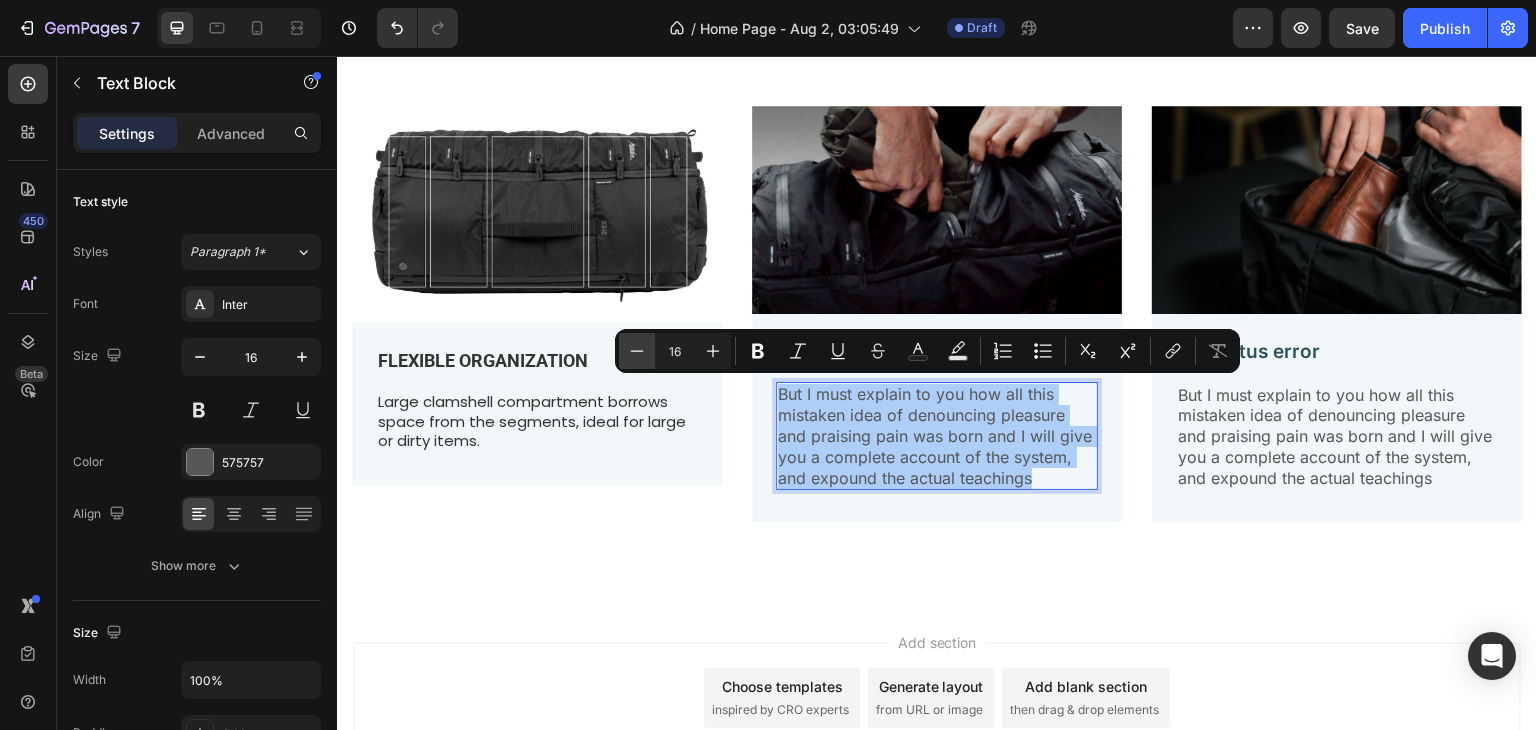 click 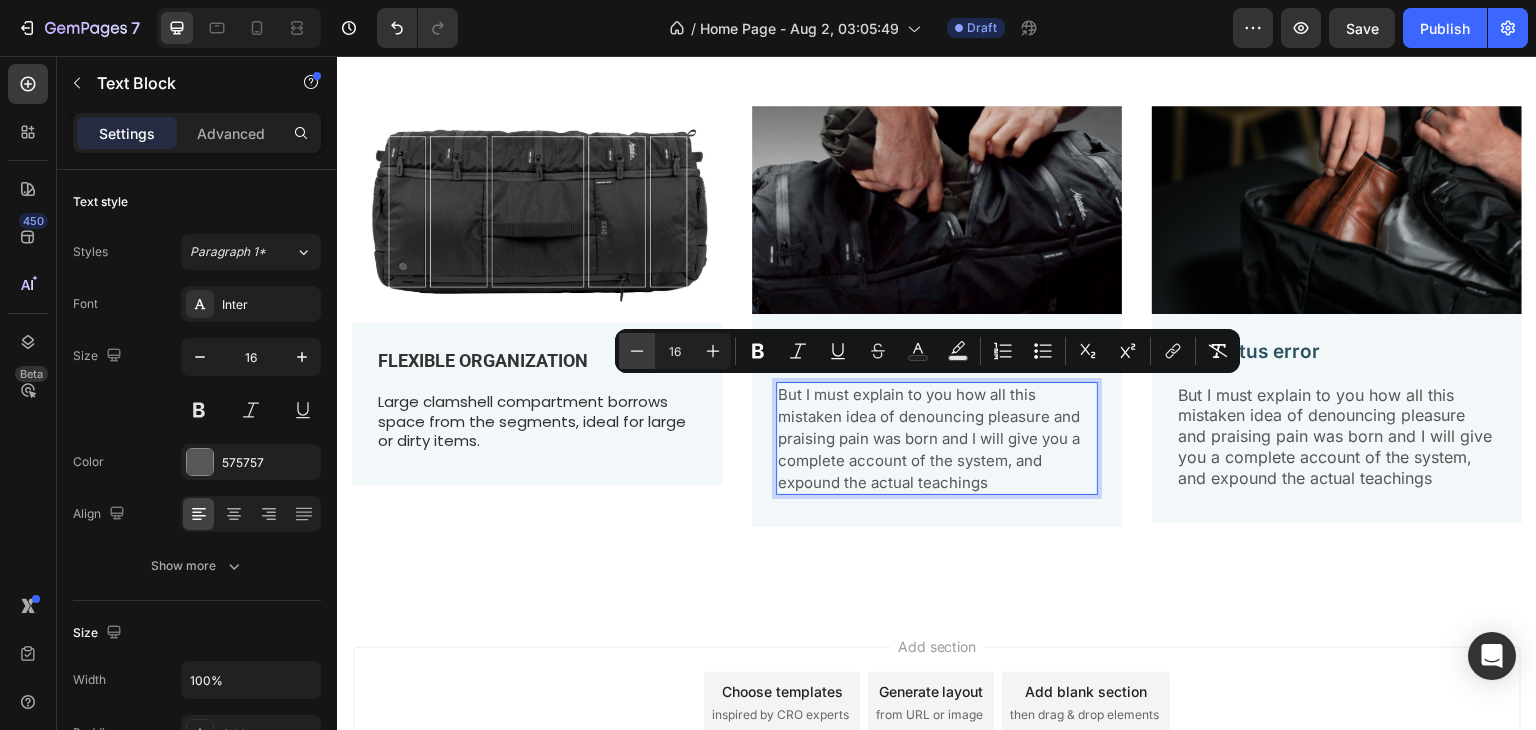 type on "15" 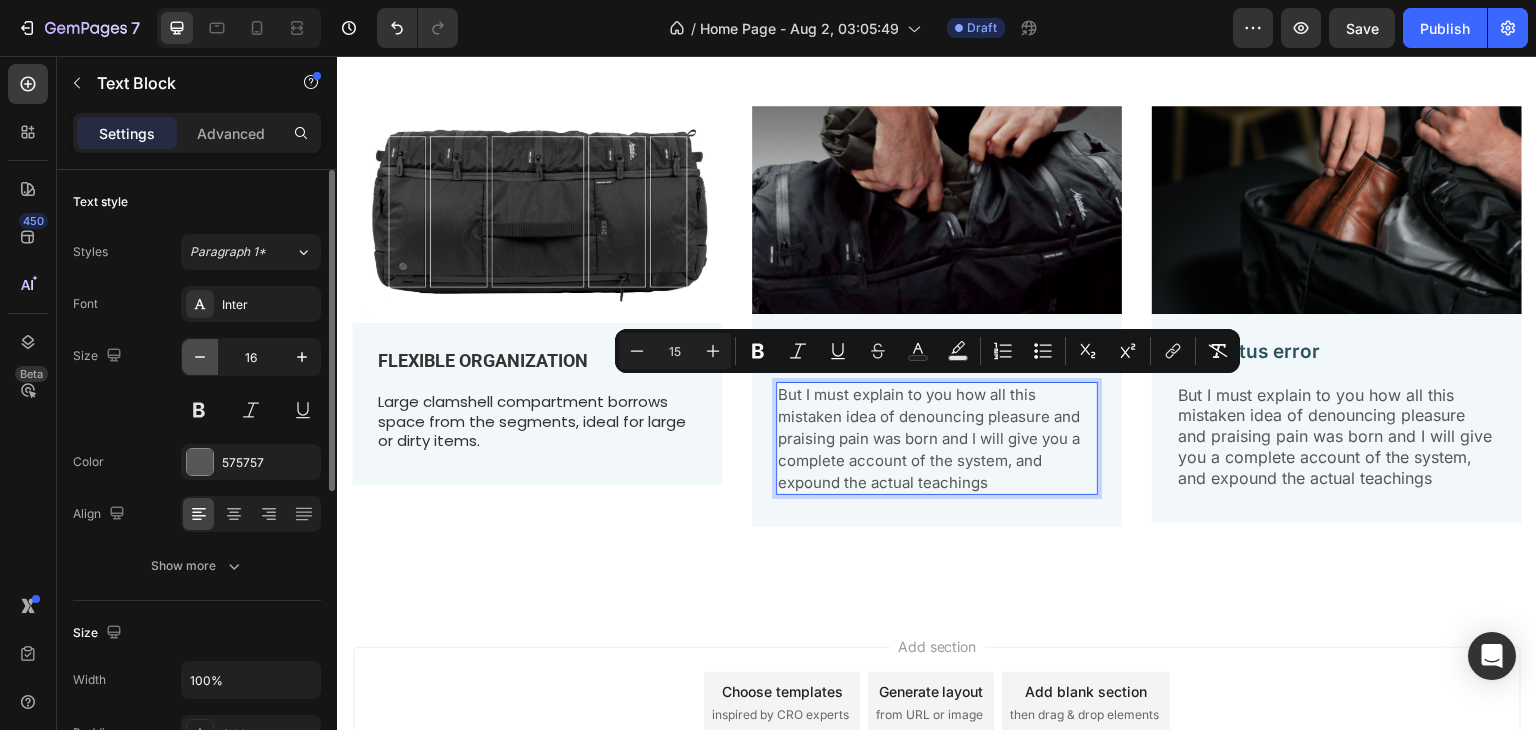 click 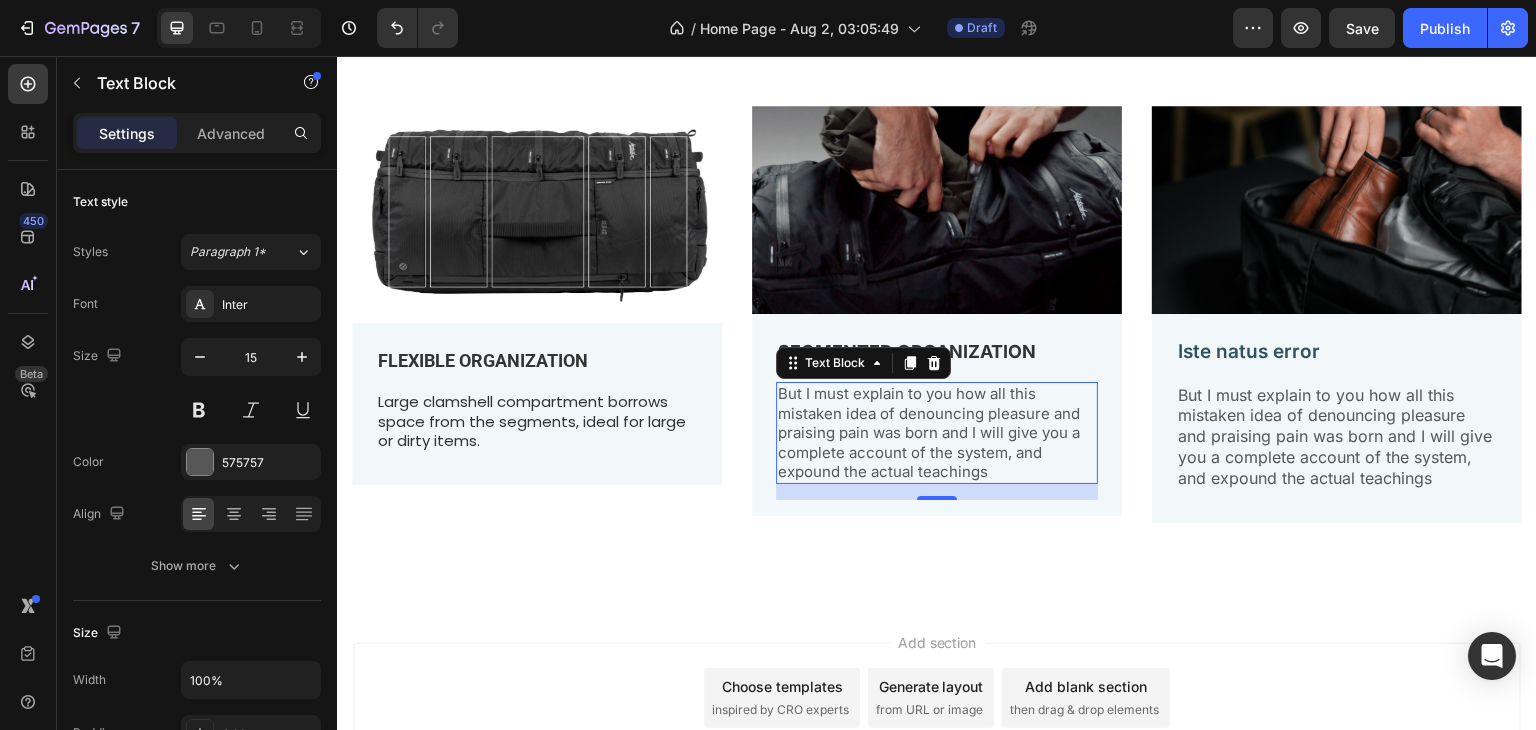 click on "But I must explain to you how all this mistaken idea of denouncing pleasure and praising pain was born and I will give you a complete account of the system, and expound the actual teachings" at bounding box center (937, 433) 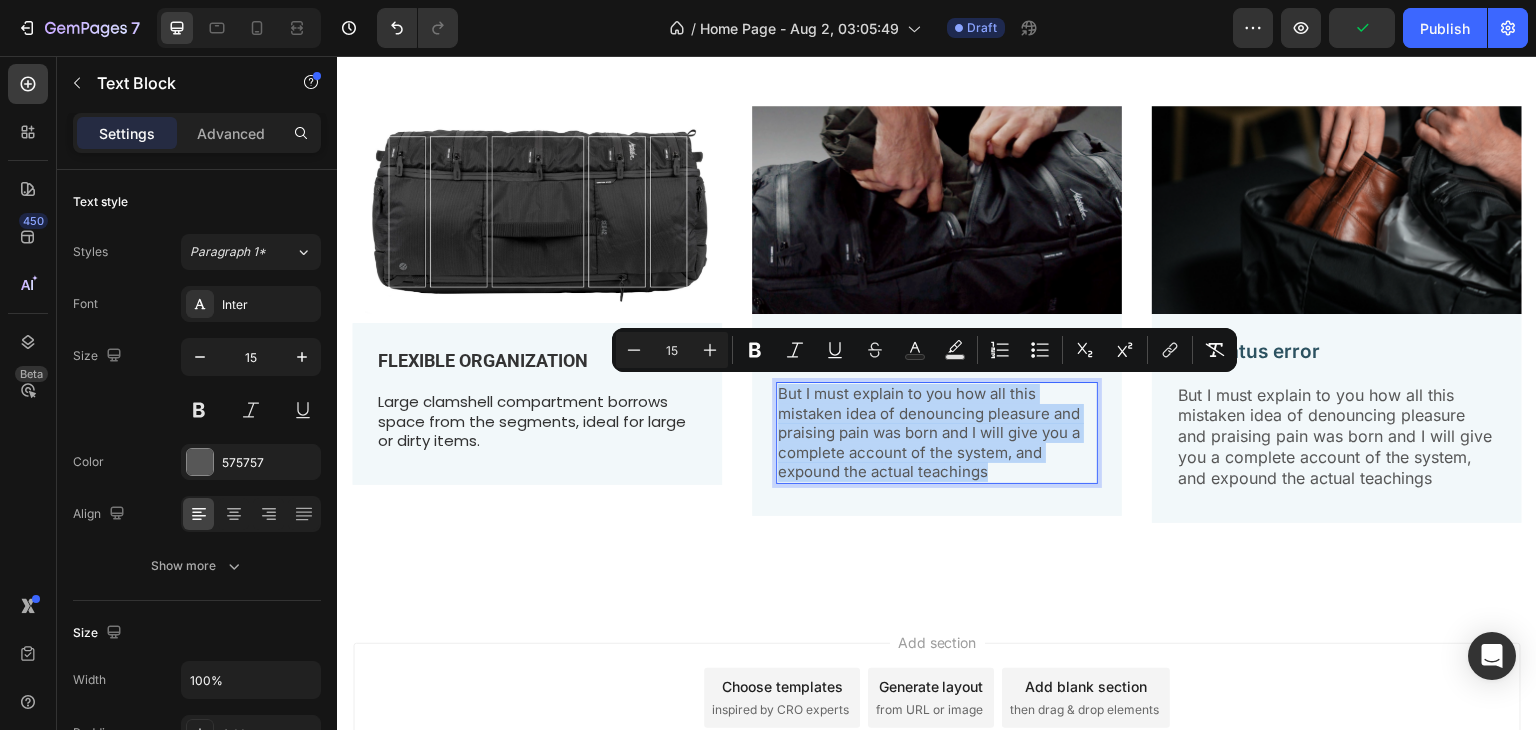 drag, startPoint x: 1002, startPoint y: 465, endPoint x: 769, endPoint y: 384, distance: 246.67793 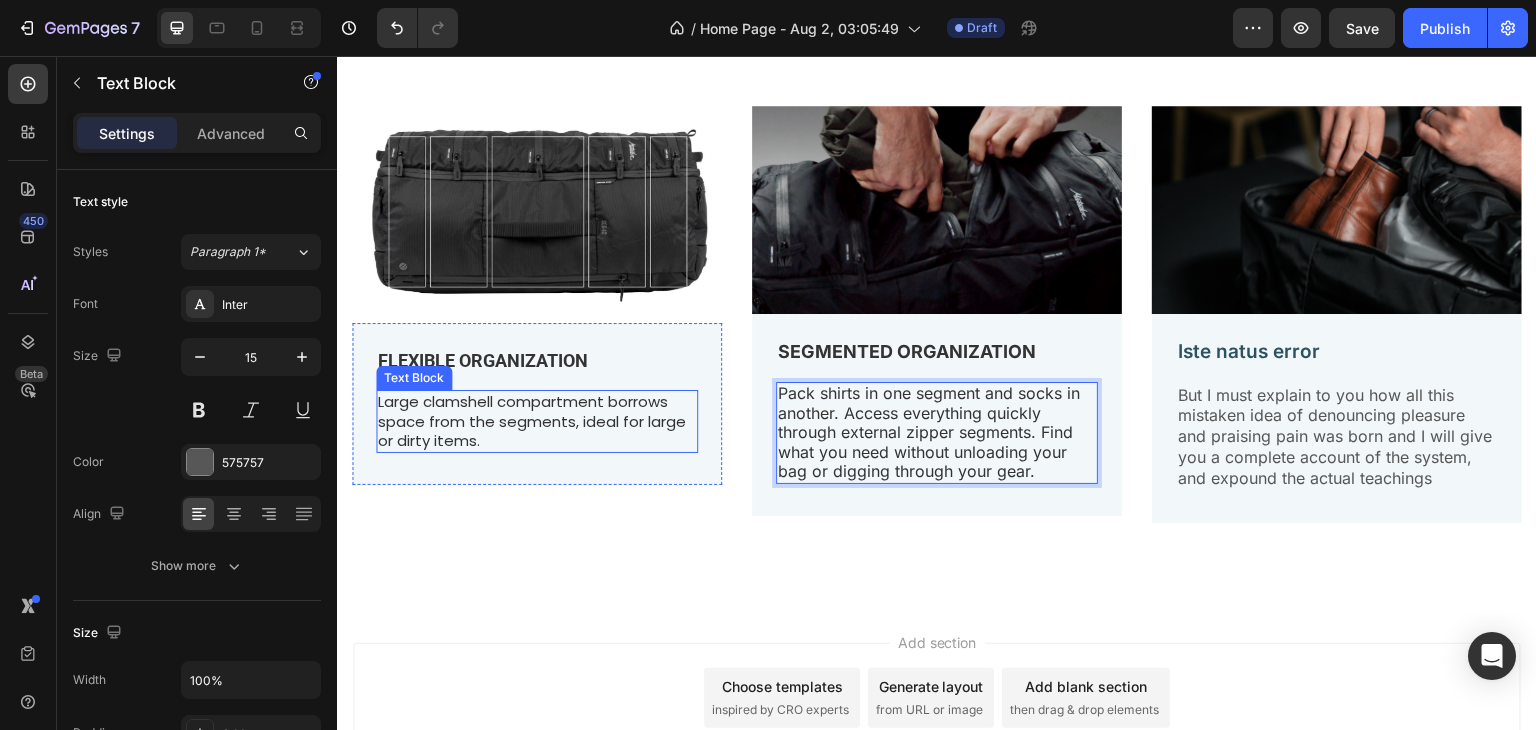 click on "Large clamshell compartment borrows space from the segments, ideal for large or dirty items." at bounding box center [532, 421] 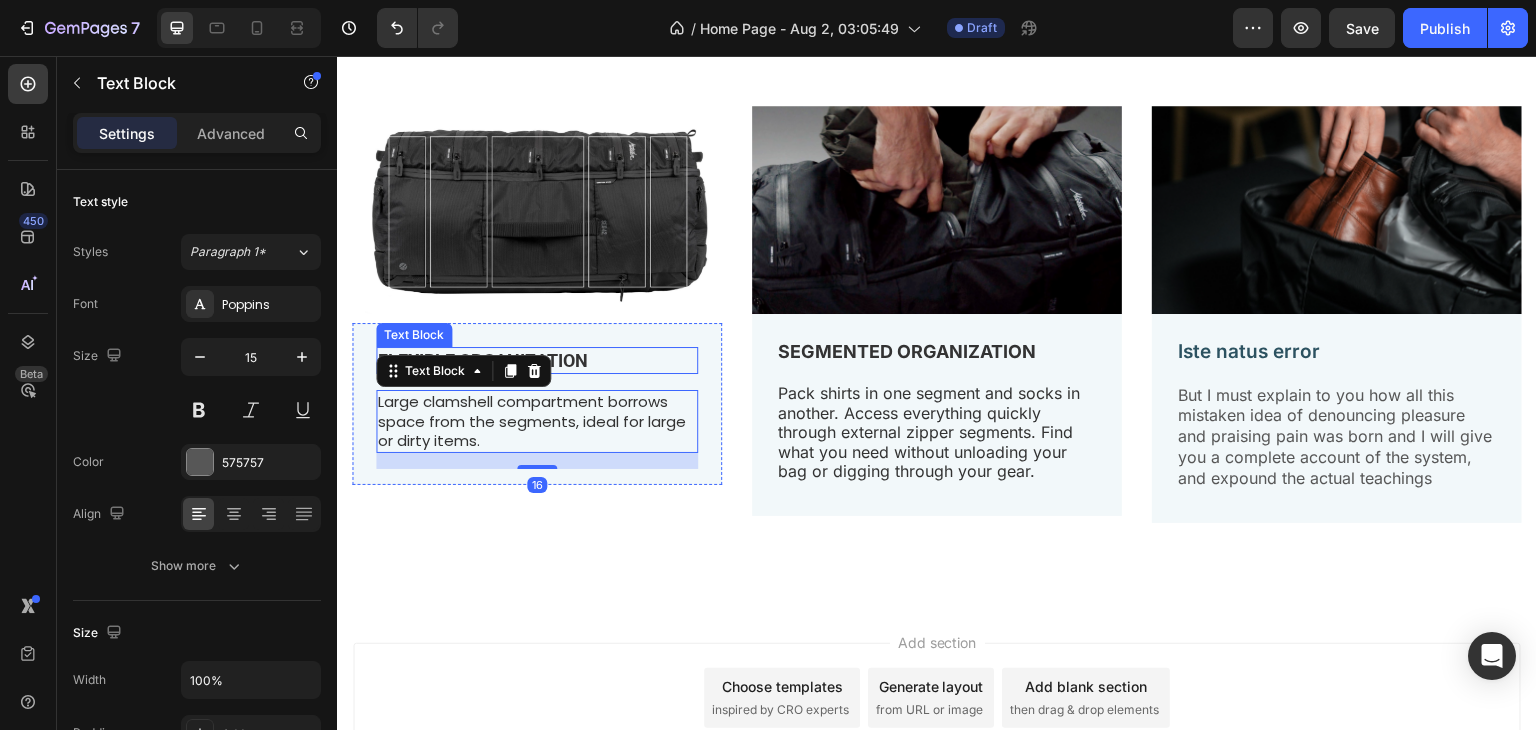 click on "FLEXIBLE ORGANIZATION" at bounding box center (483, 360) 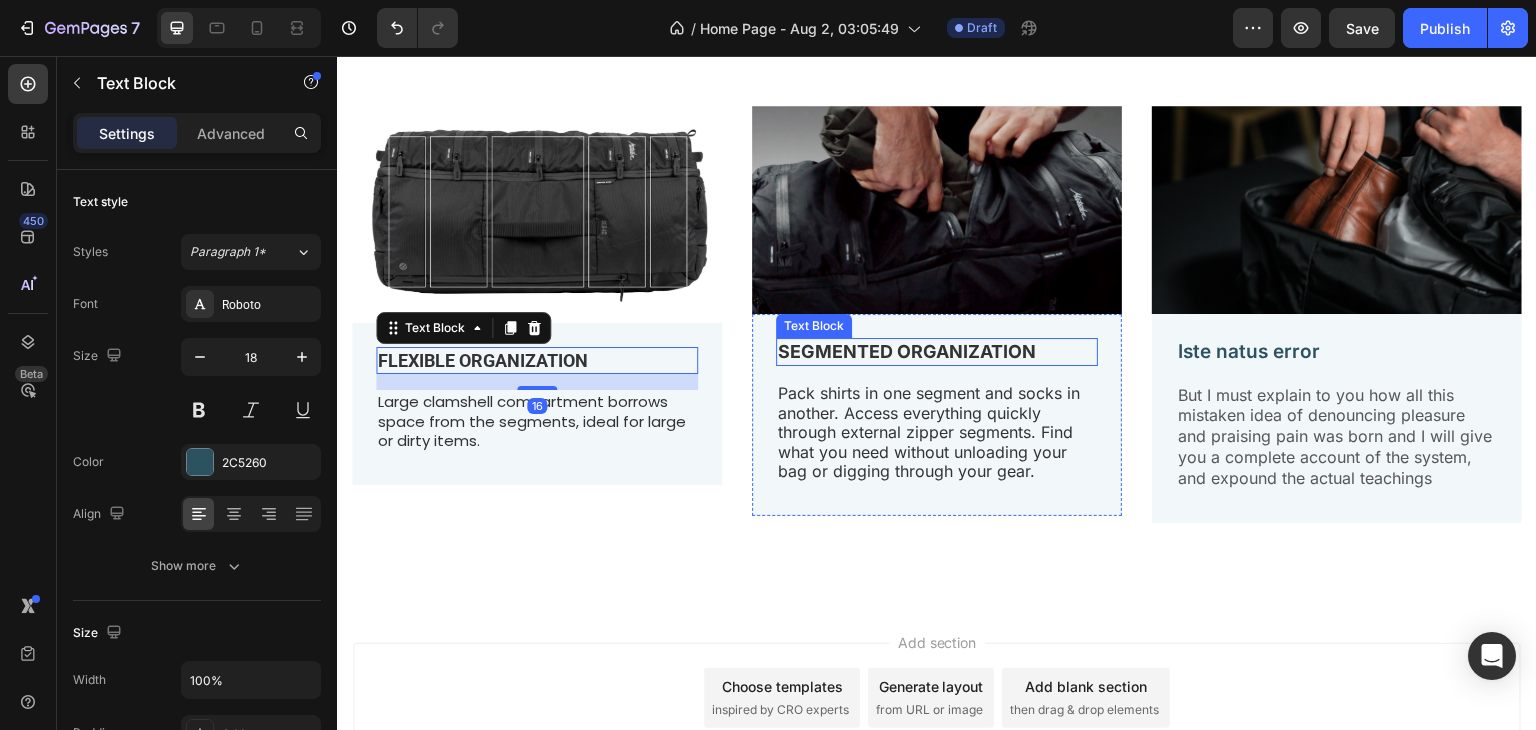 click on "SEGMENTED ORGANIZATION" at bounding box center (907, 351) 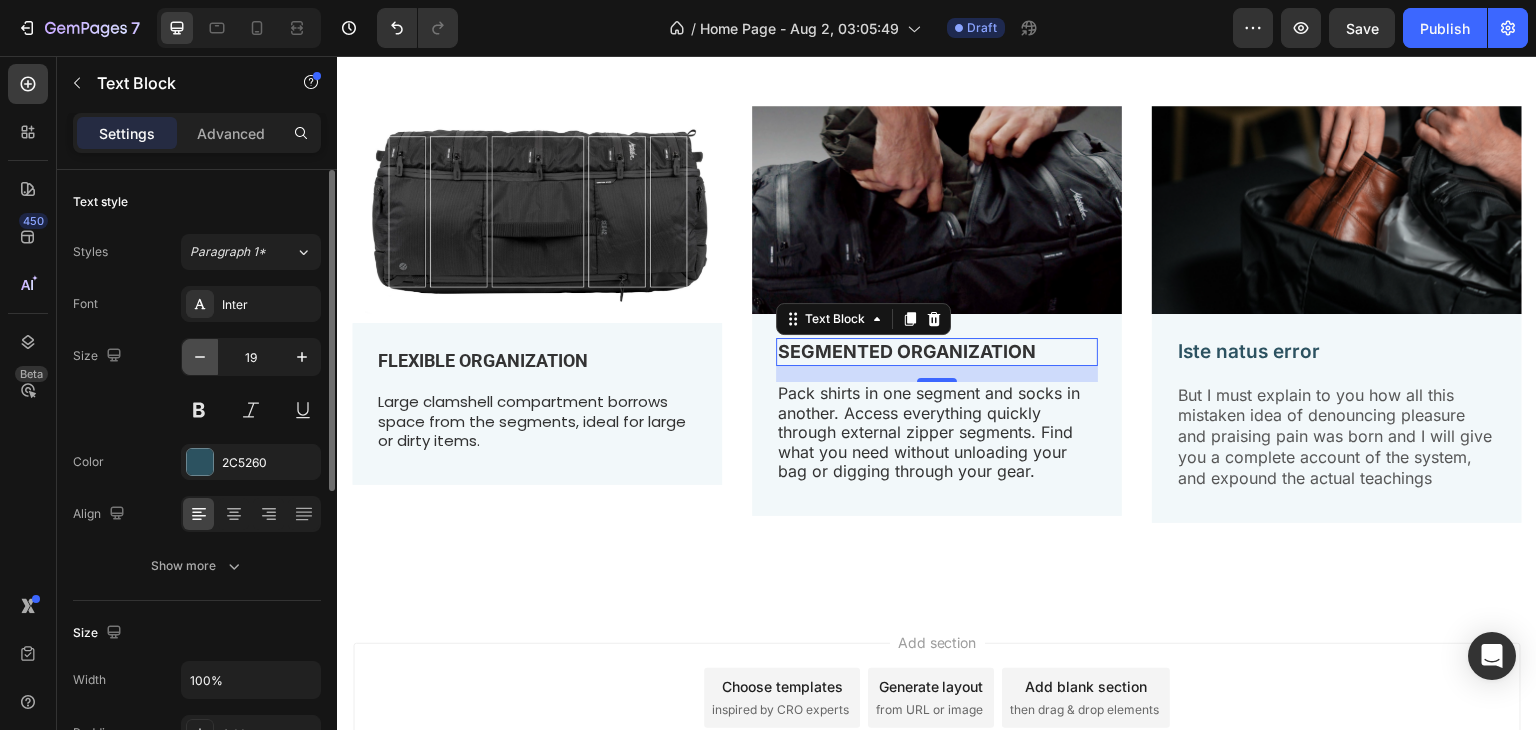 click 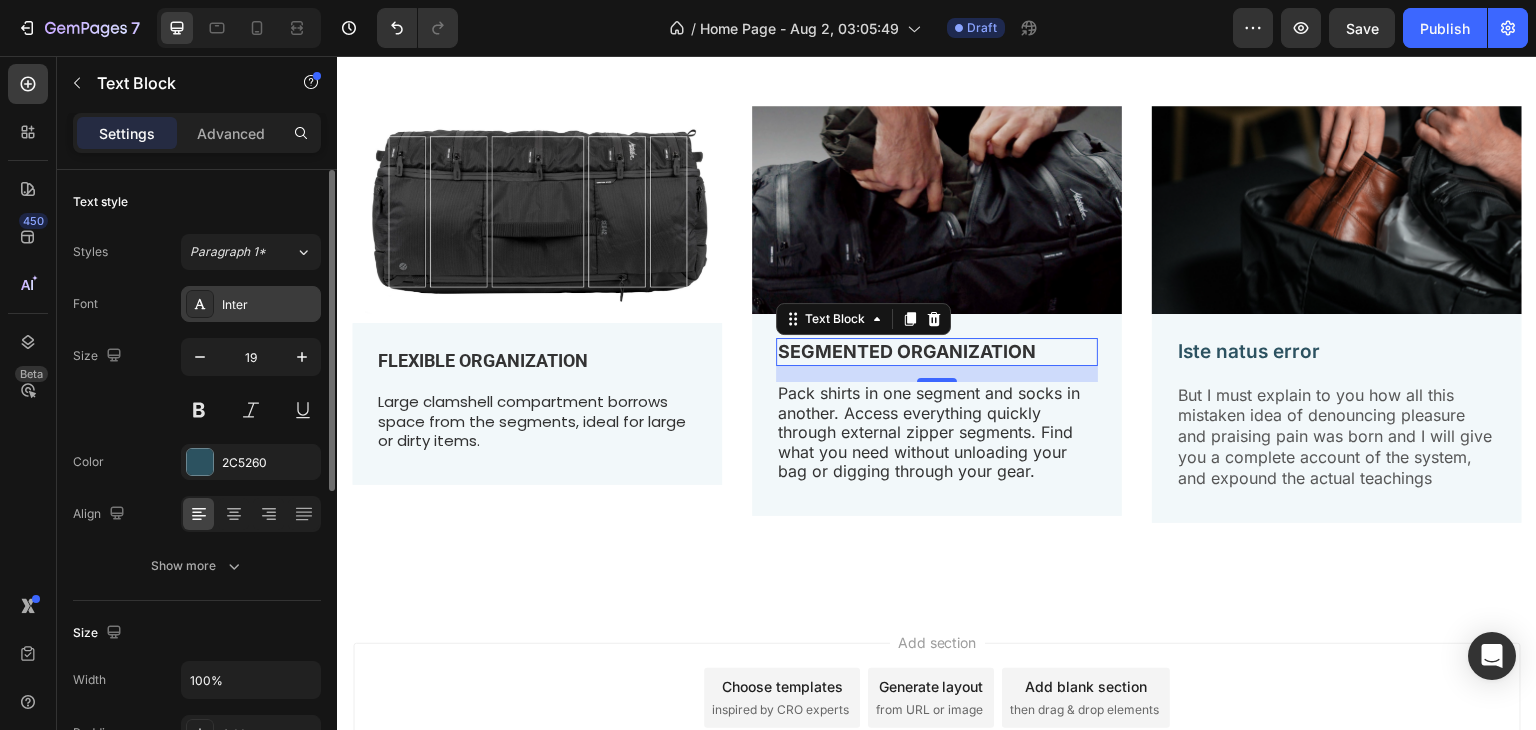 type on "18" 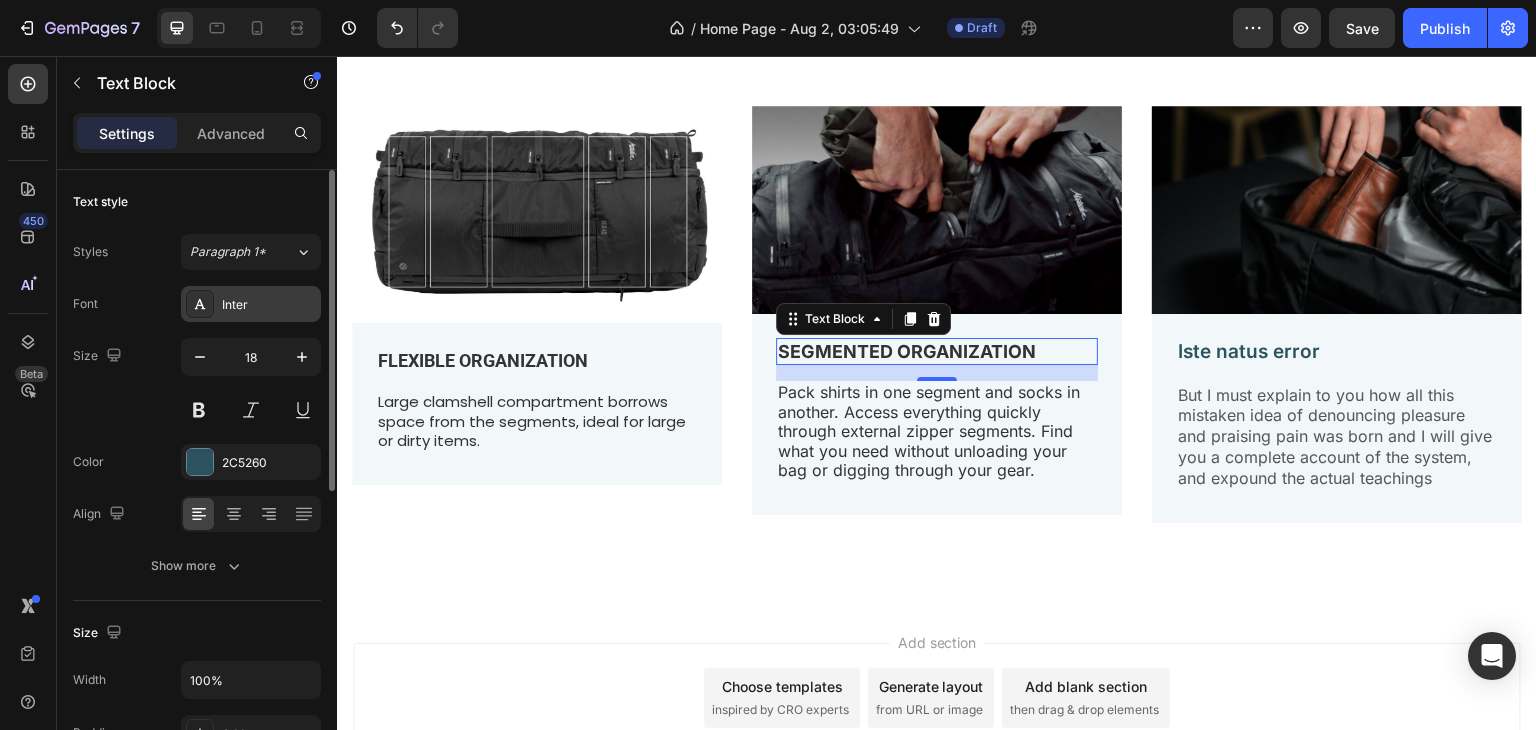 click on "Inter" at bounding box center [269, 305] 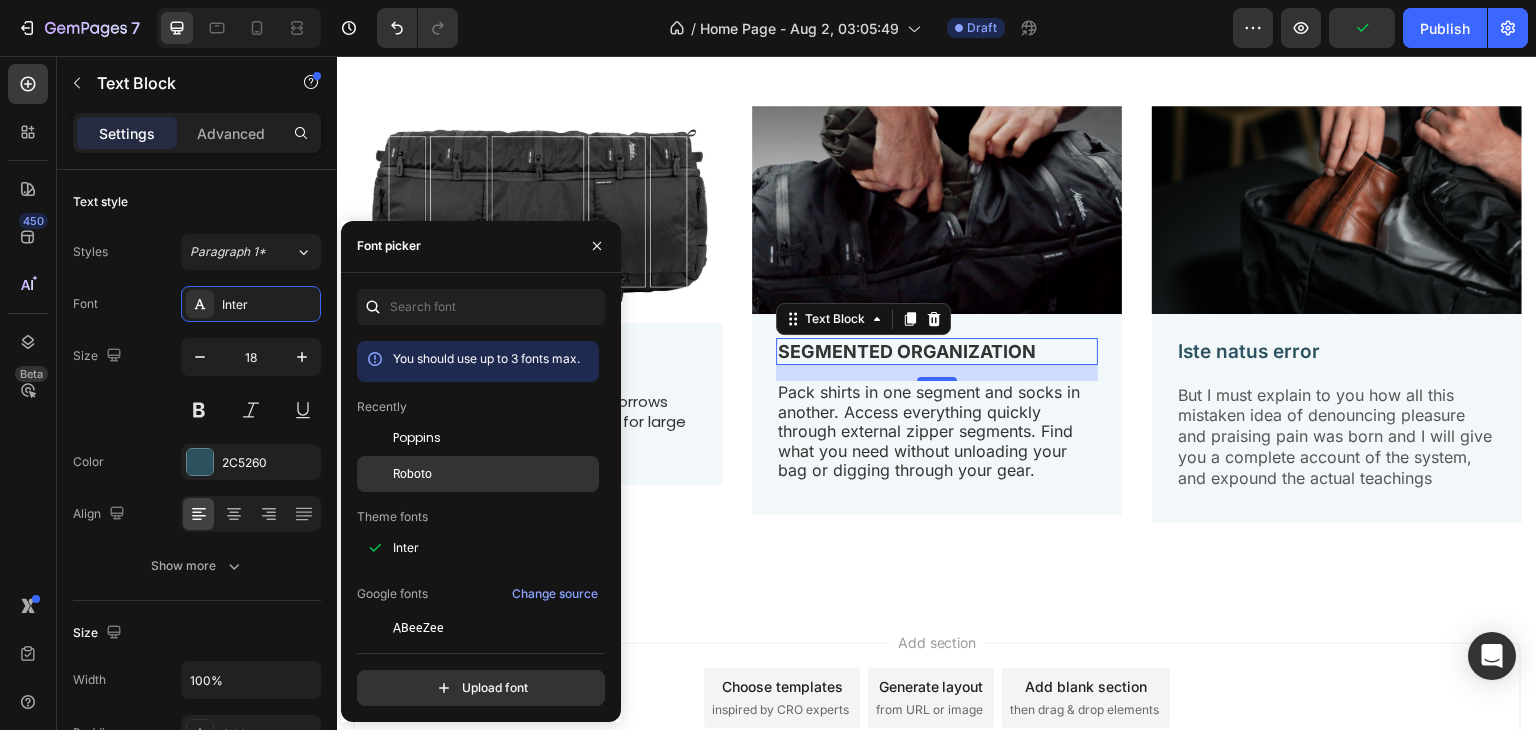 click on "Roboto" at bounding box center (494, 474) 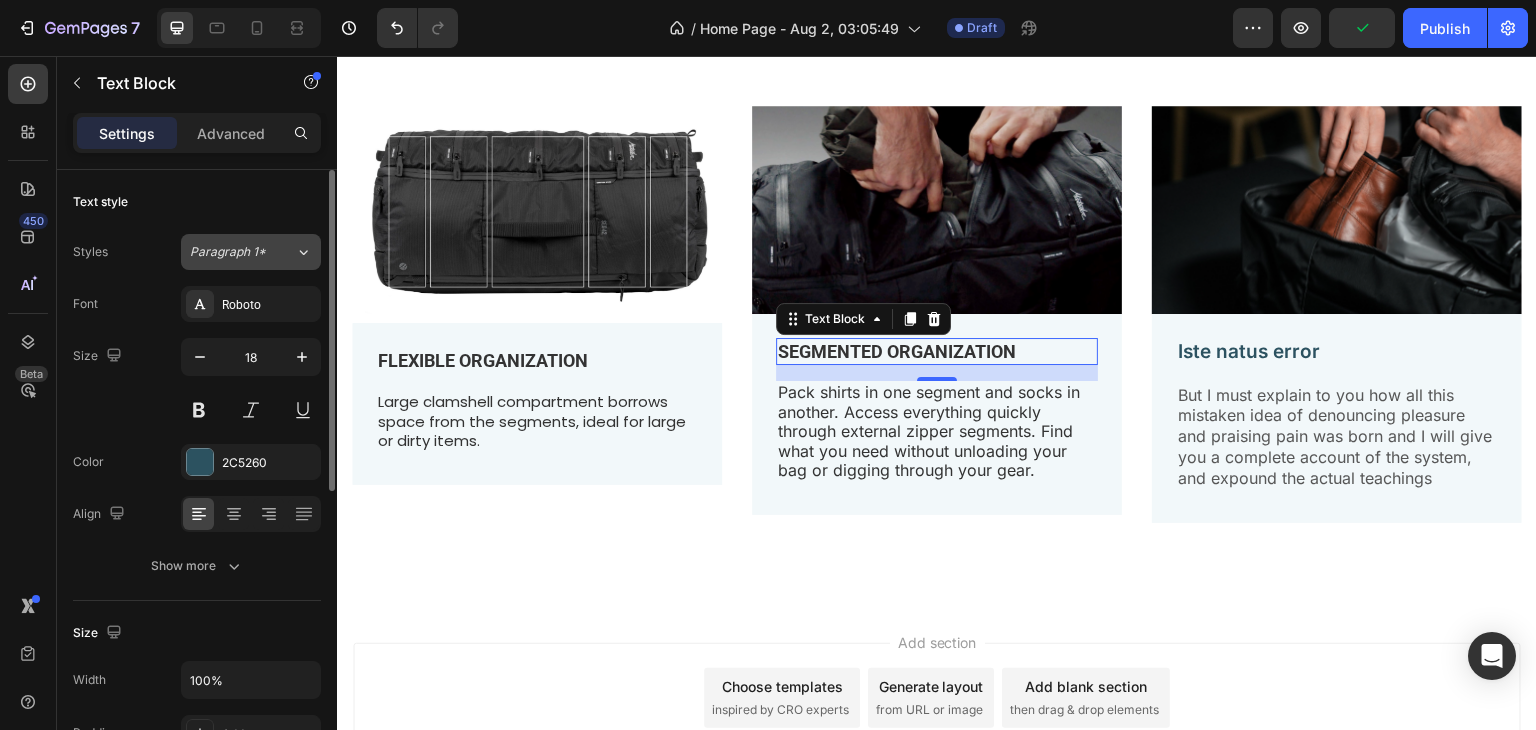 click on "Paragraph 1*" at bounding box center (230, 252) 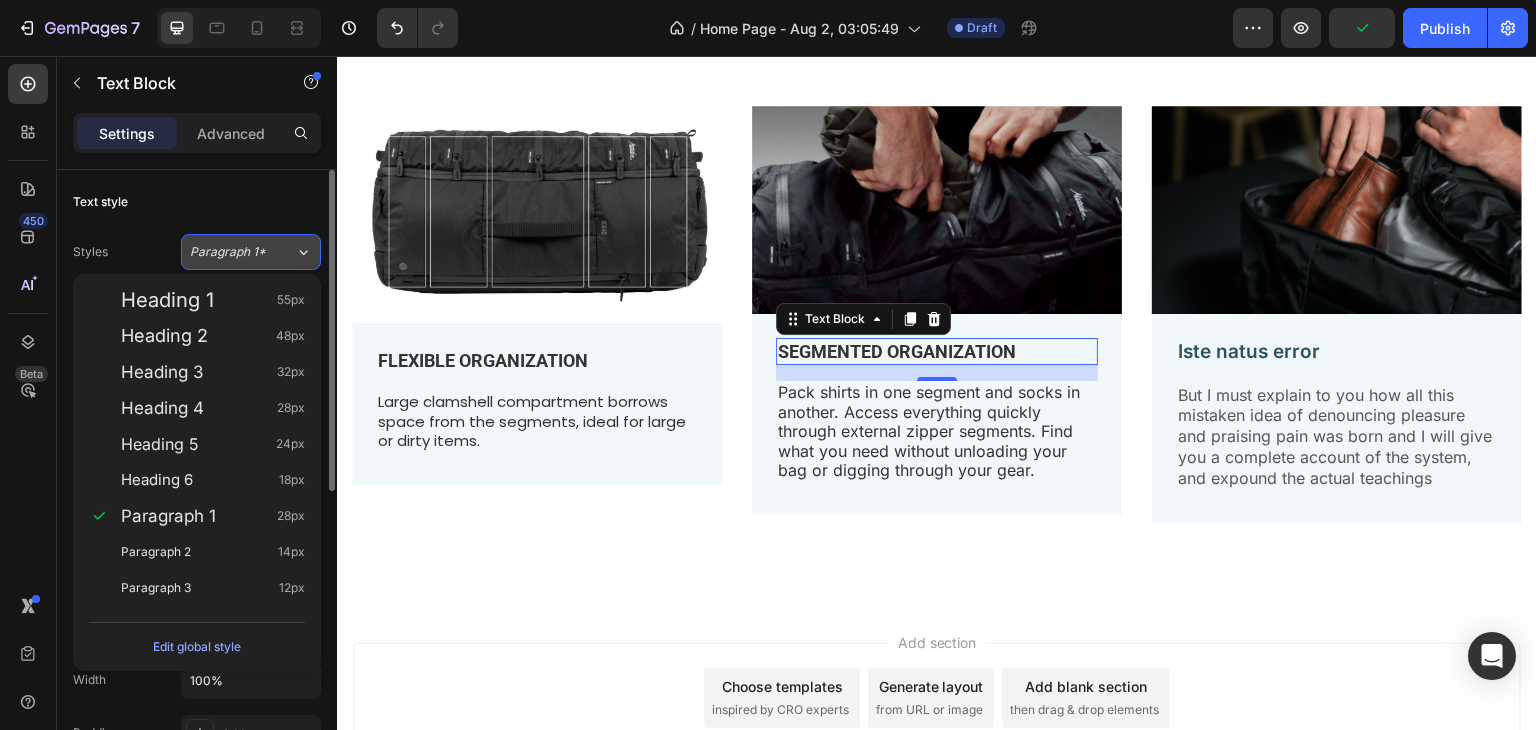 click on "Paragraph 1*" at bounding box center [230, 252] 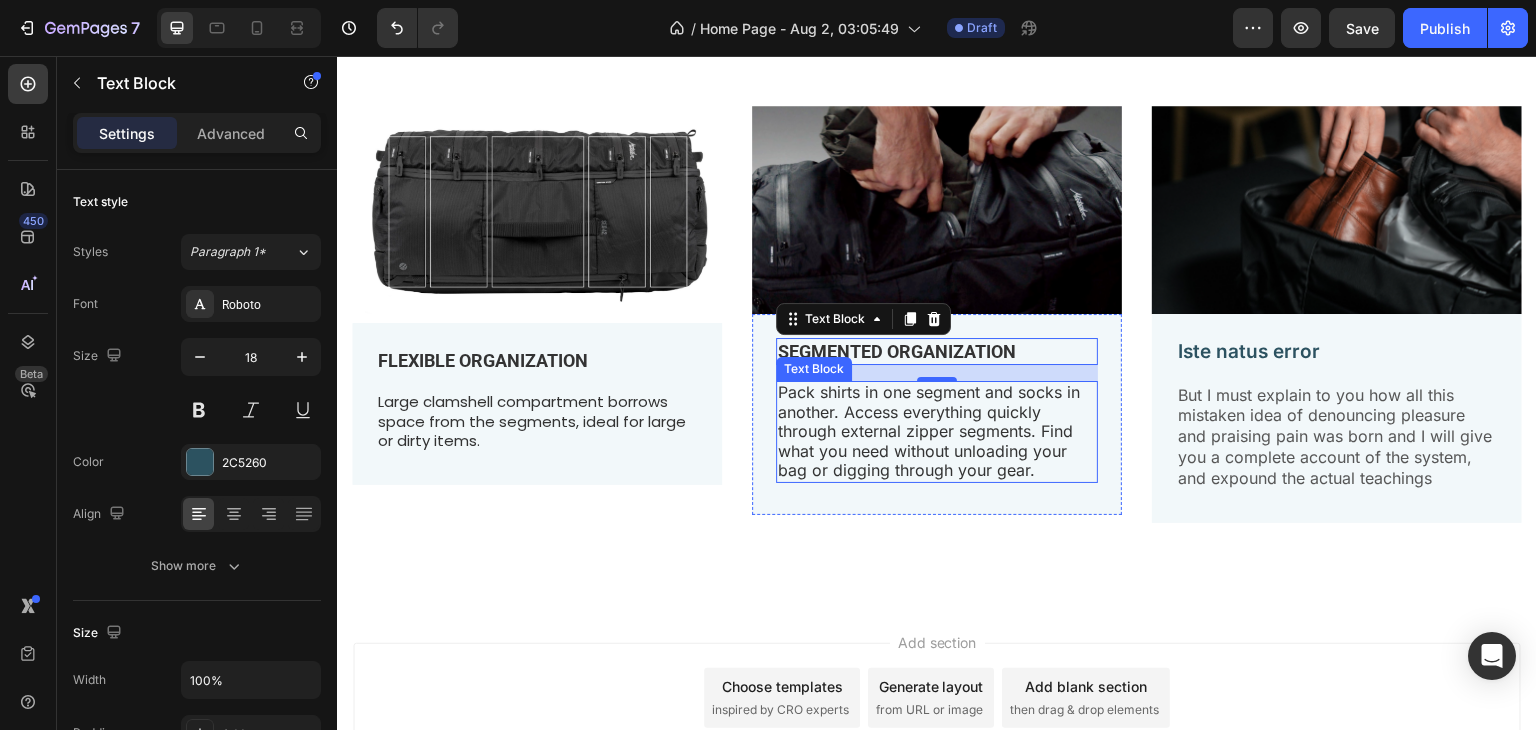 click on "Pack shirts in one segment and socks in another. Access everything quickly through external zipper segments. Find what you need without unloading your bag or digging through your gear." at bounding box center [929, 431] 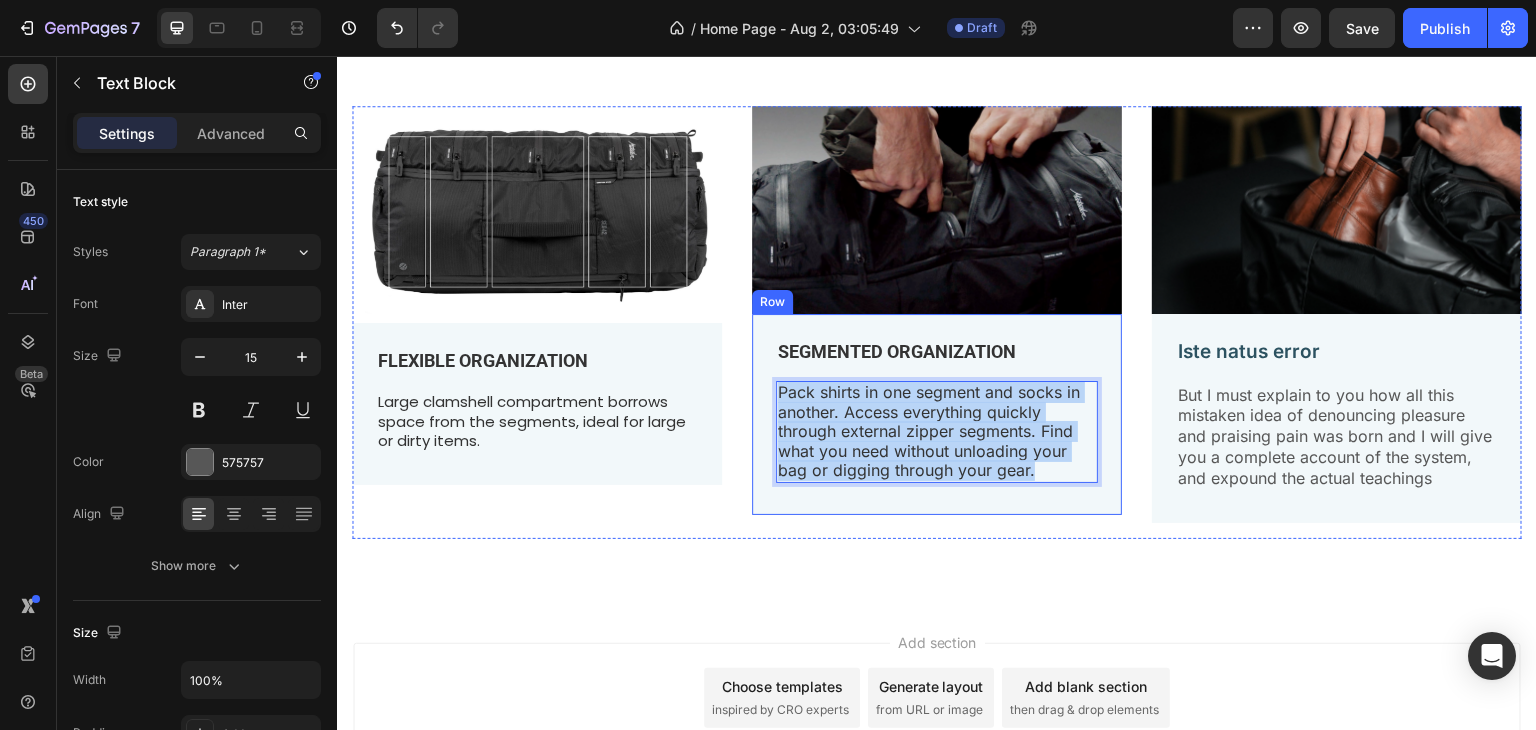 drag, startPoint x: 1030, startPoint y: 465, endPoint x: 765, endPoint y: 394, distance: 274.3465 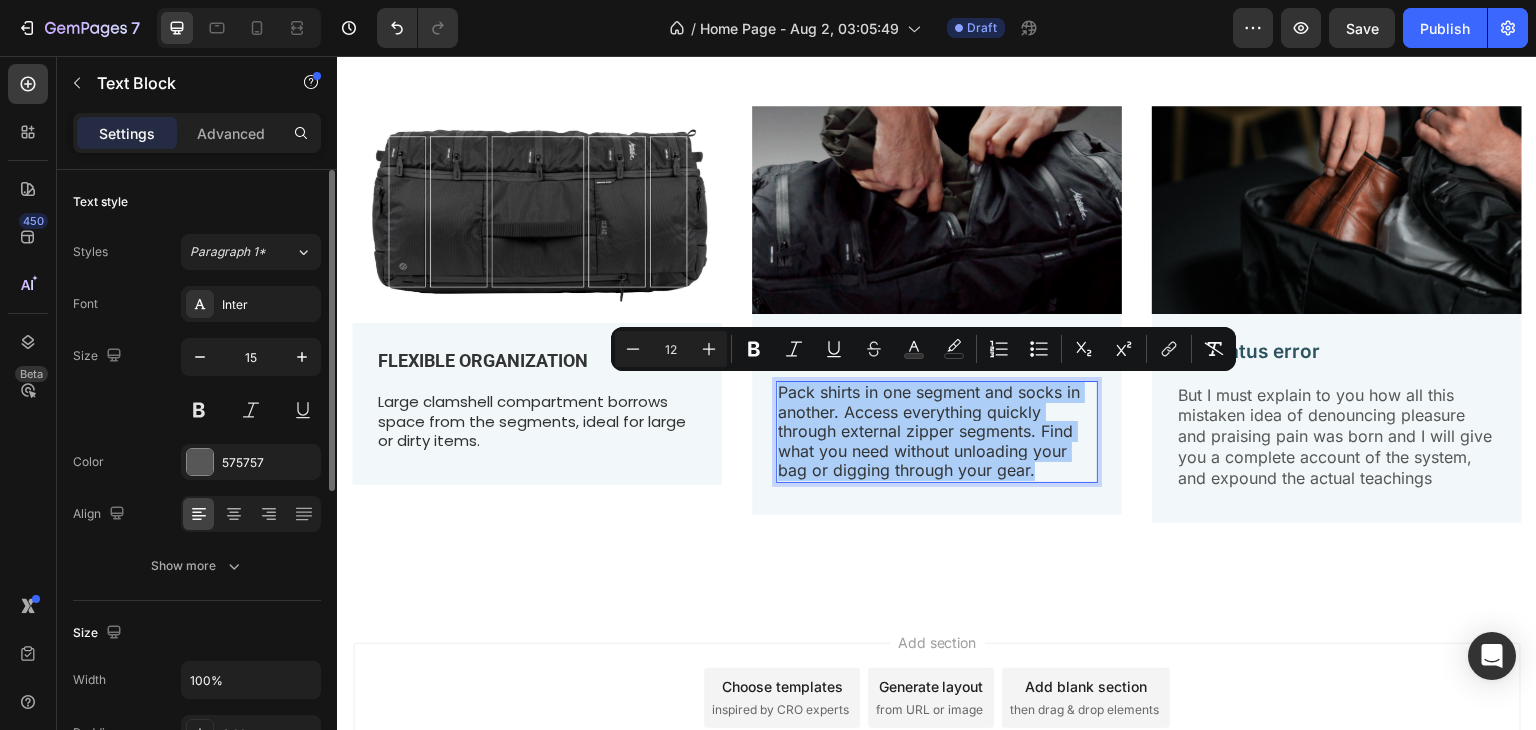 click on "Inter" at bounding box center [269, 305] 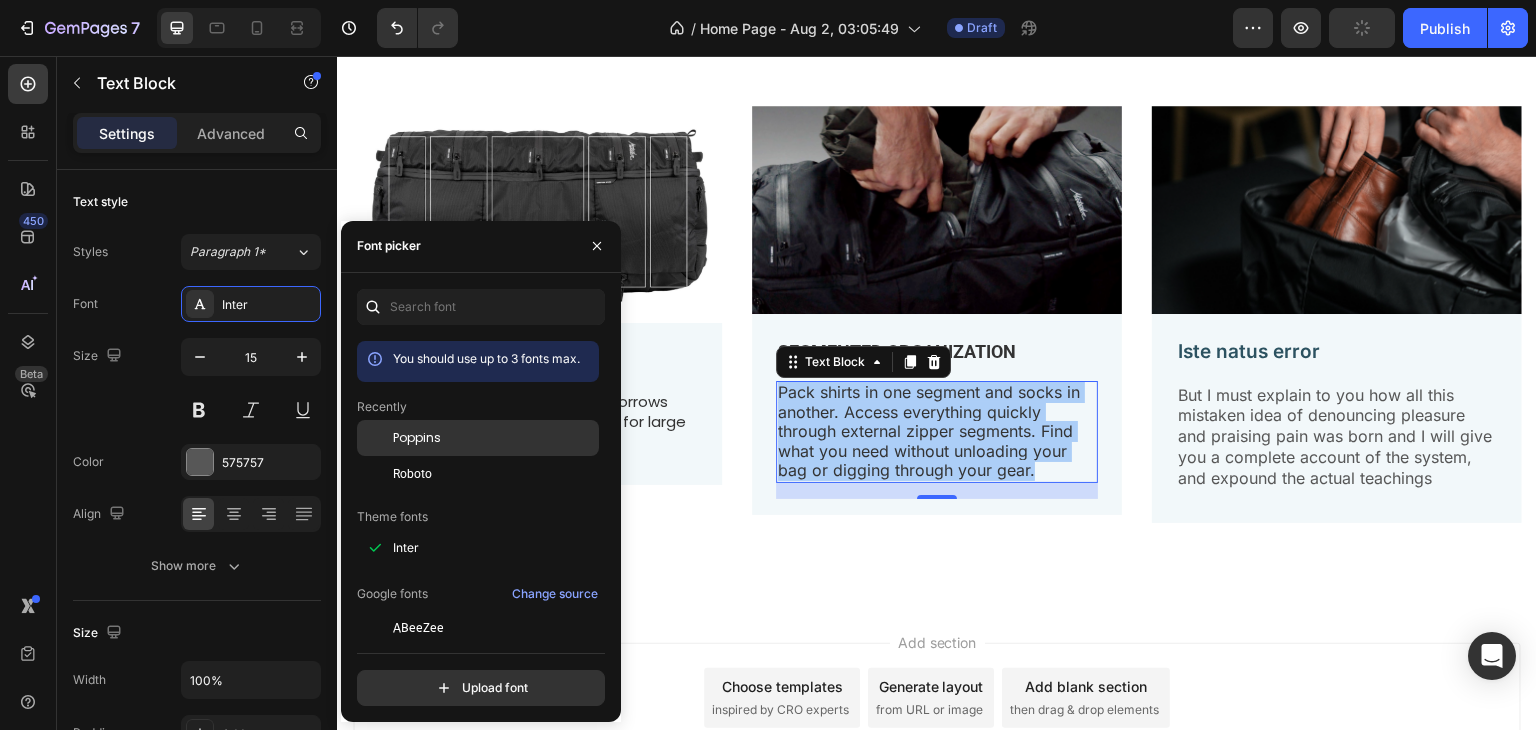 click on "Poppins" at bounding box center (417, 438) 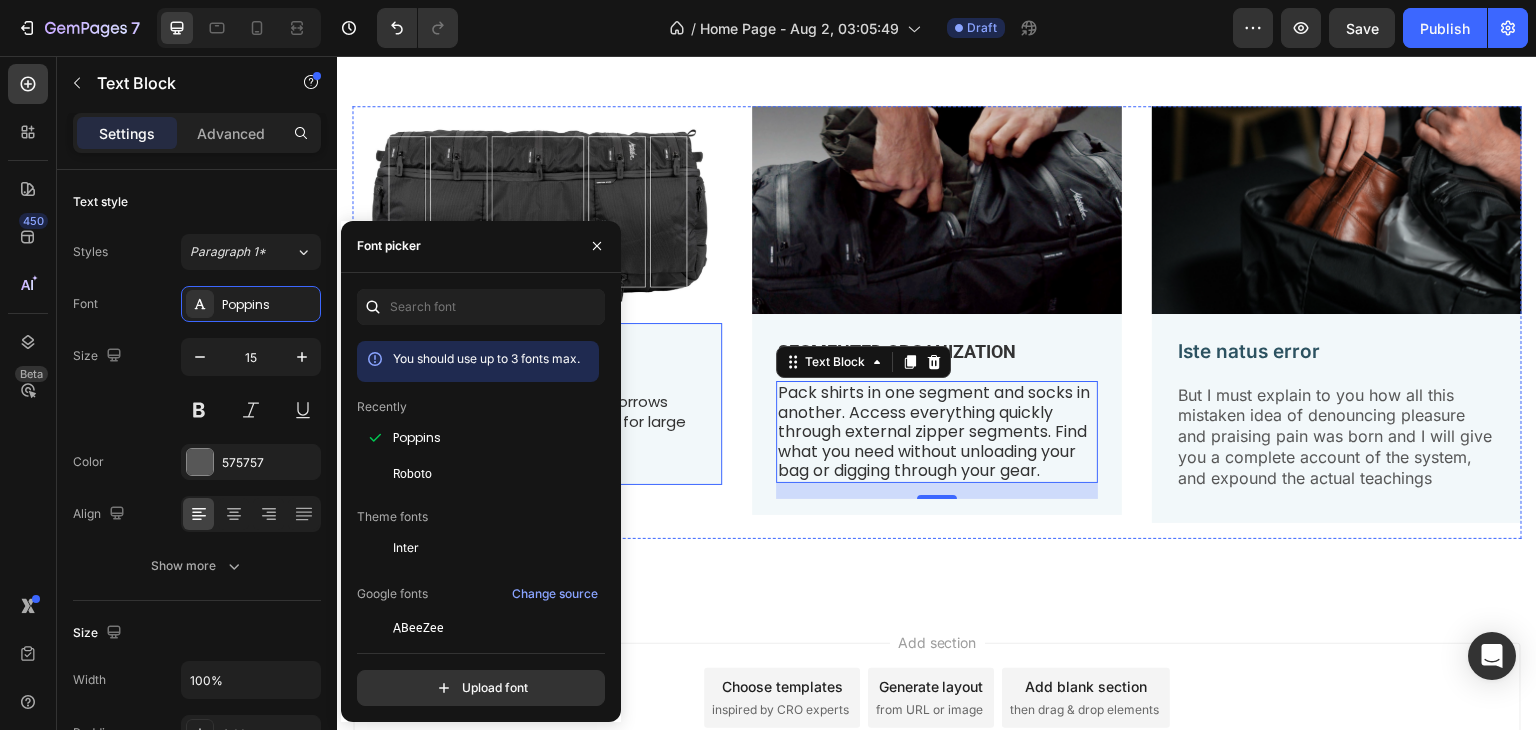 click on "Large clamshell compartment borrows space from the segments, ideal for large or dirty items." at bounding box center [537, 421] 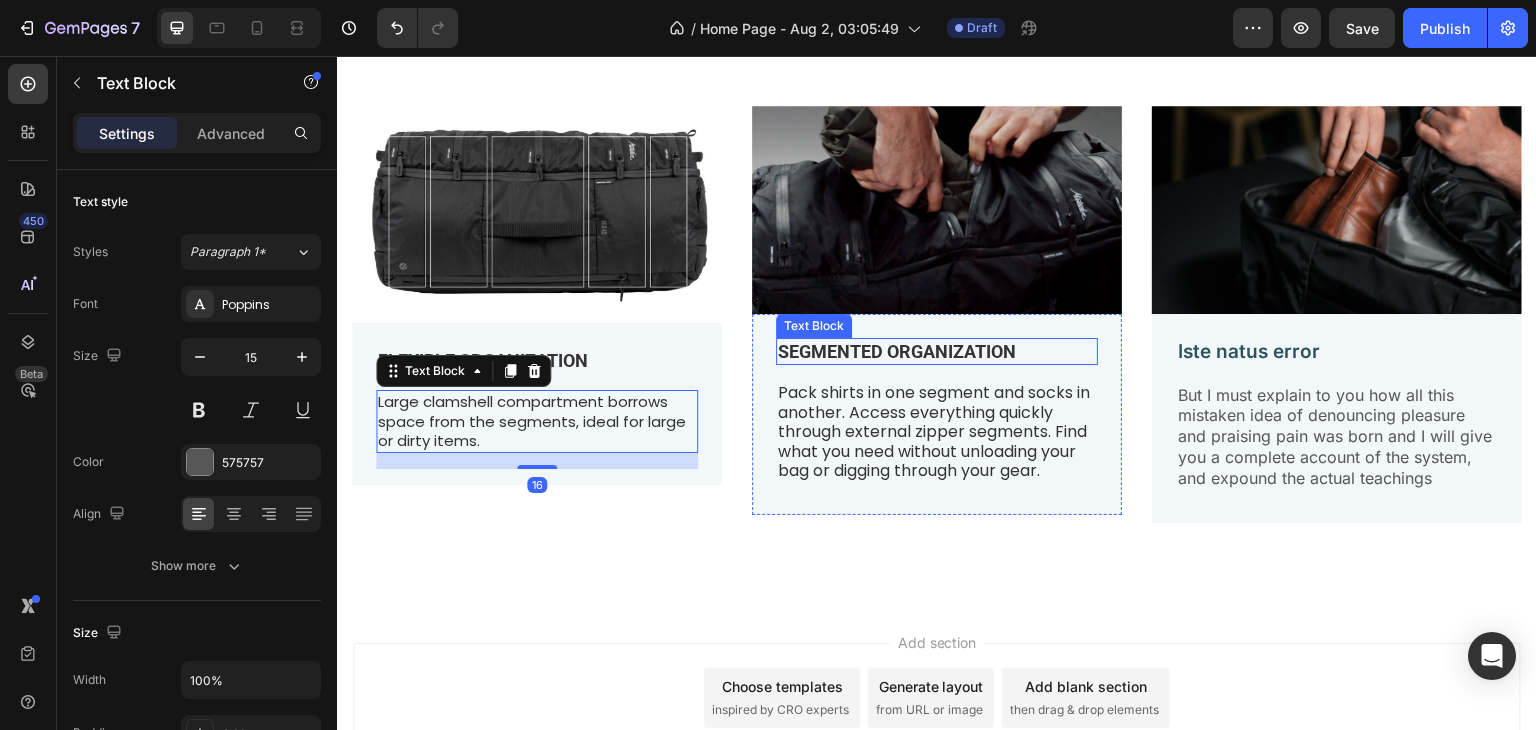 click on "SEGMENTED ORGANIZATION" at bounding box center [897, 351] 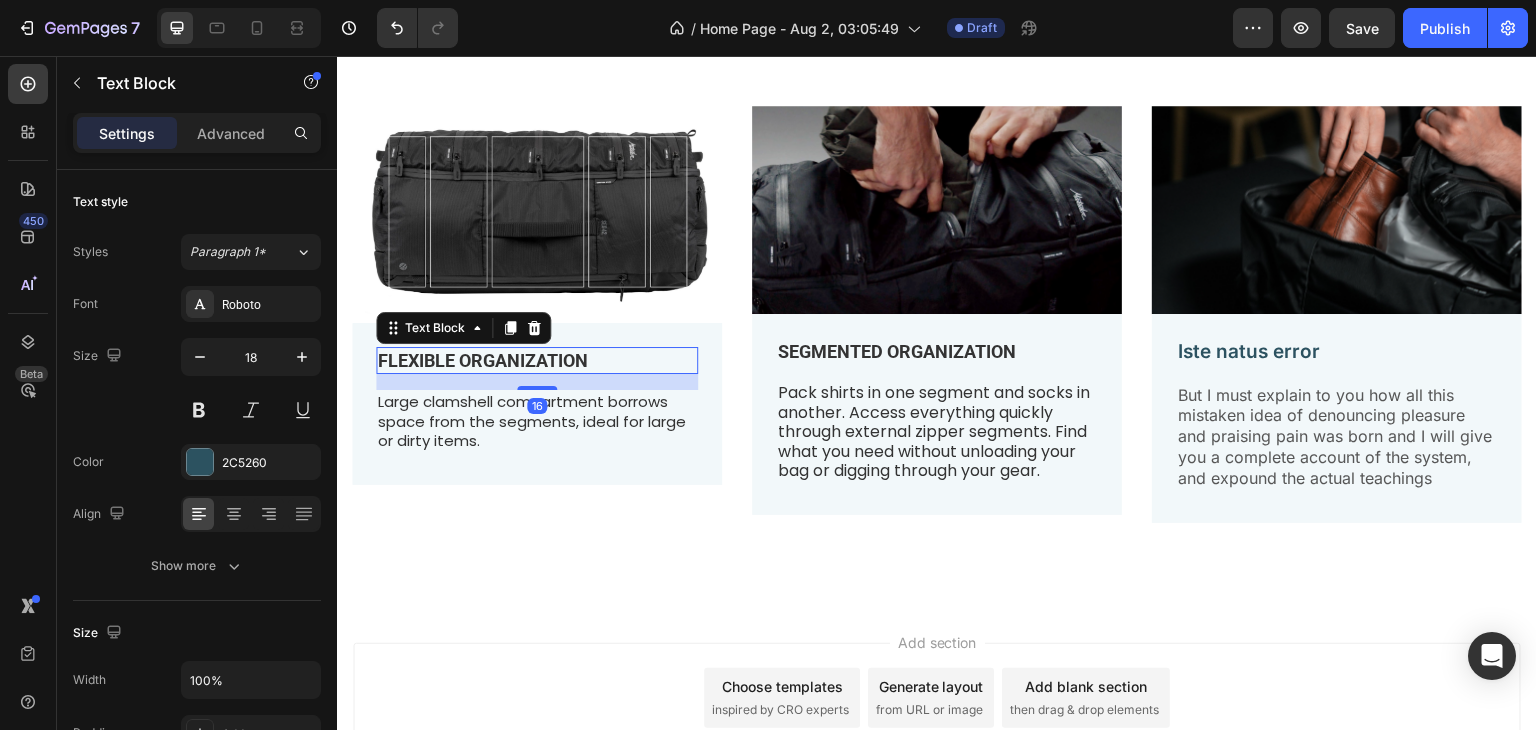 click on "FLEXIBLE ORGANIZATION" at bounding box center (483, 360) 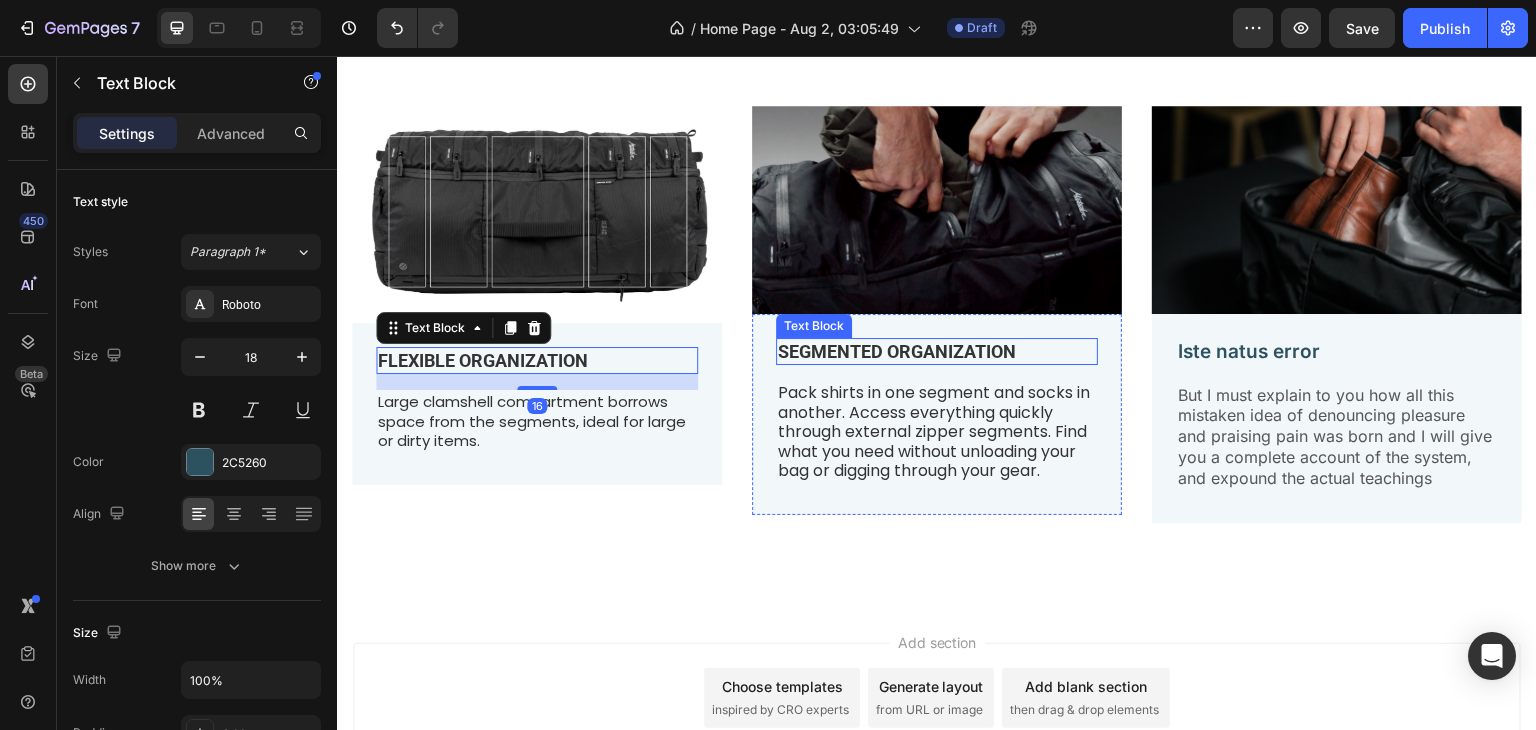 click on "SEGMENTED ORGANIZATION" at bounding box center [897, 351] 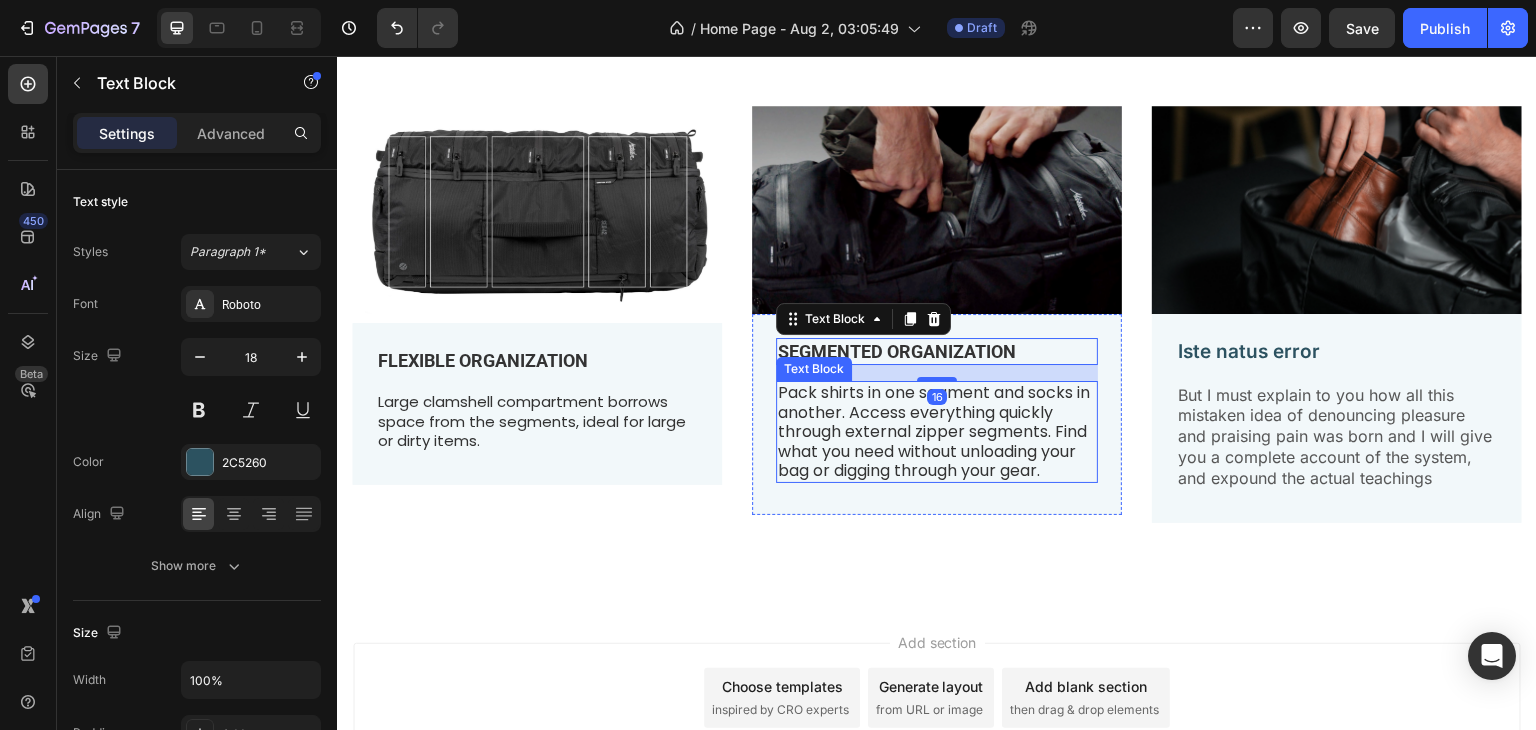click on "Pack shirts in one segment and socks in another. Access everything quickly through external zipper segments. Find what you need without unloading your bag or digging through your gear." at bounding box center (934, 431) 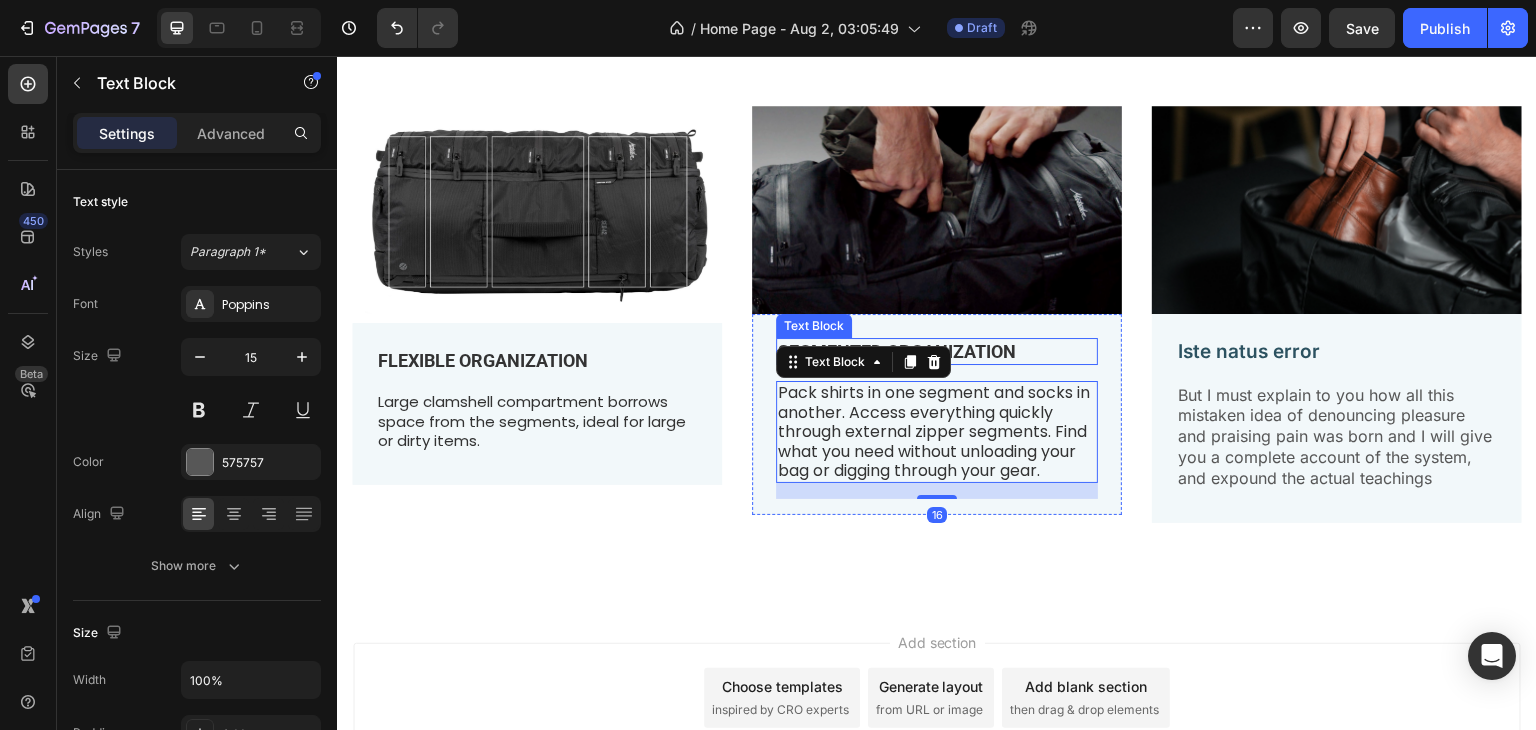 click on "SEGMENTED ORGANIZATION" at bounding box center [937, 351] 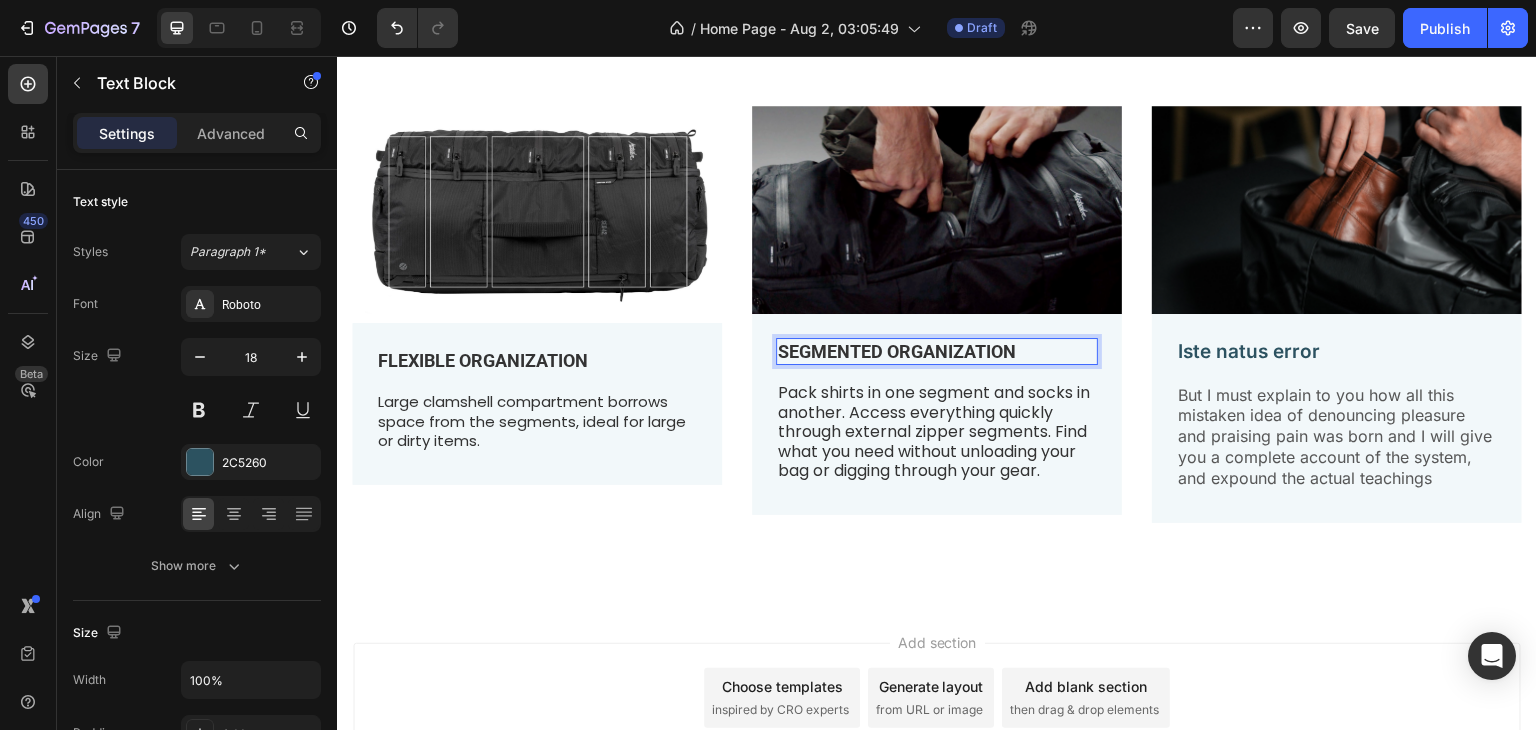 click on "SEGMENTED ORGANIZATION" at bounding box center (897, 351) 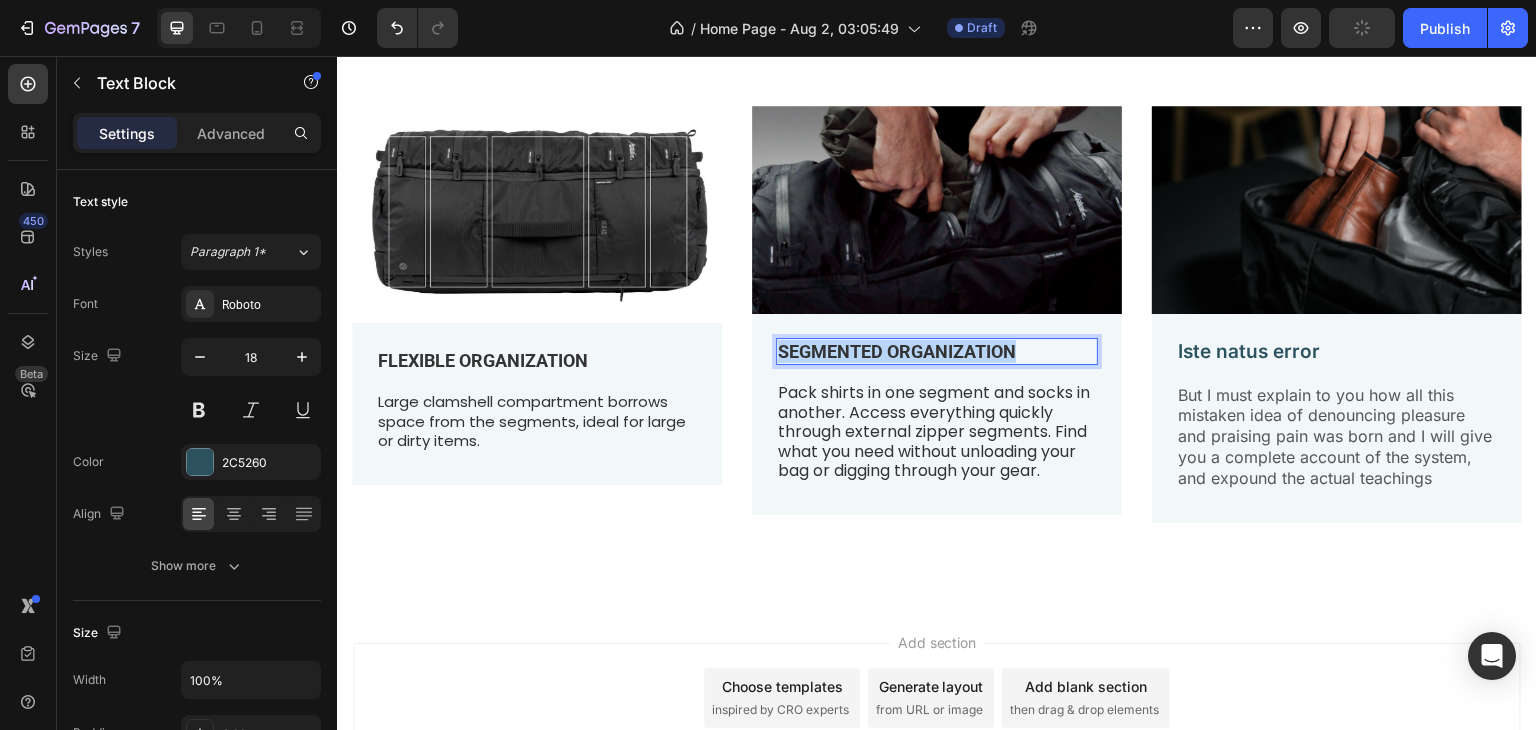 drag, startPoint x: 1018, startPoint y: 343, endPoint x: 769, endPoint y: 342, distance: 249.00201 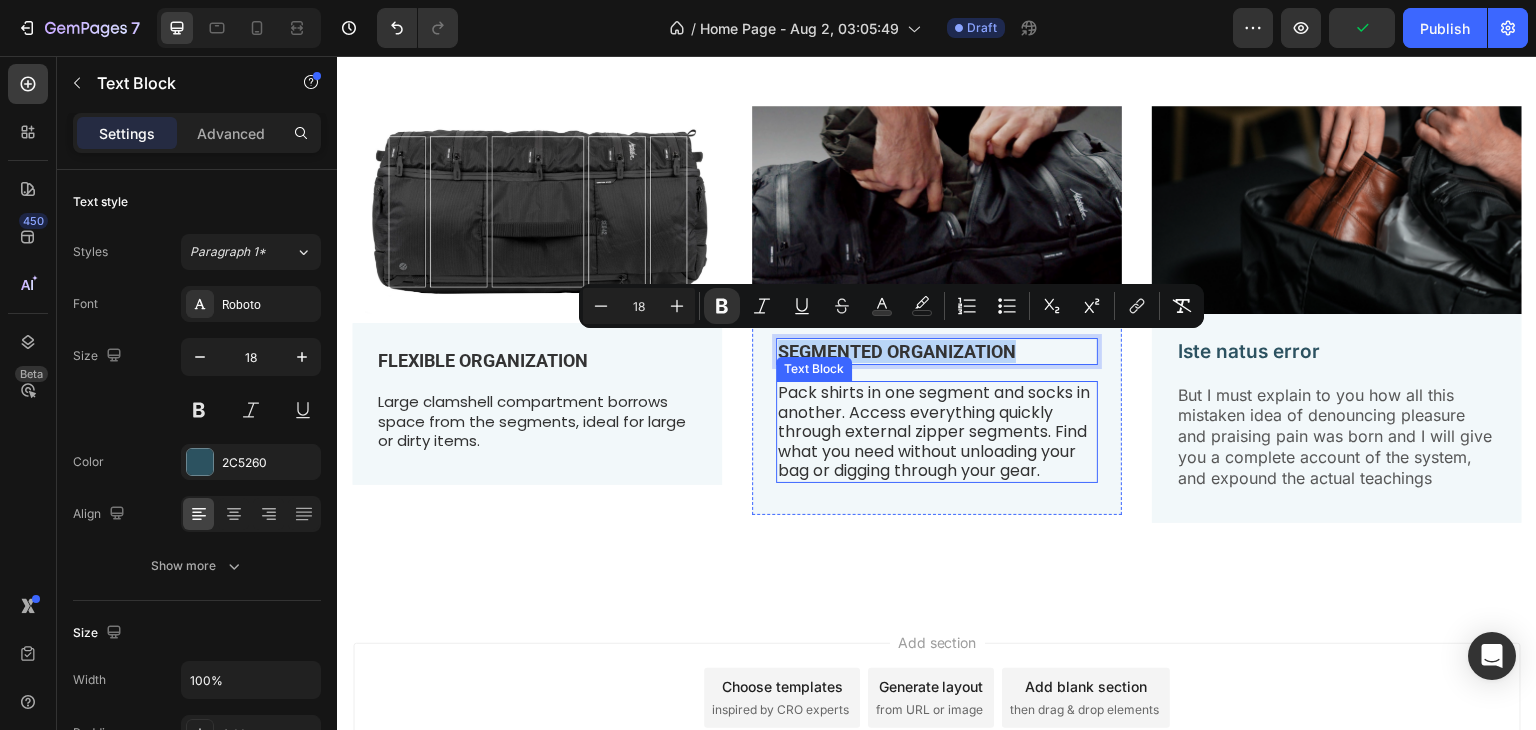 click on "Pack shirts in one segment and socks in another. Access everything quickly through external zipper segments. Find what you need without unloading your bag or digging through your gear." at bounding box center (934, 431) 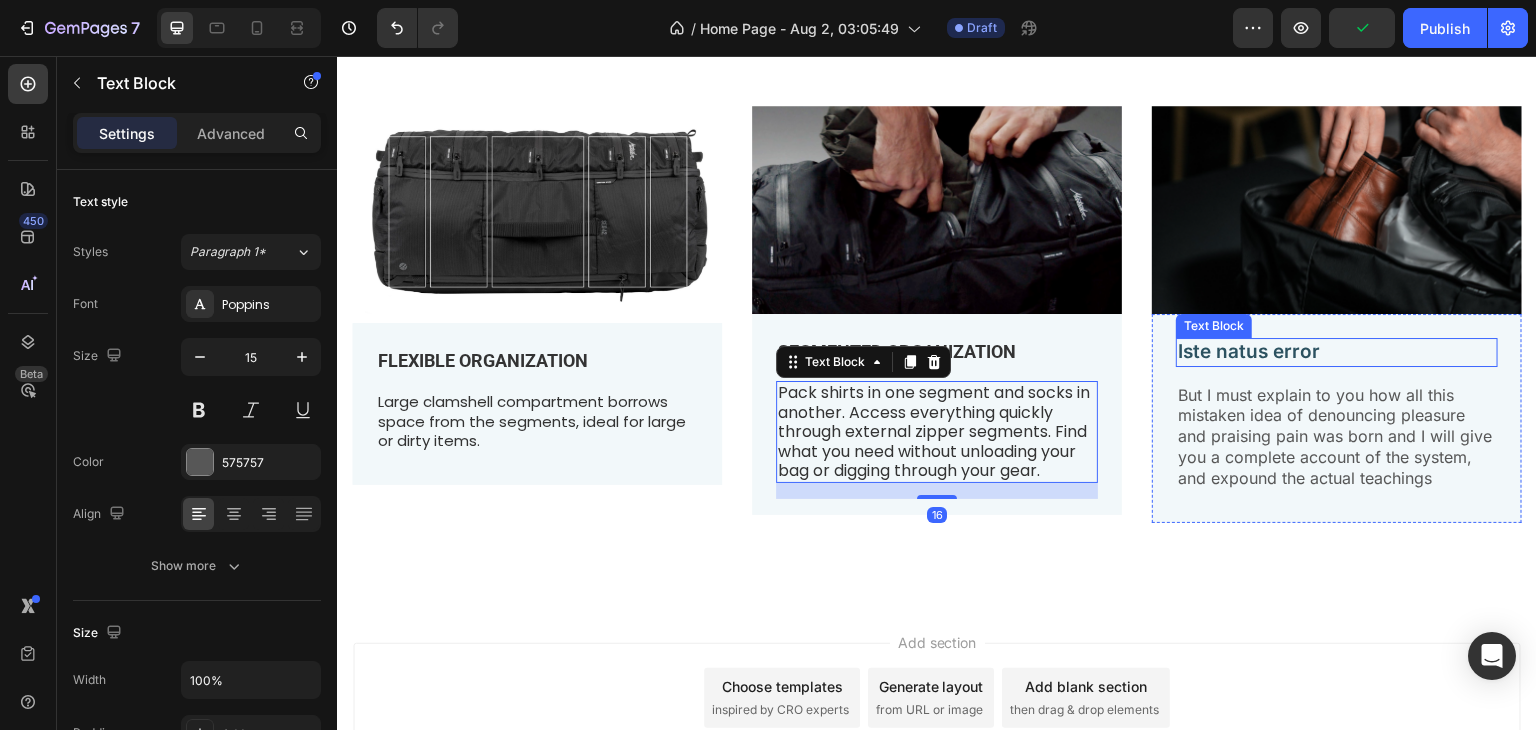 click on "Iste natus error" at bounding box center [1337, 352] 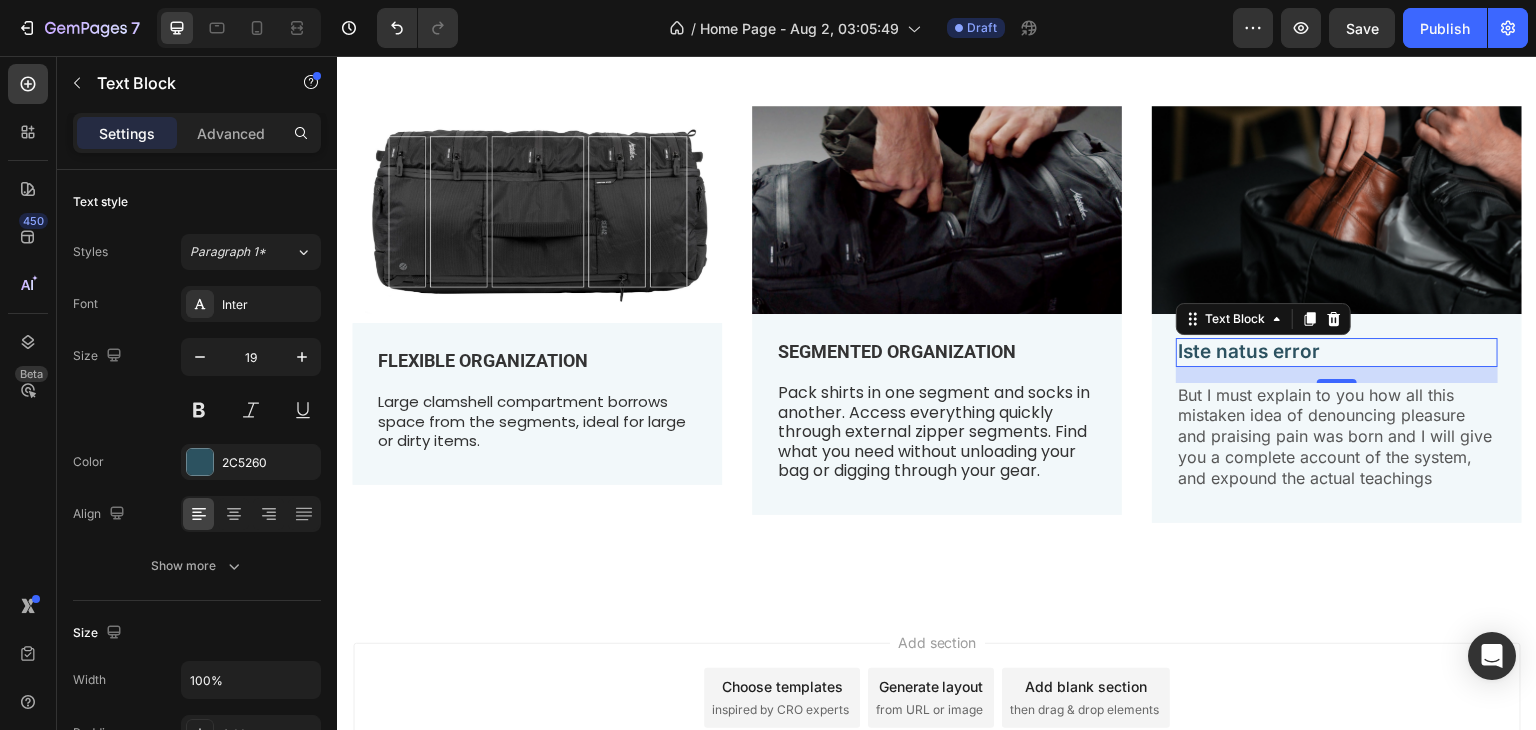click on "Iste natus error" at bounding box center (1337, 352) 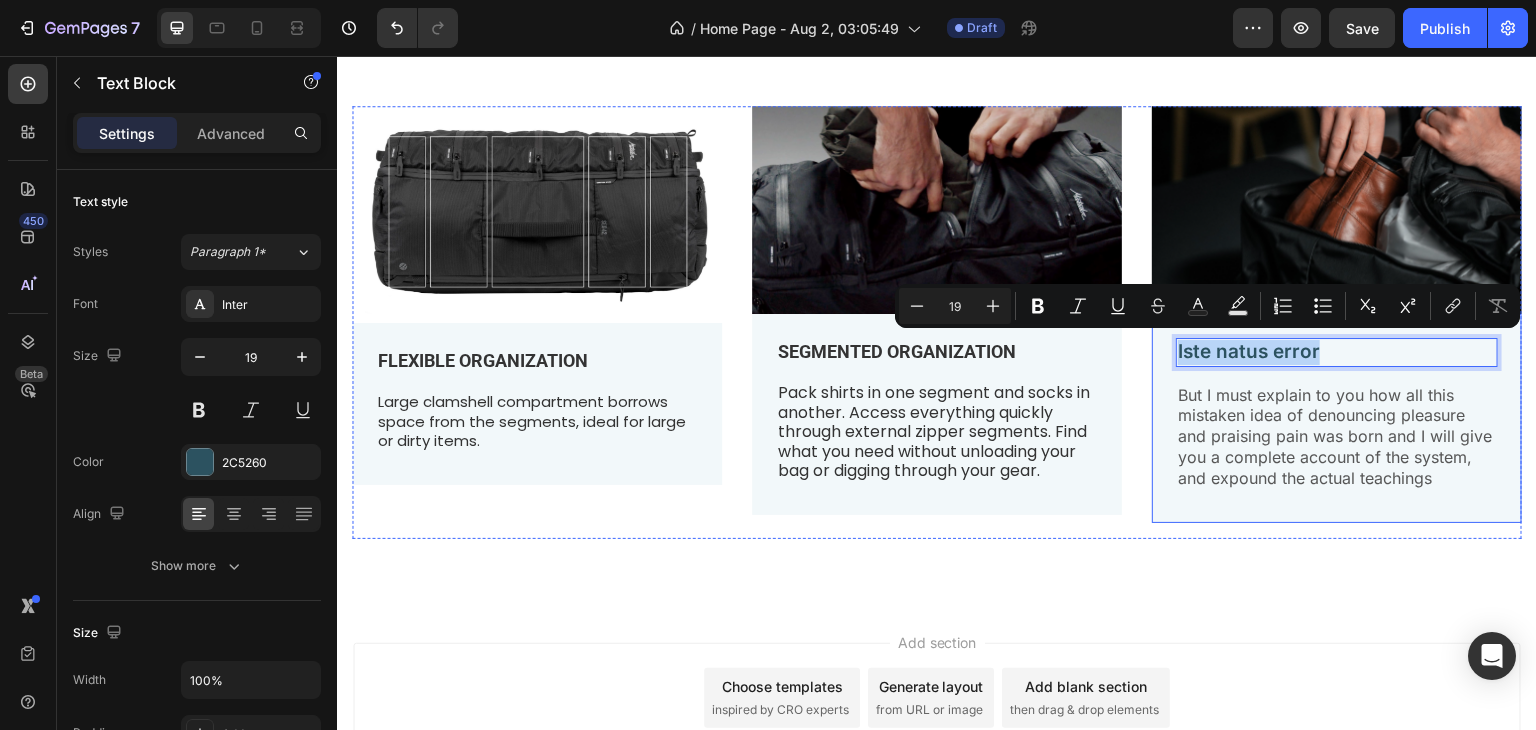drag, startPoint x: 1331, startPoint y: 346, endPoint x: 1154, endPoint y: 346, distance: 177 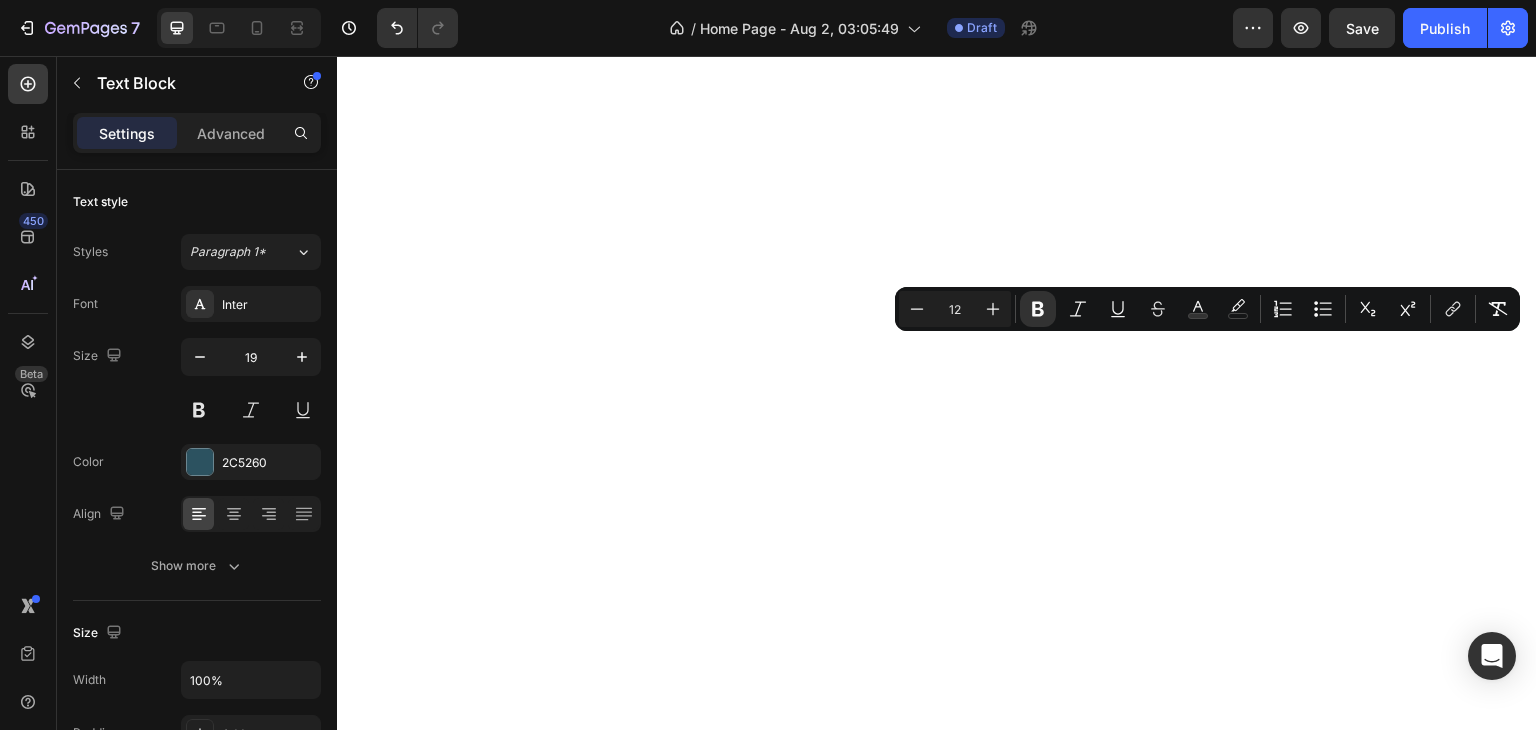 click 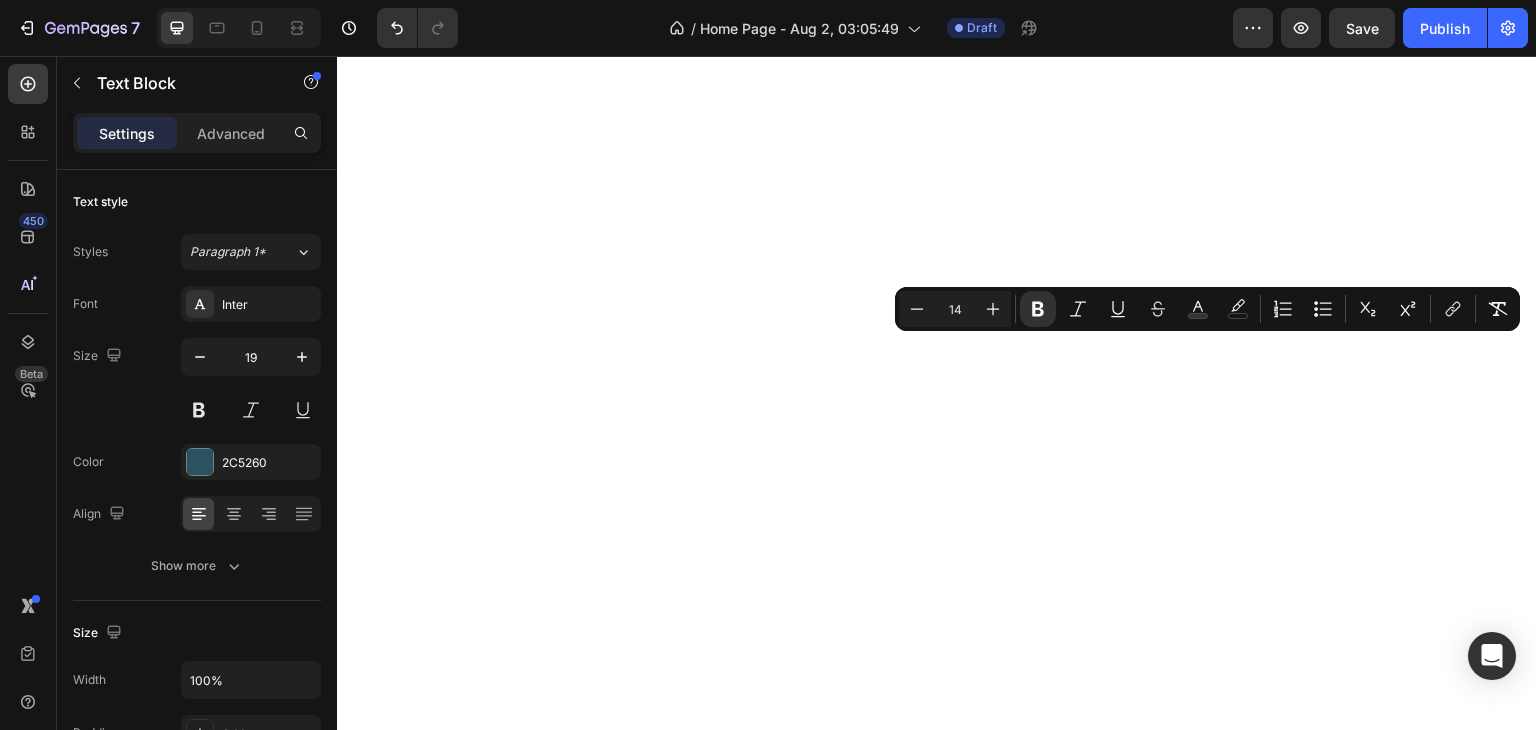 scroll, scrollTop: 0, scrollLeft: 0, axis: both 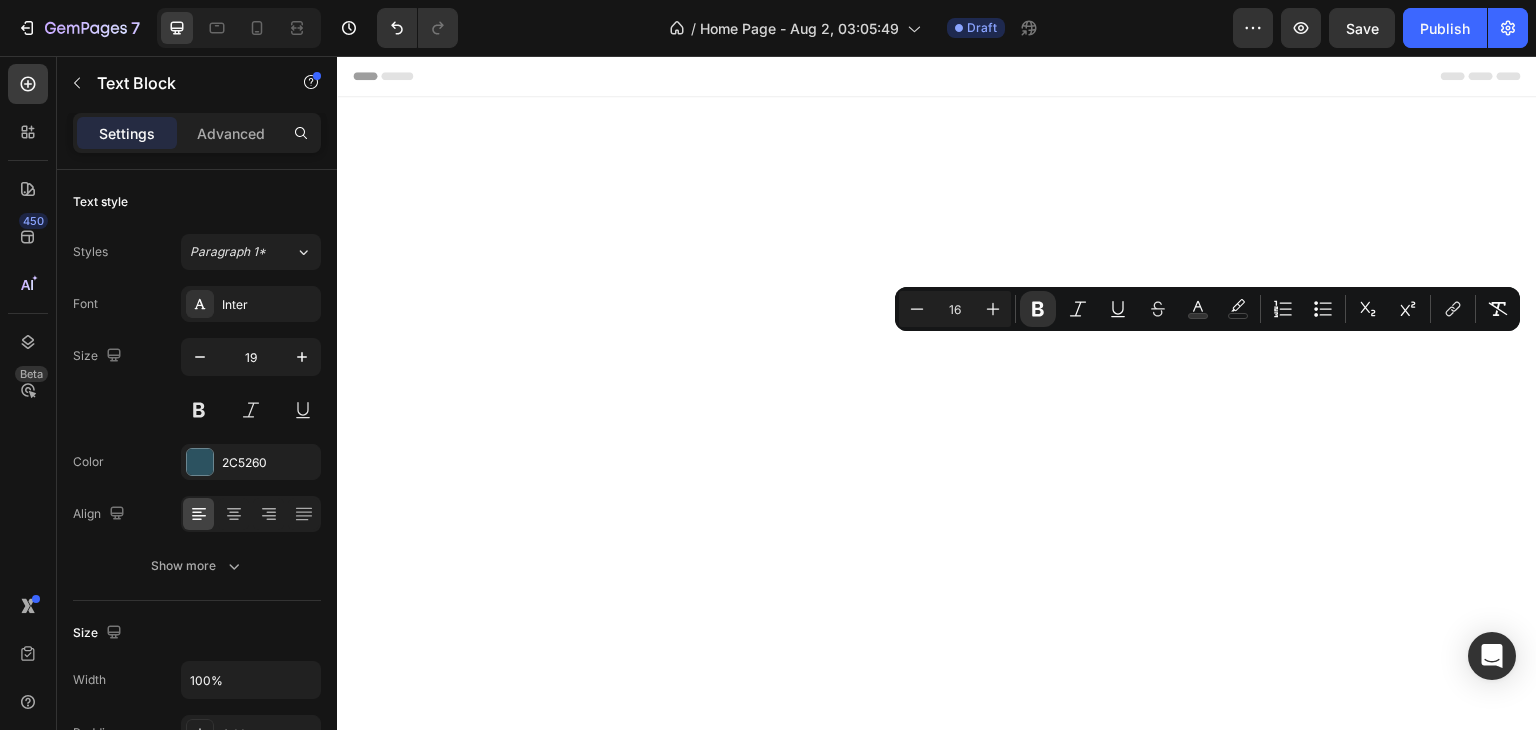 click 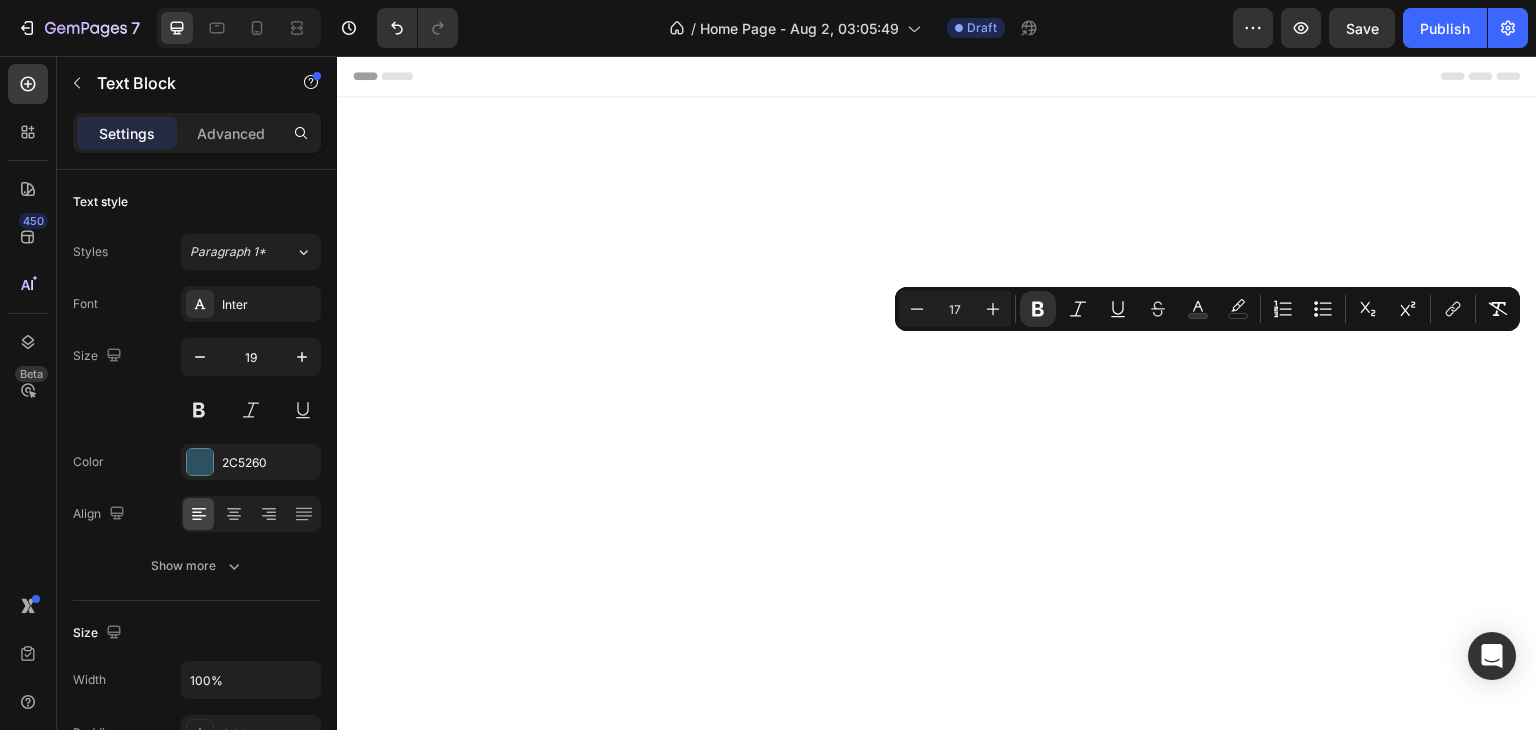 scroll, scrollTop: 0, scrollLeft: 0, axis: both 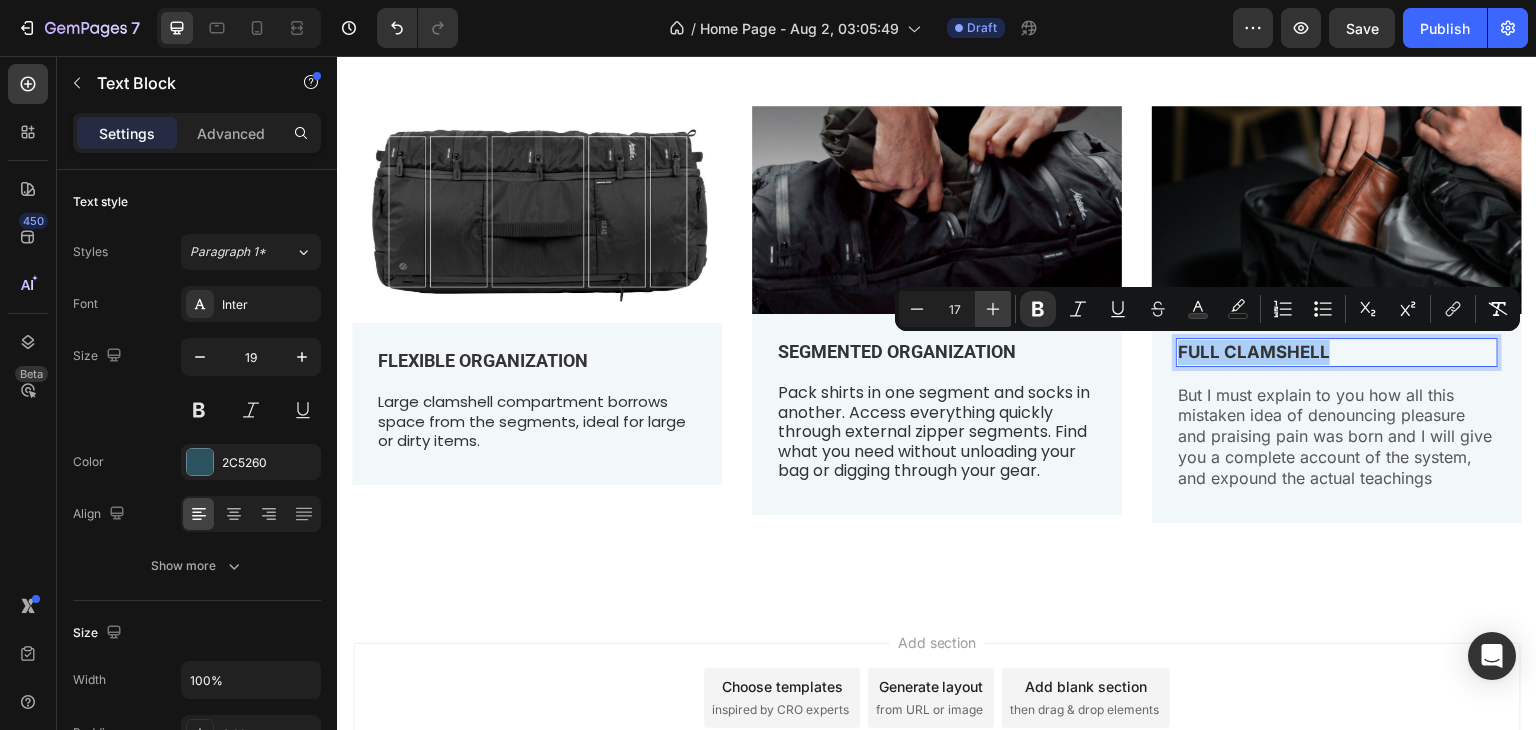 drag, startPoint x: 0, startPoint y: 0, endPoint x: 987, endPoint y: 315, distance: 1036.0472 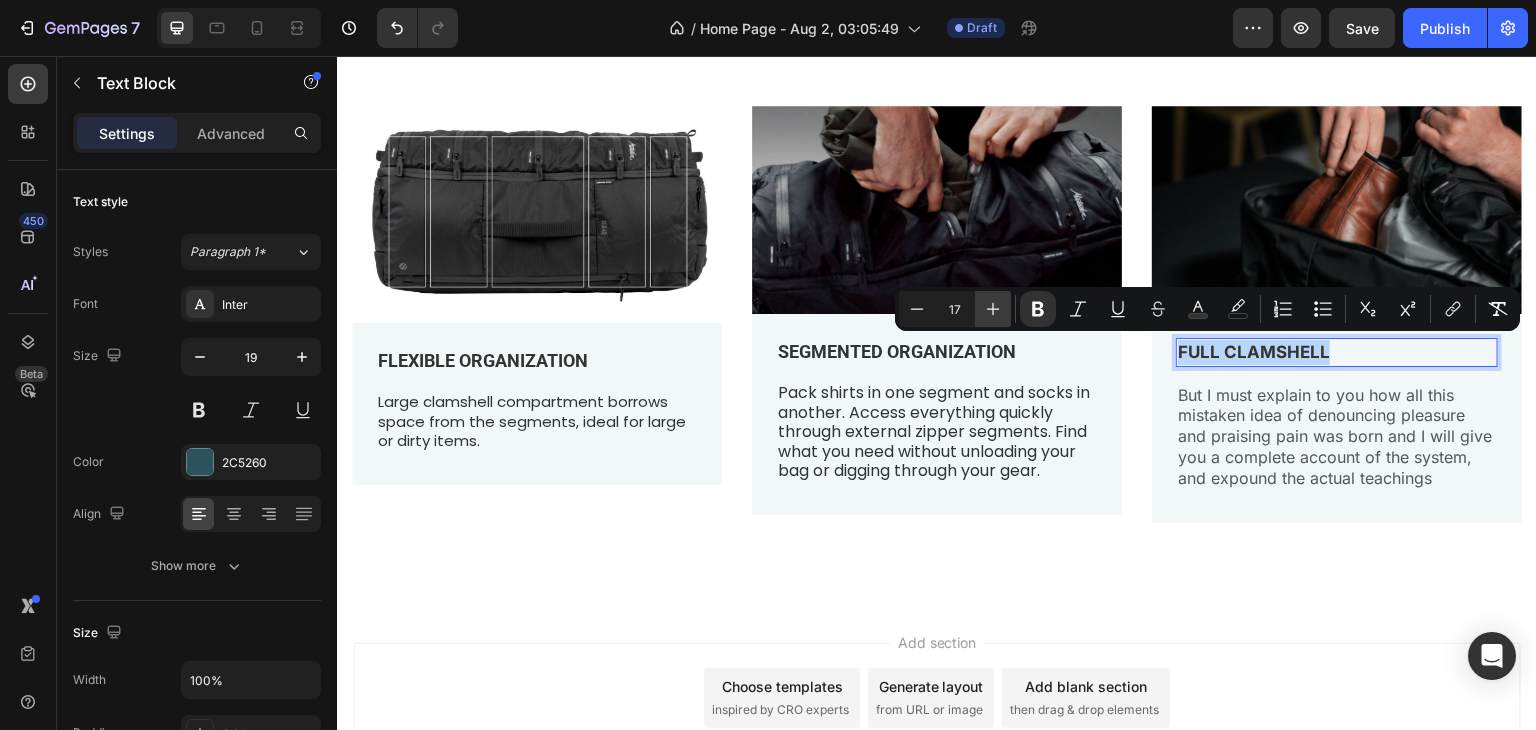 type on "18" 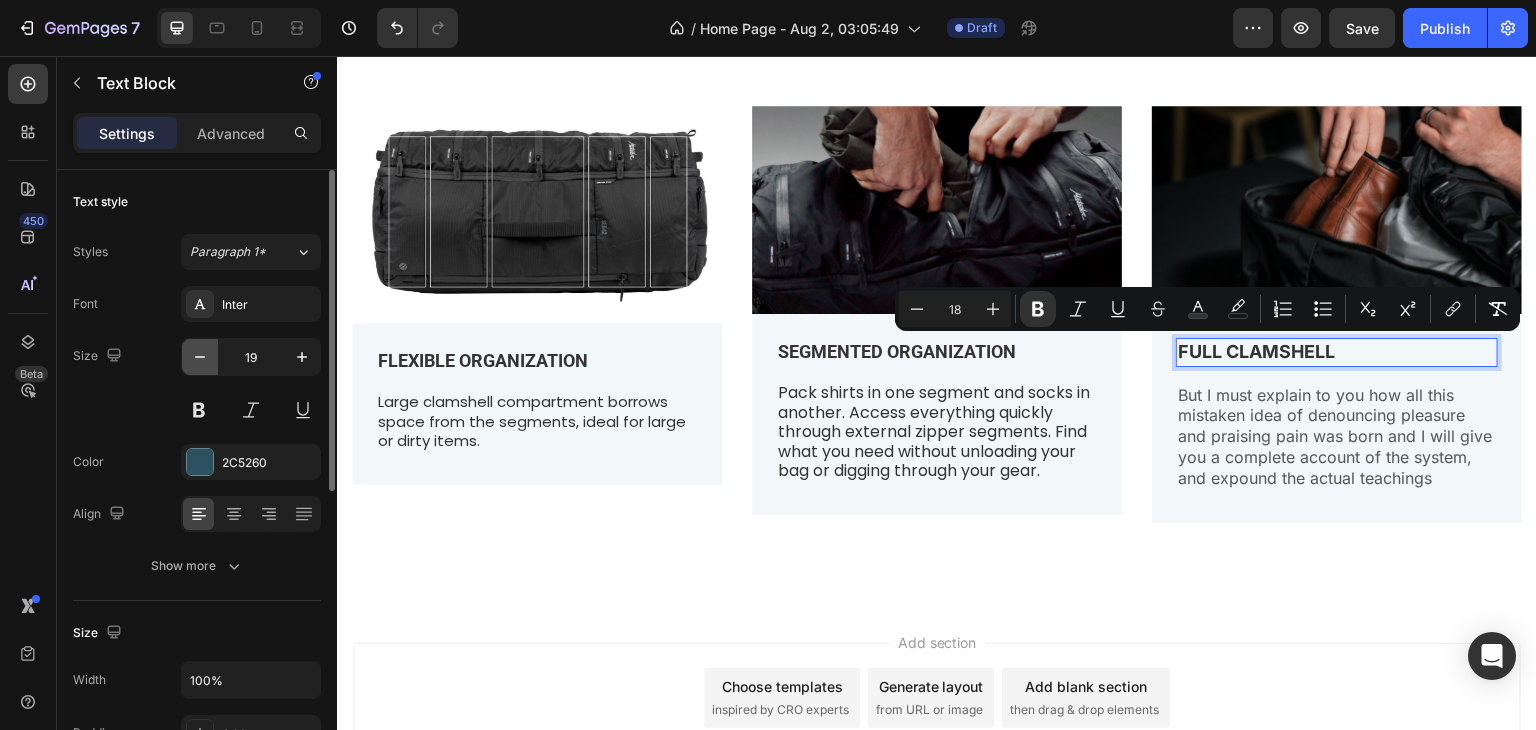 click 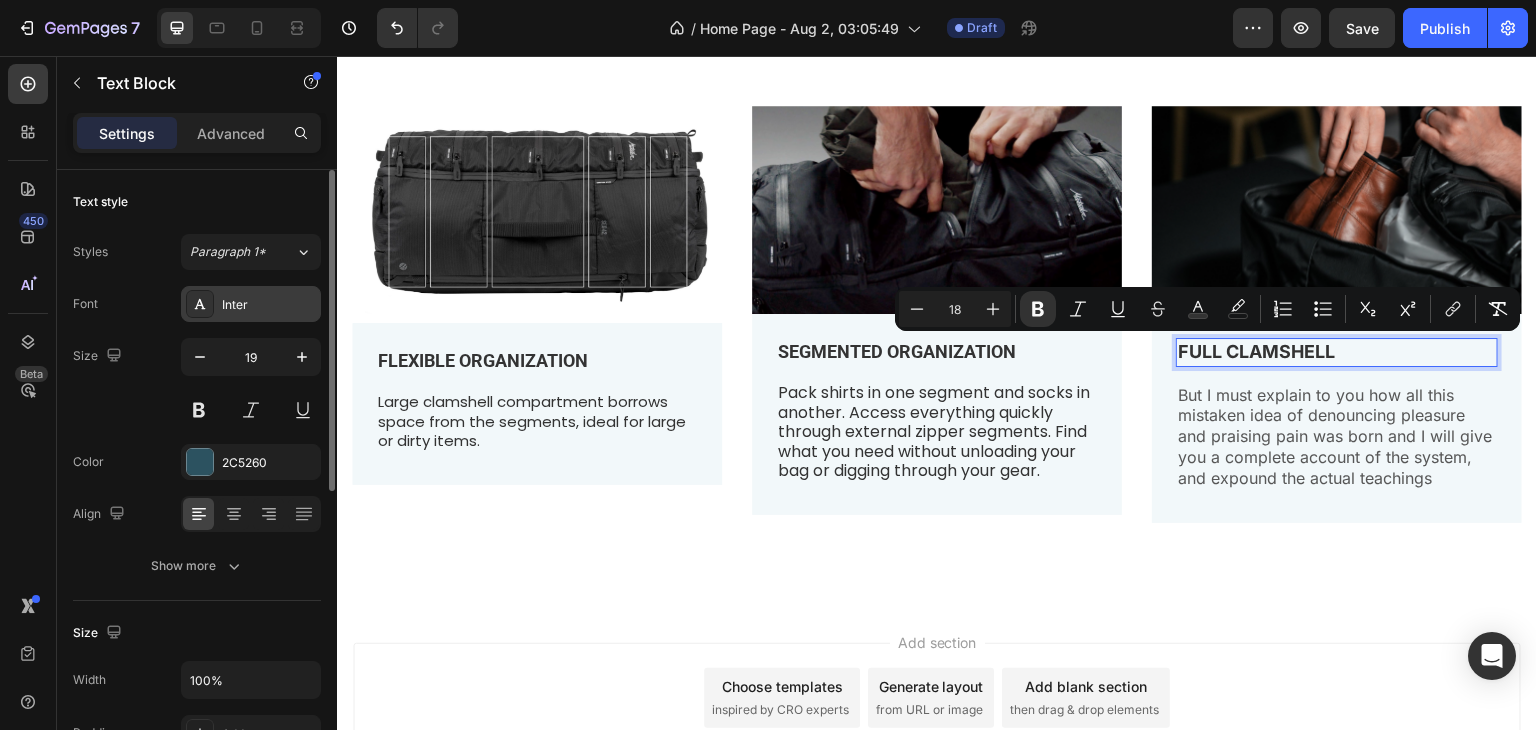 type on "18" 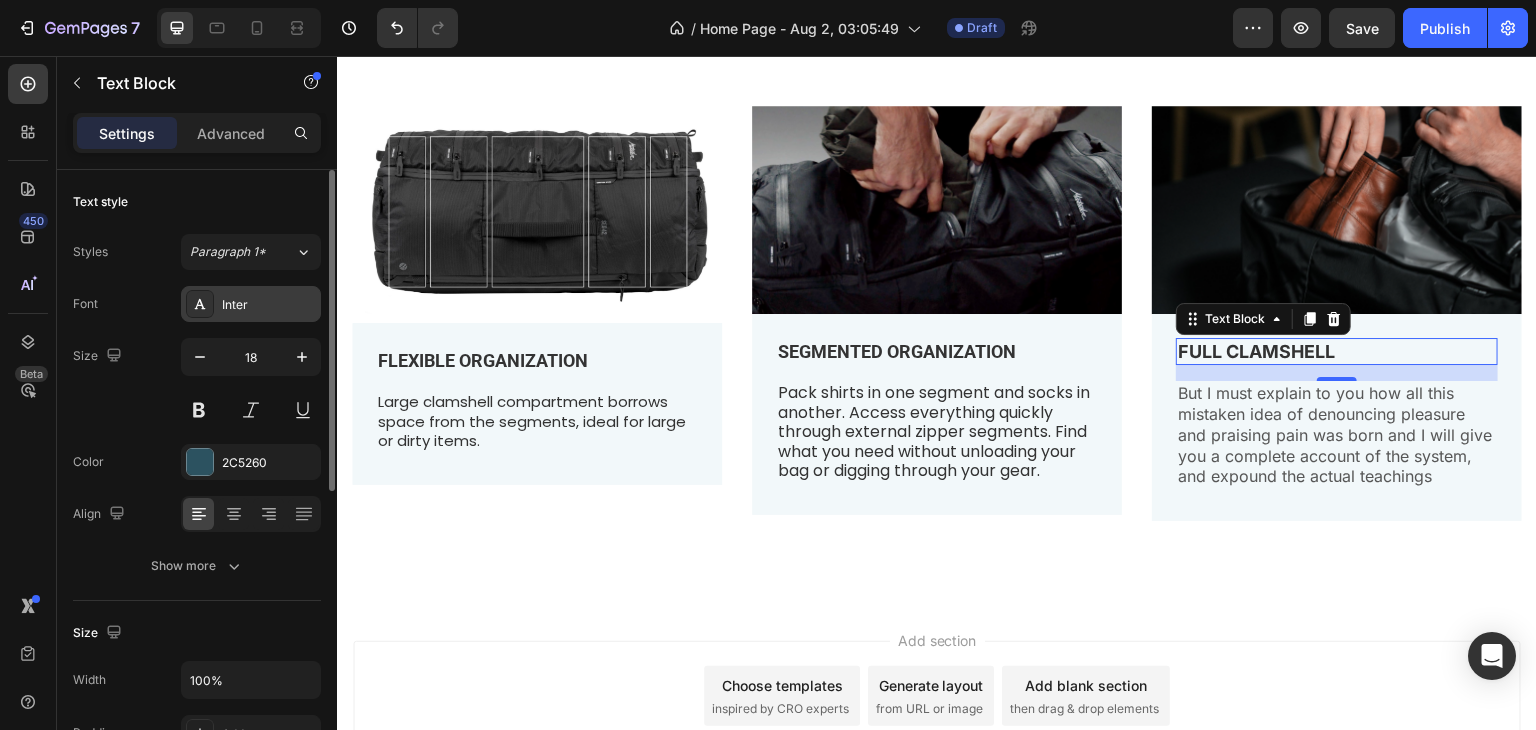 click on "Inter" at bounding box center (269, 305) 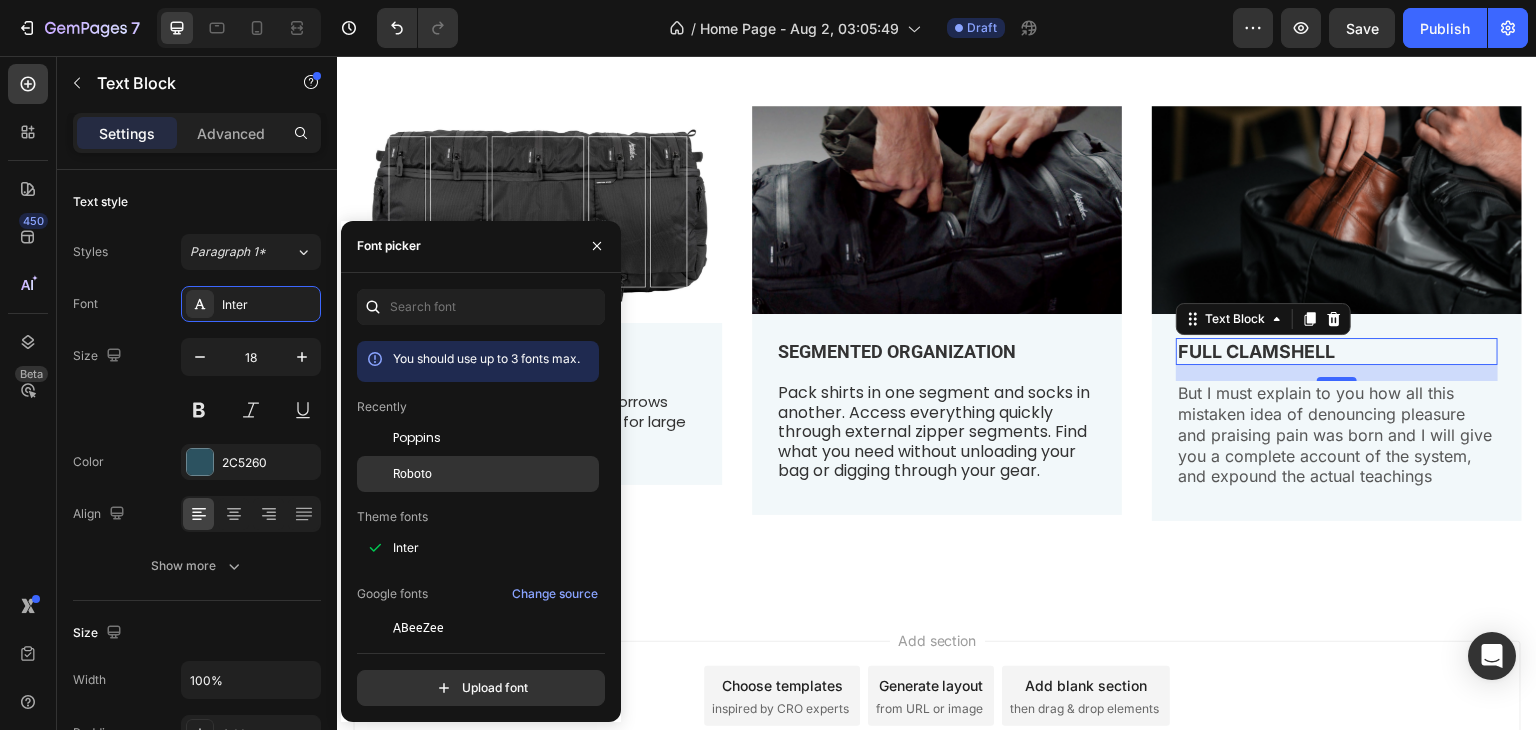 click on "Roboto" at bounding box center [412, 474] 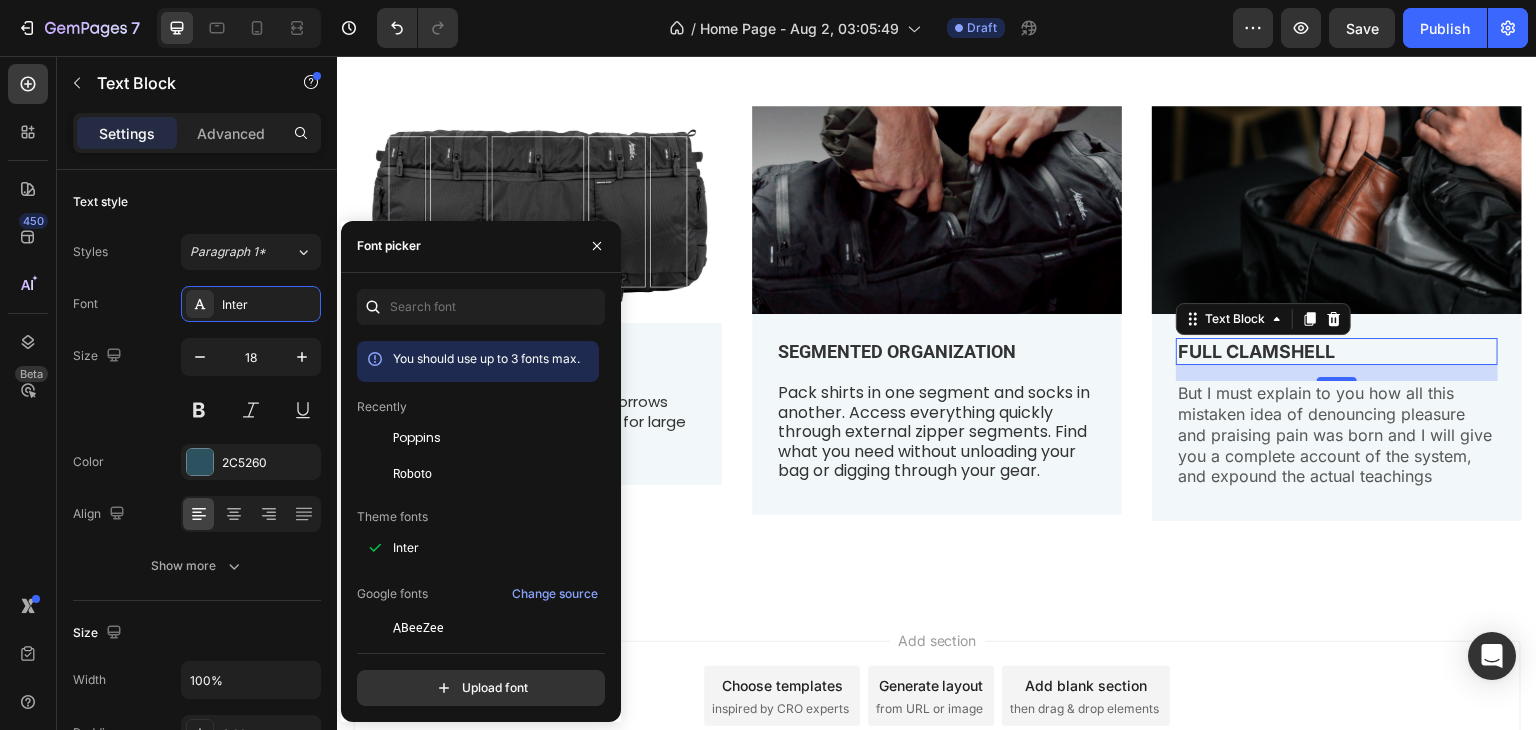 click on "But I must explain to you how all this mistaken idea of denouncing pleasure and praising pain was born and I will give you a complete account of the system, and expound the actual teachings" at bounding box center (1337, 435) 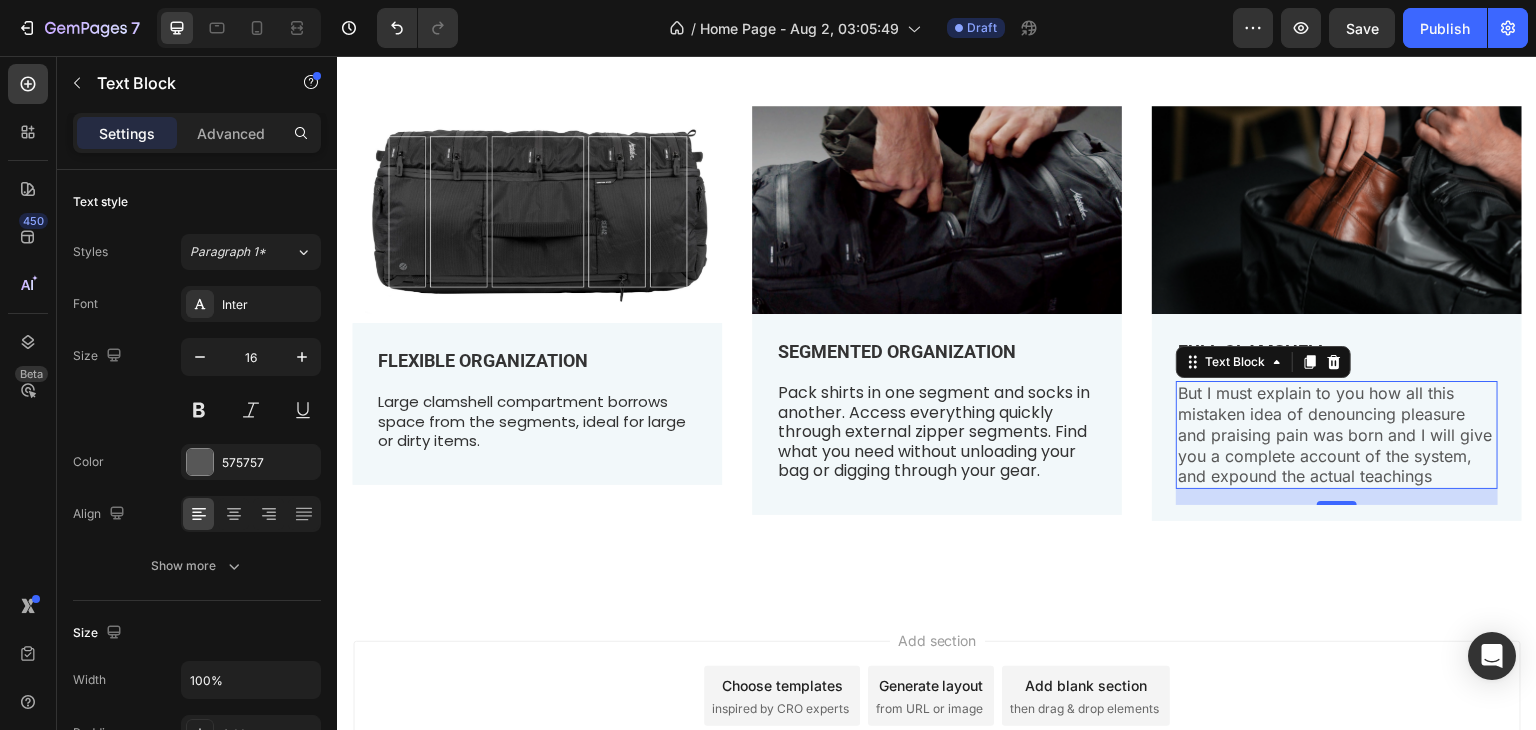 click on "But I must explain to you how all this mistaken idea of denouncing pleasure and praising pain was born and I will give you a complete account of the system, and expound the actual teachings" at bounding box center (1337, 435) 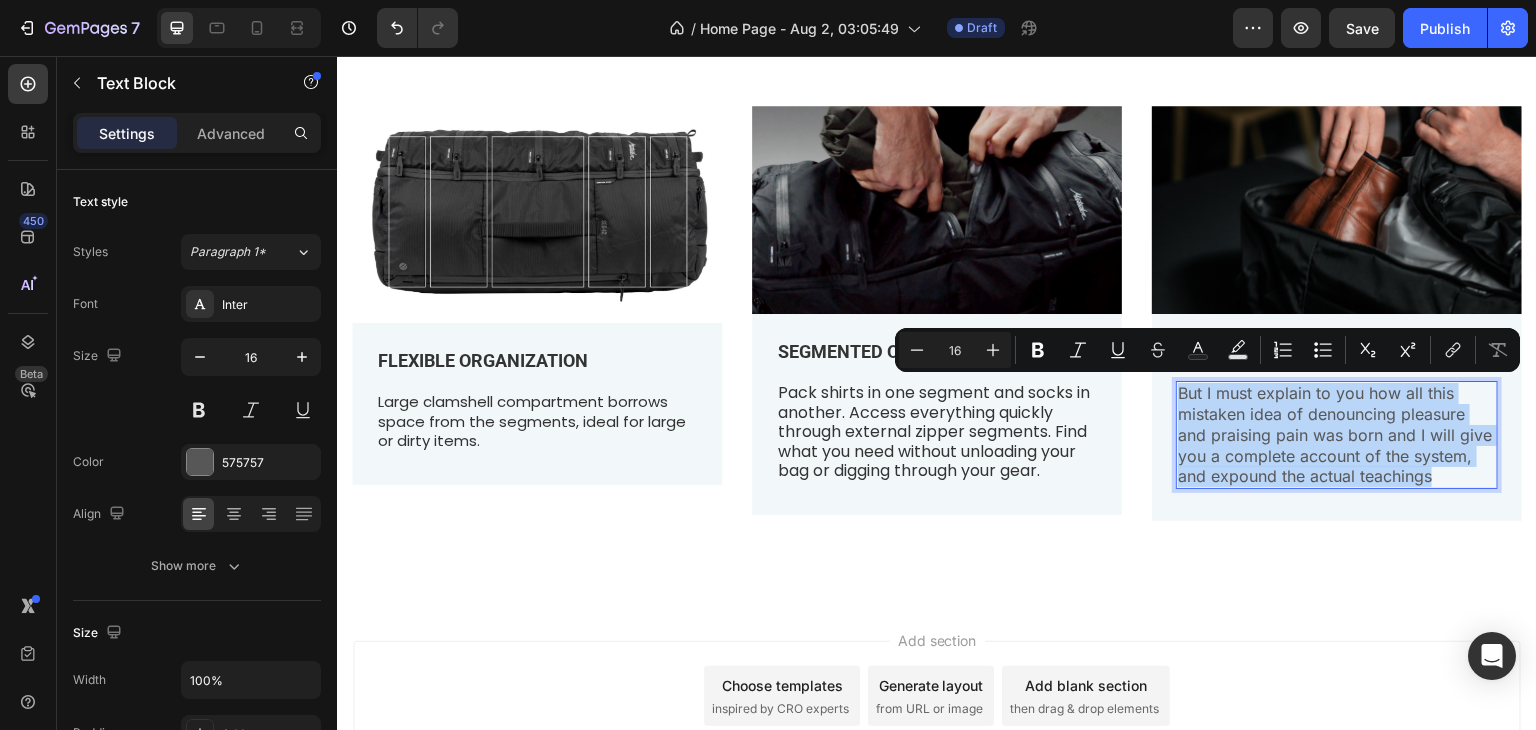 type on "12" 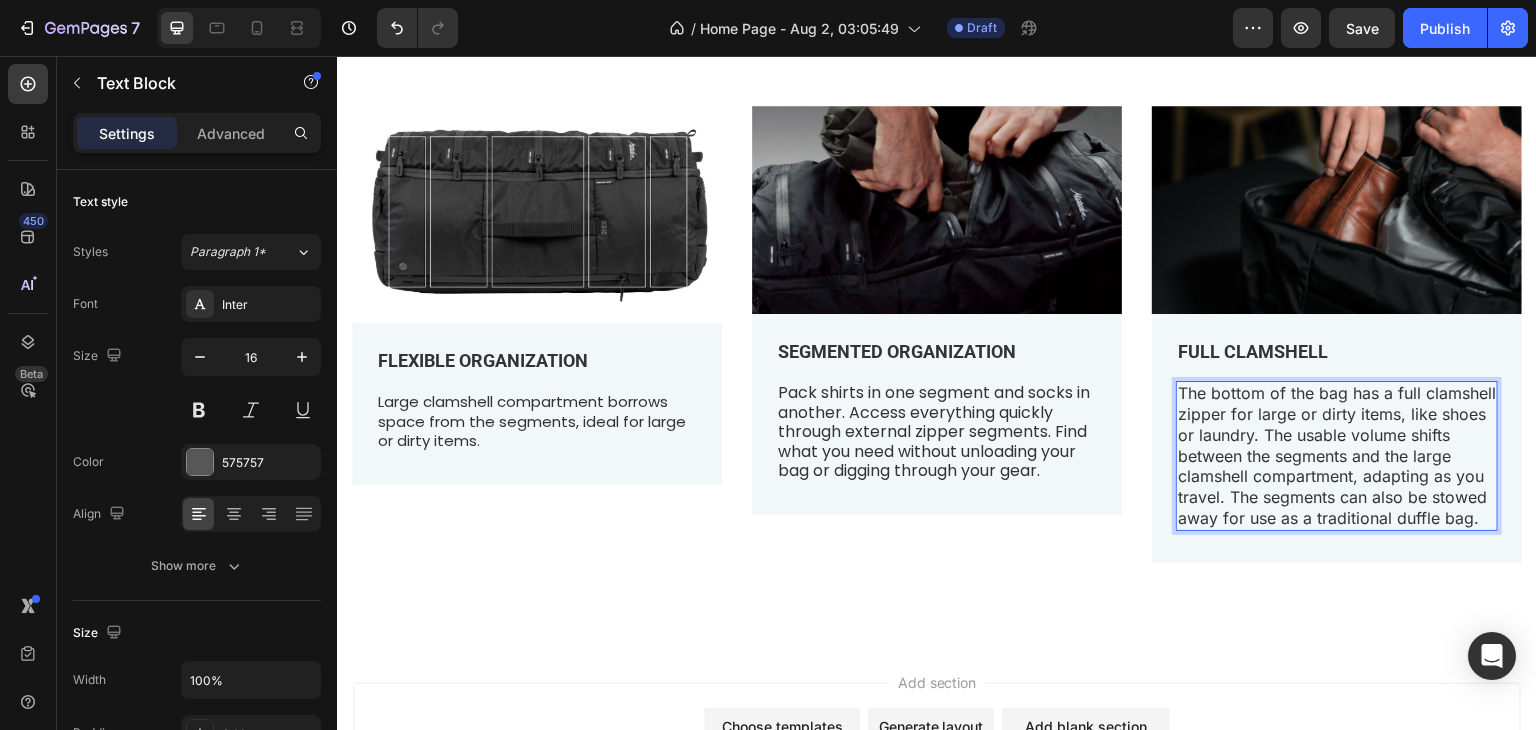 click on "The bottom of the bag has a full clamshell zipper for large or dirty items, like shoes or laundry. The usable volume shifts between the segments and the large clamshell compartment, adapting as you travel. The segments can also be stowed away for use as a traditional duffle bag." at bounding box center [1337, 455] 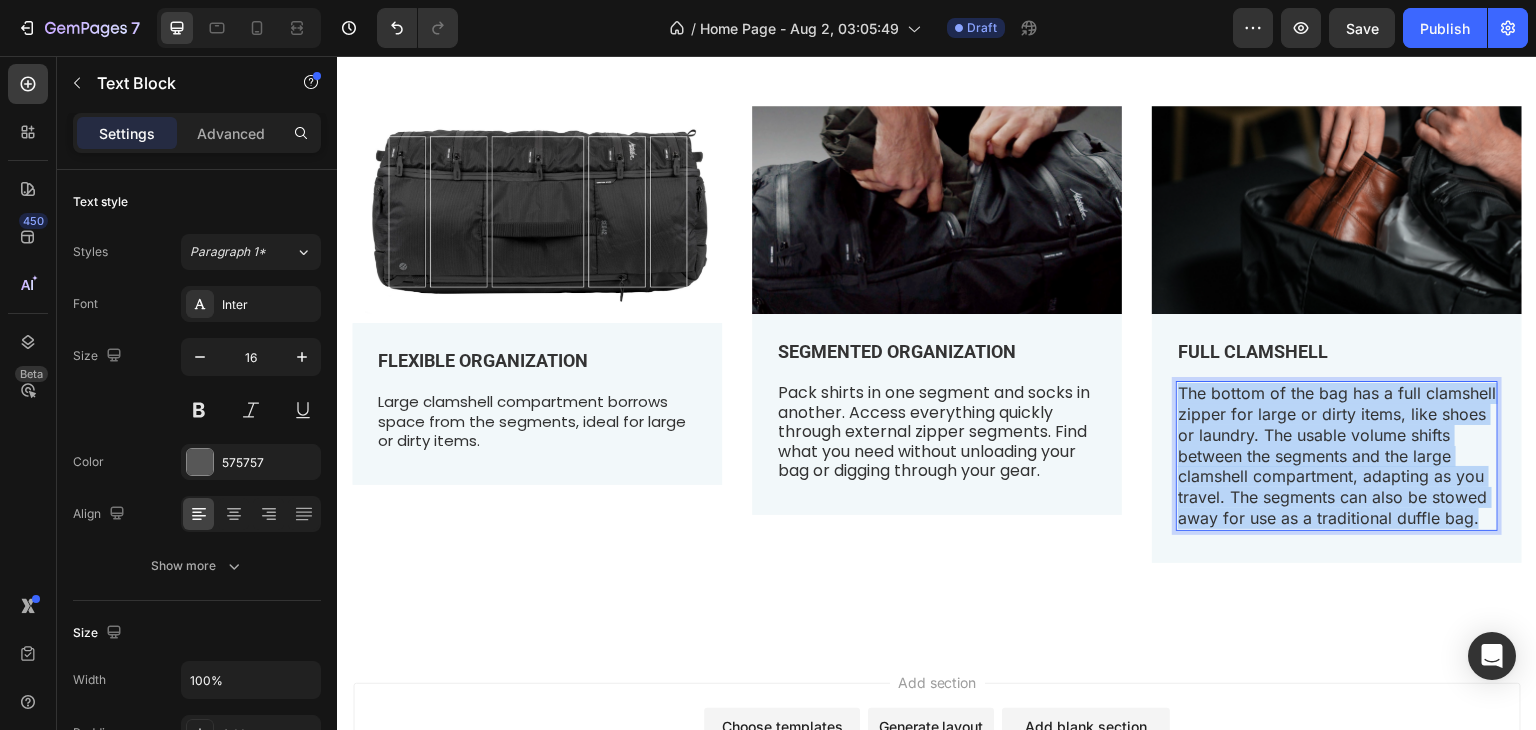 drag, startPoint x: 1267, startPoint y: 534, endPoint x: 1171, endPoint y: 389, distance: 173.8994 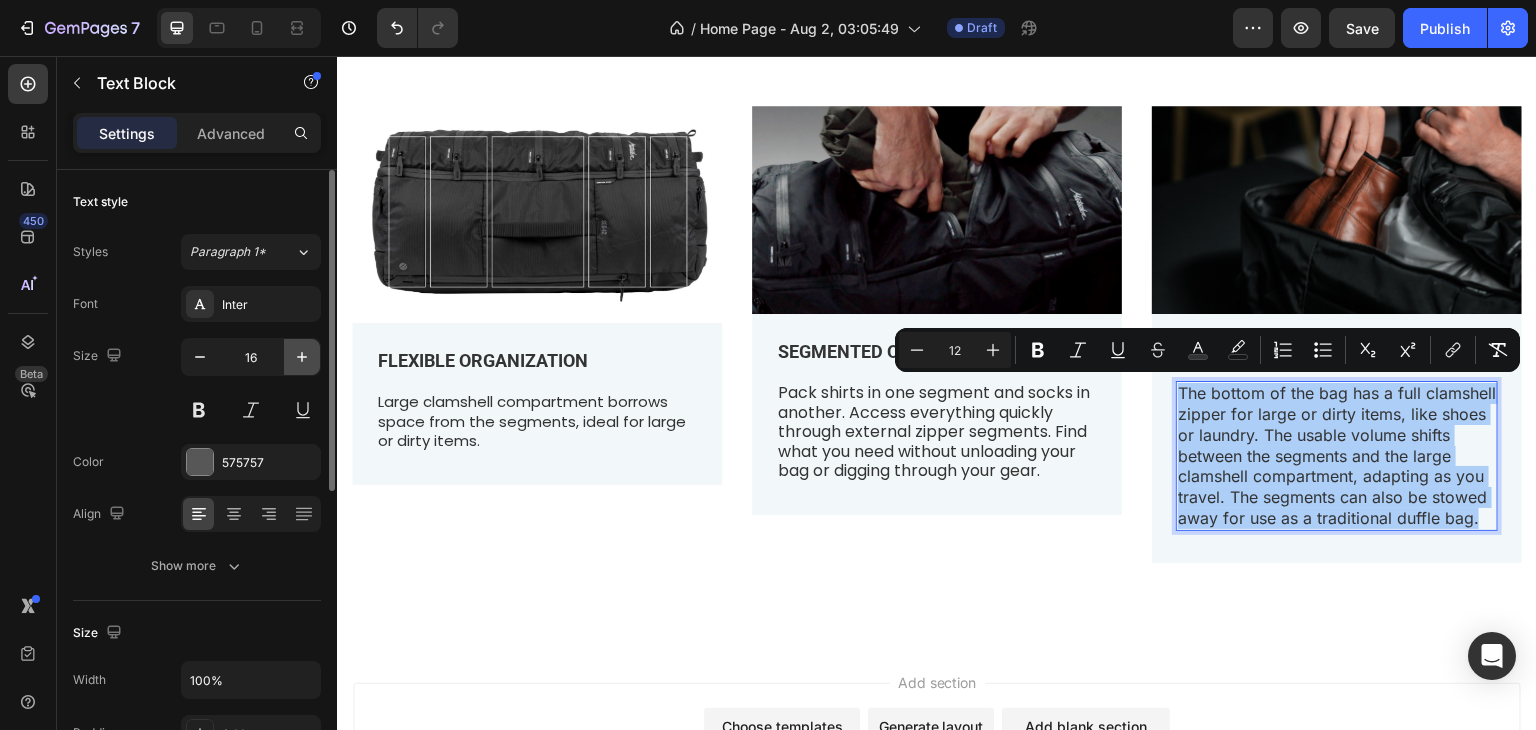 click 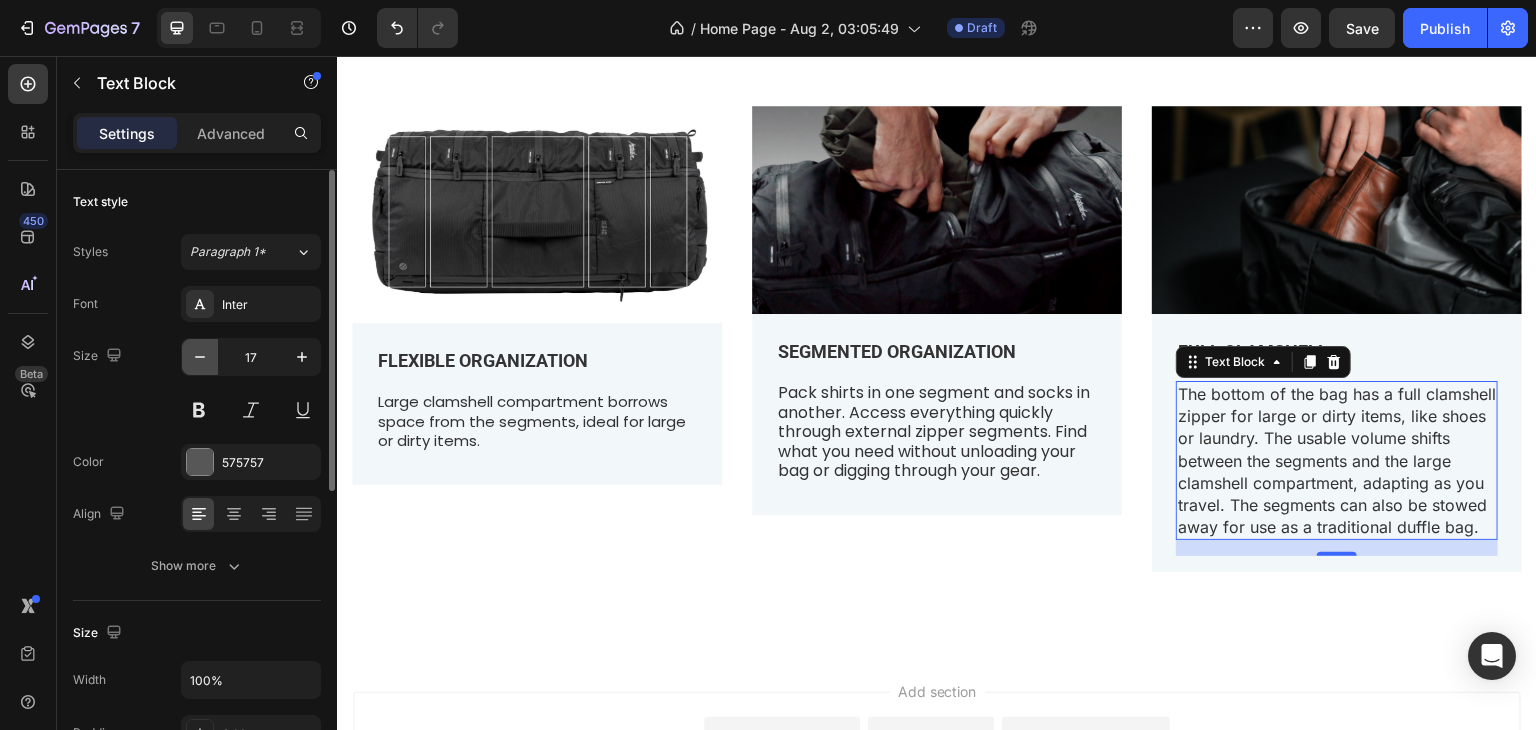 click 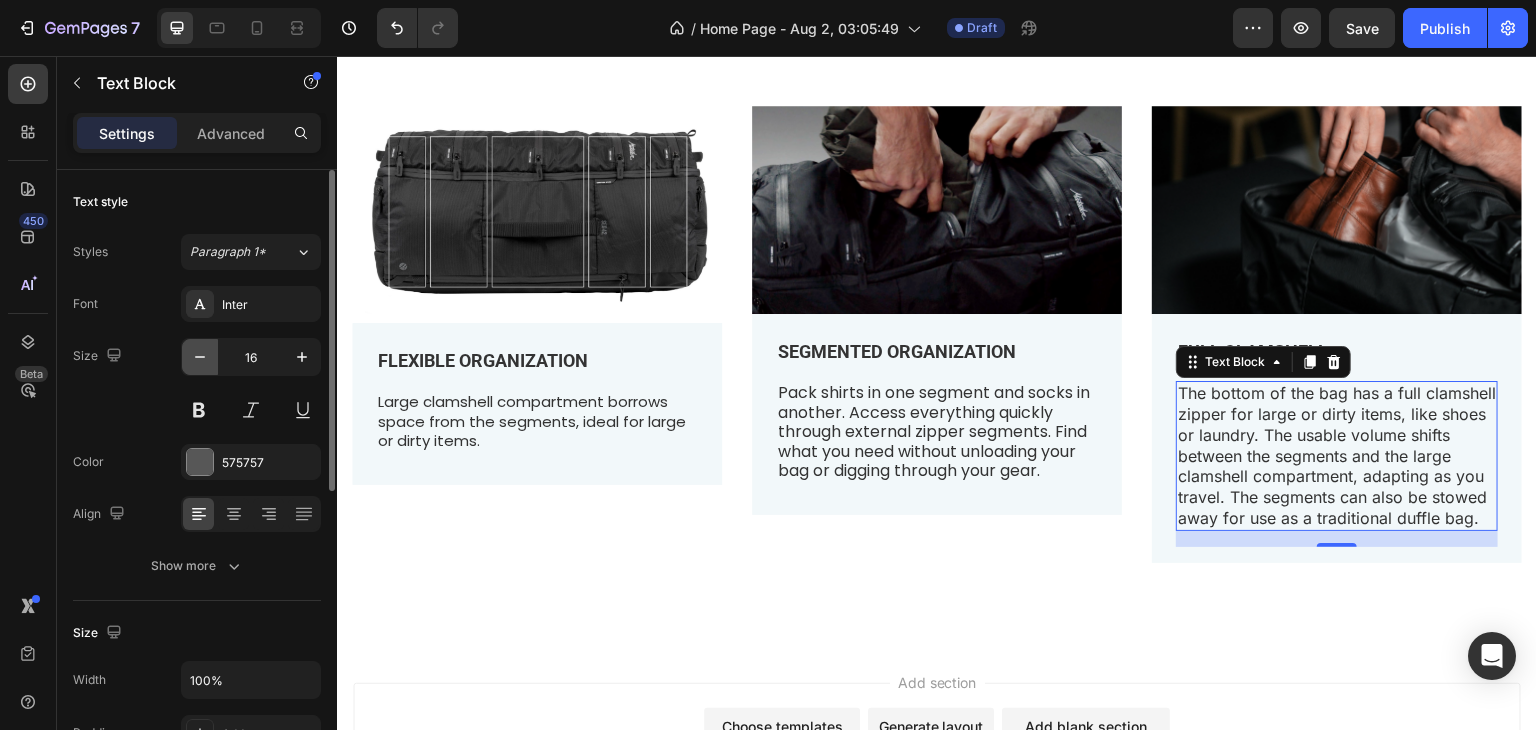 click 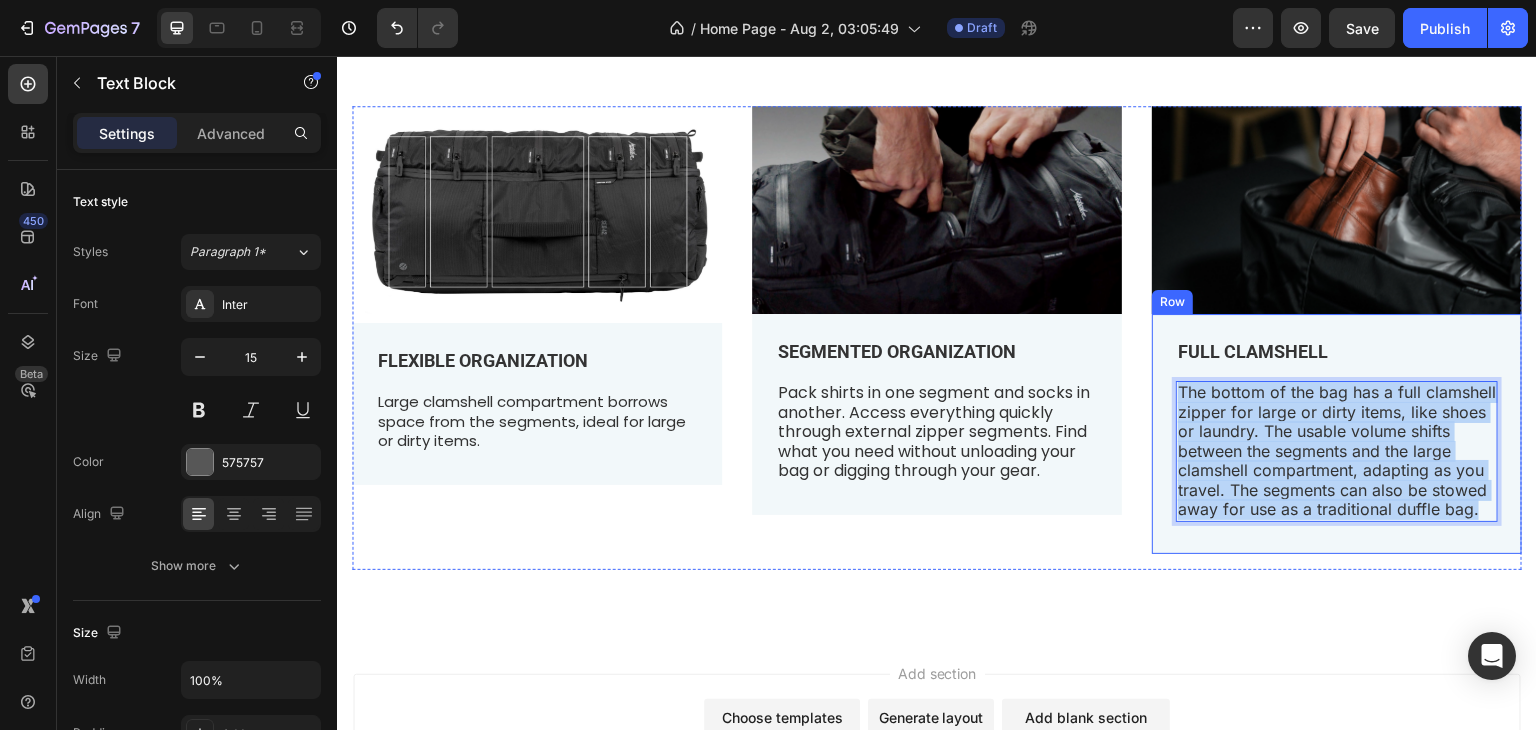 drag, startPoint x: 1266, startPoint y: 524, endPoint x: 1185, endPoint y: 416, distance: 135 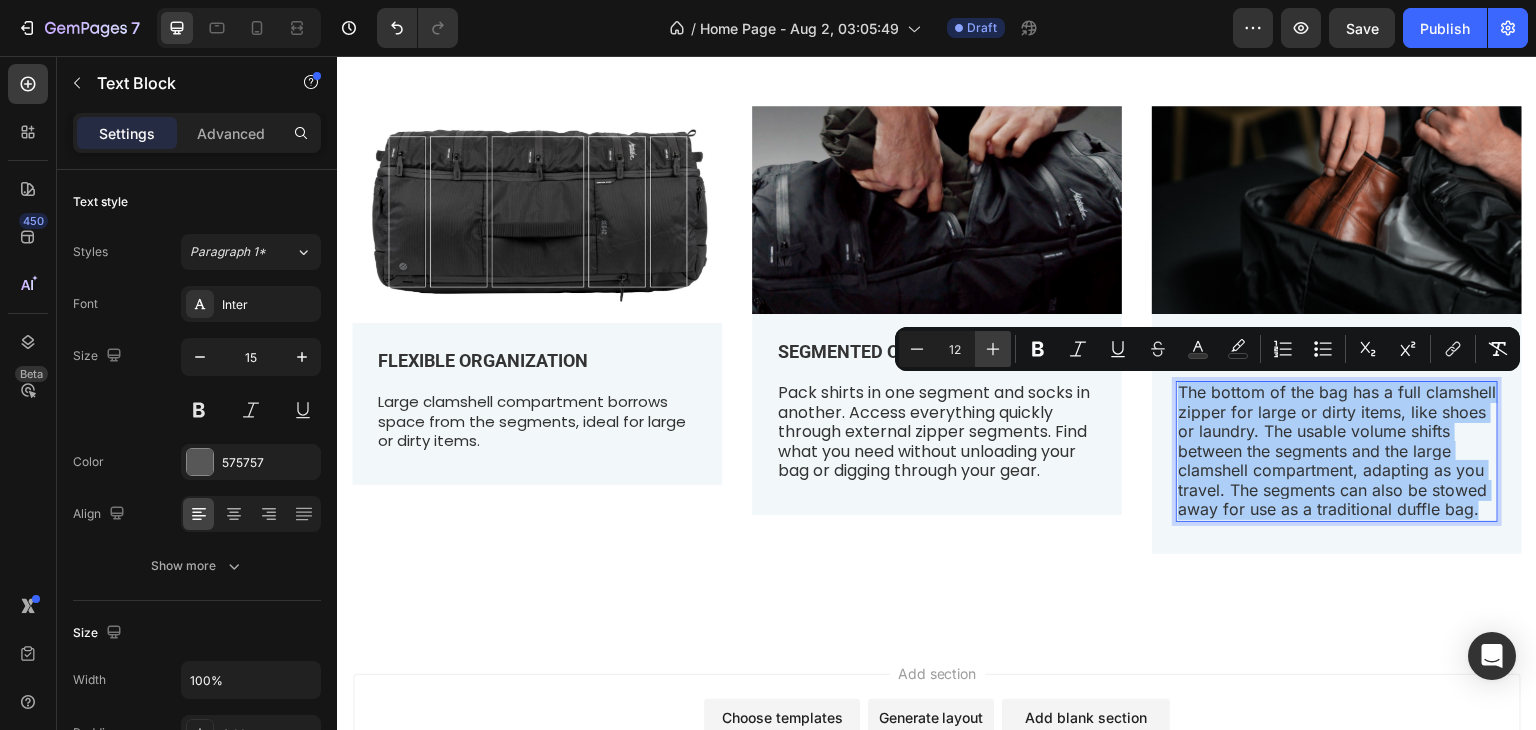 click 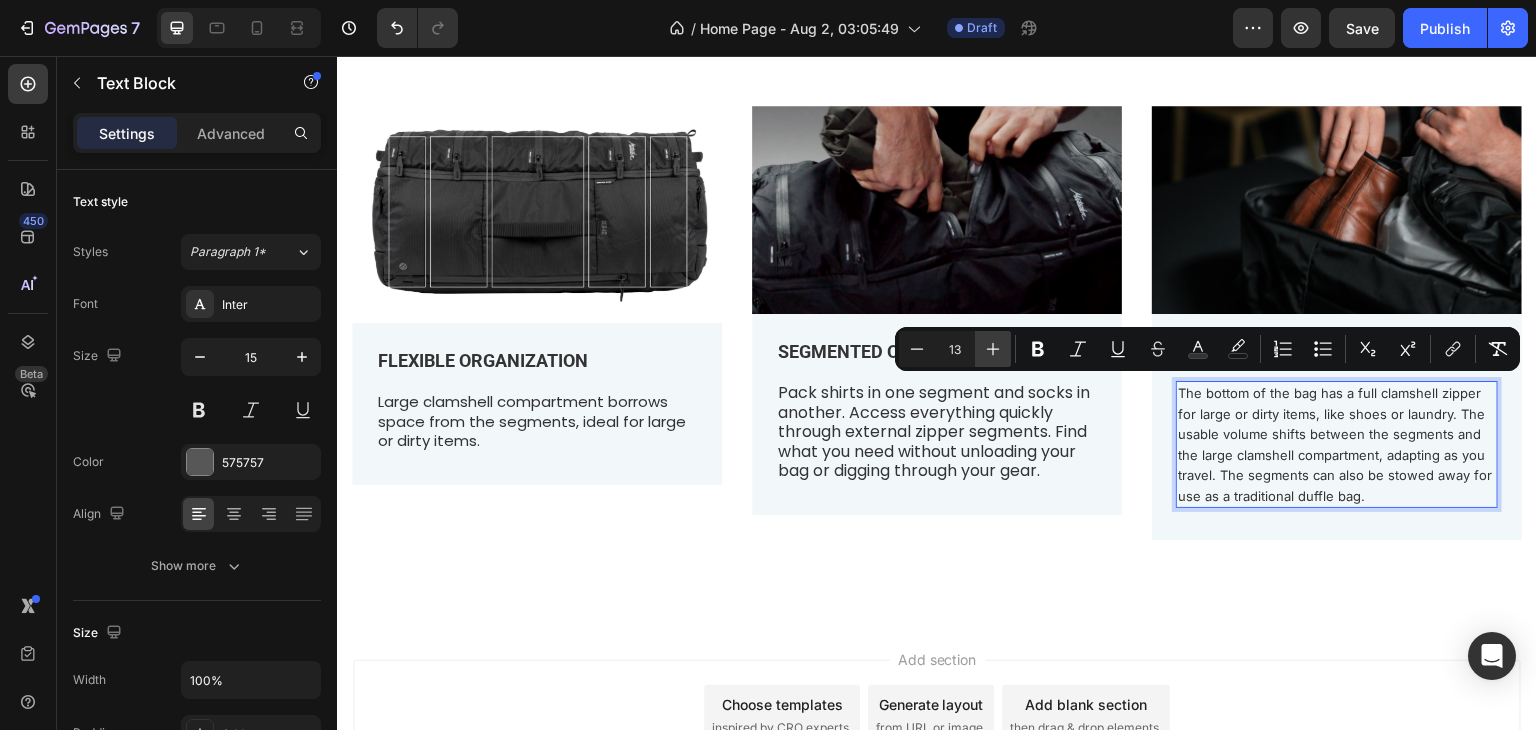 click 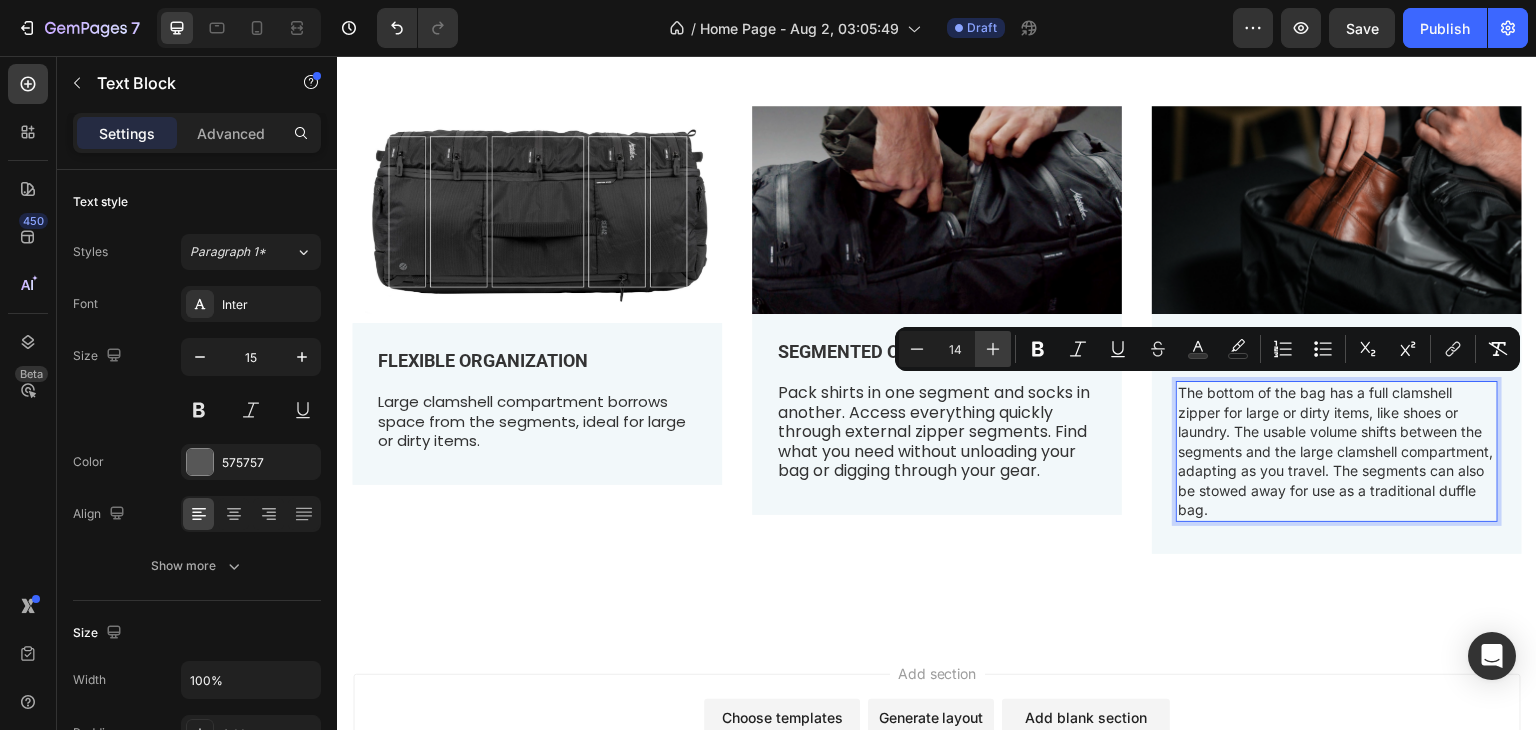 click 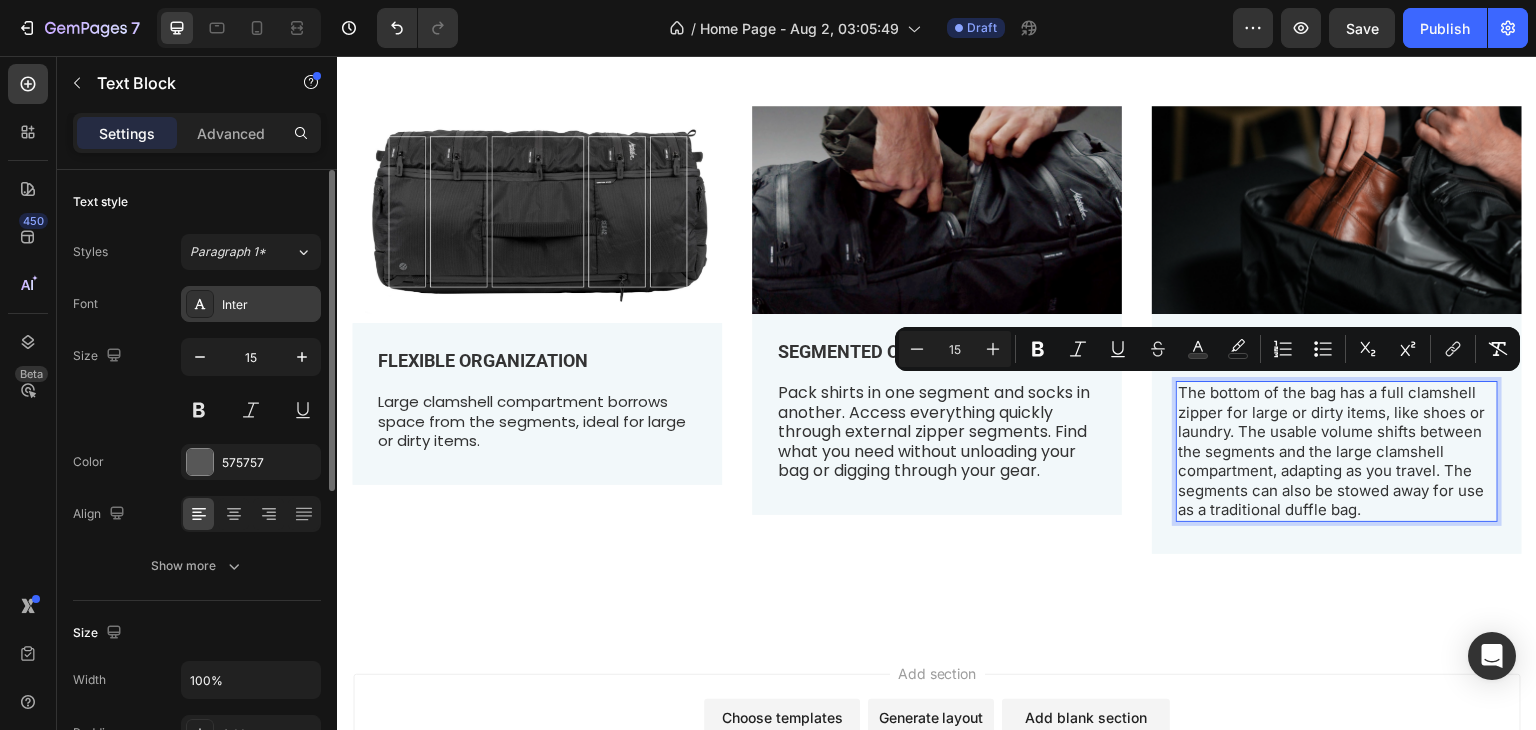 click on "Inter" at bounding box center (269, 305) 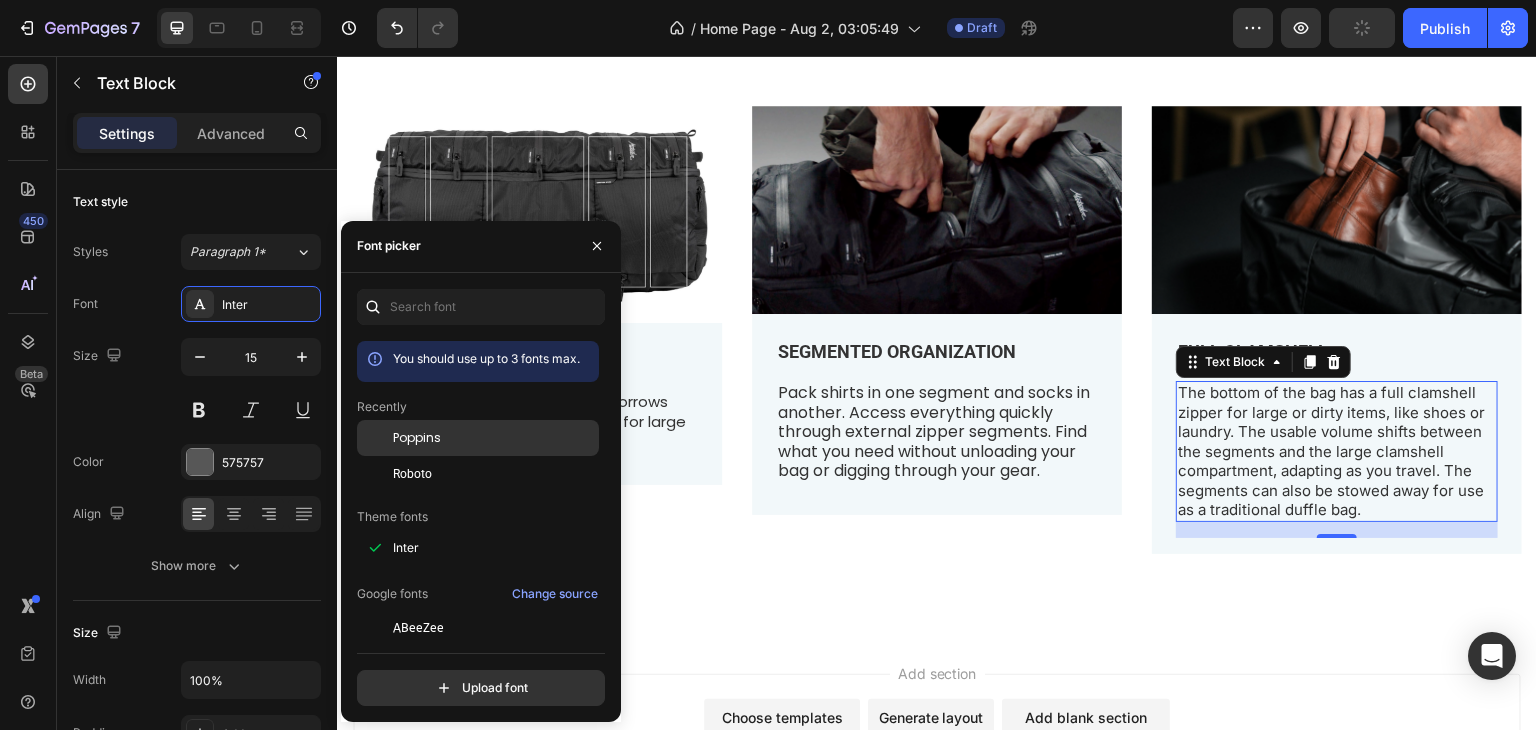 click on "Poppins" at bounding box center (417, 438) 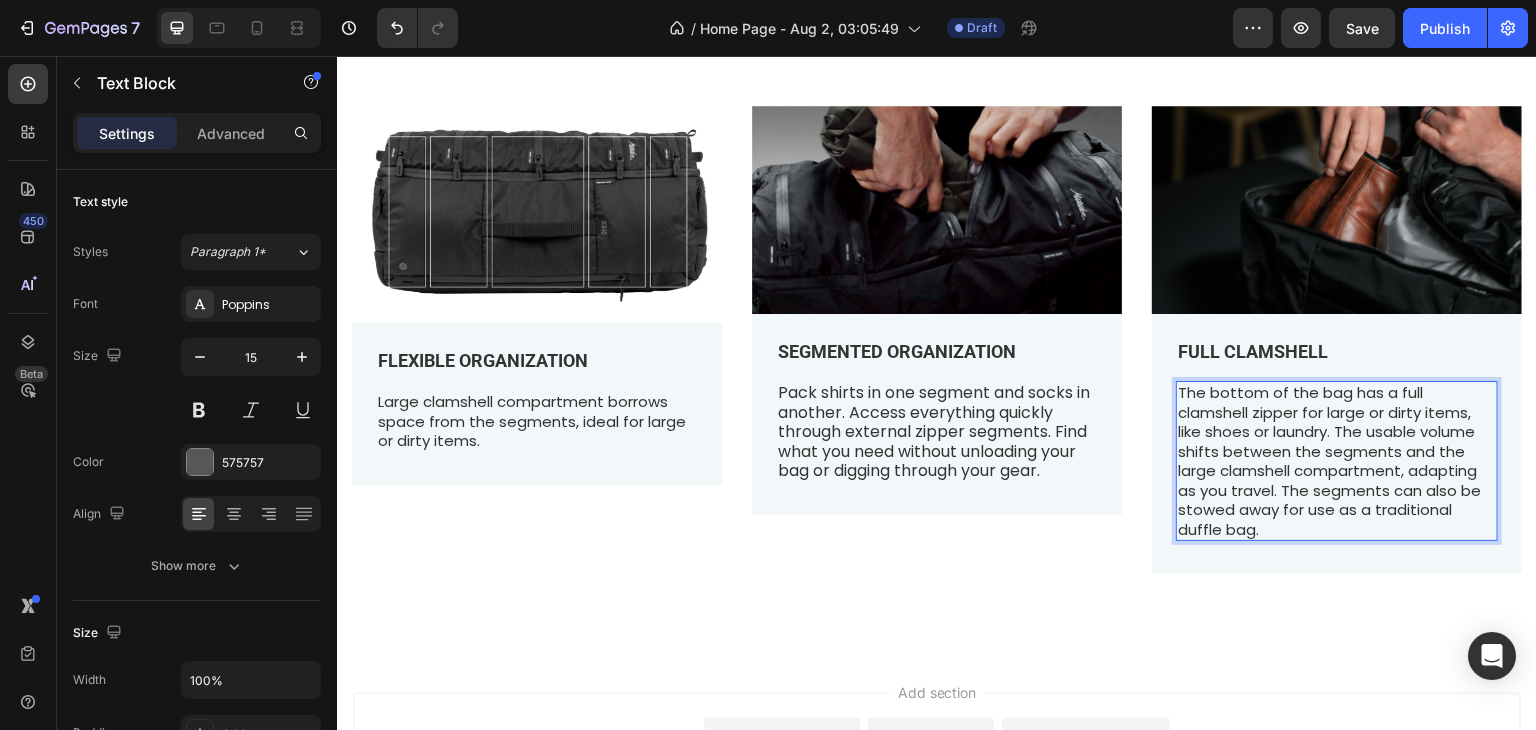 click on "The bottom of the bag has a full clamshell zipper for large or dirty items, like shoes or laundry. The usable volume shifts between the segments and the large clamshell compartment, adapting as you travel. The segments can also be stowed away for use as a traditional duffle bag." at bounding box center (1337, 461) 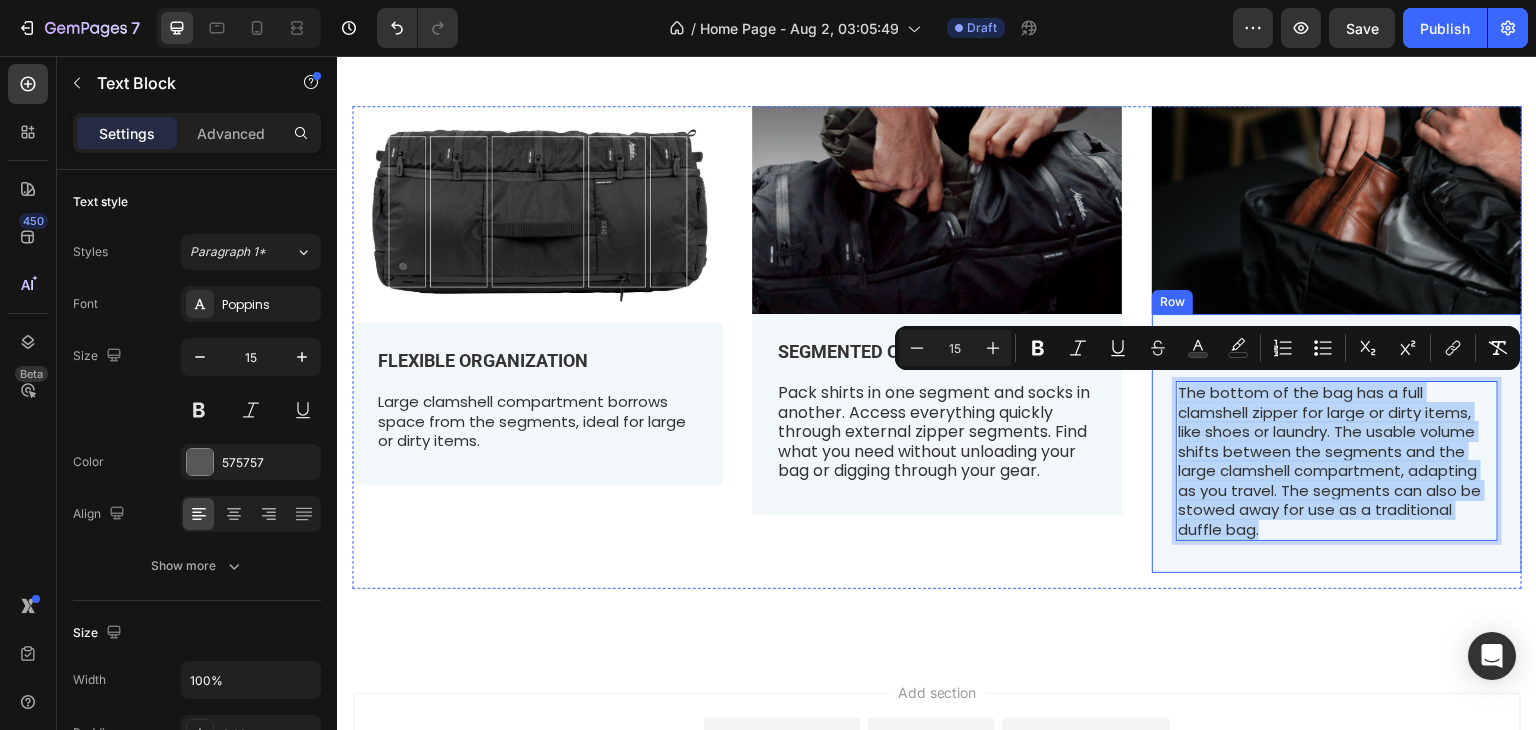 drag, startPoint x: 1255, startPoint y: 523, endPoint x: 1155, endPoint y: 396, distance: 161.64467 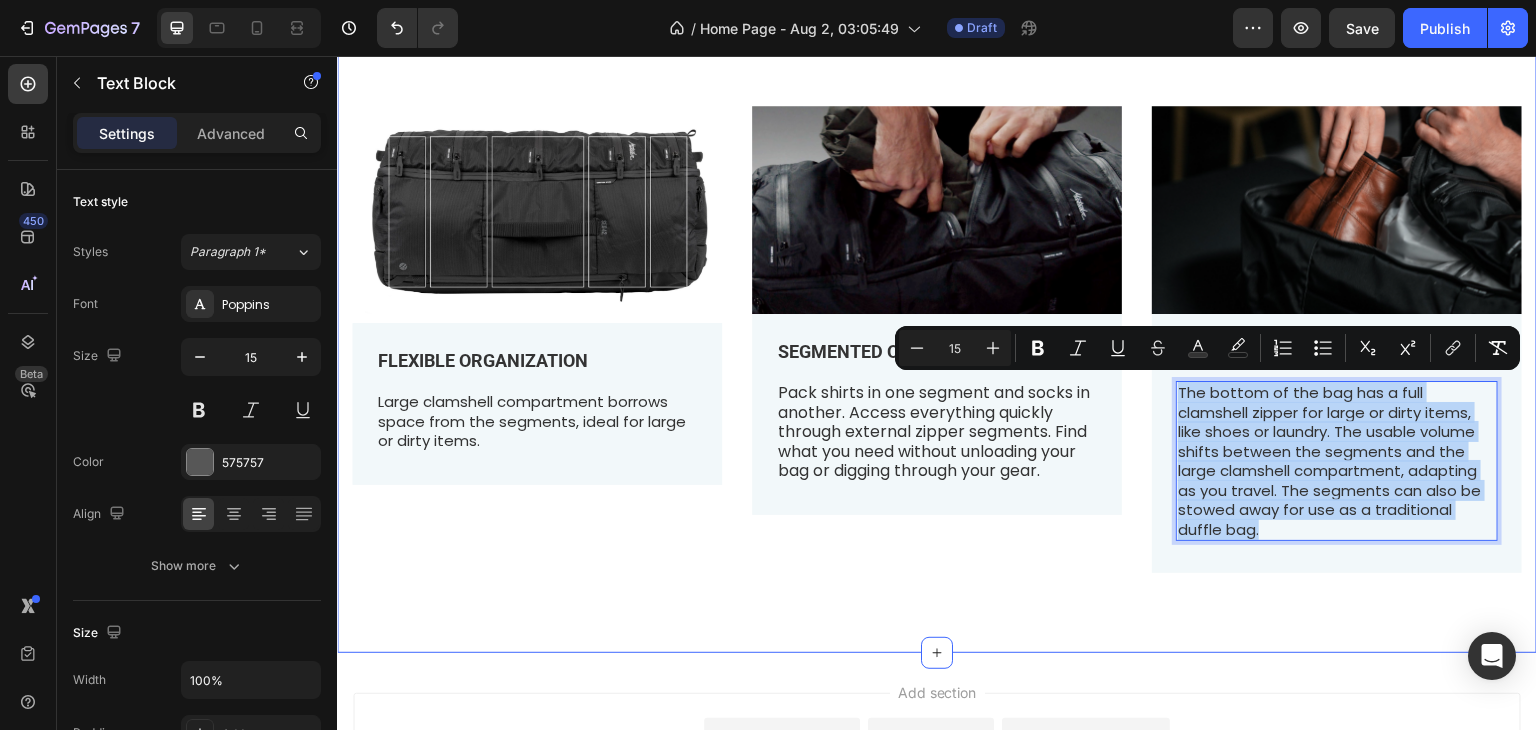 click on "Image FLEXIBLE ORGANIZATION Text Block Large clamshell compartment borrows space from the segments, ideal for large or dirty items. Text Block Row Image SEGMENTED ORGANIZATION Text Block Pack shirts in one segment and socks in another. Access everything quickly through external zipper segments. Find what you need without unloading your bag or digging through your gear. Text Block Row Image FULL CLAMSHELL Text Block The bottom of the bag has a full clamshell zipper for large or dirty items, like shoes or laundry. The usable volume shifts between the segments and the large clamshell compartment, adapting as you travel. The segments can also be stowed away for use as a traditional duffle bag. Text Block   16 Row Row" at bounding box center [937, 355] 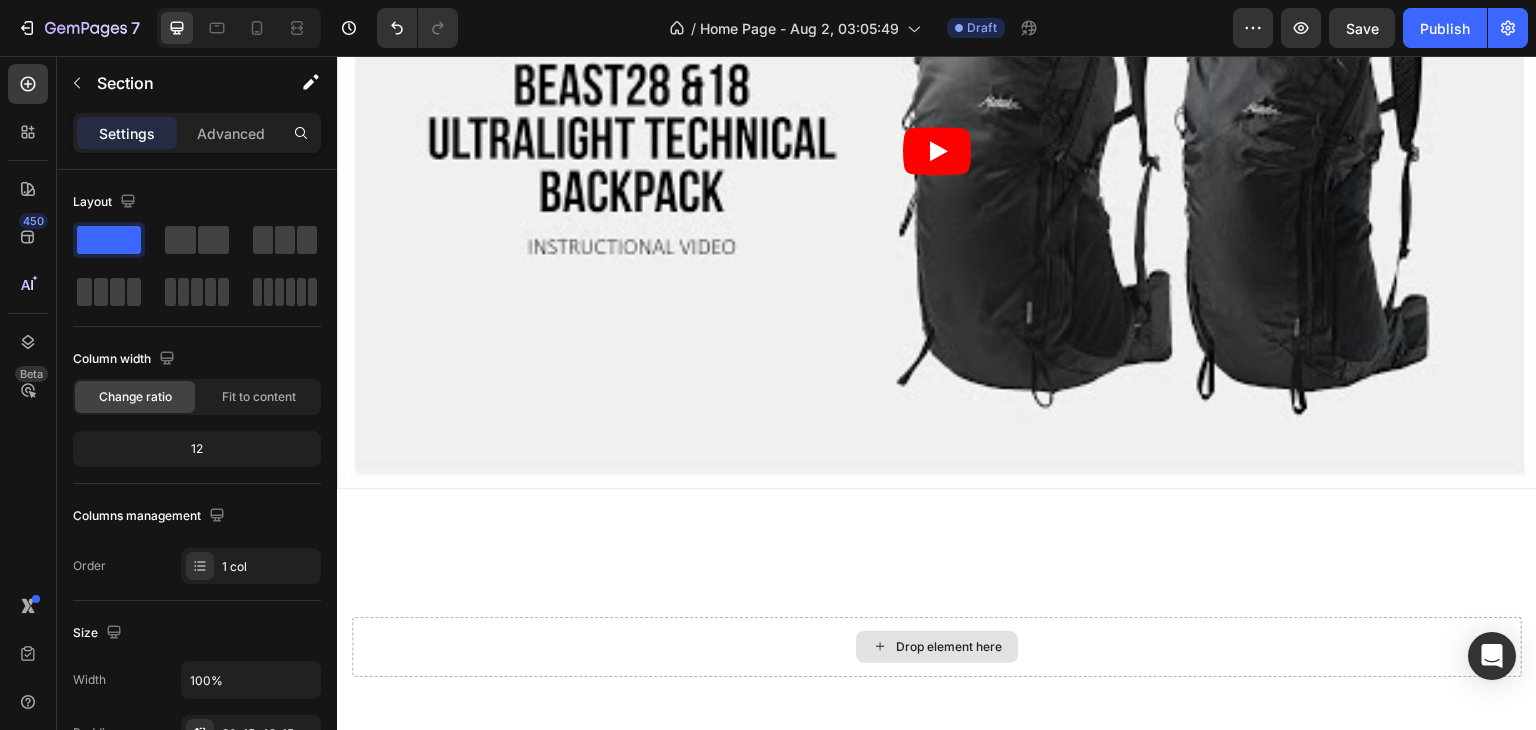 scroll, scrollTop: 1462, scrollLeft: 0, axis: vertical 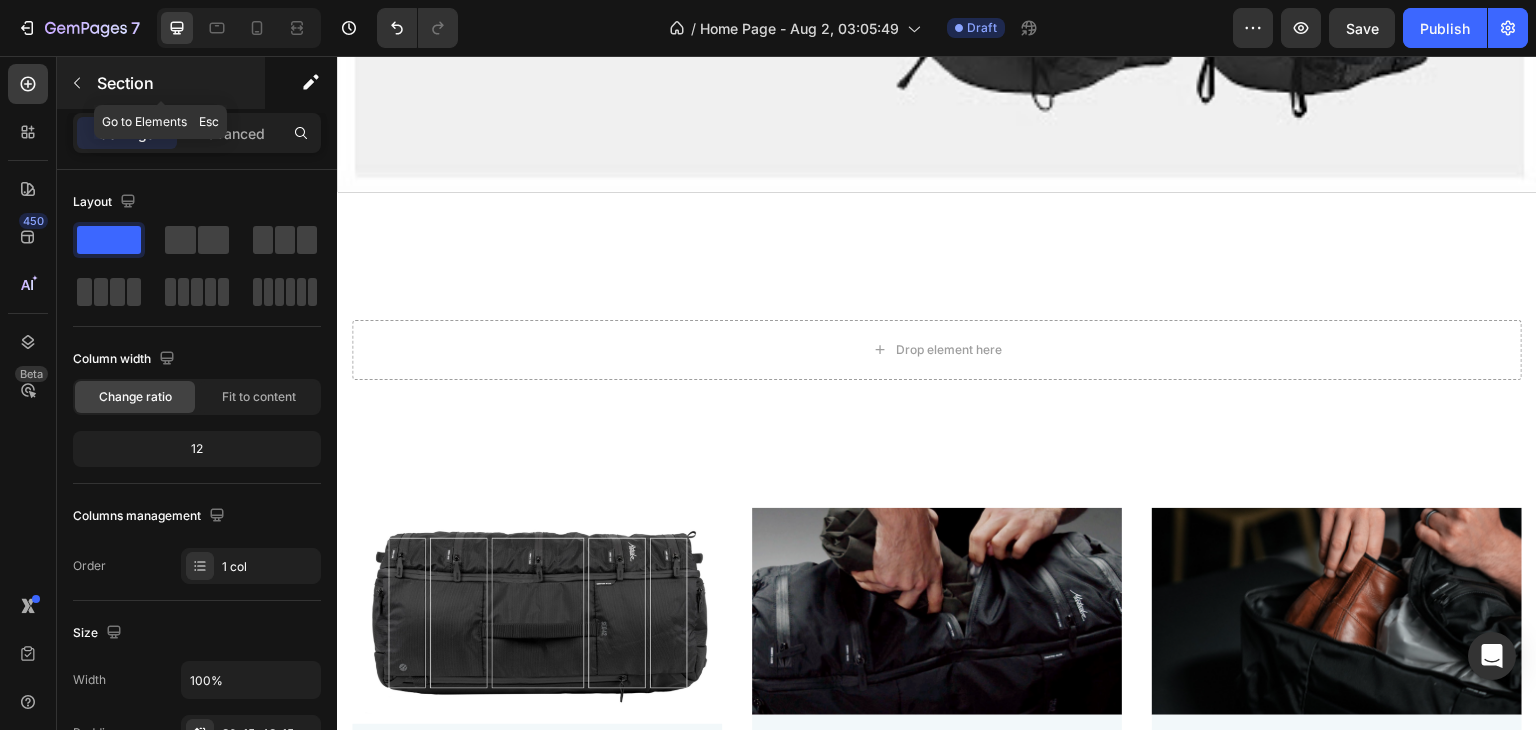 click 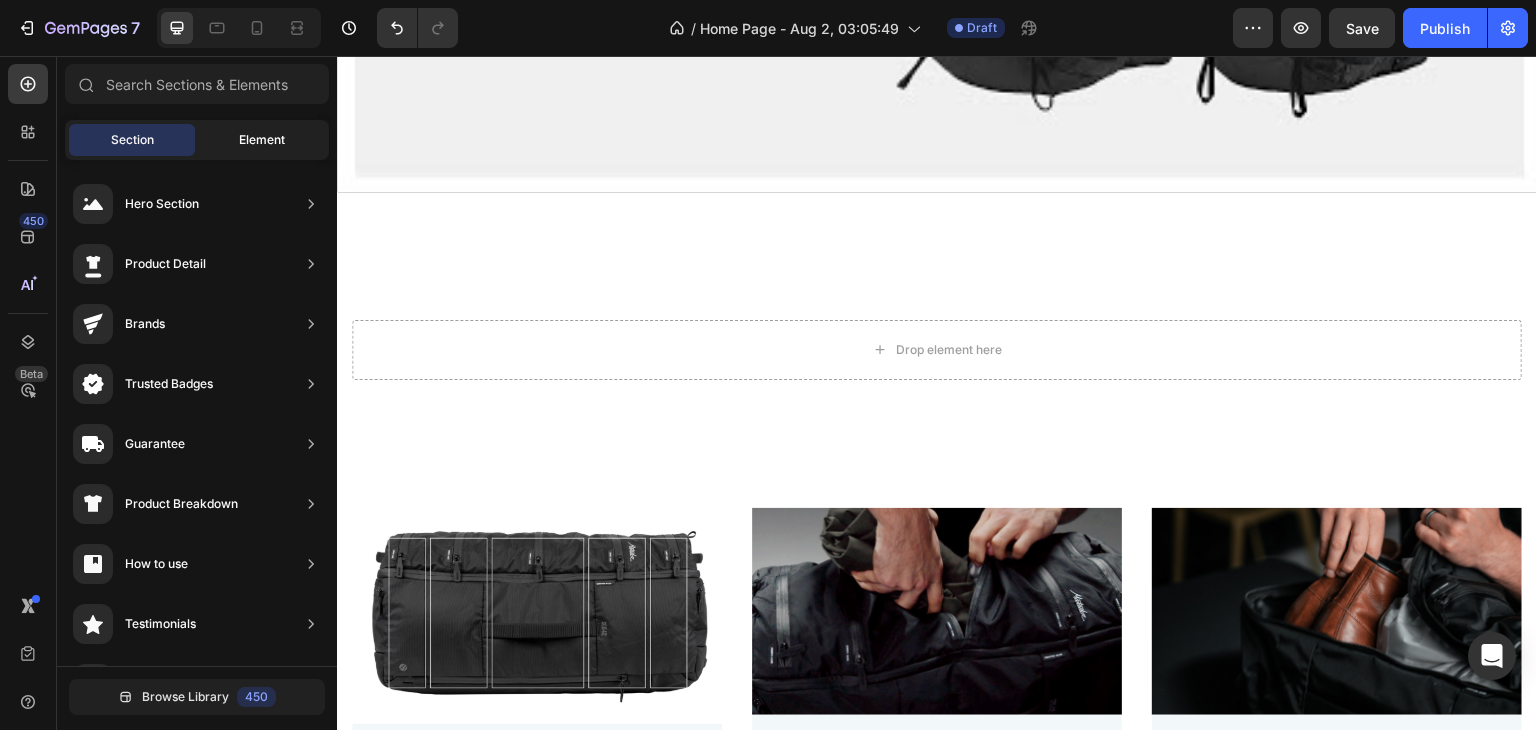 click on "Element" at bounding box center [262, 140] 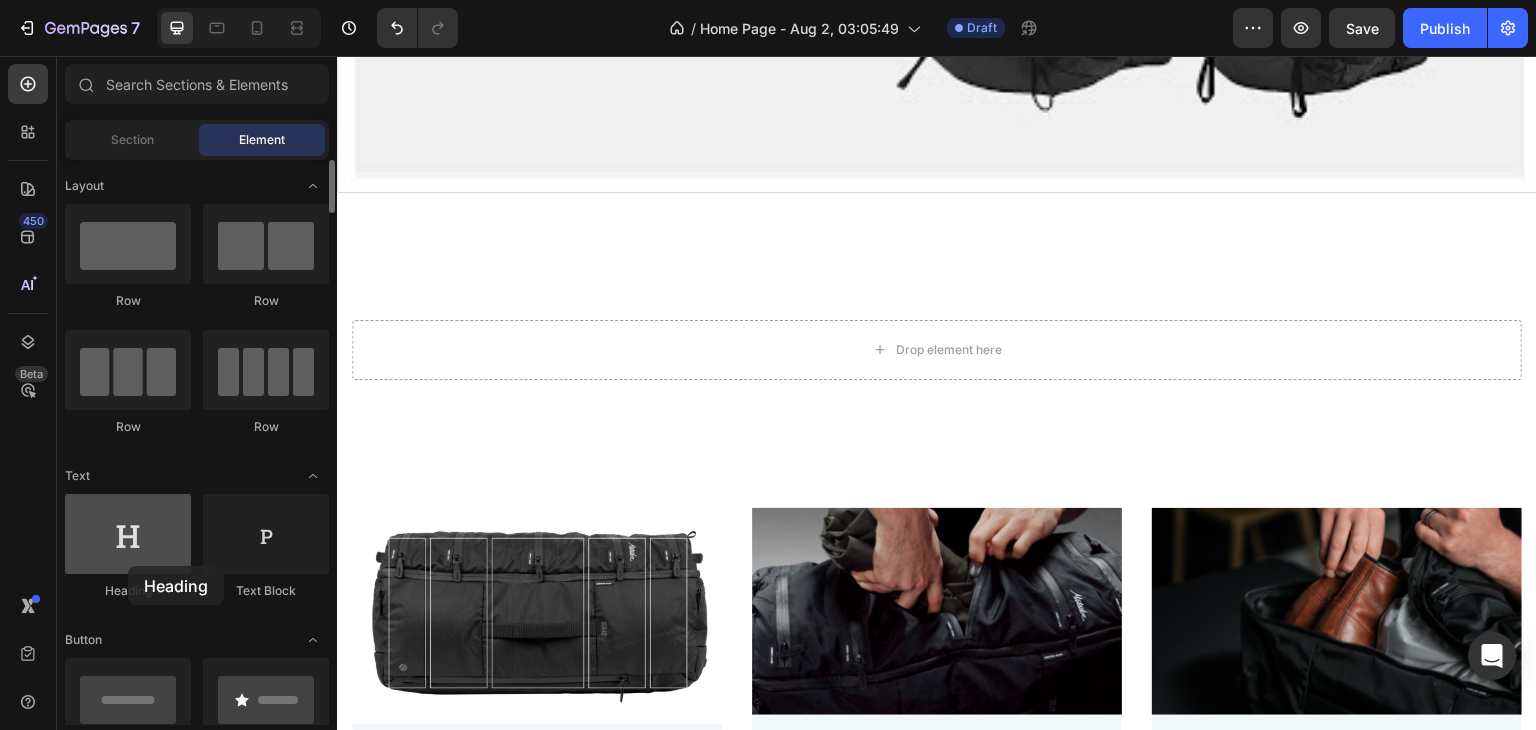 click at bounding box center [128, 534] 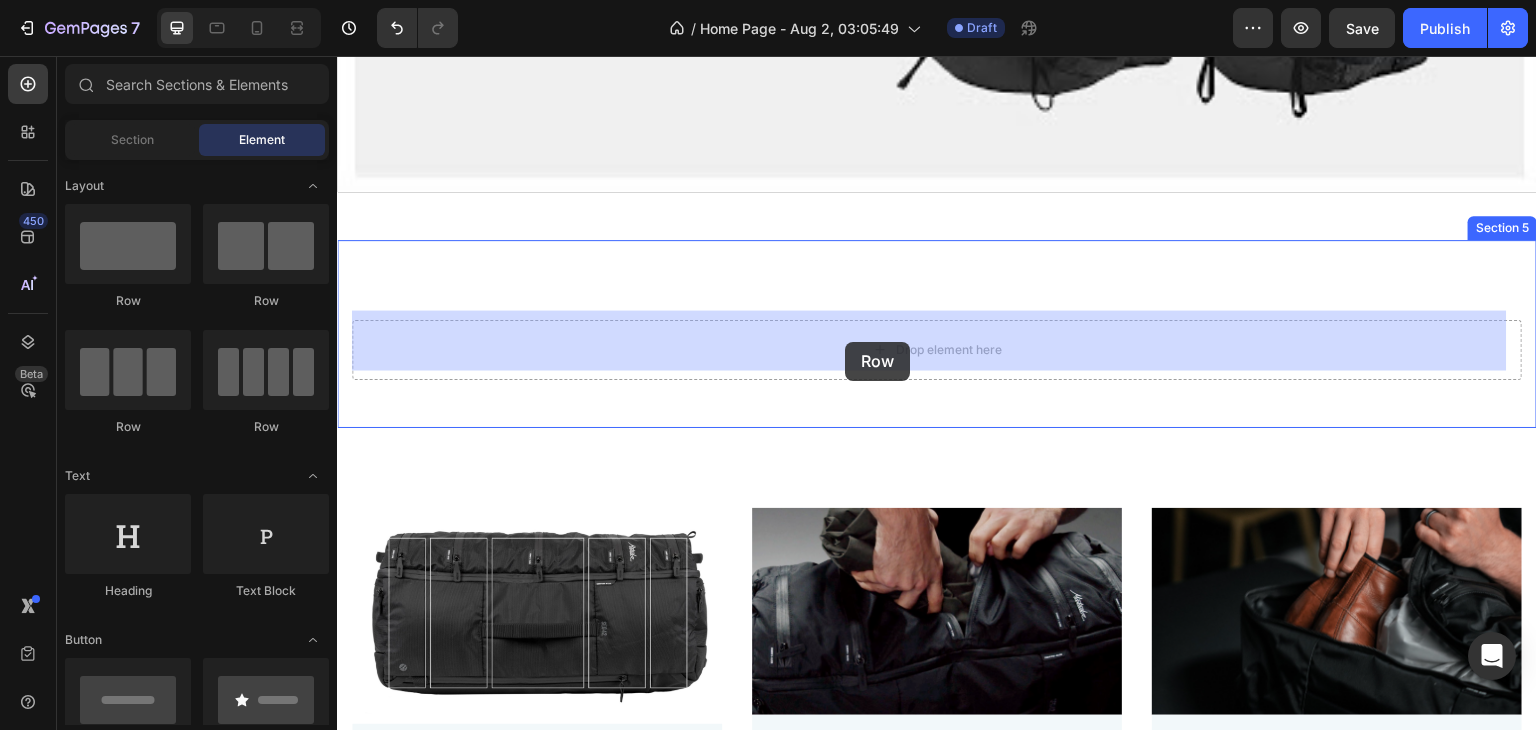 drag, startPoint x: 465, startPoint y: 444, endPoint x: 845, endPoint y: 342, distance: 393.4514 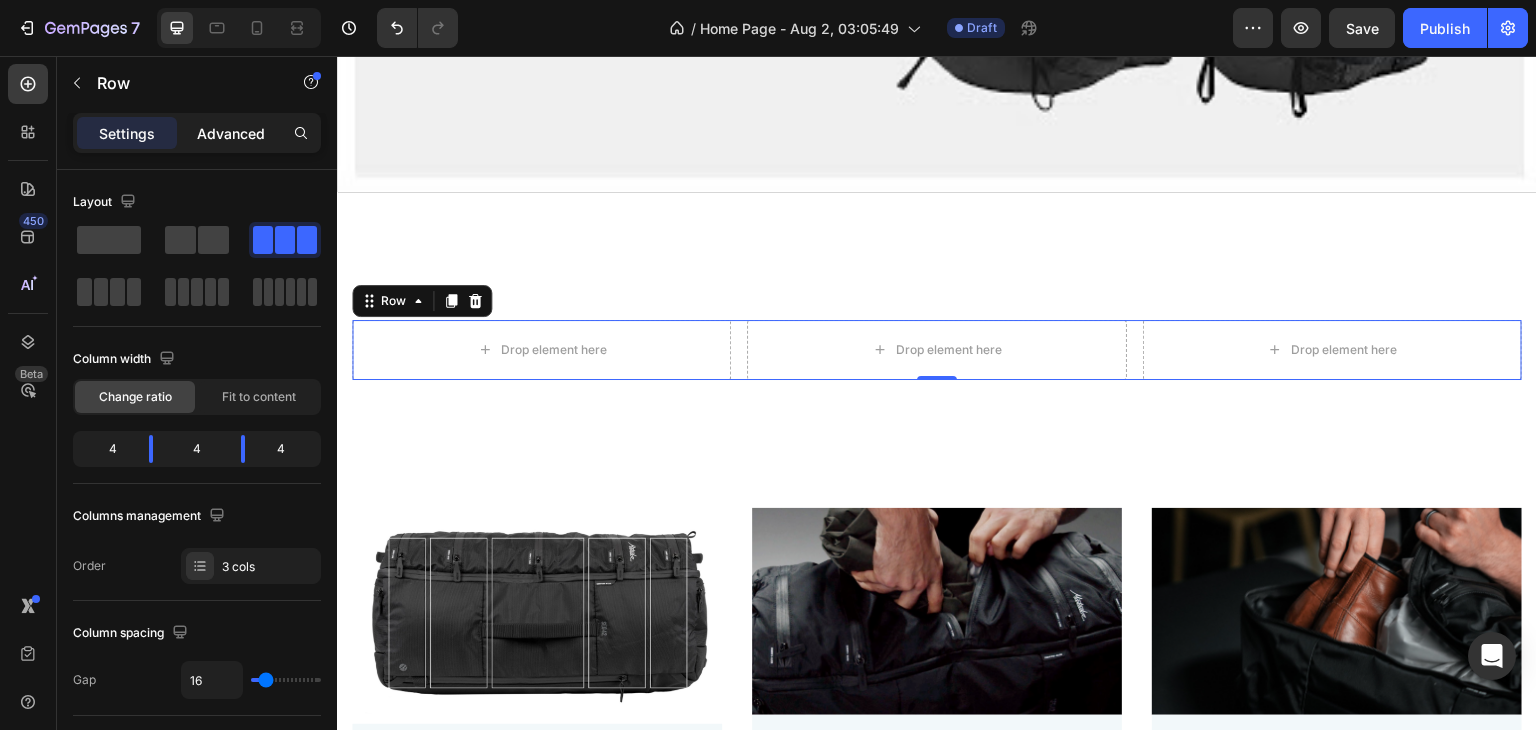 click on "Advanced" at bounding box center [231, 133] 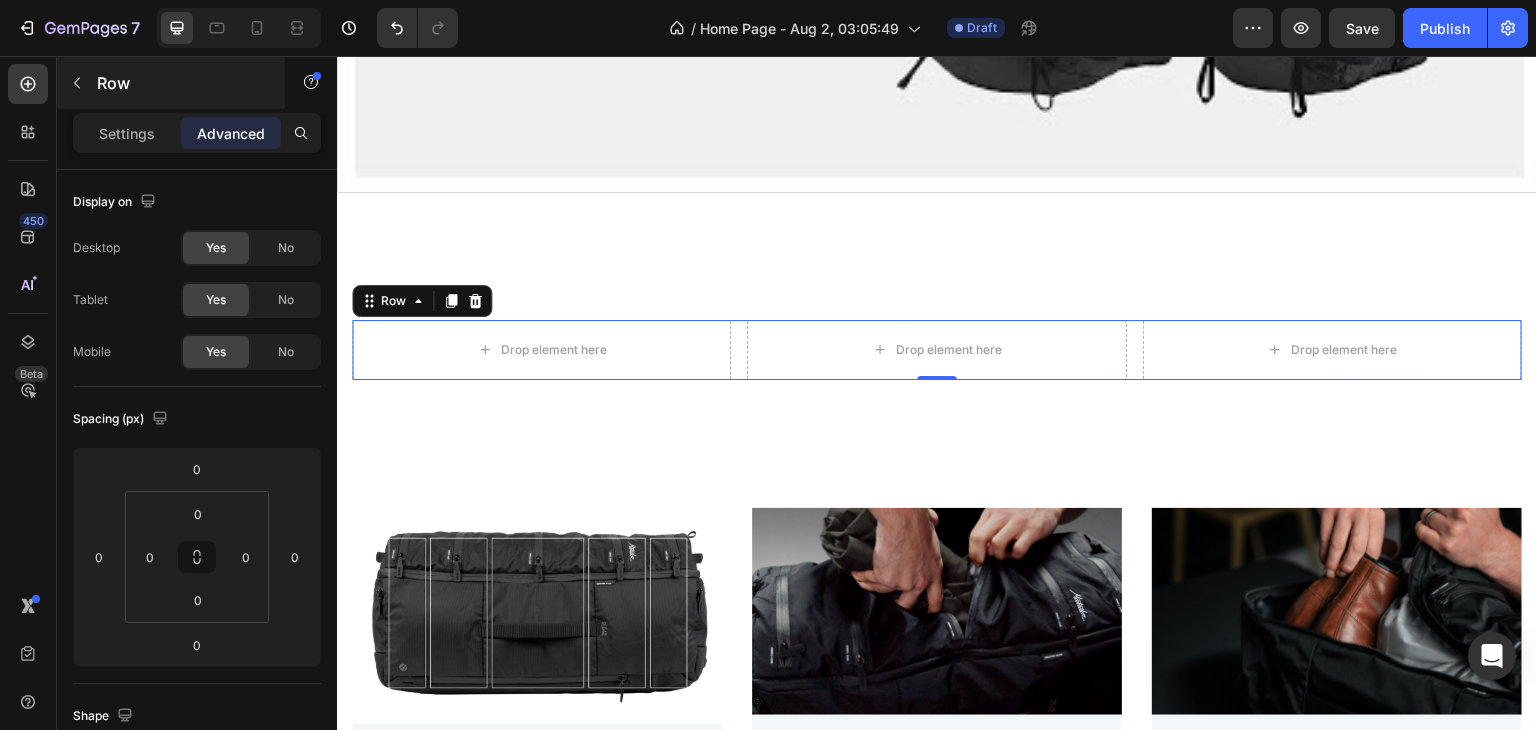 click on "Settings" at bounding box center [127, 133] 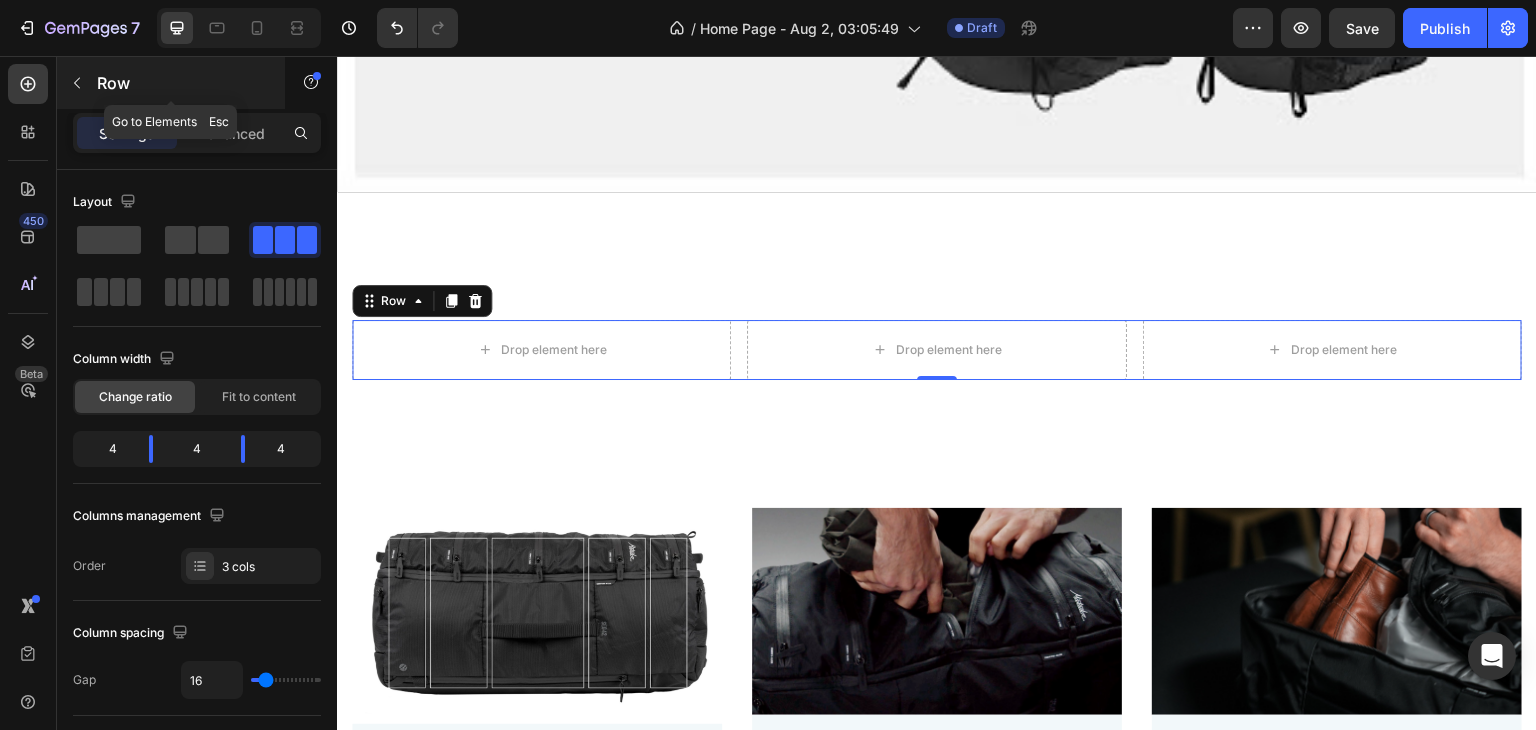 click 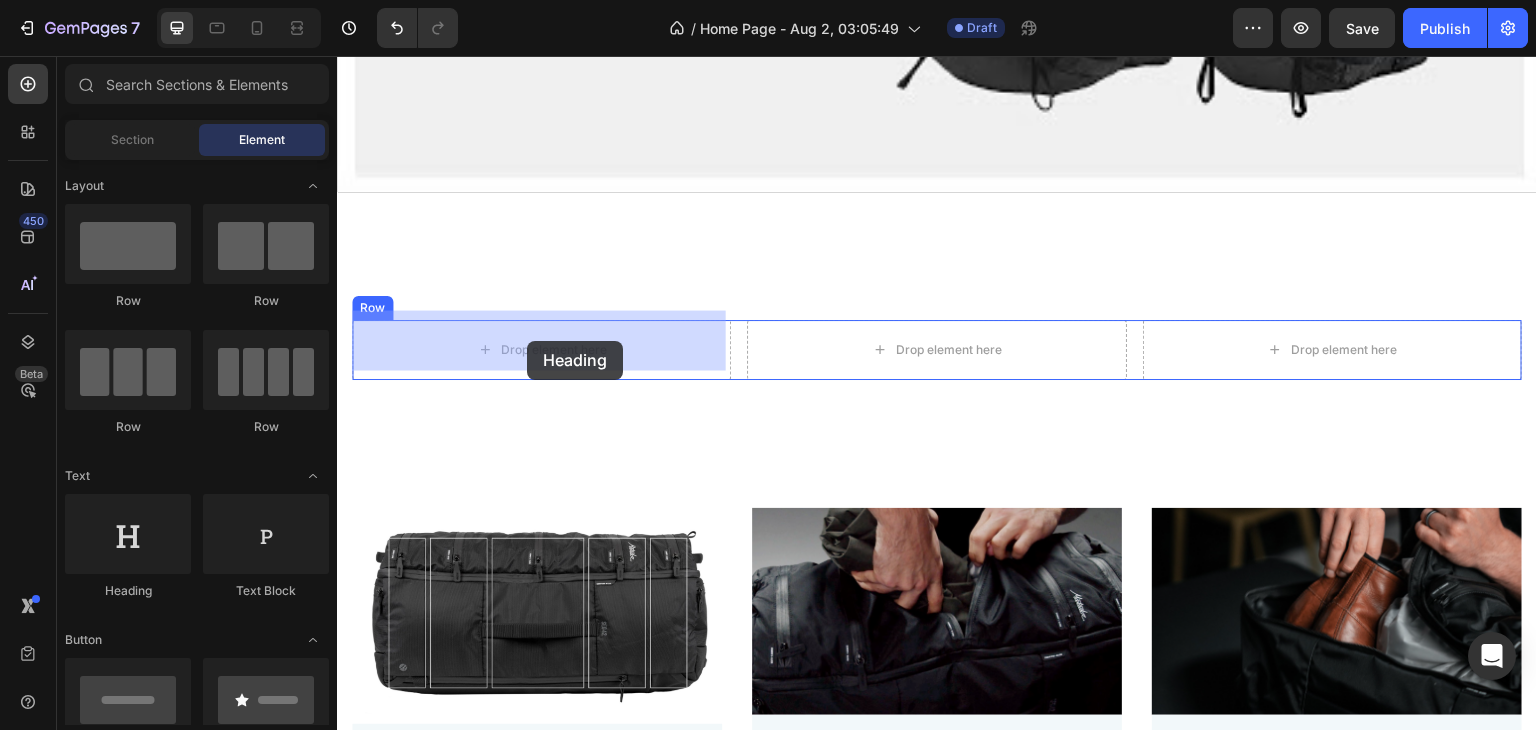 drag, startPoint x: 576, startPoint y: 531, endPoint x: 527, endPoint y: 341, distance: 196.21672 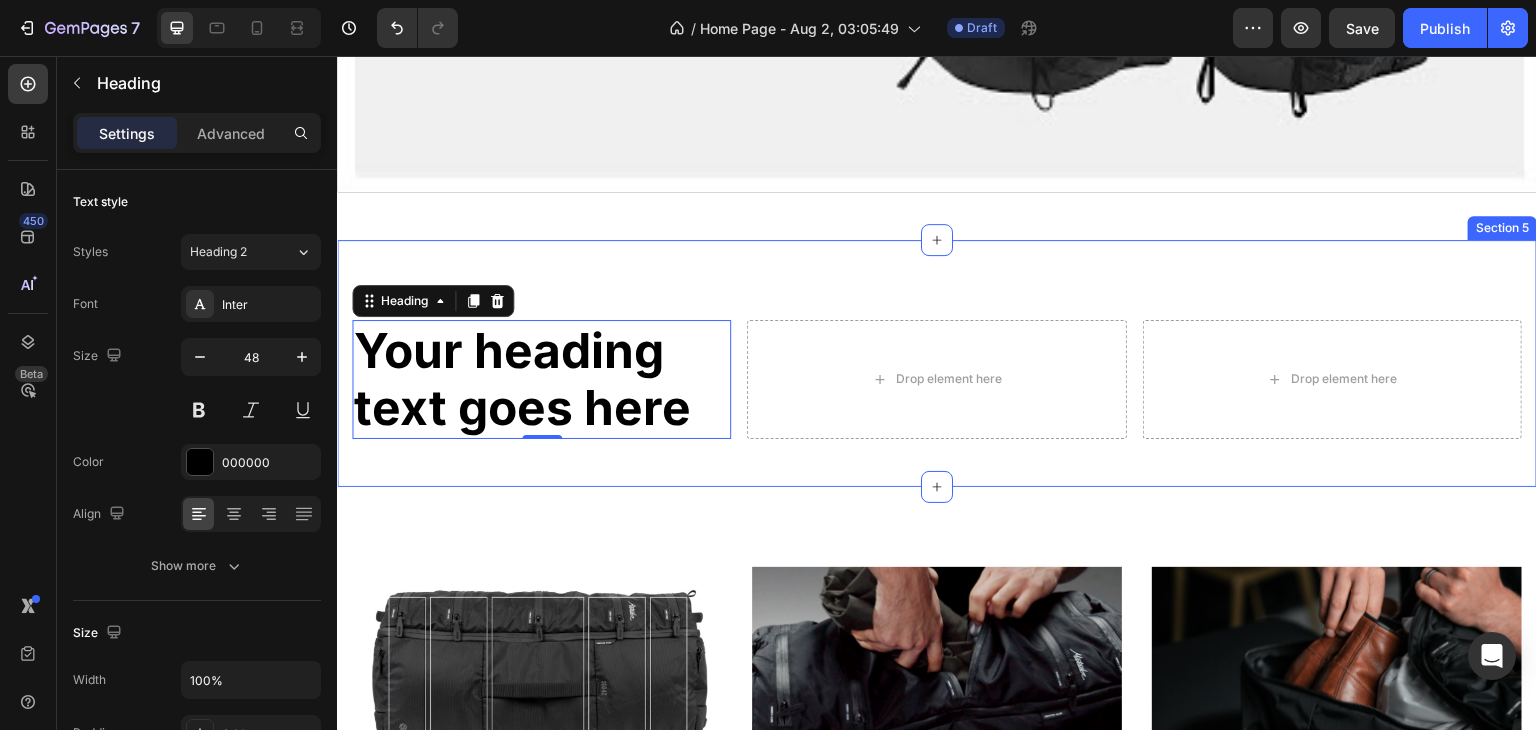click on "Your heading text goes here" at bounding box center [541, 379] 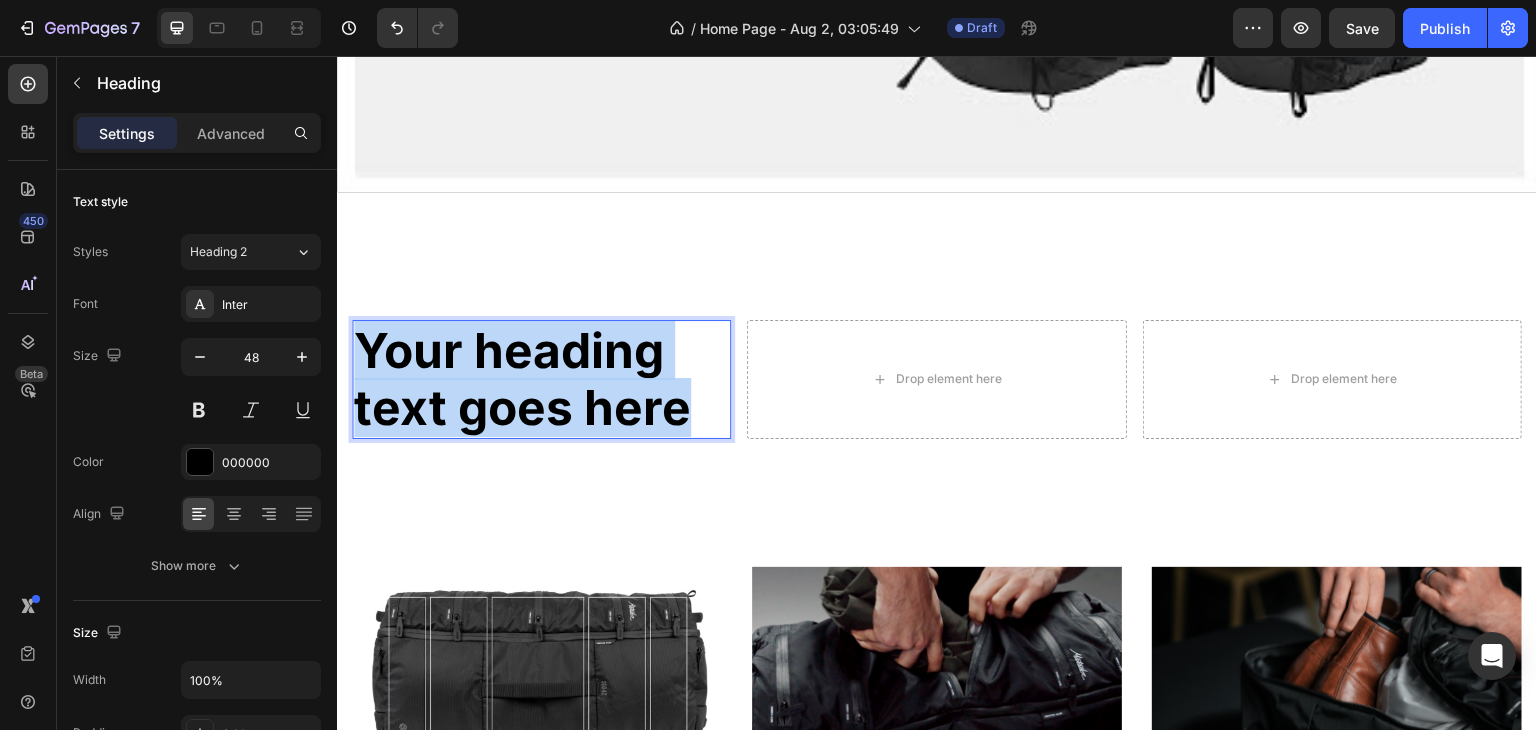 drag, startPoint x: 700, startPoint y: 401, endPoint x: 362, endPoint y: 336, distance: 344.19327 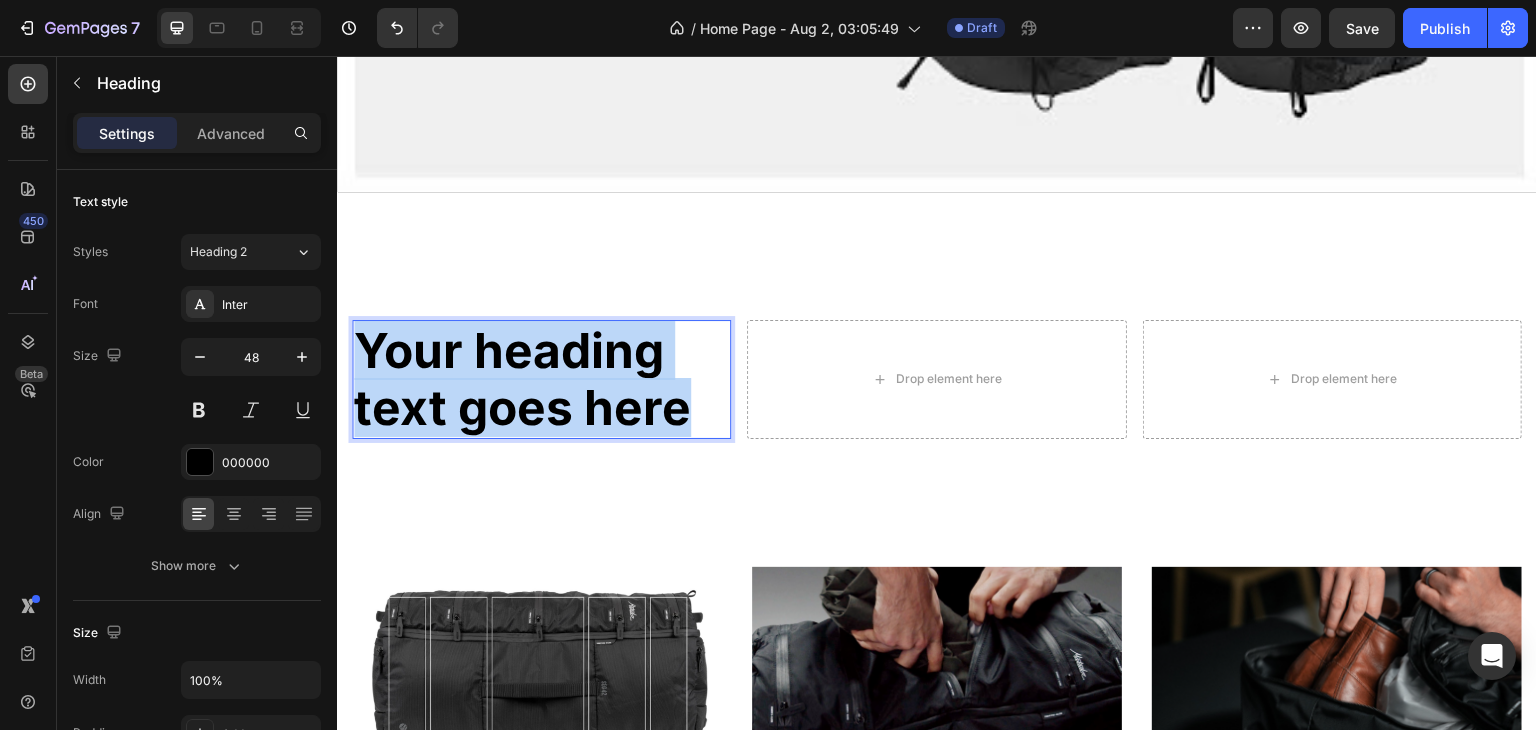 click on "Your heading text goes here" at bounding box center [541, 379] 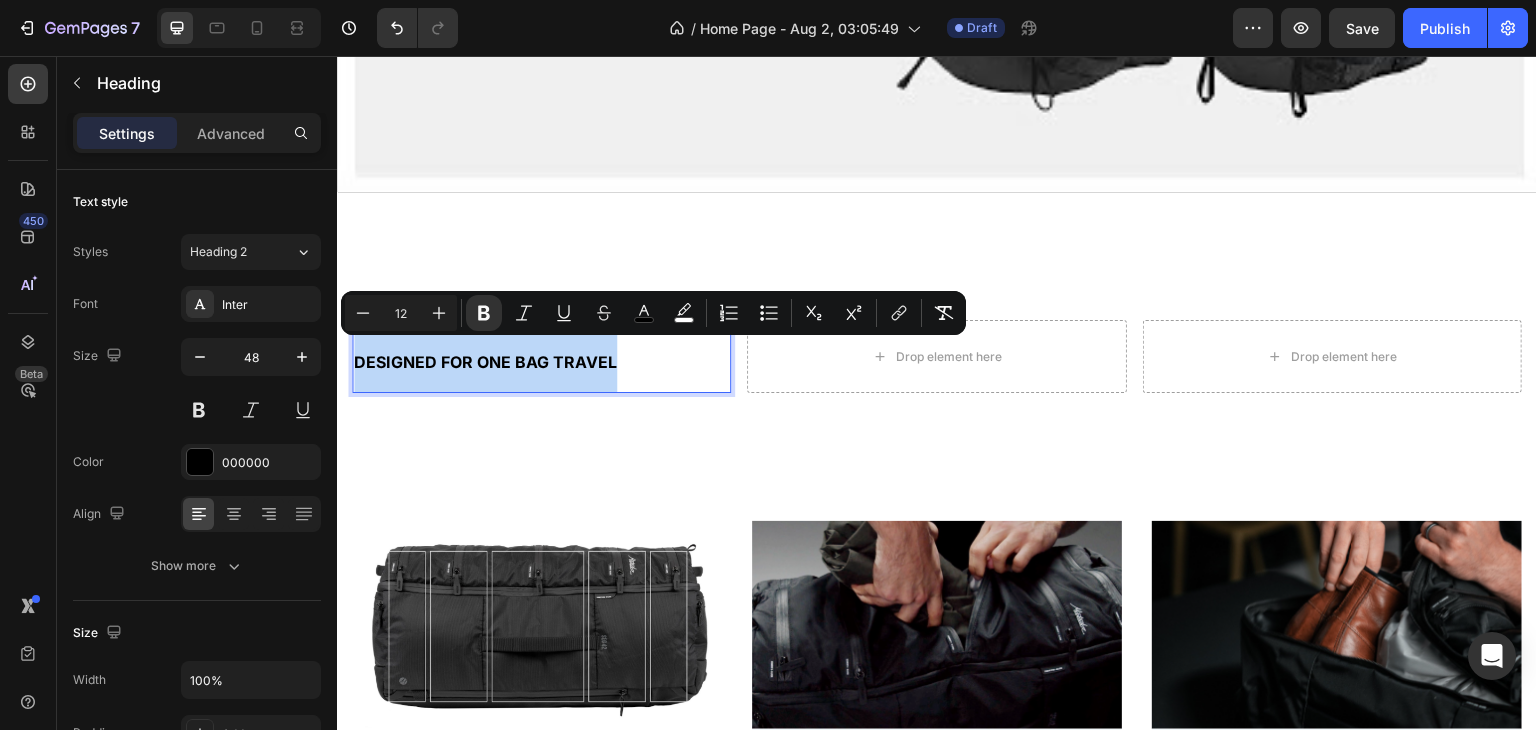 drag, startPoint x: 633, startPoint y: 348, endPoint x: 357, endPoint y: 348, distance: 276 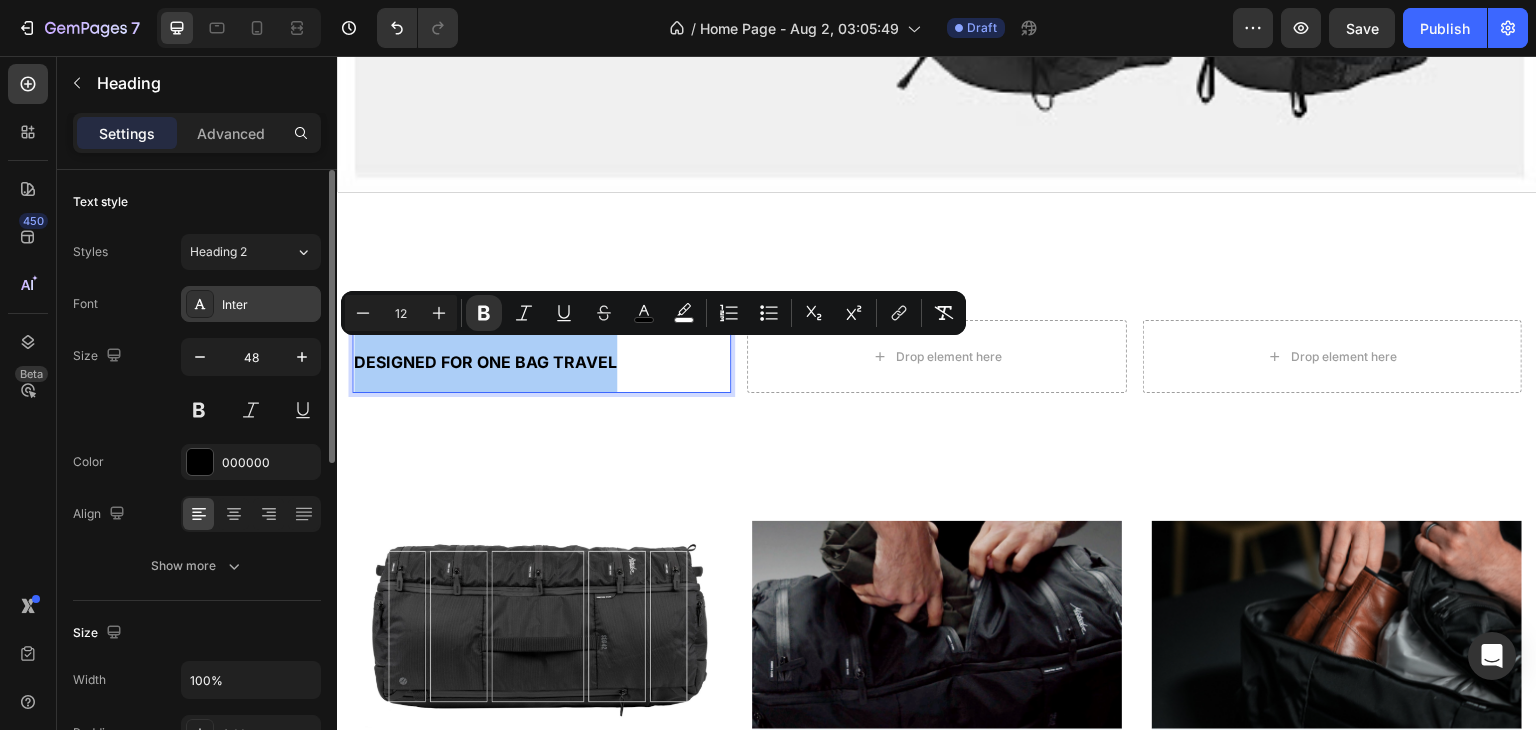 click on "Inter" at bounding box center [269, 305] 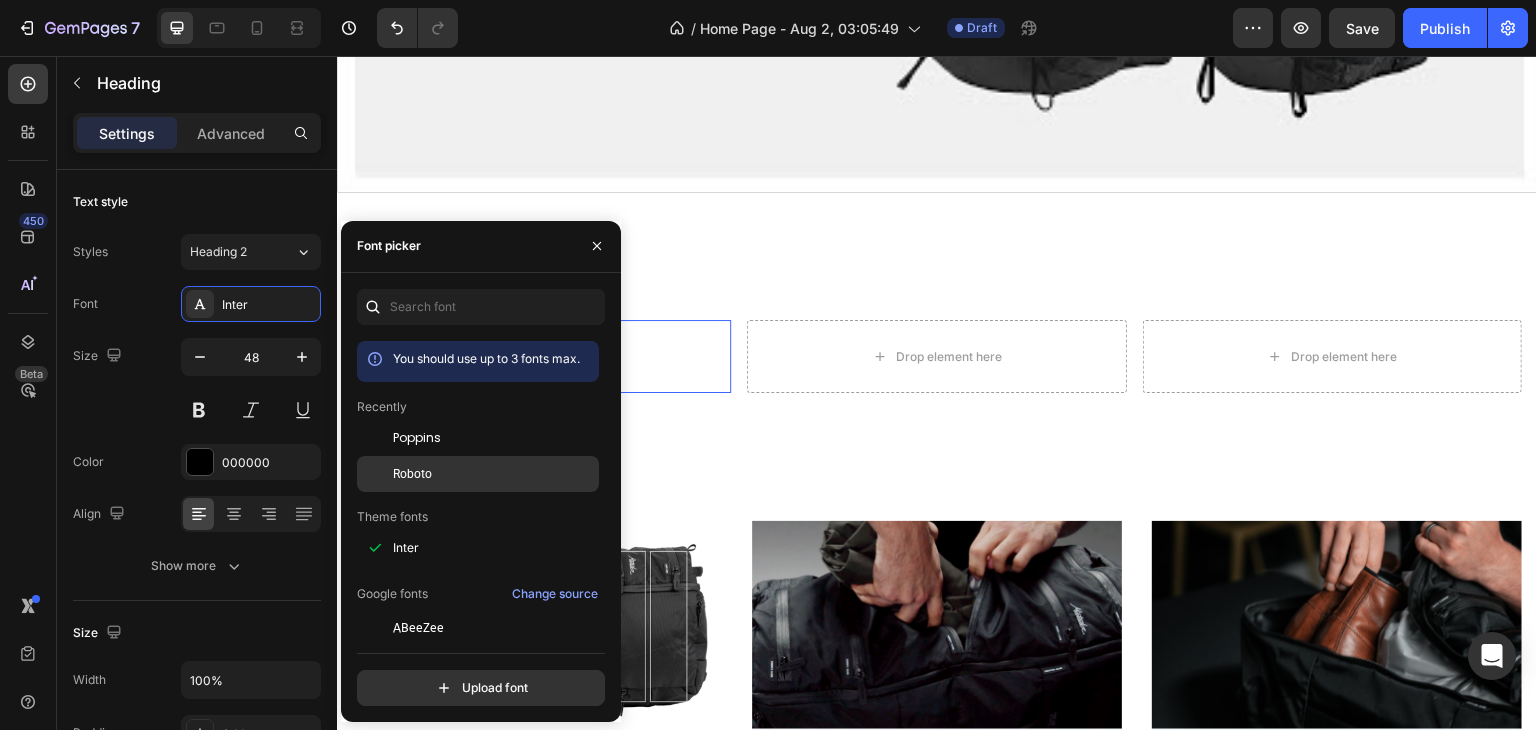 click on "Roboto" at bounding box center (412, 474) 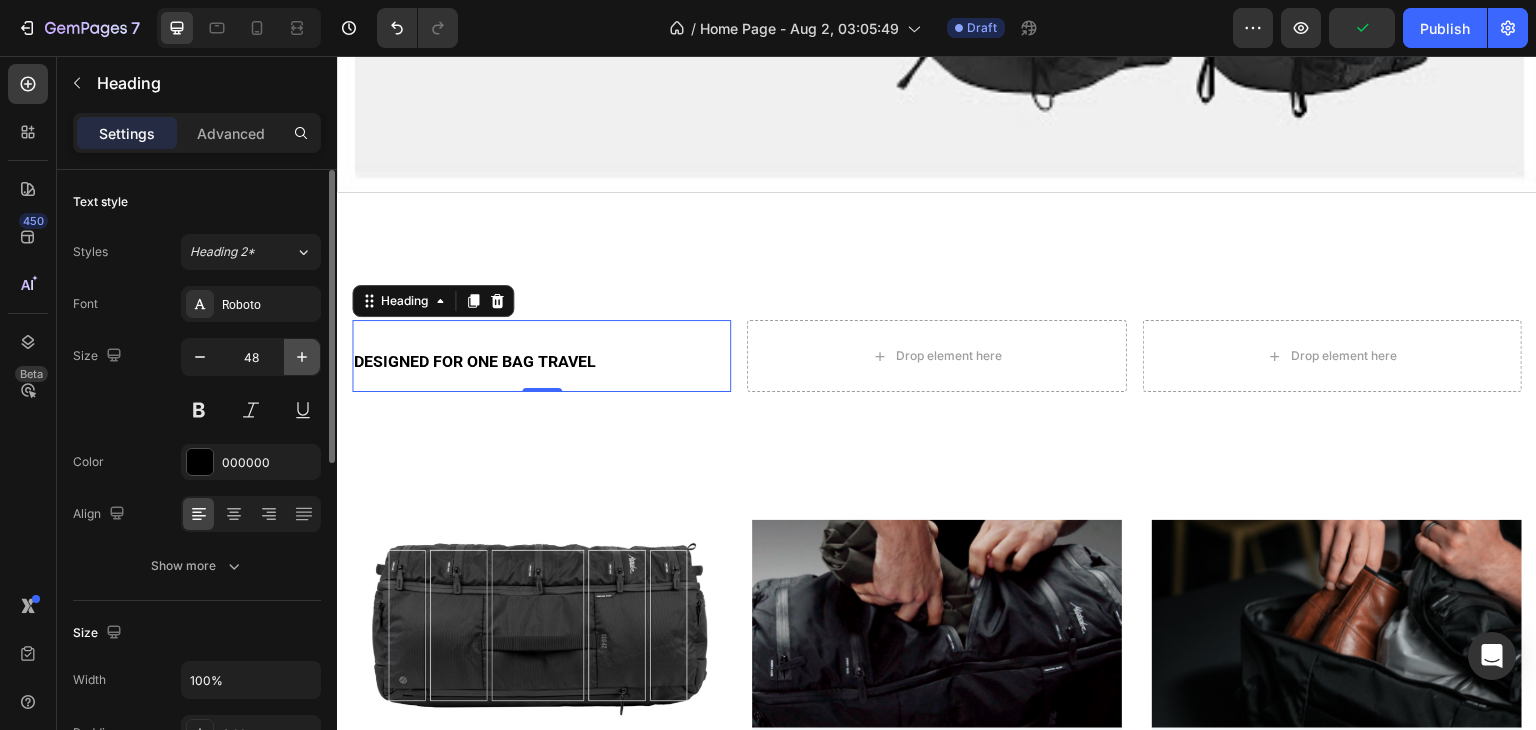 click 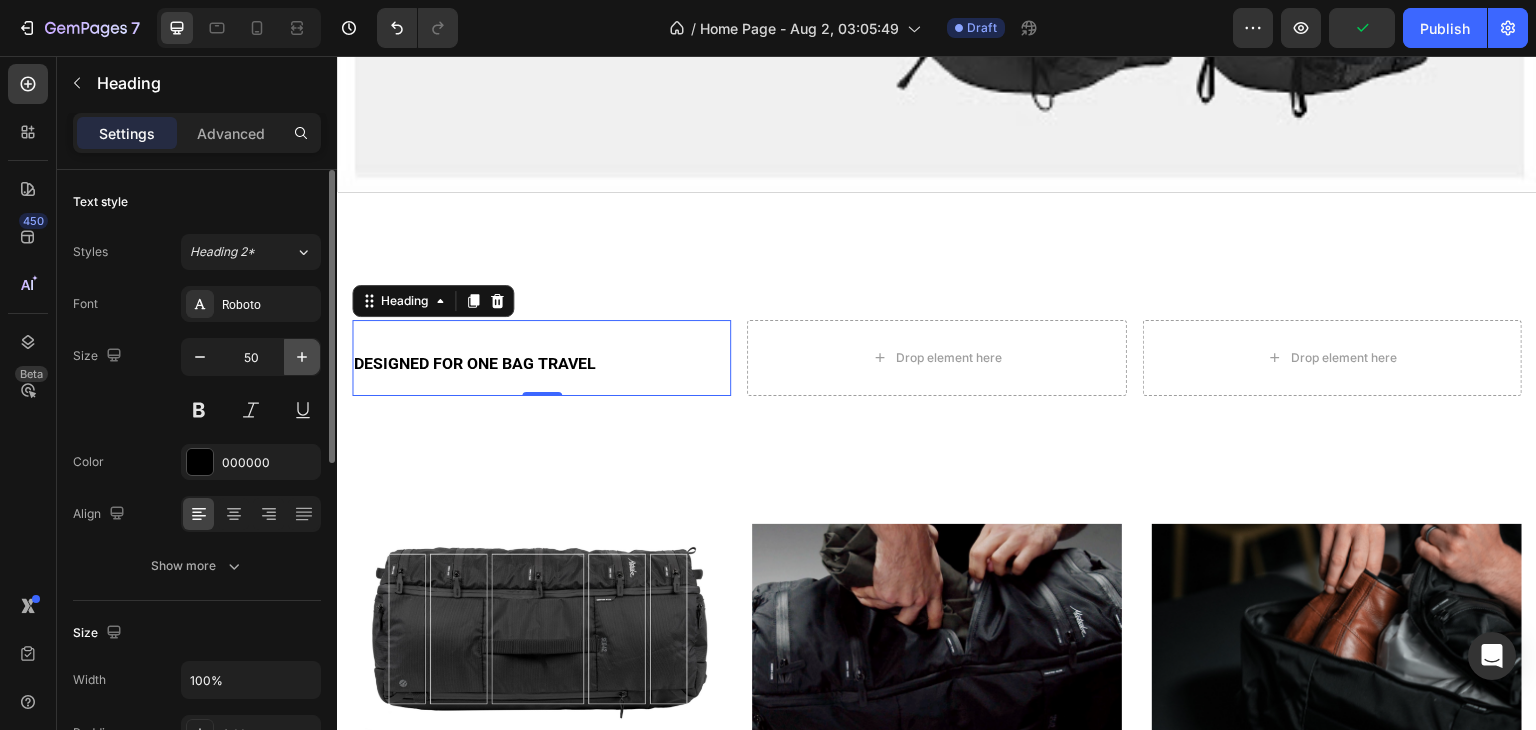 click 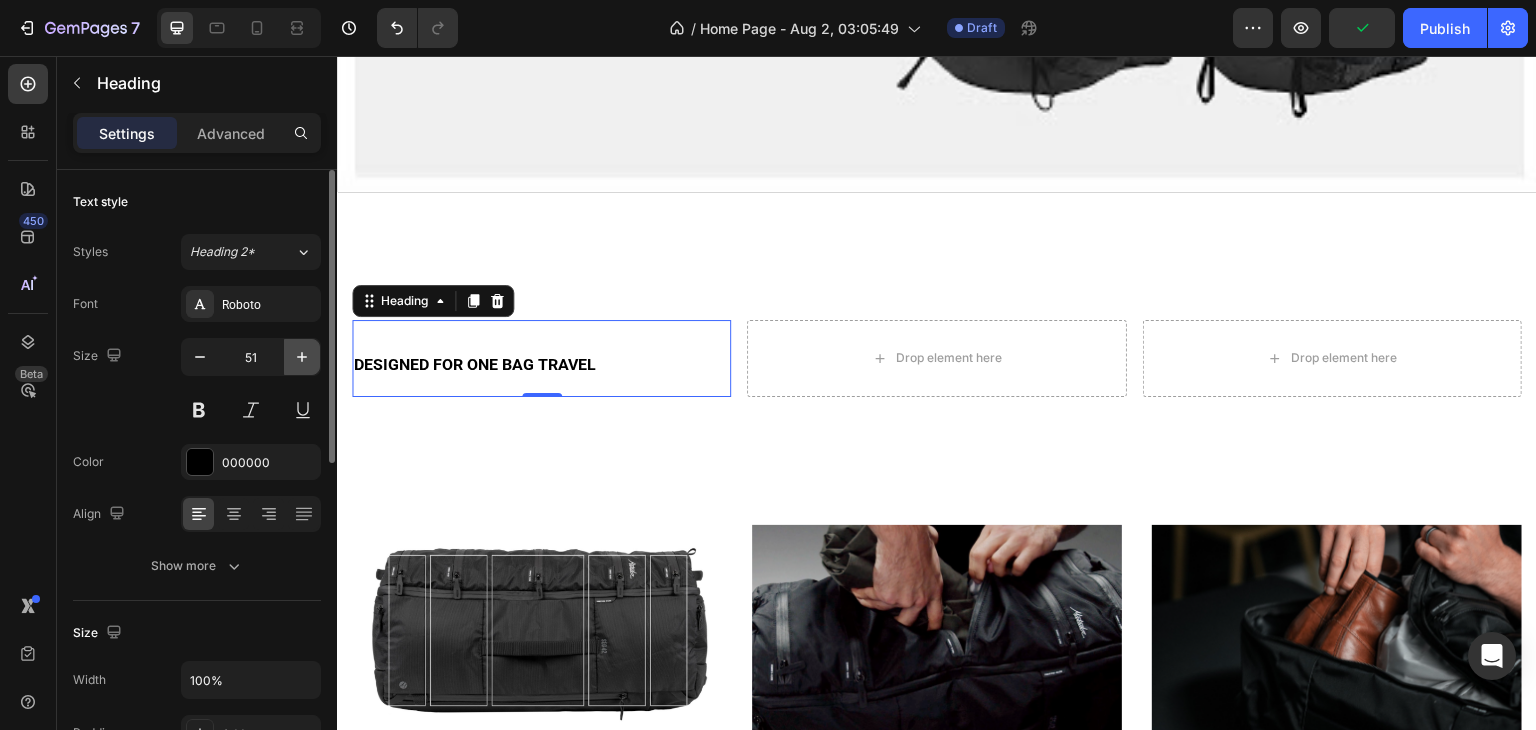 click 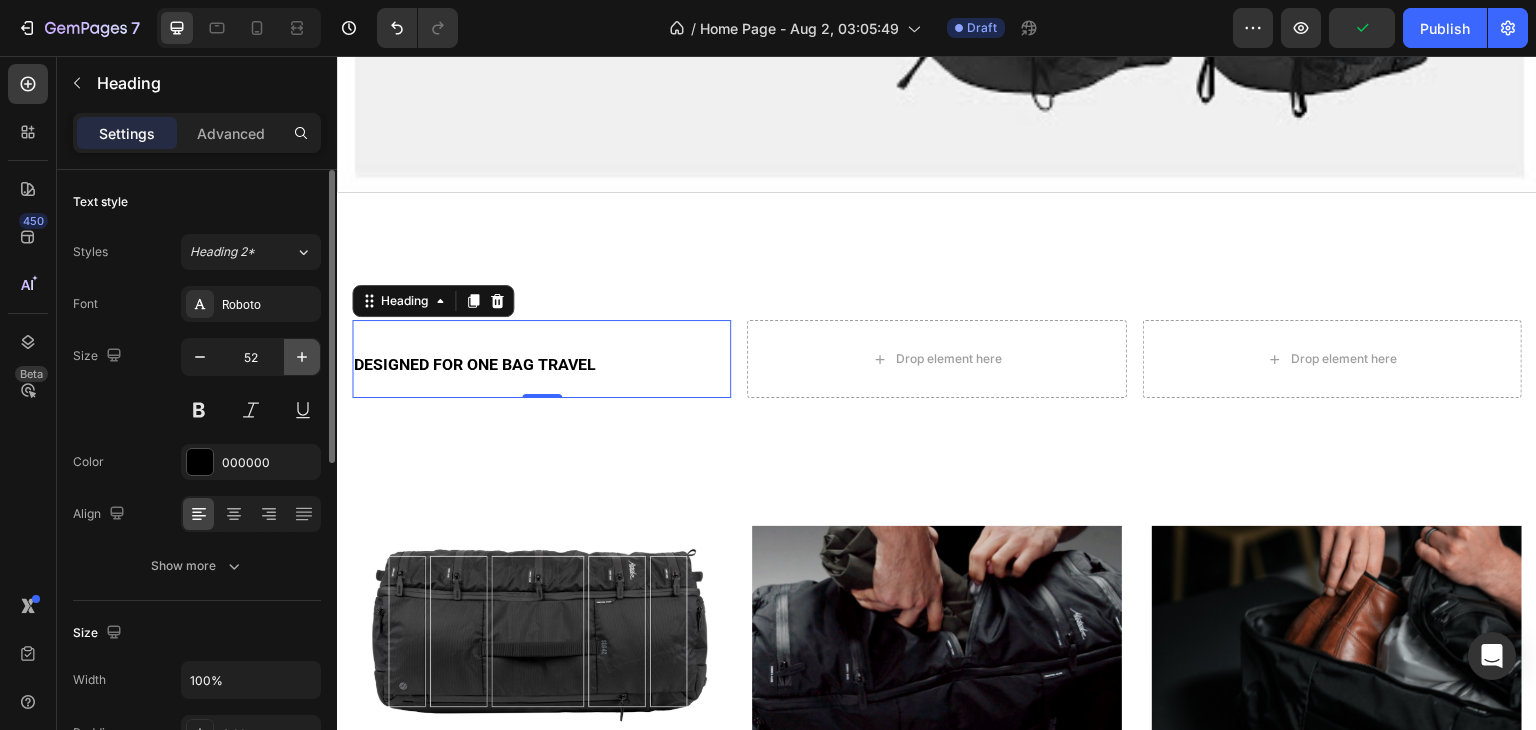 click 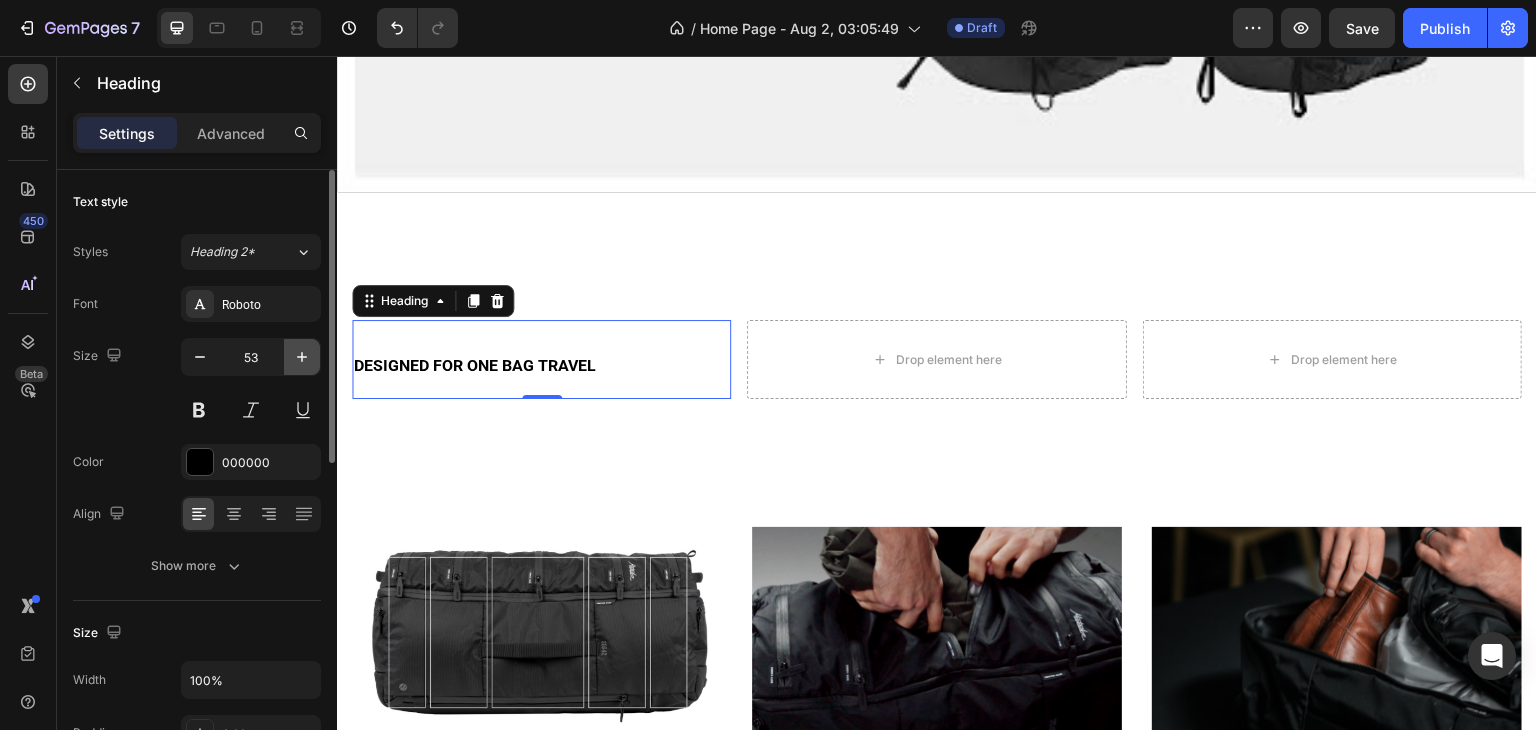 click 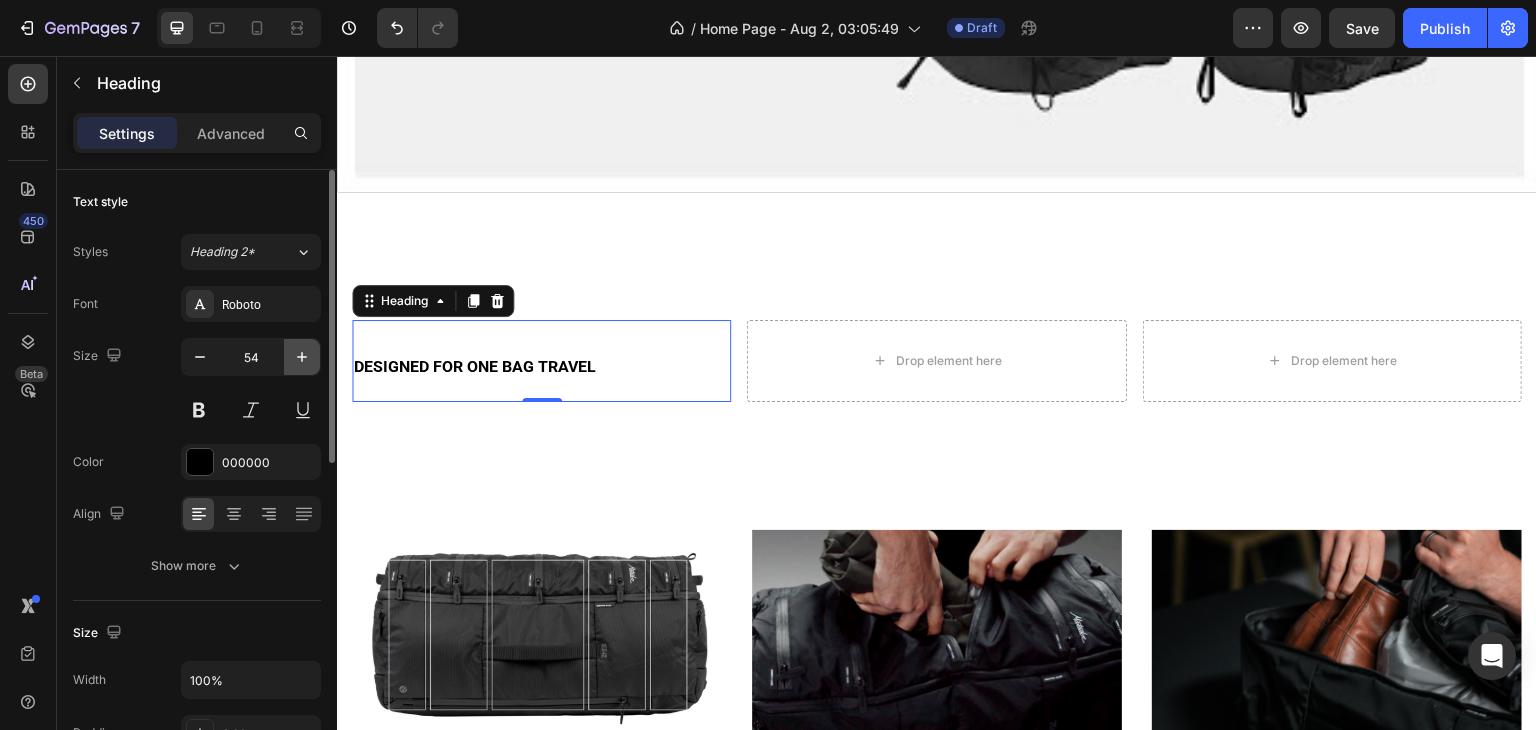 click 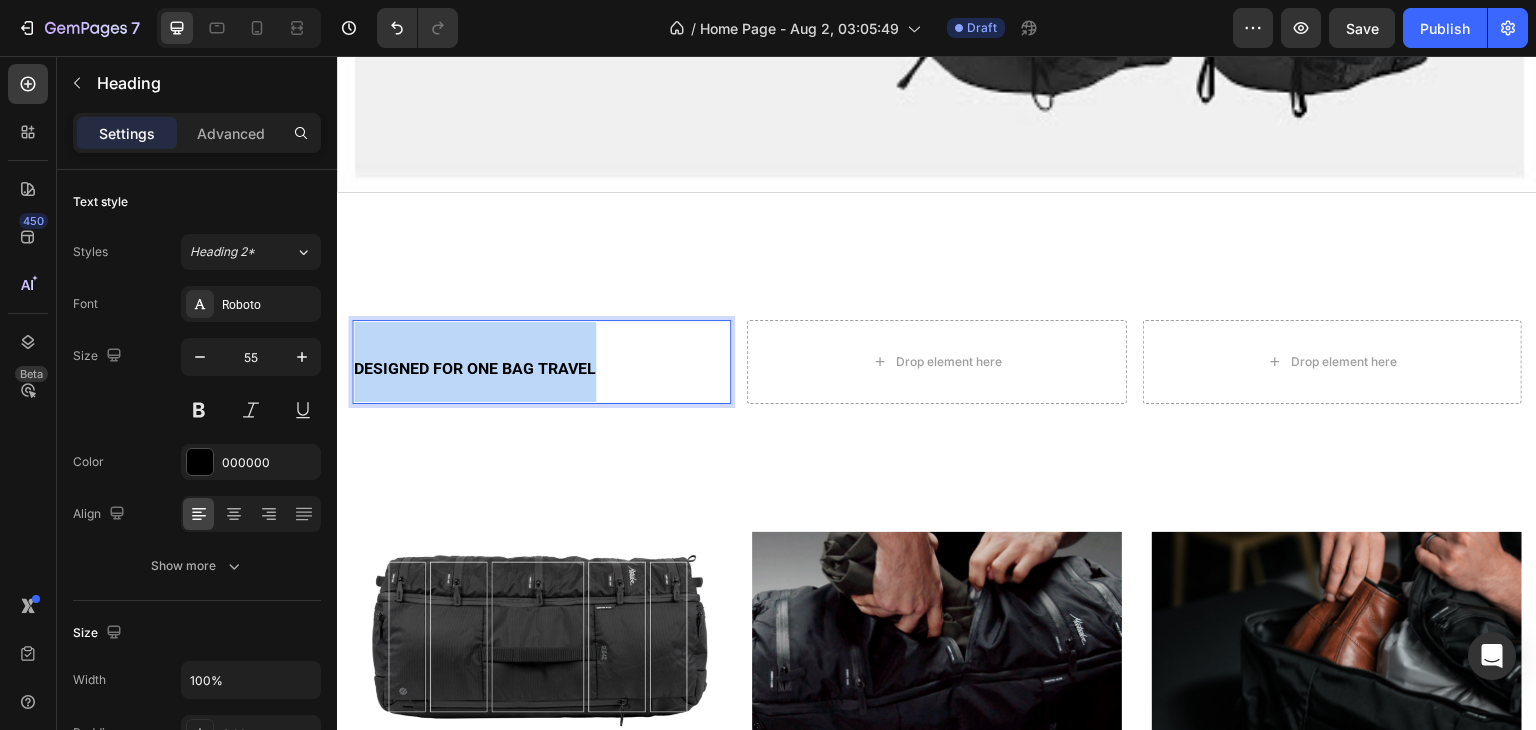 drag, startPoint x: 617, startPoint y: 355, endPoint x: 353, endPoint y: 353, distance: 264.00757 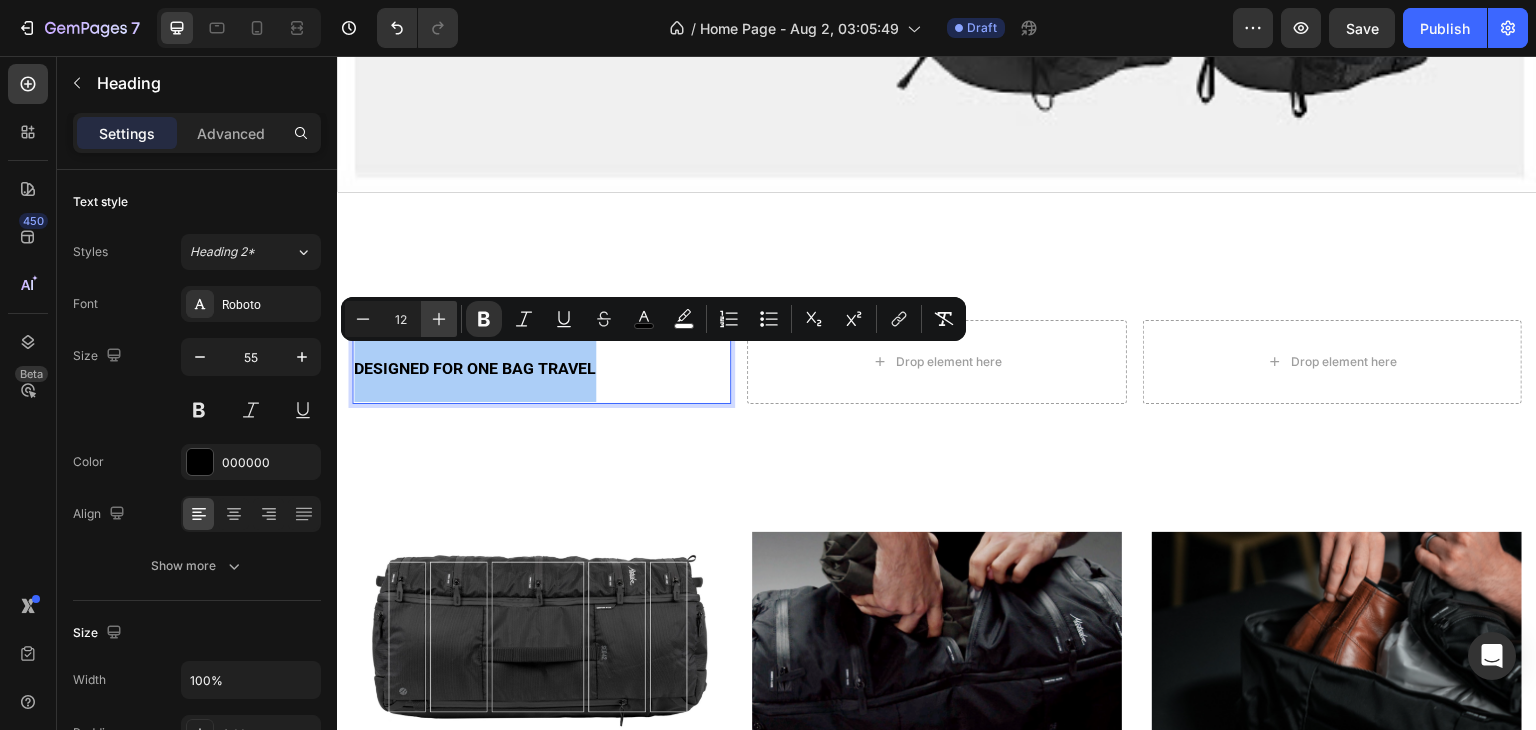 click 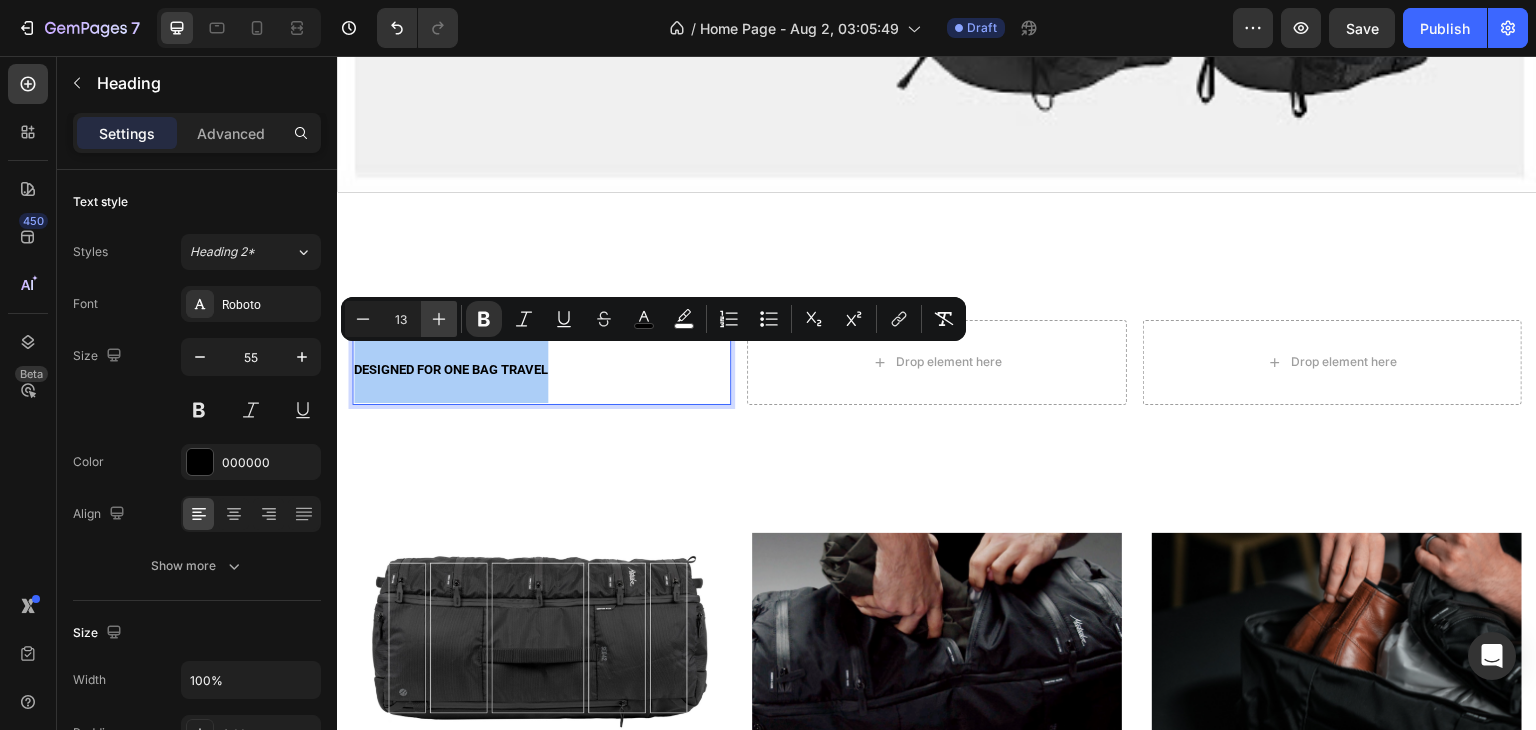 click 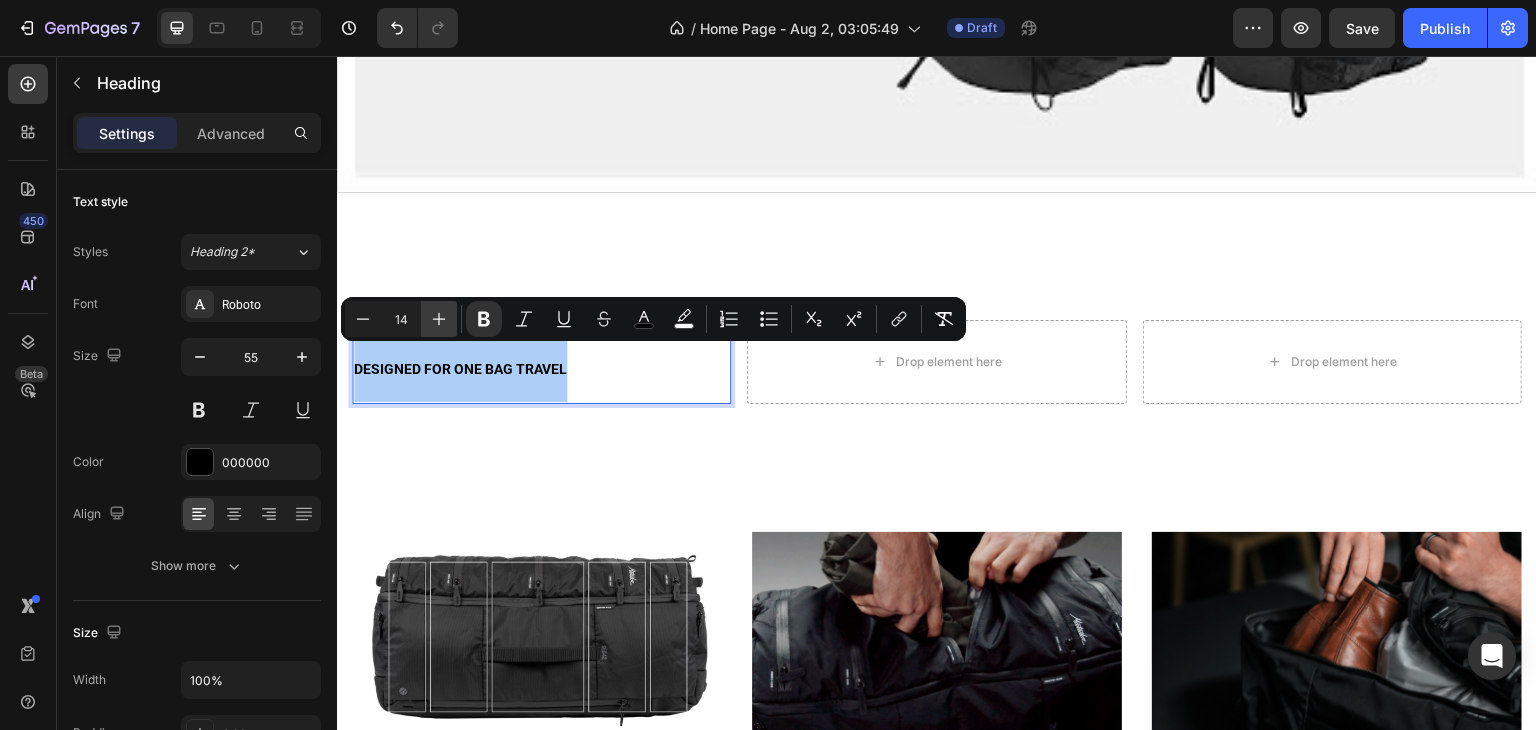 click 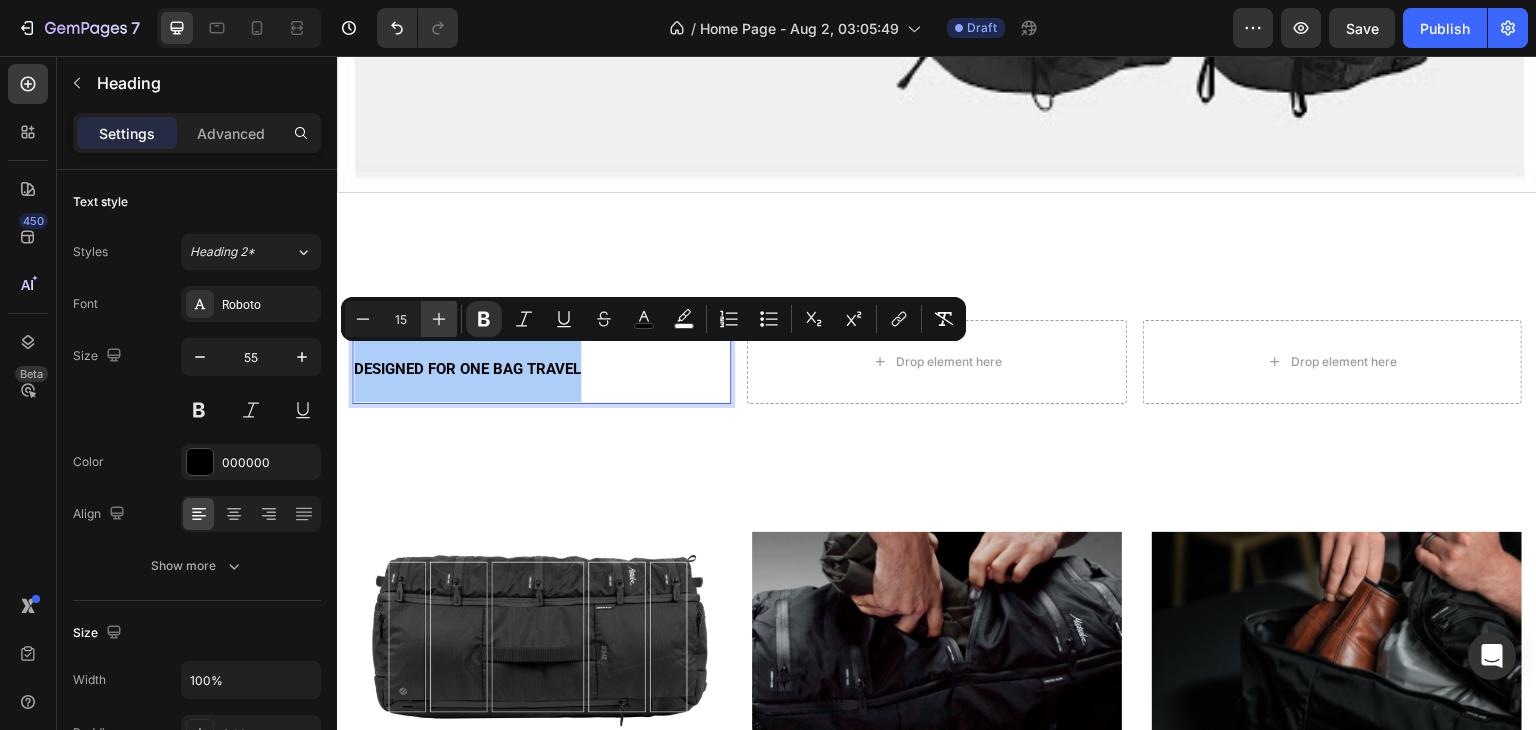 click 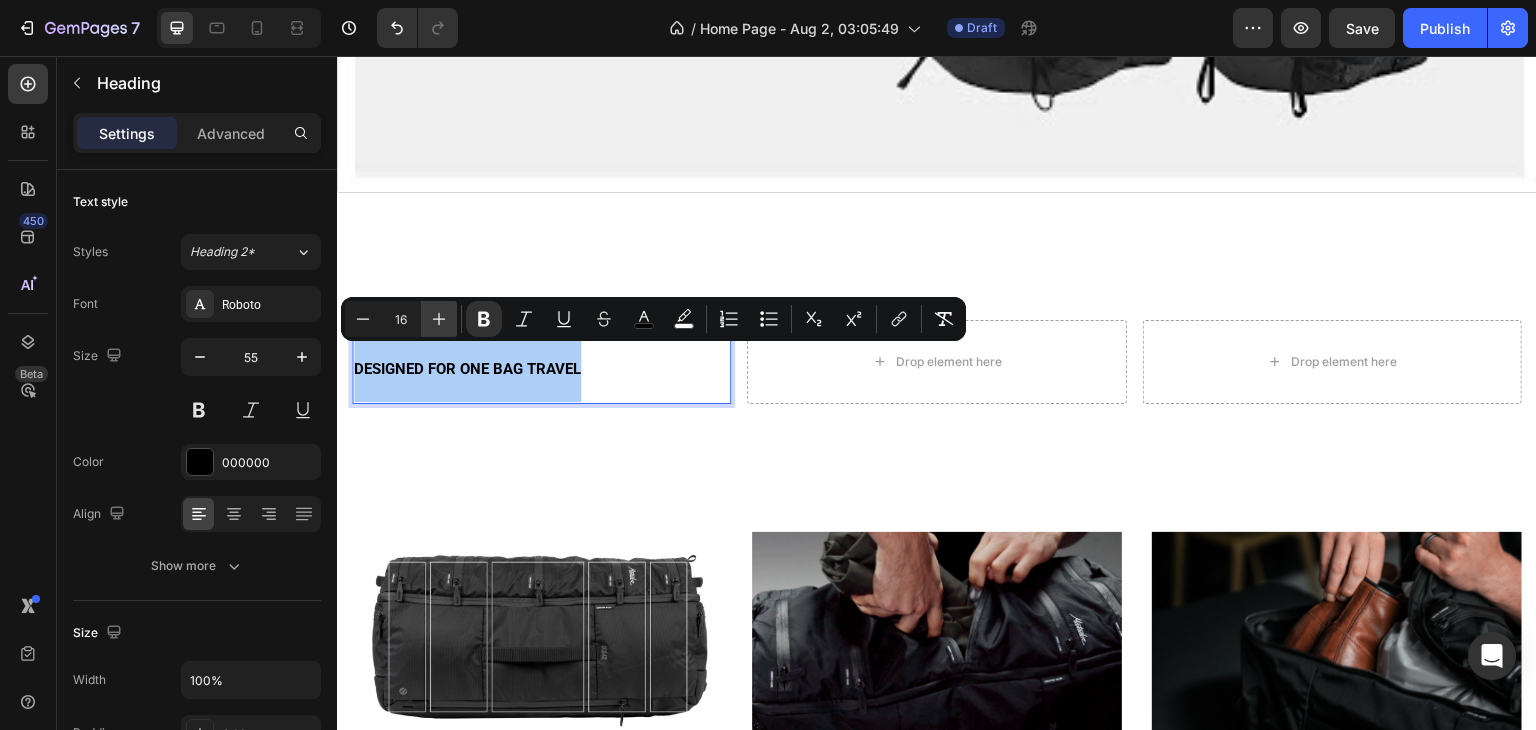 click 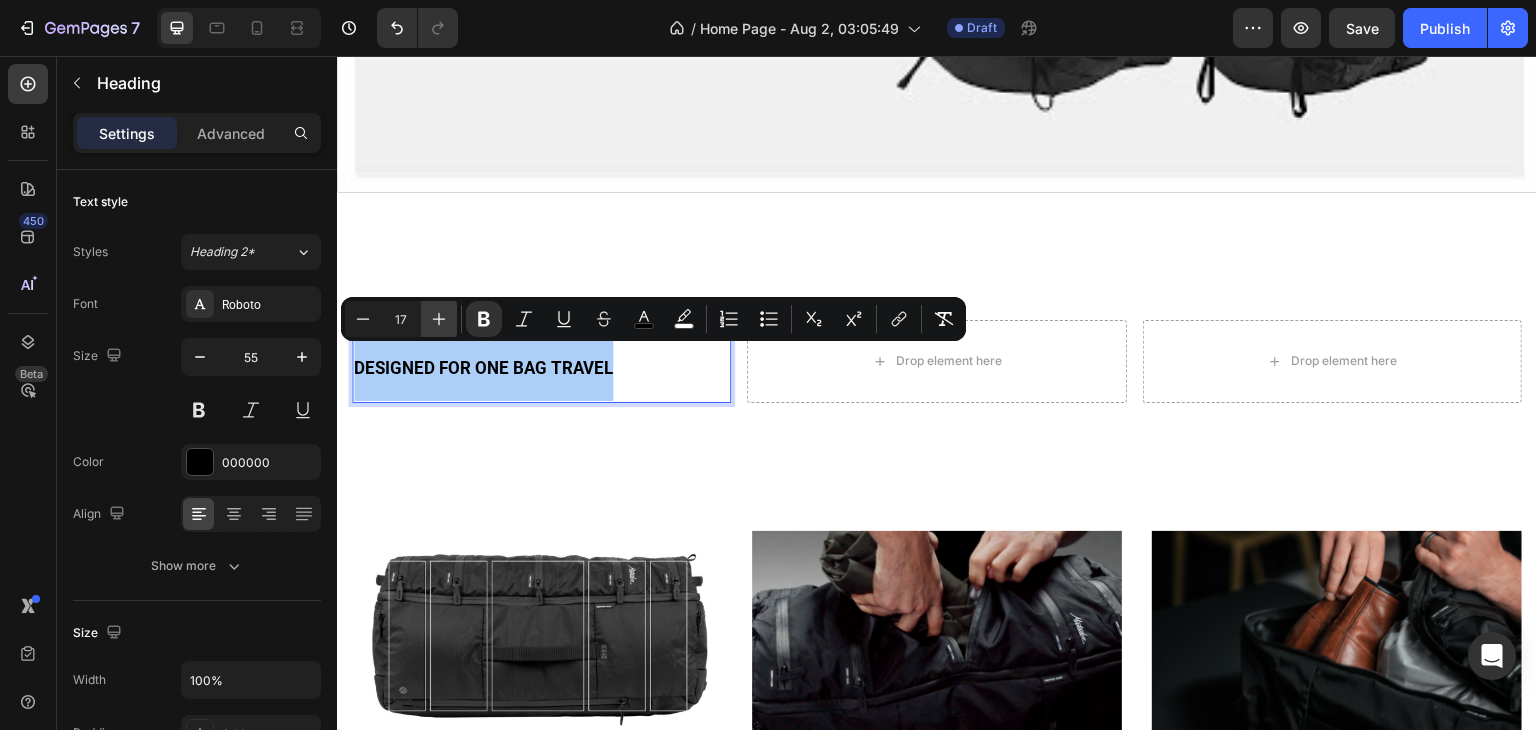 click 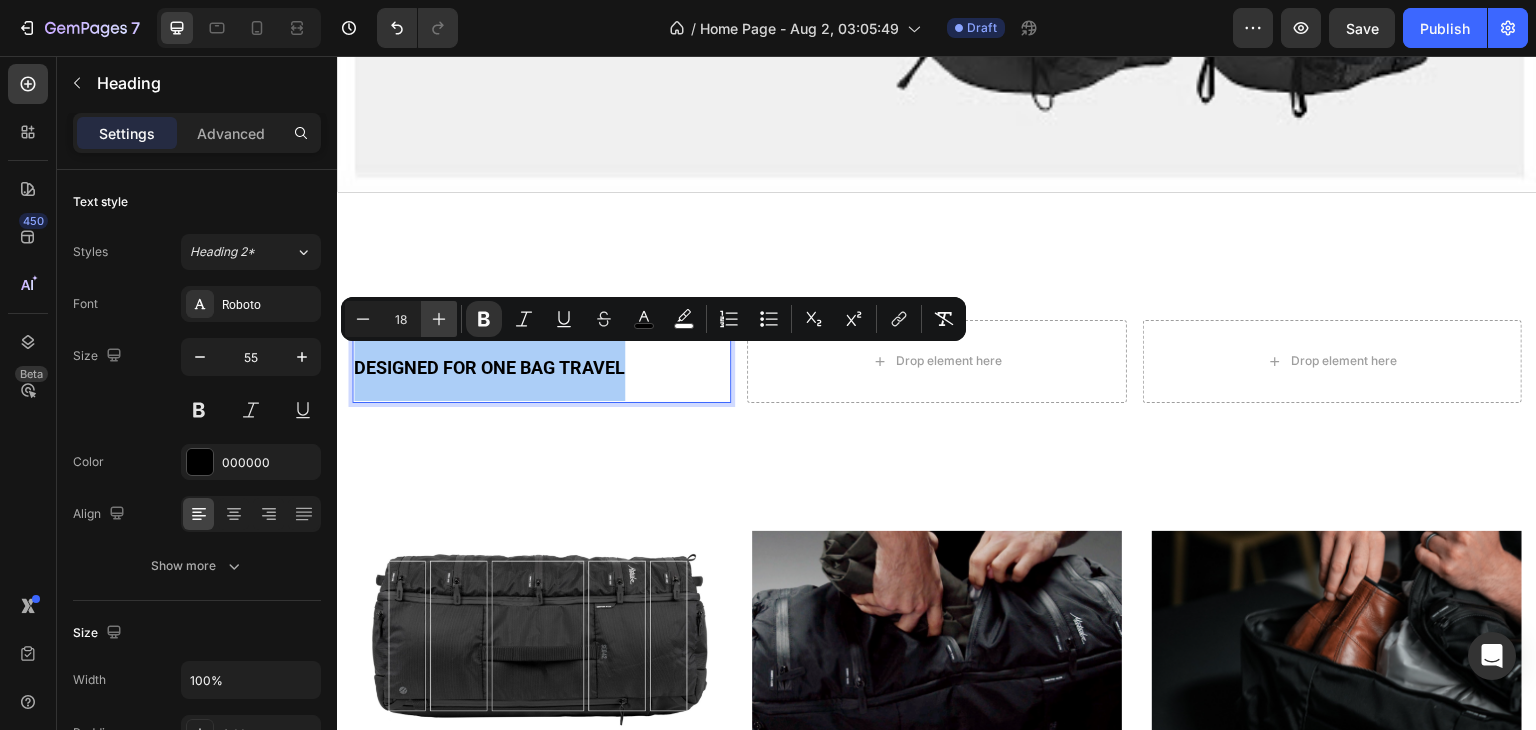 click 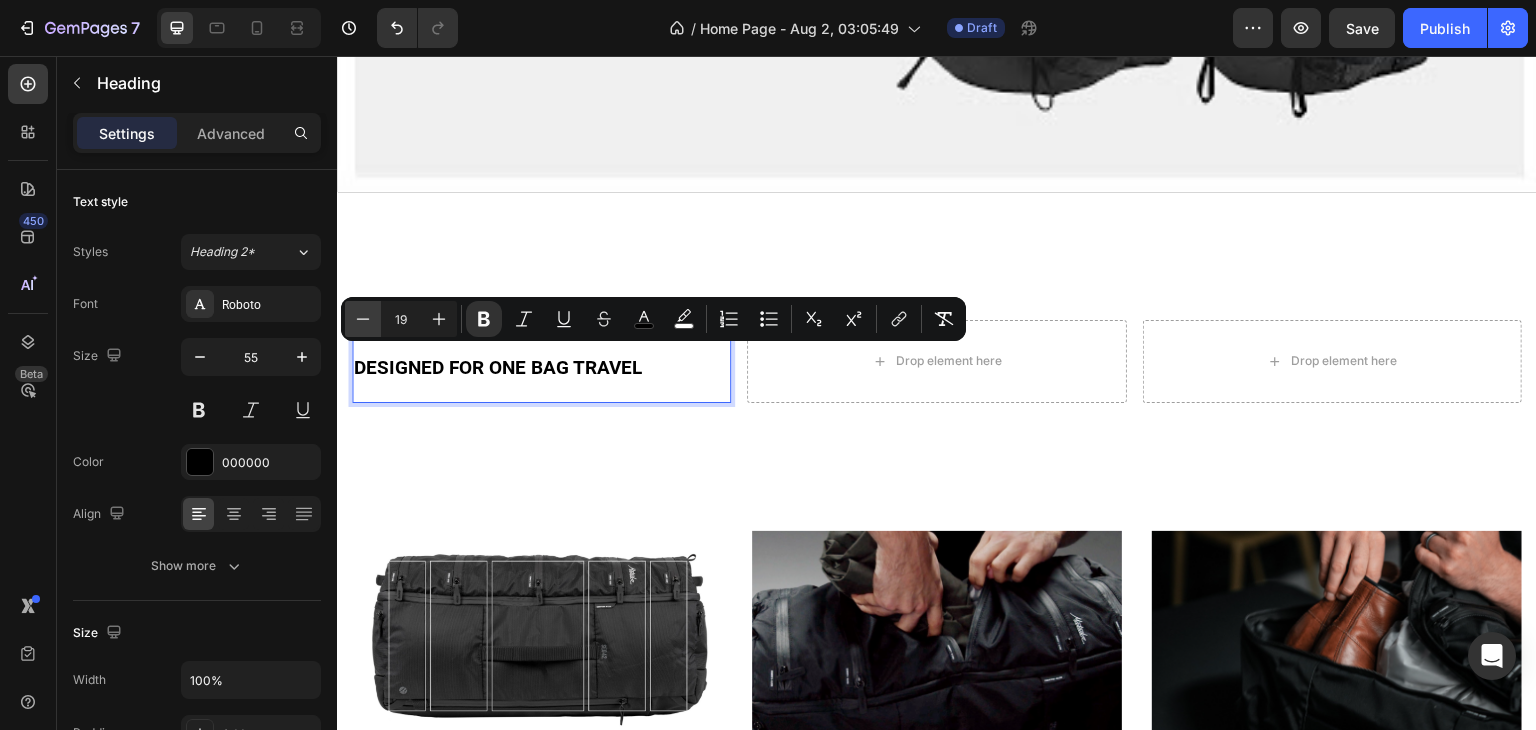 click 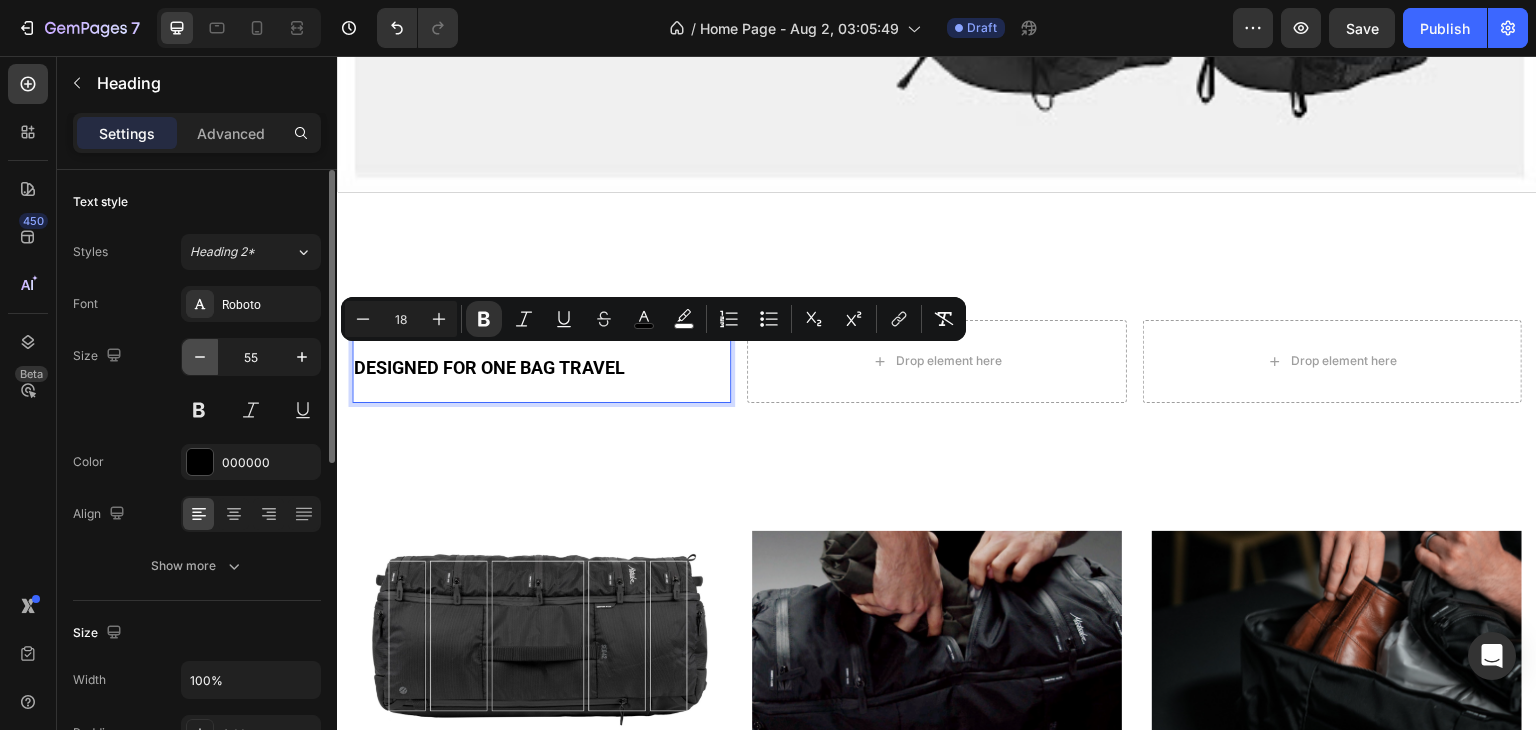 click 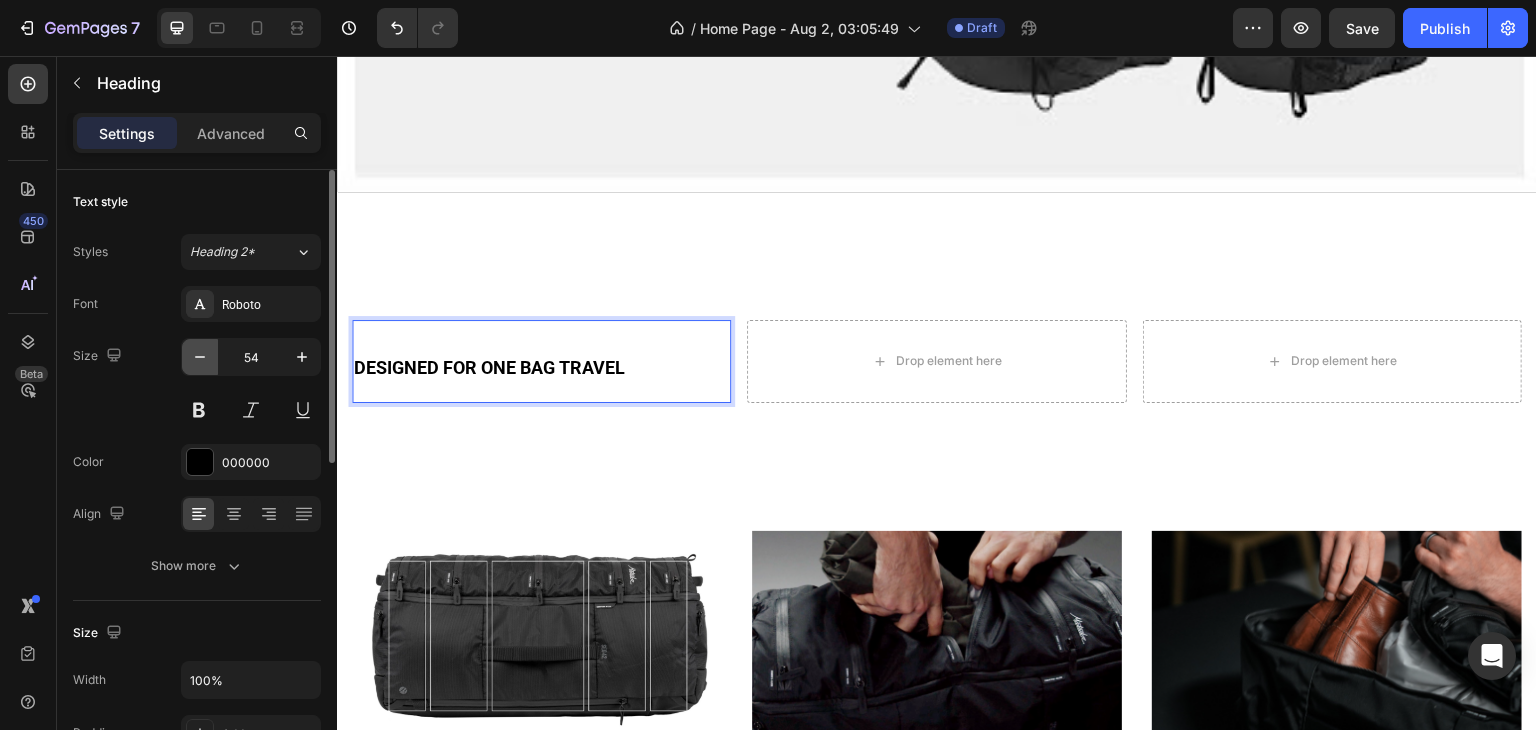 click 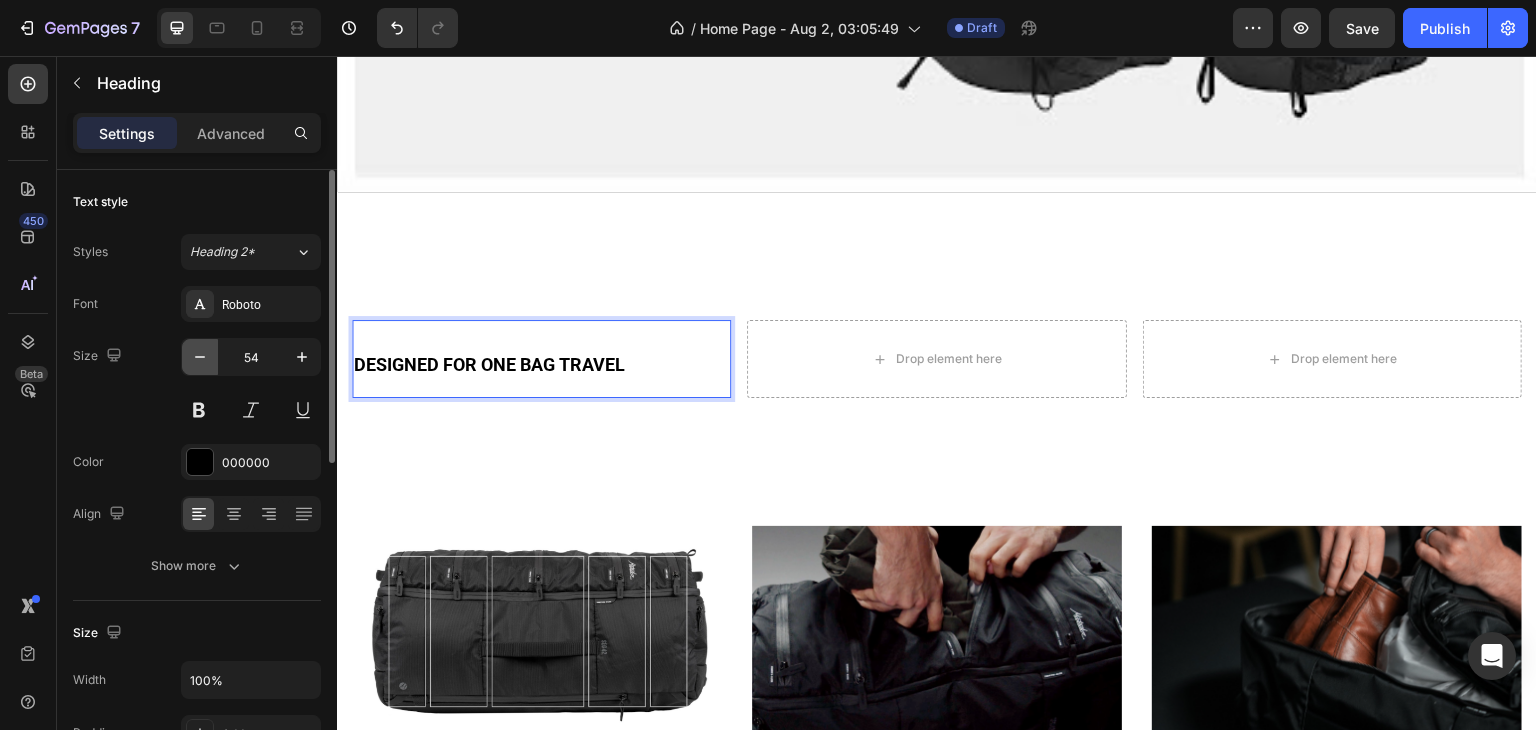 click 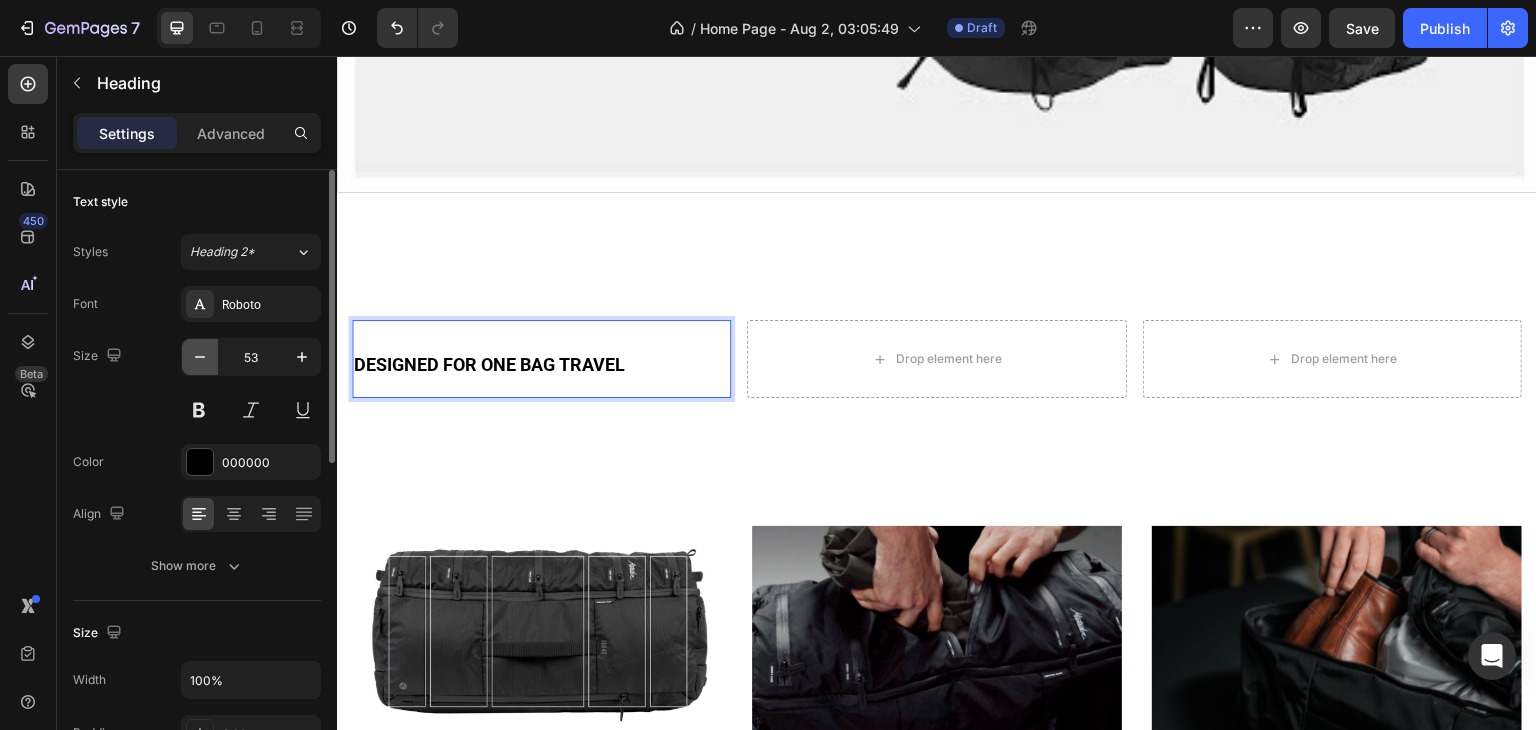 click 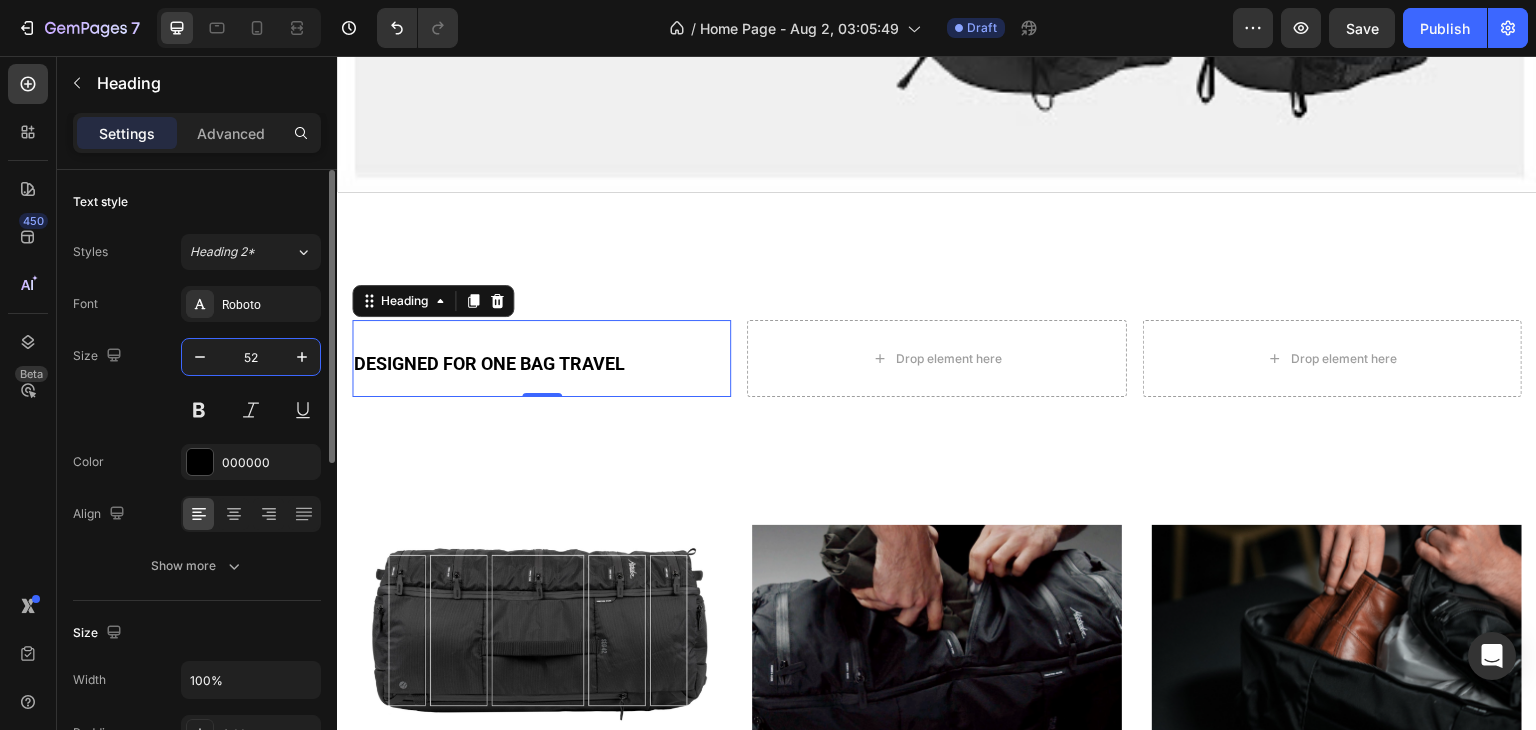 drag, startPoint x: 259, startPoint y: 353, endPoint x: 238, endPoint y: 352, distance: 21.023796 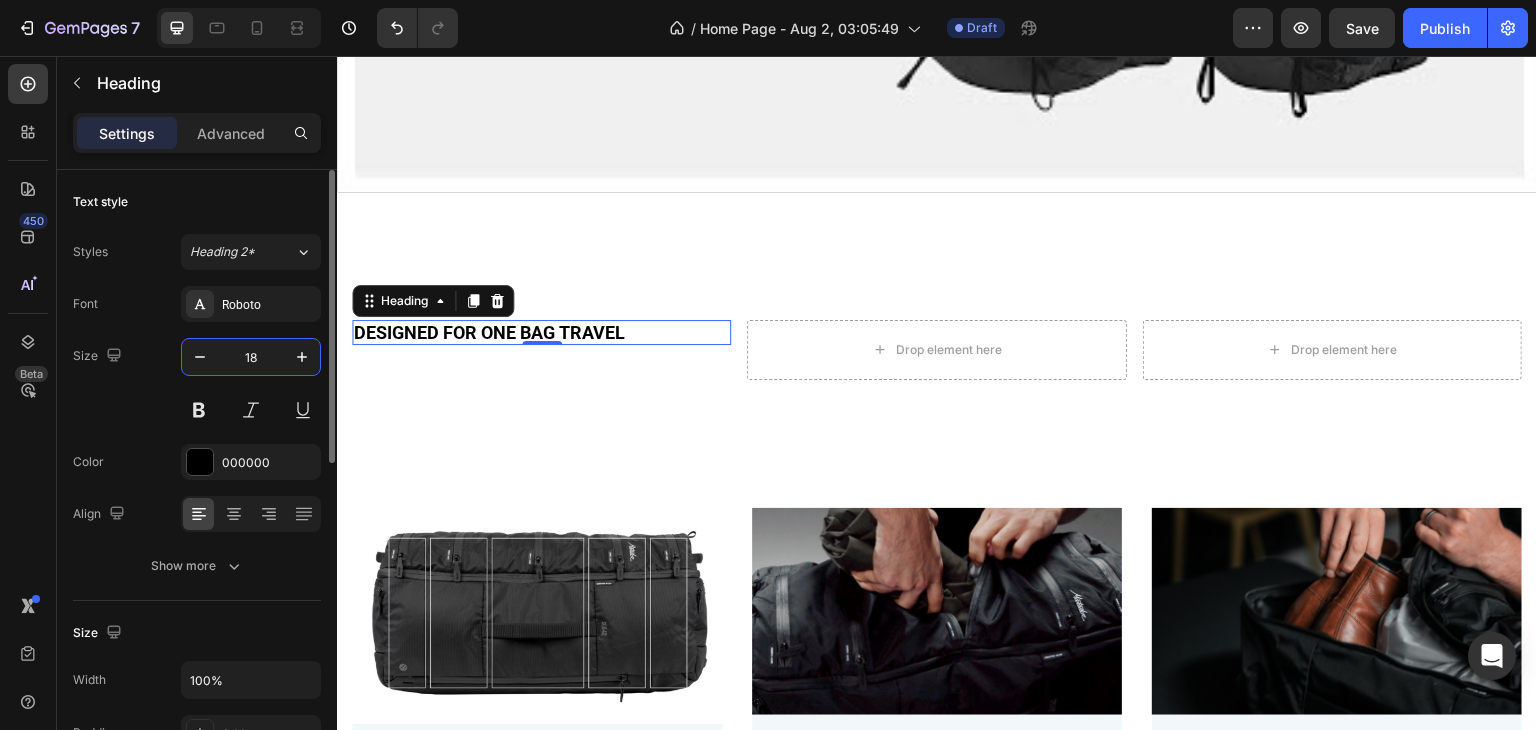 type on "18" 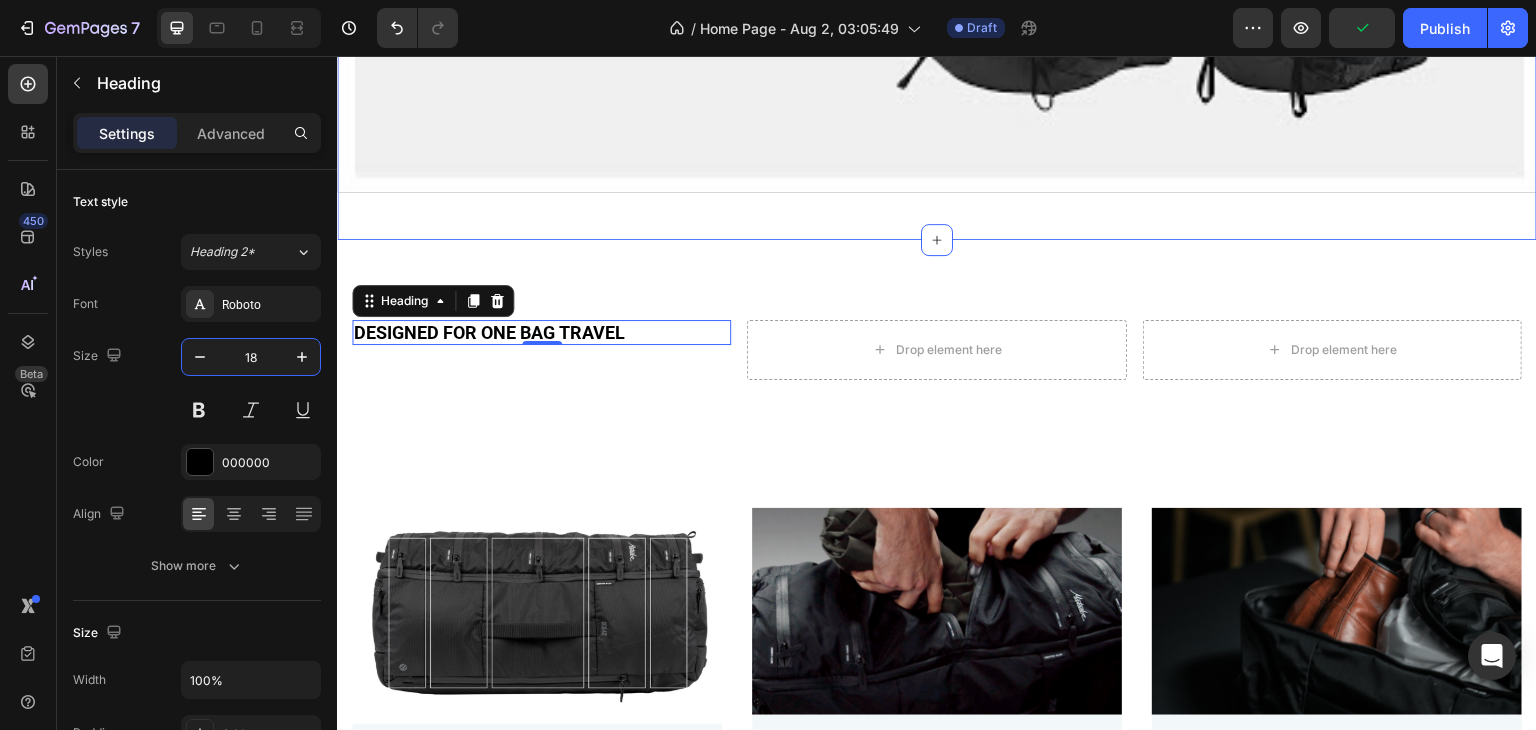click on "Video Section 4" at bounding box center (937, -138) 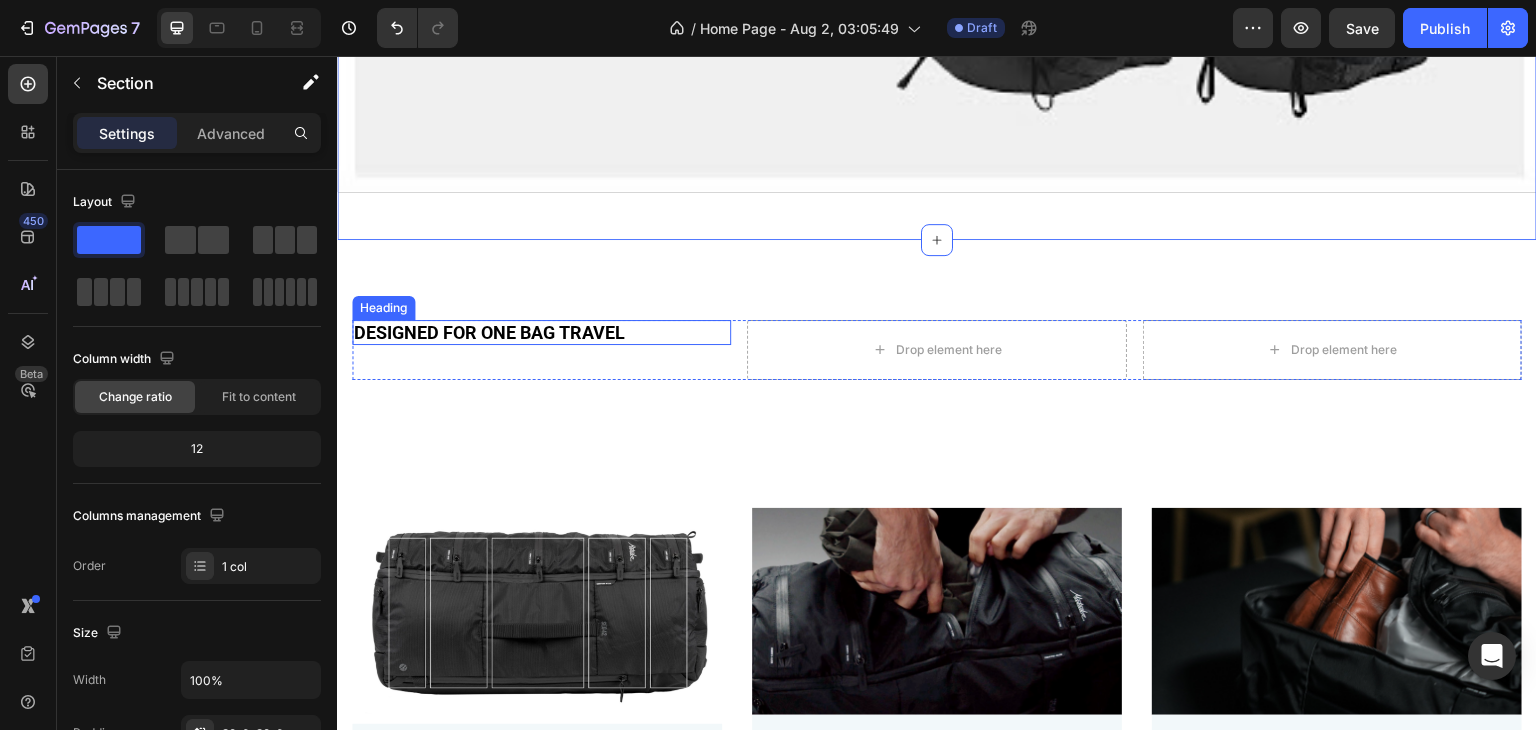 click on "DESIGNED FOR ONE BAG TRAVEL" at bounding box center (489, 332) 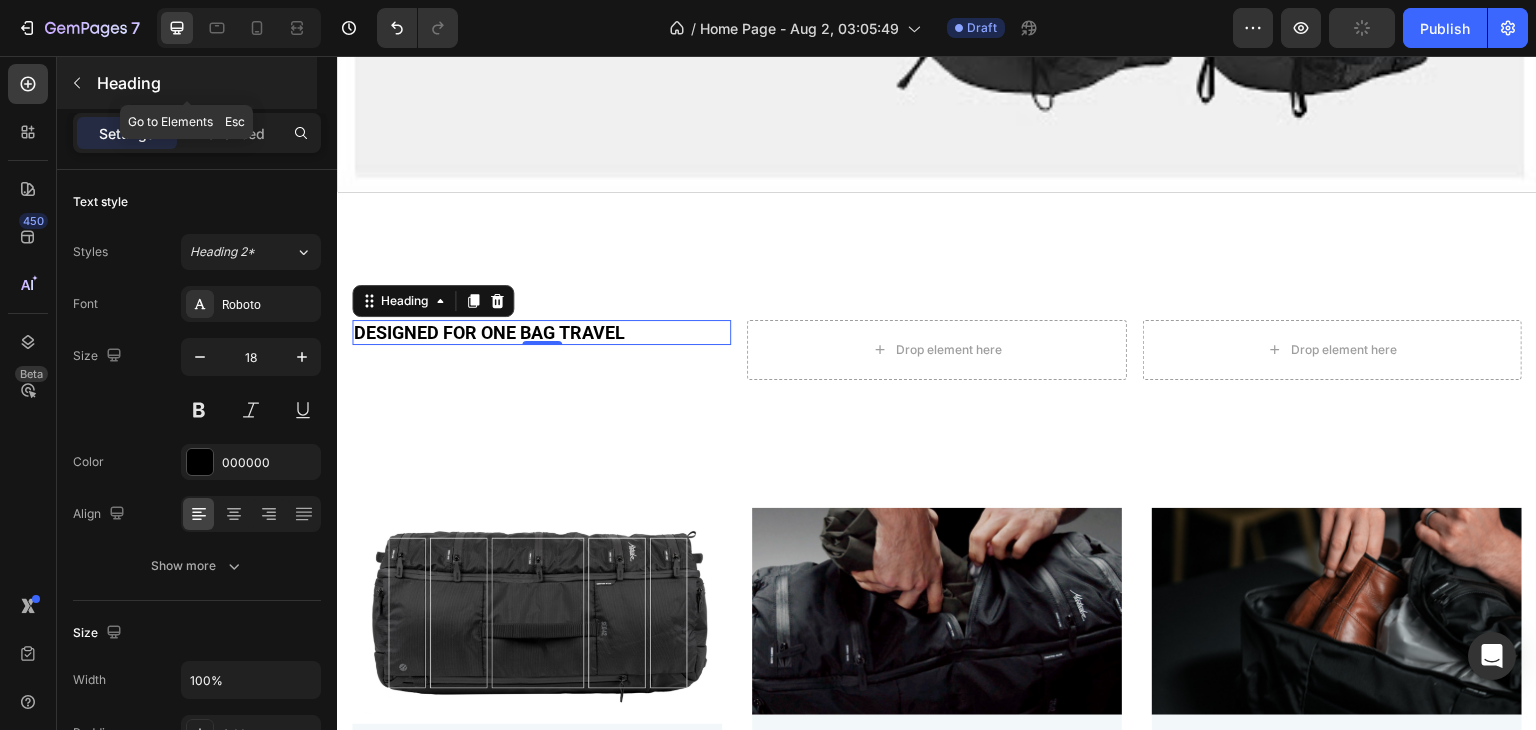click 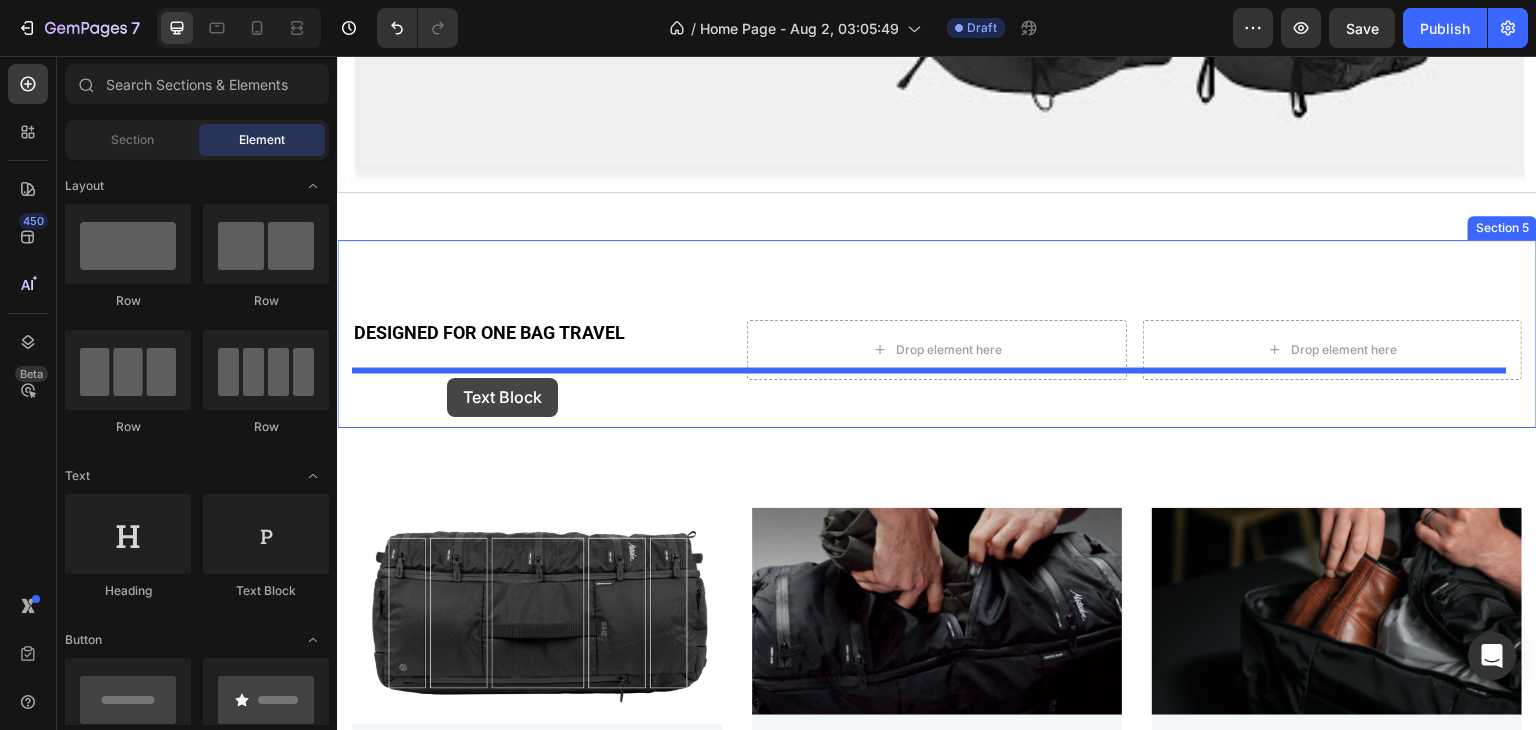 drag, startPoint x: 606, startPoint y: 603, endPoint x: 447, endPoint y: 378, distance: 275.51044 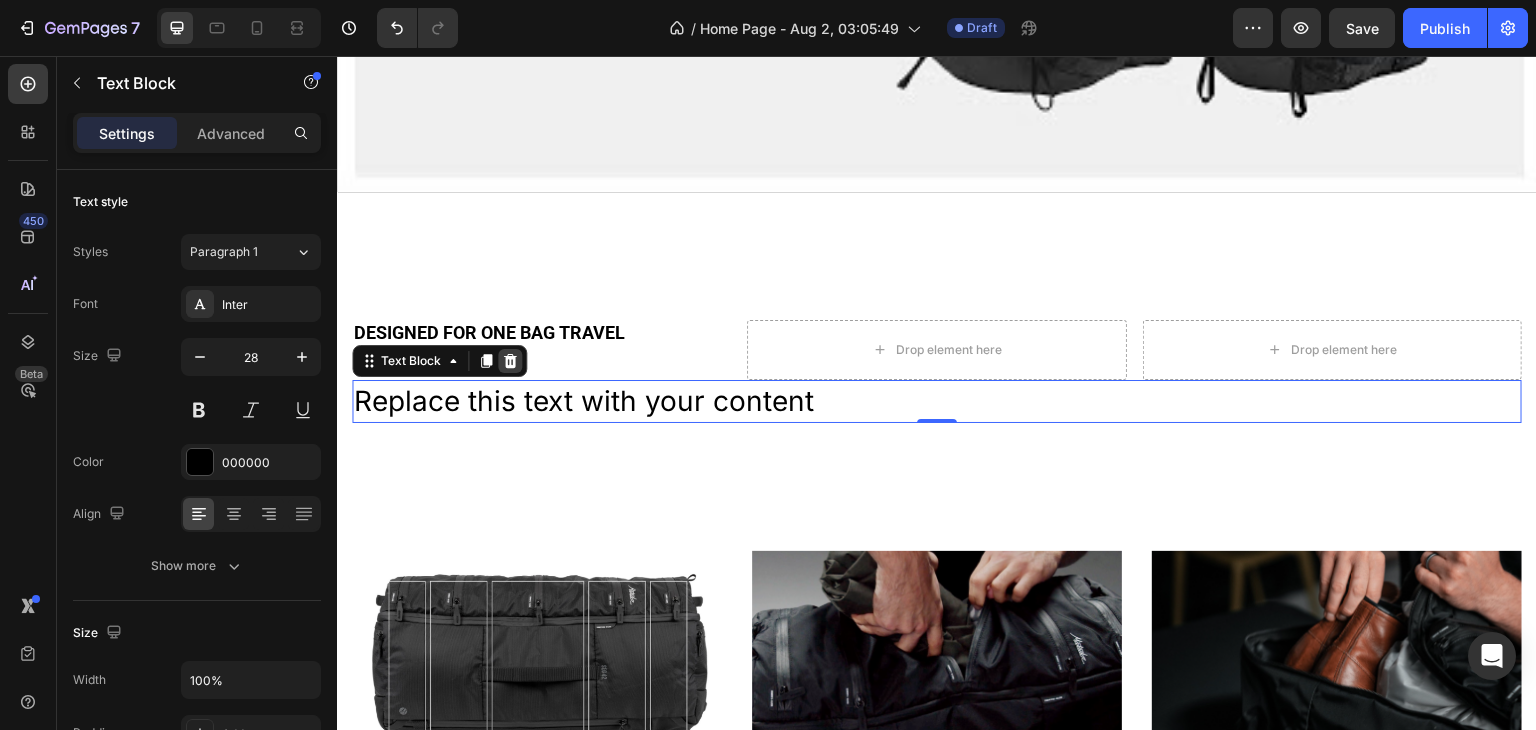 click 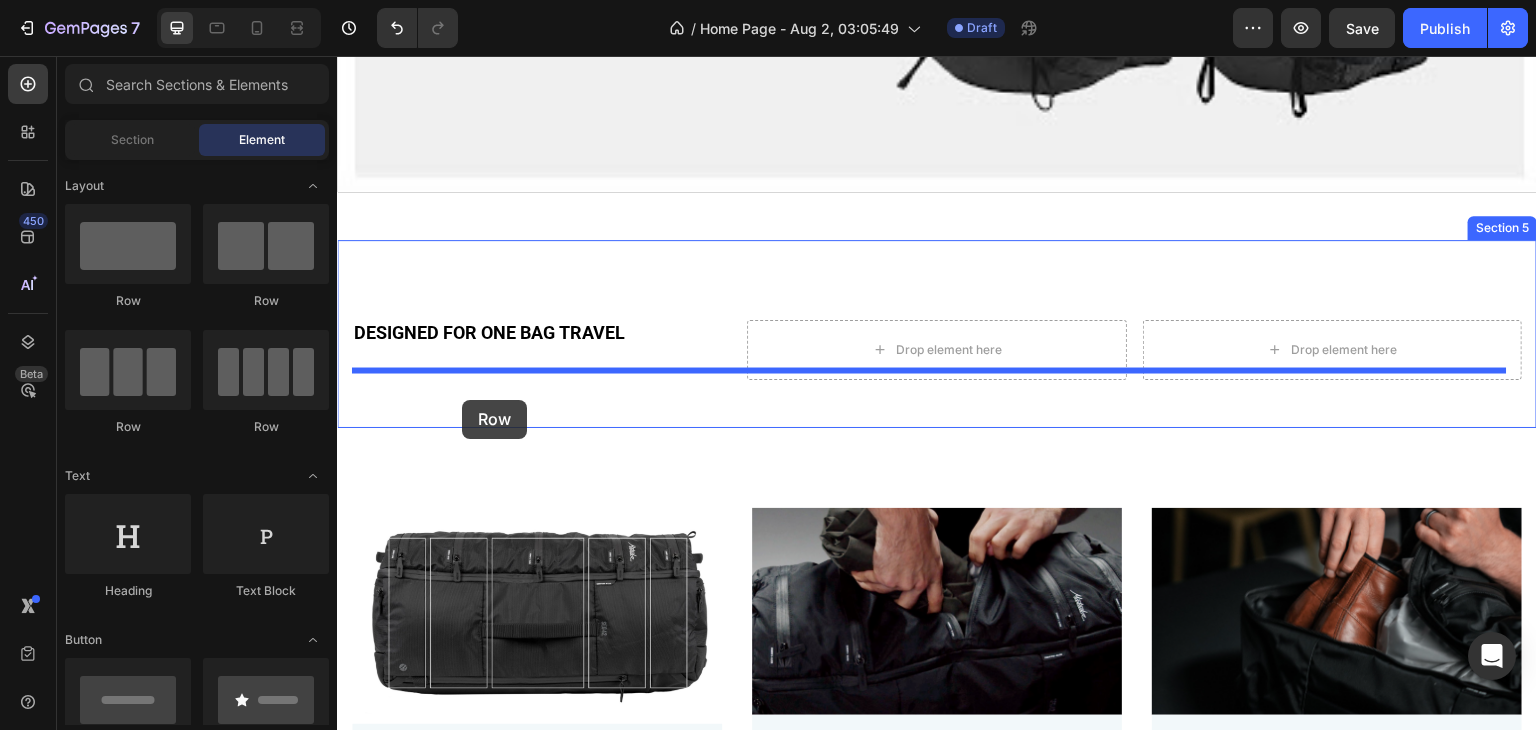 drag, startPoint x: 466, startPoint y: 443, endPoint x: 462, endPoint y: 400, distance: 43.185646 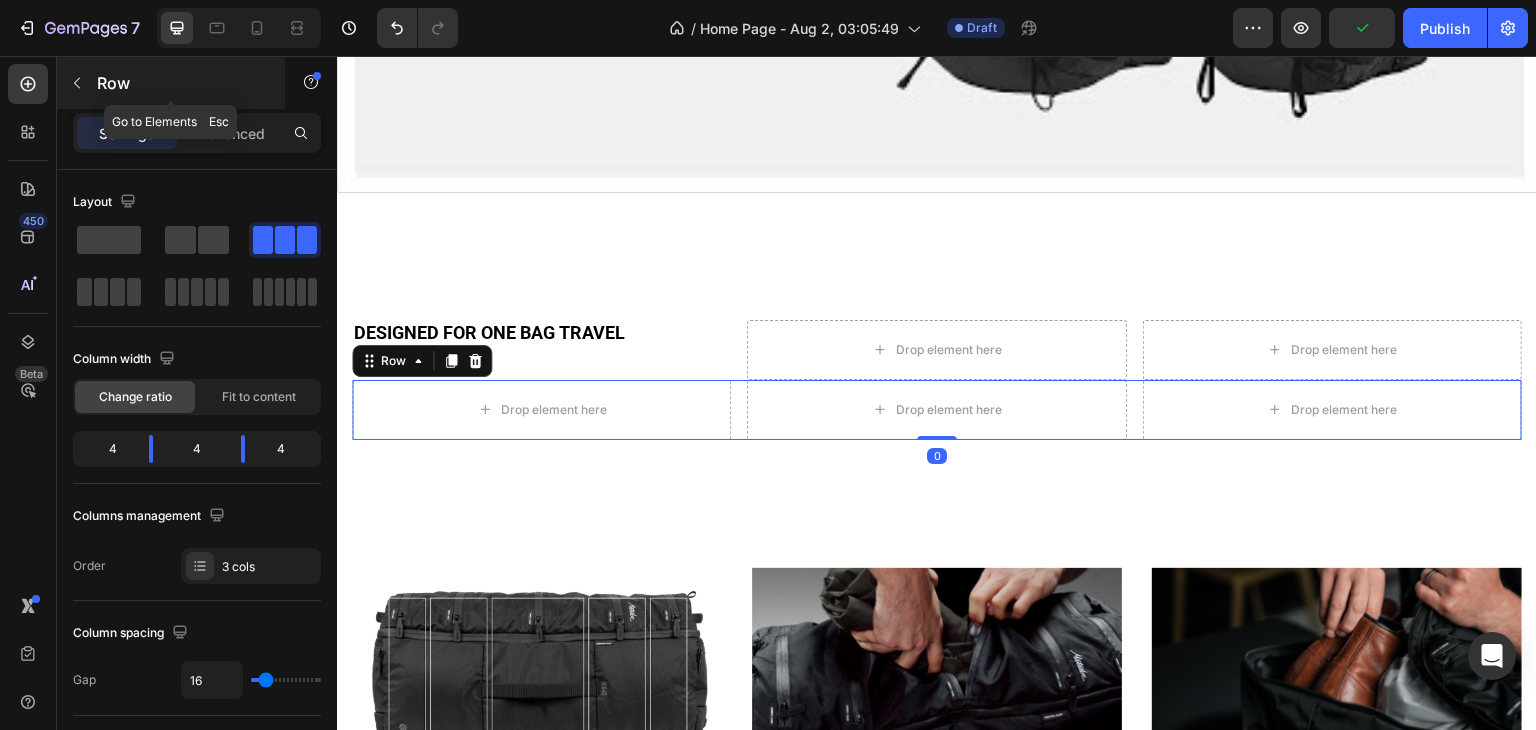 click 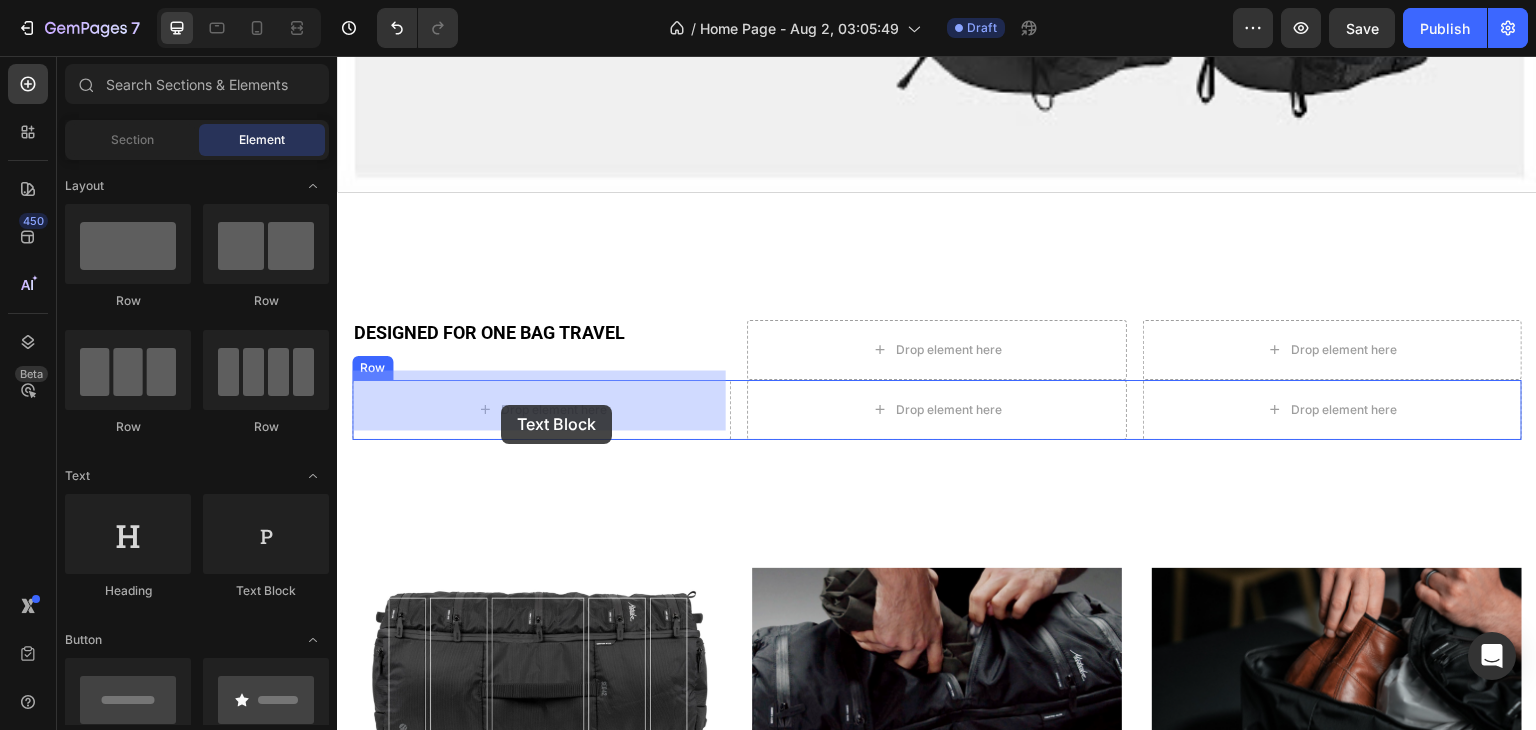 drag, startPoint x: 733, startPoint y: 537, endPoint x: 501, endPoint y: 405, distance: 266.92322 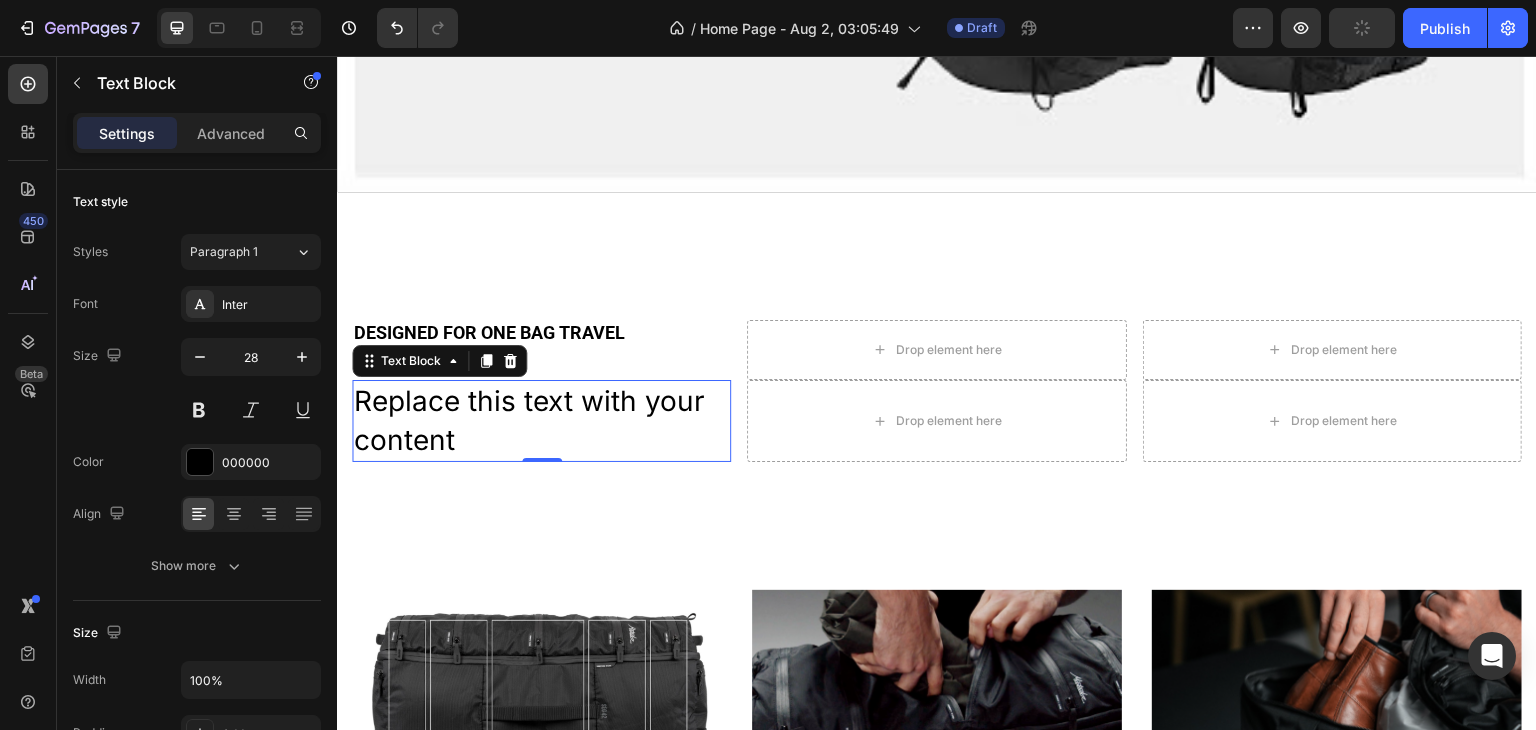 click on "Replace this text with your content" at bounding box center (541, 421) 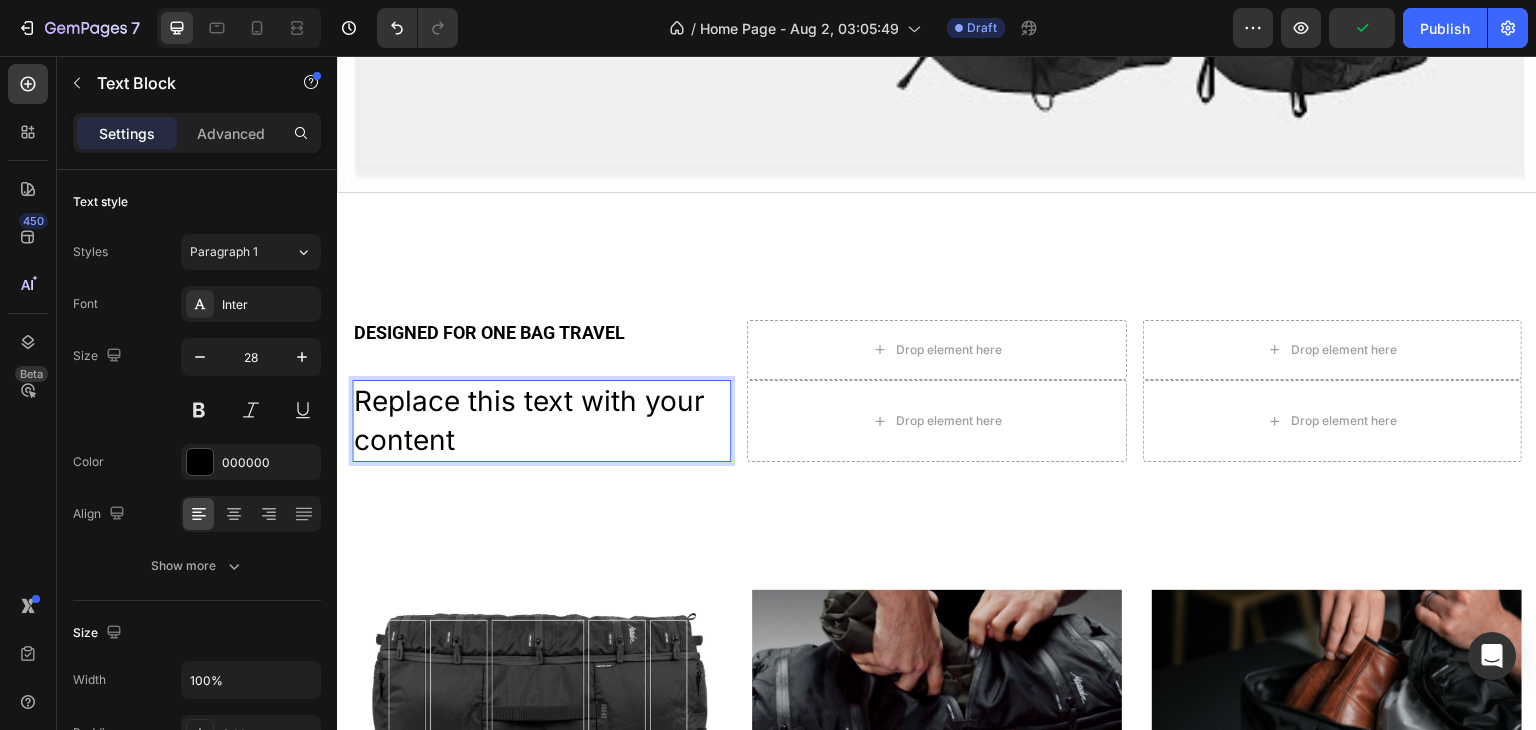 click on "Replace this text with your content" at bounding box center (541, 421) 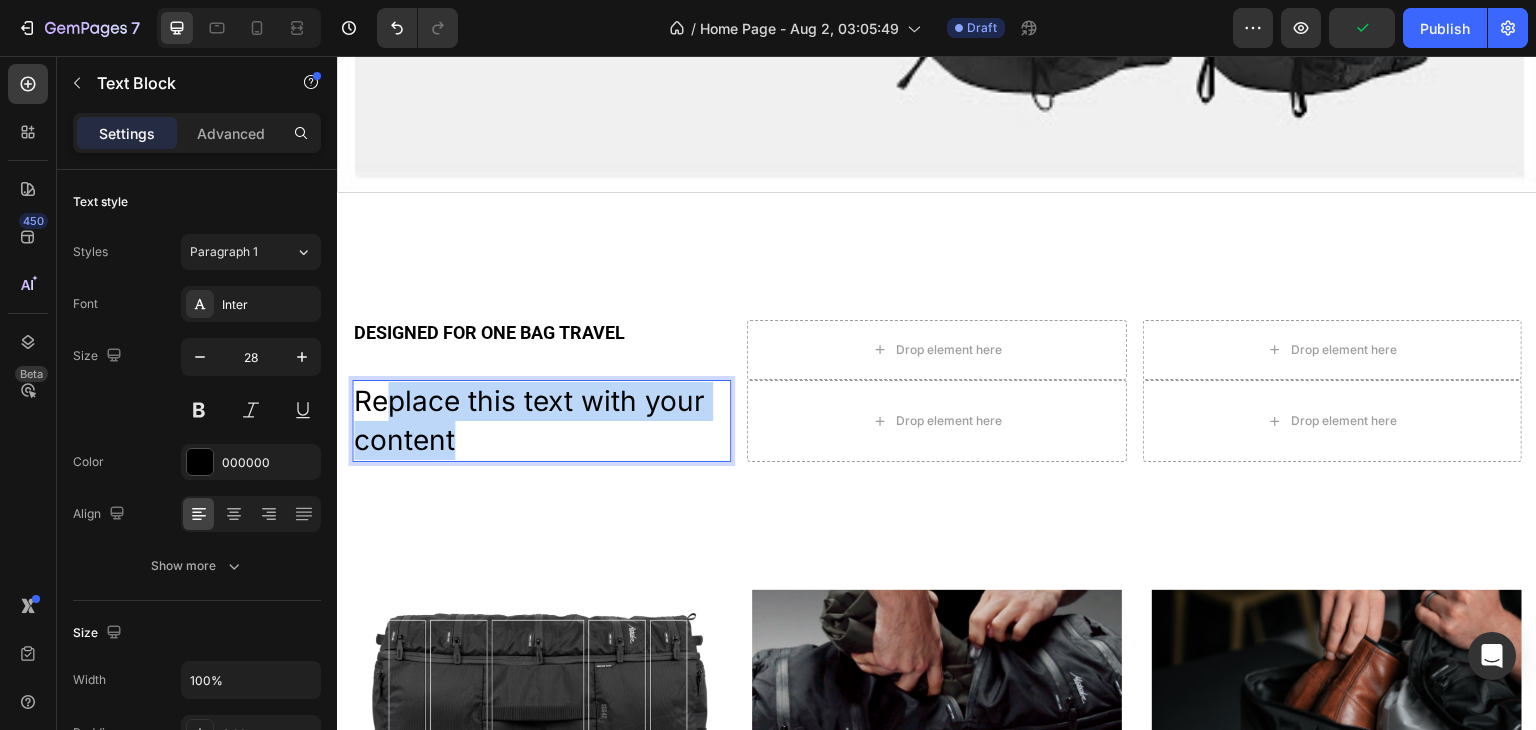 drag, startPoint x: 459, startPoint y: 424, endPoint x: 360, endPoint y: 383, distance: 107.15409 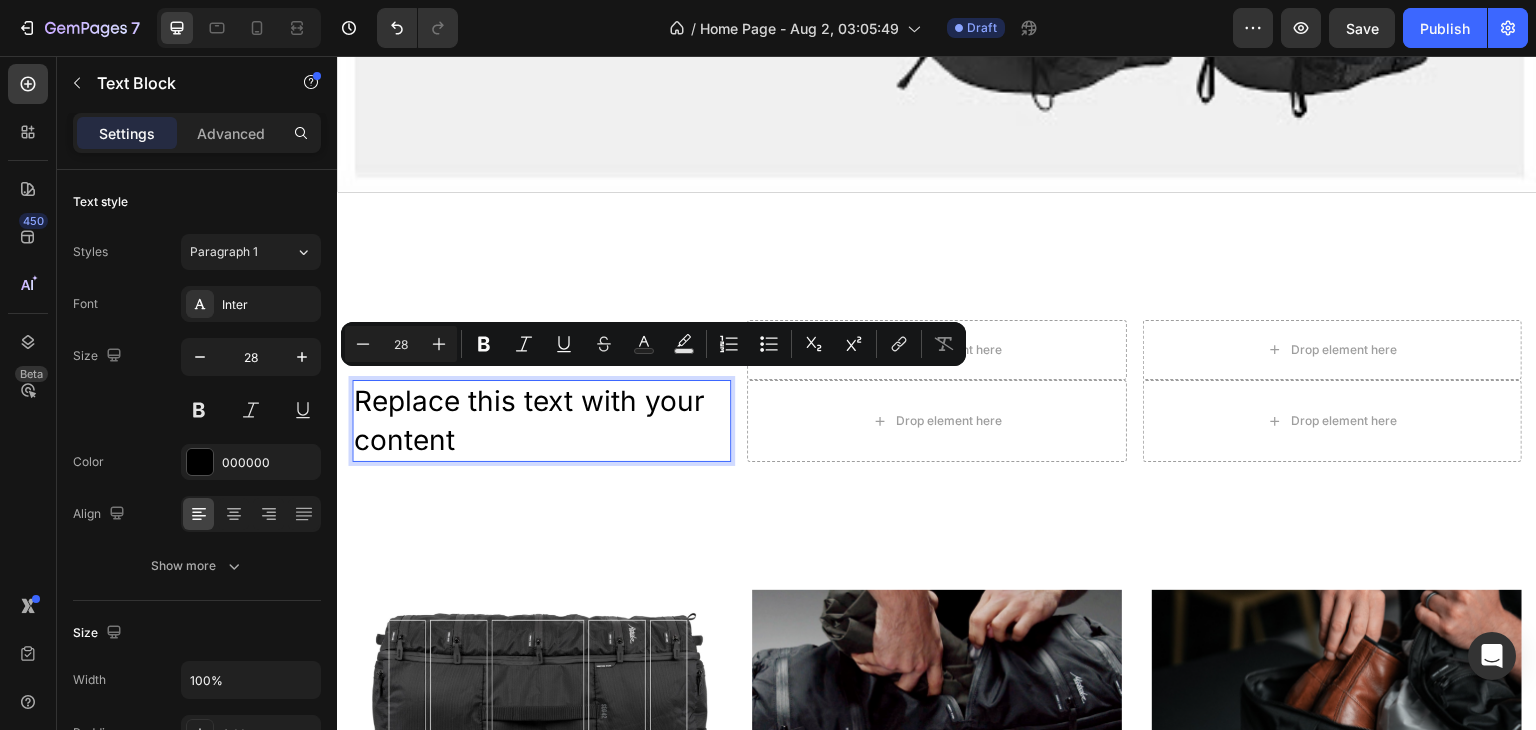 click on "Replace this text with your content" at bounding box center (541, 421) 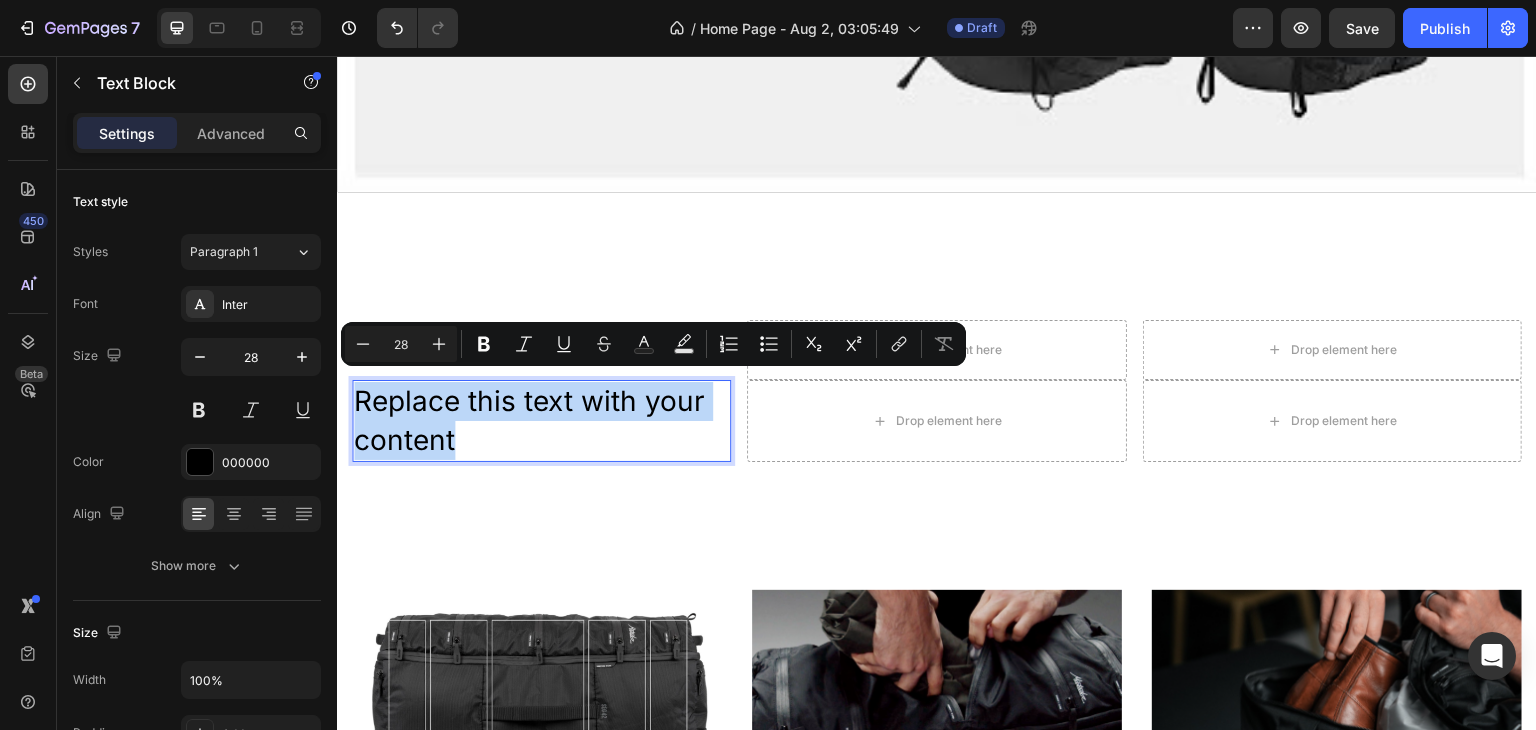 drag, startPoint x: 359, startPoint y: 382, endPoint x: 441, endPoint y: 430, distance: 95.015785 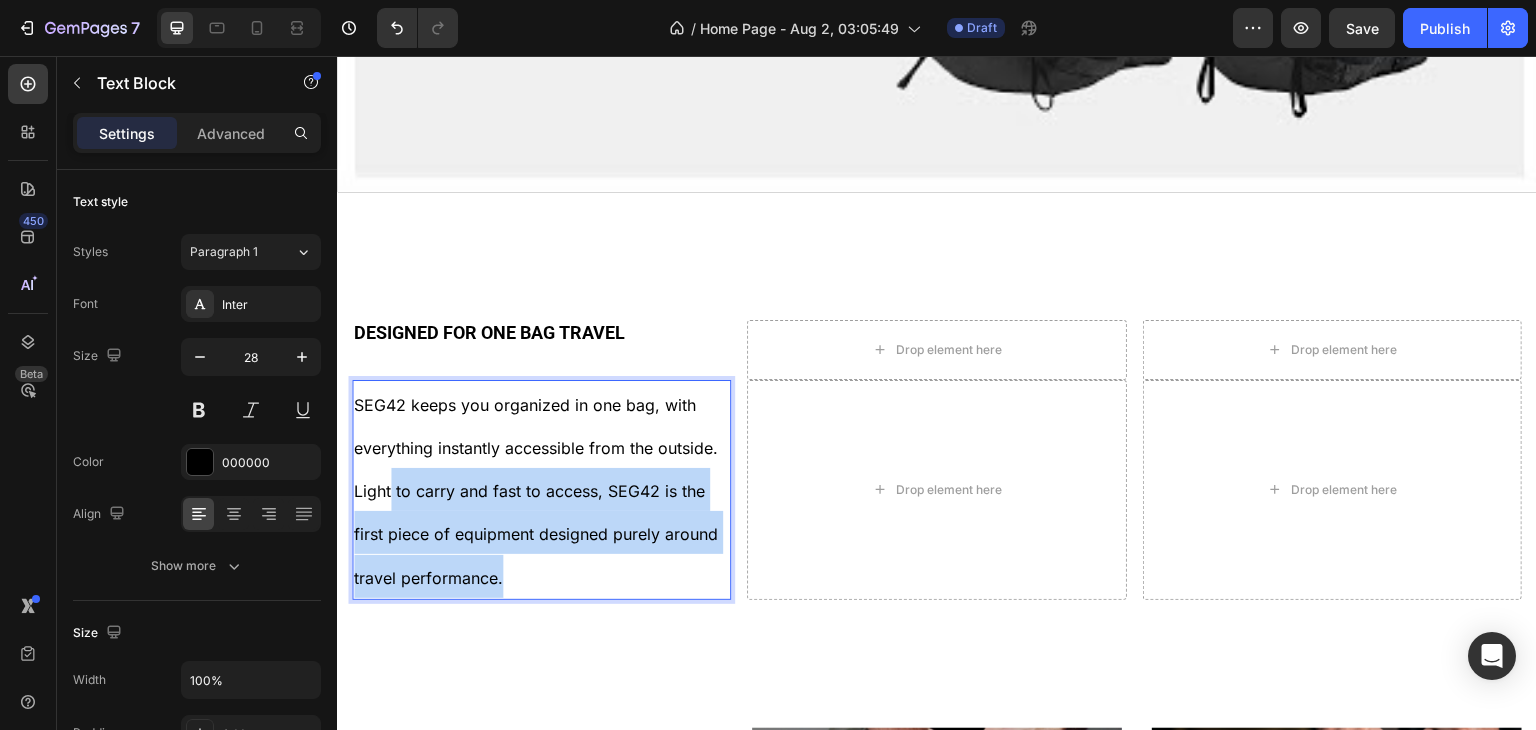 drag, startPoint x: 516, startPoint y: 571, endPoint x: 379, endPoint y: 434, distance: 193.74725 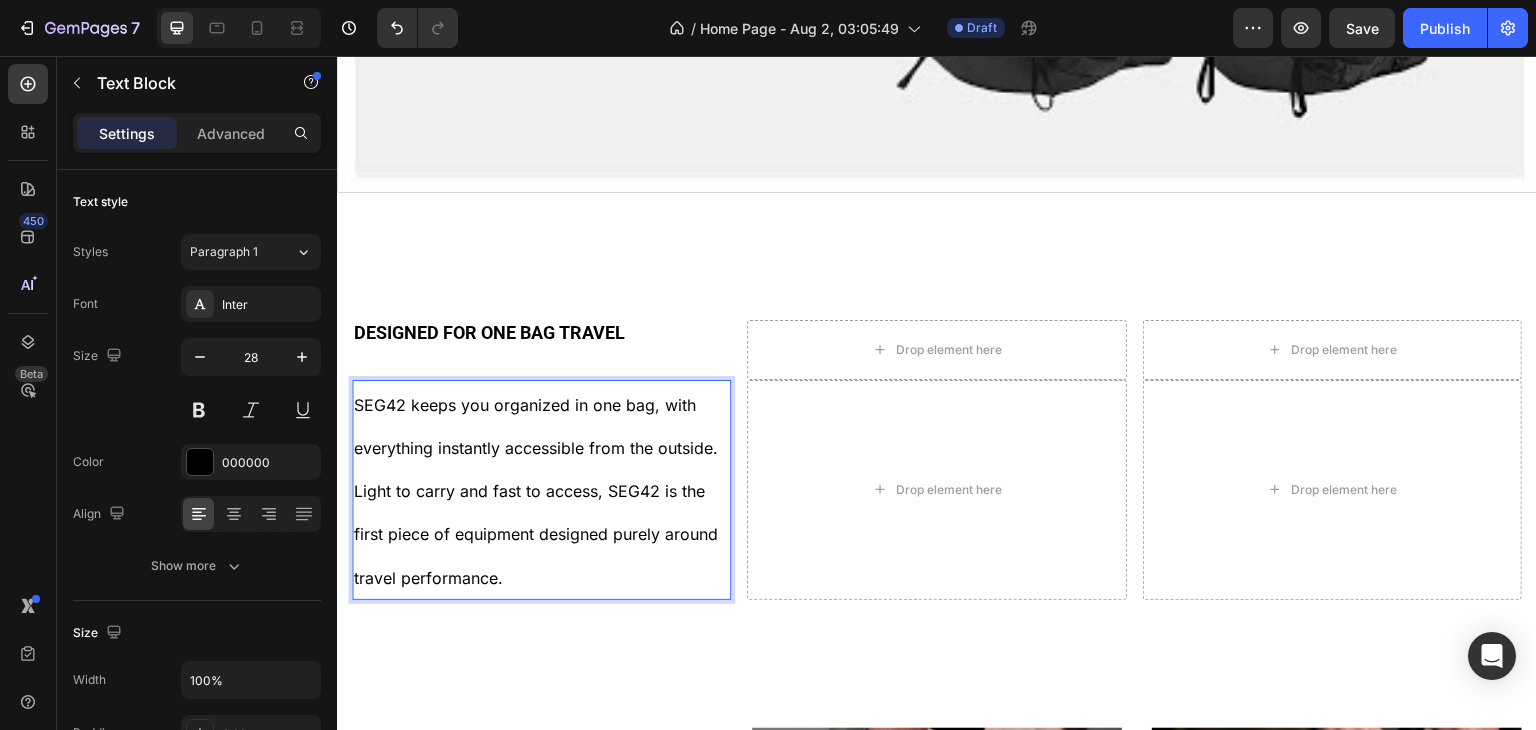 click on "SEG42 keeps you organized in one bag, with everything instantly accessible from the outside. Light to carry and fast to access, SEG42 is the first piece of equipment designed purely around travel performance." at bounding box center (536, 491) 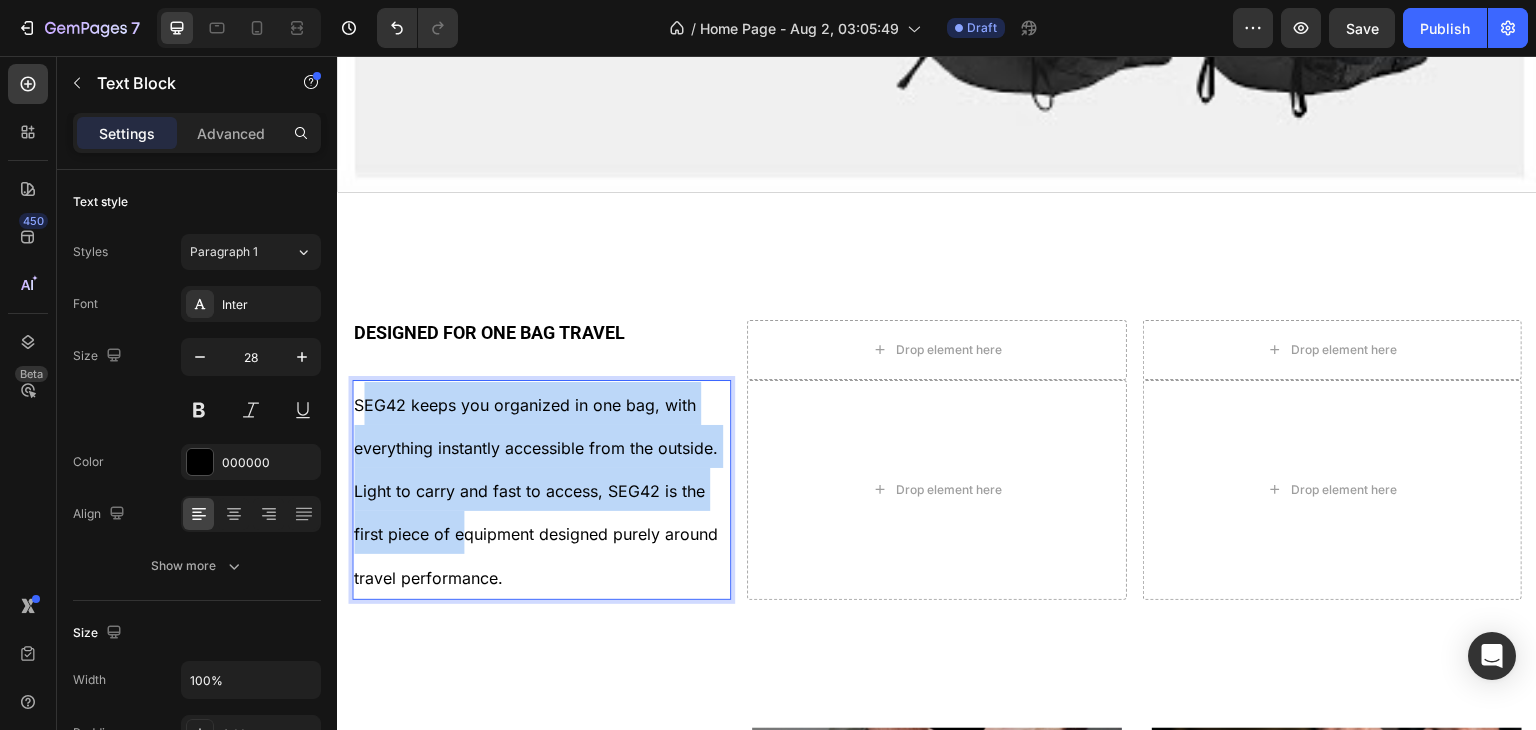 drag, startPoint x: 359, startPoint y: 389, endPoint x: 472, endPoint y: 544, distance: 191.81763 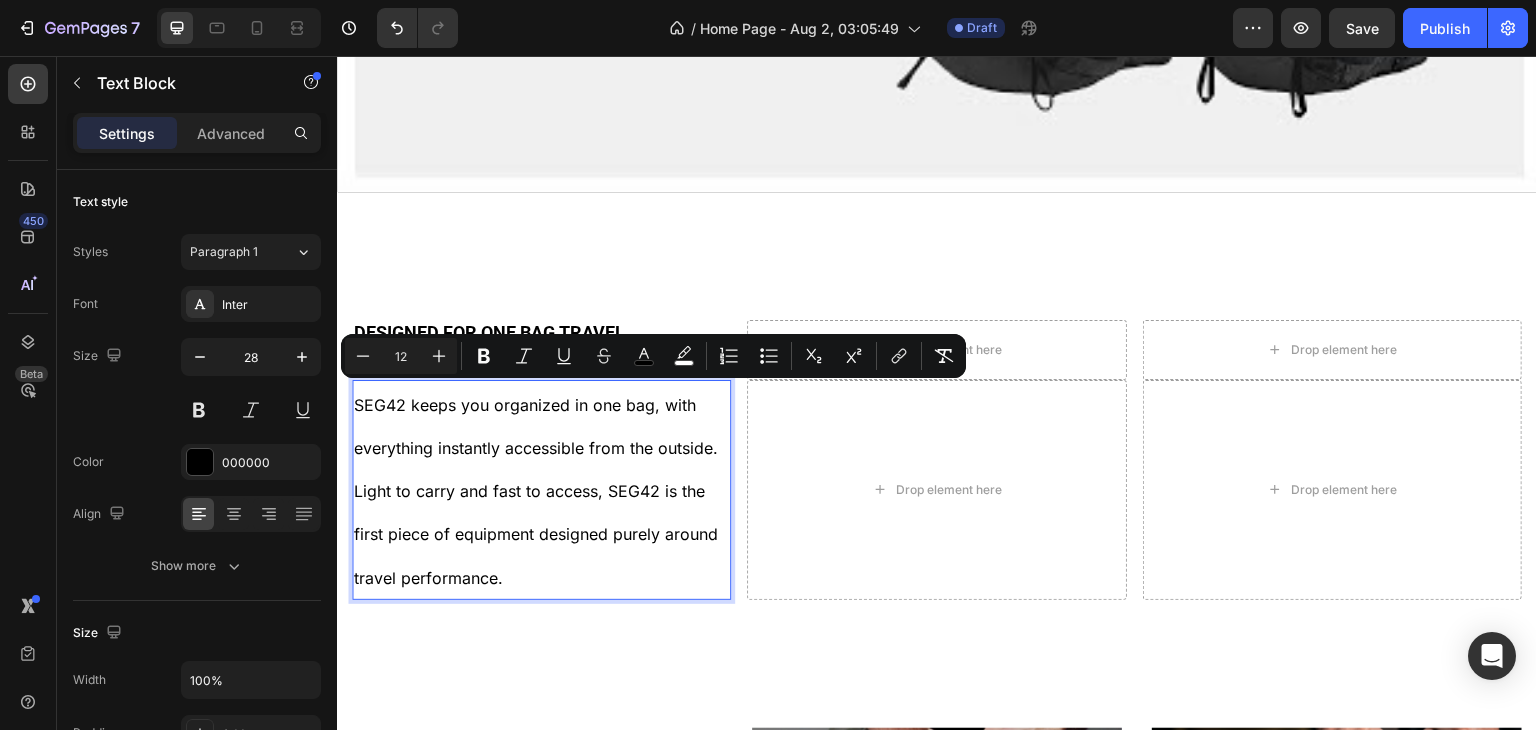 click on "SEG42 keeps you organized in one bag, with everything instantly accessible from the outside. Light to carry and fast to access, SEG42 is the first piece of equipment designed purely around travel performance." at bounding box center (536, 491) 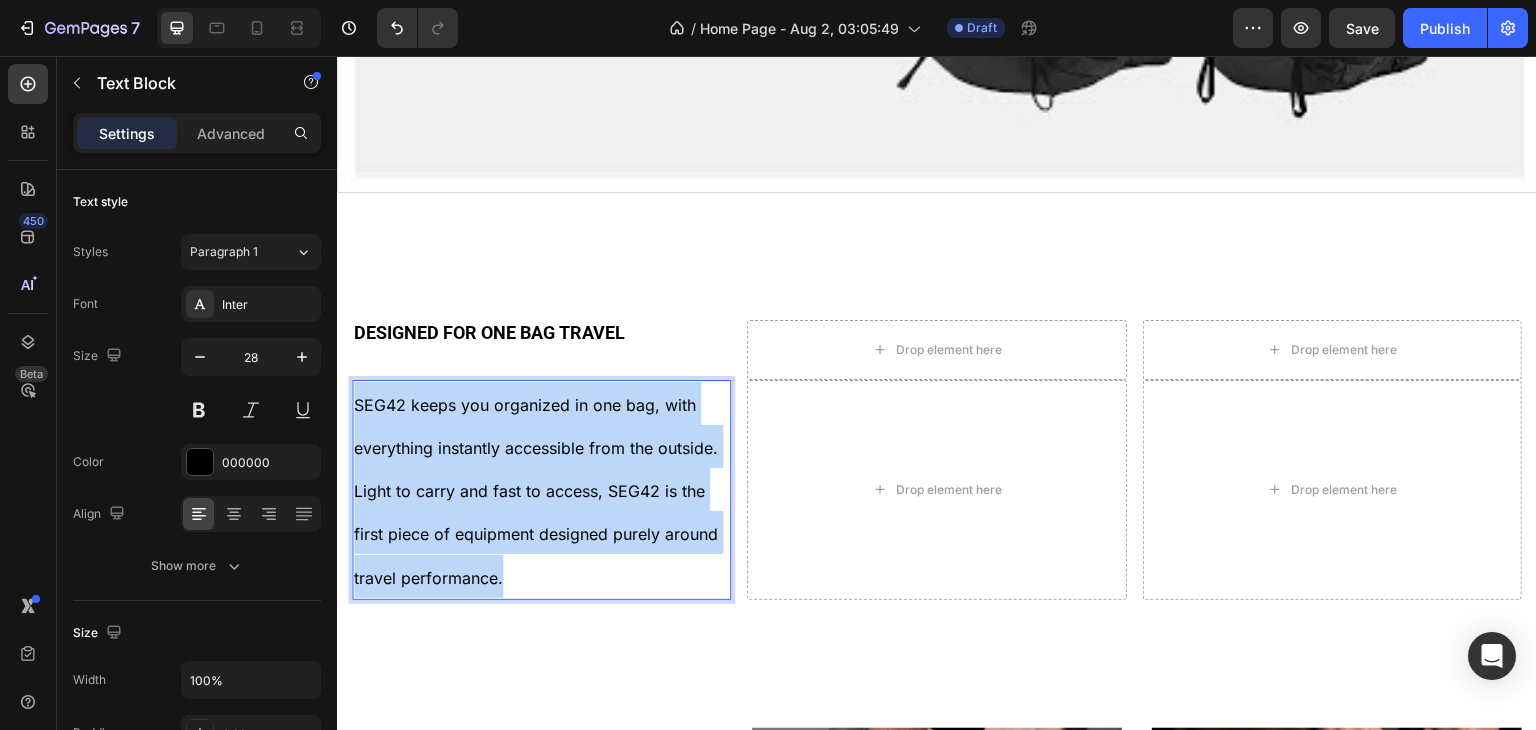 drag, startPoint x: 504, startPoint y: 567, endPoint x: 350, endPoint y: 398, distance: 228.64165 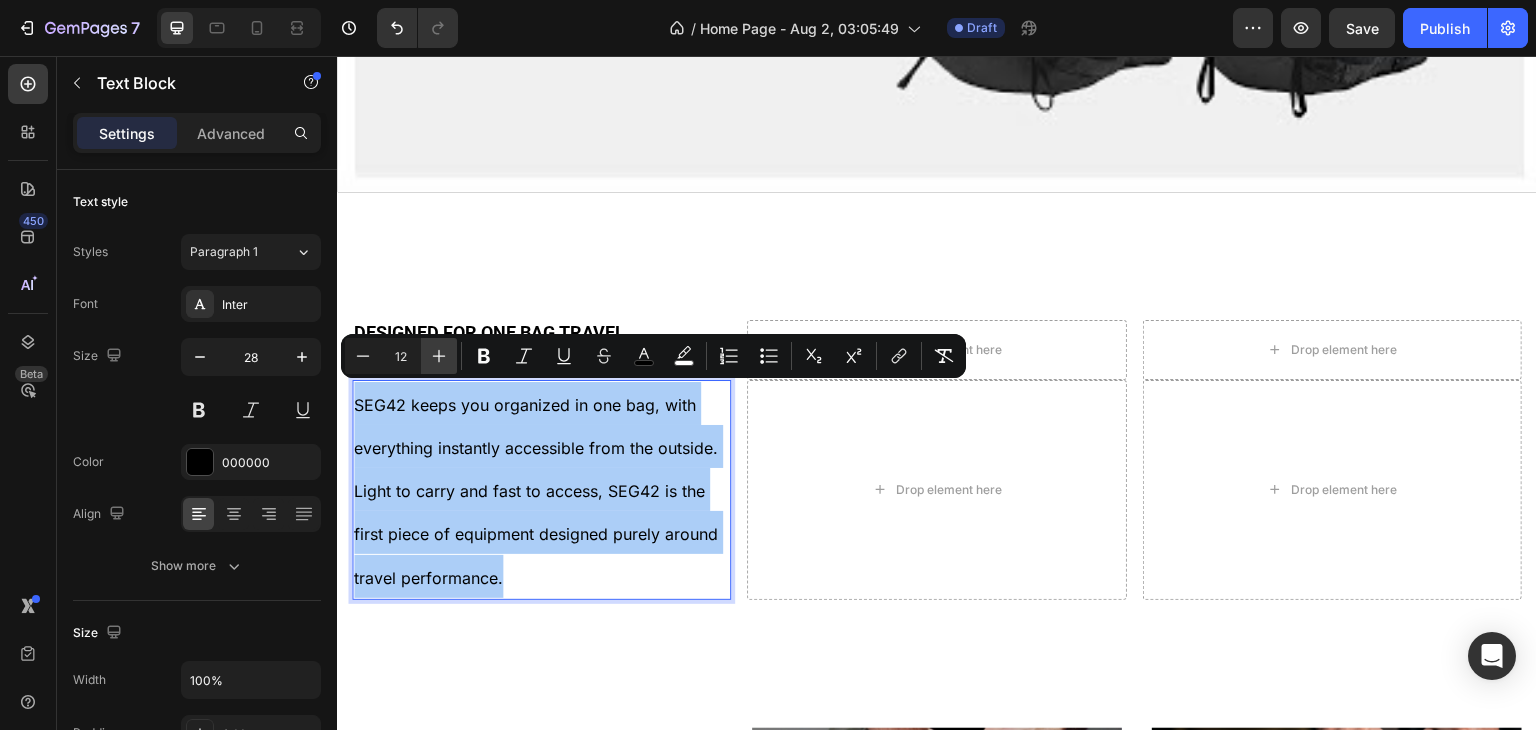 click on "Plus" at bounding box center (439, 356) 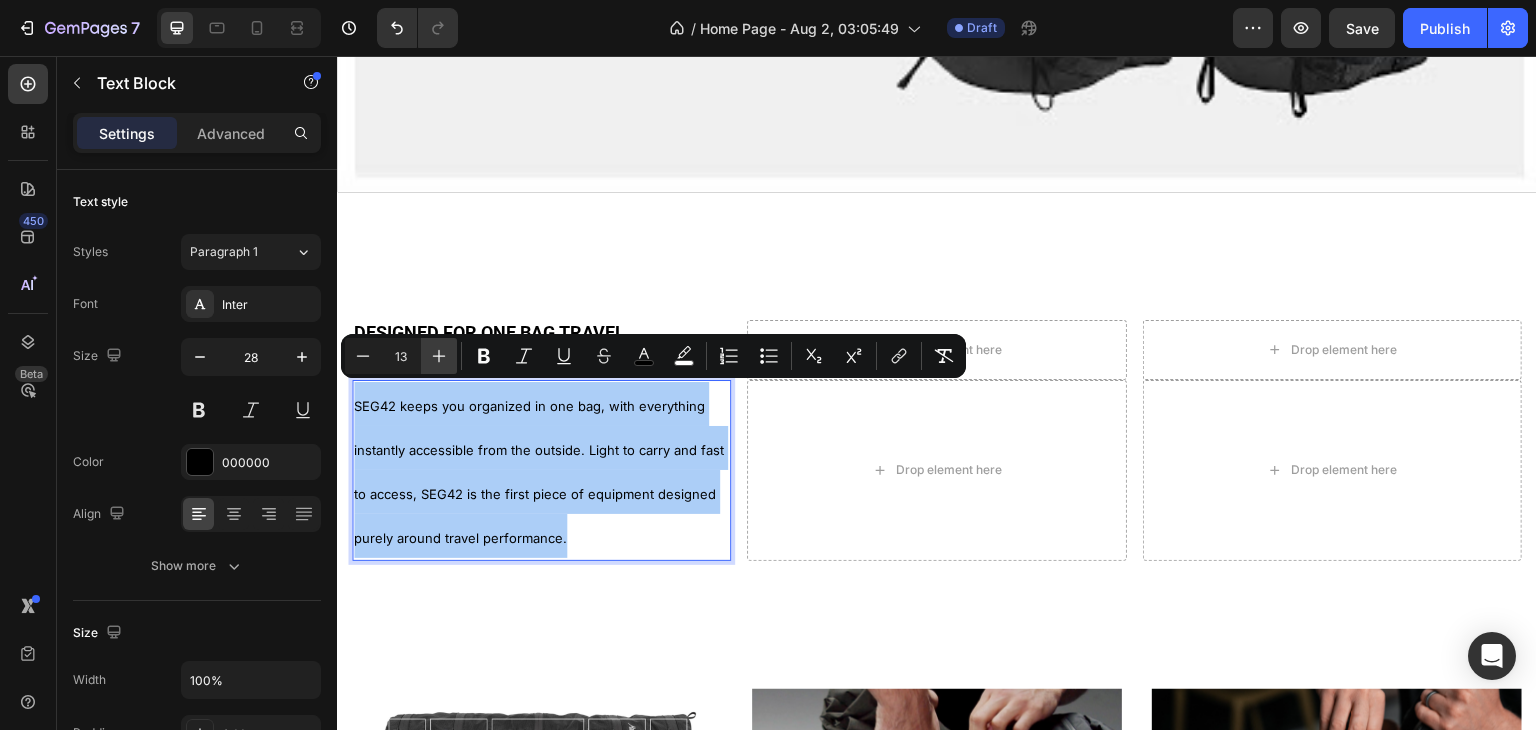 click on "Plus" at bounding box center (439, 356) 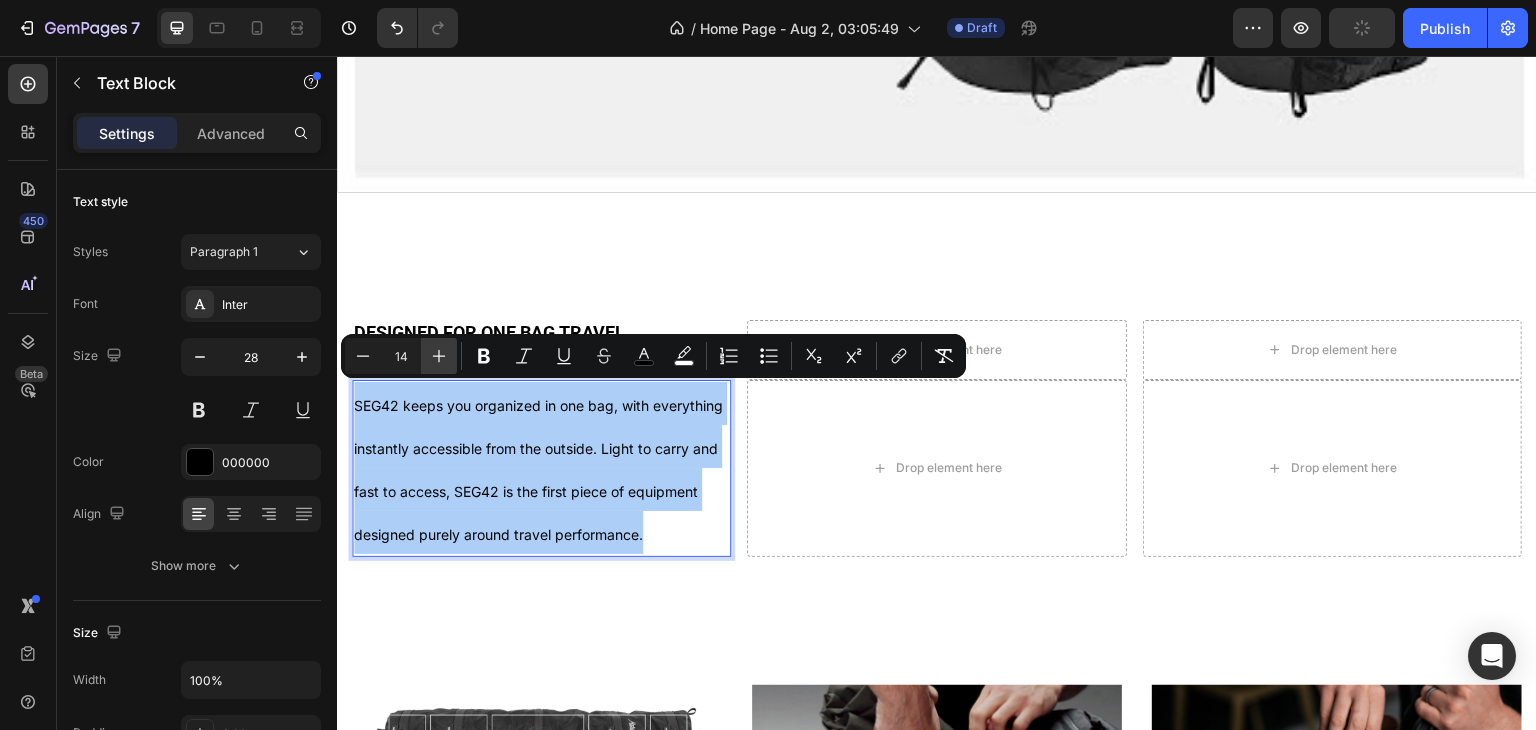 click 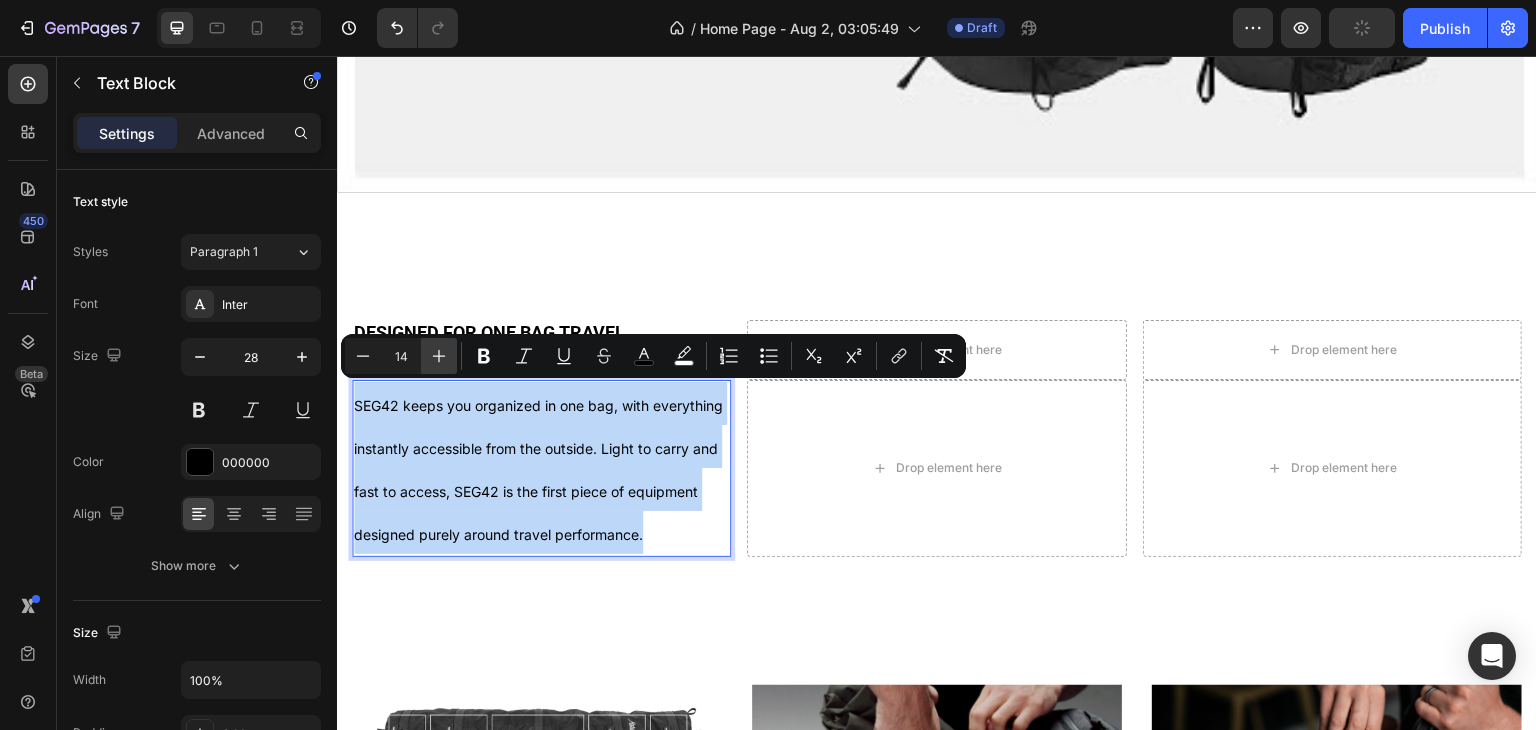 type on "15" 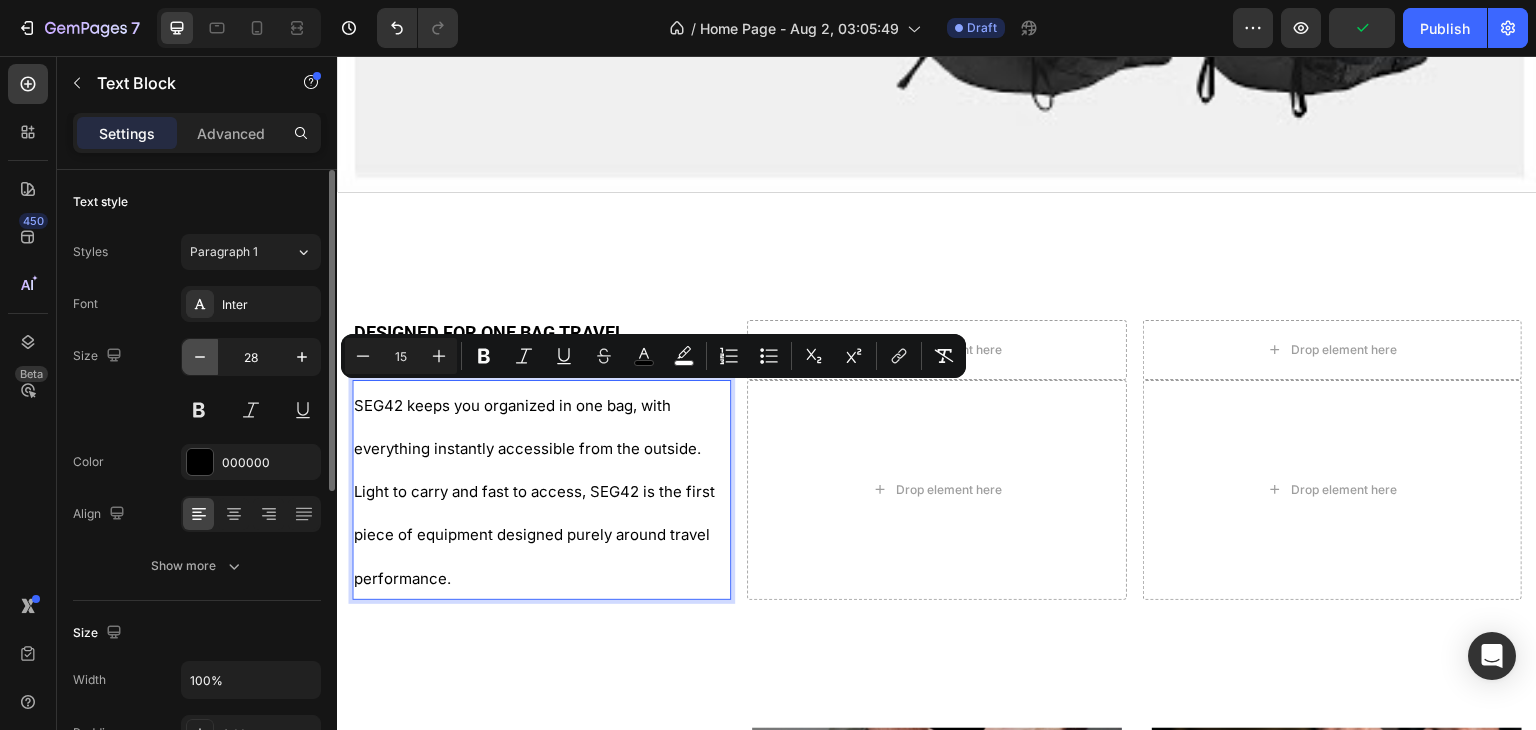 click 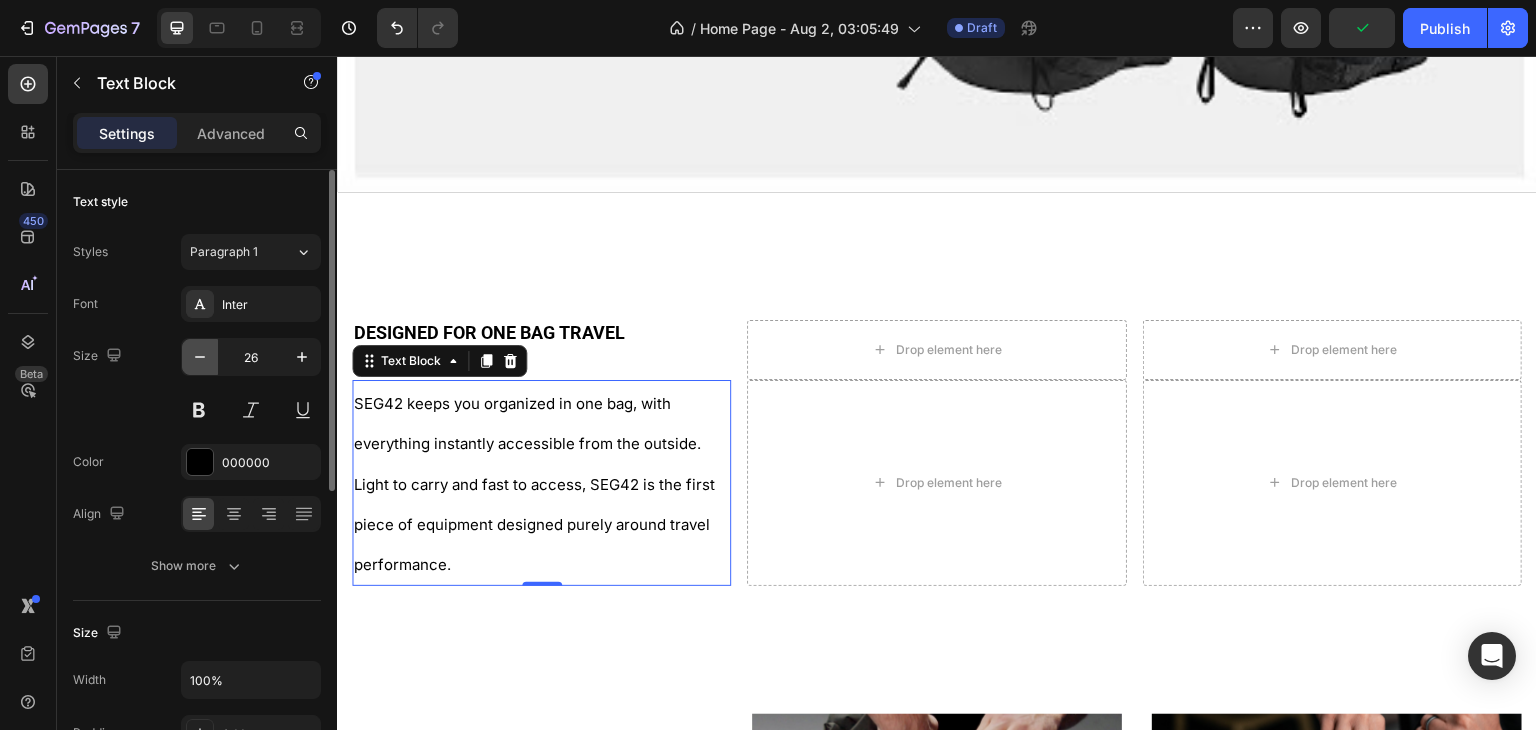 click 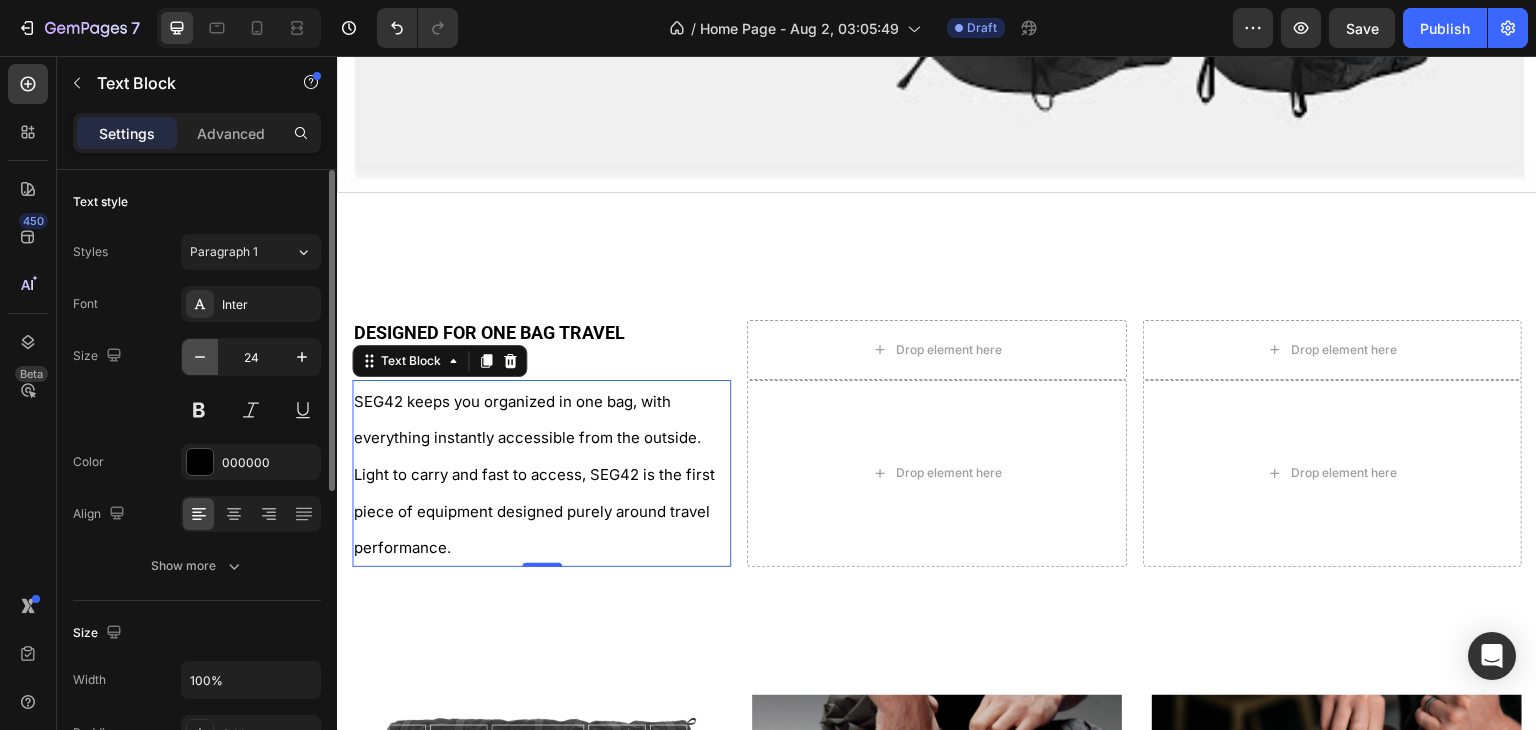 click 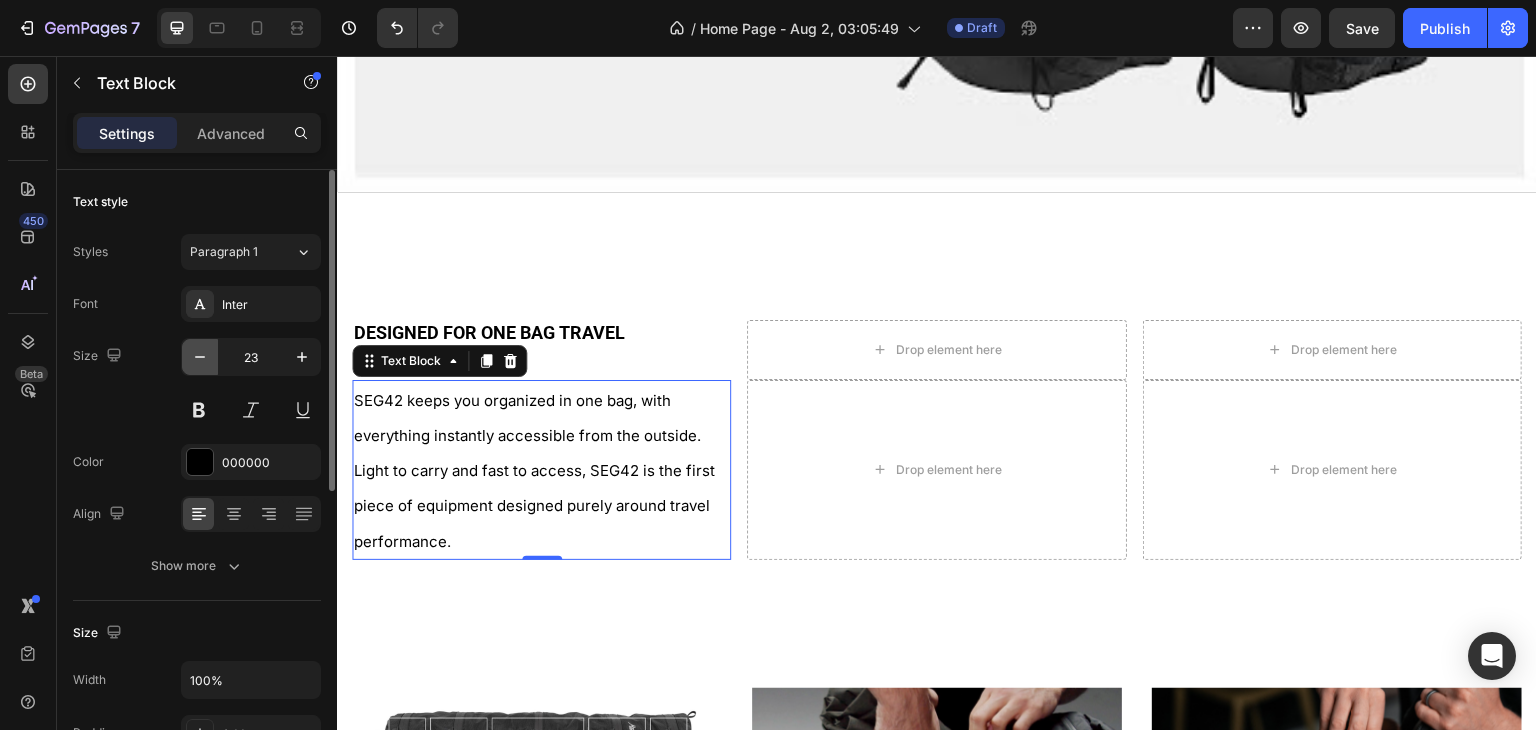 click 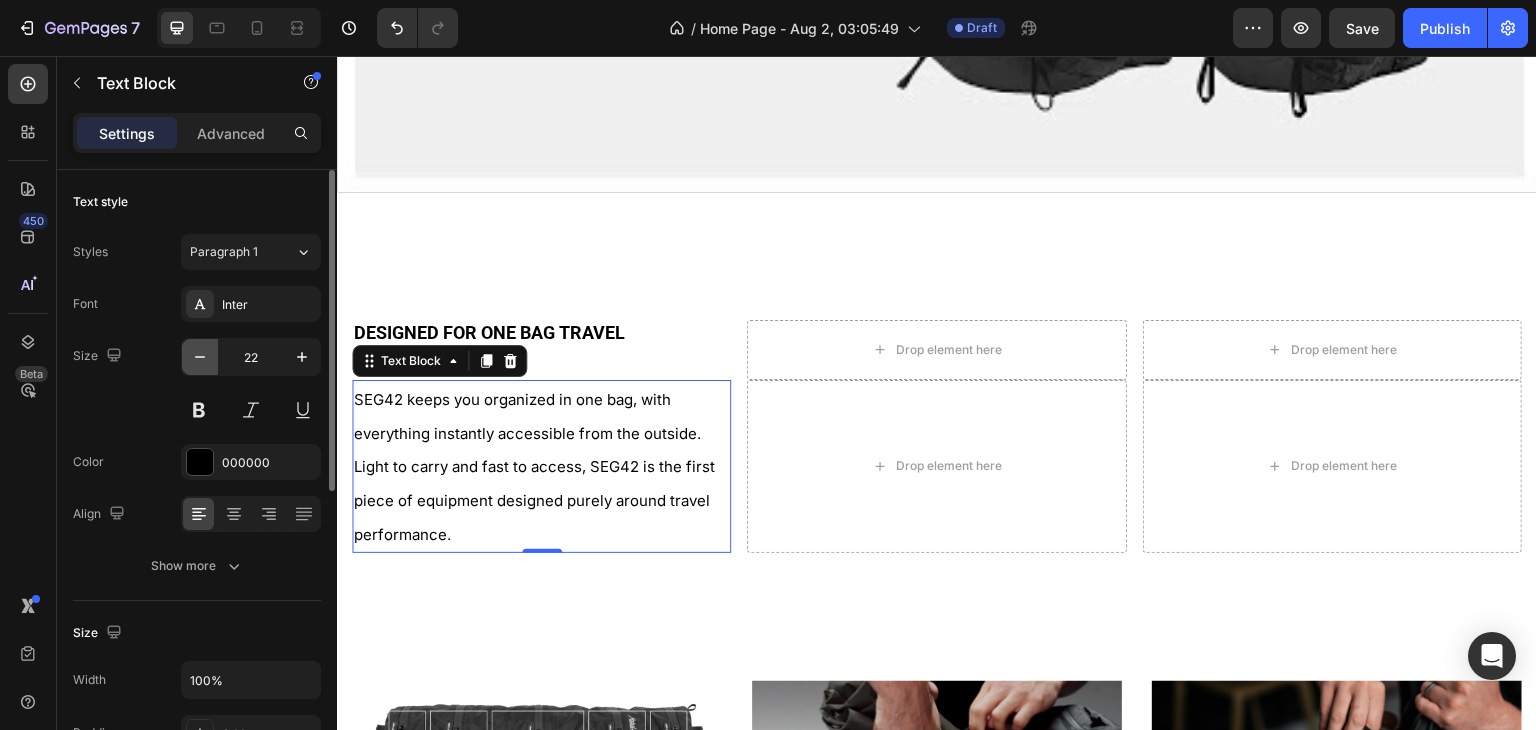 click 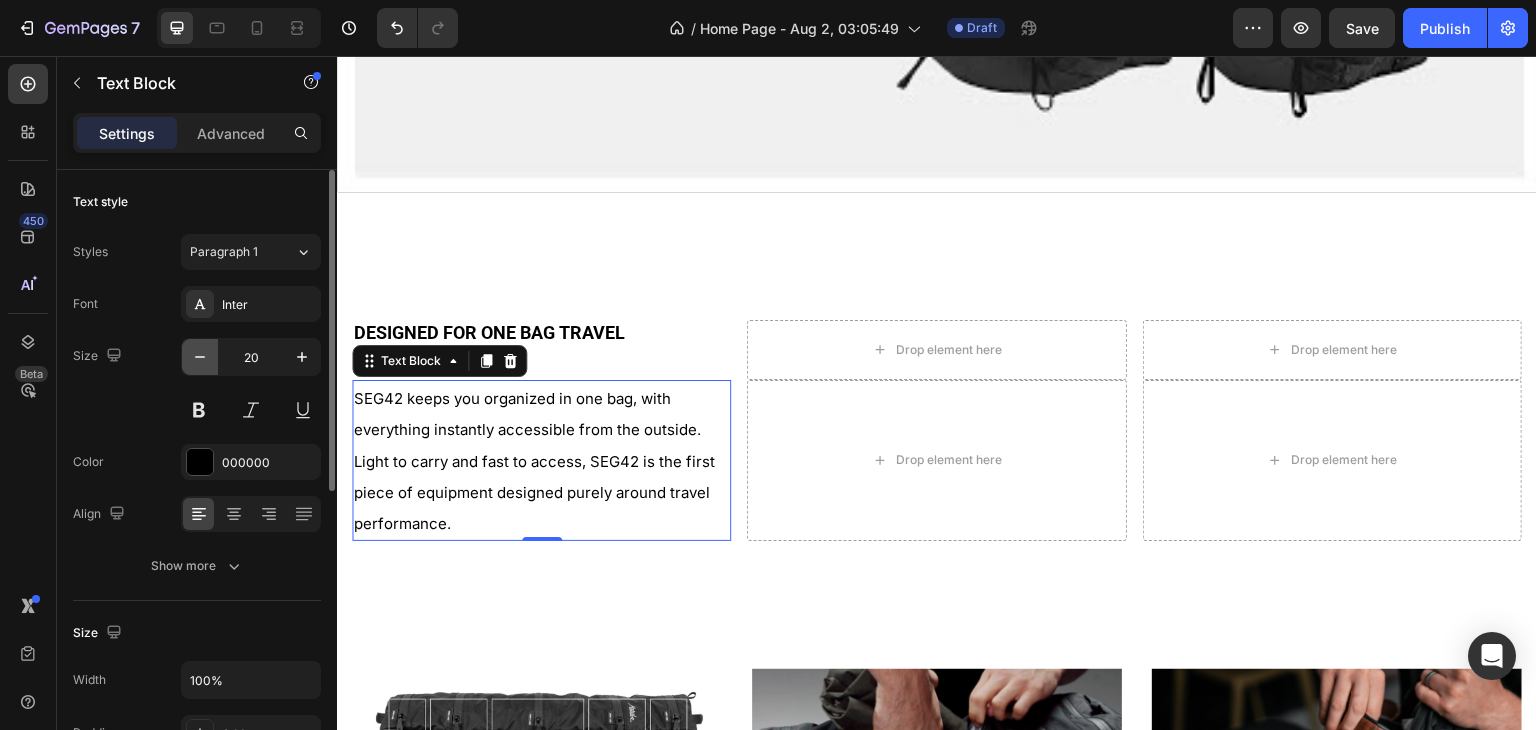 click 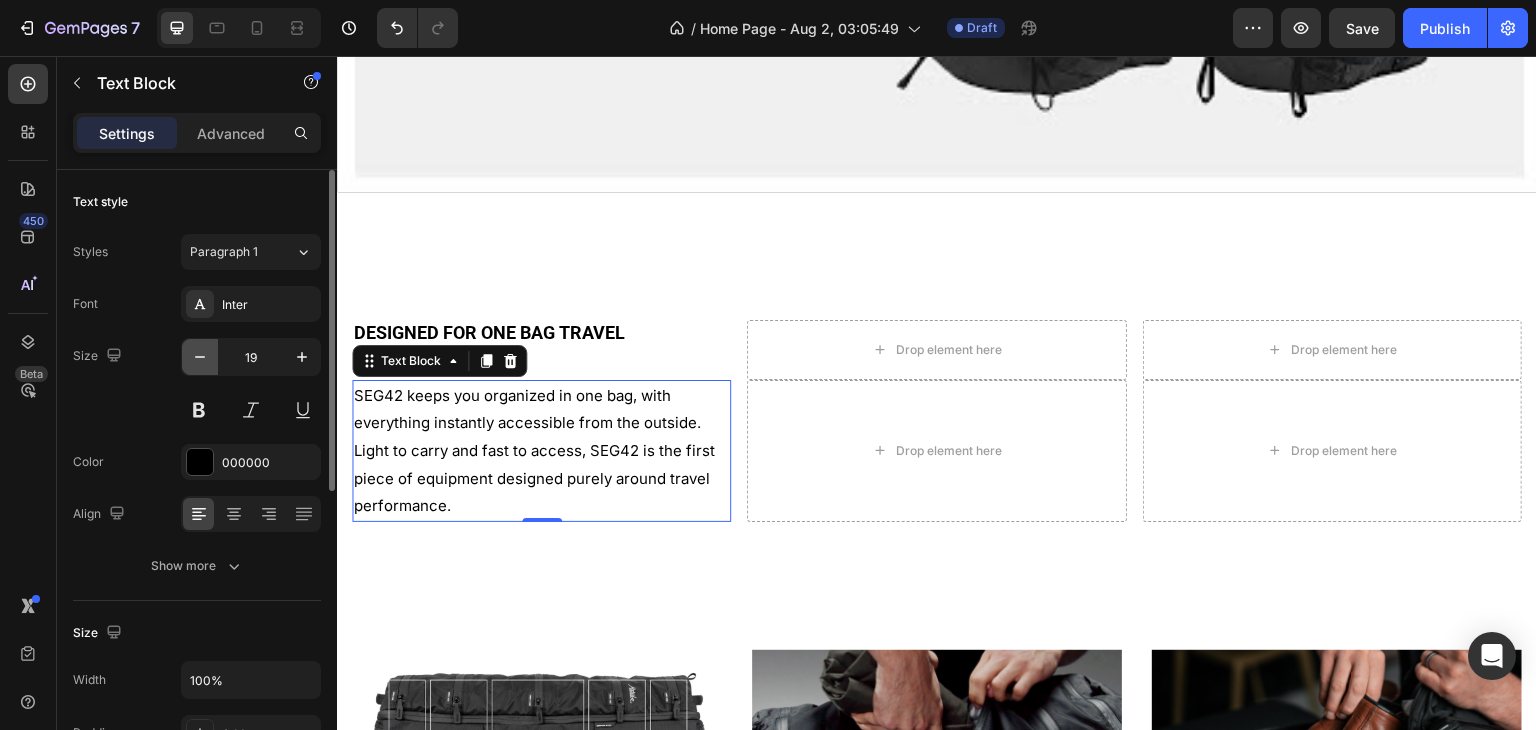 click 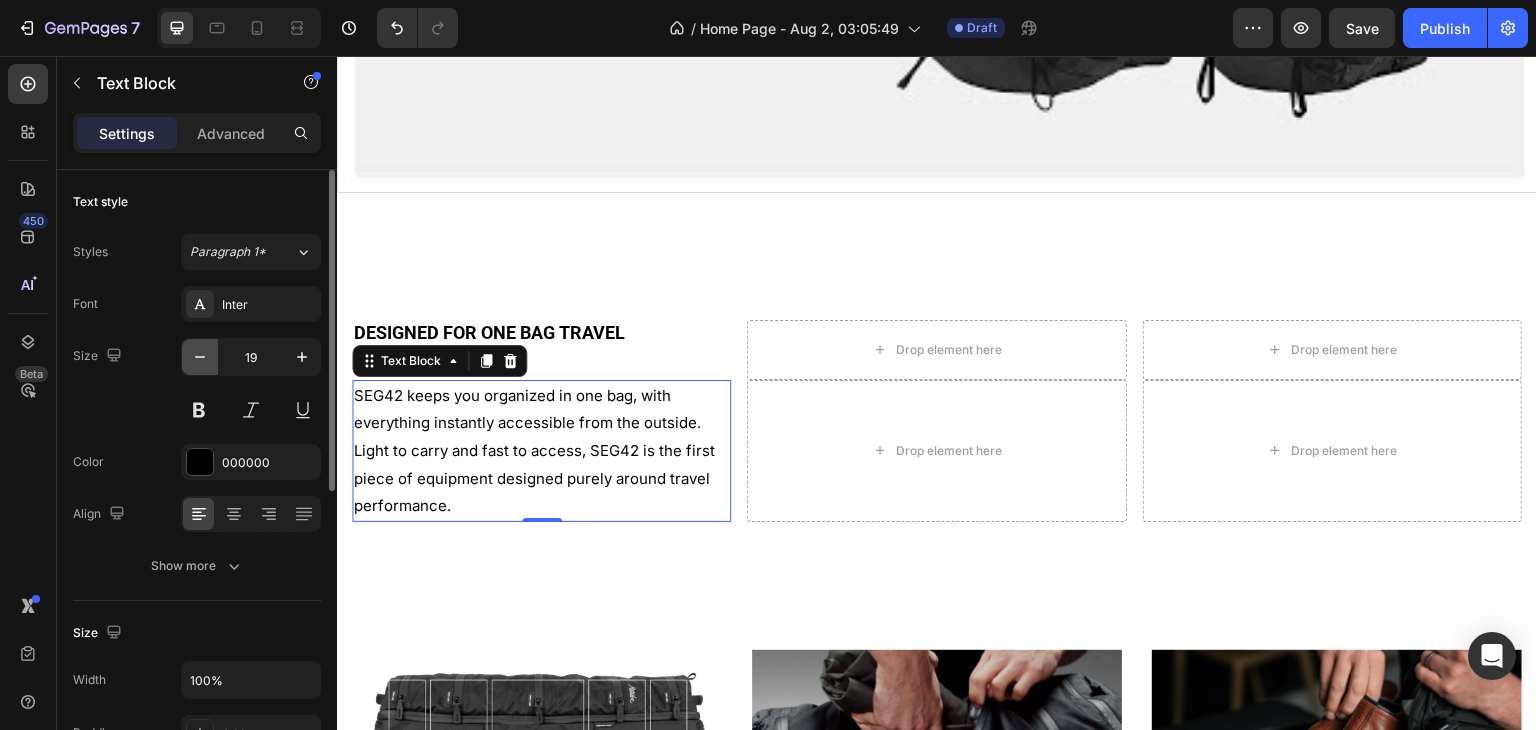 click 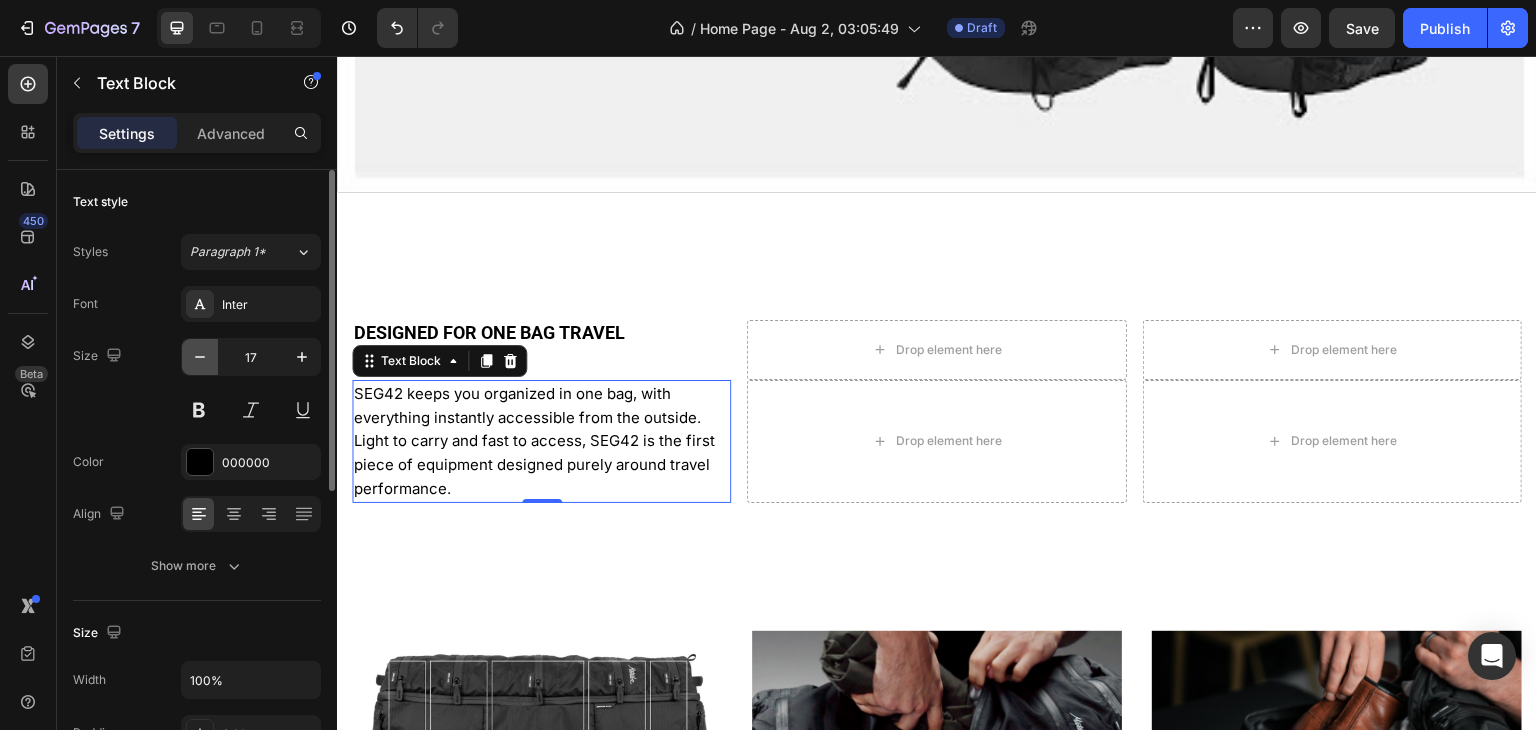 click 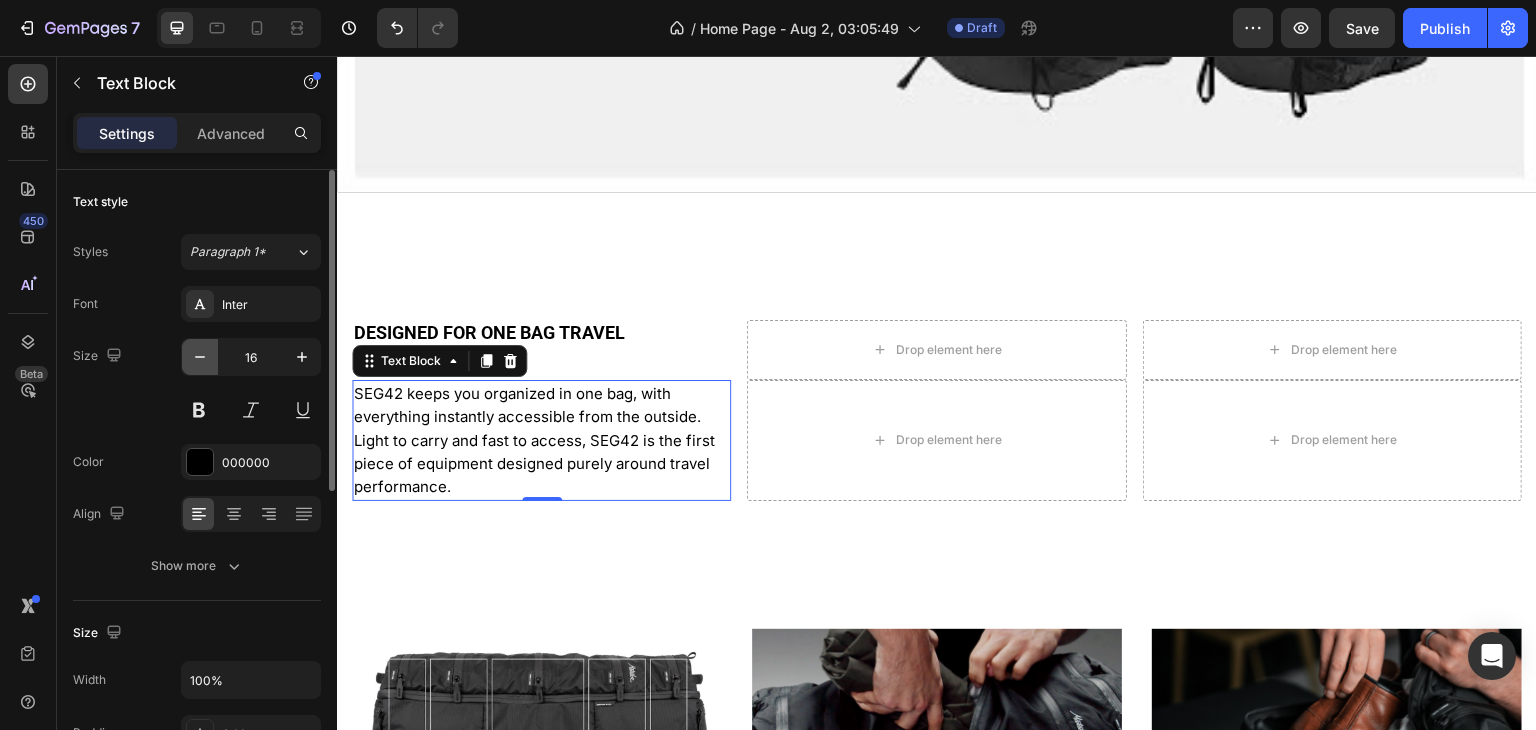 type on "15" 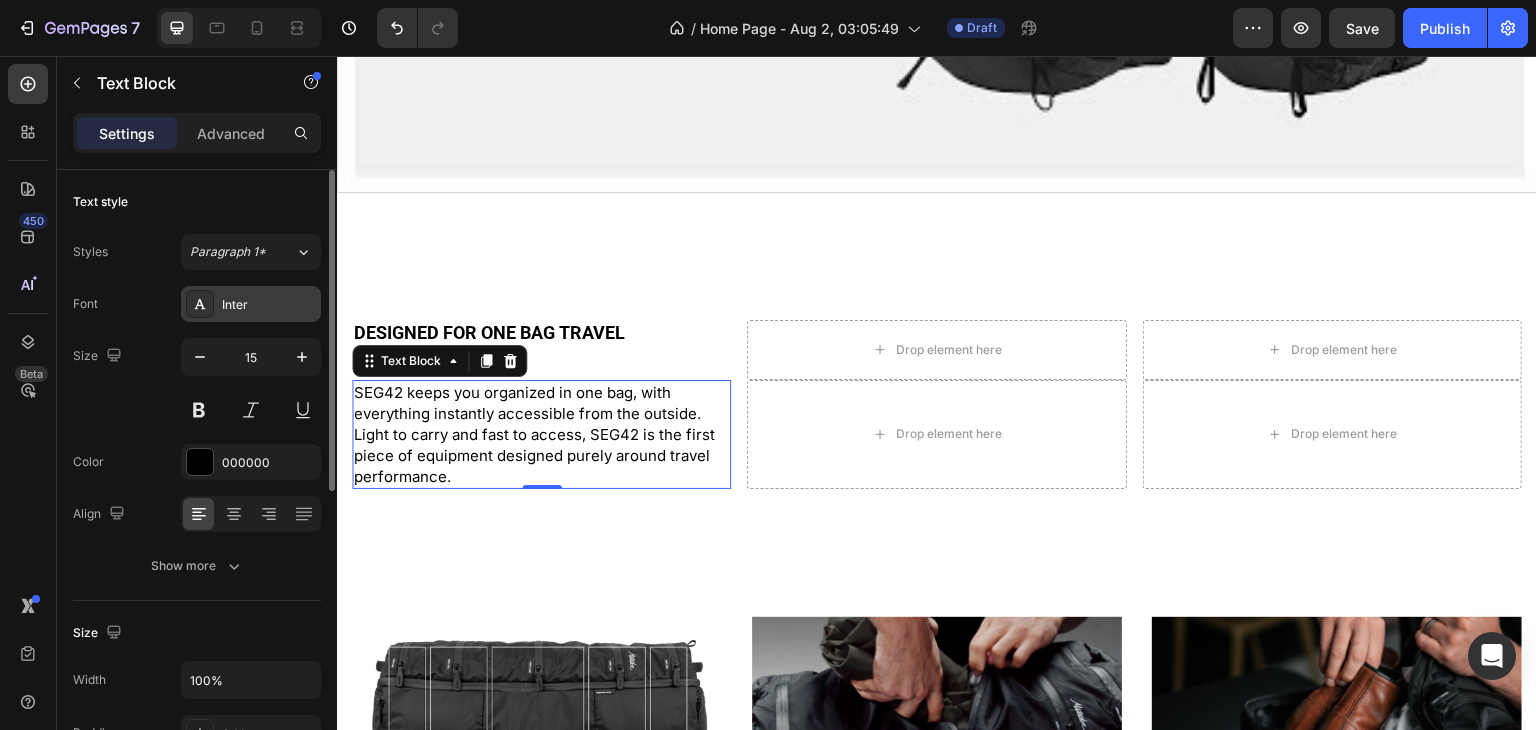 click on "Inter" at bounding box center [269, 305] 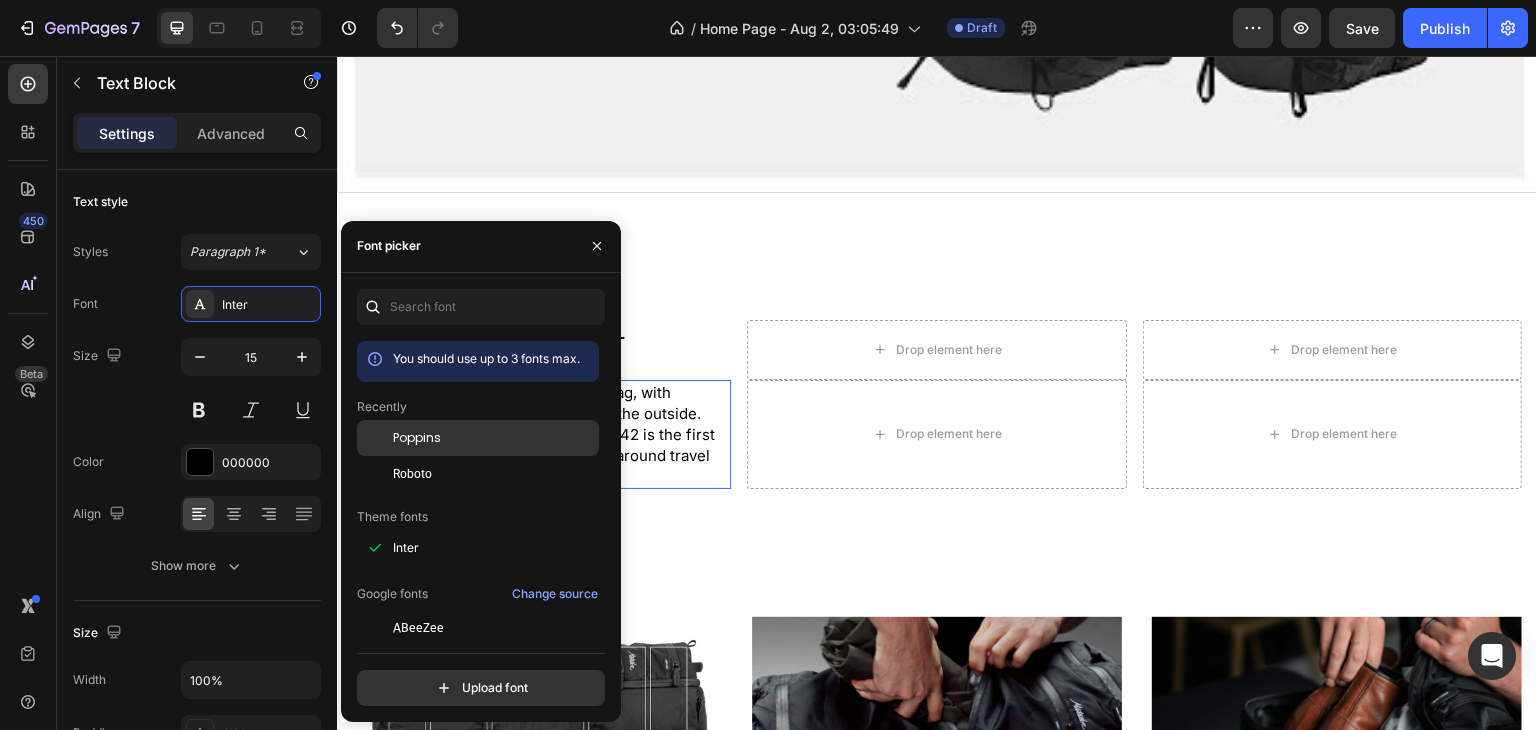click on "Poppins" at bounding box center (417, 438) 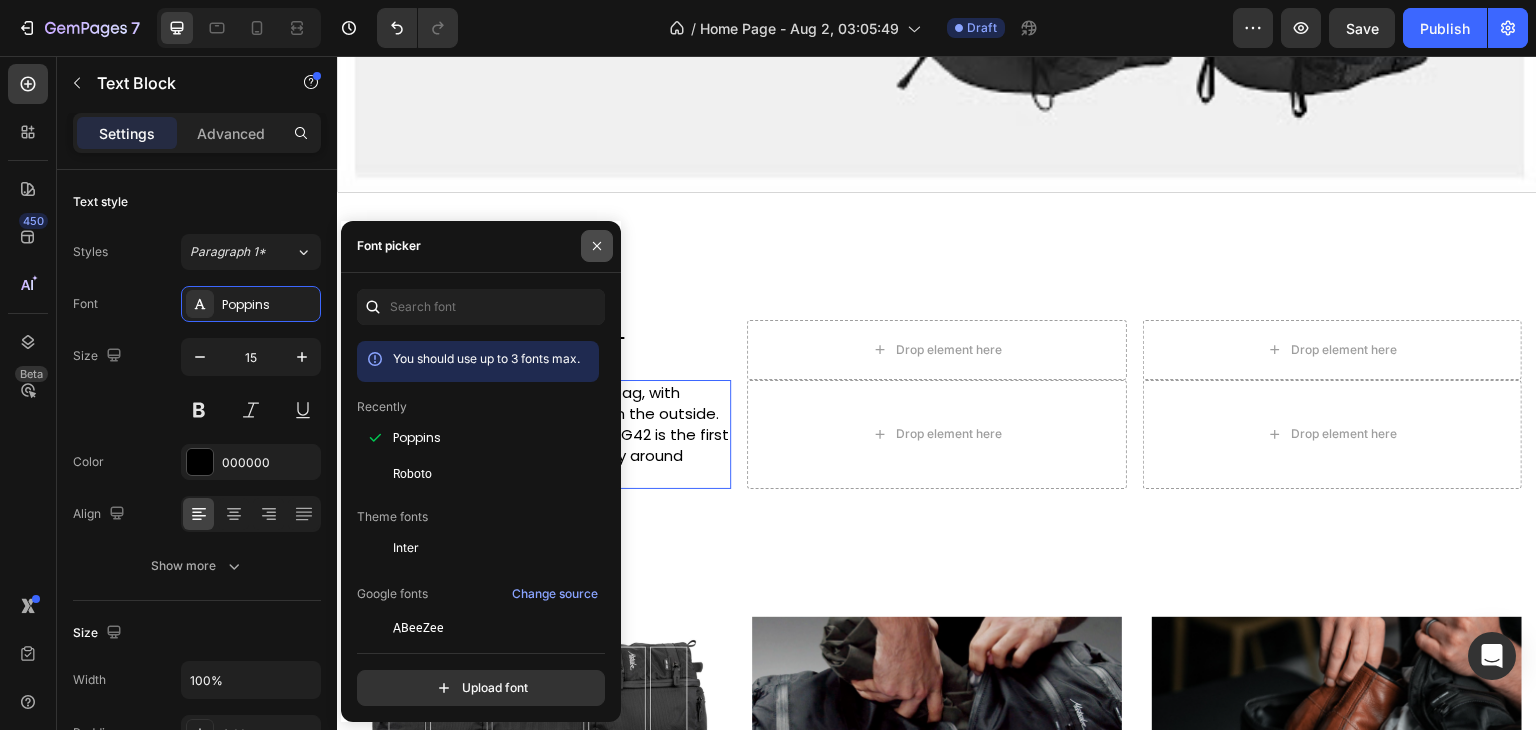 drag, startPoint x: 603, startPoint y: 231, endPoint x: 265, endPoint y: 193, distance: 340.1294 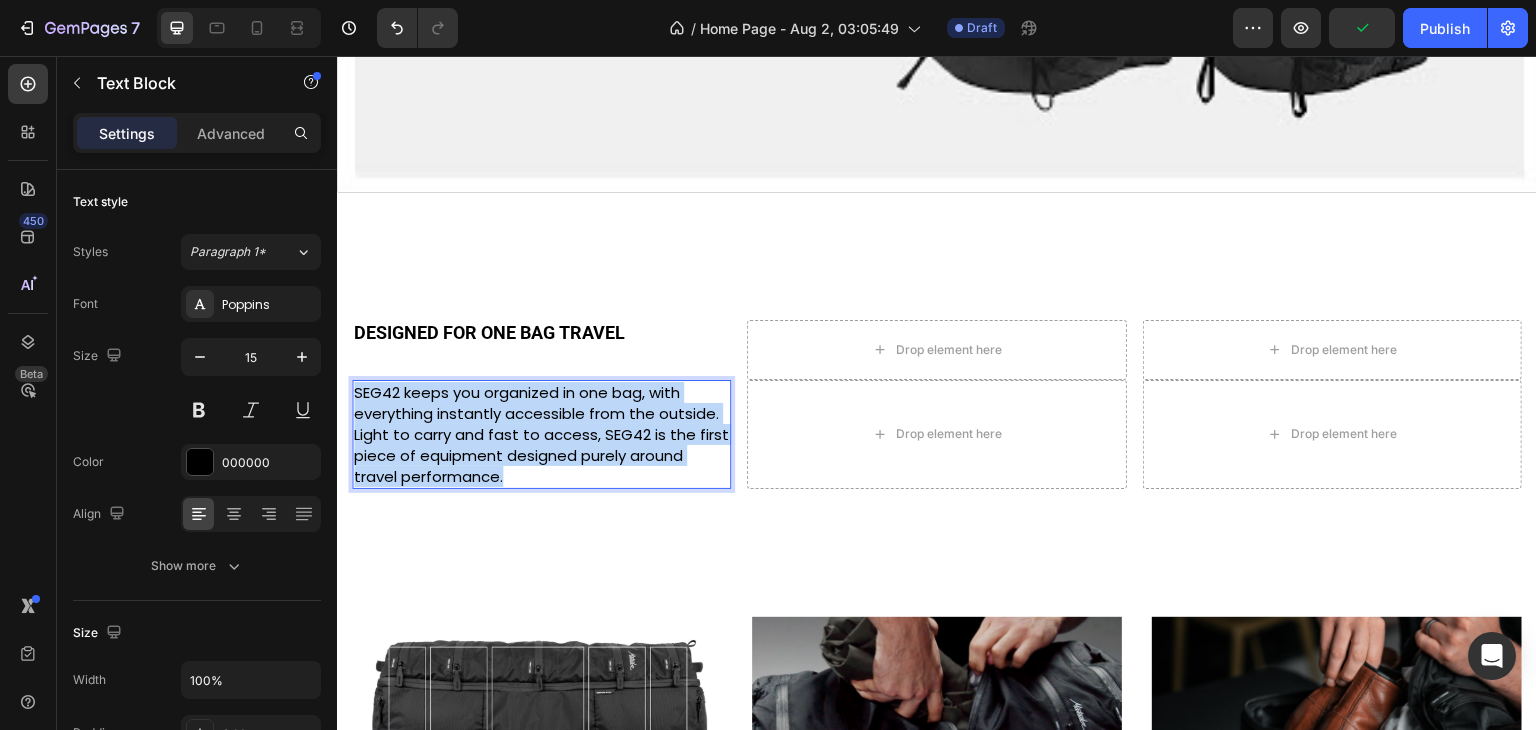 drag, startPoint x: 513, startPoint y: 465, endPoint x: 664, endPoint y: 420, distance: 157.56268 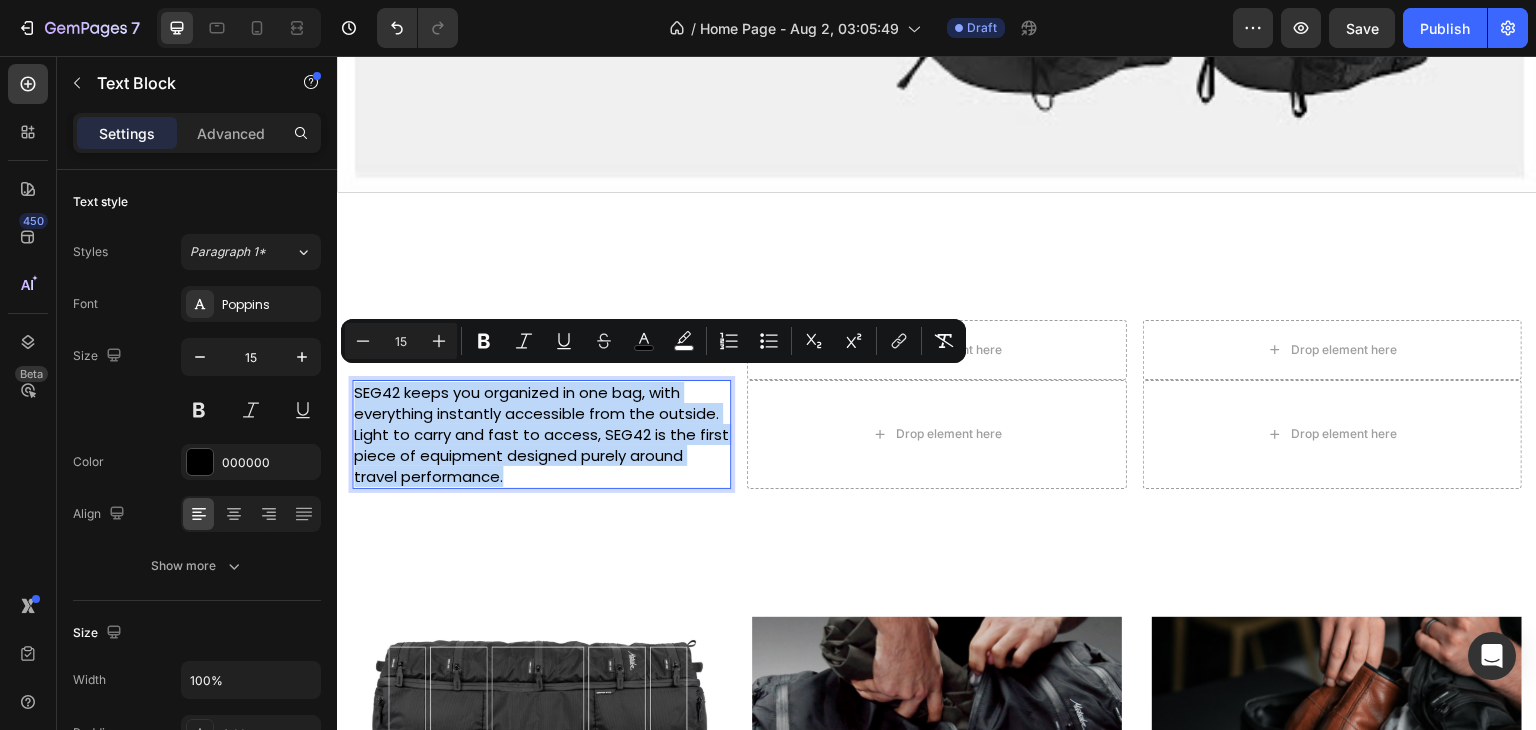 click on "SEG42 keeps you organized in one bag, with everything instantly accessible from the outside. Light to carry and fast to access, SEG42 is the first piece of equipment designed purely around travel performance." at bounding box center (541, 434) 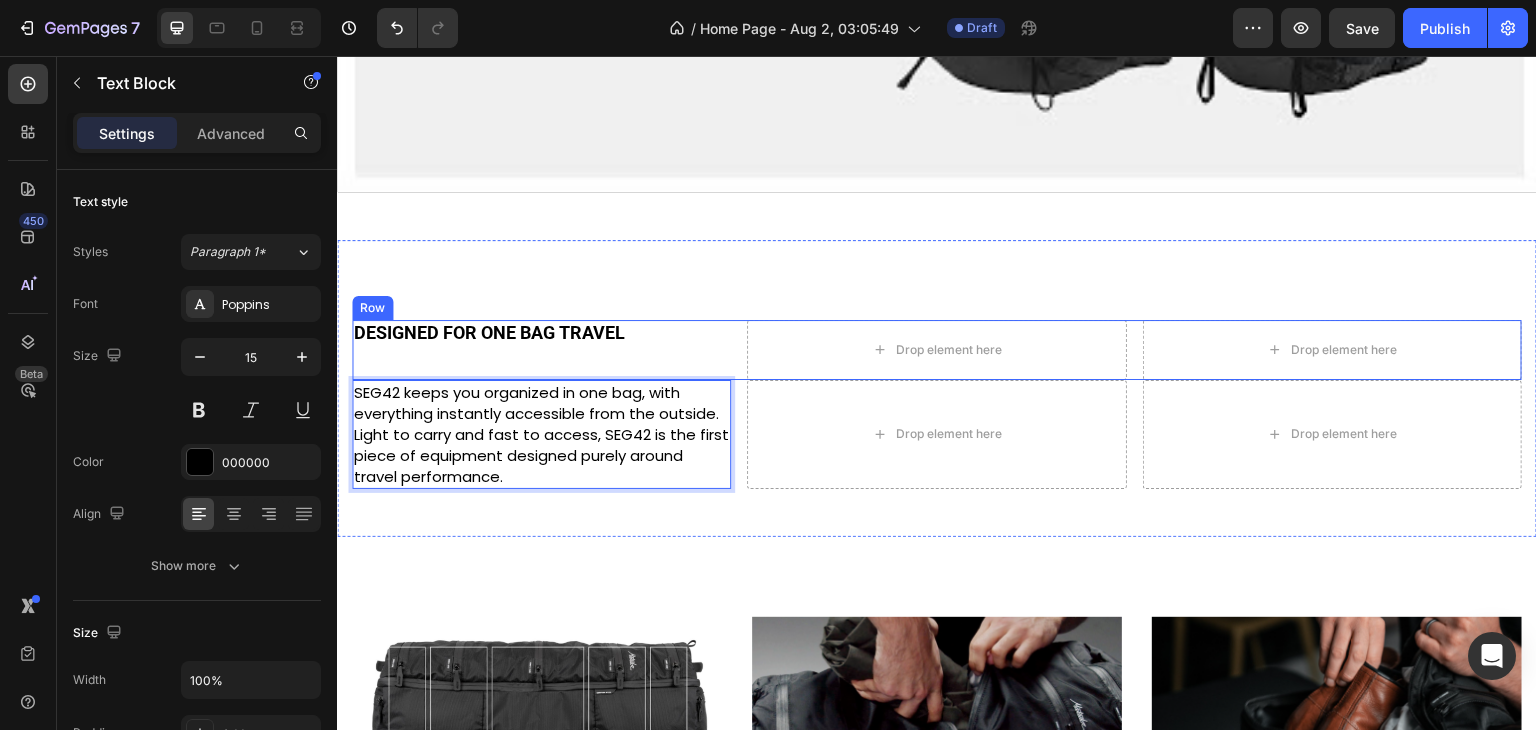 click on "DESIGNED FOR ONE BAG TRAVEL" at bounding box center [489, 332] 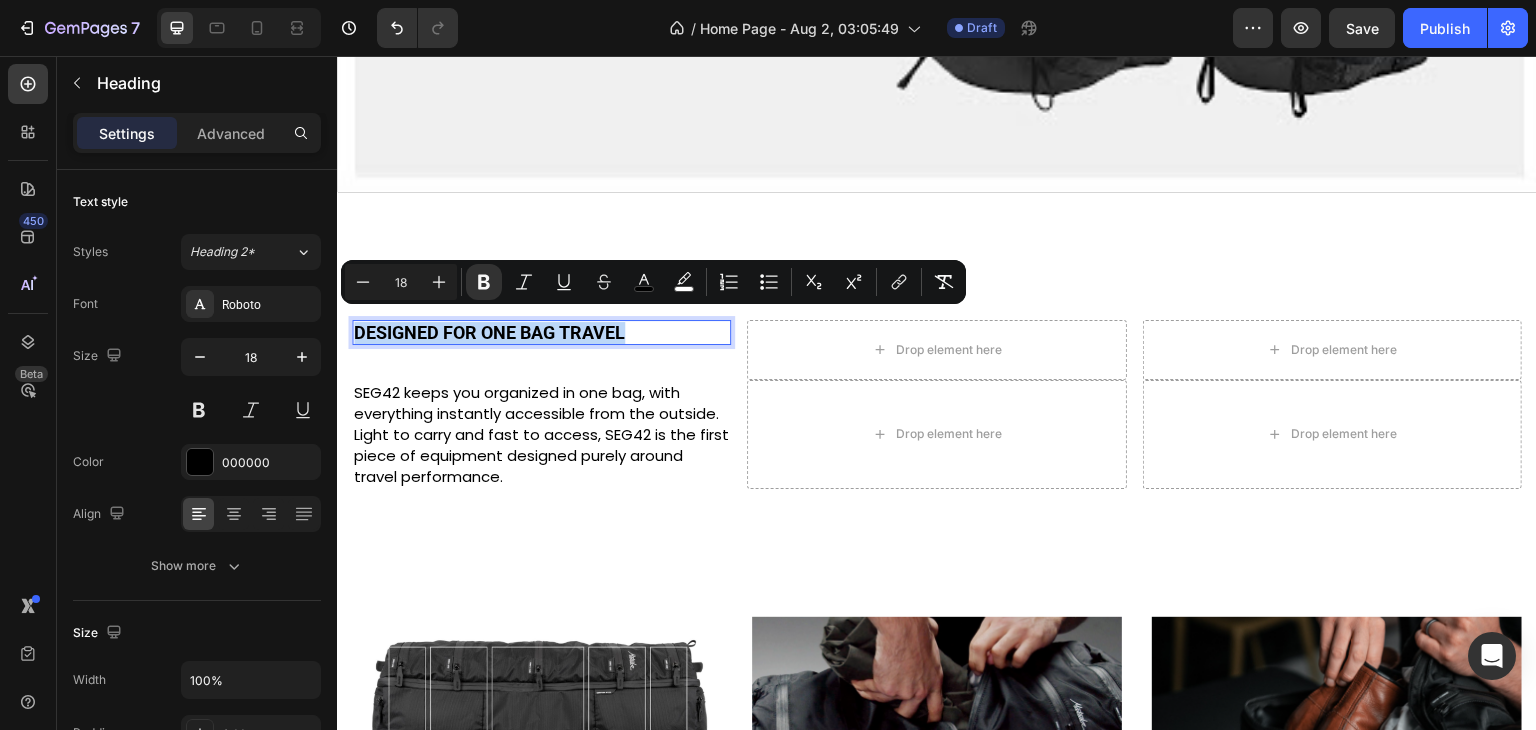 drag, startPoint x: 641, startPoint y: 318, endPoint x: 322, endPoint y: 308, distance: 319.1567 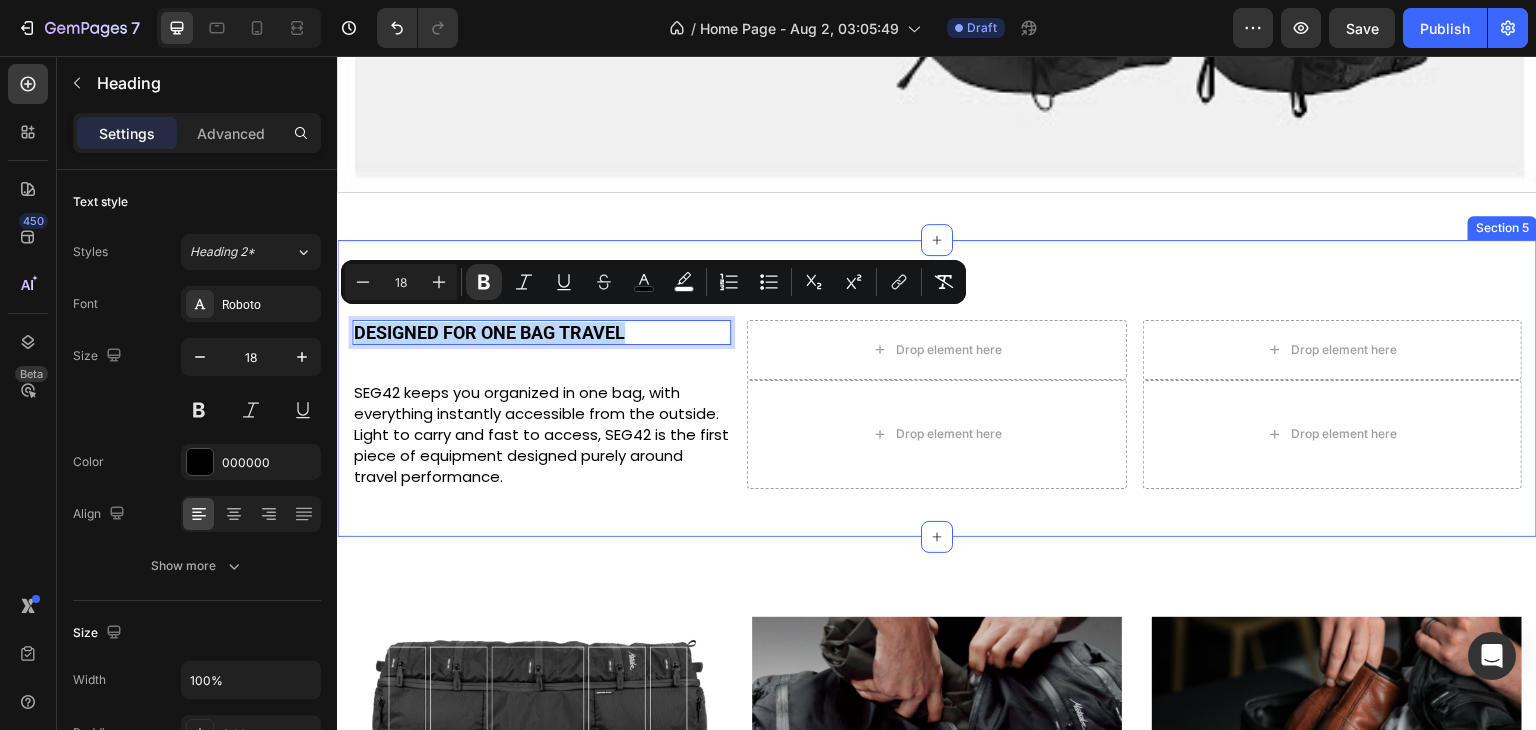 click on "DESIGNED FOR ONE BAG TRAVEL Heading   0
Drop element here
Drop element here Row SEG42 keeps you organized in one bag, with everything instantly accessible from the outside. Light to carry and fast to access, SEG42 is the first piece of equipment designed purely around travel performance. Text Block
Drop element here
Drop element here Row Section 5" at bounding box center (937, 388) 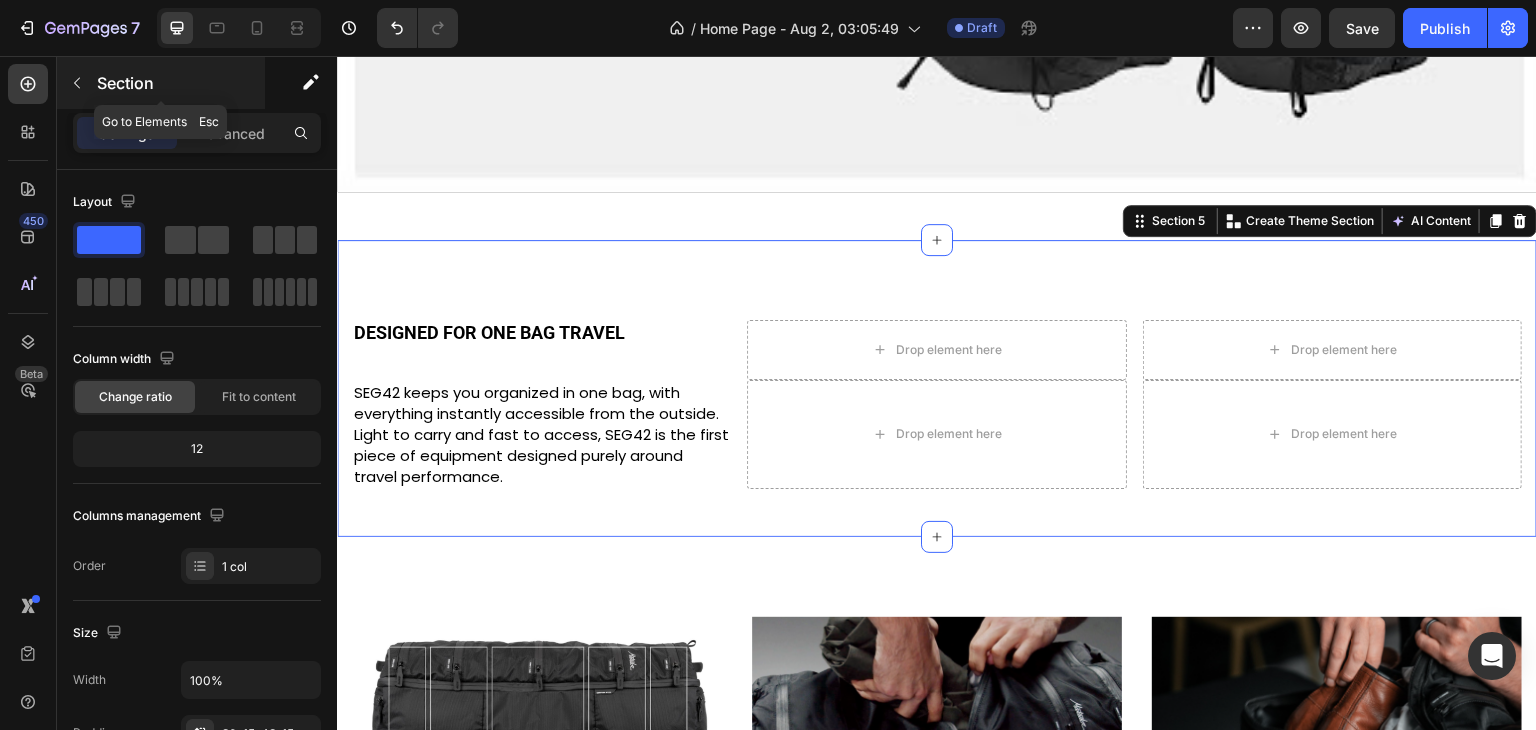 click 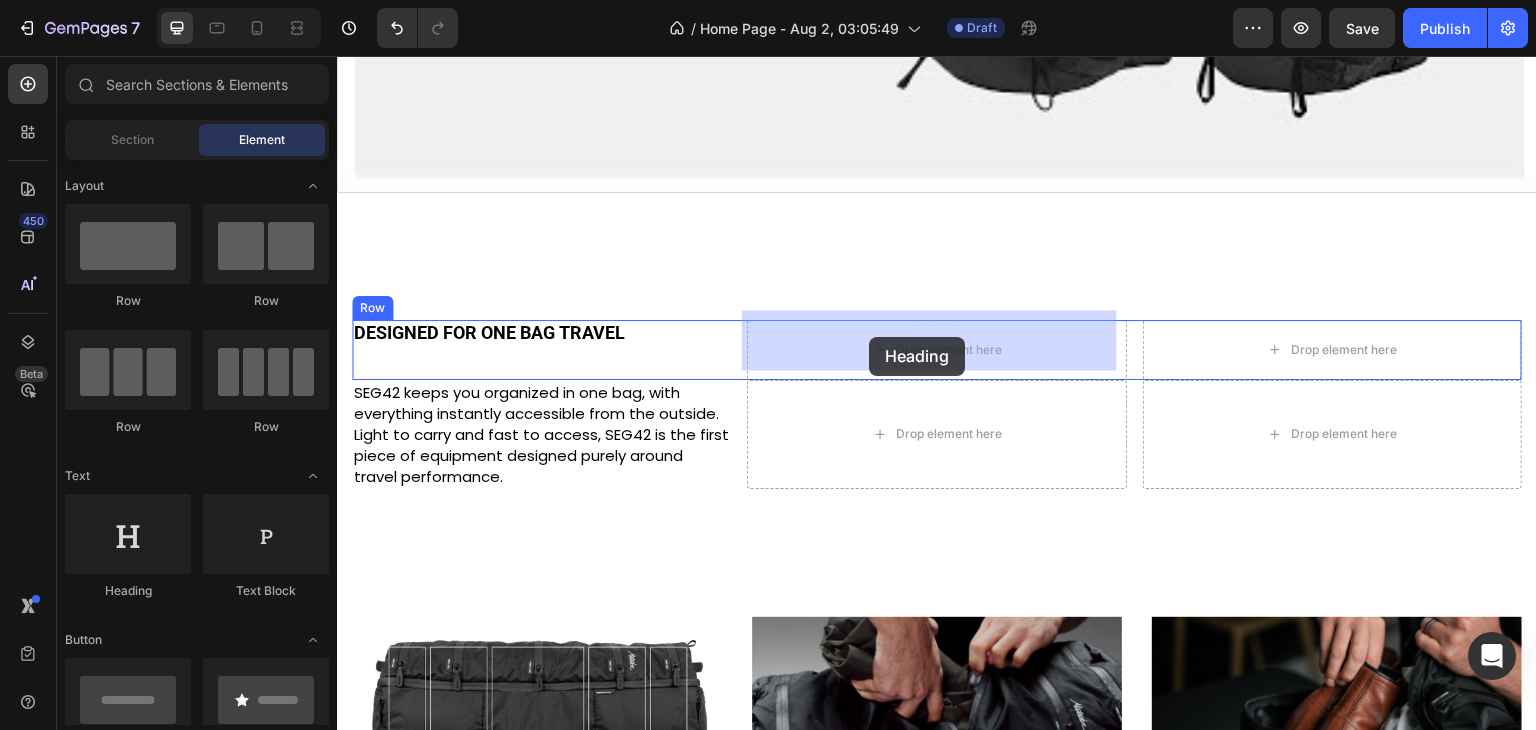 drag, startPoint x: 449, startPoint y: 629, endPoint x: 869, endPoint y: 337, distance: 511.53104 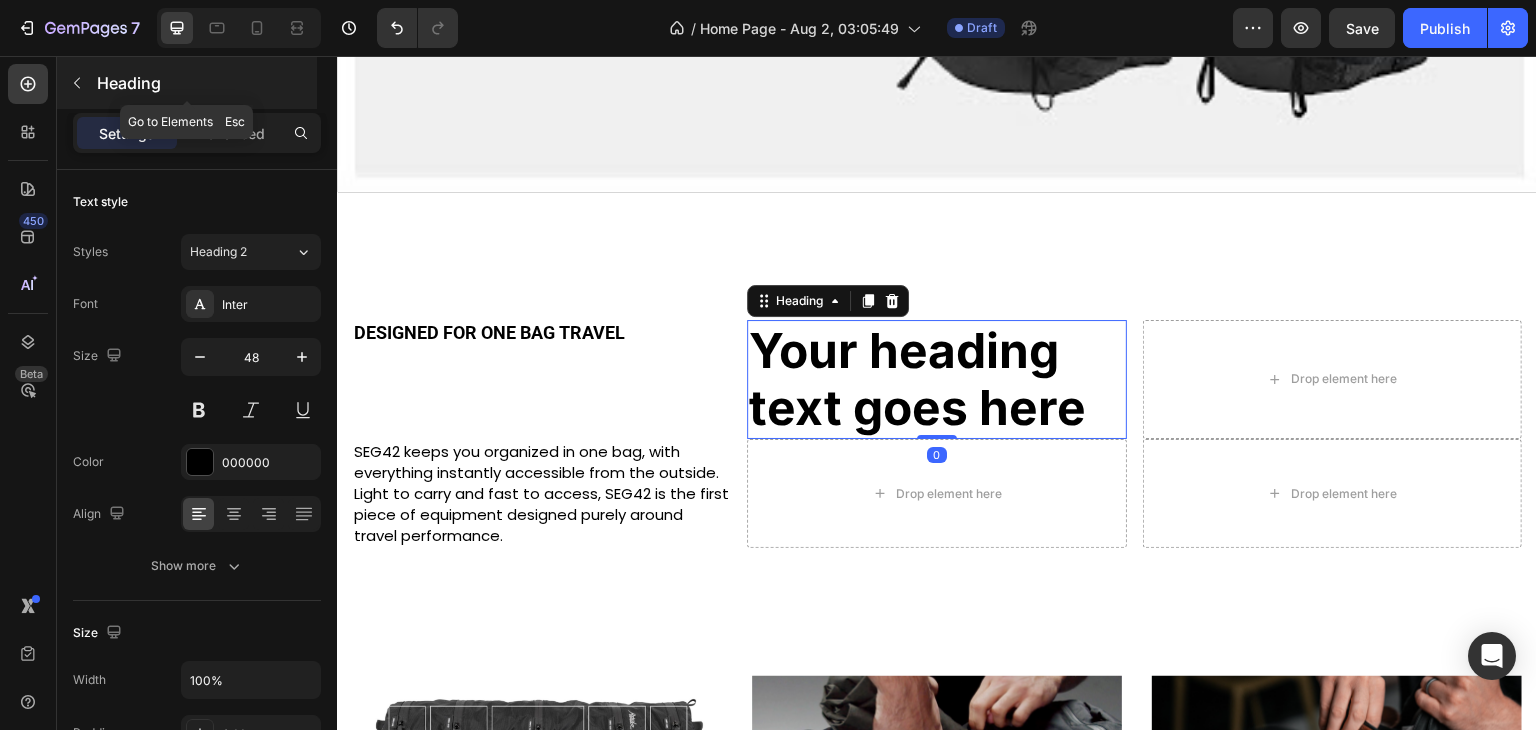 click 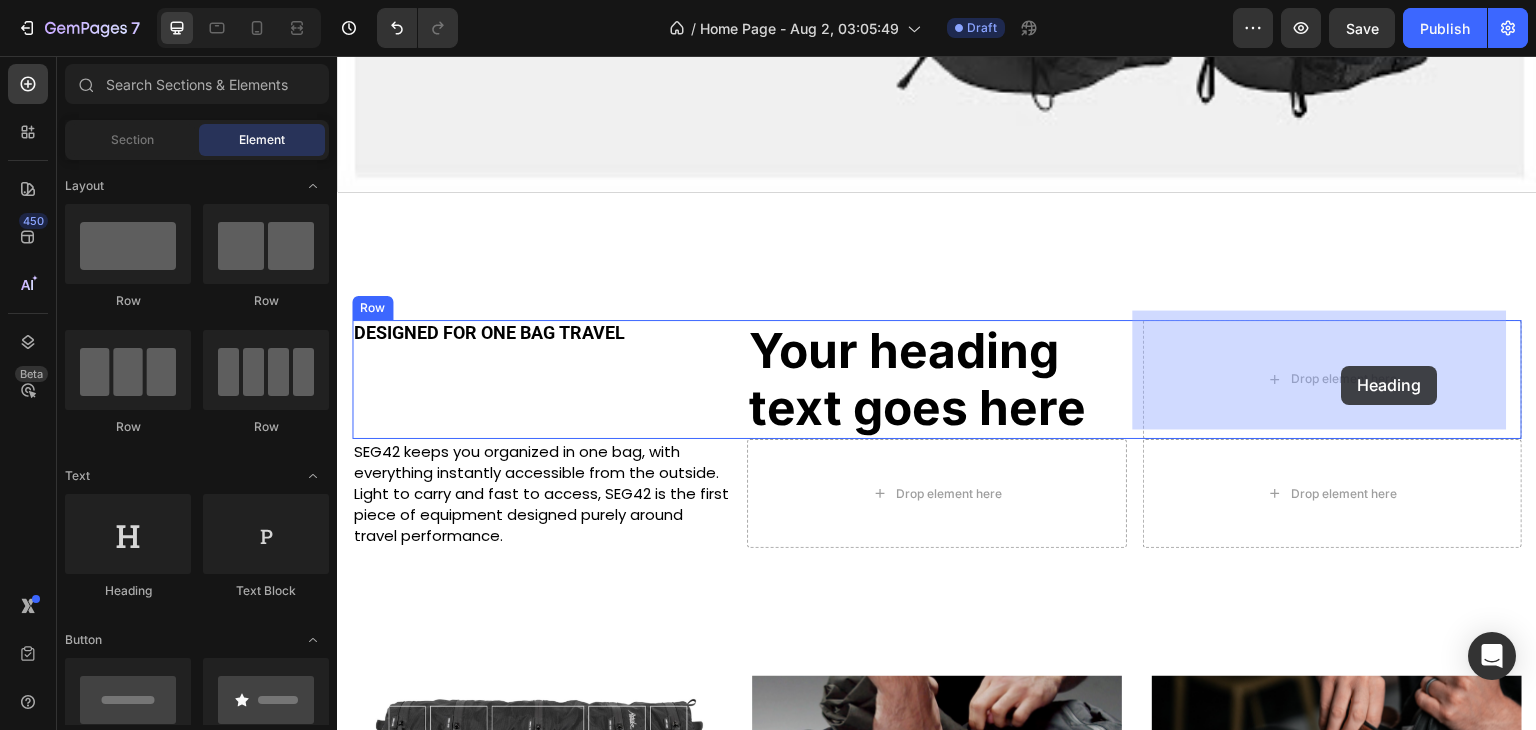 drag, startPoint x: 462, startPoint y: 603, endPoint x: 1342, endPoint y: 366, distance: 911.3556 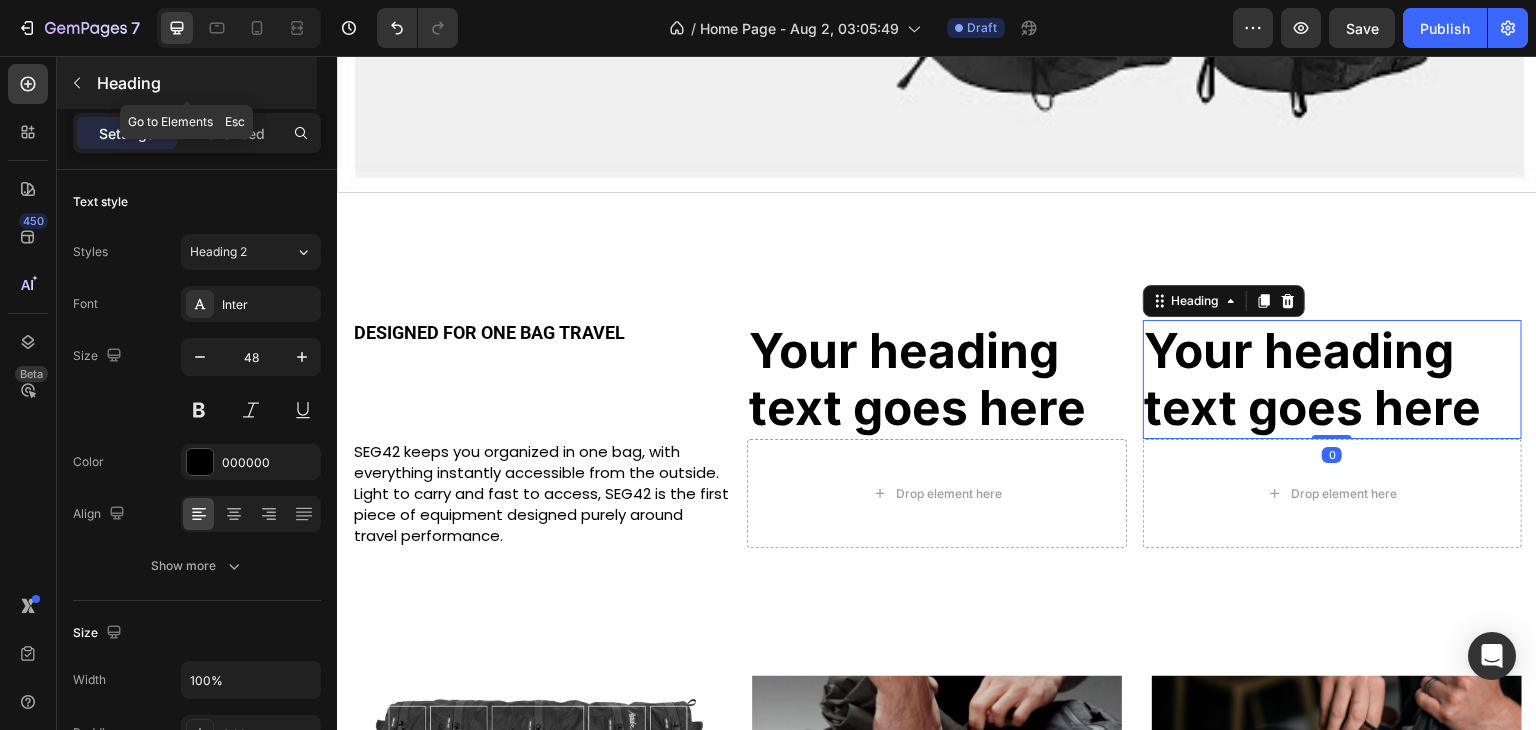click at bounding box center (77, 83) 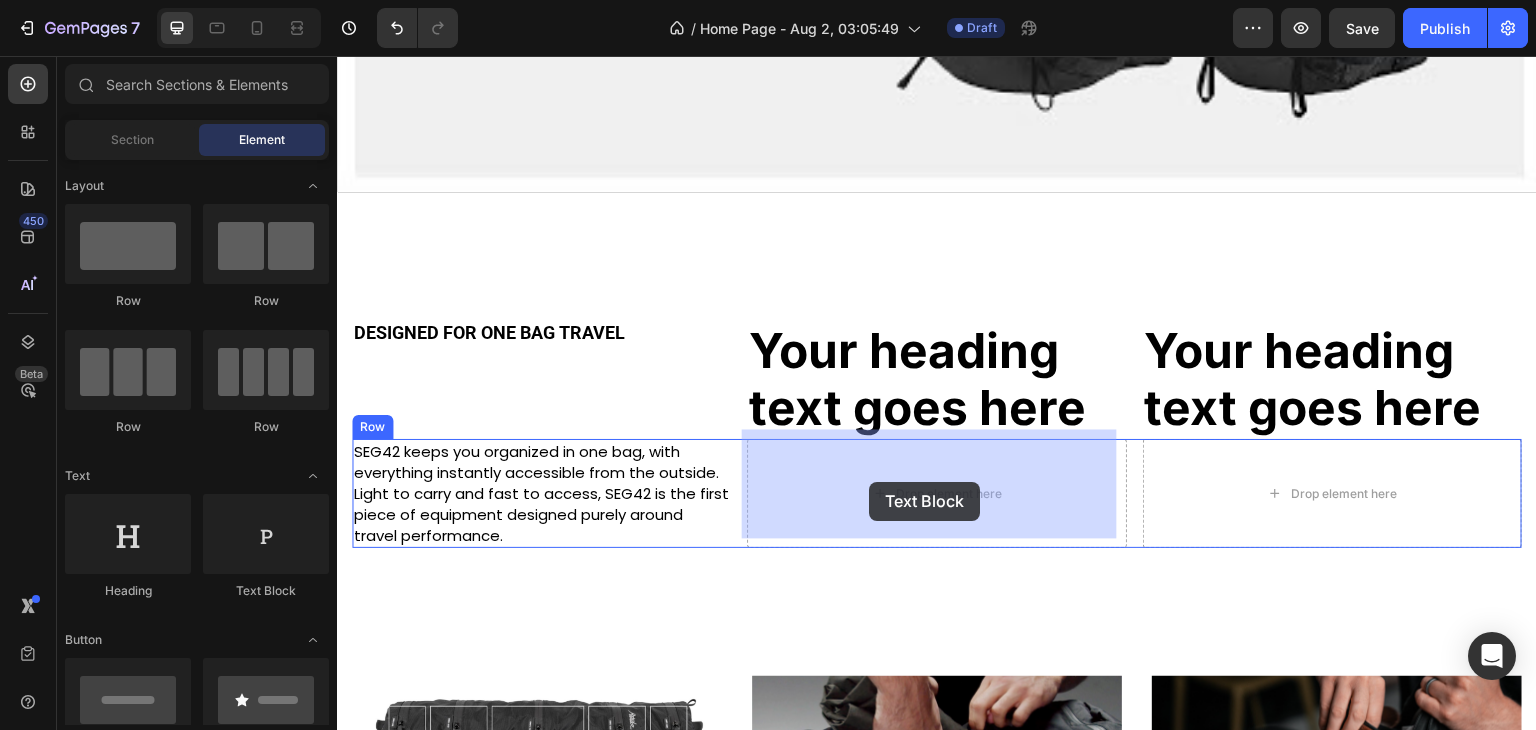 drag, startPoint x: 609, startPoint y: 613, endPoint x: 869, endPoint y: 482, distance: 291.13742 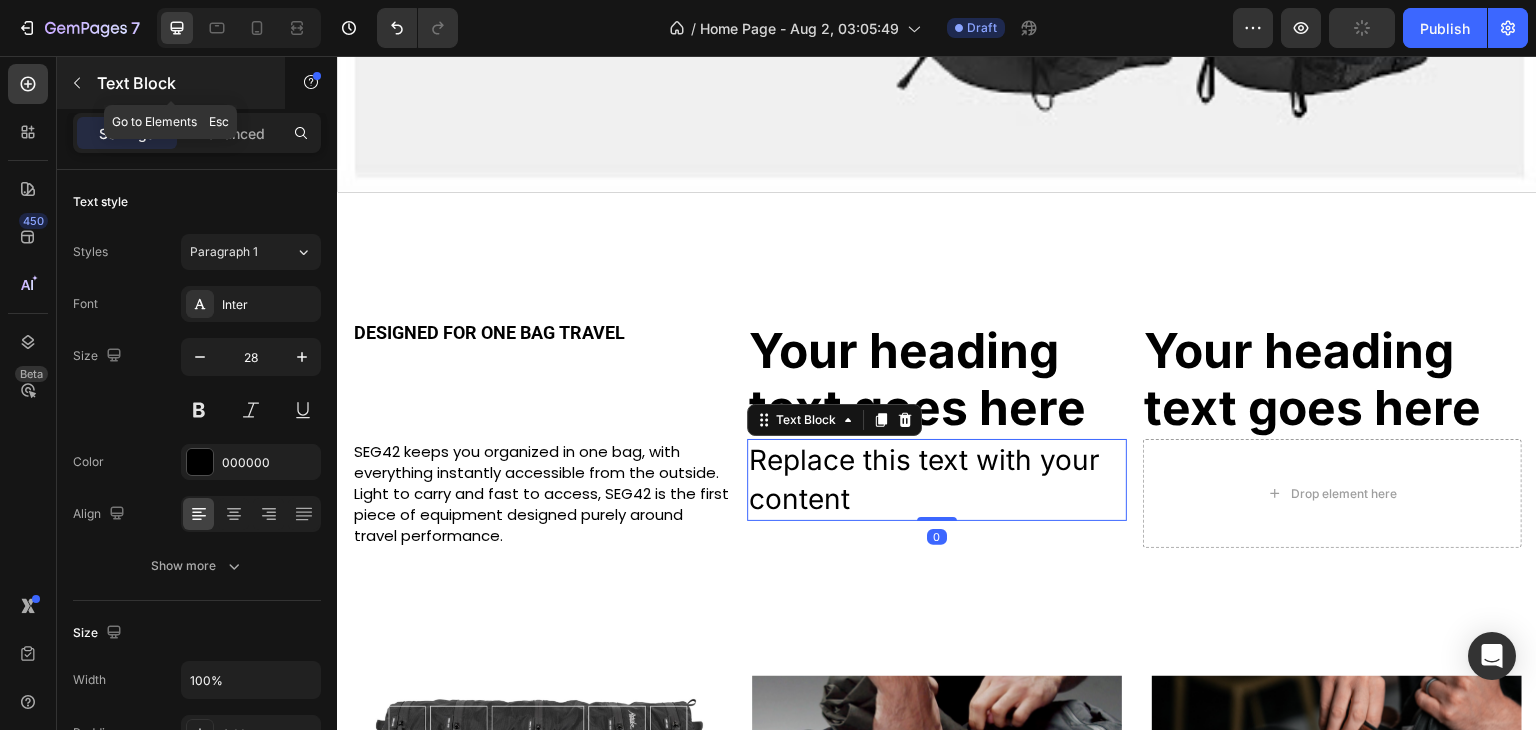 click 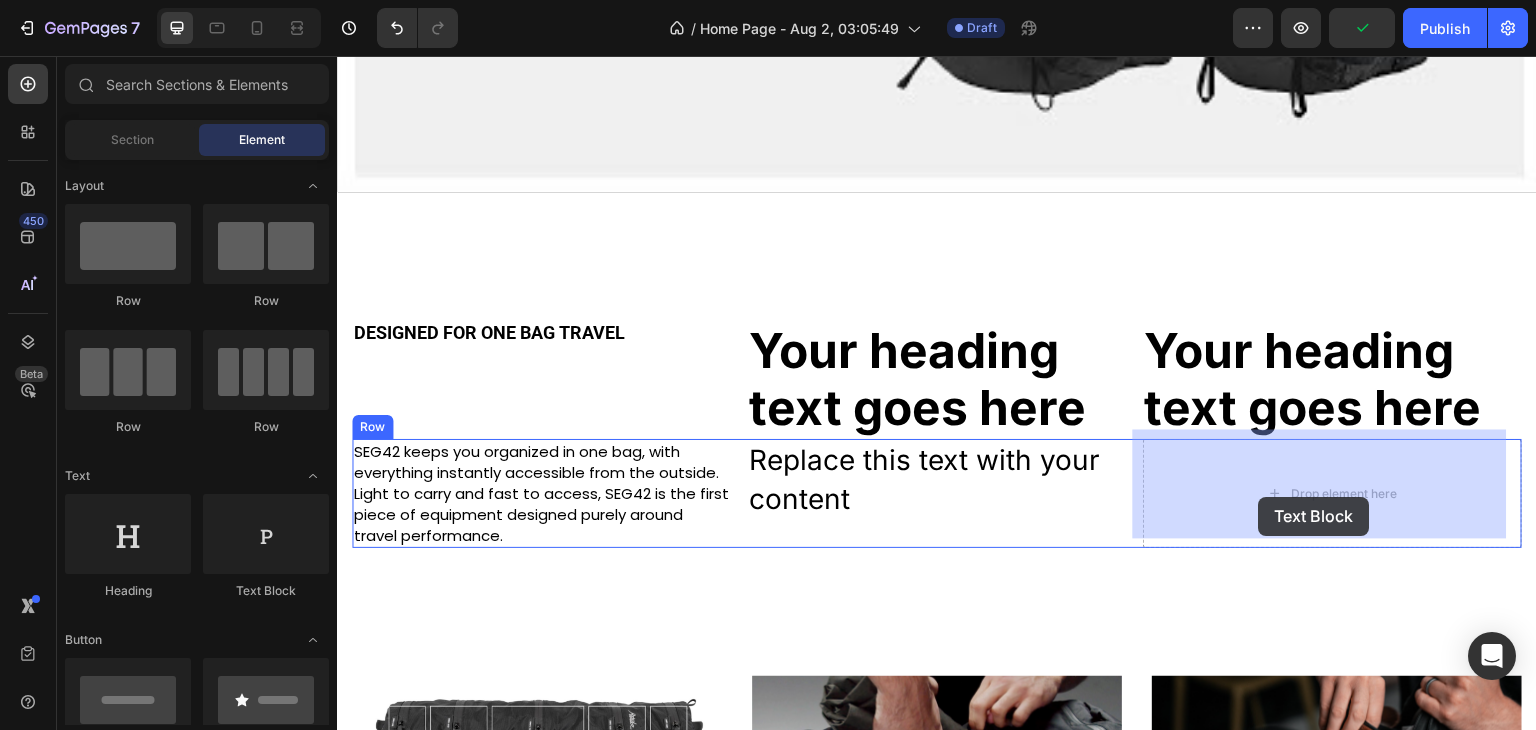 drag, startPoint x: 609, startPoint y: 590, endPoint x: 1259, endPoint y: 497, distance: 656.6194 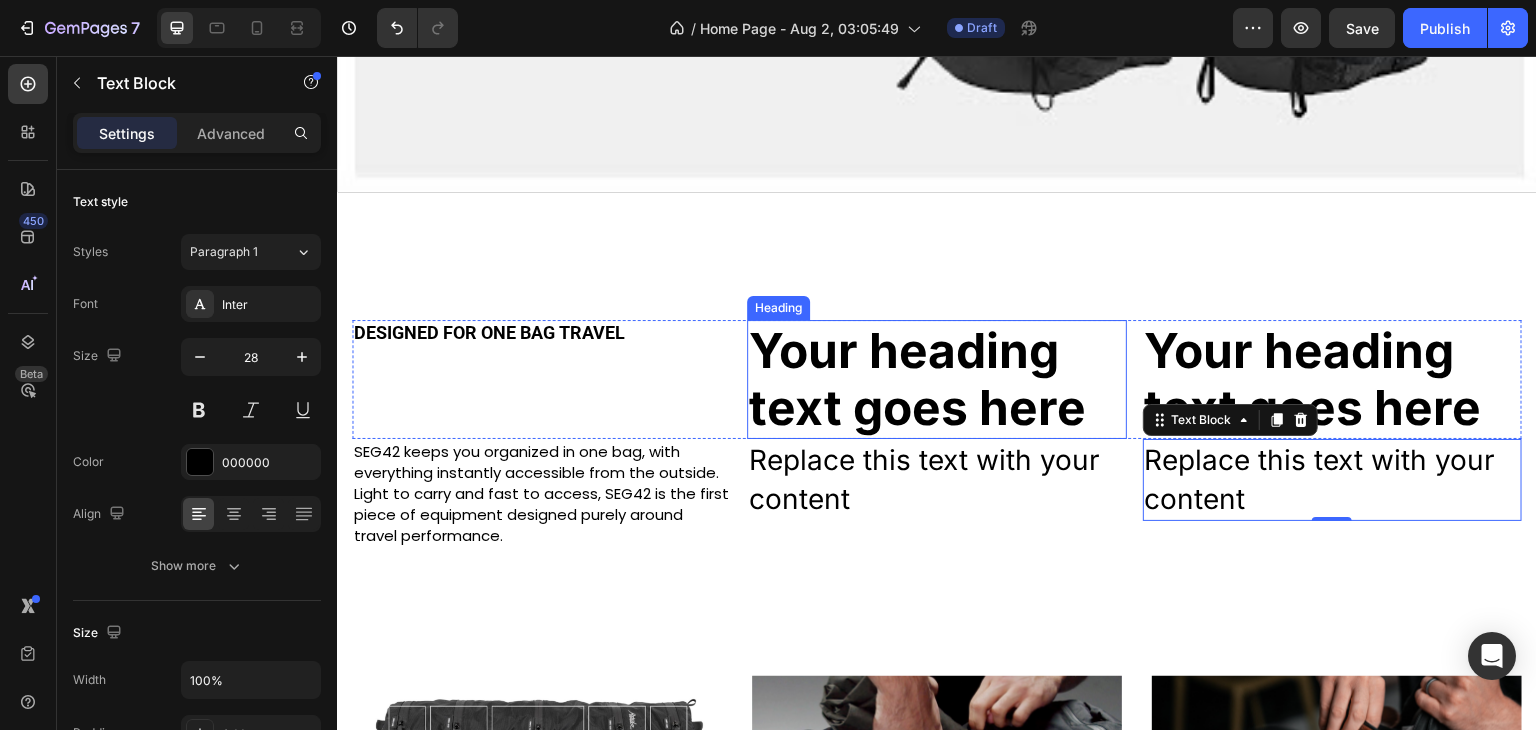 click on "Your heading text goes here" at bounding box center [936, 379] 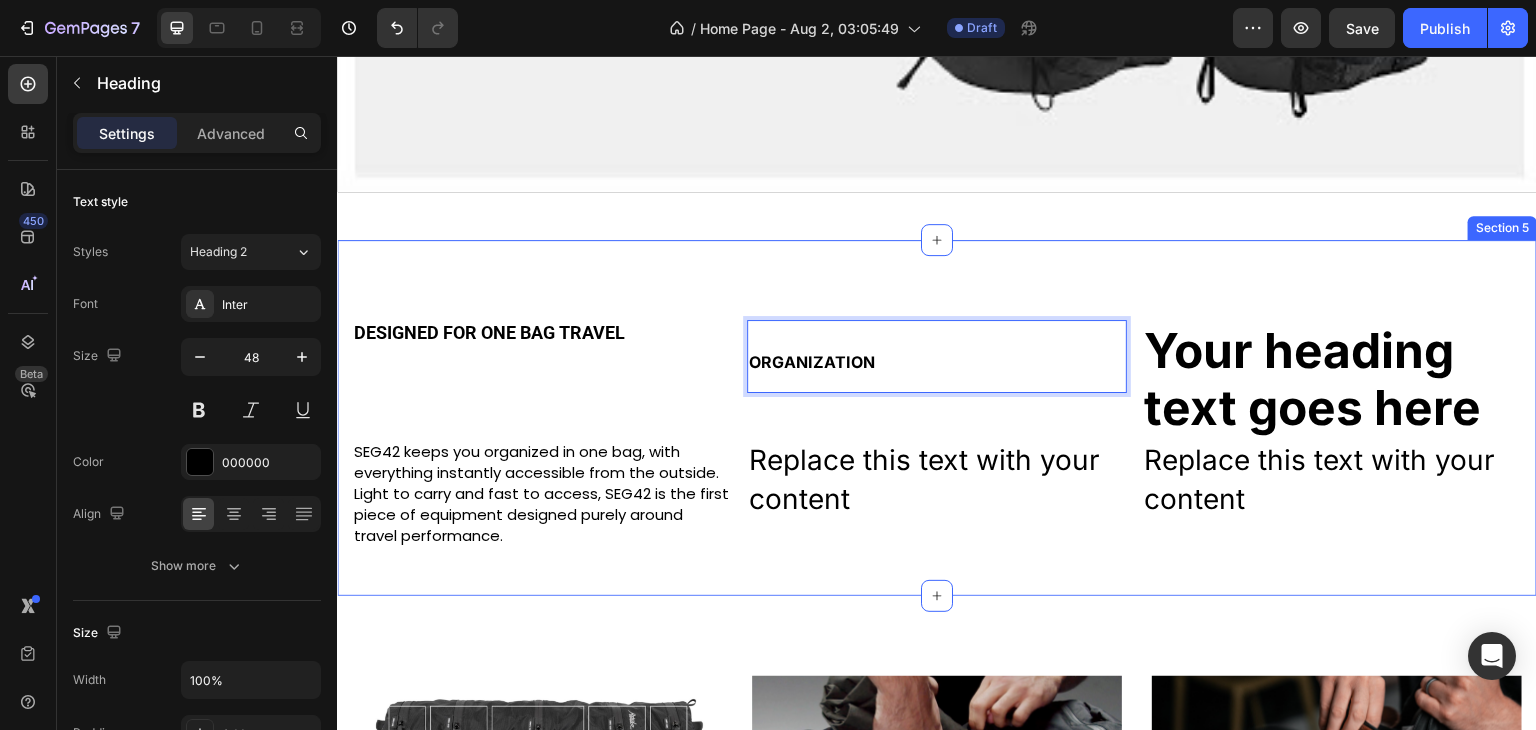click on "⁠⁠⁠⁠⁠⁠⁠ DESIGNED FOR ONE BAG TRAVEL Heading ORGANIZATION Heading   0 Your heading text goes here Heading Row SEG42 keeps you organized in one bag, with everything instantly accessible from the outside. Light to carry and fast to access, SEG42 is the first piece of equipment designed purely around travel performance. Text Block Replace this text with your content Text Block Replace this text with your content Text Block Row Section 5" at bounding box center [937, 418] 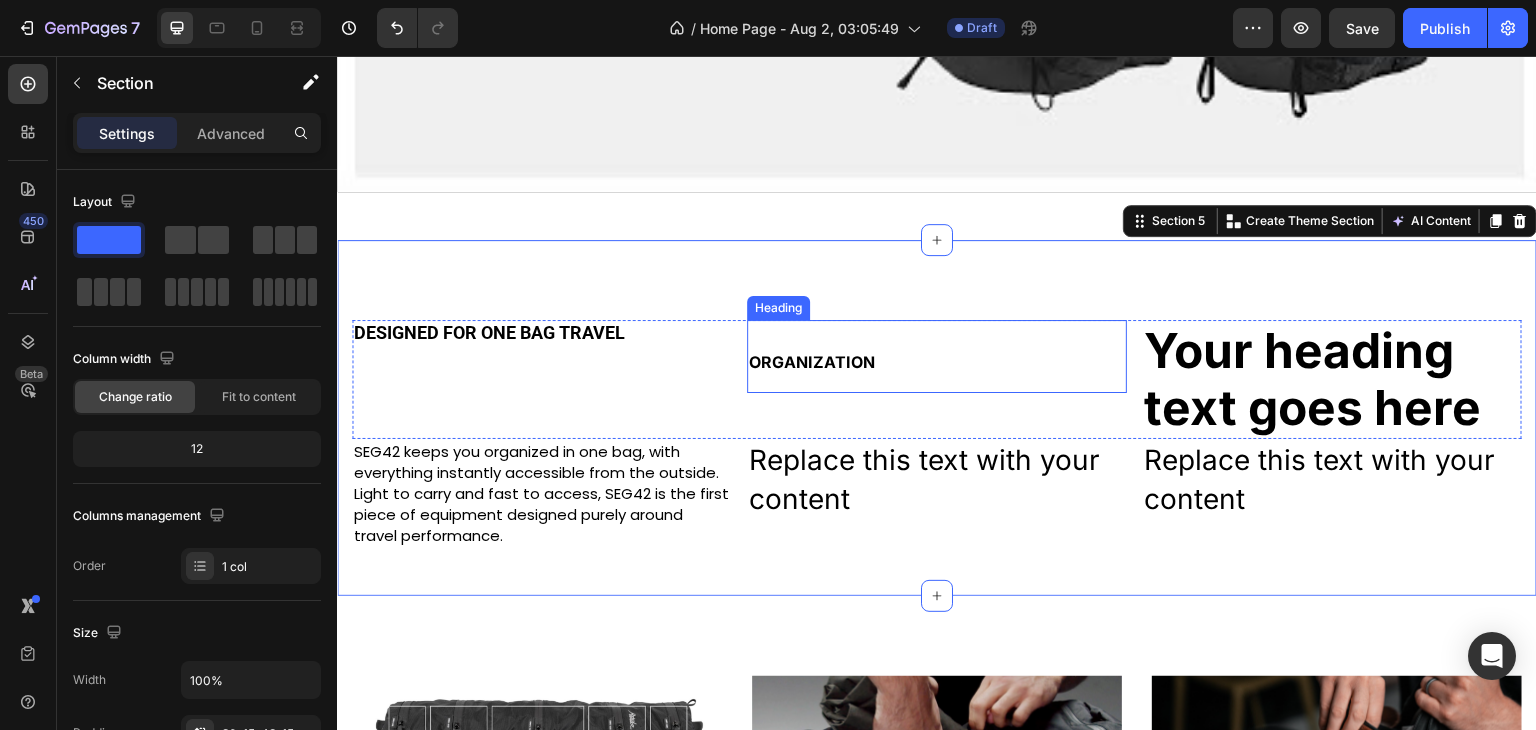 drag, startPoint x: 797, startPoint y: 345, endPoint x: 747, endPoint y: 354, distance: 50.803543 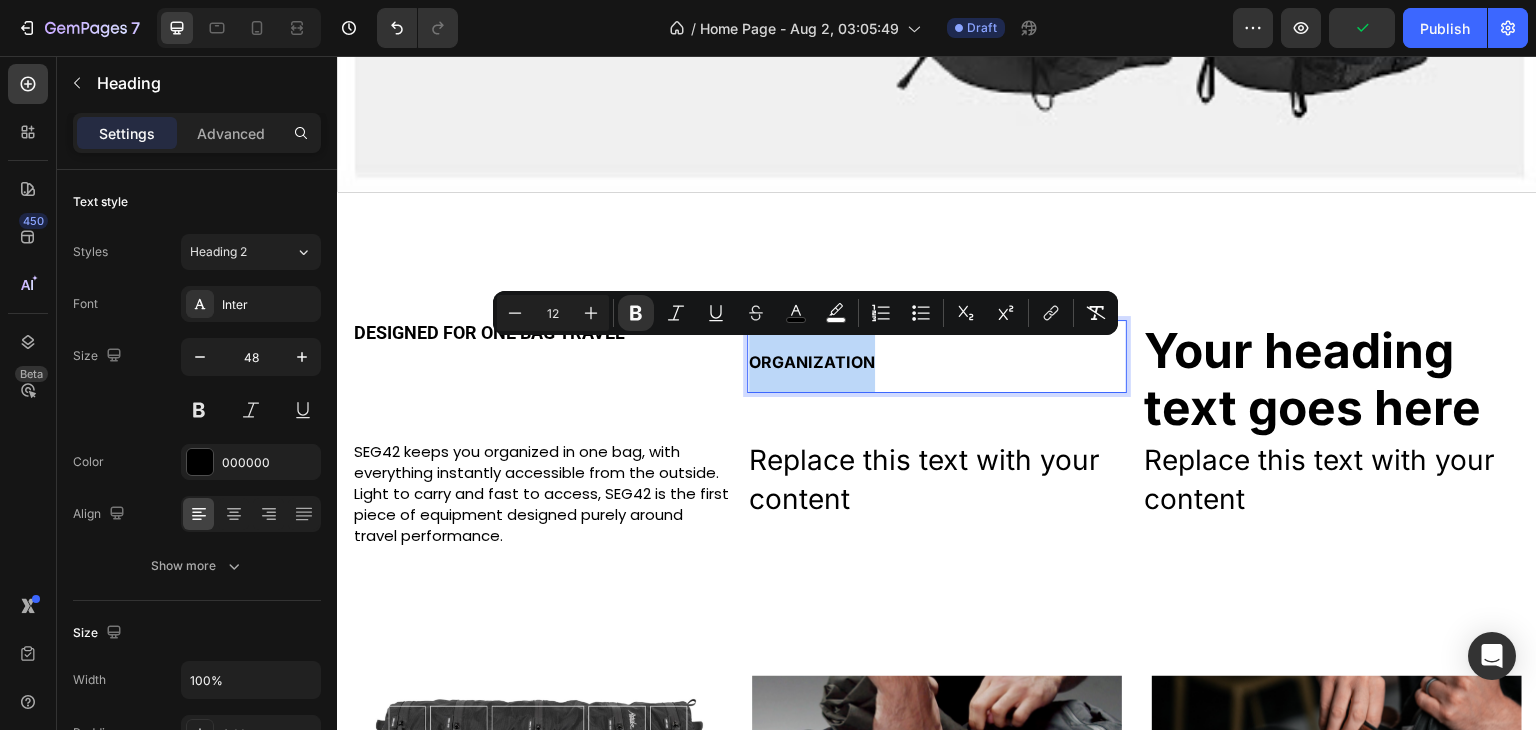drag, startPoint x: 883, startPoint y: 346, endPoint x: 746, endPoint y: 346, distance: 137 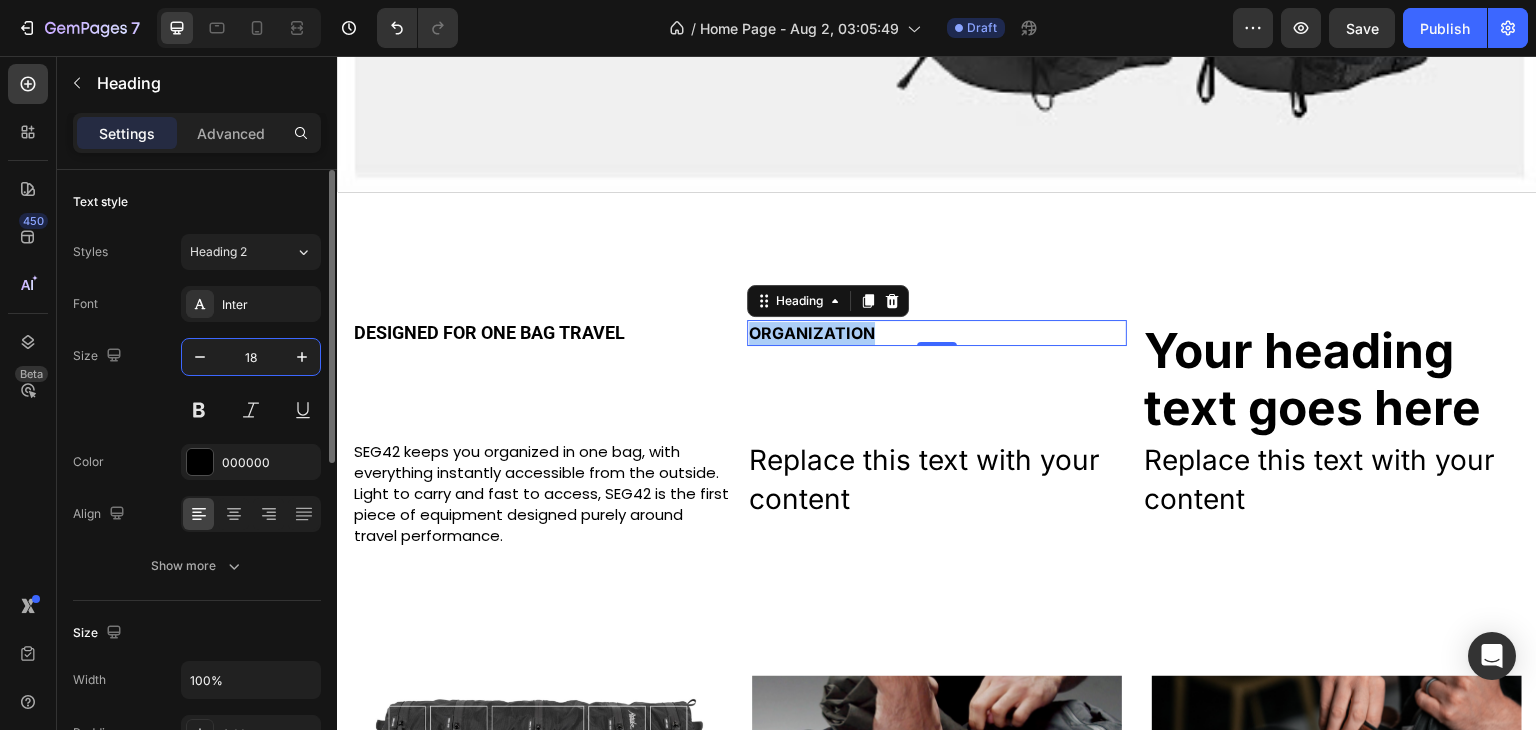 type on "18" 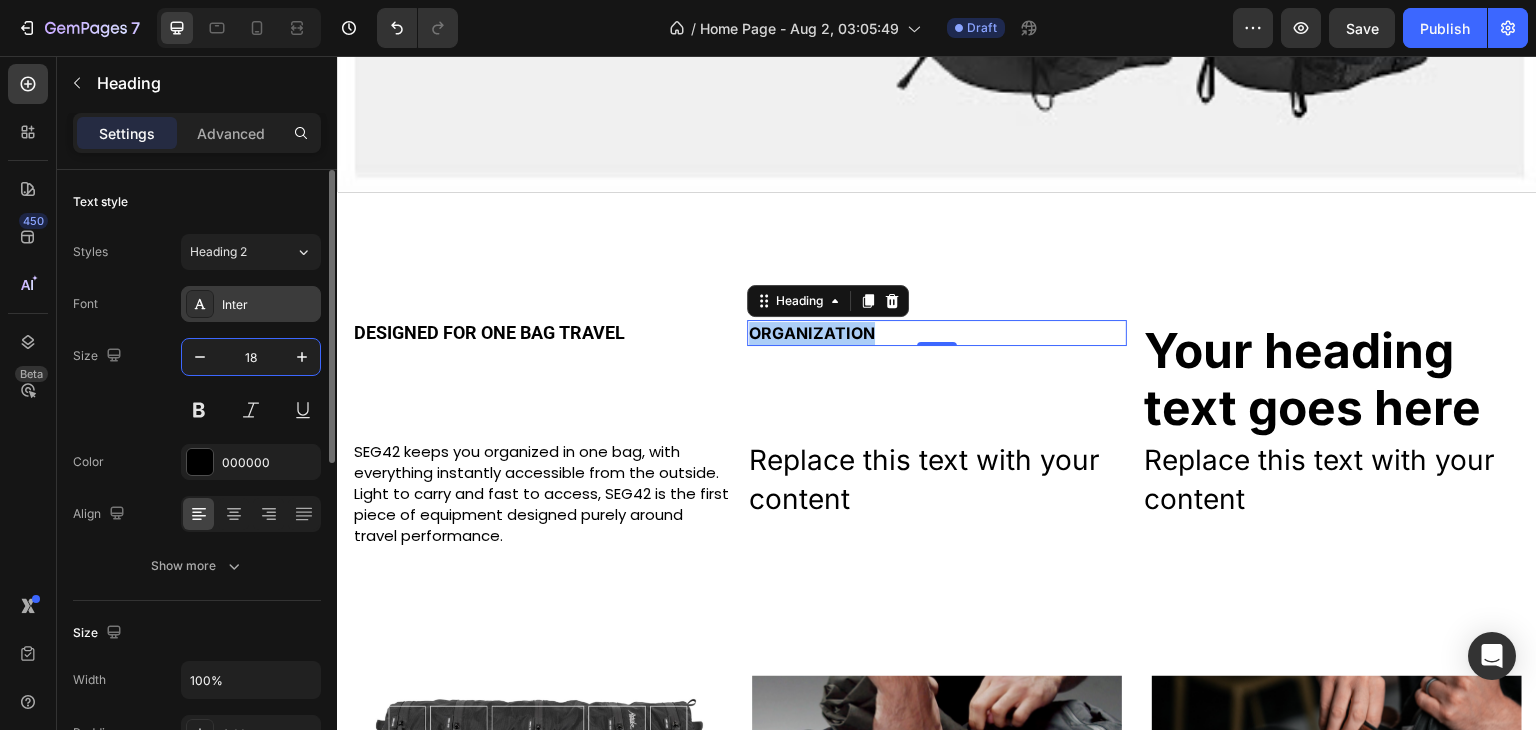 click on "Inter" at bounding box center (251, 304) 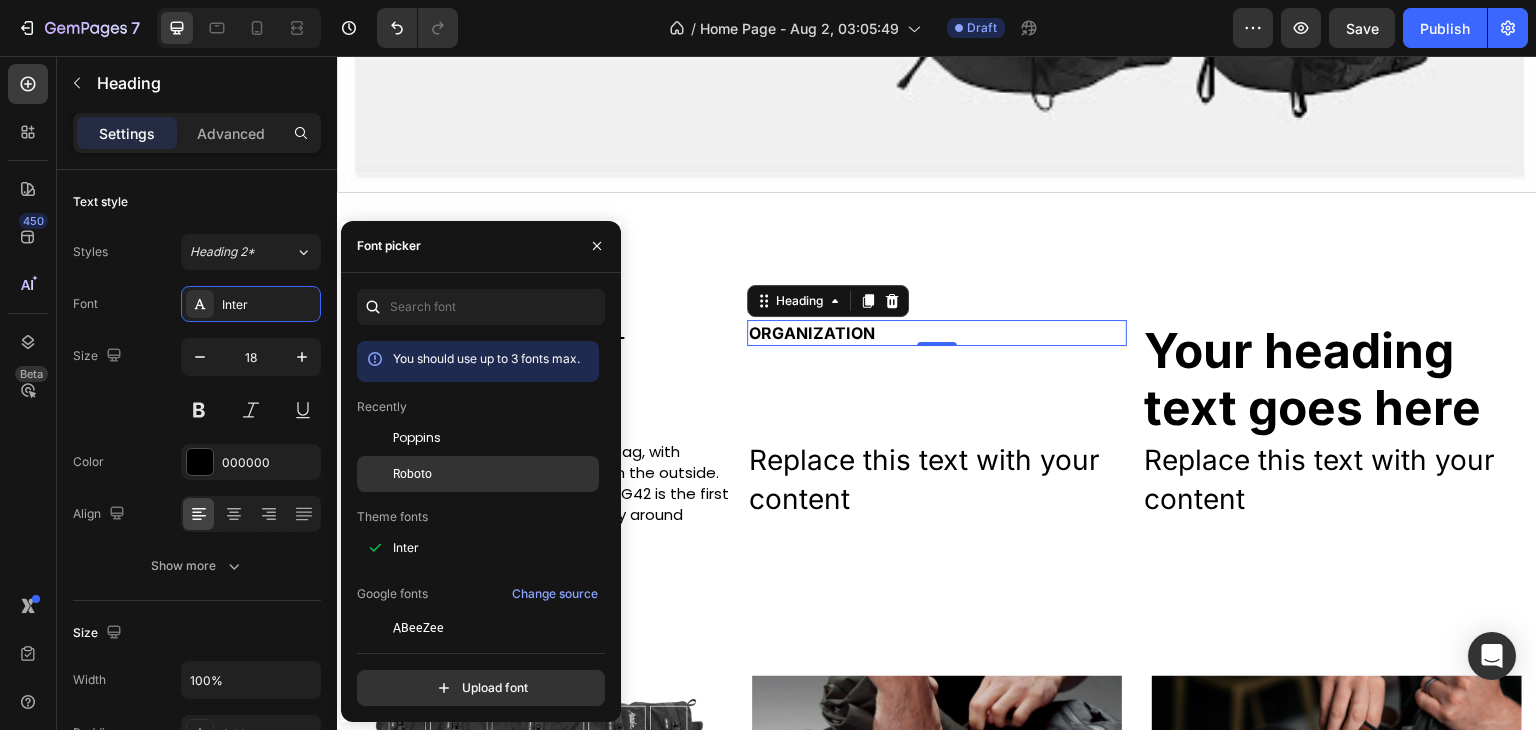 click on "Roboto" at bounding box center (412, 474) 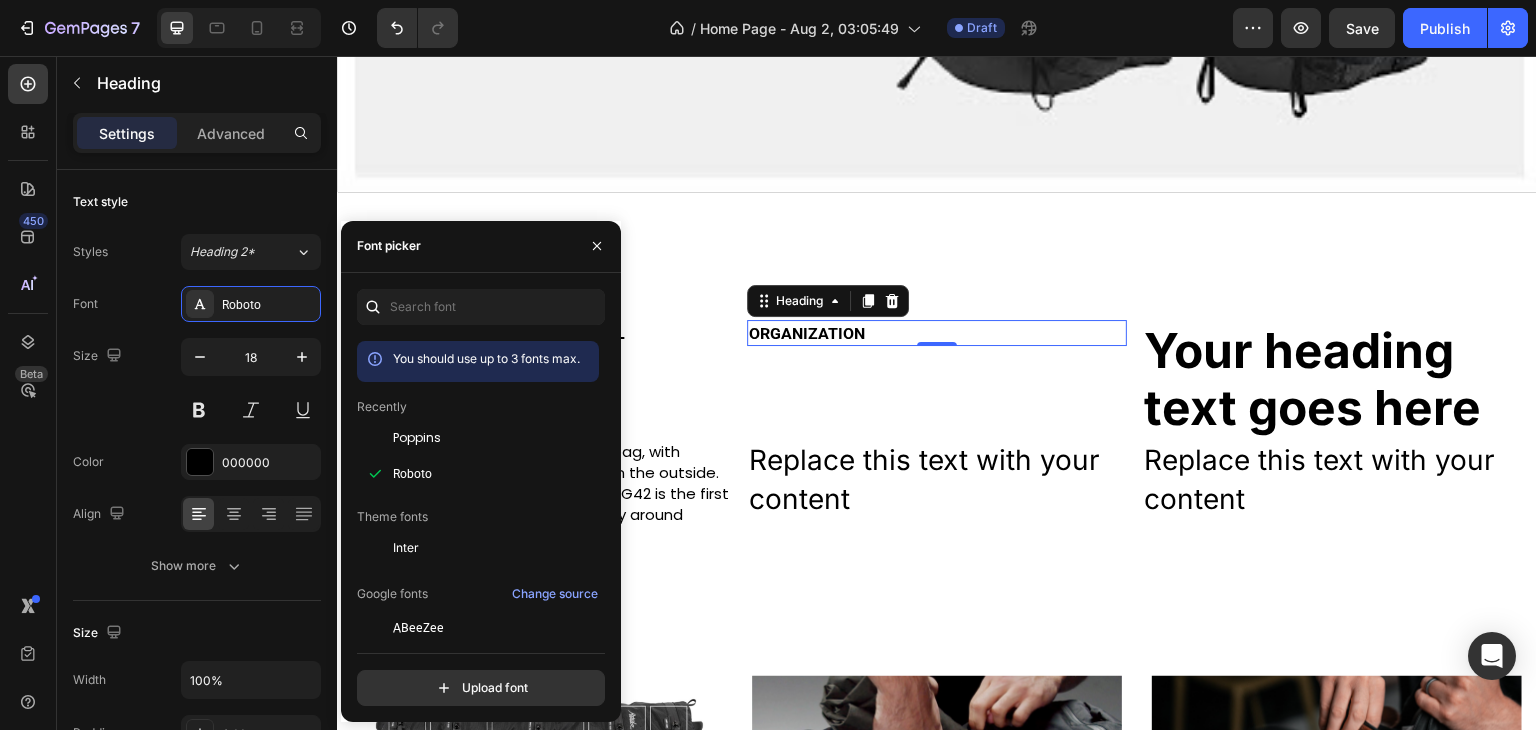 click on "ORGANIZATION" at bounding box center [936, 333] 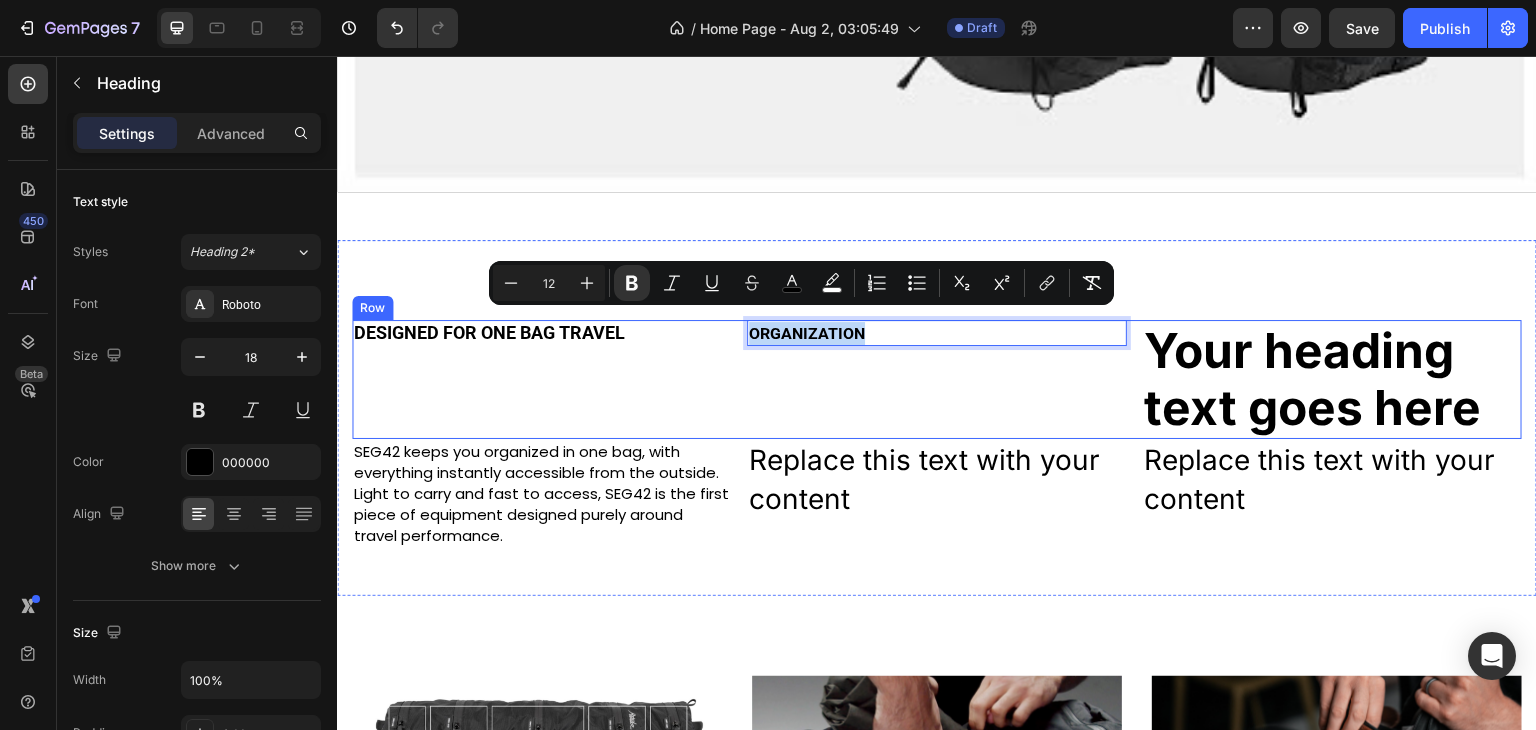 drag, startPoint x: 868, startPoint y: 323, endPoint x: 730, endPoint y: 322, distance: 138.00362 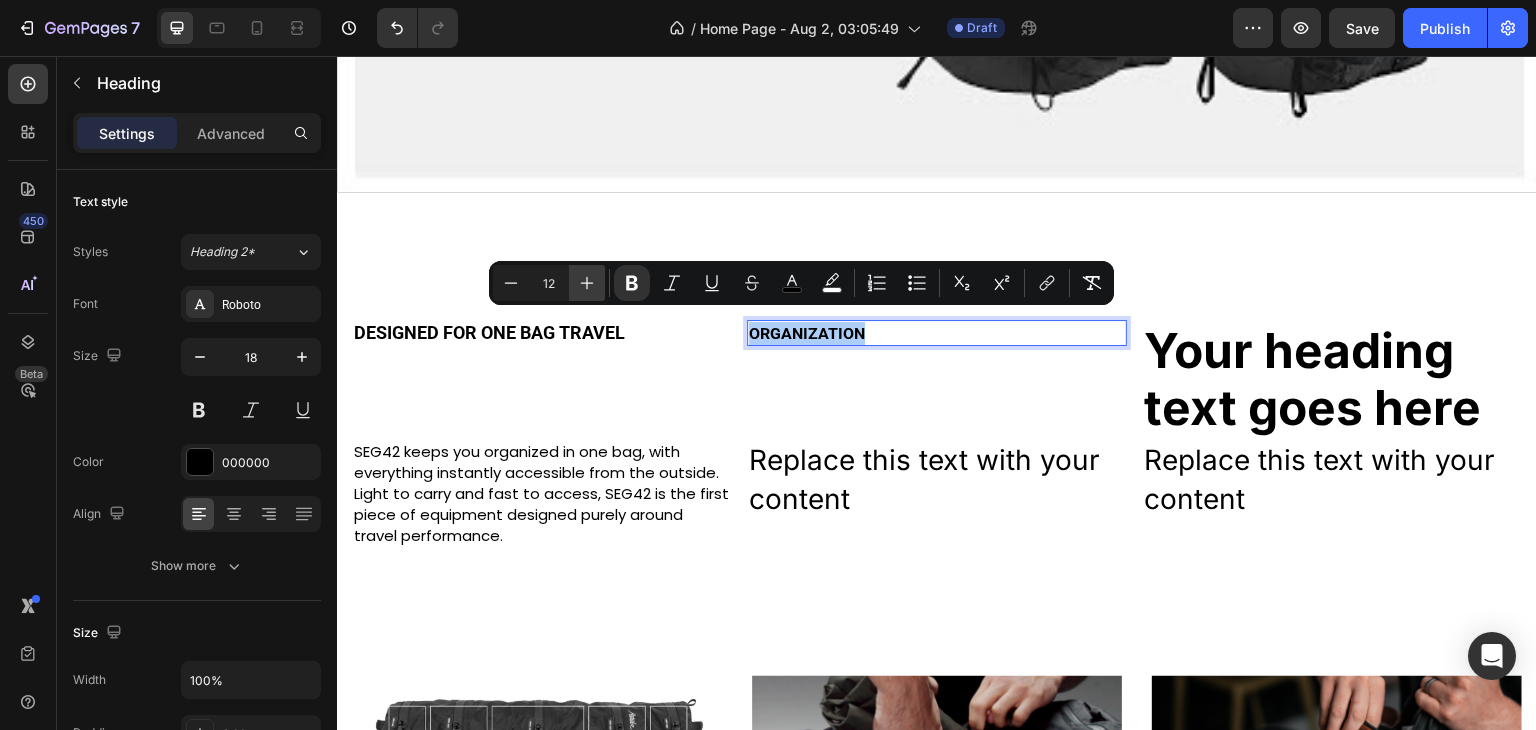 click 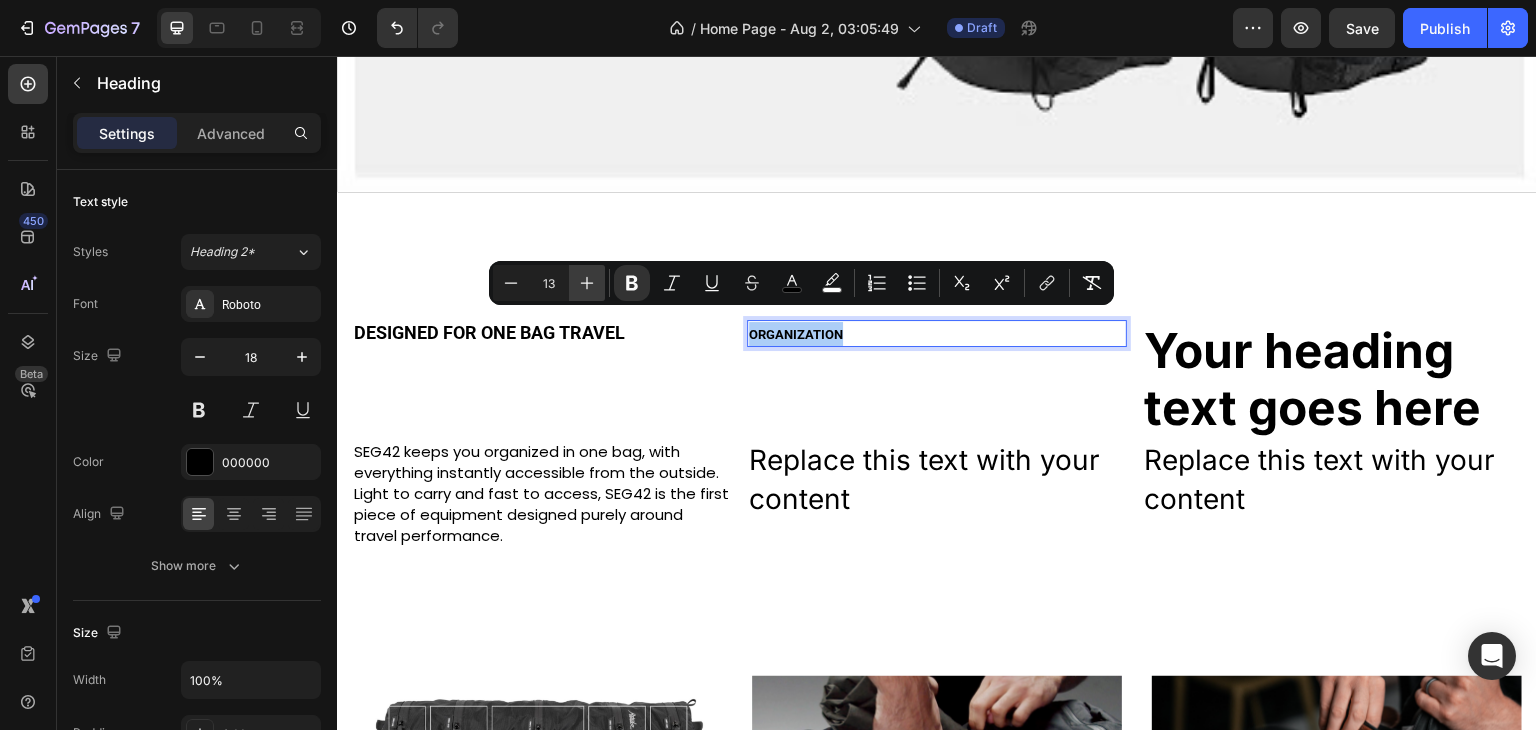 click 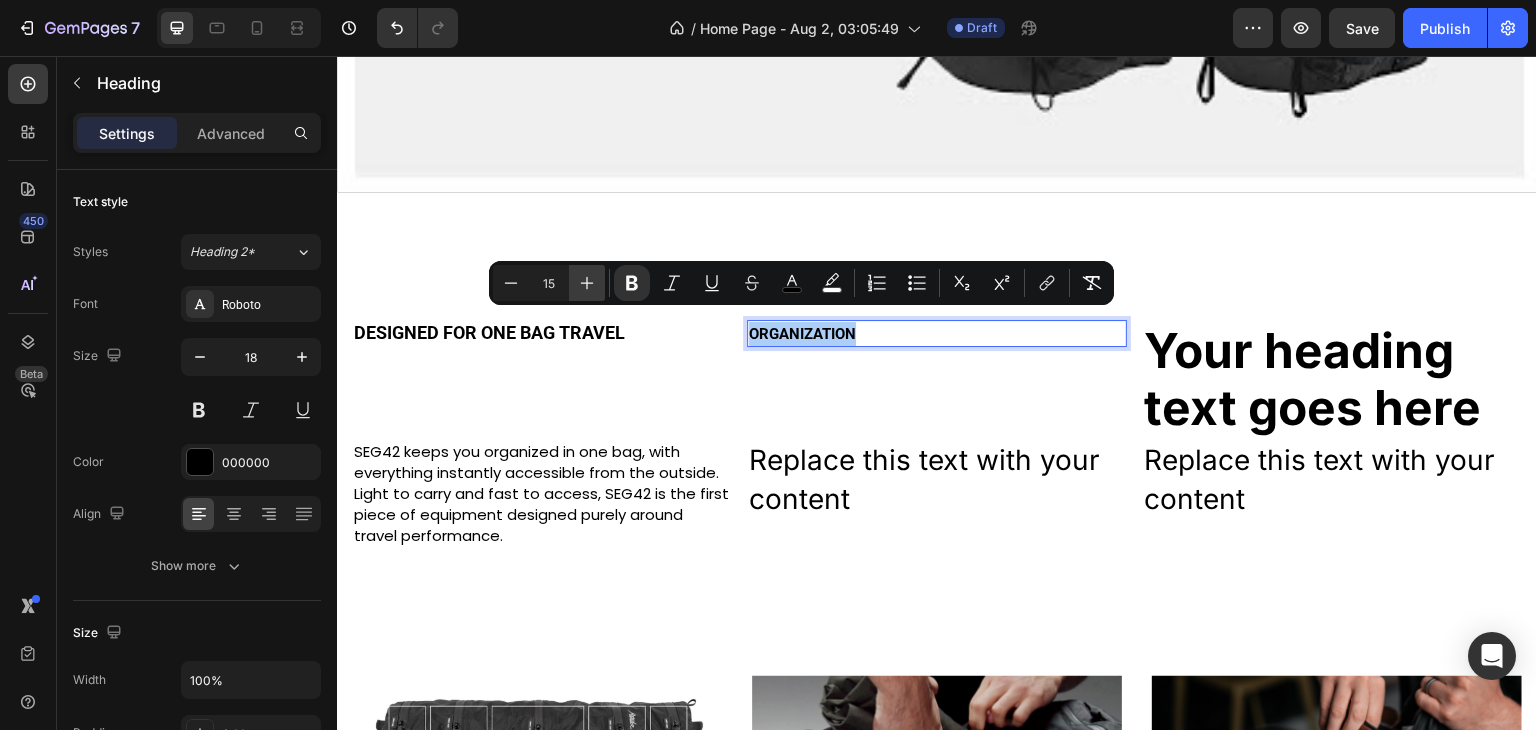 click 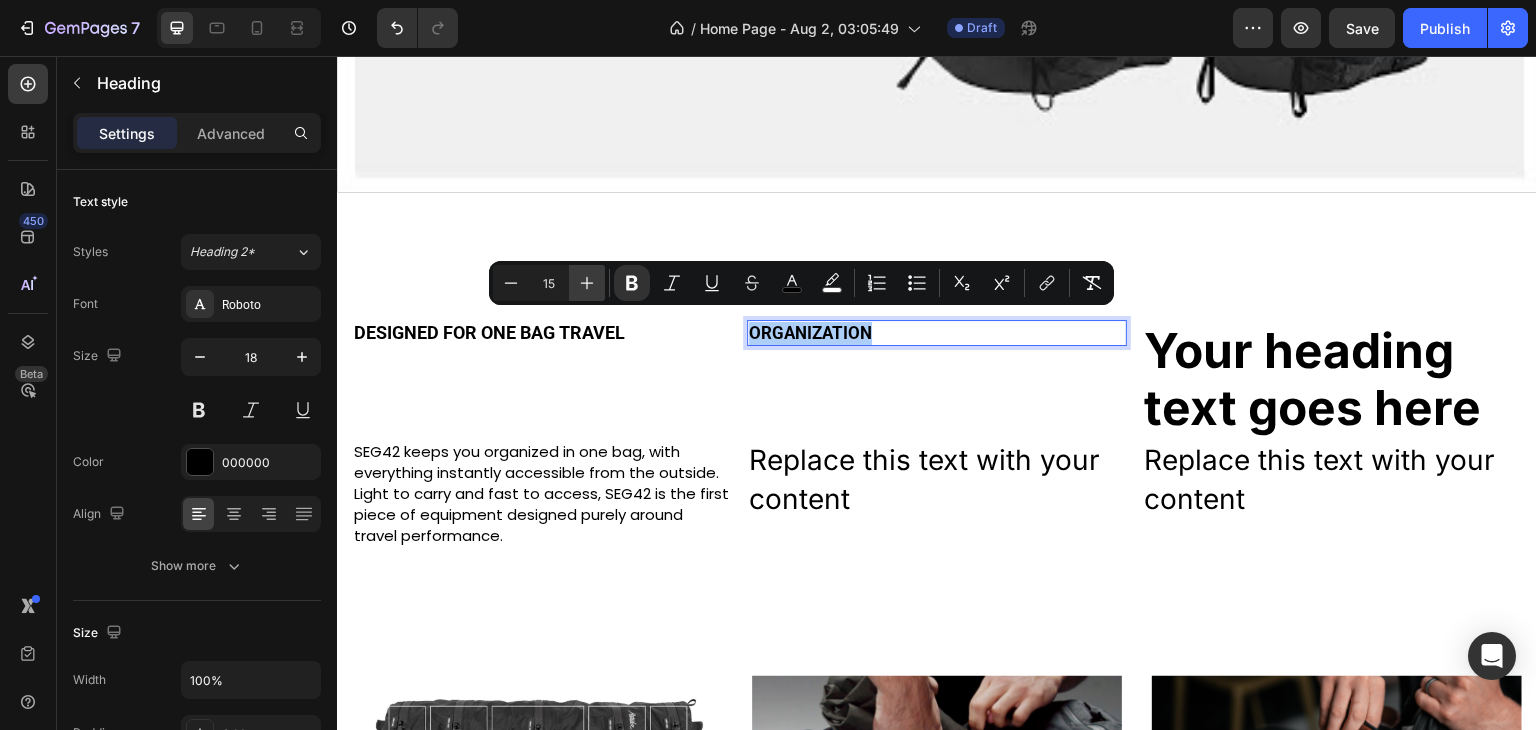 click 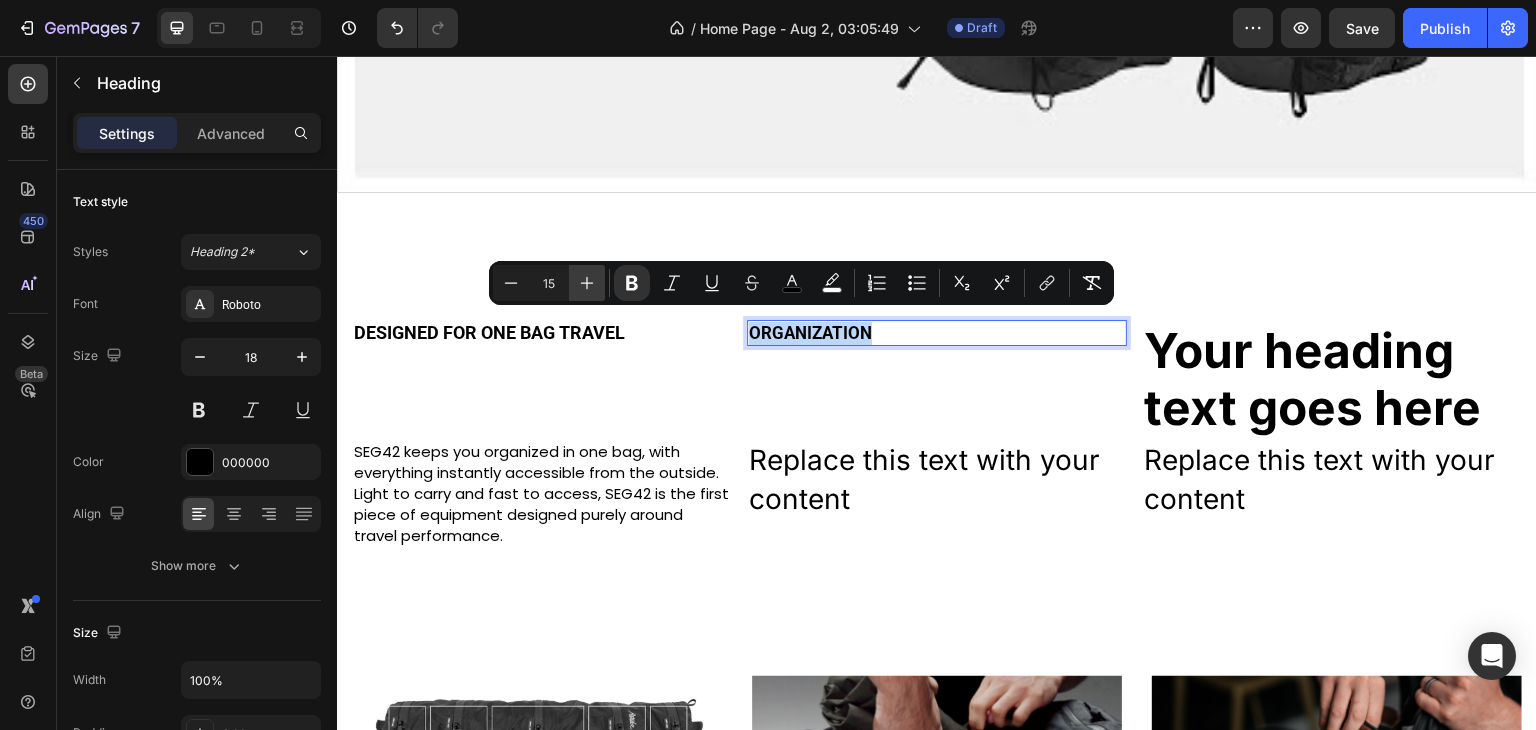 type on "18" 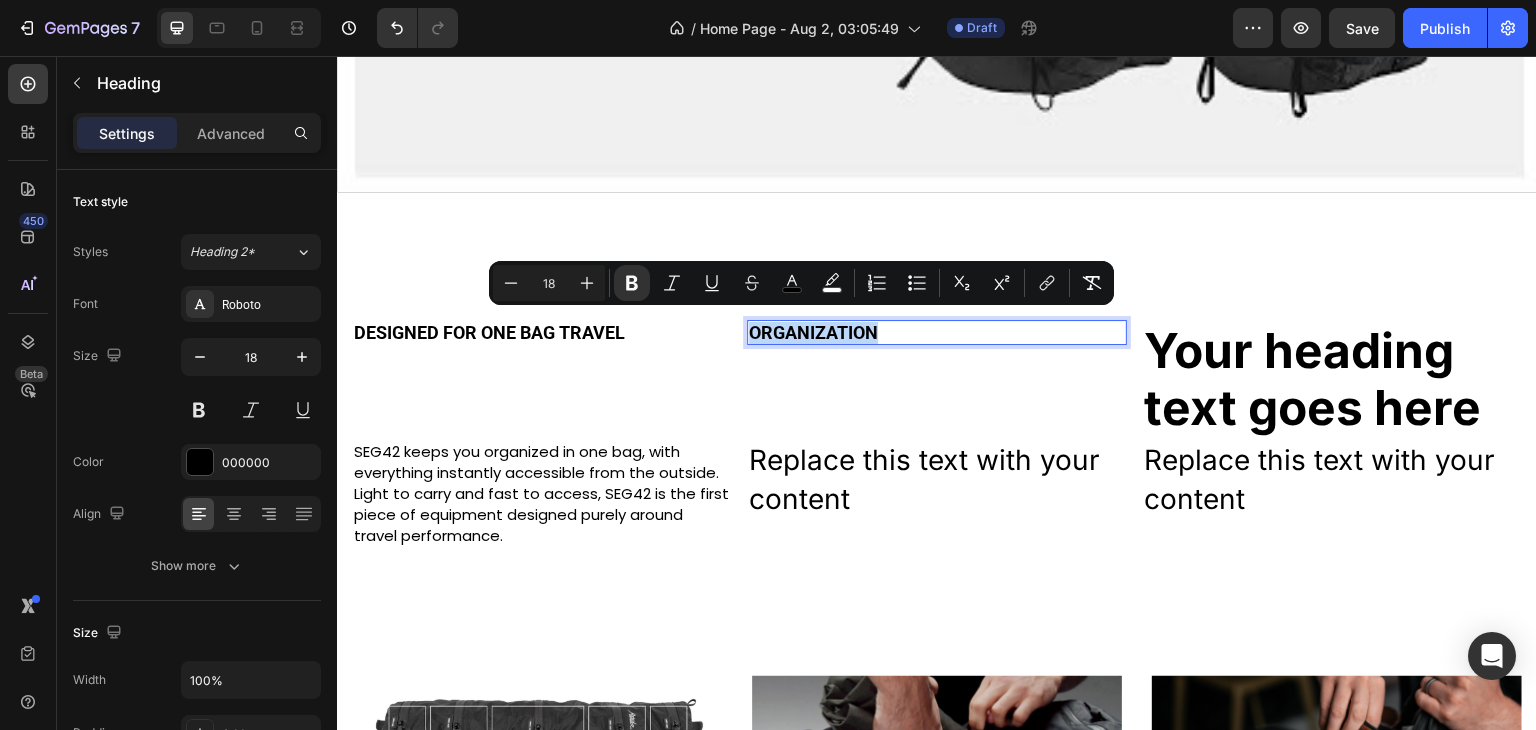 click on "Replace this text with your content" at bounding box center [936, 480] 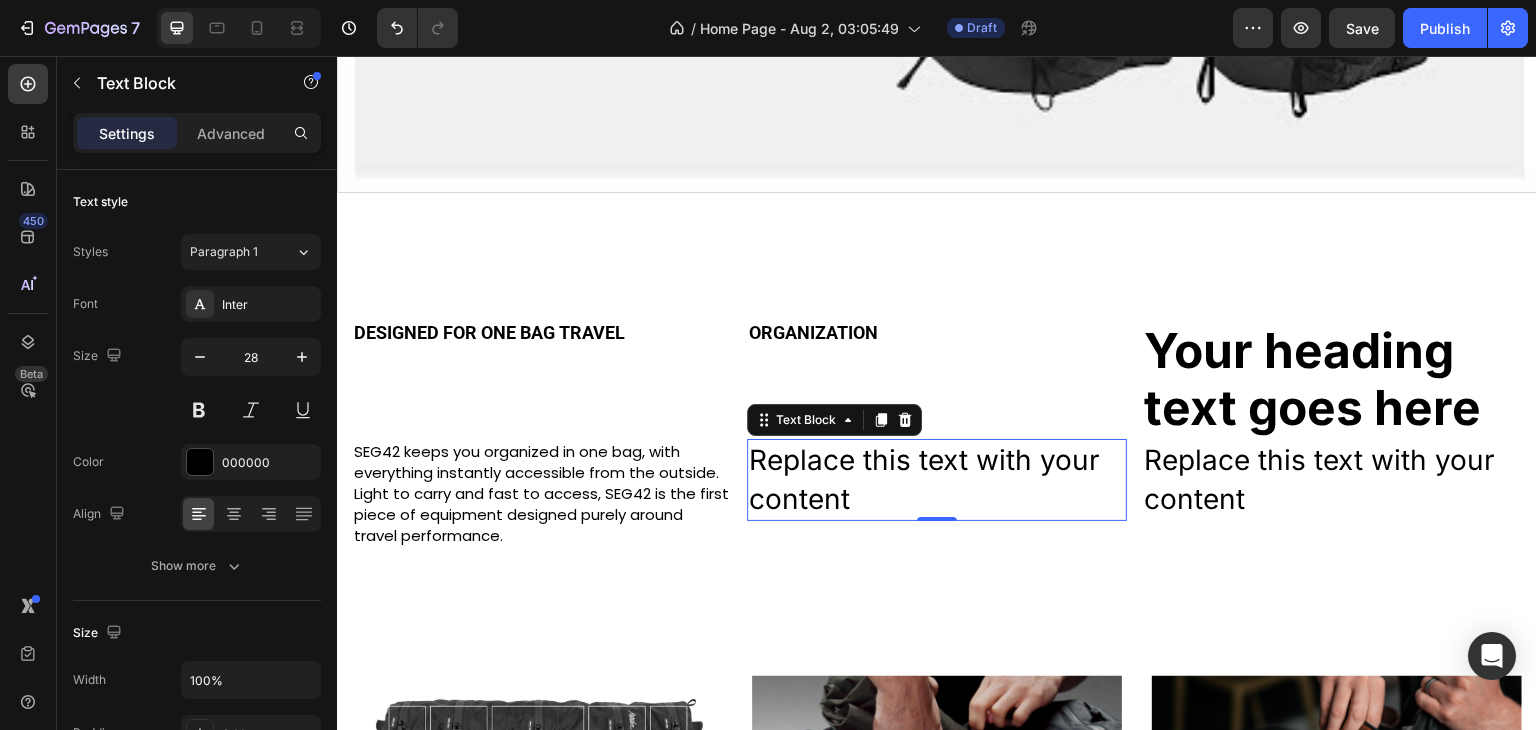 click on "Replace this text with your content" at bounding box center (936, 480) 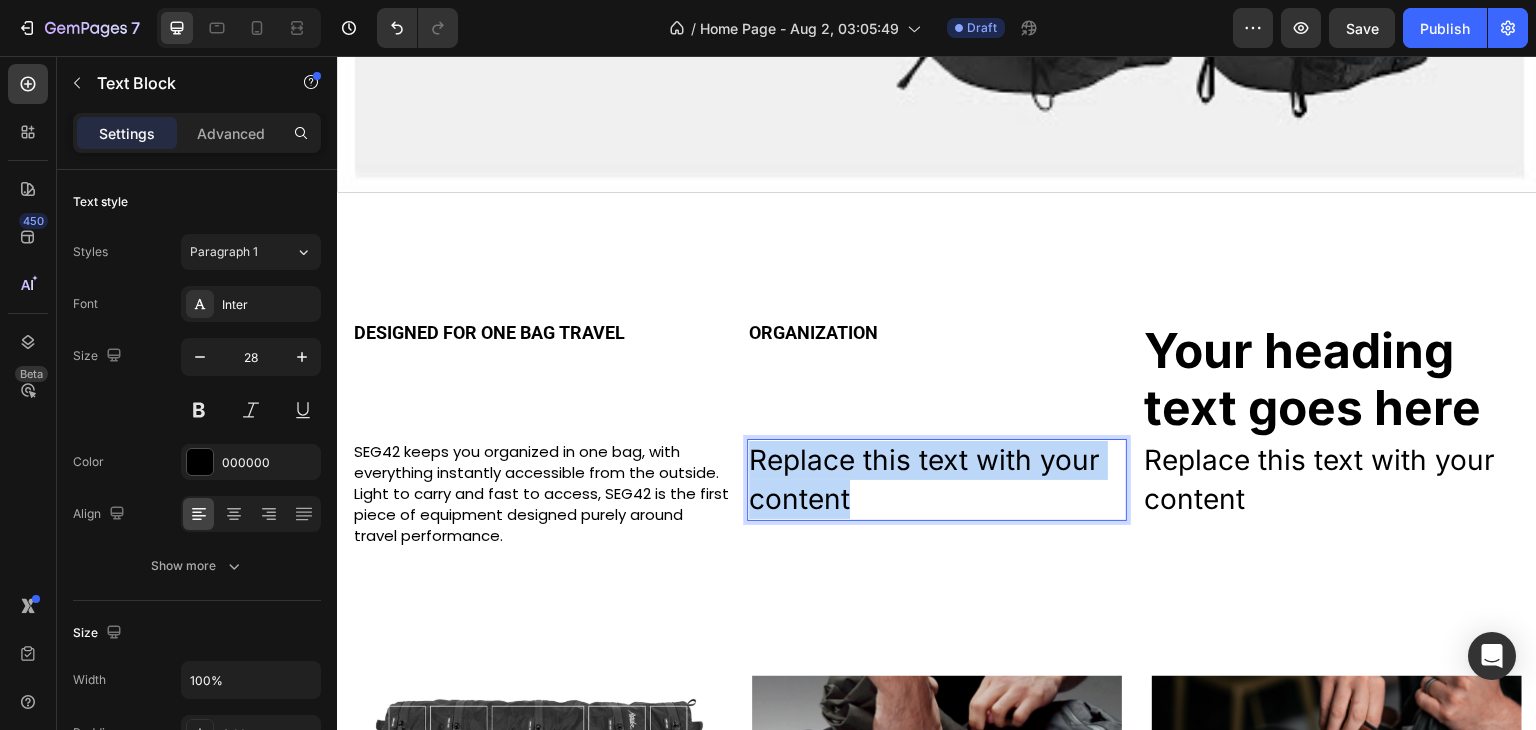 drag, startPoint x: 1333, startPoint y: 68, endPoint x: 749, endPoint y: 451, distance: 698.38745 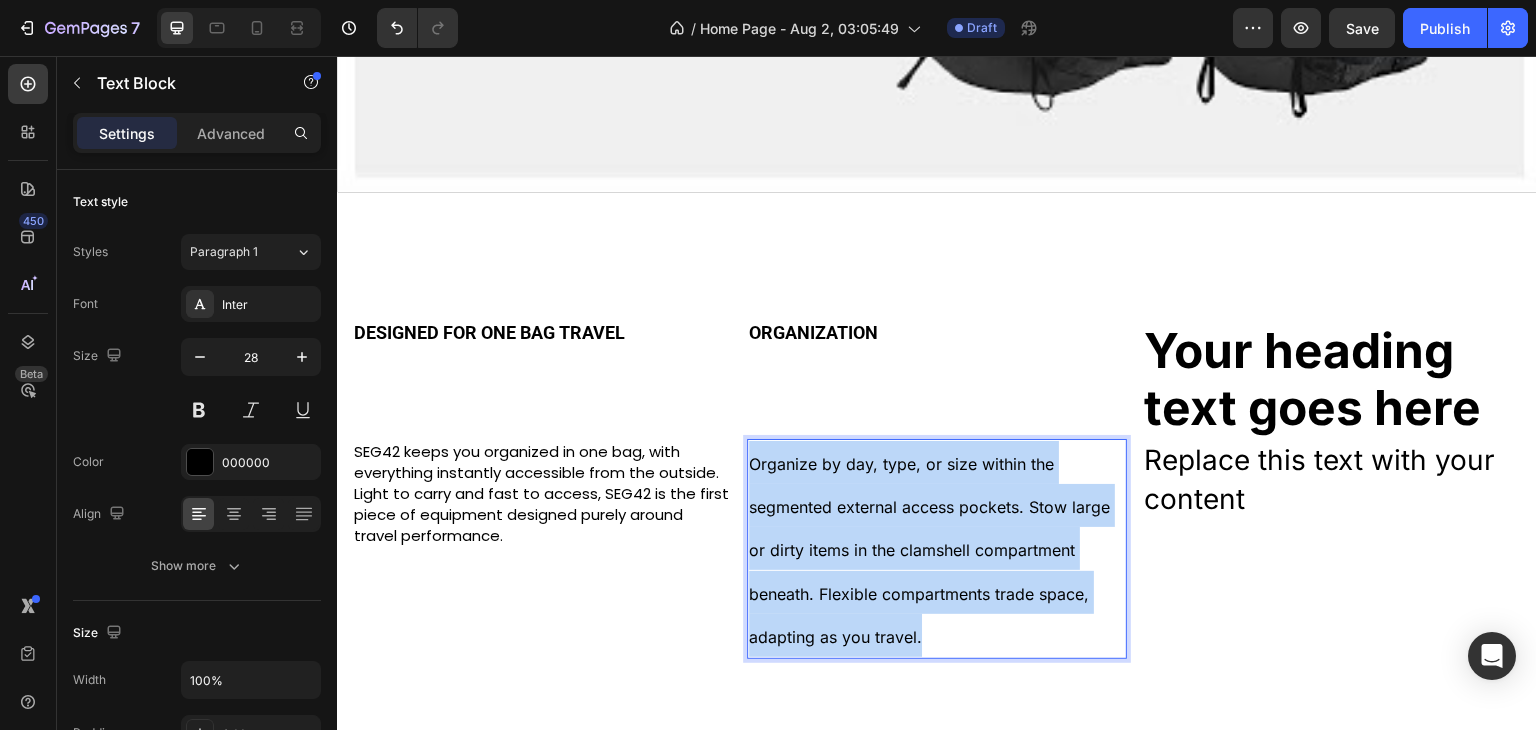 drag, startPoint x: 924, startPoint y: 627, endPoint x: 749, endPoint y: 452, distance: 247.48738 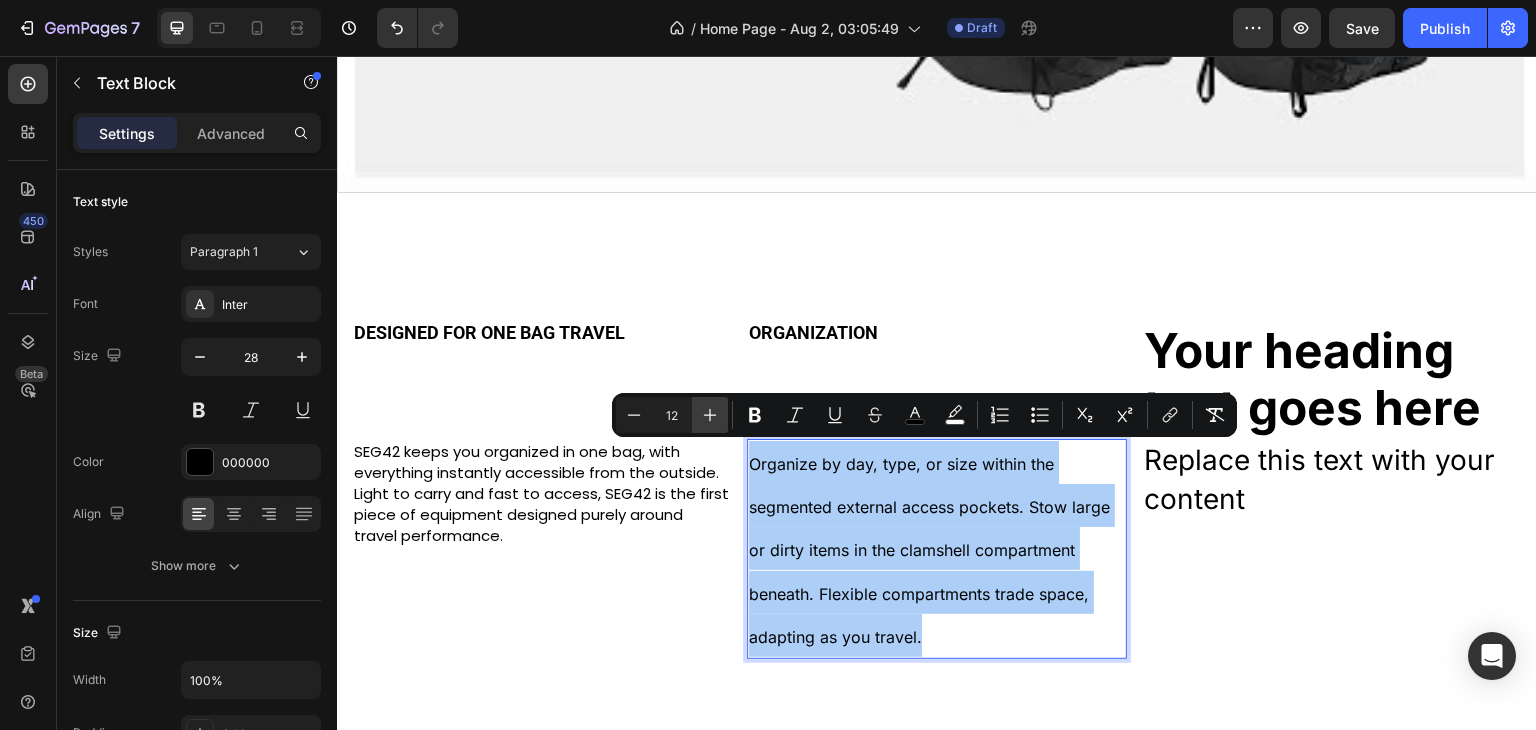 click 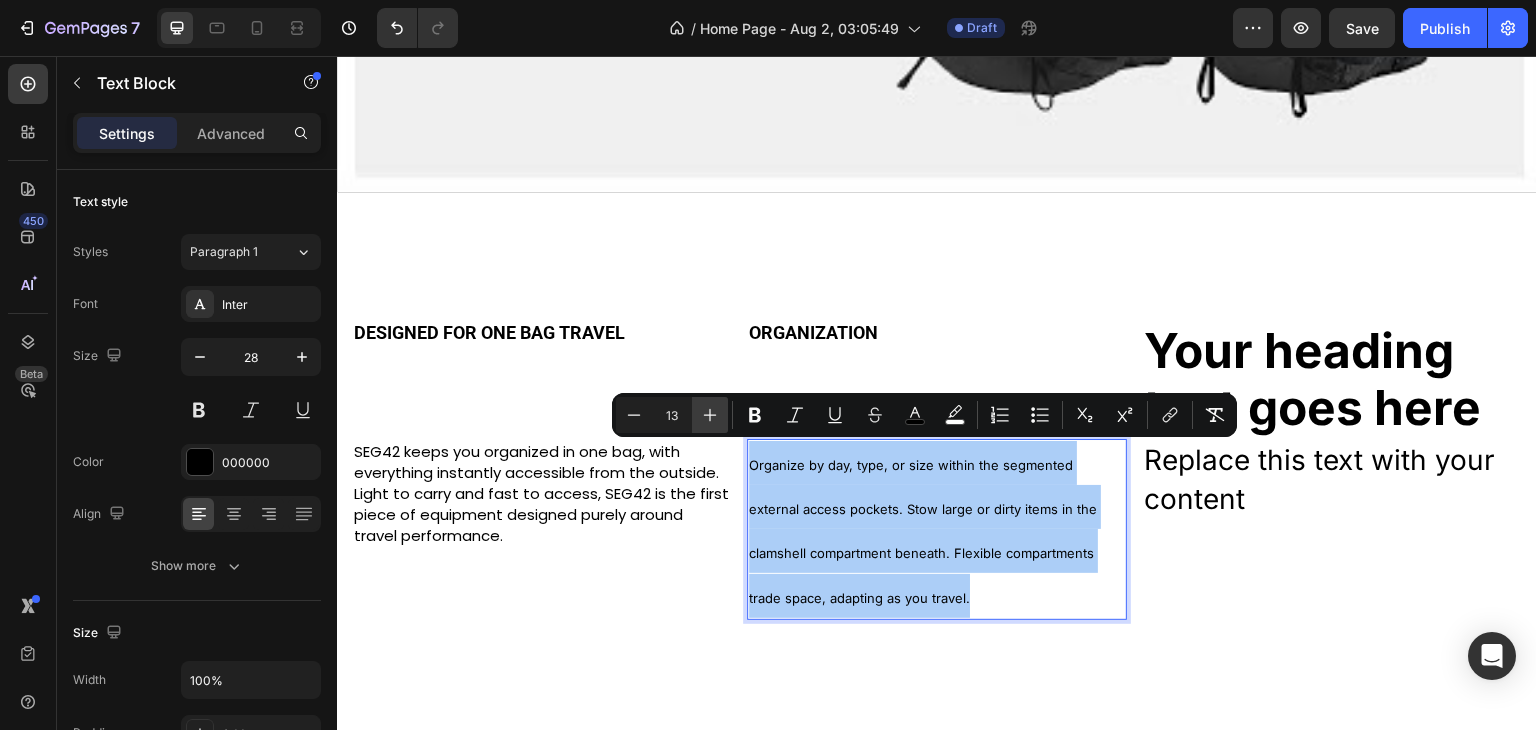 click 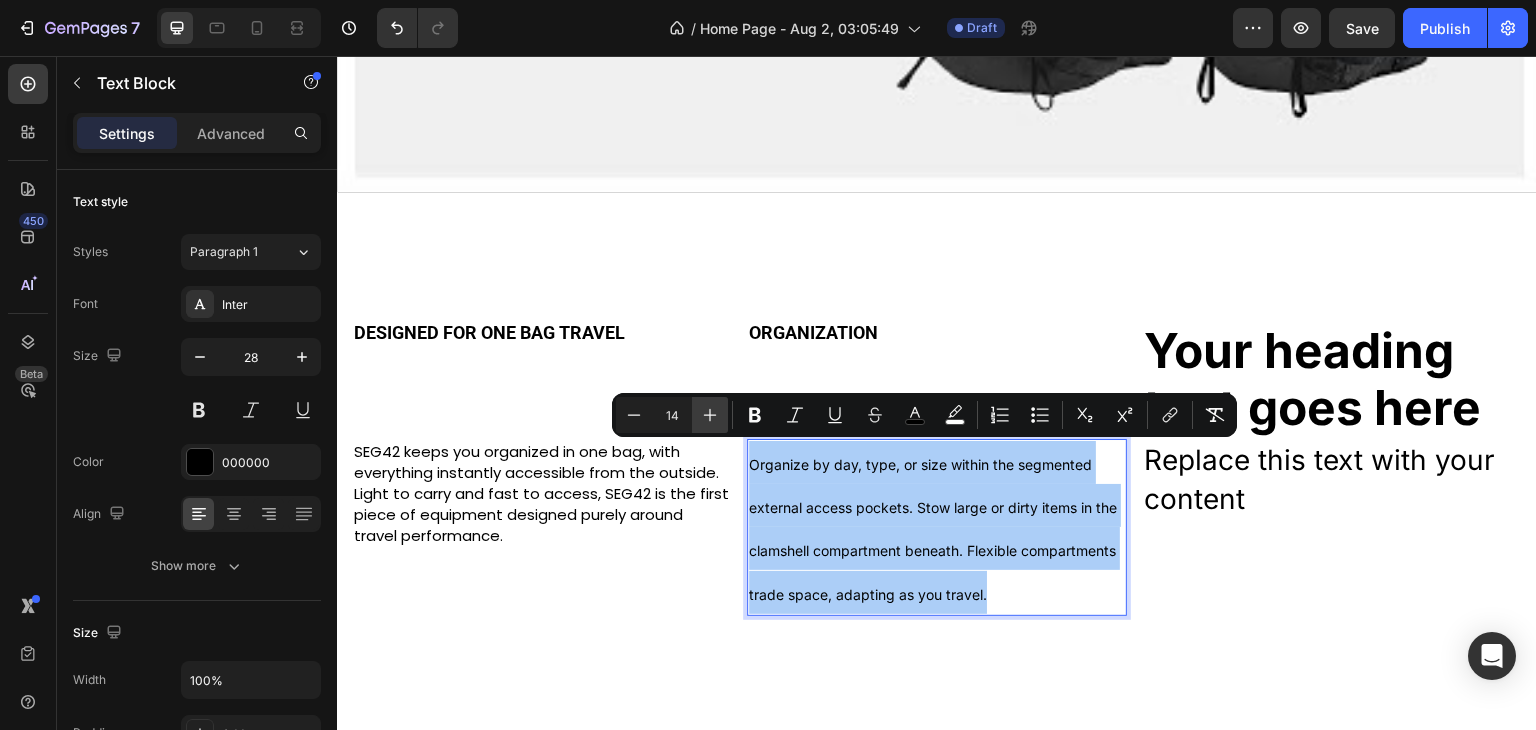 click 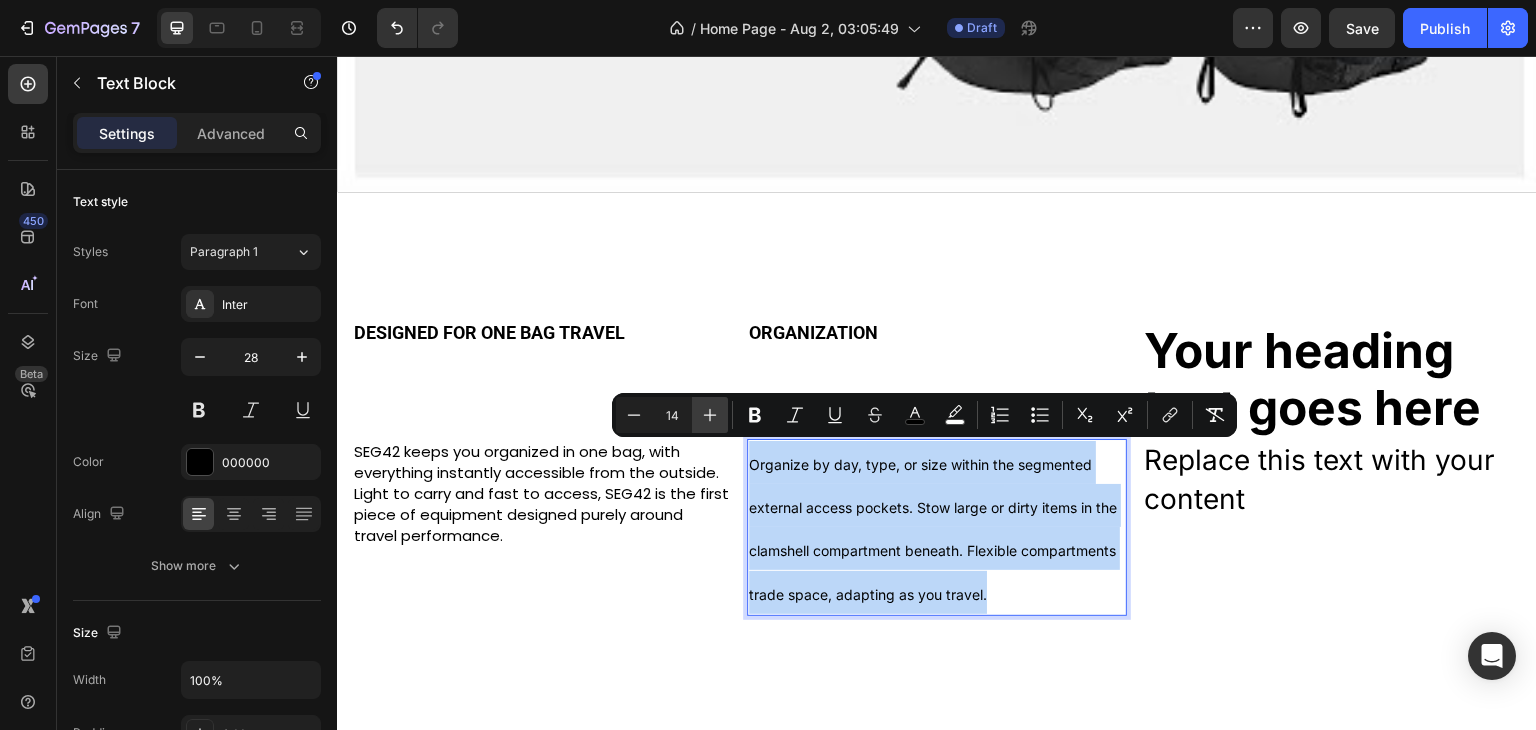type on "15" 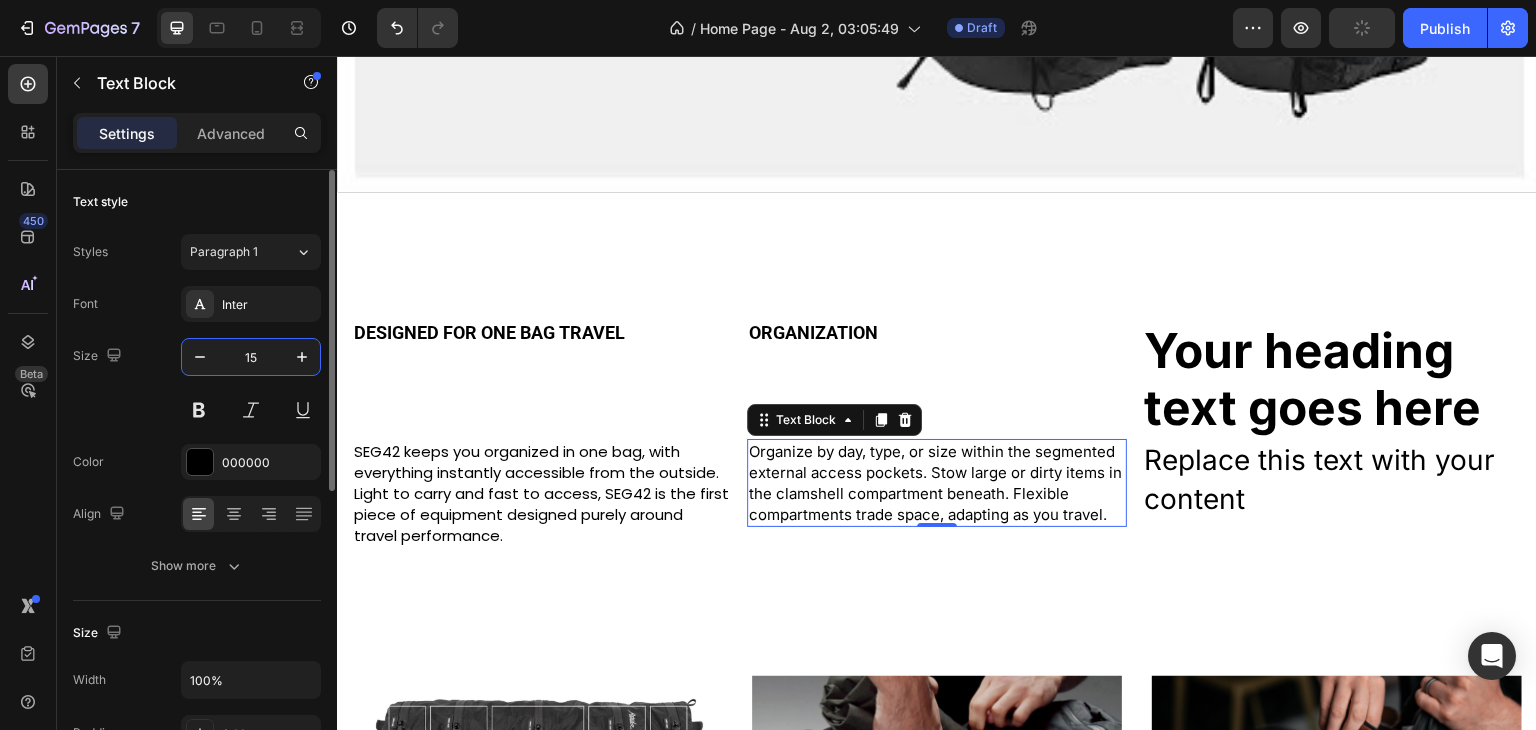 type on "15" 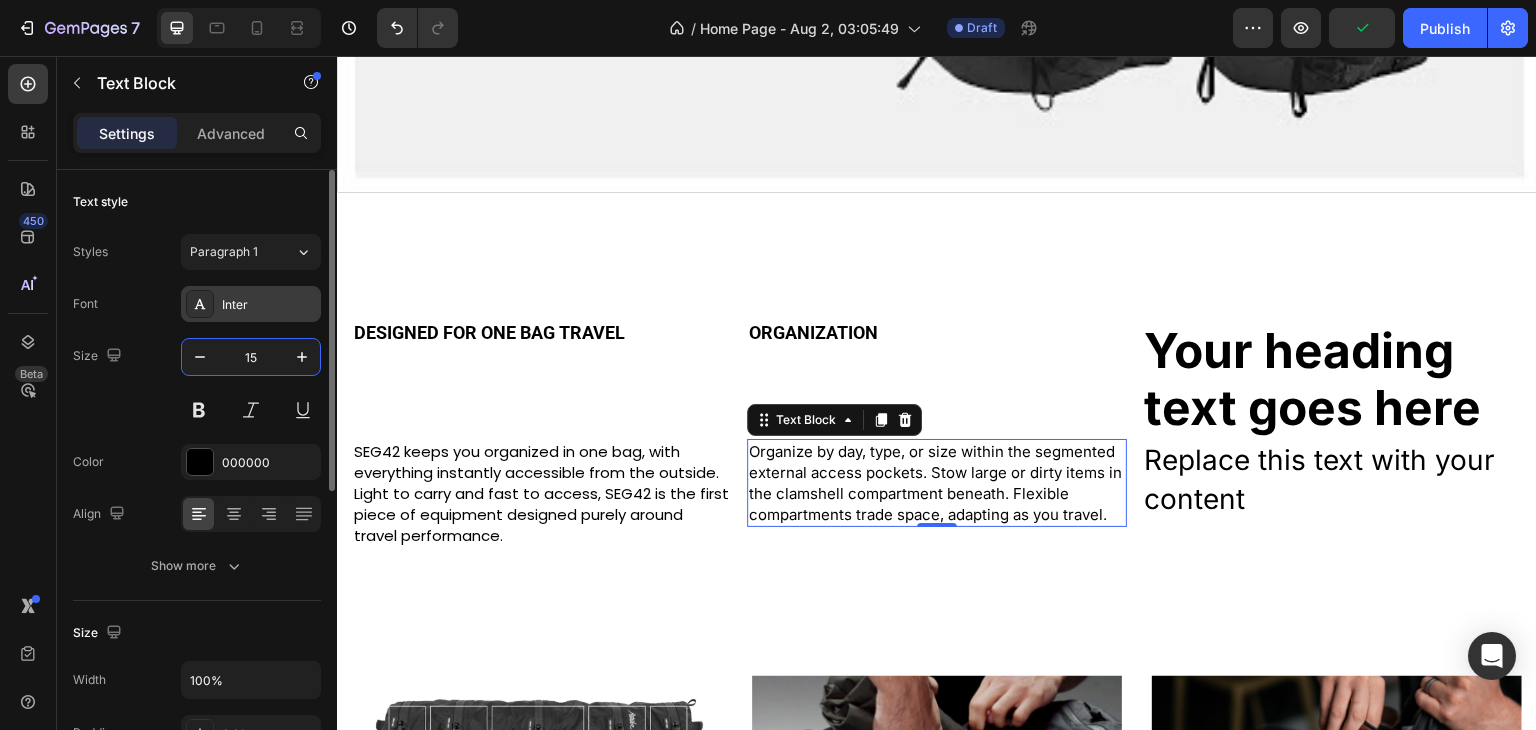 click on "Inter" at bounding box center (269, 305) 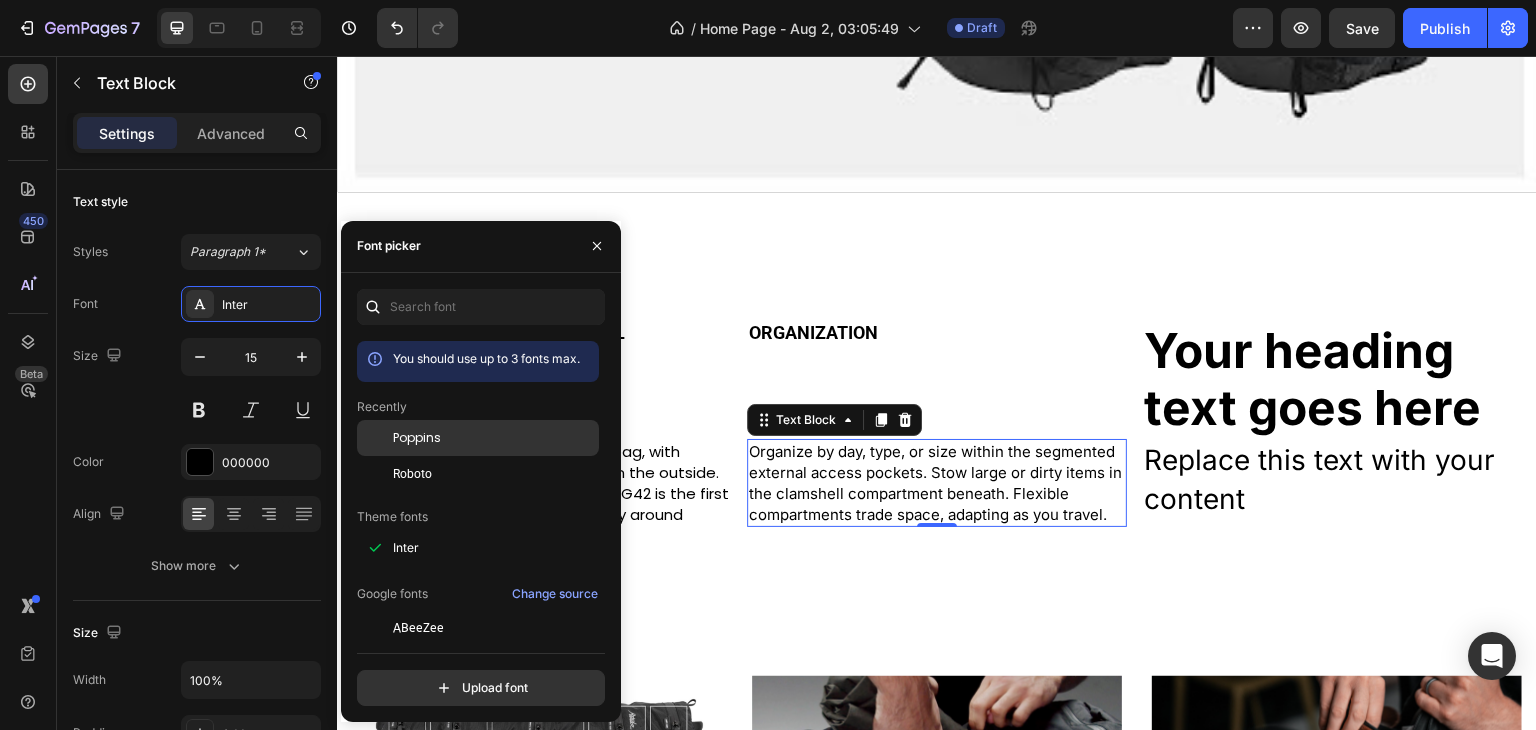 click on "Poppins" 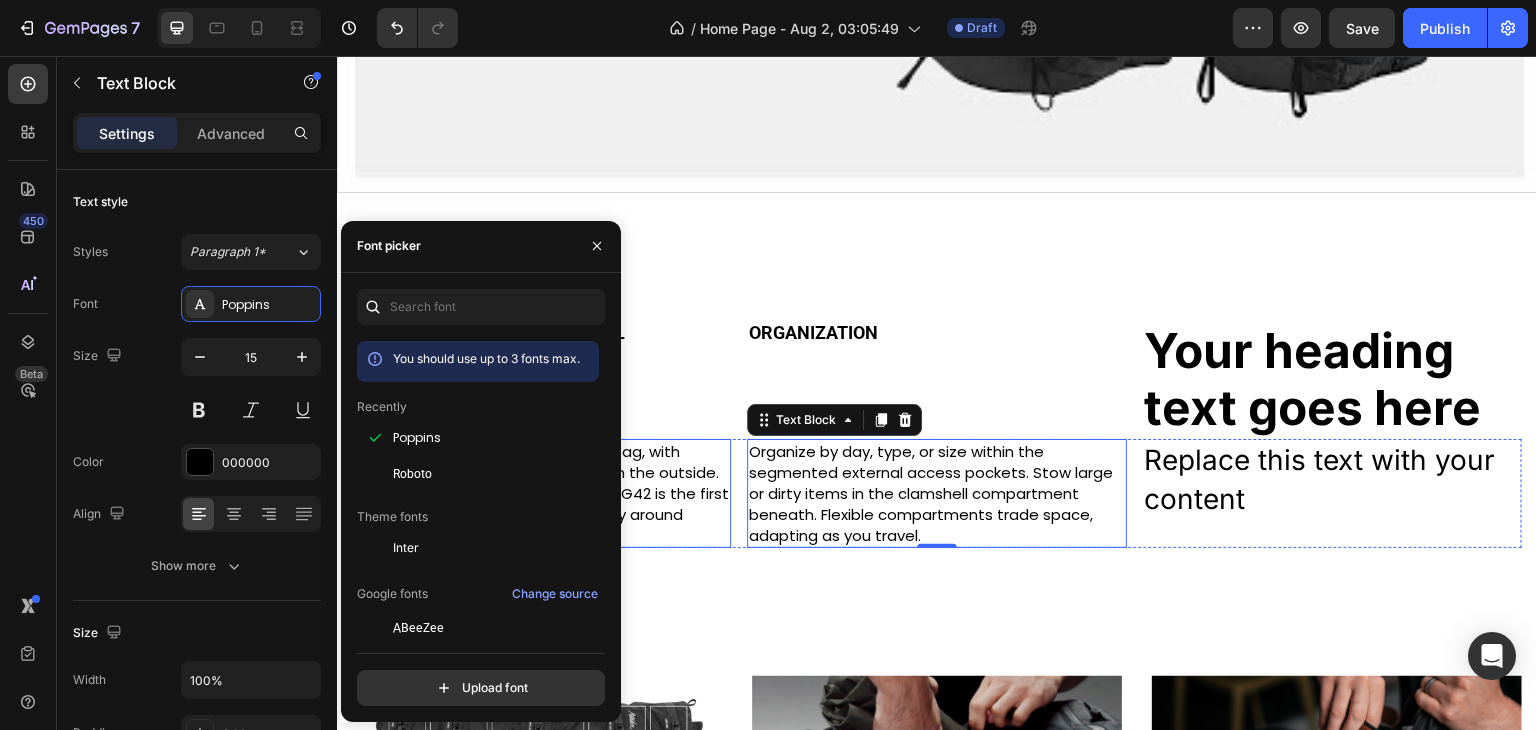 click on "SEG42 keeps you organized in one bag, with everything instantly accessible from the outside. Light to carry and fast to access, SEG42 is the first piece of equipment designed purely around travel performance." at bounding box center [541, 493] 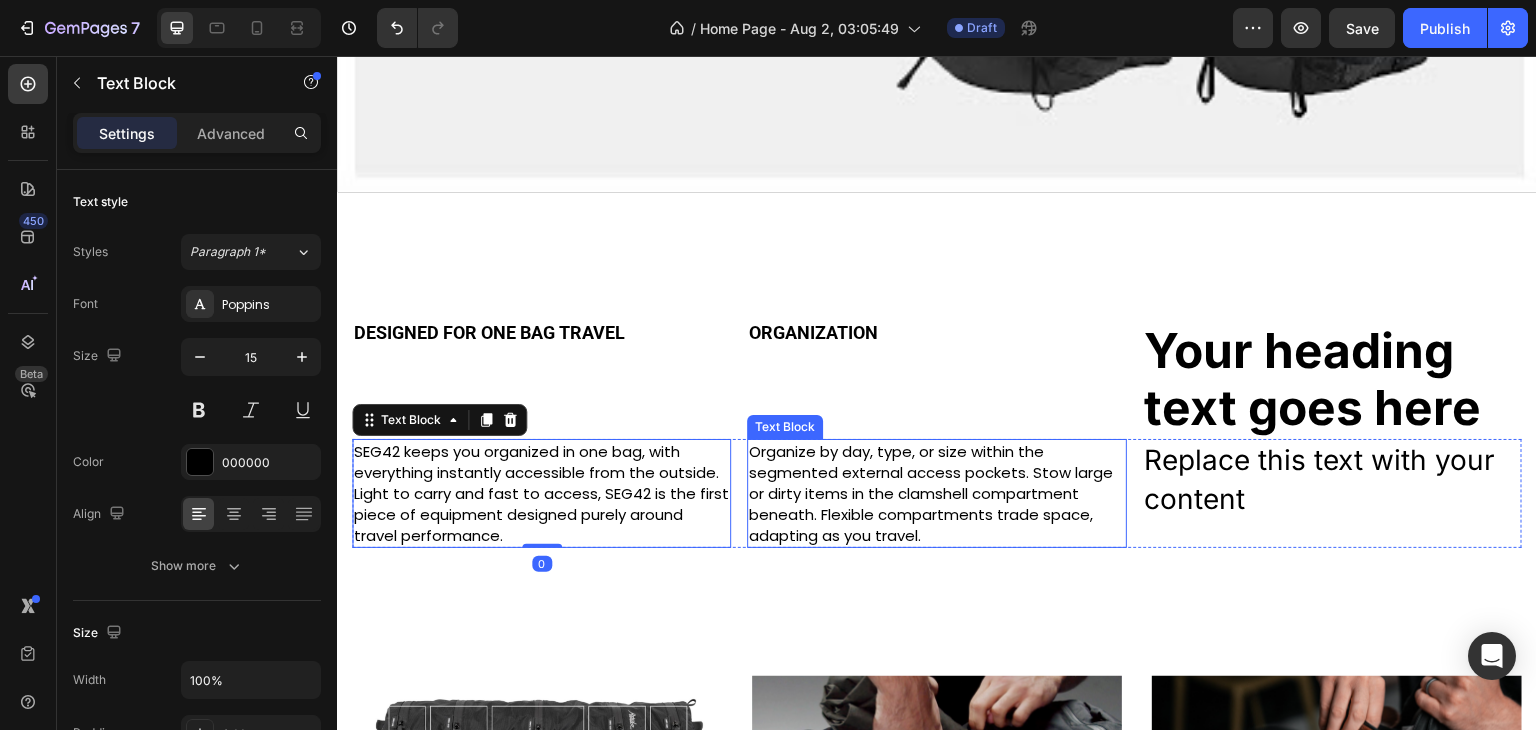 click on "Organize by day, type, or size within the segmented external access pockets. Stow large or dirty items in the clamshell compartment beneath. Flexible compartments trade space, adapting as you travel." at bounding box center (931, 493) 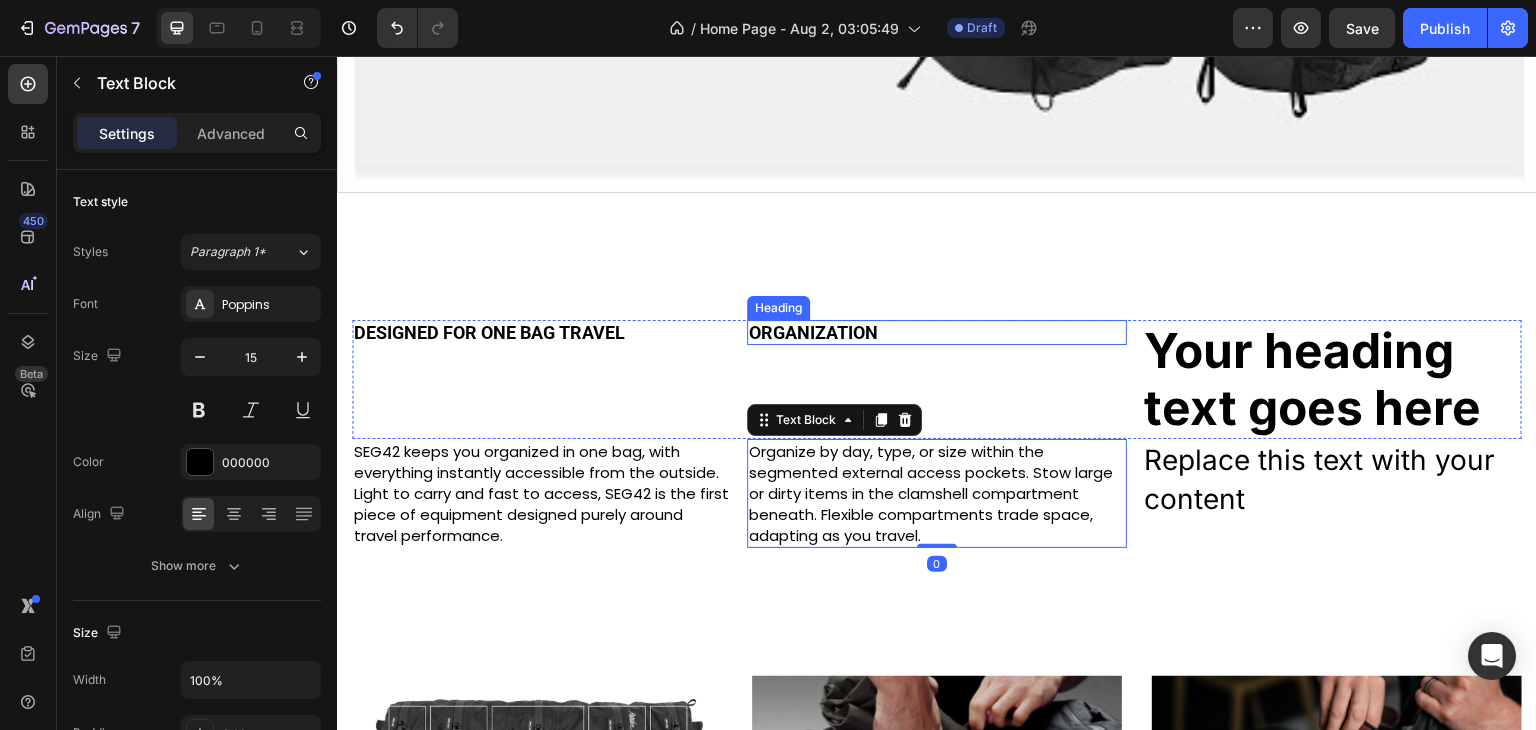 click on "ORGANIZATION" at bounding box center [813, 332] 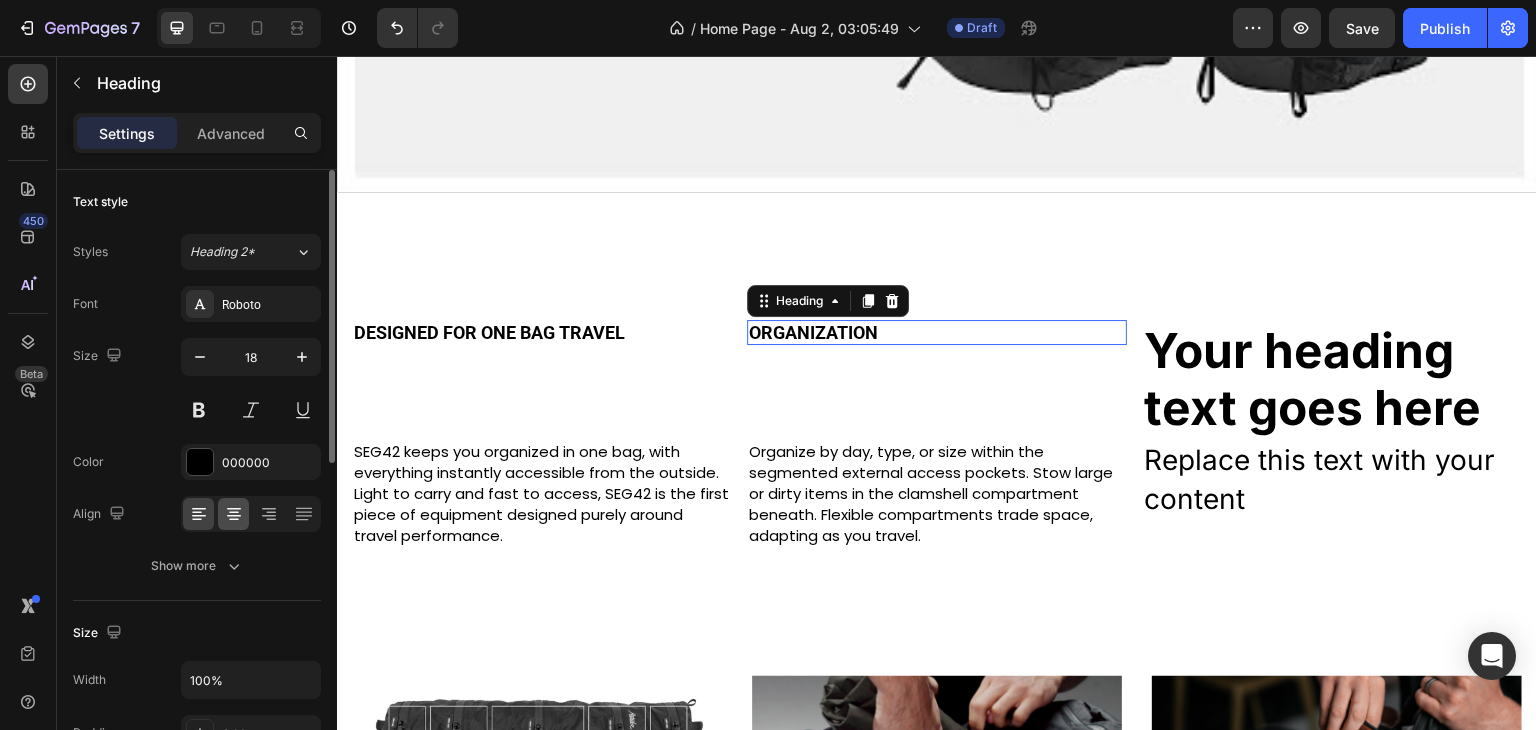 click 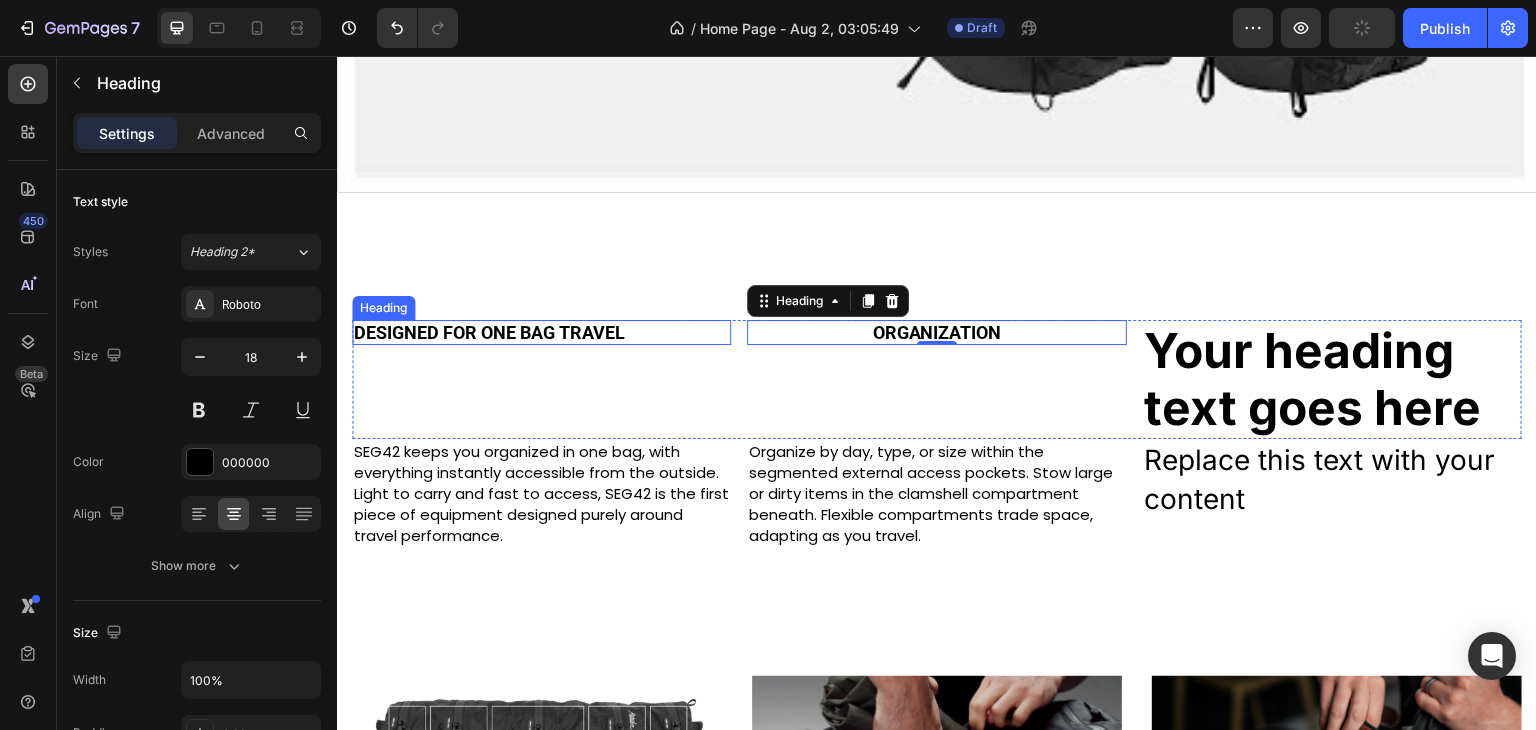 click on "DESIGNED FOR ONE BAG TRAVEL" at bounding box center [489, 332] 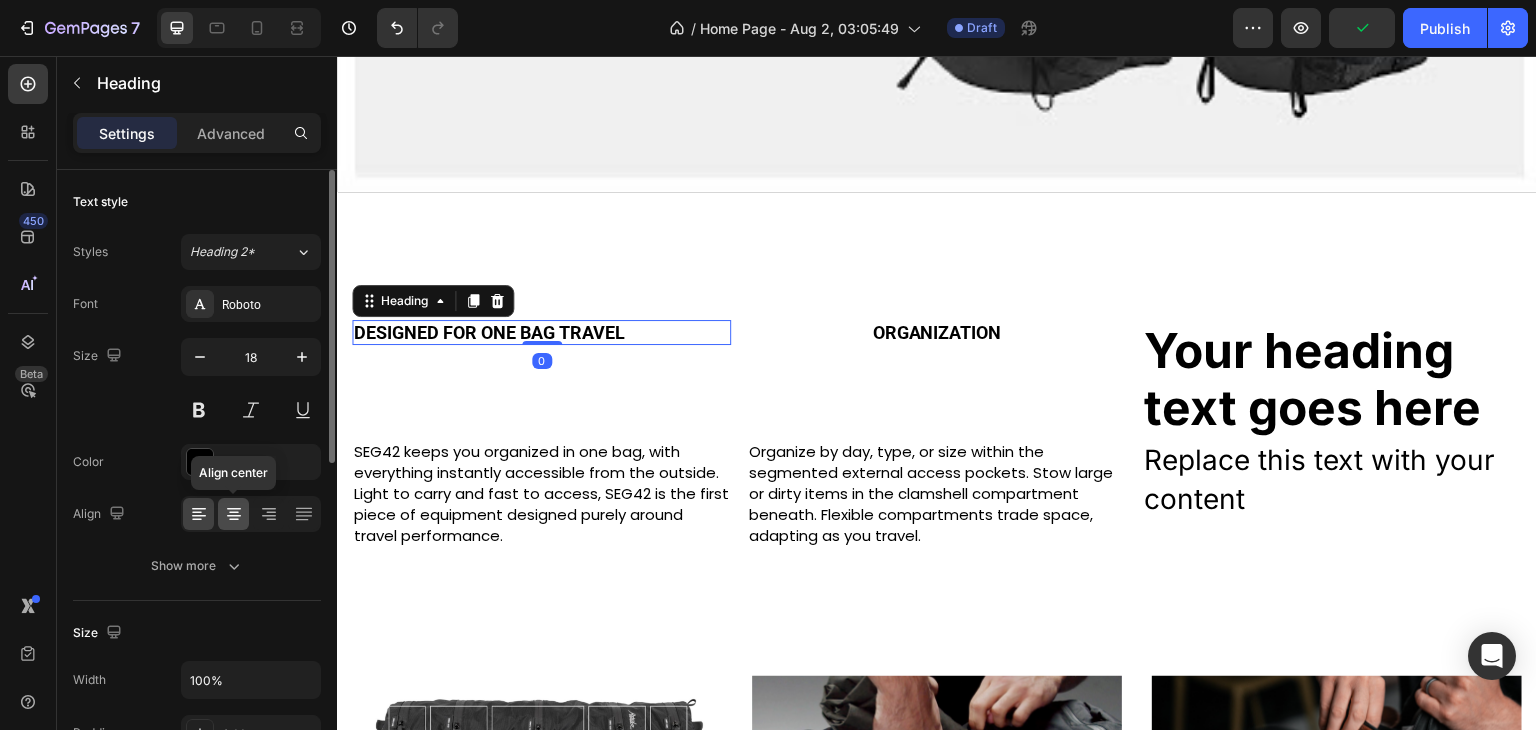 click 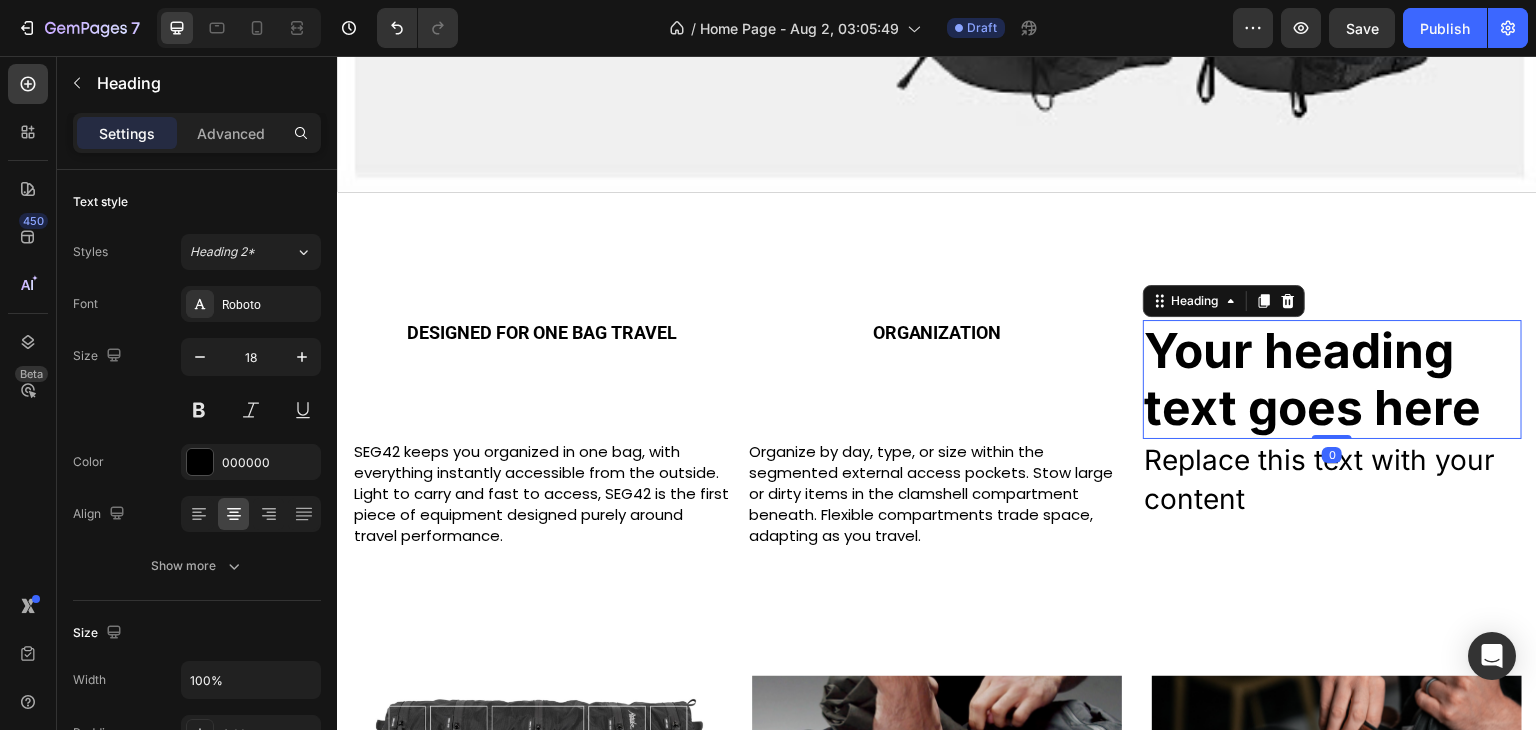 click on "Your heading text goes here" at bounding box center [1332, 379] 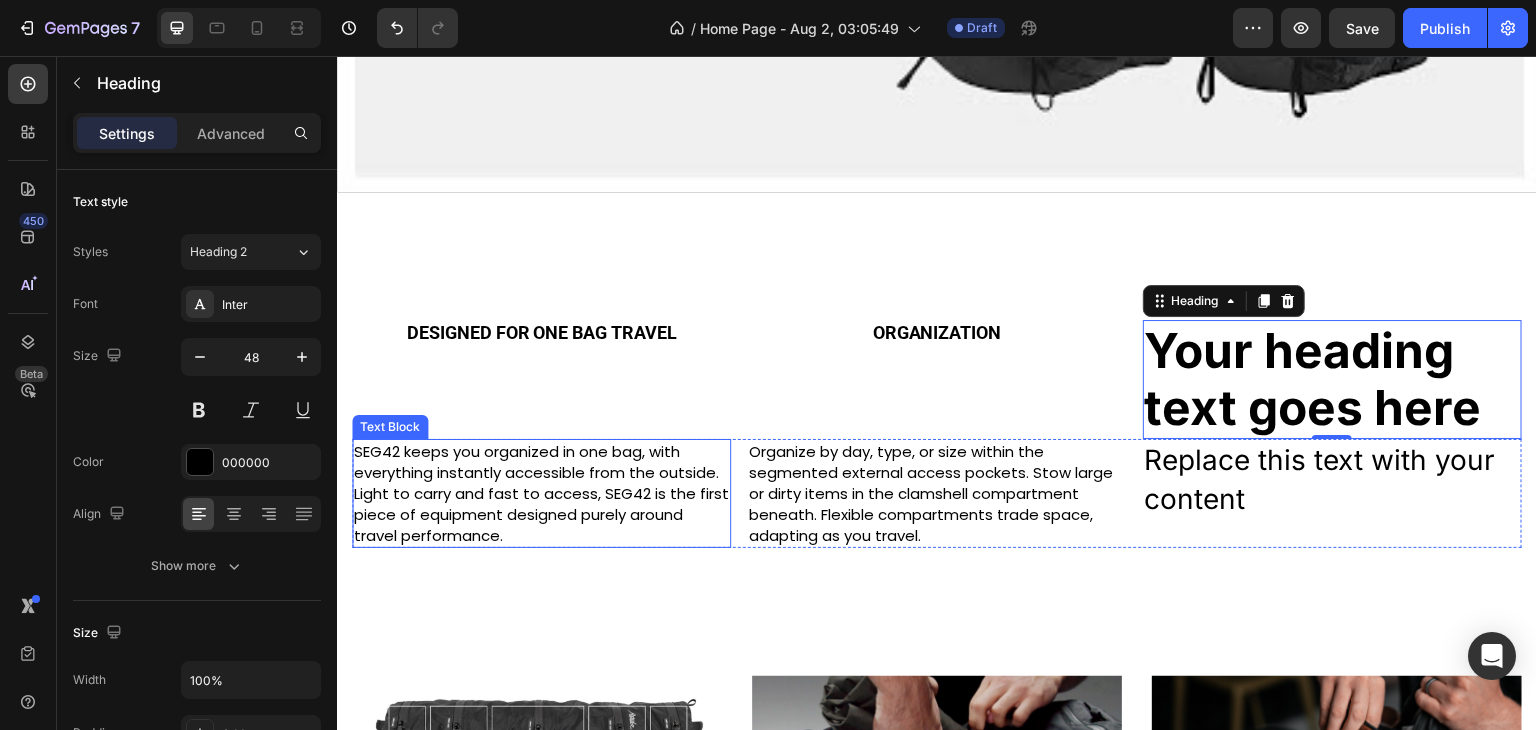 click on "SEG42 keeps you organized in one bag, with everything instantly accessible from the outside. Light to carry and fast to access, SEG42 is the first piece of equipment designed purely around travel performance." at bounding box center (541, 493) 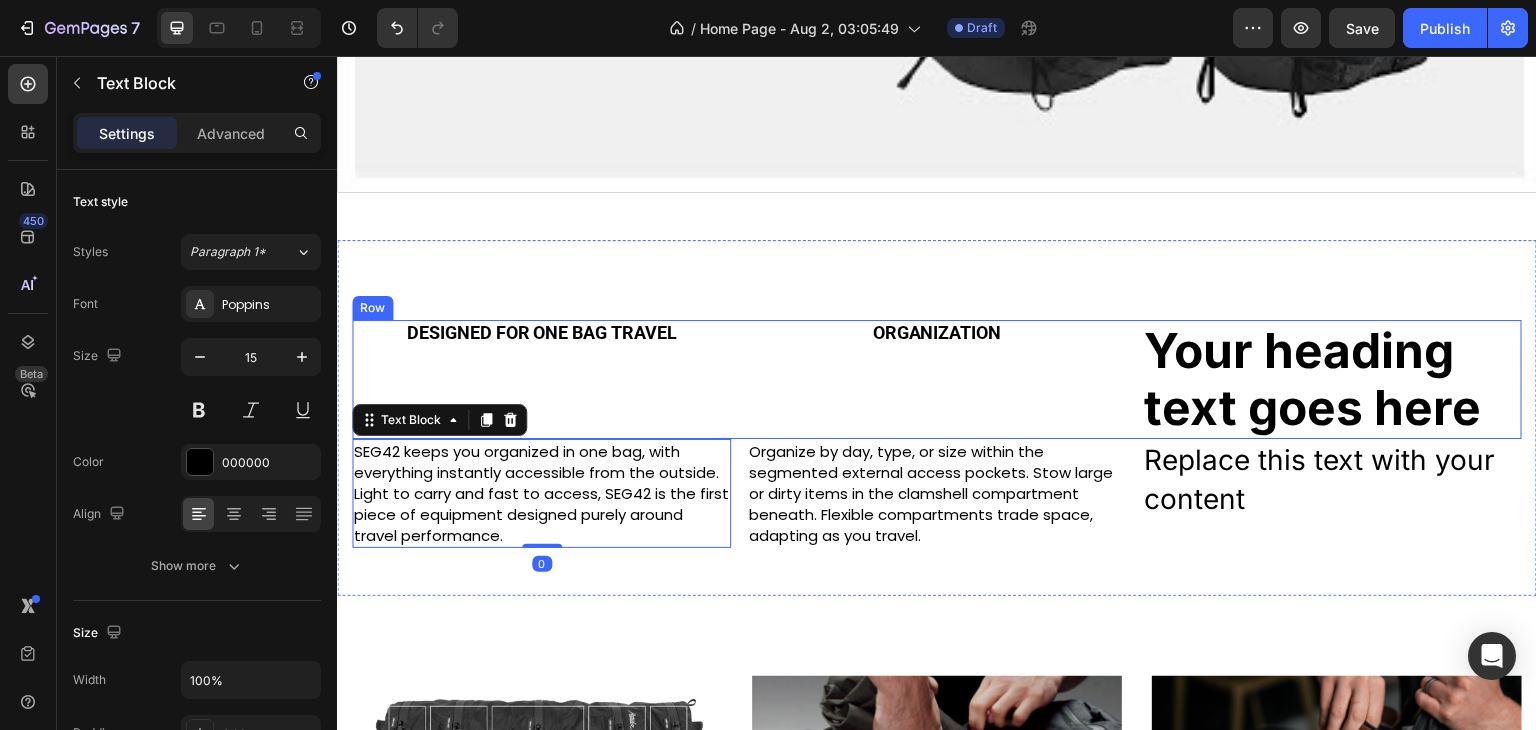 click on "⁠⁠⁠⁠⁠⁠⁠ DESIGNED FOR ONE BAG TRAVEL Heading" at bounding box center (541, 379) 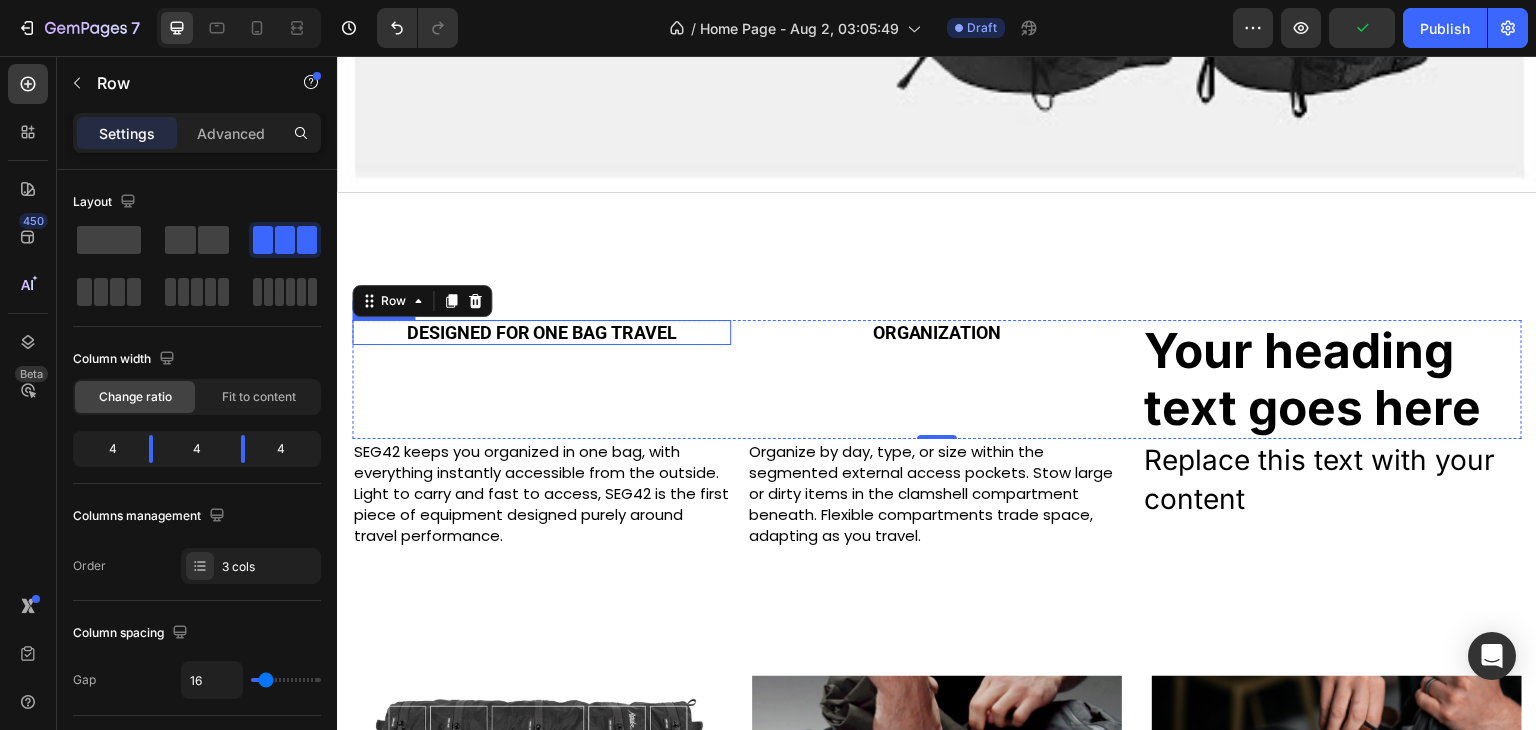 click on "DESIGNED FOR ONE BAG TRAVEL" at bounding box center (541, 332) 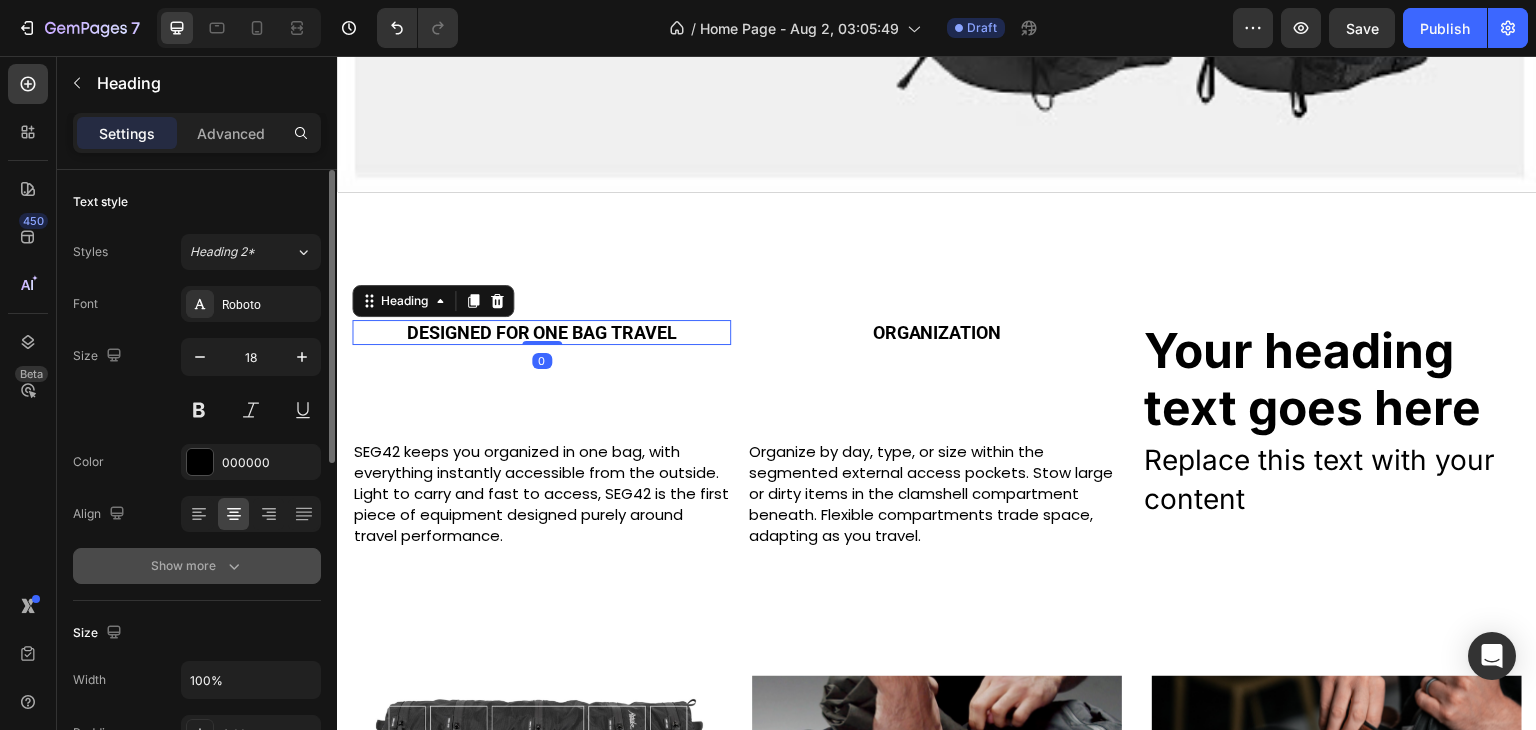 click 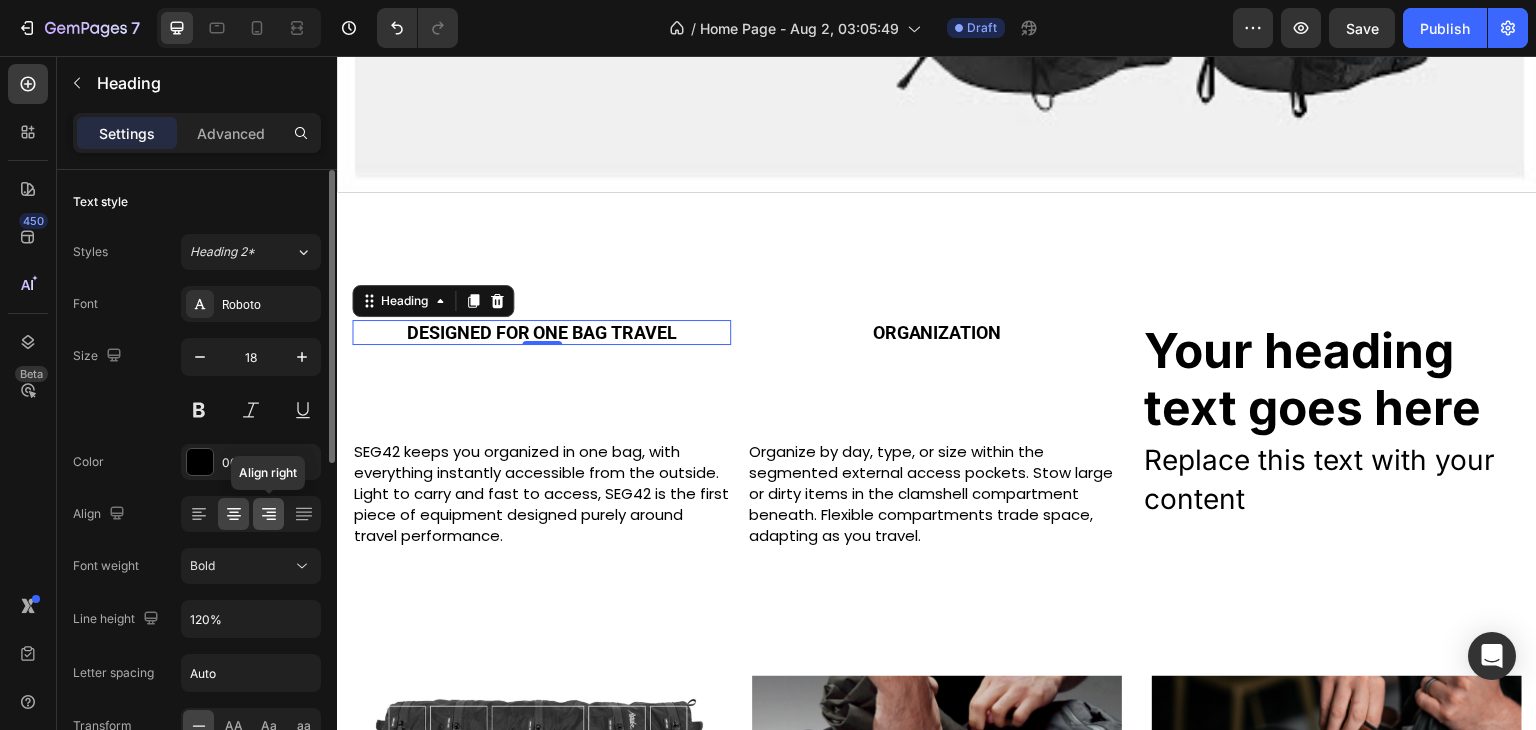 click 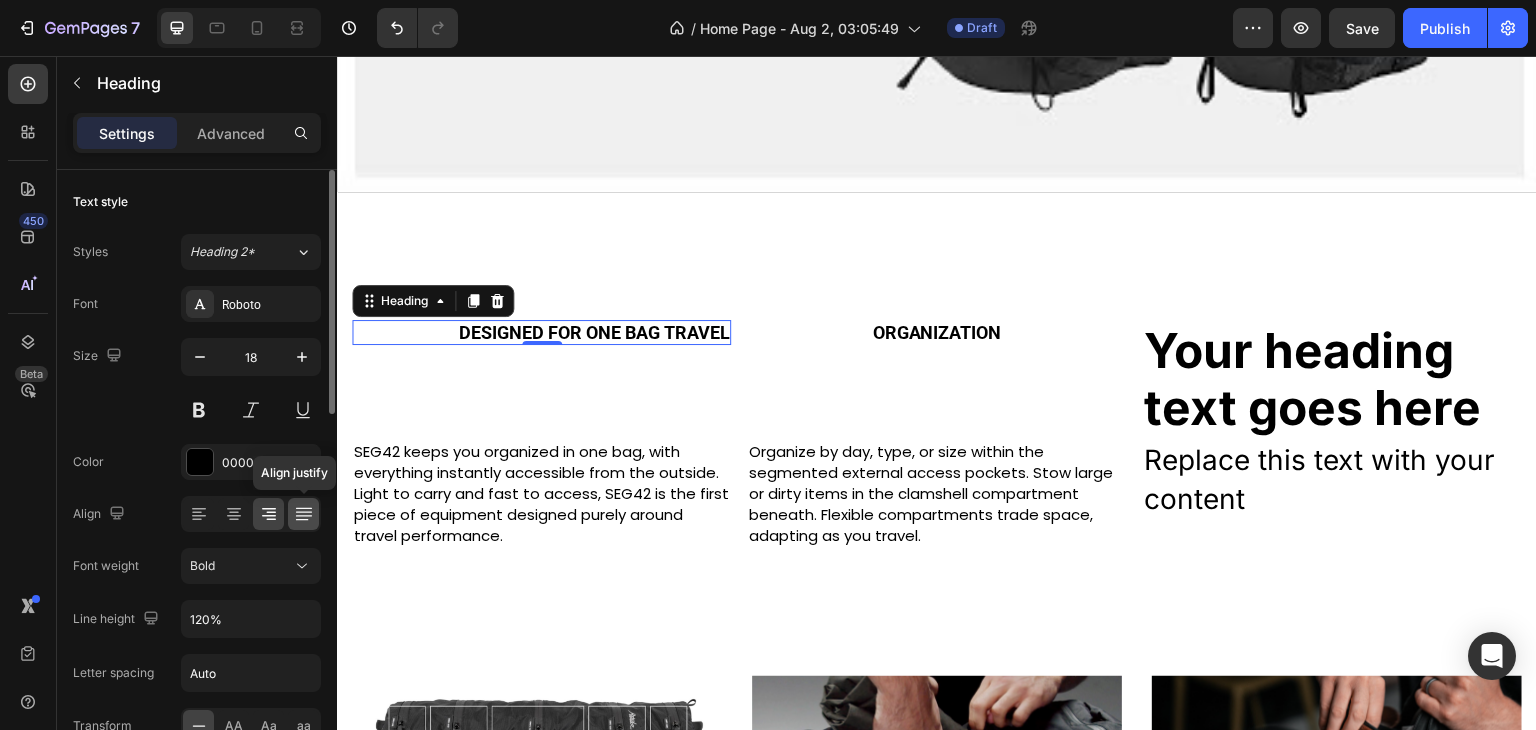 click 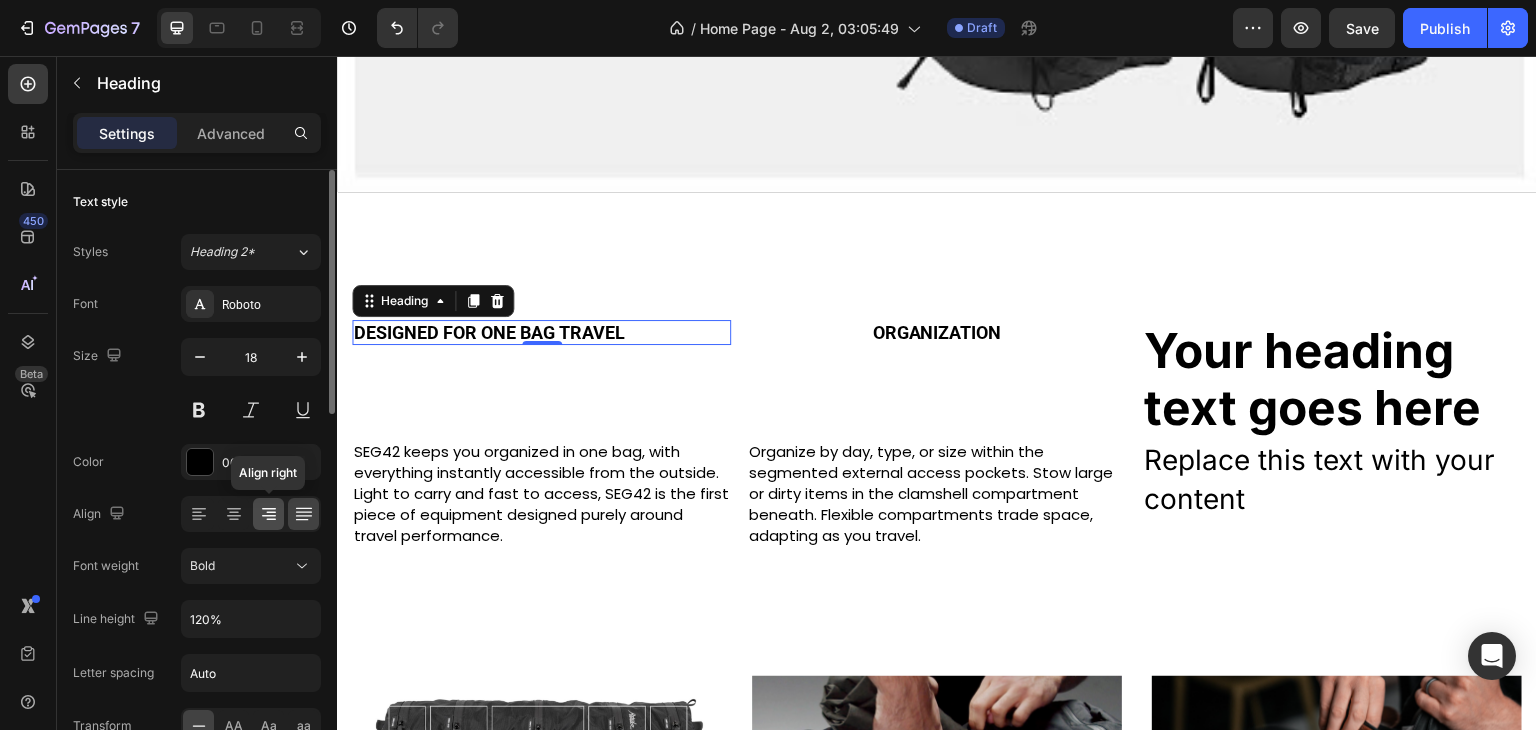 click 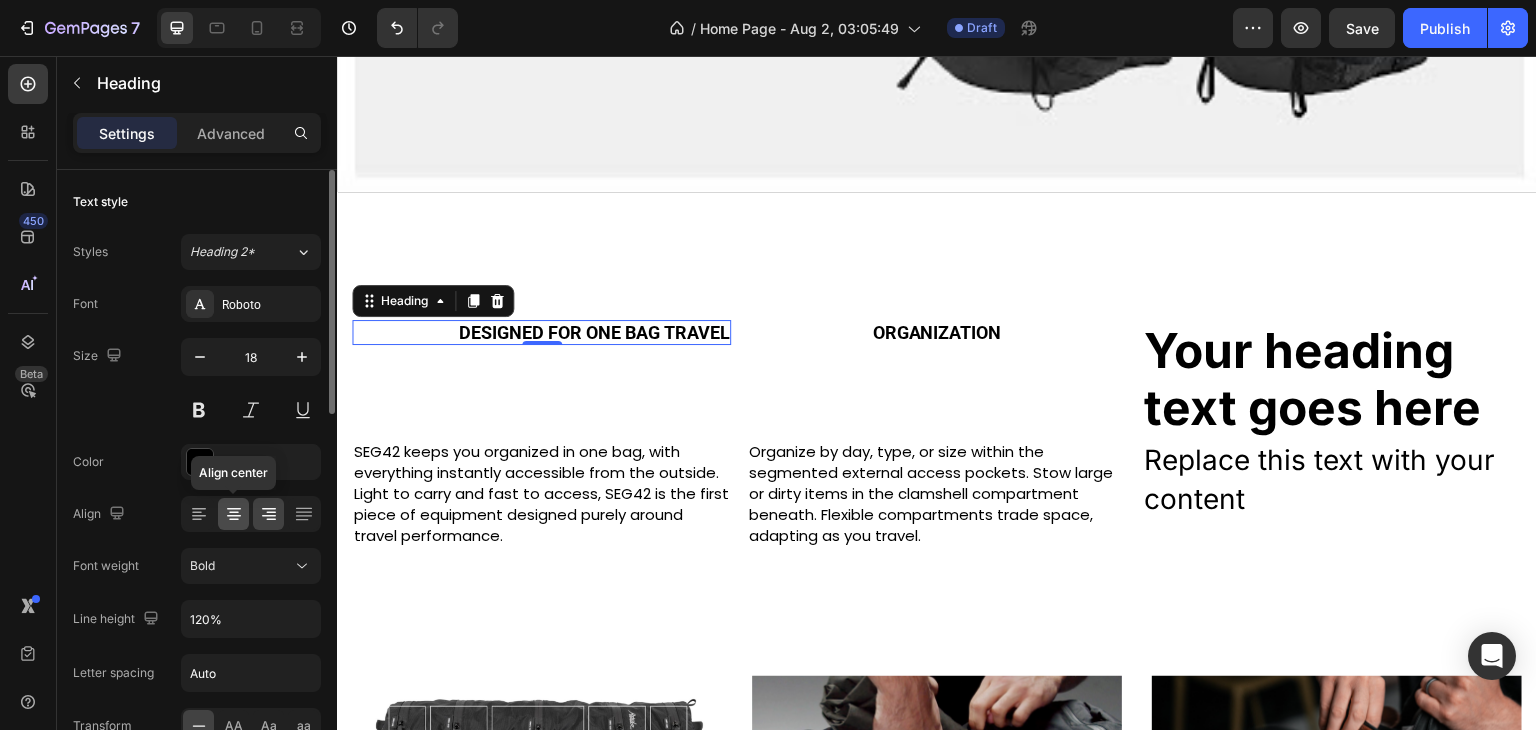 click 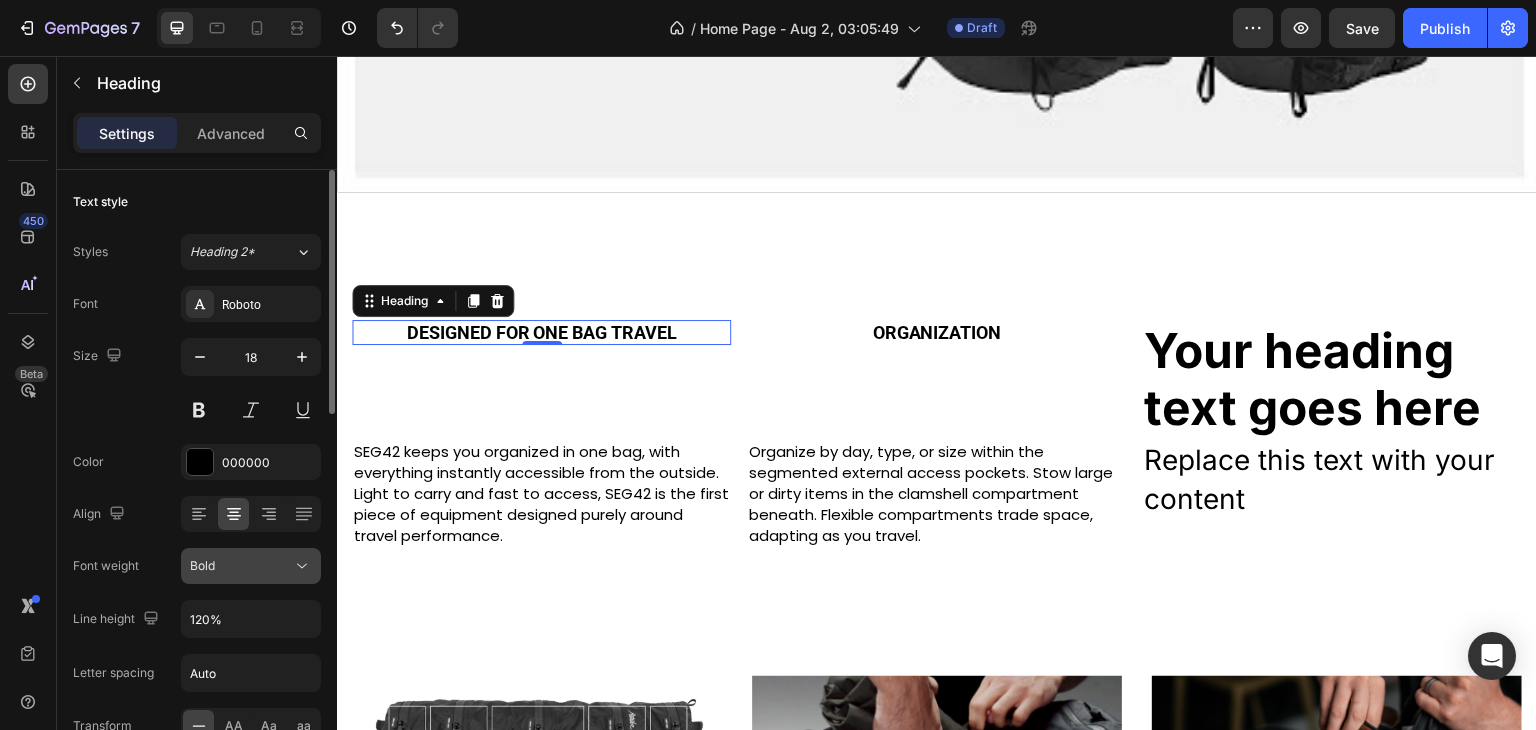 click 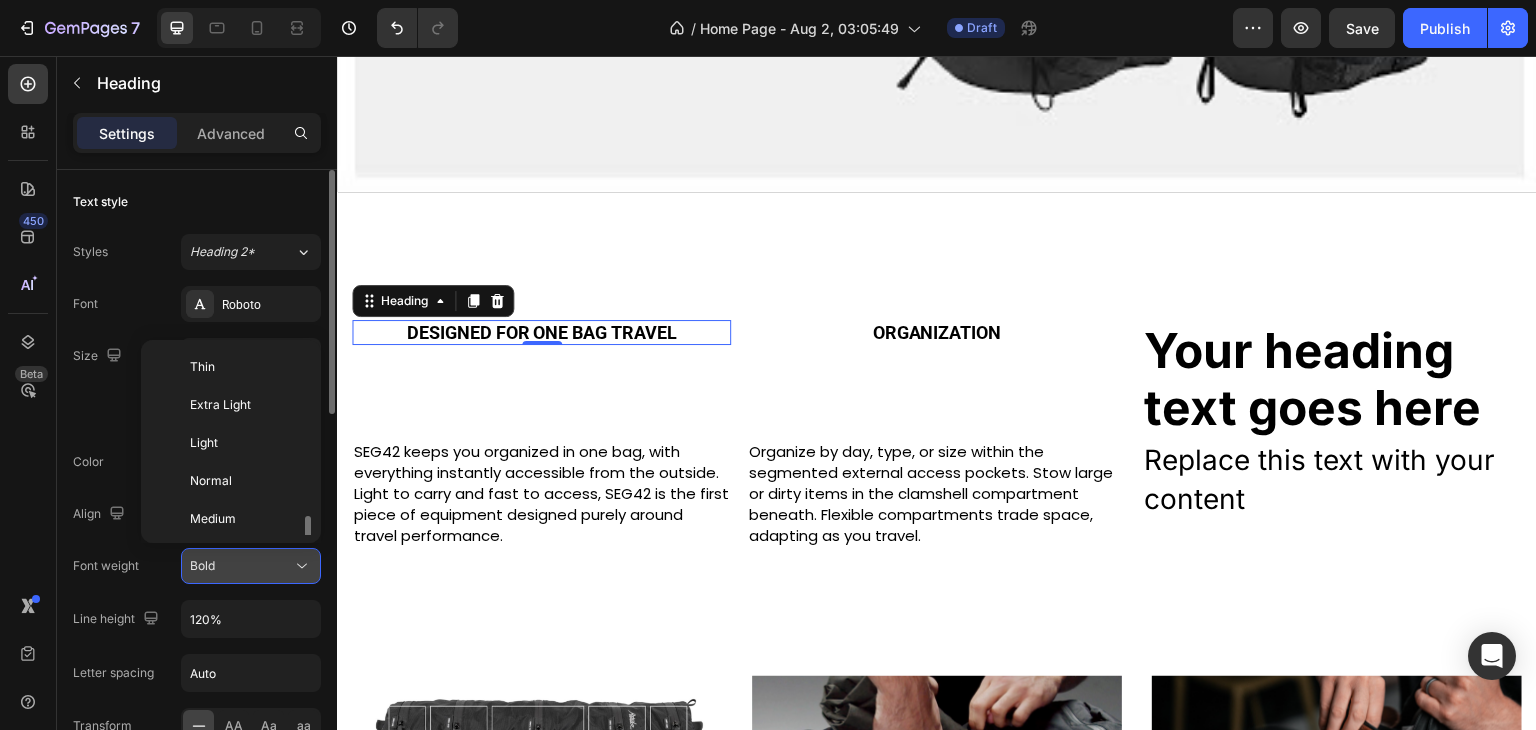 scroll, scrollTop: 108, scrollLeft: 0, axis: vertical 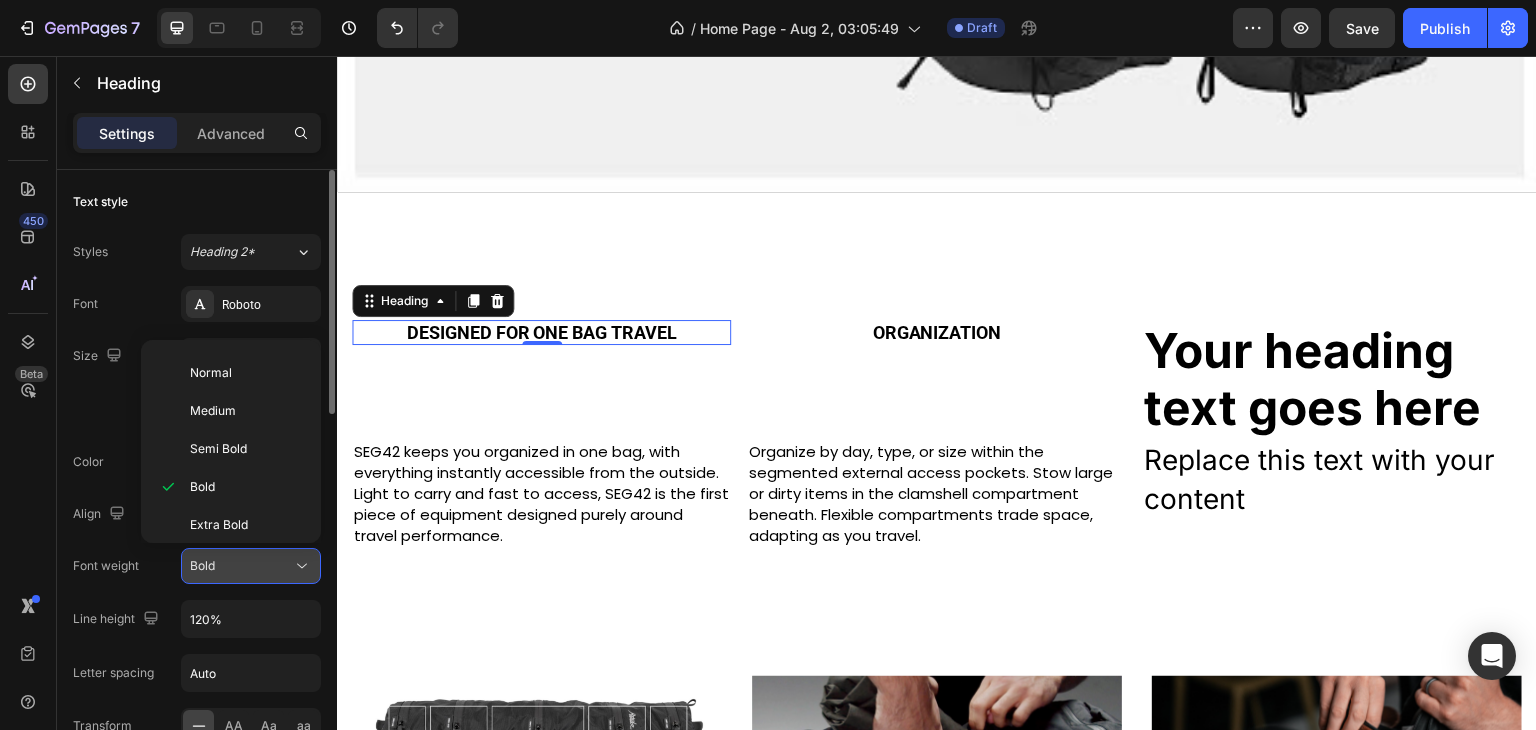 click on "Bold" at bounding box center (251, 566) 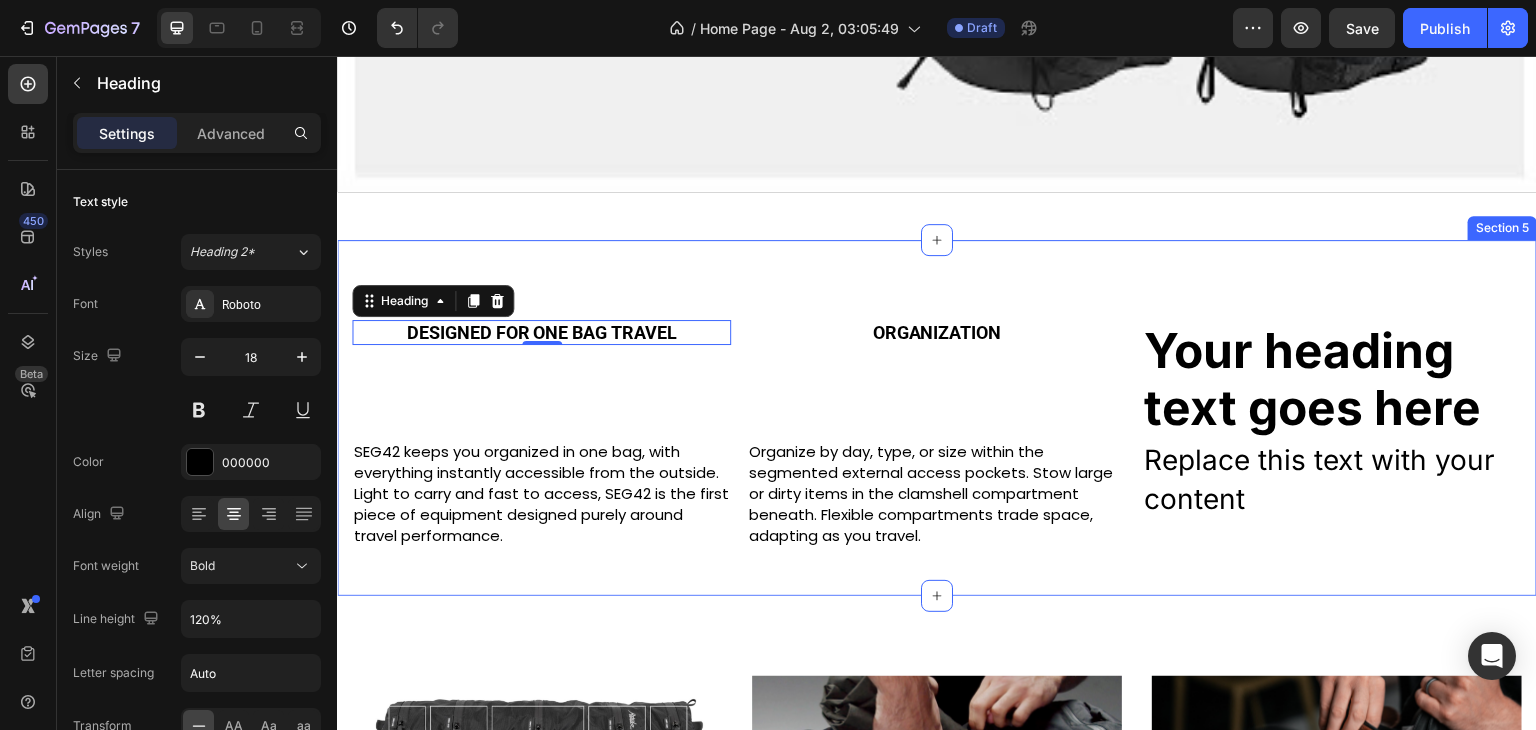 click on "⁠⁠⁠⁠⁠⁠⁠ DESIGNED FOR ONE BAG TRAVEL Heading   0 ⁠⁠⁠⁠⁠⁠⁠ ORGANIZATION Heading Your heading text goes here Heading Row SEG42 keeps you organized in one bag, with everything instantly accessible from the outside. Light to carry and fast to access, SEG42 is the first piece of equipment designed purely around travel performance. Text Block Organize by day, type, or size within the segmented external access pockets. Stow large or dirty items in the clamshell compartment beneath. Flexible compartments trade space, adapting as you travel. Text Block Replace this text with your content Text Block Row Section 5" at bounding box center [937, 418] 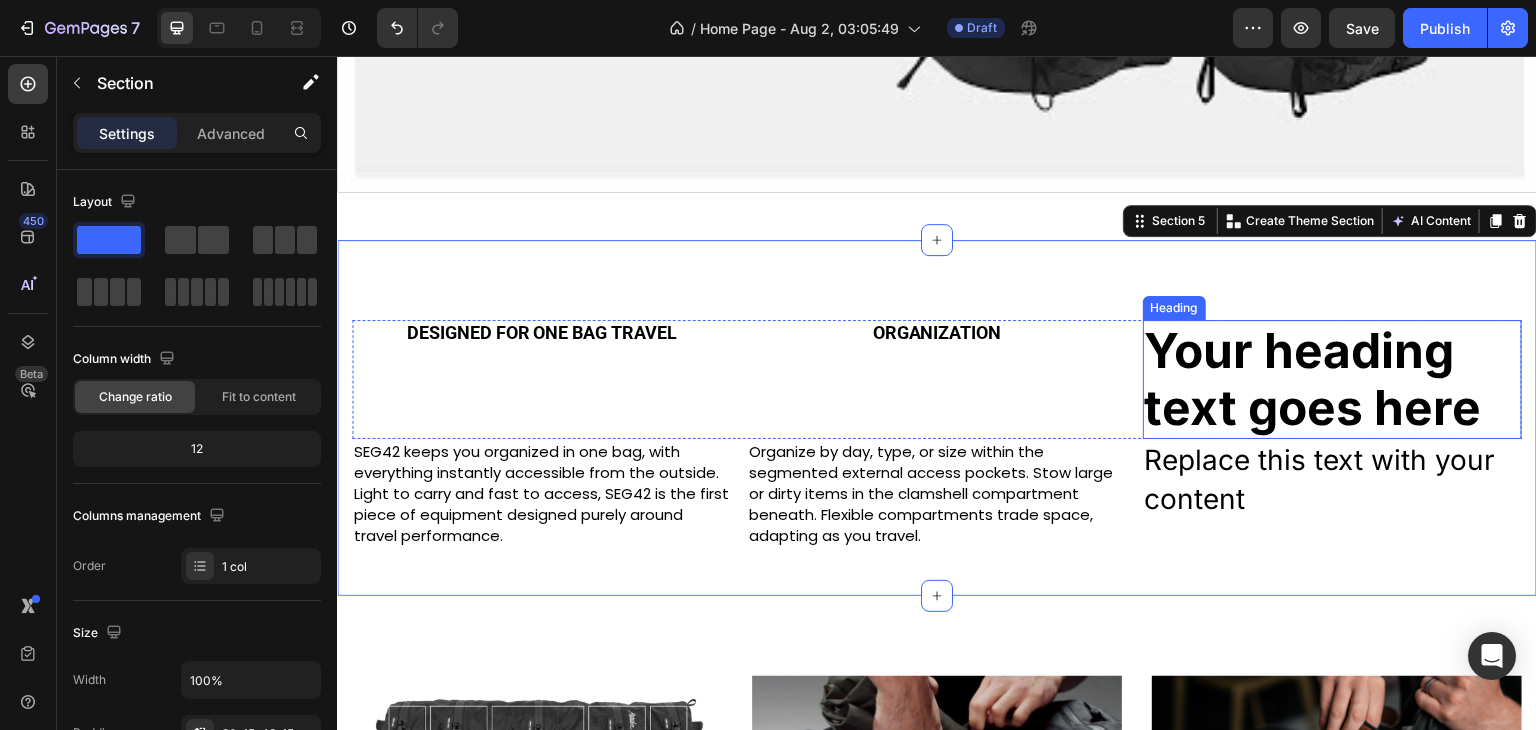 click on "Your heading text goes here" at bounding box center (1332, 379) 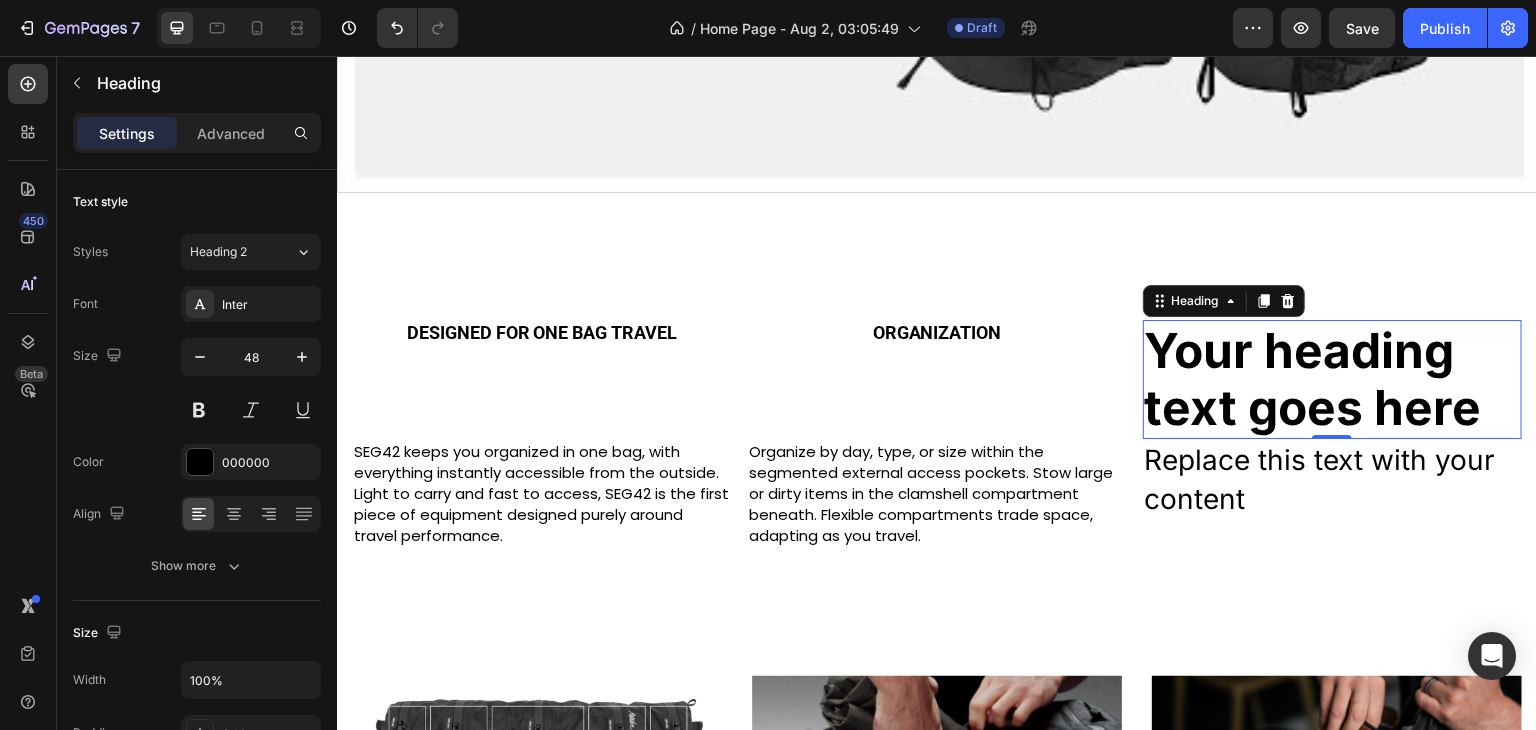 click on "Your heading text goes here" at bounding box center (1332, 379) 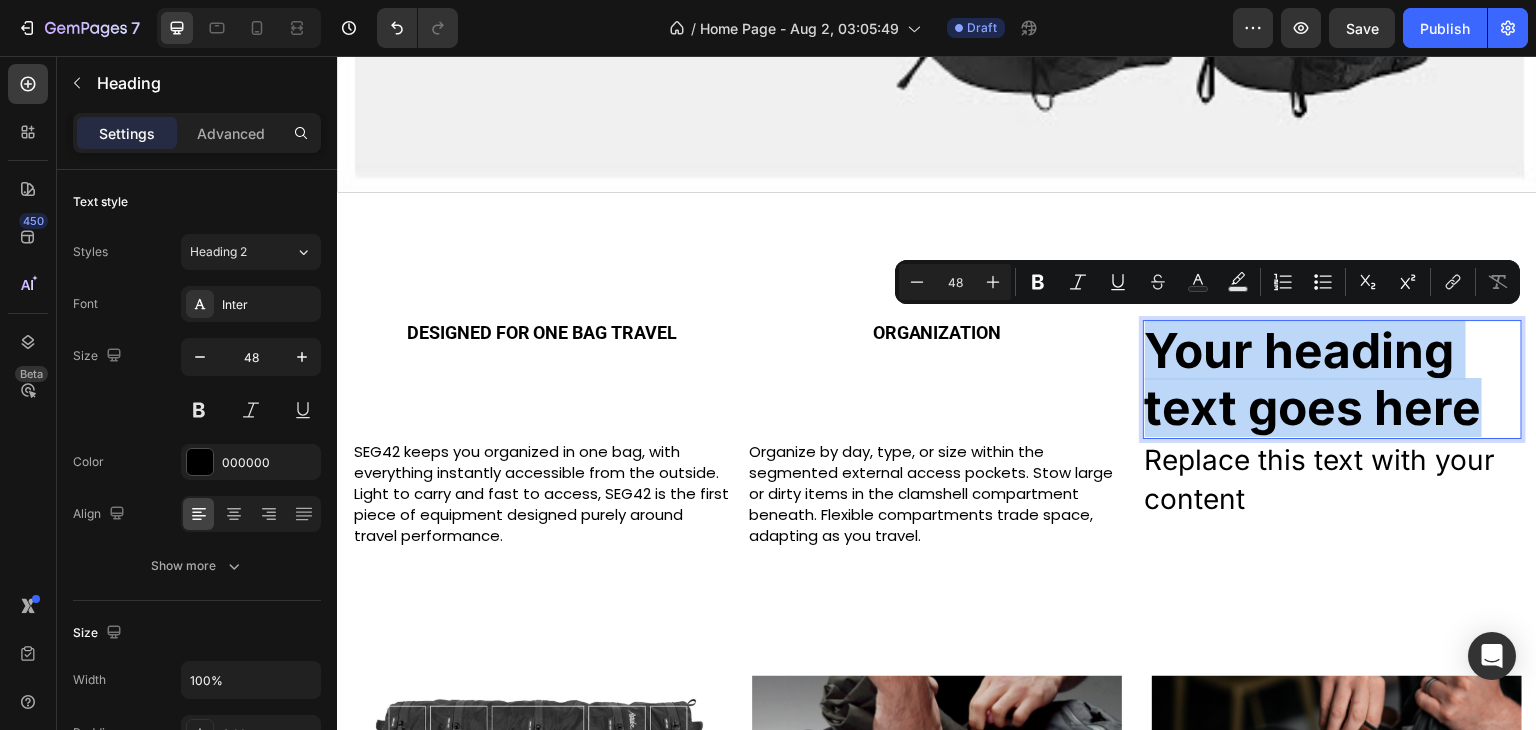 type on "12" 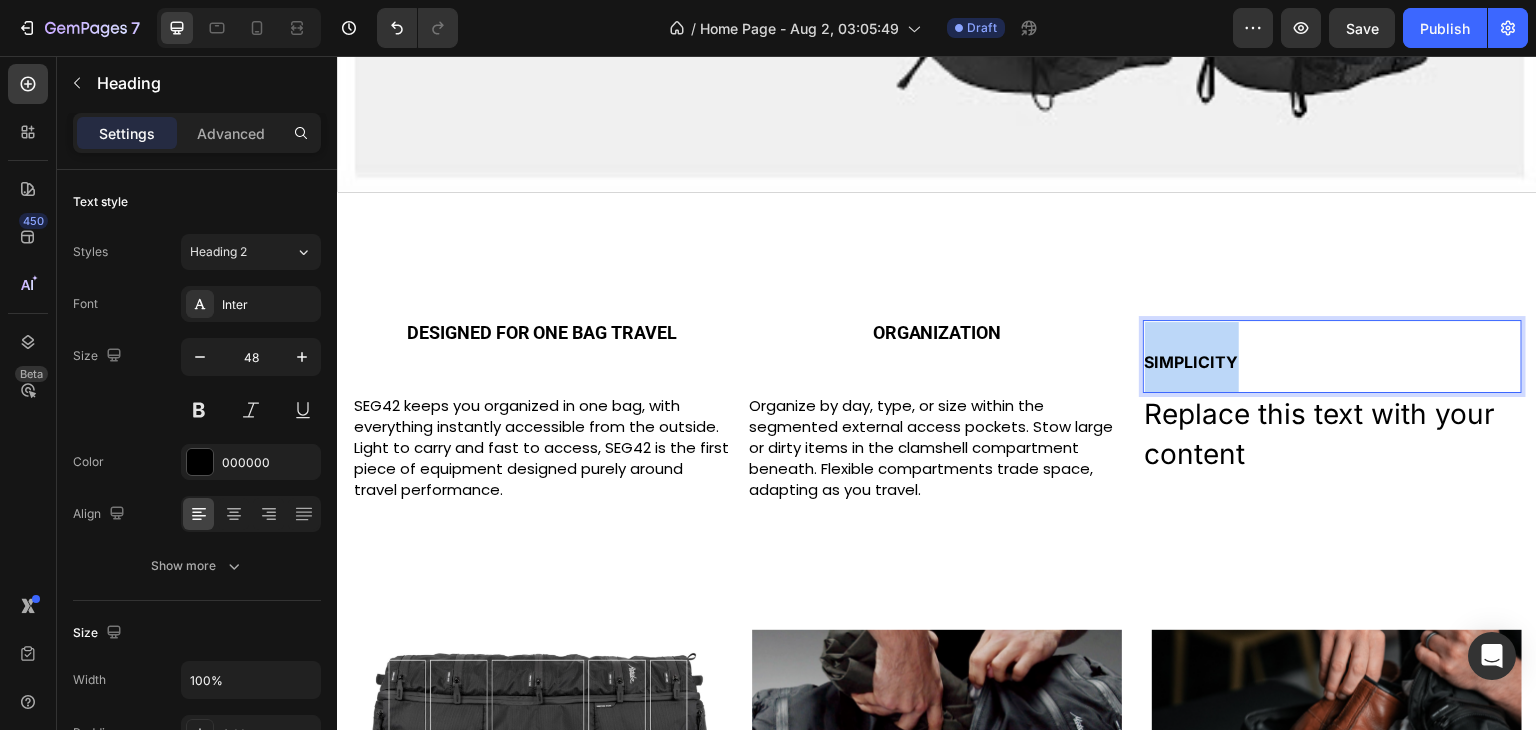 drag, startPoint x: 1239, startPoint y: 347, endPoint x: 657, endPoint y: 401, distance: 584.49976 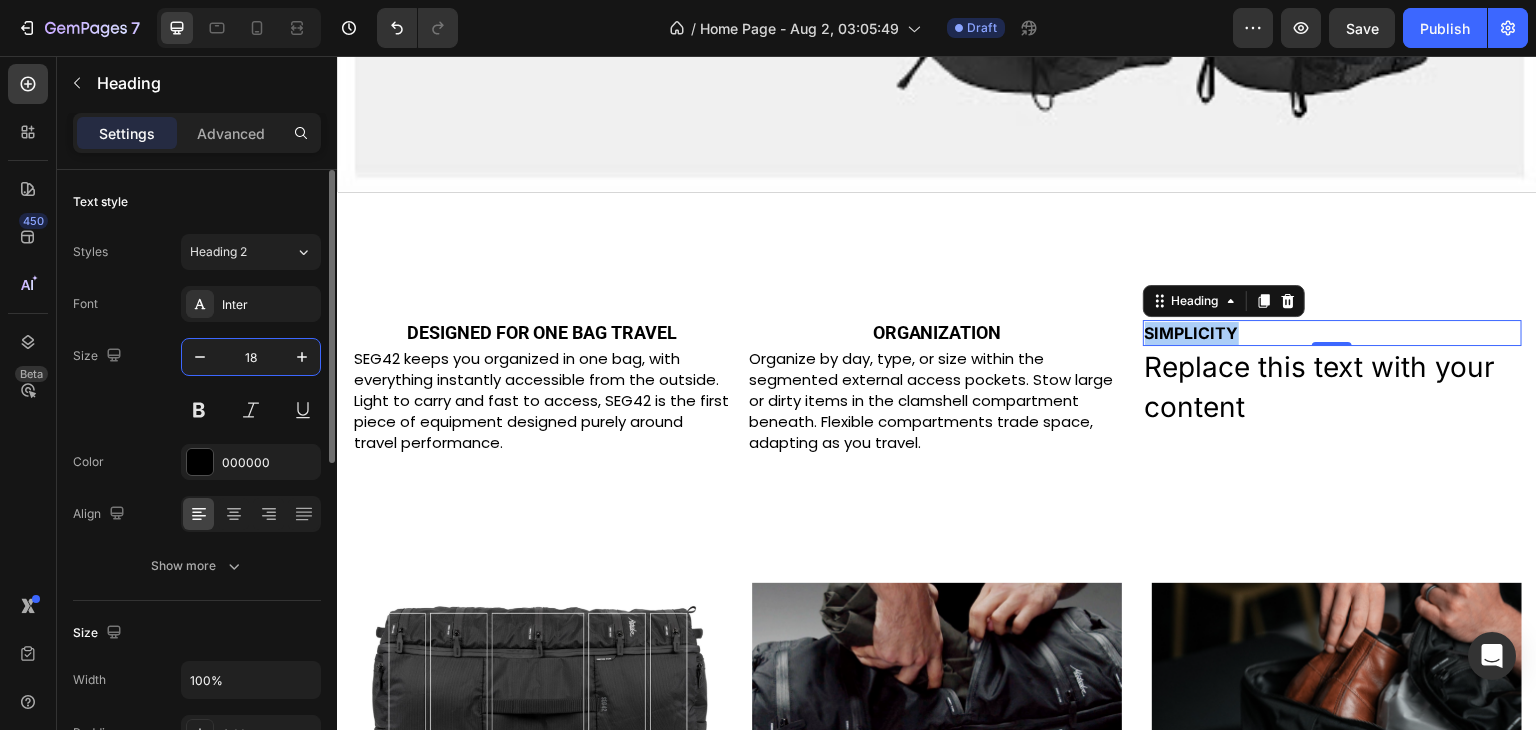 type on "18" 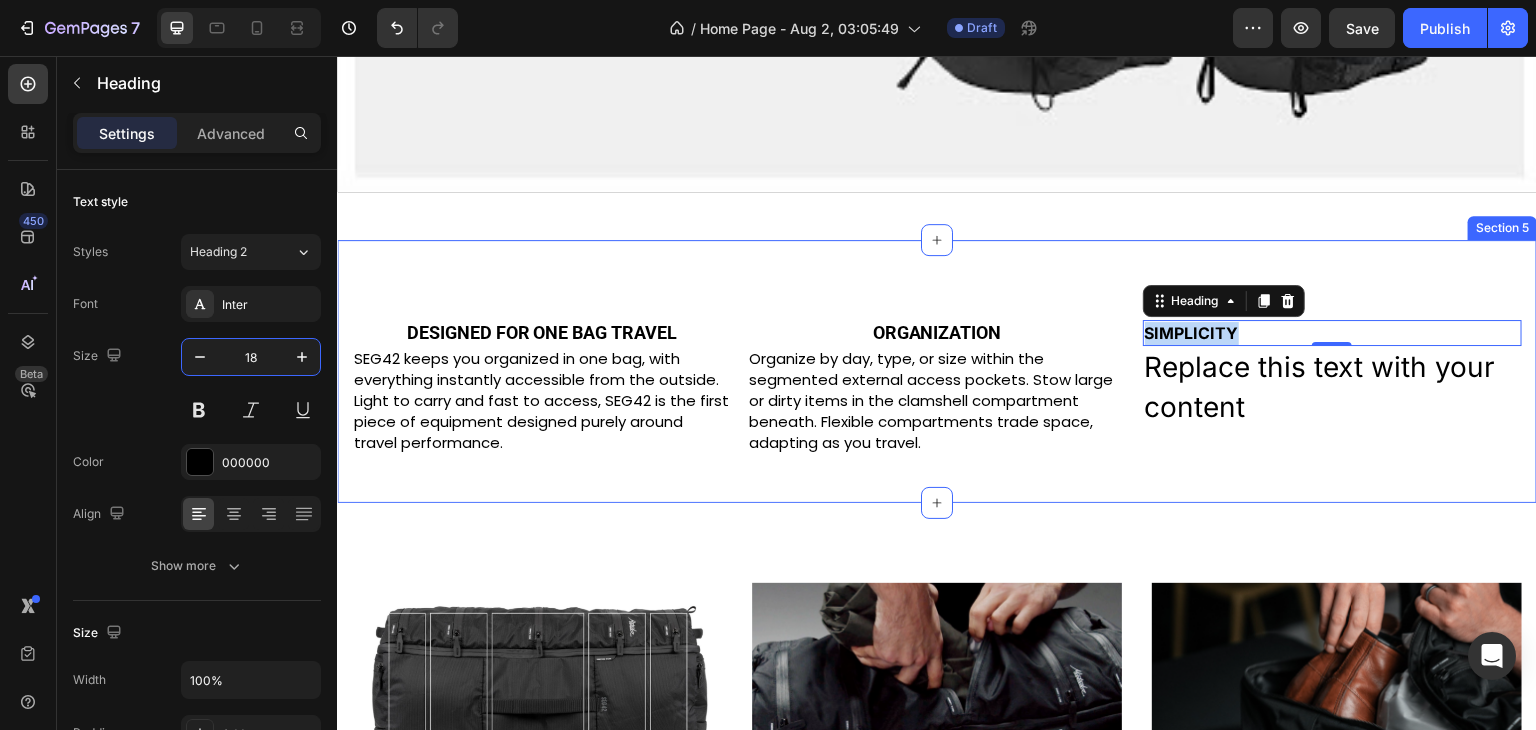 click on "⁠⁠⁠⁠⁠⁠⁠ DESIGNED FOR ONE BAG TRAVEL Heading ⁠⁠⁠⁠⁠⁠⁠ ORGANIZATION Heading SIMPLICITY Heading   0 Row SEG42 keeps you organized in one bag, with everything instantly accessible from the outside. Light to carry and fast to access, SEG42 is the first piece of equipment designed purely around travel performance. Text Block Organize by day, type, or size within the segmented external access pockets. Stow large or dirty items in the clamshell compartment beneath. Flexible compartments trade space, adapting as you travel. Text Block Replace this text with your content Text Block Row Section 5" at bounding box center [937, 372] 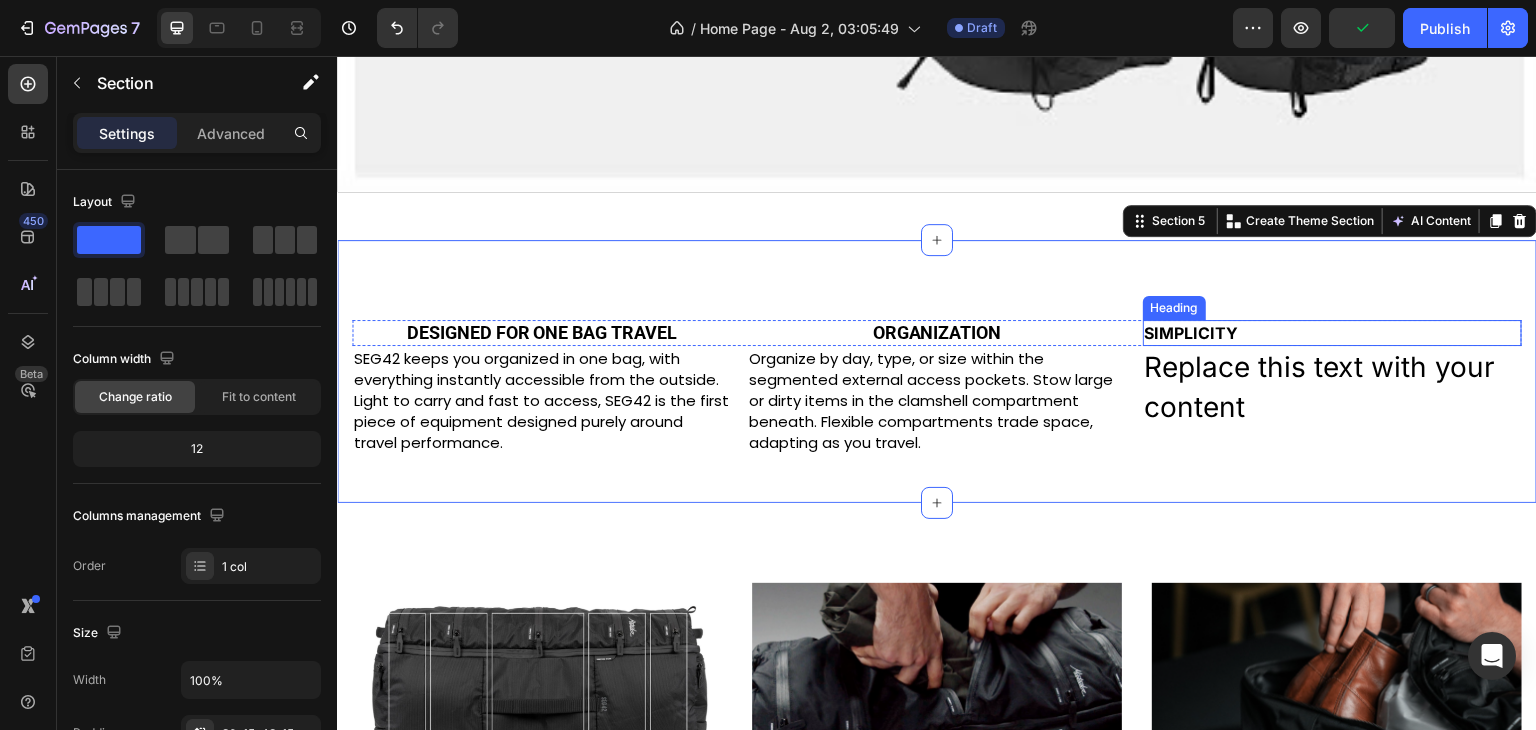 click on "SIMPLICITY" at bounding box center [1192, 333] 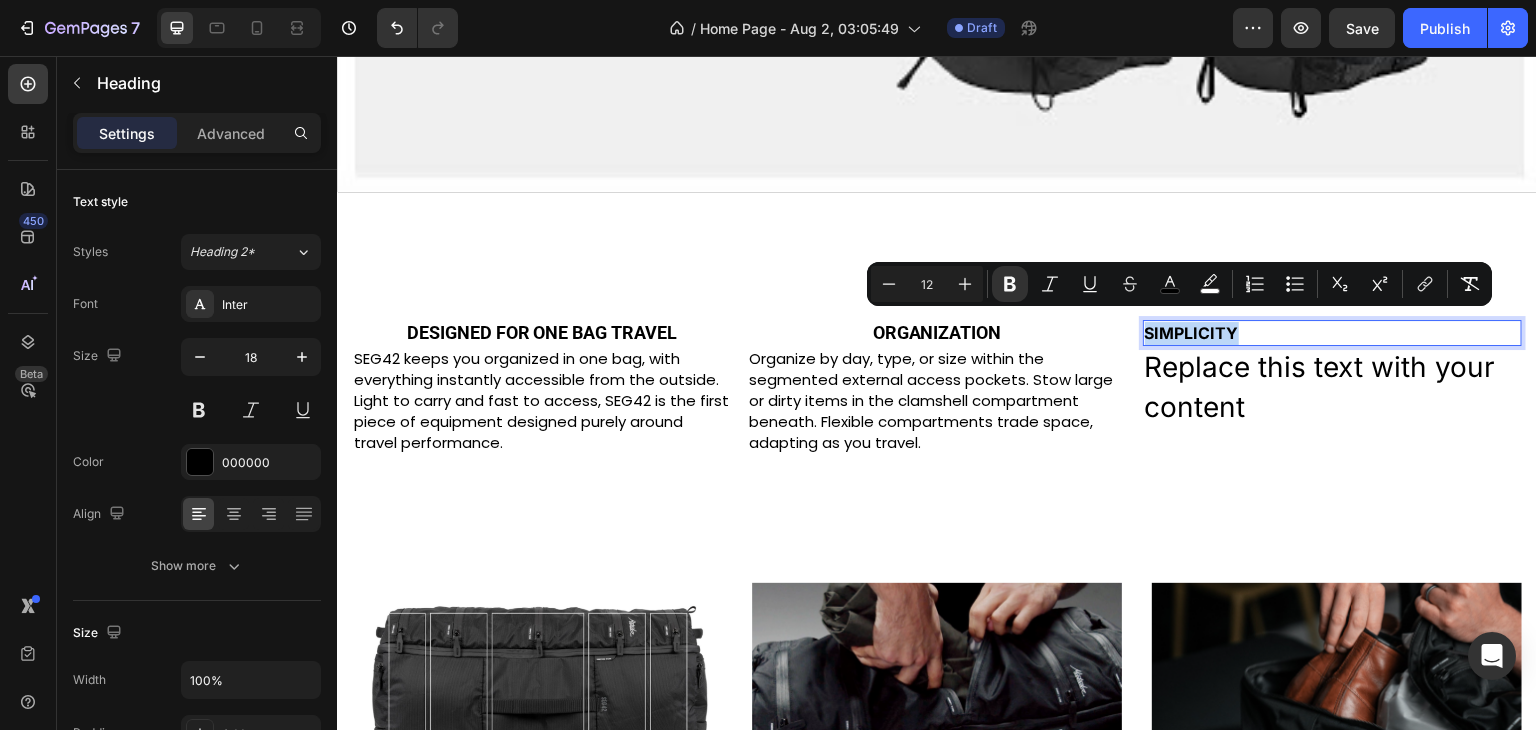 click on "SIMPLICITY" at bounding box center (1332, 333) 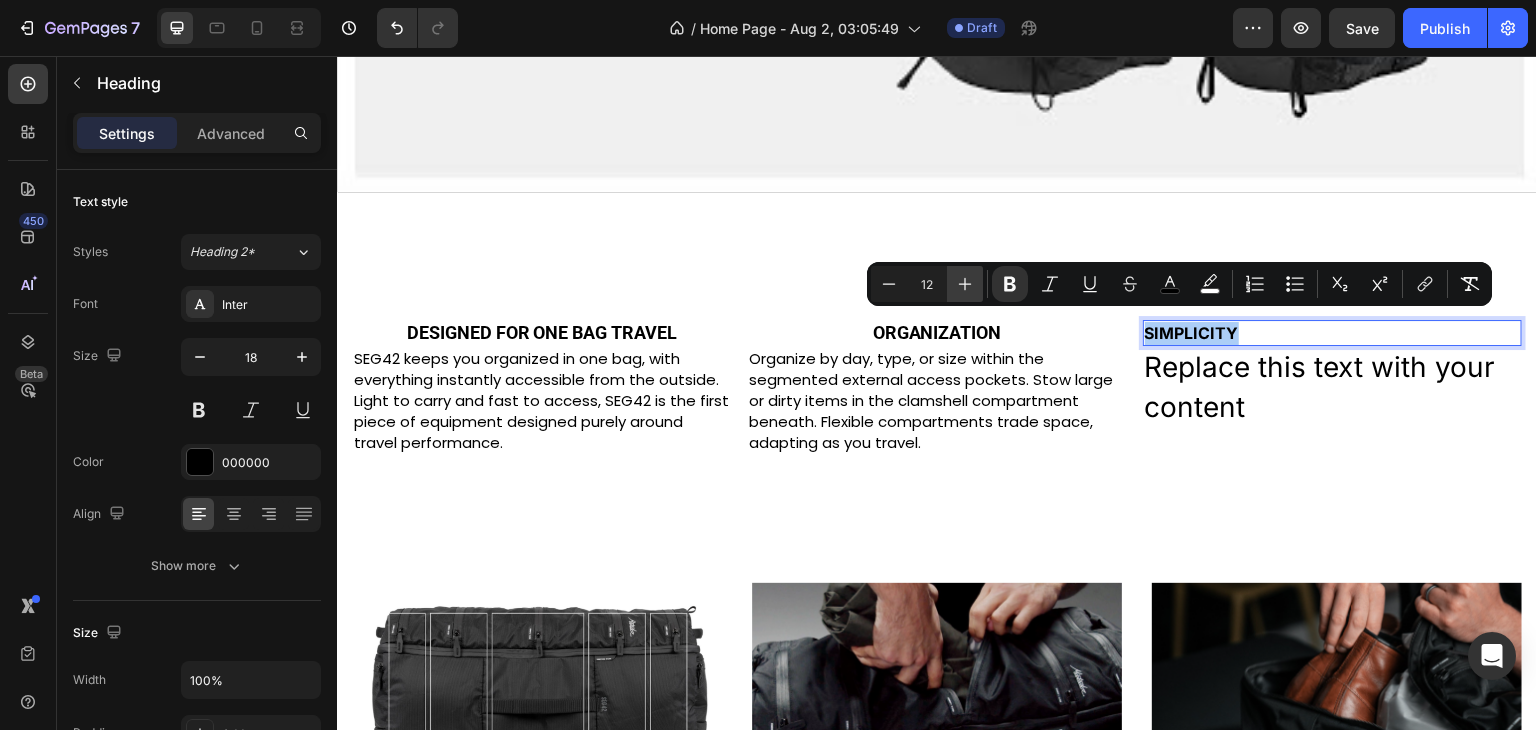click 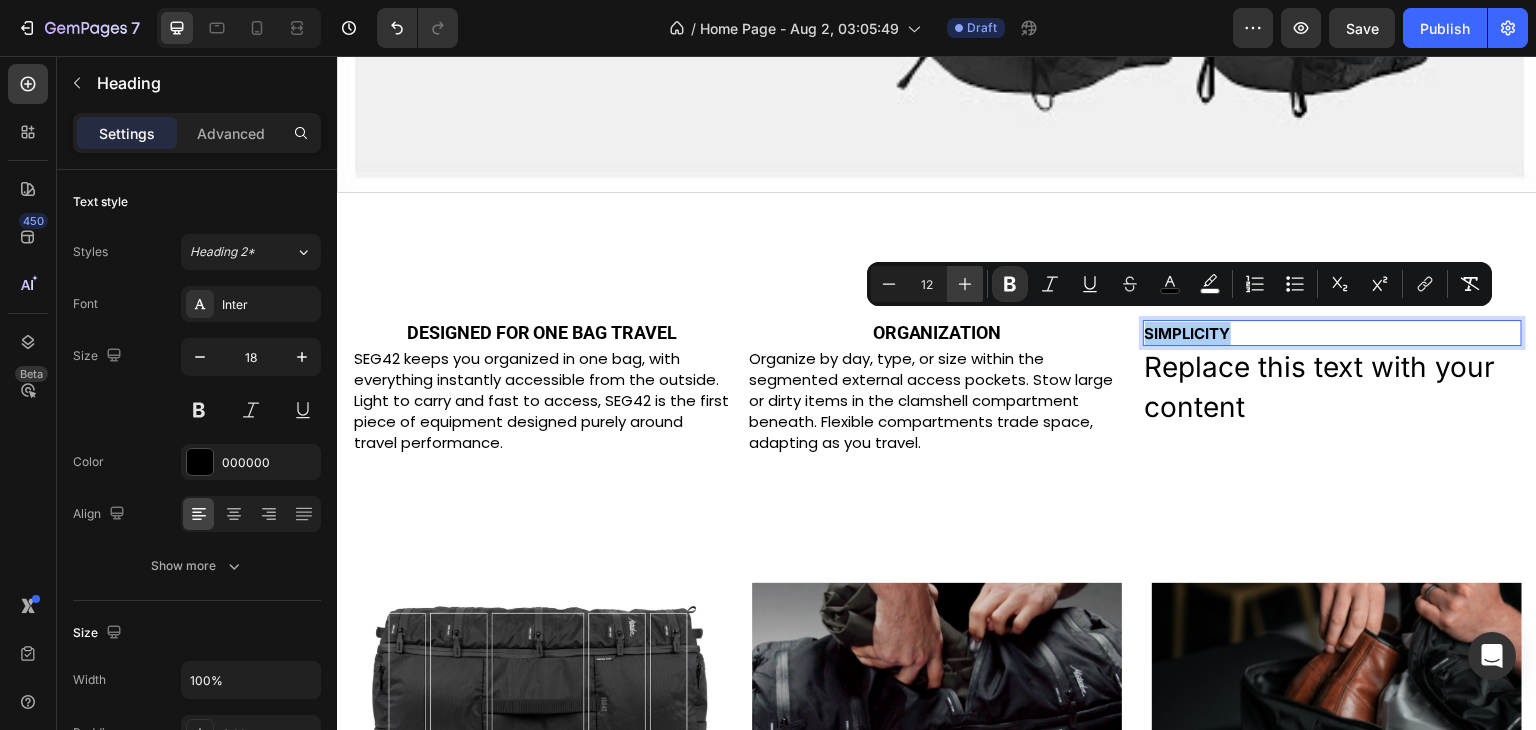 drag, startPoint x: 800, startPoint y: 265, endPoint x: 966, endPoint y: 279, distance: 166.58931 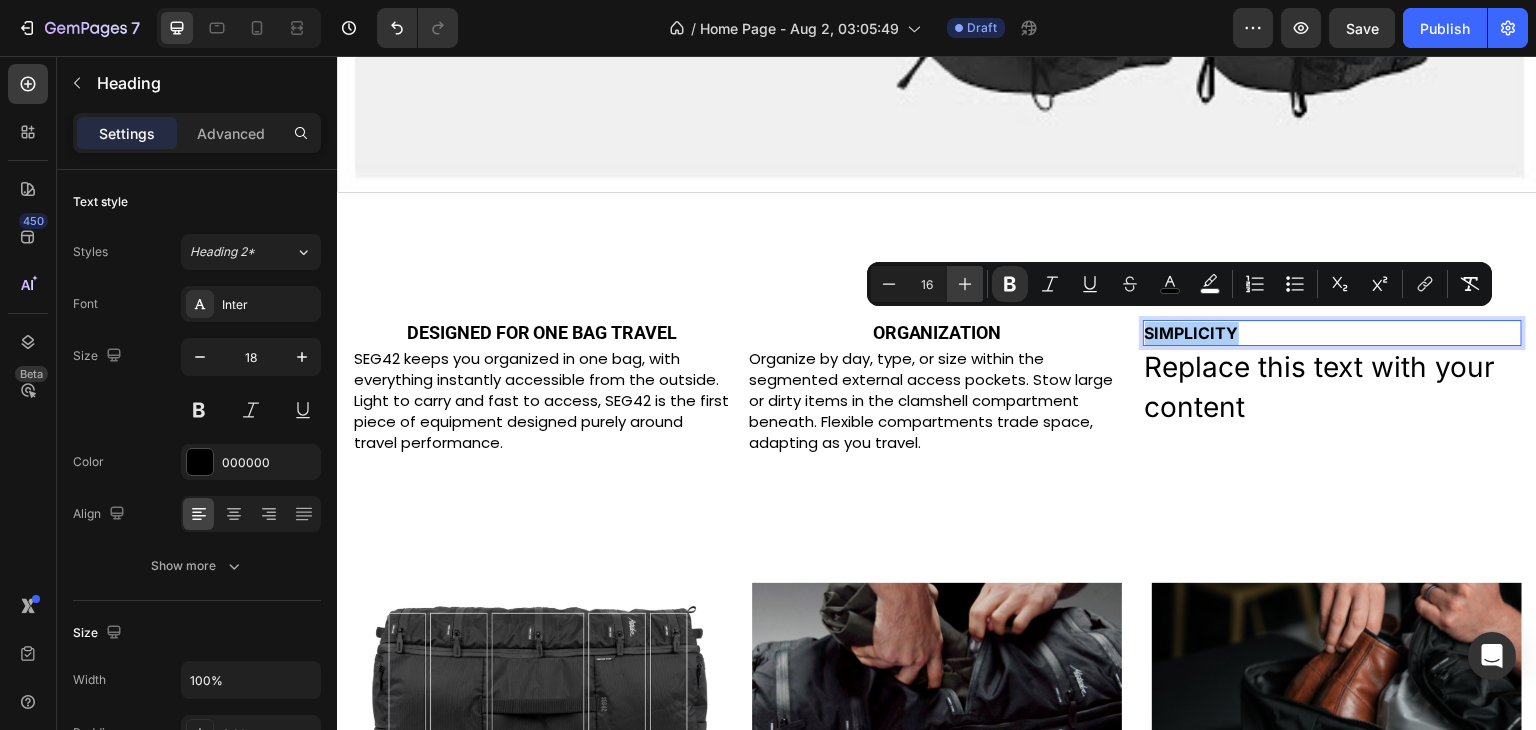 click 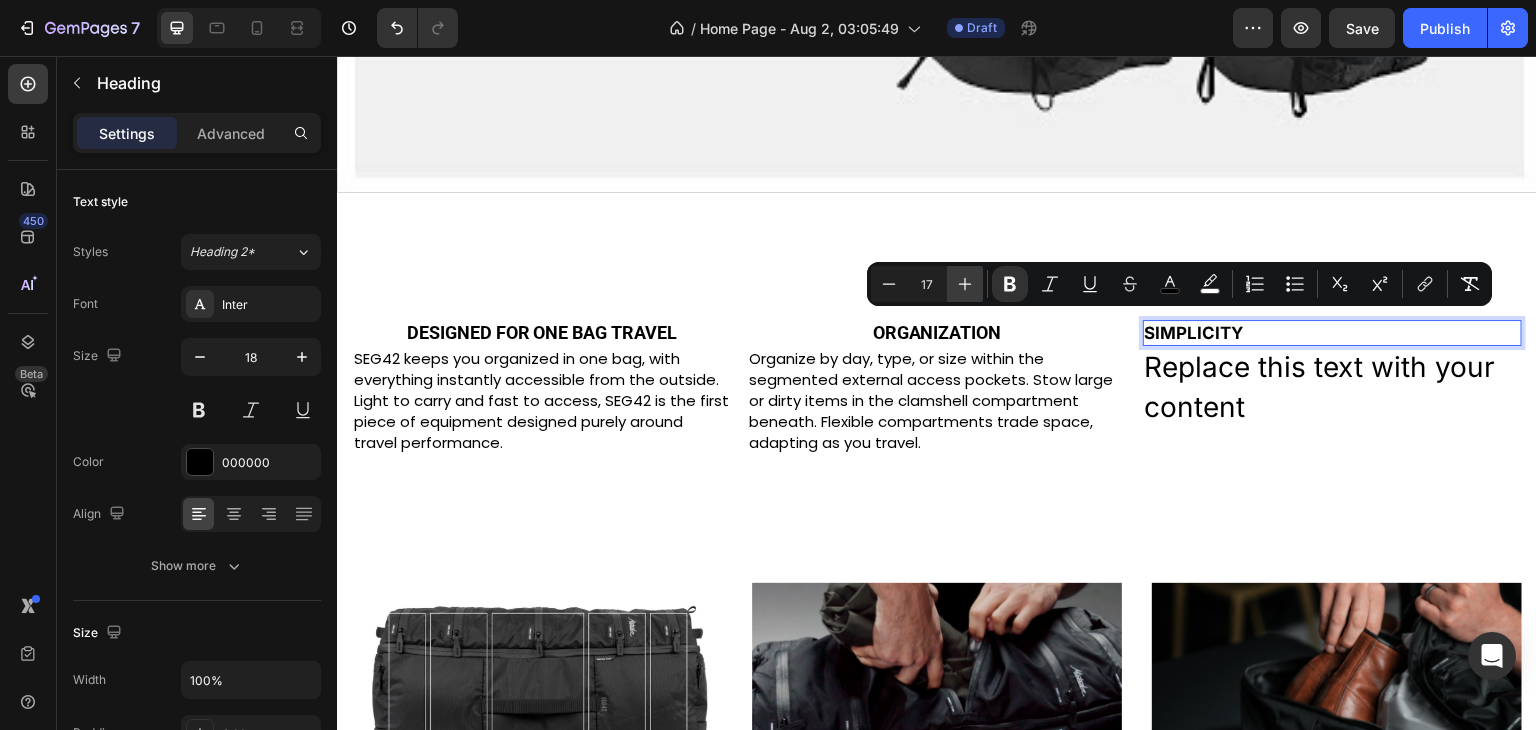 click 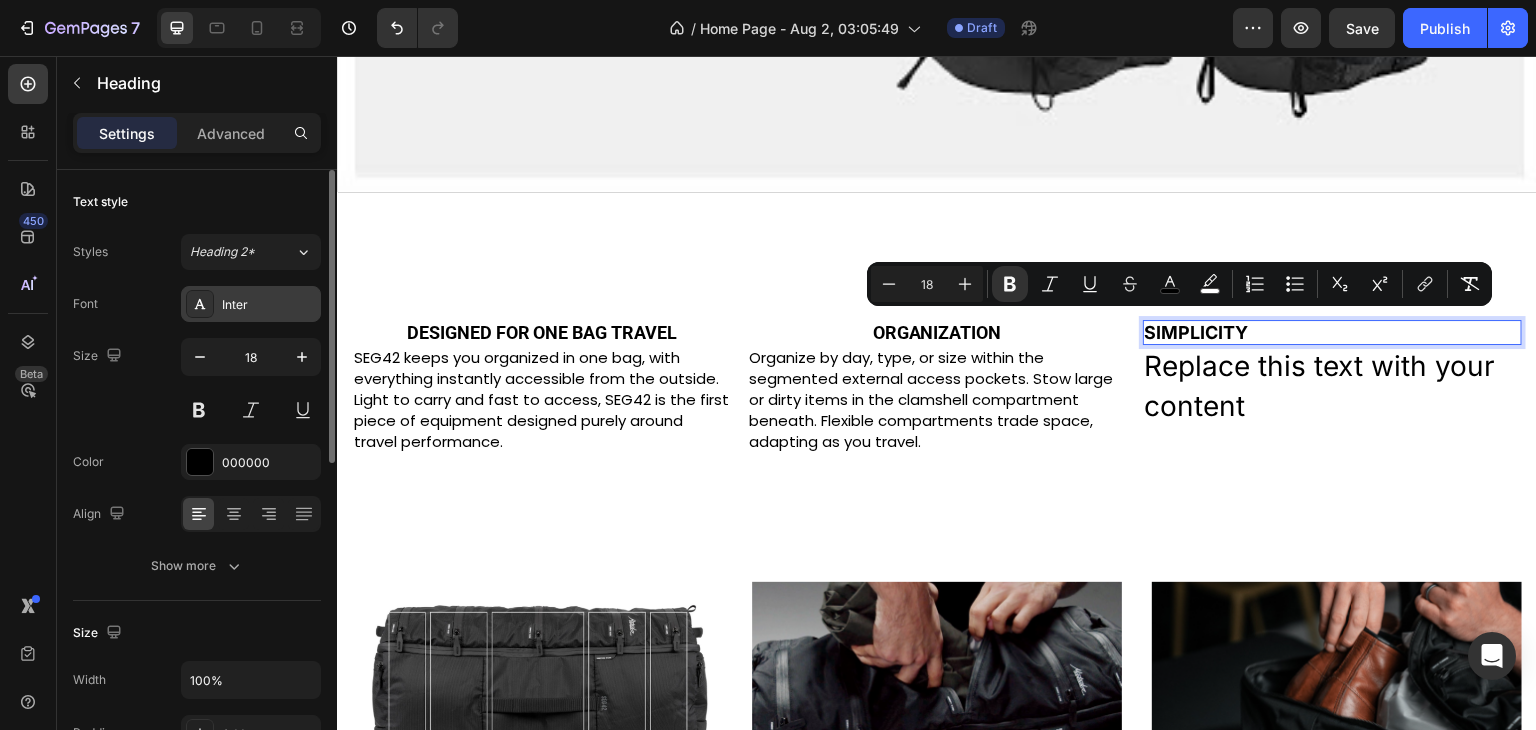 click on "Inter" at bounding box center (269, 305) 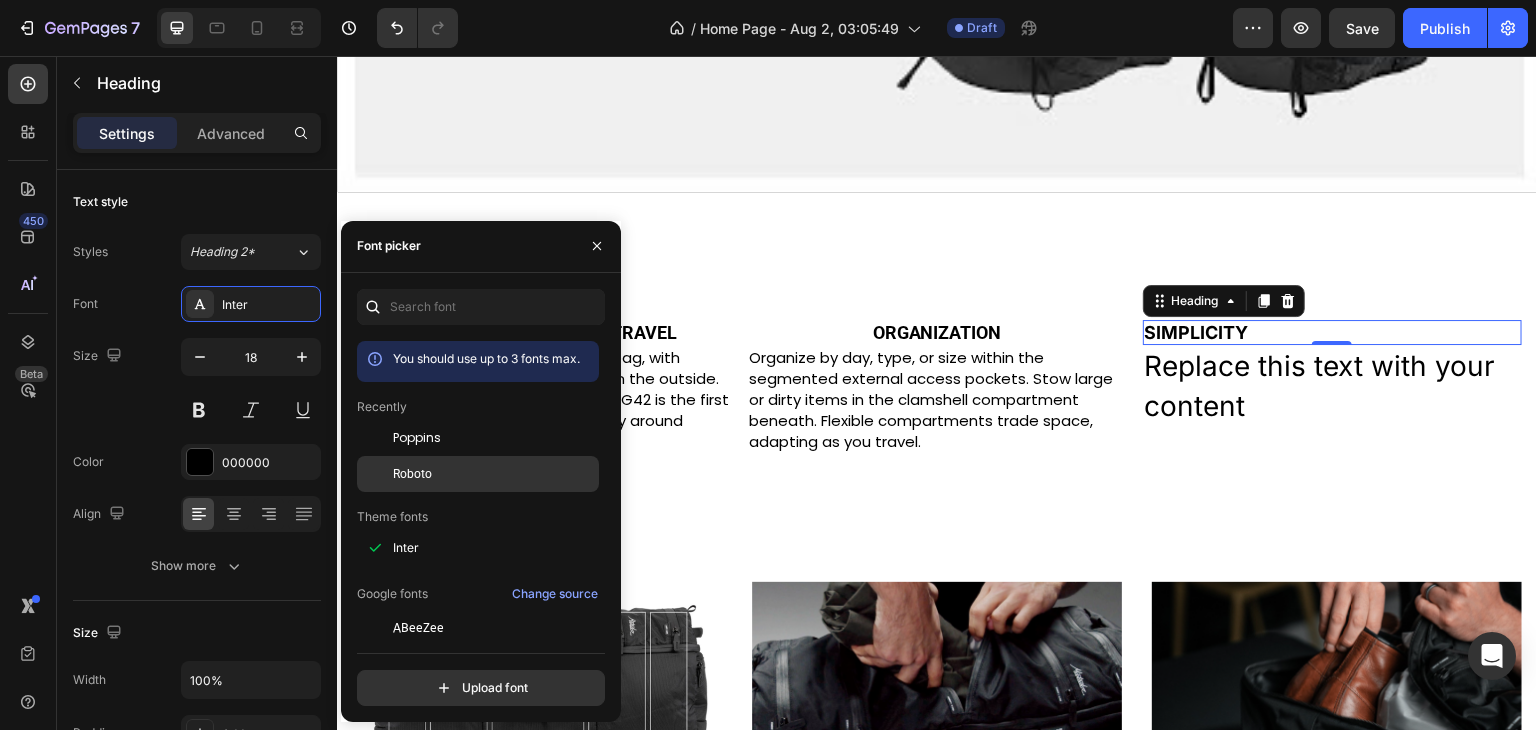 click on "Roboto" at bounding box center [412, 474] 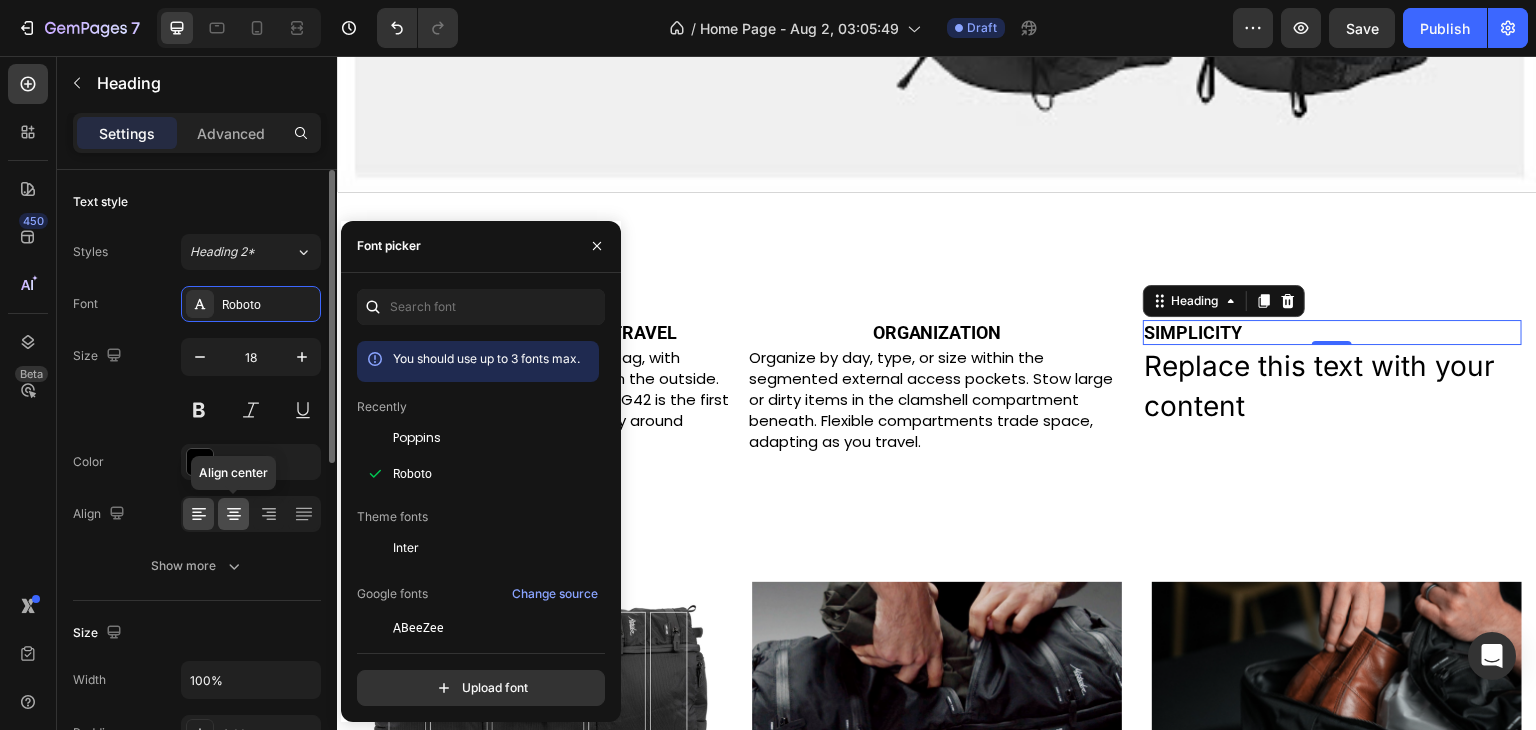 click 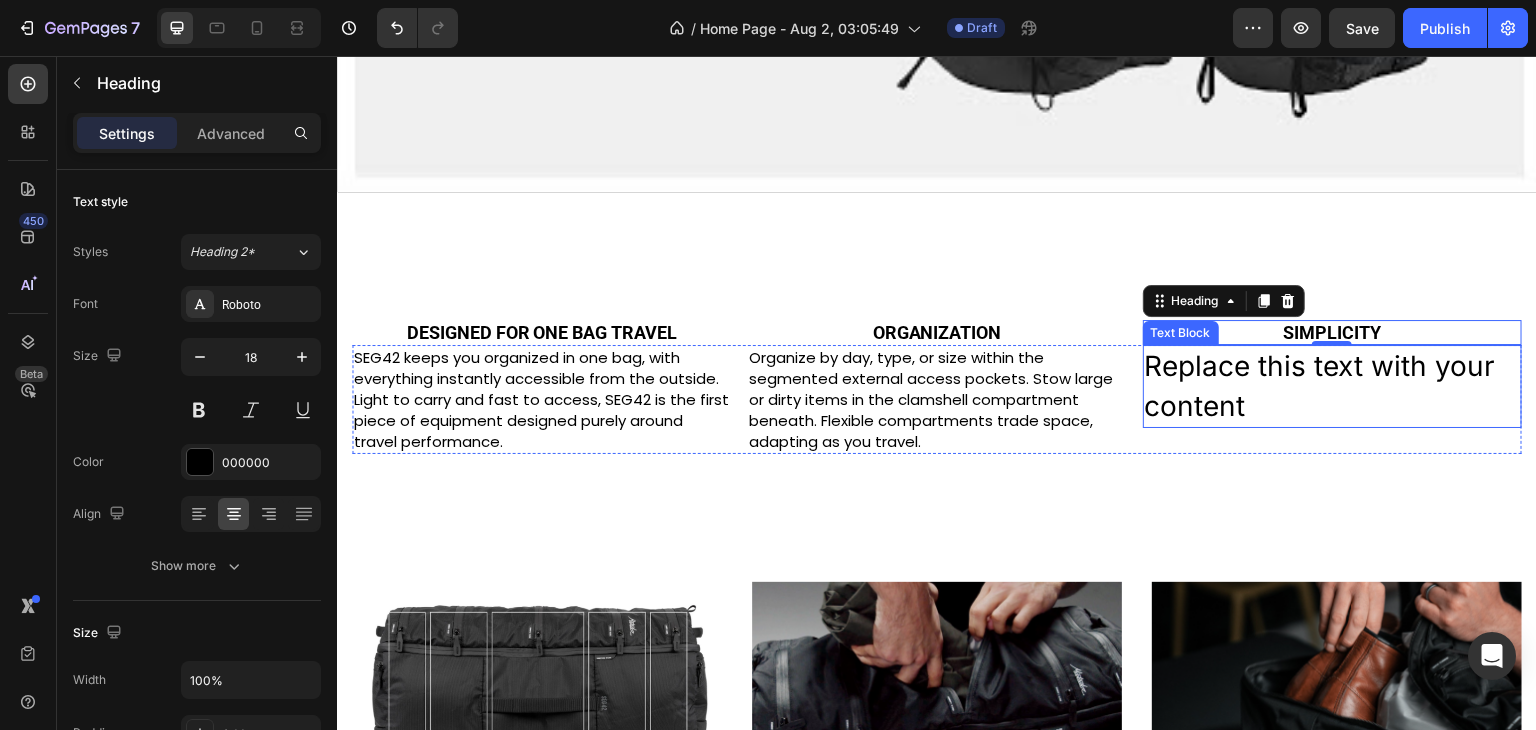 click on "Replace this text with your content" at bounding box center [1332, 386] 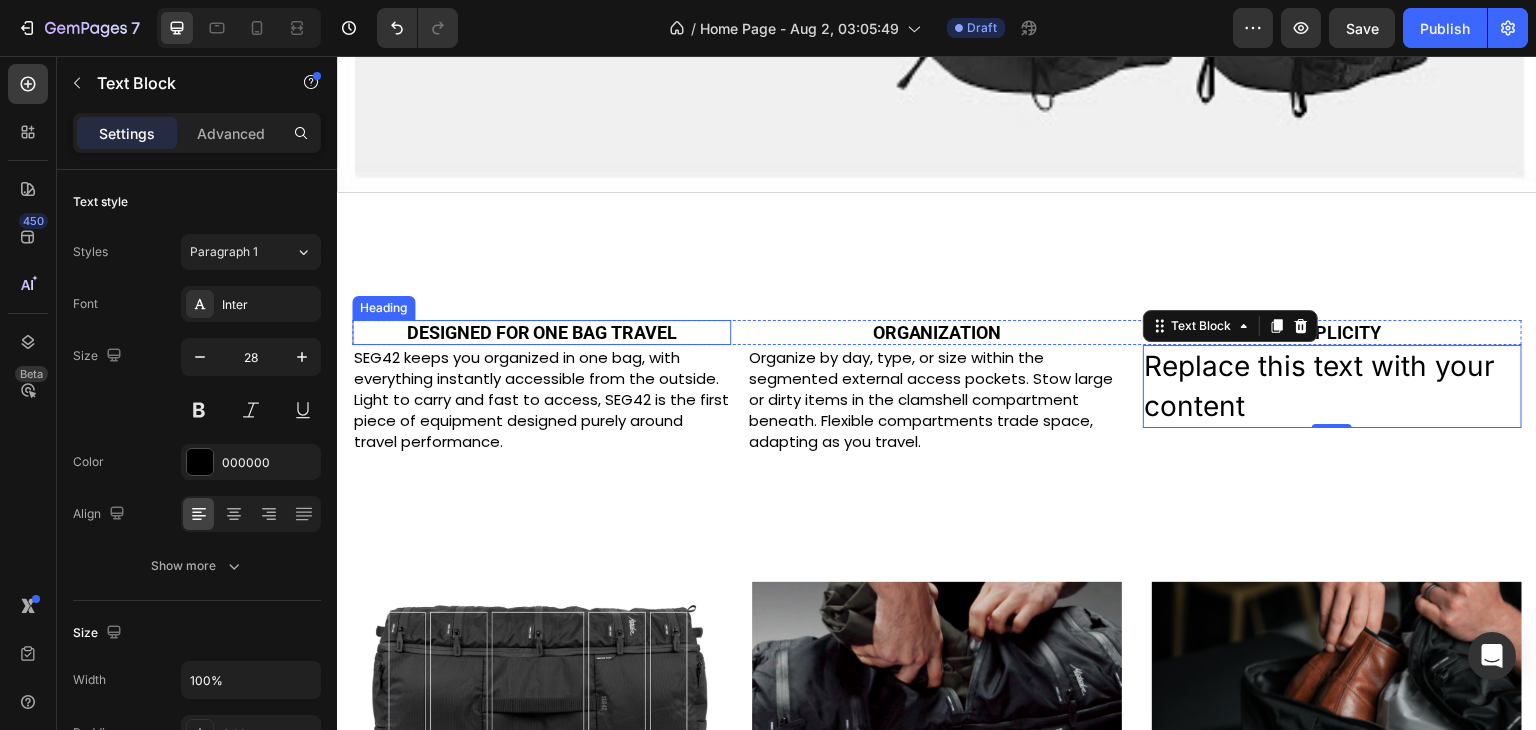 click on "DESIGNED FOR ONE BAG TRAVEL" at bounding box center (541, 332) 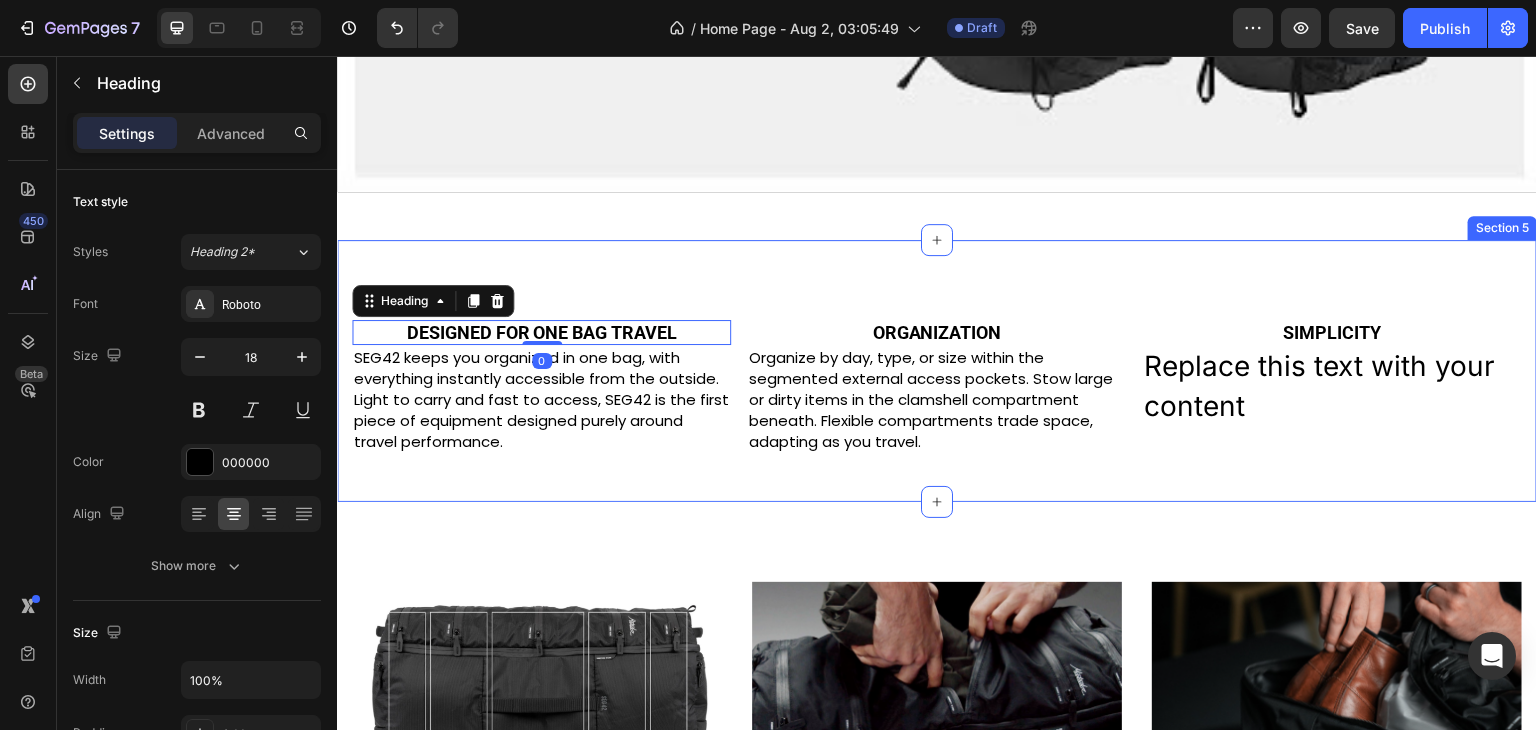 click on "⁠⁠⁠⁠⁠⁠⁠ DESIGNED FOR ONE BAG TRAVEL Heading   0 ⁠⁠⁠⁠⁠⁠⁠ ORGANIZATION Heading ⁠⁠⁠⁠⁠⁠⁠ SIMPLICITY Heading Row SEG42 keeps you organized in one bag, with everything instantly accessible from the outside. Light to carry and fast to access, SEG42 is the first piece of equipment designed purely around travel performance. Text Block Organize by day, type, or size within the segmented external access pockets. Stow large or dirty items in the clamshell compartment beneath. Flexible compartments trade space, adapting as you travel. Text Block Replace this text with your content Text Block Row Section 5" at bounding box center (937, 371) 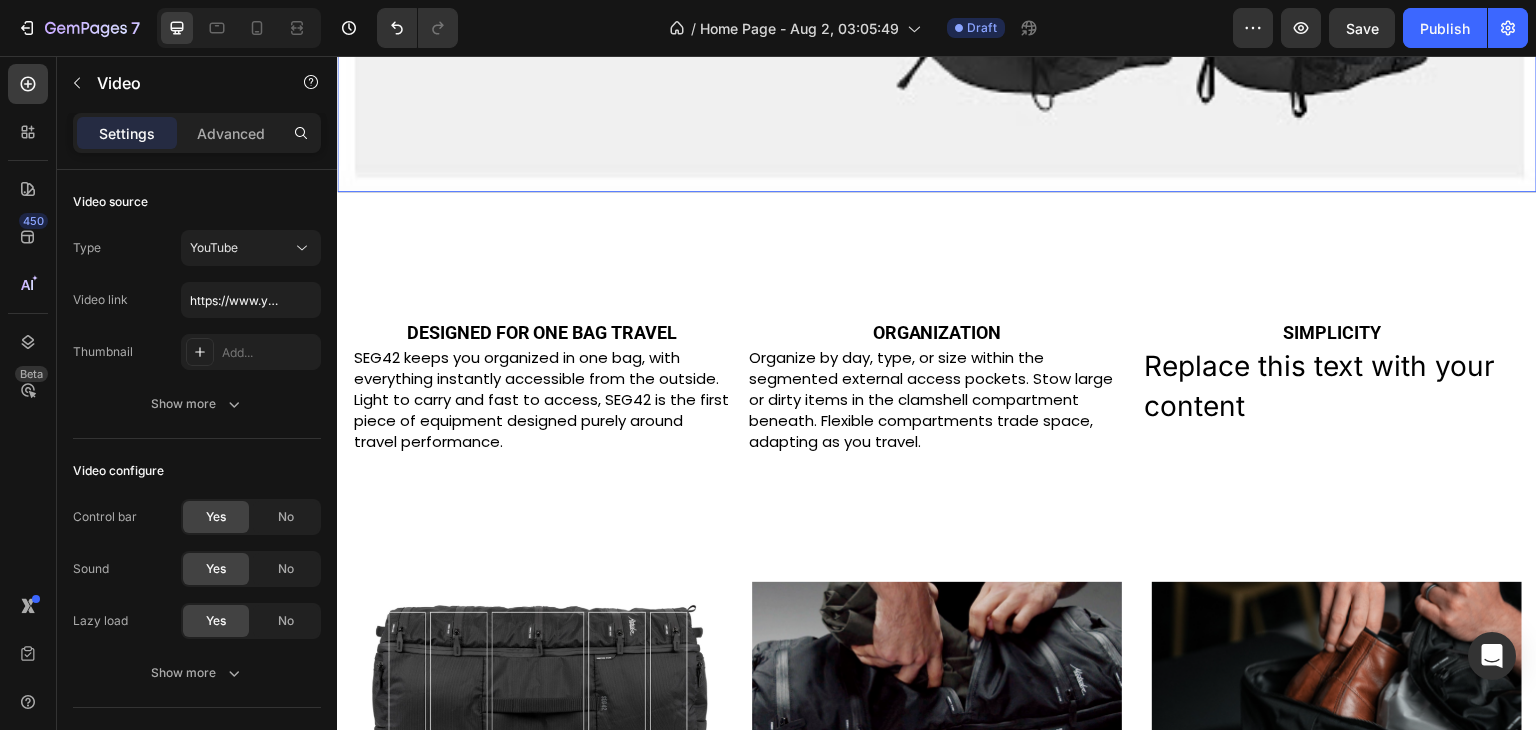 click at bounding box center [937, -146] 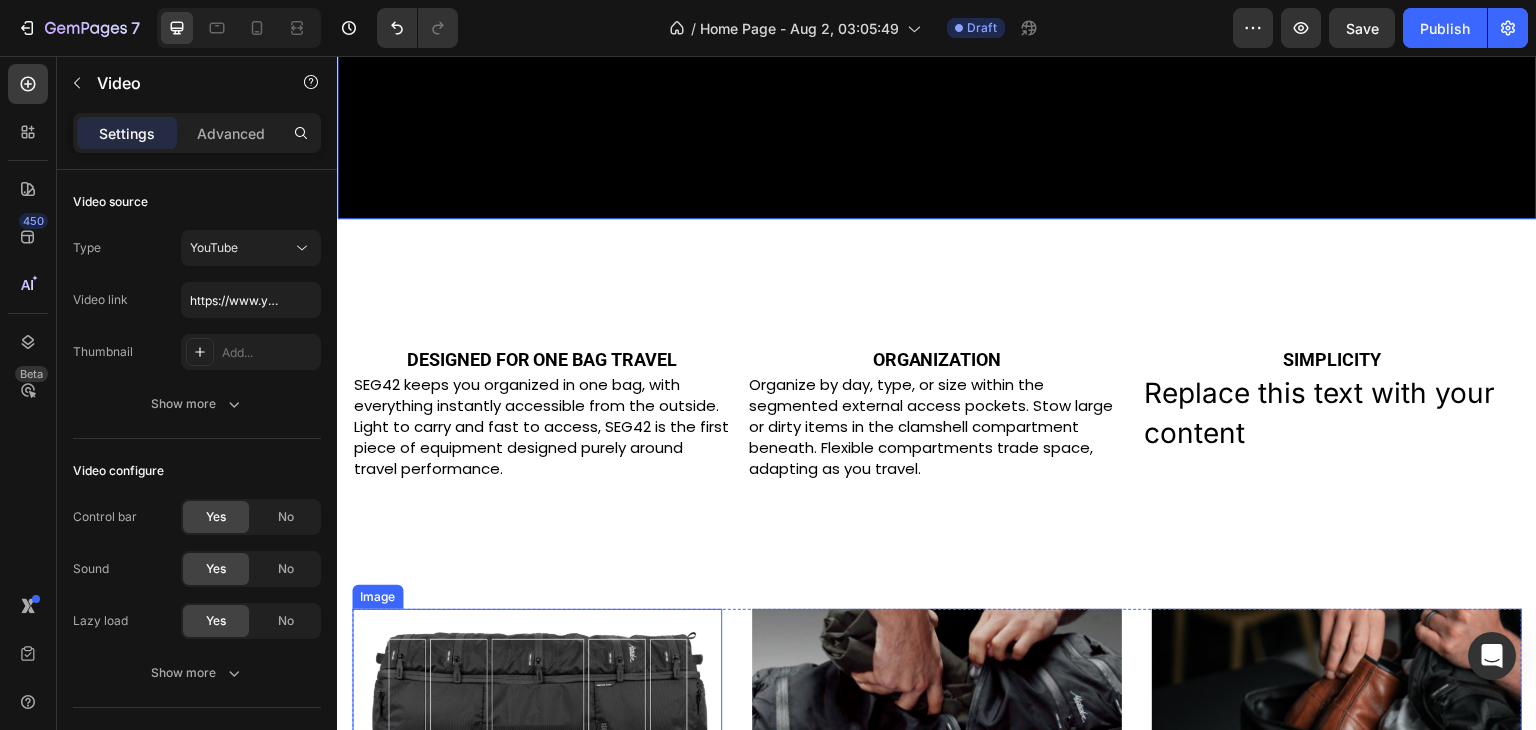 scroll, scrollTop: 1462, scrollLeft: 0, axis: vertical 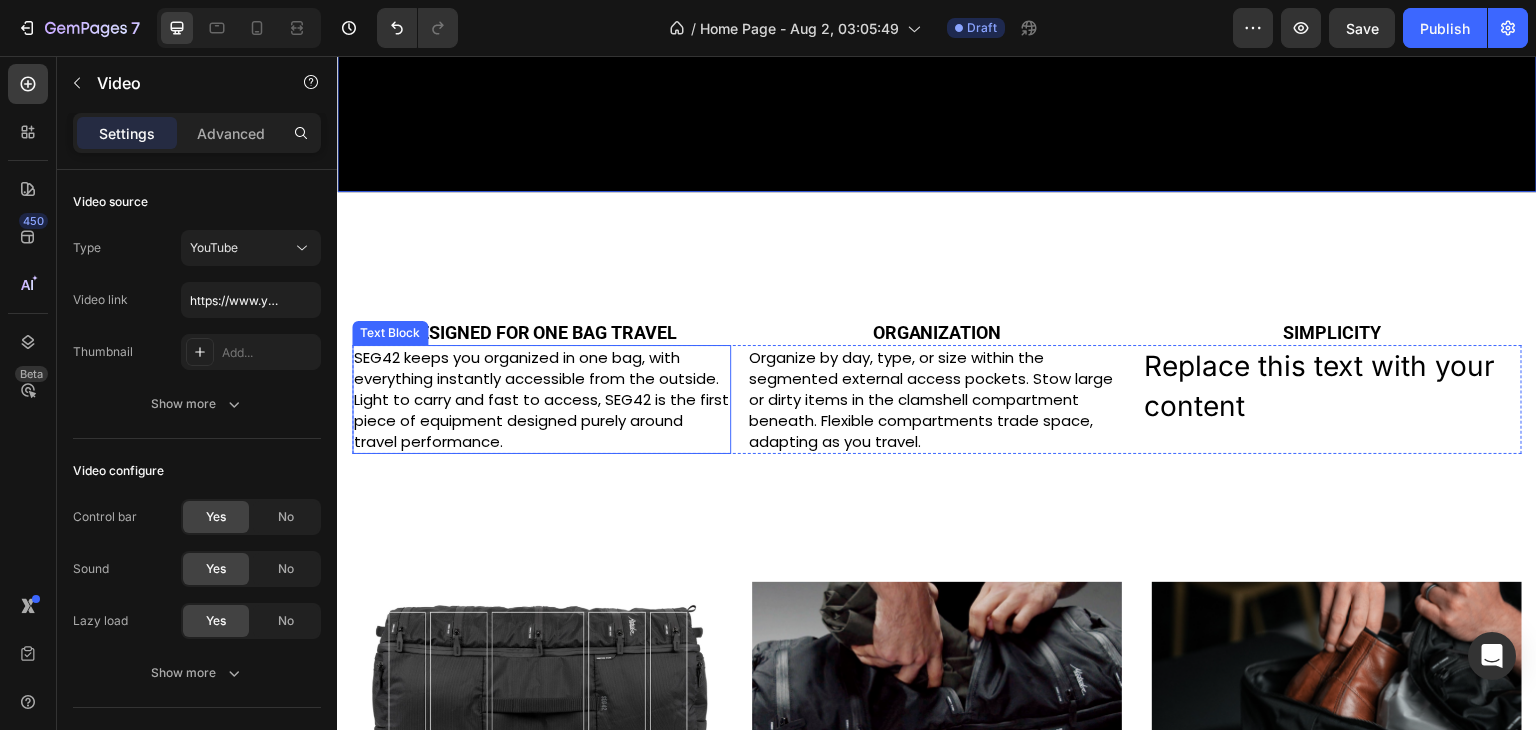 click on "SEG42 keeps you organized in one bag, with everything instantly accessible from the outside. Light to carry and fast to access, SEG42 is the first piece of equipment designed purely around travel performance." at bounding box center (541, 399) 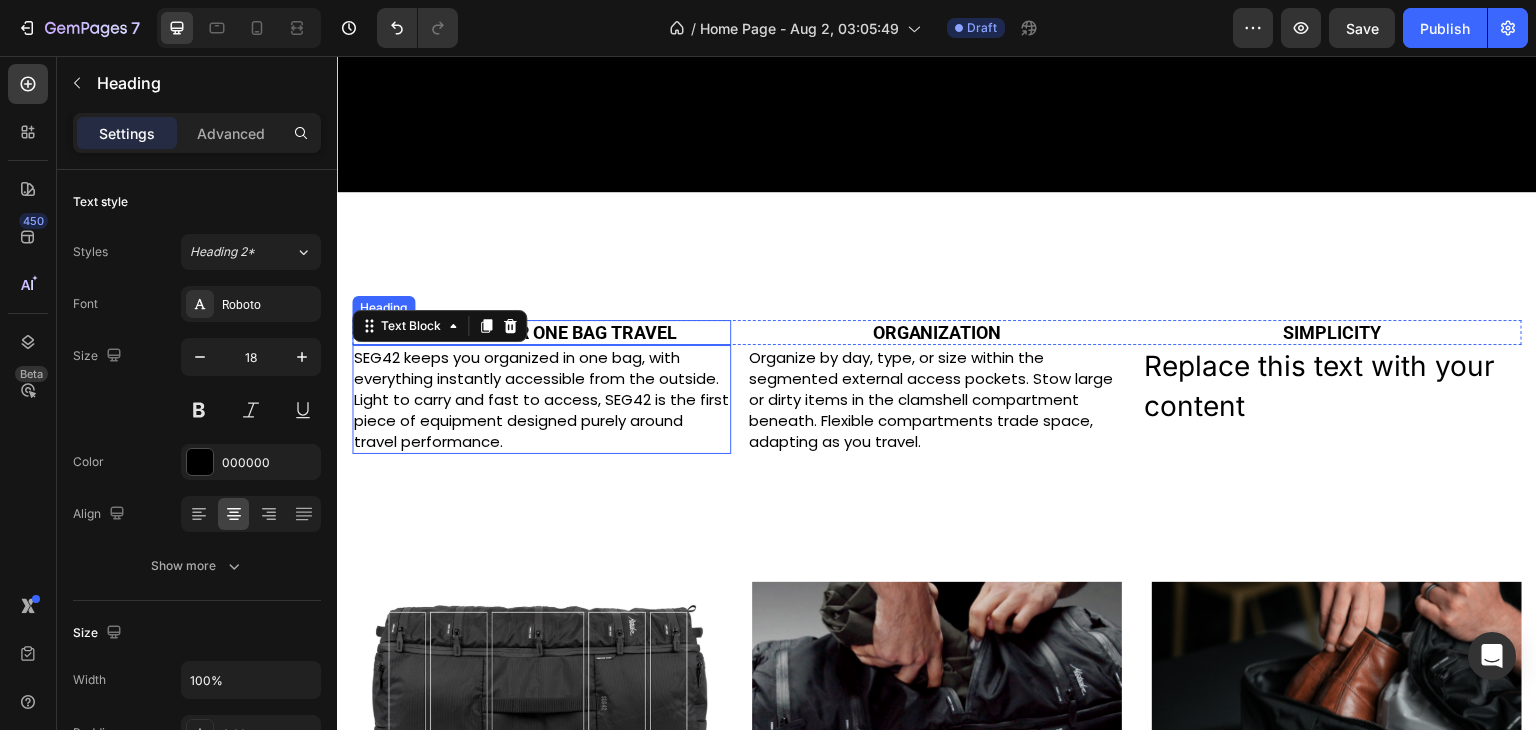 click on "DESIGNED FOR ONE BAG TRAVEL" at bounding box center [541, 332] 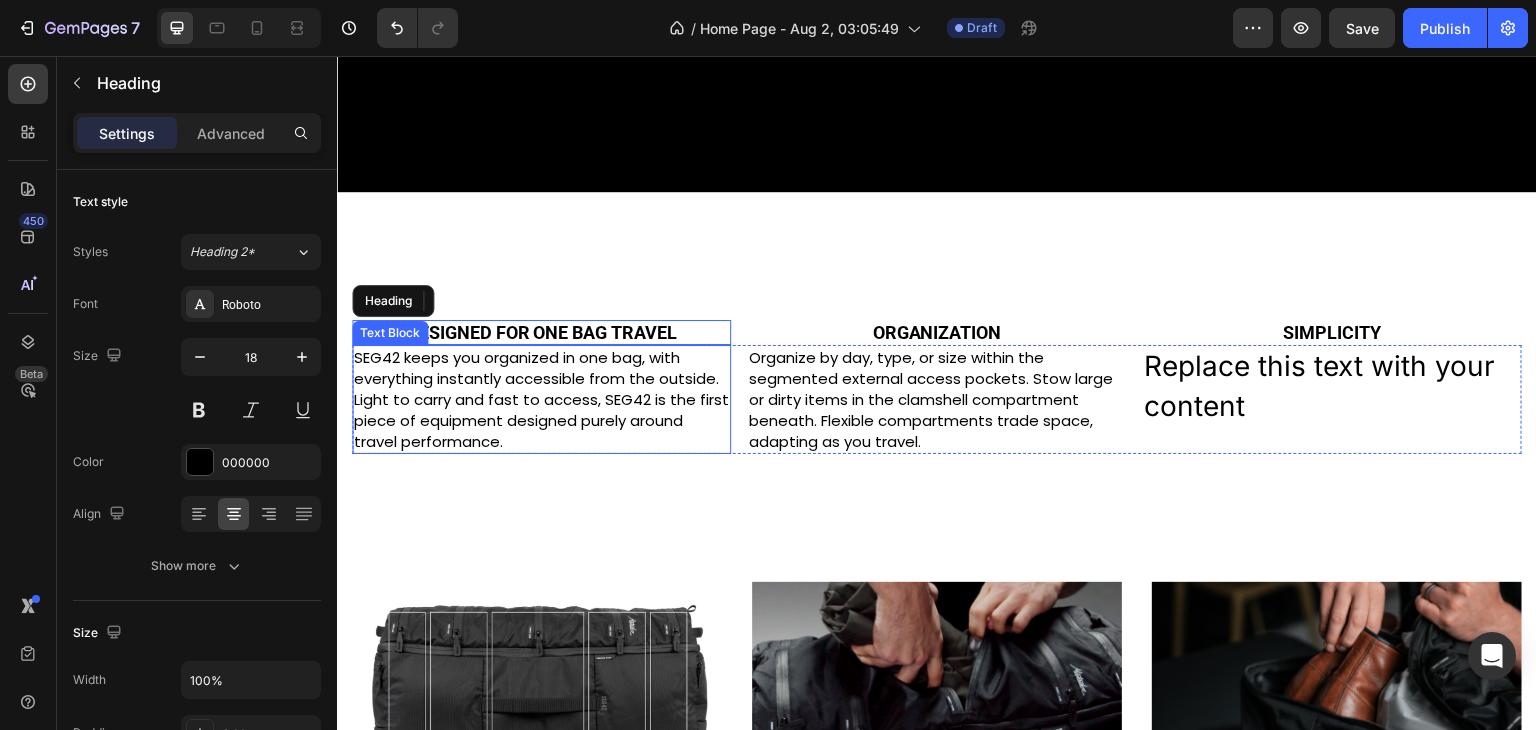 click on "SEG42 keeps you organized in one bag, with everything instantly accessible from the outside. Light to carry and fast to access, SEG42 is the first piece of equipment designed purely around travel performance." at bounding box center (541, 399) 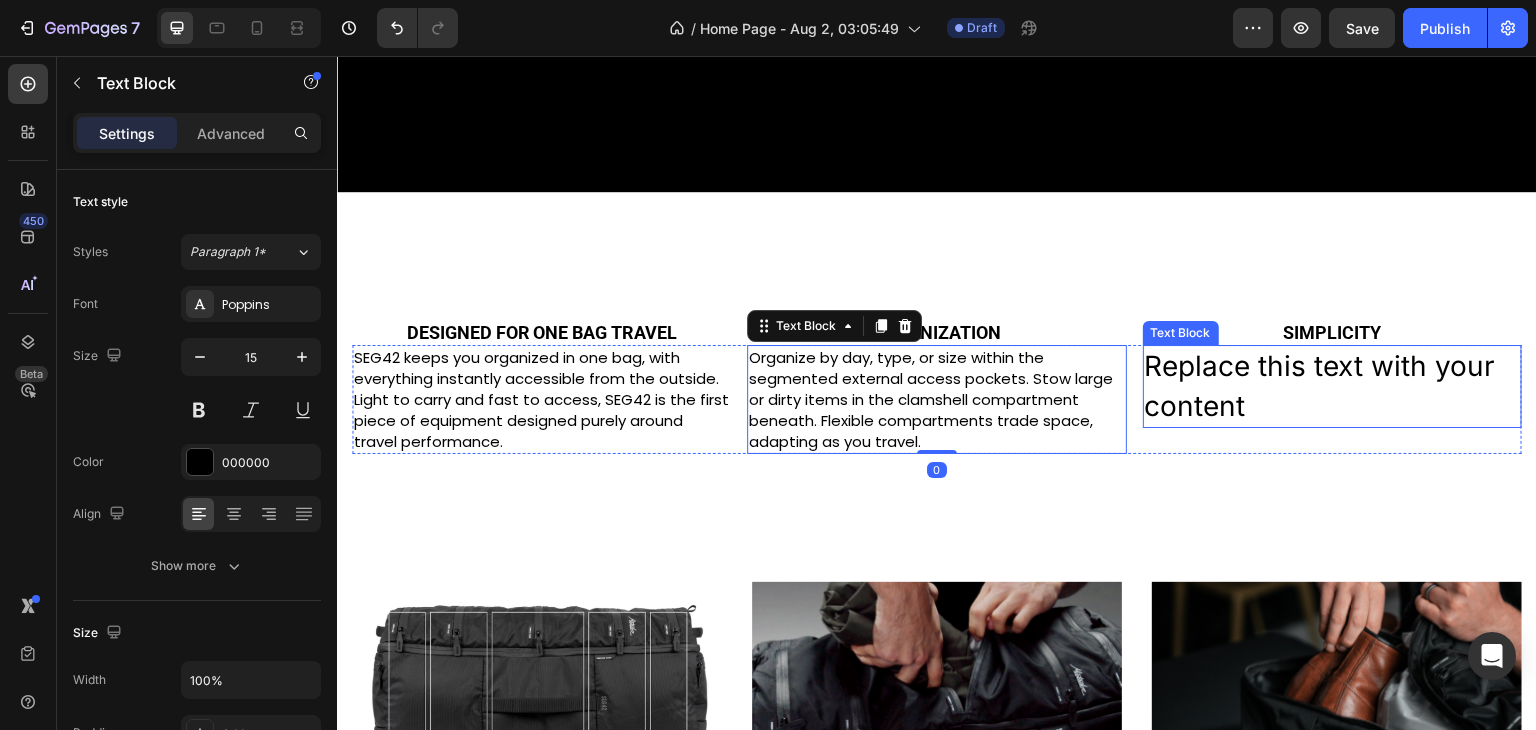 click on "Replace this text with your content" at bounding box center [1332, 386] 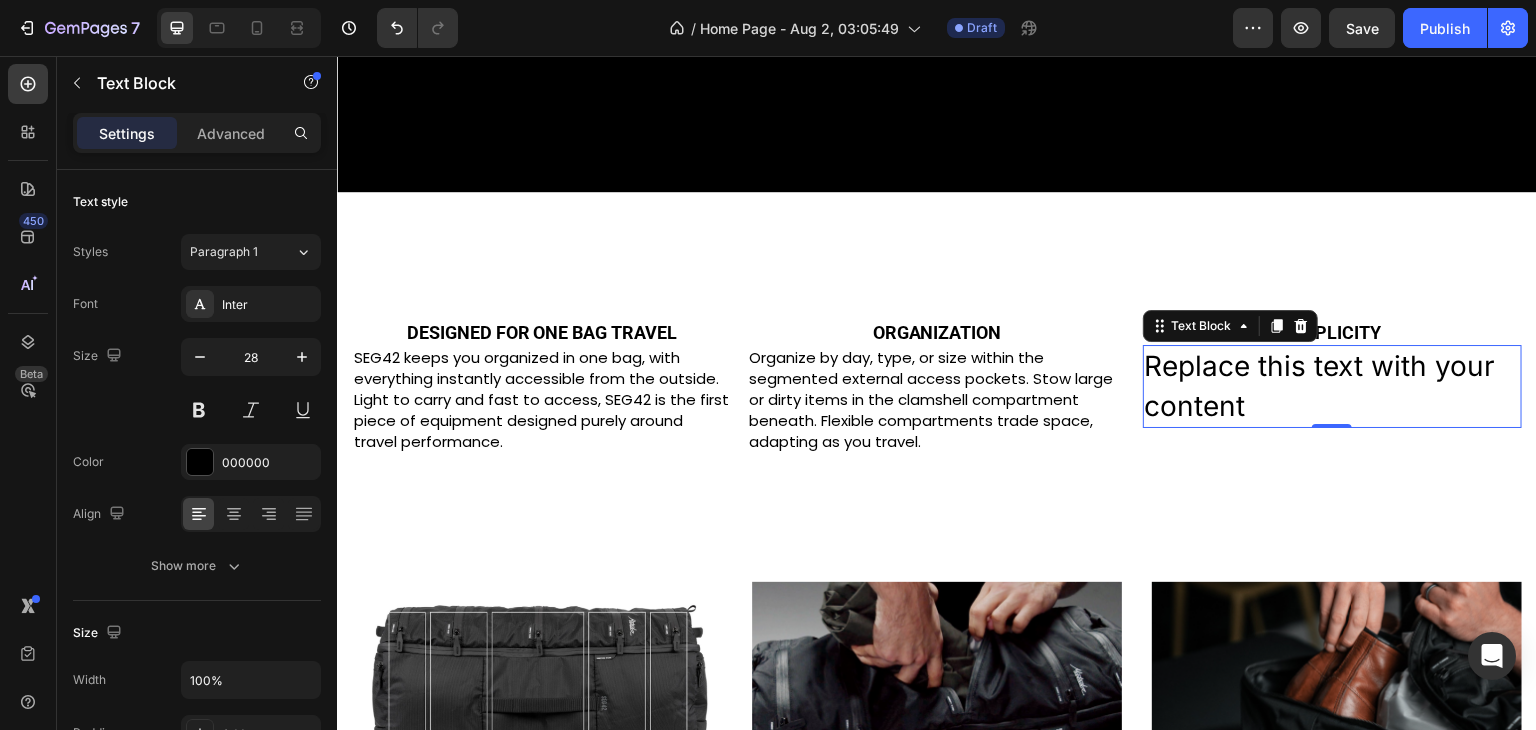 click on "Replace this text with your content" at bounding box center [1332, 386] 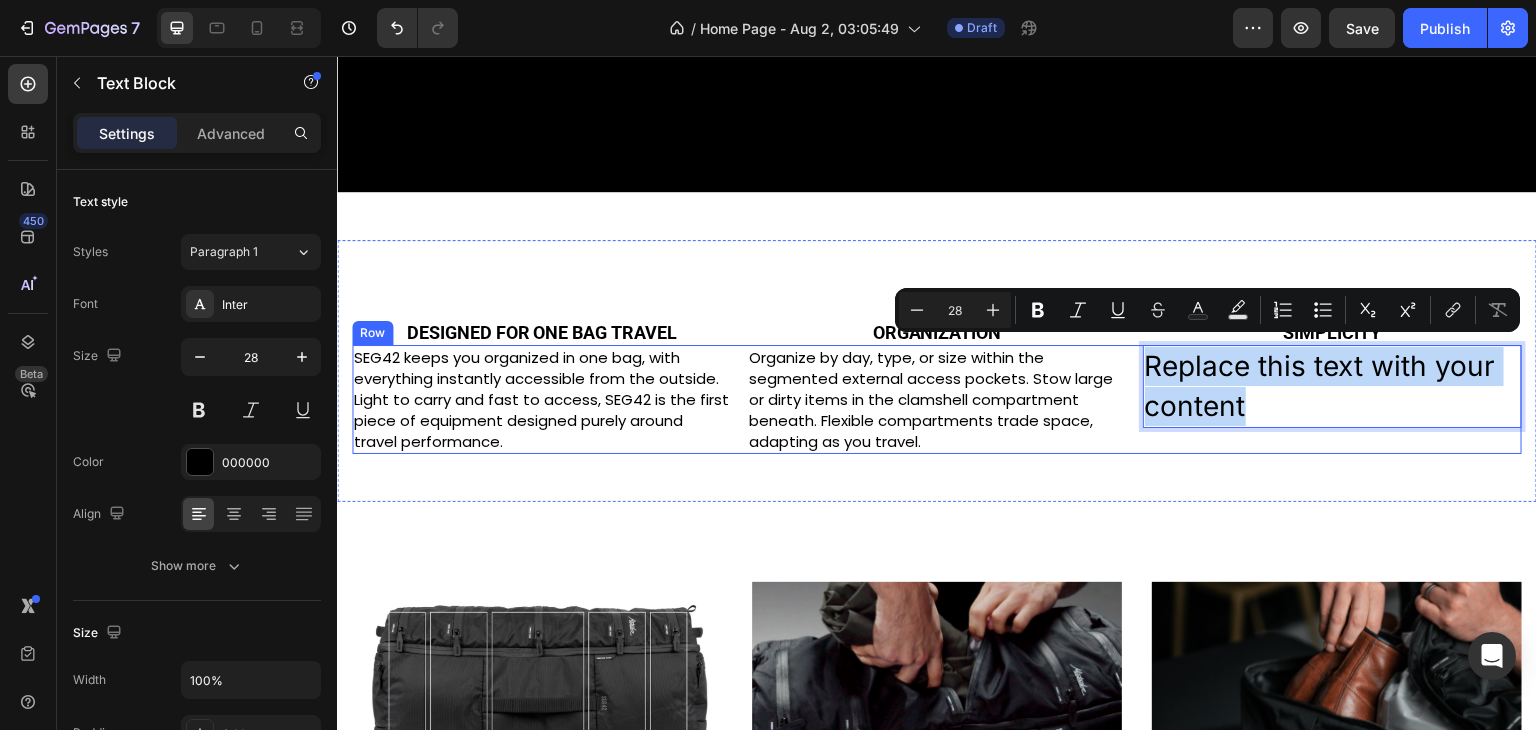 drag, startPoint x: 1251, startPoint y: 396, endPoint x: 1131, endPoint y: 363, distance: 124.45481 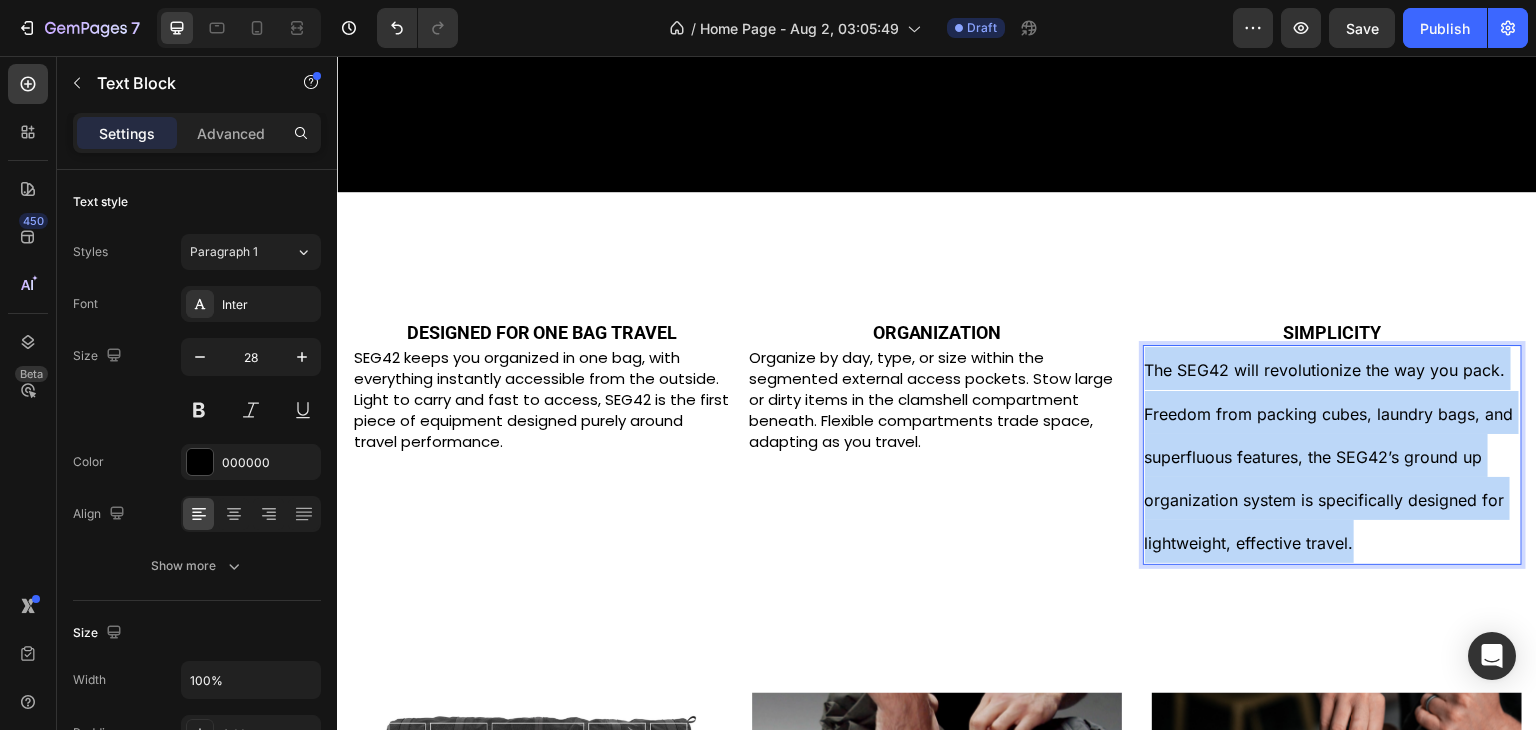 drag, startPoint x: 1355, startPoint y: 532, endPoint x: 1133, endPoint y: 361, distance: 280.2231 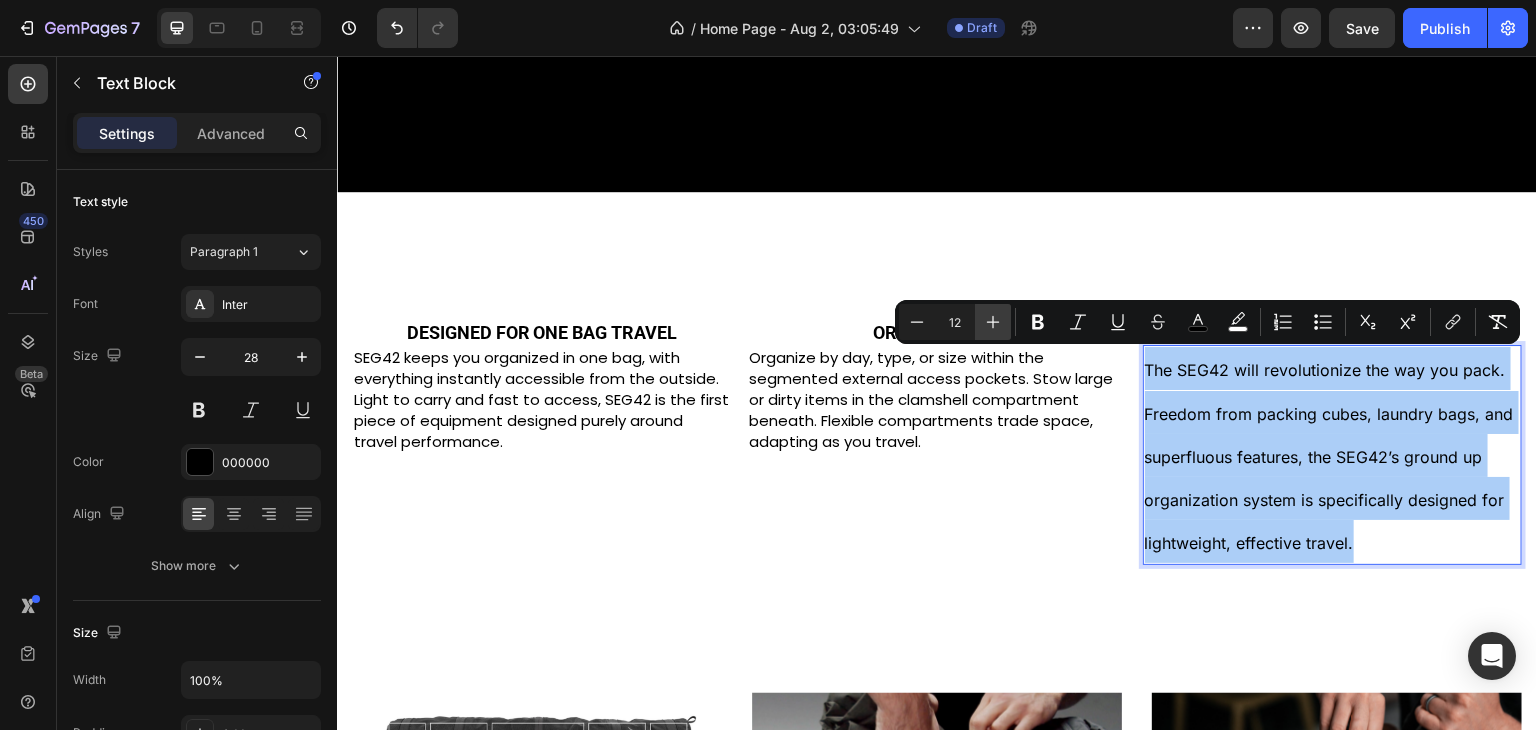 click 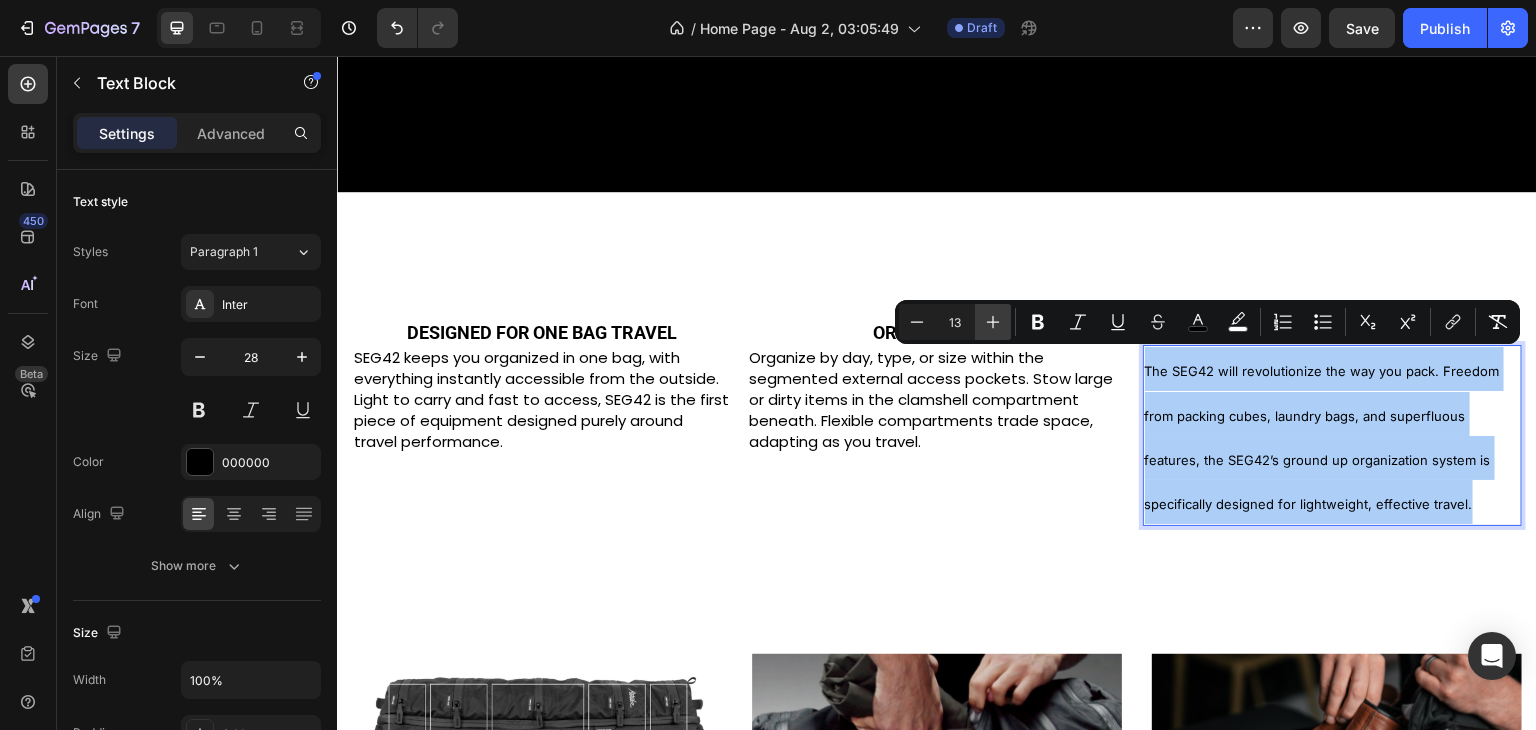click 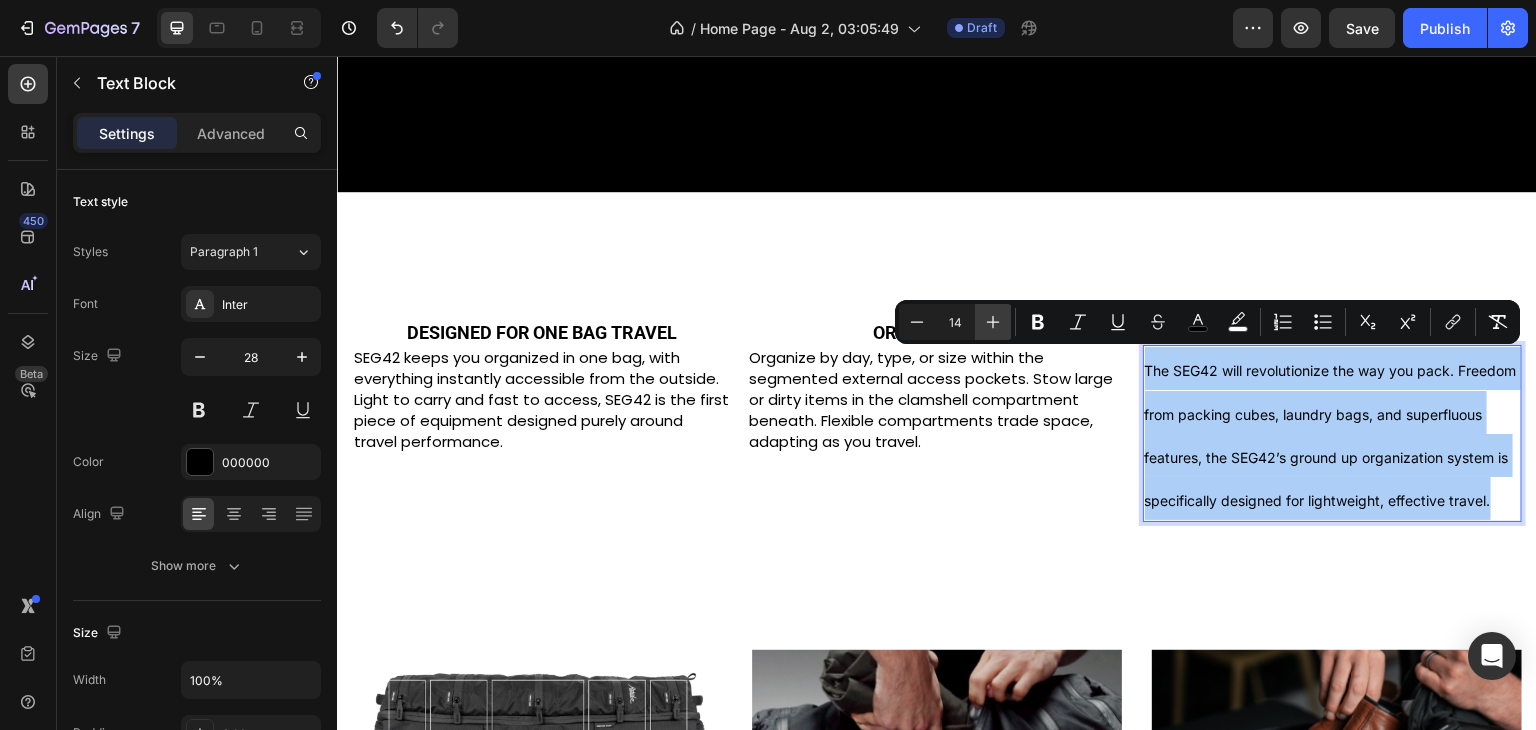 click 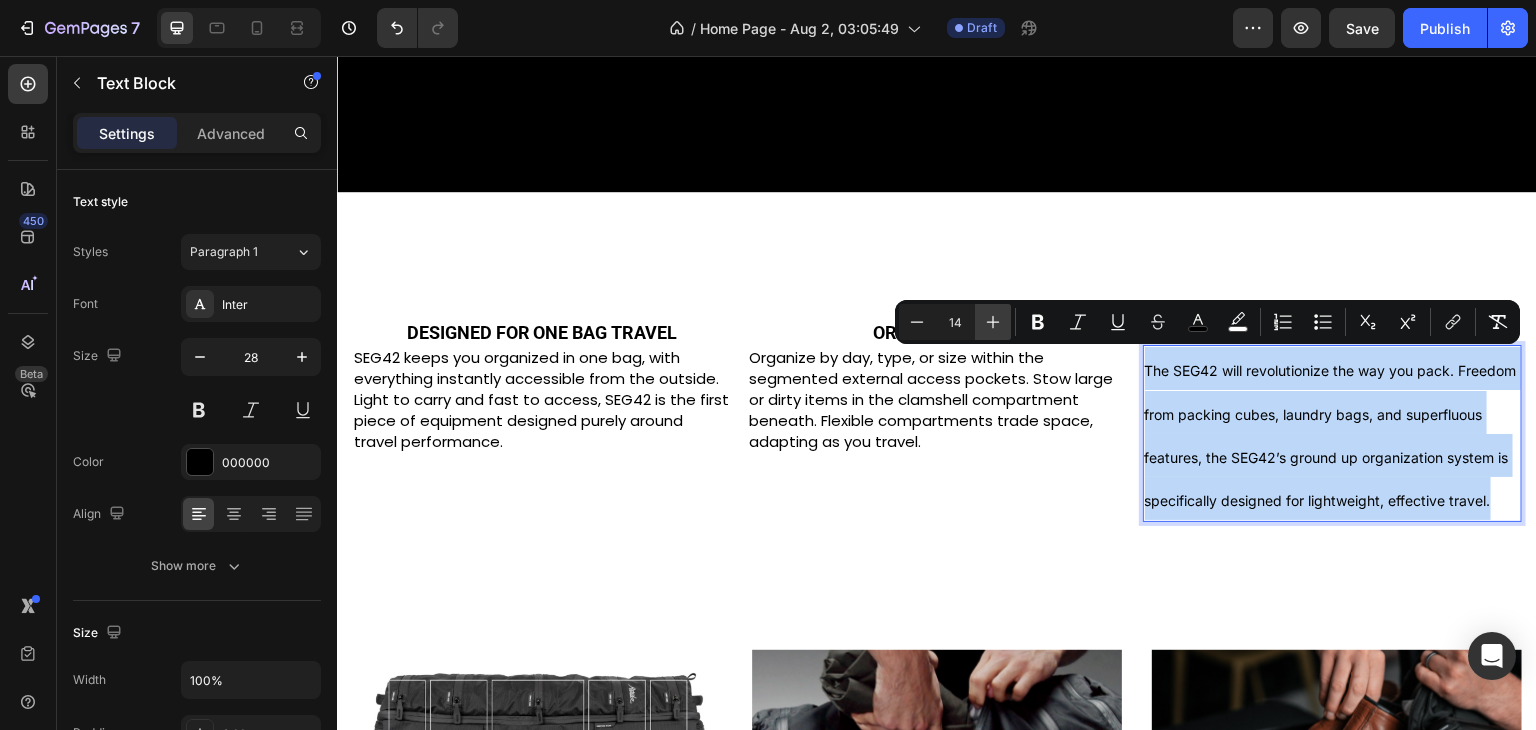 type on "15" 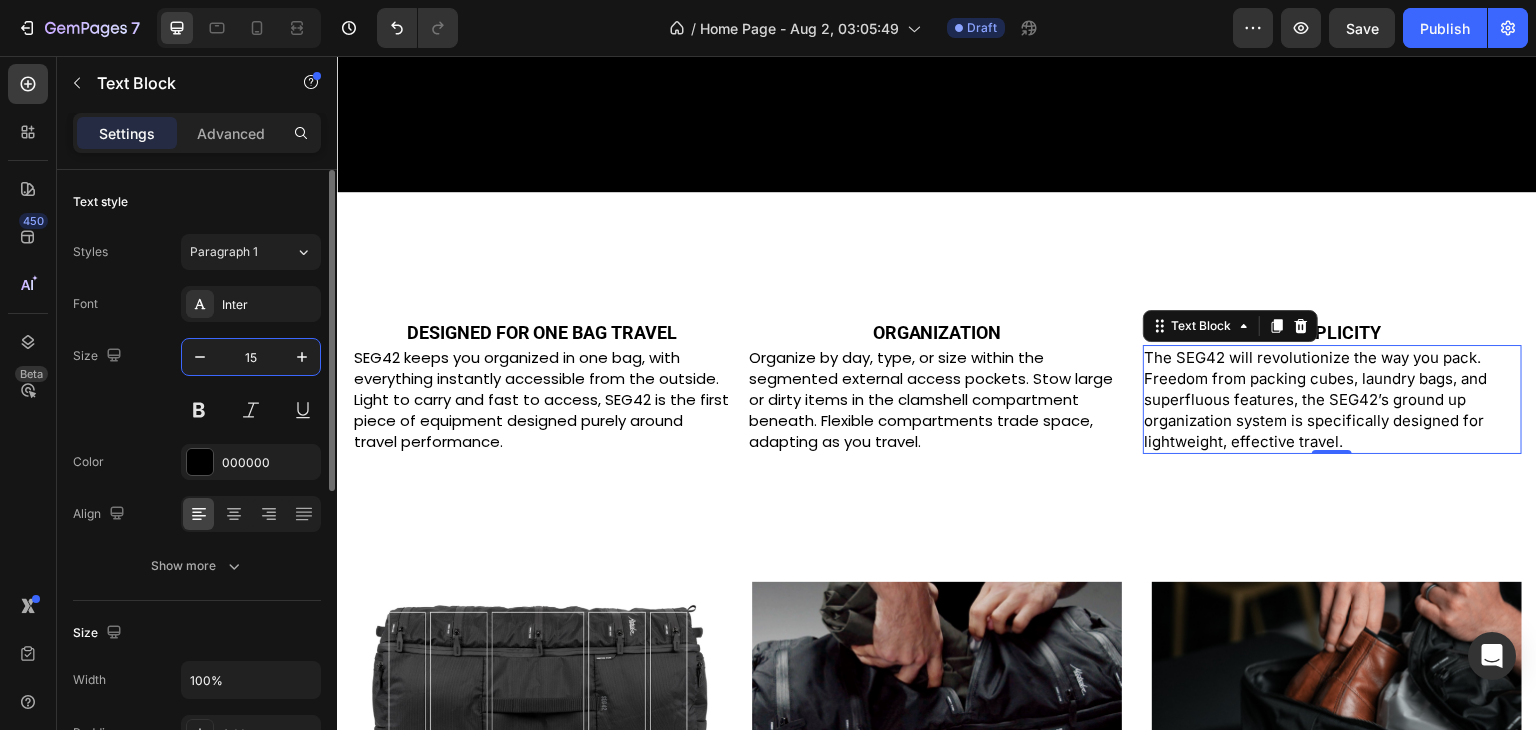 type on "15" 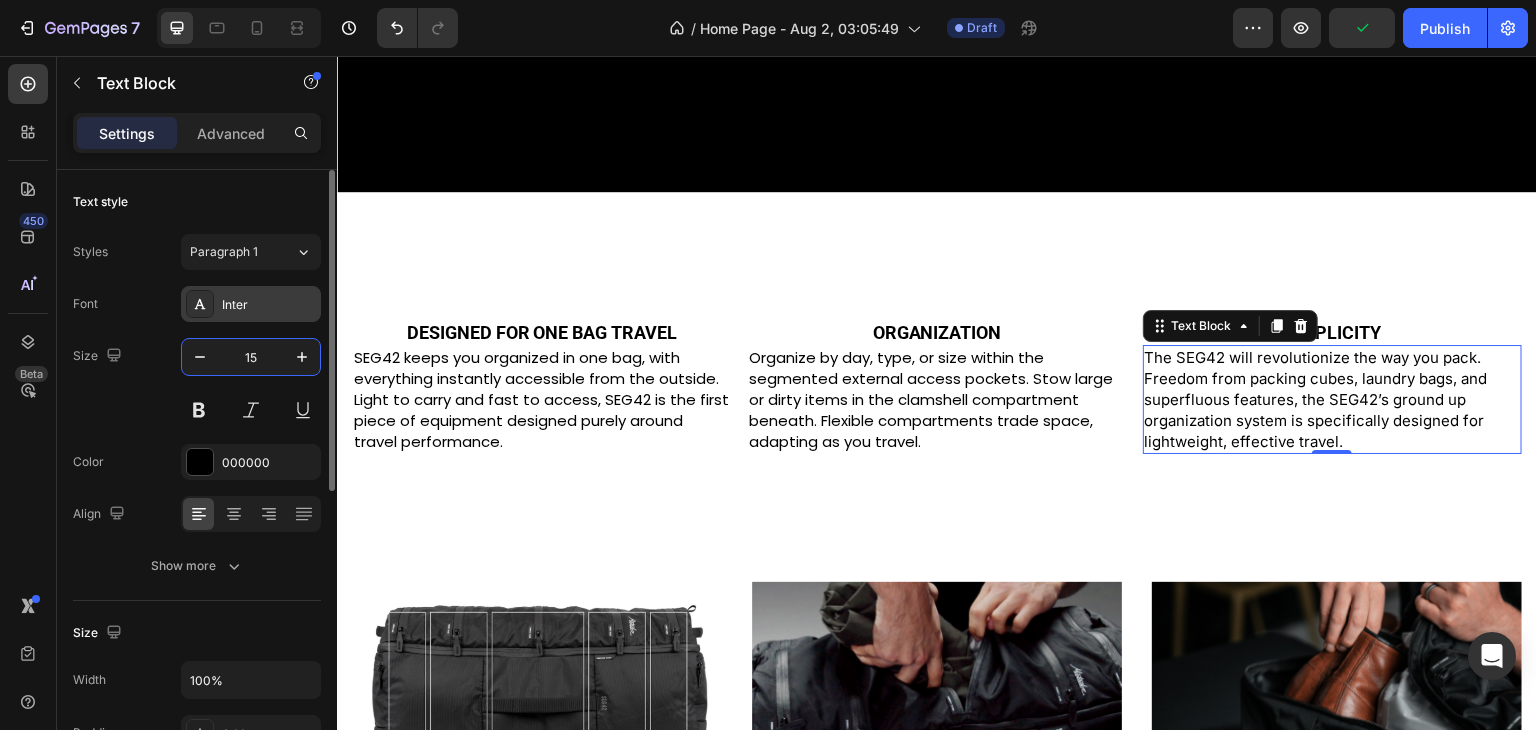 click on "Inter" at bounding box center [251, 304] 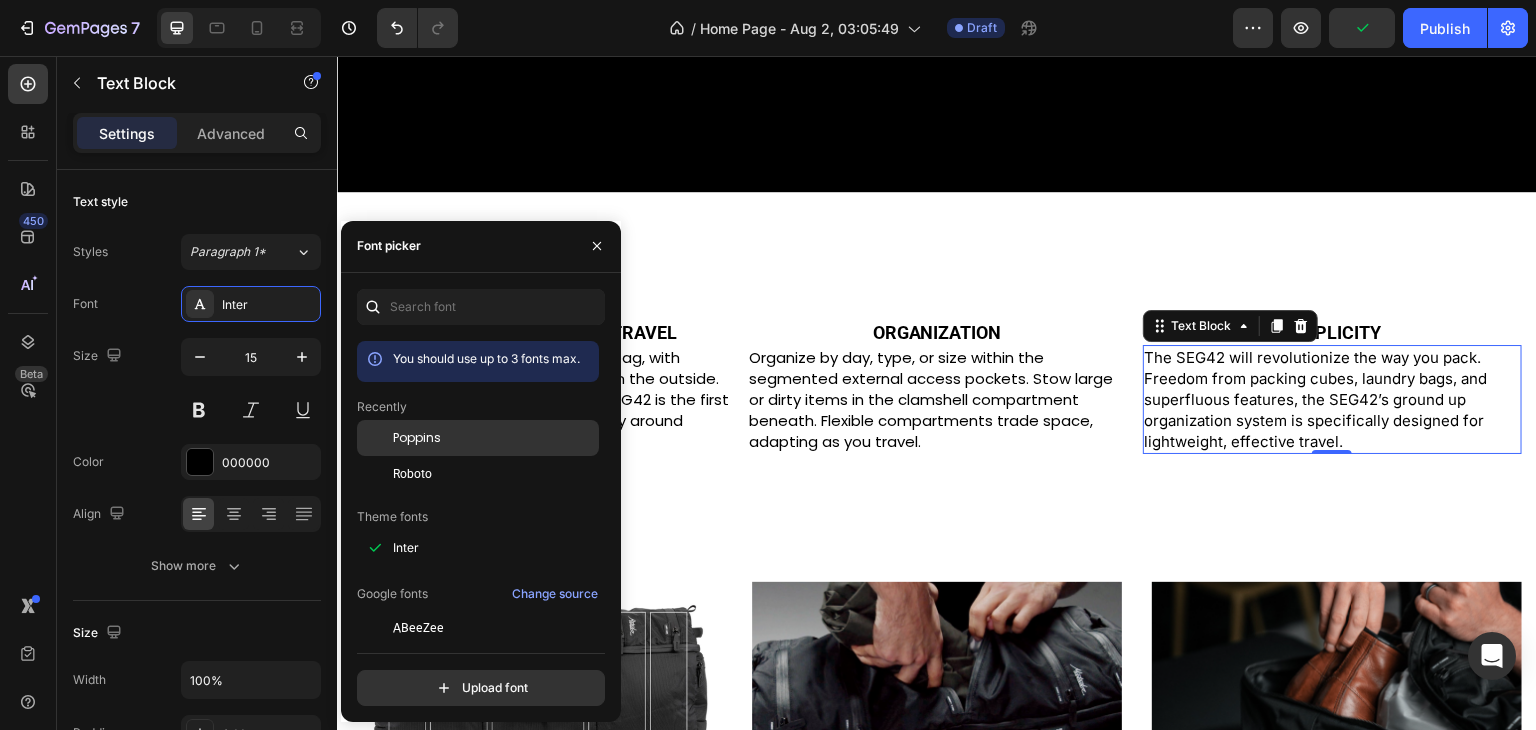 click on "Poppins" at bounding box center (417, 438) 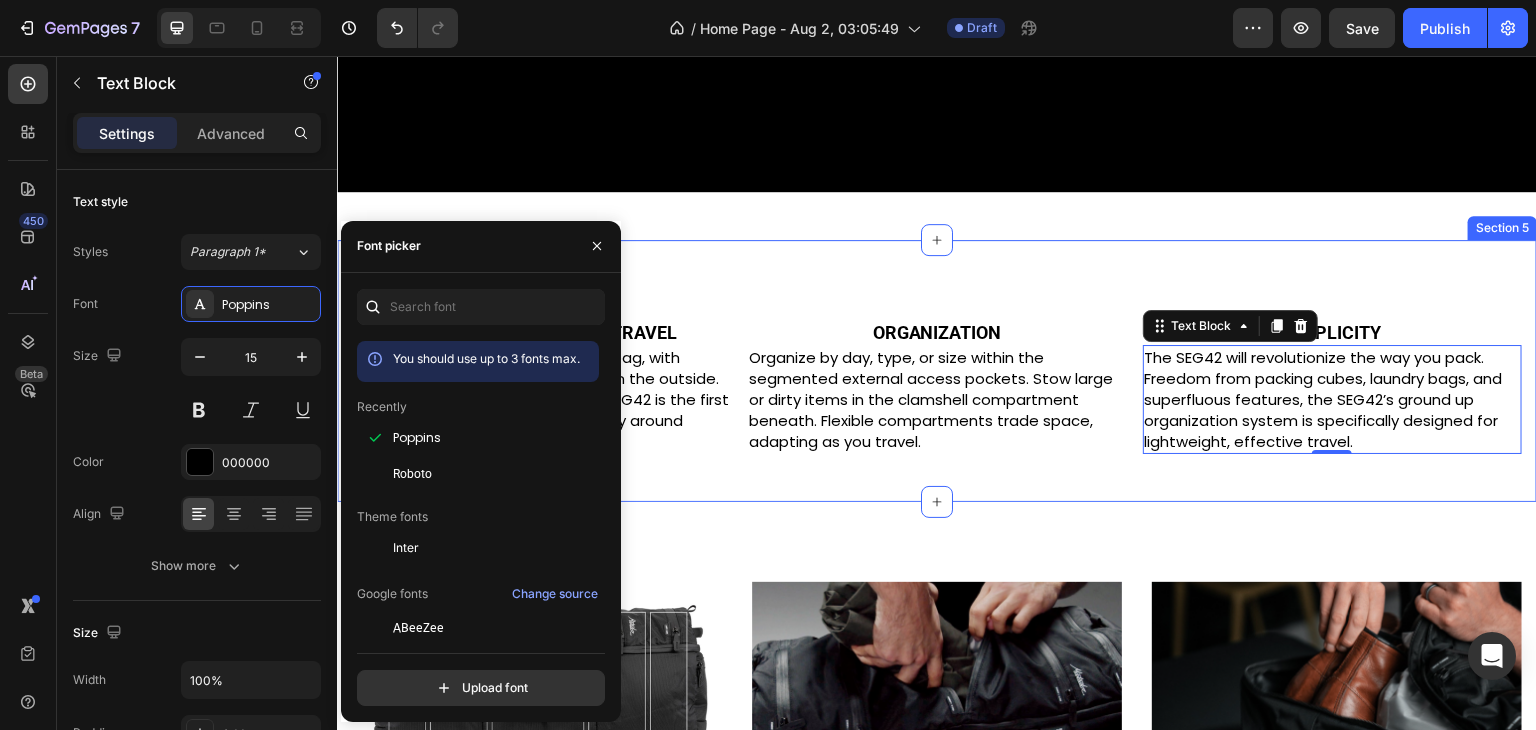 click on "DESIGNED FOR ONE BAG TRAVEL Heading ORGANIZATION Heading SIMPLICITY Heading Row SEG42 keeps you organized in one bag, with everything instantly accessible from the outside. Light to carry and fast to access, SEG42 is the first piece of equipment designed purely around travel performance. Text Block Organize by day, type, or size within the segmented external access pockets. Stow large or dirty items in the clamshell compartment beneath. Flexible compartments trade space, adapting as you travel. Text Block The SEG42 will revolutionize the way you pack. Freedom from packing cubes, laundry bags, and superfluous features, the SEG42’s ground up organization system is specifically designed for lightweight, effective travel. Text Block   0 Row Section 5" at bounding box center (937, 371) 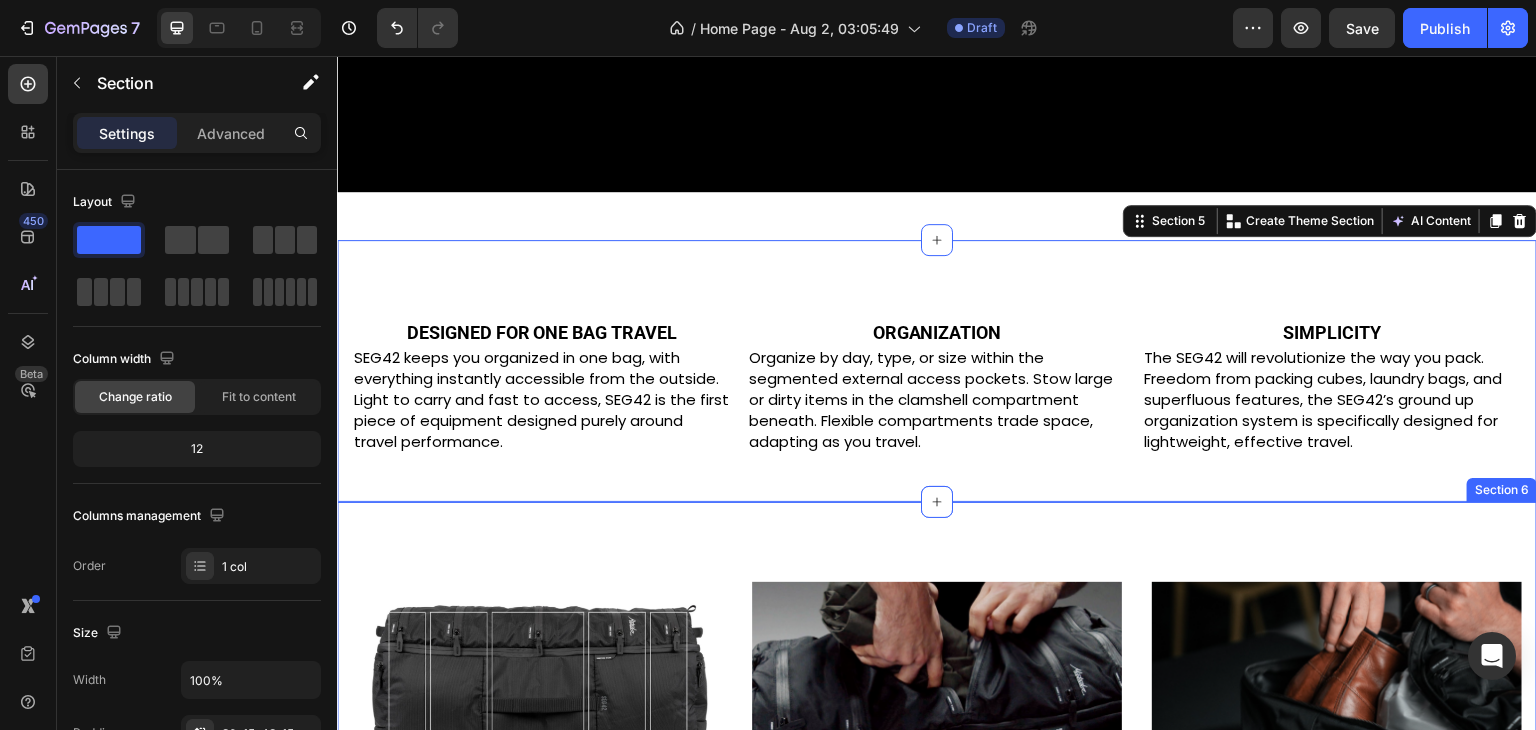 click on "Image FLEXIBLE ORGANIZATION Text Block Large clamshell compartment borrows space from the segments, ideal for large or dirty items. Text Block Row Image SEGMENTED ORGANIZATION Text Block Pack shirts in one segment and socks in another. Access everything quickly through external zipper segments. Find what you need without unloading your bag or digging through your gear. Text Block Row Image FULL CLAMSHELL Text Block The bottom of the bag has a full clamshell zipper for large or dirty items, like shoes or laundry. The usable volume shifts between the segments and the large clamshell compartment, adapting as you travel. The segments can also be stowed away for use as a traditional duffle bag. Text Block Row Row Section 6" at bounding box center [937, 815] 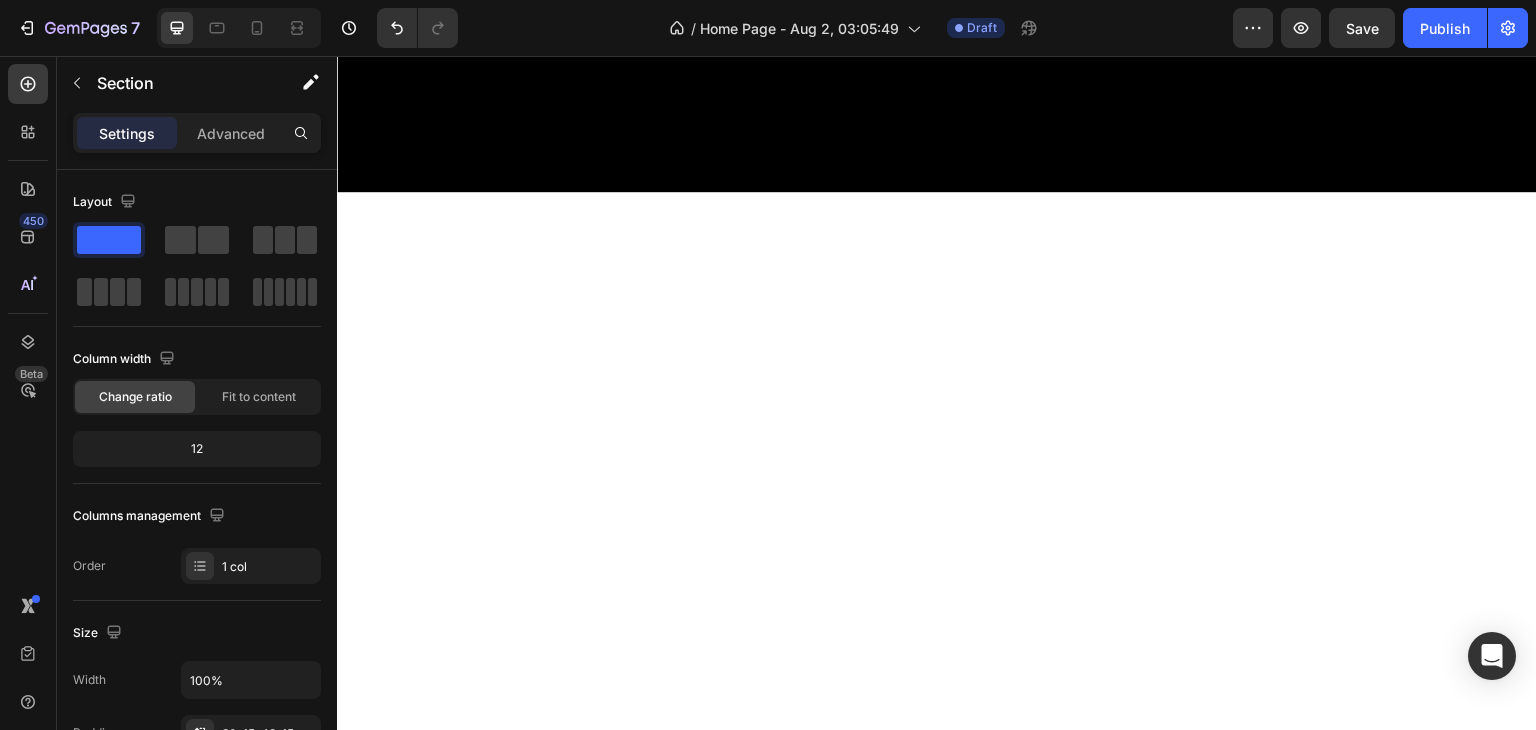 scroll, scrollTop: 0, scrollLeft: 0, axis: both 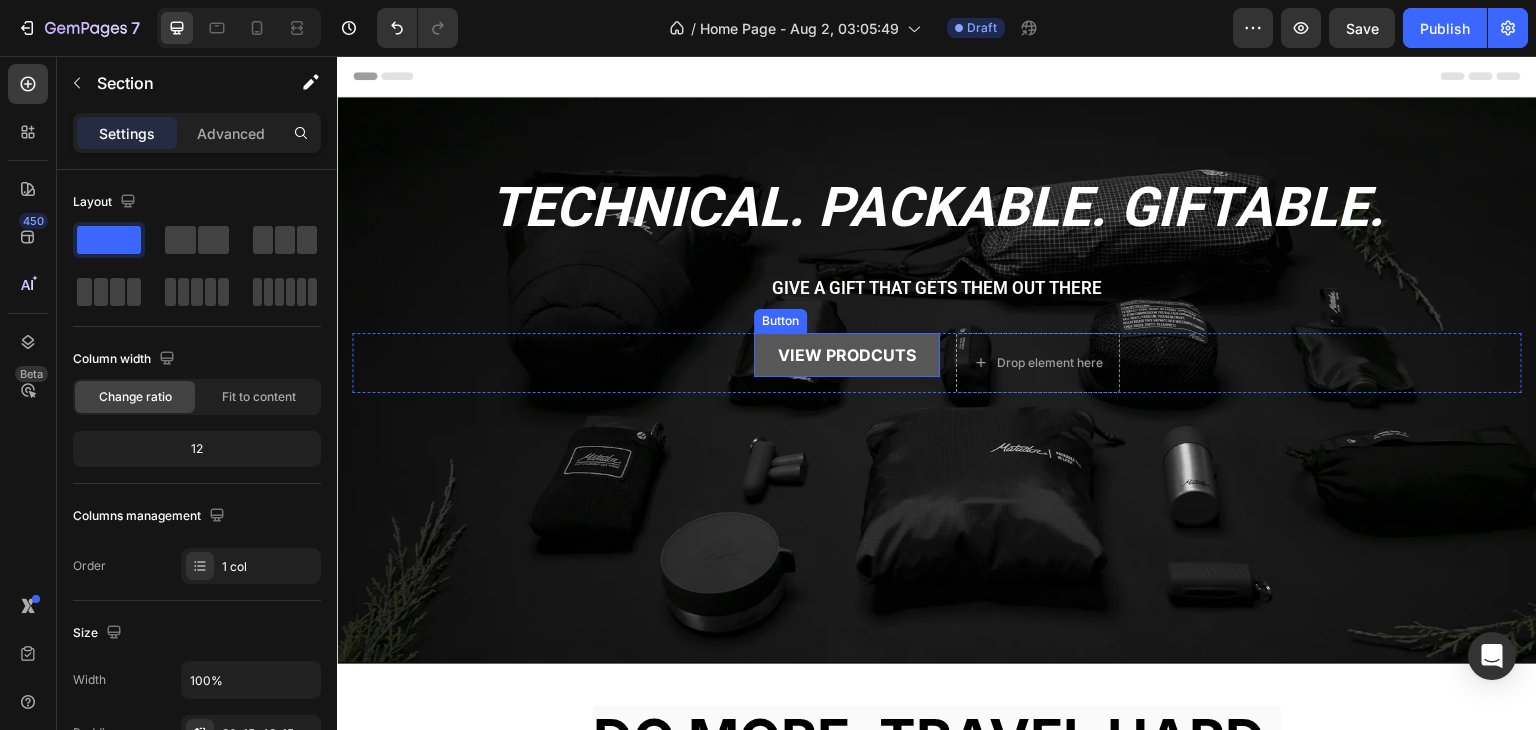 click on "VIEW pRODCUTS" at bounding box center [847, 355] 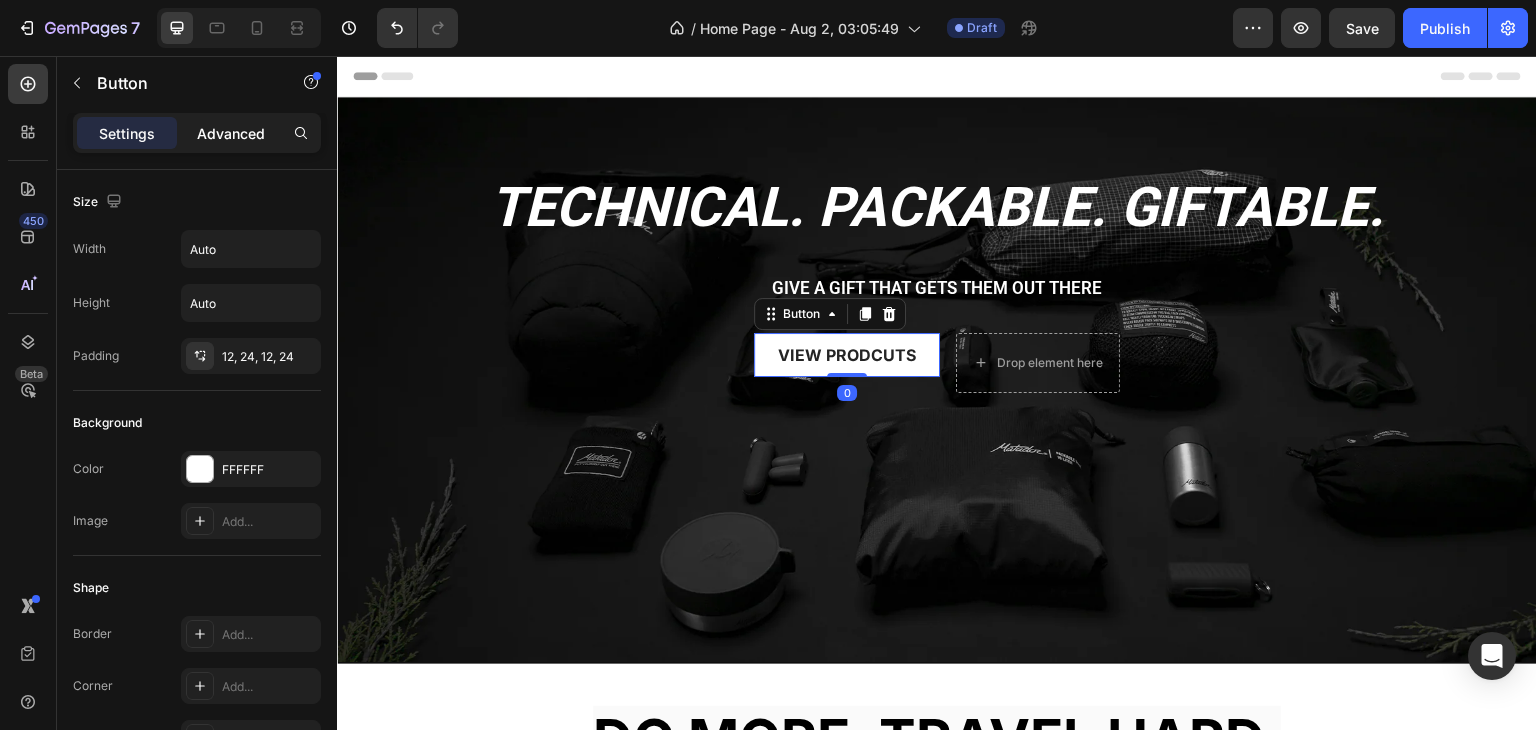 click on "Advanced" at bounding box center (231, 133) 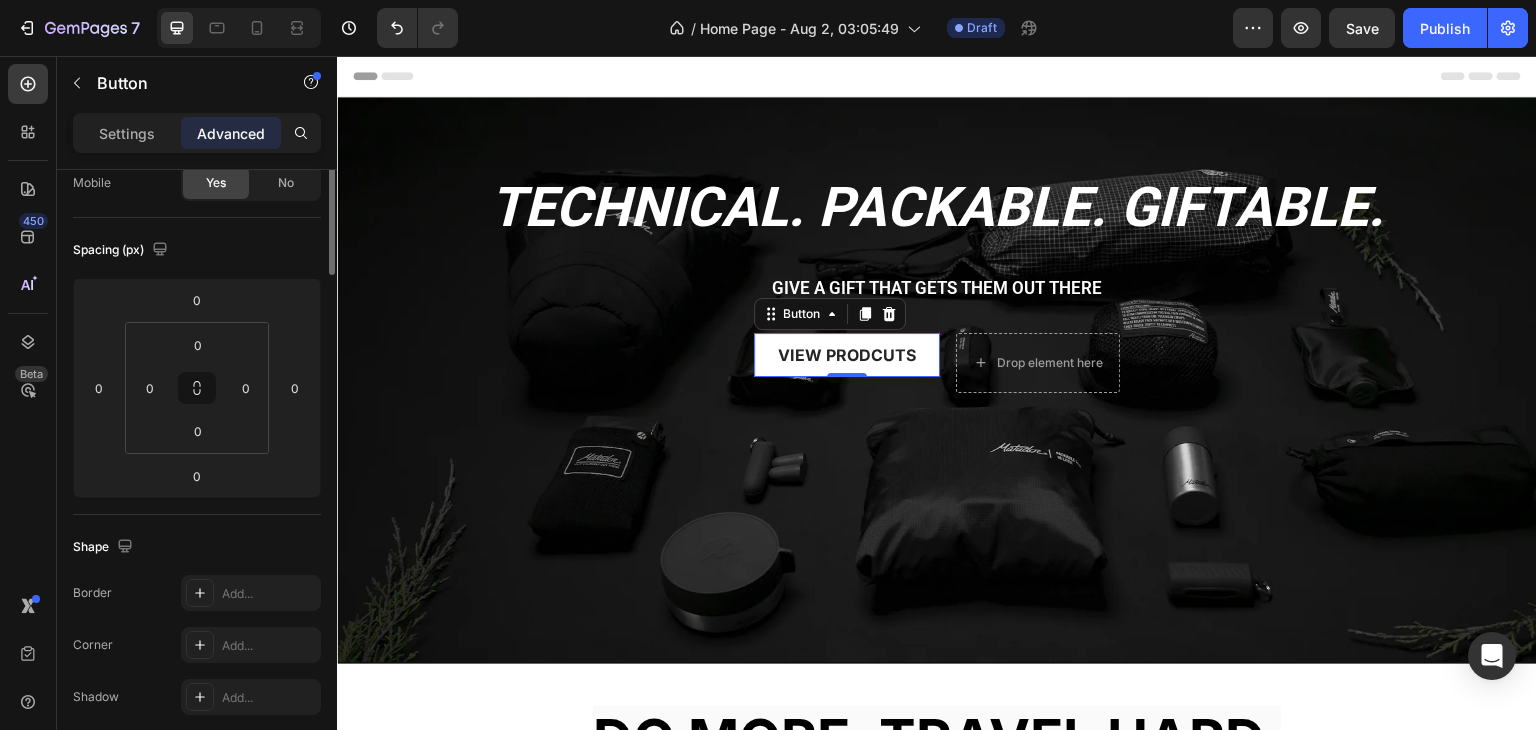 scroll, scrollTop: 0, scrollLeft: 0, axis: both 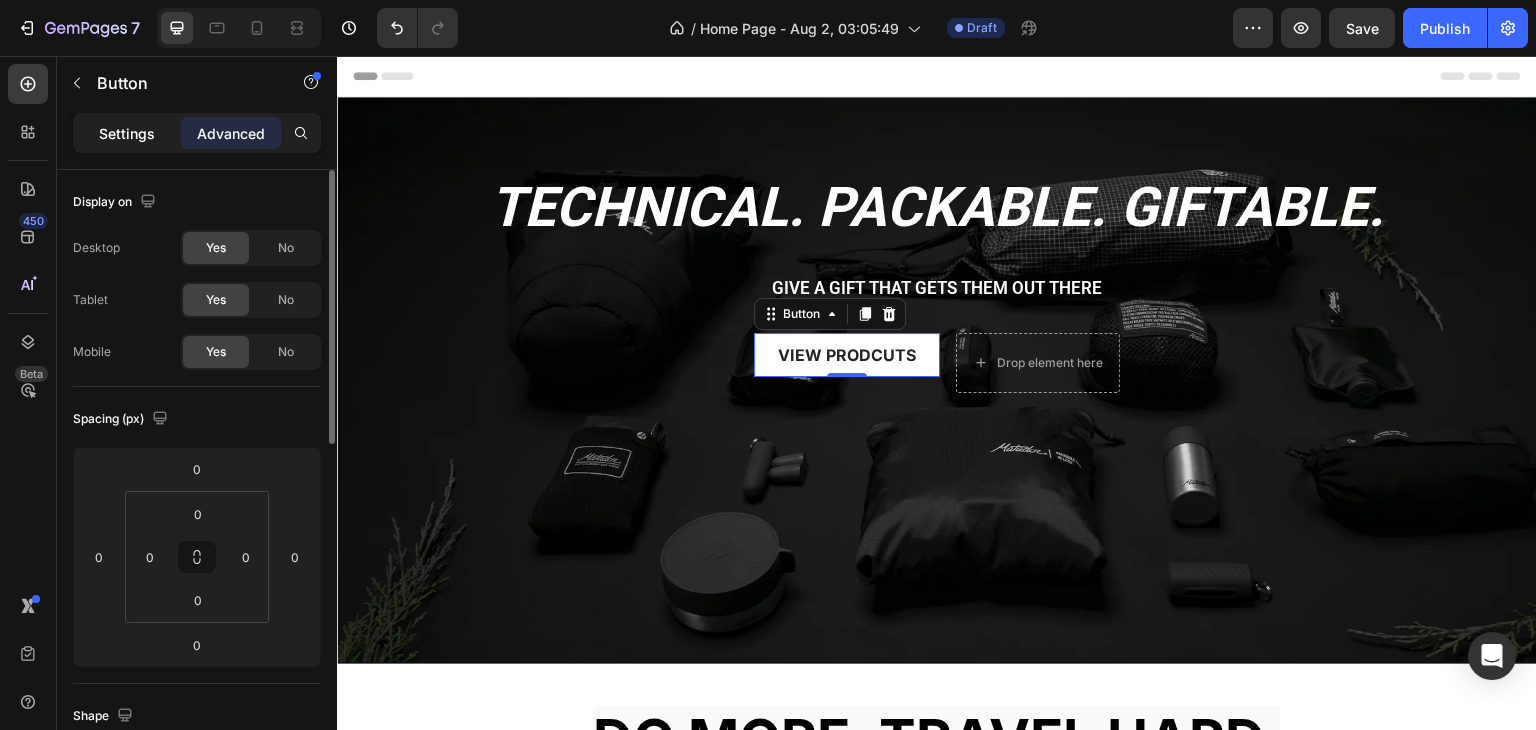 click on "Settings" at bounding box center (127, 133) 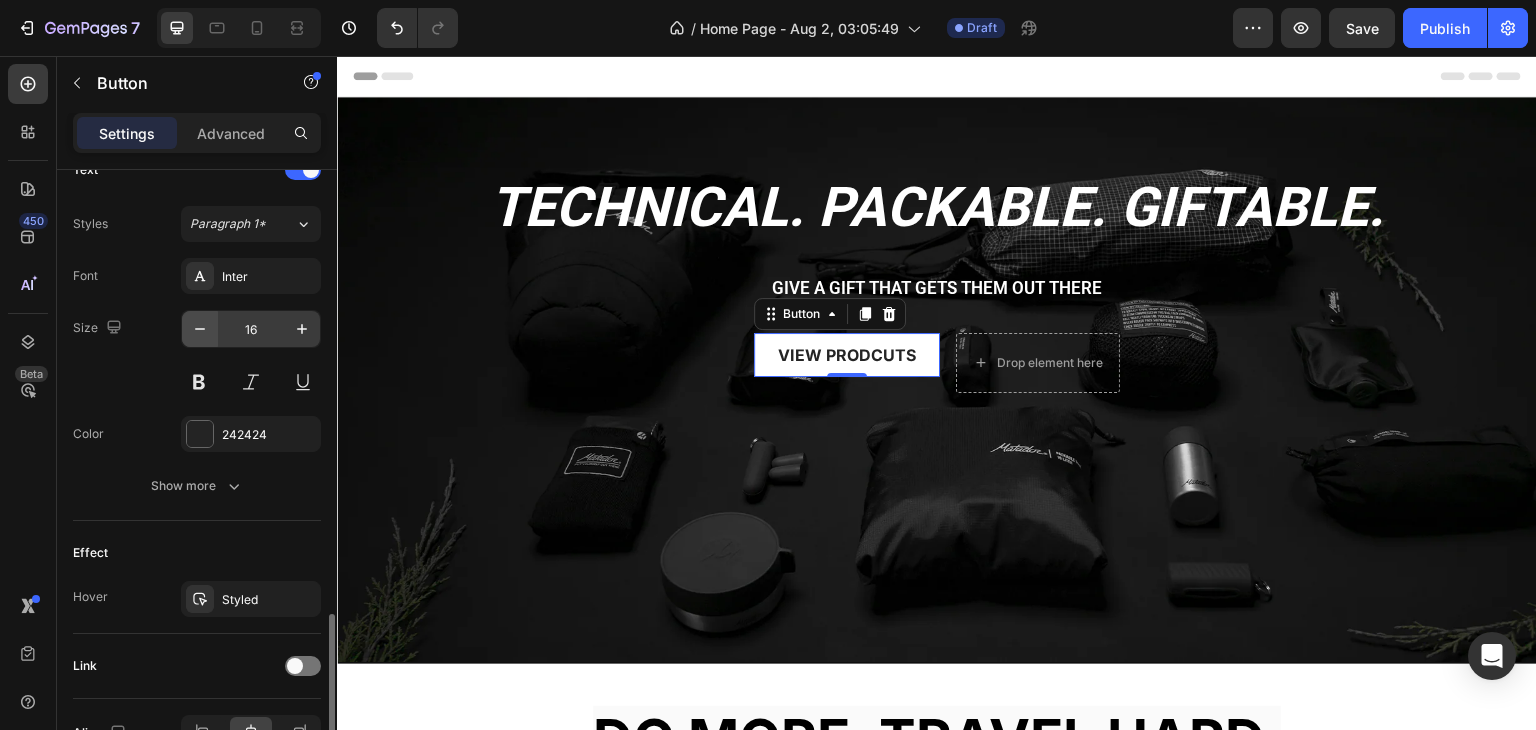 scroll, scrollTop: 600, scrollLeft: 0, axis: vertical 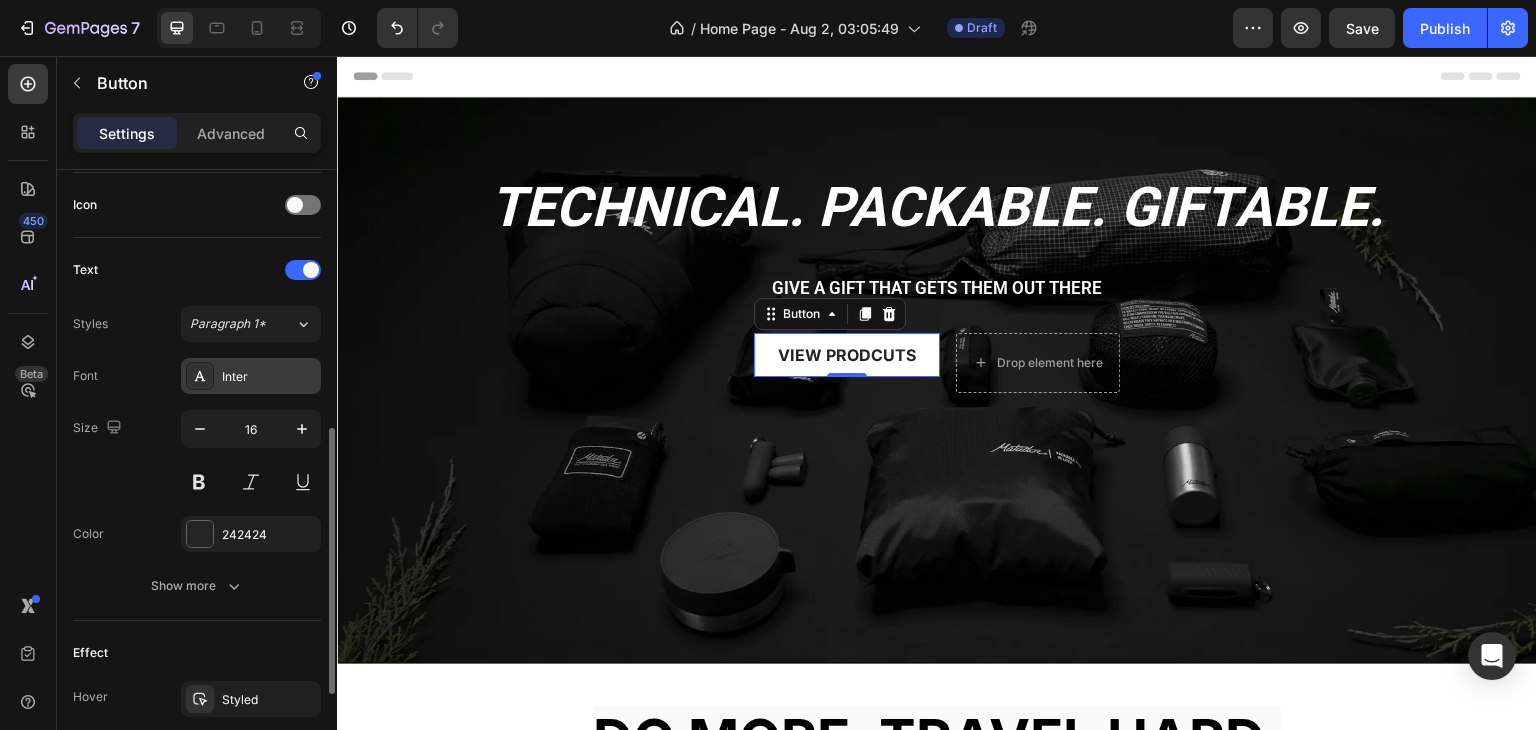 click on "Inter" at bounding box center [251, 376] 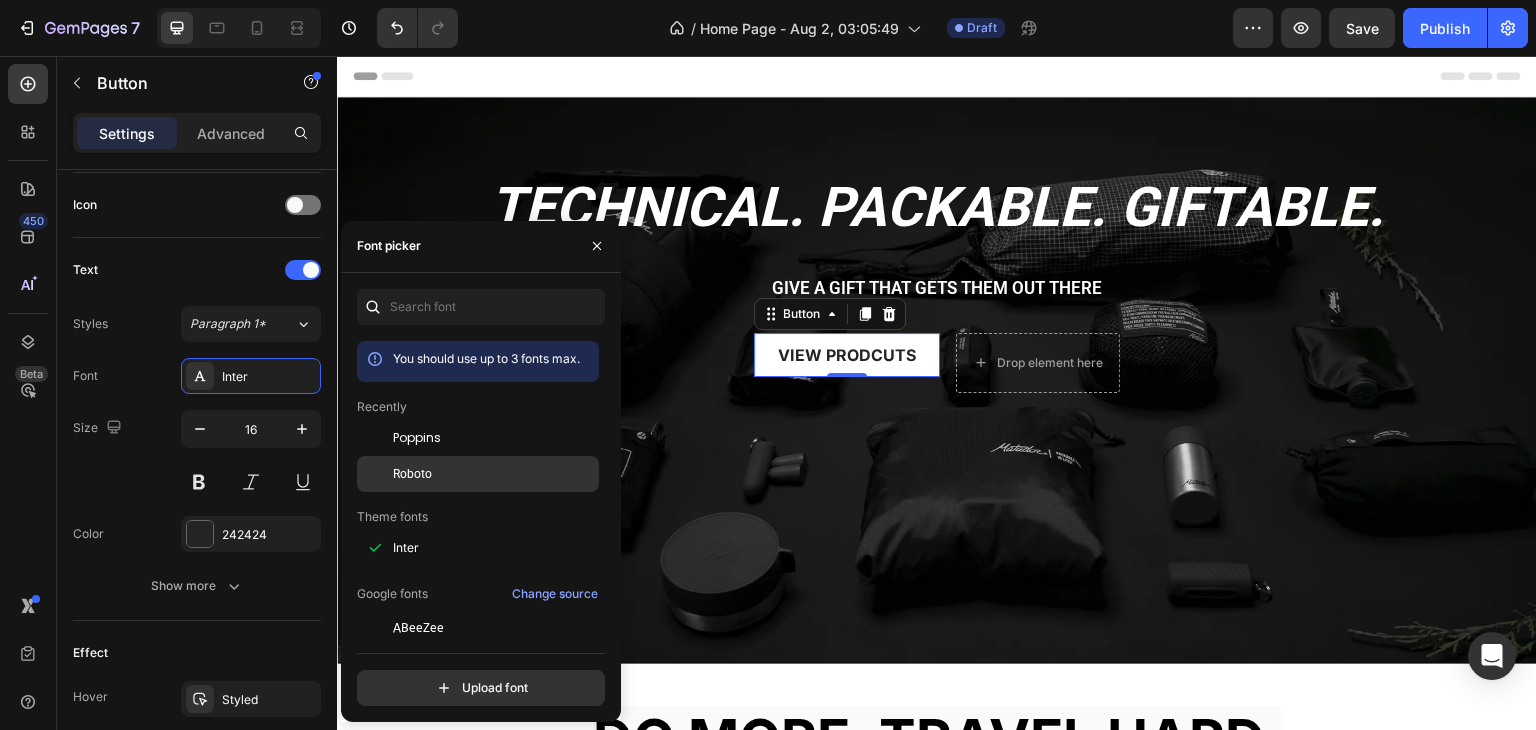 click on "Roboto" at bounding box center [412, 474] 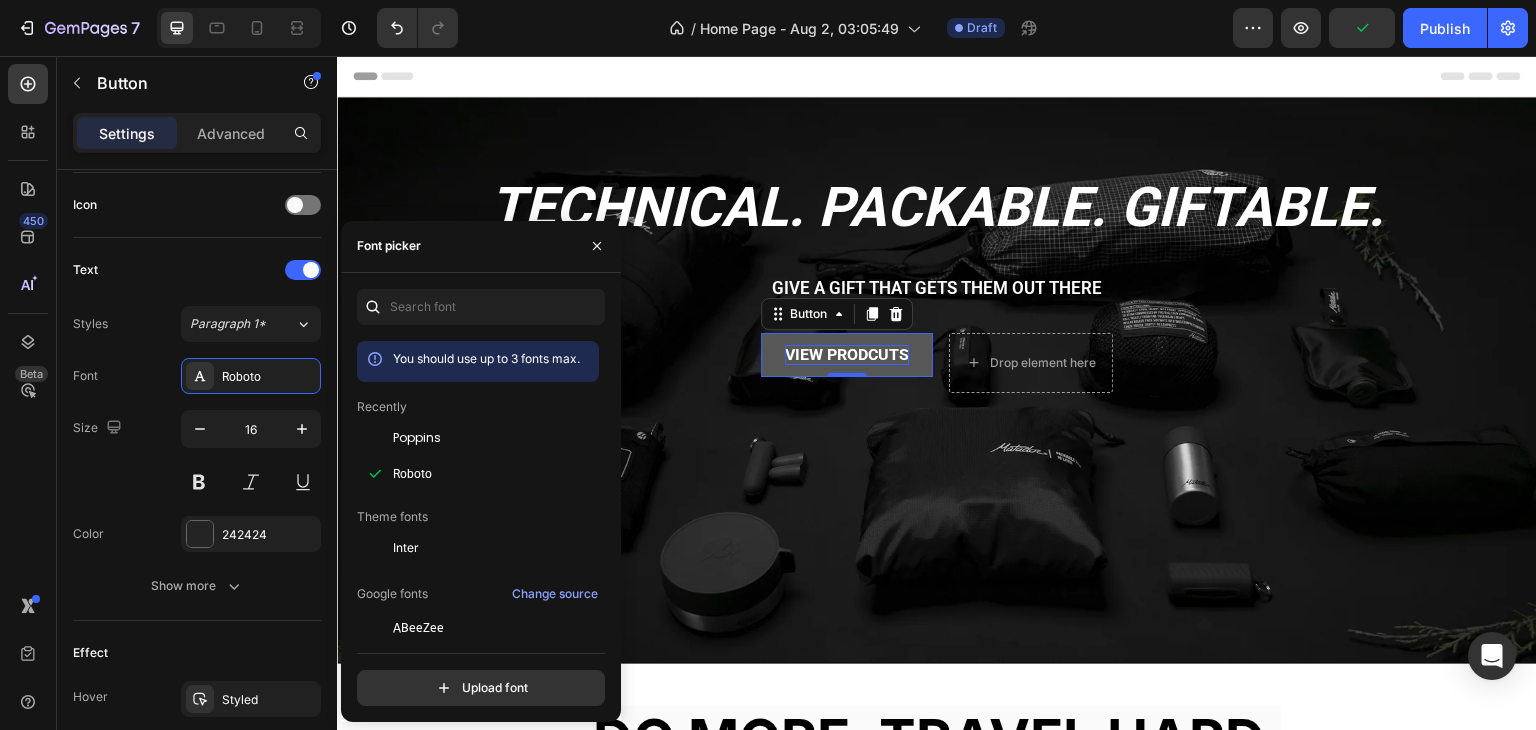 click on "VIEW pRODCUTS" at bounding box center [847, 355] 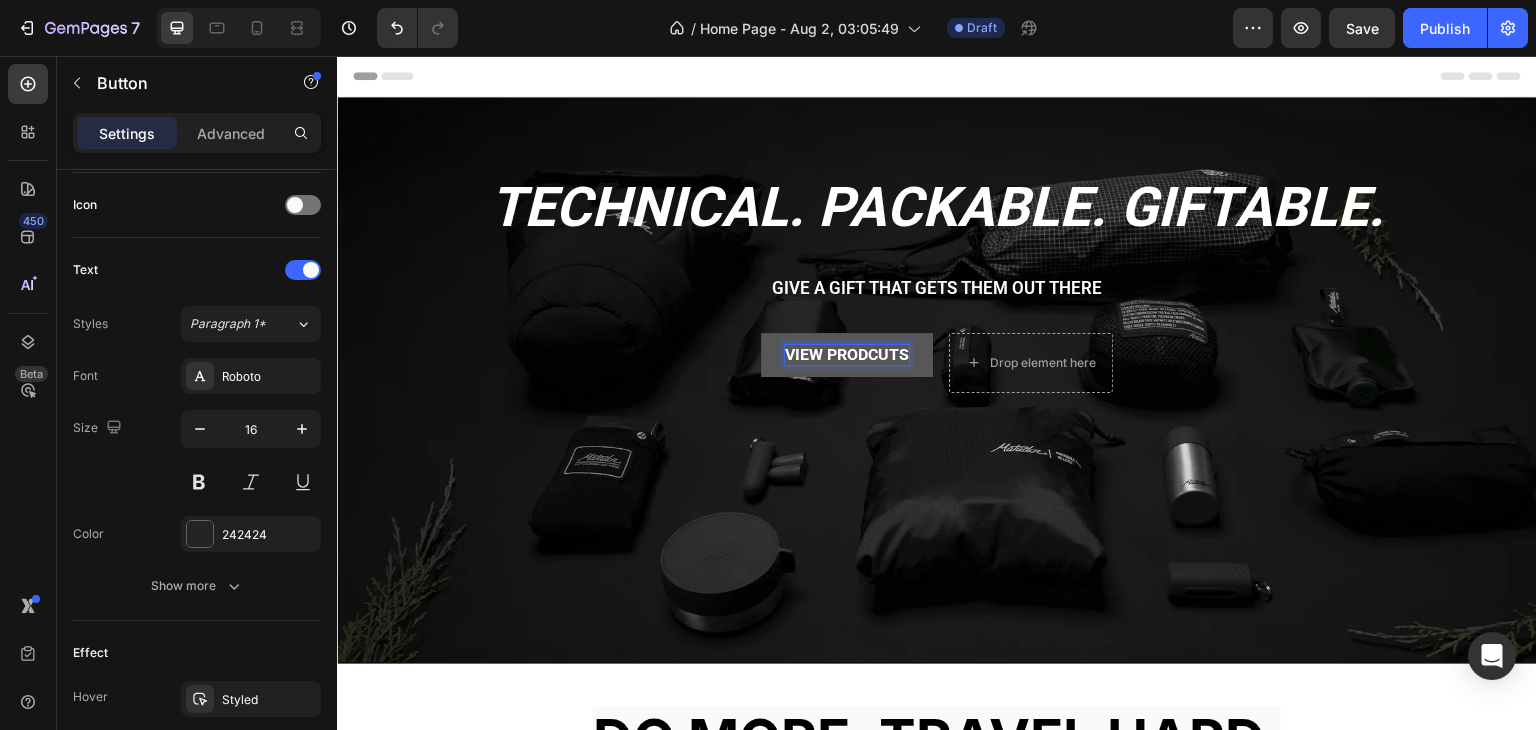 click on "VIEW pRODCUTS" at bounding box center (847, 355) 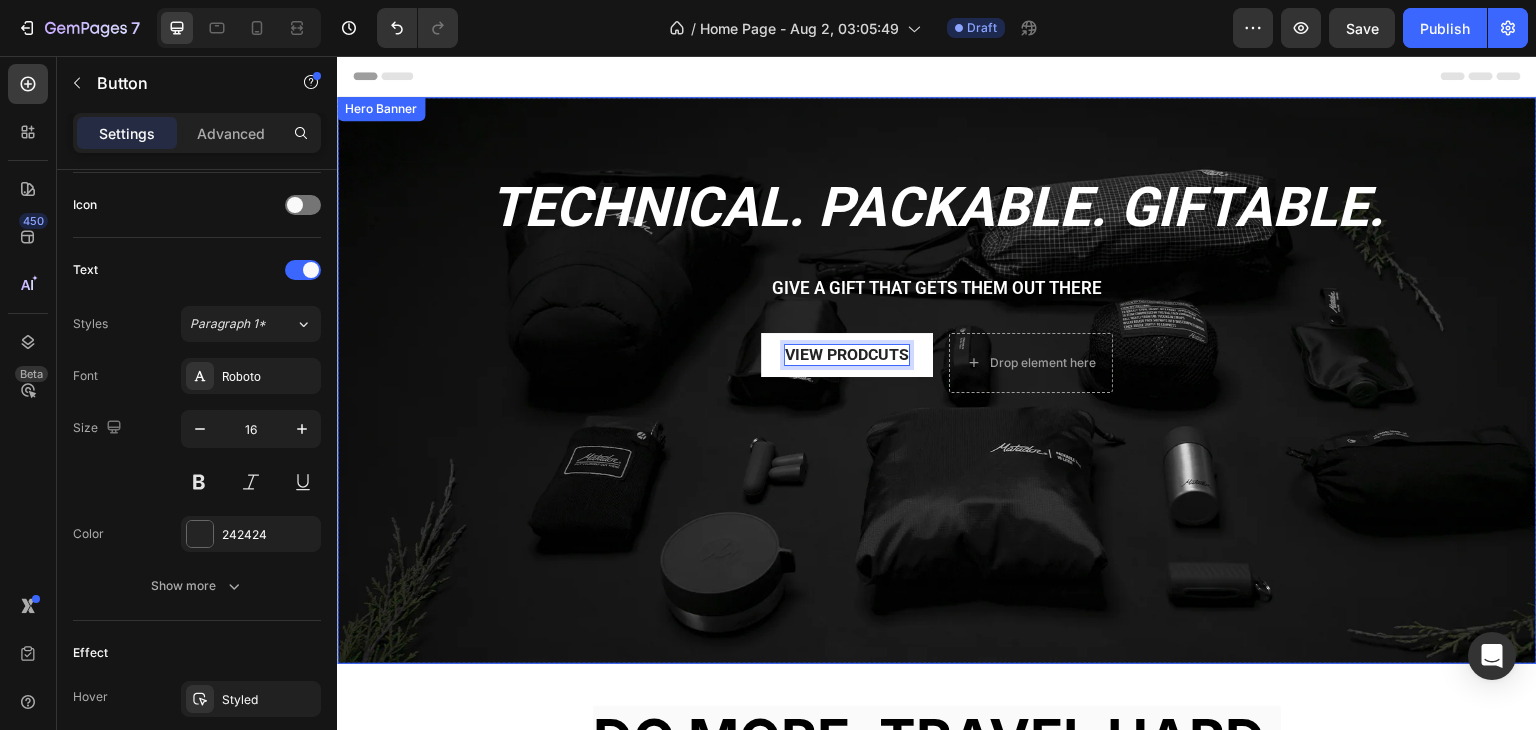 click on "TECHNICAL. PACKABLE. GIFTABLE. Heading Give a gift that gets them out there Text Block VIEW pRODCUTS Button   0
Drop element here Row" at bounding box center (937, 294) 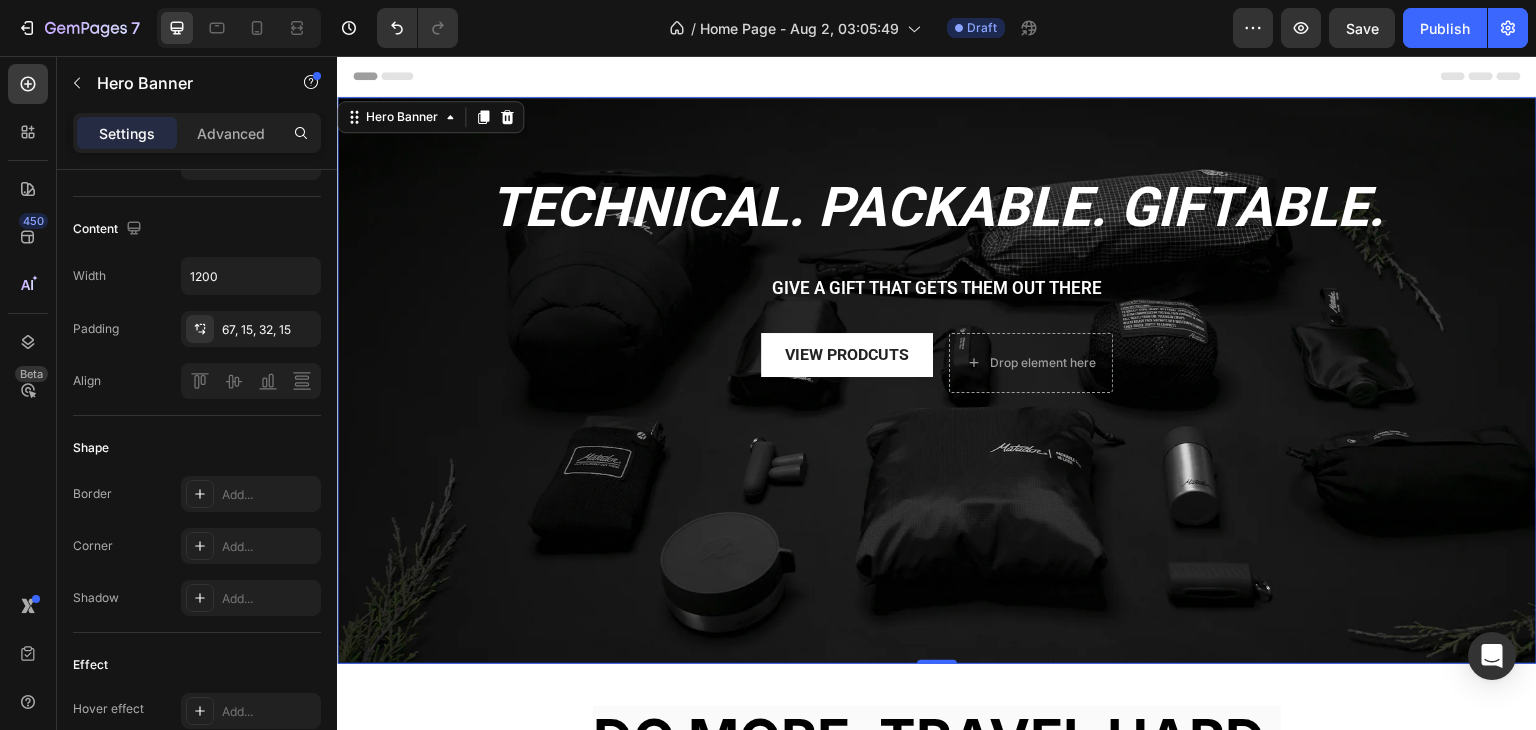 scroll, scrollTop: 0, scrollLeft: 0, axis: both 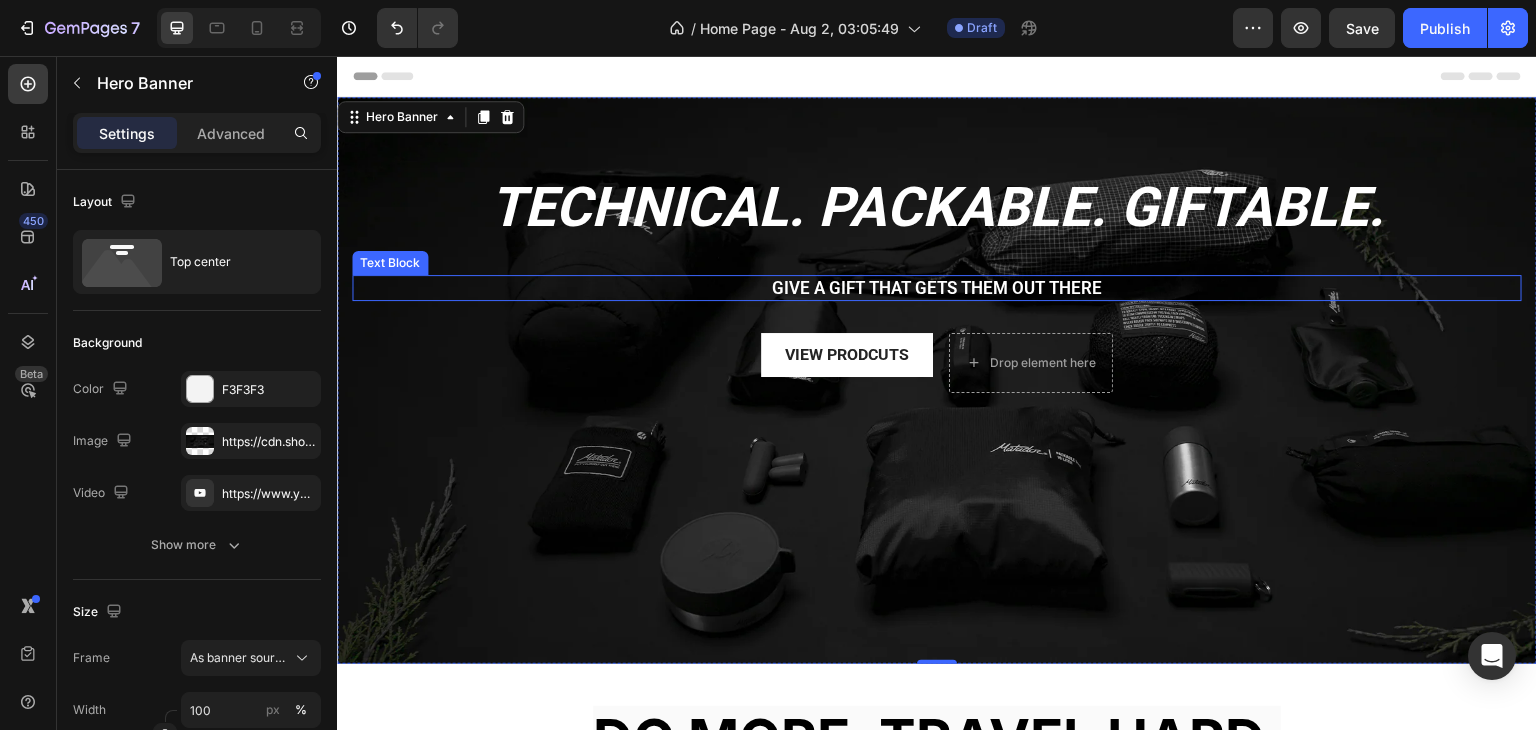 click on "Give a gift that gets them out there" at bounding box center [937, 288] 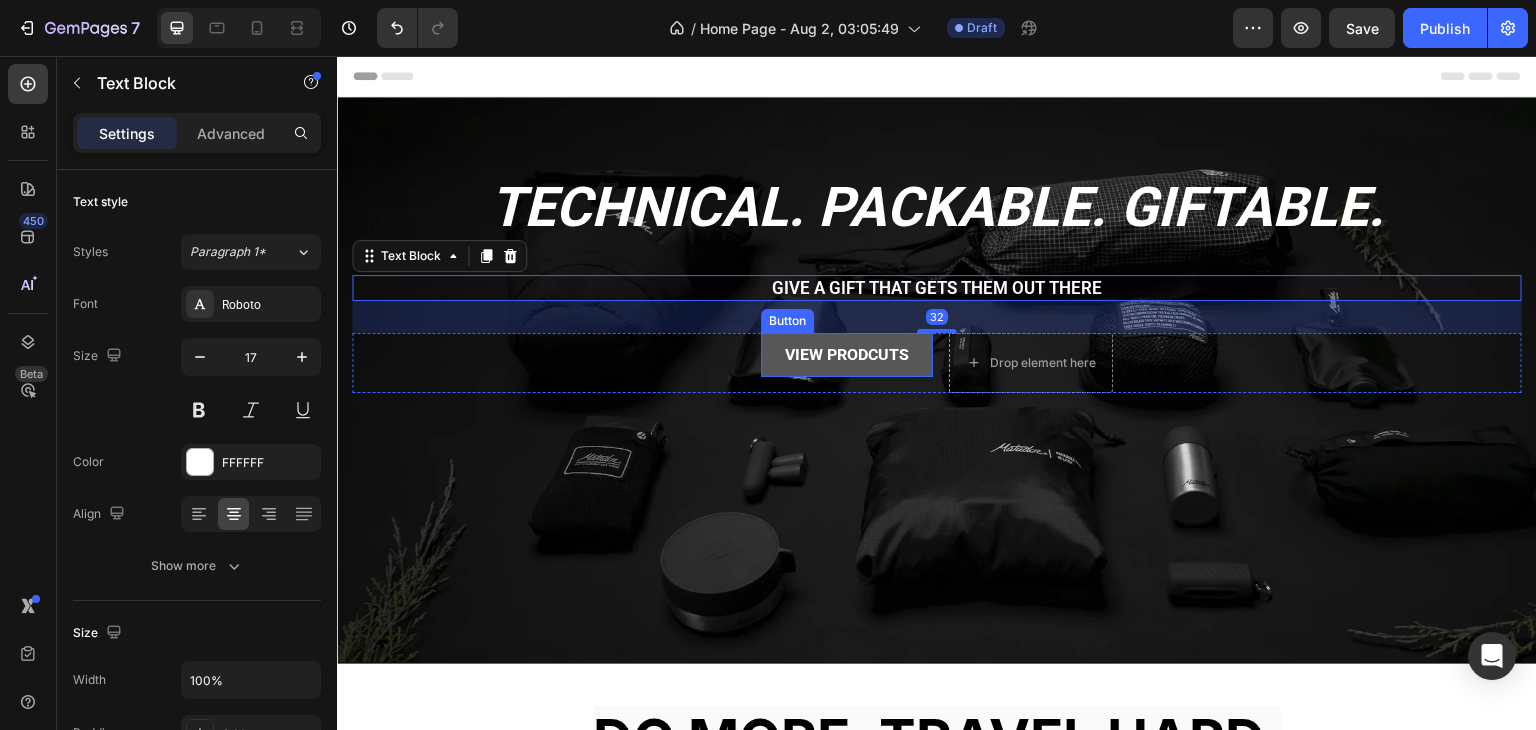 click on "VIEW pRODCUTS" at bounding box center (847, 355) 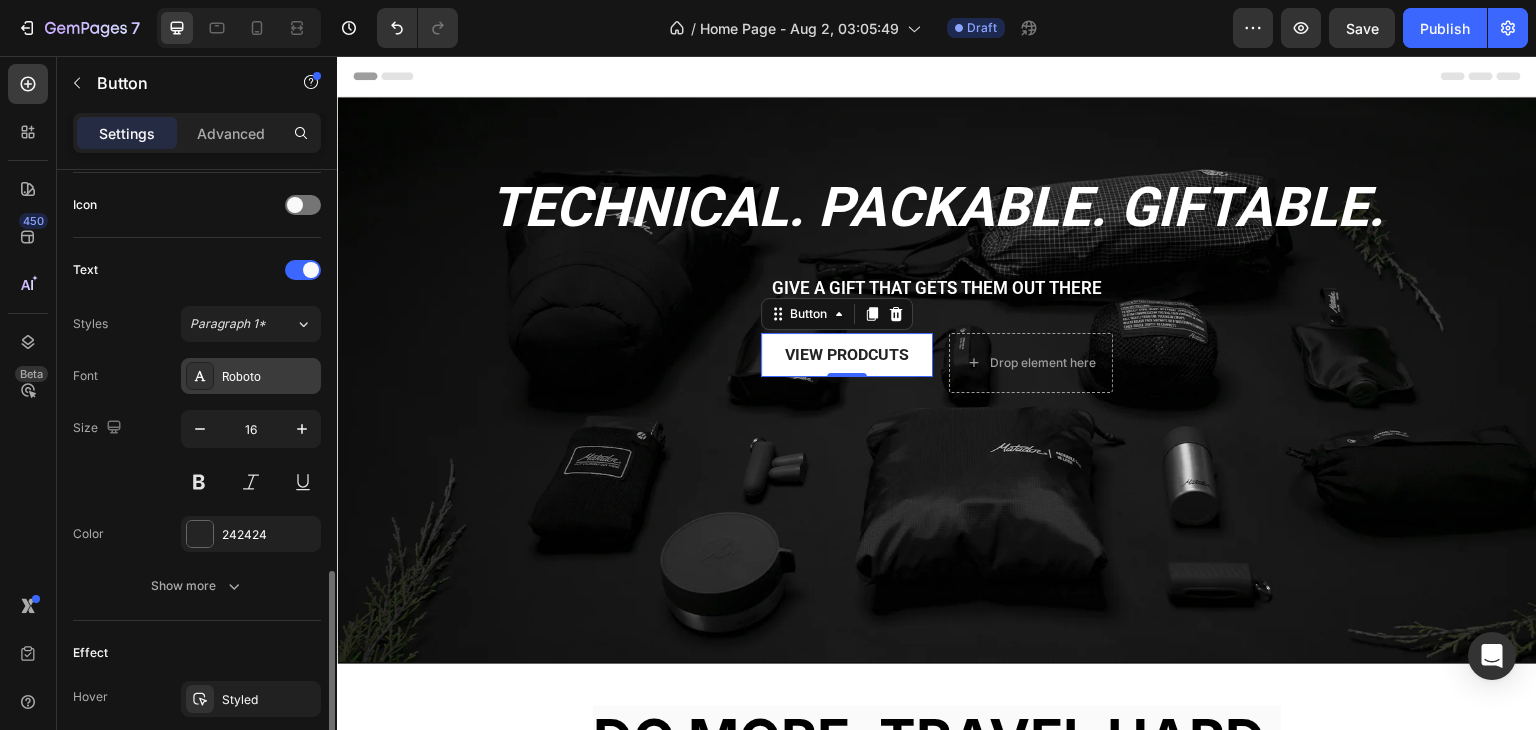 scroll, scrollTop: 700, scrollLeft: 0, axis: vertical 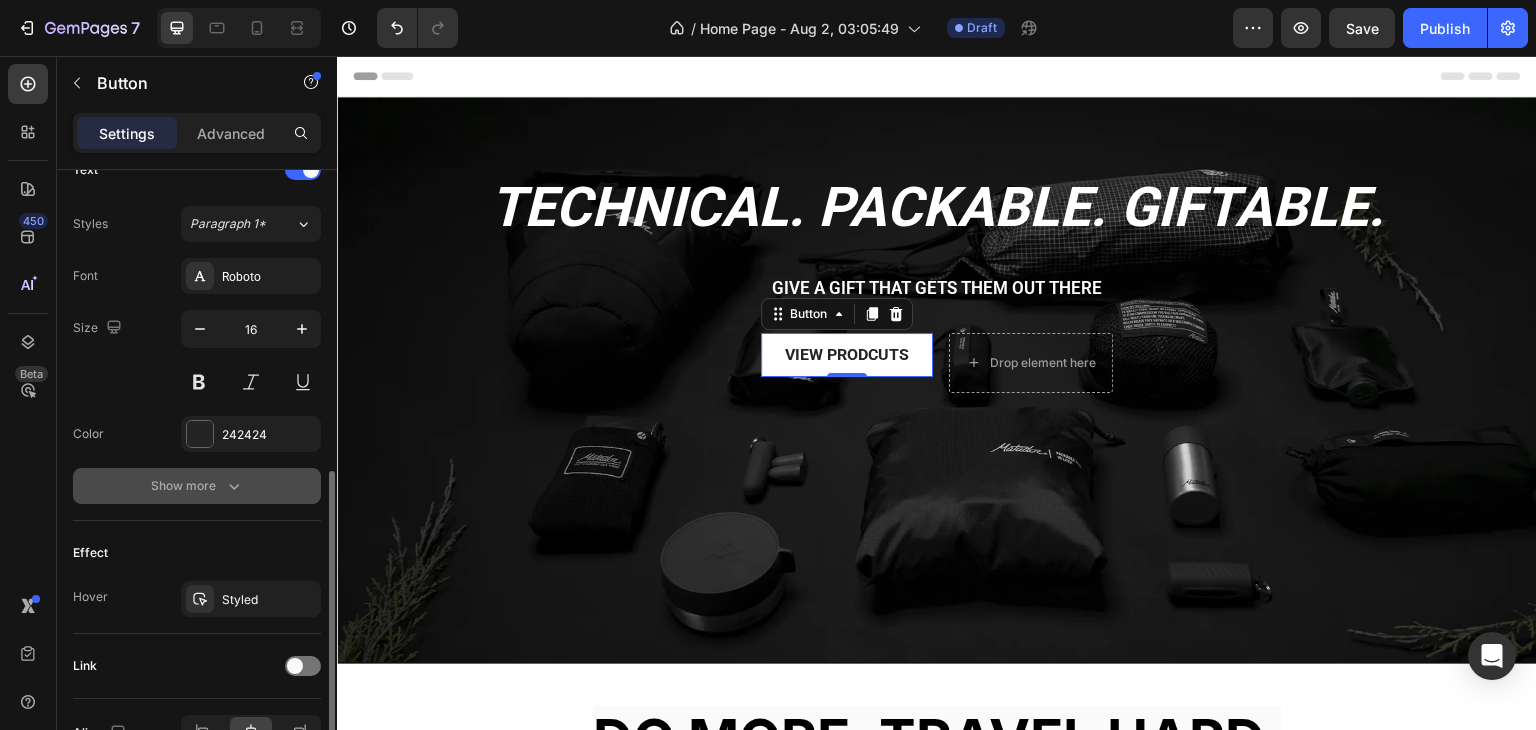 click 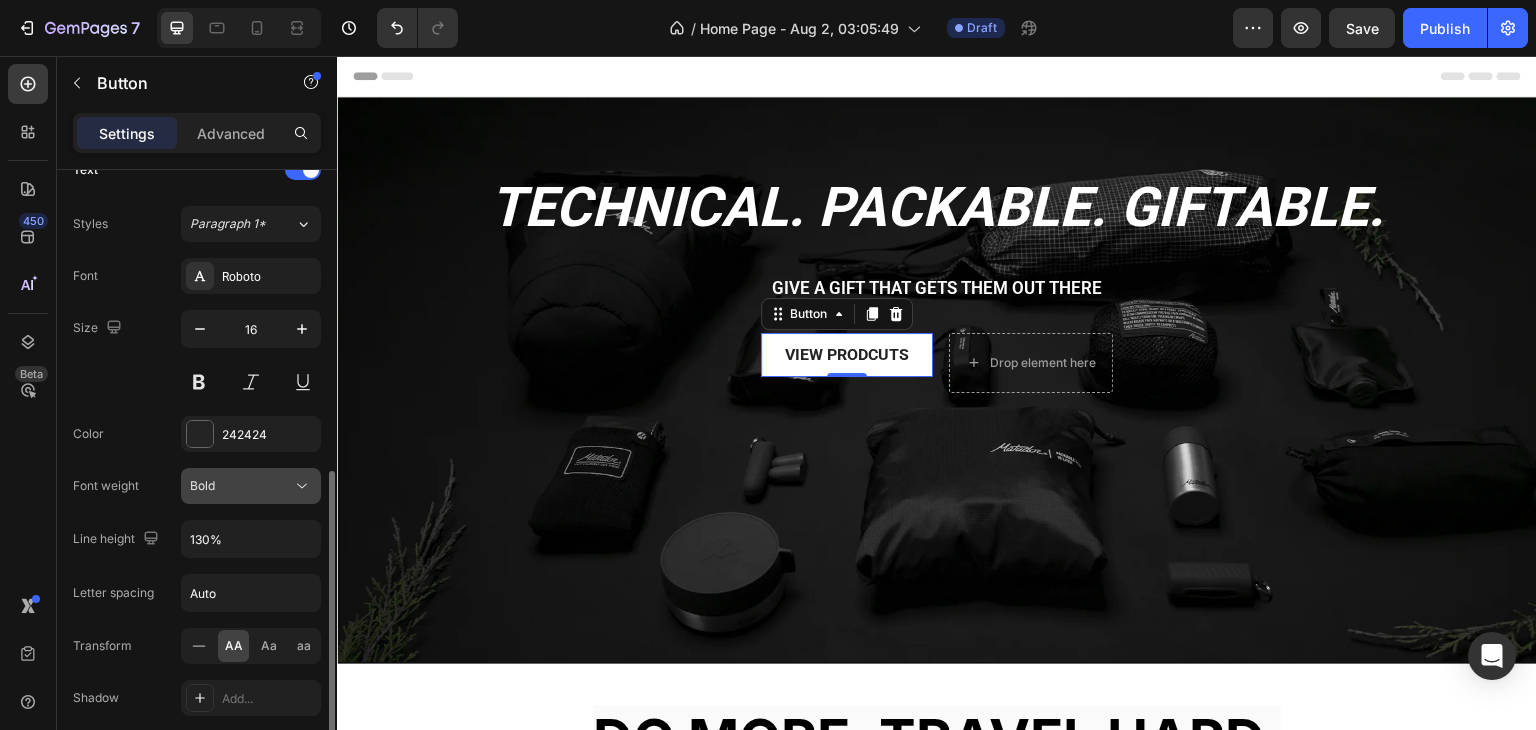 click 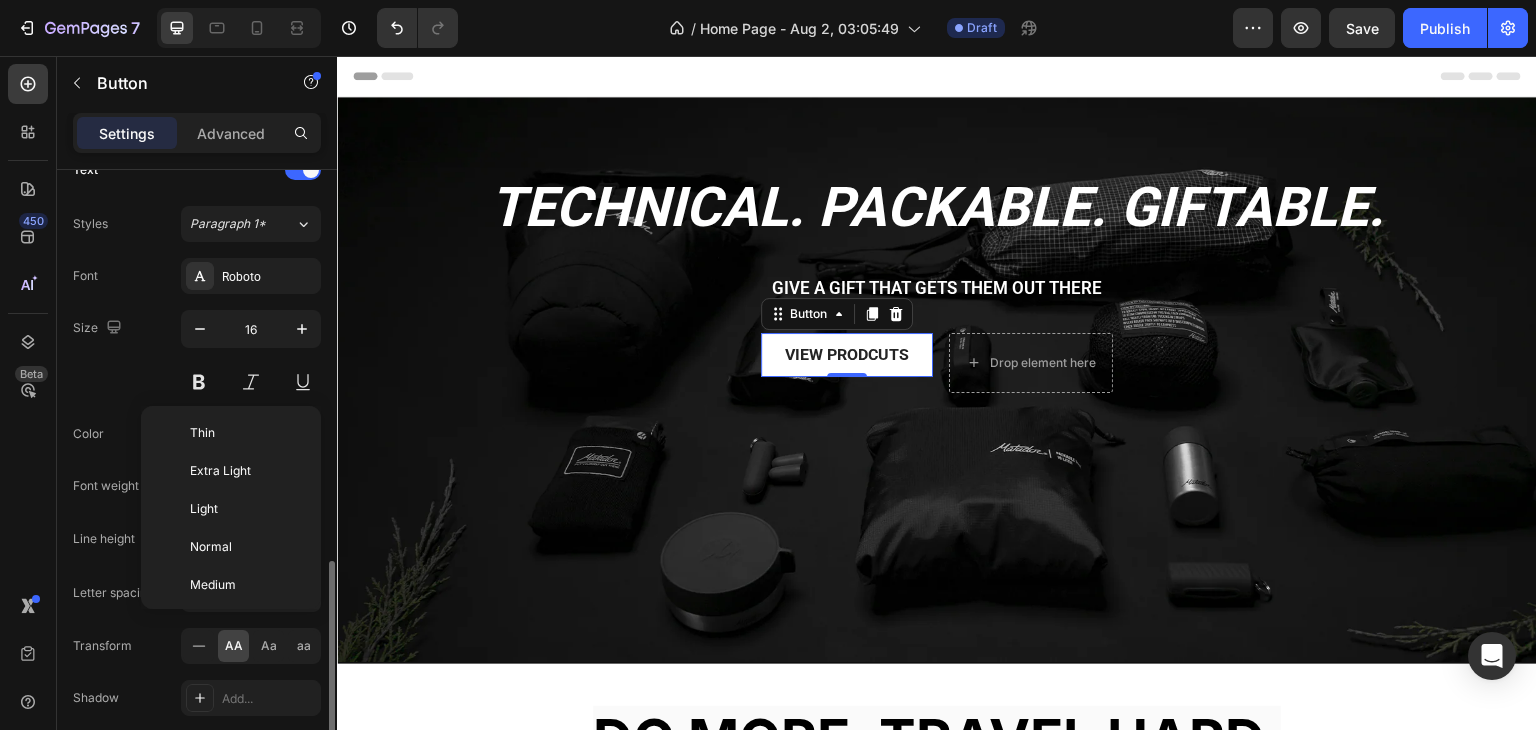 scroll, scrollTop: 151, scrollLeft: 0, axis: vertical 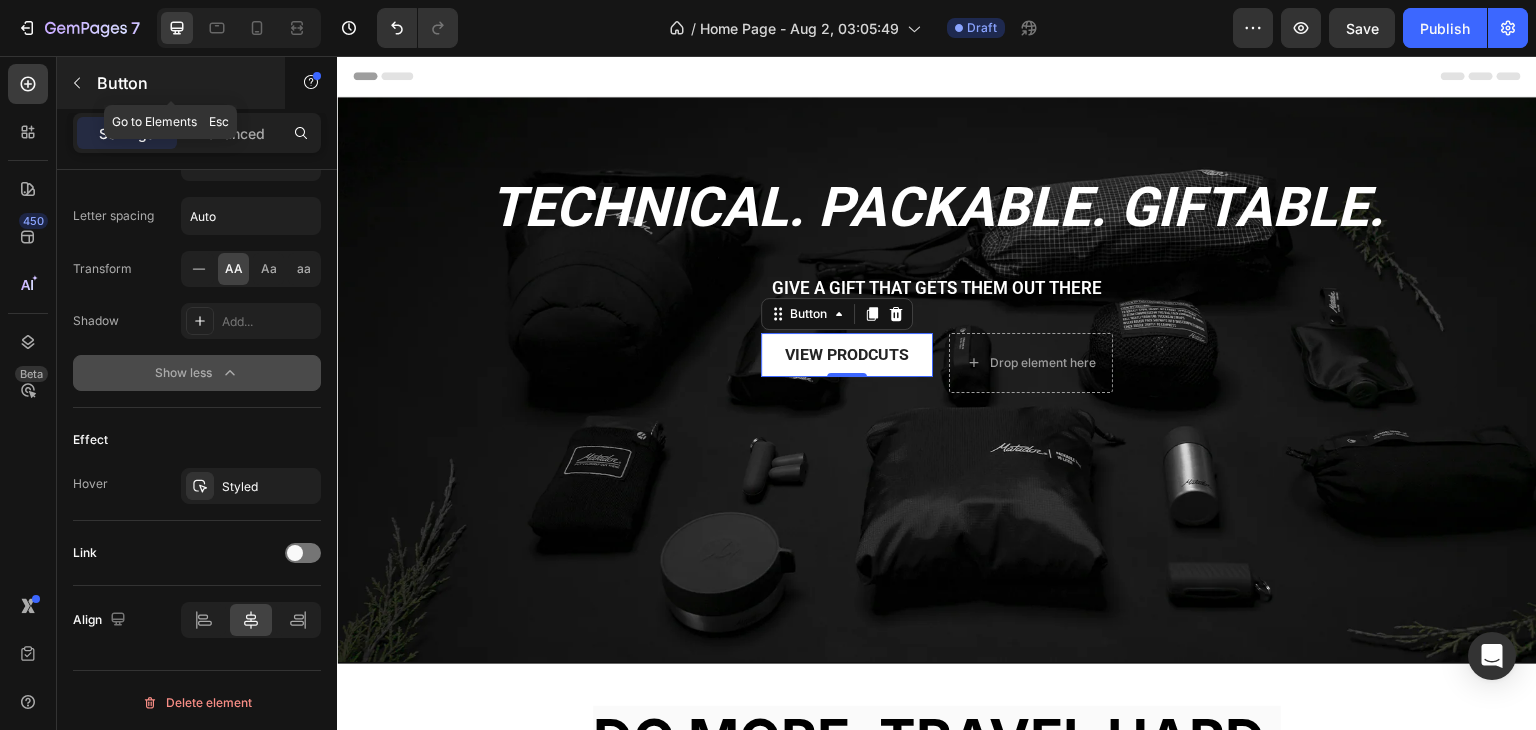 click 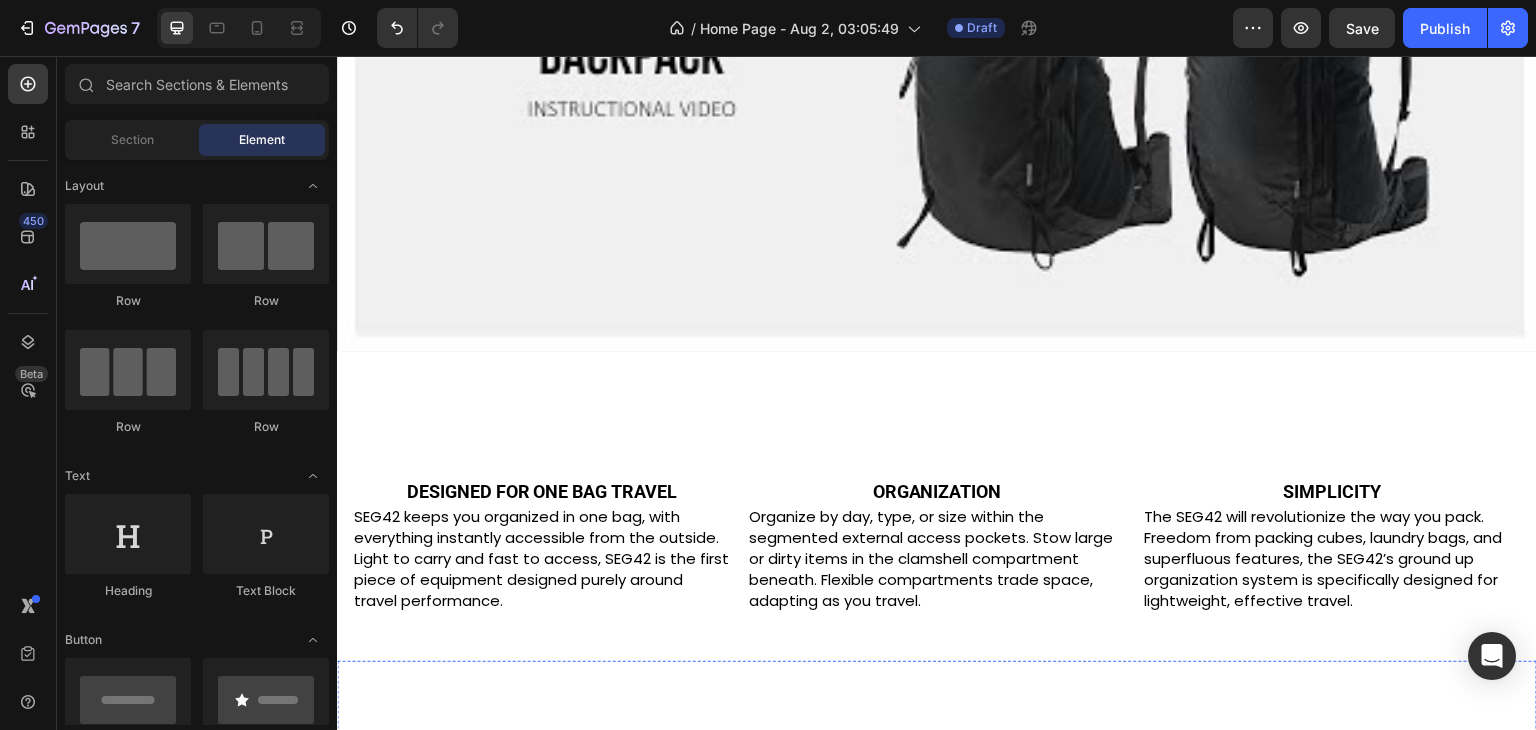 scroll, scrollTop: 1300, scrollLeft: 0, axis: vertical 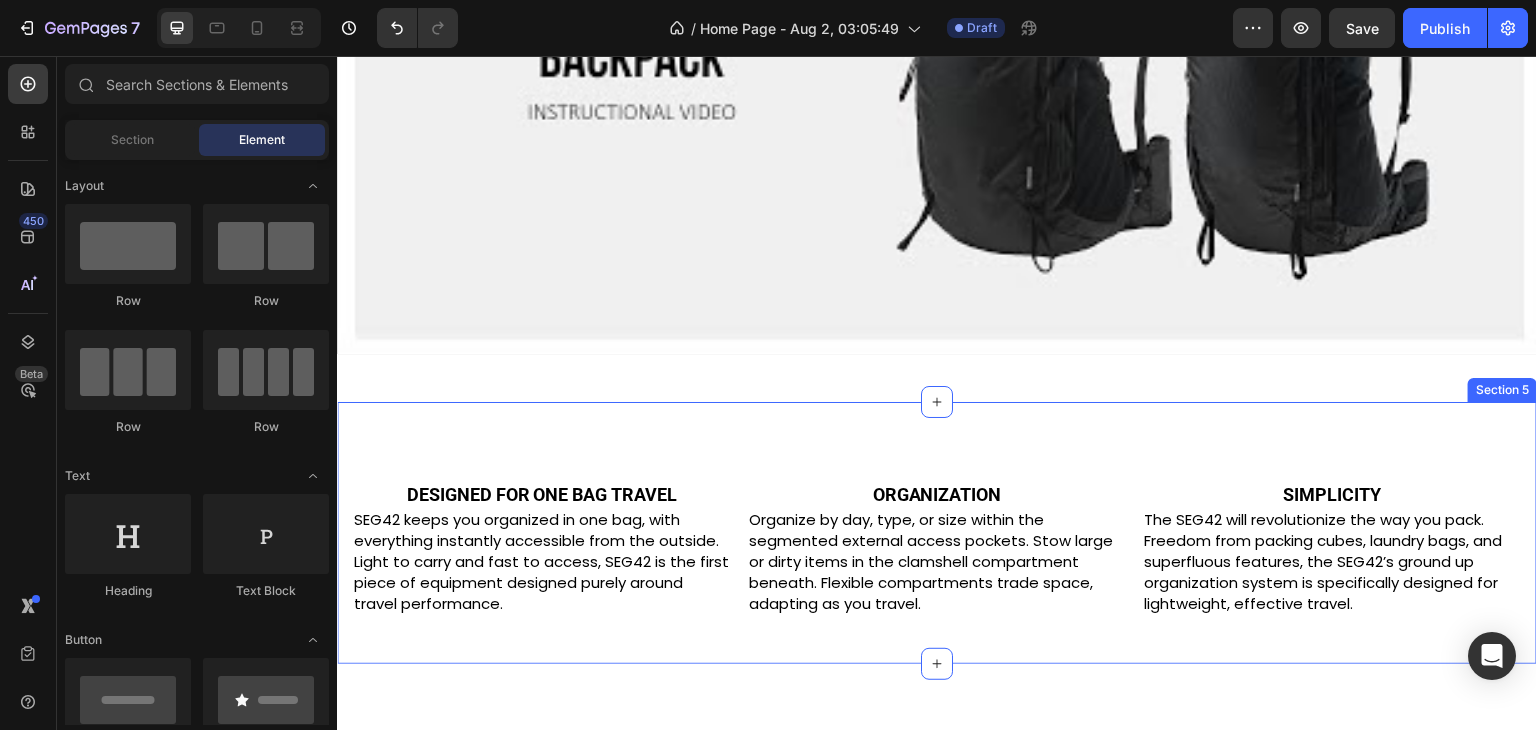 click on "DESIGNED FOR ONE BAG TRAVEL Heading ORGANIZATION Heading SIMPLICITY Heading Row SEG42 keeps you organized in one bag, with everything instantly accessible from the outside. Light to carry and fast to access, SEG42 is the first piece of equipment designed purely around travel performance. Text Block Organize by day, type, or size within the segmented external access pockets. Stow large or dirty items in the clamshell compartment beneath. Flexible compartments trade space, adapting as you travel. Text Block The SEG42 will revolutionize the way you pack. Freedom from packing cubes, laundry bags, and superfluous features, the SEG42’s ground up organization system is specifically designed for lightweight, effective travel. Text Block Row Section 5" at bounding box center (937, 533) 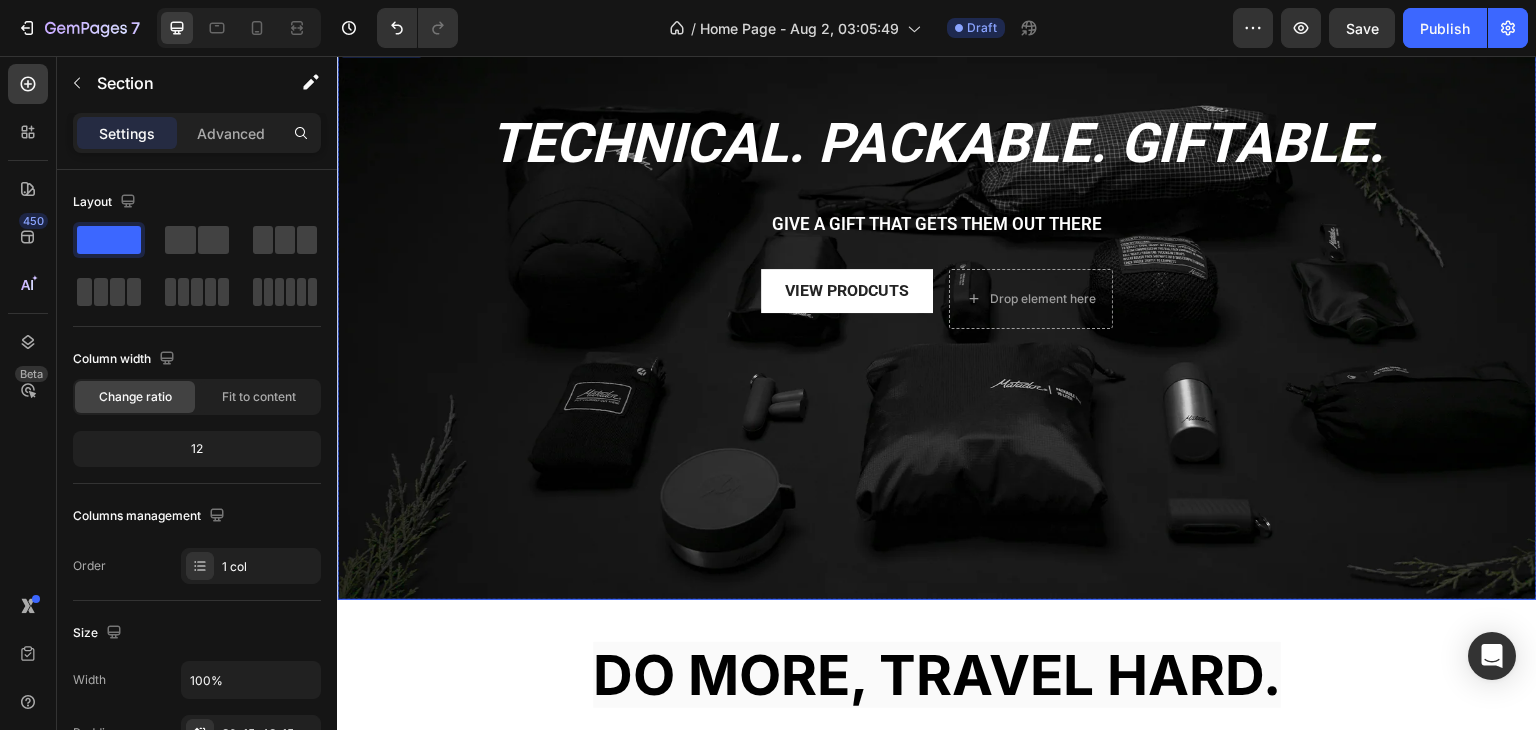scroll, scrollTop: 0, scrollLeft: 0, axis: both 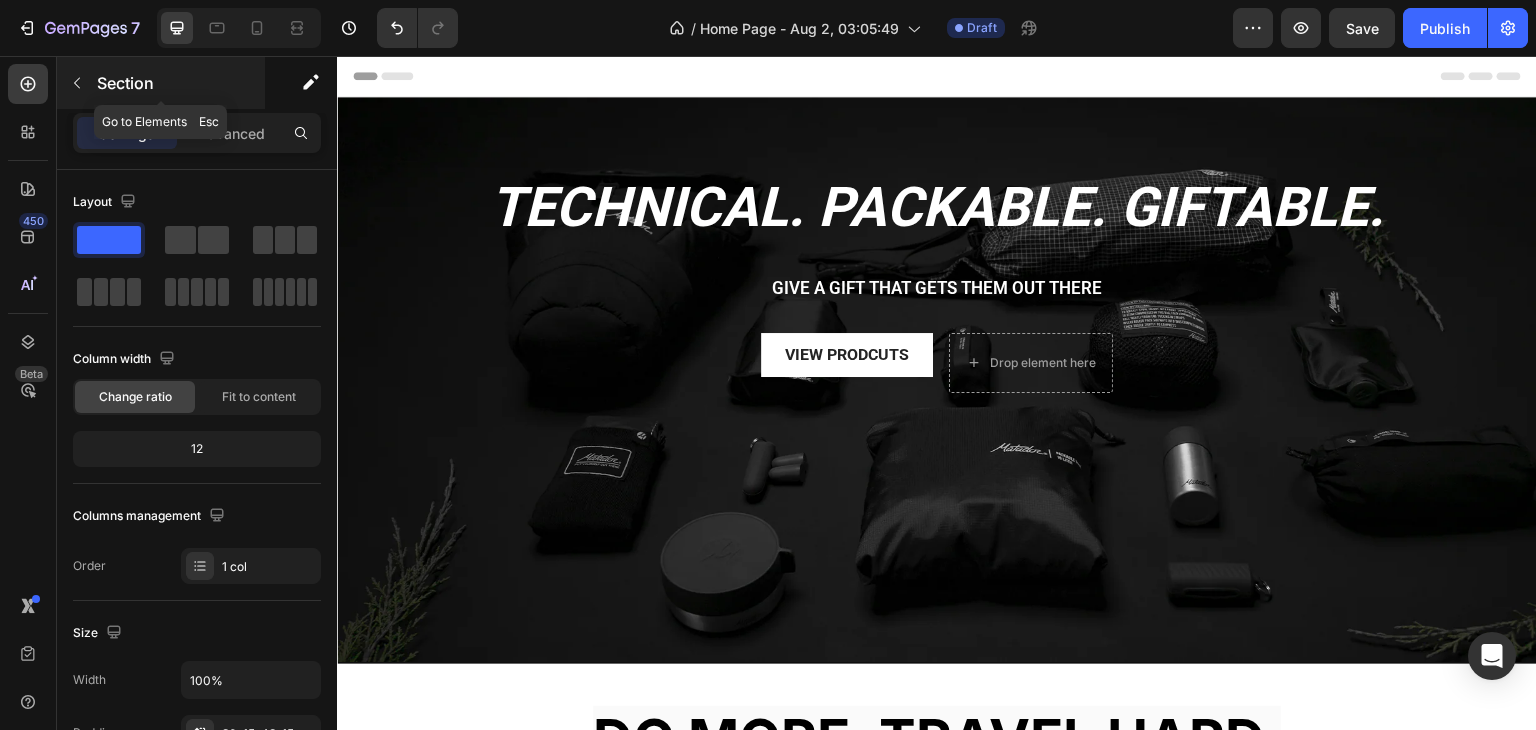click 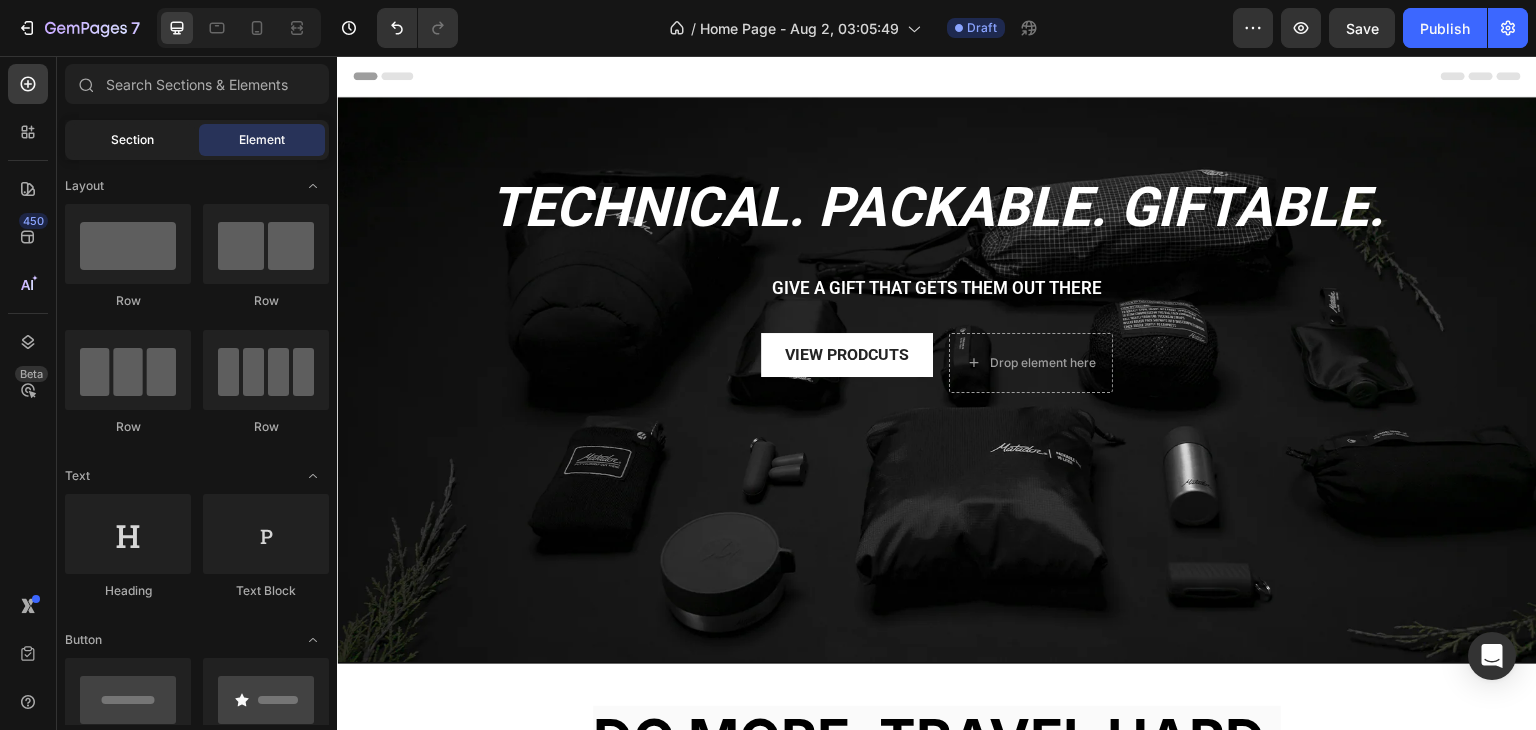 click on "Section" at bounding box center [132, 140] 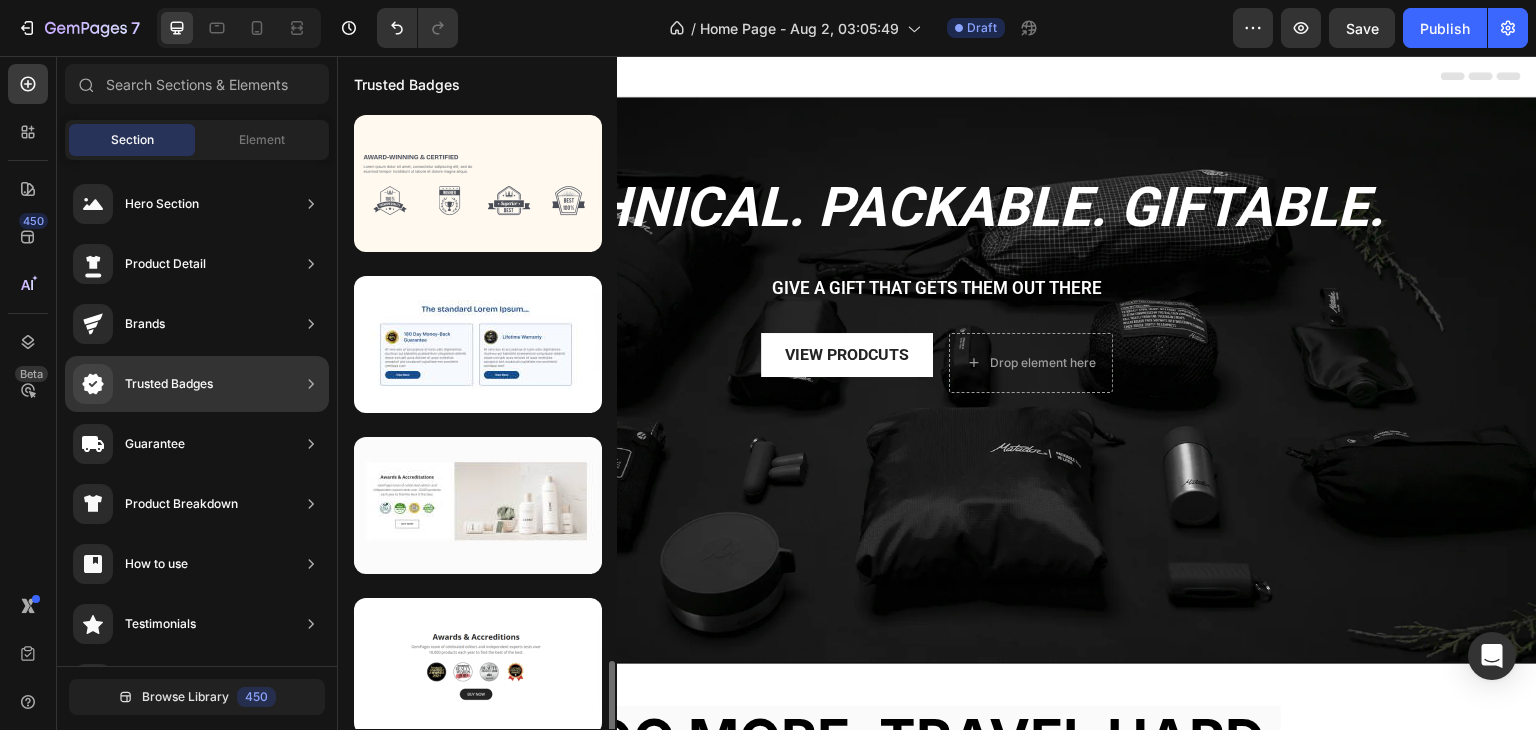 scroll, scrollTop: 334, scrollLeft: 0, axis: vertical 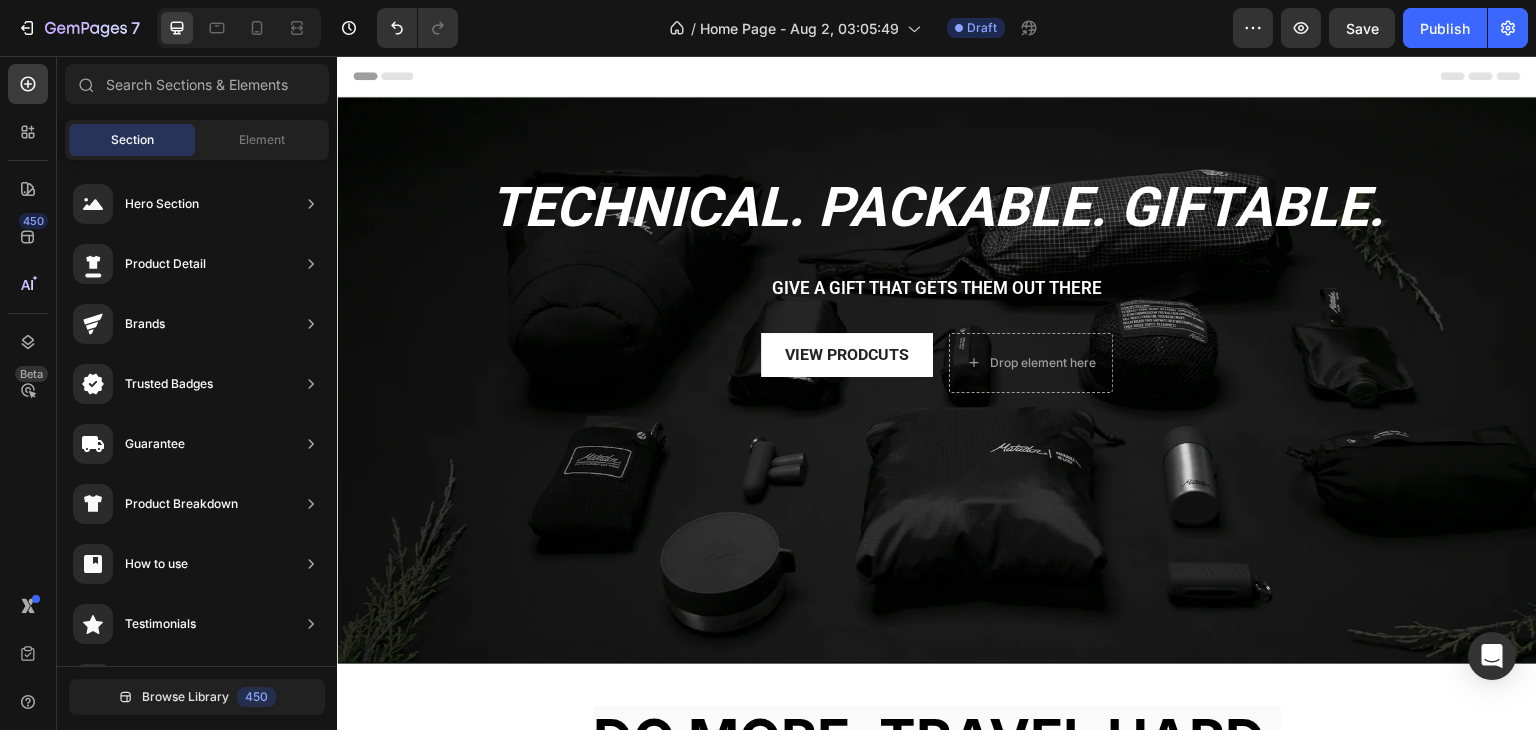 drag, startPoint x: 253, startPoint y: 132, endPoint x: 140, endPoint y: 149, distance: 114.27161 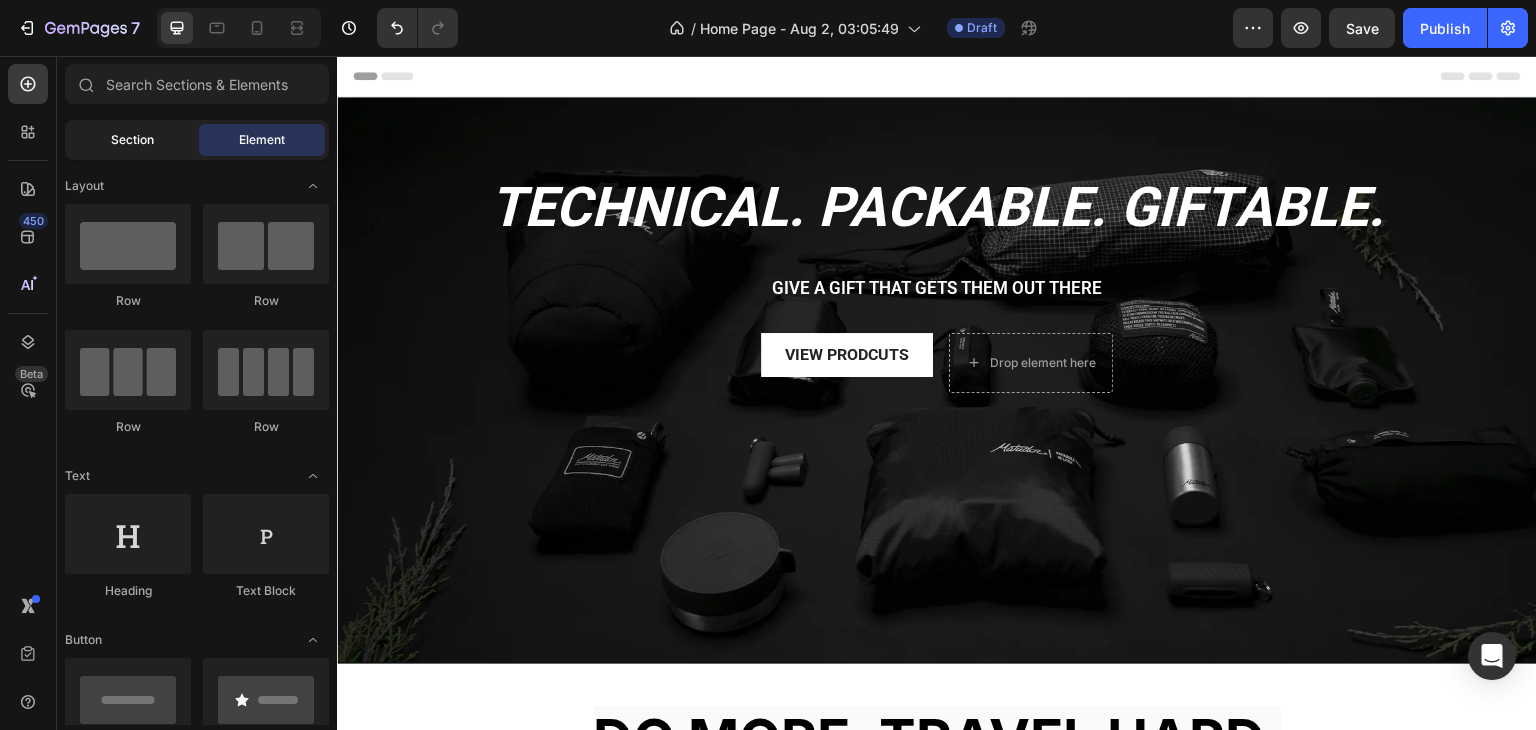 click on "Section" at bounding box center (132, 140) 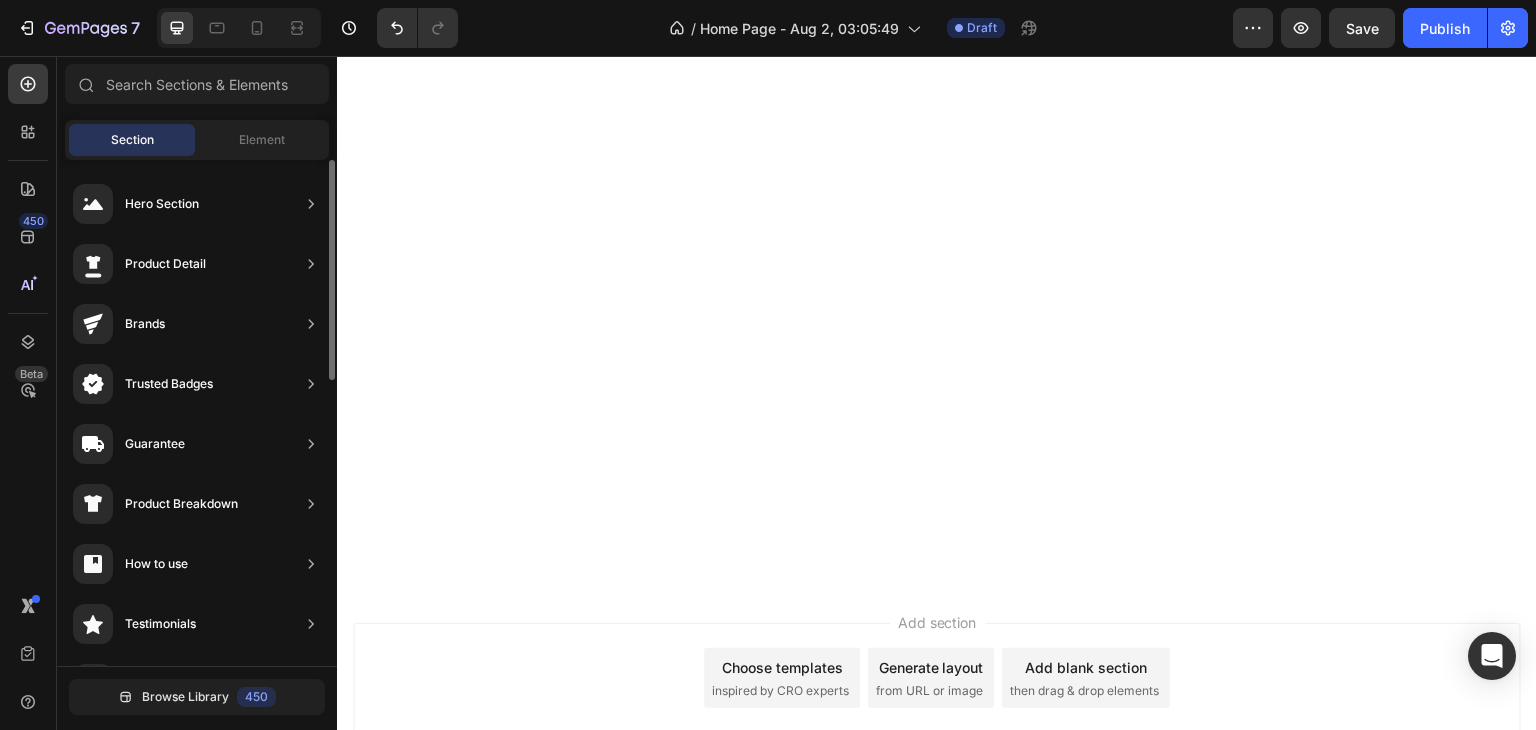 scroll, scrollTop: 0, scrollLeft: 0, axis: both 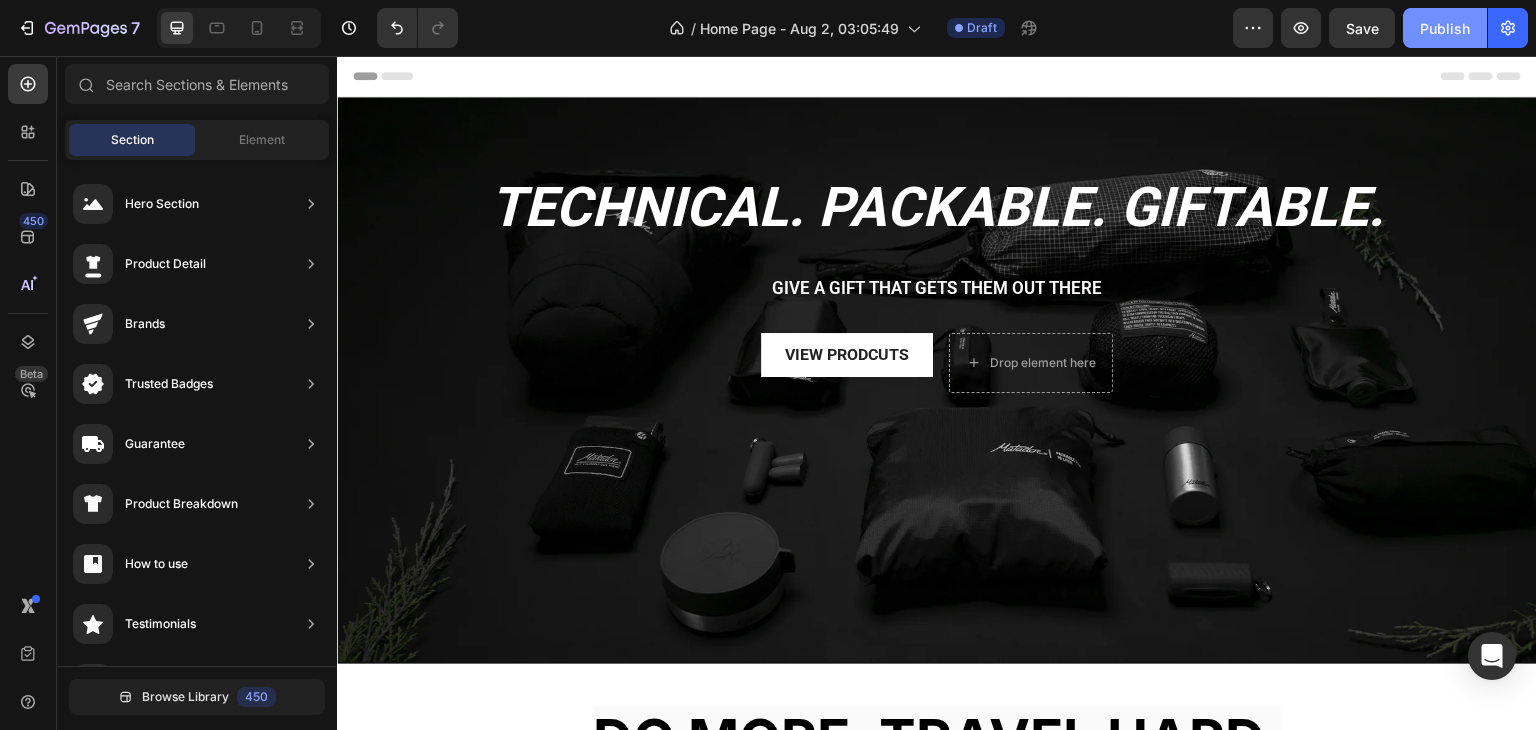 click on "Publish" at bounding box center (1445, 28) 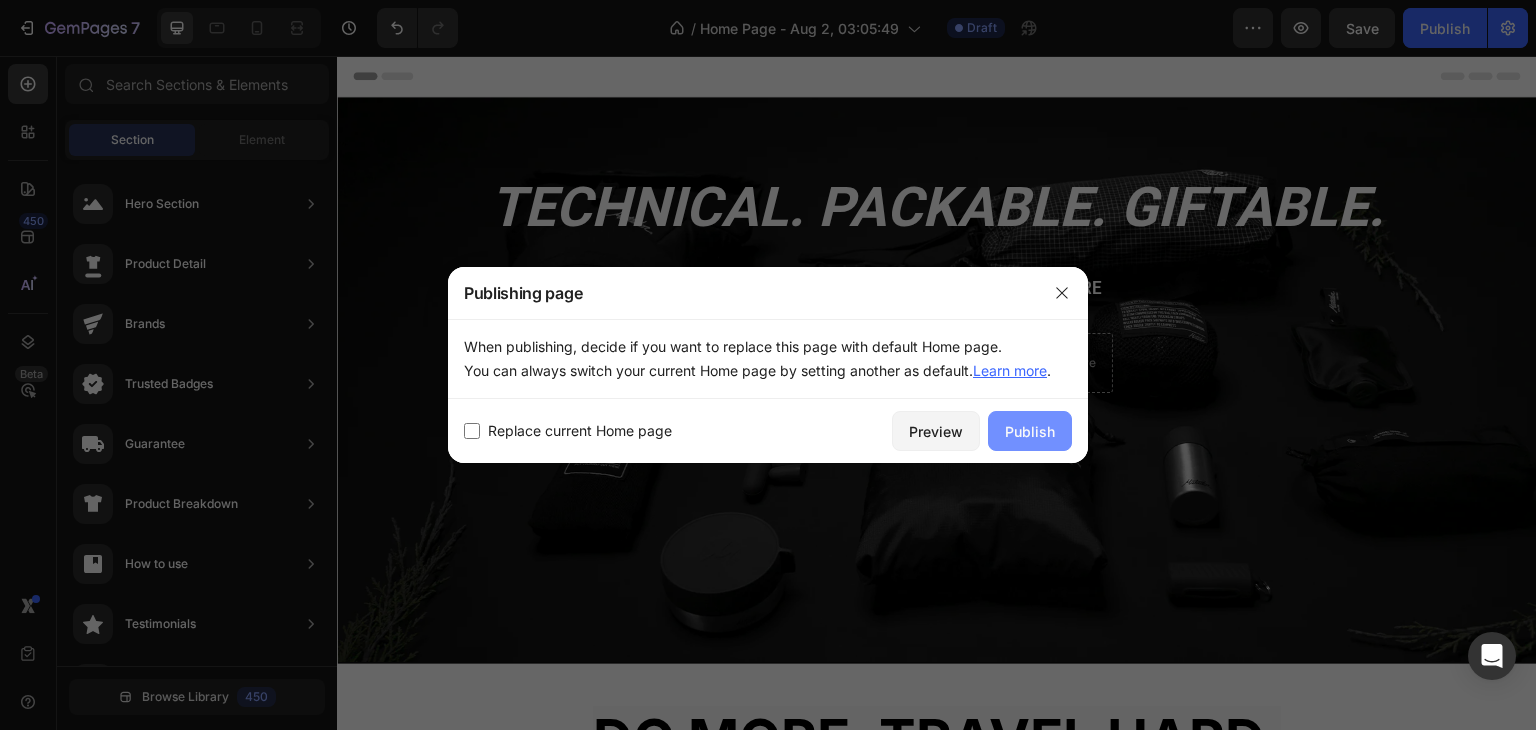 click on "Publish" at bounding box center (1030, 431) 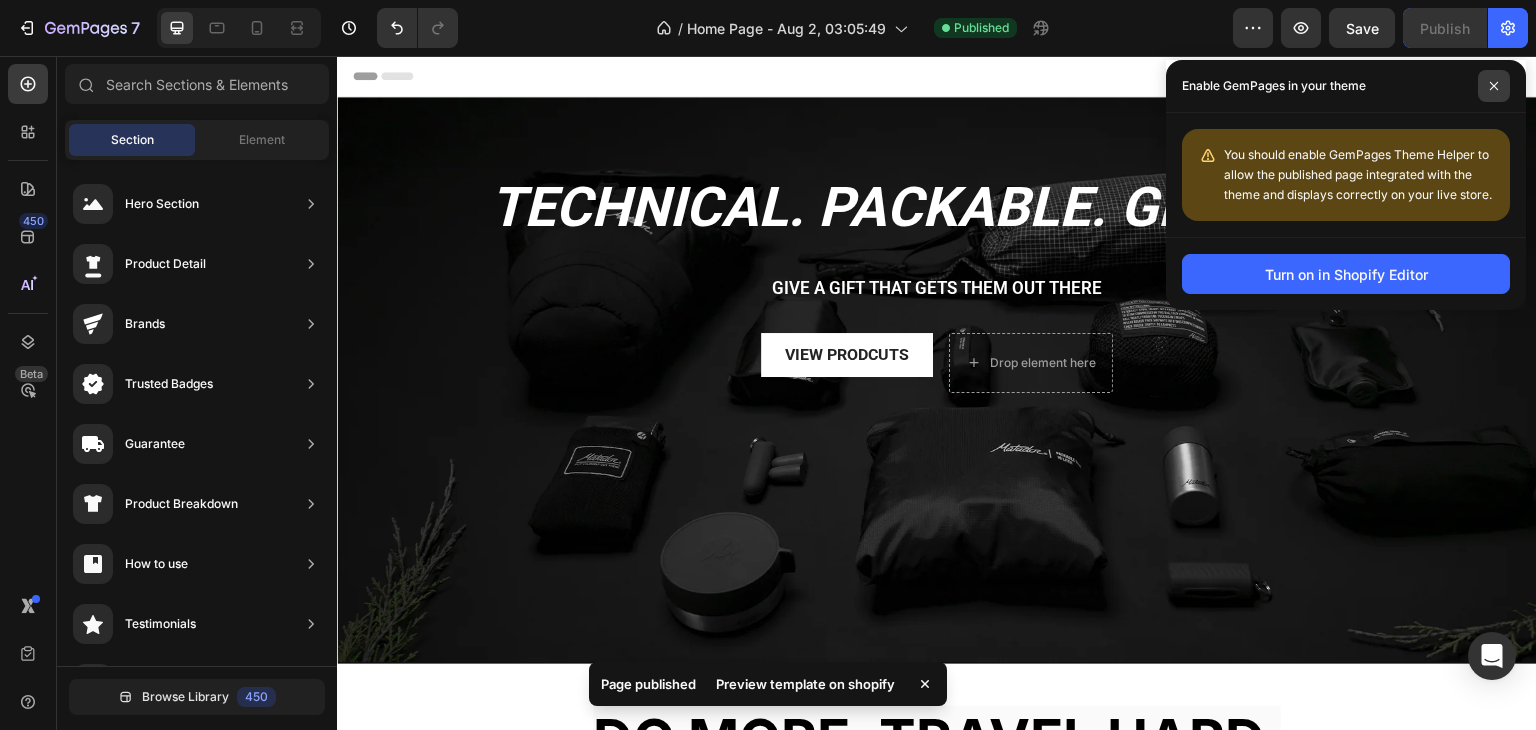 click 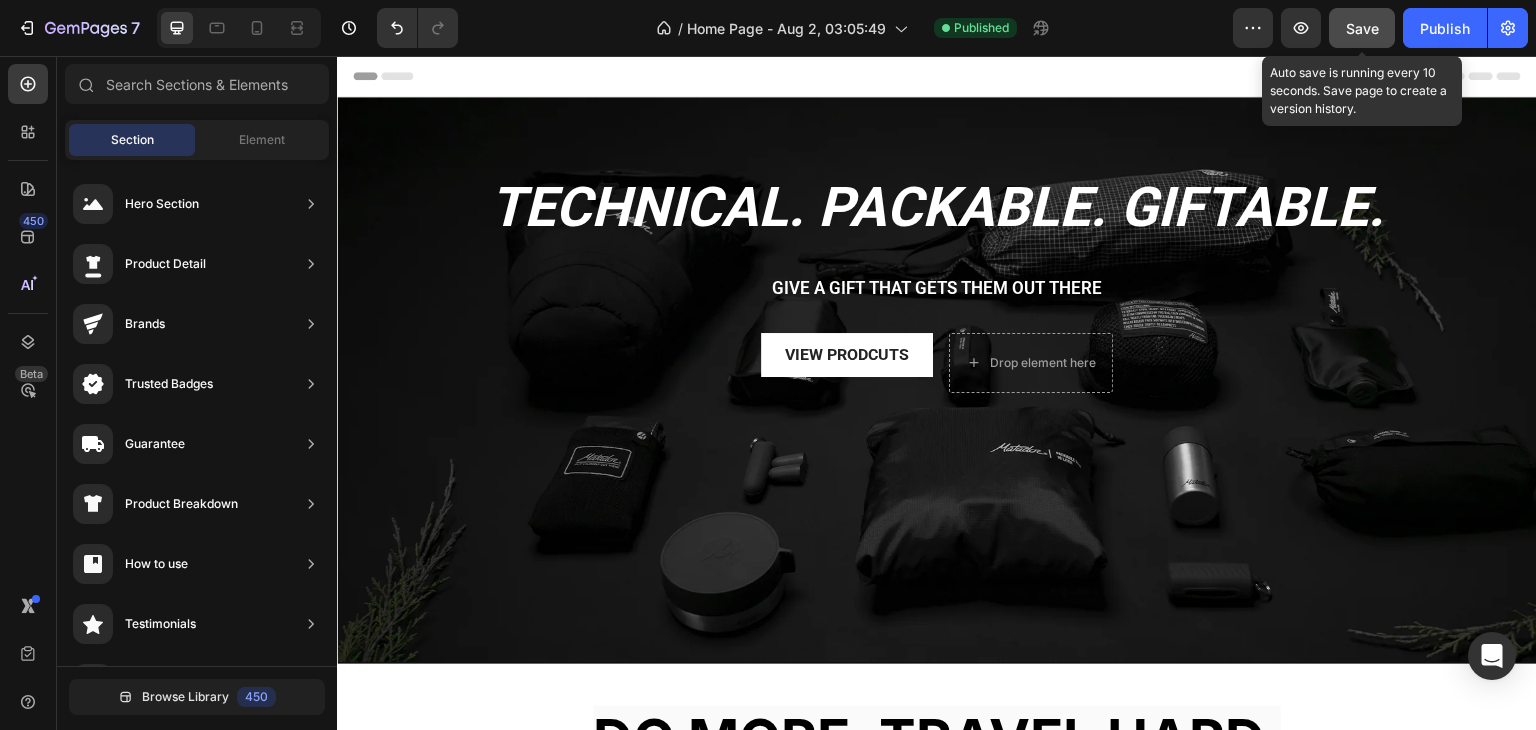 click on "Save" 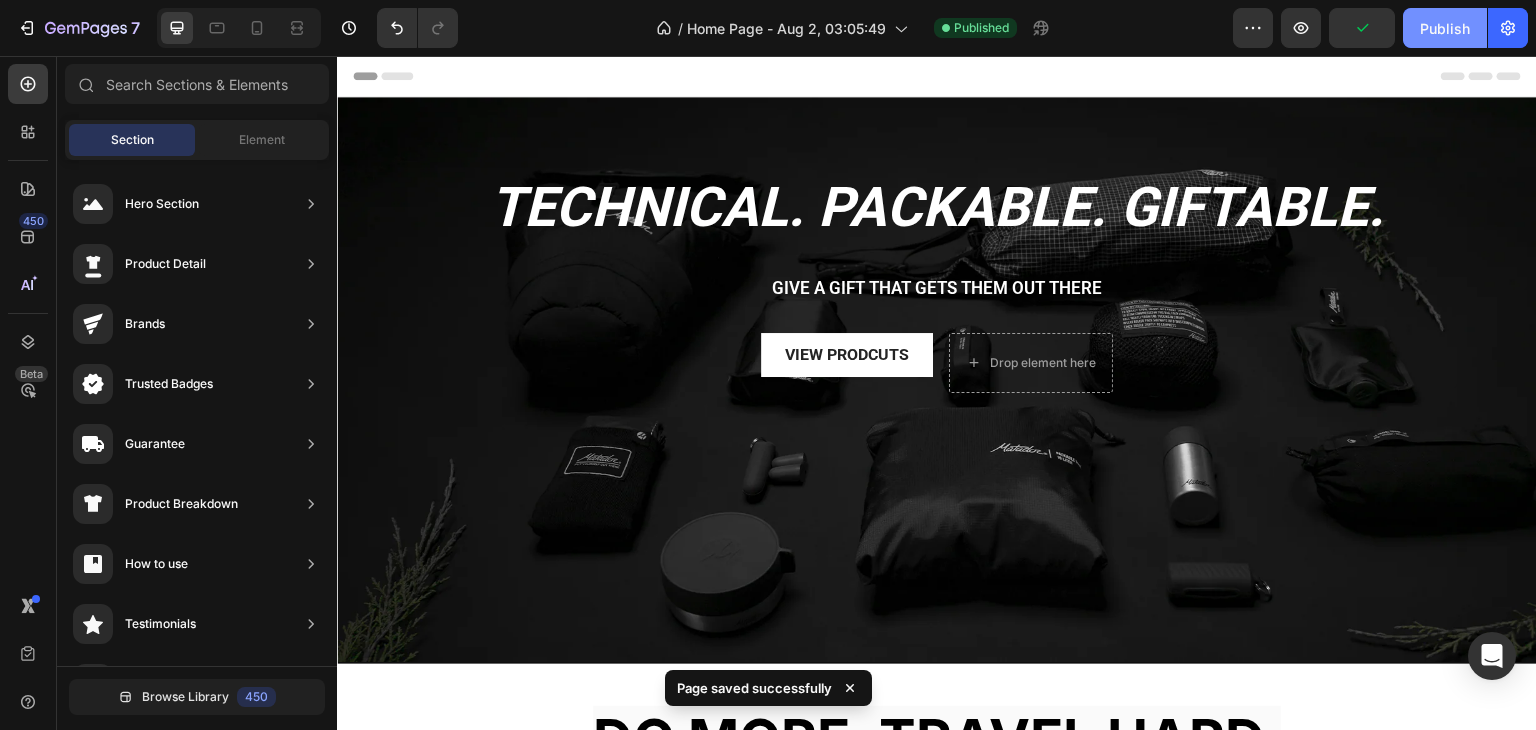 click on "Publish" at bounding box center [1445, 28] 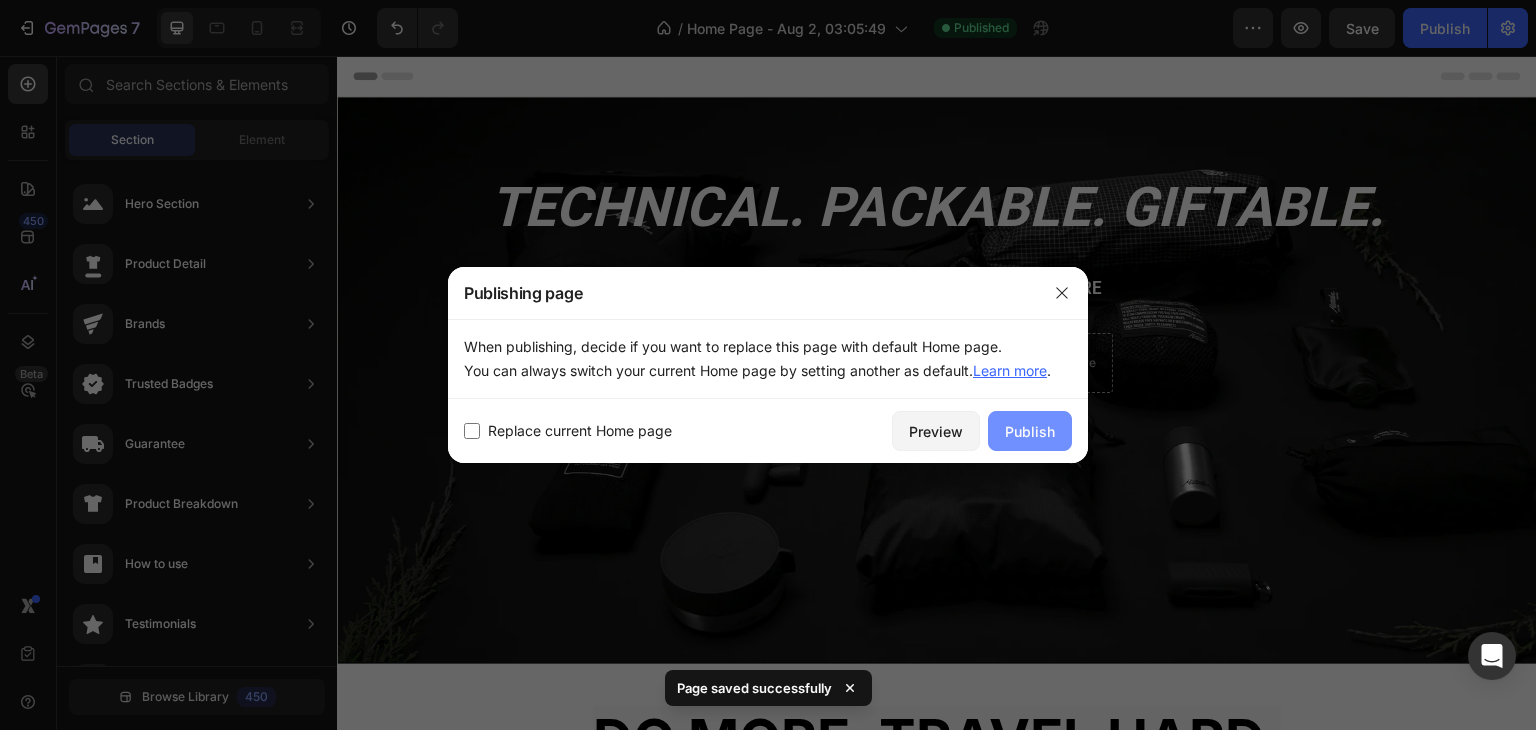 click on "Publish" at bounding box center [1030, 431] 